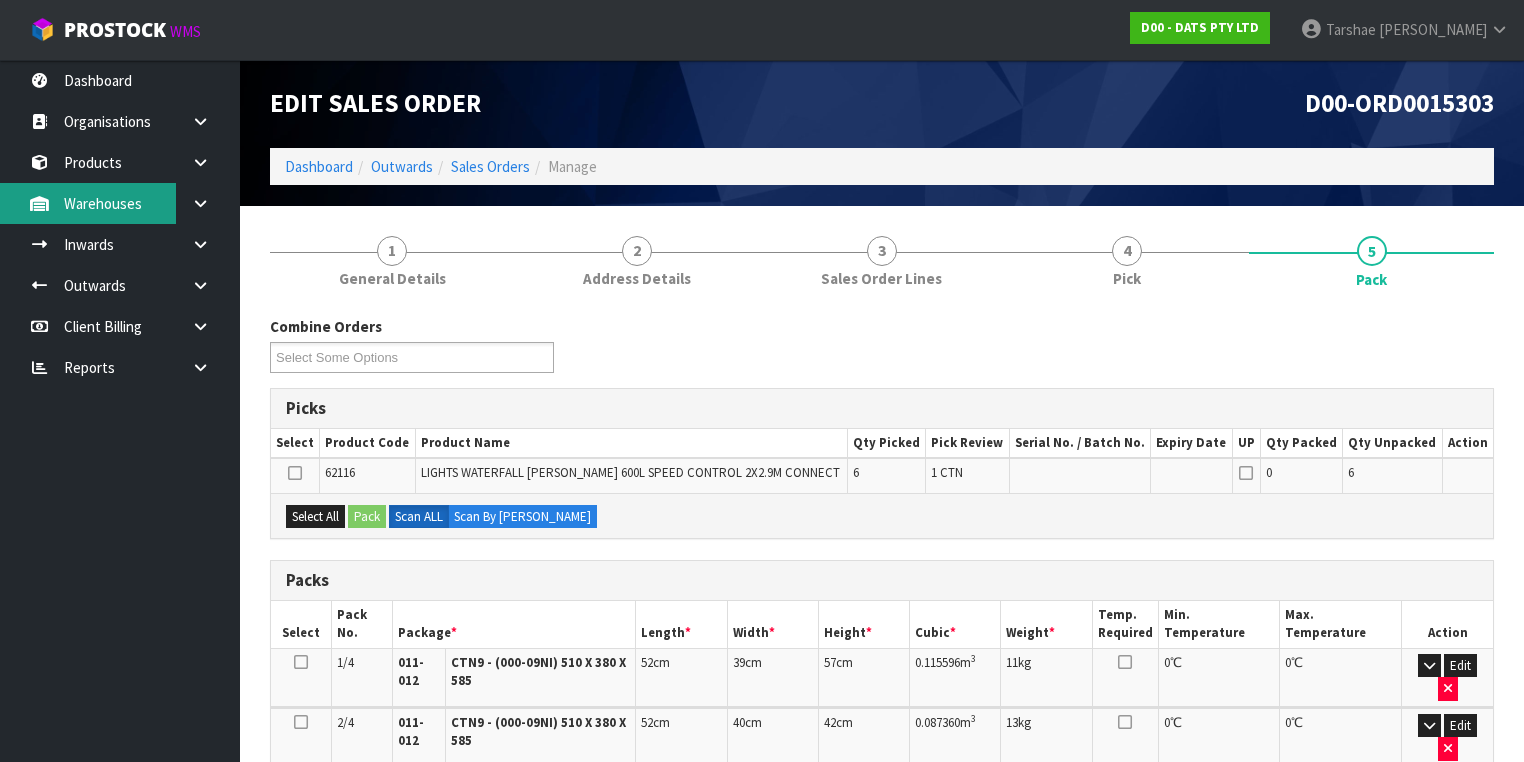 scroll, scrollTop: 160, scrollLeft: 0, axis: vertical 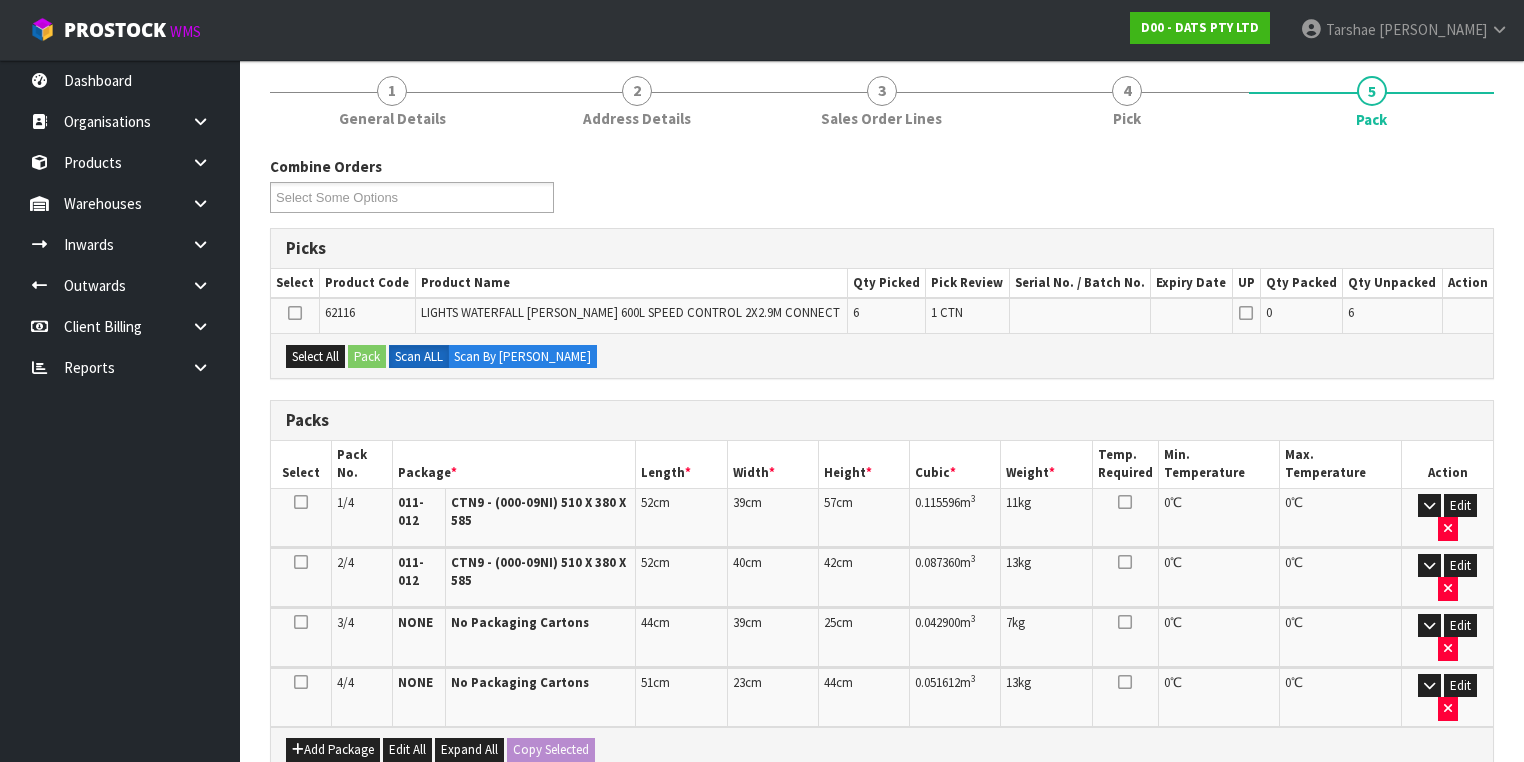 click on "Select All
Pack
Scan ALL
Scan By [PERSON_NAME]" at bounding box center (882, 355) 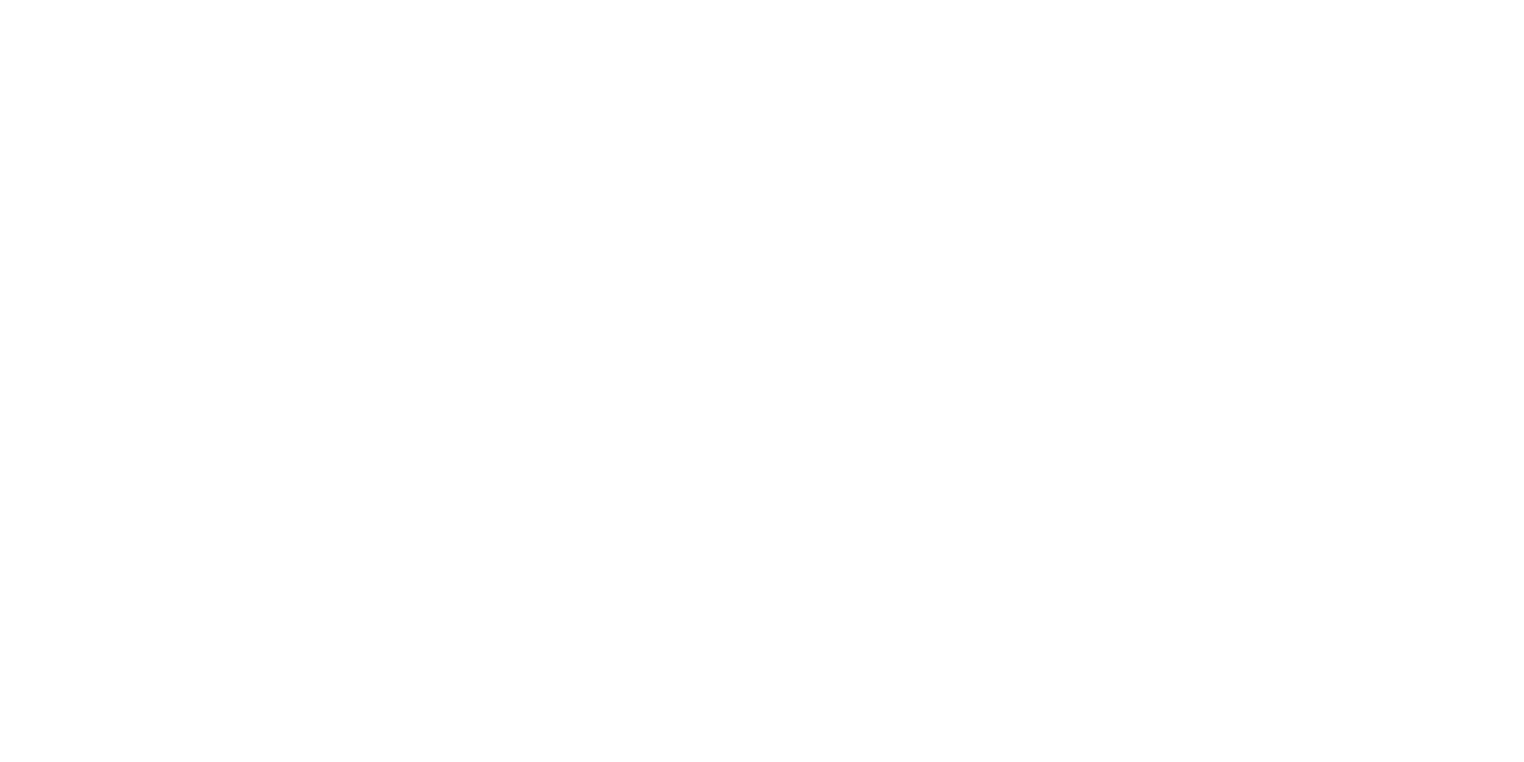 scroll, scrollTop: 0, scrollLeft: 0, axis: both 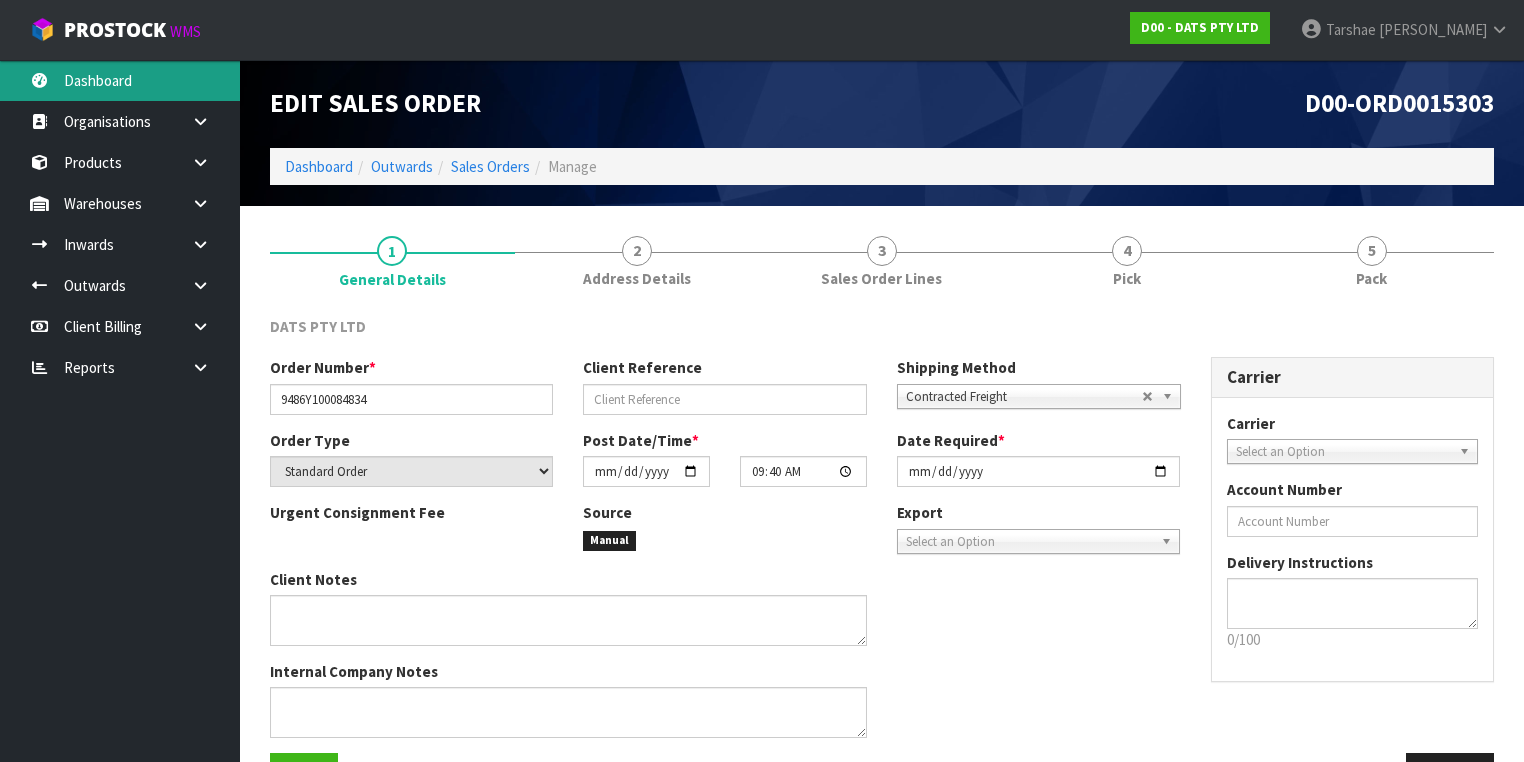 click on "Dashboard" at bounding box center [120, 80] 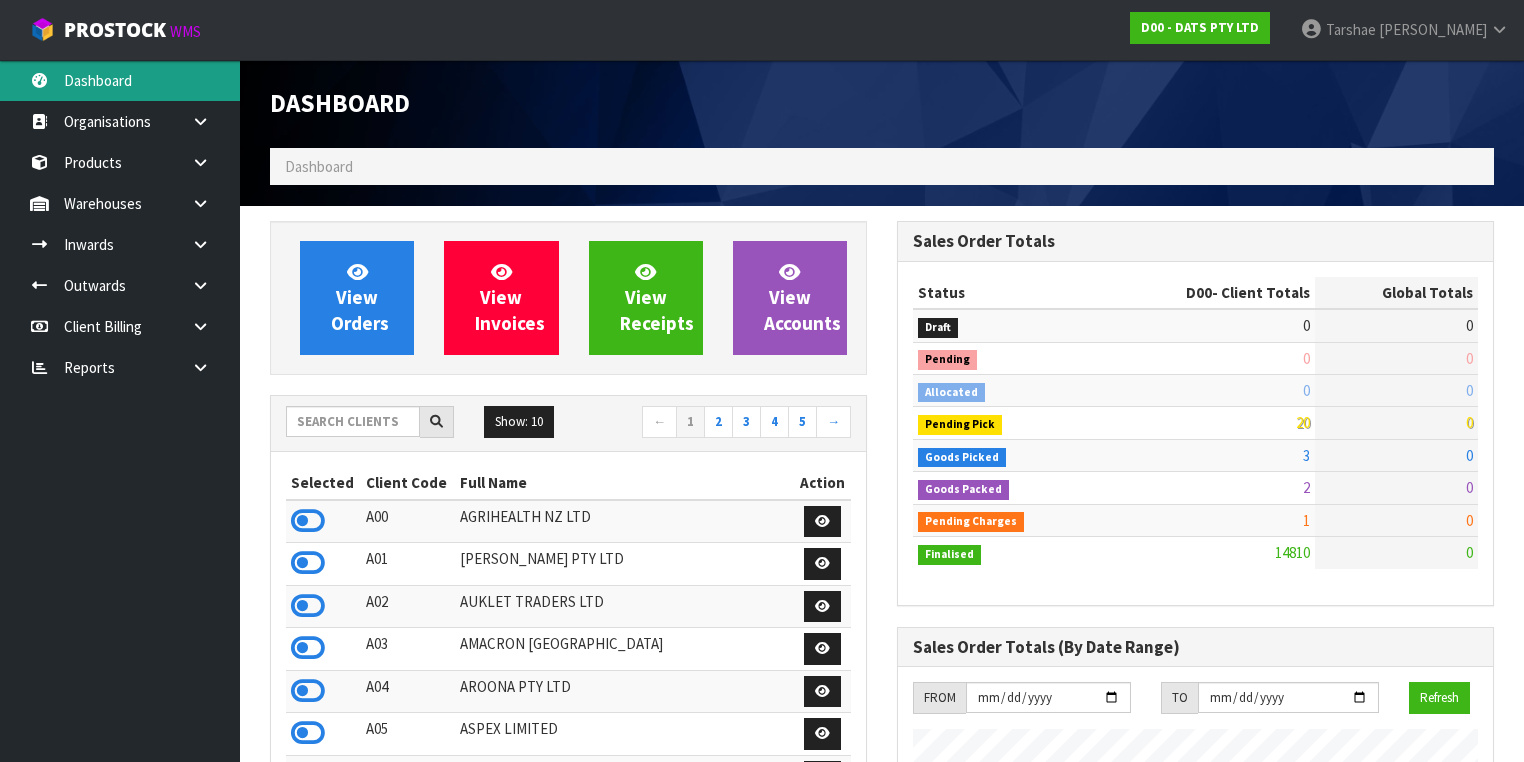 scroll, scrollTop: 998427, scrollLeft: 999372, axis: both 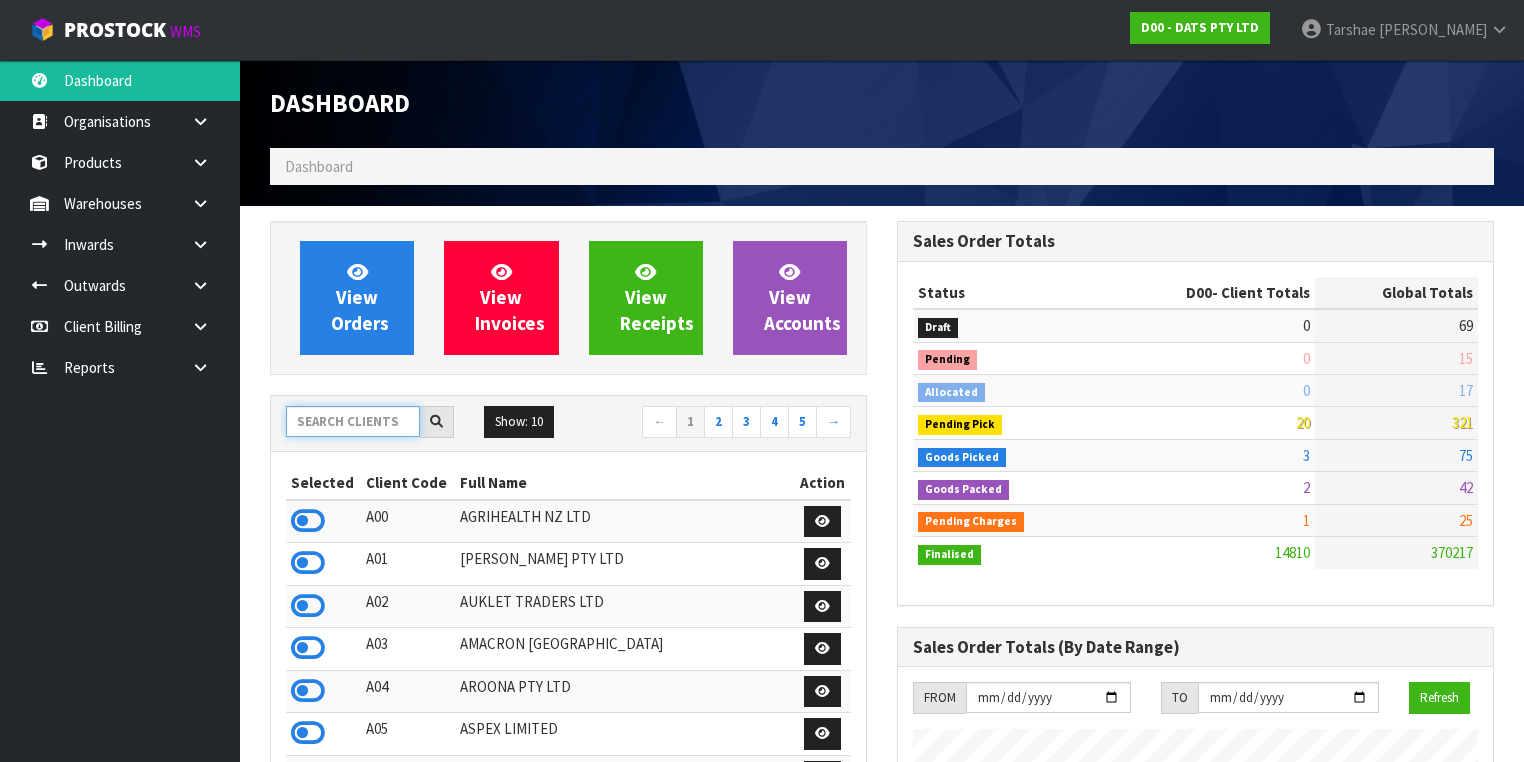 click at bounding box center (353, 421) 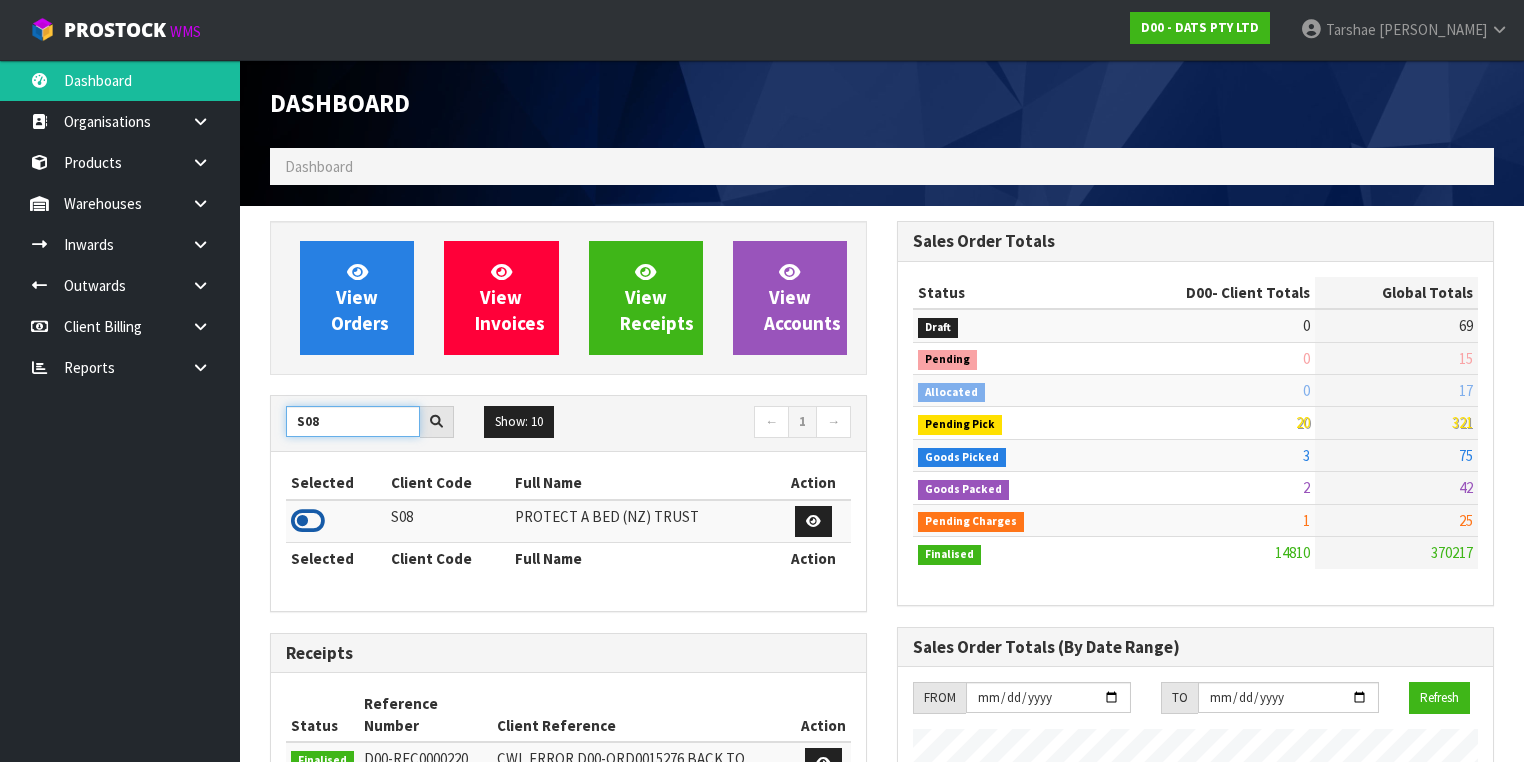 type on "S08" 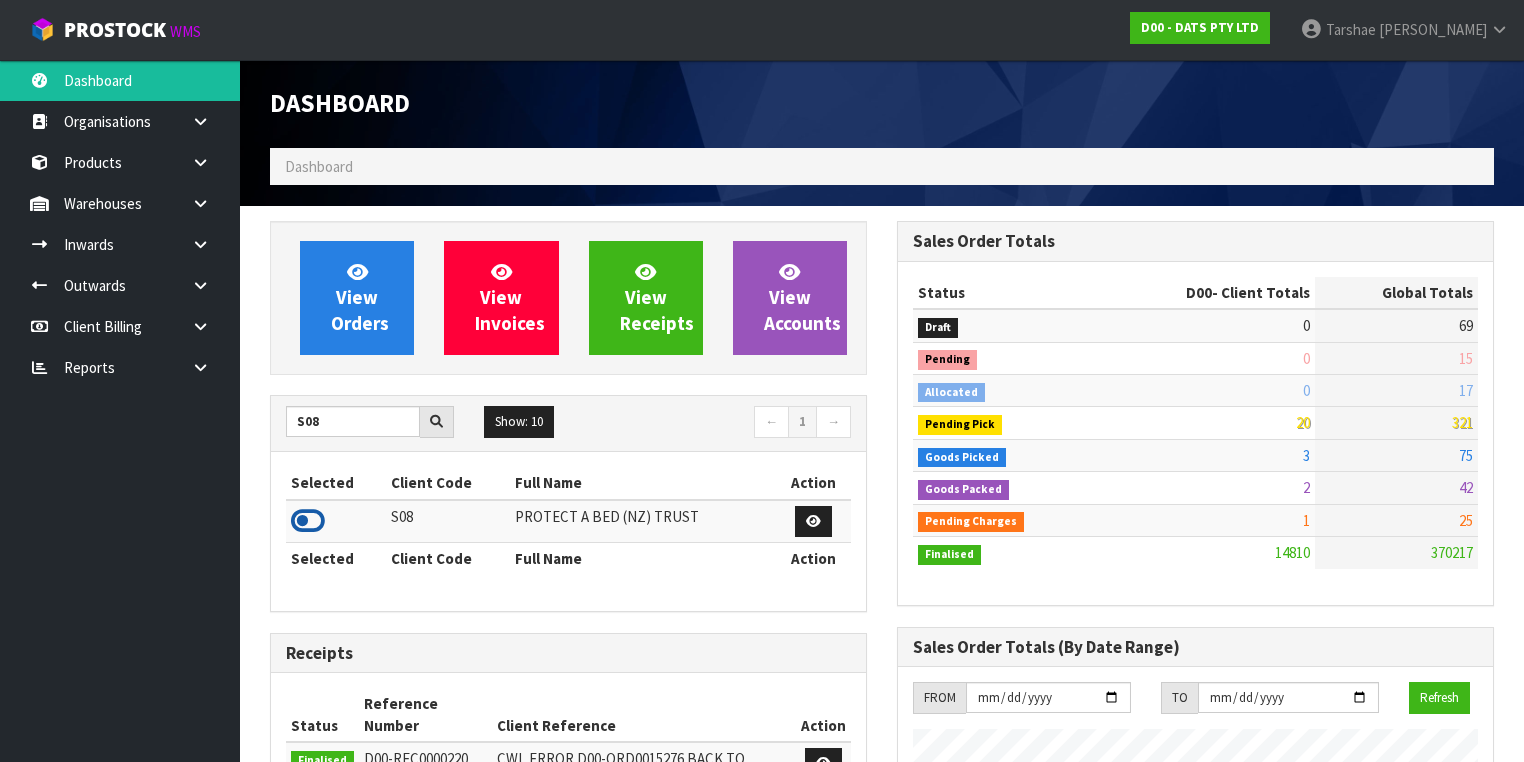click at bounding box center [308, 521] 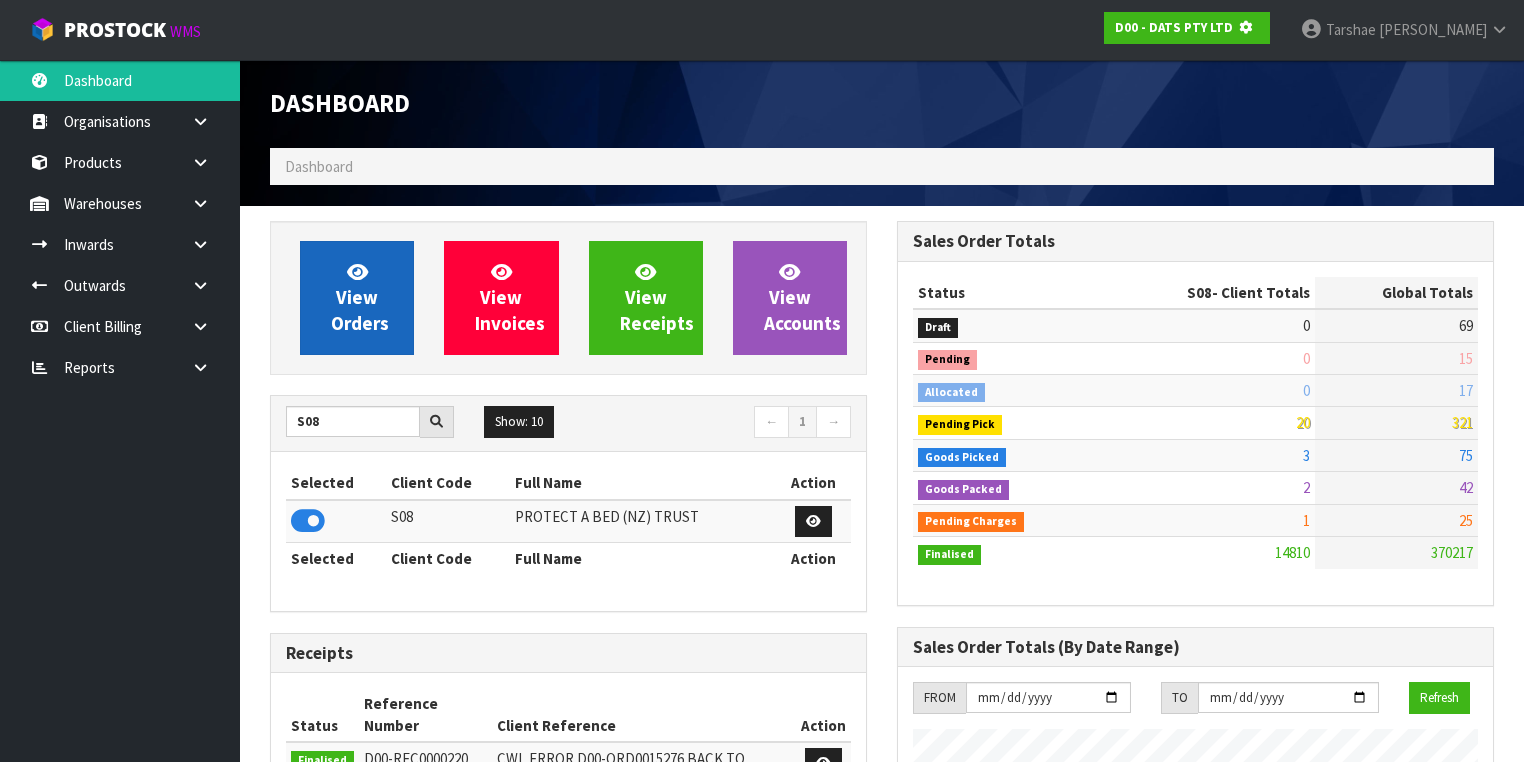scroll, scrollTop: 1242, scrollLeft: 627, axis: both 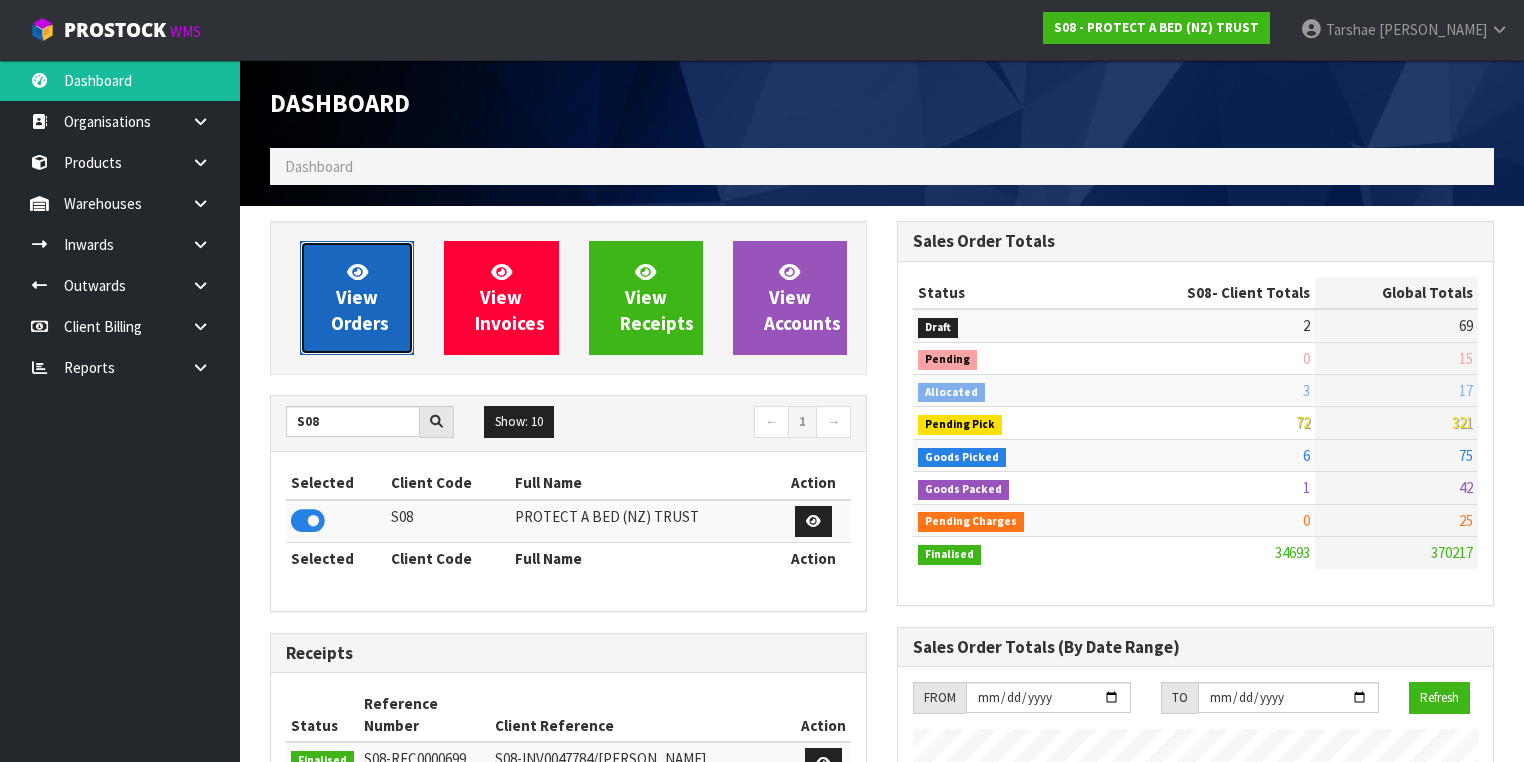 click on "View
Orders" at bounding box center (357, 298) 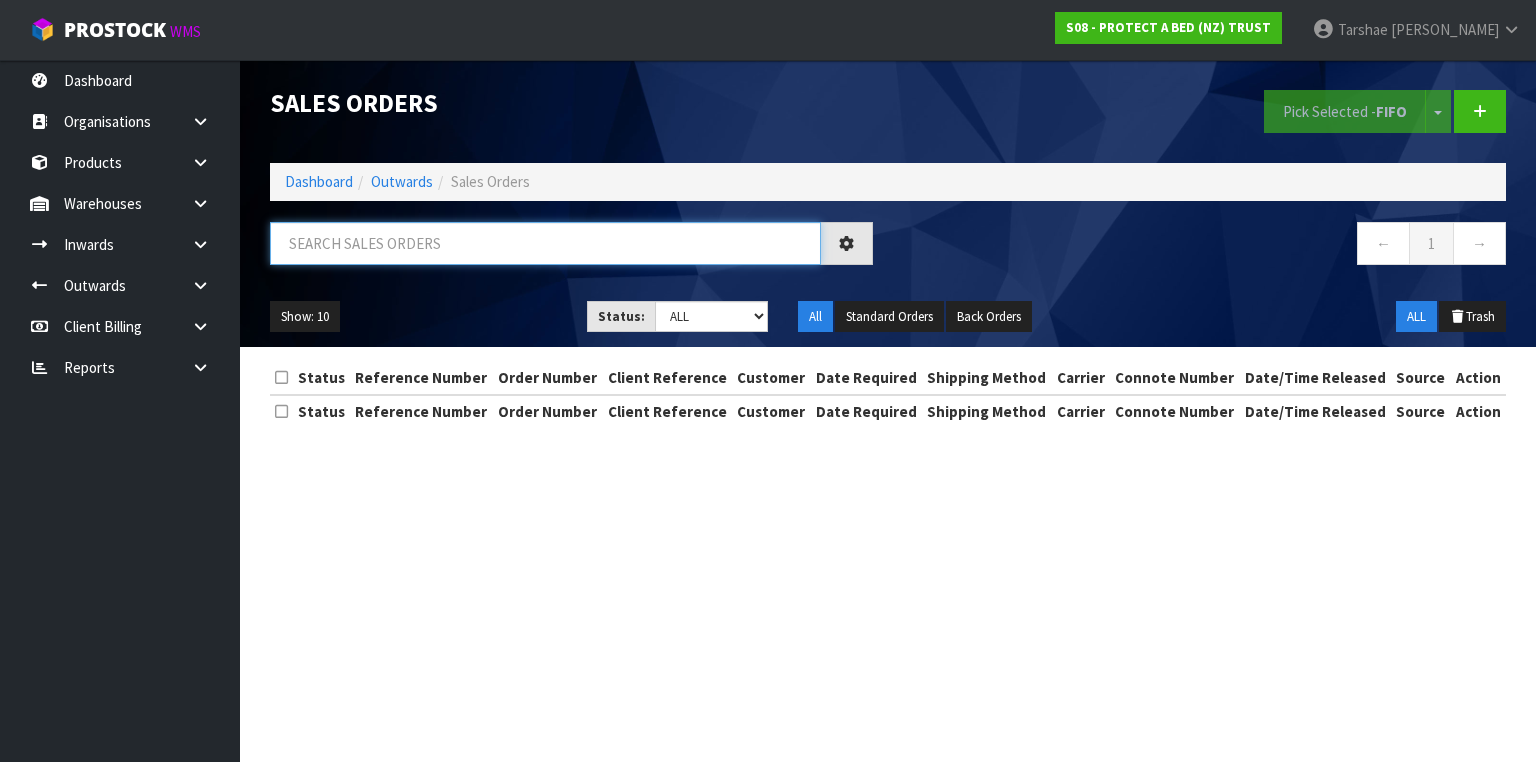click at bounding box center [545, 243] 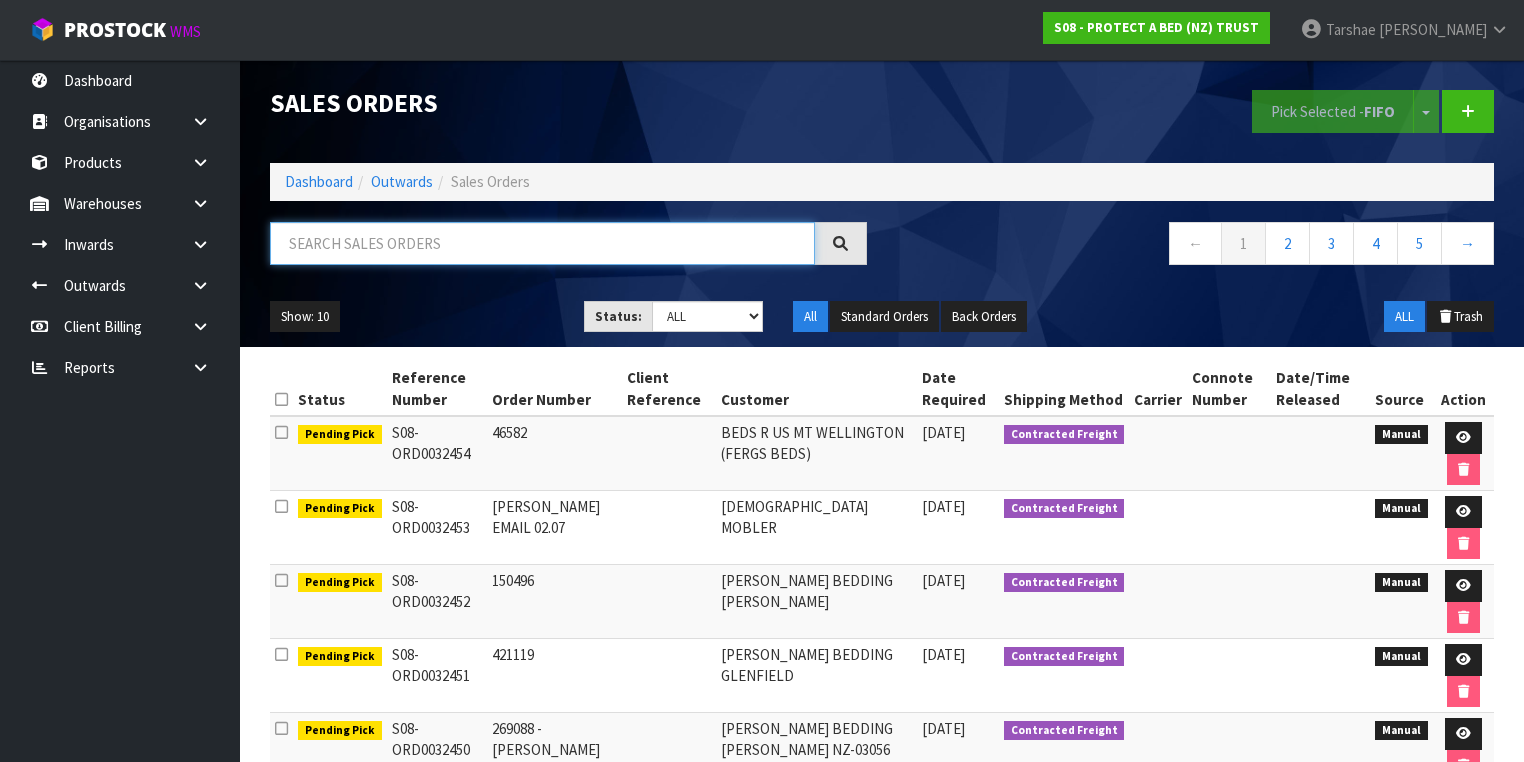 click at bounding box center [542, 243] 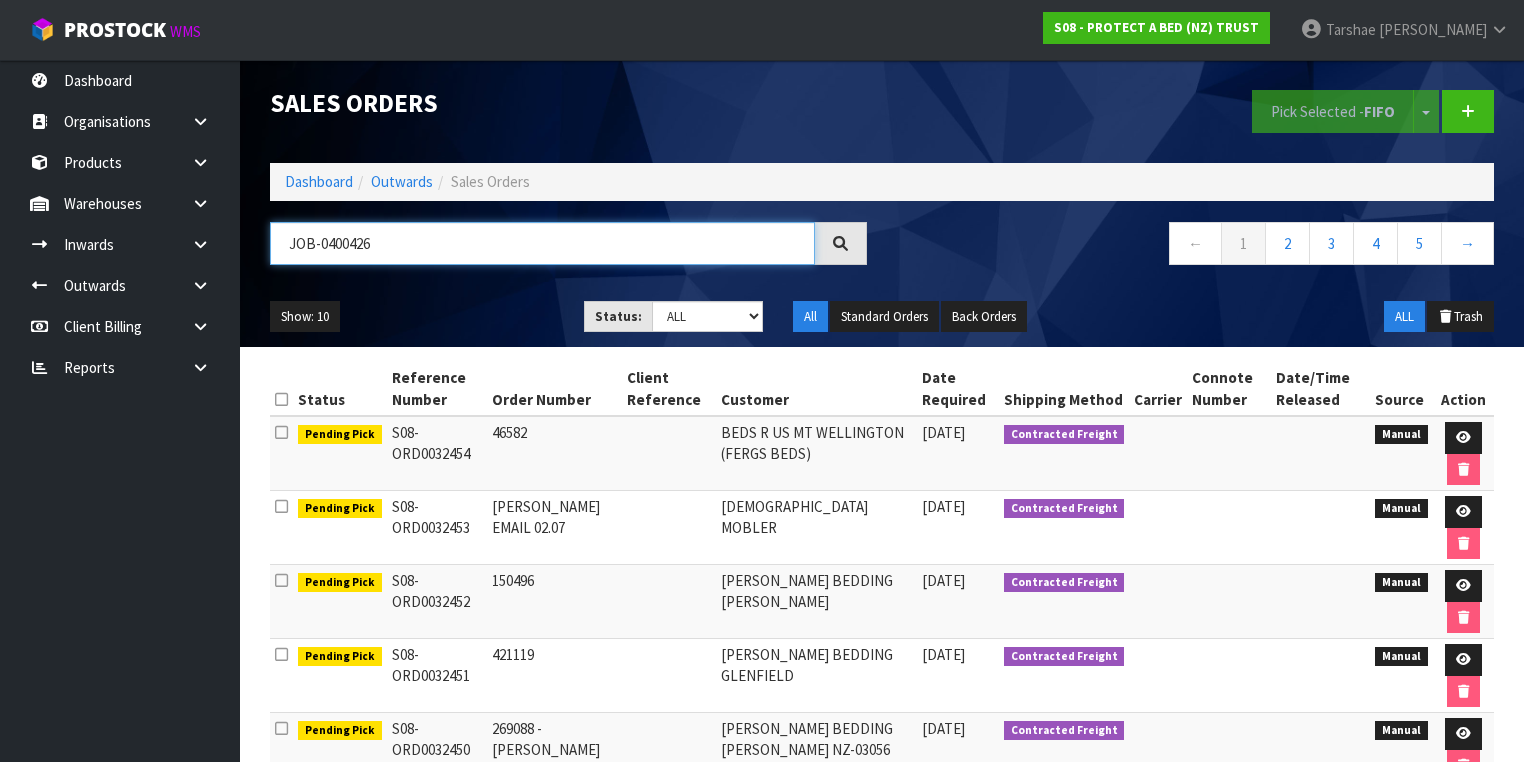 type on "JOB-0400426" 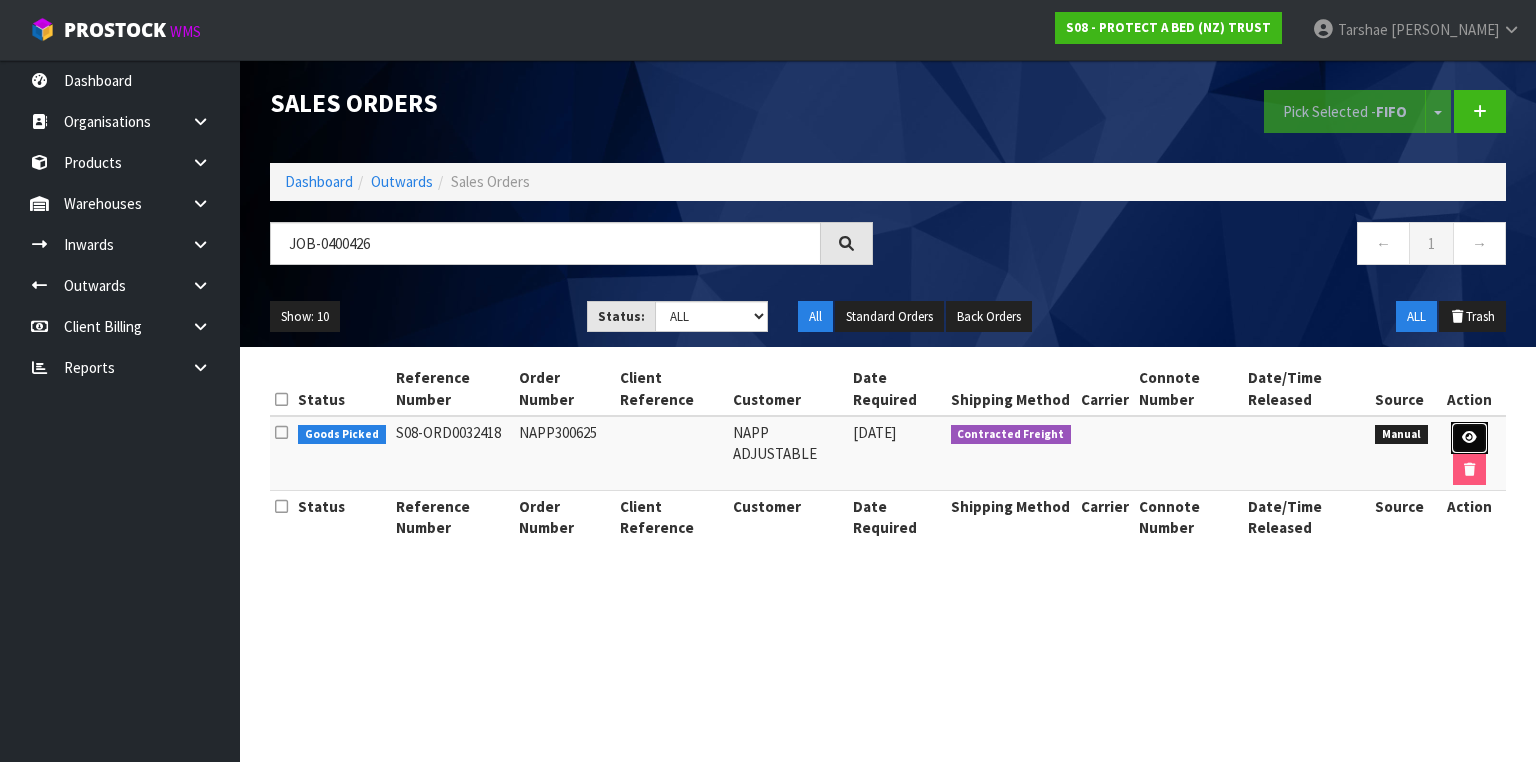 click at bounding box center [1469, 438] 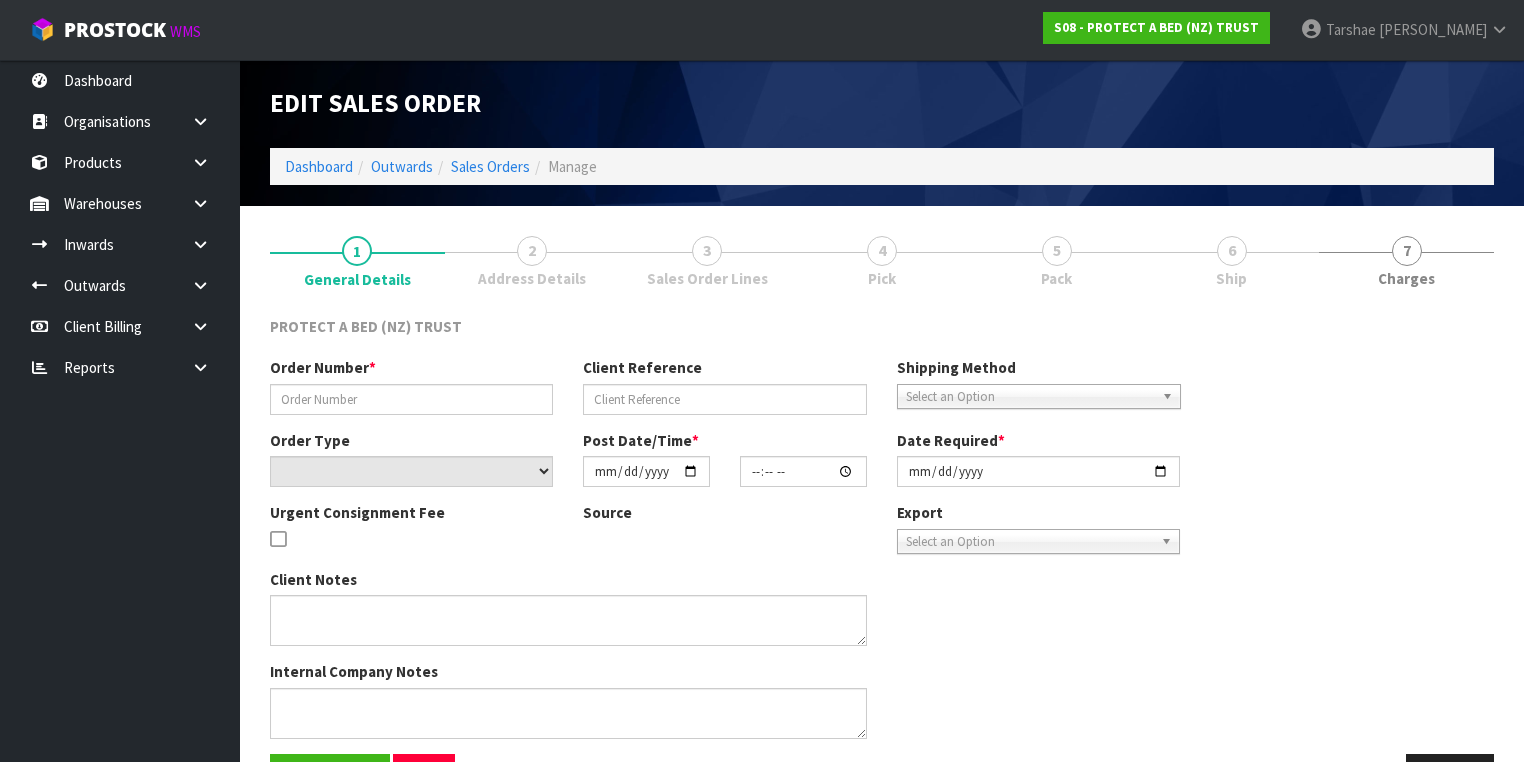 type on "NAPP300625" 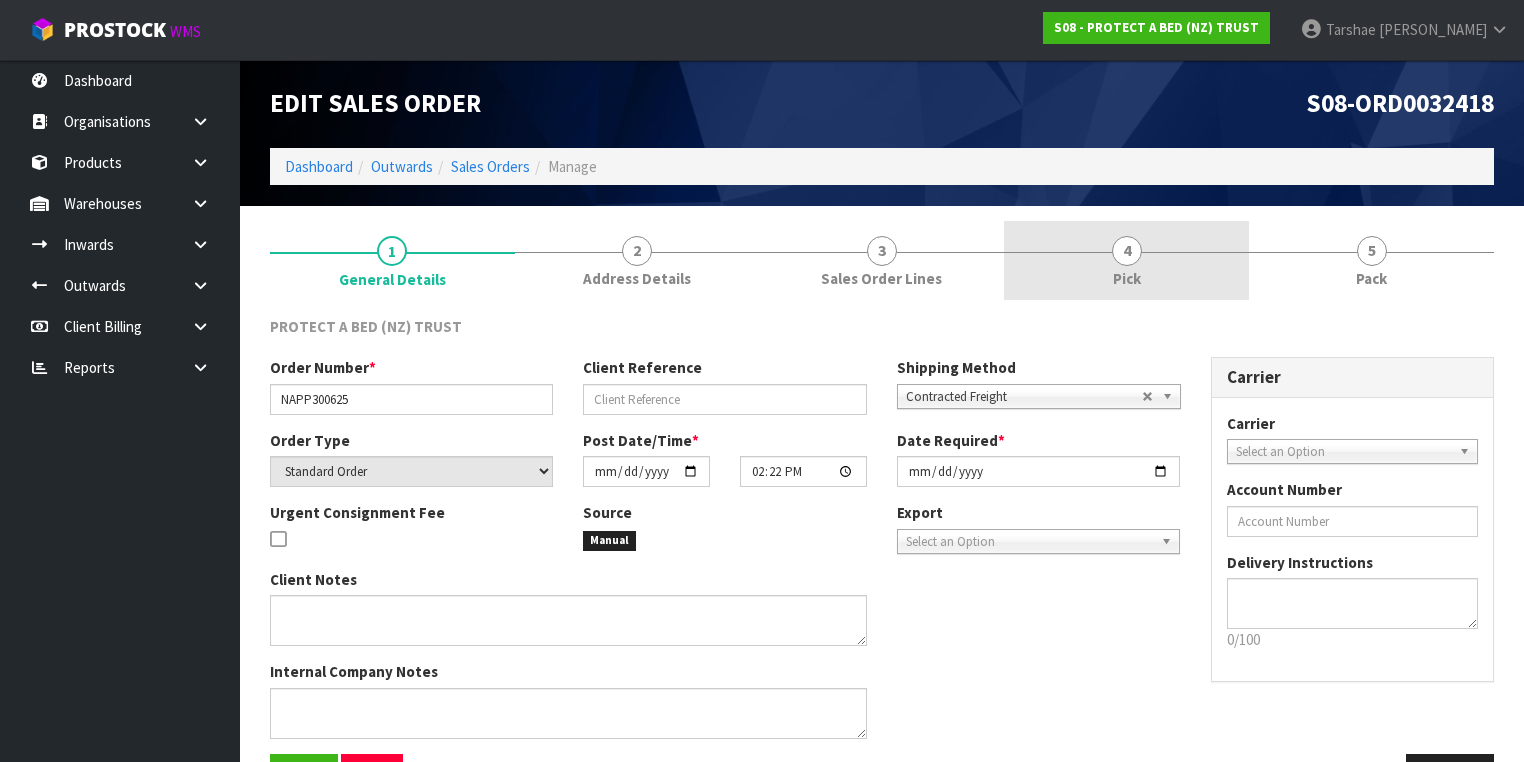click on "4
Pick" at bounding box center (1126, 260) 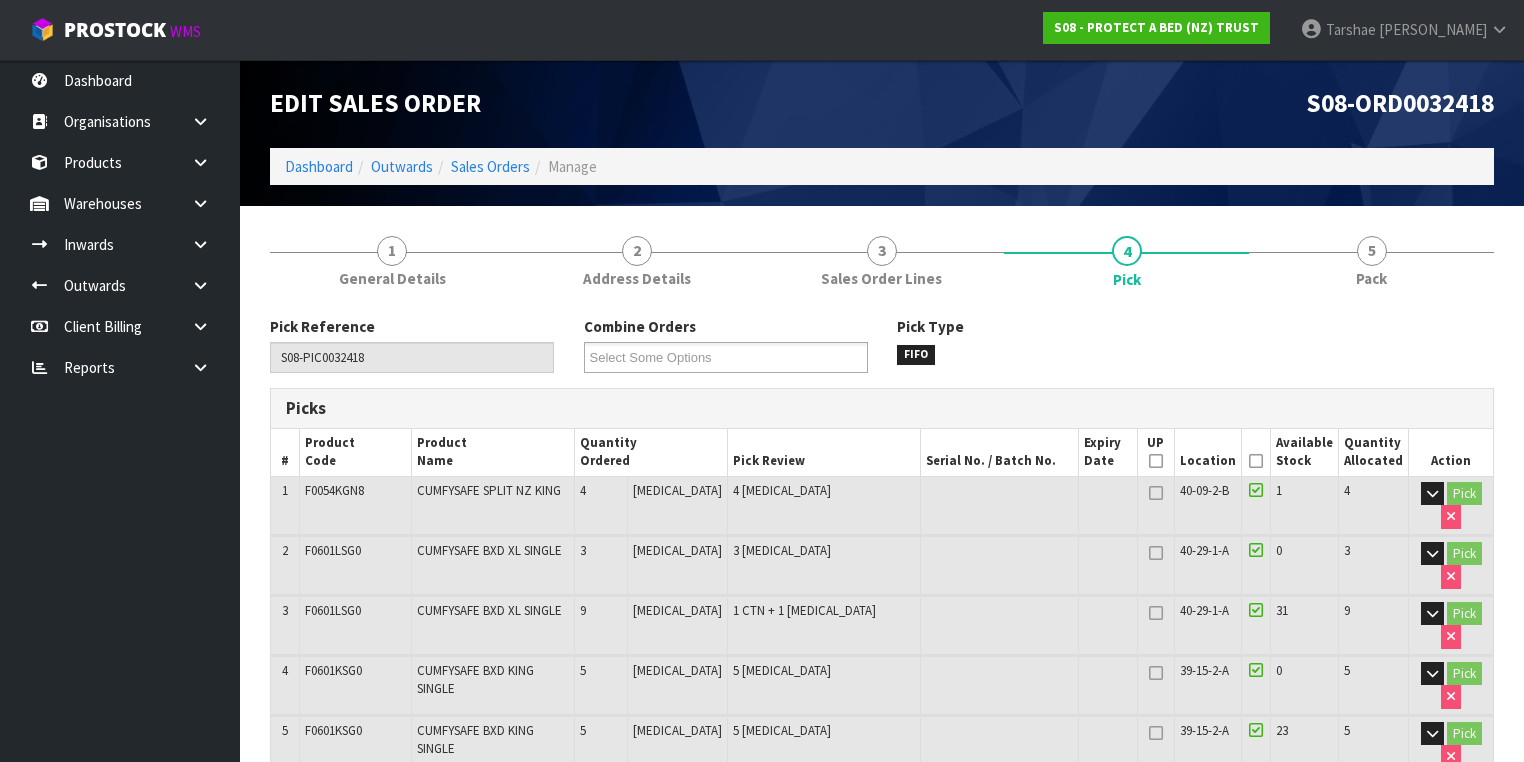 click at bounding box center (1256, 461) 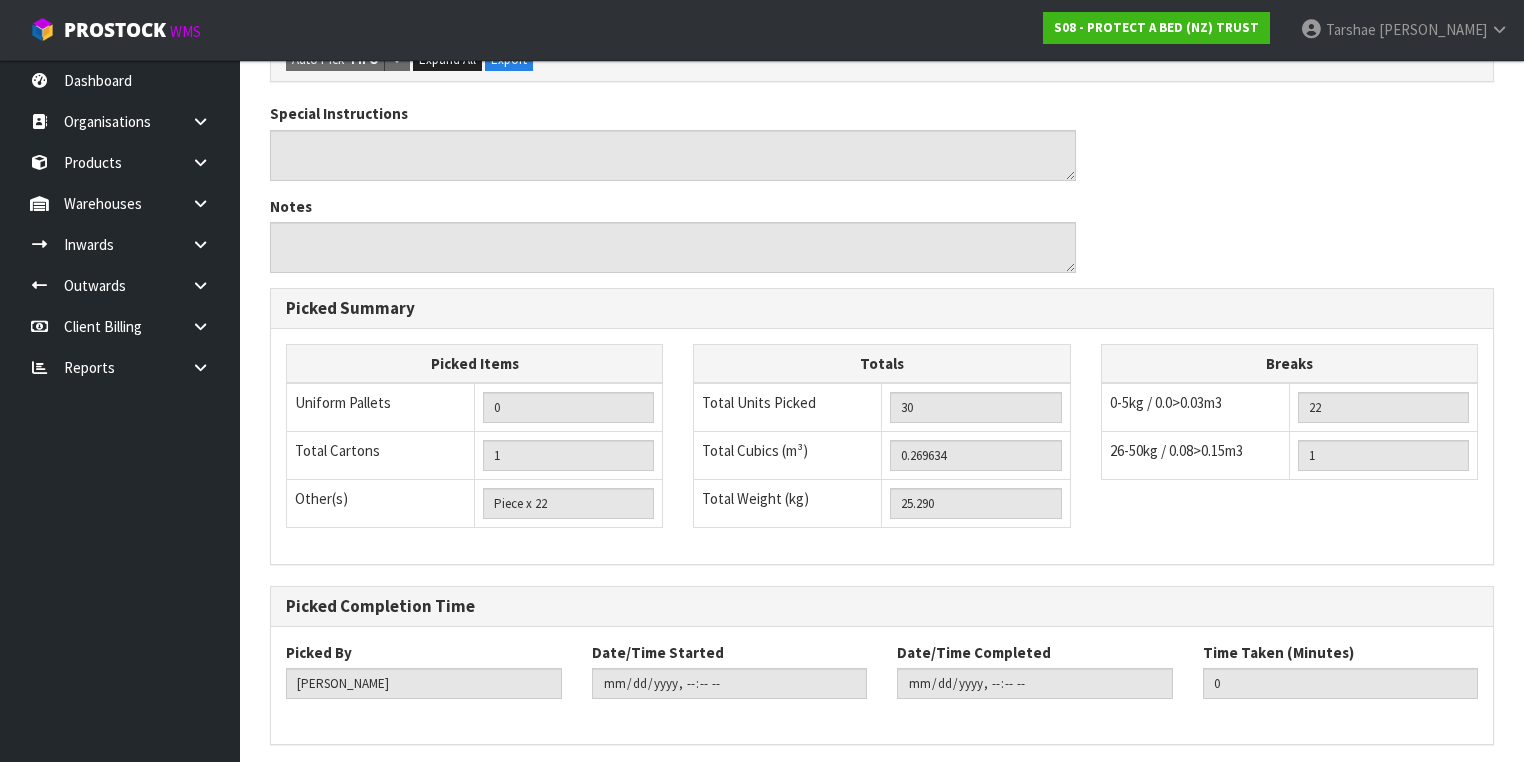 scroll, scrollTop: 993, scrollLeft: 0, axis: vertical 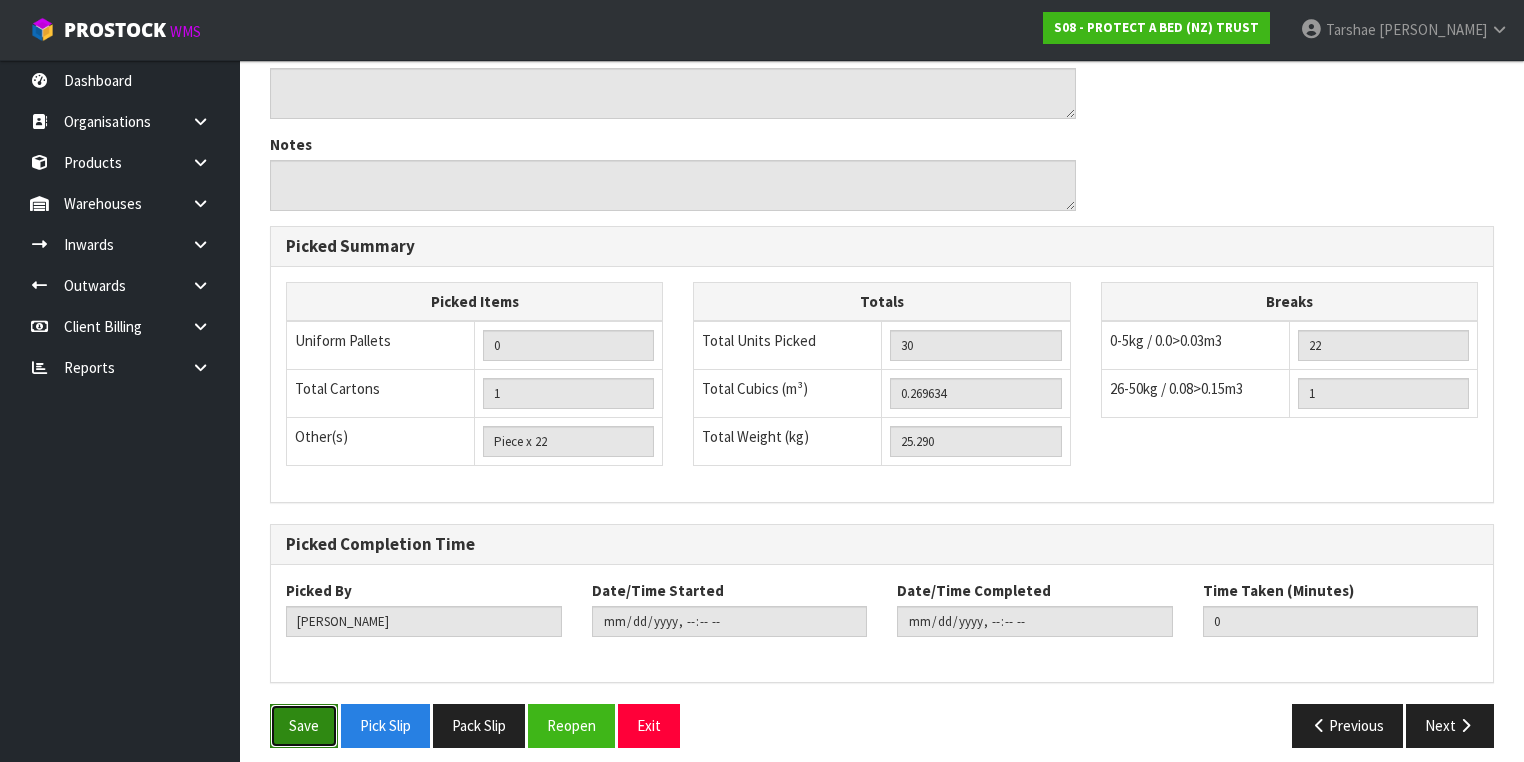 click on "Save" at bounding box center (304, 725) 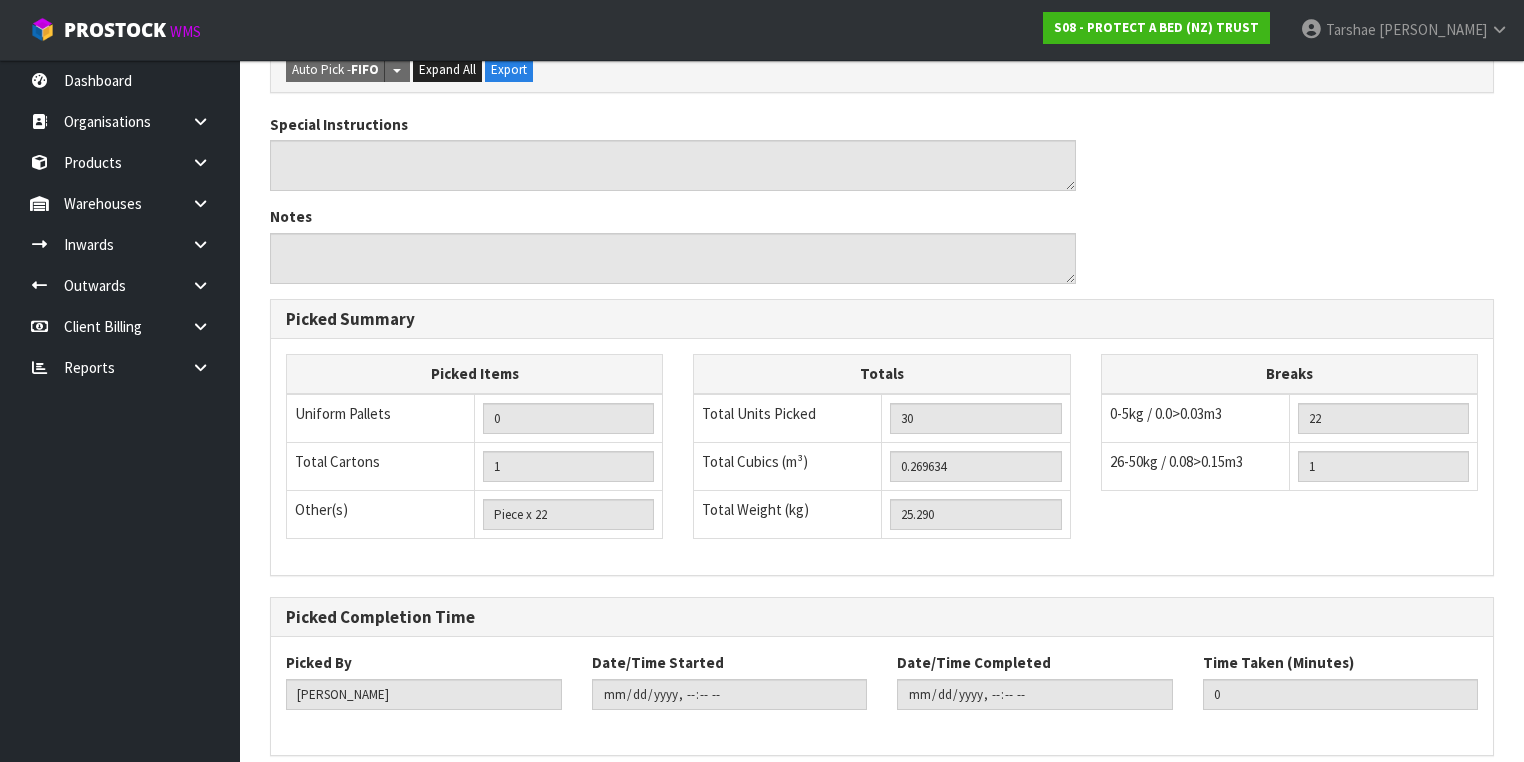 scroll, scrollTop: 0, scrollLeft: 0, axis: both 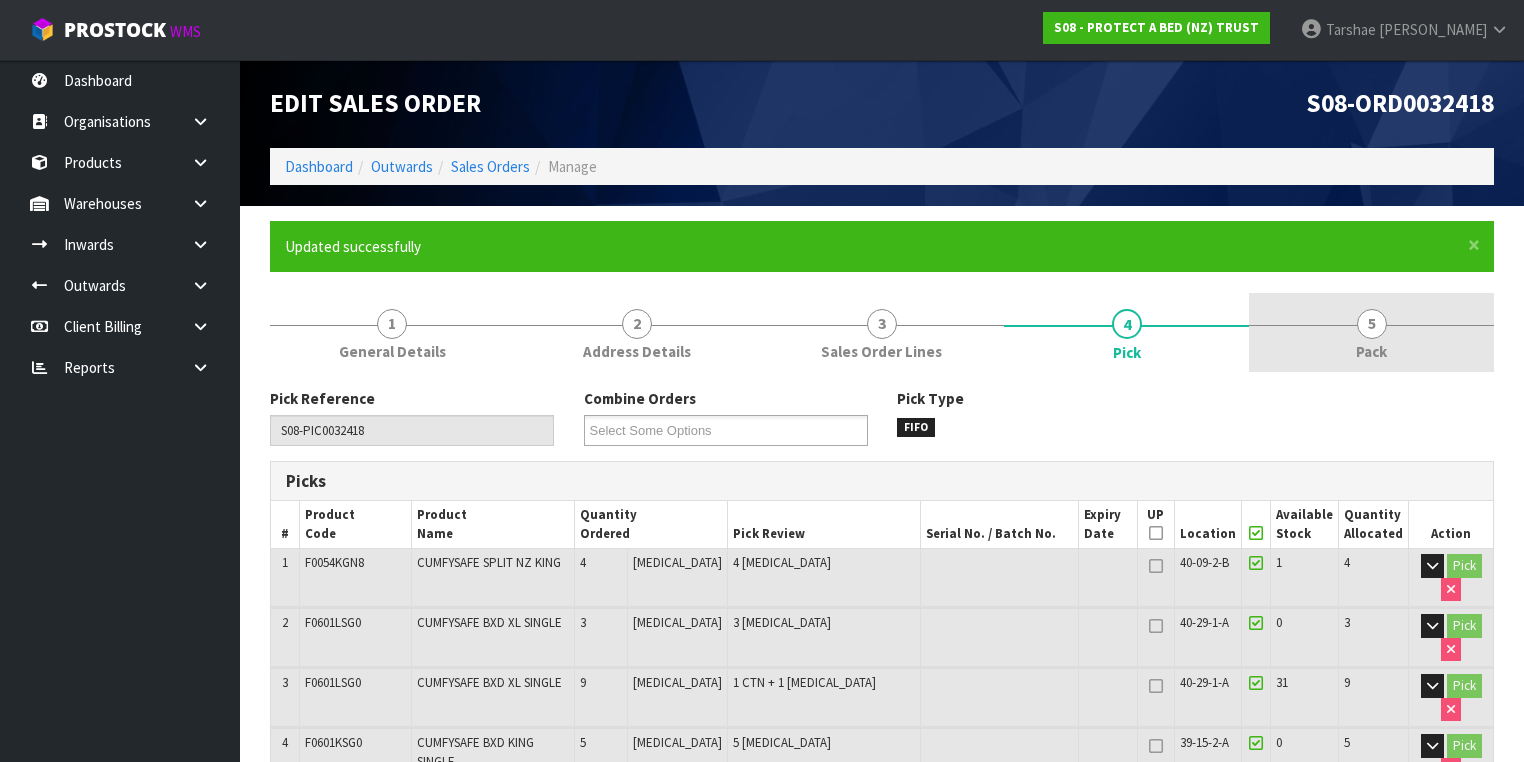 type on "Tarshae Graydon" 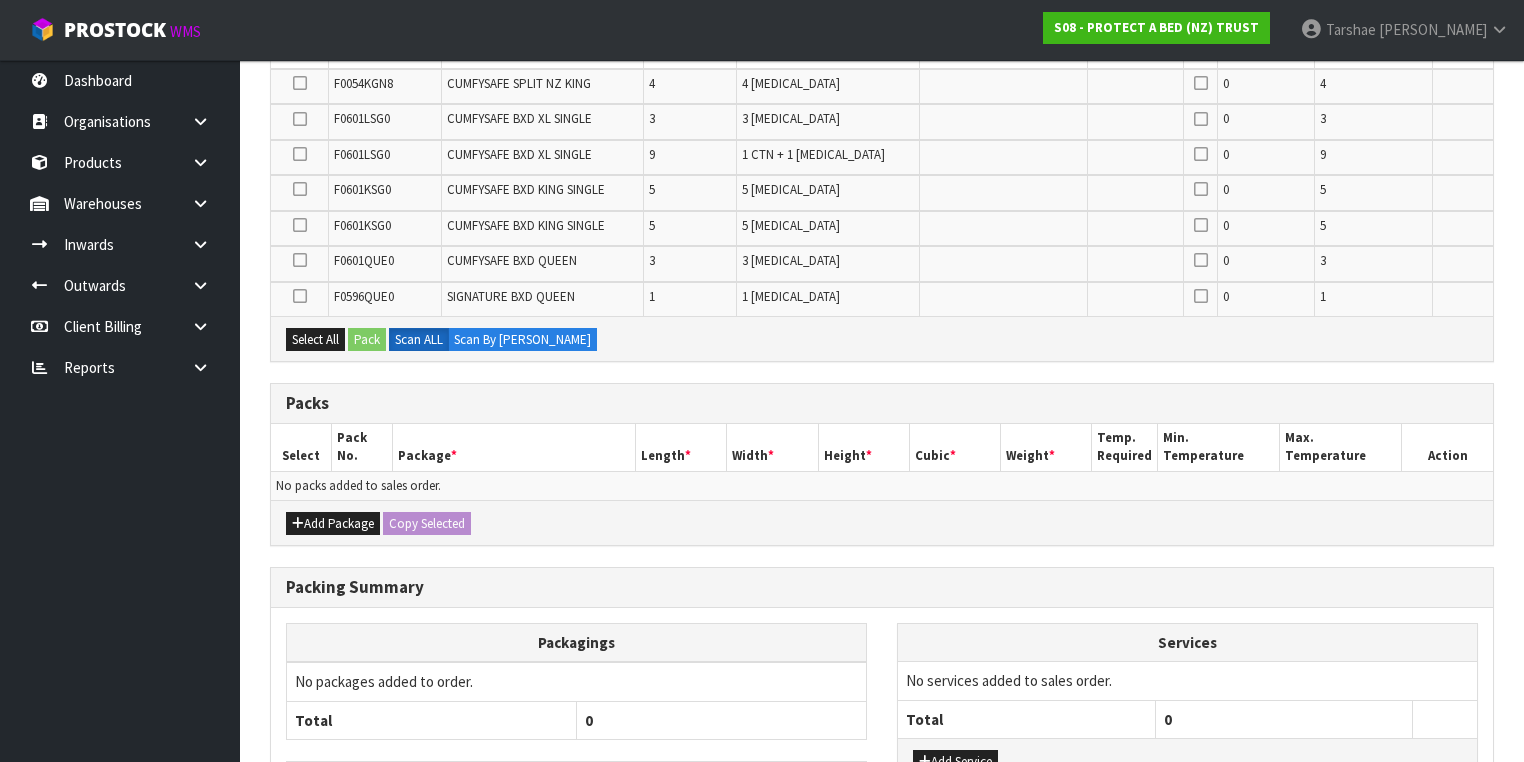 scroll, scrollTop: 605, scrollLeft: 0, axis: vertical 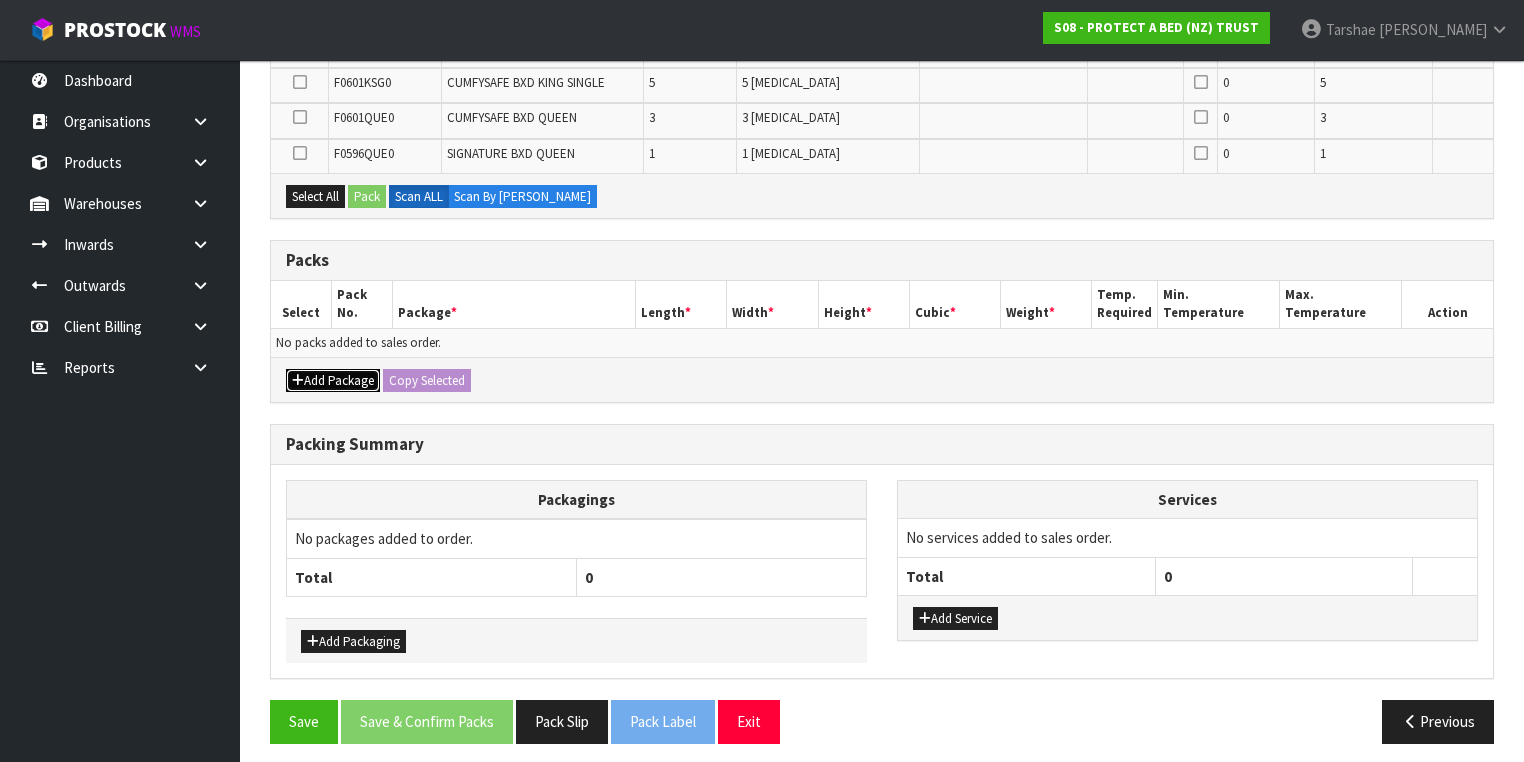 click on "Add Package" at bounding box center [333, 381] 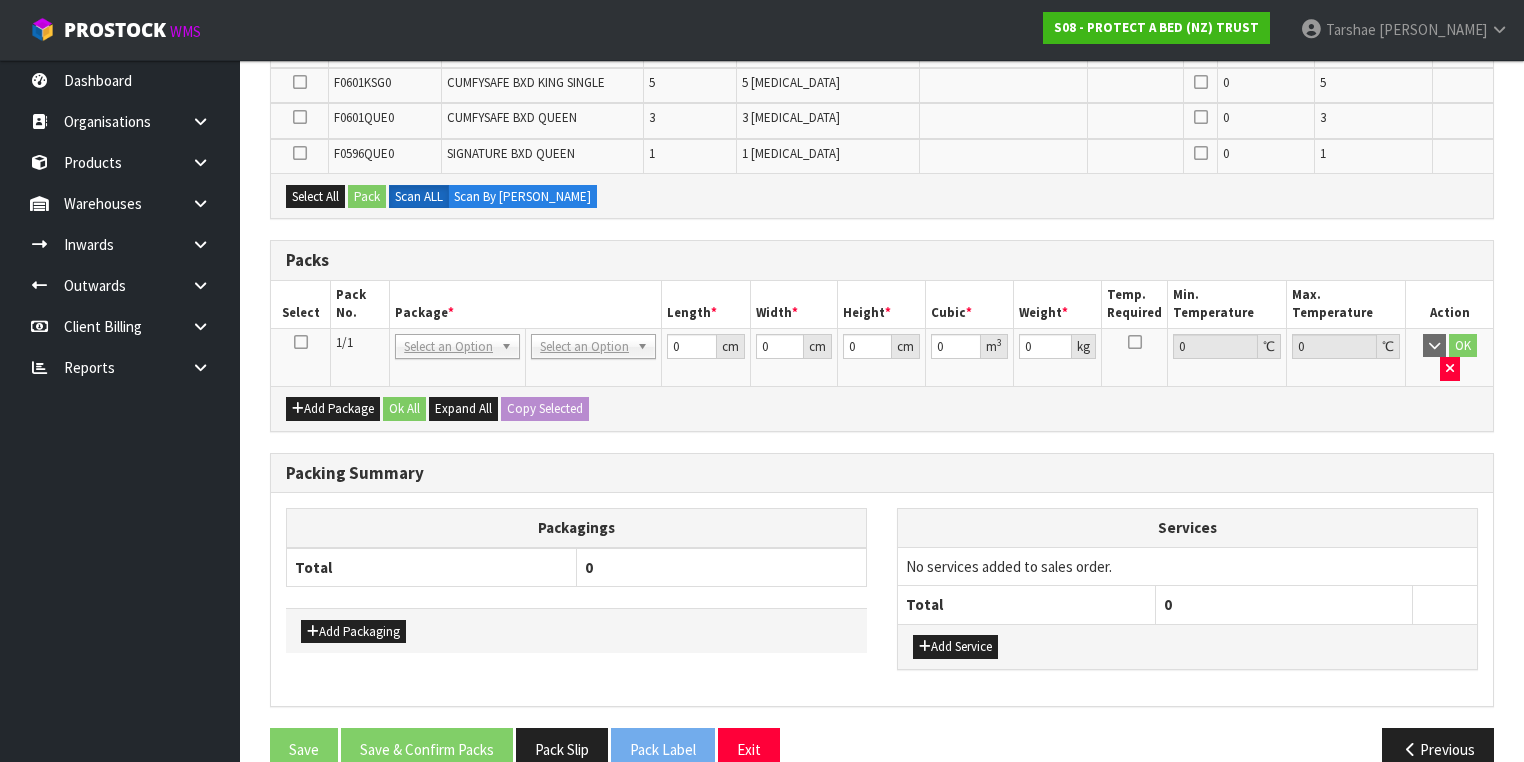 click at bounding box center [301, 342] 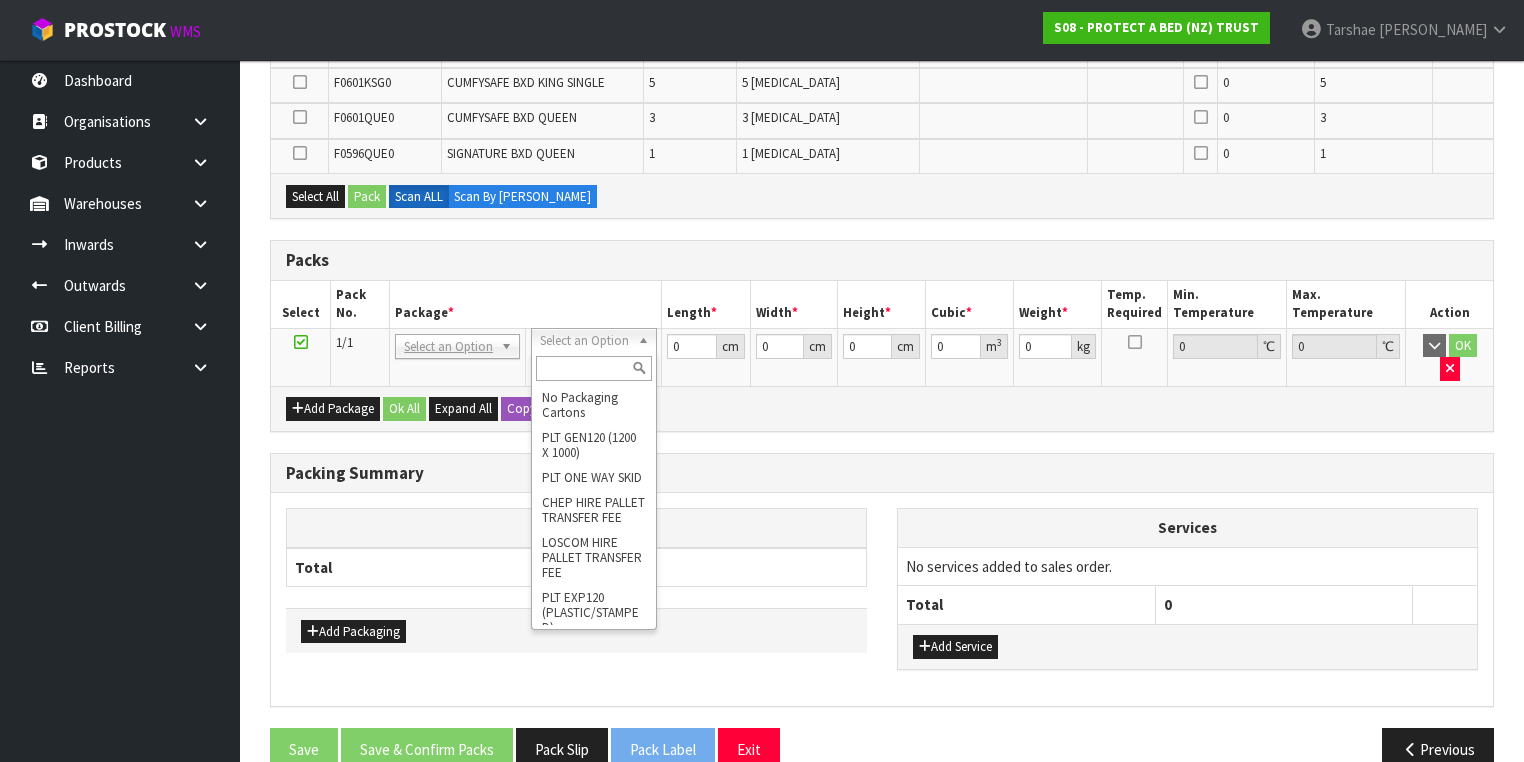 click at bounding box center [593, 368] 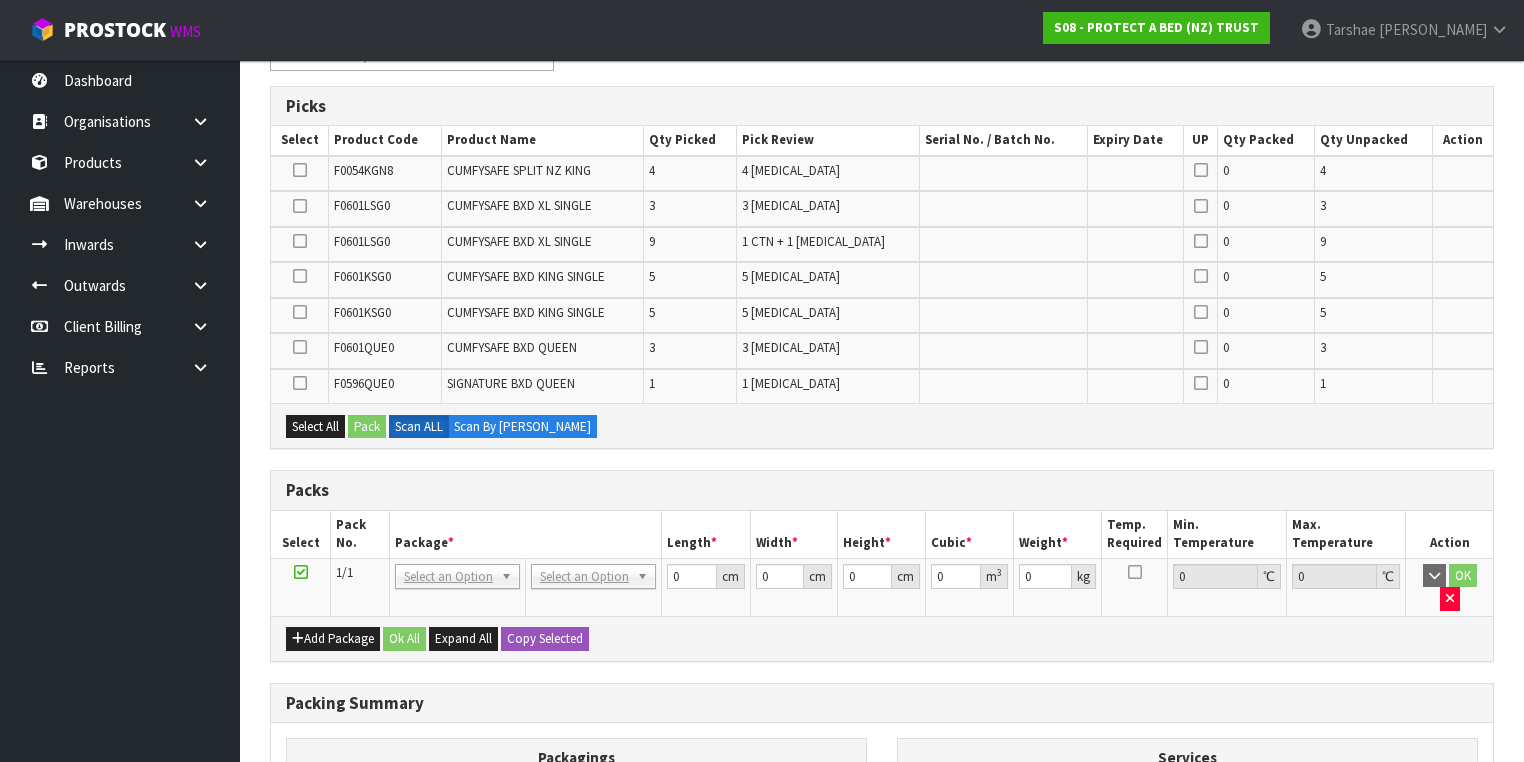 scroll, scrollTop: 365, scrollLeft: 0, axis: vertical 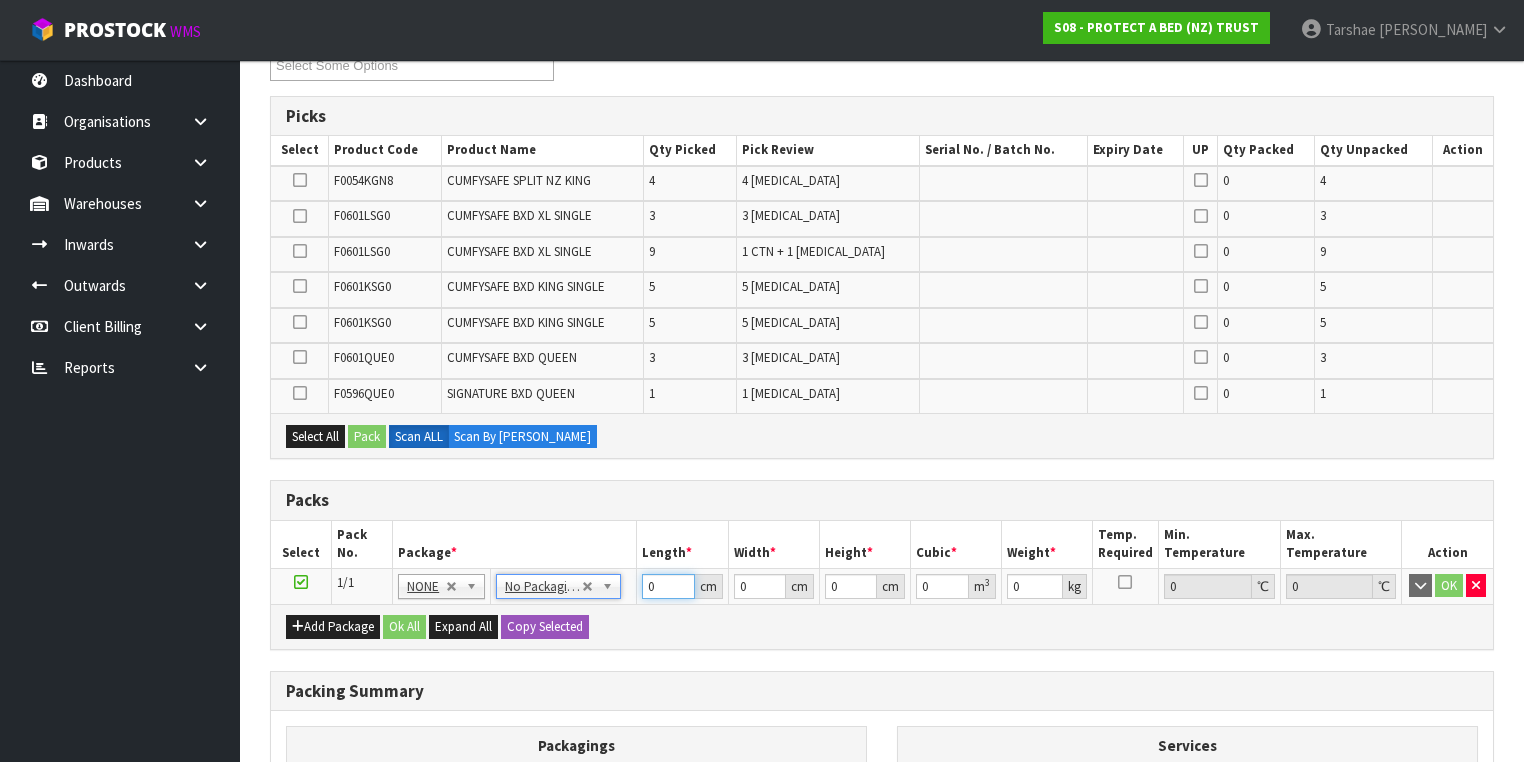 drag, startPoint x: 657, startPoint y: 580, endPoint x: 554, endPoint y: 592, distance: 103.69667 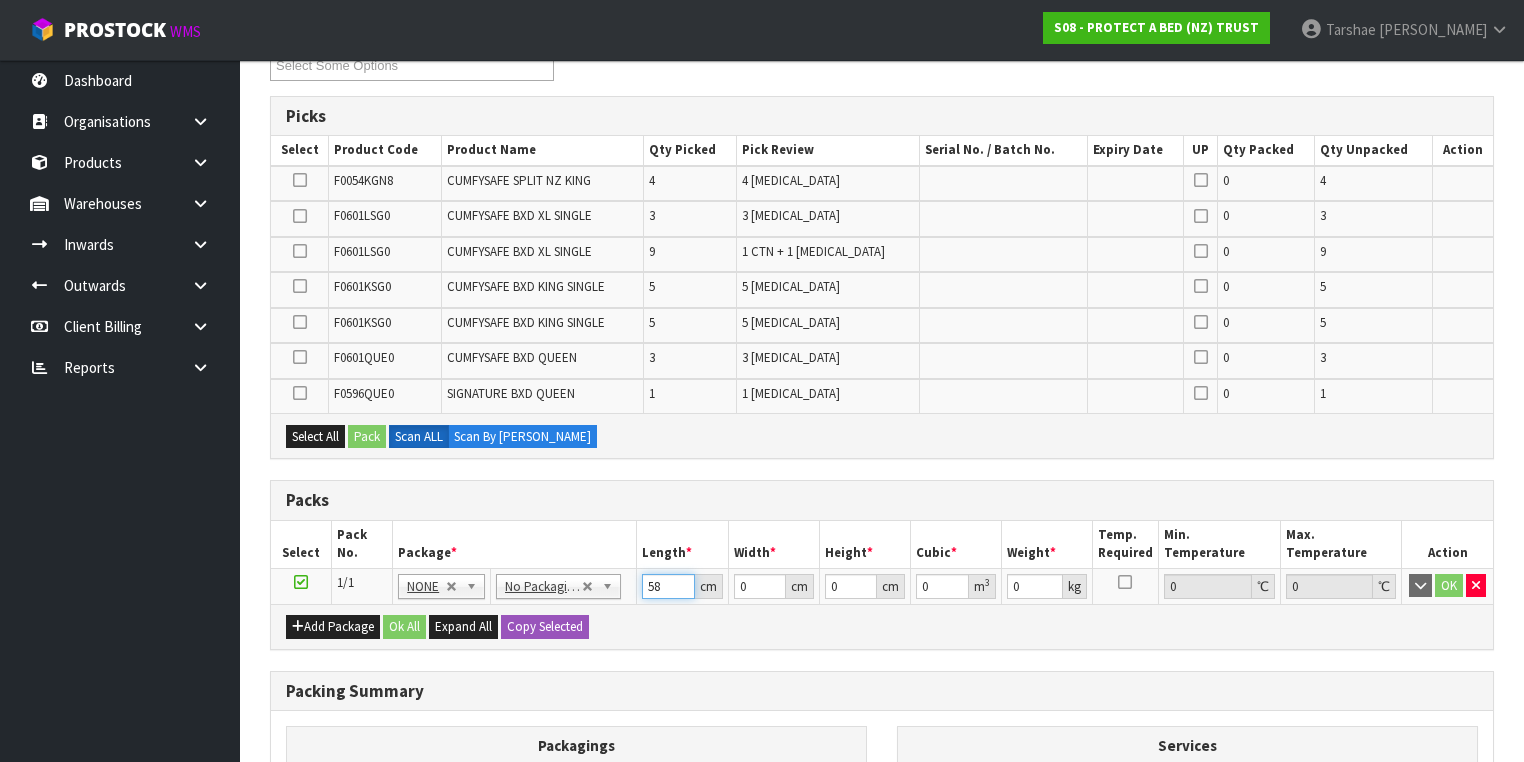 type on "58" 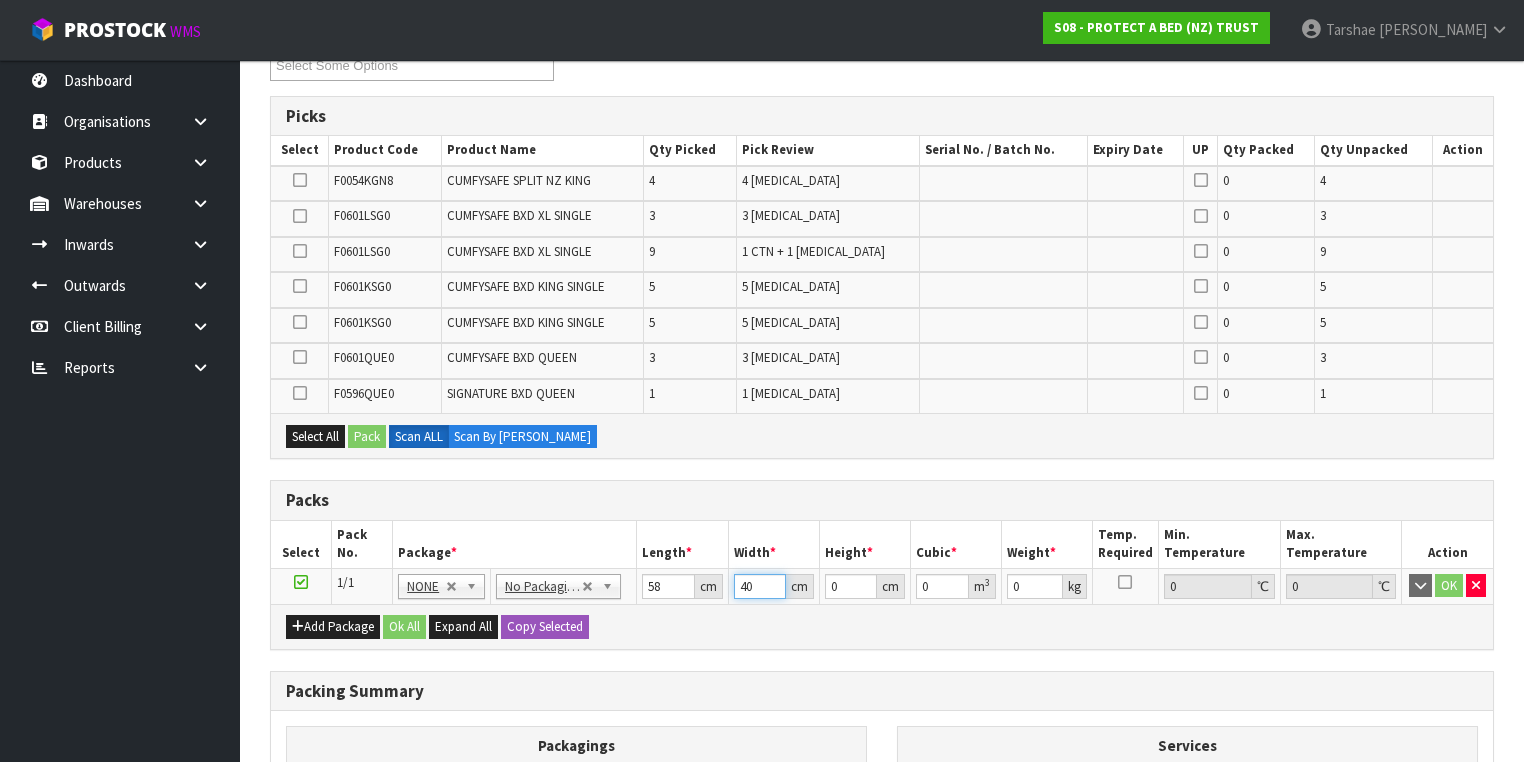 type on "40" 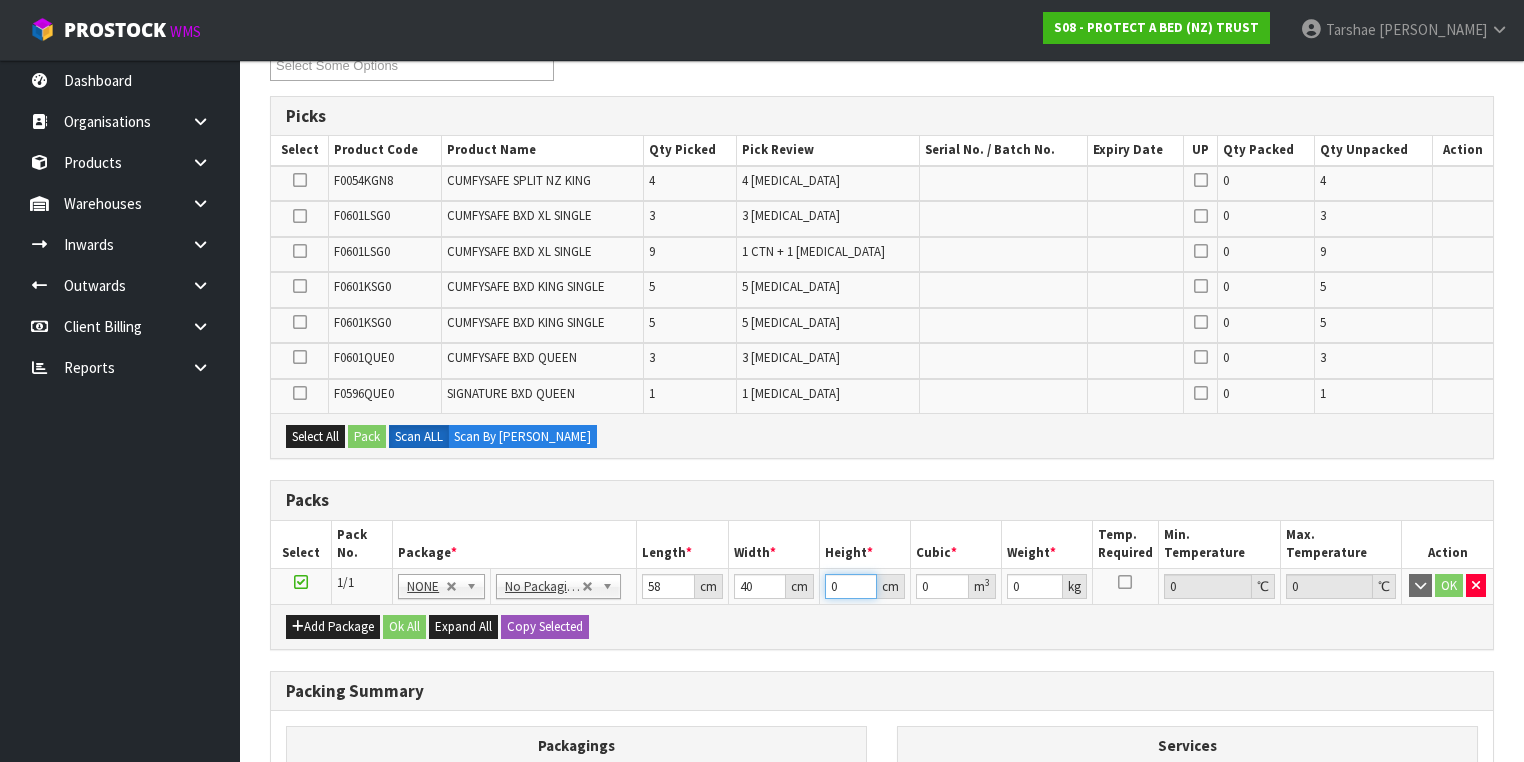 type on "3" 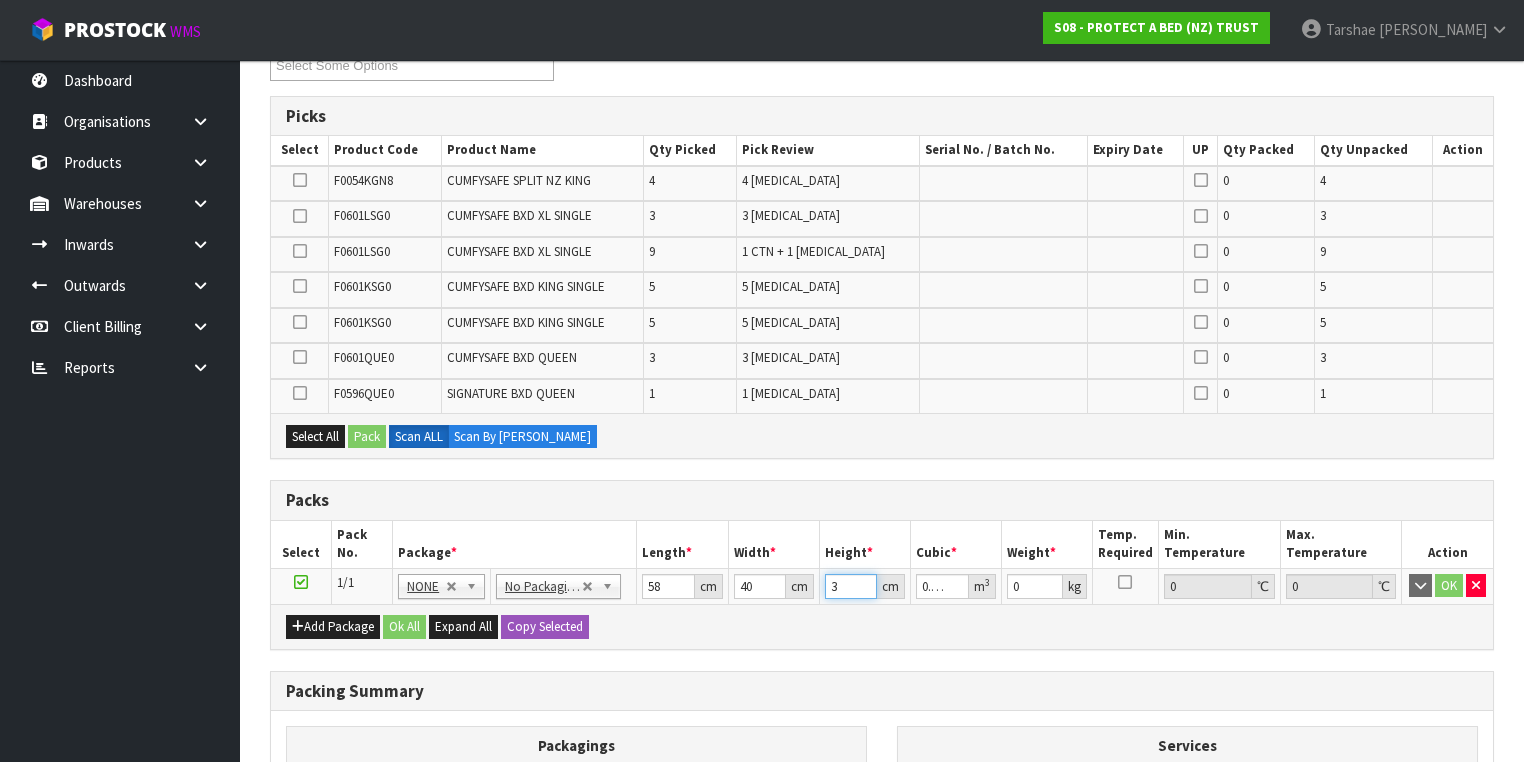 type on "32" 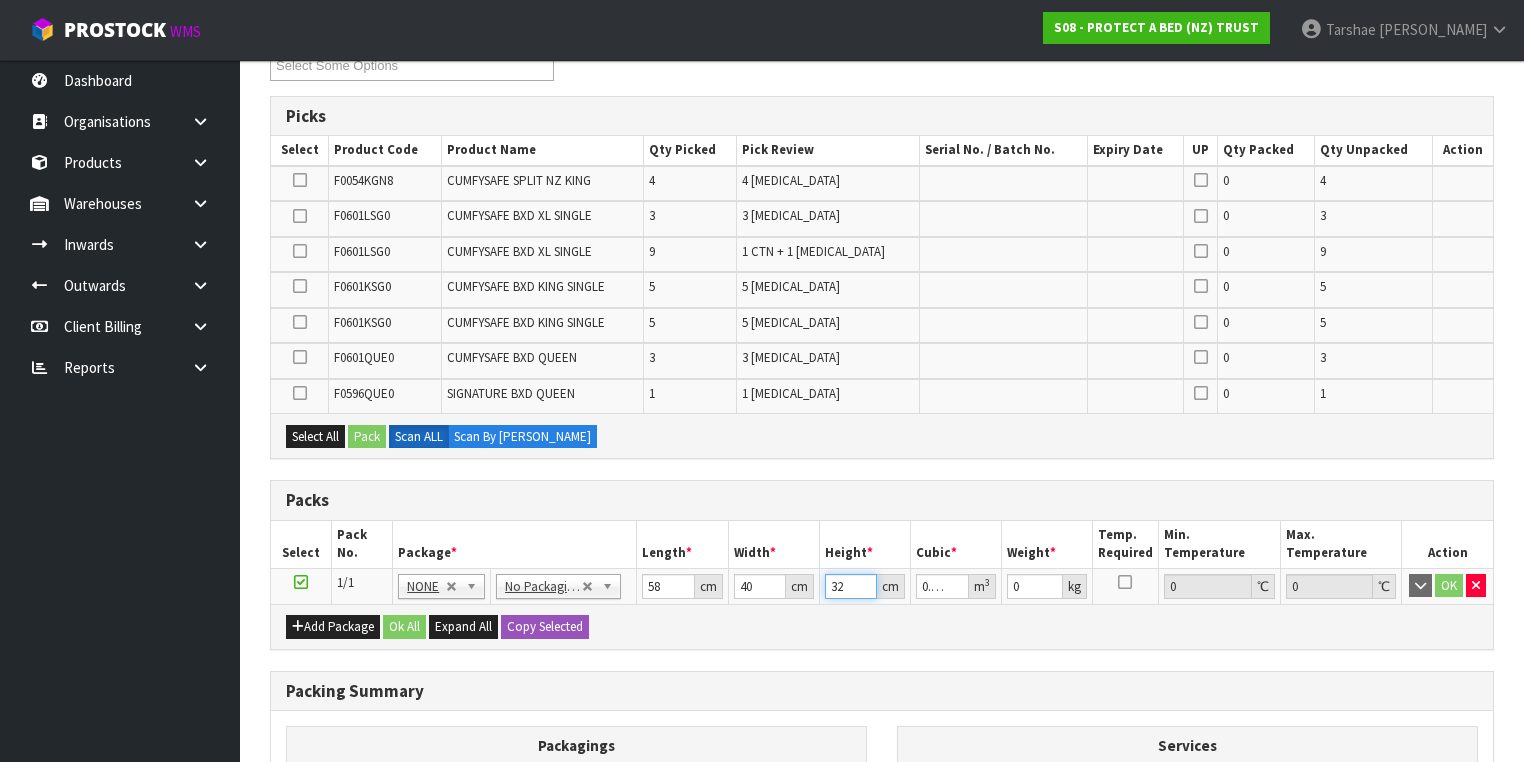 type on "32" 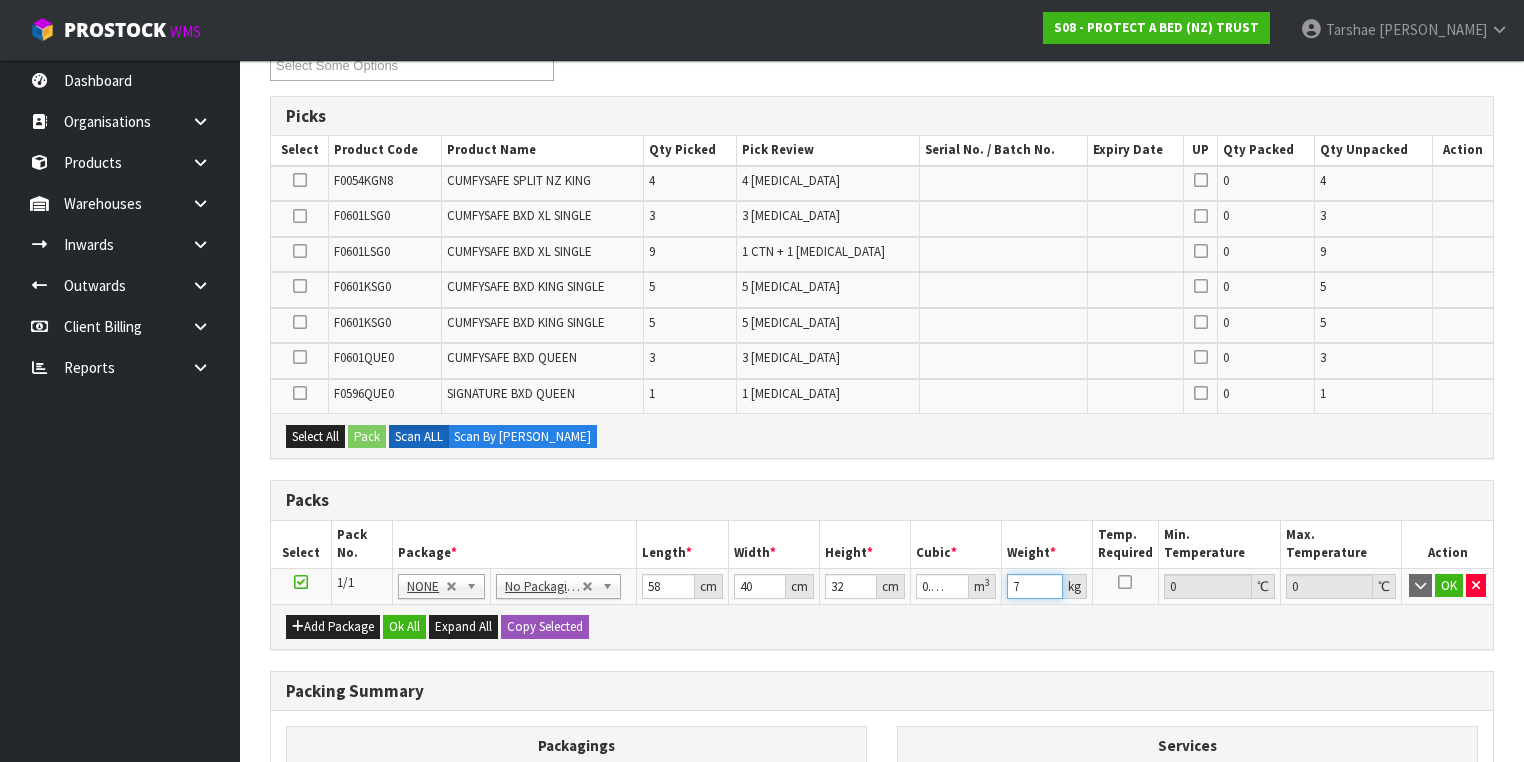 type on "7" 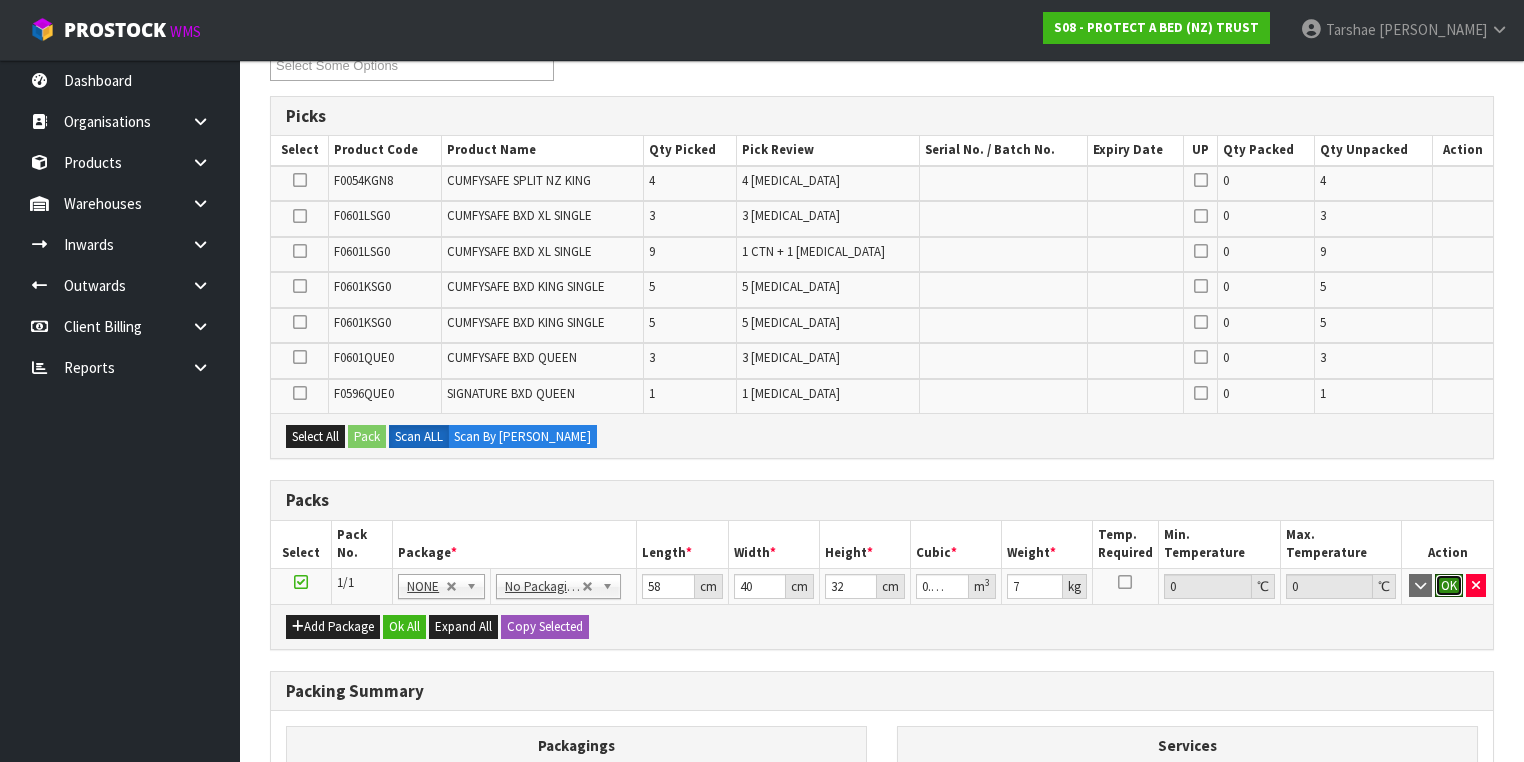 type 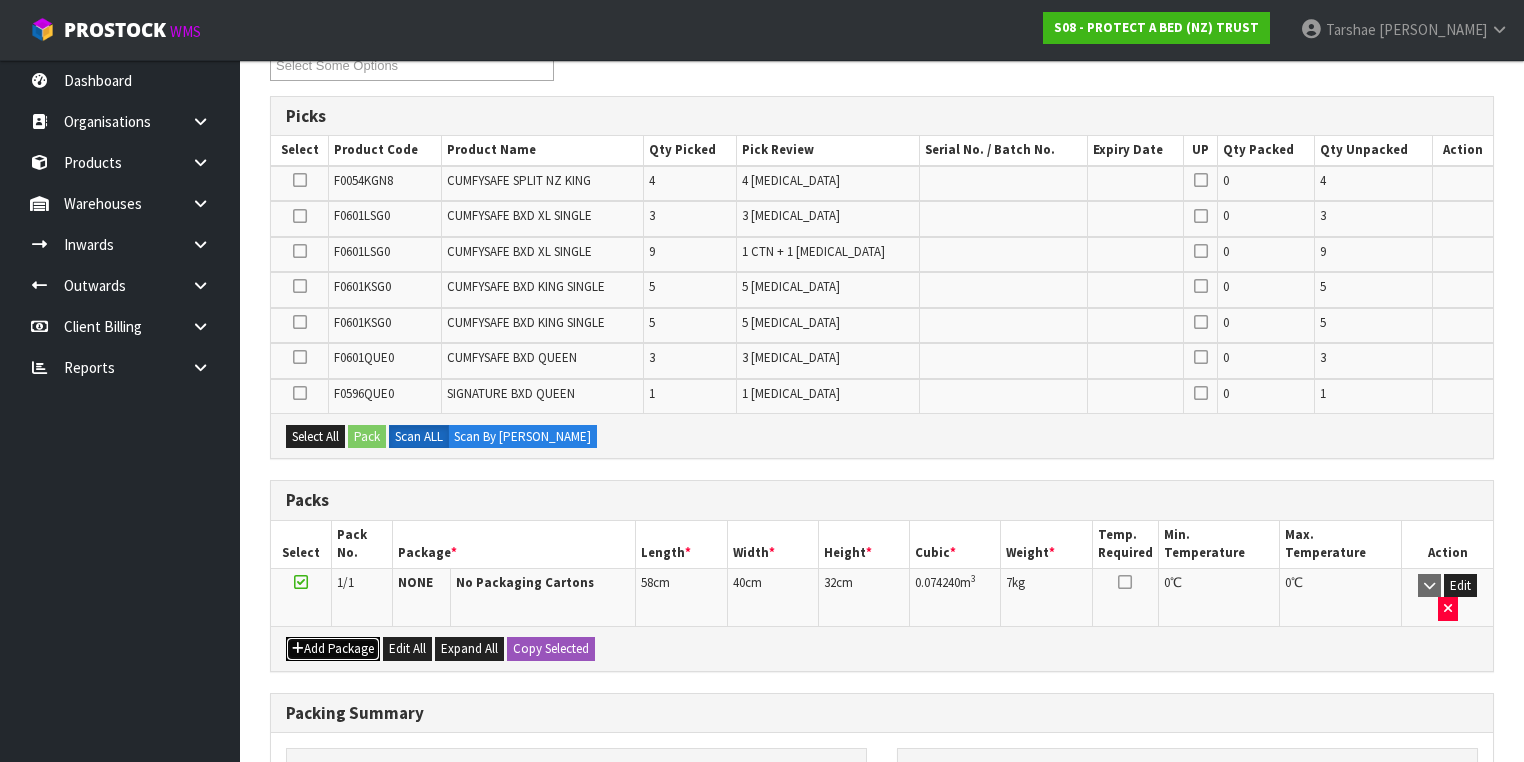 type 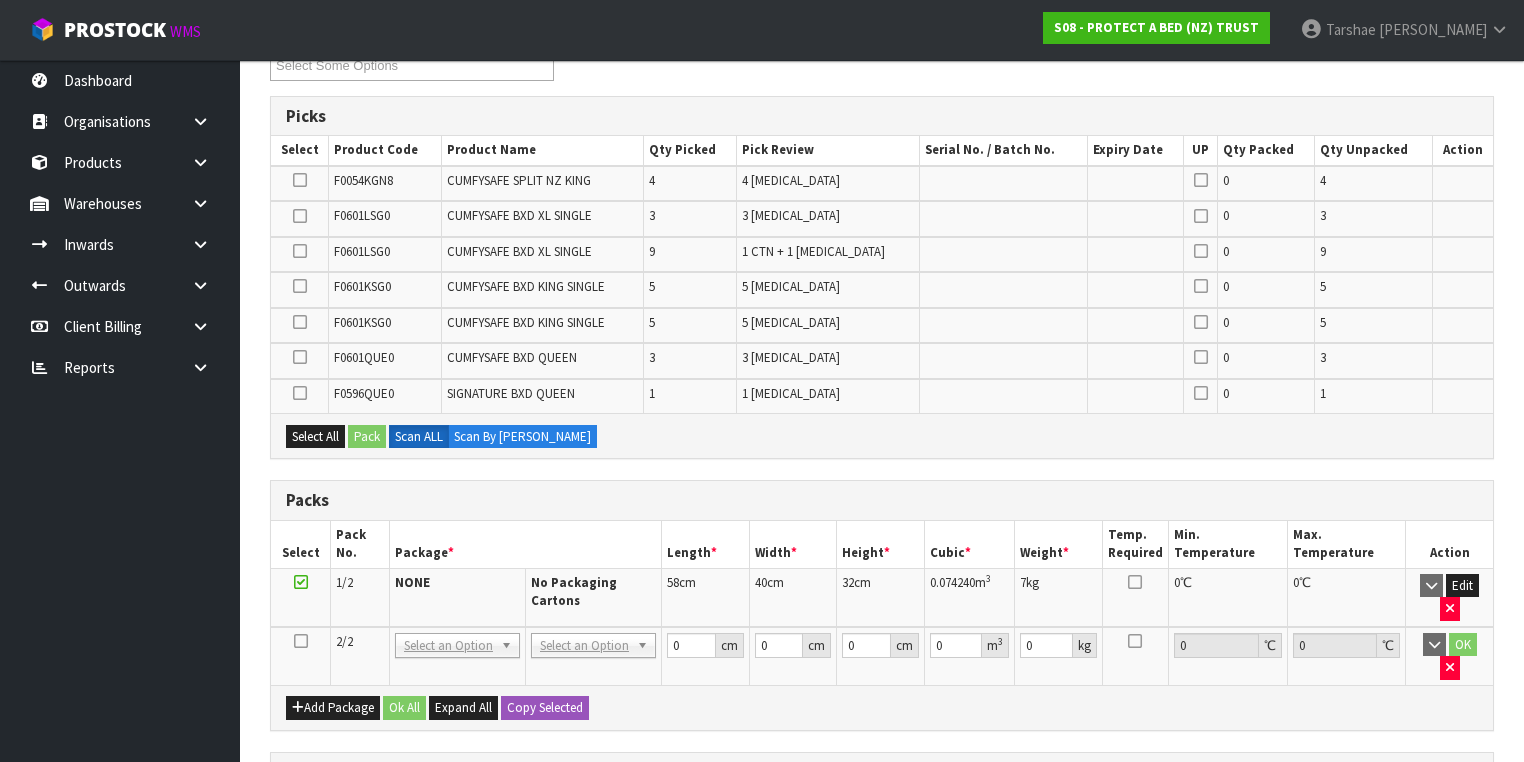 click at bounding box center [301, 641] 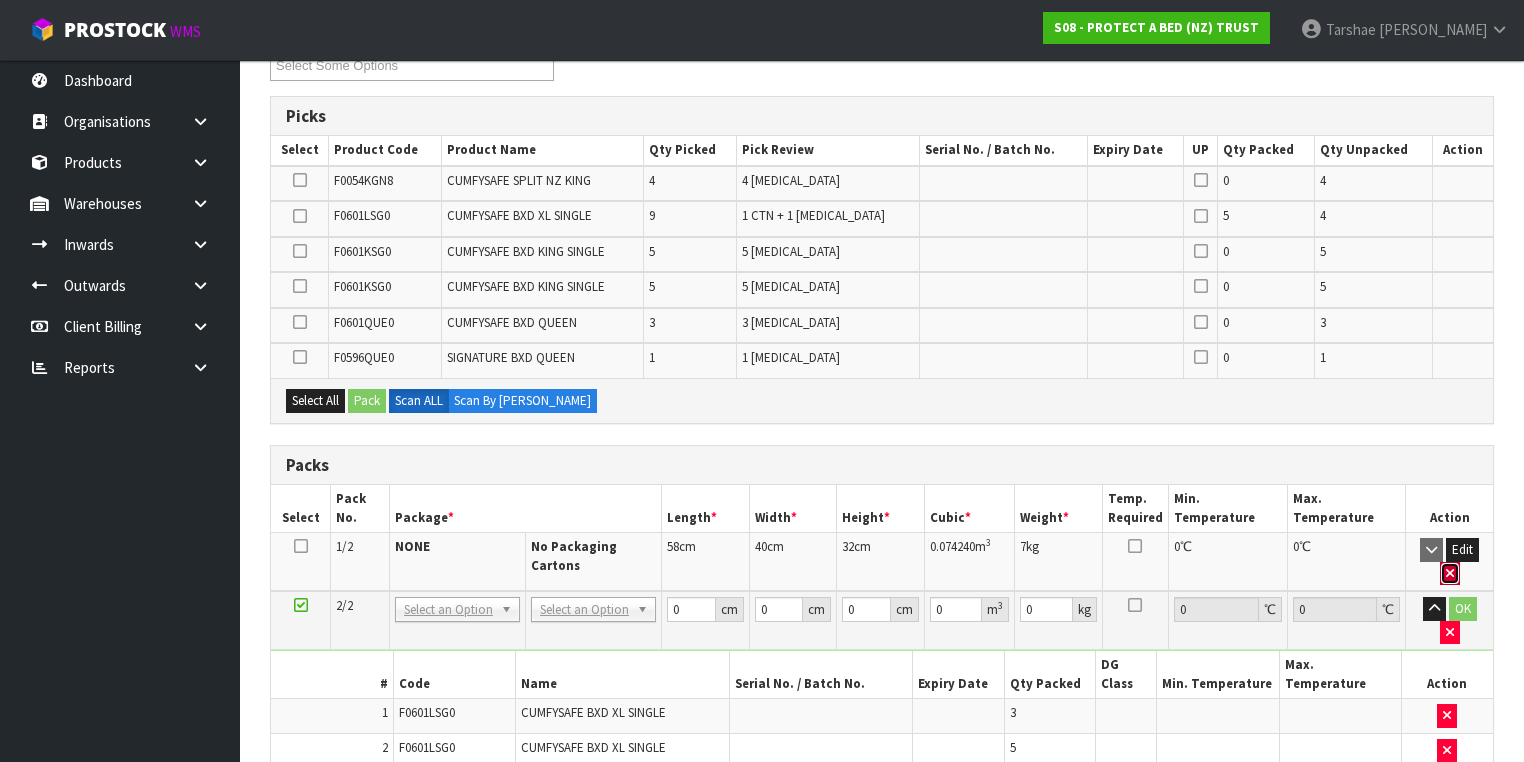 click at bounding box center (1450, 574) 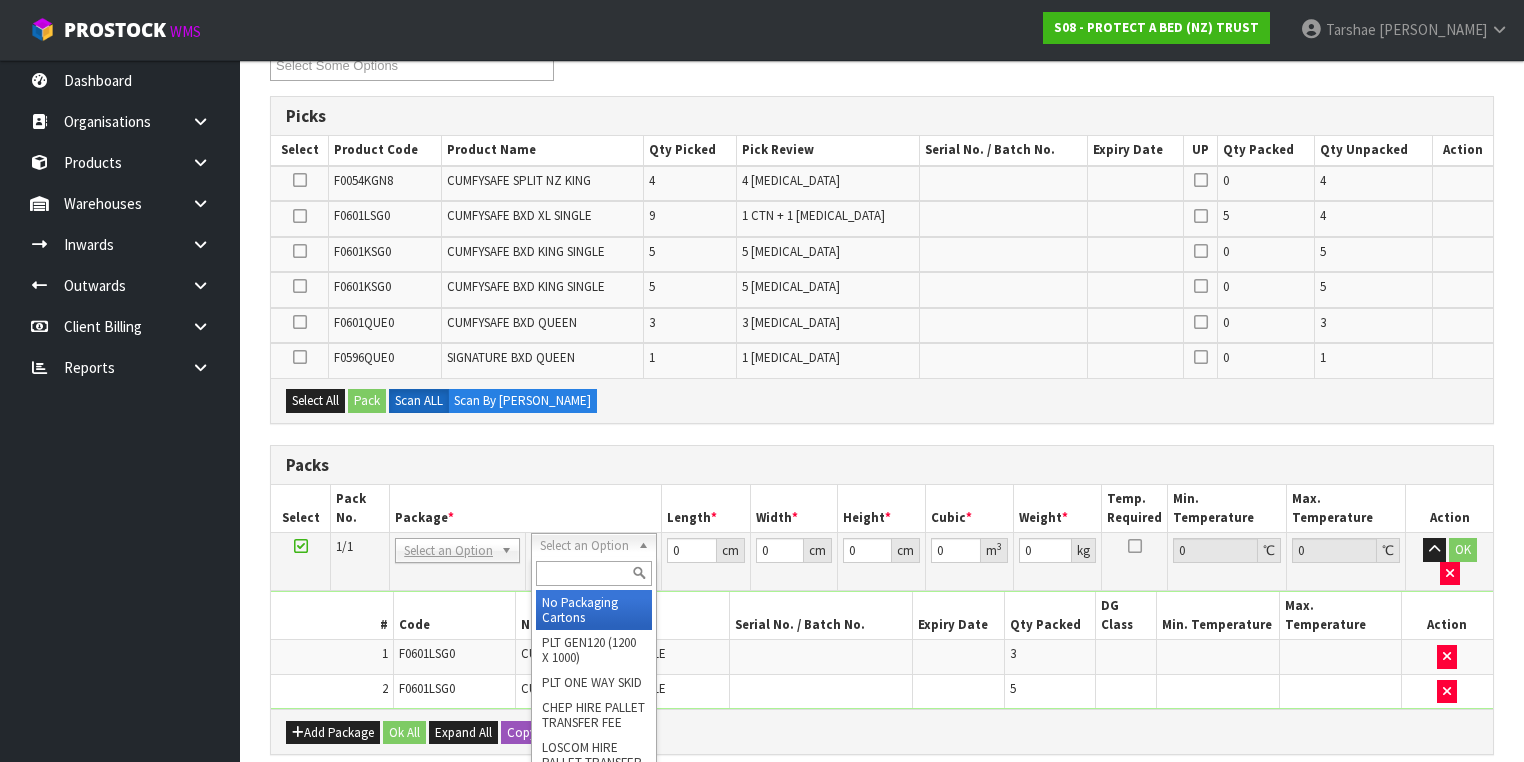 click at bounding box center [593, 573] 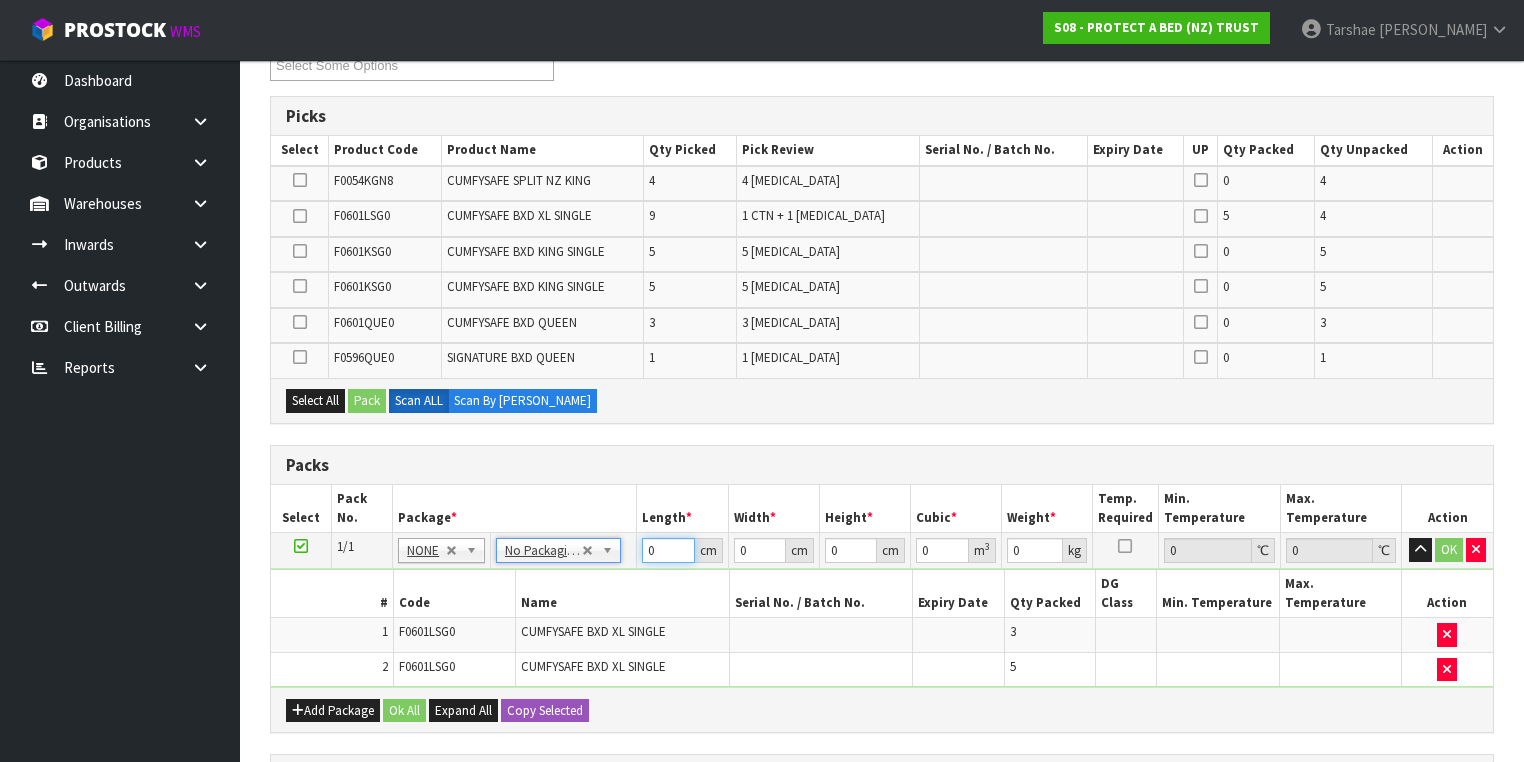 drag, startPoint x: 664, startPoint y: 536, endPoint x: 604, endPoint y: 540, distance: 60.133186 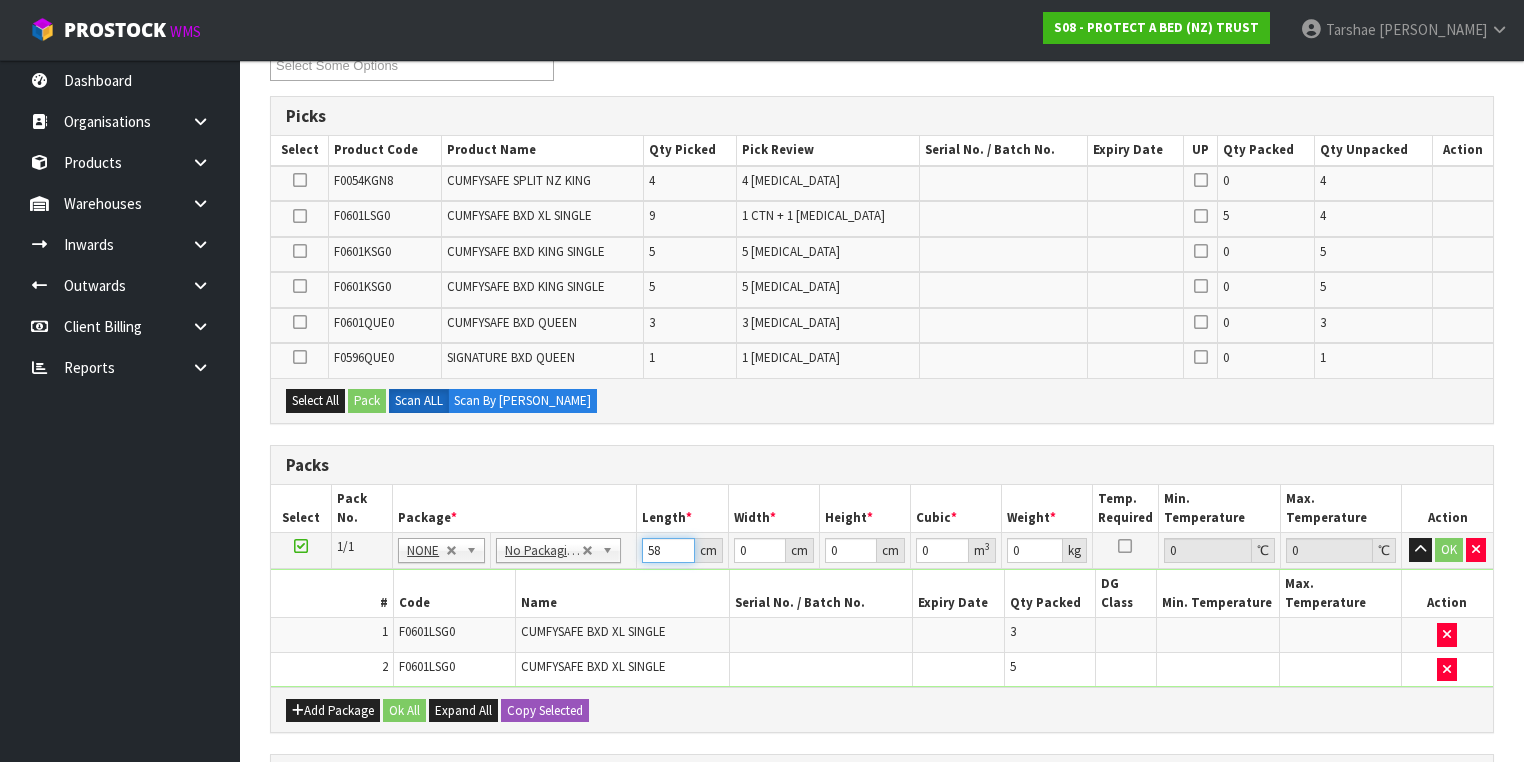 type on "58" 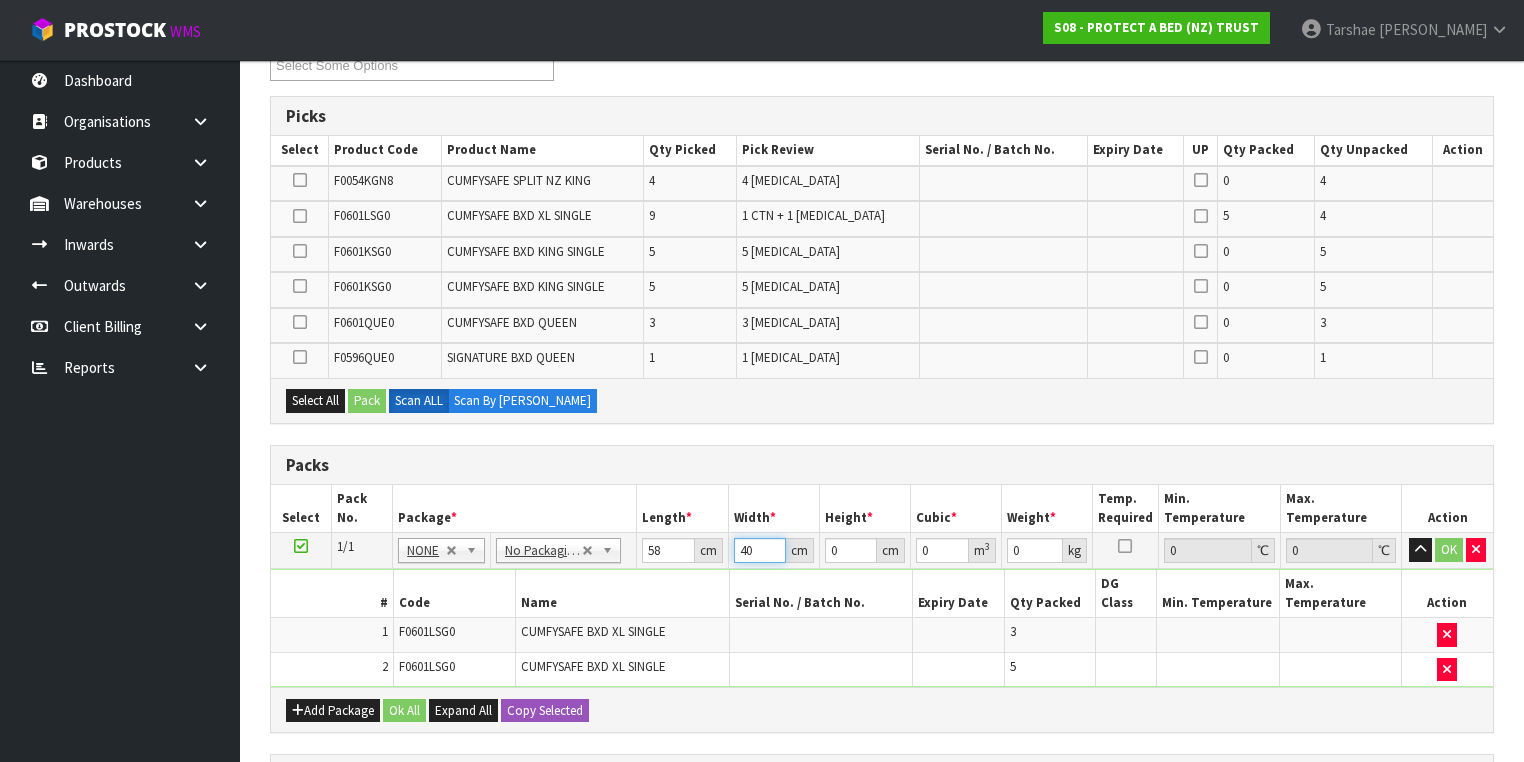 type on "40" 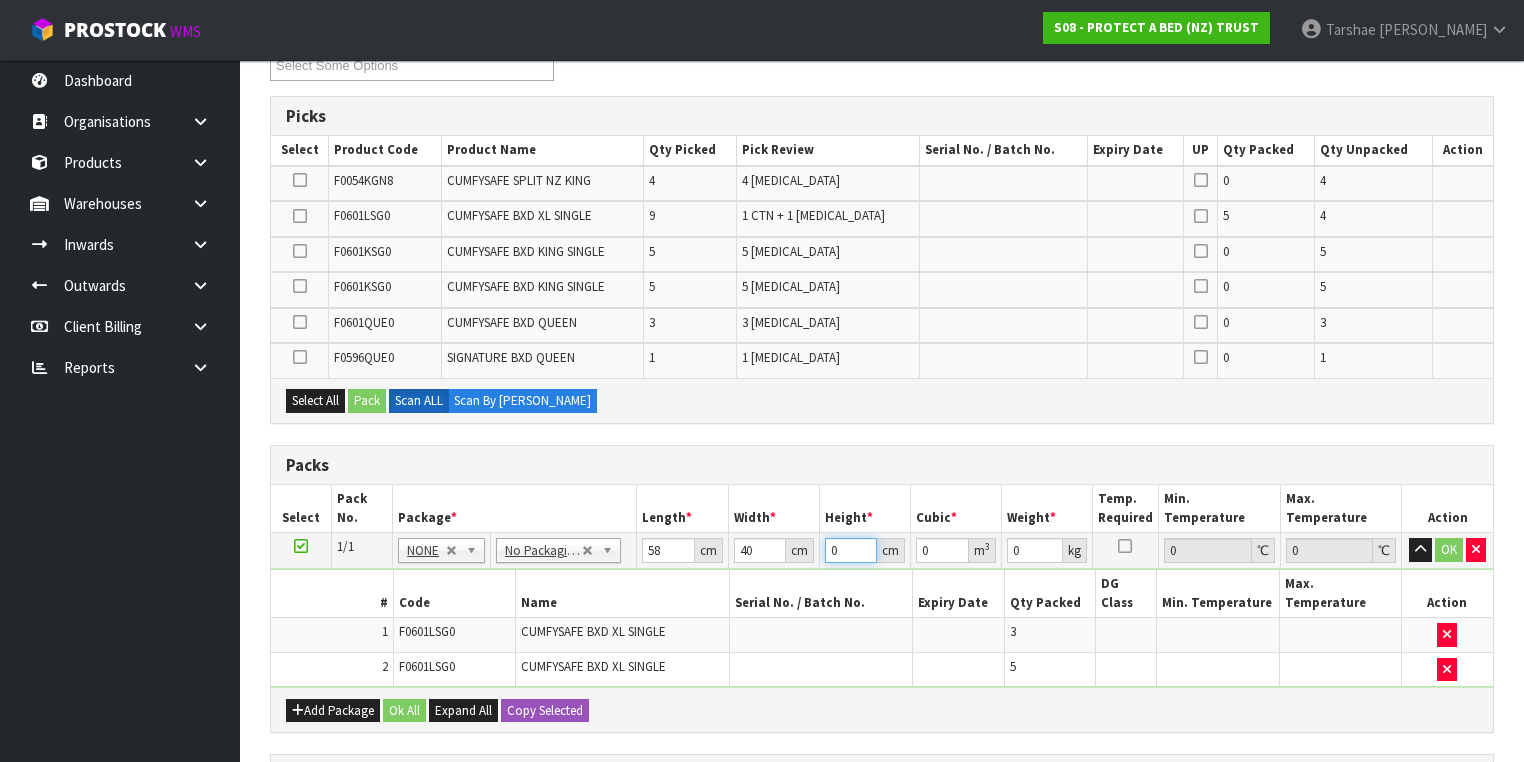 type on "3" 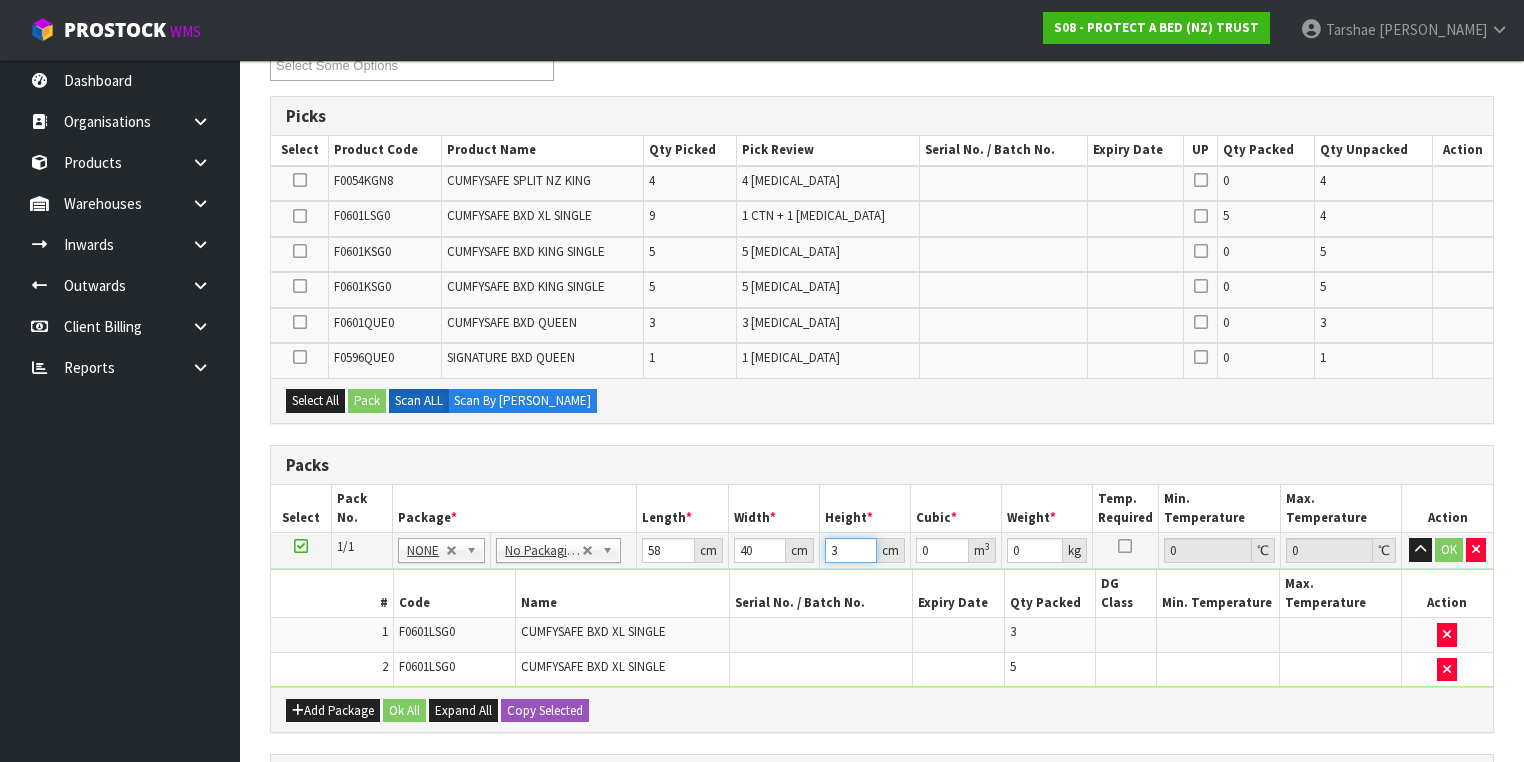 type on "0.00696" 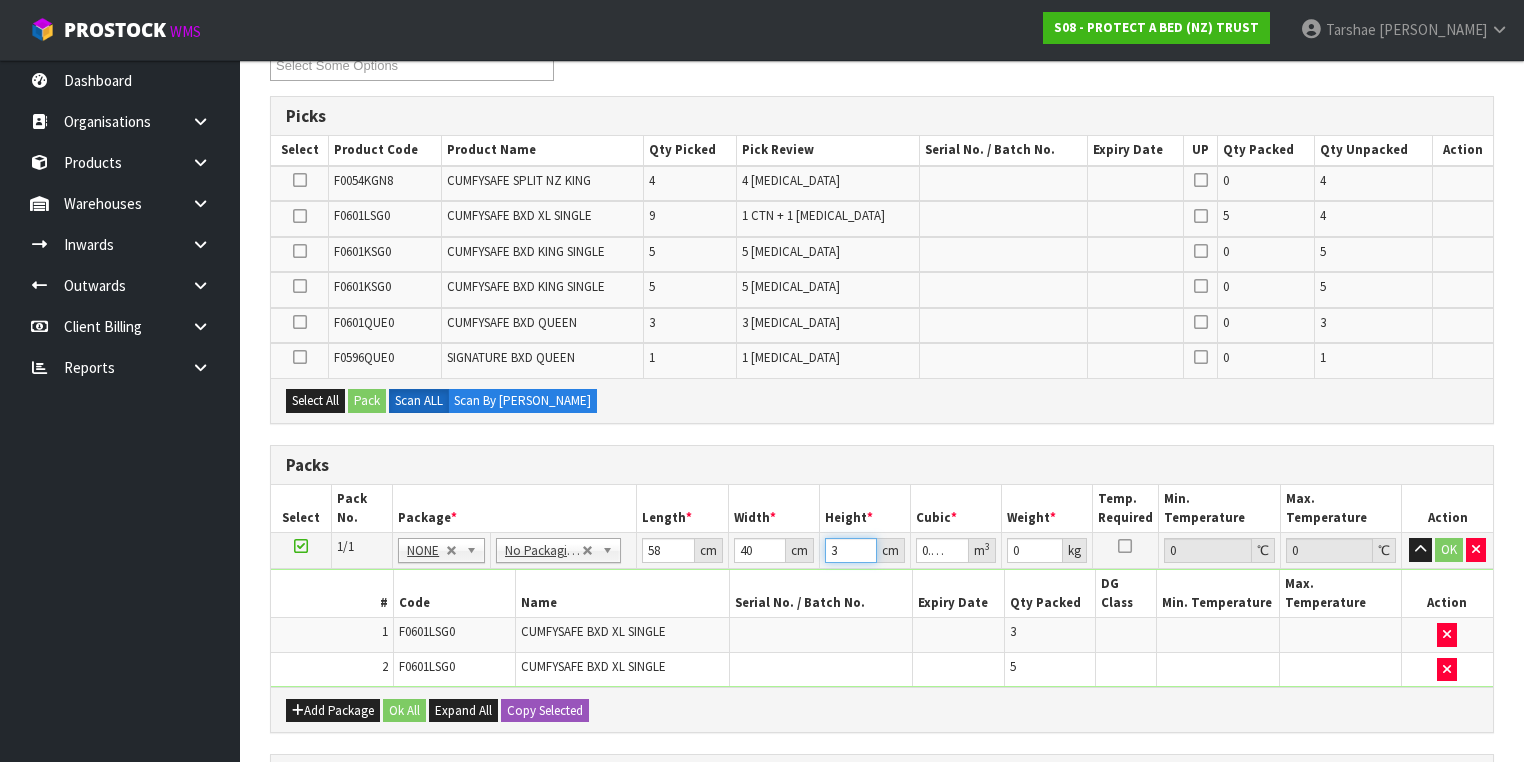 type on "32" 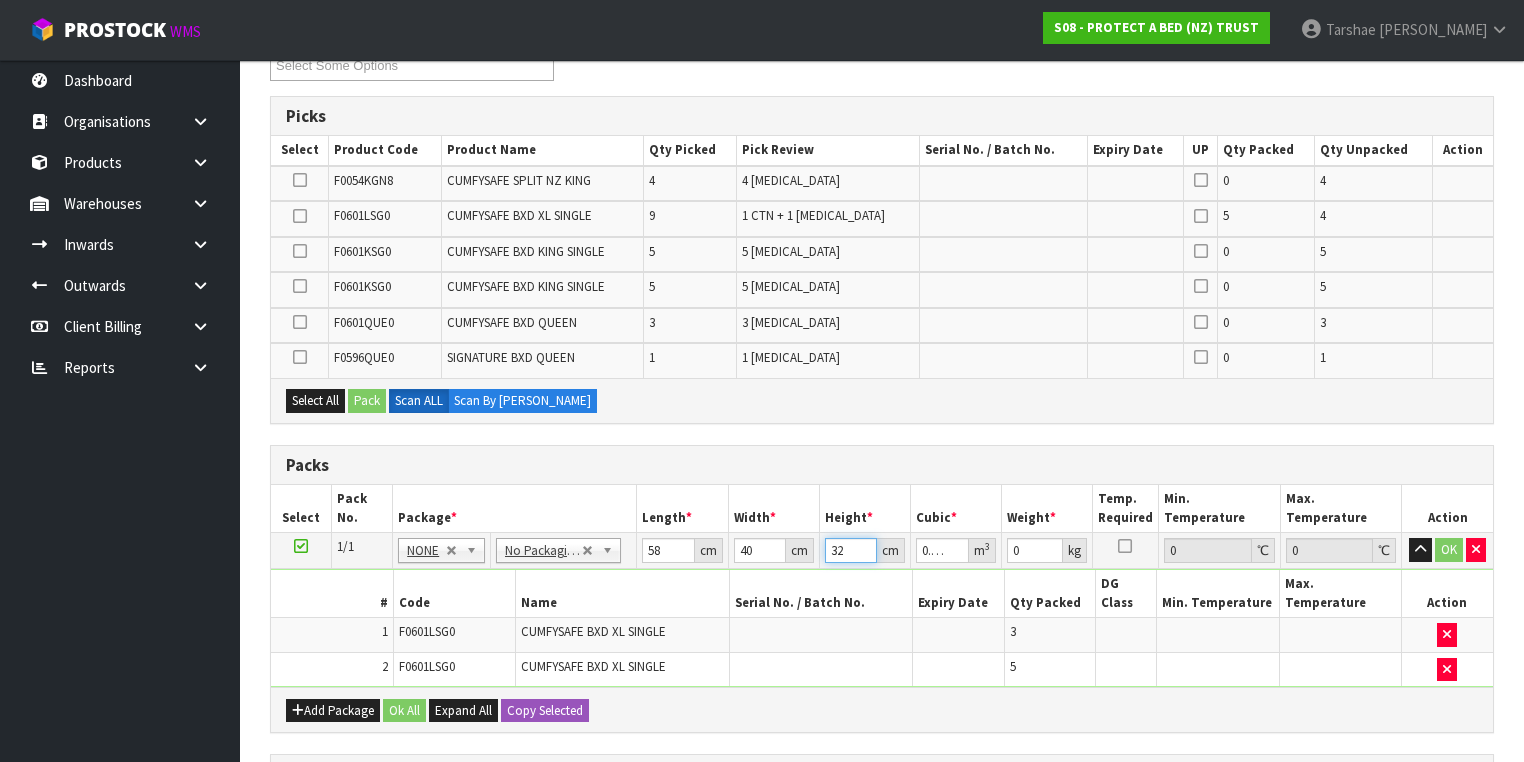 type on "32" 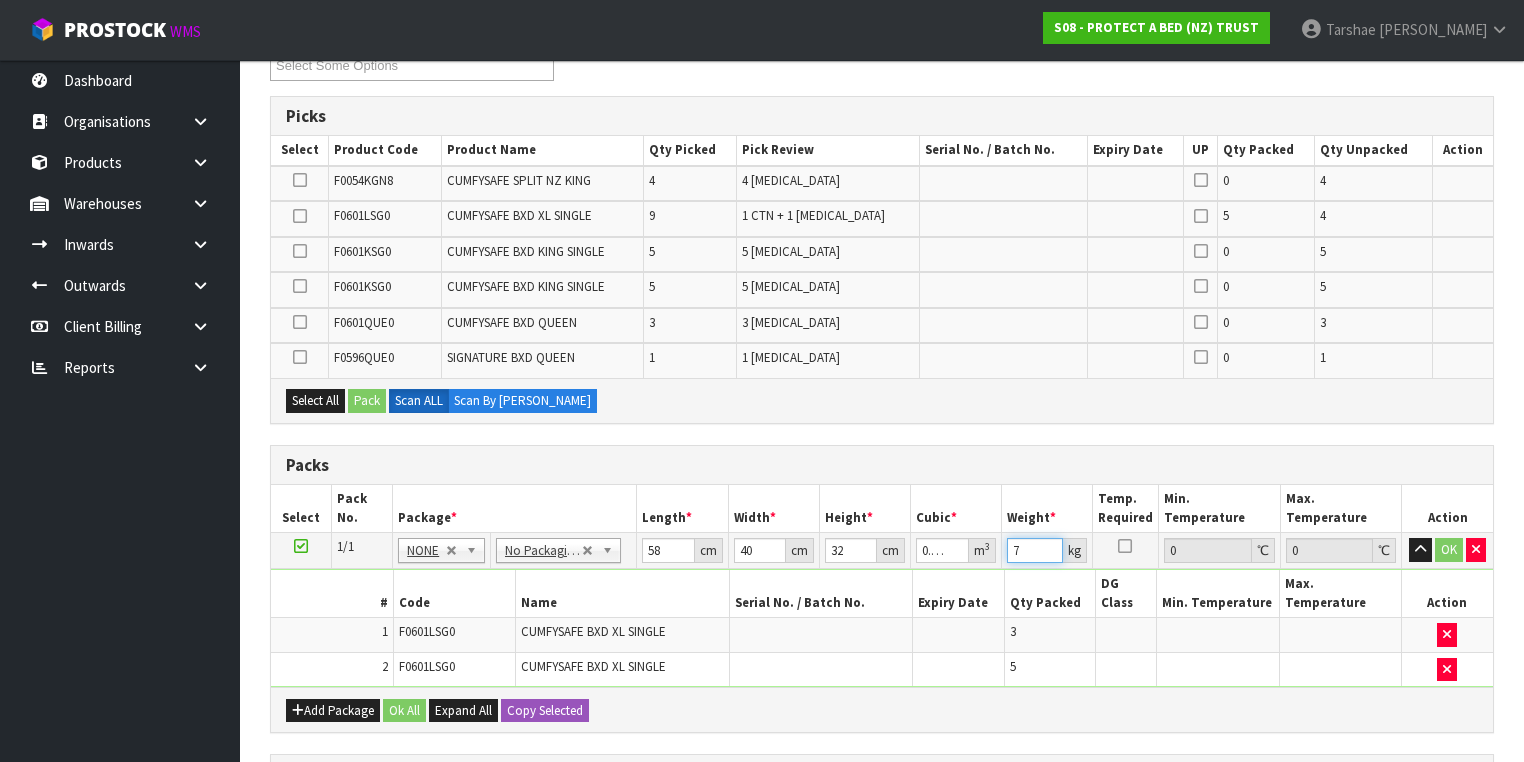 type on "7" 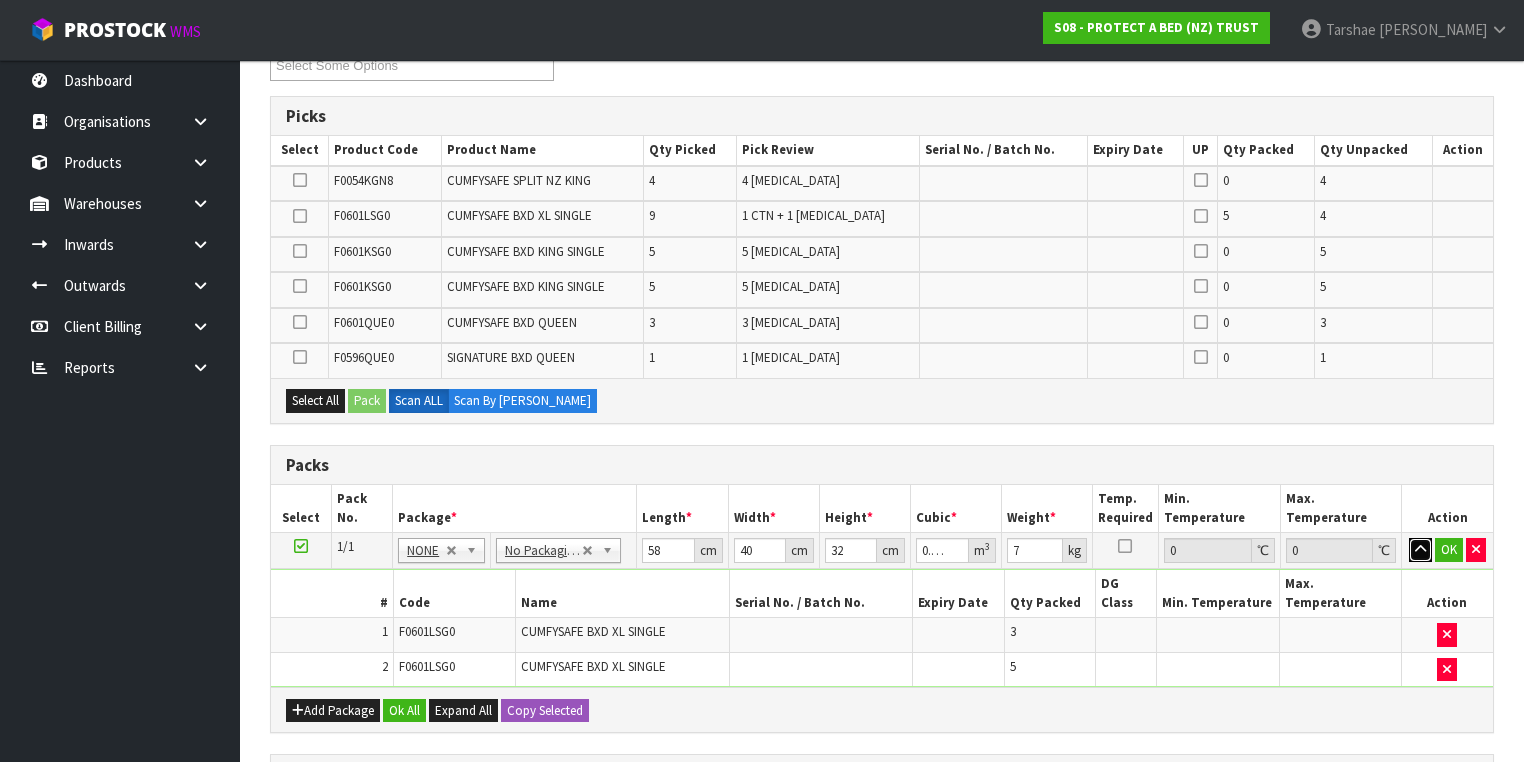 type 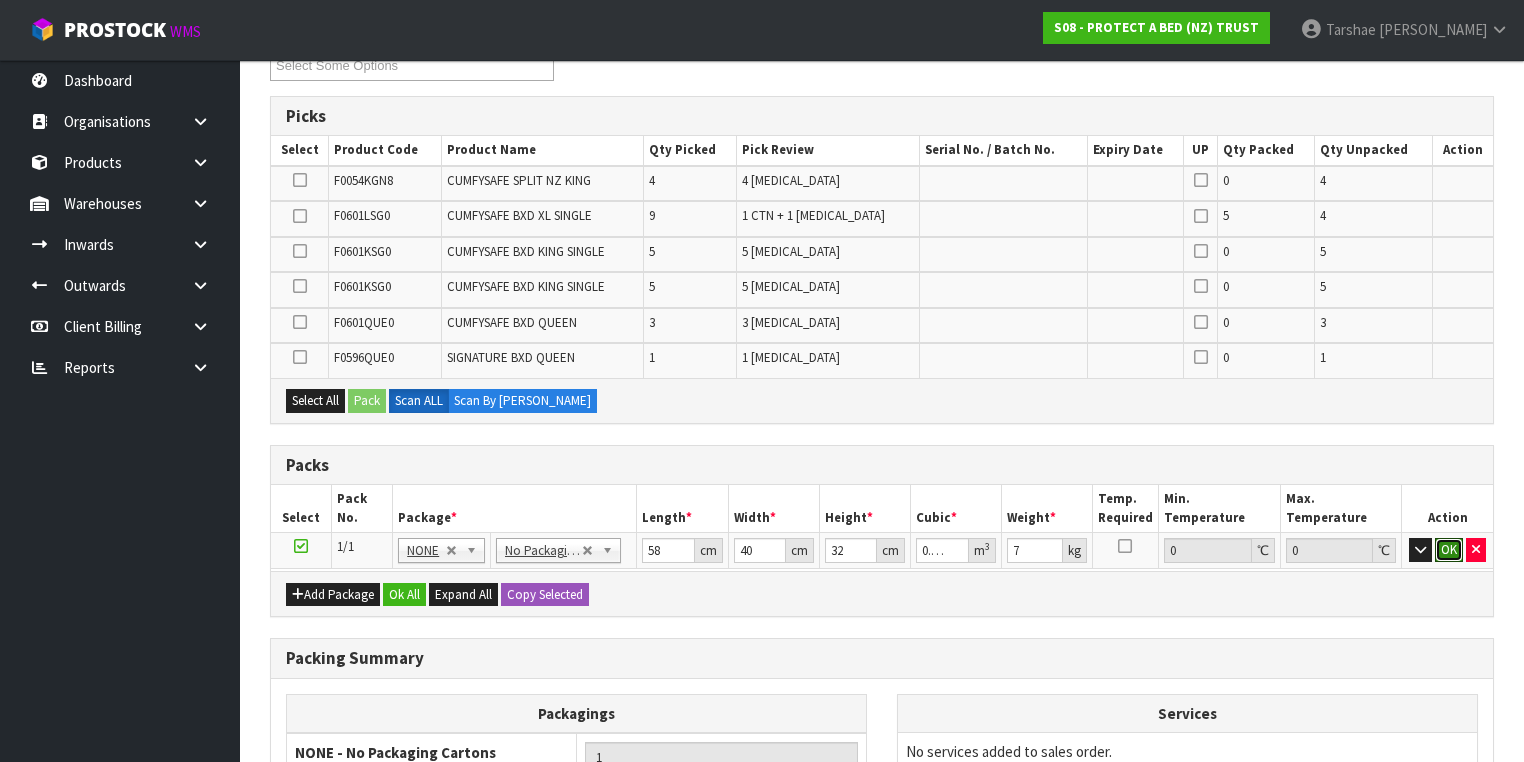 click on "OK" at bounding box center (1449, 550) 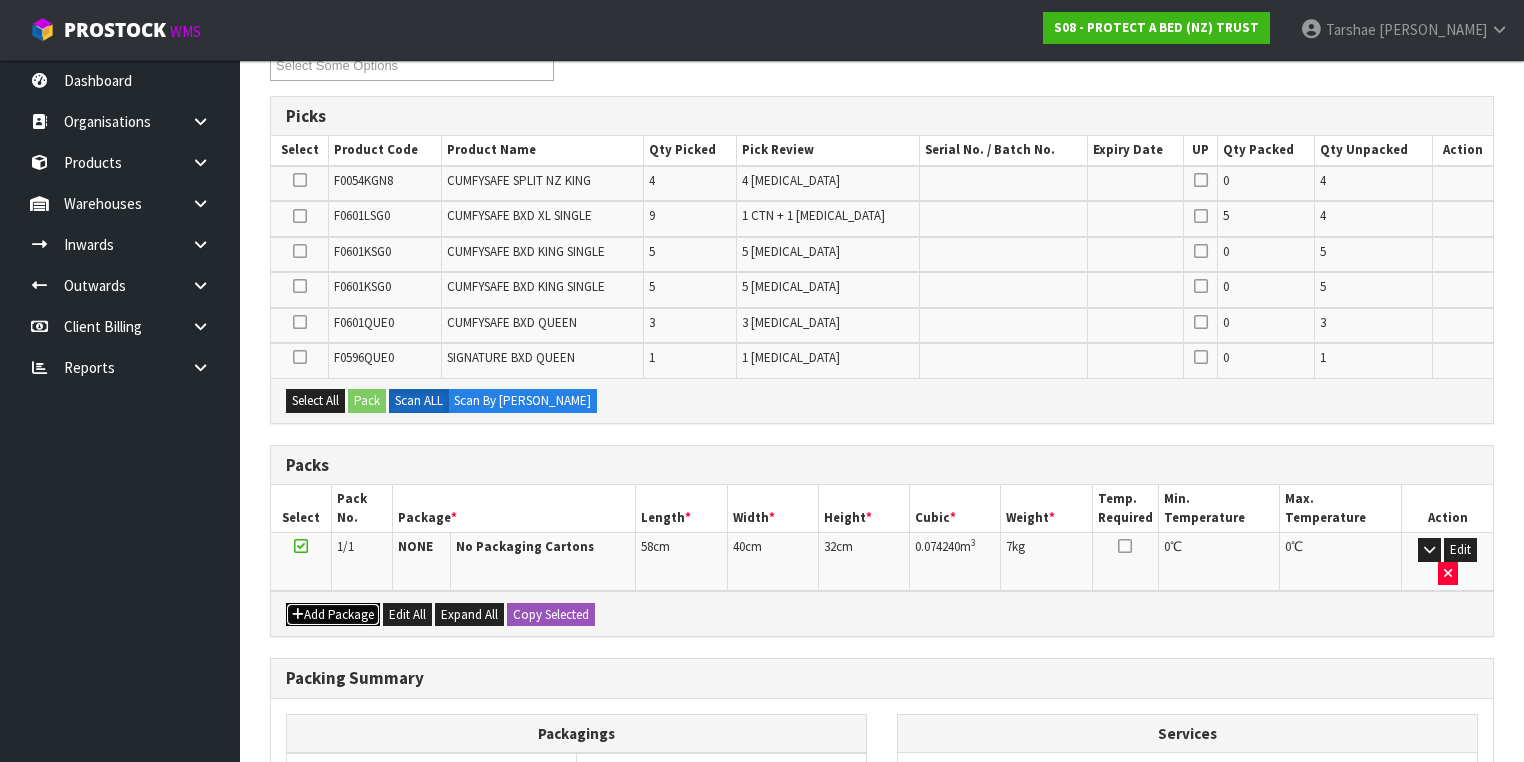 click on "Add Package" at bounding box center (333, 615) 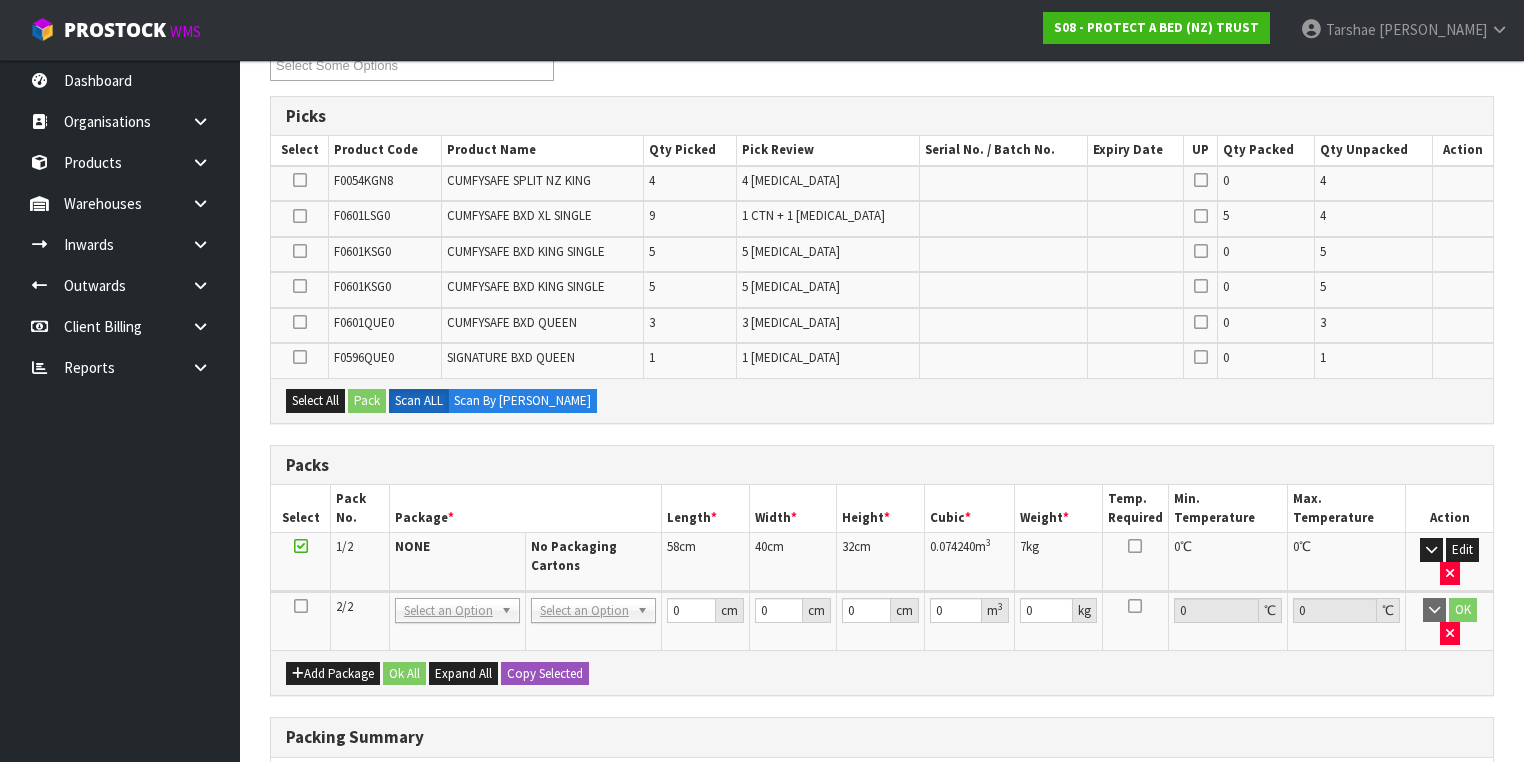 click at bounding box center [301, 621] 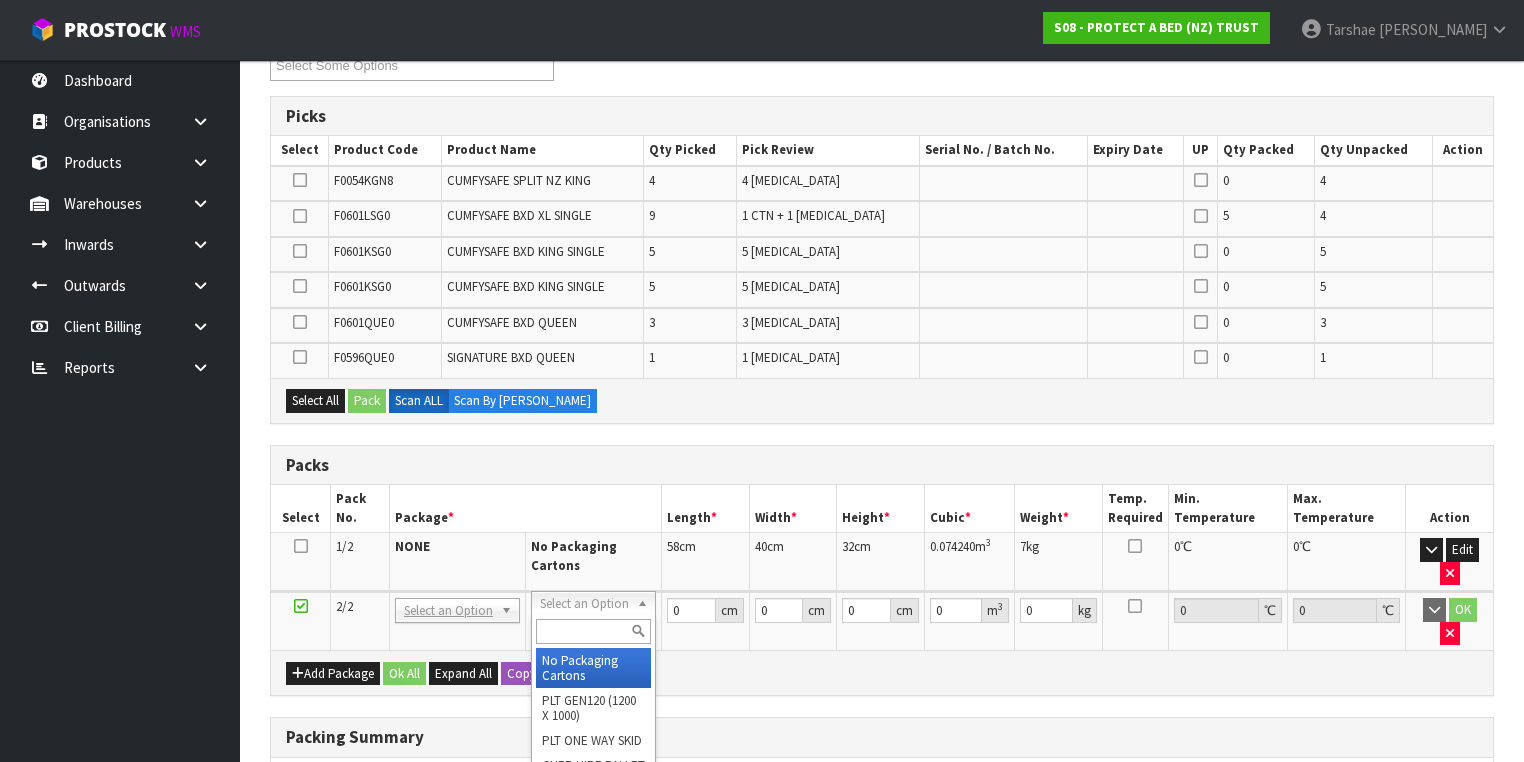 click at bounding box center [593, 631] 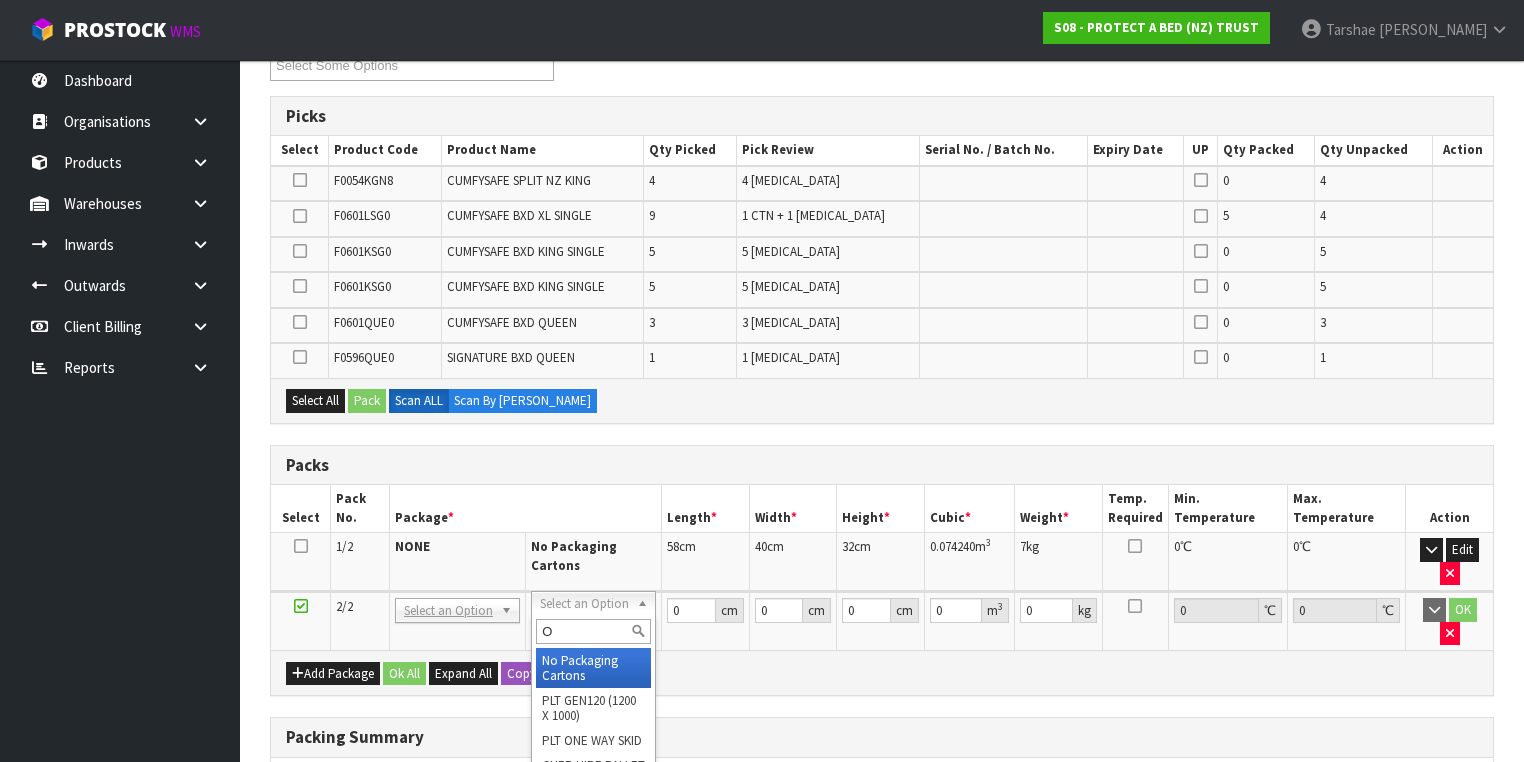 type on "OC" 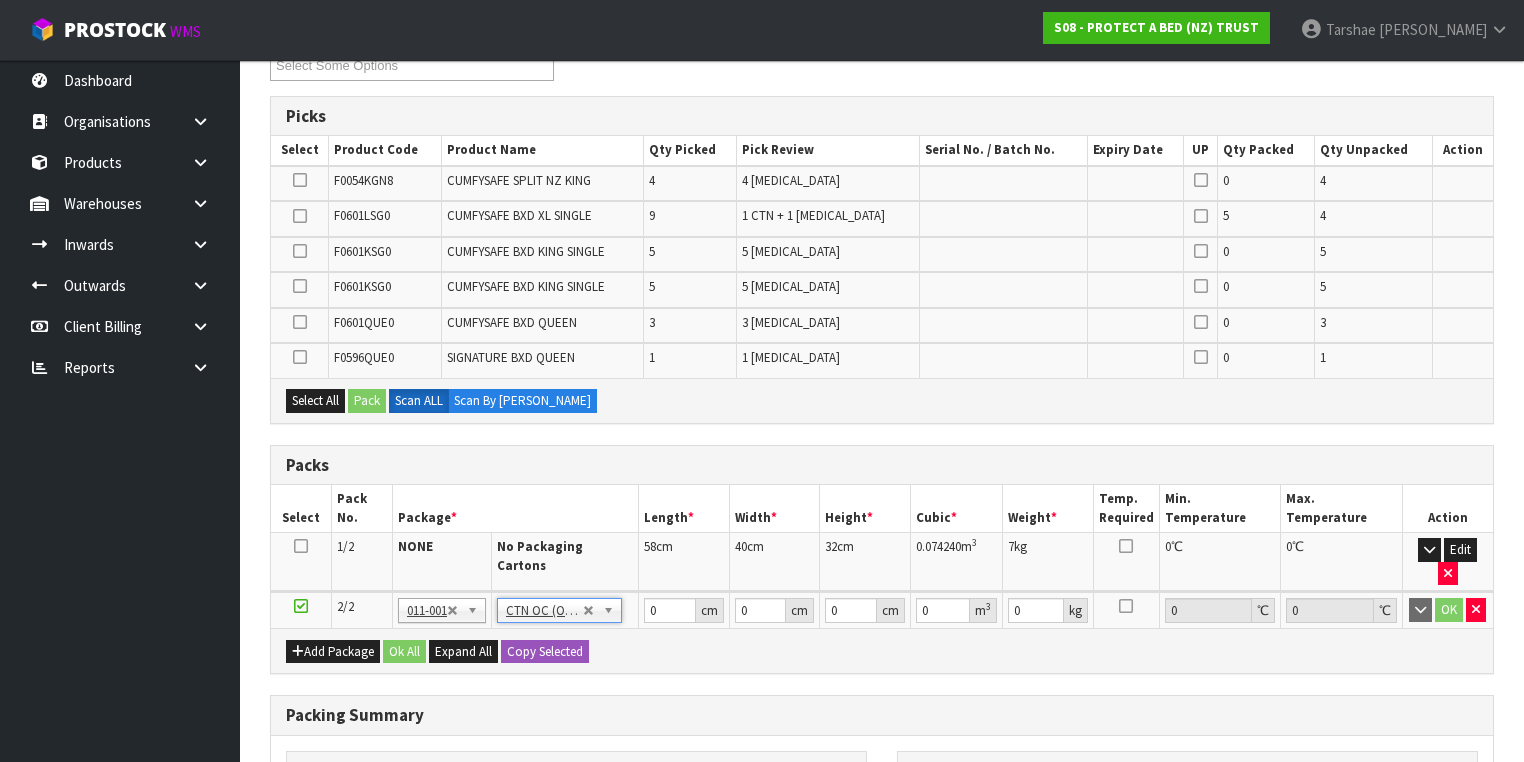 click on "Add Package
Ok All
Expand All
Copy Selected" at bounding box center (882, 650) 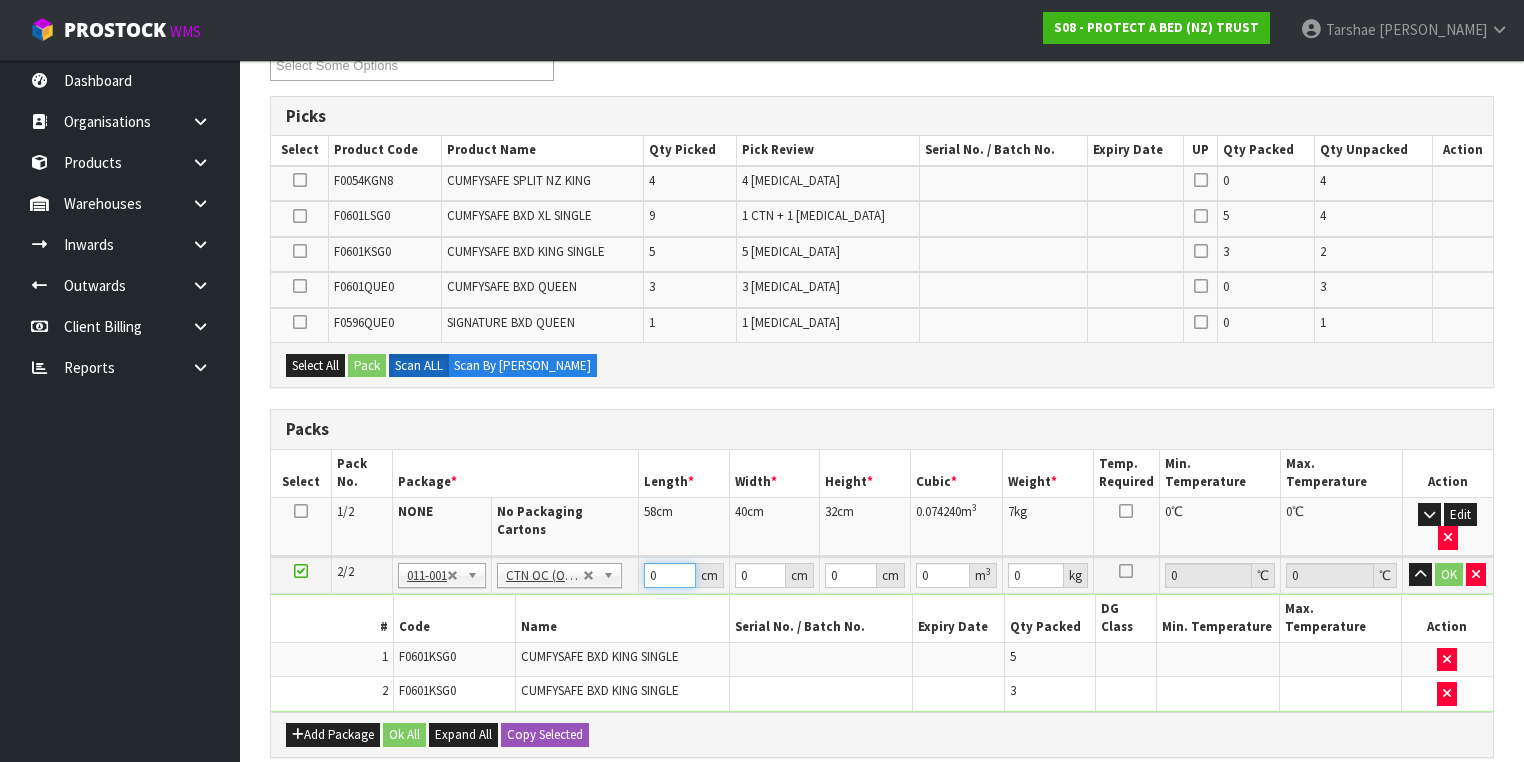 drag, startPoint x: 664, startPoint y: 557, endPoint x: 639, endPoint y: 544, distance: 28.178005 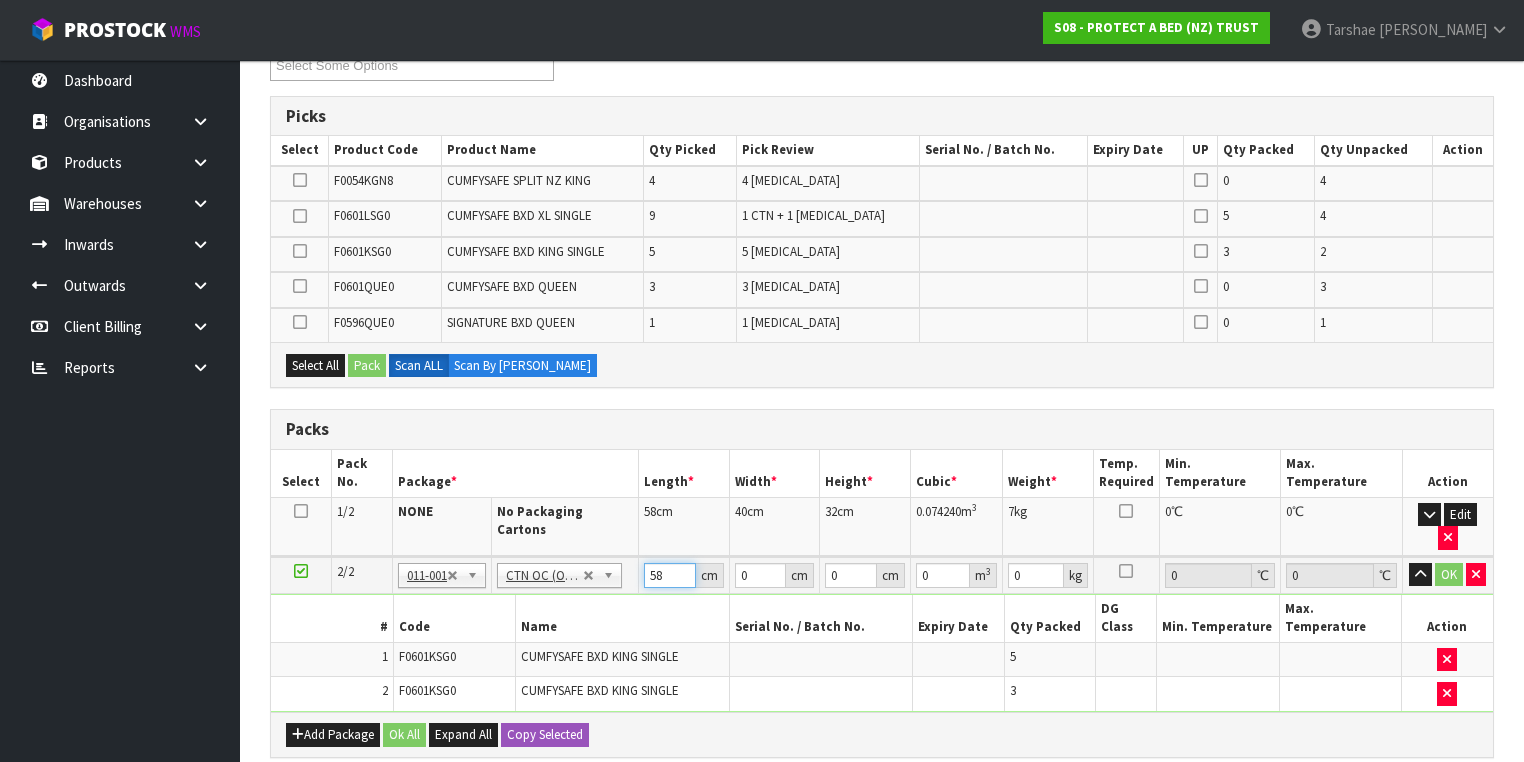type on "58" 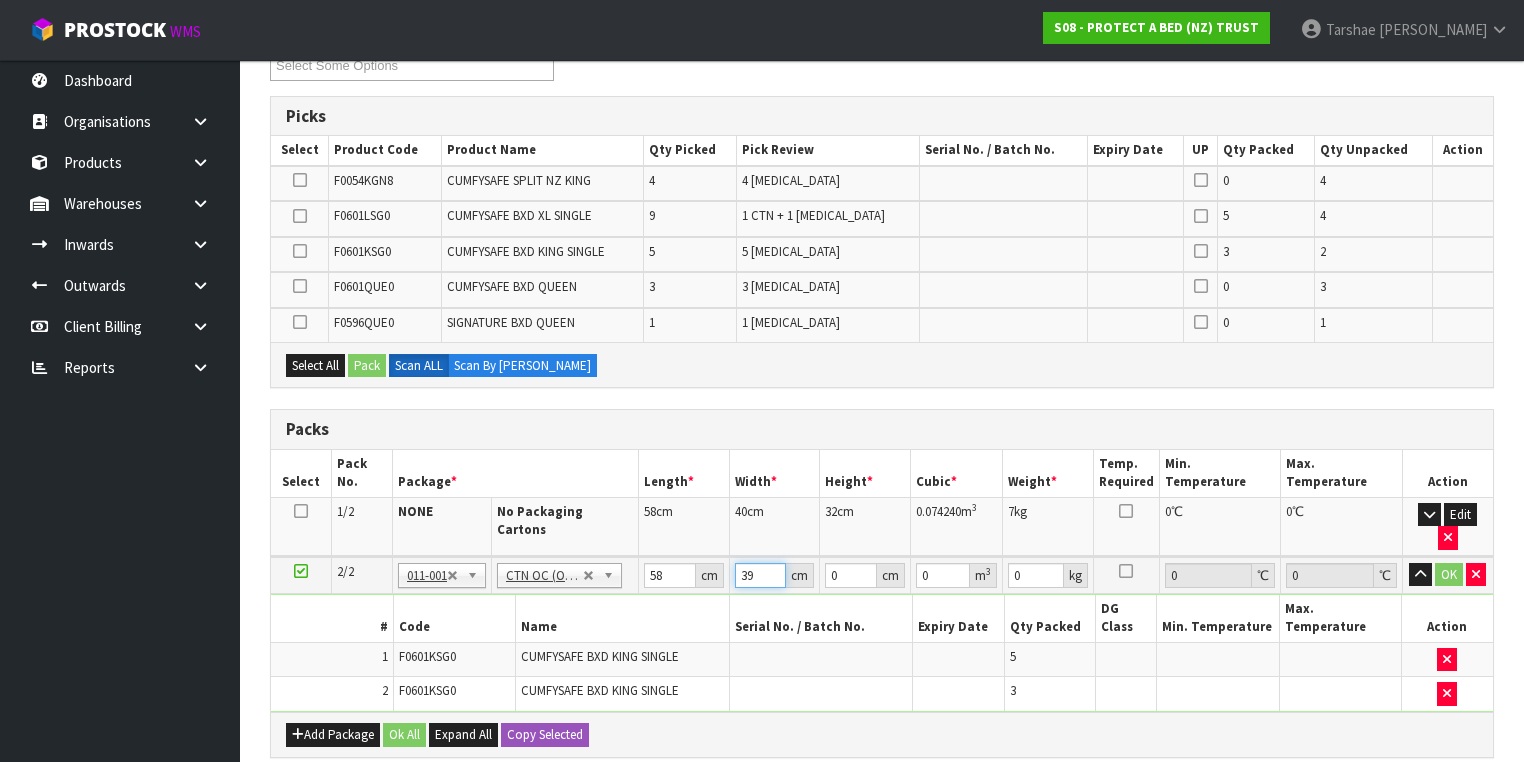 type on "39" 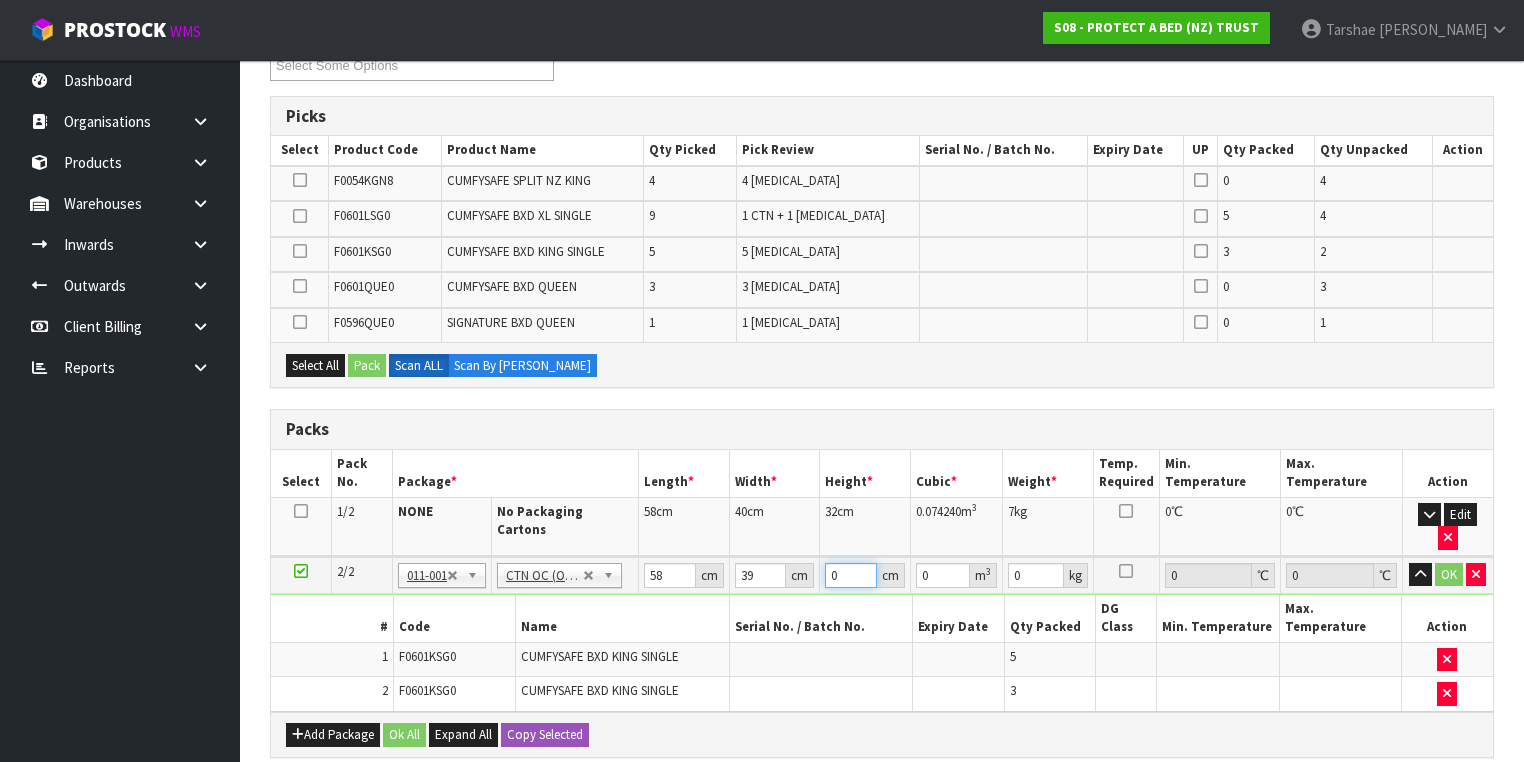 type on "3" 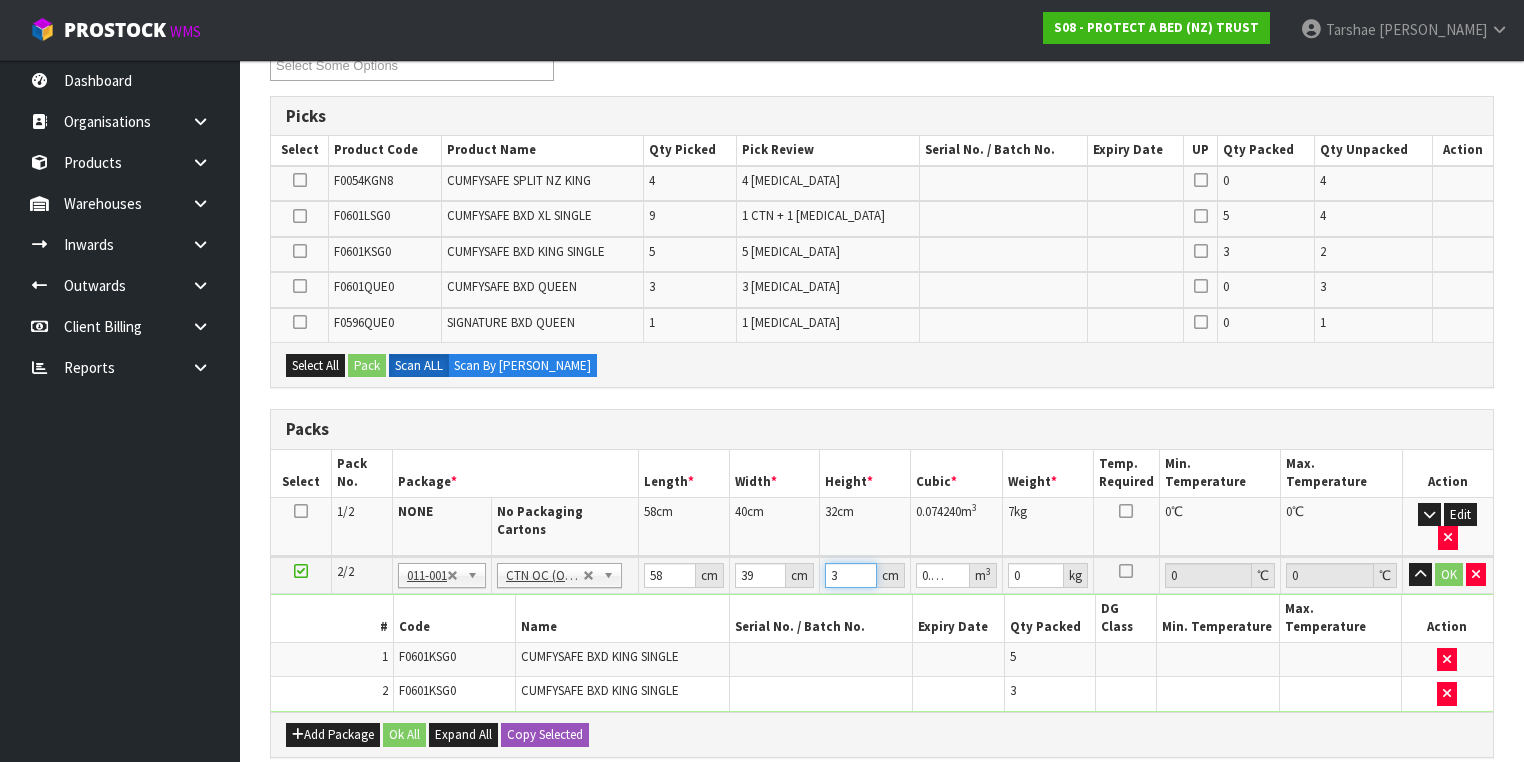 type on "32" 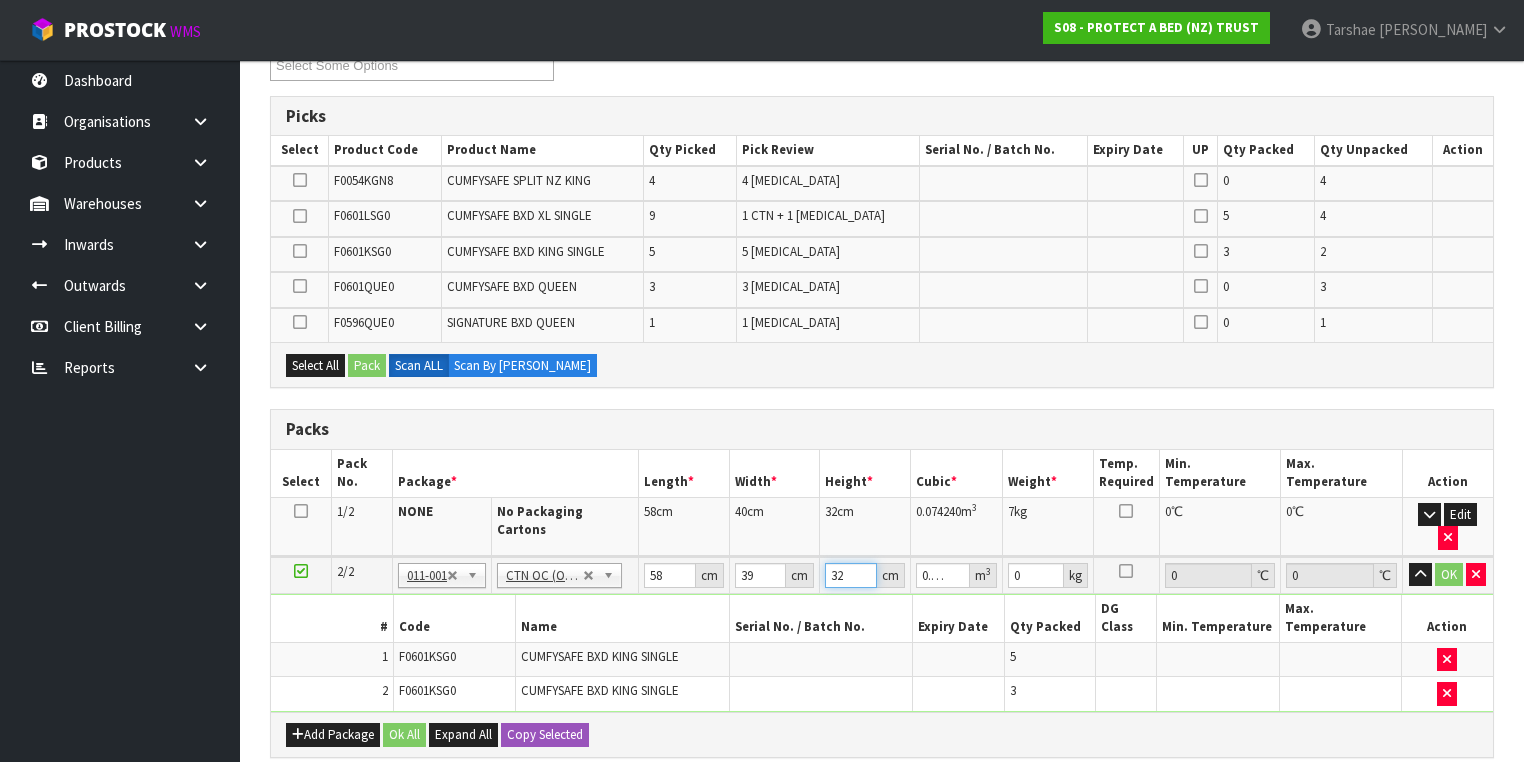 type on "32" 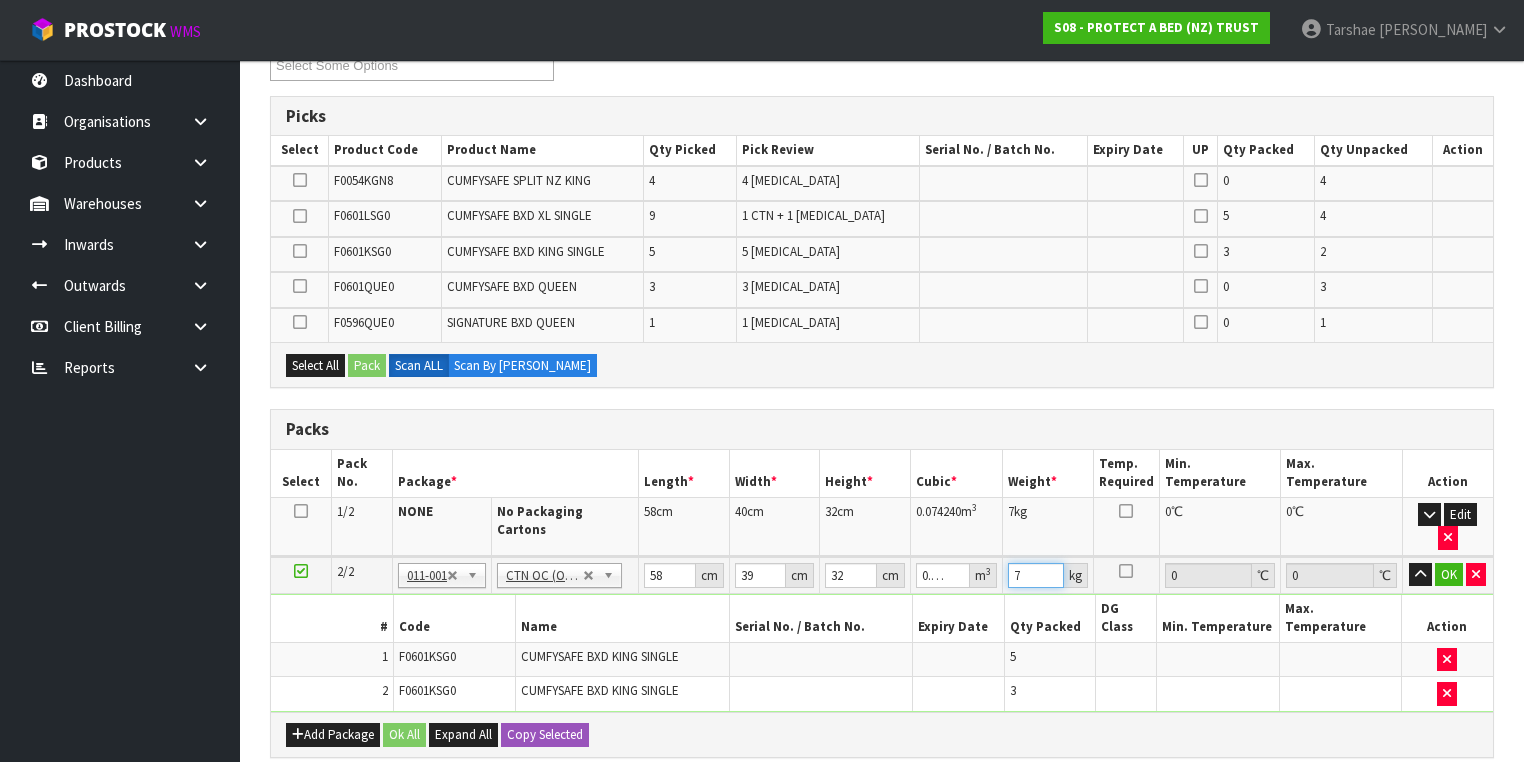 type on "7" 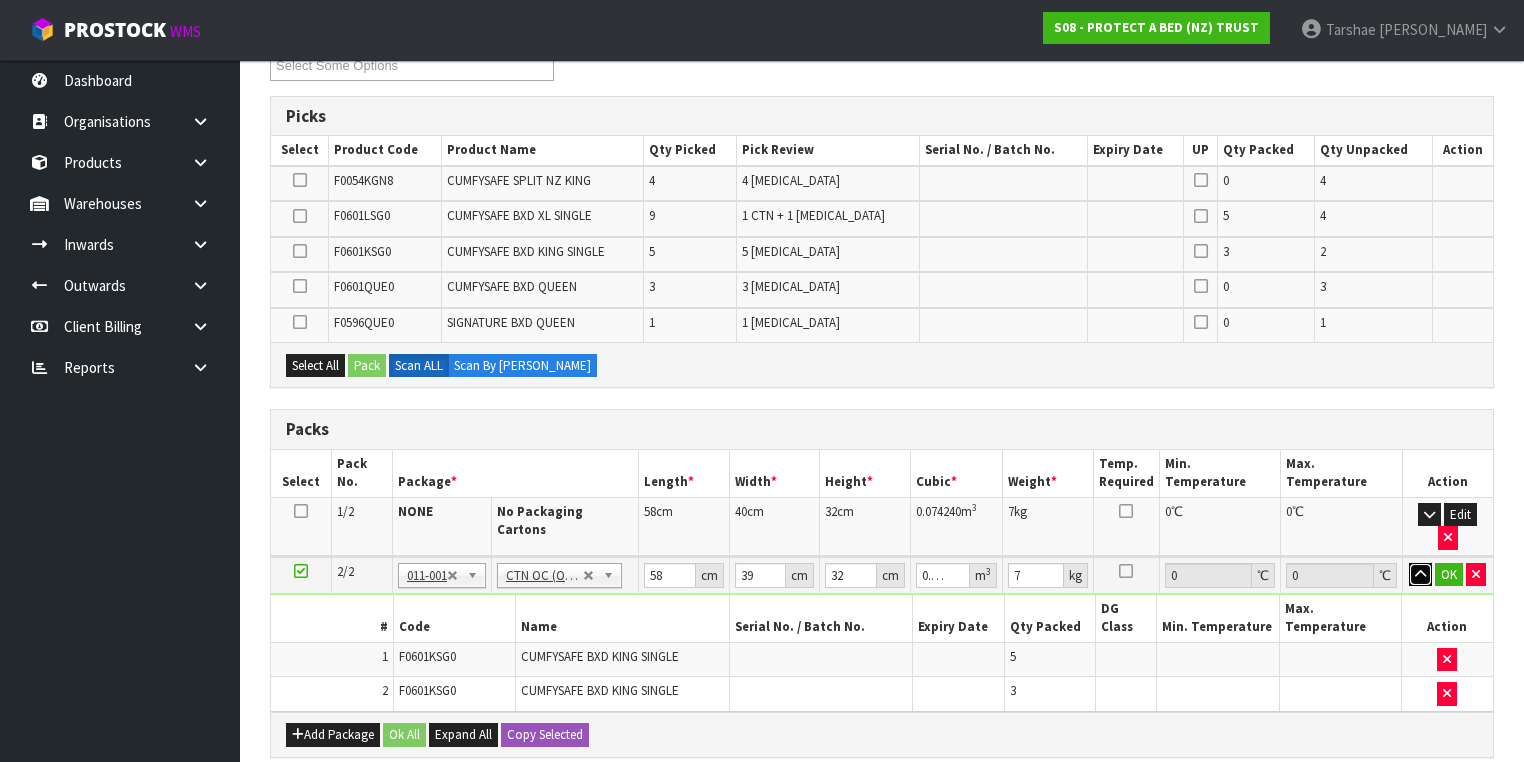 type 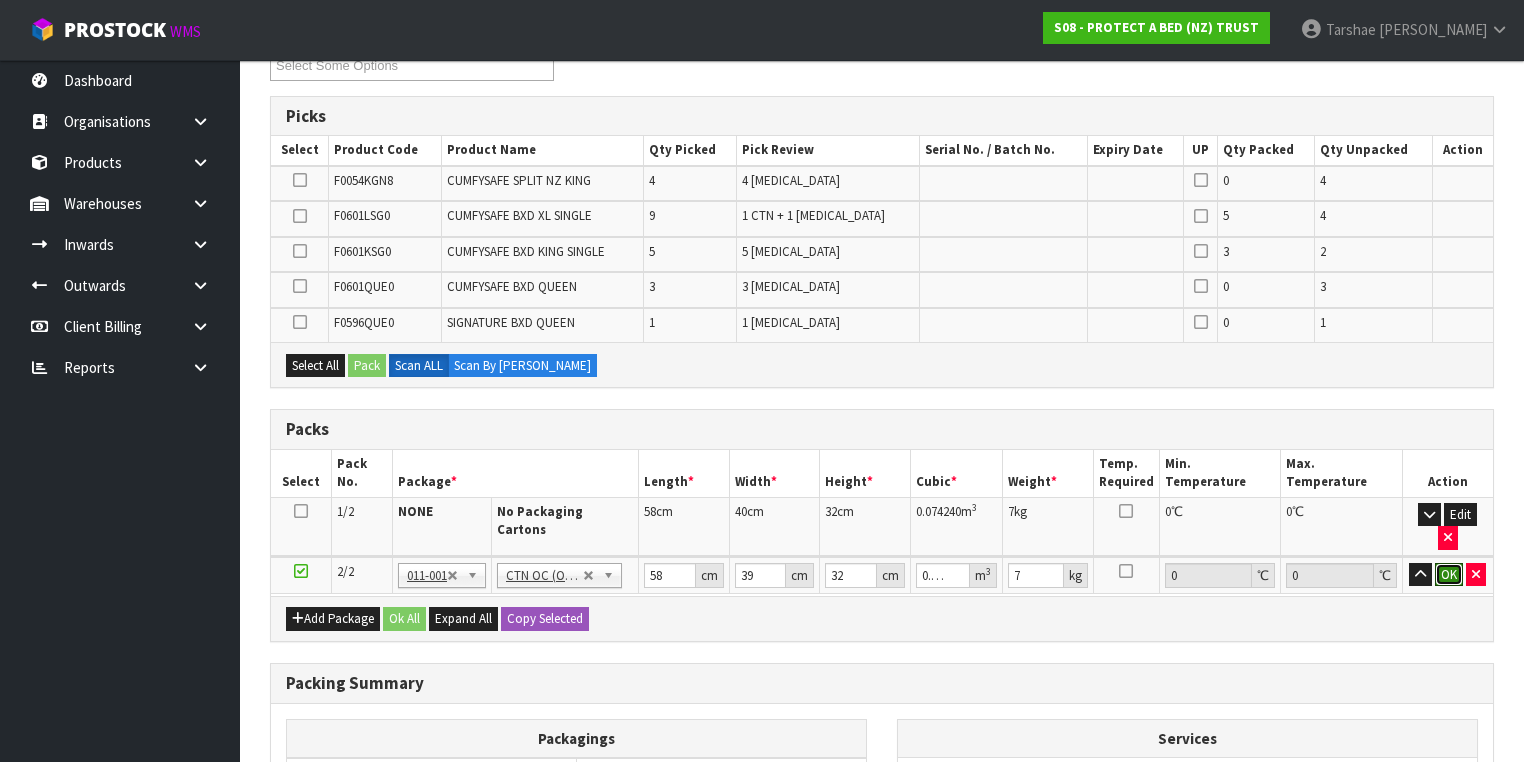click on "OK" at bounding box center [1449, 575] 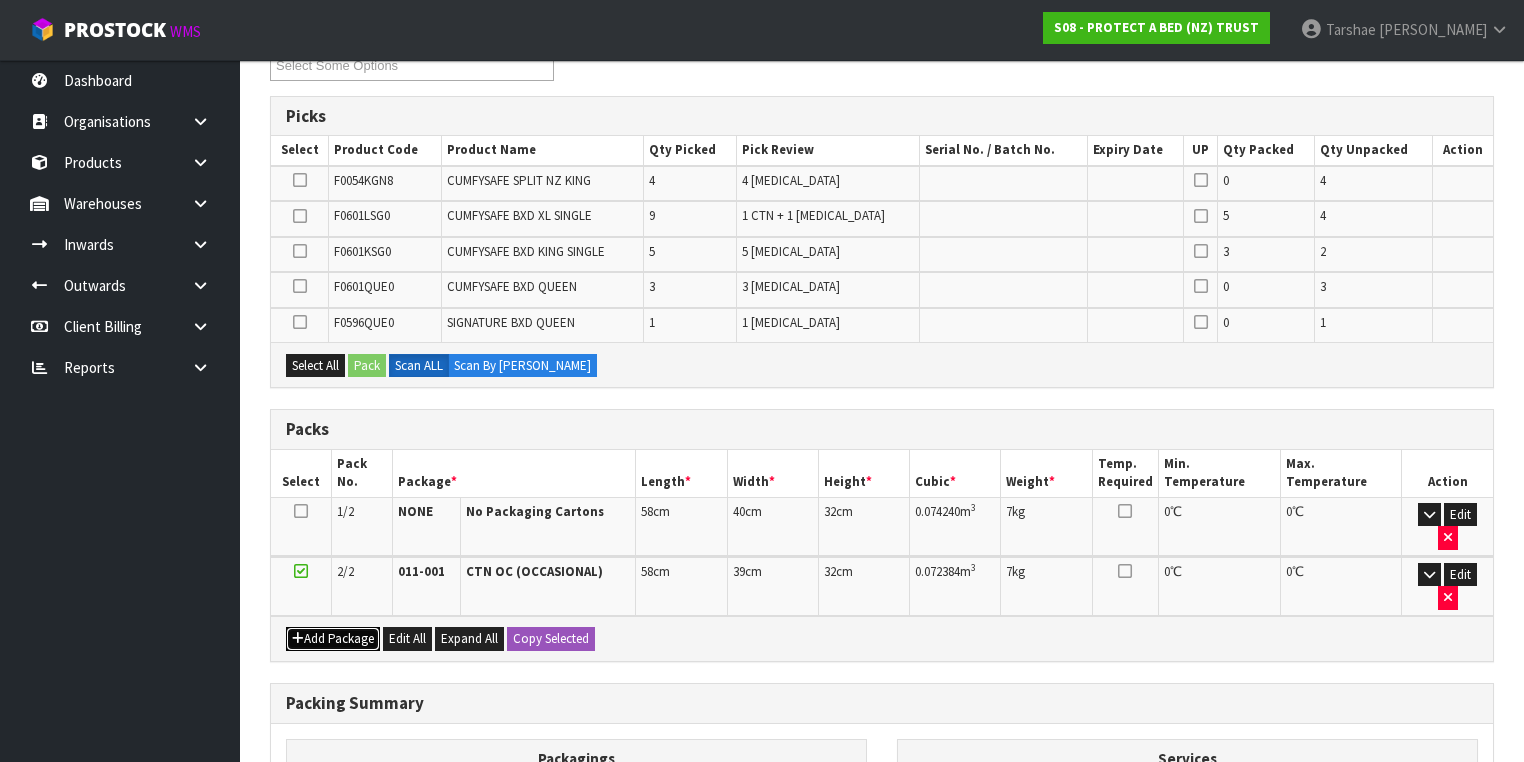 click on "Add Package" at bounding box center [333, 639] 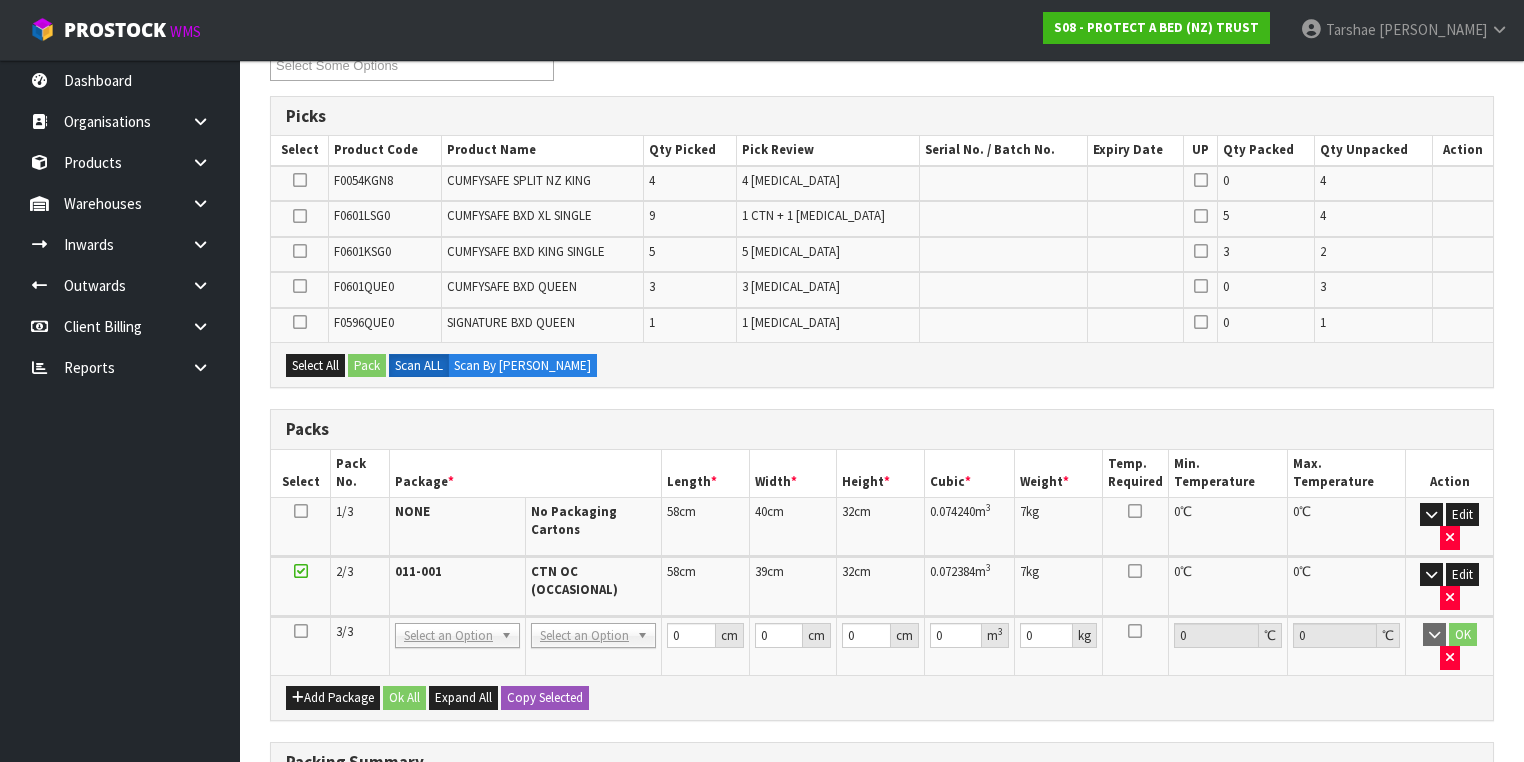 click at bounding box center (301, 631) 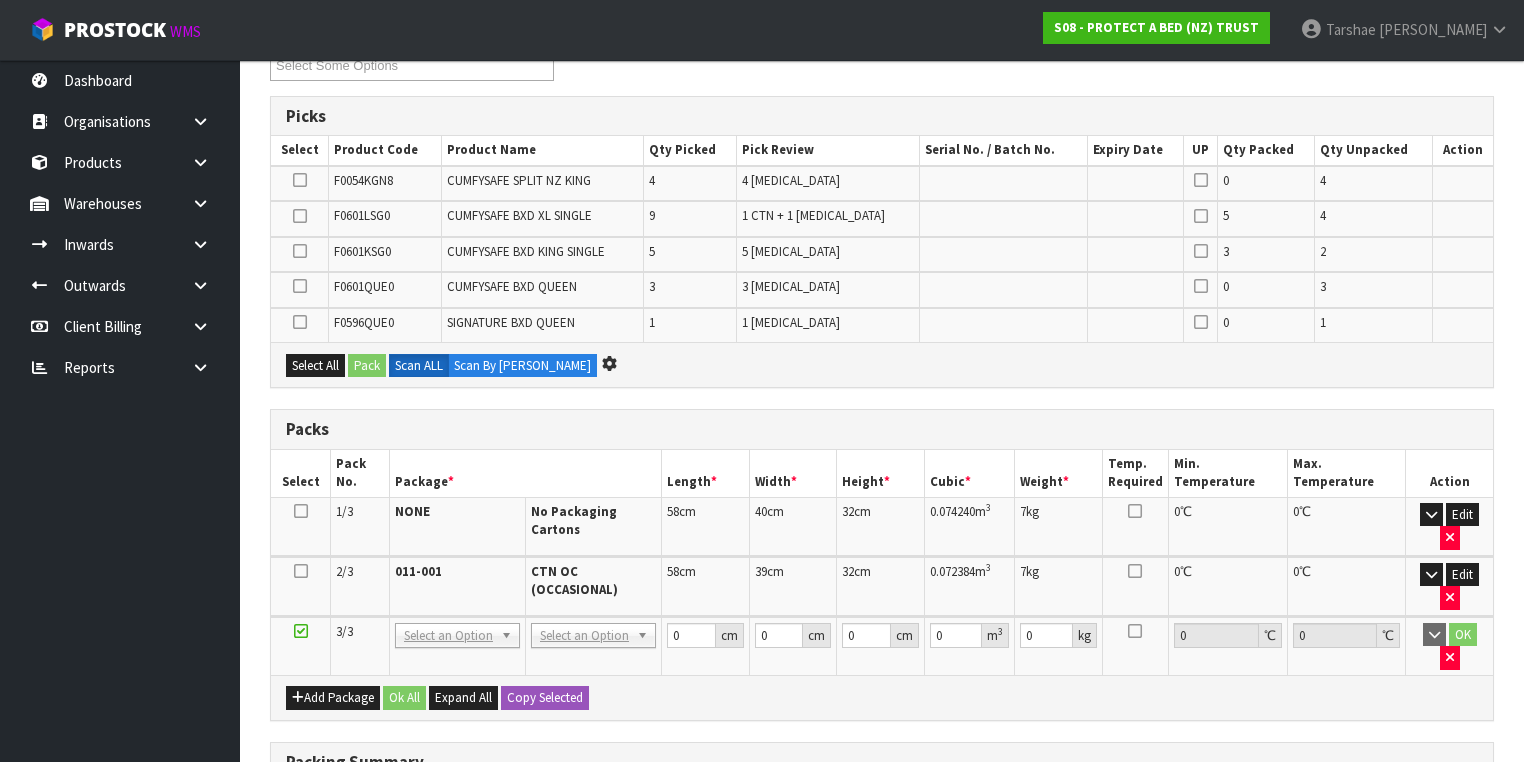 scroll, scrollTop: 0, scrollLeft: 0, axis: both 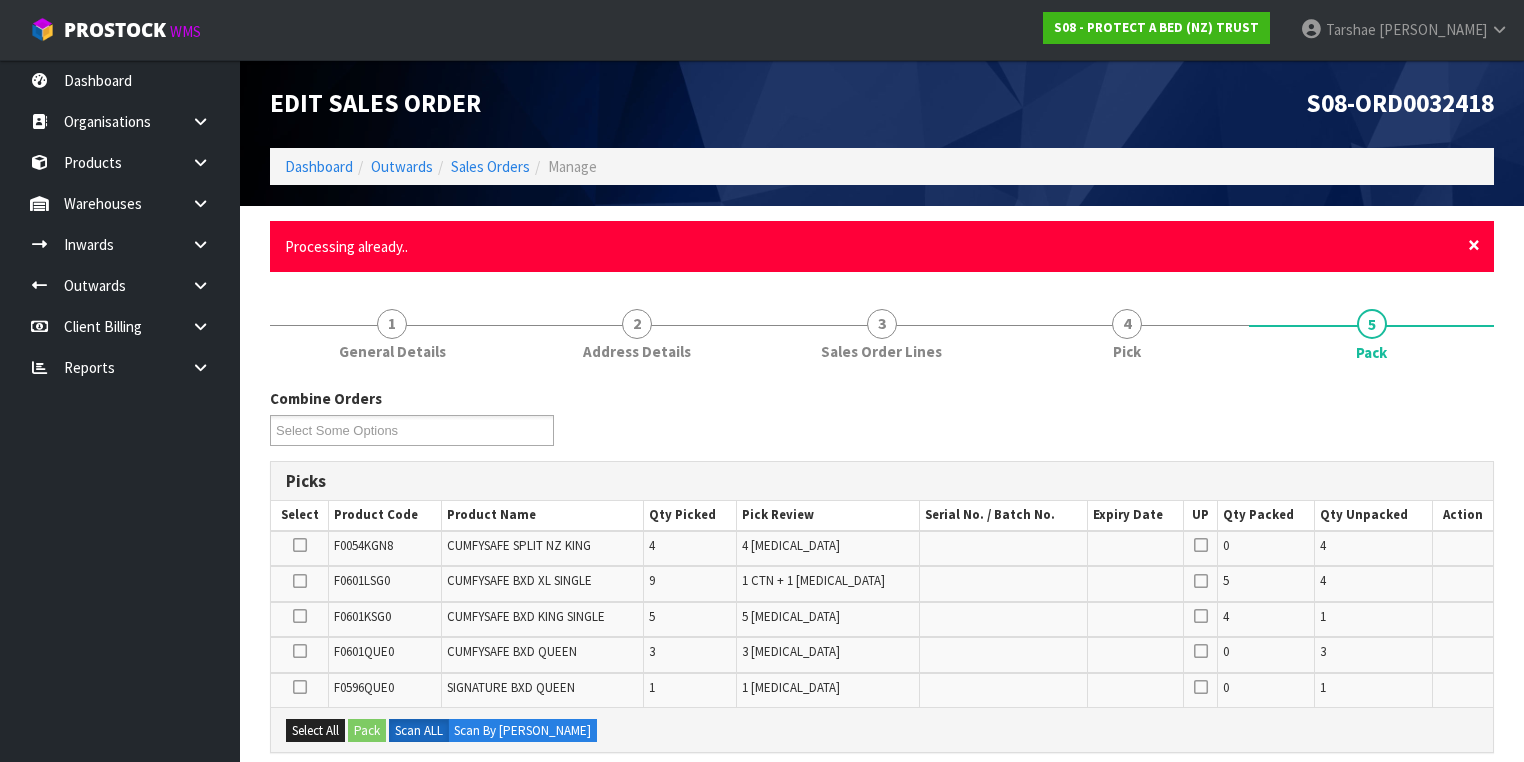 click on "×" at bounding box center [1474, 245] 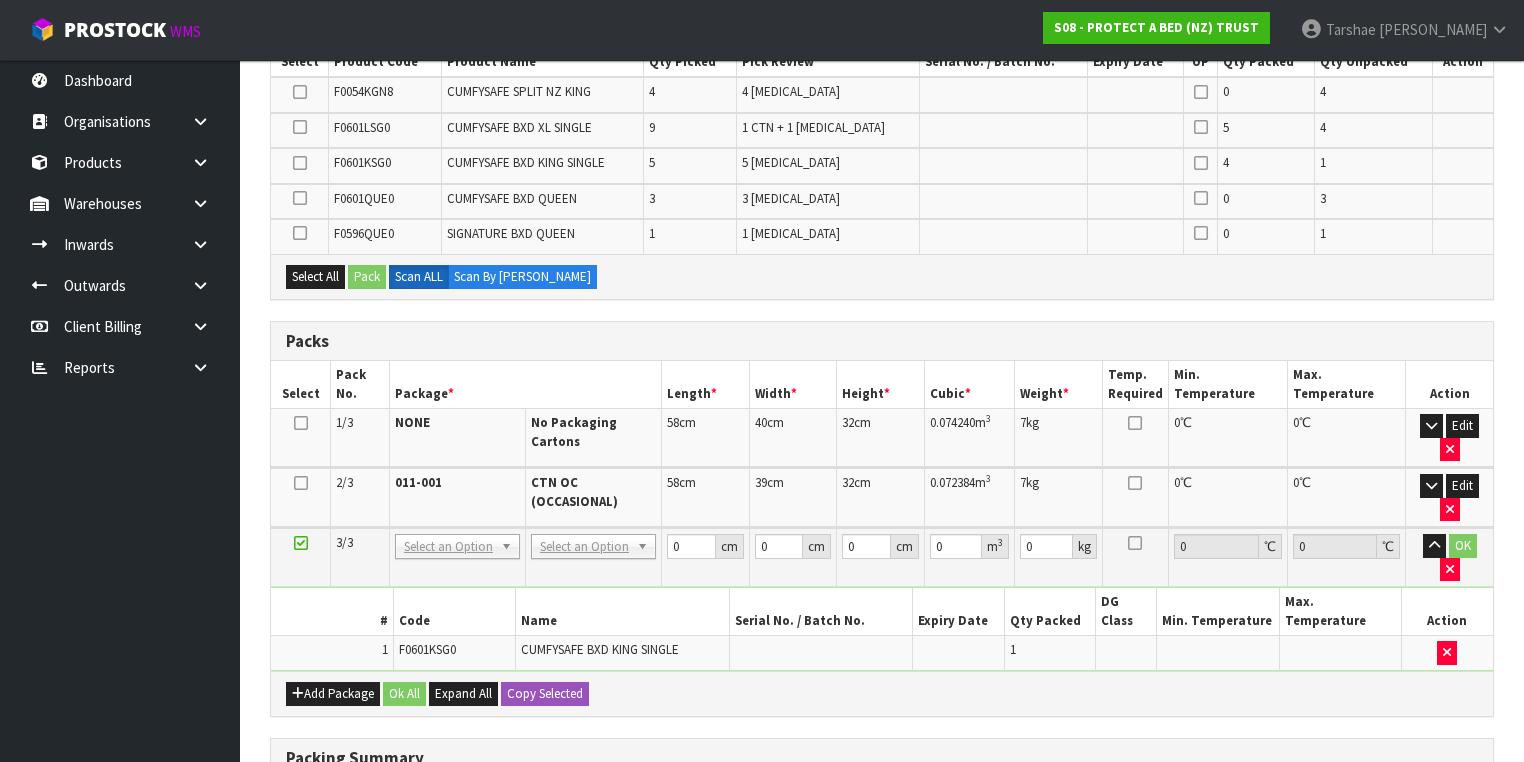 scroll, scrollTop: 400, scrollLeft: 0, axis: vertical 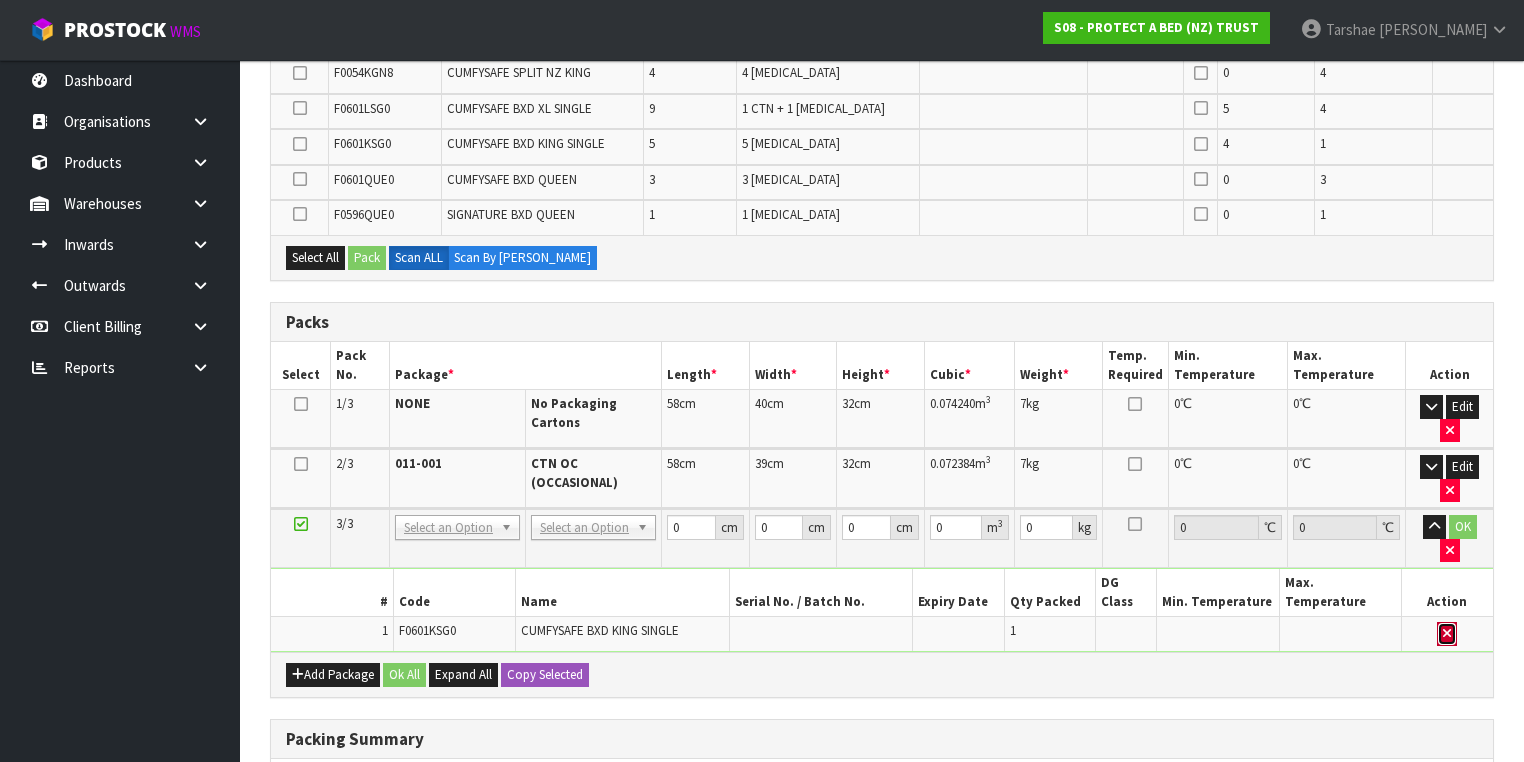 click at bounding box center (1447, 633) 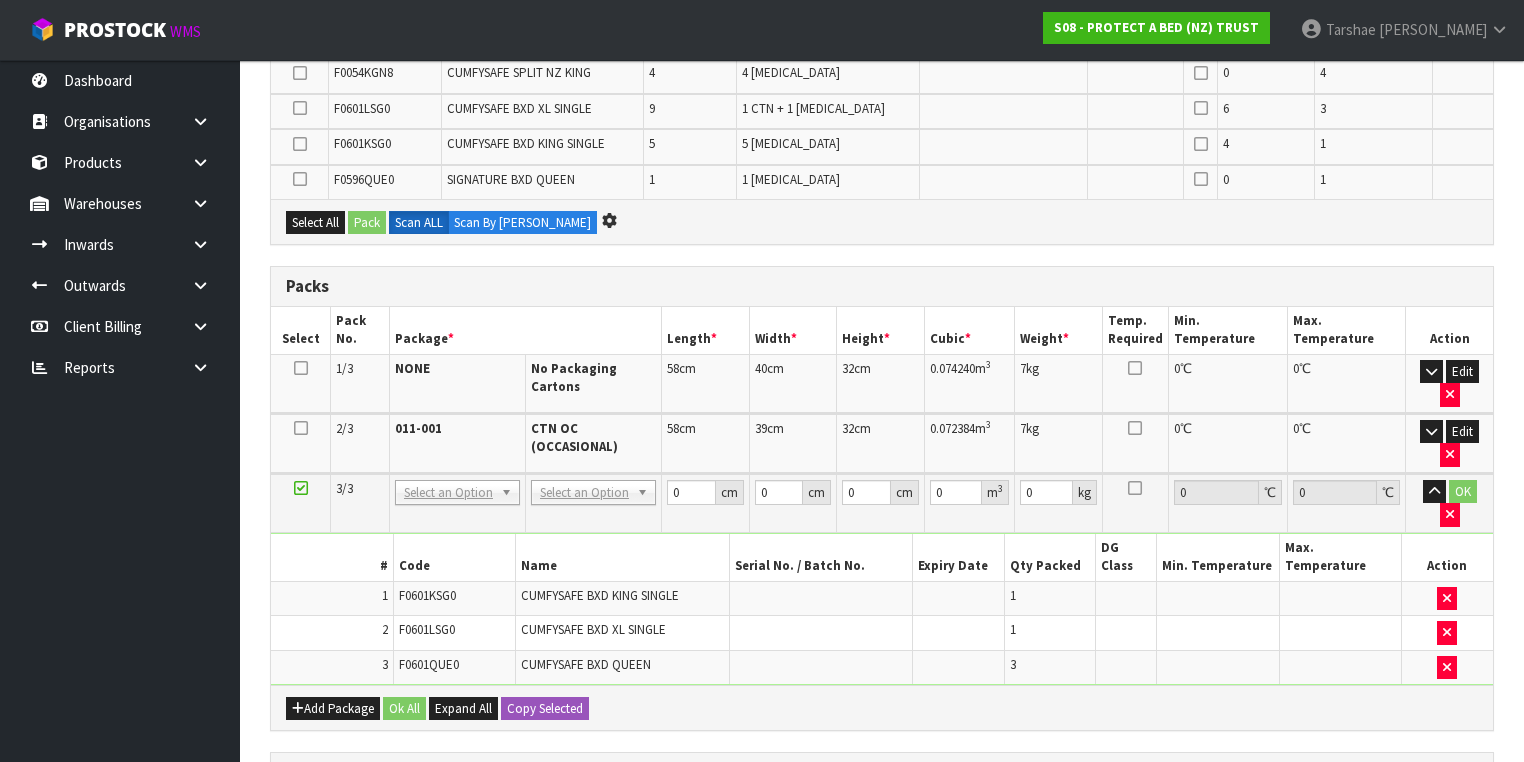 scroll, scrollTop: 0, scrollLeft: 0, axis: both 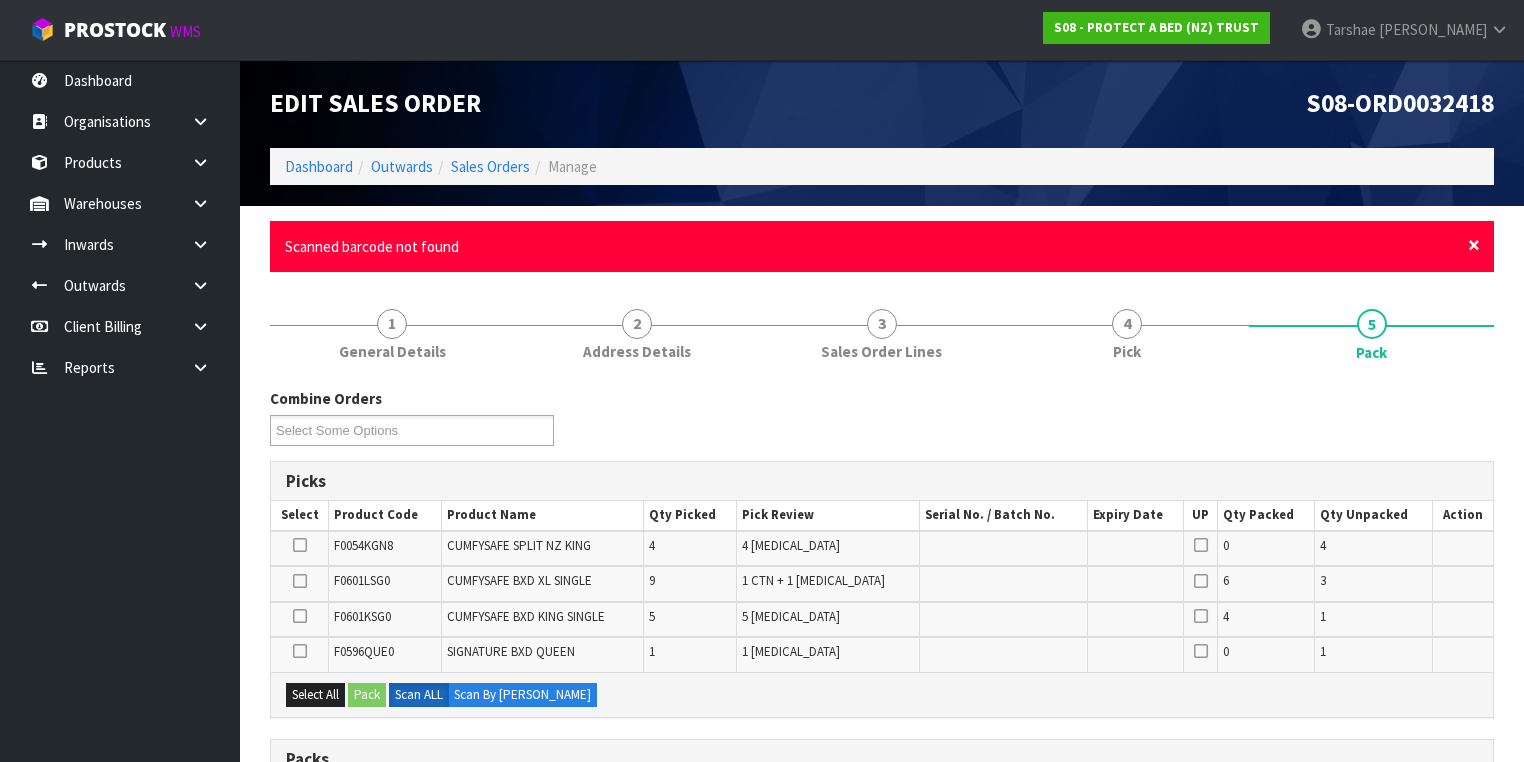 click on "×
Close
Scanned barcode not found" at bounding box center (882, 246) 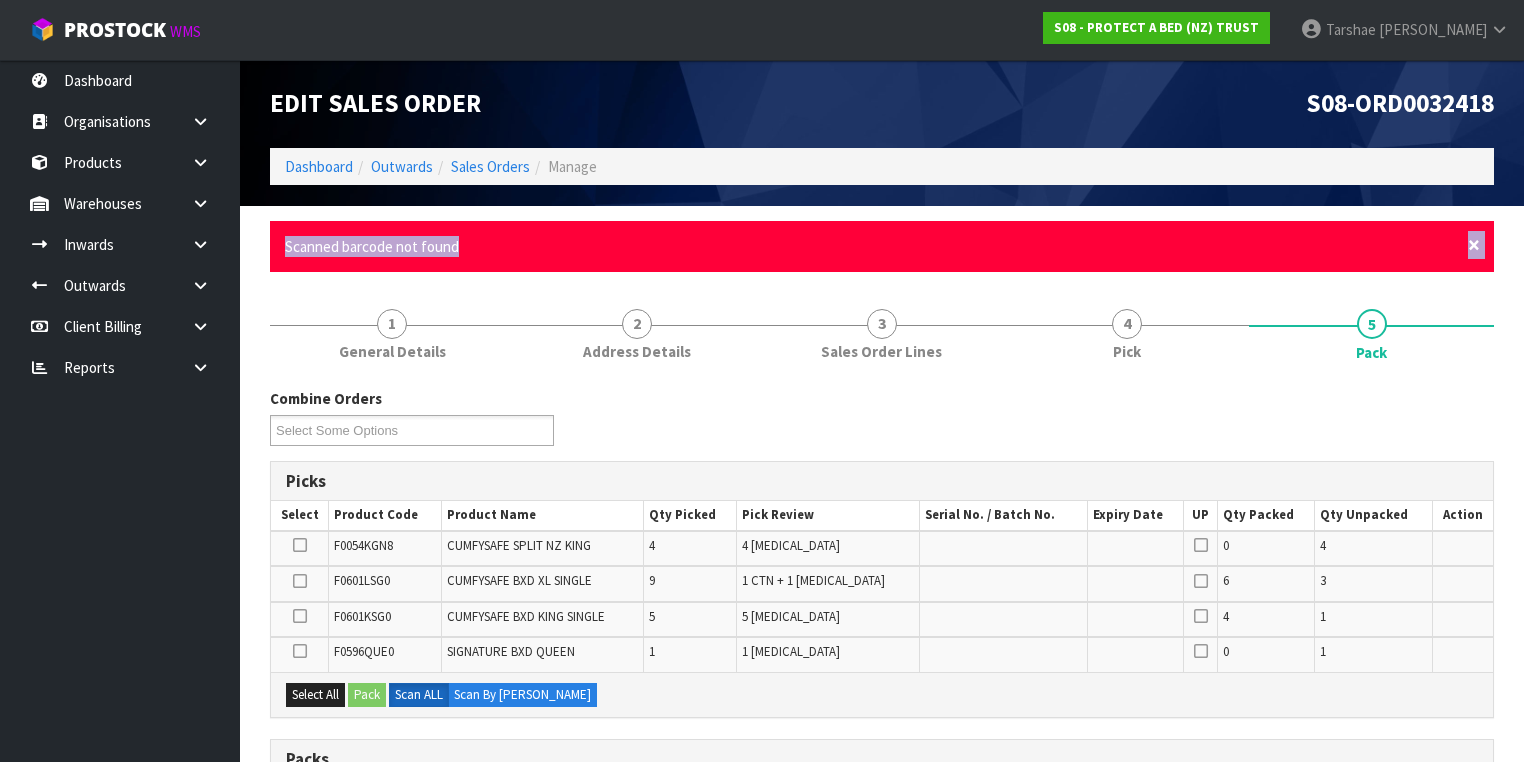 click on "×" at bounding box center [1474, 245] 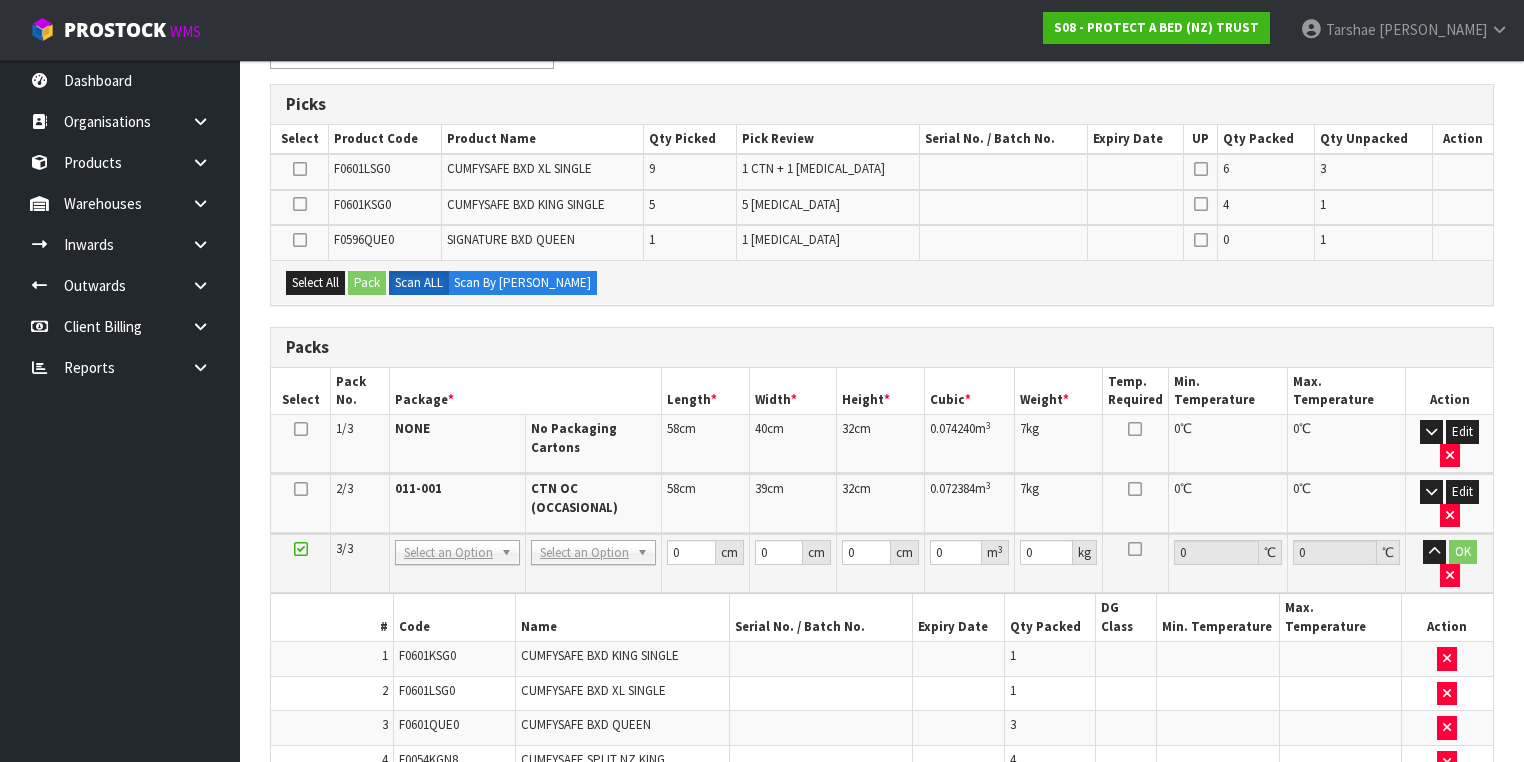 scroll, scrollTop: 560, scrollLeft: 0, axis: vertical 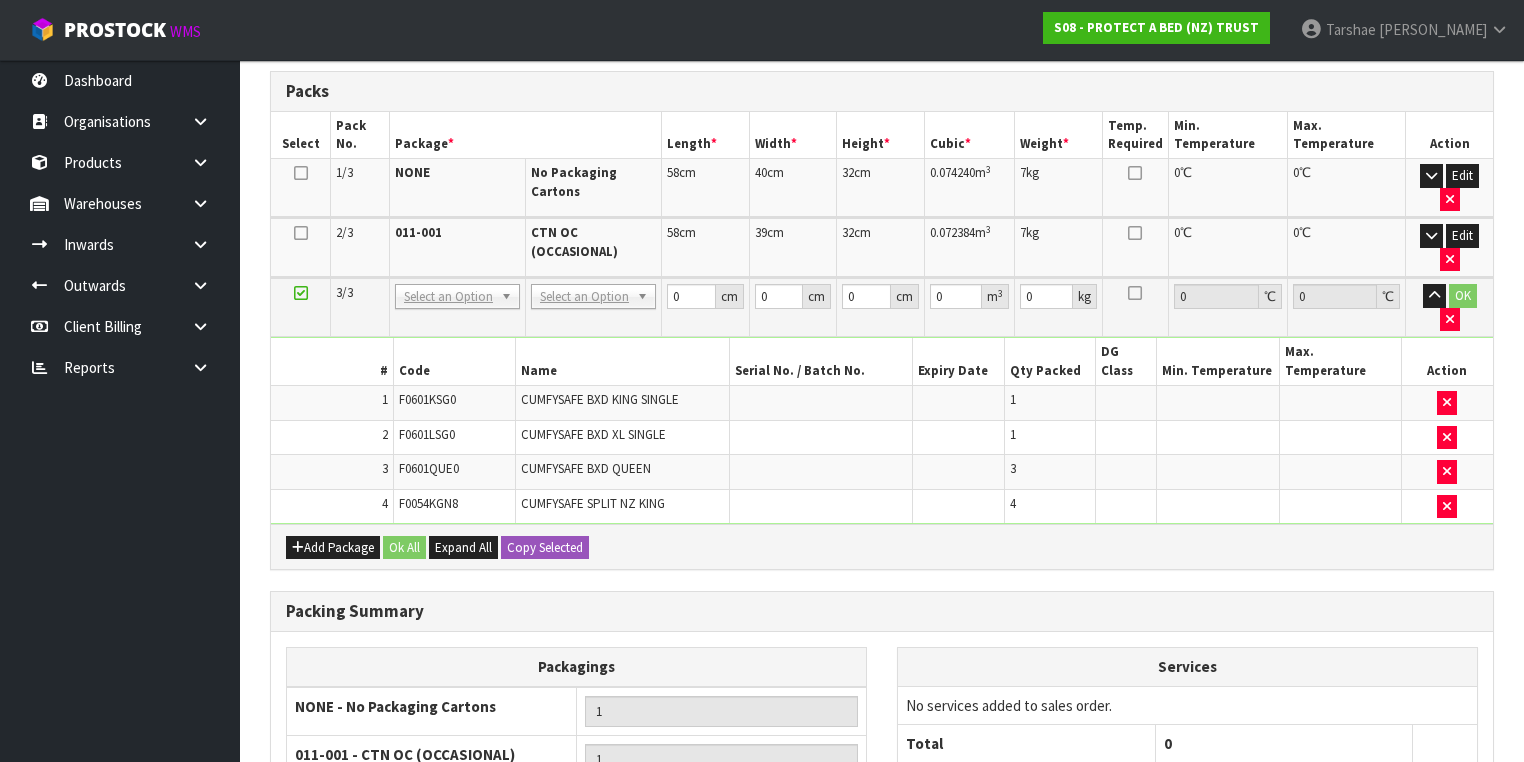 click on "No Packaging Cartons PLT GEN120 (1200 X 1000) PLT ONE WAY SKID CHEP HIRE PALLET TRANSFER FEE LOSCOM HIRE PALLET TRANSFER FEE PLT EXP120 (PLASTIC/STAMPED) PLT BESPOKE PLT UNIFORM RETURNABLE CWL PALLET PLT TUFF1000 (1000 X 450) PLT VAL400 (400 X 400) RETURNABLE CLIENT PALLET PLT OLP 915 (915 X 465) PLT OLP 580 (580 X 400) CHEP HIRE PALLET ACCOUNT FEE PER WEEK OUTWARD HDLG FCL 20FT LOOSE STOCK BASE RATE OUTWARD HDLG FCL 40FT LOOSE STOCK BASE RATE OUTWARD HDLG FCL 20FT PALLET ONLY BASE RATE OUTWARD HDLG FCL 40FT PALLET ONLY BASE RATE CTN OC (OCCASIONAL) CTN0 - (000-0NI) 190 X 150 X 155 CTN00 - (000-00NI) 154 X 142 X 102 CTN1 - (000-01NI) 255 X 205 X 150 CTN2 - (000-02NI) 250 X 250 X 200 CTN3 - (000-03NI) 340 X 255 X 305 CTN4 - (000-04NI) 405 X 255 X 255 CTN5 - (000-05NI) 430 X 330 X 255 CTN6 - (000-06NI) 455 X 305 X 305 CTN7 - (000-07NI) 455 X 455 X 350 CTN8 - (000-08NI) 510 X 380 X 280 CTN9 - (000-09NI) 510 X 380 X 585 CTN9 AC30C - (000-9NI30C) 511 X 380 X 585 CTN10 - (000-10NI) 610 X 290 X 290 PLYBOARD" at bounding box center [593, 307] 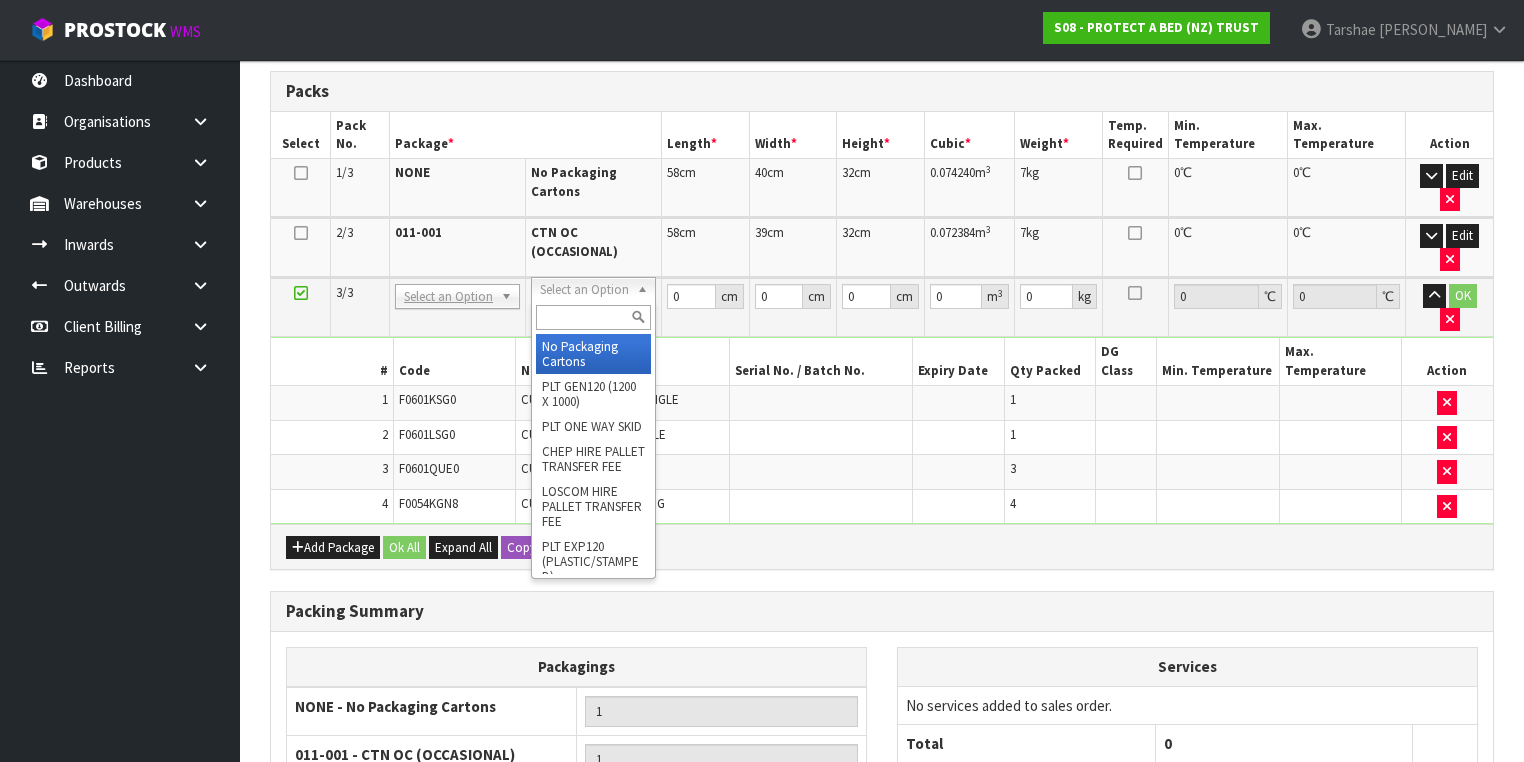 drag, startPoint x: 555, startPoint y: 296, endPoint x: 556, endPoint y: 308, distance: 12.0415945 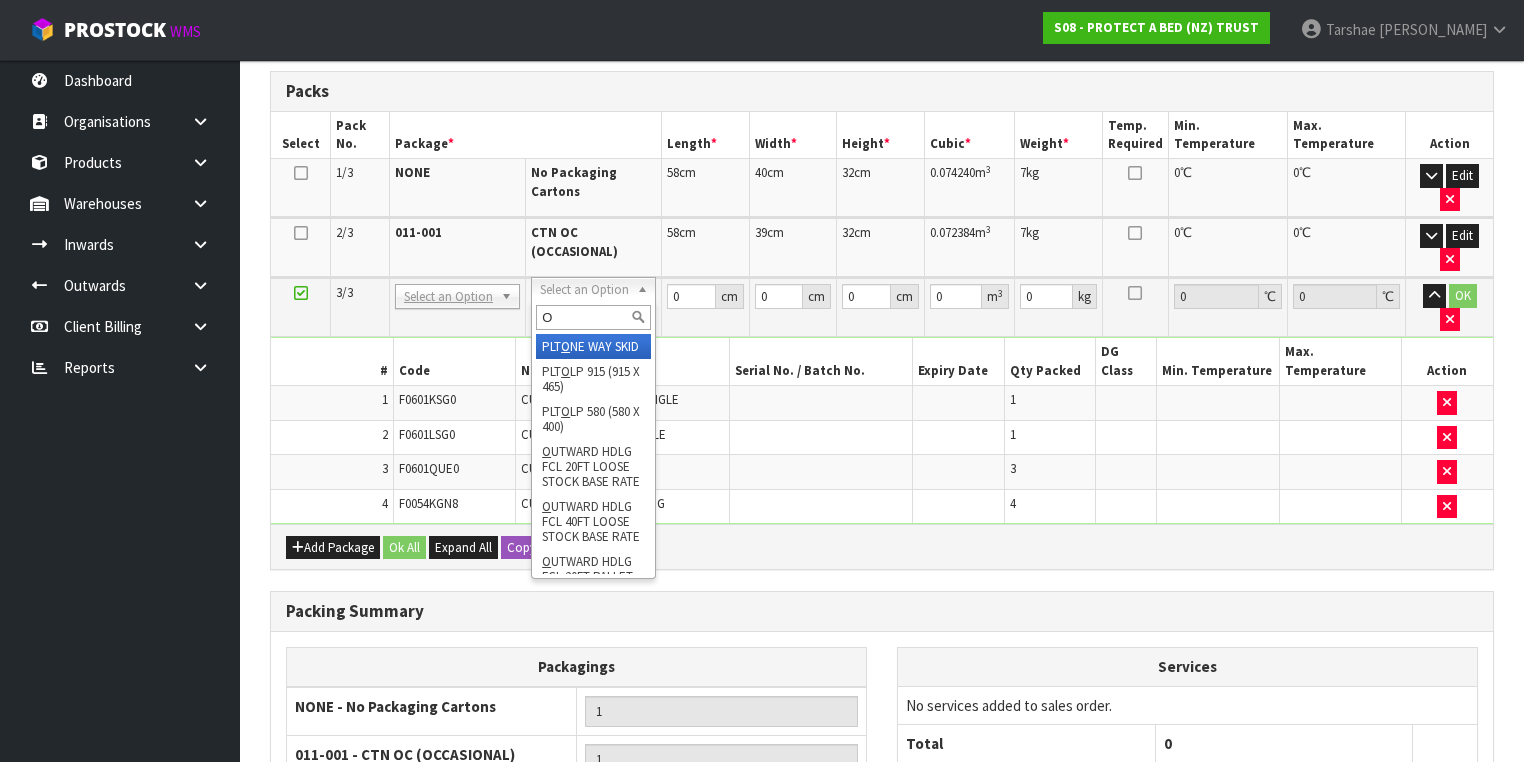 type on "OC" 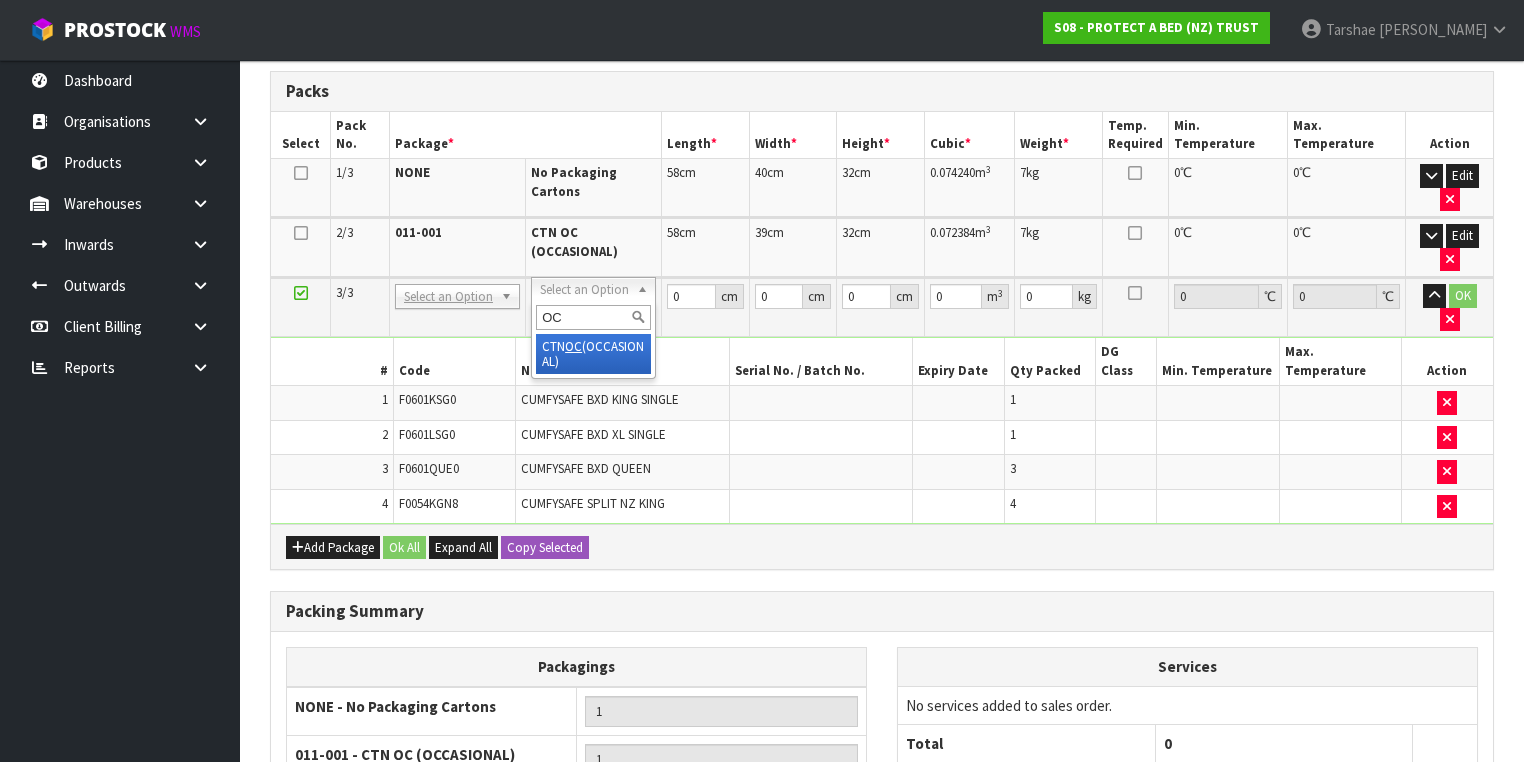 type on "2" 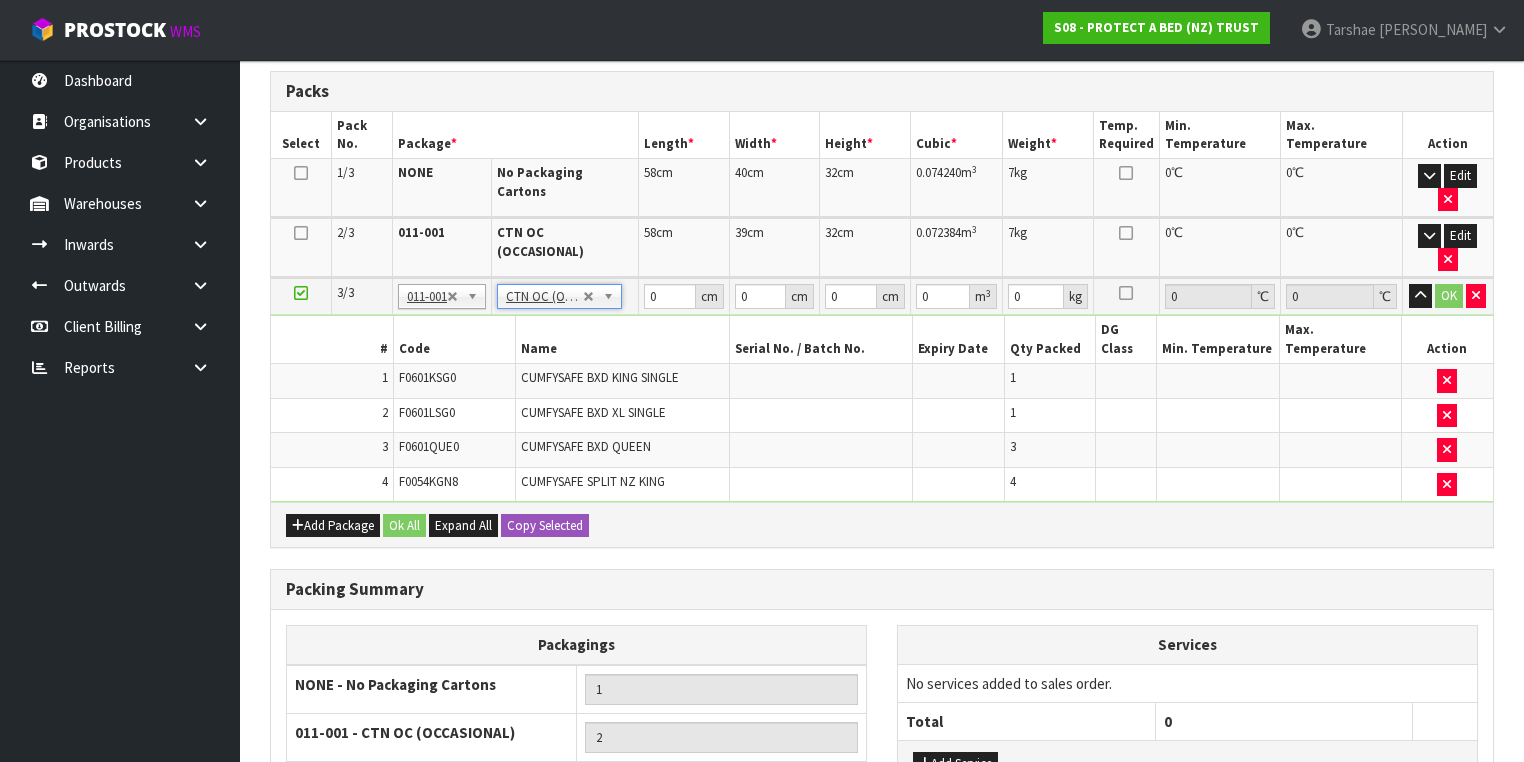 type on "8.22" 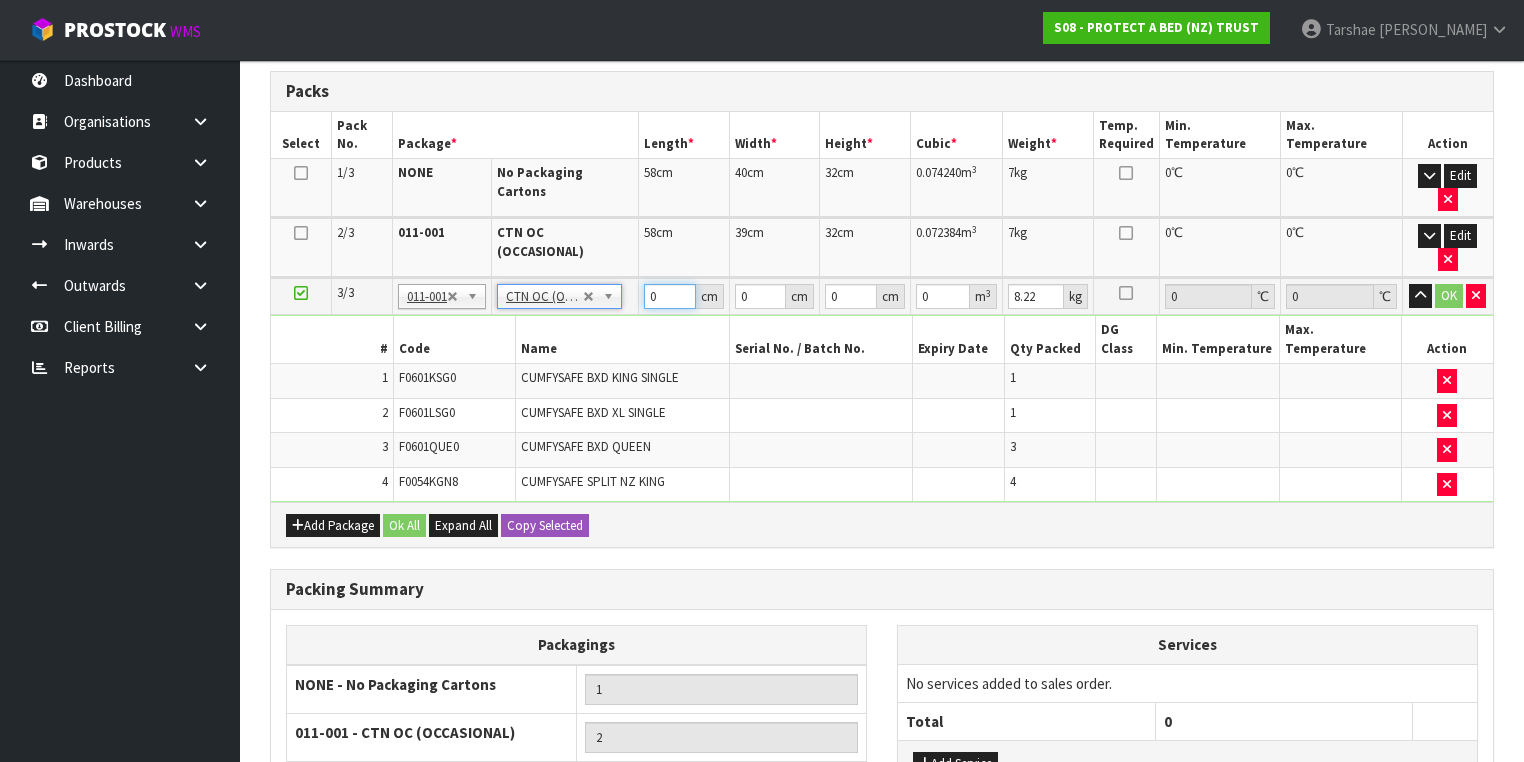 click on "0" at bounding box center (670, 296) 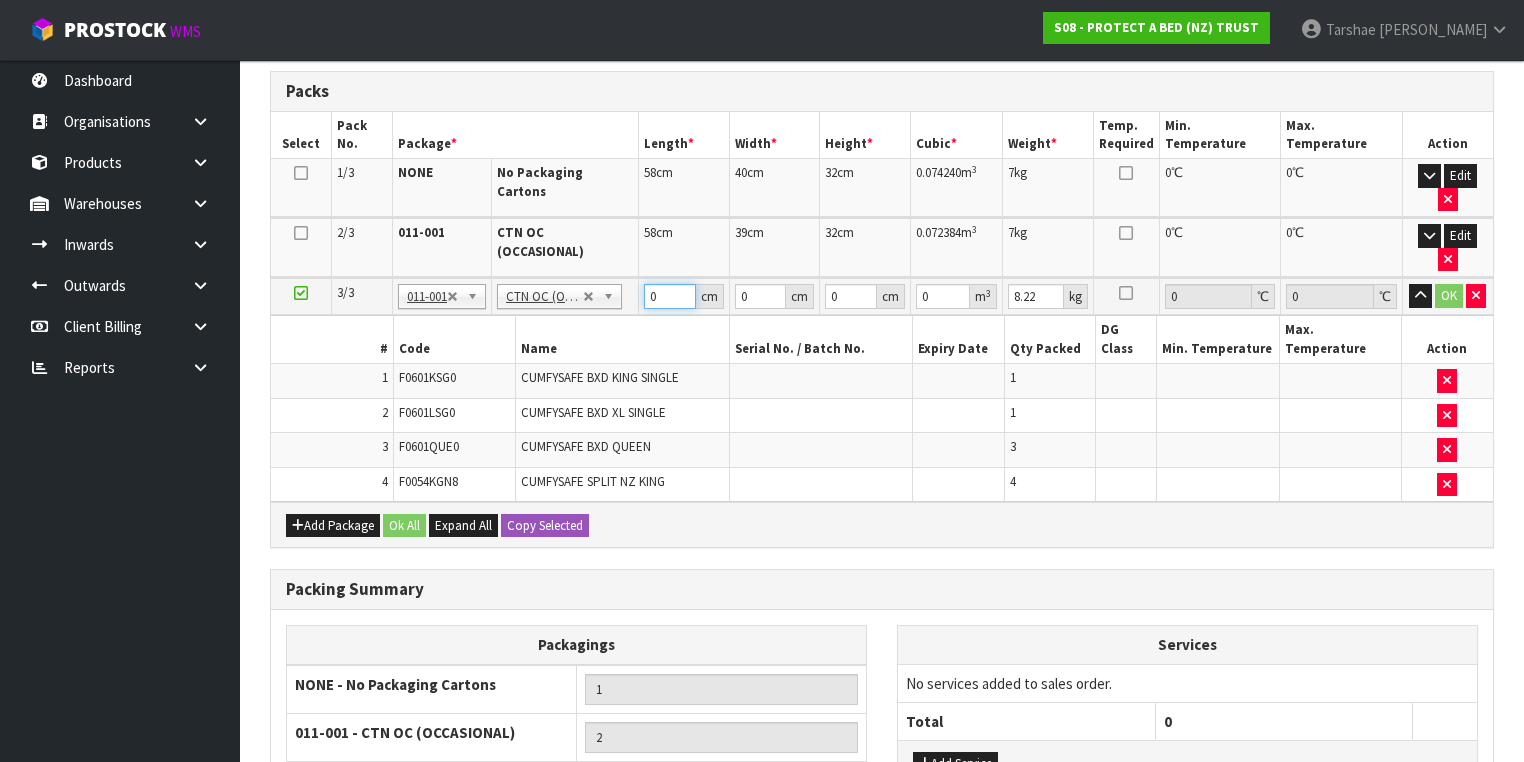 click on "0" at bounding box center (670, 296) 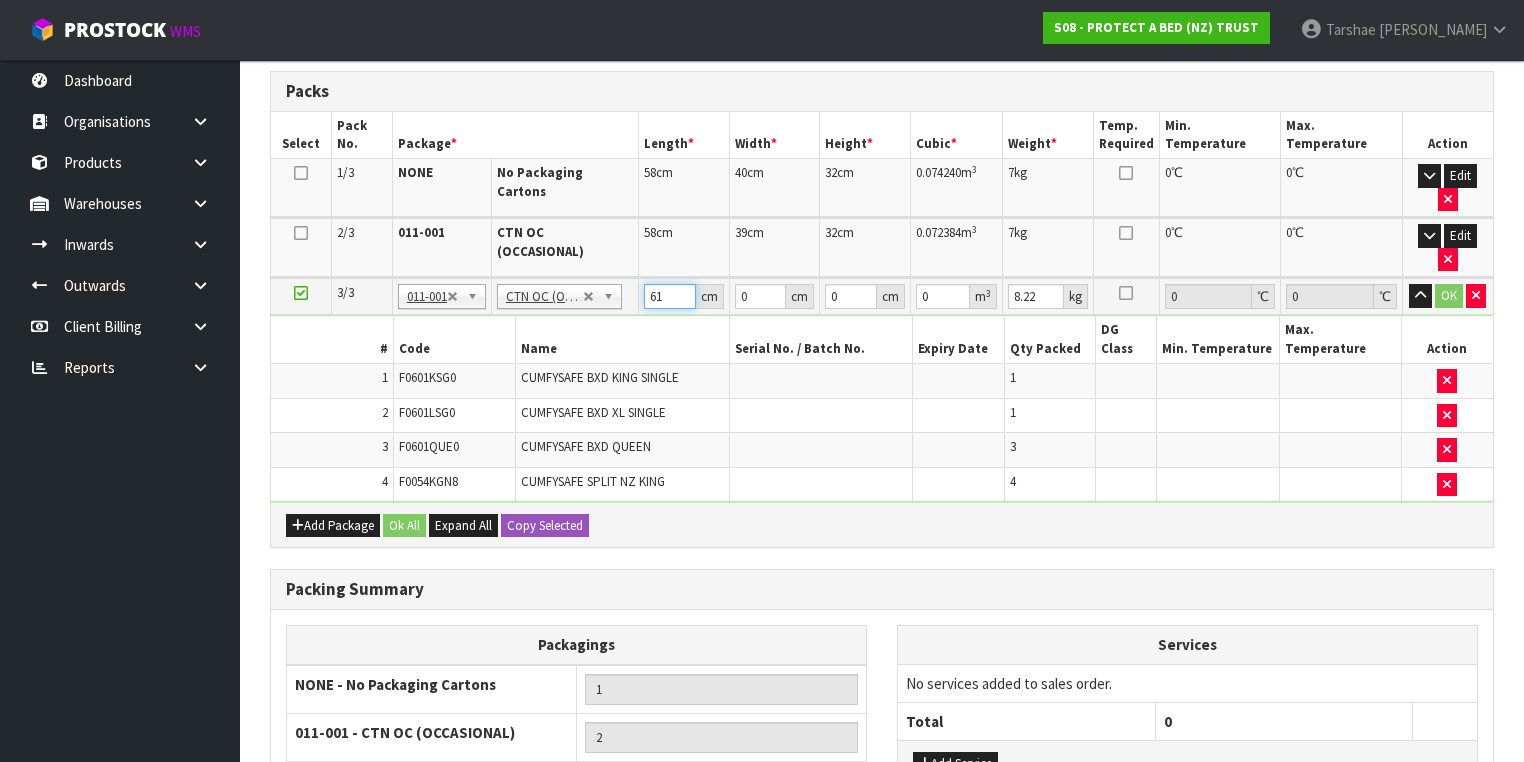 type on "61" 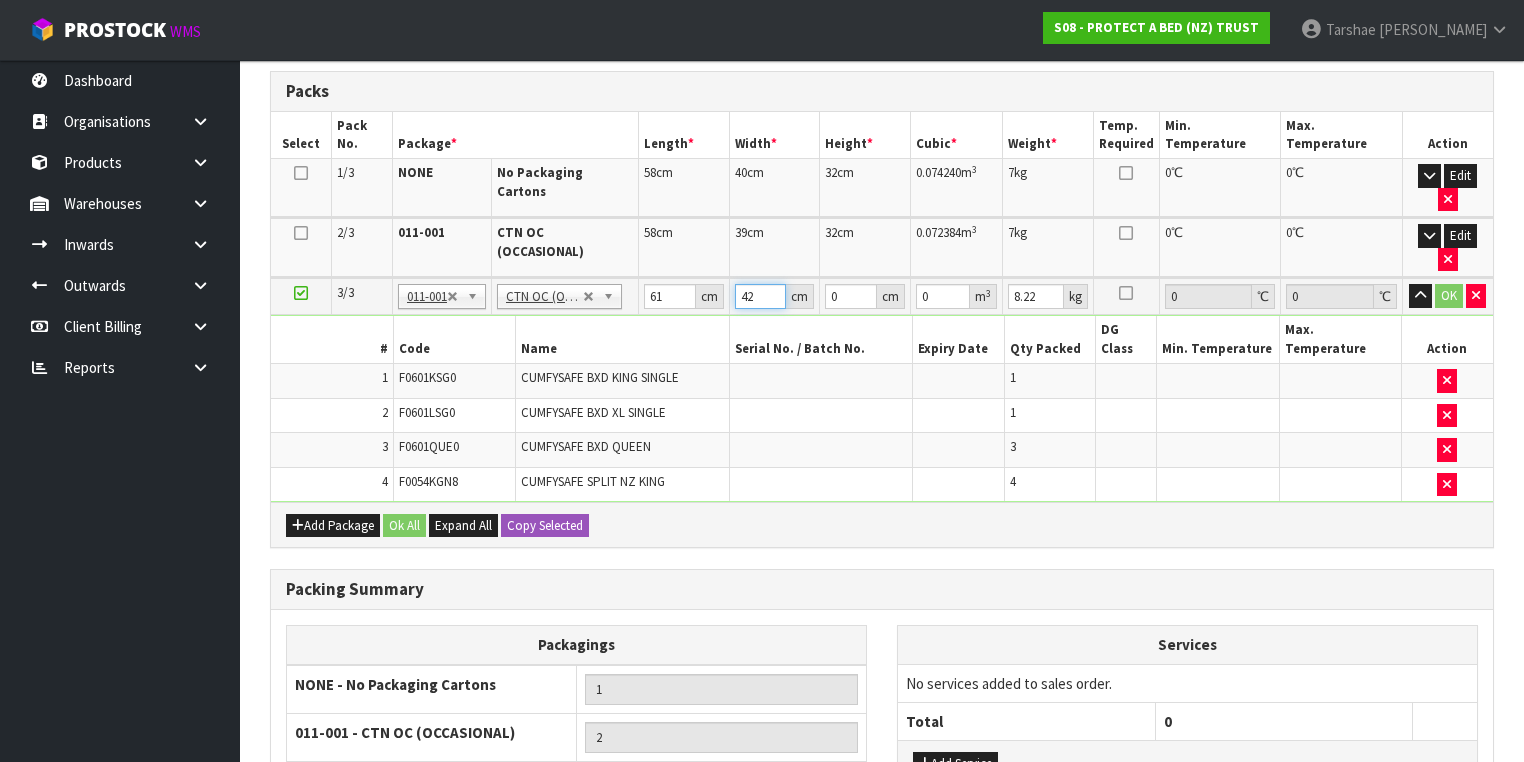 type on "42" 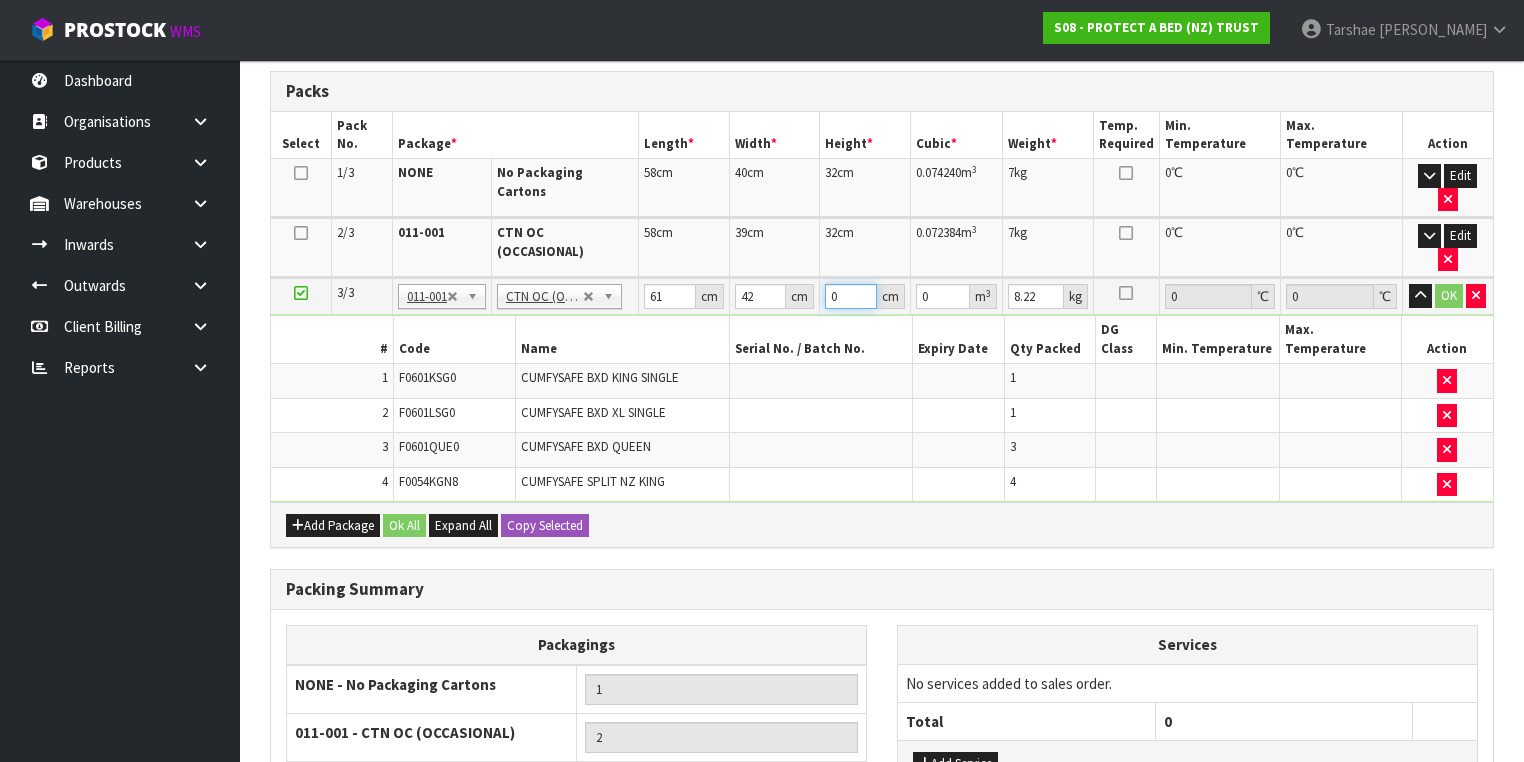 type on "3" 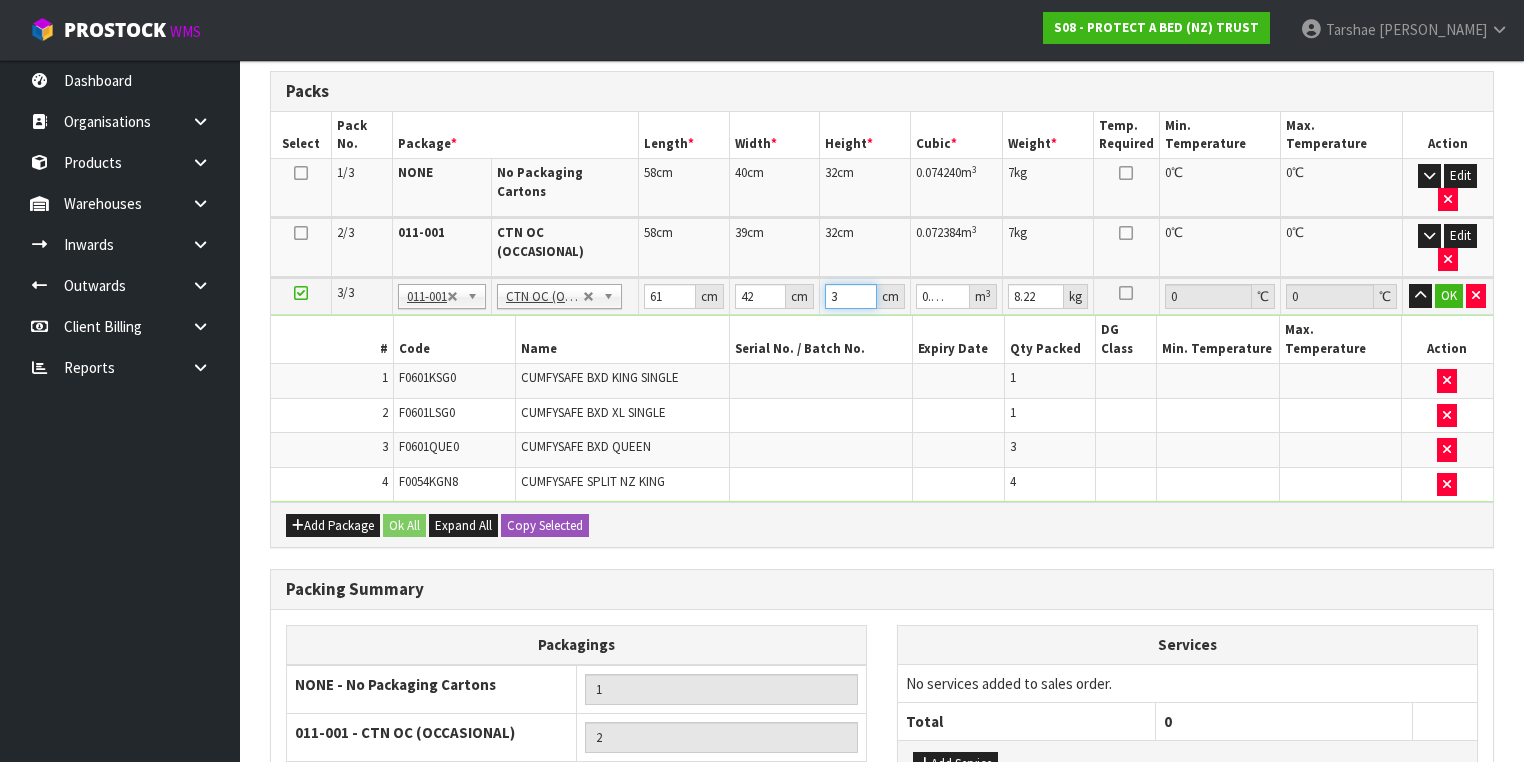 type on "34" 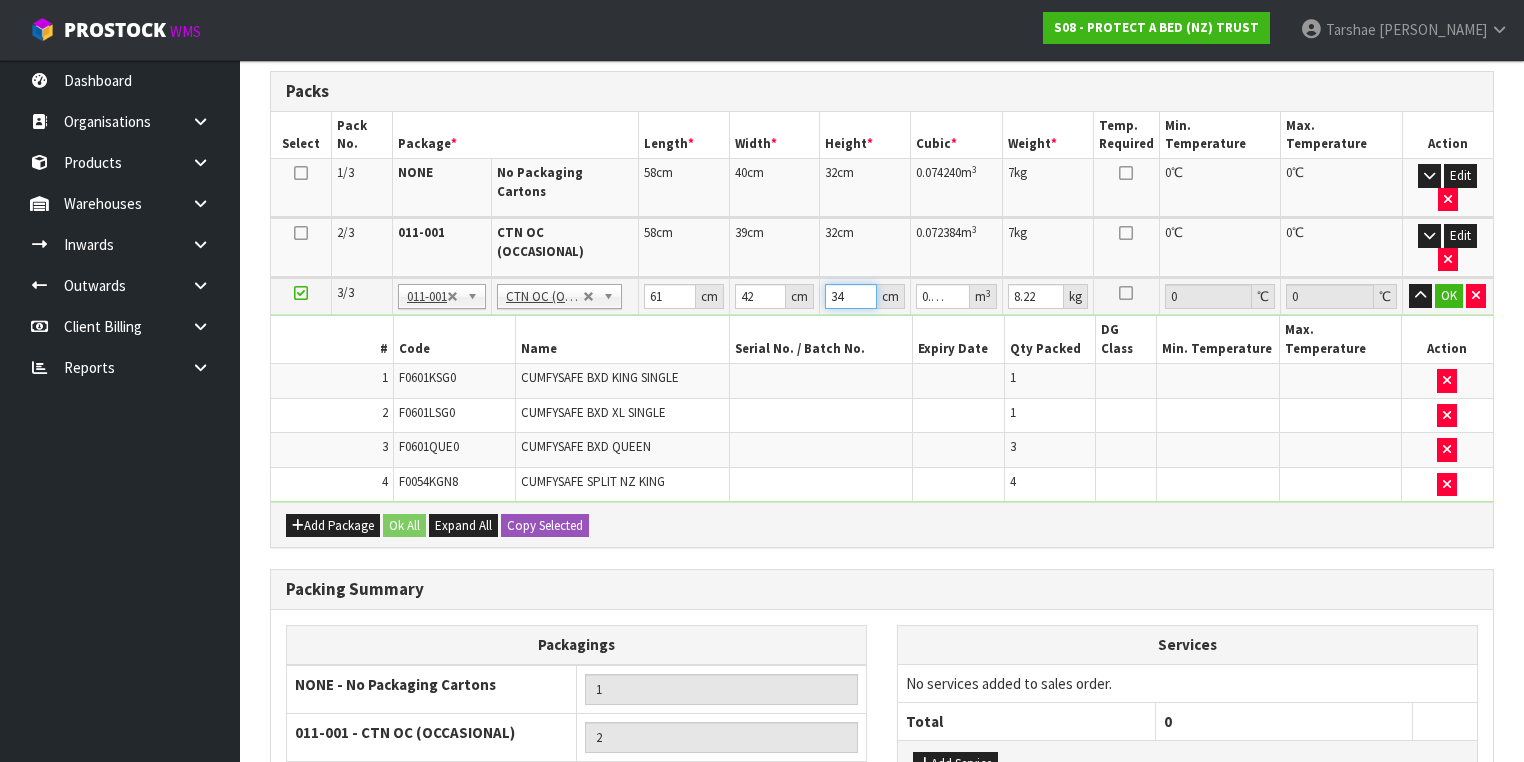 type on "34" 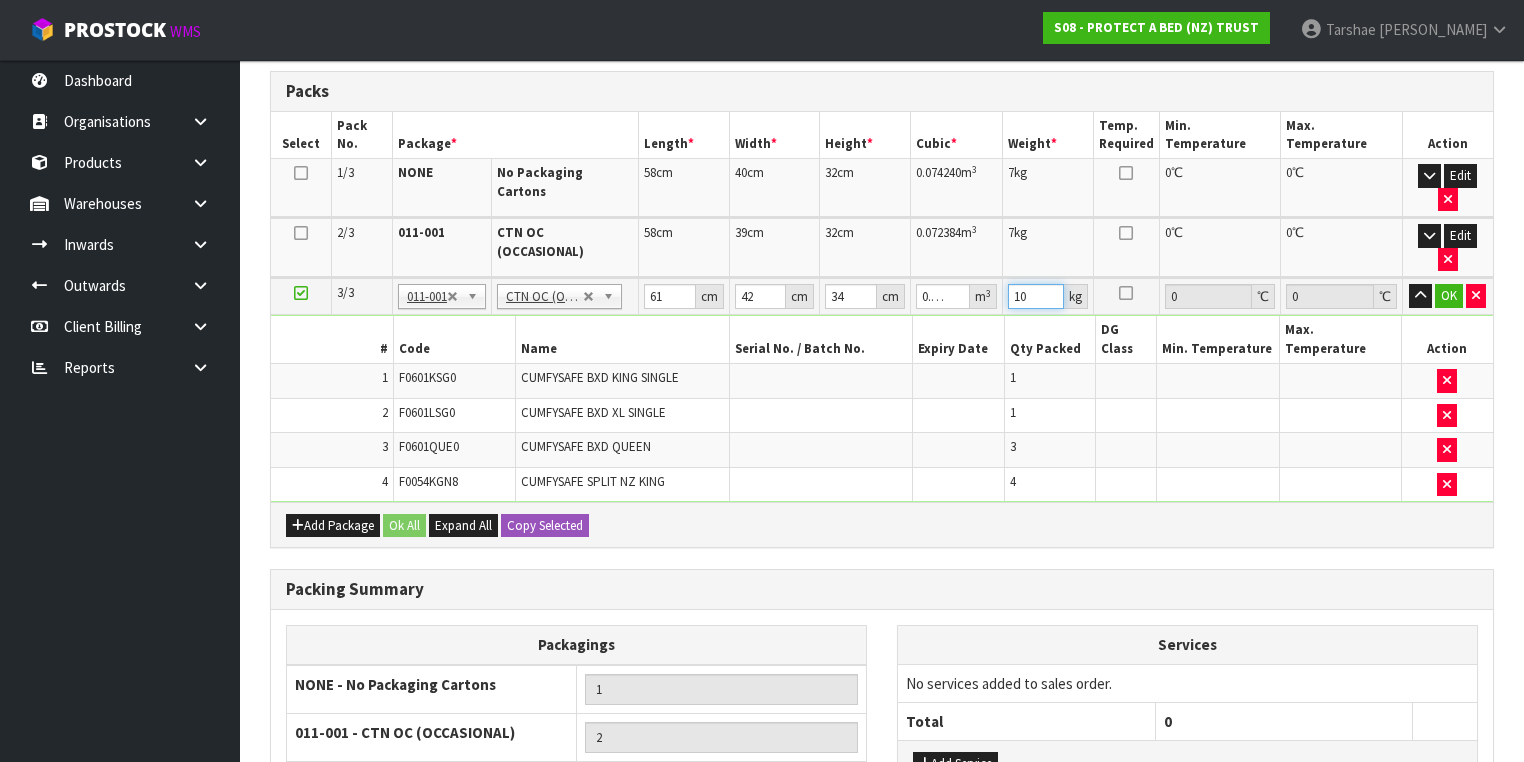 type on "10" 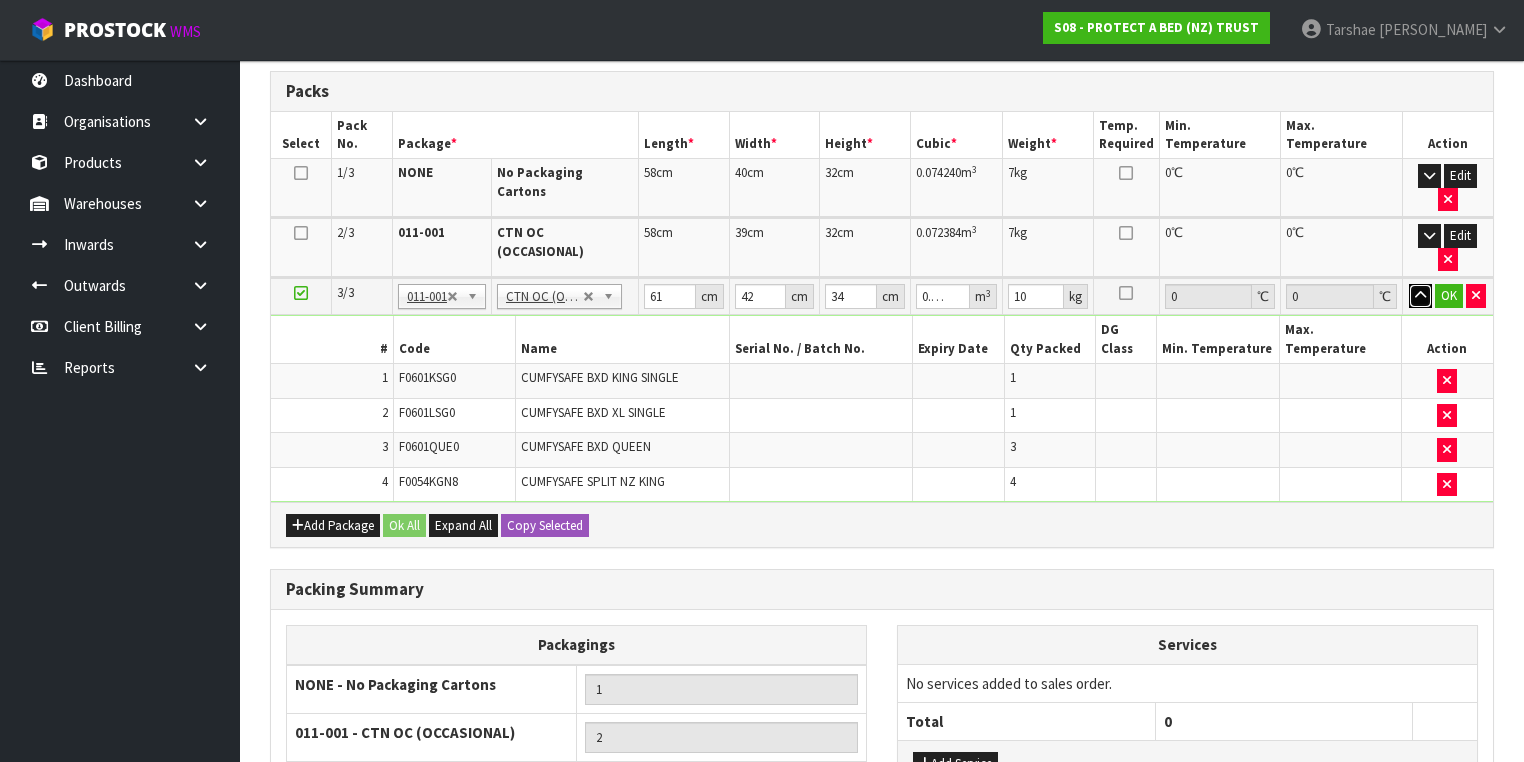 type 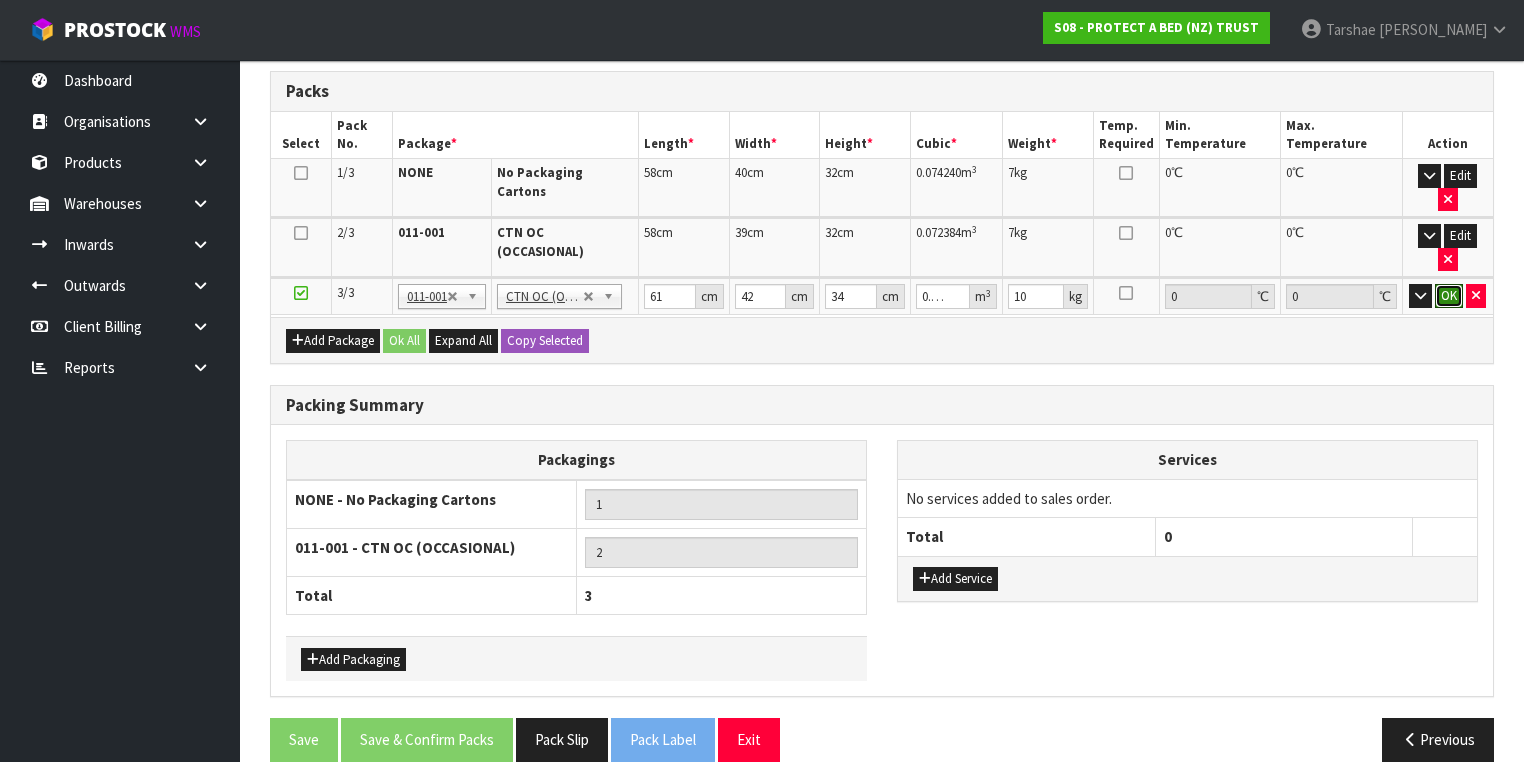 click on "OK" at bounding box center [1449, 296] 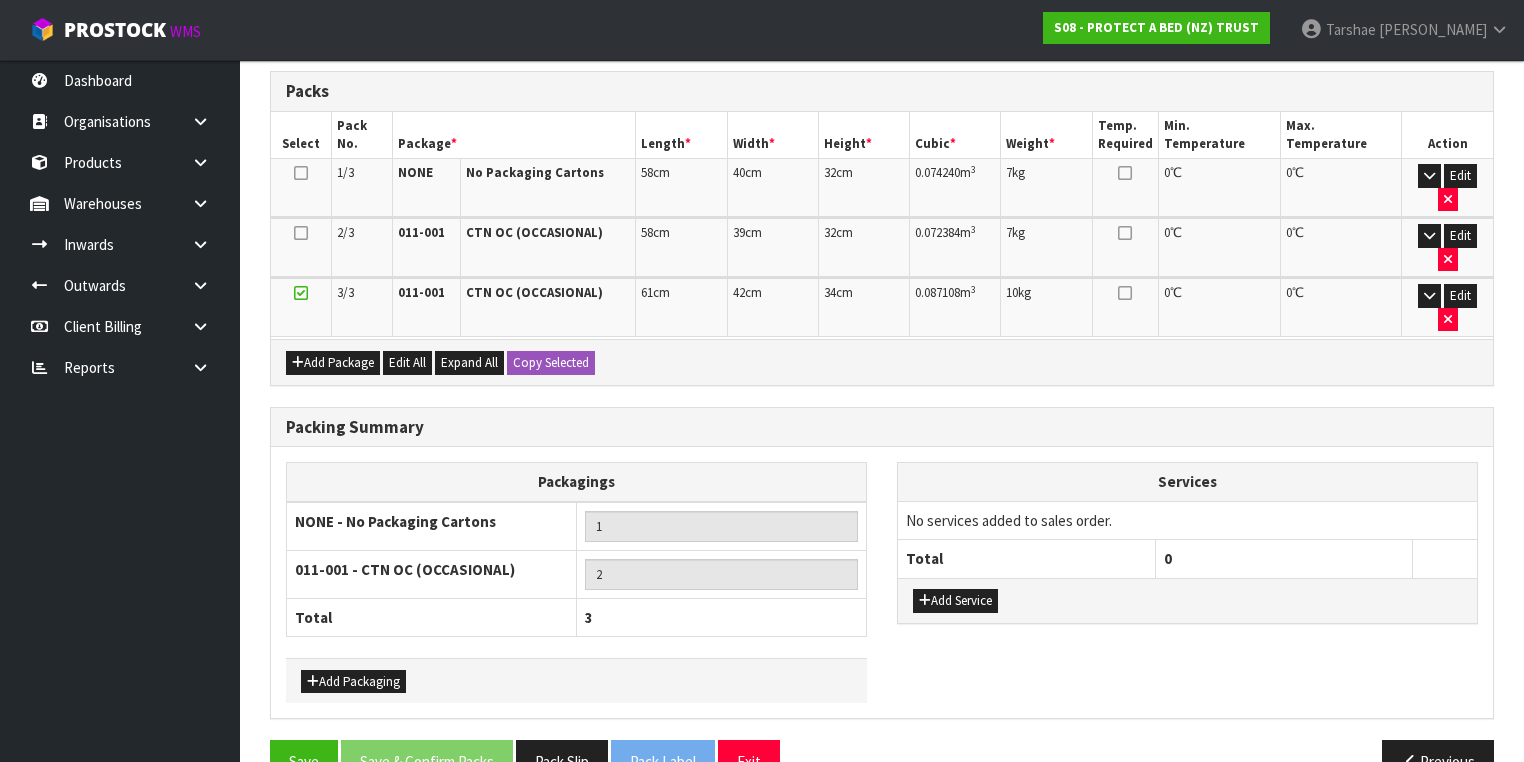 scroll, scrollTop: 528, scrollLeft: 0, axis: vertical 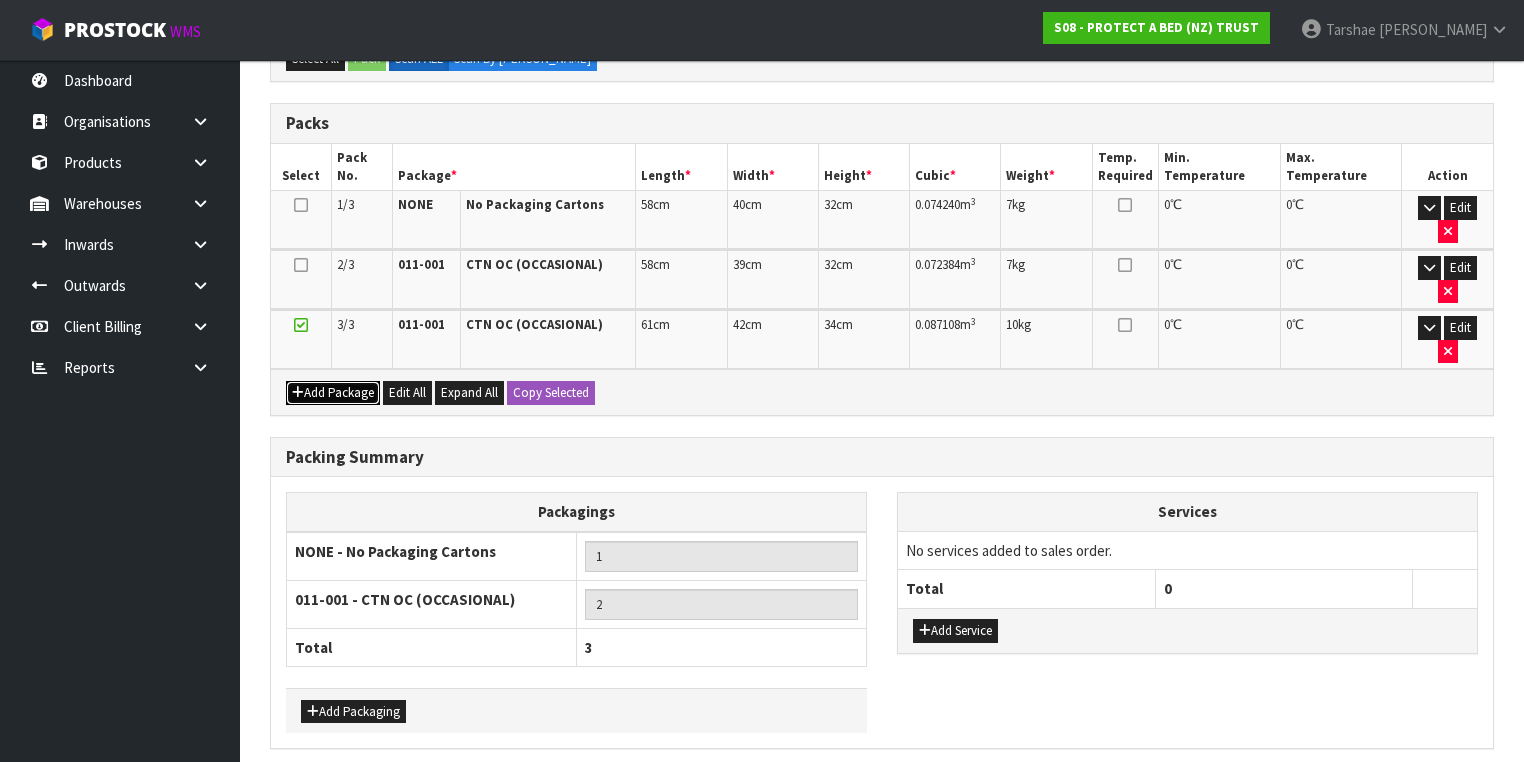 drag, startPoint x: 364, startPoint y: 305, endPoint x: 352, endPoint y: 320, distance: 19.209373 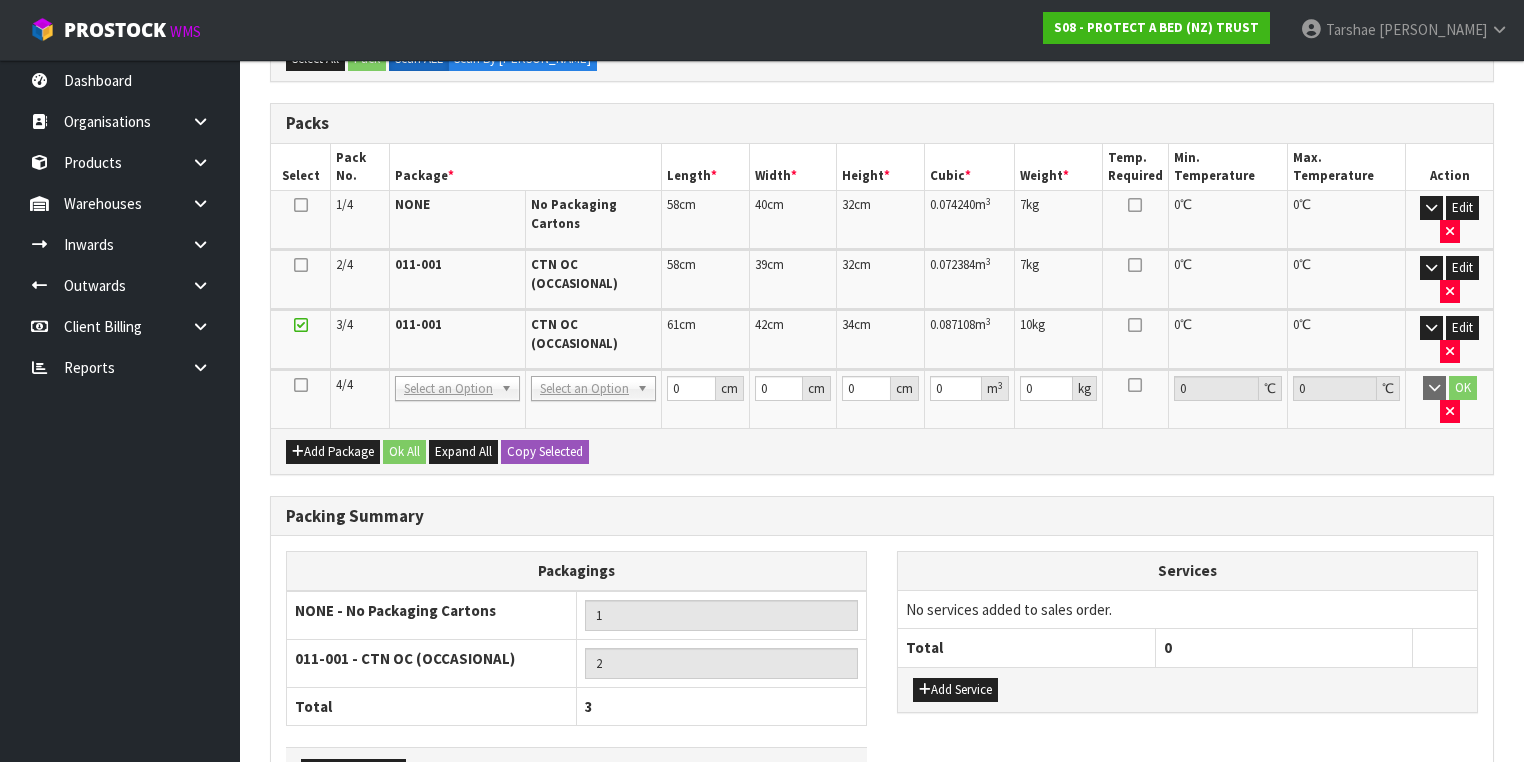click at bounding box center [301, 385] 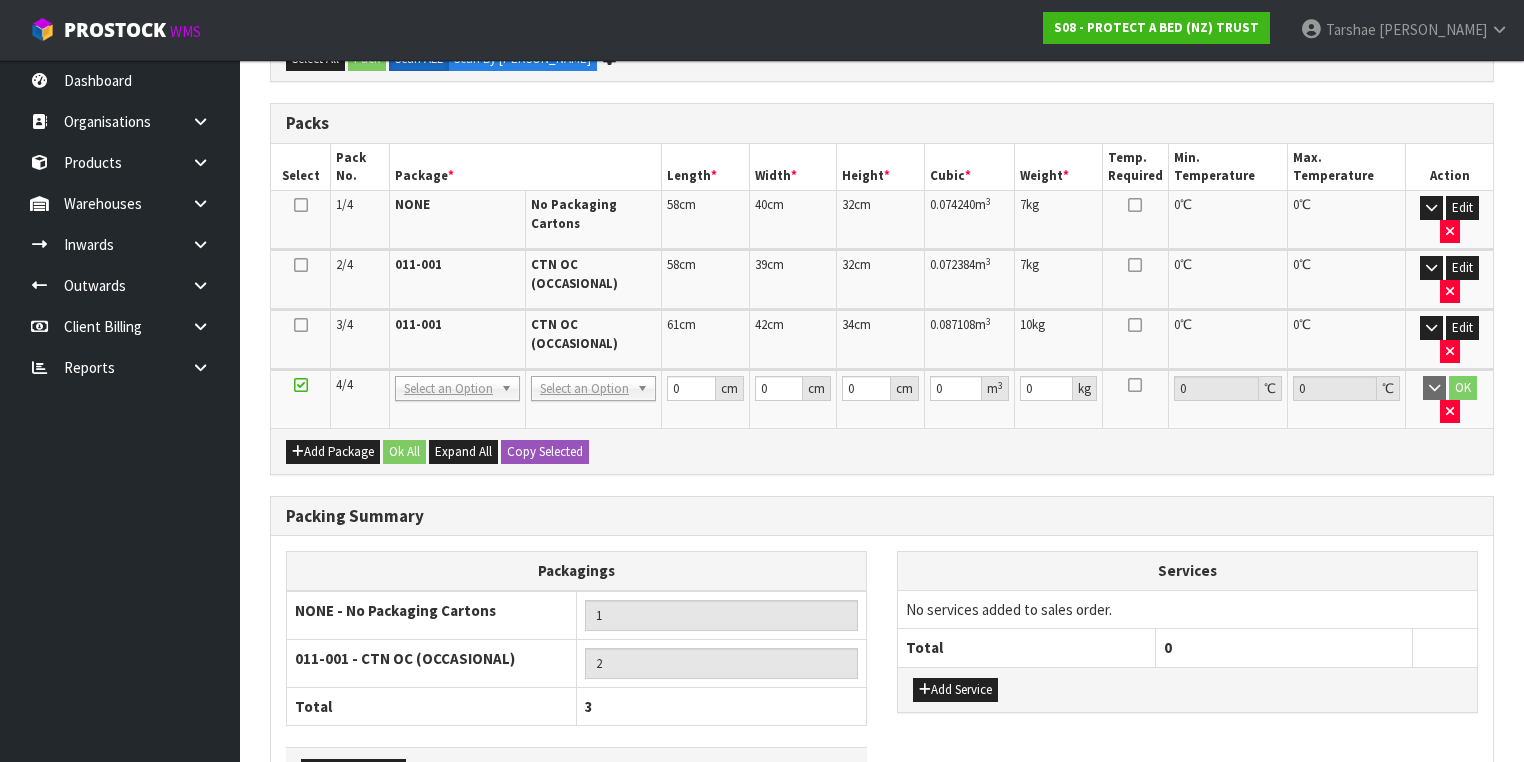 scroll, scrollTop: 492, scrollLeft: 0, axis: vertical 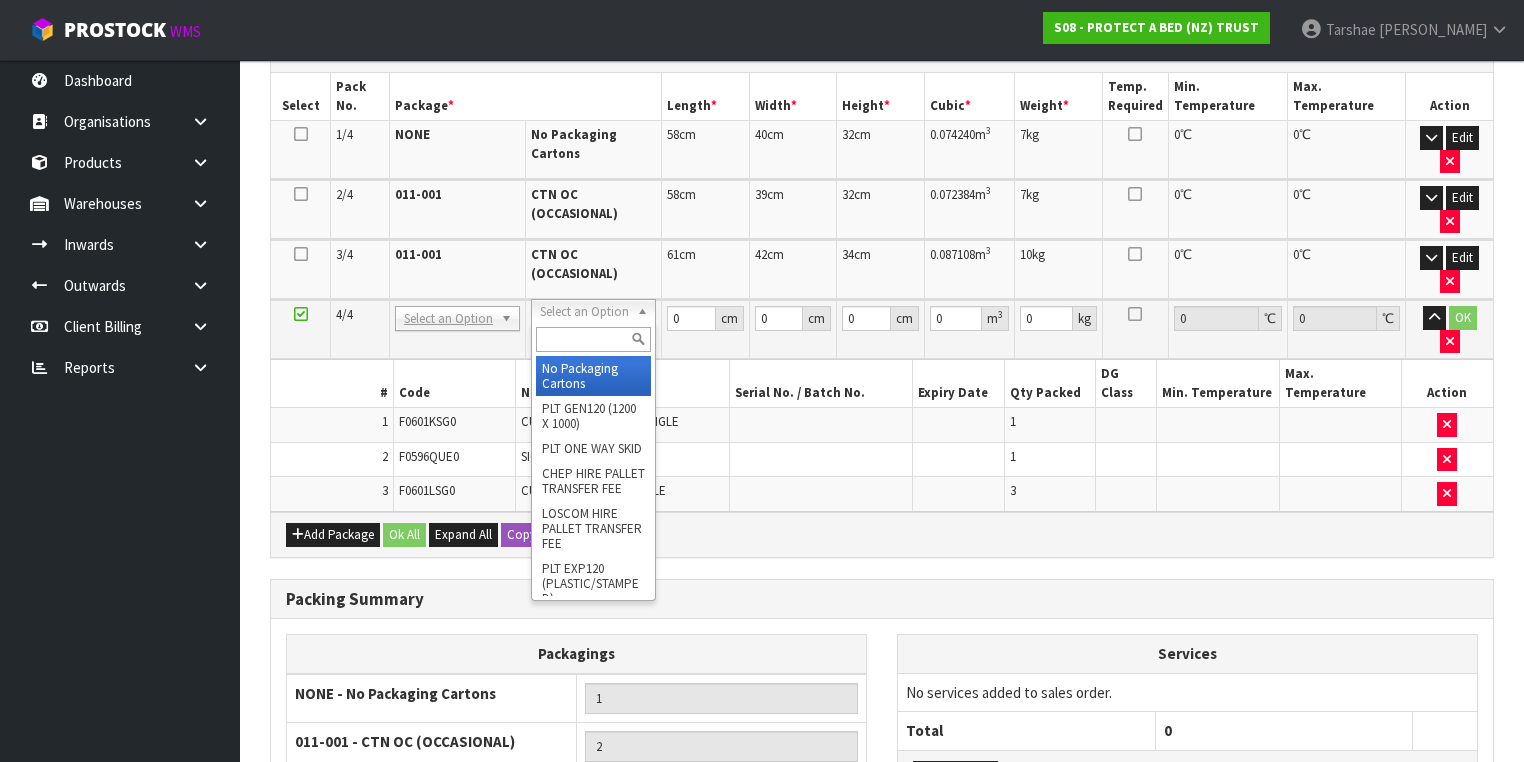click at bounding box center (593, 339) 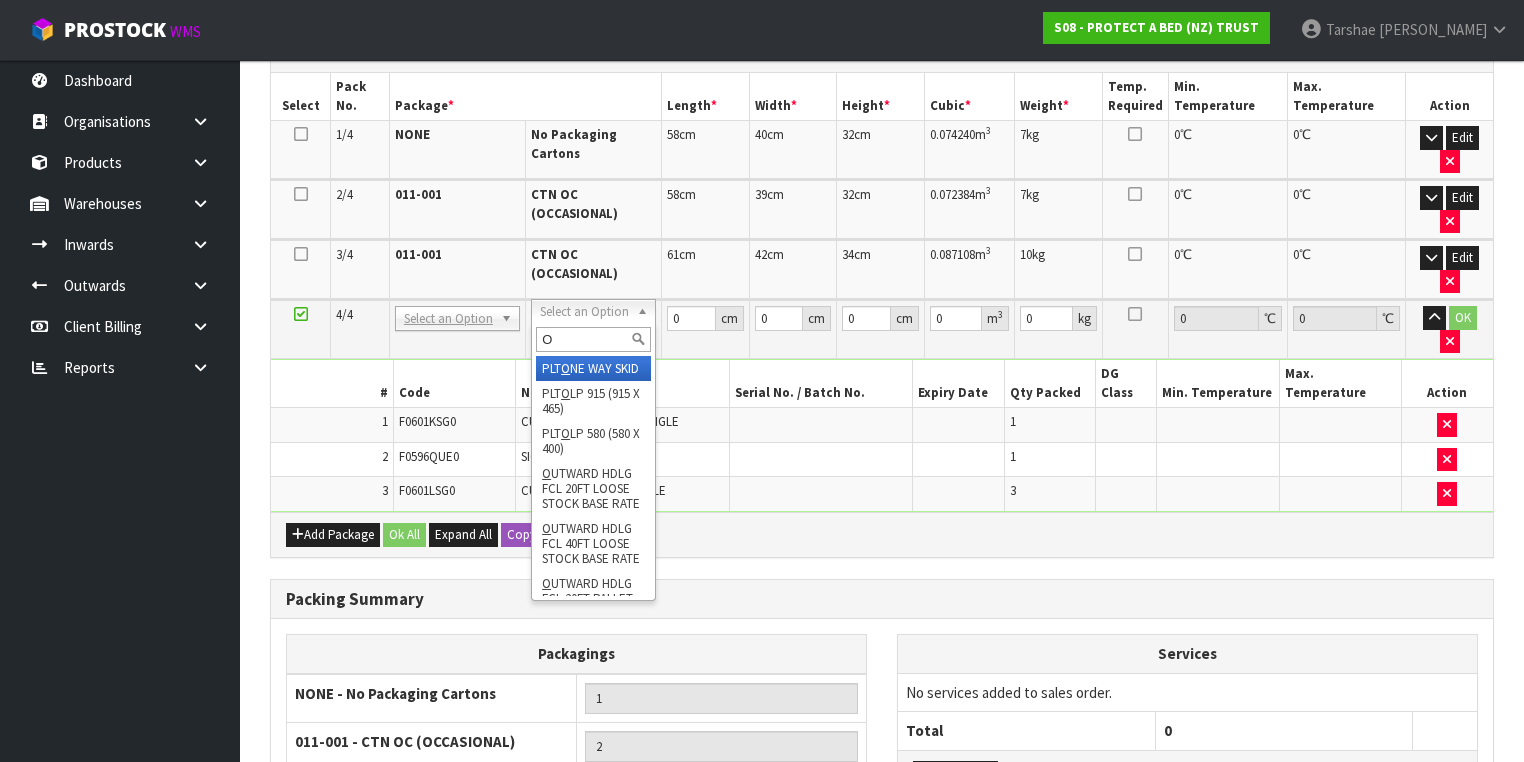 type on "OC" 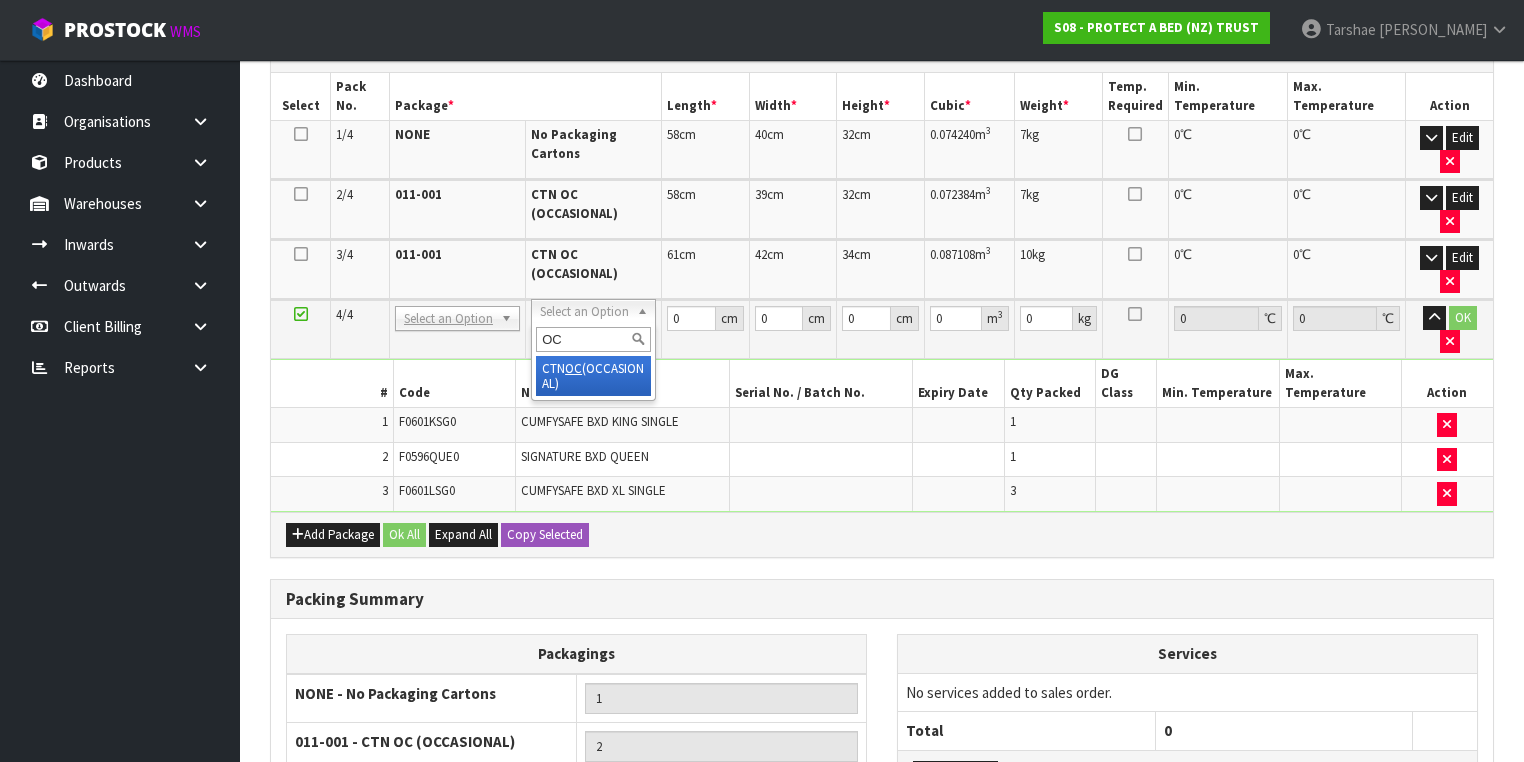 type on "3" 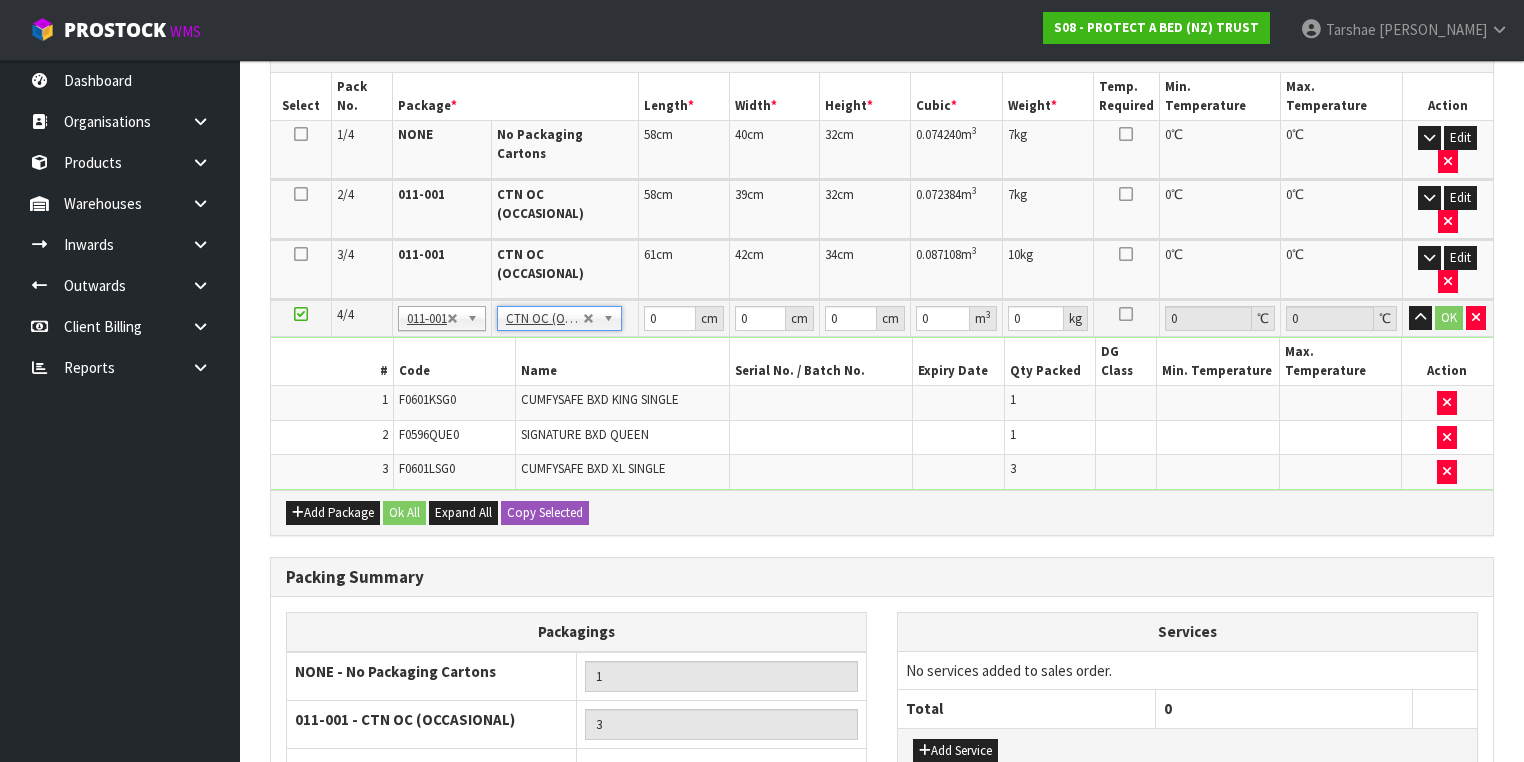 type on "4.36" 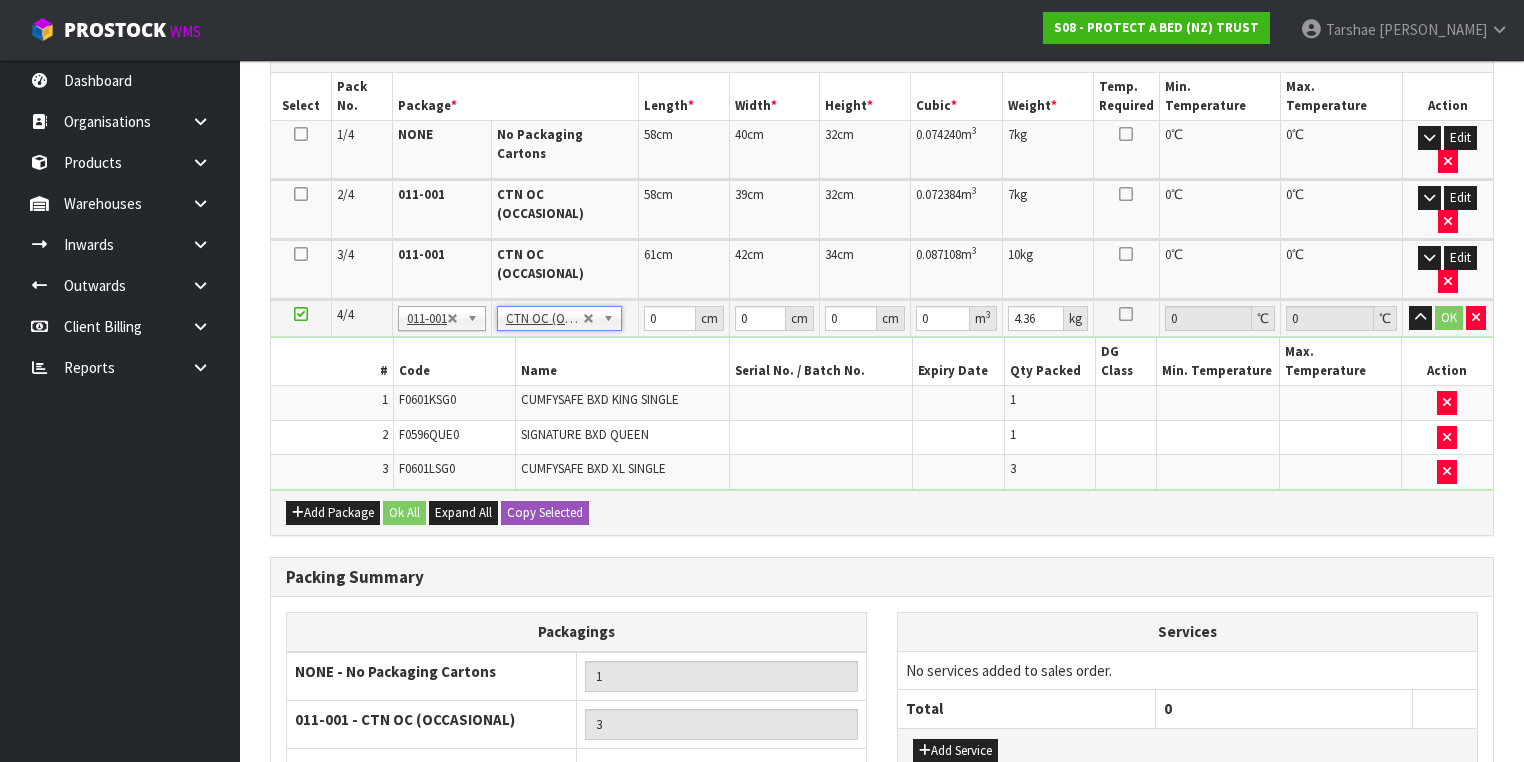 click on "SIGNATURE BXD QUEEN" at bounding box center (585, 434) 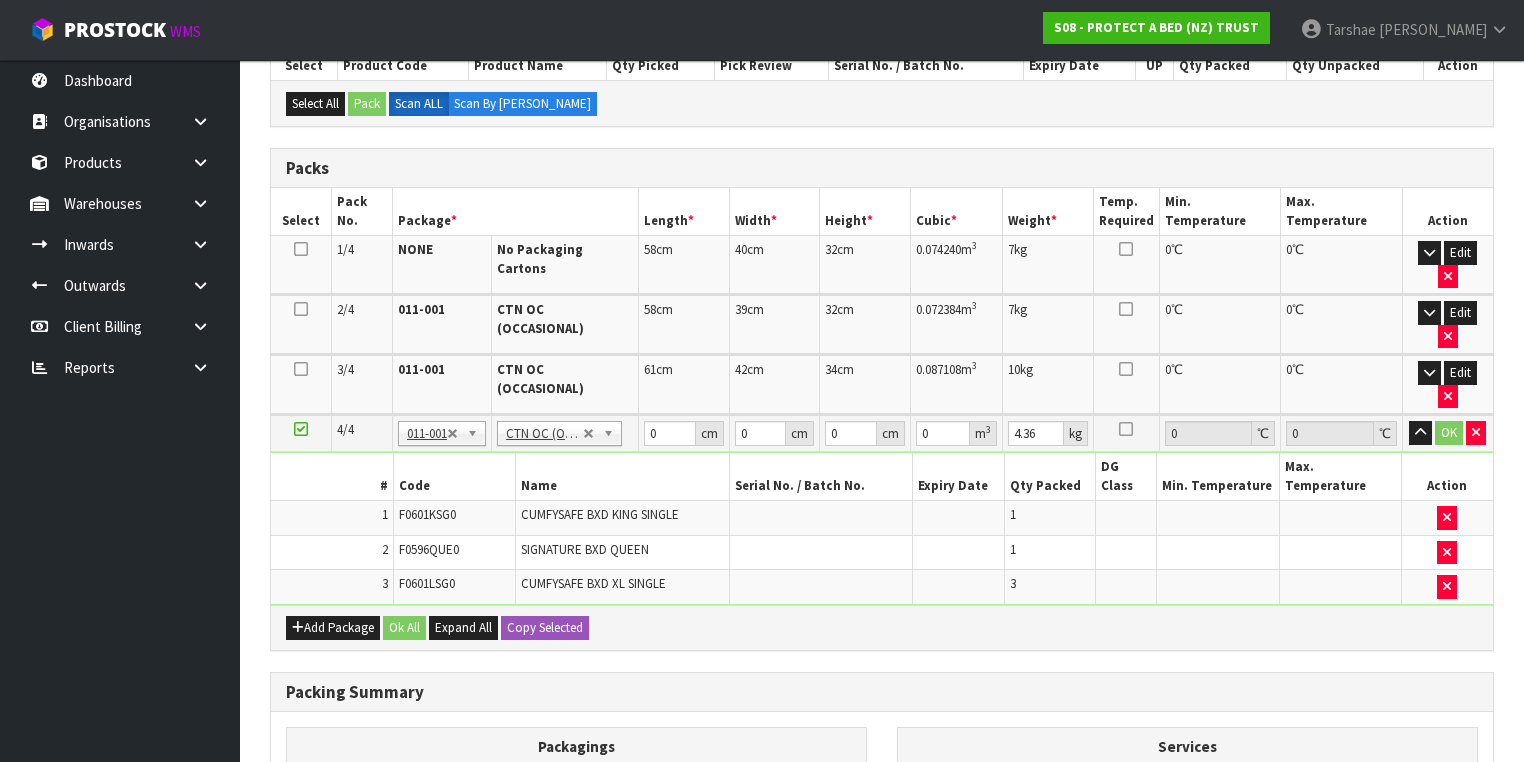scroll, scrollTop: 492, scrollLeft: 0, axis: vertical 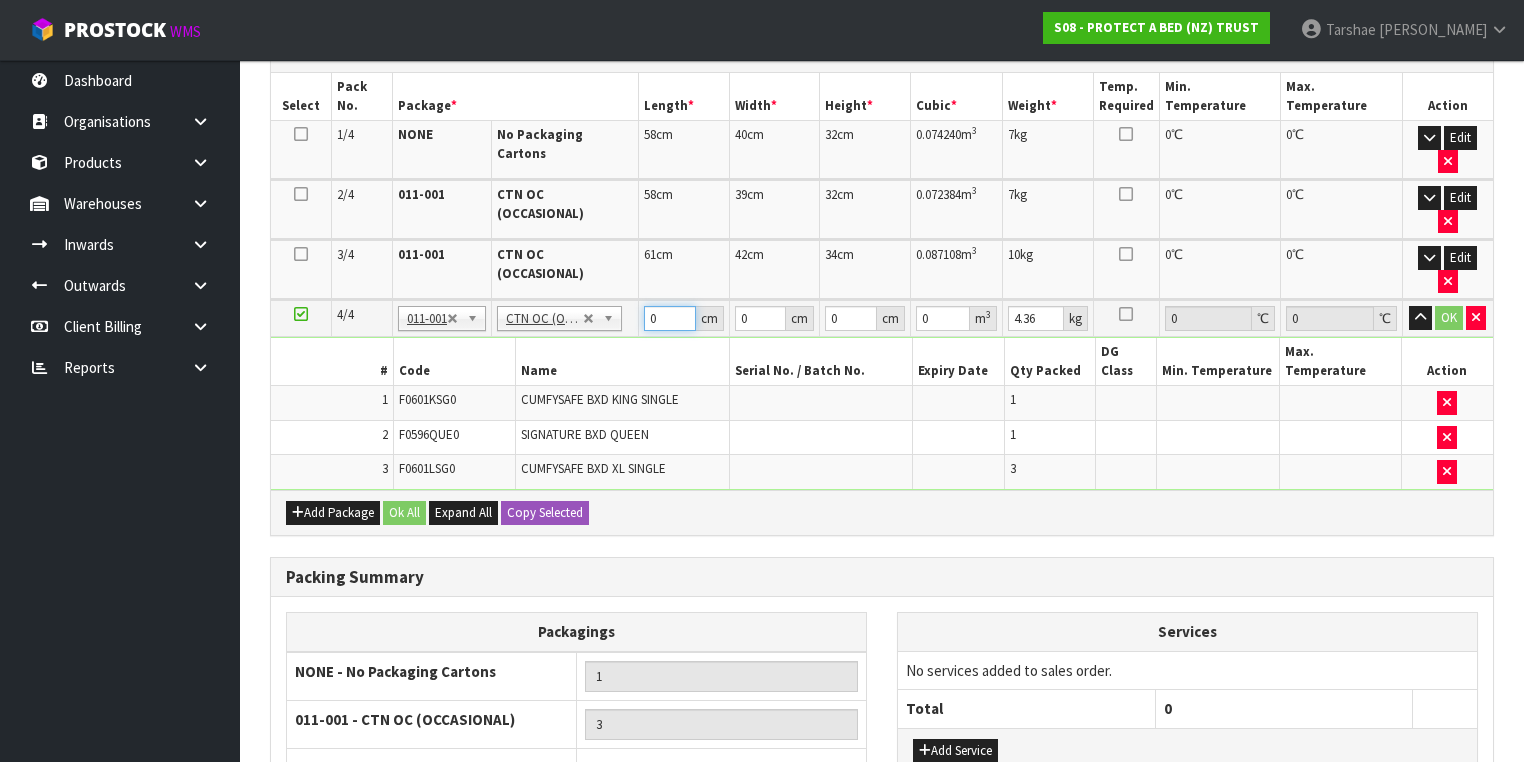 drag, startPoint x: 659, startPoint y: 232, endPoint x: 508, endPoint y: 221, distance: 151.40013 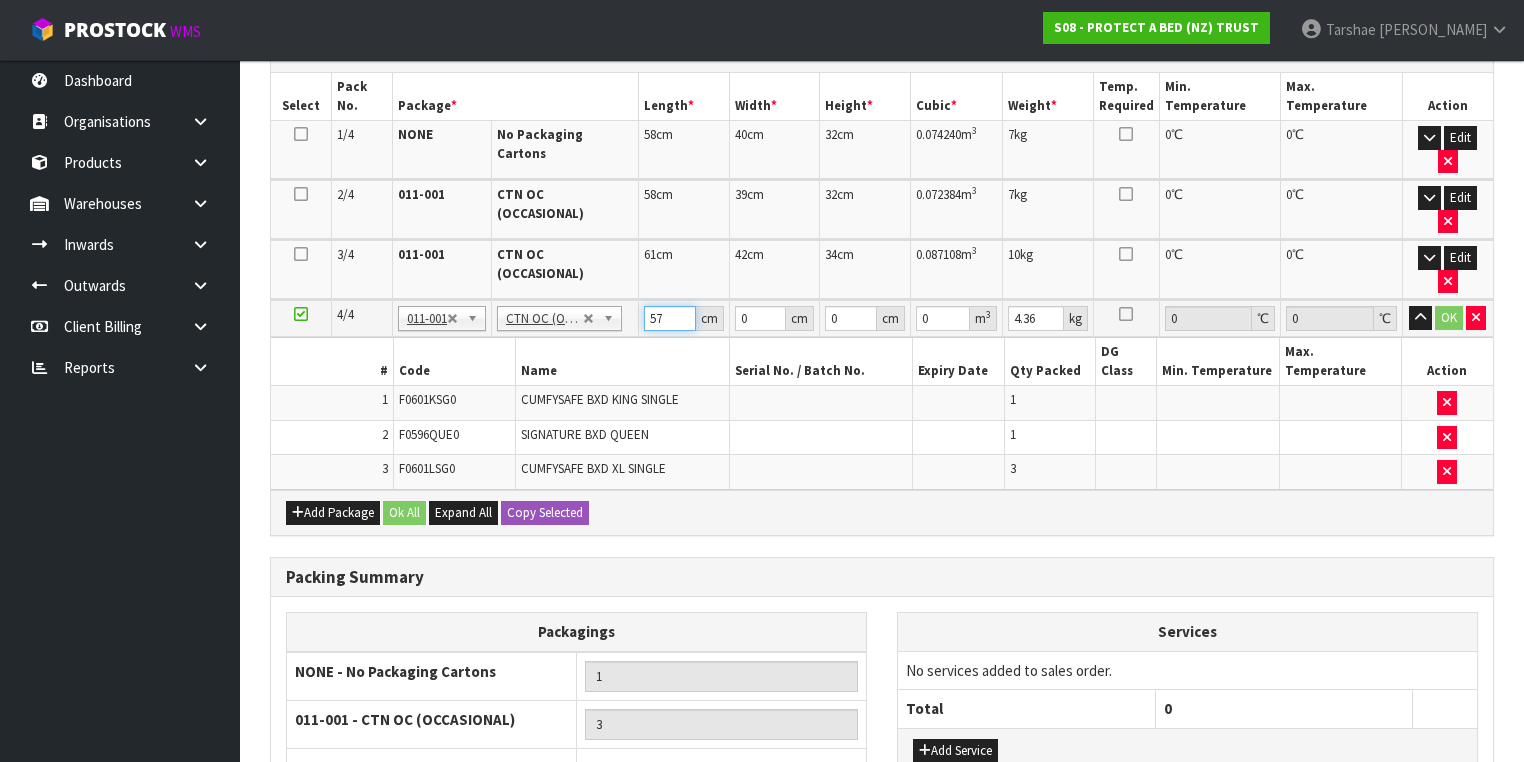 type on "57" 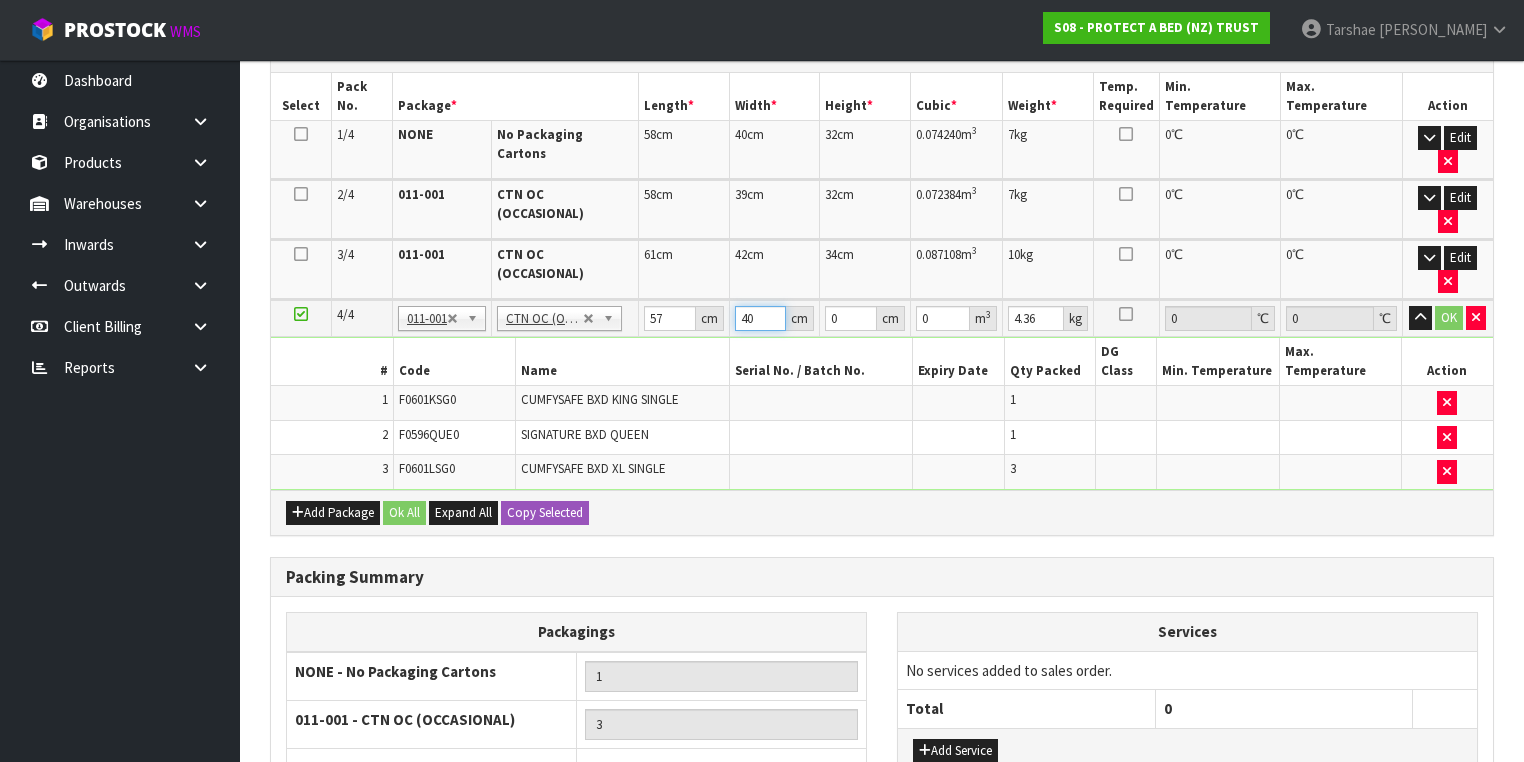 type on "40" 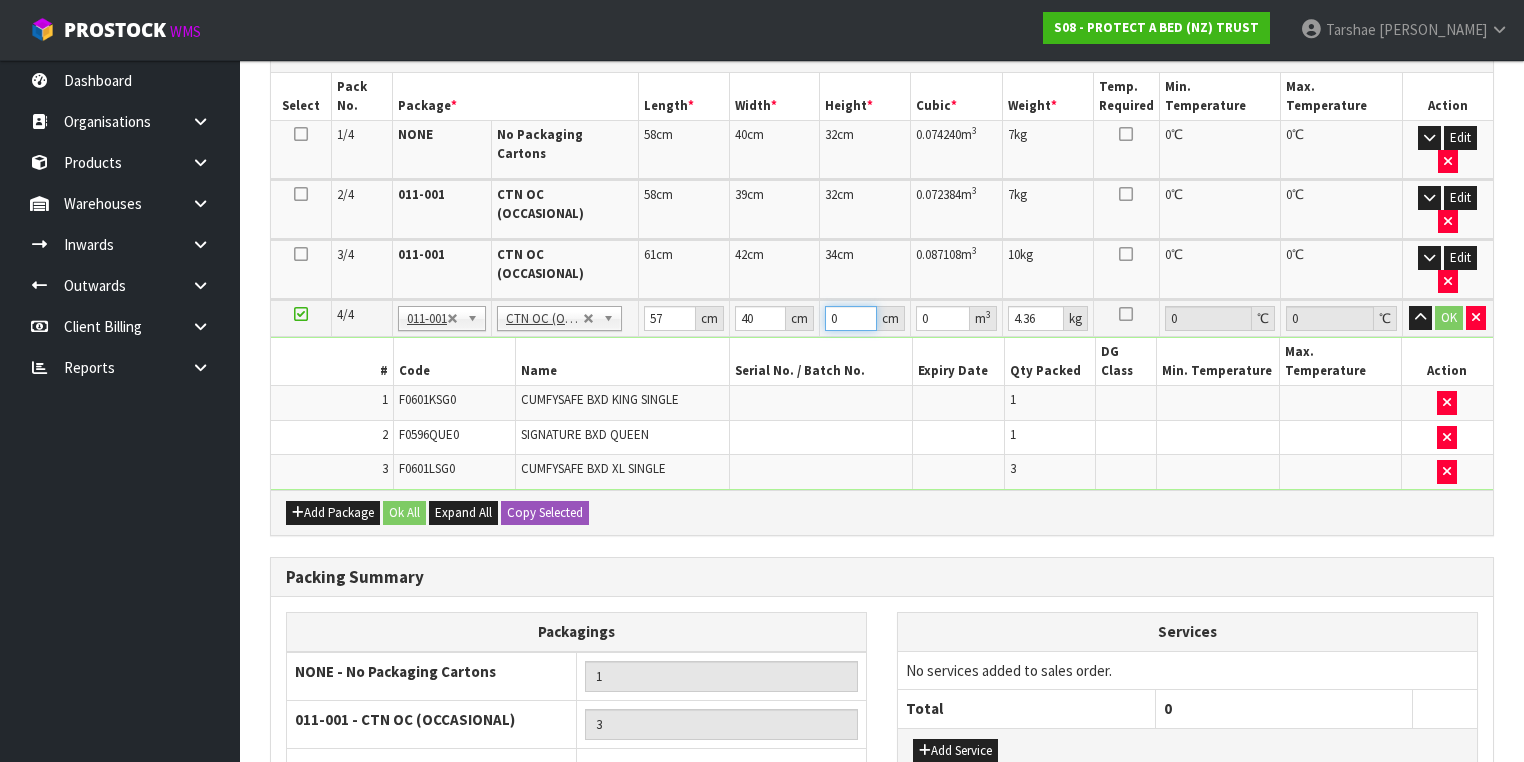 type on "3" 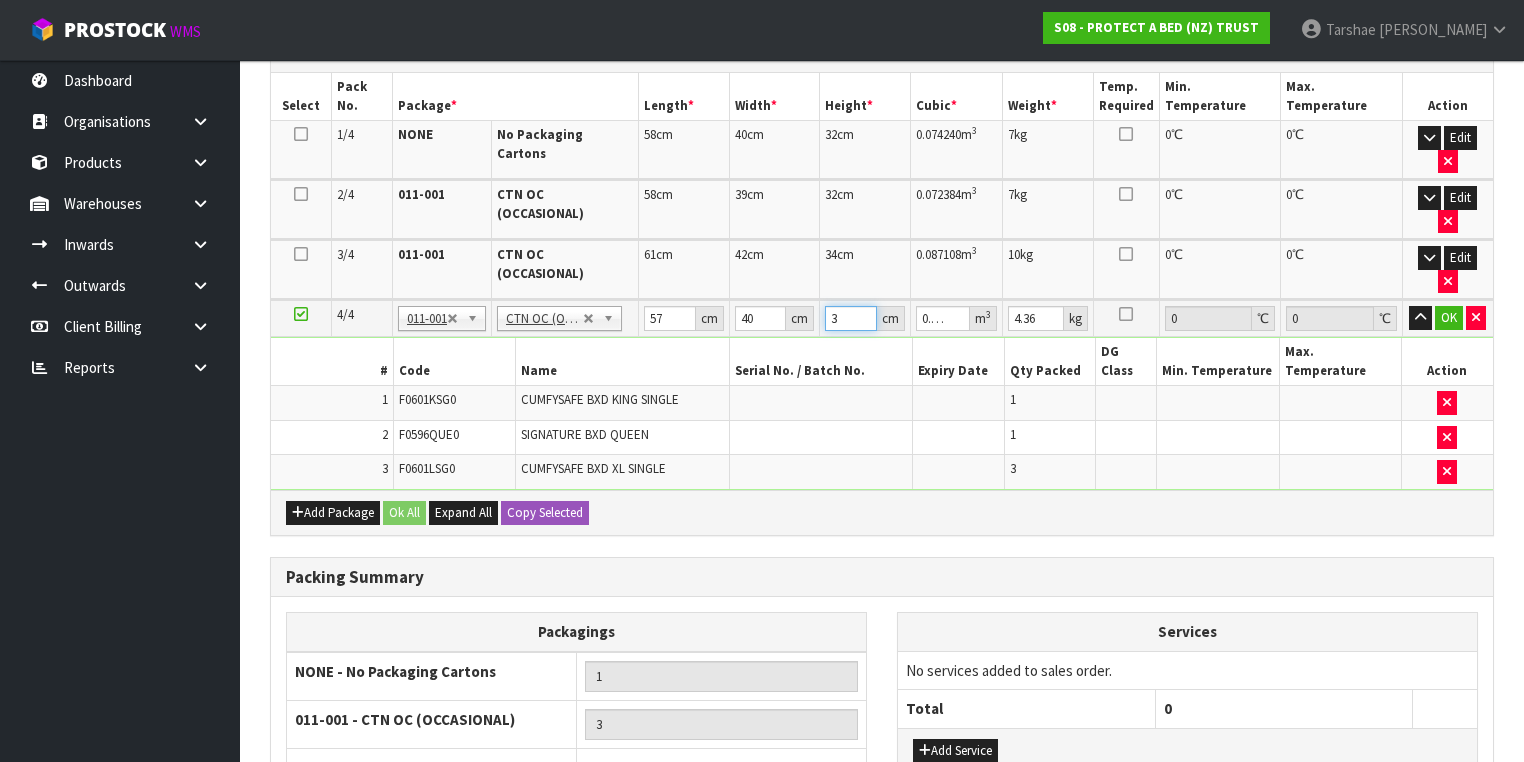 type on "32" 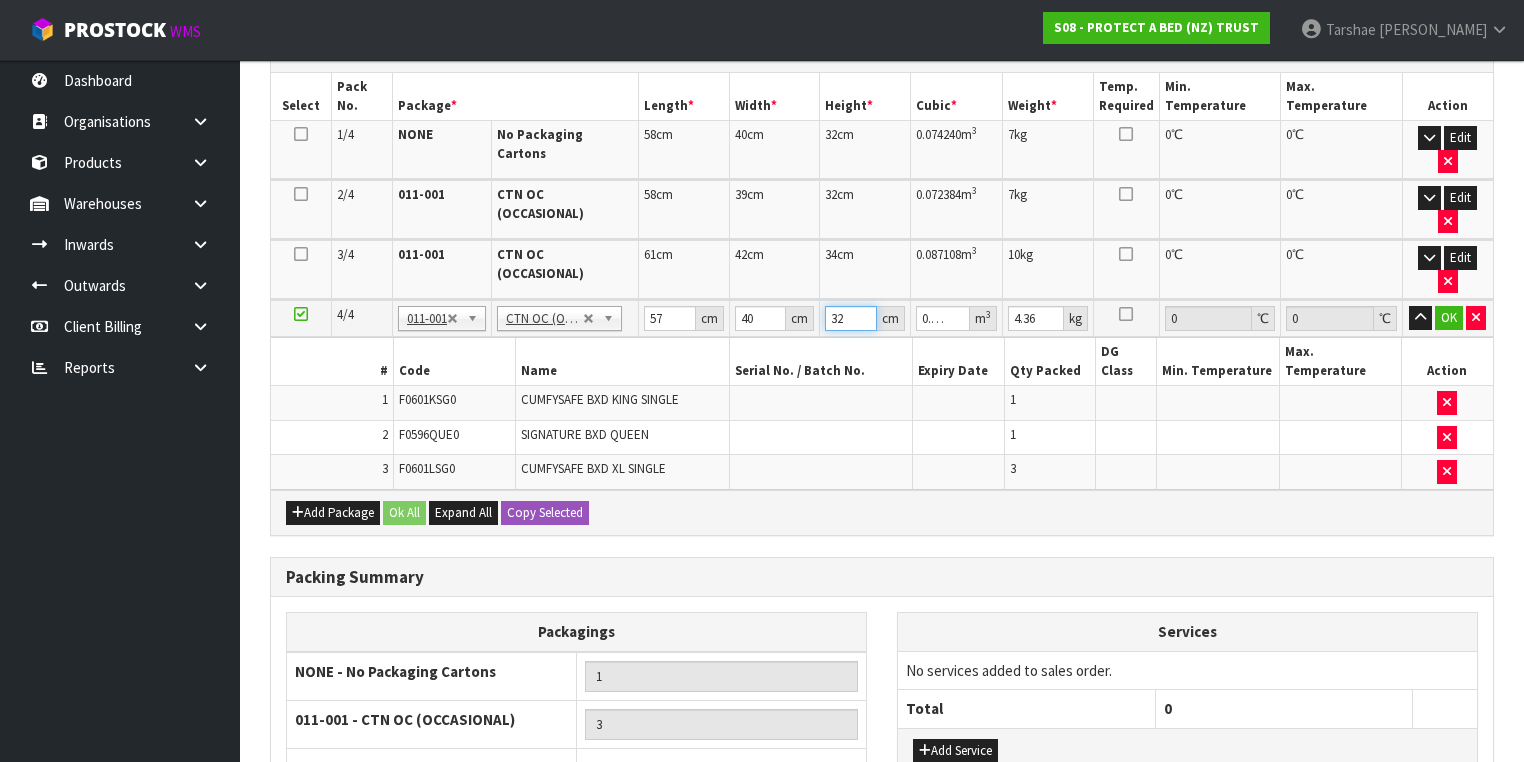 type on "32" 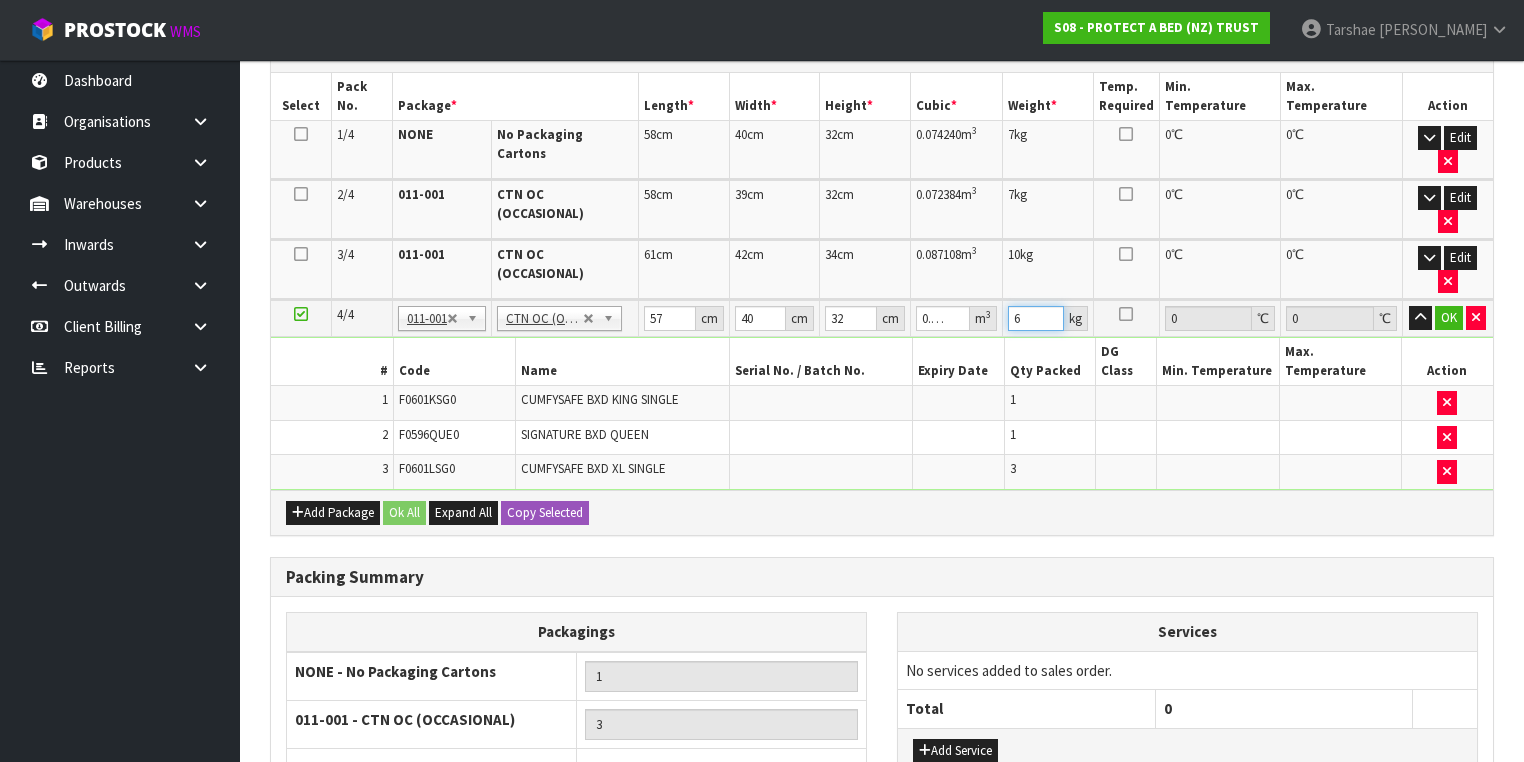 type on "6" 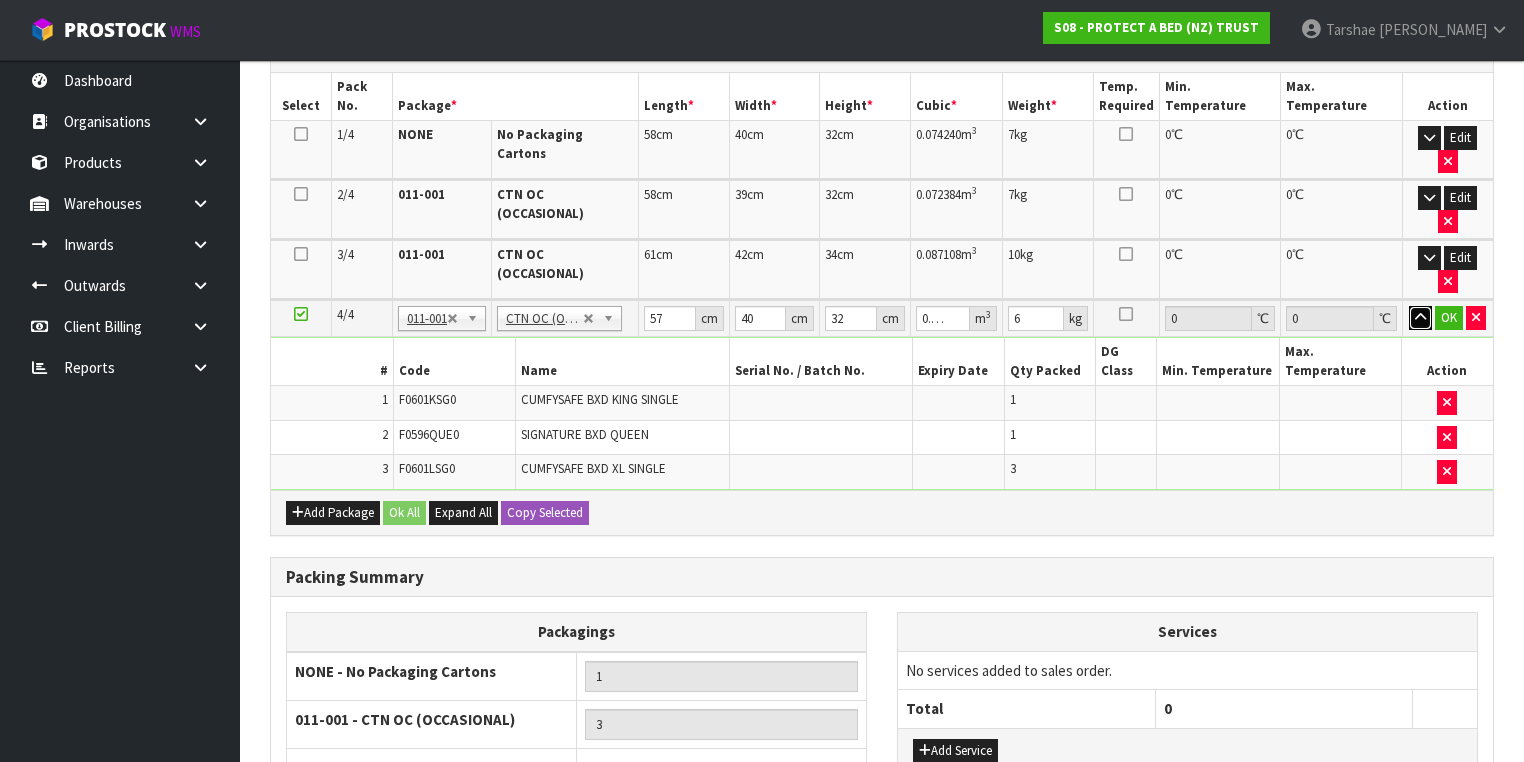 type 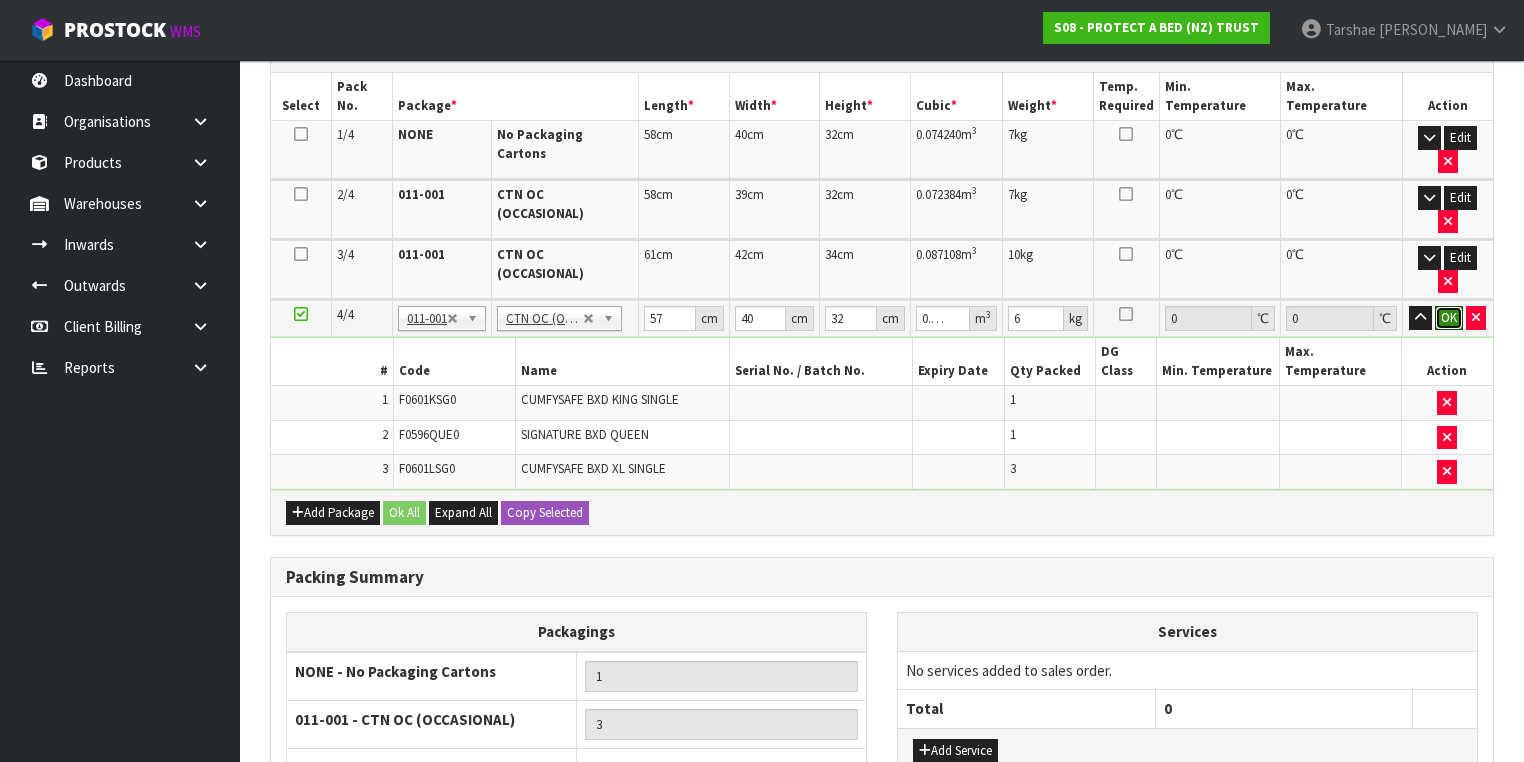 click on "OK" at bounding box center [1449, 318] 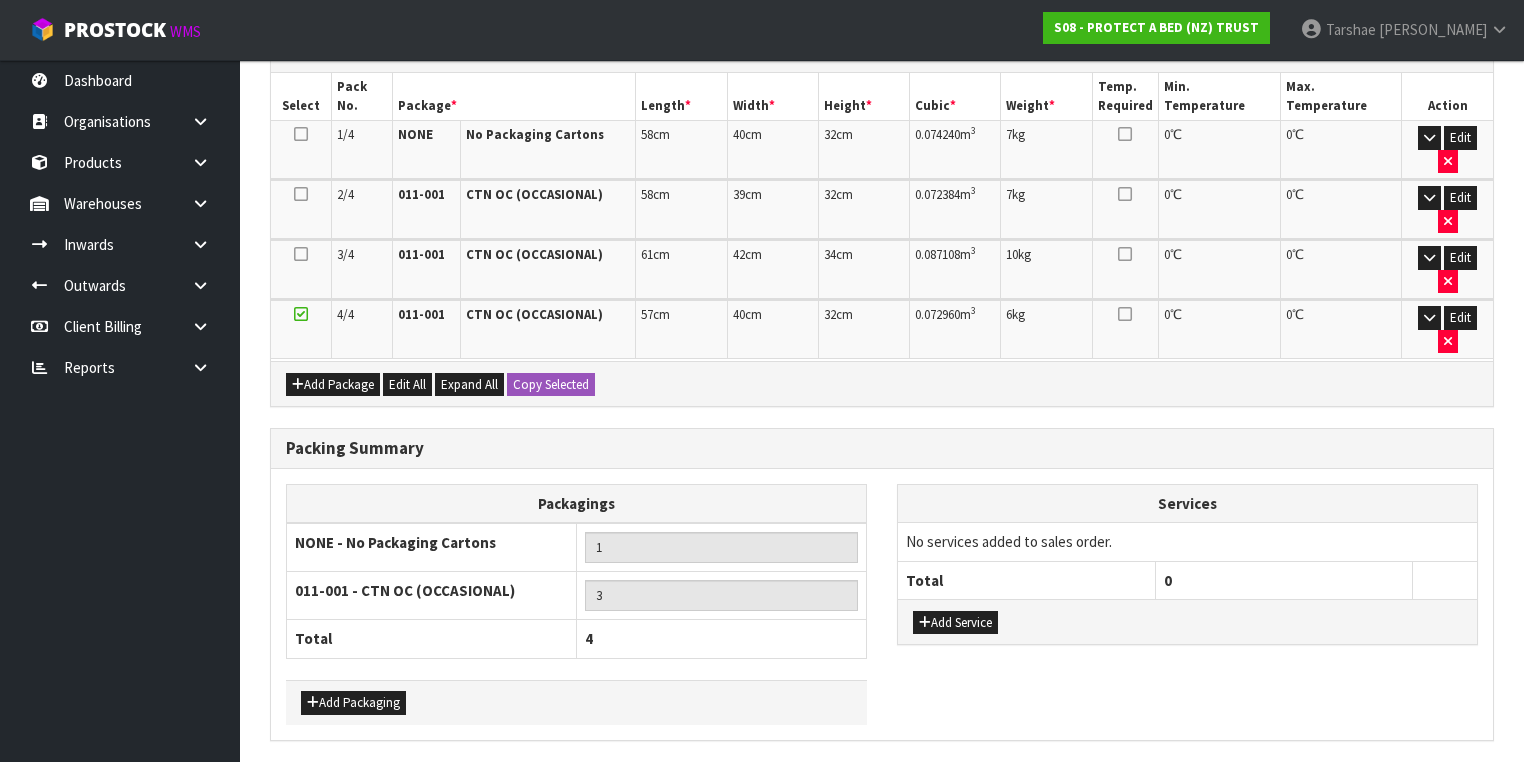 scroll, scrollTop: 458, scrollLeft: 0, axis: vertical 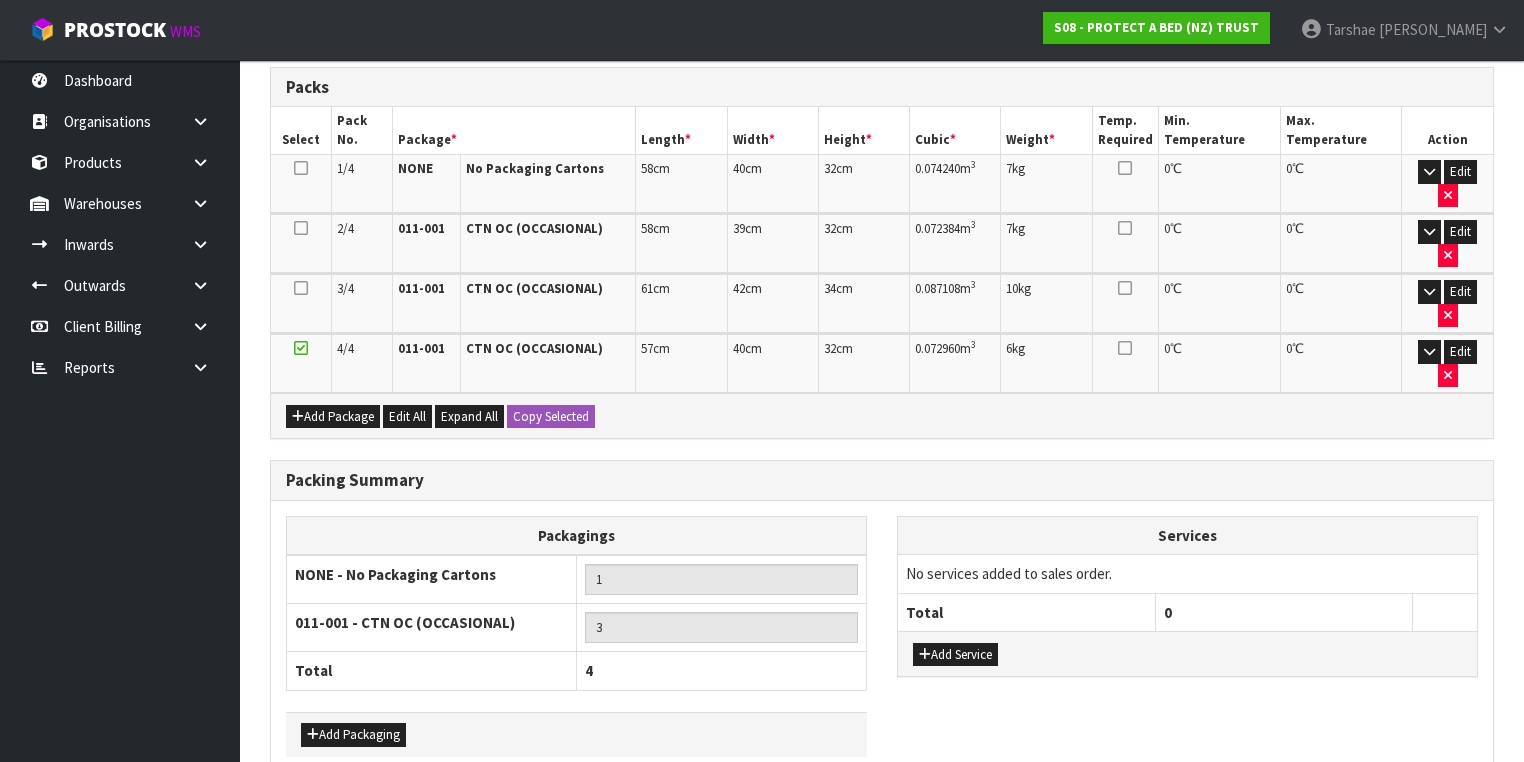 click on "Save & Confirm Packs" at bounding box center (427, 815) 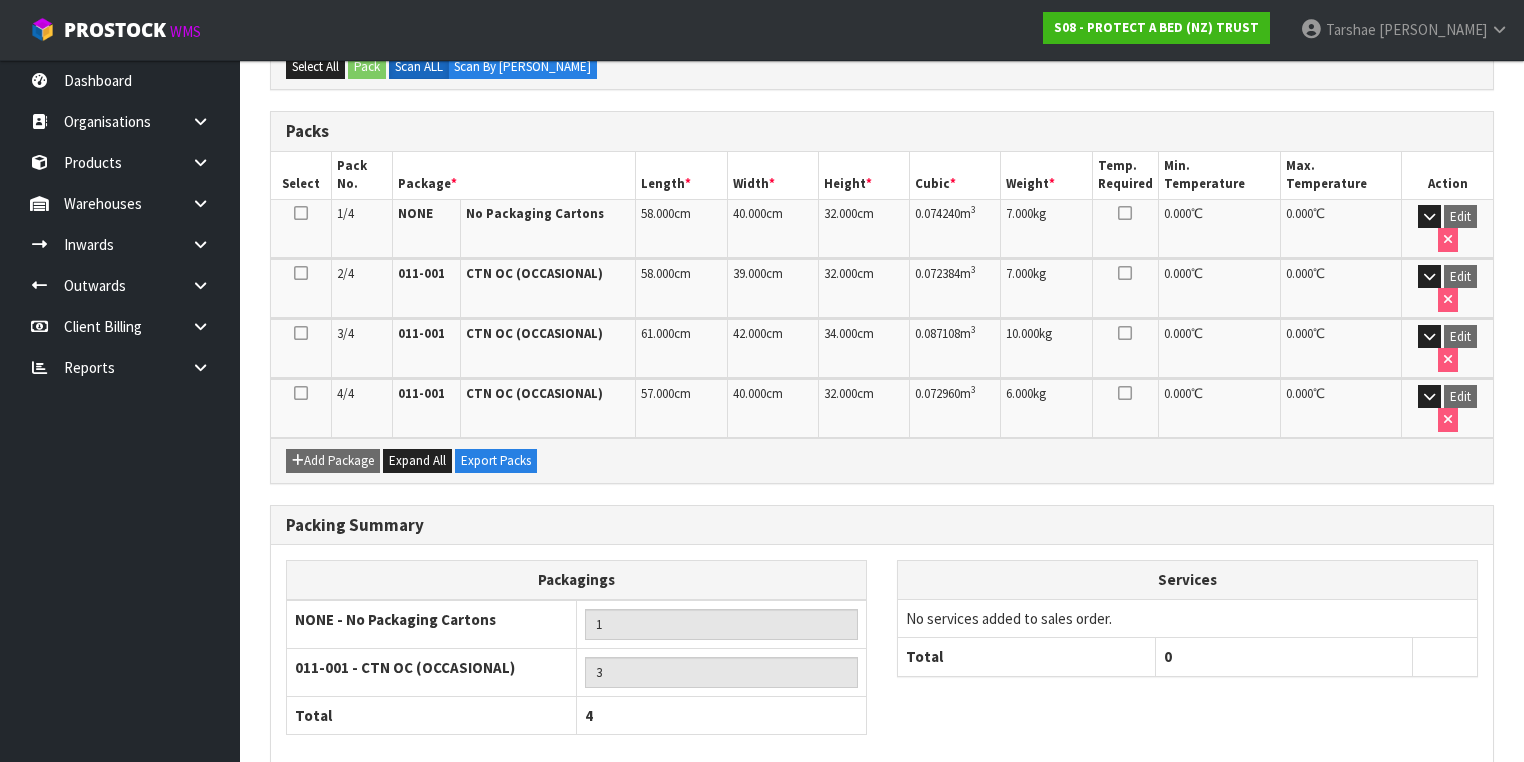 scroll, scrollTop: 487, scrollLeft: 0, axis: vertical 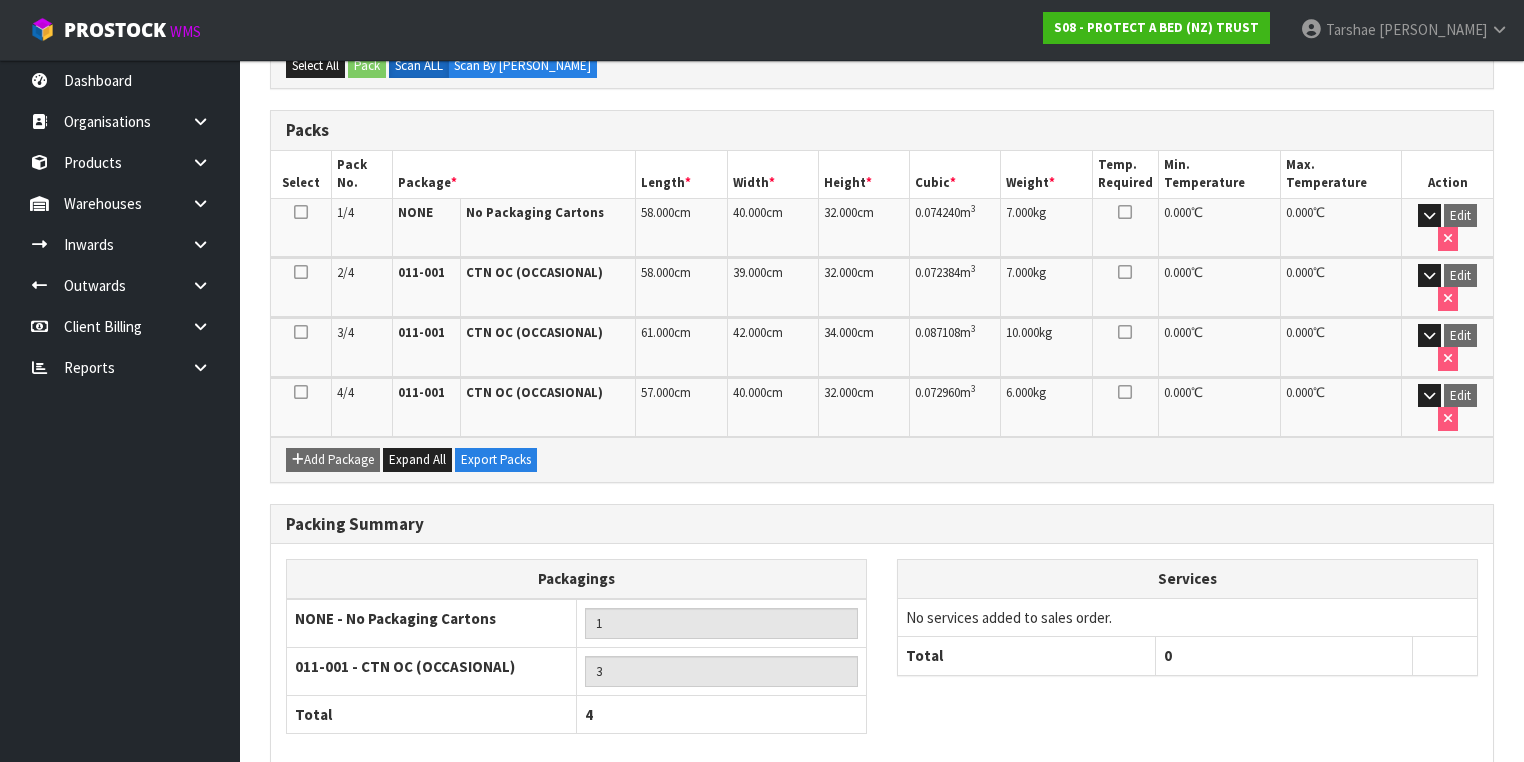 click on "Next" at bounding box center (1450, 813) 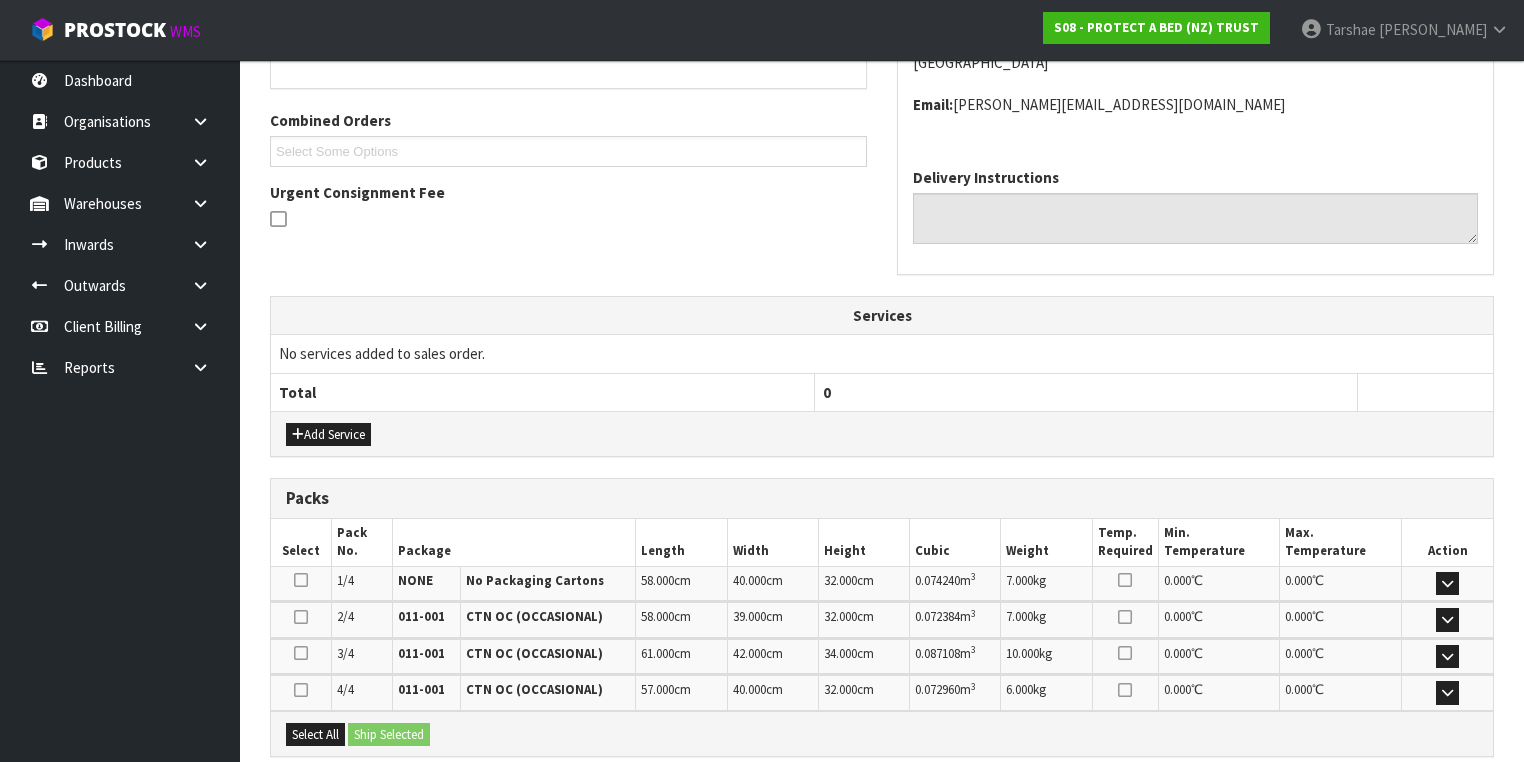scroll, scrollTop: 480, scrollLeft: 0, axis: vertical 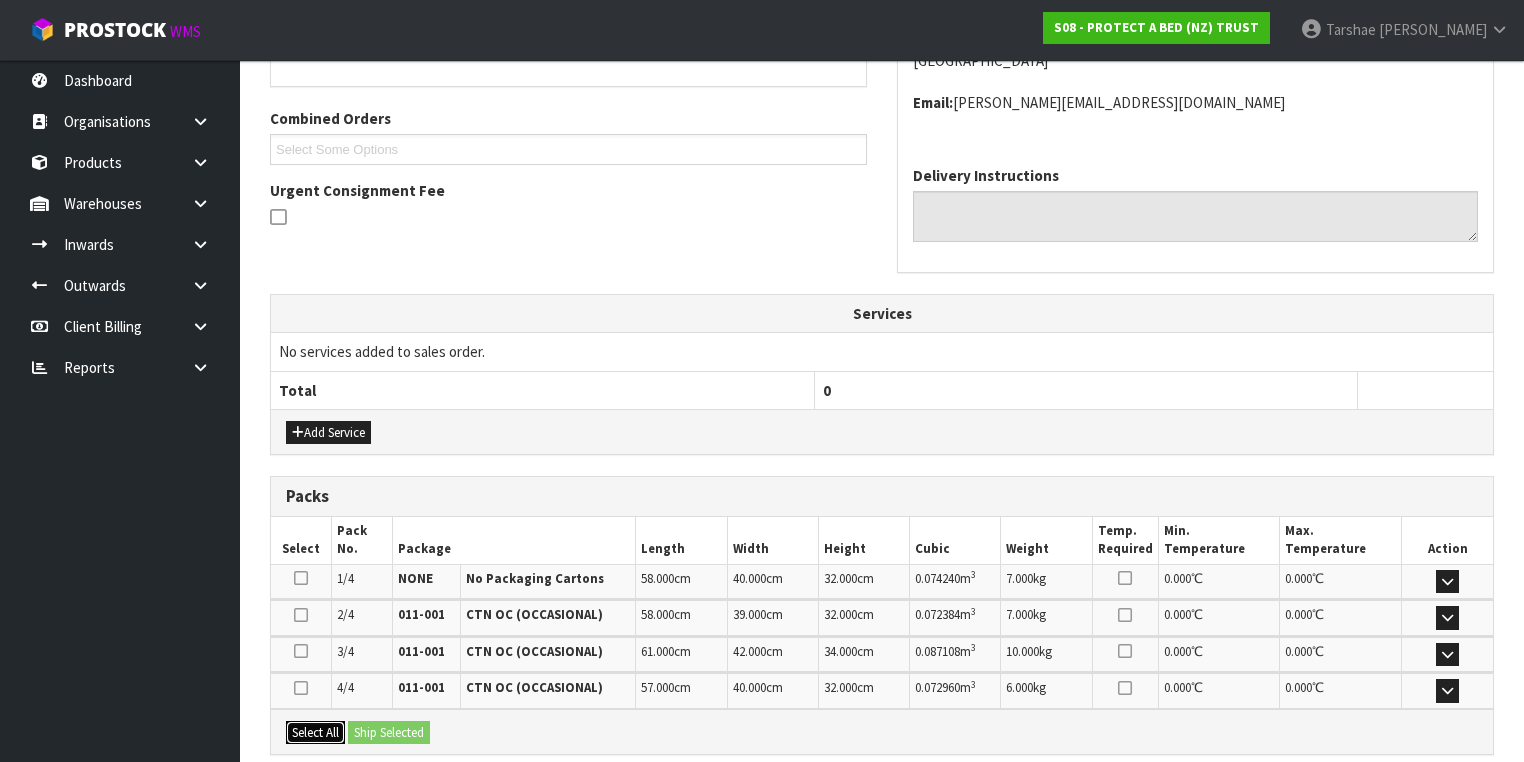 click on "Select All" at bounding box center [315, 733] 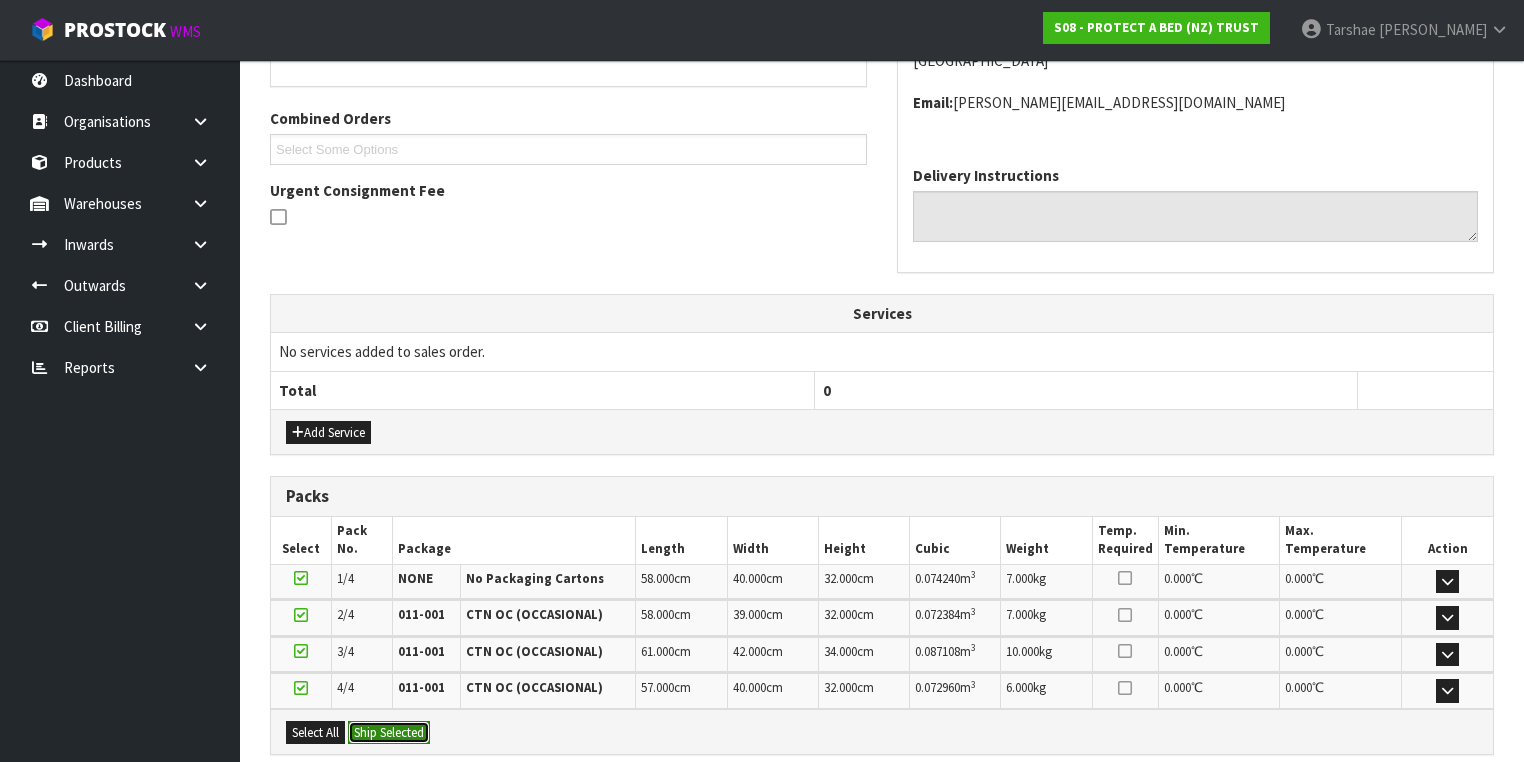 click on "Ship Selected" at bounding box center (389, 733) 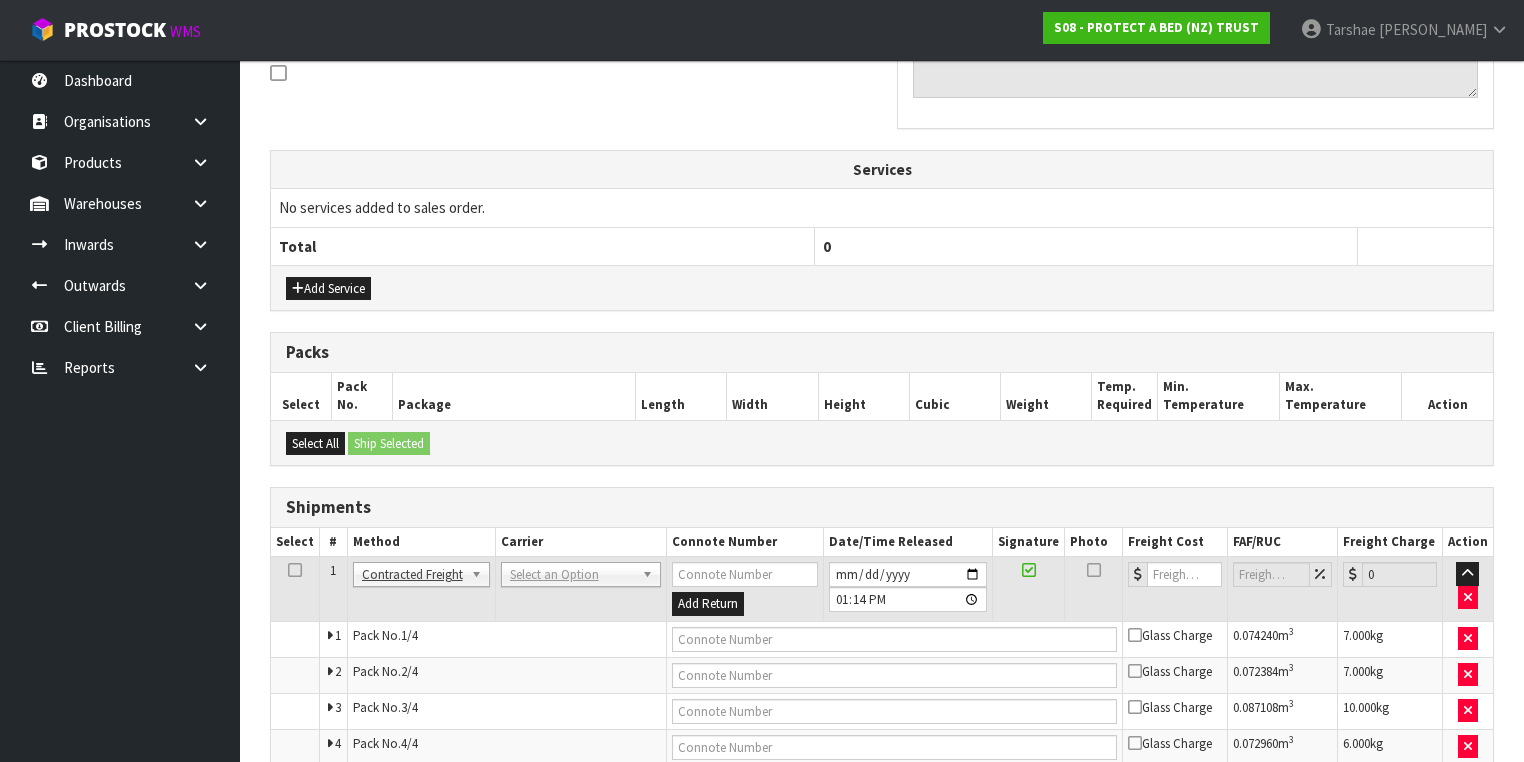 scroll, scrollTop: 714, scrollLeft: 0, axis: vertical 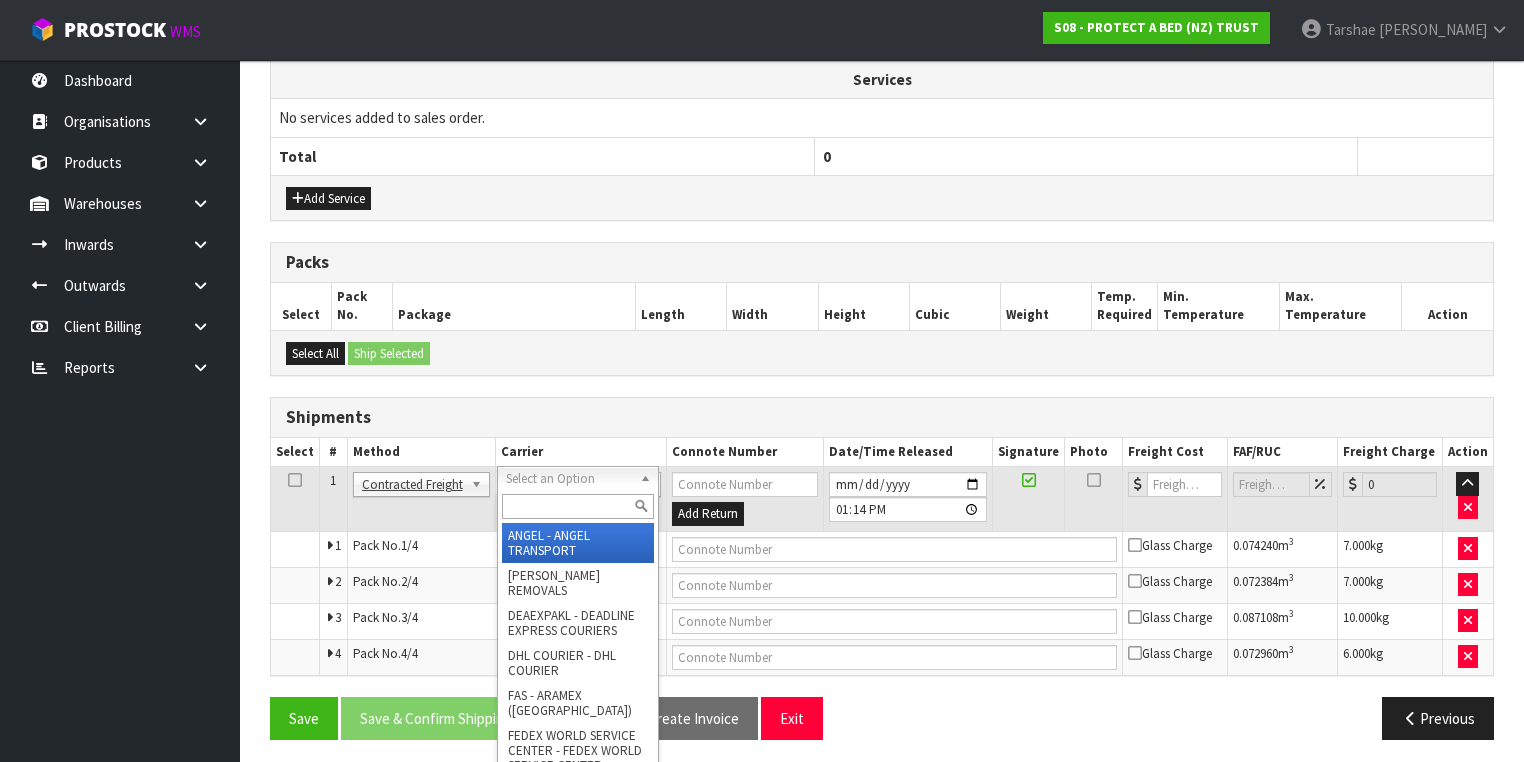 click at bounding box center (578, 506) 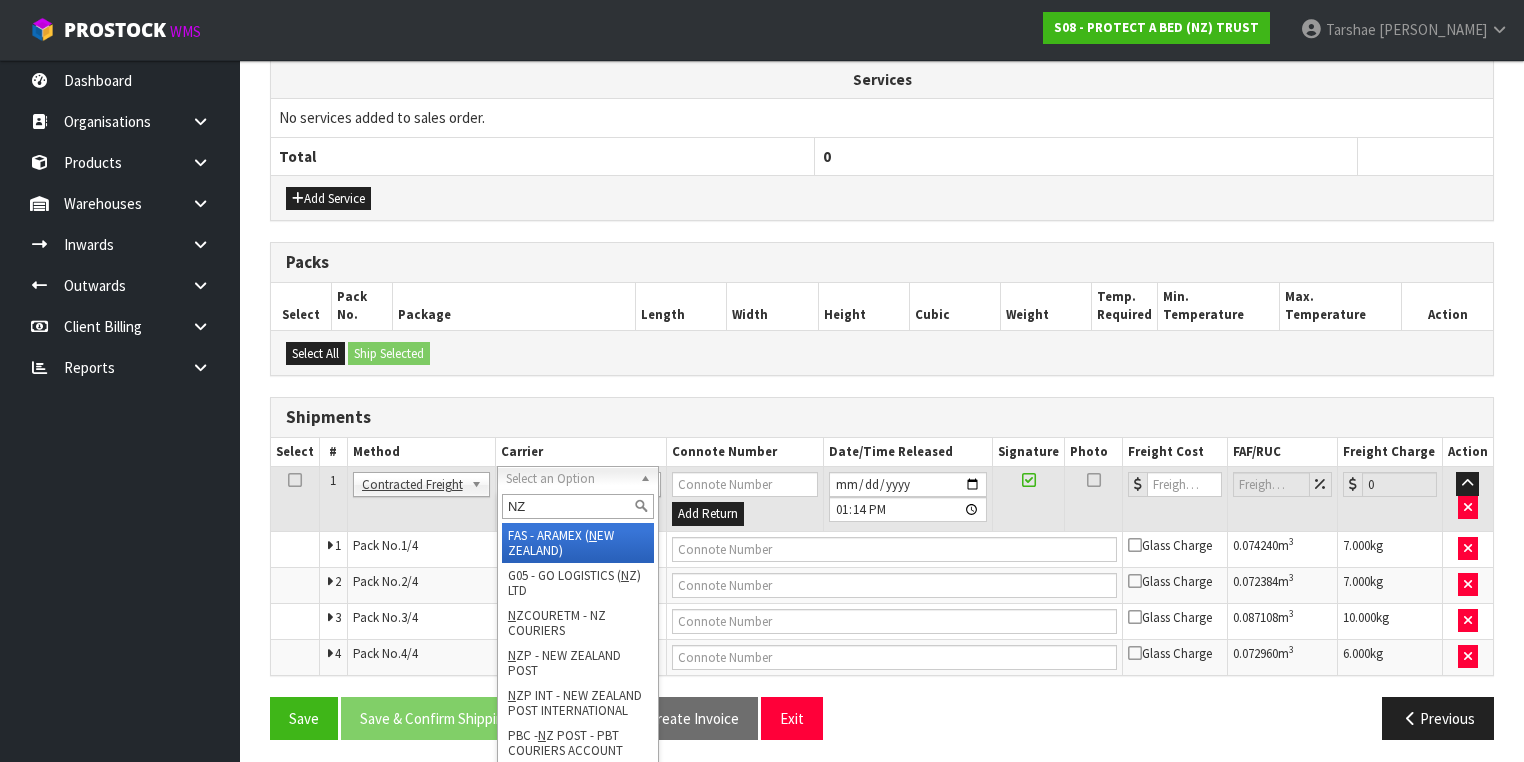 type on "NZP" 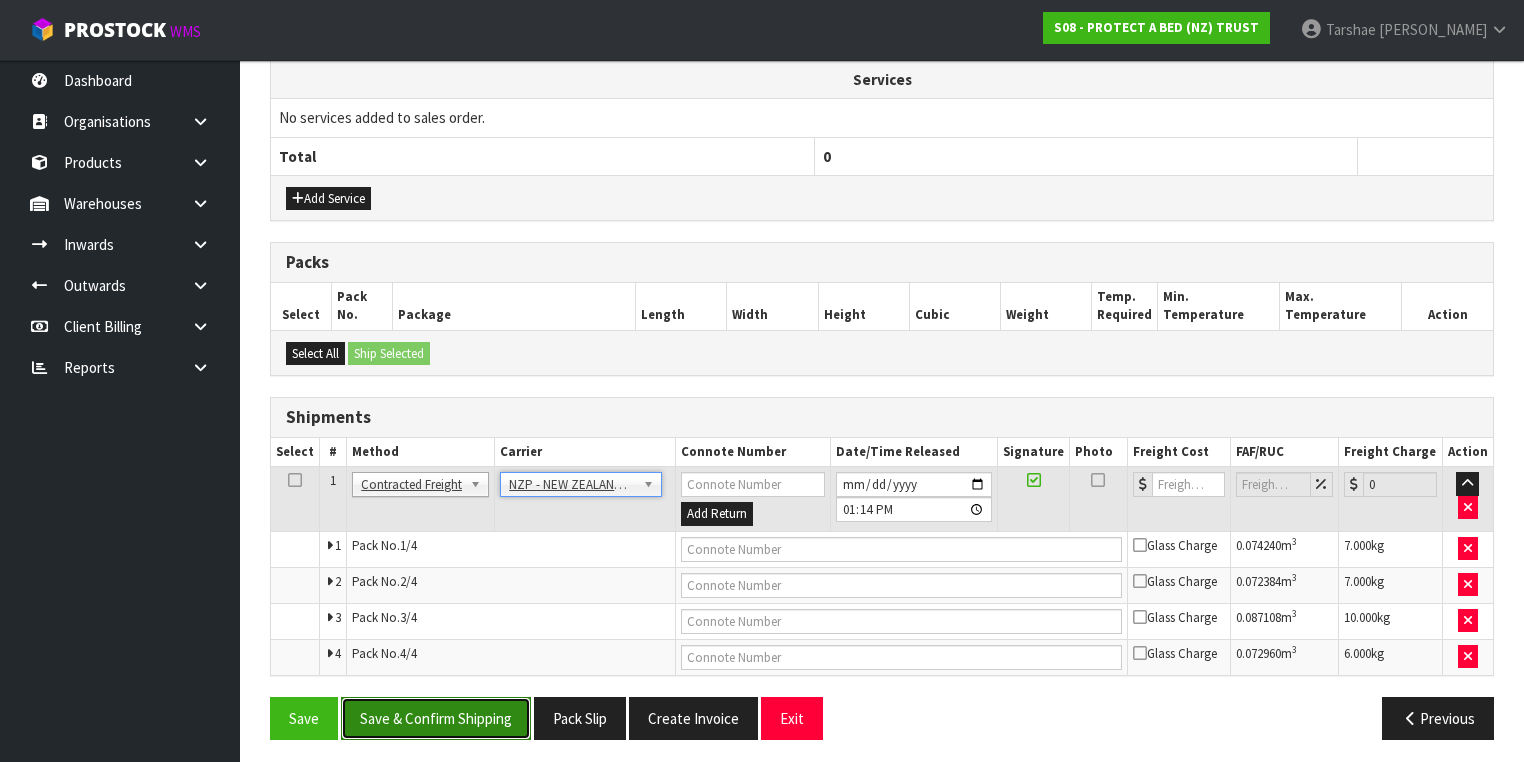click on "Save & Confirm Shipping" at bounding box center [436, 718] 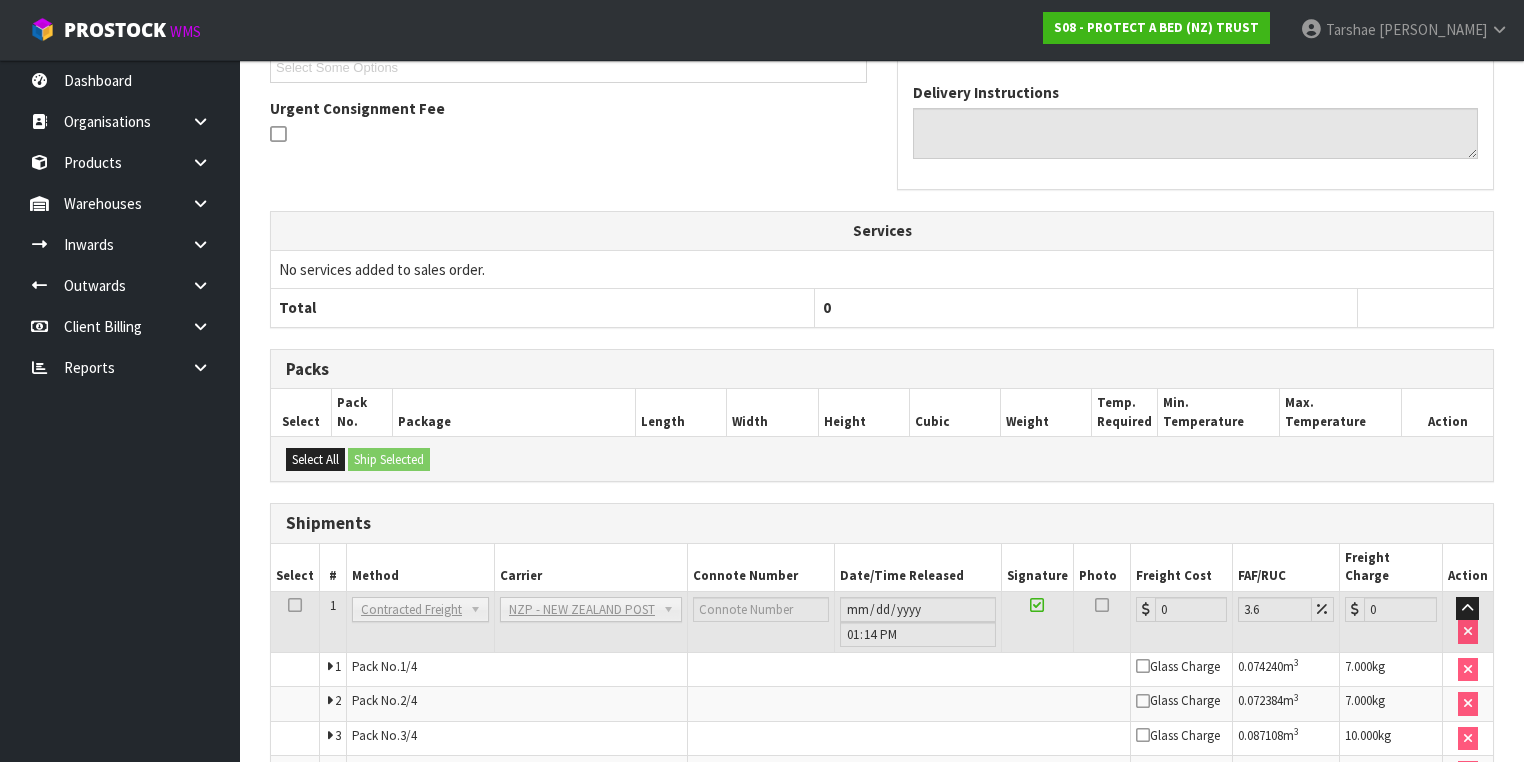 scroll, scrollTop: 680, scrollLeft: 0, axis: vertical 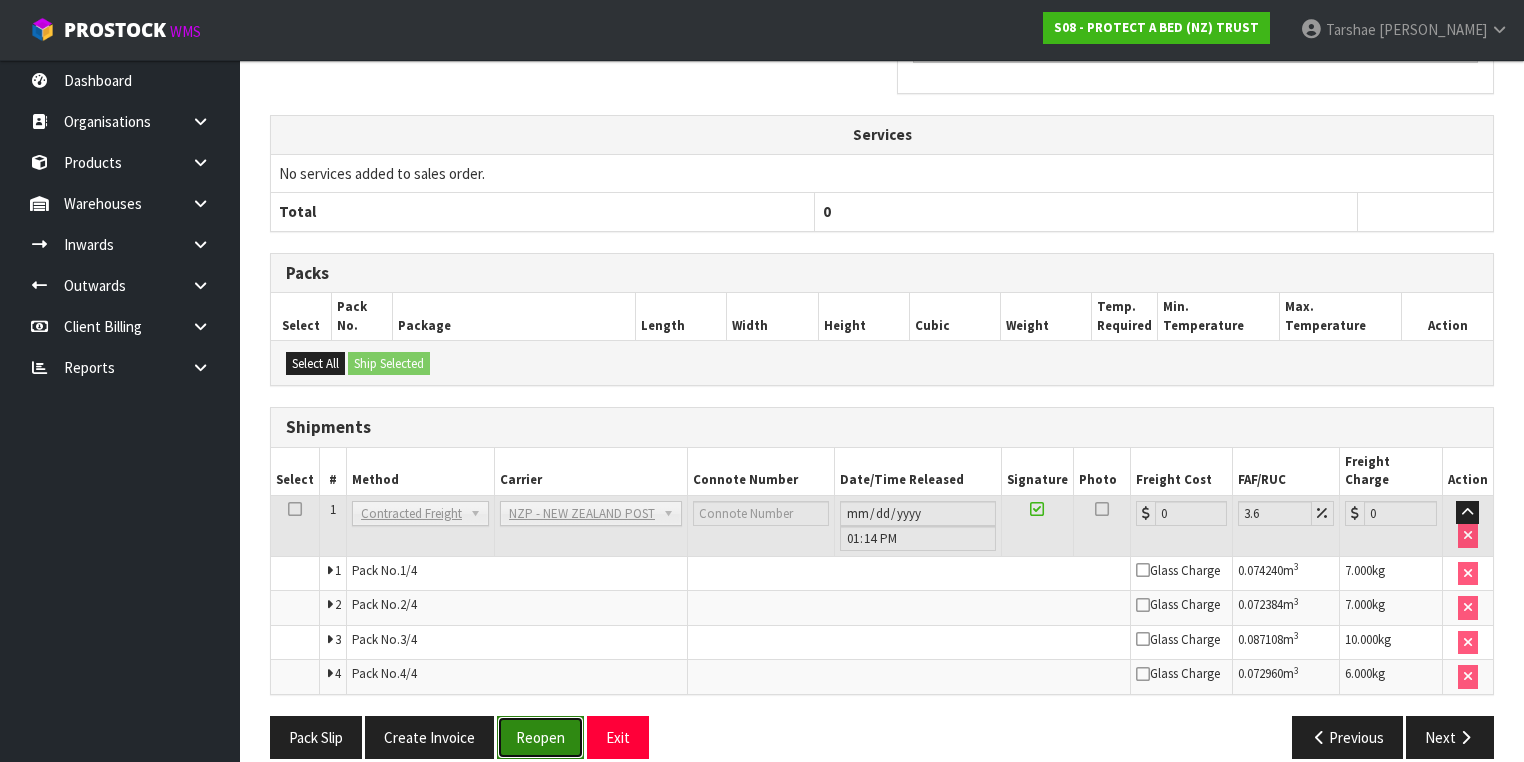click on "Reopen" at bounding box center (540, 737) 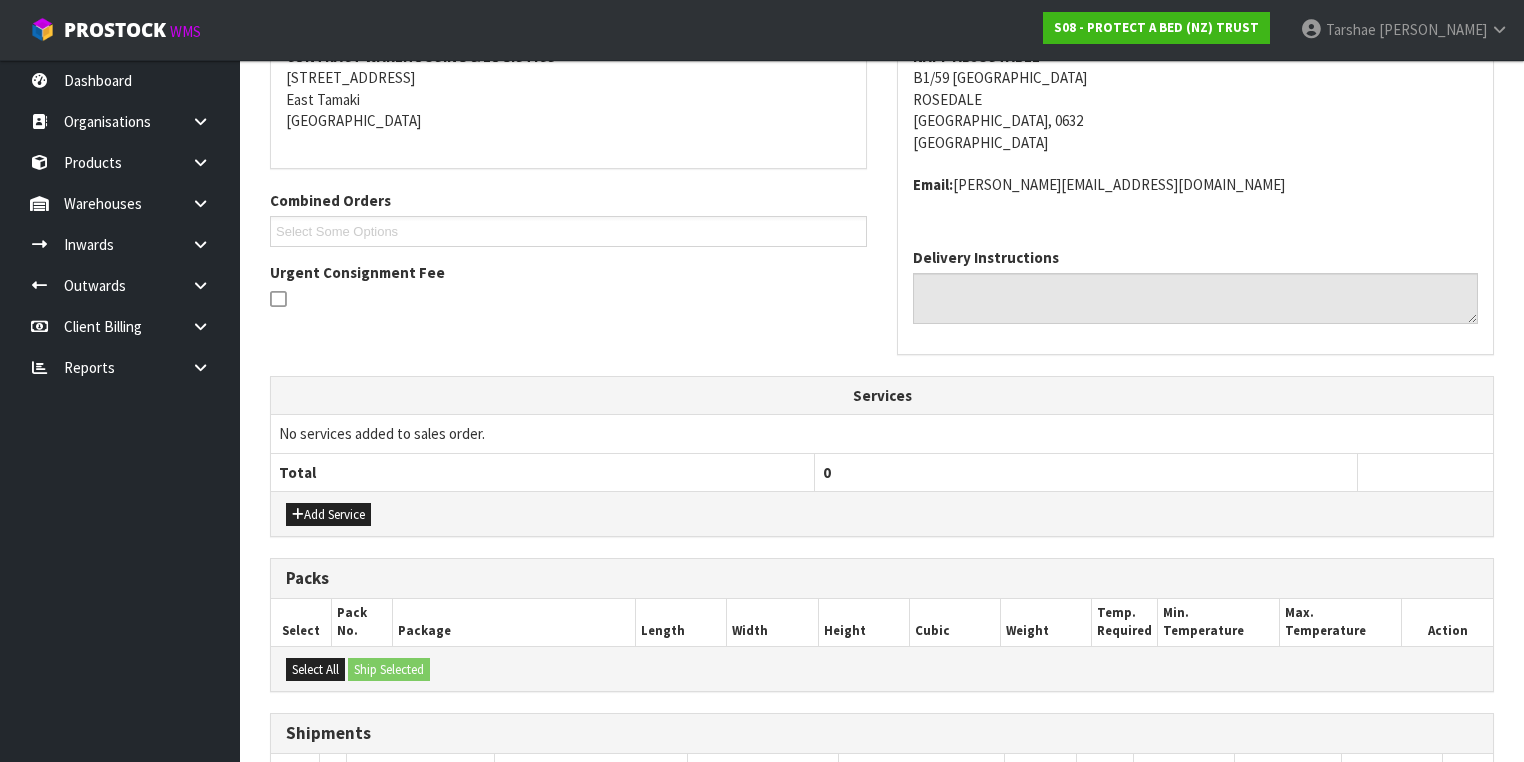 scroll, scrollTop: 720, scrollLeft: 0, axis: vertical 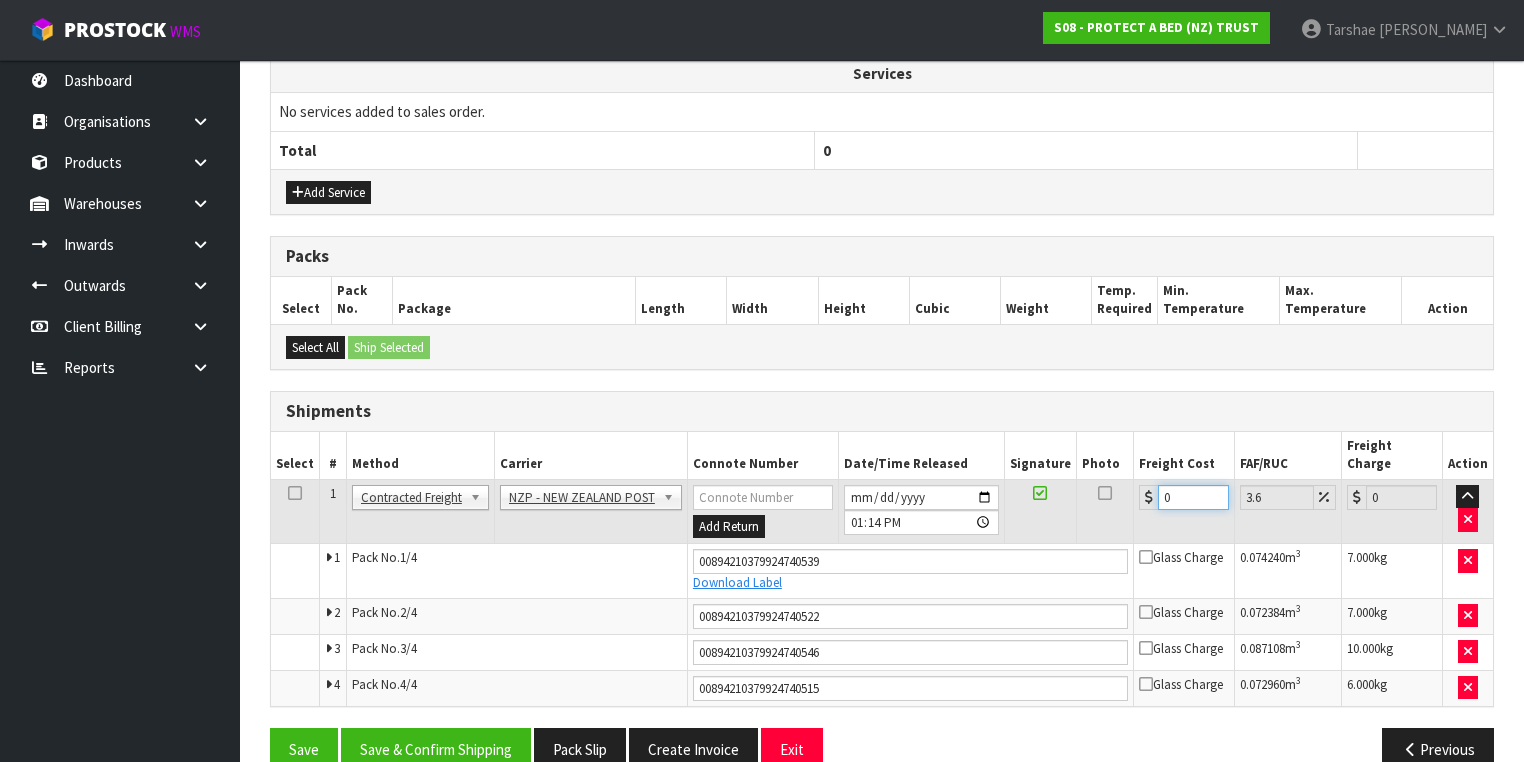 drag, startPoint x: 1193, startPoint y: 478, endPoint x: 993, endPoint y: 475, distance: 200.02249 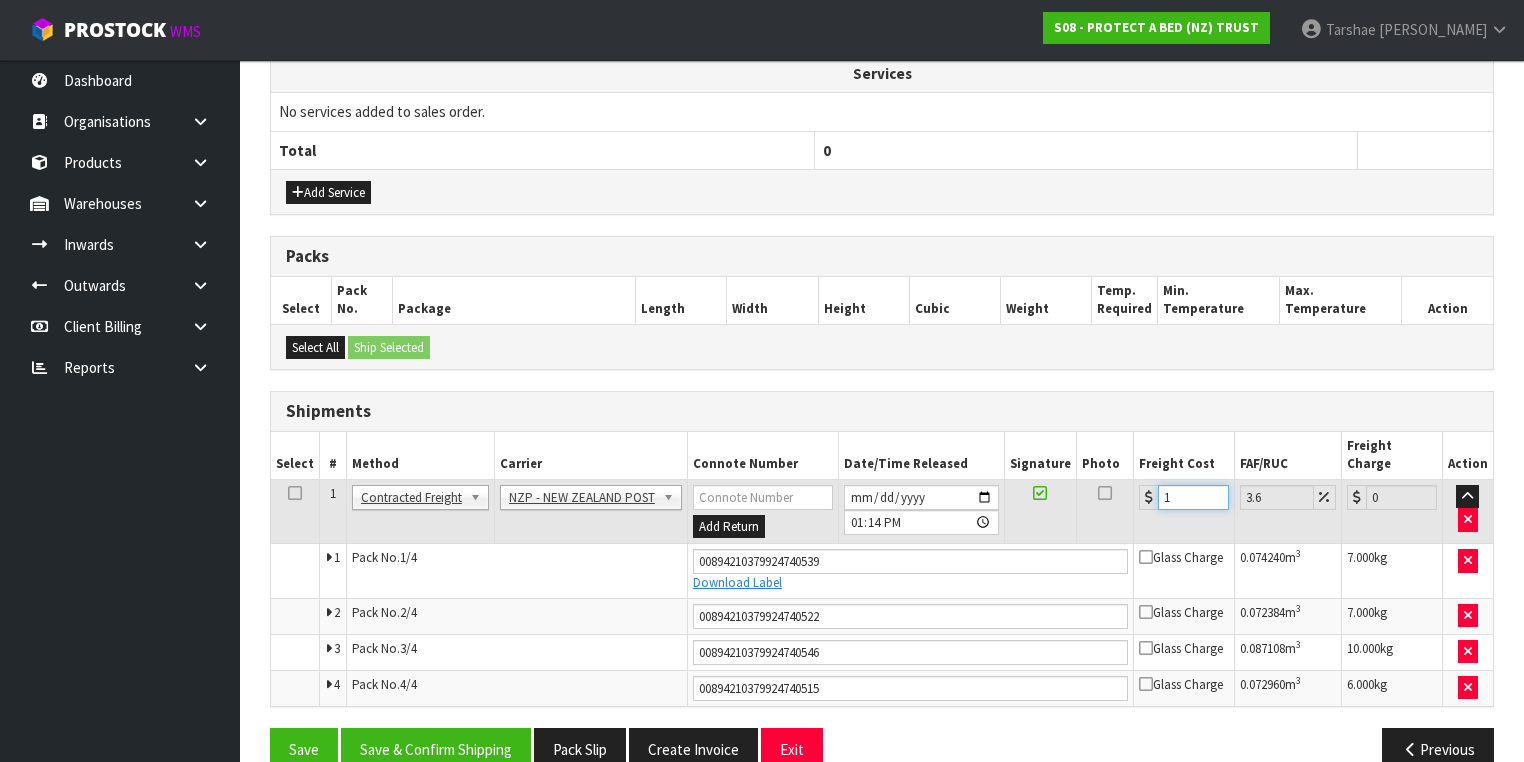 type on "1.04" 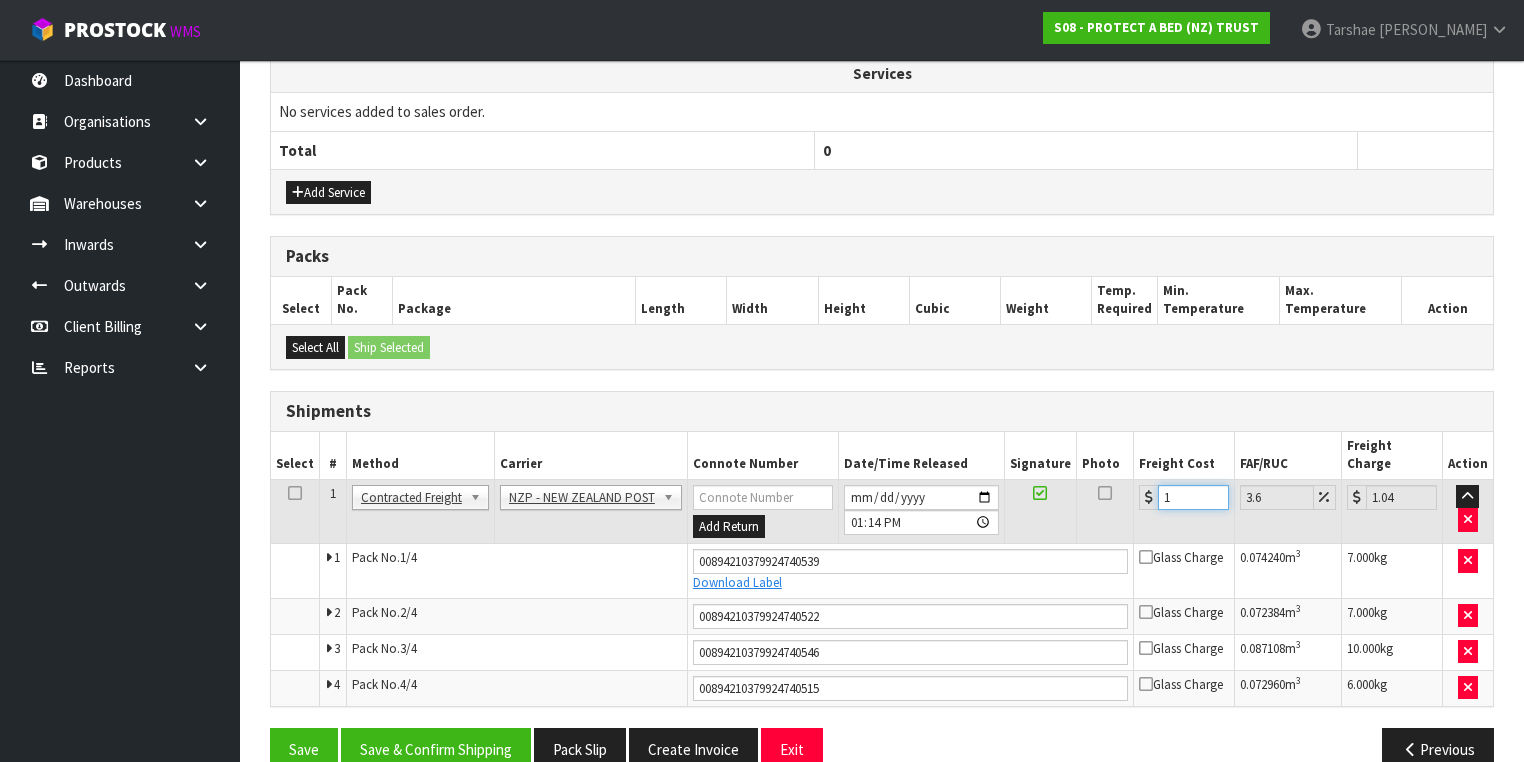 type on "17" 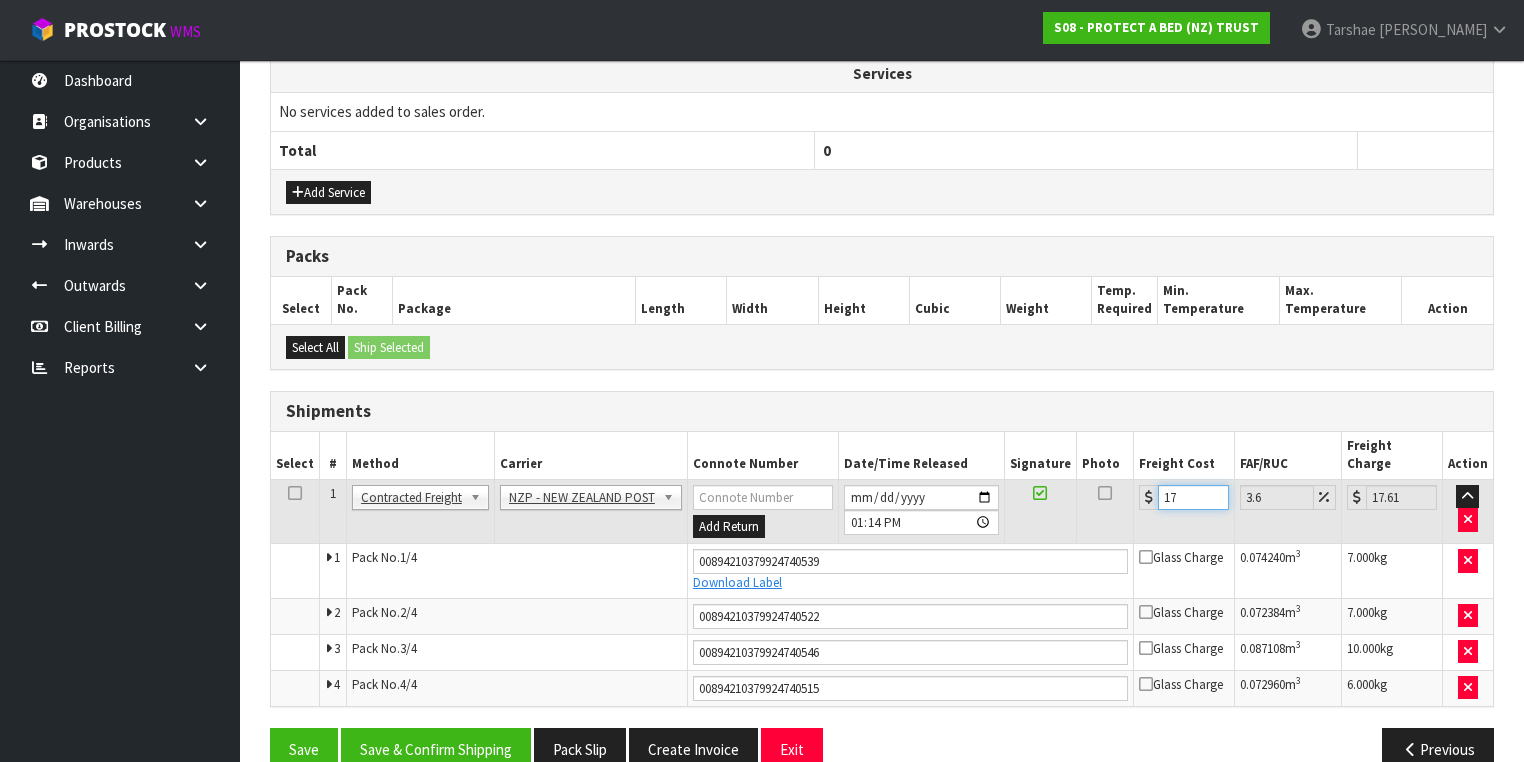 type on "17.3" 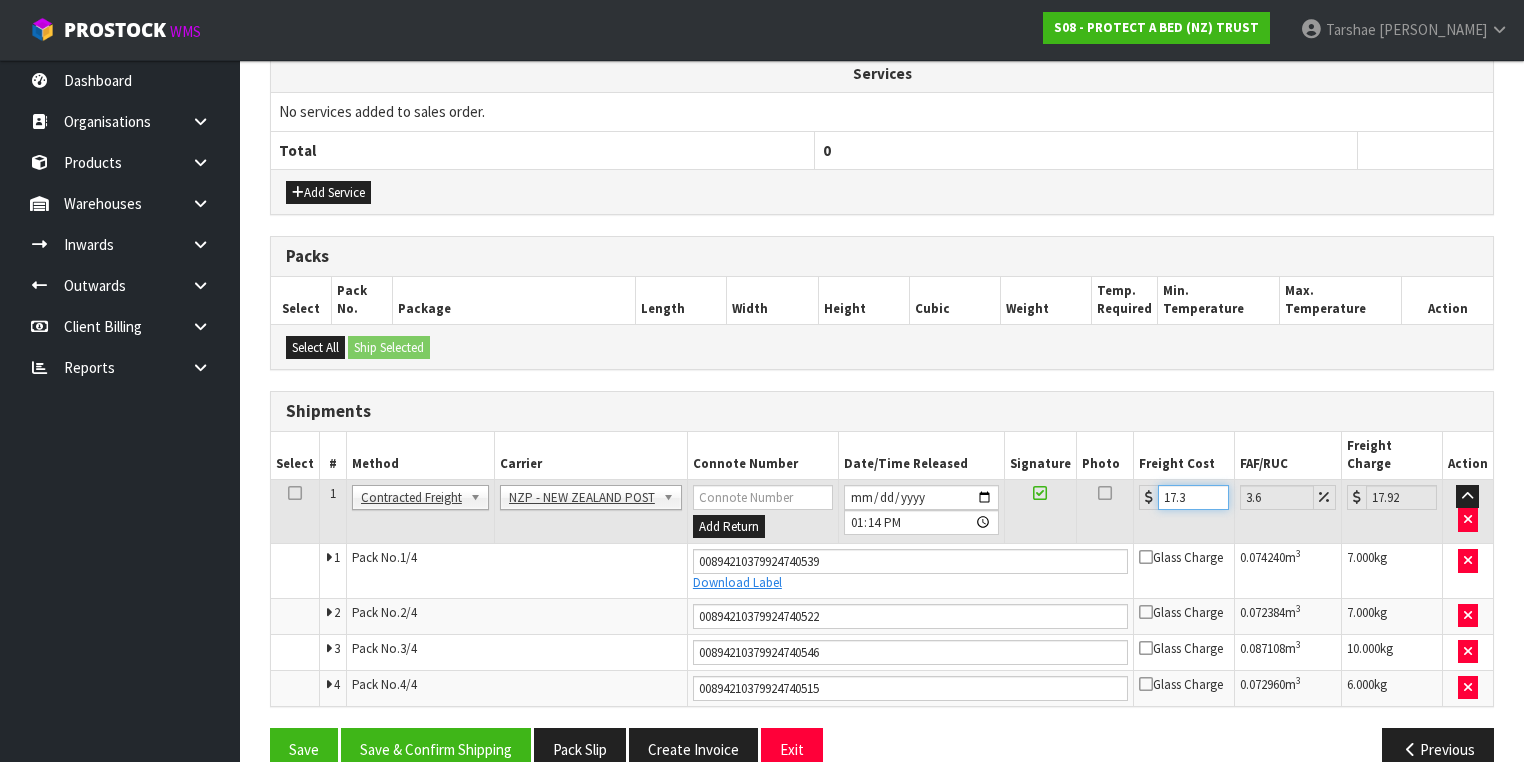 type on "17.32" 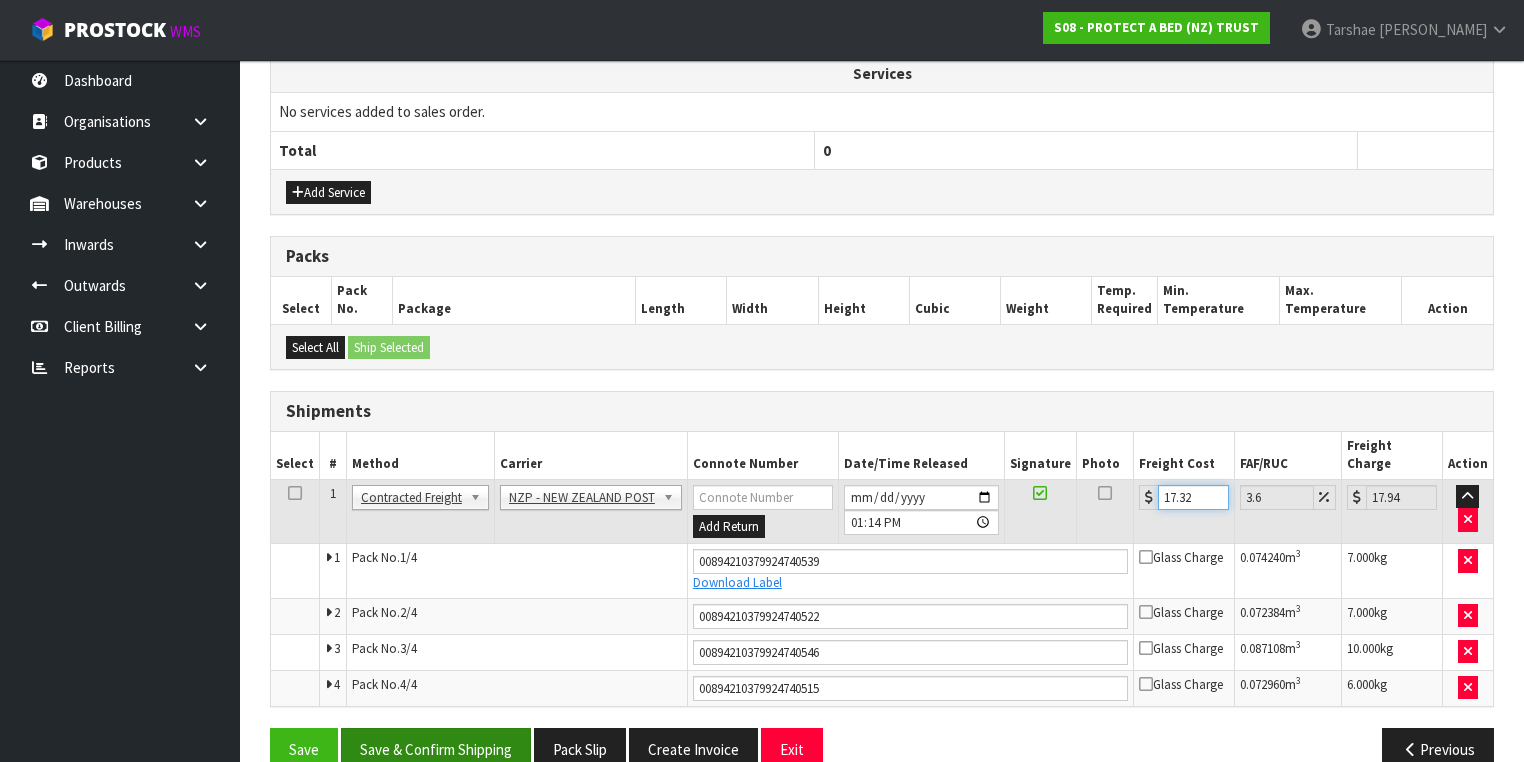 type on "17.32" 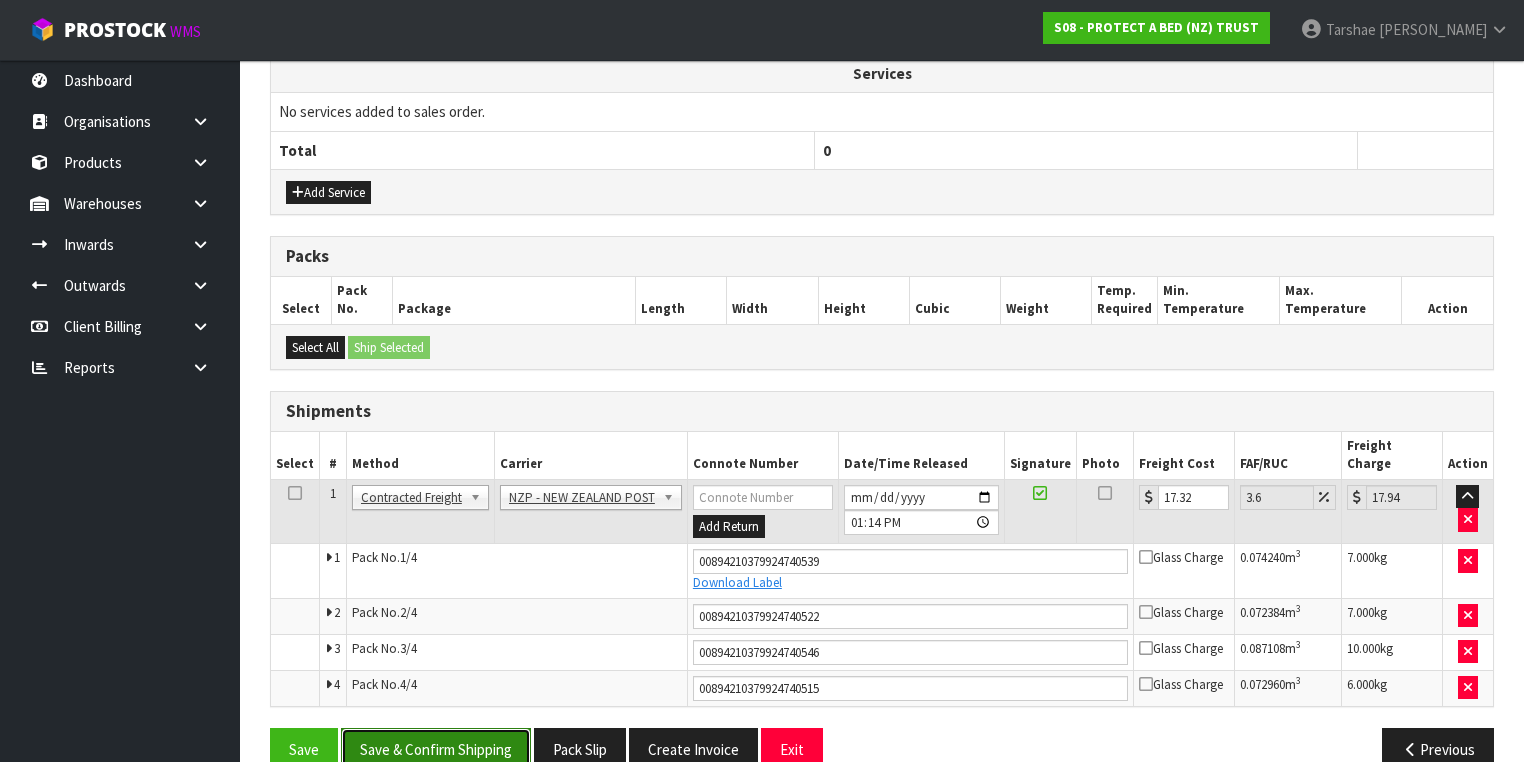 click on "Save & Confirm Shipping" at bounding box center (436, 749) 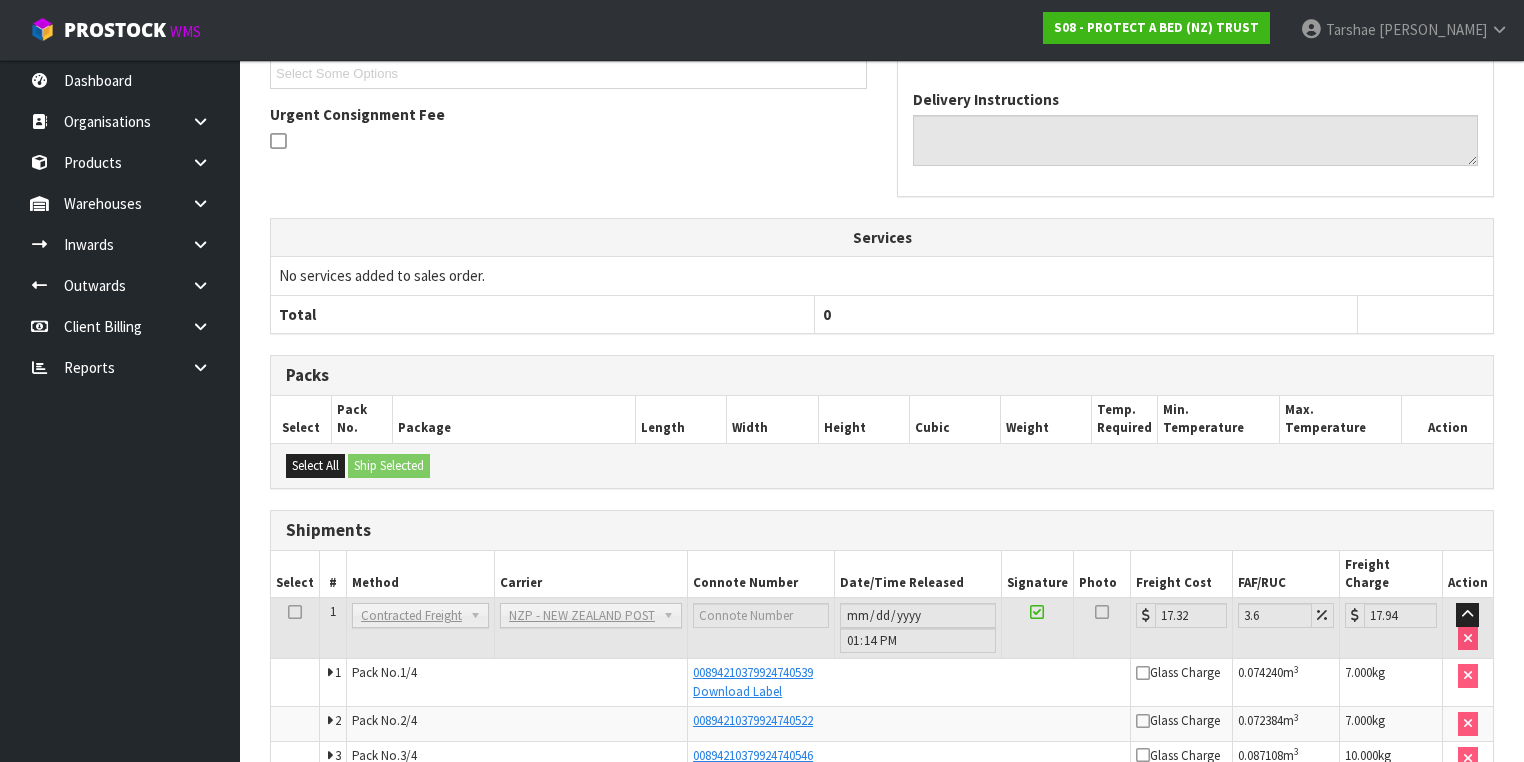scroll, scrollTop: 673, scrollLeft: 0, axis: vertical 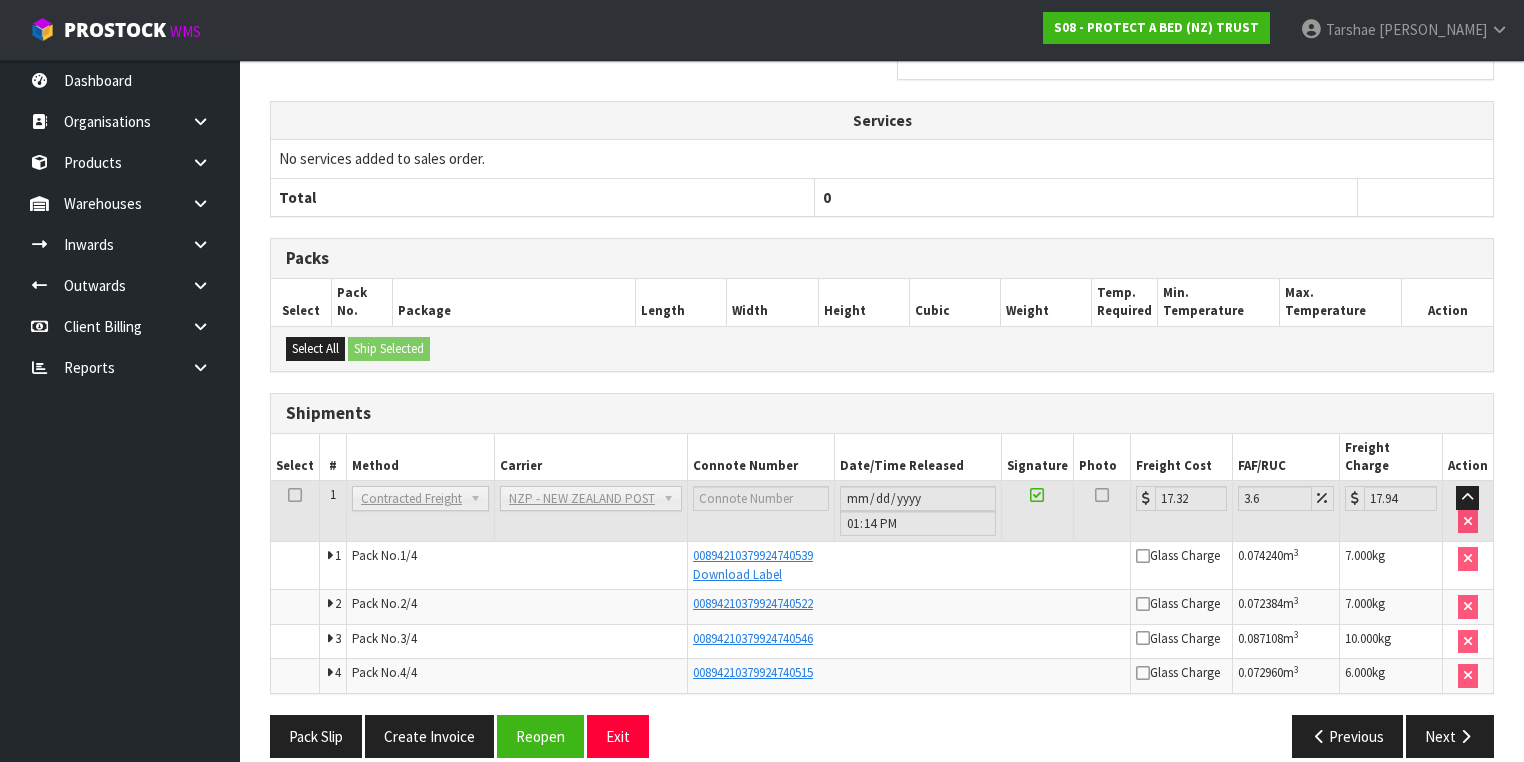 click on "From Address
CONTRACT WAREHOUSING & LOGISTICS 17 Allens Road East Tamaki Auckland
Combined Orders
S08-ORD0029474 S08-ORD0031502-B S08-ORD0031712-B S08-ORD0031944 S08-ORD0031935-B S08-ORD0031929-B S08-ORD0032020-B S08-ORD0032000-B S08-ORD0032168 S08-ORD0032148-B S08-ORD0032062-C S08-ORD0032100-B S08-ORD0032231 S08-ORD0032141-B S08-ORD0032103-B S08-ORD0032352 S08-ORD0032291-B S08-ORD0032382 S08-ORD0032385 S08-ORD0032388 S08-ORD0032389 S08-ORD0032390 S08-ORD0032311-B S08-ORD0032394 S08-ORD0032395 S08-ORD0032396 S08-ORD0032397 S08-ORD0032398 S08-ORD0032399 S08-ORD0032400 S08-ORD0032401 S08-ORD0032402 S08-ORD0032403 S08-ORD0032404 S08-ORD0032405 S08-ORD0032406 S08-ORD0032296-B S08-ORD0032408 S08-ORD0032409 S08-ORD0032410 S08-ORD0032411 S08-ORD0032412 S08-ORD0032372-B S08-ORD0032413 S08-ORD0032414 S08-ORD0032415 S08-ORD0032417 S08-ORD0032418 S08-ORD0032419 S08-ORD0032420 S08-ORD0032421 S08-ORD0032422 S08-ORD0032423 S08-ORD0032424" at bounding box center [882, 244] 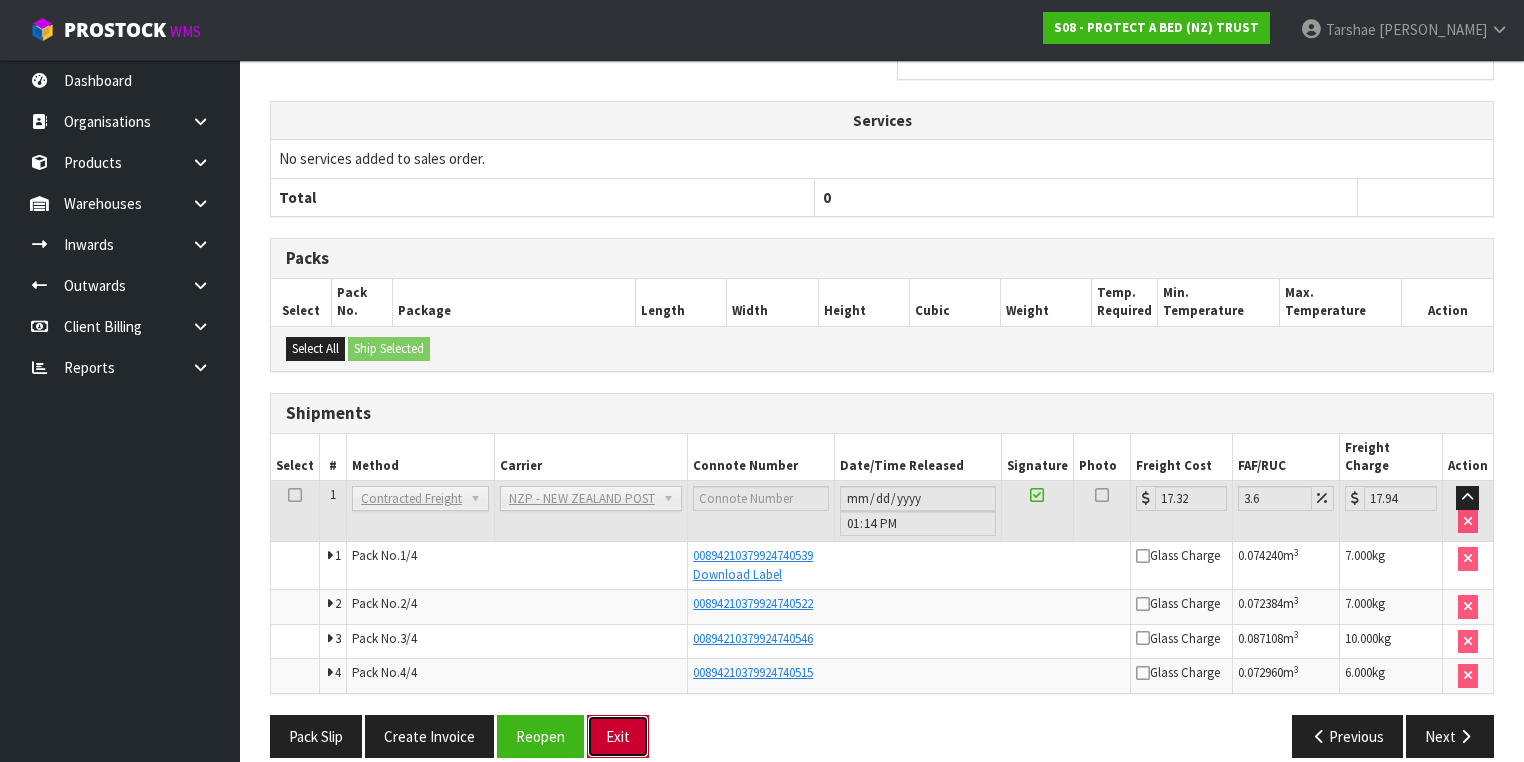 click on "Exit" at bounding box center [618, 736] 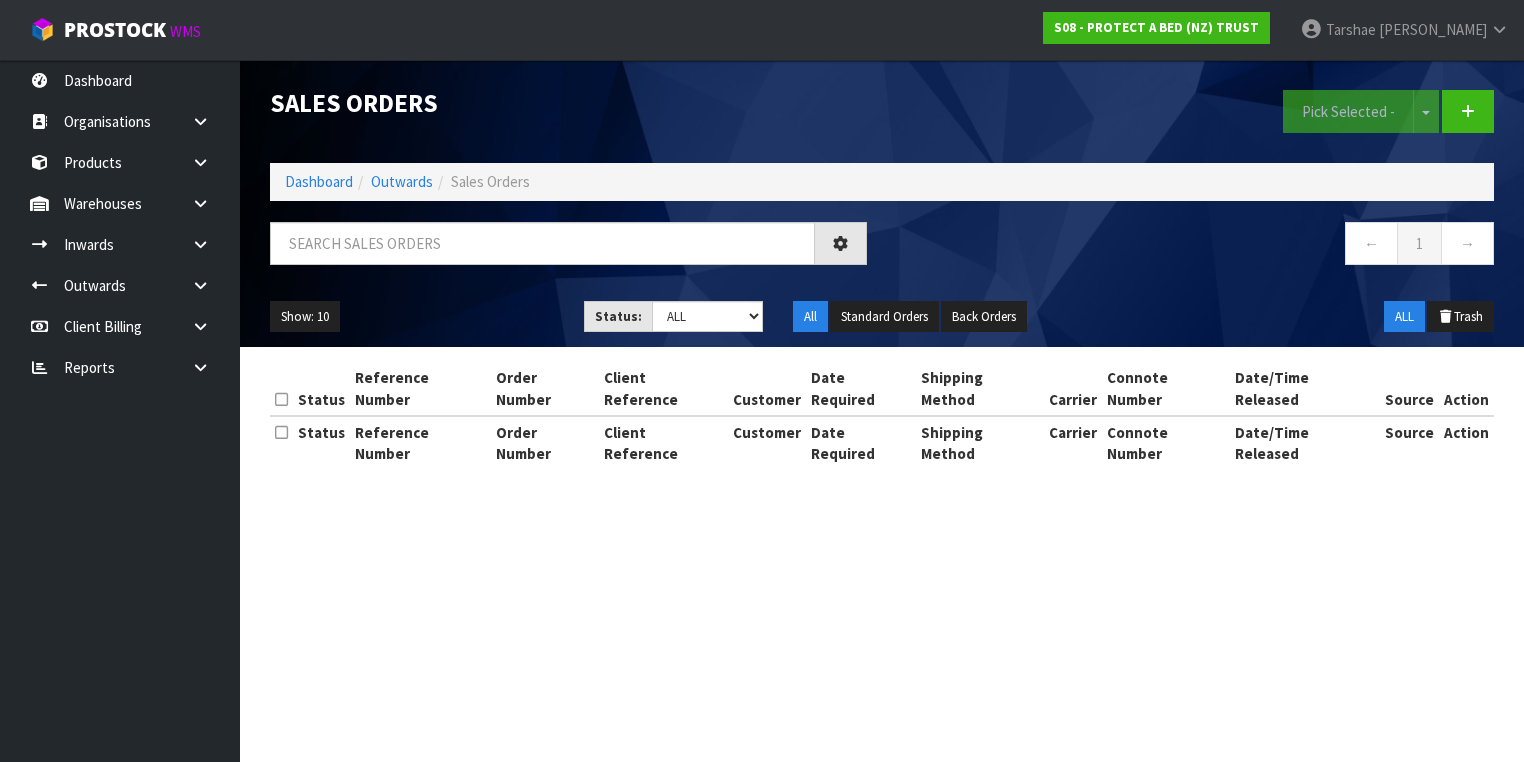 scroll, scrollTop: 0, scrollLeft: 0, axis: both 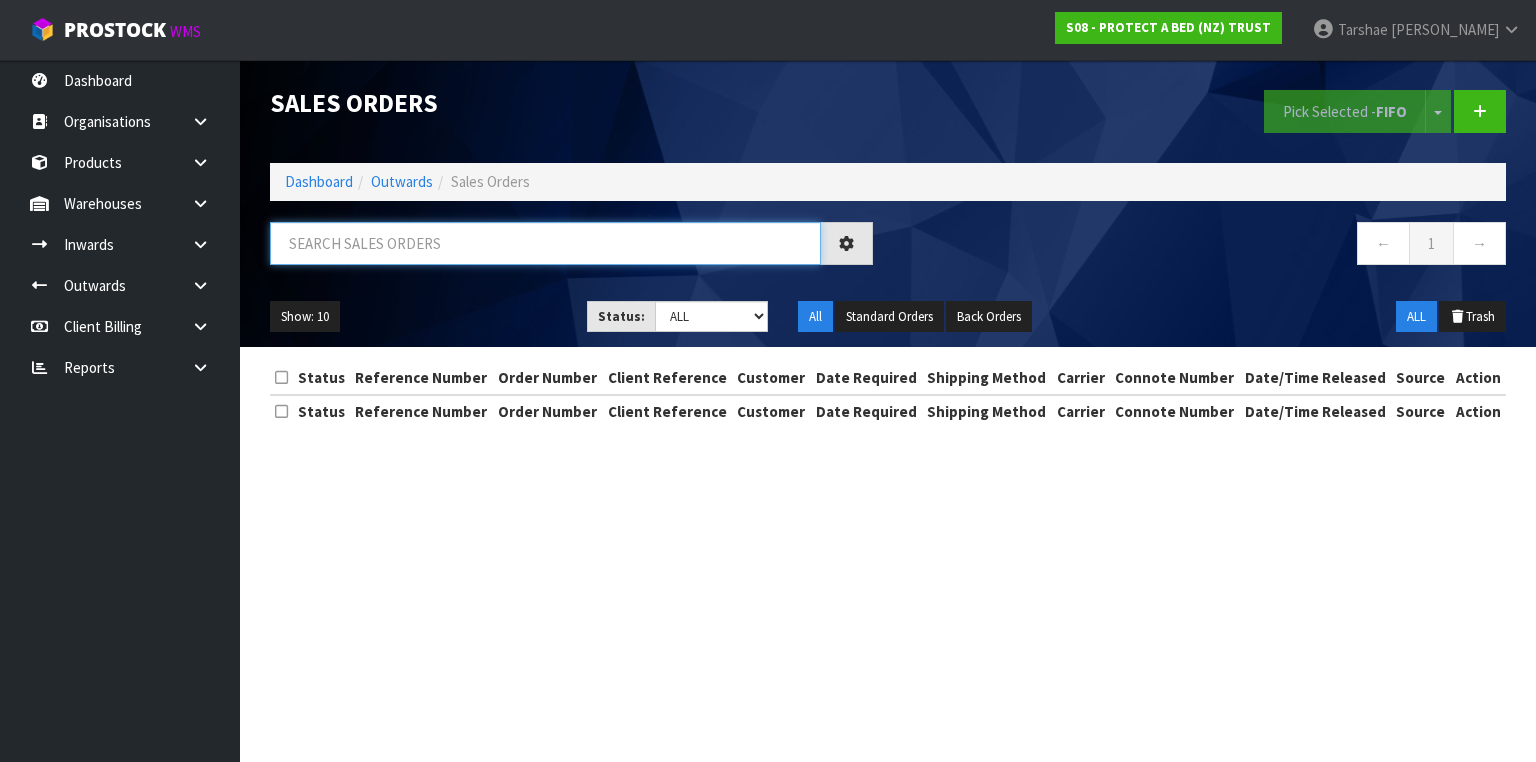 click at bounding box center (545, 243) 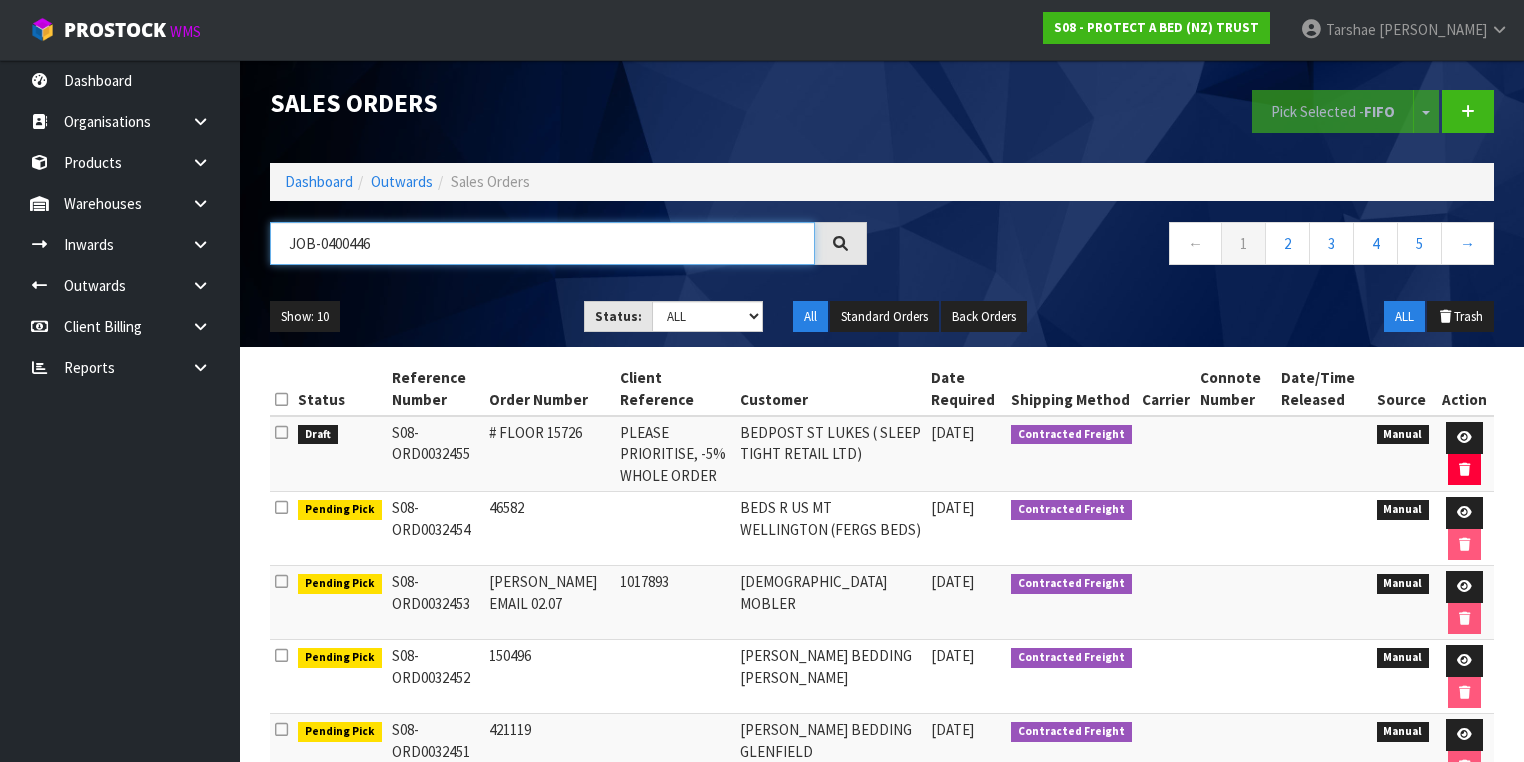 type on "JOB-0400446" 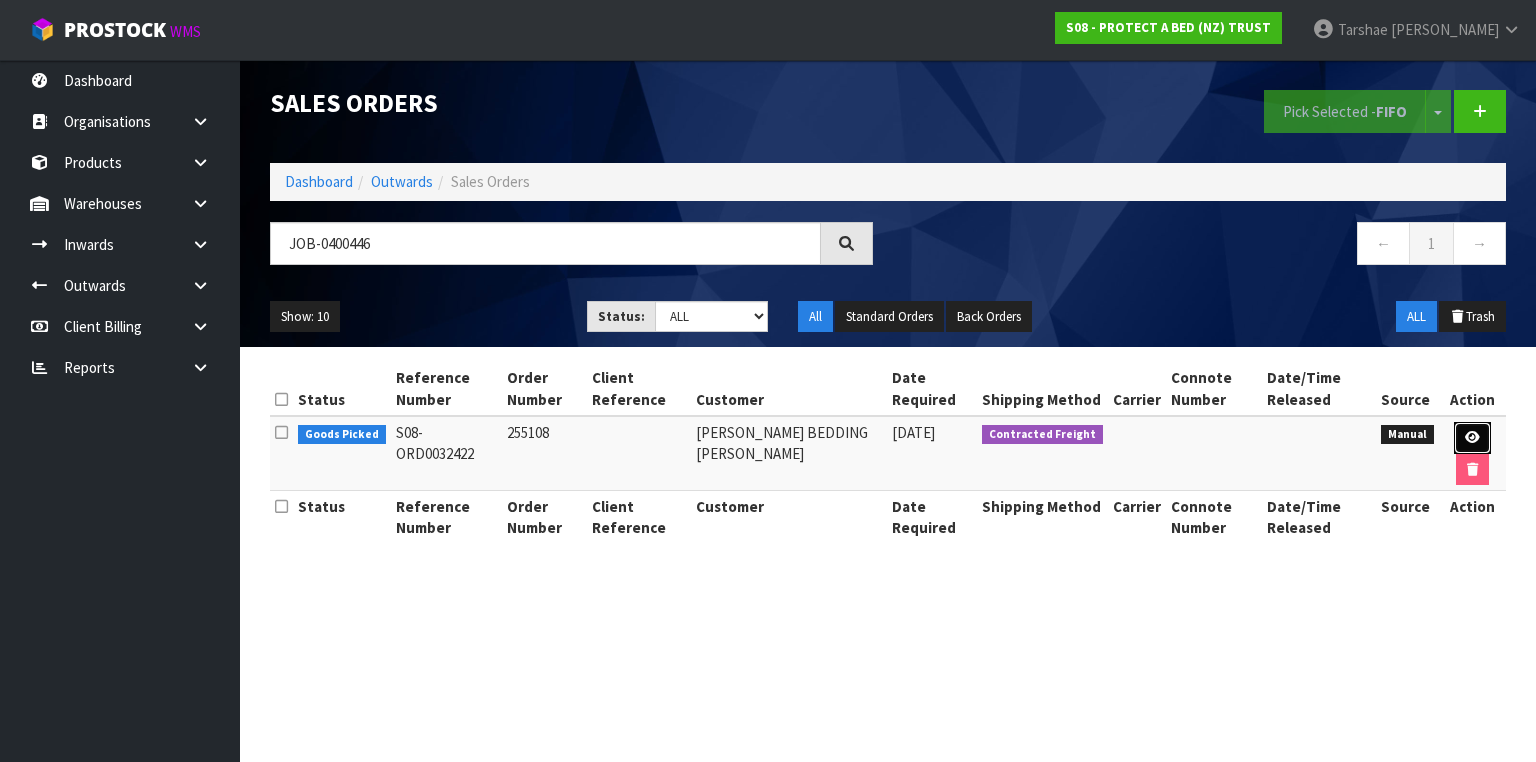click at bounding box center (1472, 438) 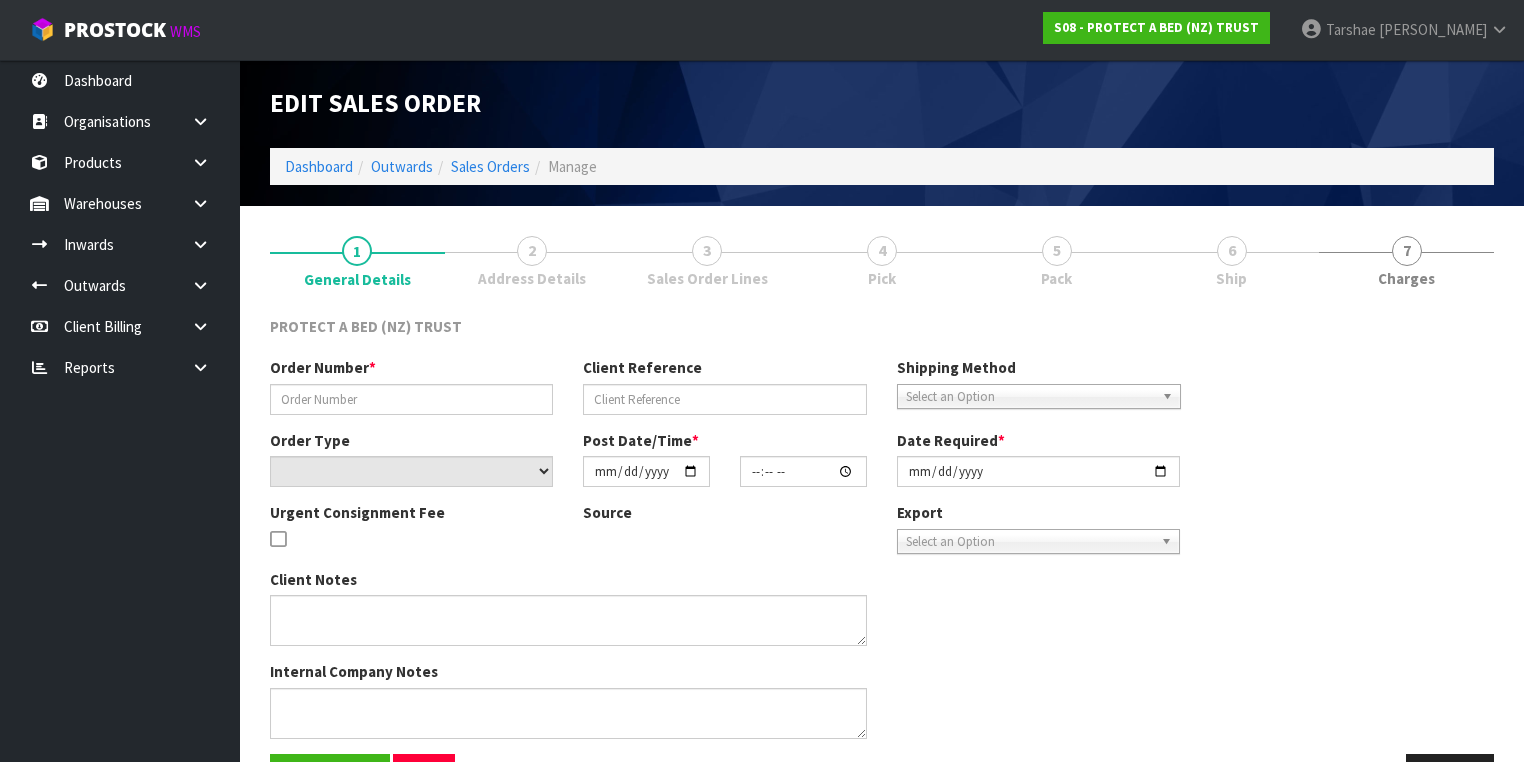 type on "255108" 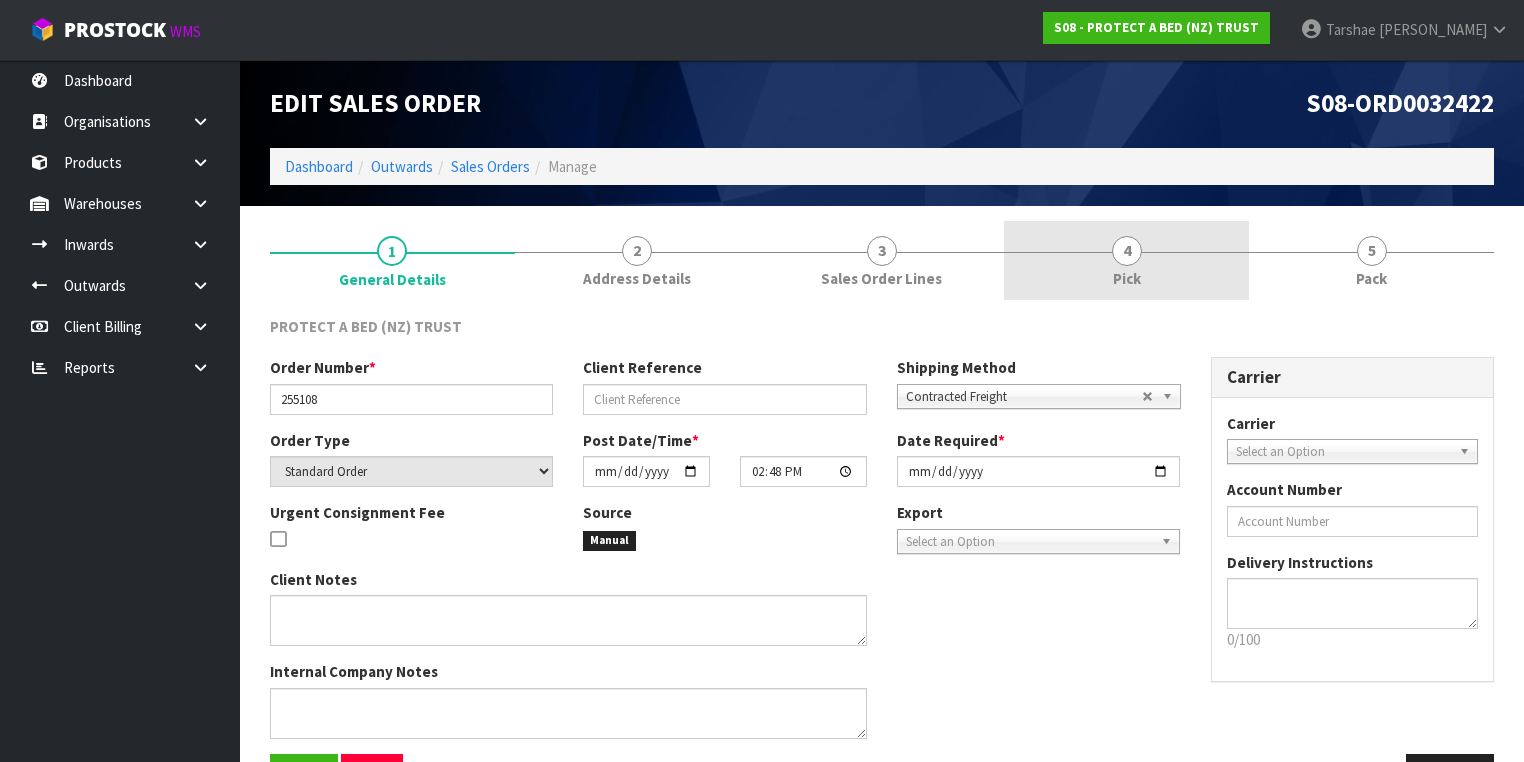 click on "4" at bounding box center (1127, 251) 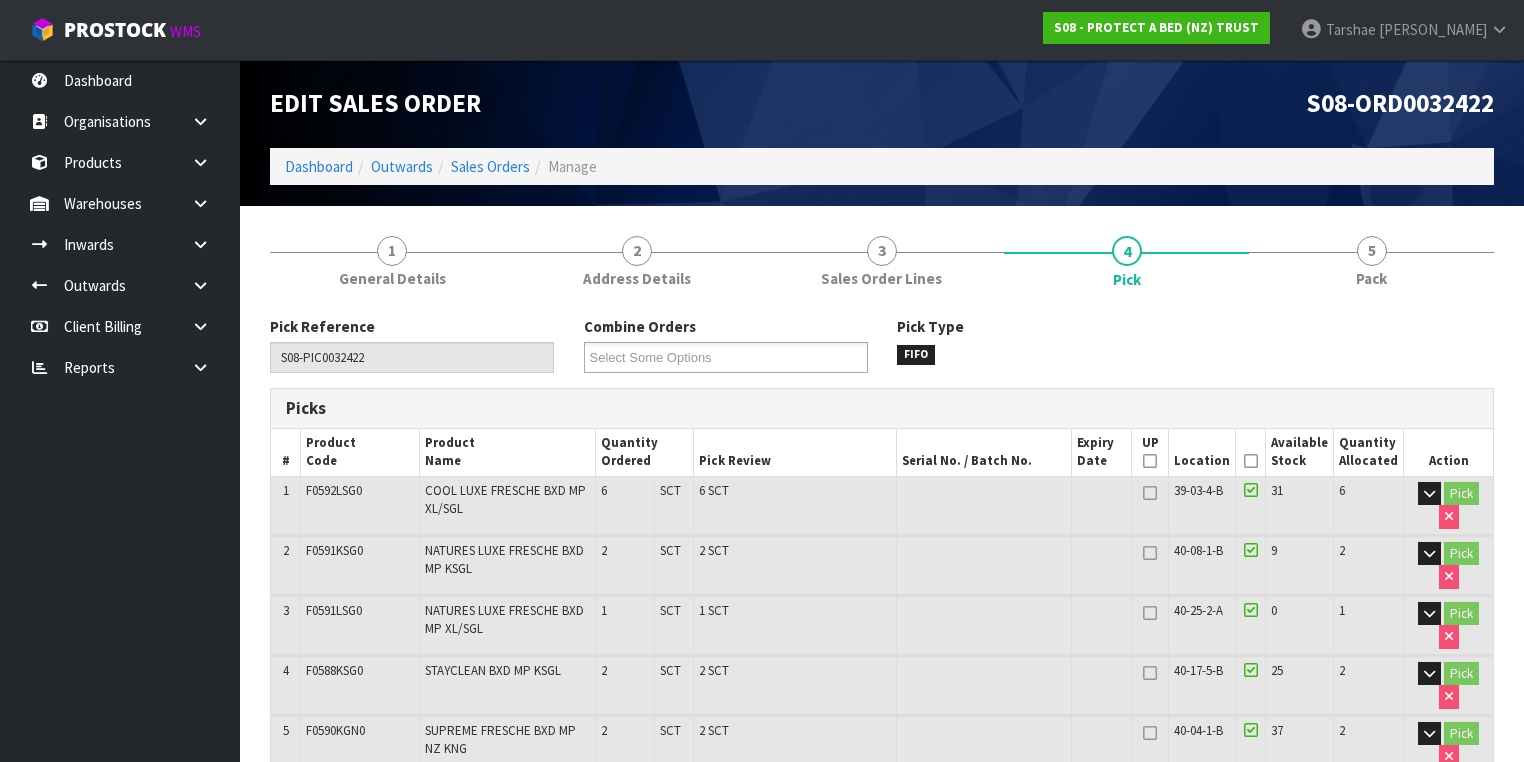 click on "Picked" at bounding box center (1251, 452) 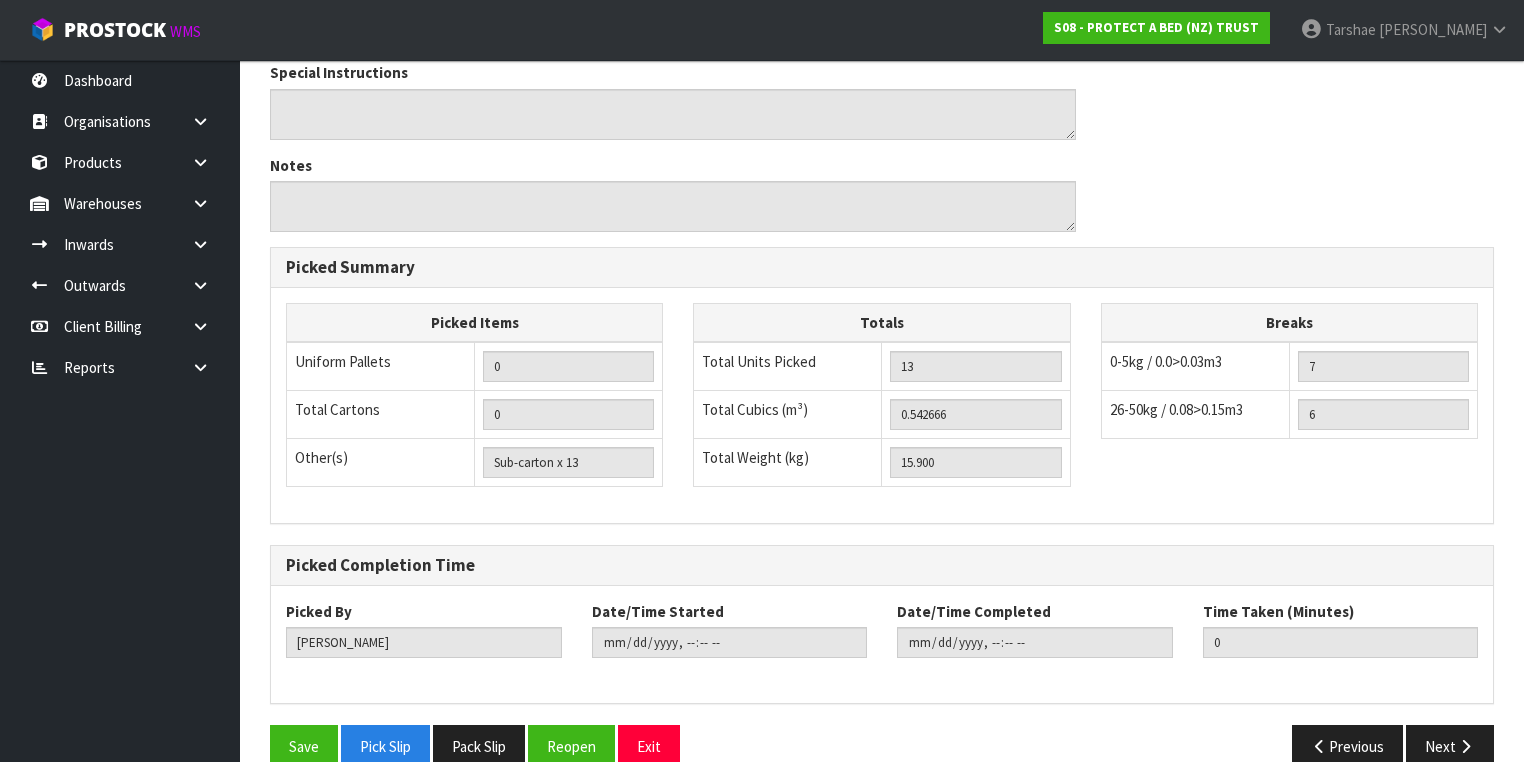 scroll, scrollTop: 876, scrollLeft: 0, axis: vertical 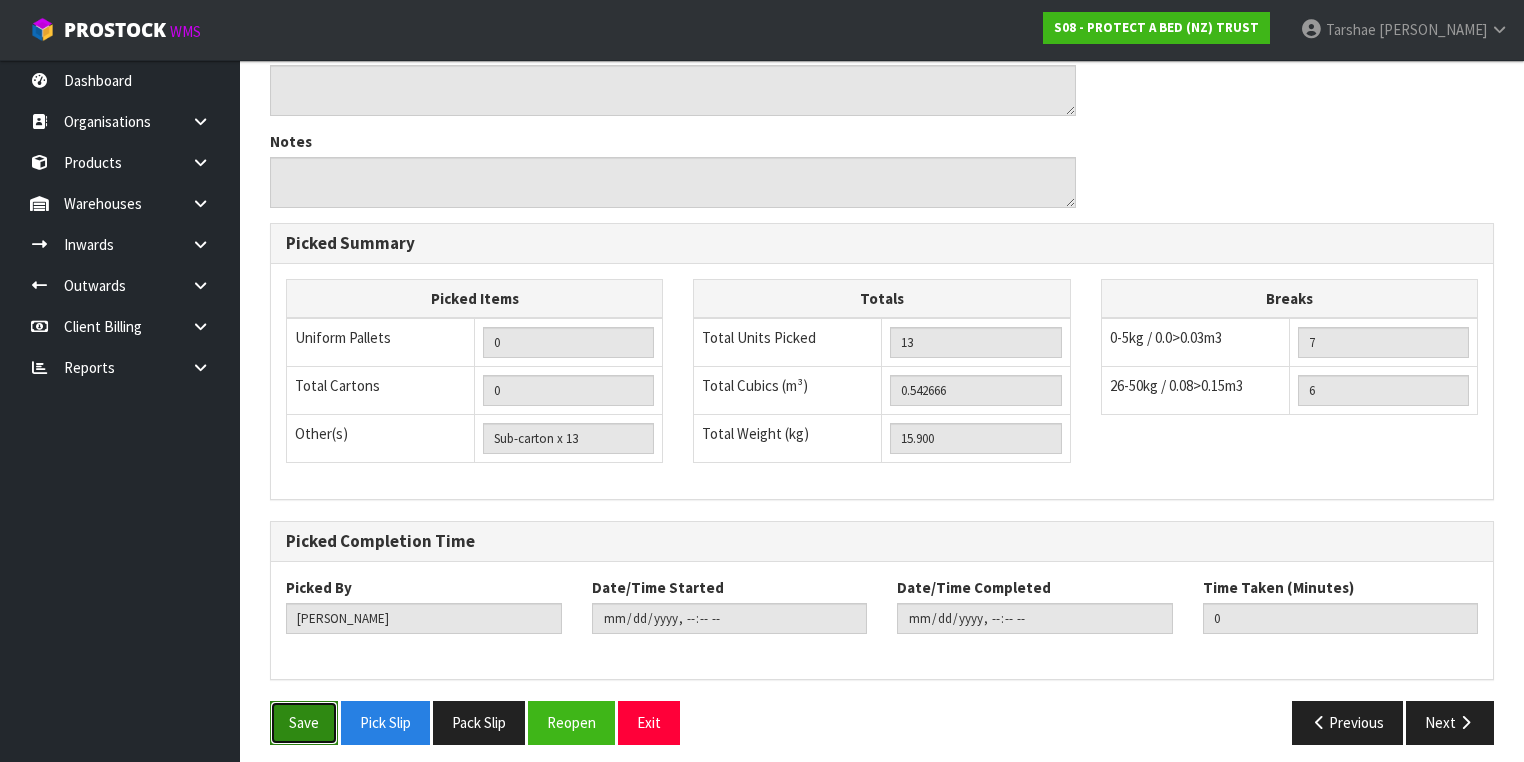 click on "Save" at bounding box center (304, 722) 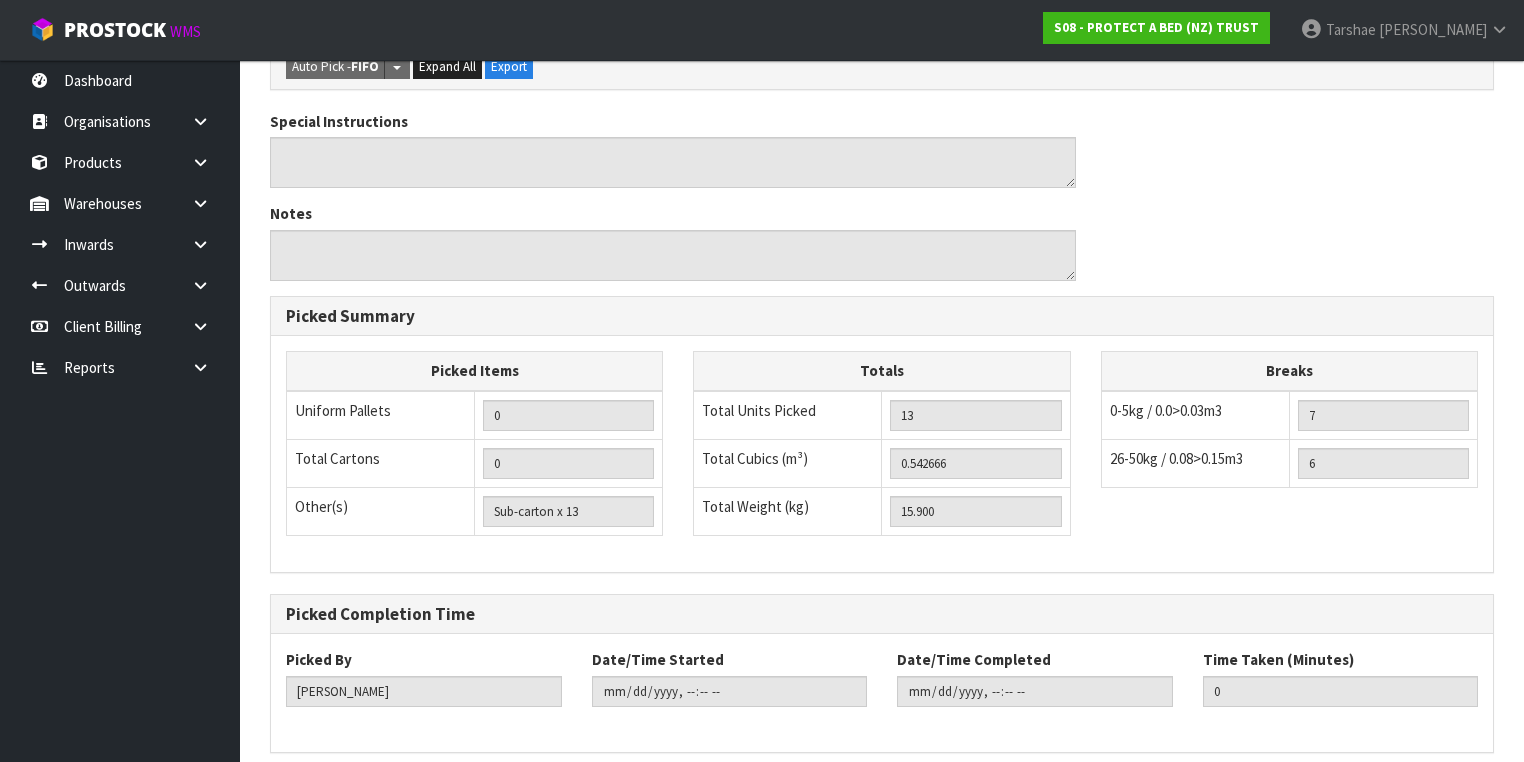 scroll, scrollTop: 0, scrollLeft: 0, axis: both 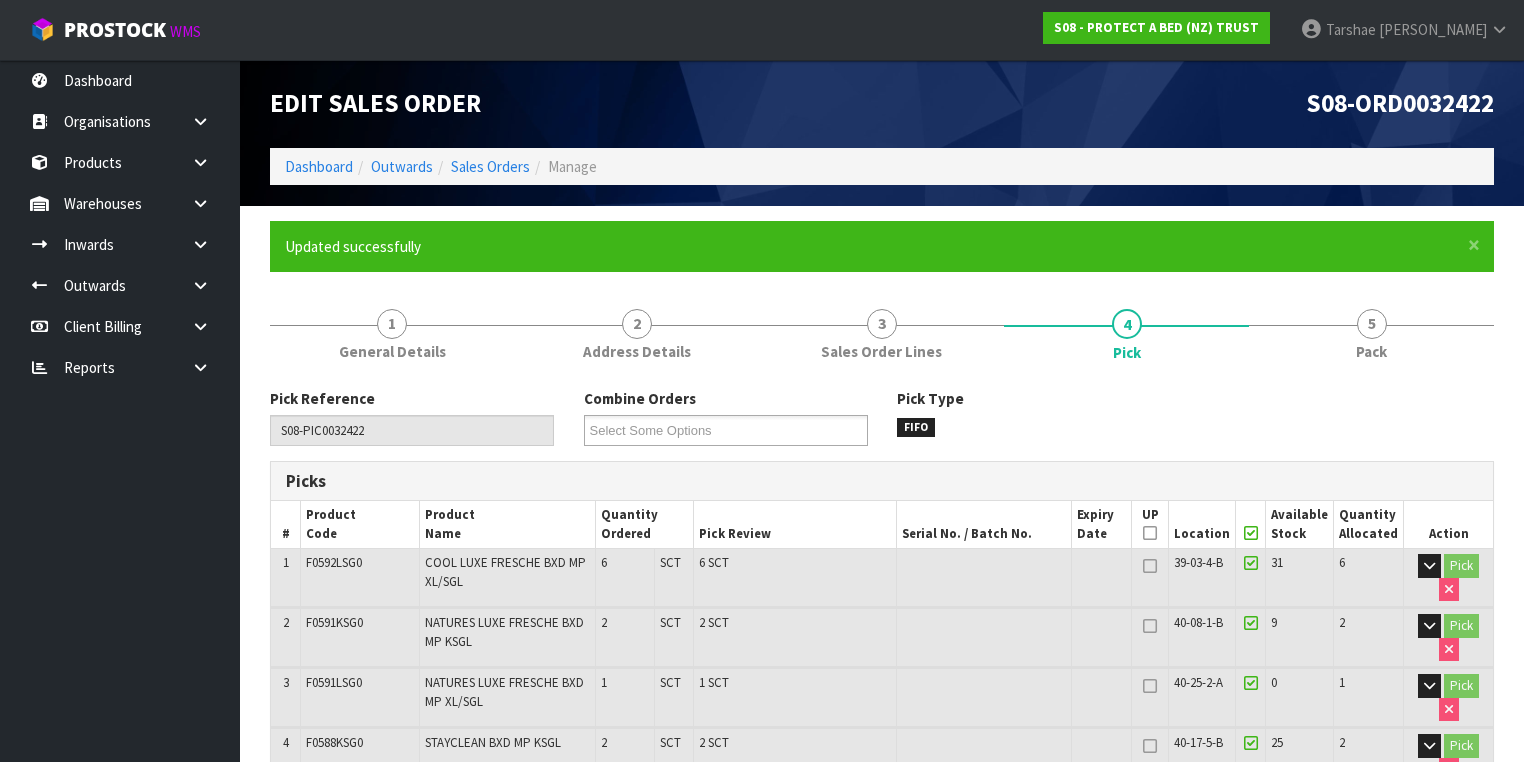 type on "Tarshae Graydon" 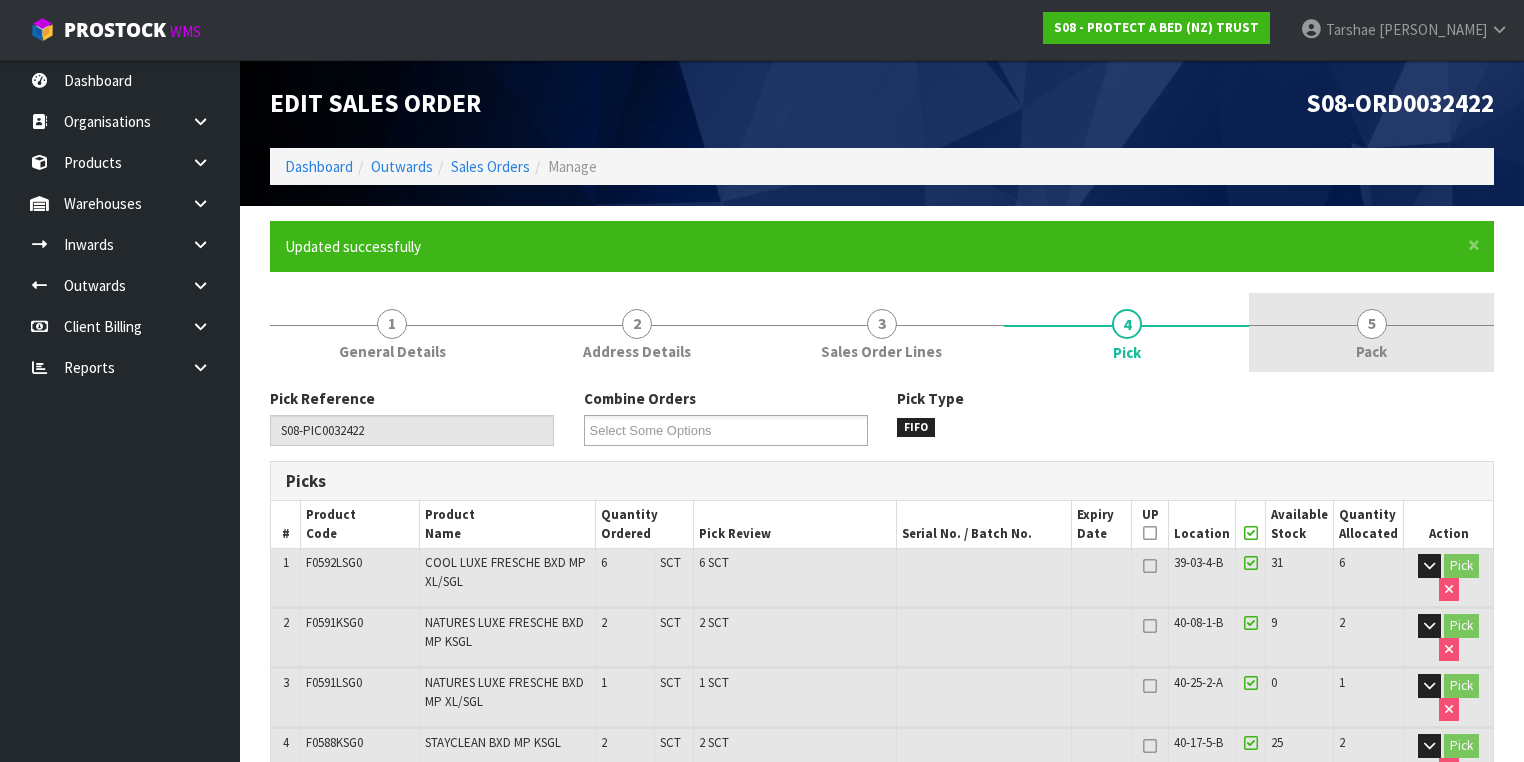 click on "5" at bounding box center [1372, 324] 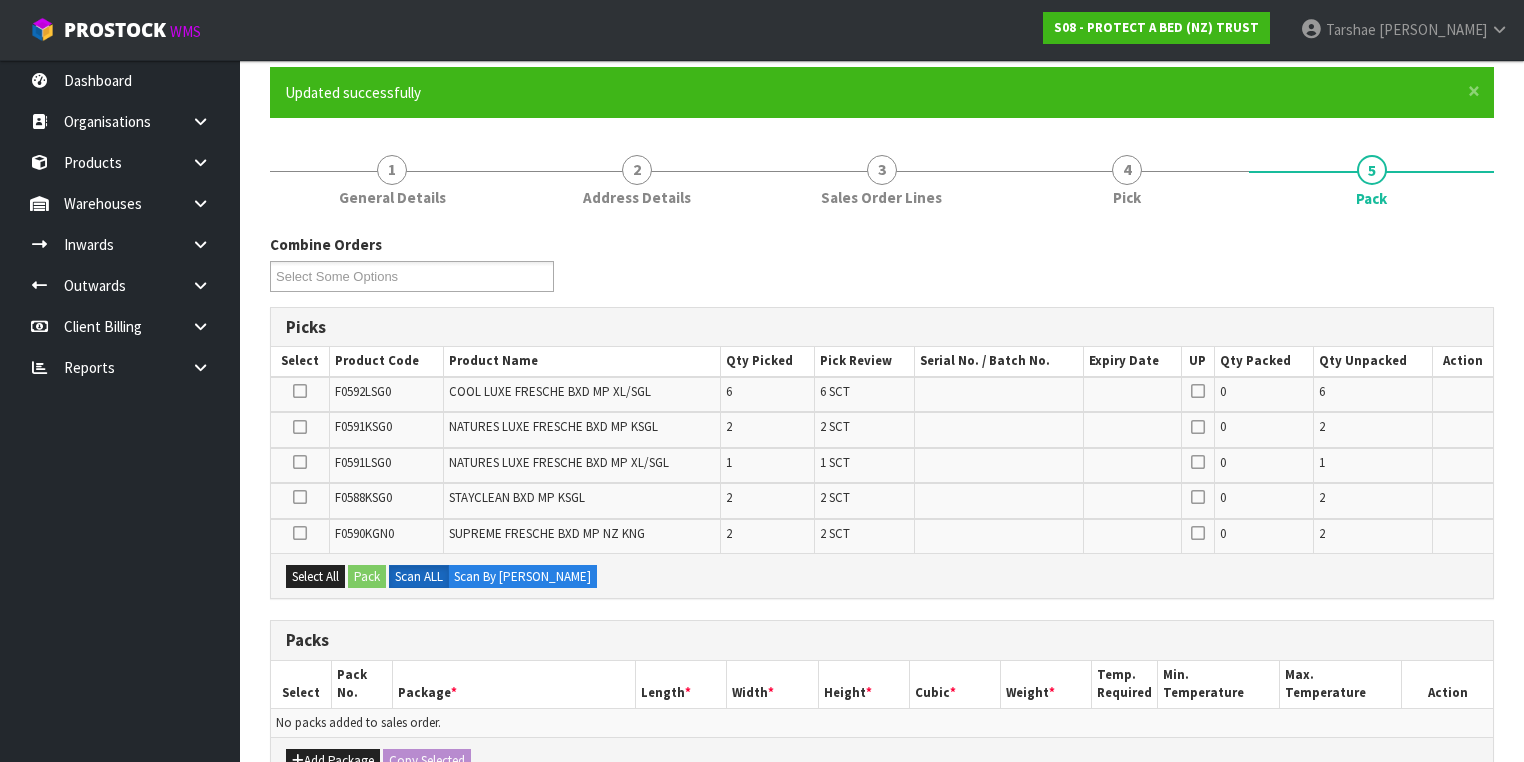 scroll, scrollTop: 240, scrollLeft: 0, axis: vertical 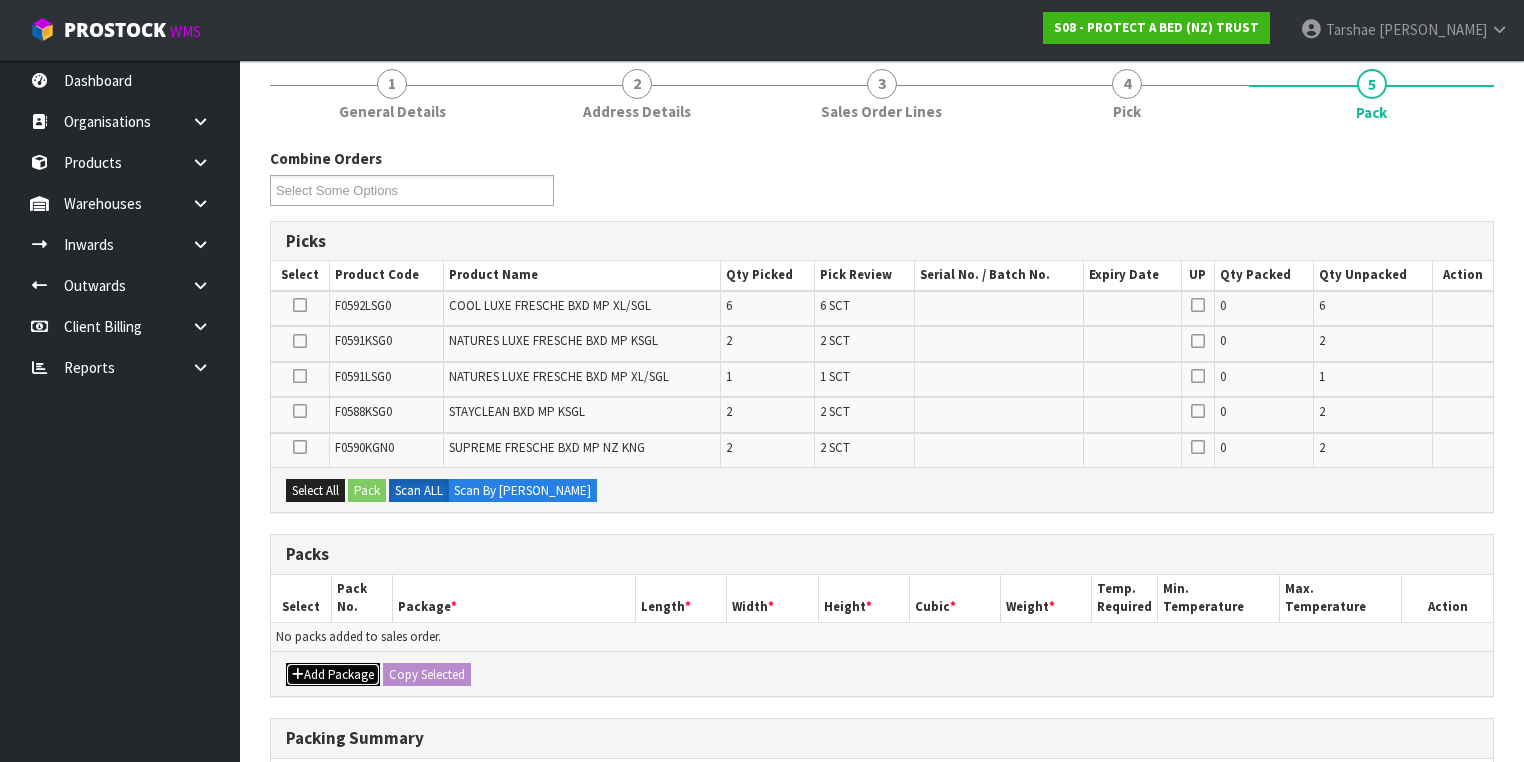 click on "Add Package" at bounding box center [333, 675] 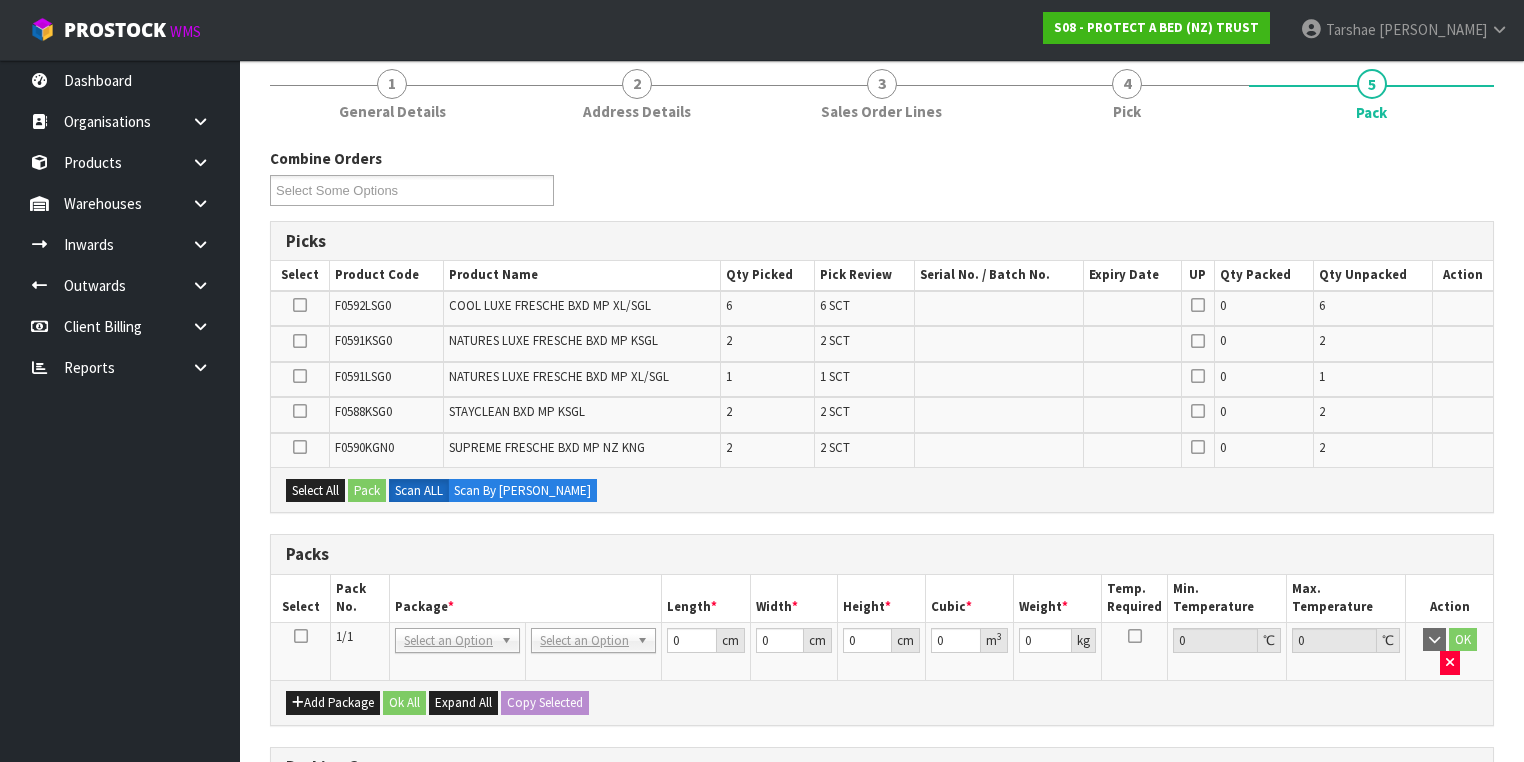 click at bounding box center (301, 651) 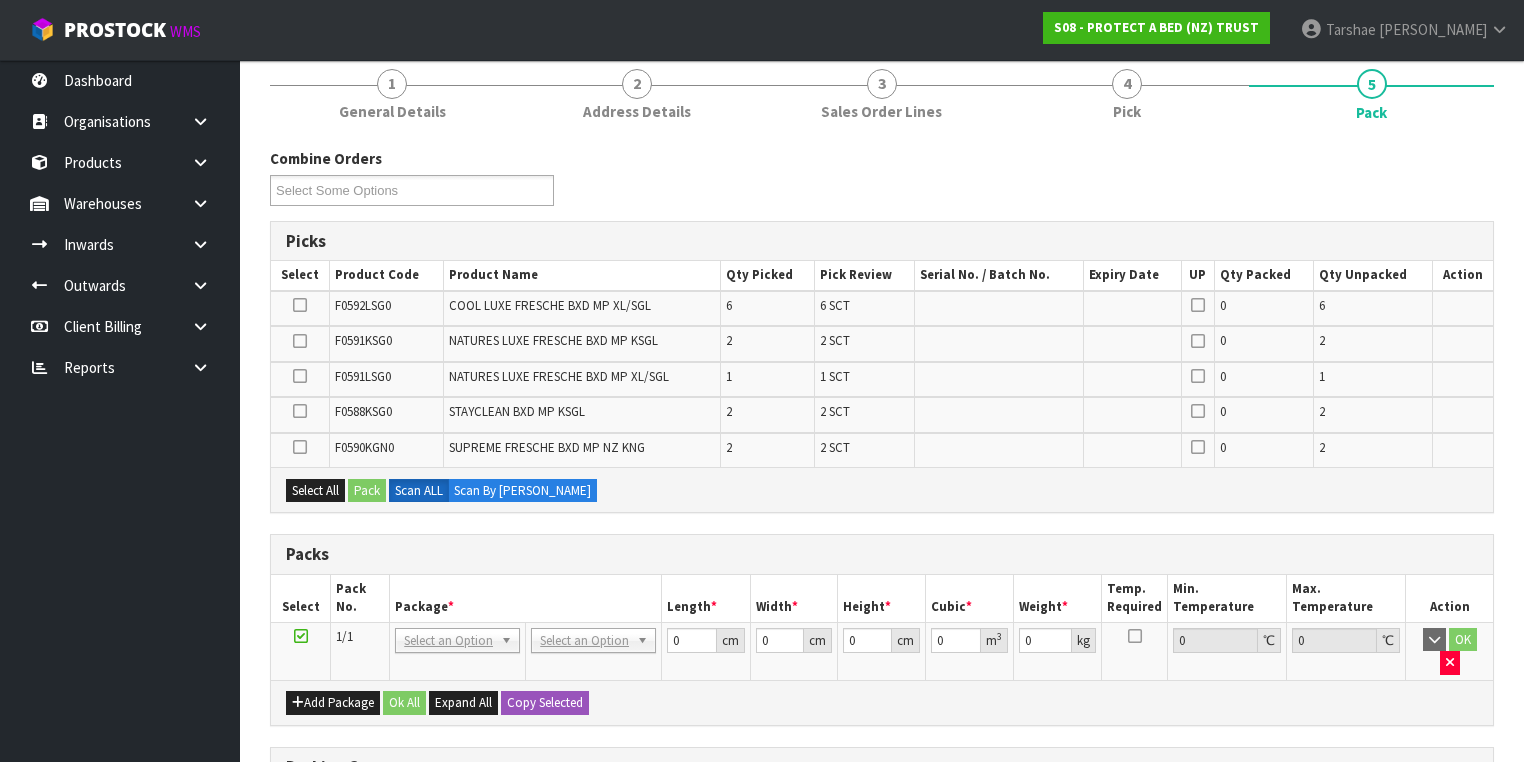 drag, startPoint x: 565, startPoint y: 632, endPoint x: 571, endPoint y: 642, distance: 11.661903 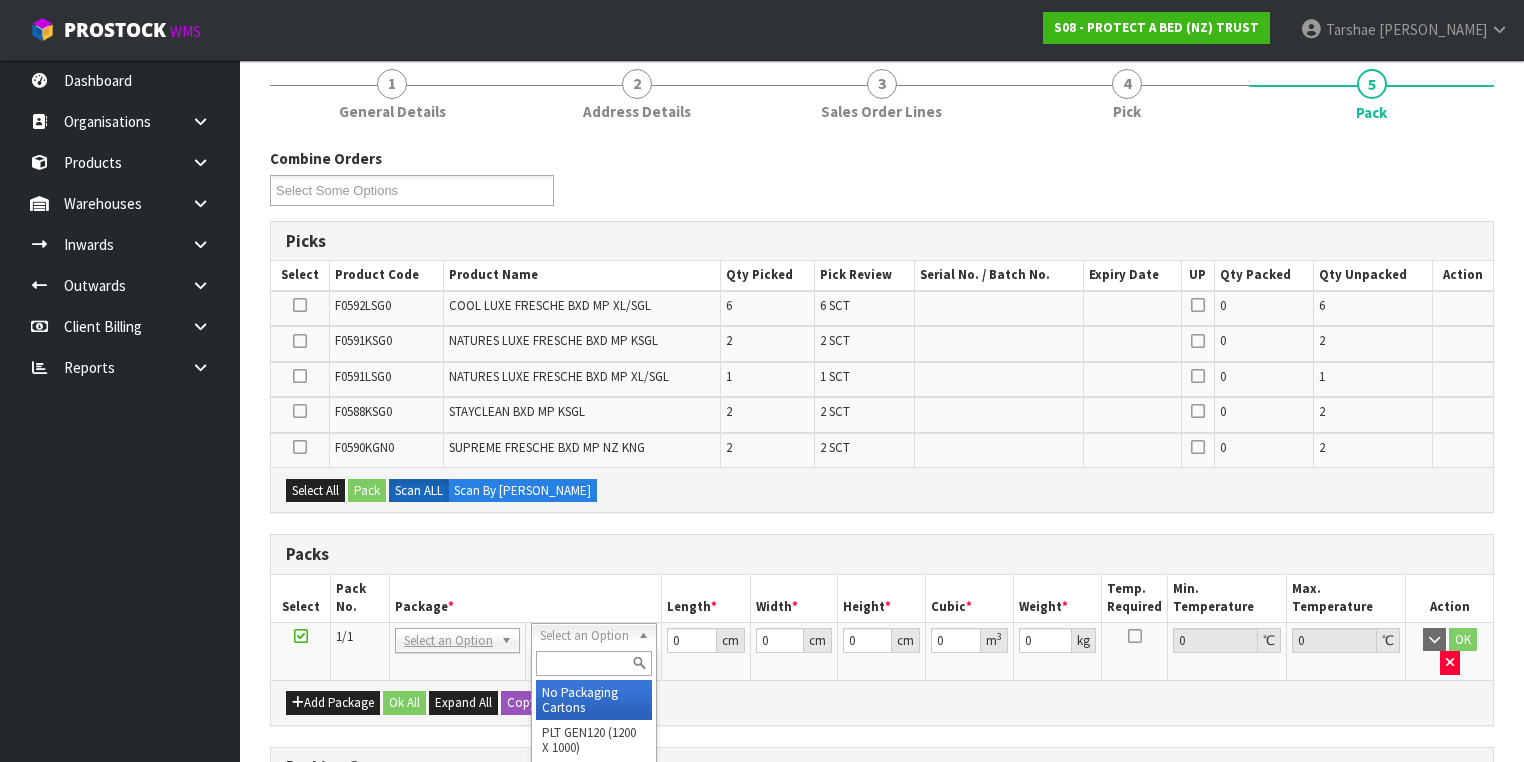 click at bounding box center (593, 663) 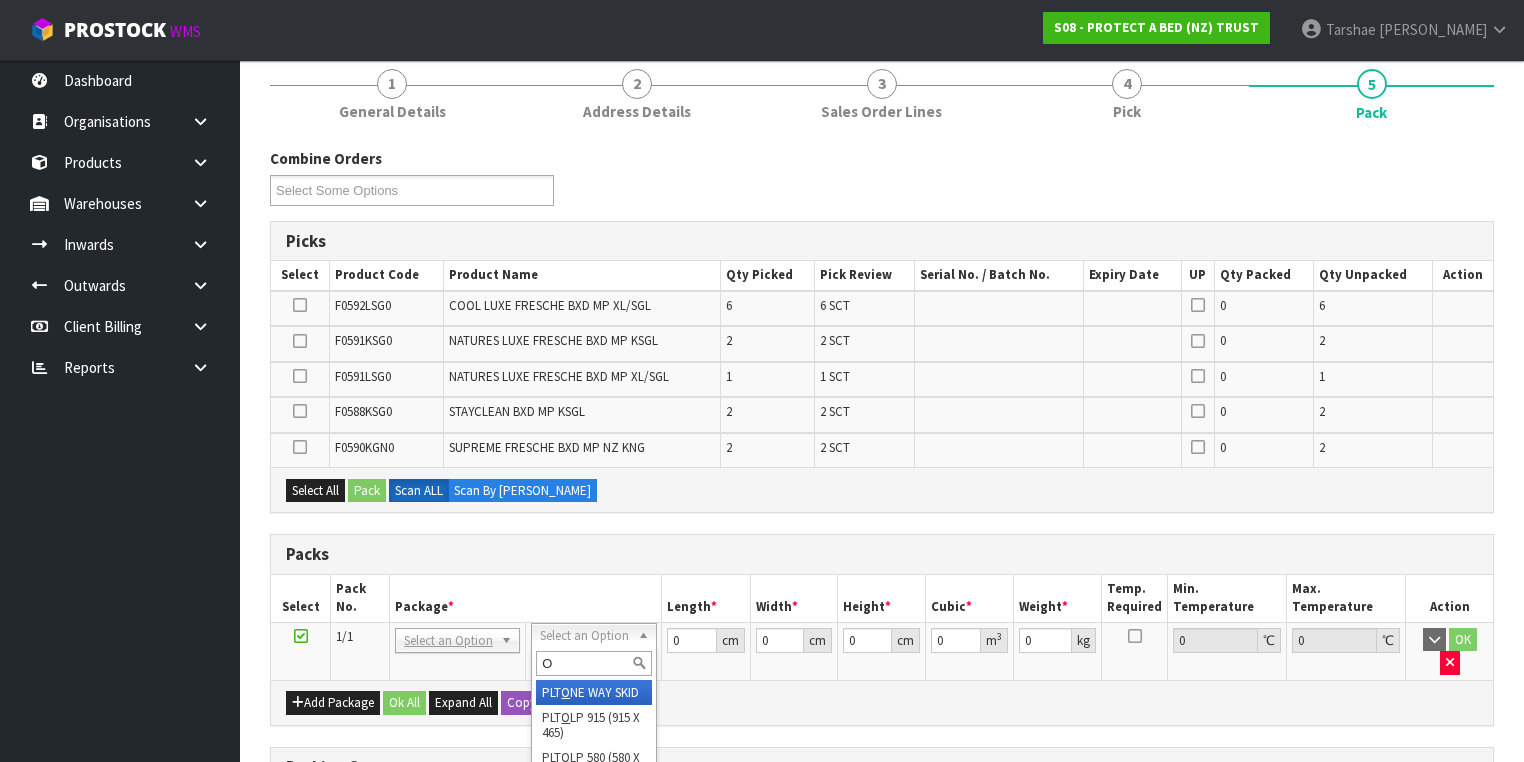 type on "OC" 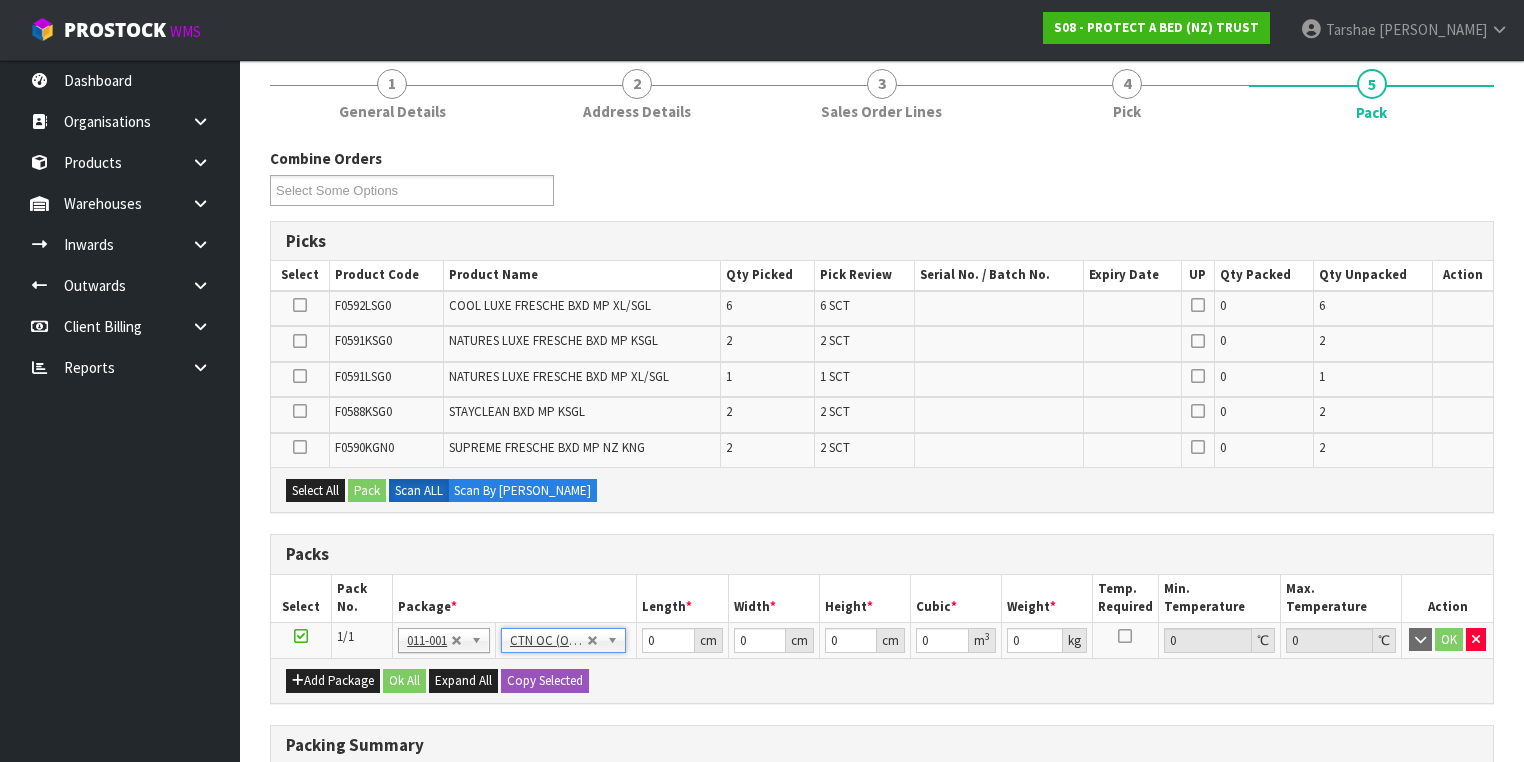 click on "Package  *" at bounding box center [515, 598] 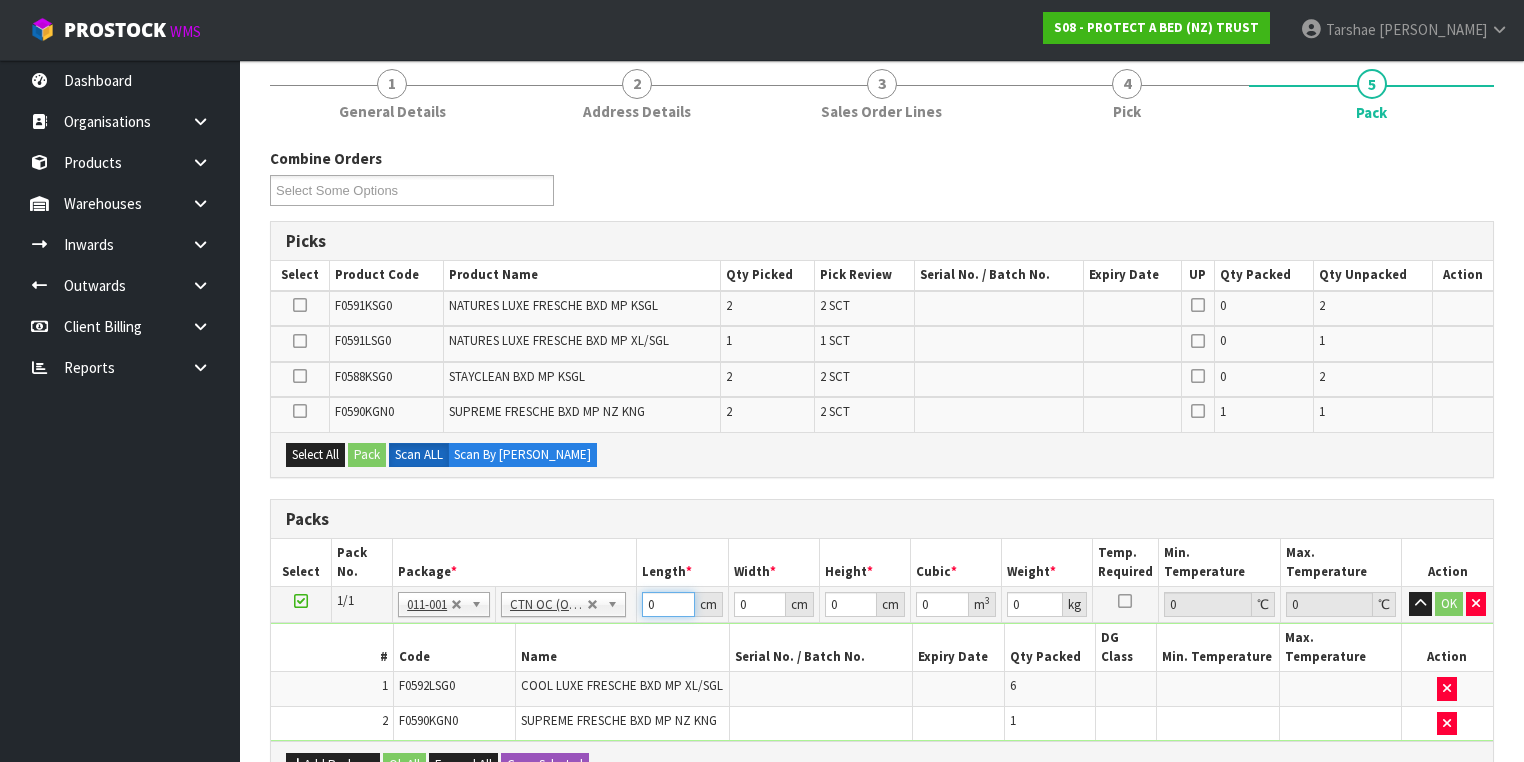 drag, startPoint x: 656, startPoint y: 599, endPoint x: 620, endPoint y: 584, distance: 39 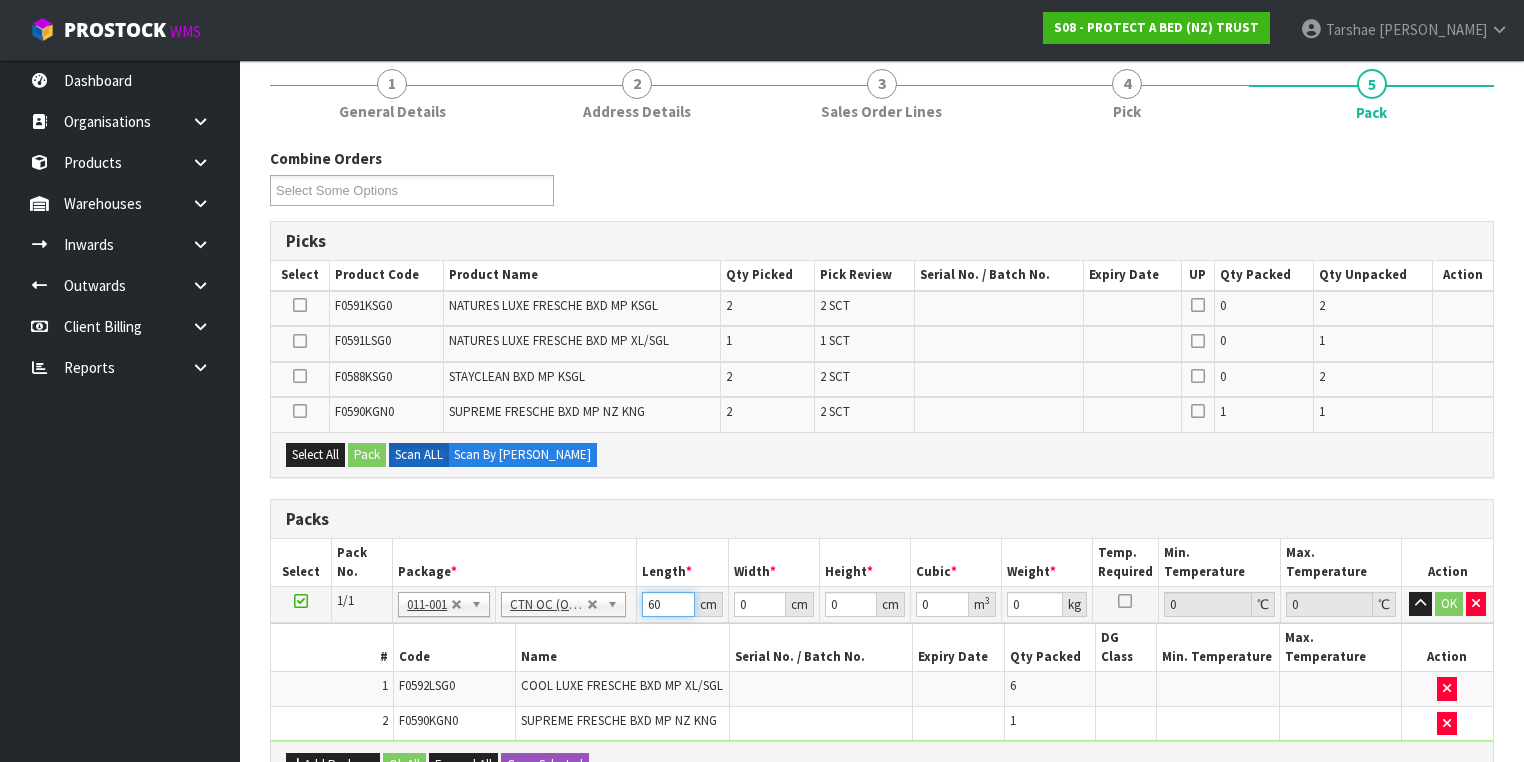type on "60" 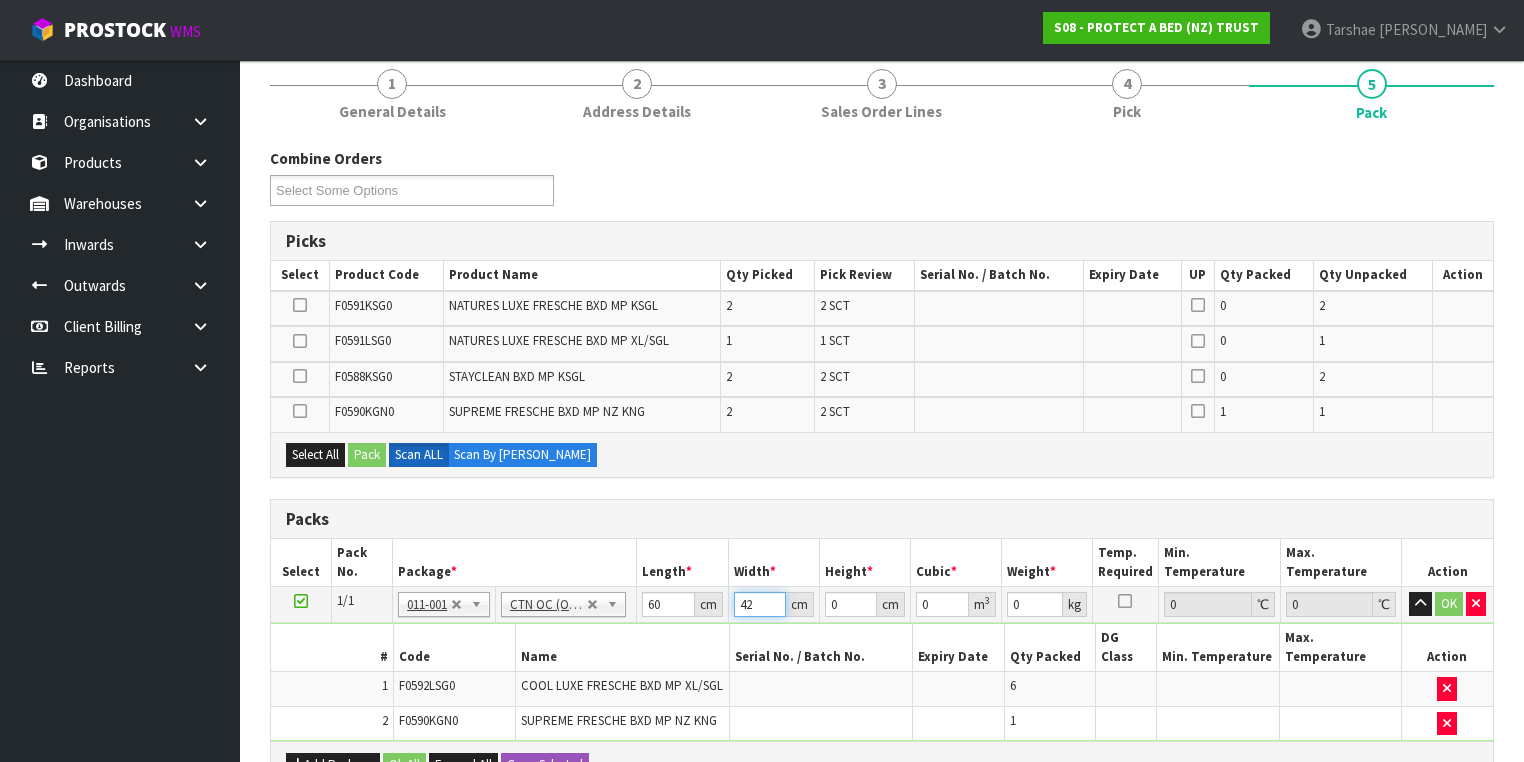 type on "42" 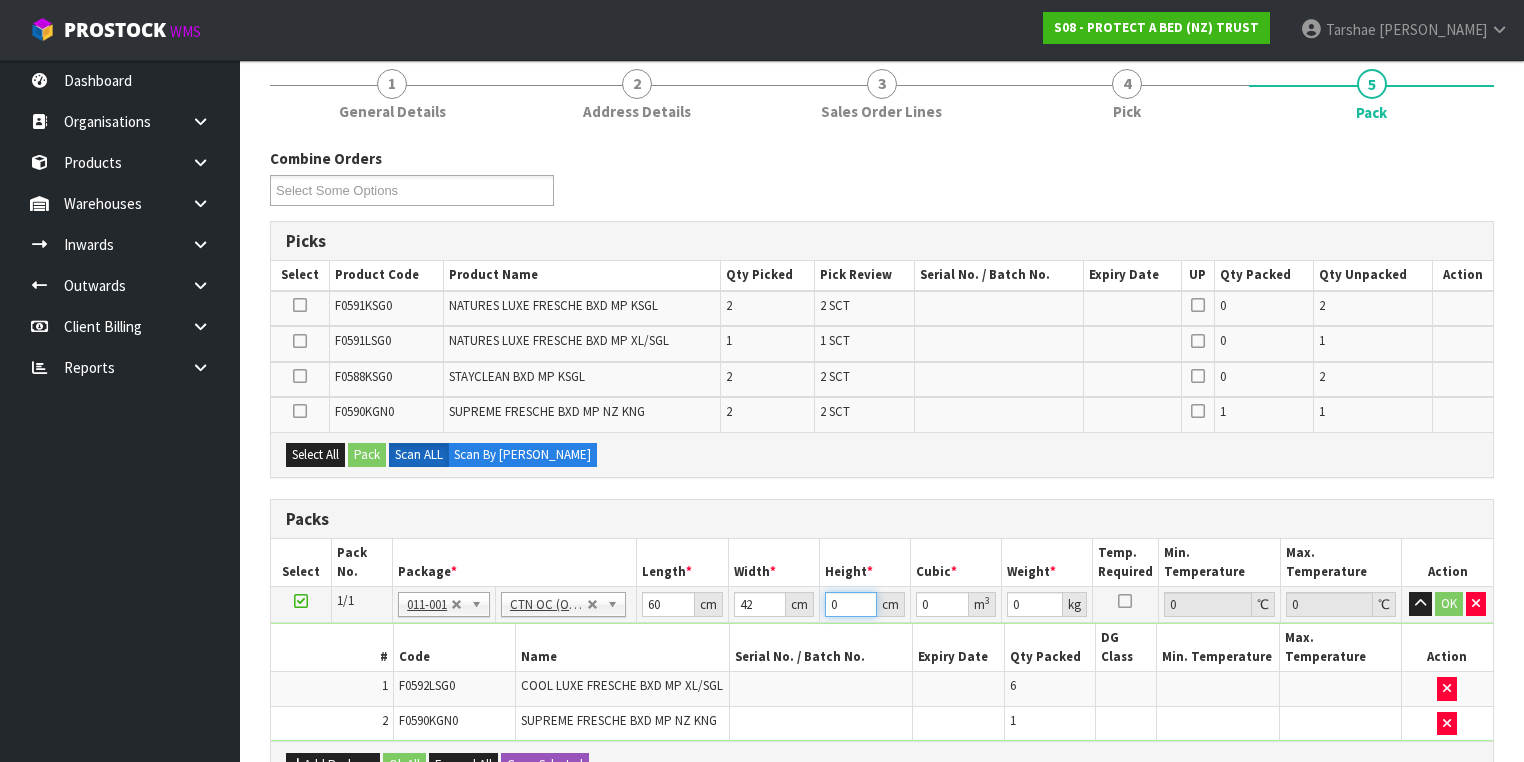 type on "3" 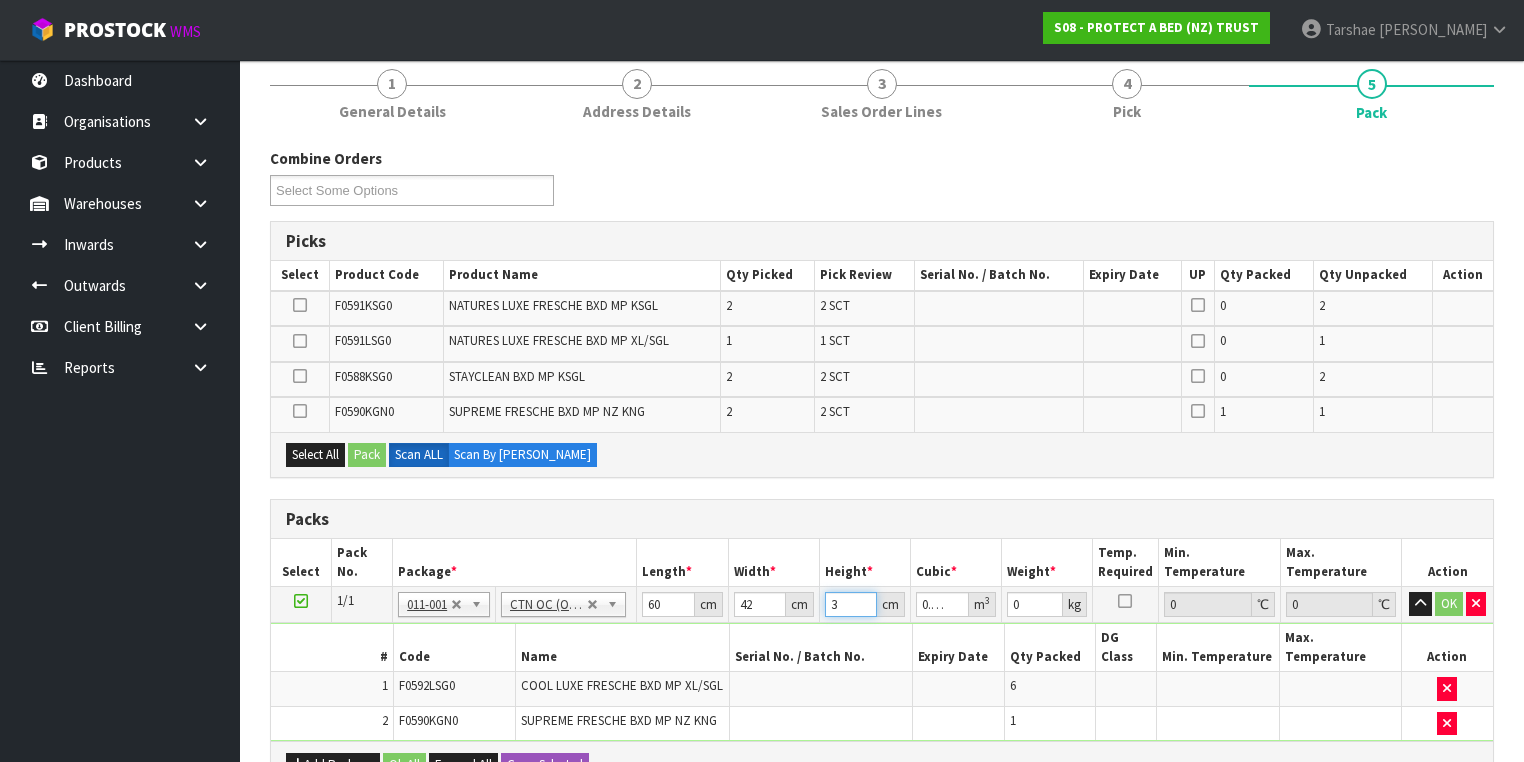 type on "34" 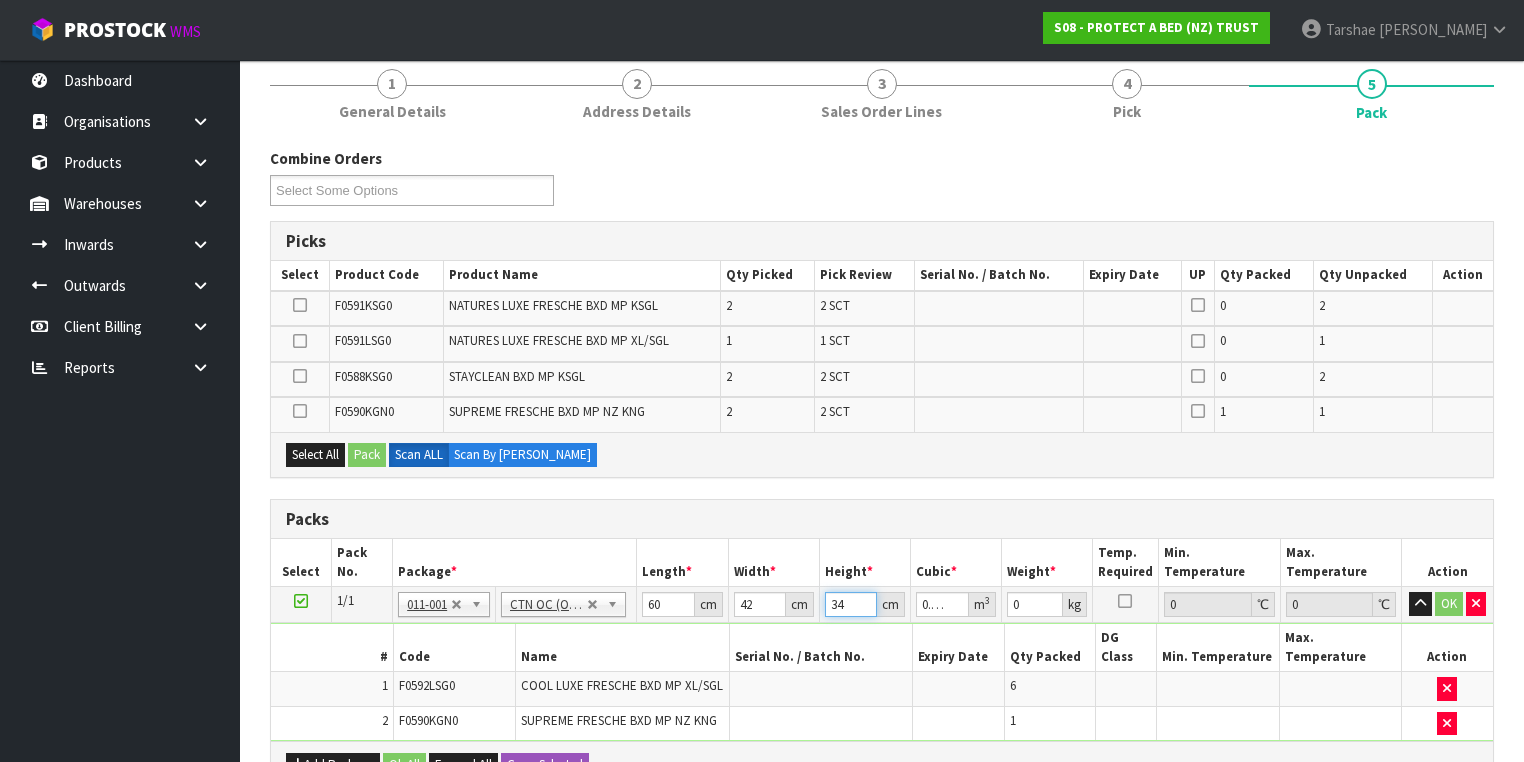 type on "34" 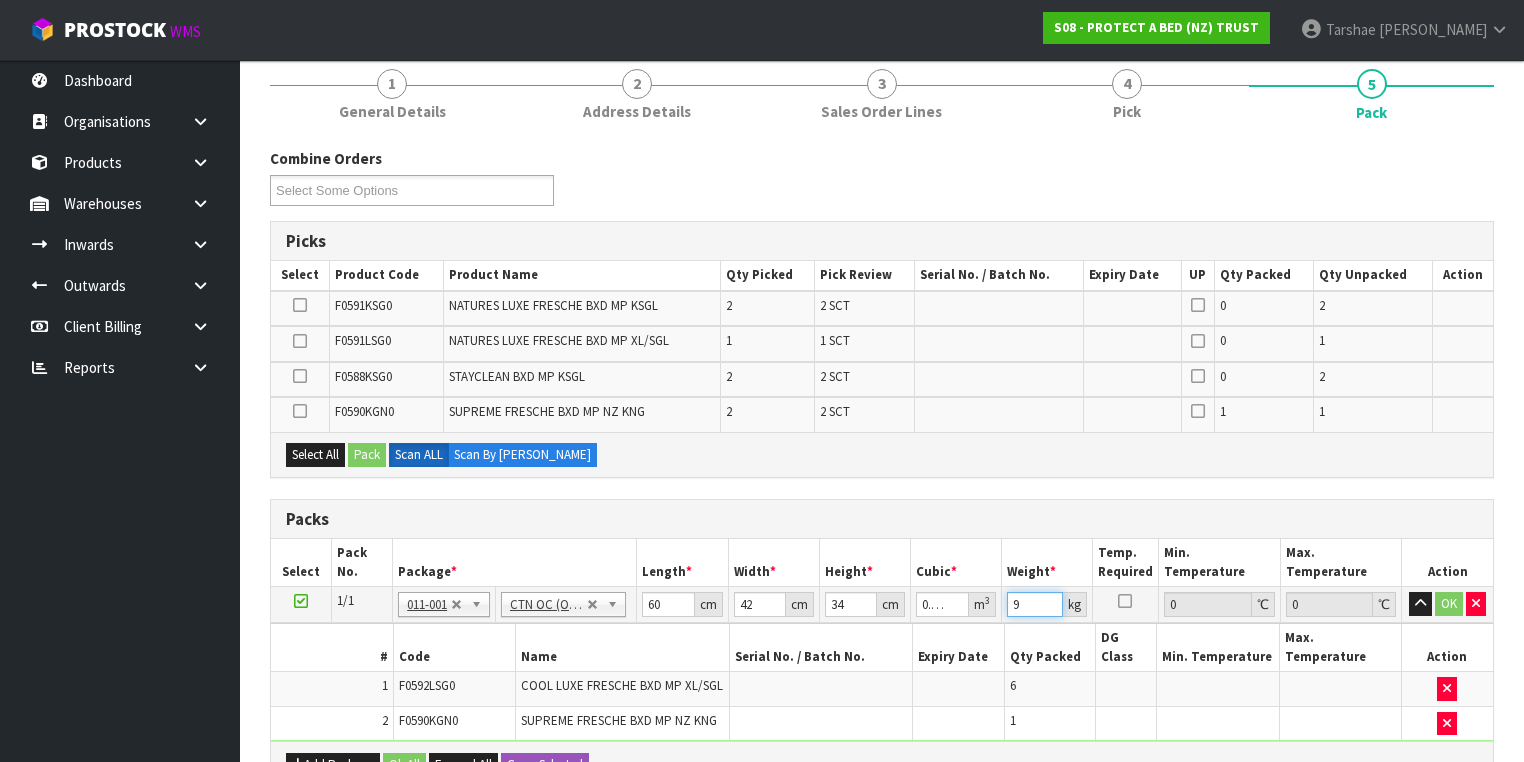 type on "9" 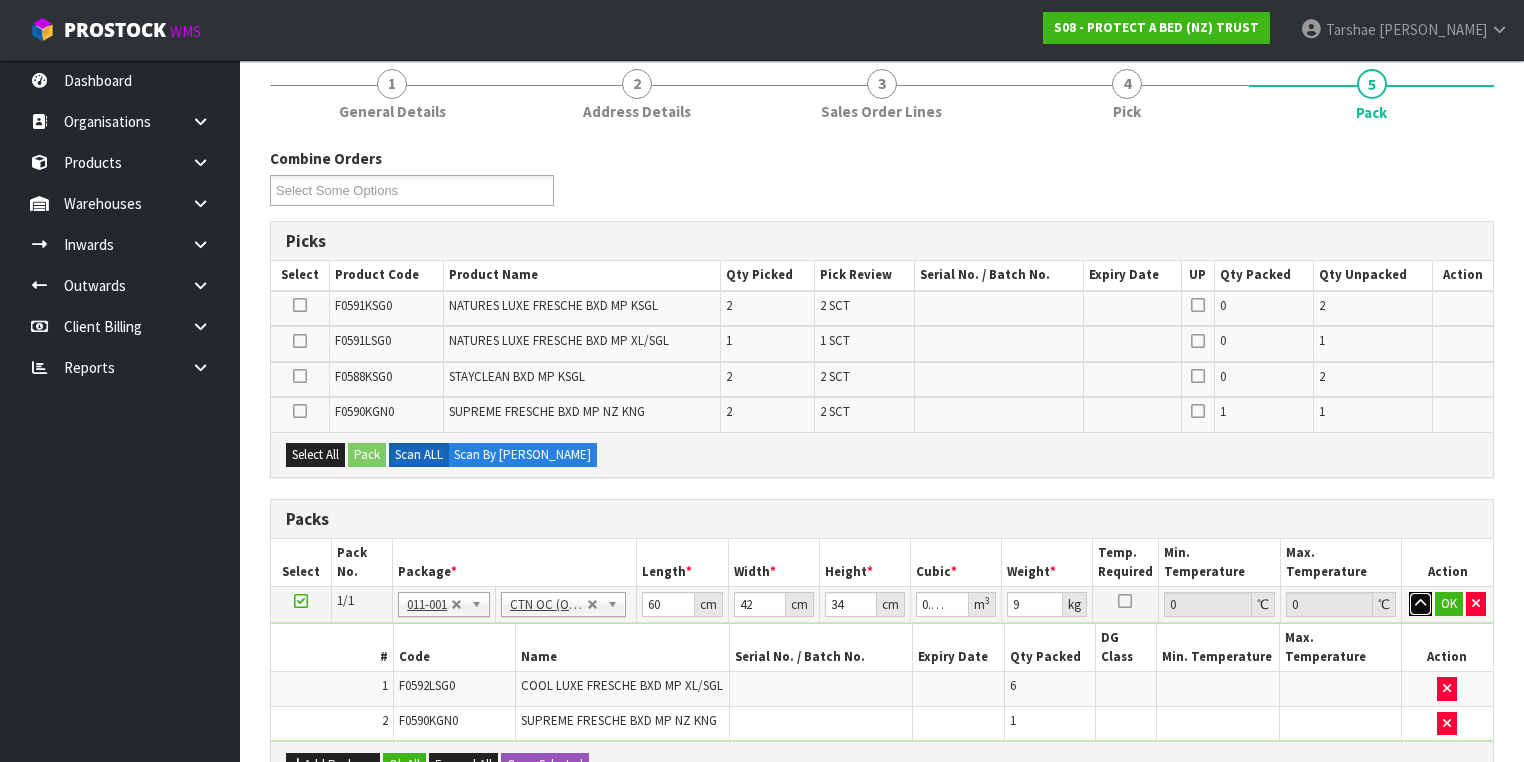 type 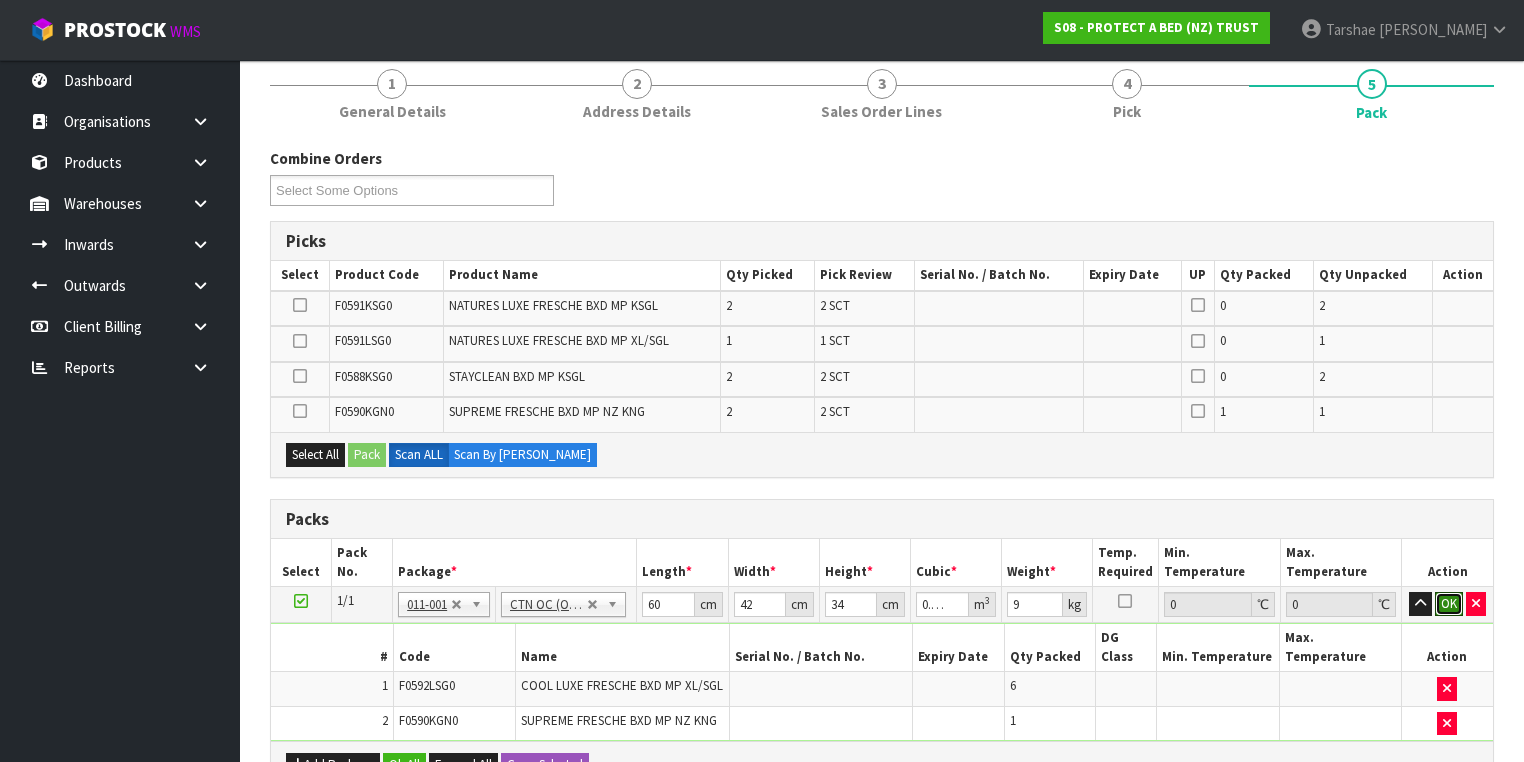 click on "OK" at bounding box center (1449, 604) 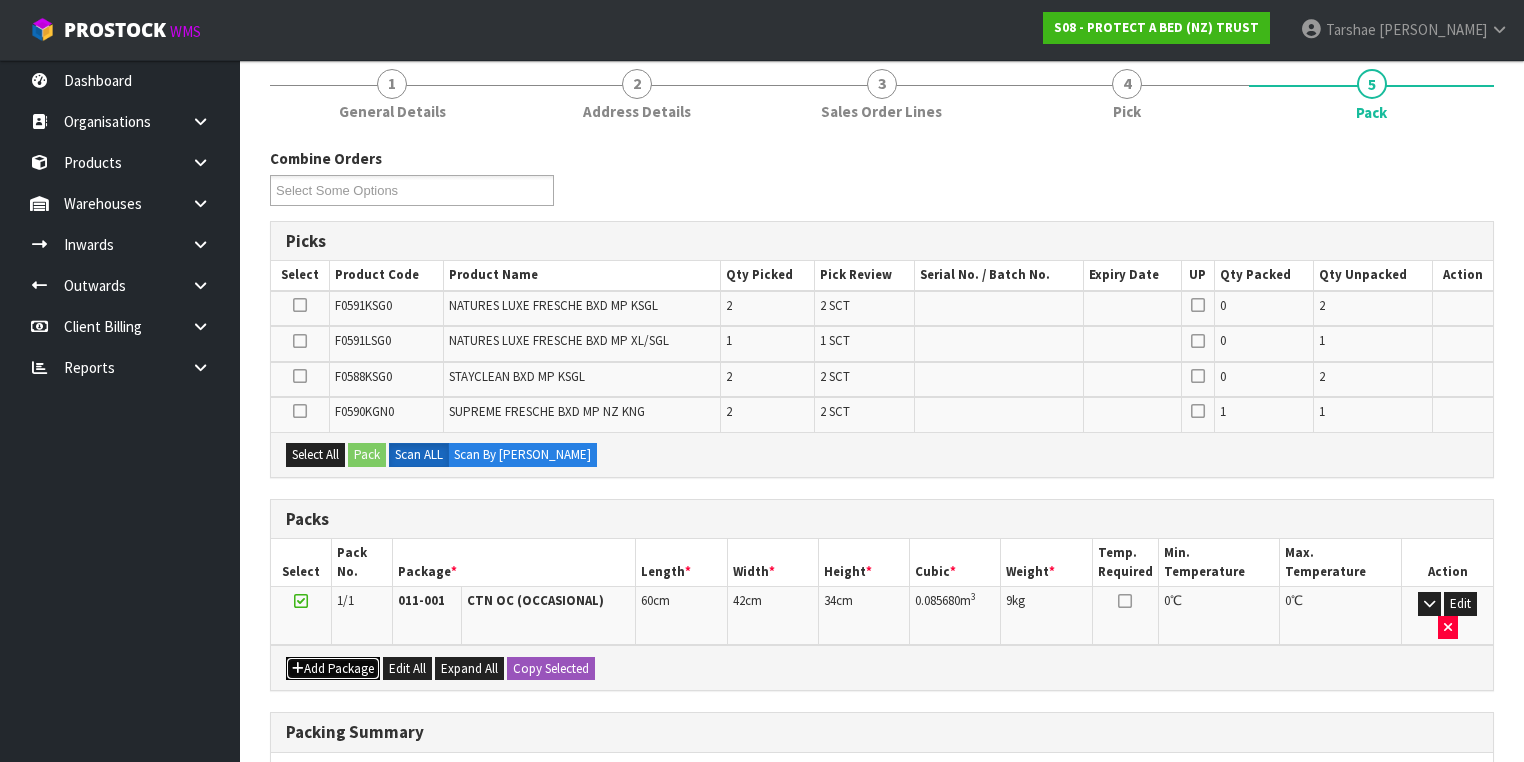 click on "Add Package" at bounding box center (333, 669) 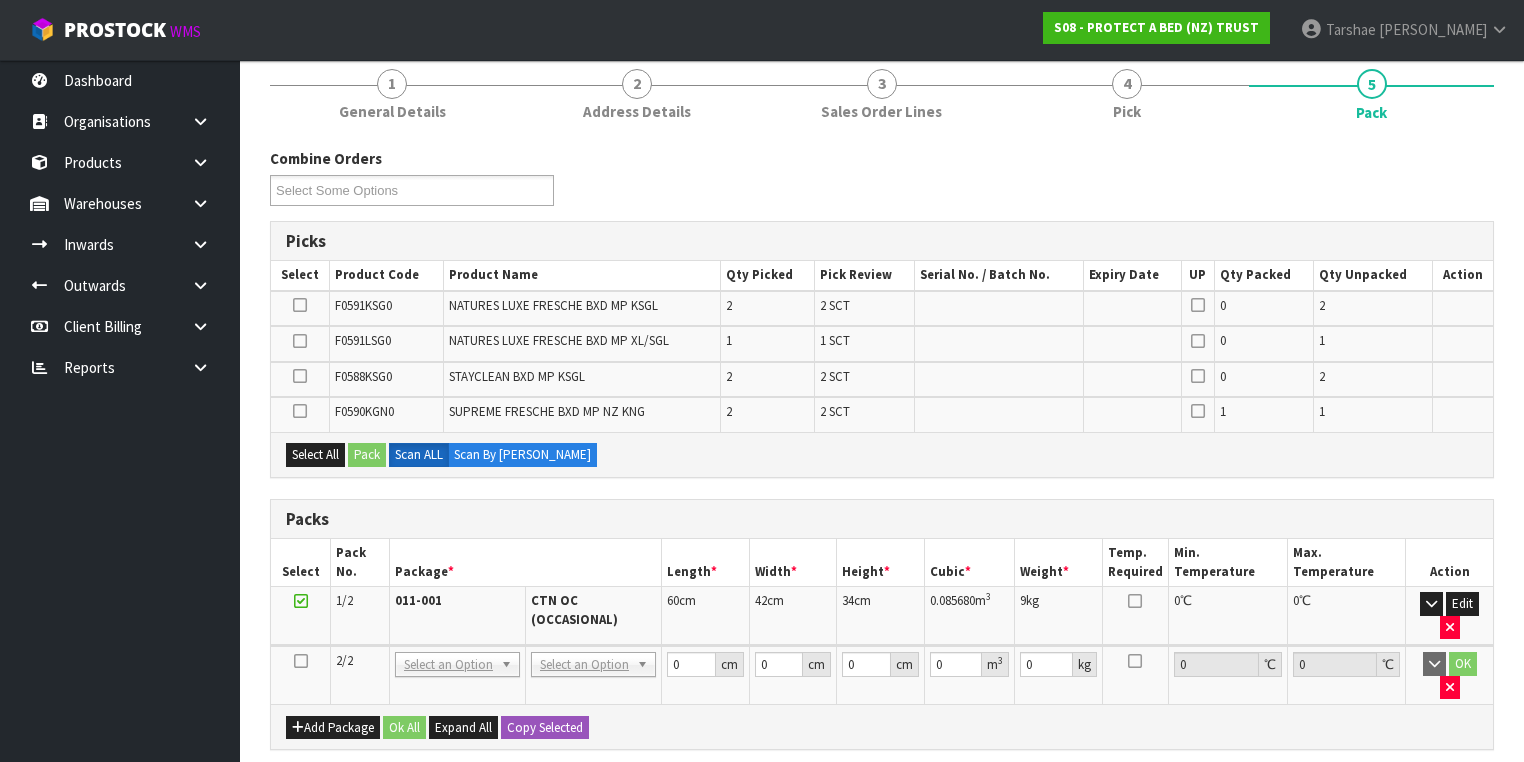 click at bounding box center (301, 661) 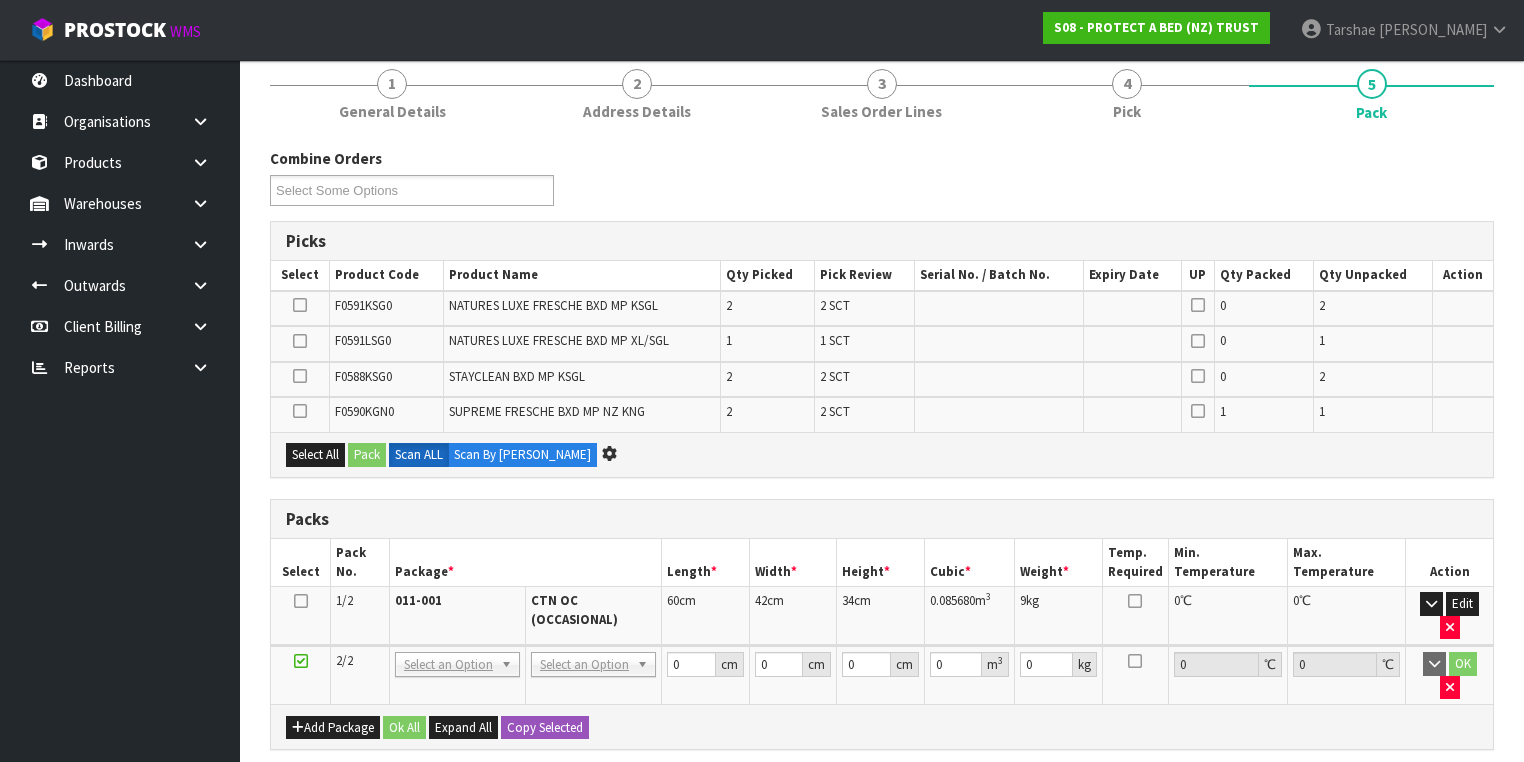 scroll, scrollTop: 0, scrollLeft: 0, axis: both 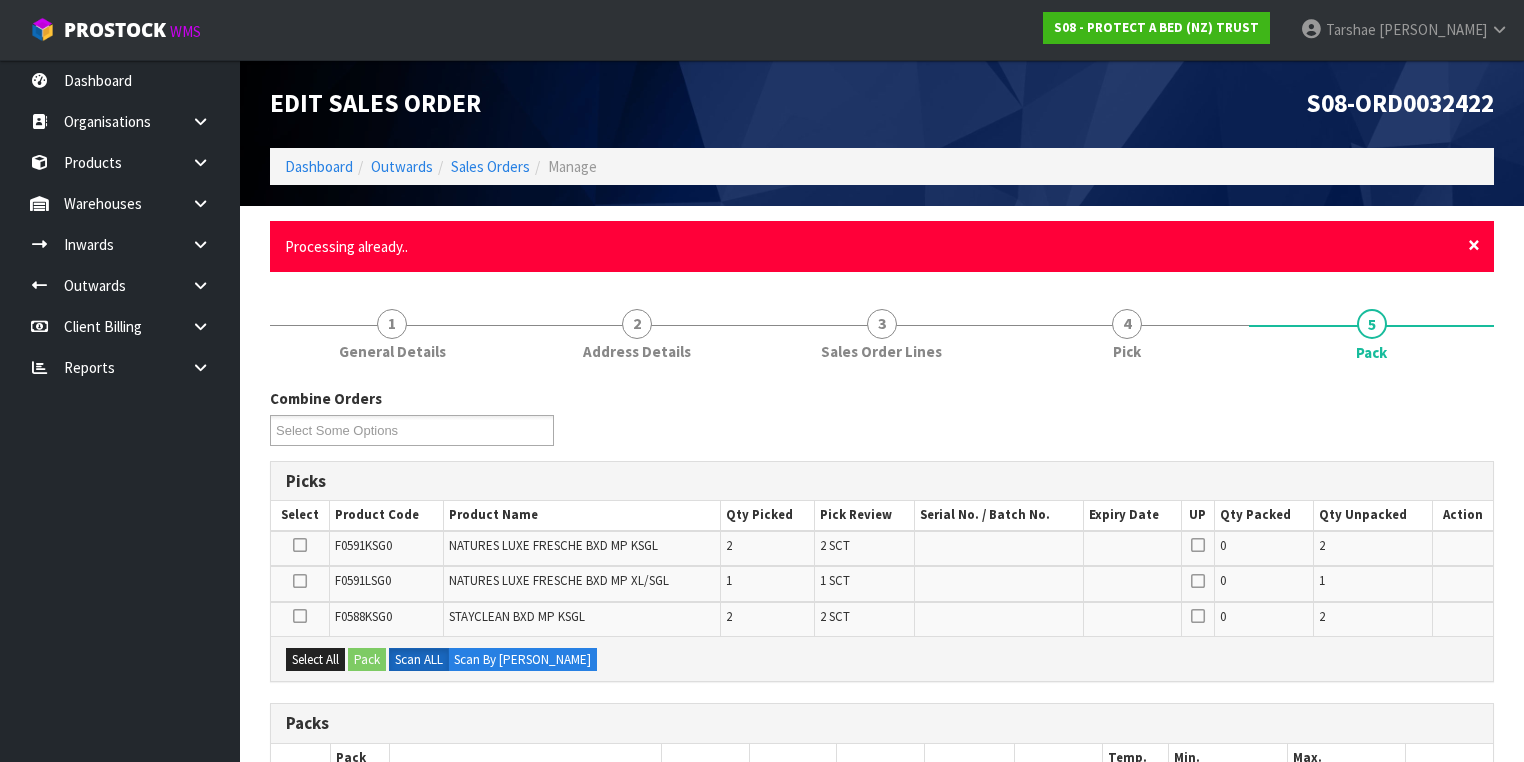click on "×" at bounding box center (1474, 245) 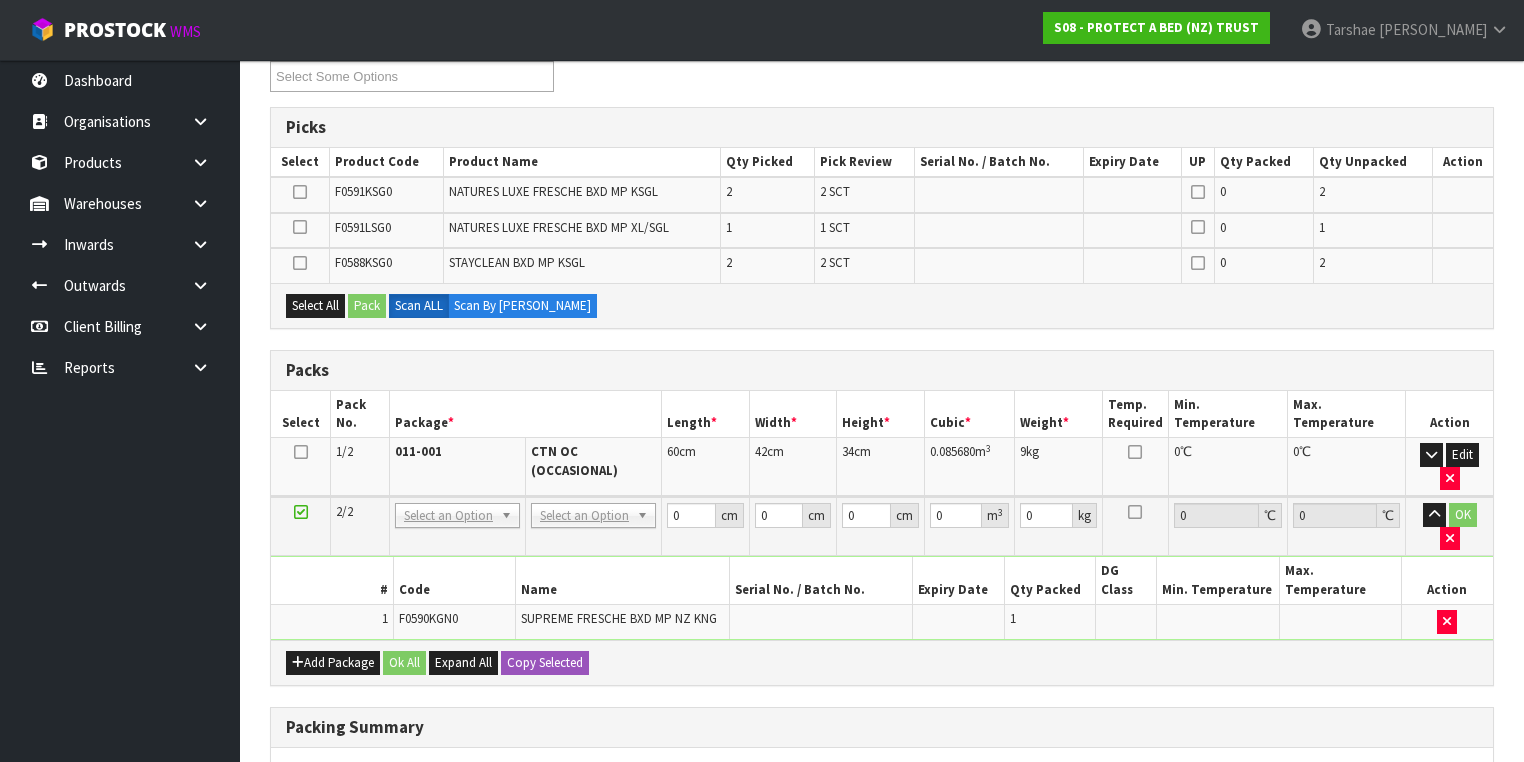 scroll, scrollTop: 400, scrollLeft: 0, axis: vertical 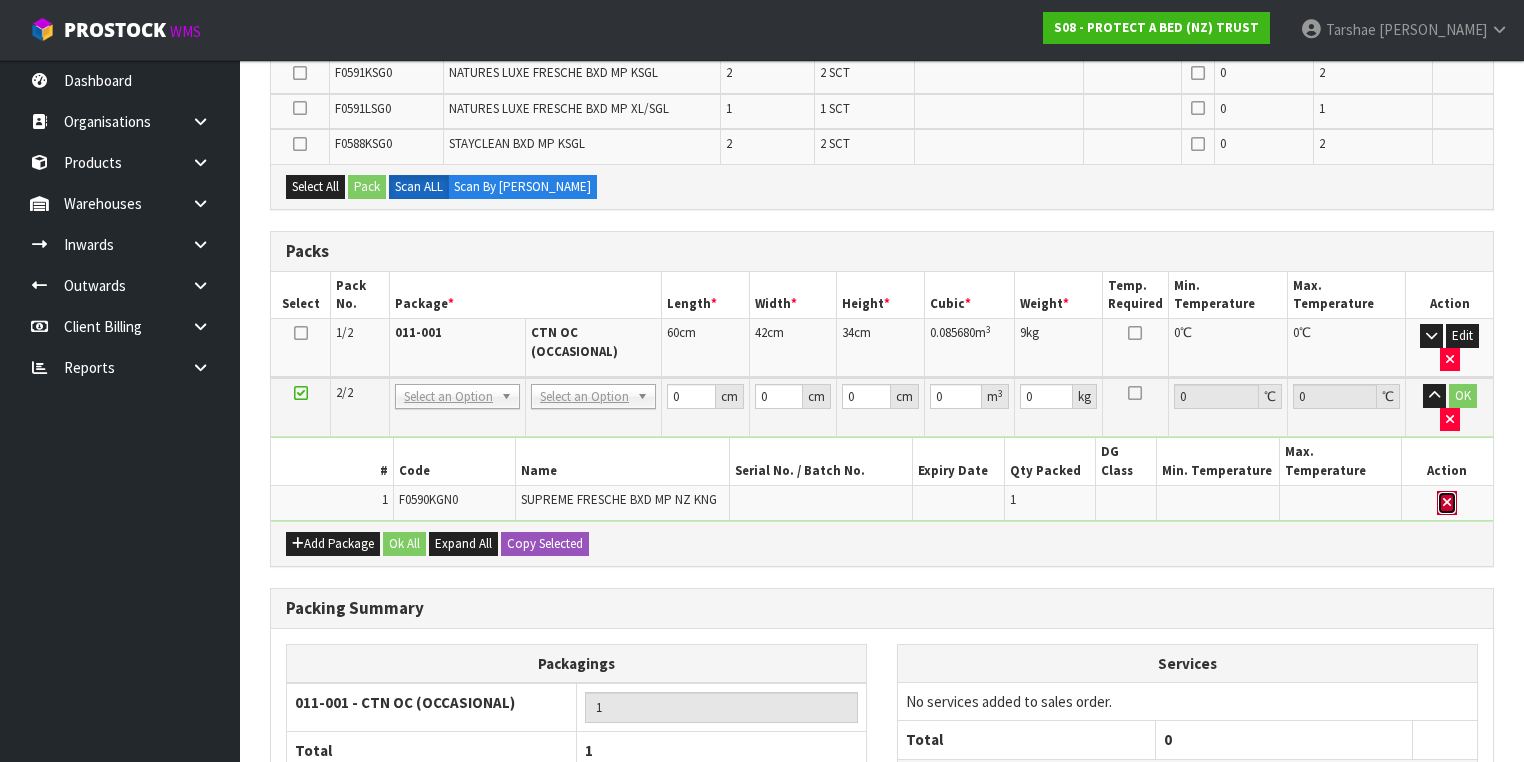 click at bounding box center [1447, 503] 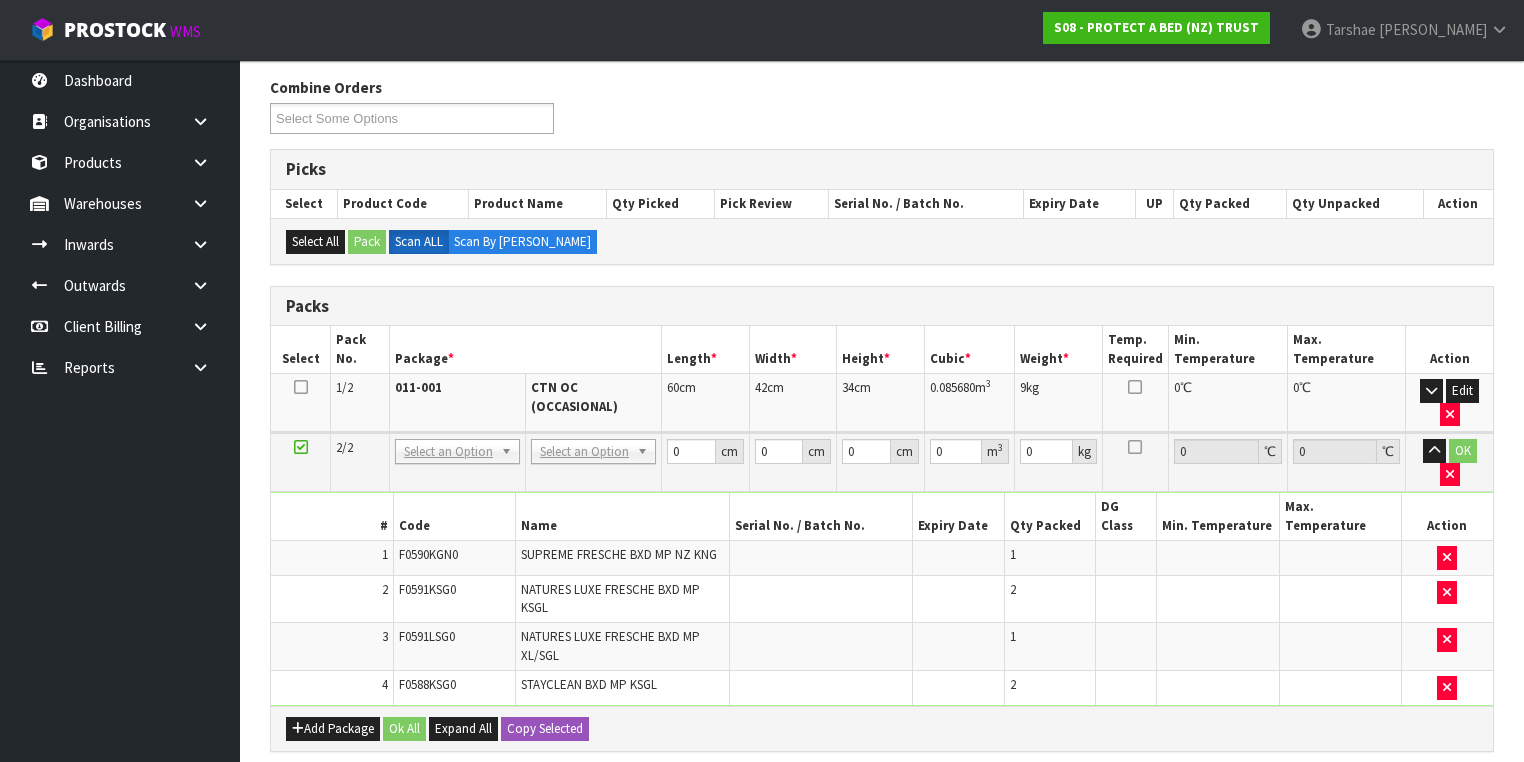 scroll, scrollTop: 240, scrollLeft: 0, axis: vertical 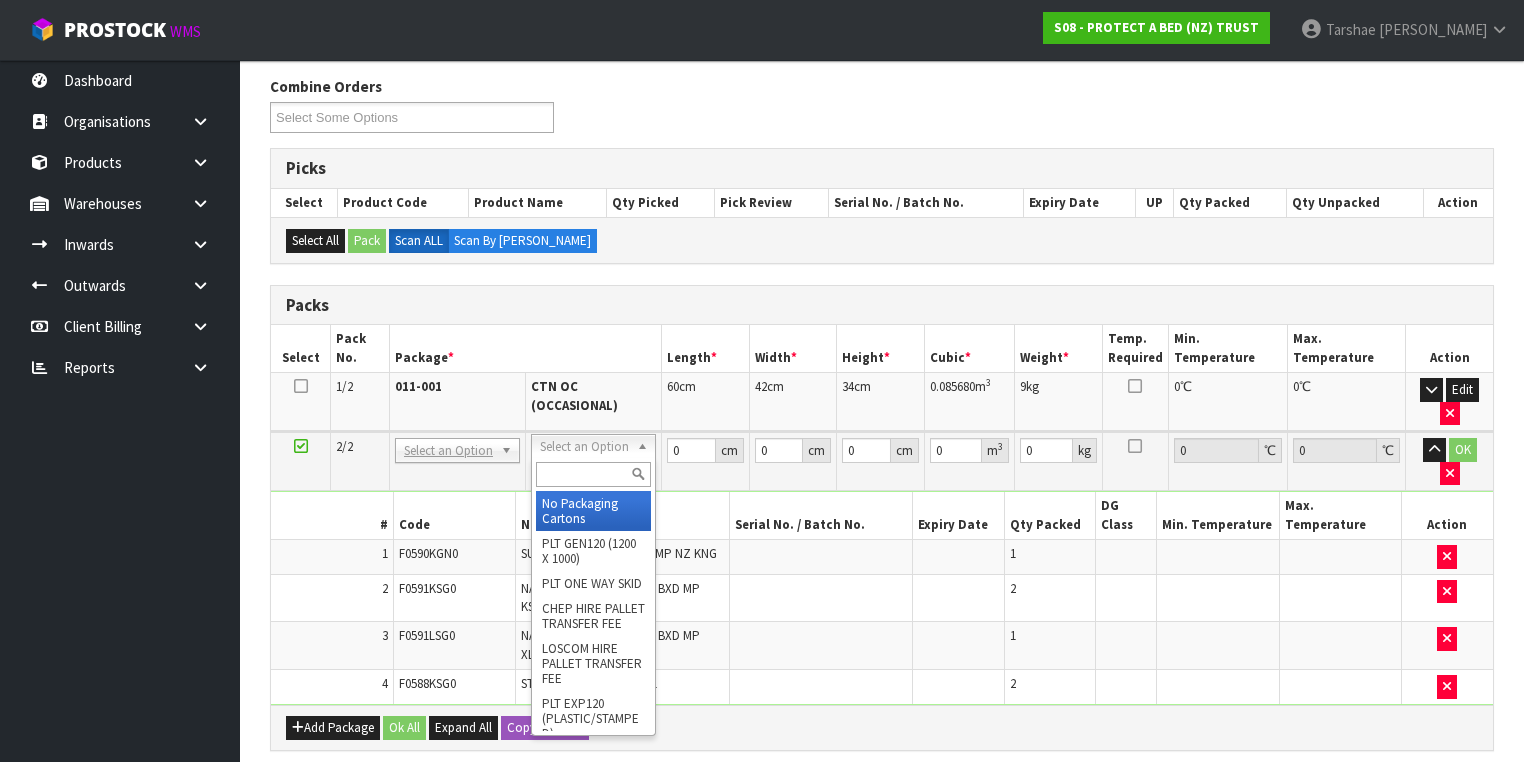 drag, startPoint x: 567, startPoint y: 452, endPoint x: 574, endPoint y: 466, distance: 15.652476 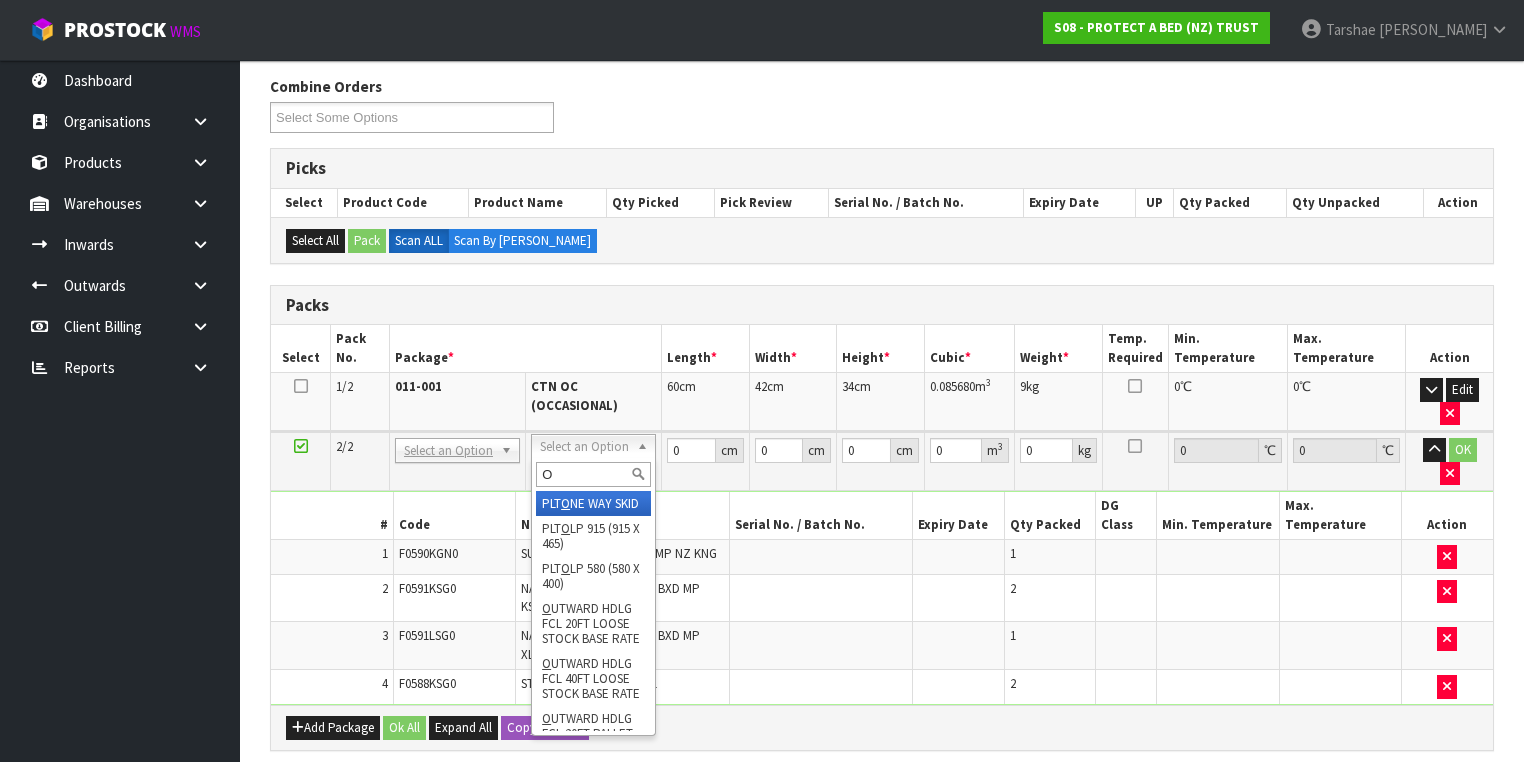 type on "OC" 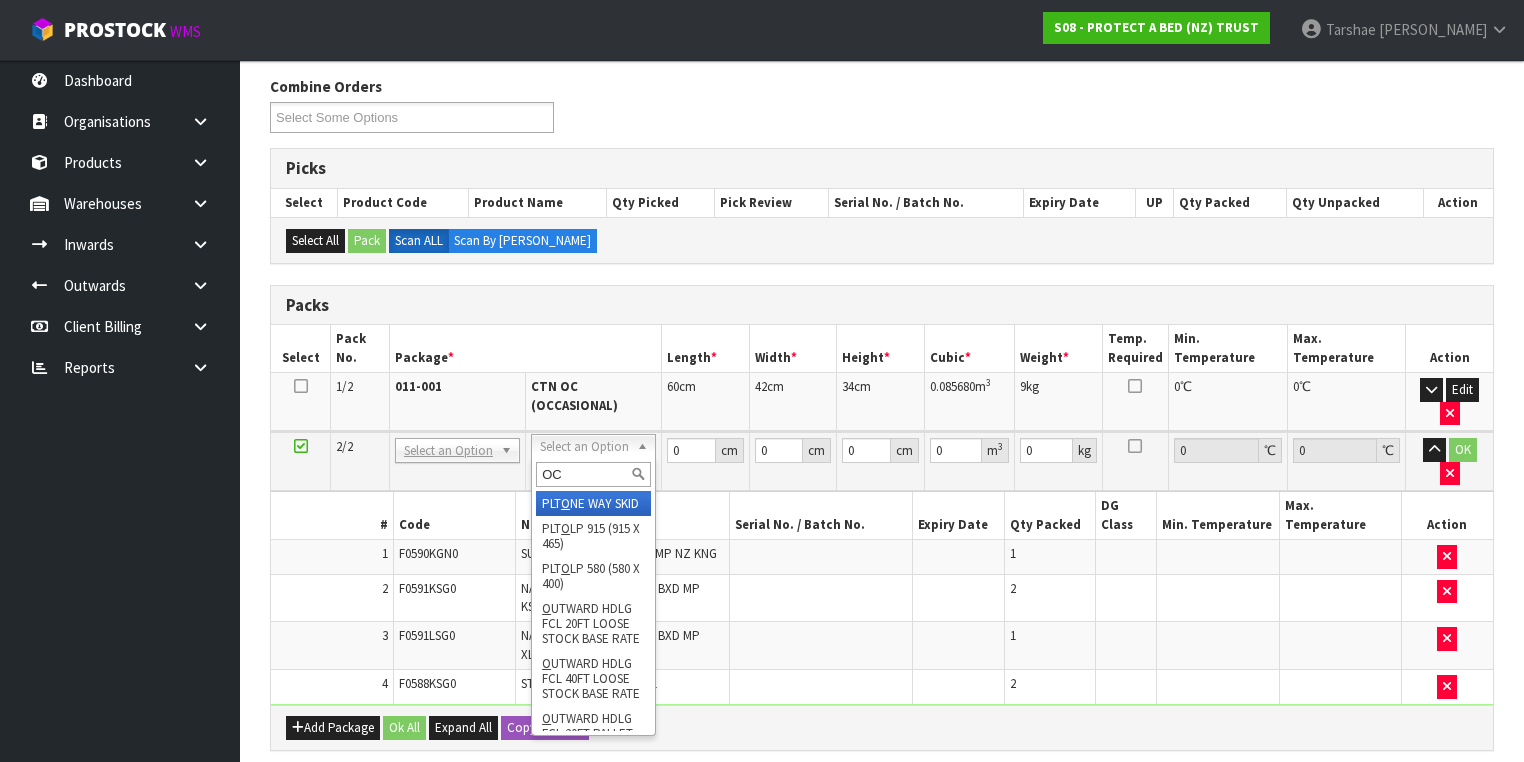 type on "2" 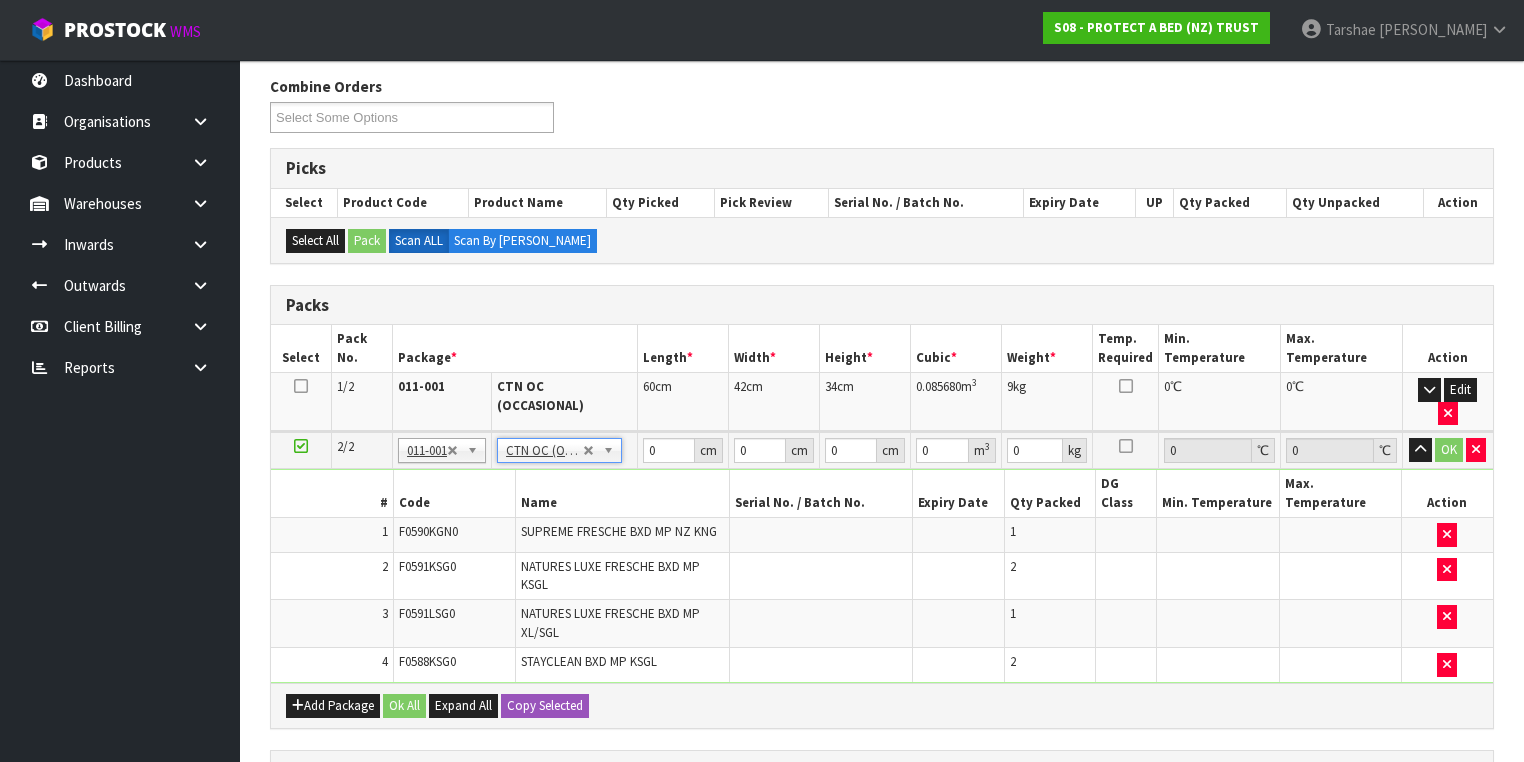 type on "7.4" 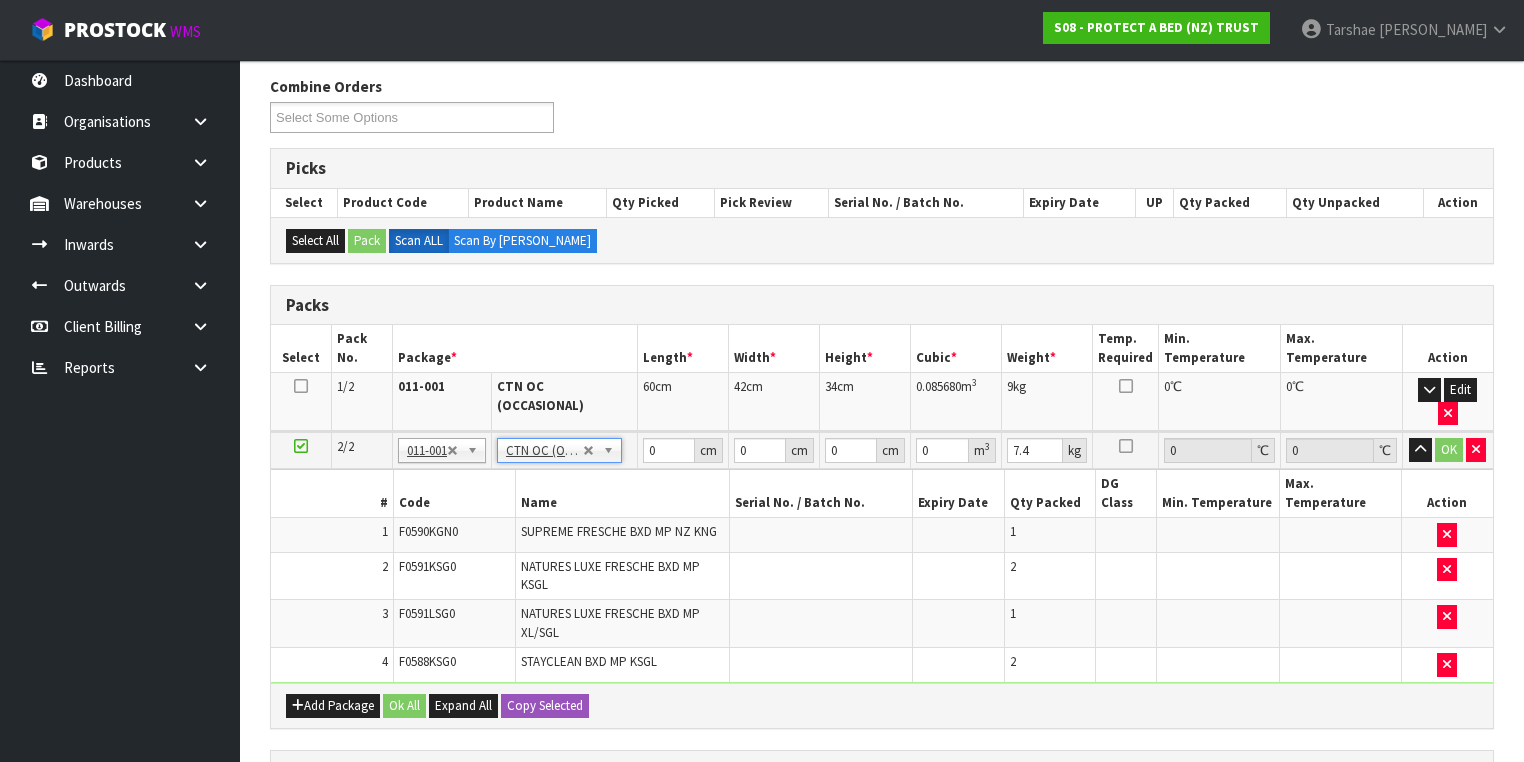 click on "SUPREME FRESCHE BXD MP NZ KNG" at bounding box center (622, 535) 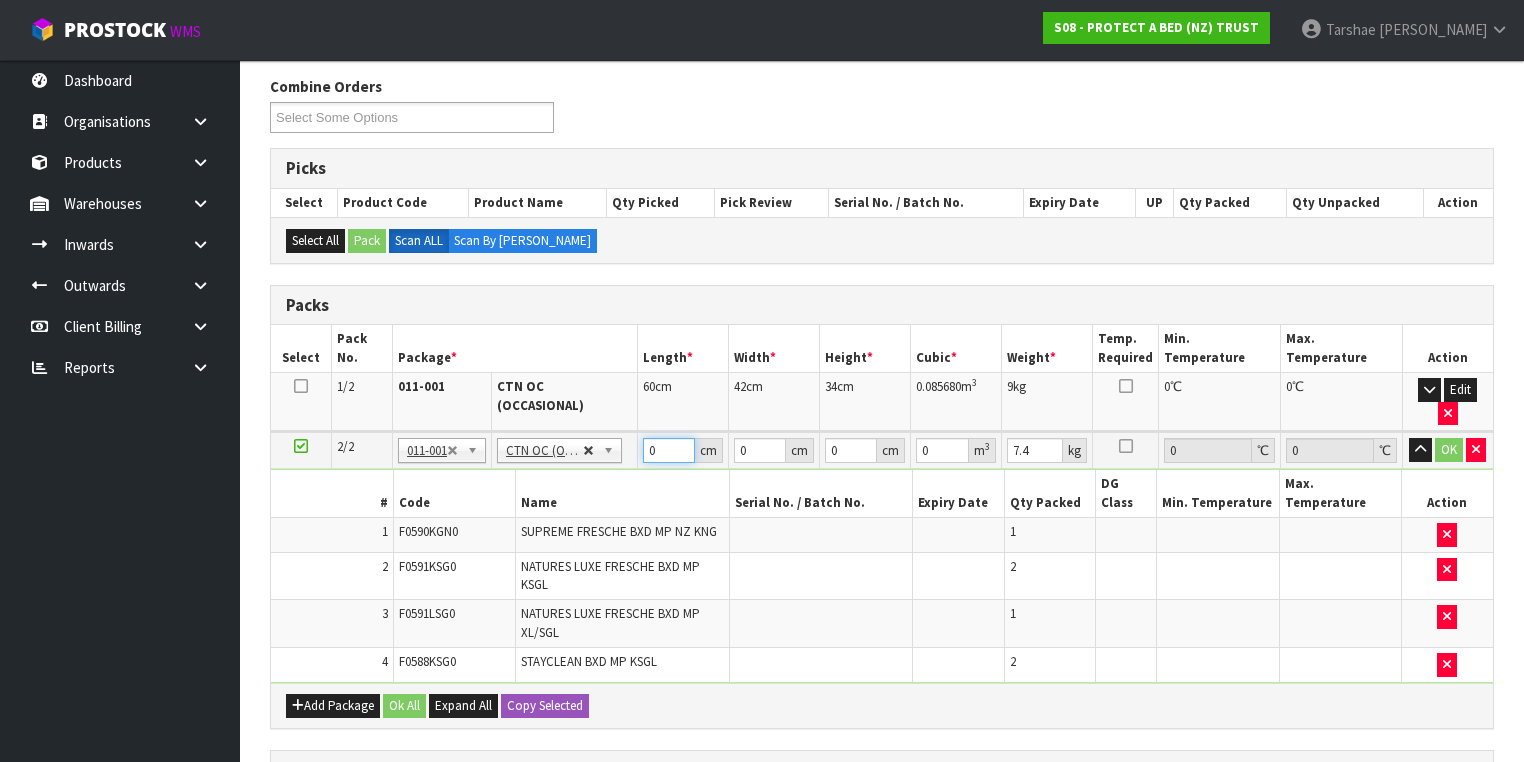 drag, startPoint x: 674, startPoint y: 424, endPoint x: 592, endPoint y: 425, distance: 82.006096 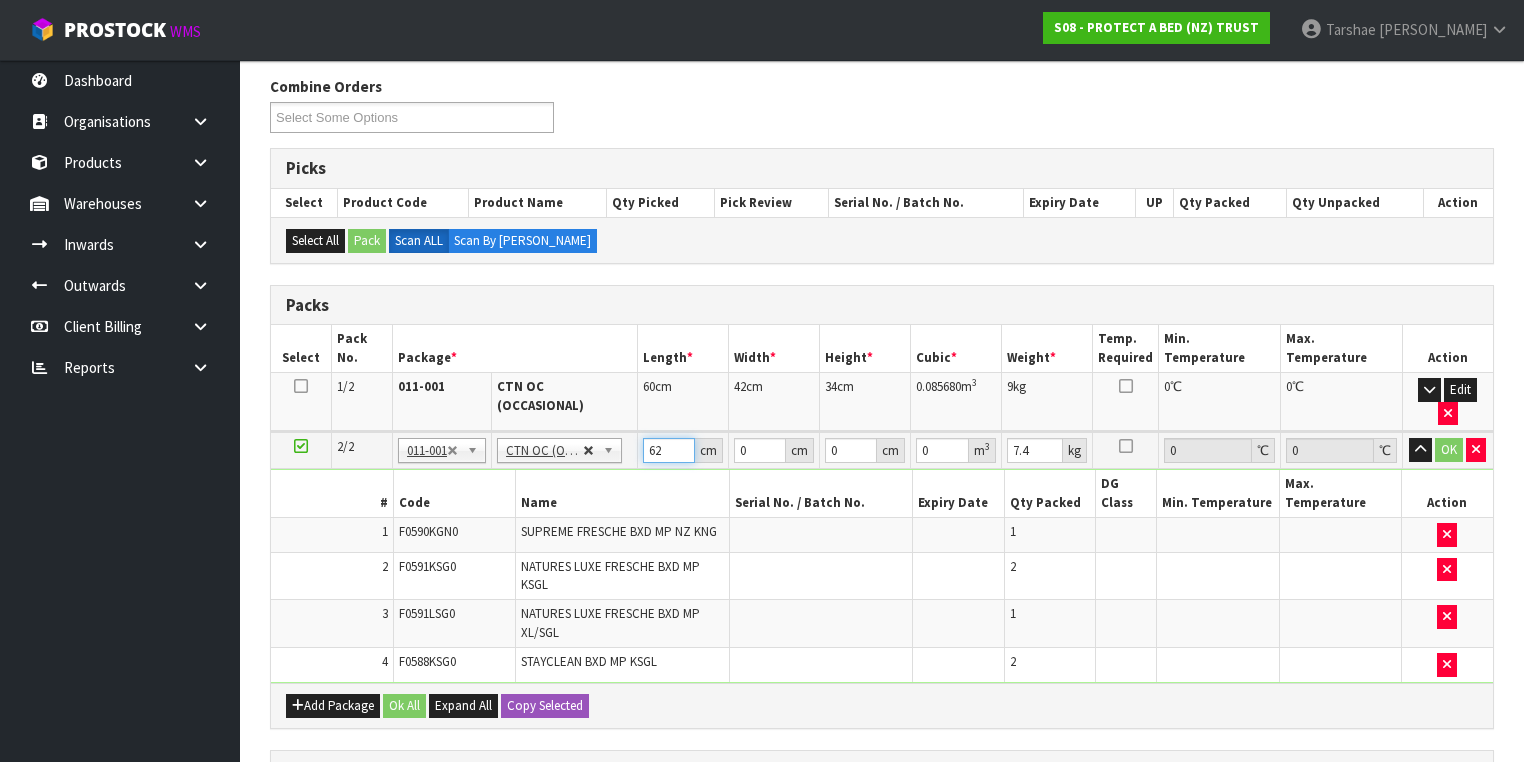 type on "62" 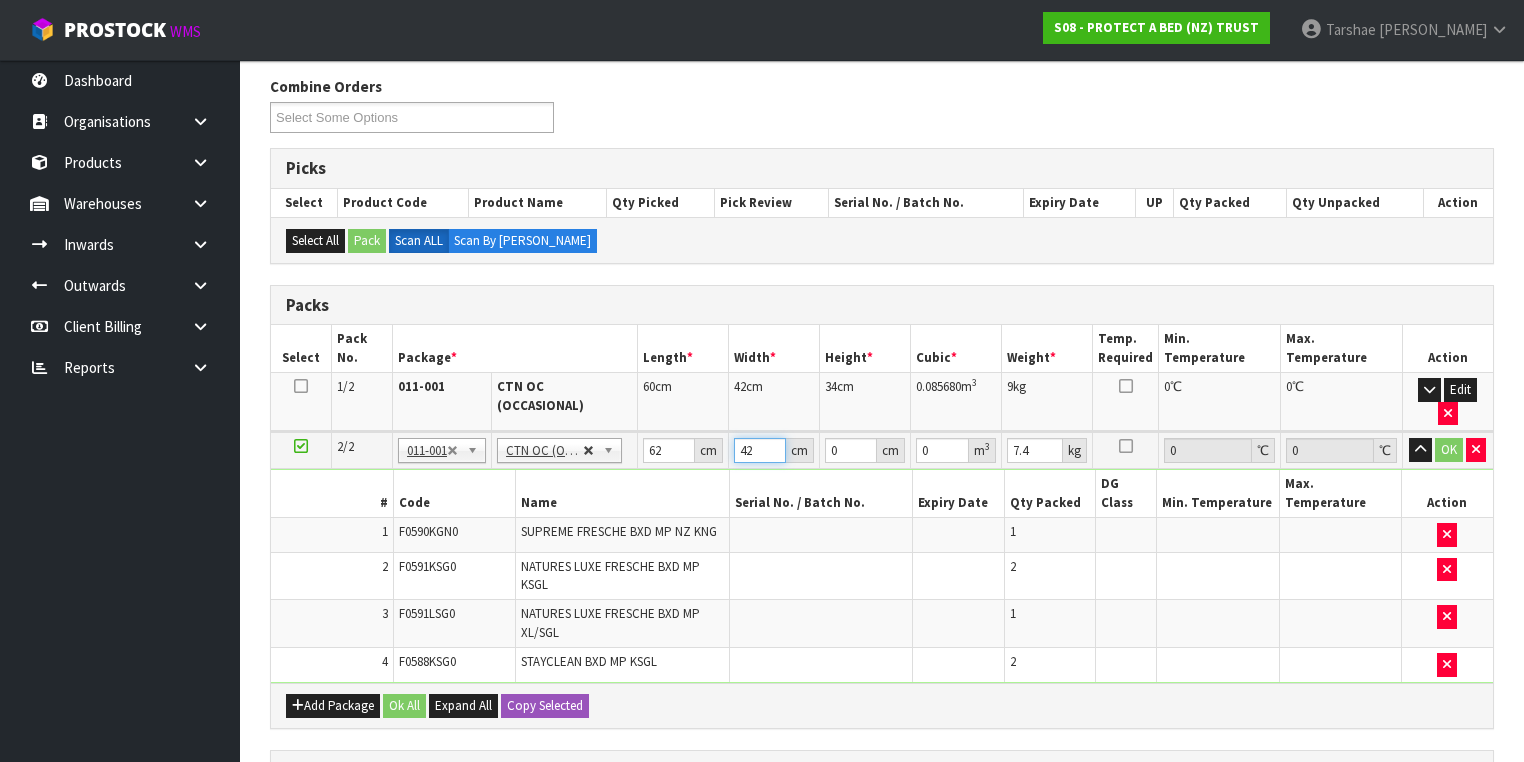 type on "42" 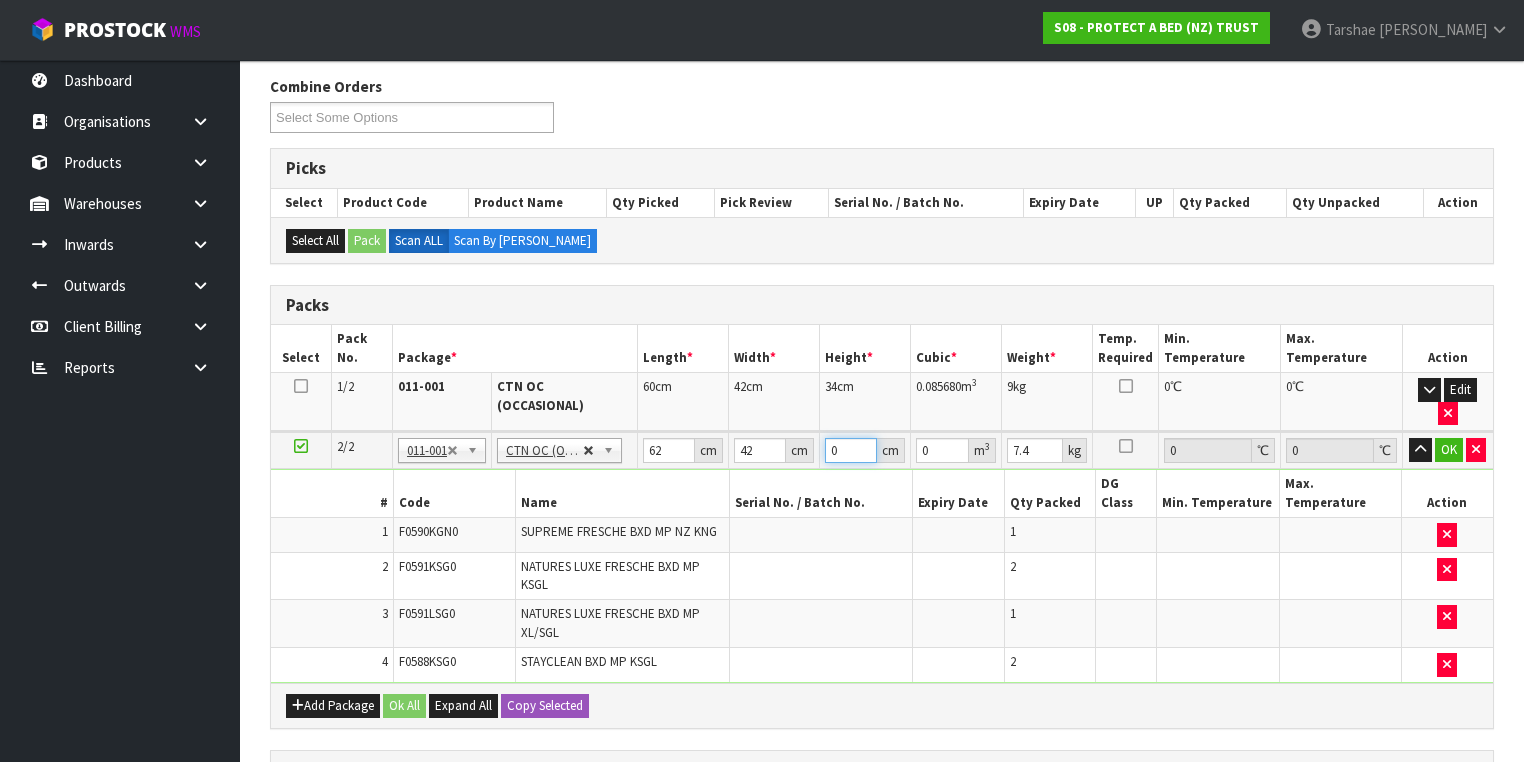 type on "3" 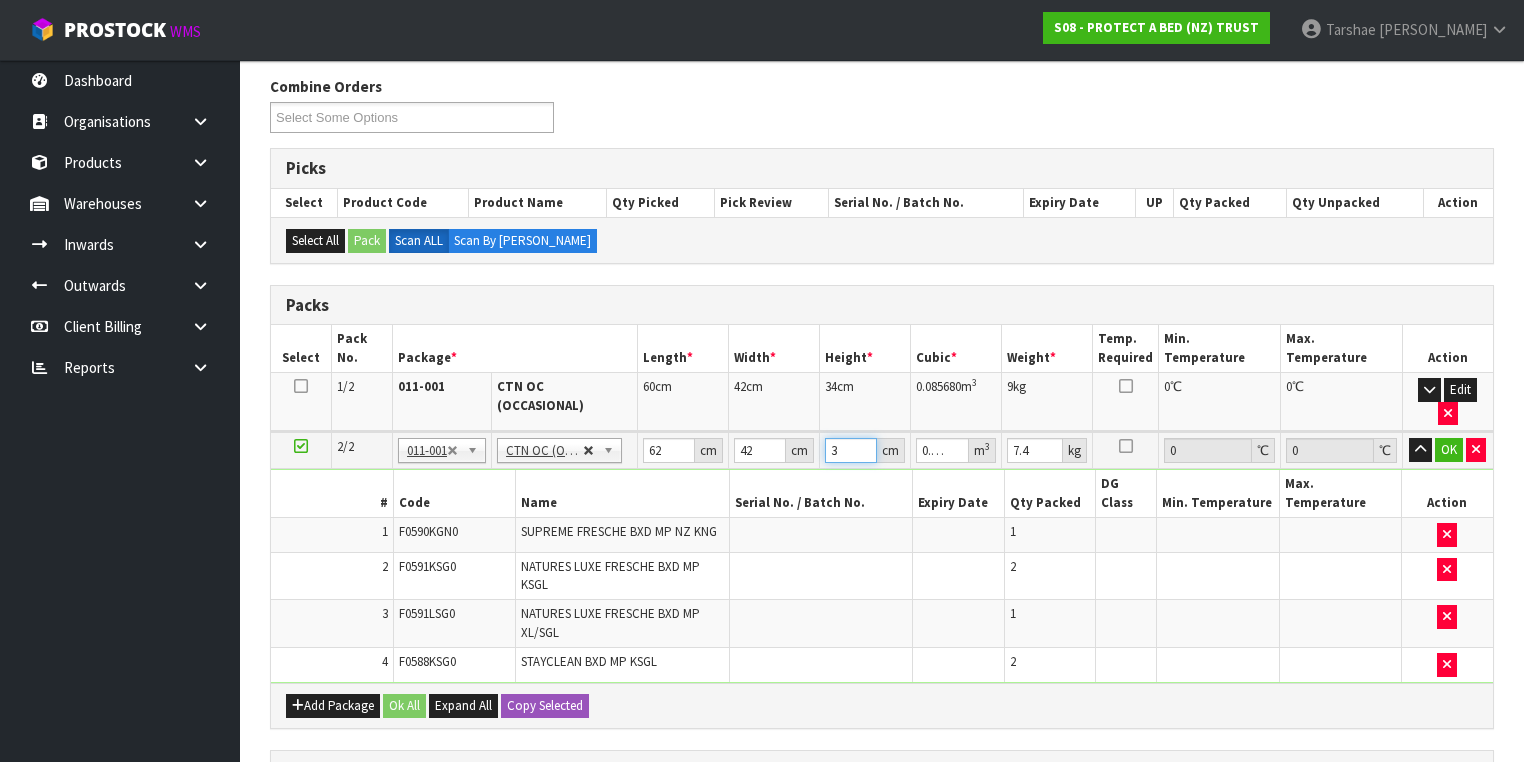 type on "34" 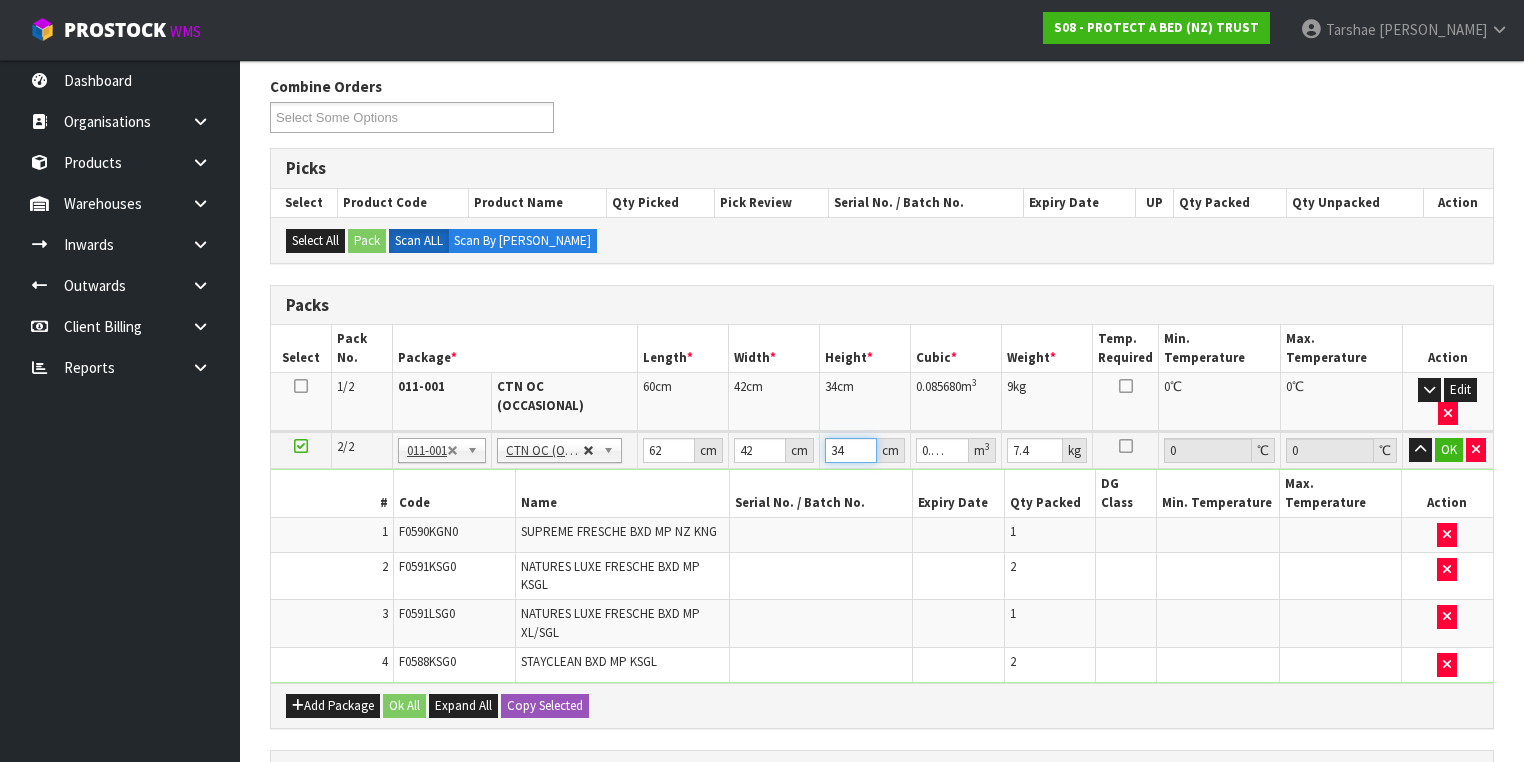 type on "34" 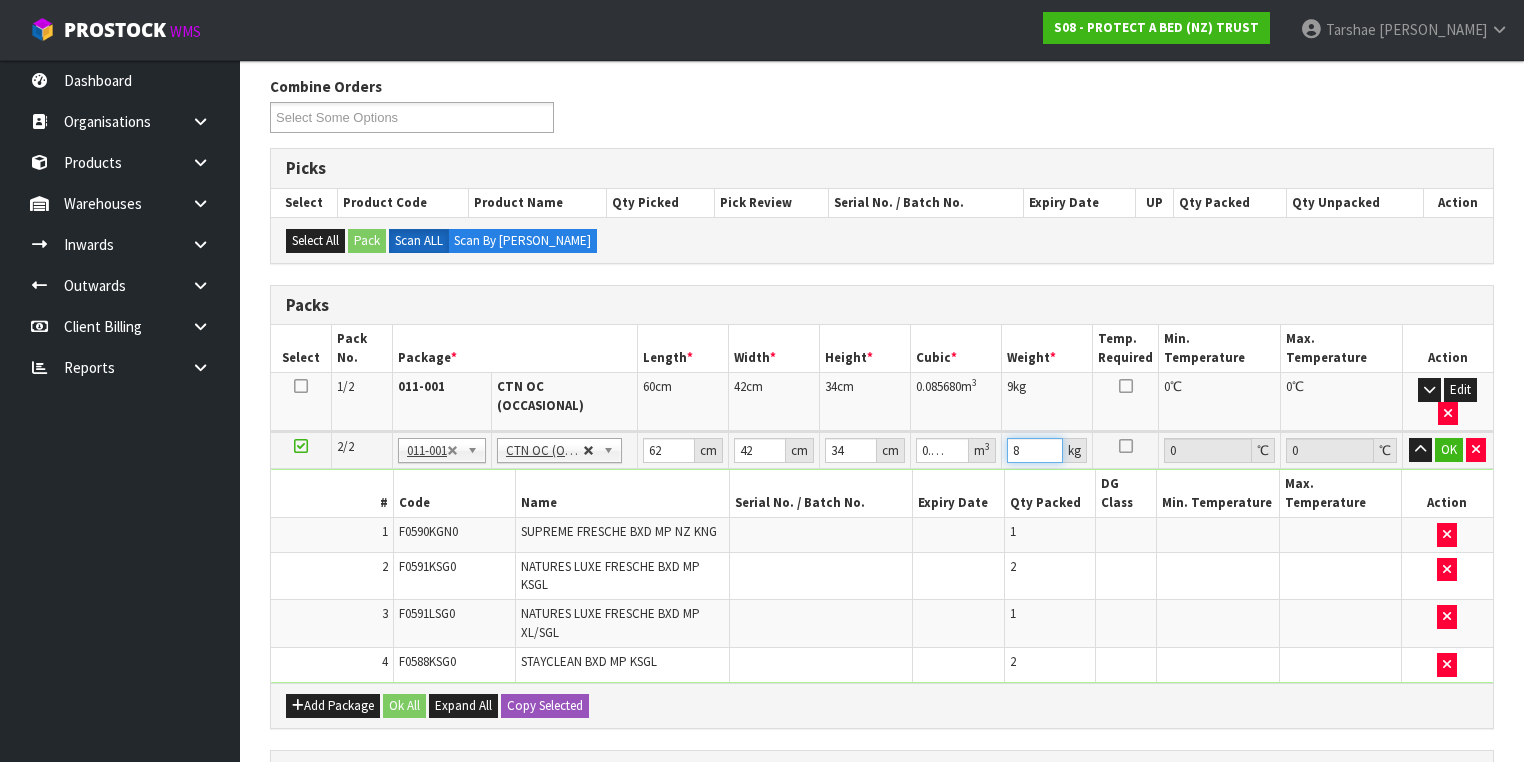 type on "8" 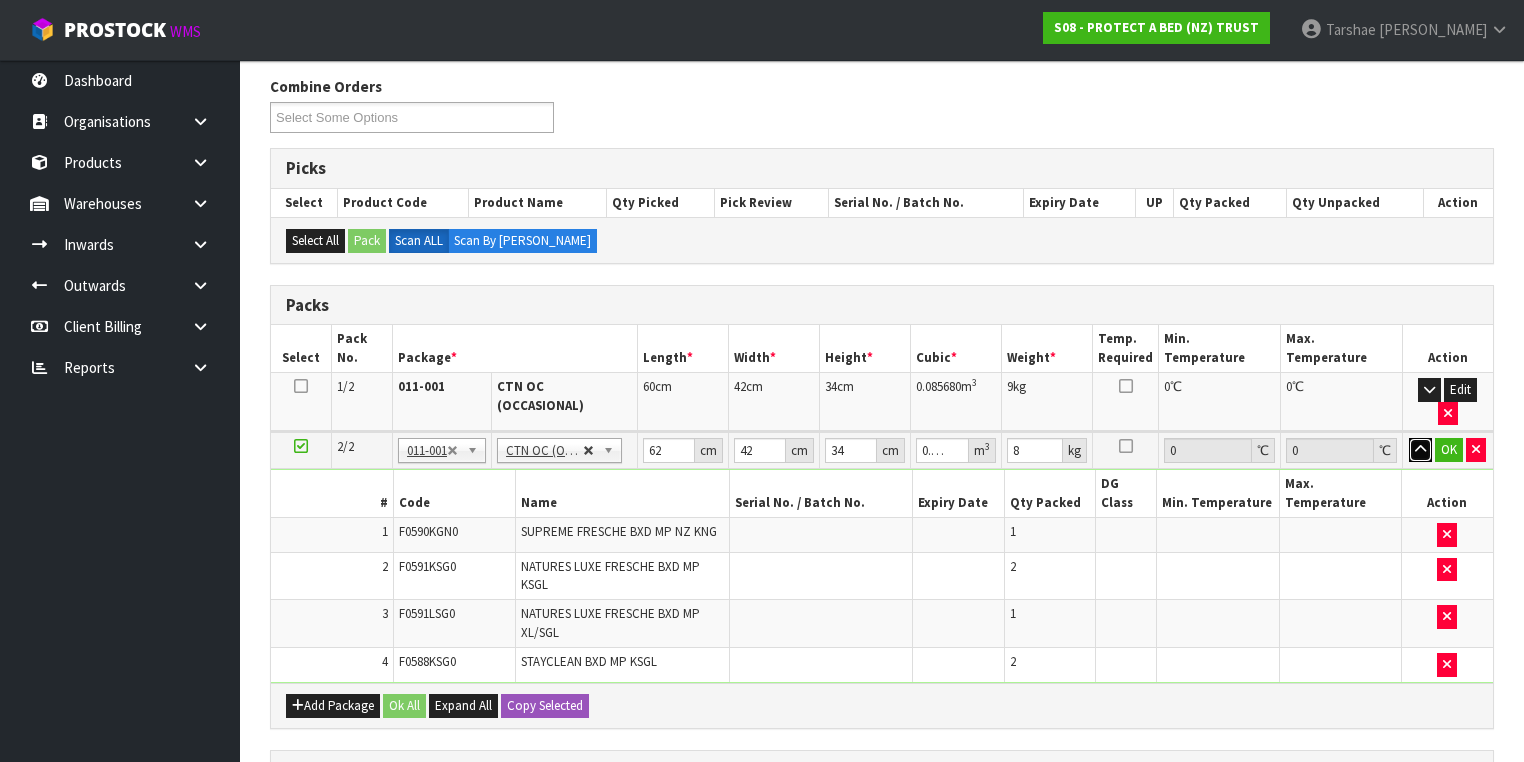 type 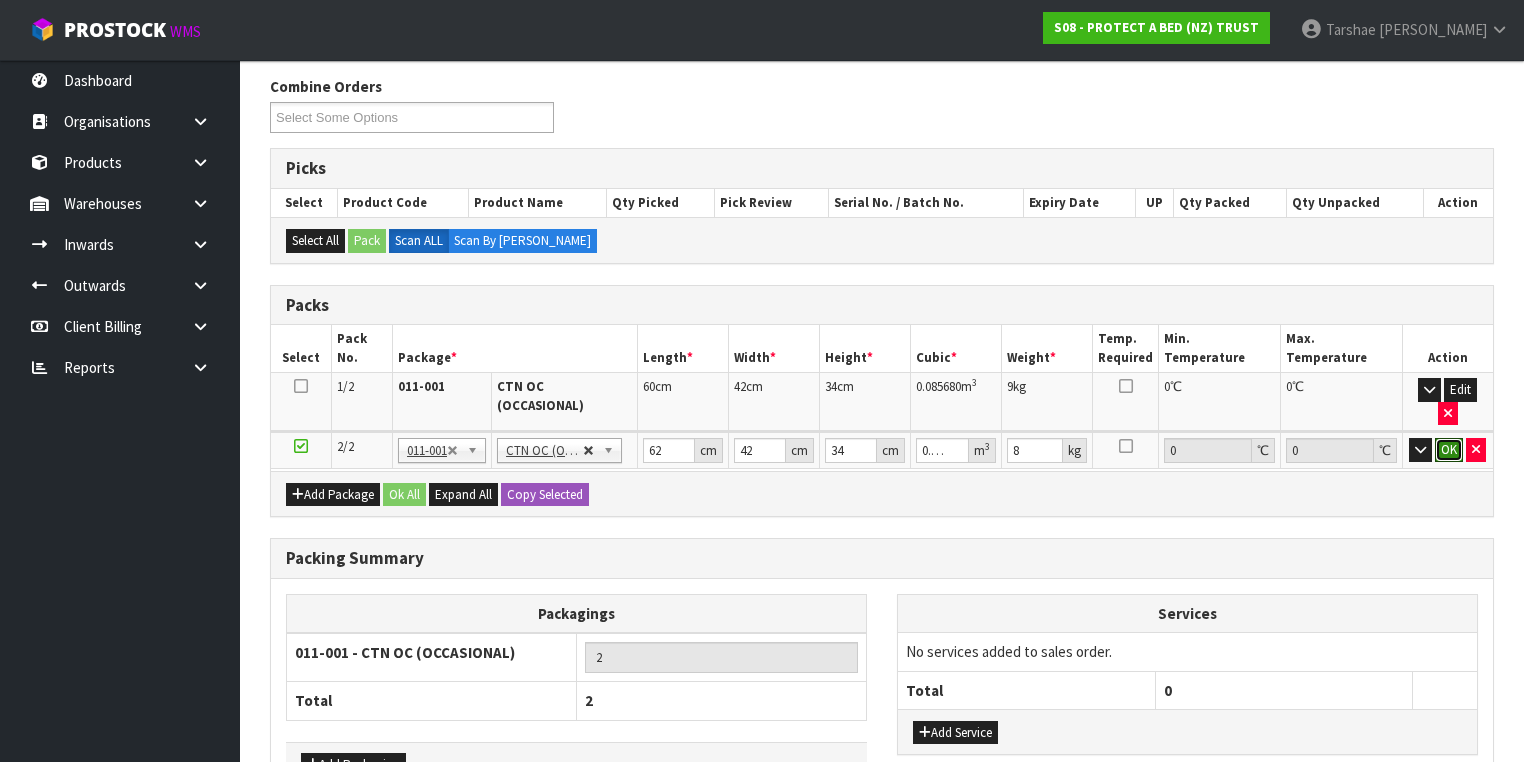 click on "OK" at bounding box center (1449, 450) 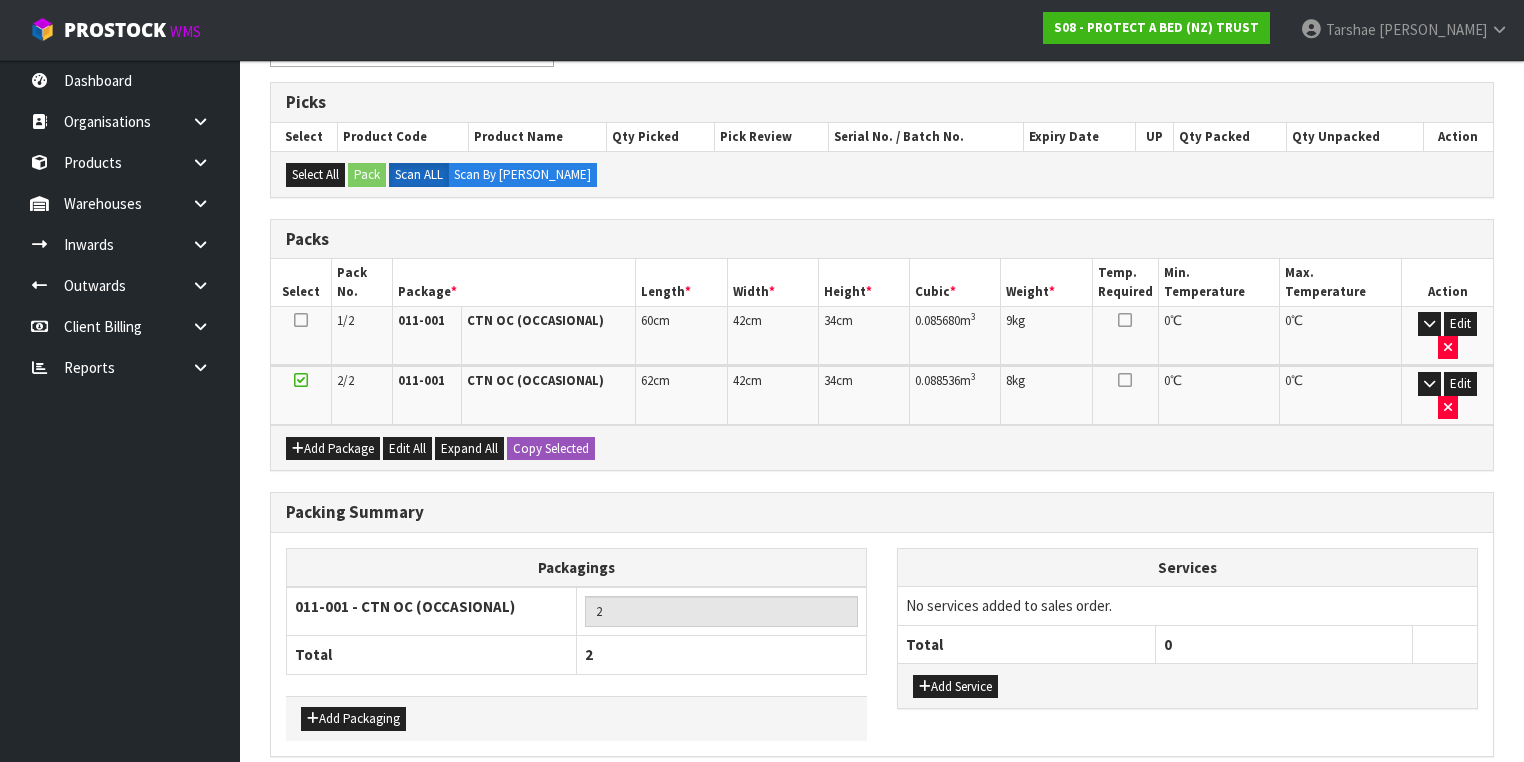 scroll, scrollTop: 339, scrollLeft: 0, axis: vertical 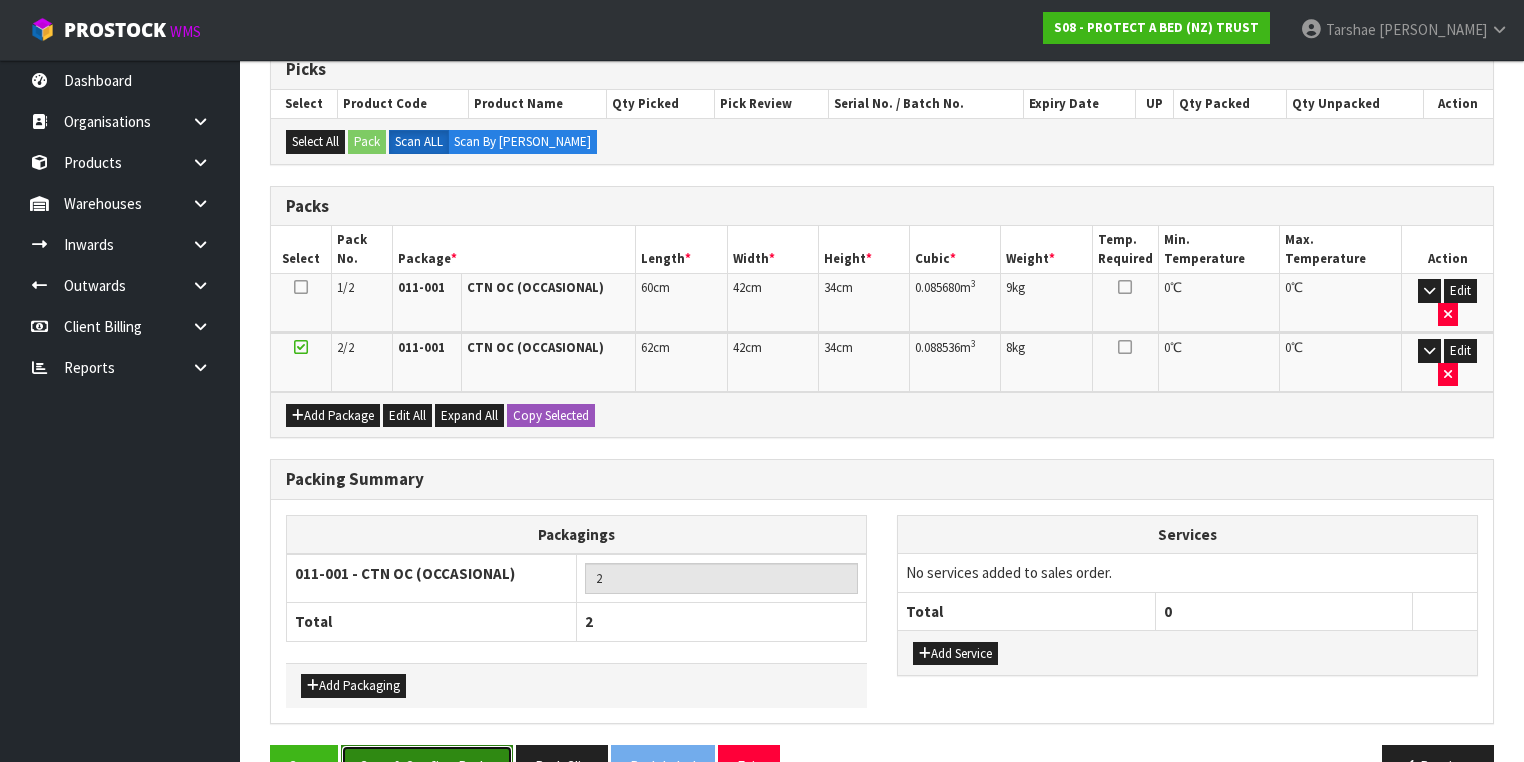click on "Save & Confirm Packs" at bounding box center [427, 766] 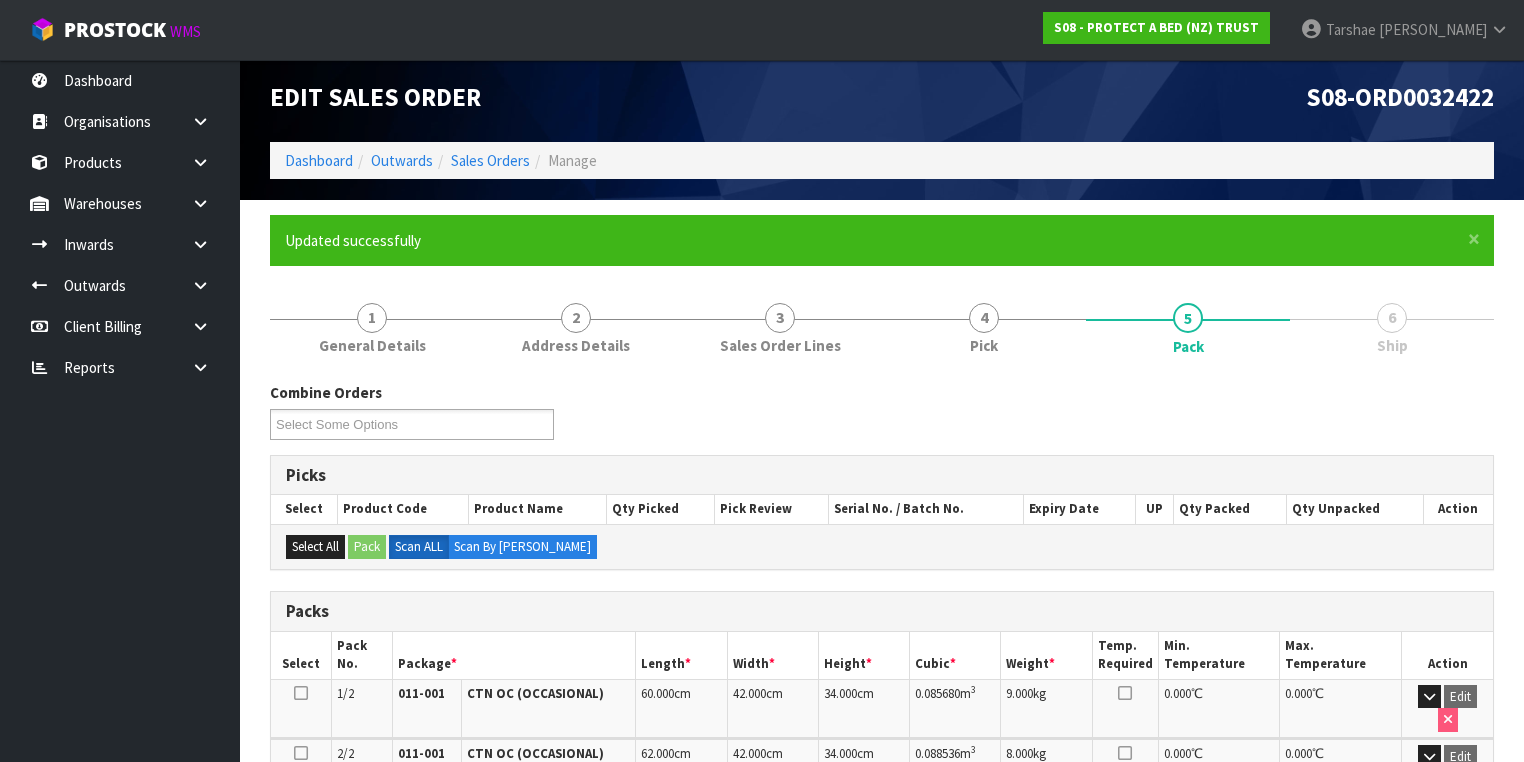 scroll, scrollTop: 368, scrollLeft: 0, axis: vertical 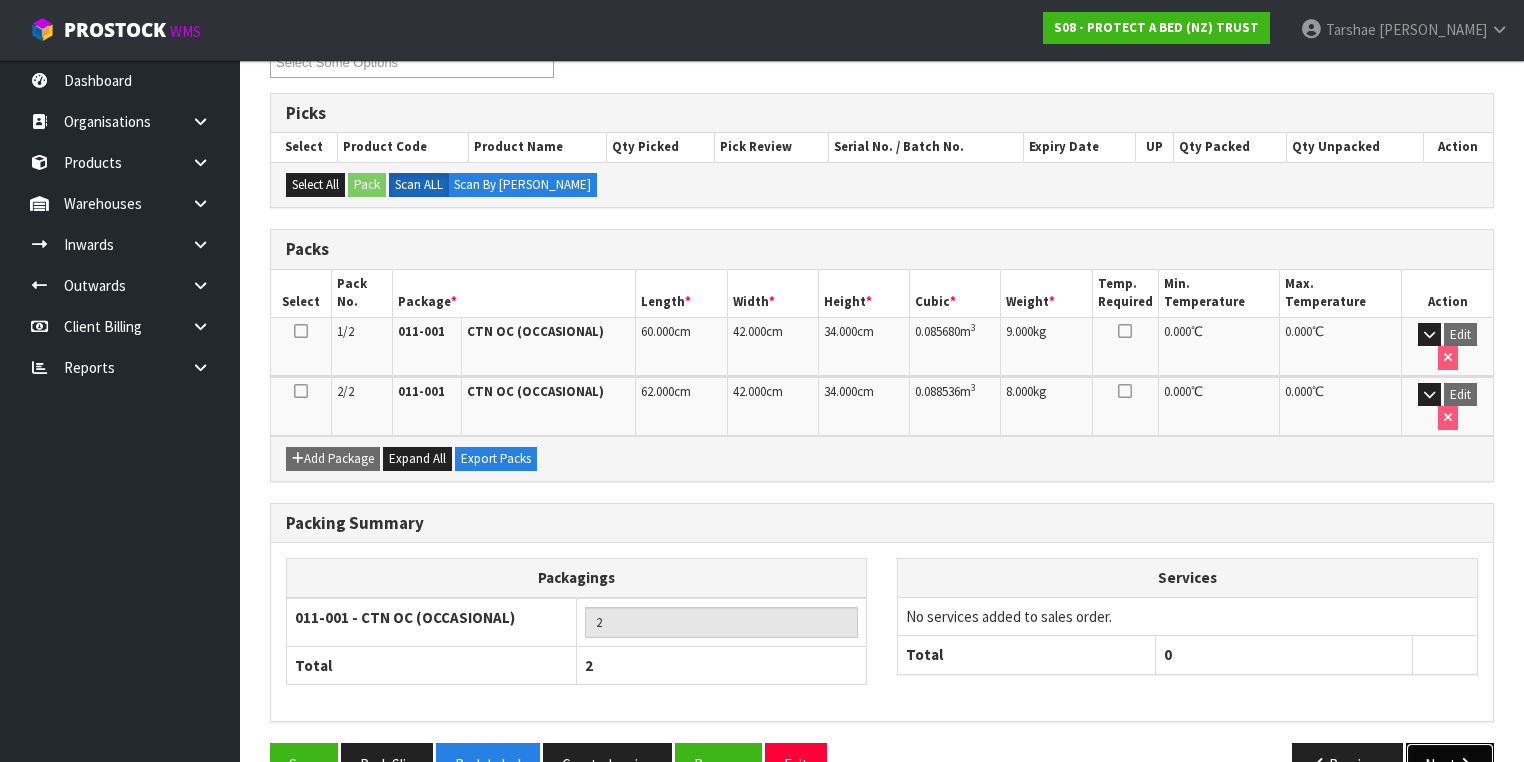 click on "Next" at bounding box center (1450, 764) 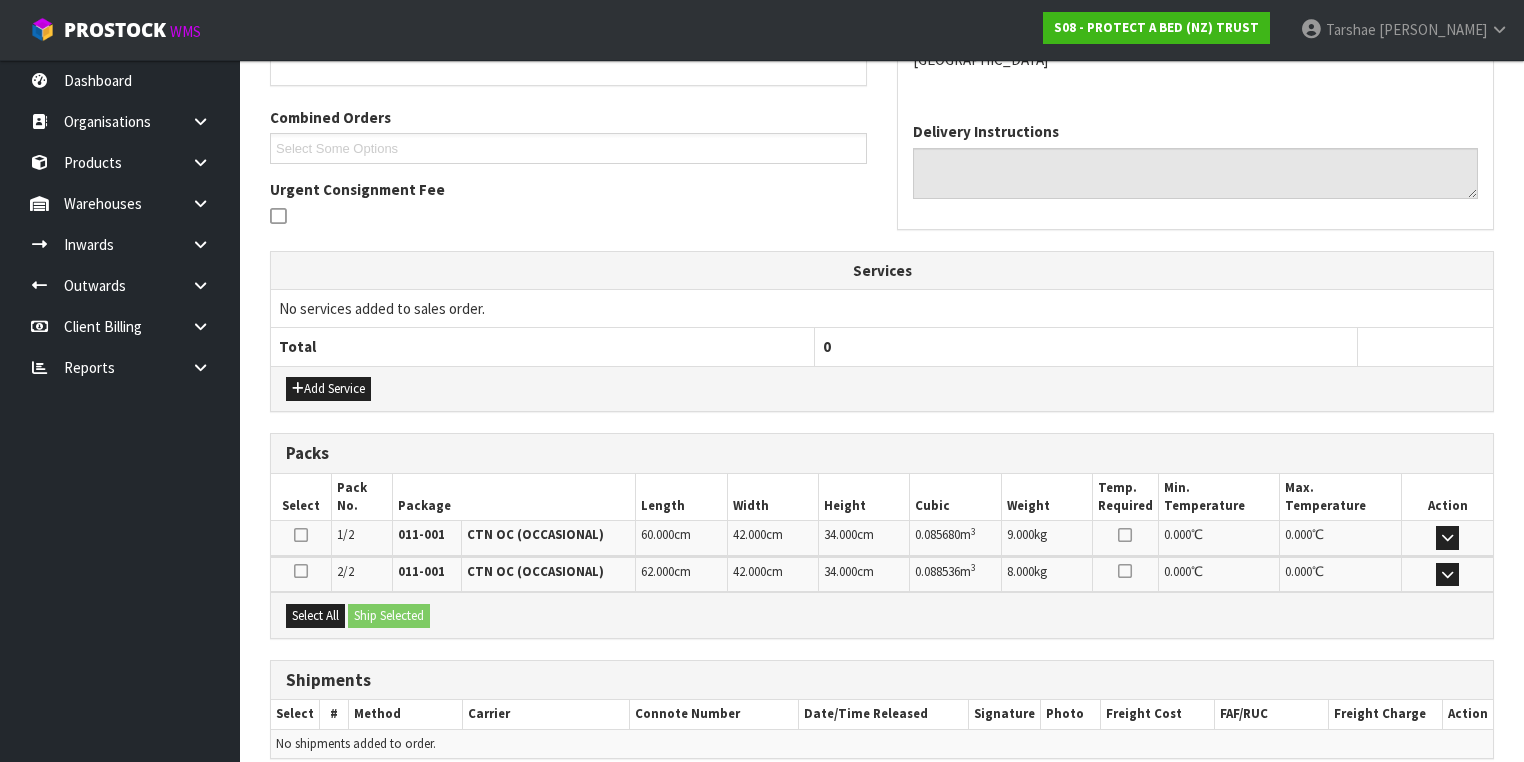 scroll, scrollTop: 564, scrollLeft: 0, axis: vertical 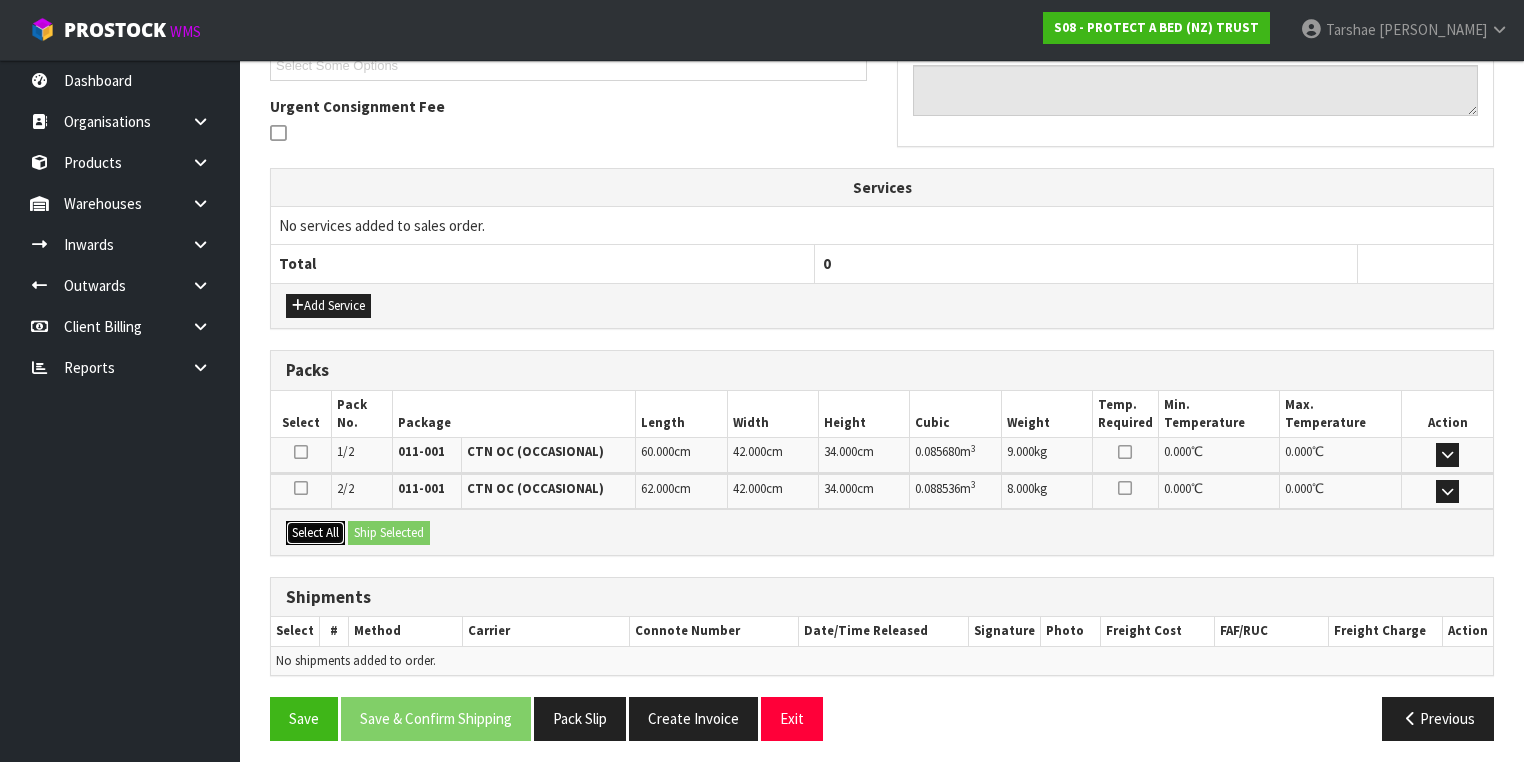 drag, startPoint x: 322, startPoint y: 531, endPoint x: 389, endPoint y: 535, distance: 67.11929 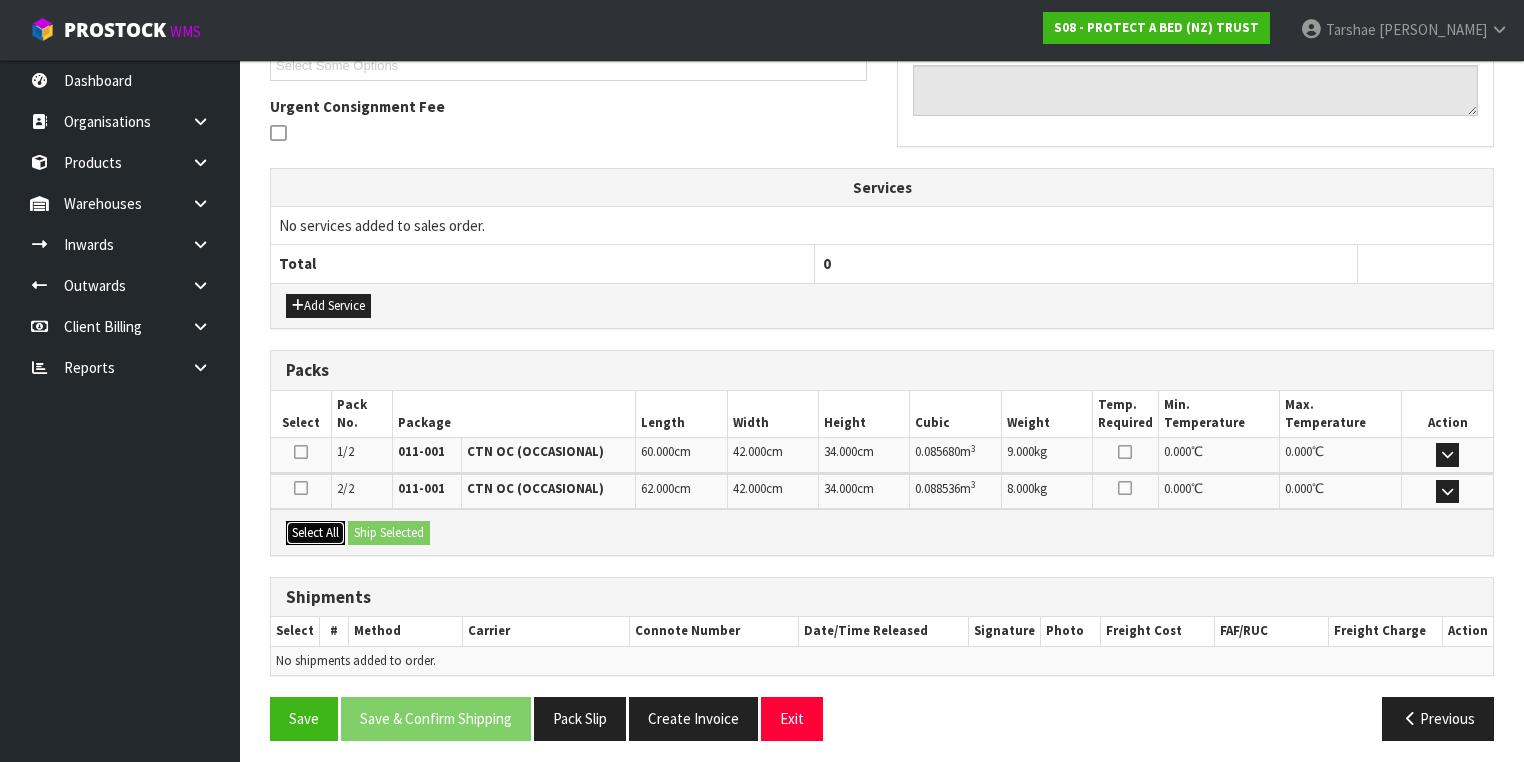 click on "Select All" at bounding box center [315, 533] 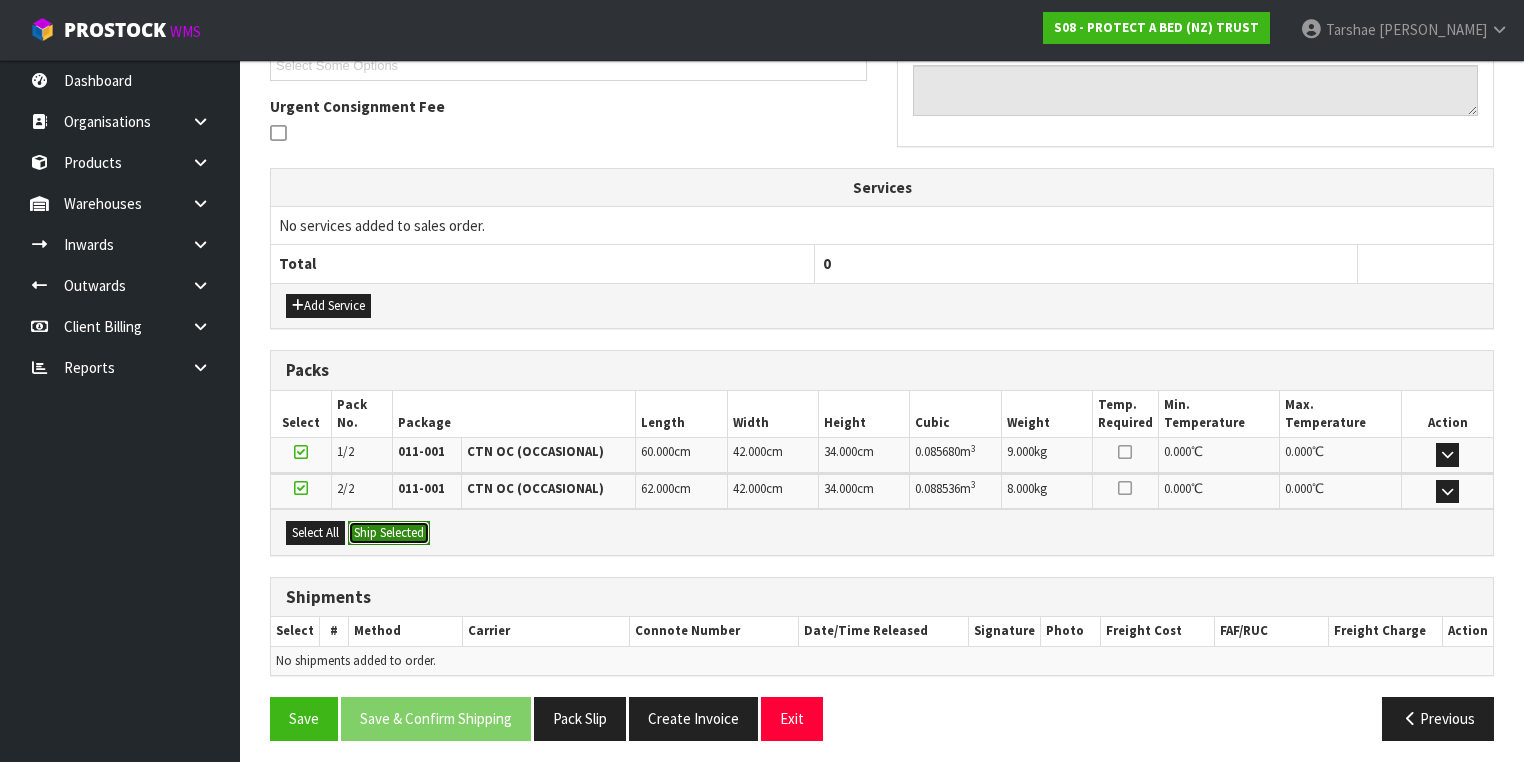 click on "Ship Selected" at bounding box center [389, 533] 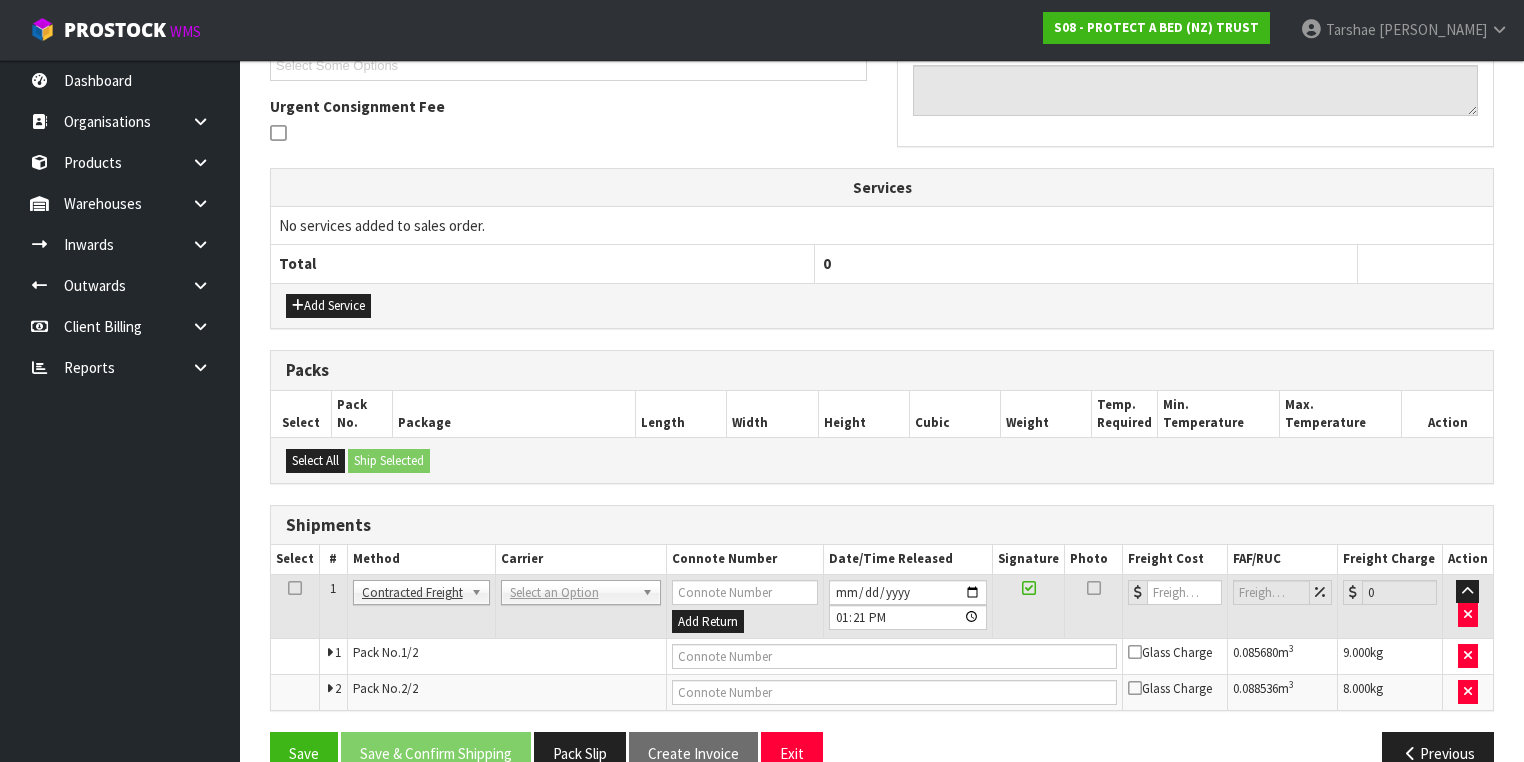 click on "ANGEL - ANGEL TRANSPORT CONROY - CONROY REMOVALS DEAEXPAKL - DEADLINE EXPRESS COURIERS DHL COURIER - DHL COURIER FAS - ARAMEX (NEW ZEALAND) FEDEX WORLD SERVICE CENTER - FEDEX WORLD SERVICE CENTER FLUIDEX - FLUIDEX TRANSPORT LTD FREIGHT PLUS - FREIGHT PLUS LTD G05 - GO LOGISTICS (NZ) LTD KIWI EXP - KIWI EXPRESS COURIERS M2H - MAINFREIGHT 2 HOME CONWLA14 MAIN STREAM - MAINSTREAM MAINFREIGHT PORT - MAINFREIGHT PORT OPERATIONS (CONWL88) MFL - MAINFREIGHT TRANSPORT LTD -CONWLA NZCOURETM - NZ COURIERS NZP - NEW ZEALAND POST NZP INT - NEW ZEALAND POST INTERNATIONAL ONS - ON SEND OPZEELAND TRANSPORT - OPZEELAND TRANSPORT PBC - NZ POST - PBT COURIERS ACCOUNT PBT - PBT TRANSPORT LTD PRODUCE - THE PRODUCE CONNECTION ROADWAYS TRANSPORT - ROADWAYS TRANSPORT SOUTHERN - SOUTHERN FURNITURE MOVERS TIL FREIGHT - MOVE LOGISTICS TITUS TRANSPORT LTD - TITUS TRANSPORT LTD UNITED - UNITED MOVERS
Select an Option" at bounding box center [580, 606] 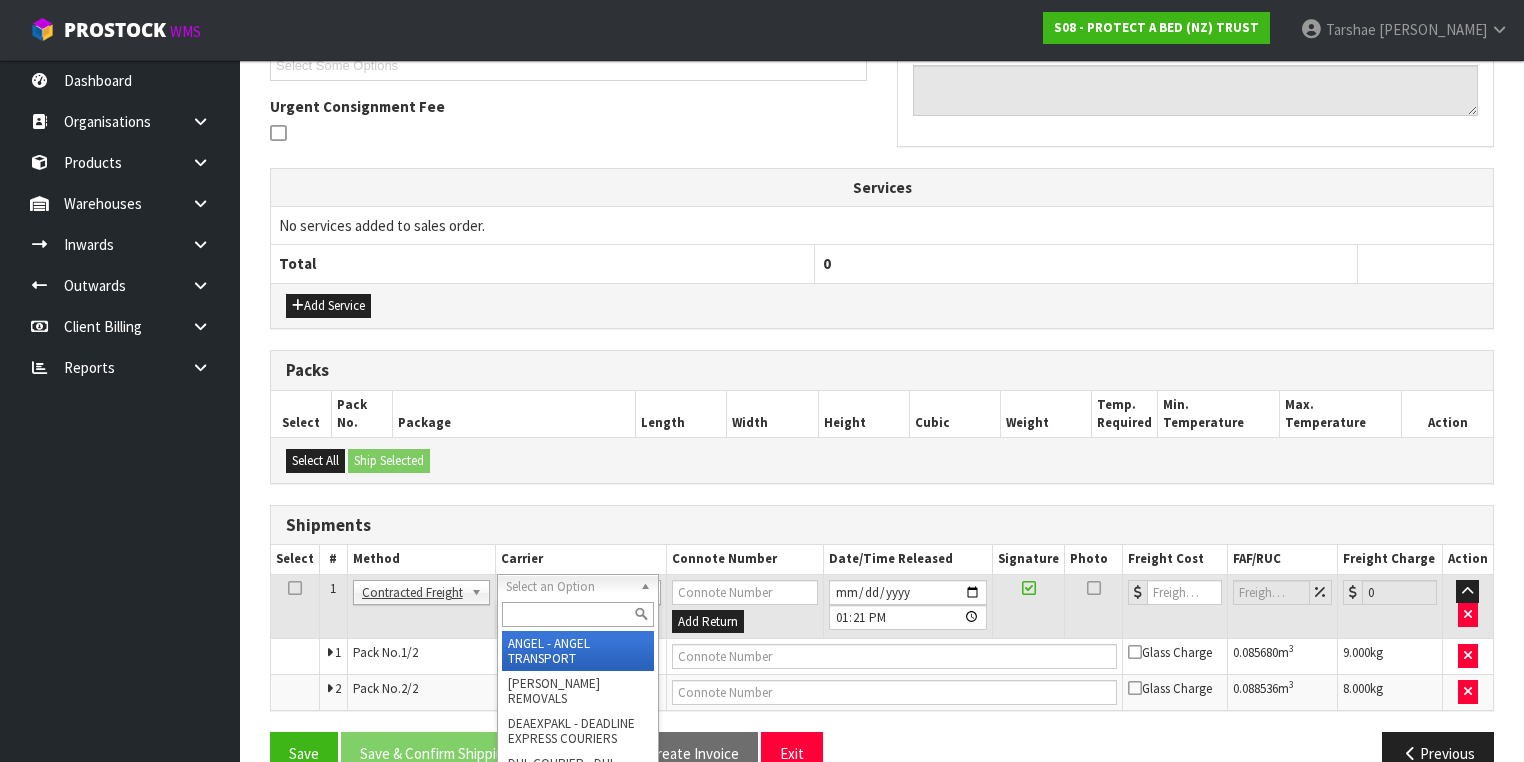 click at bounding box center [578, 614] 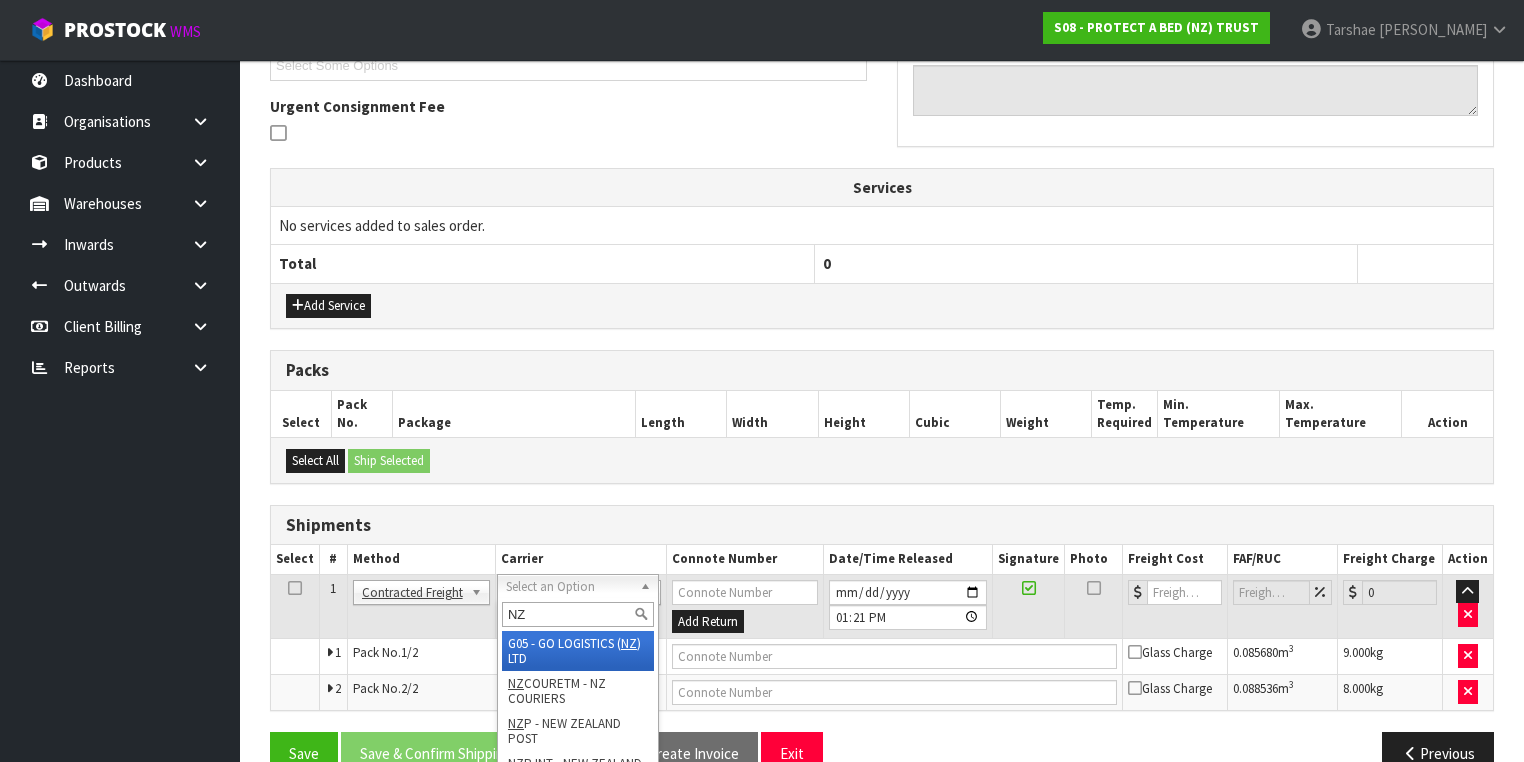type on "NZP" 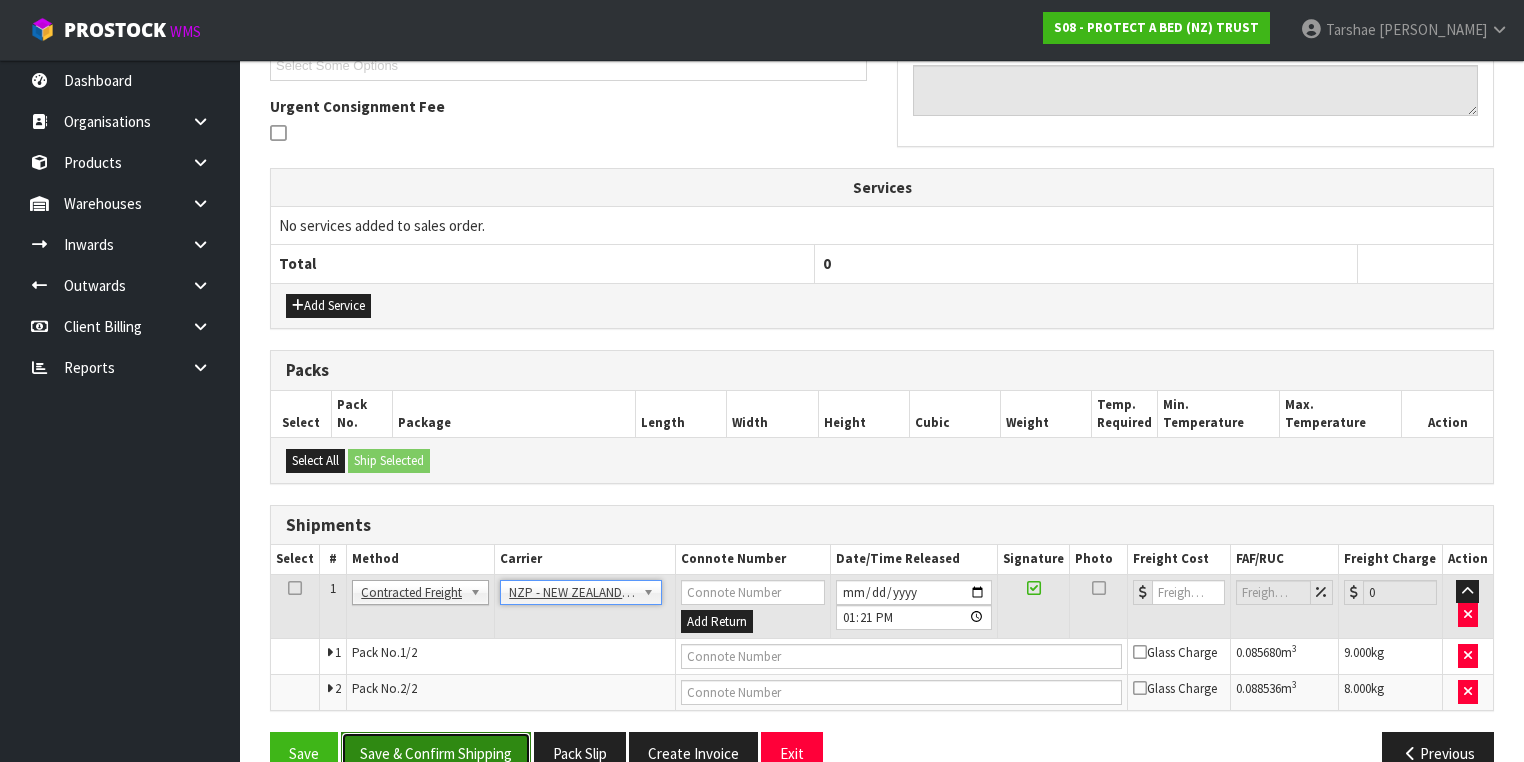 click on "Save & Confirm Shipping" at bounding box center (436, 753) 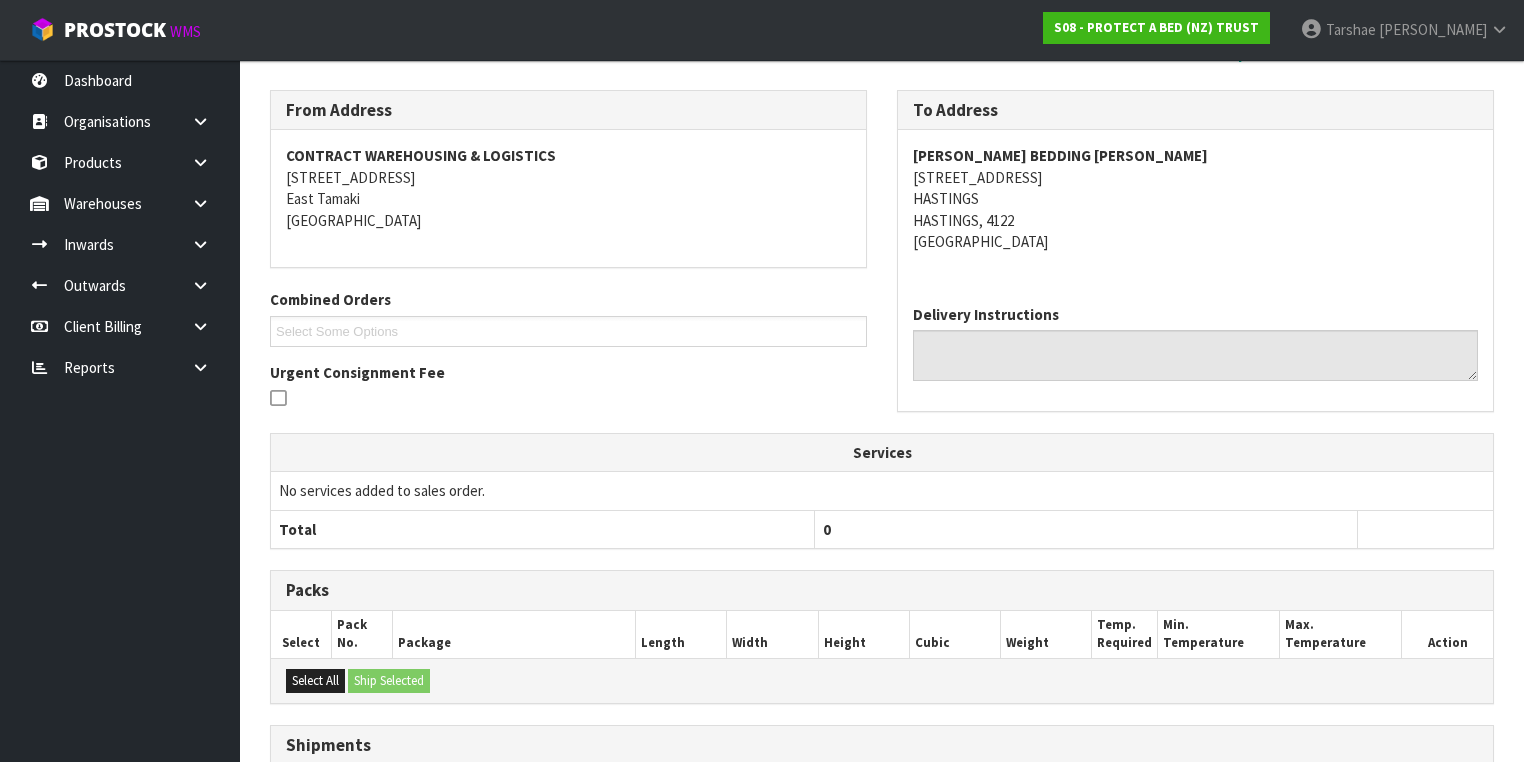scroll, scrollTop: 570, scrollLeft: 0, axis: vertical 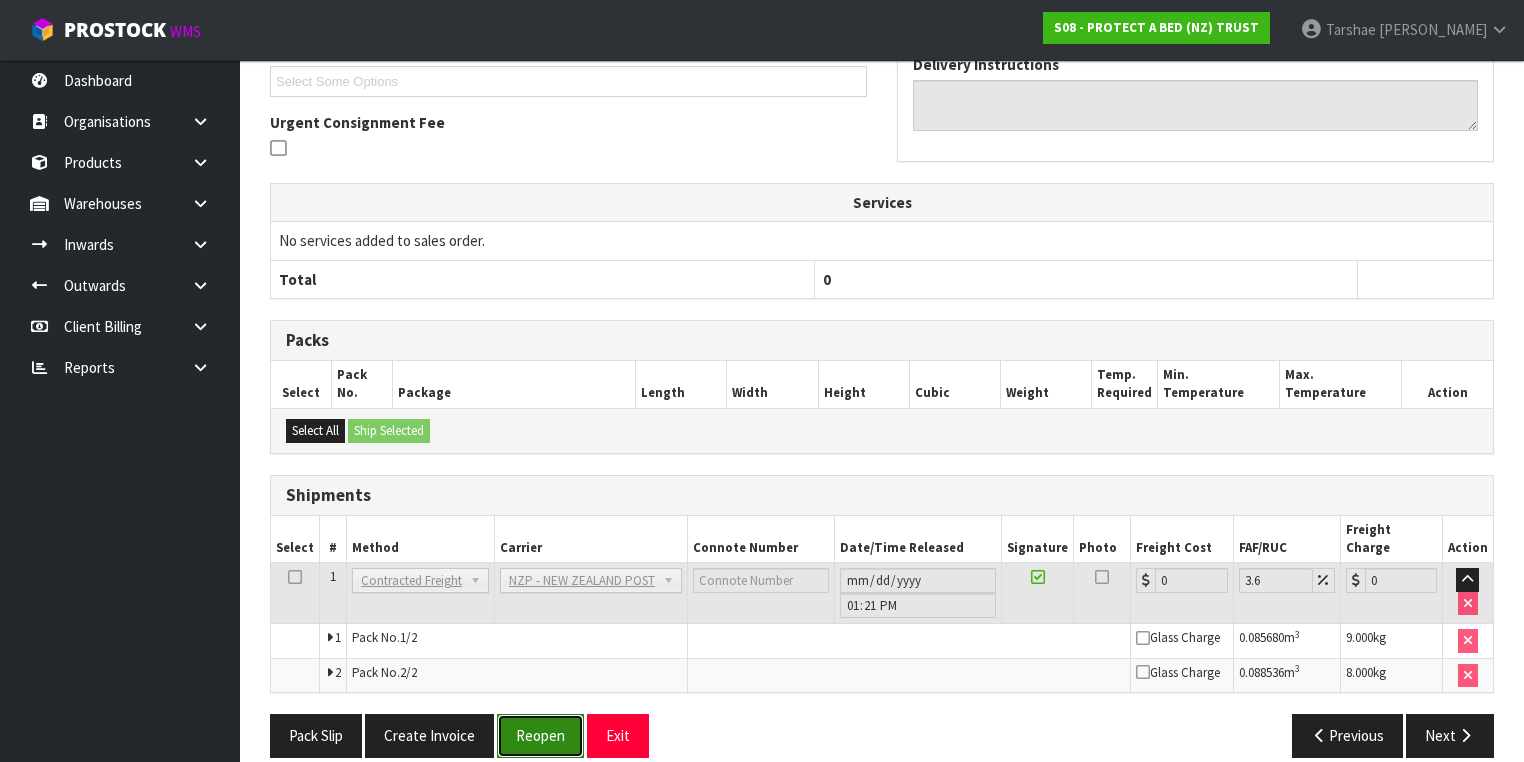 click on "Reopen" at bounding box center (540, 735) 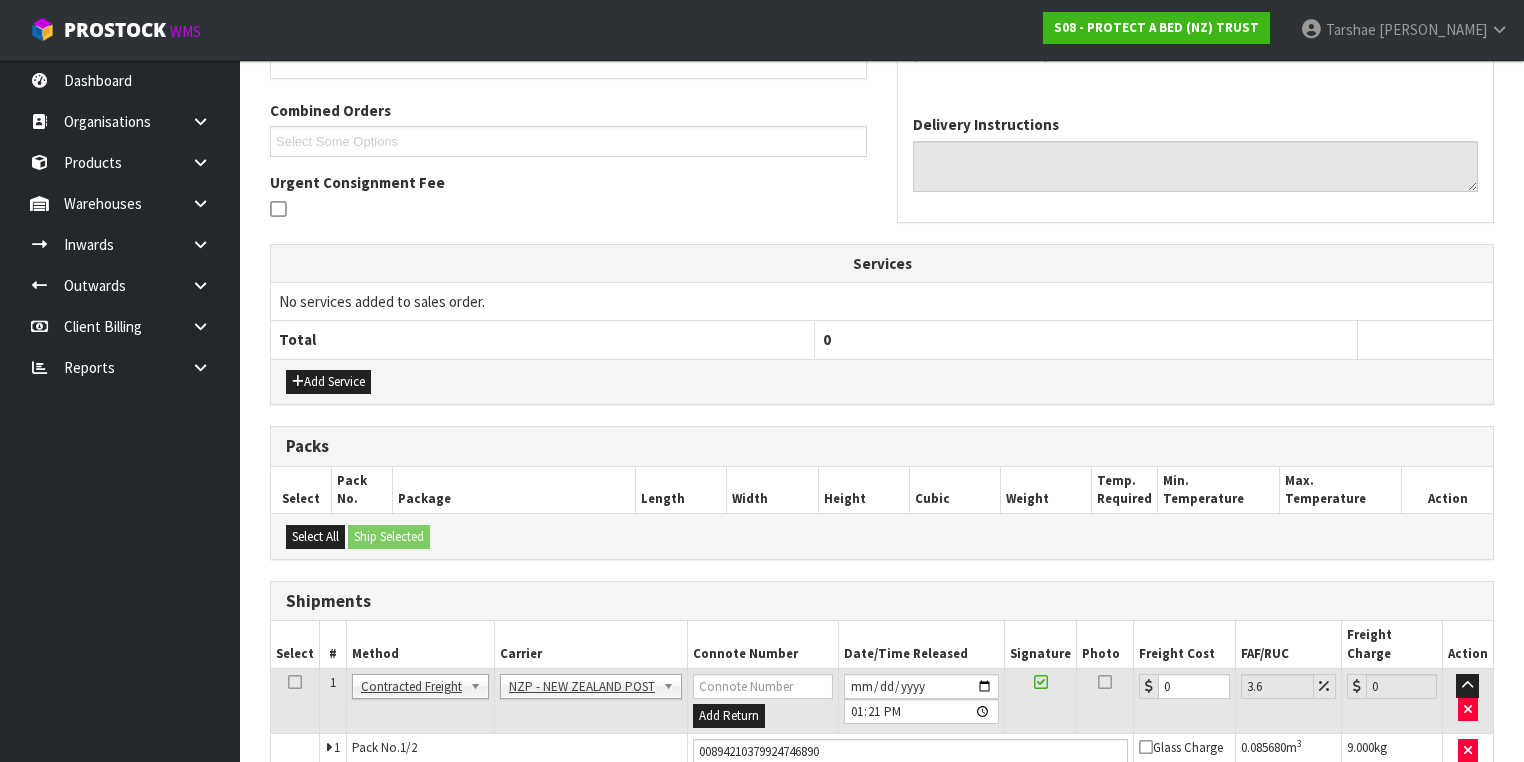 scroll, scrollTop: 560, scrollLeft: 0, axis: vertical 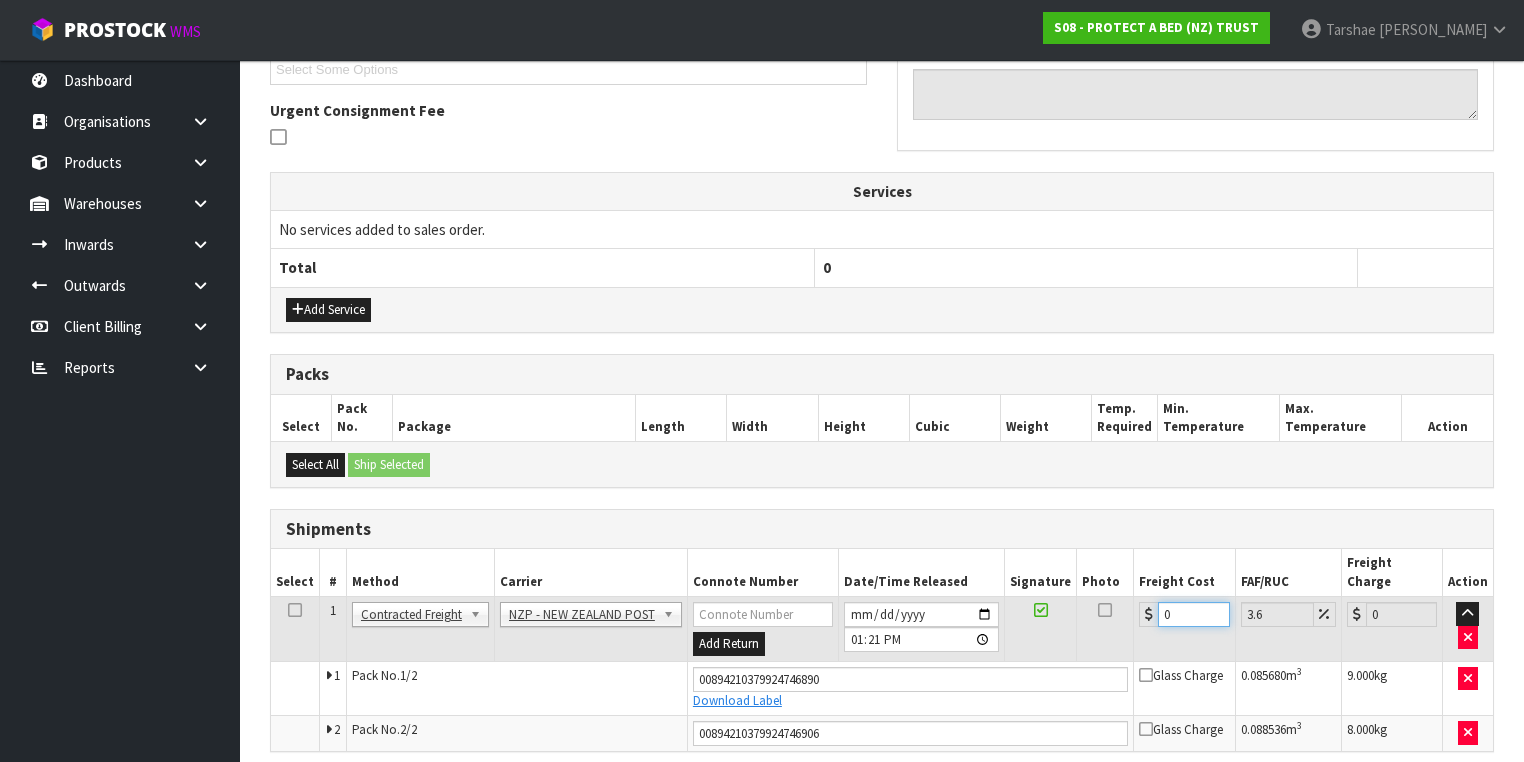 drag, startPoint x: 1204, startPoint y: 588, endPoint x: 1110, endPoint y: 588, distance: 94 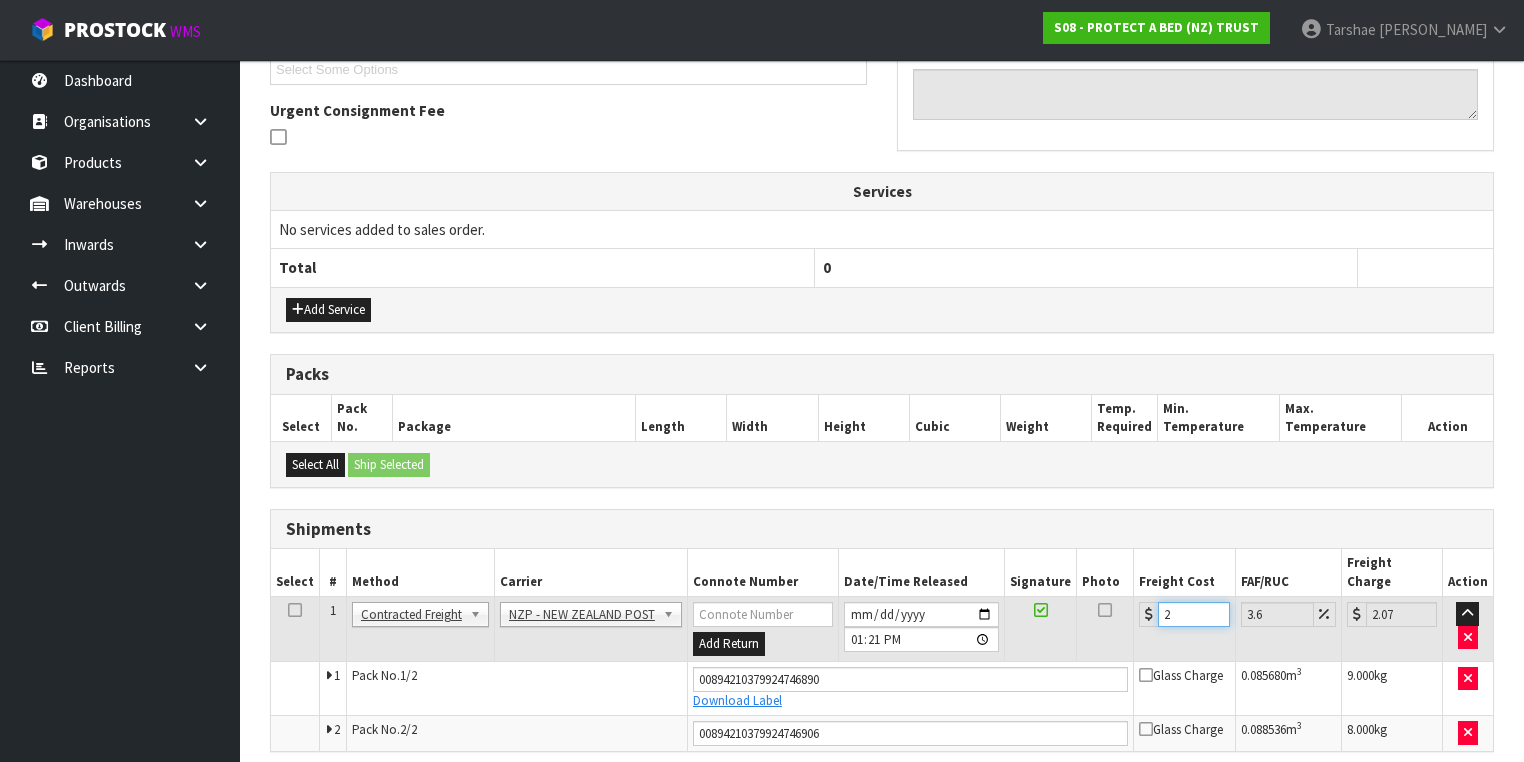 type on "29" 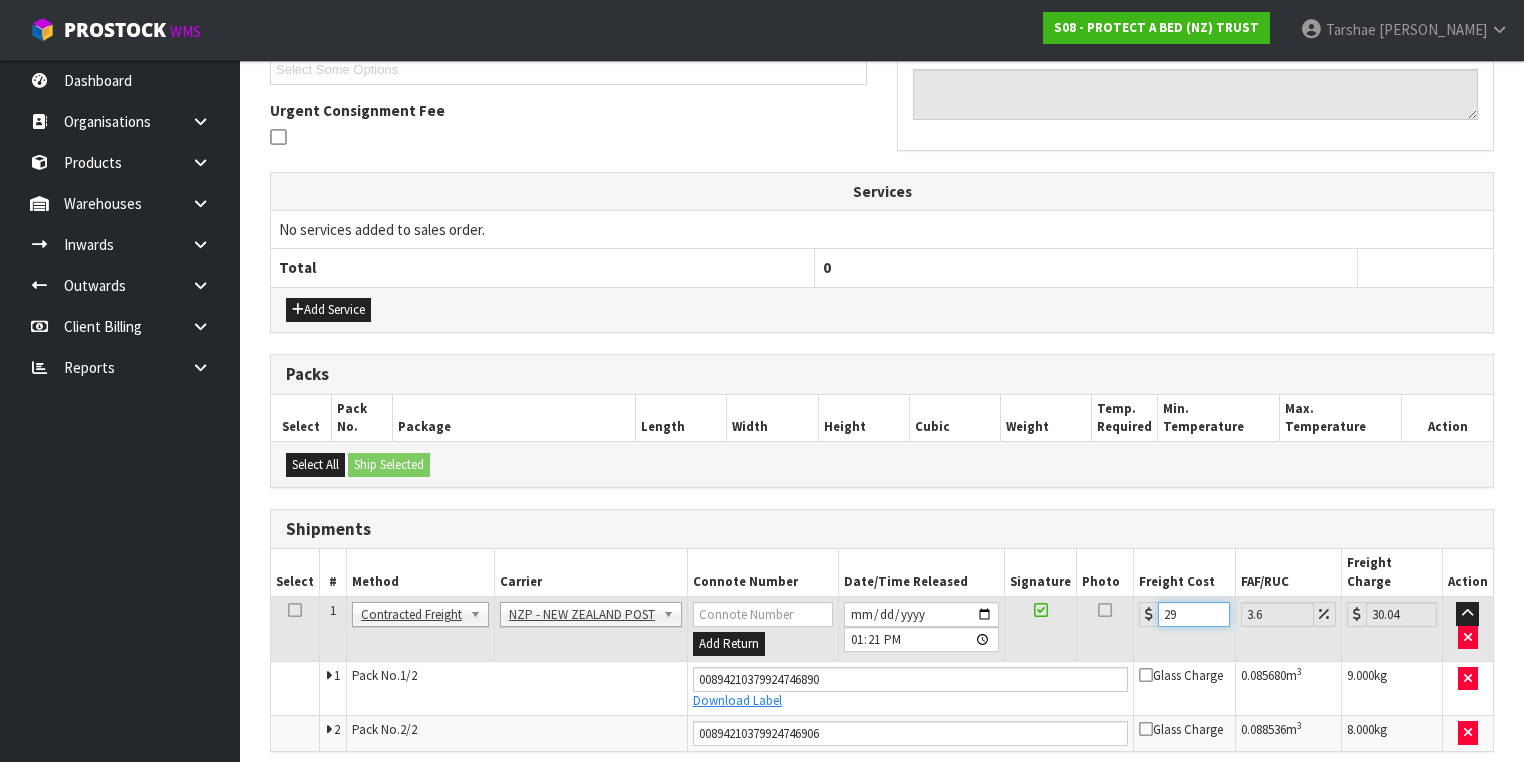 type on "29.9" 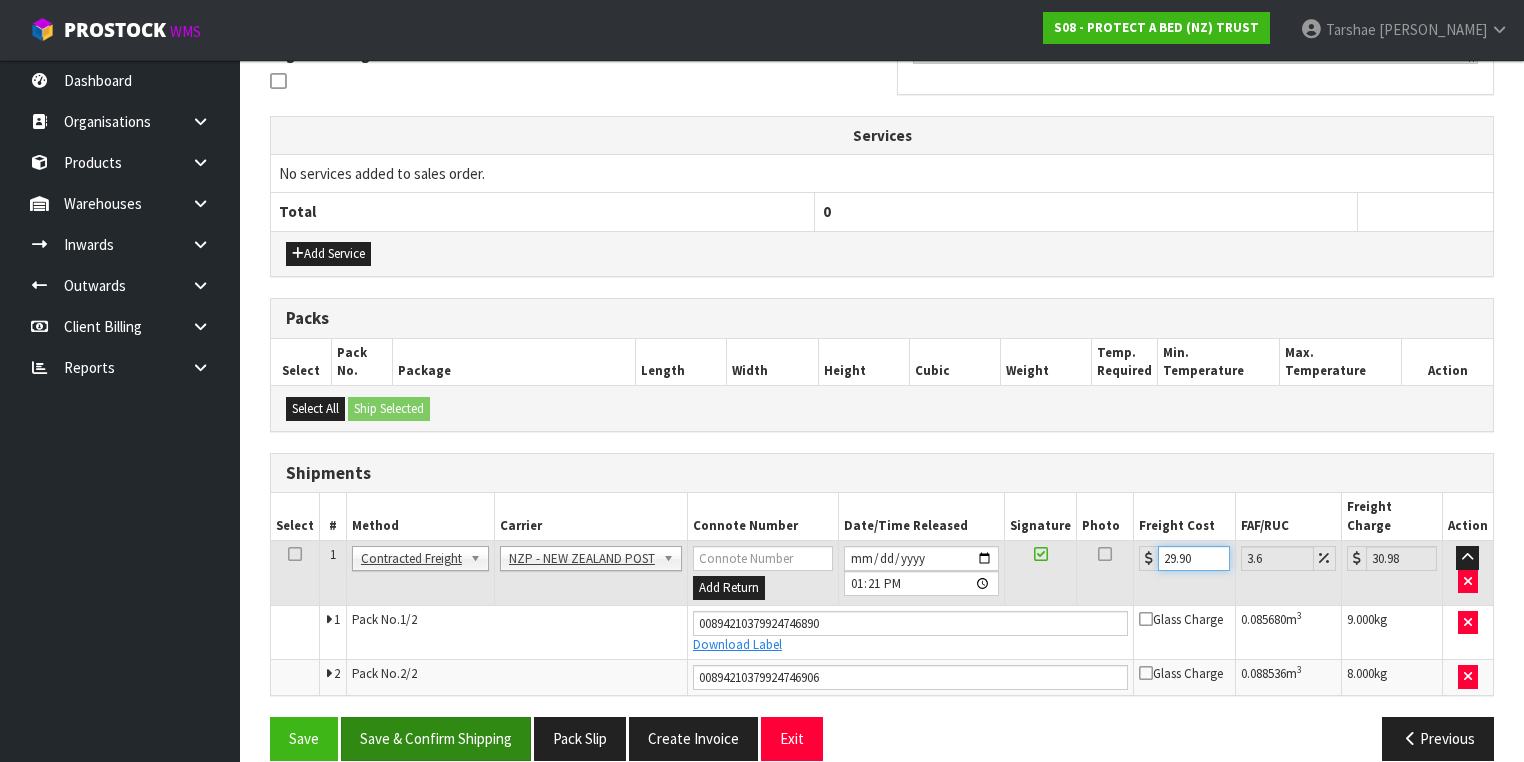 scroll, scrollTop: 618, scrollLeft: 0, axis: vertical 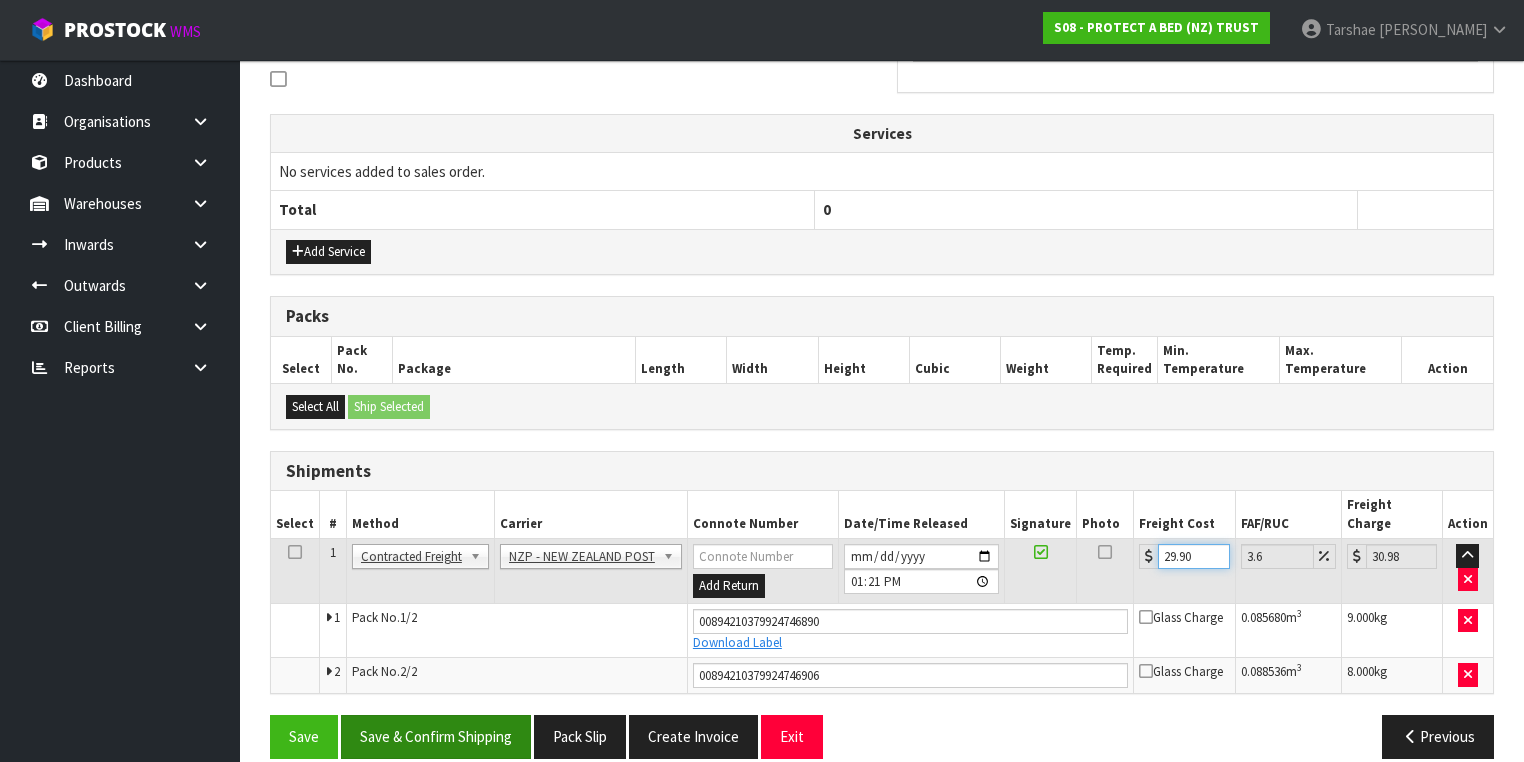 type on "29.90" 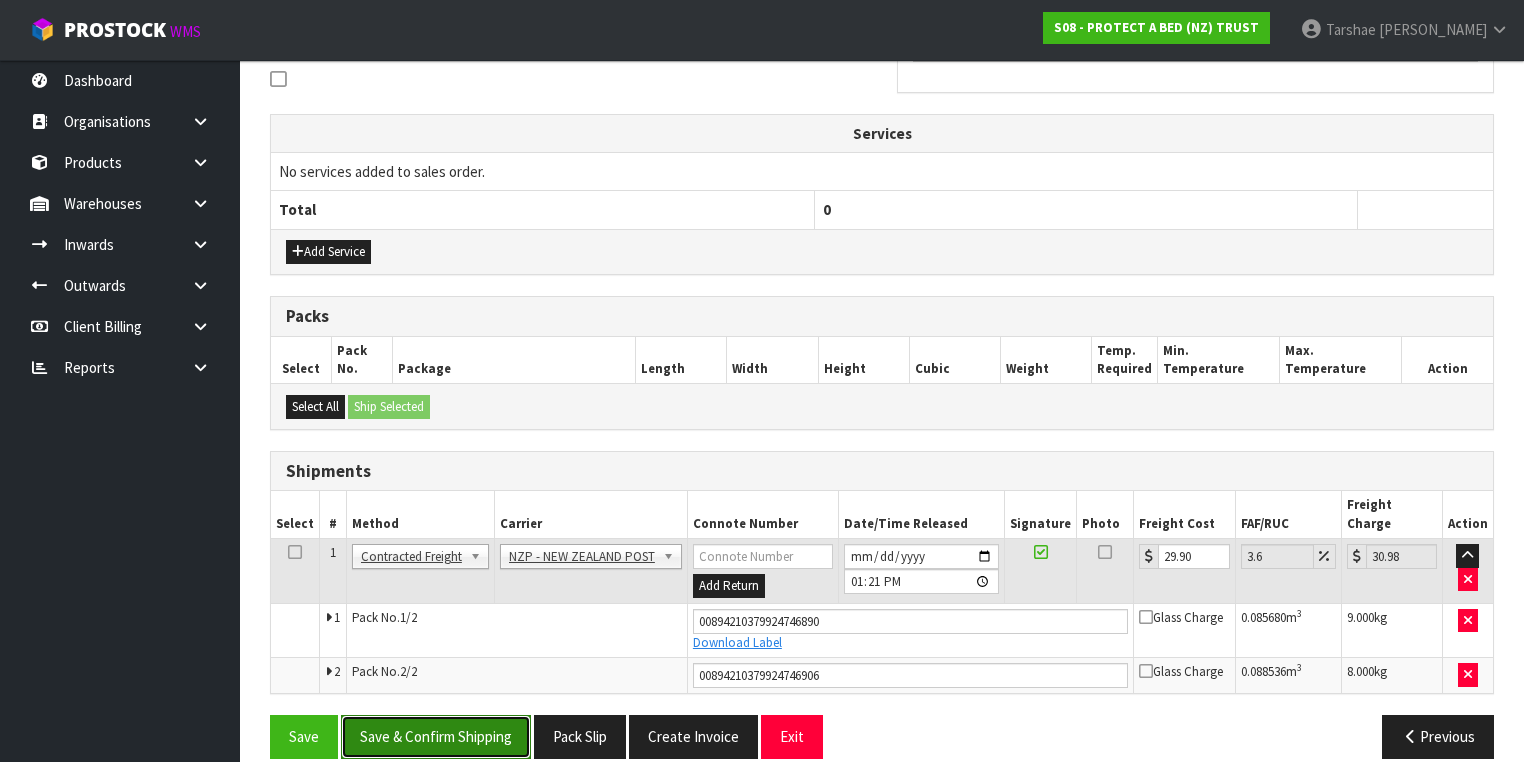 click on "Save & Confirm Shipping" at bounding box center (436, 736) 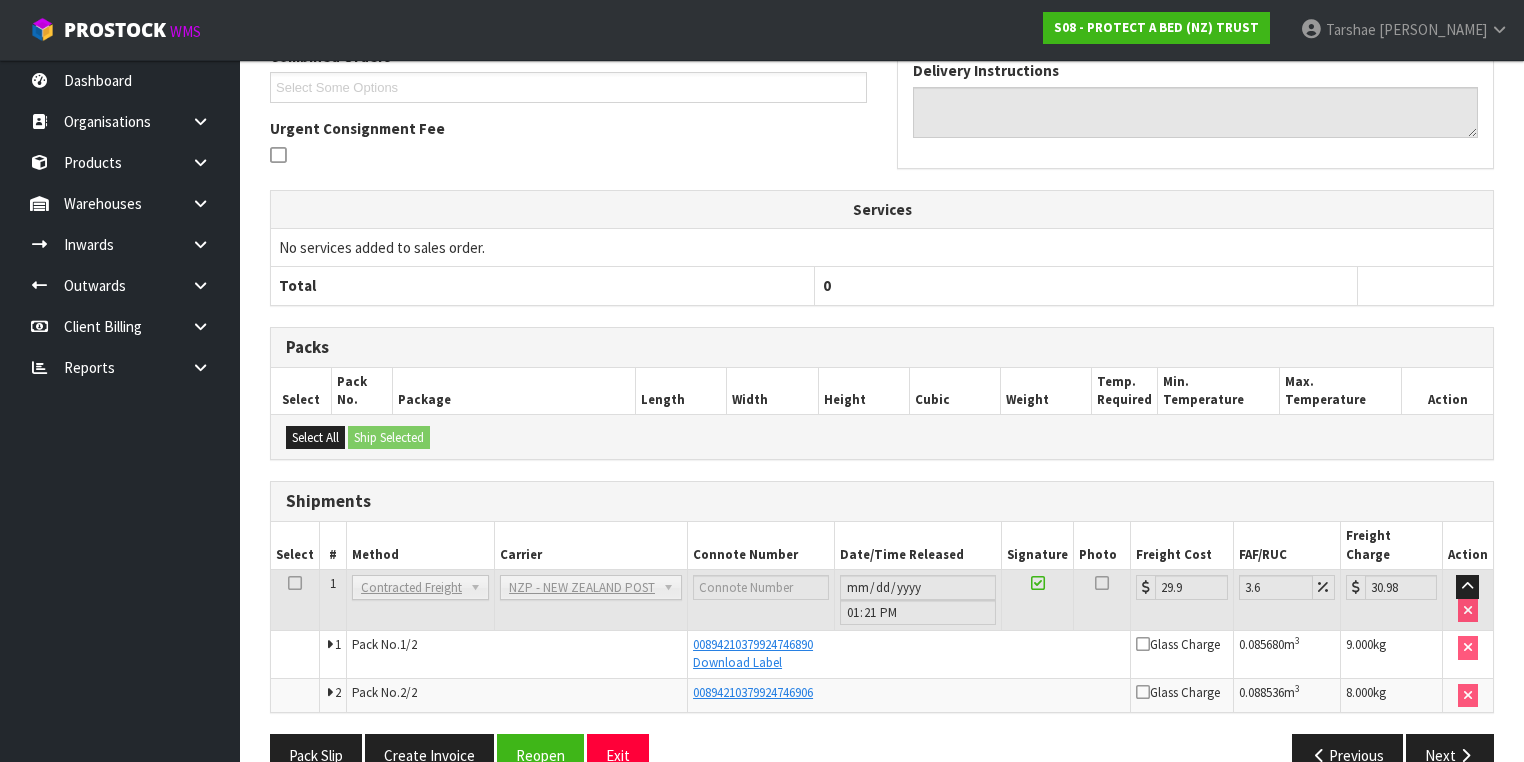 scroll, scrollTop: 563, scrollLeft: 0, axis: vertical 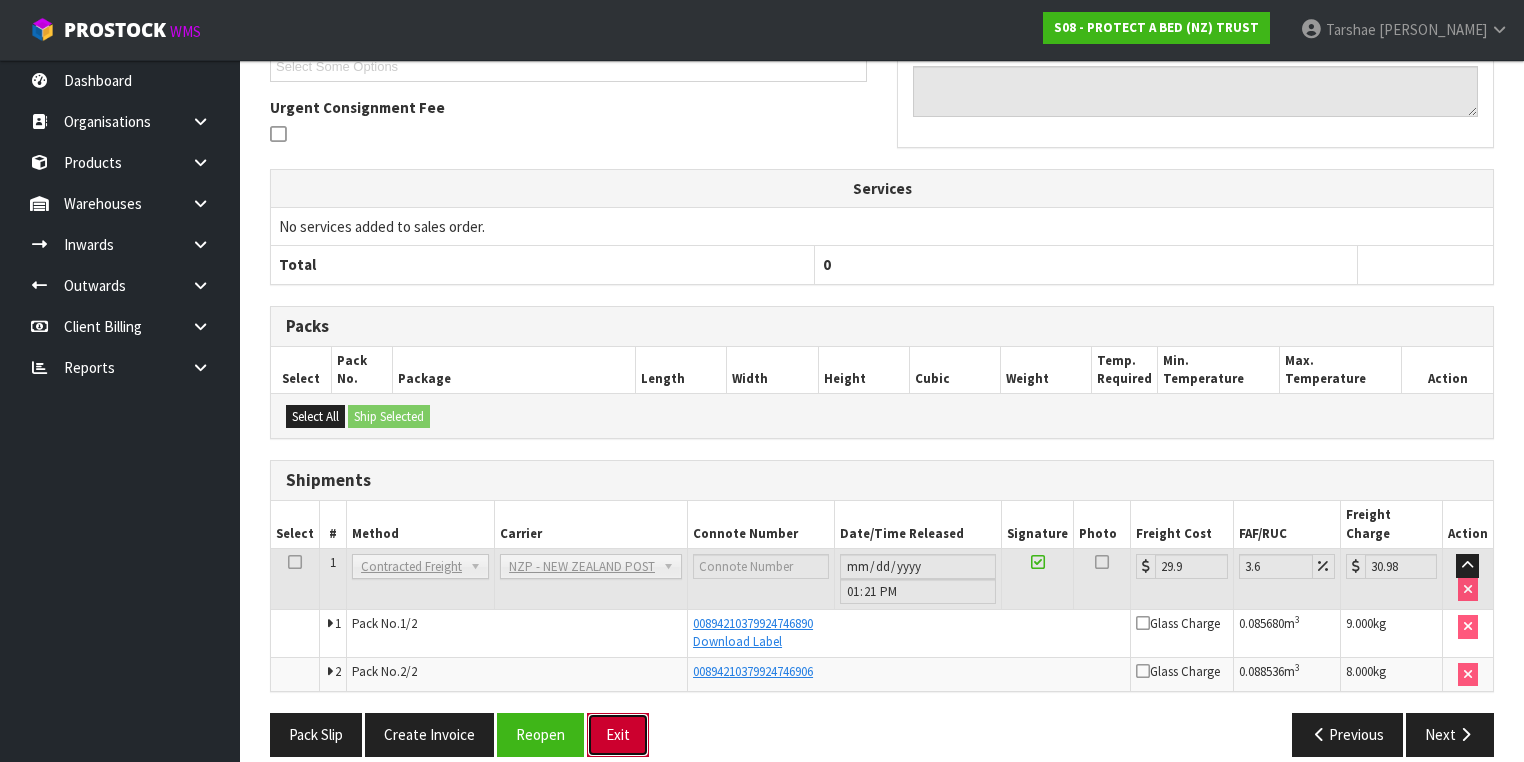 click on "Exit" at bounding box center [618, 734] 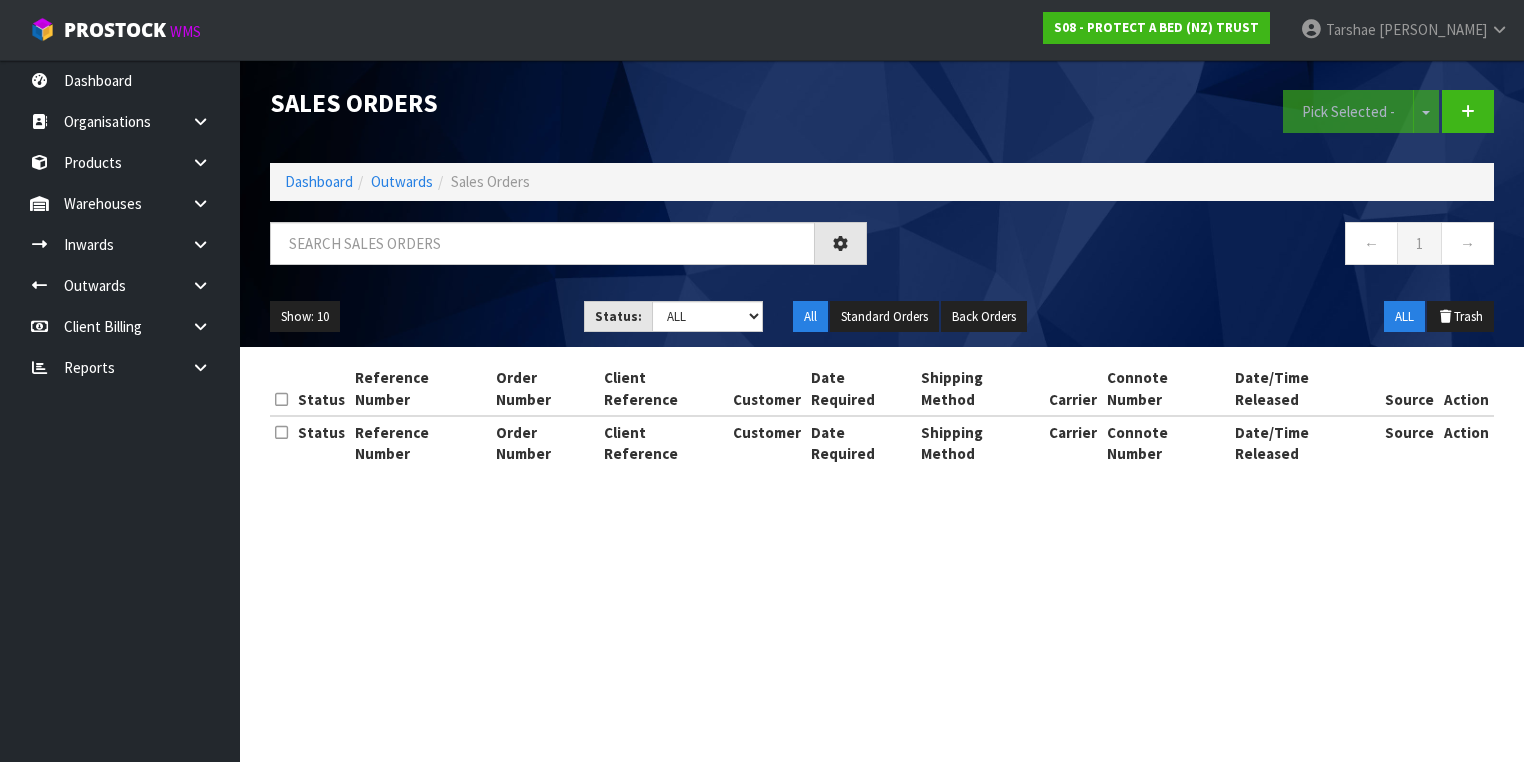 scroll, scrollTop: 0, scrollLeft: 0, axis: both 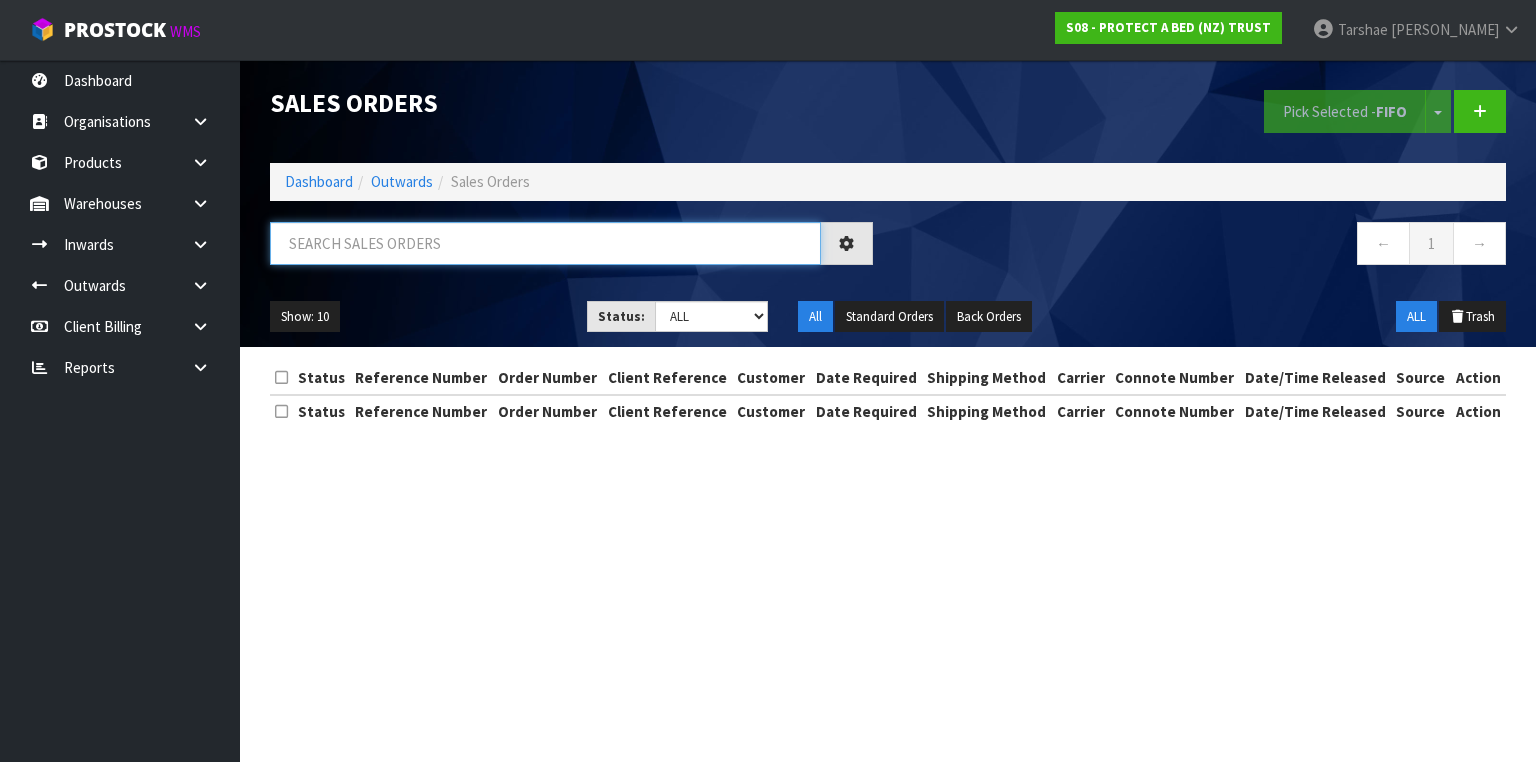 click at bounding box center [545, 243] 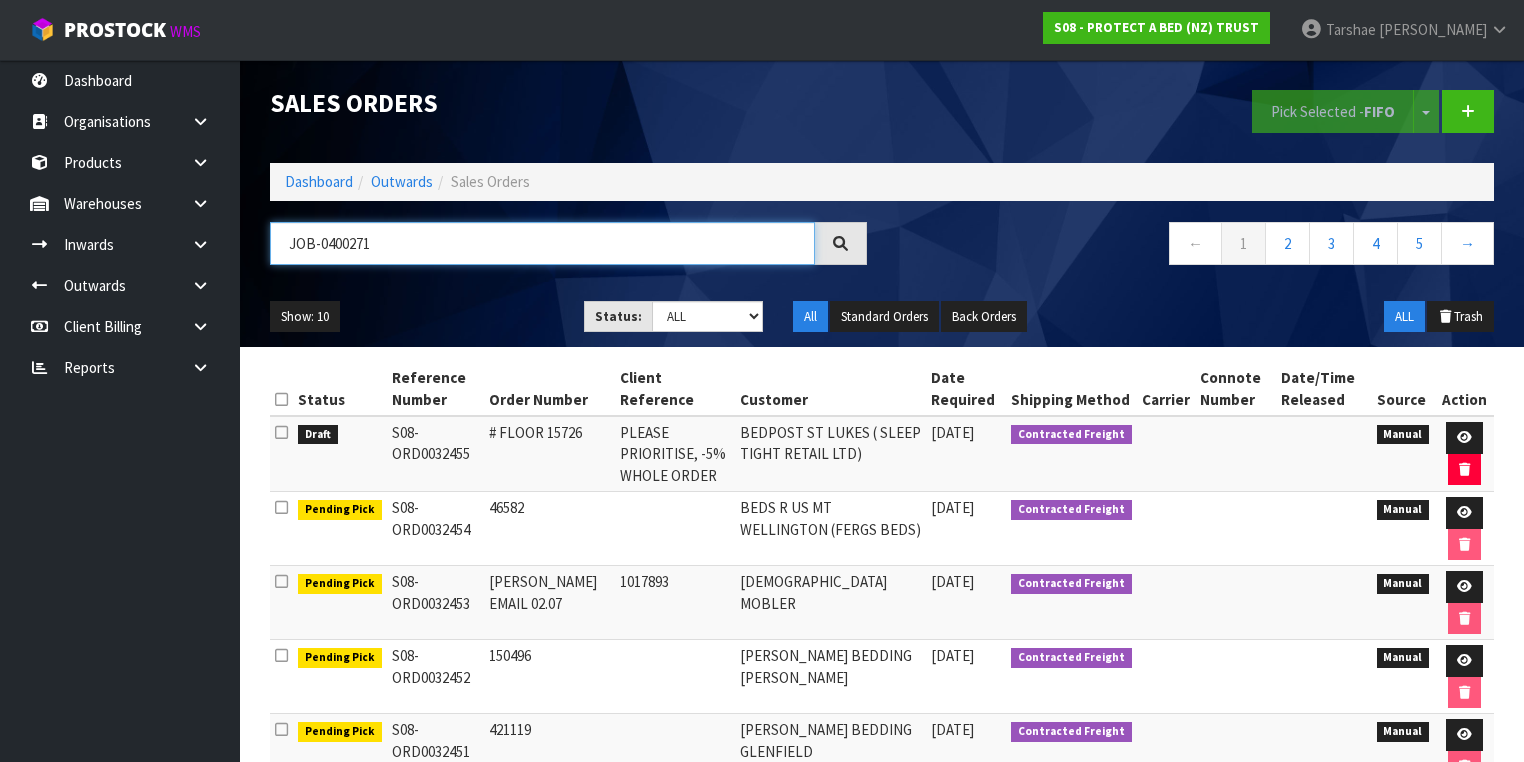 type on "JOB-0400271" 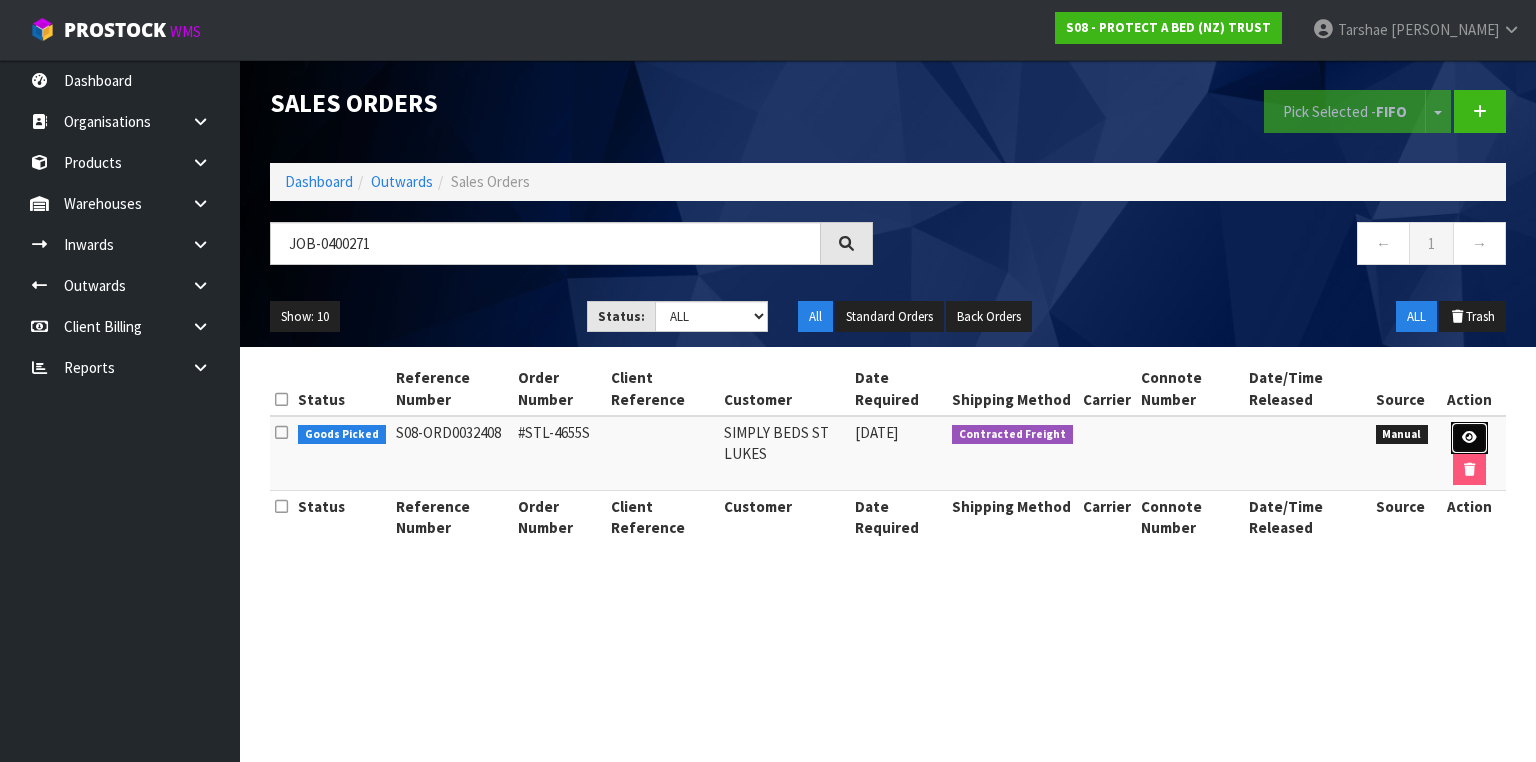 click at bounding box center (1469, 437) 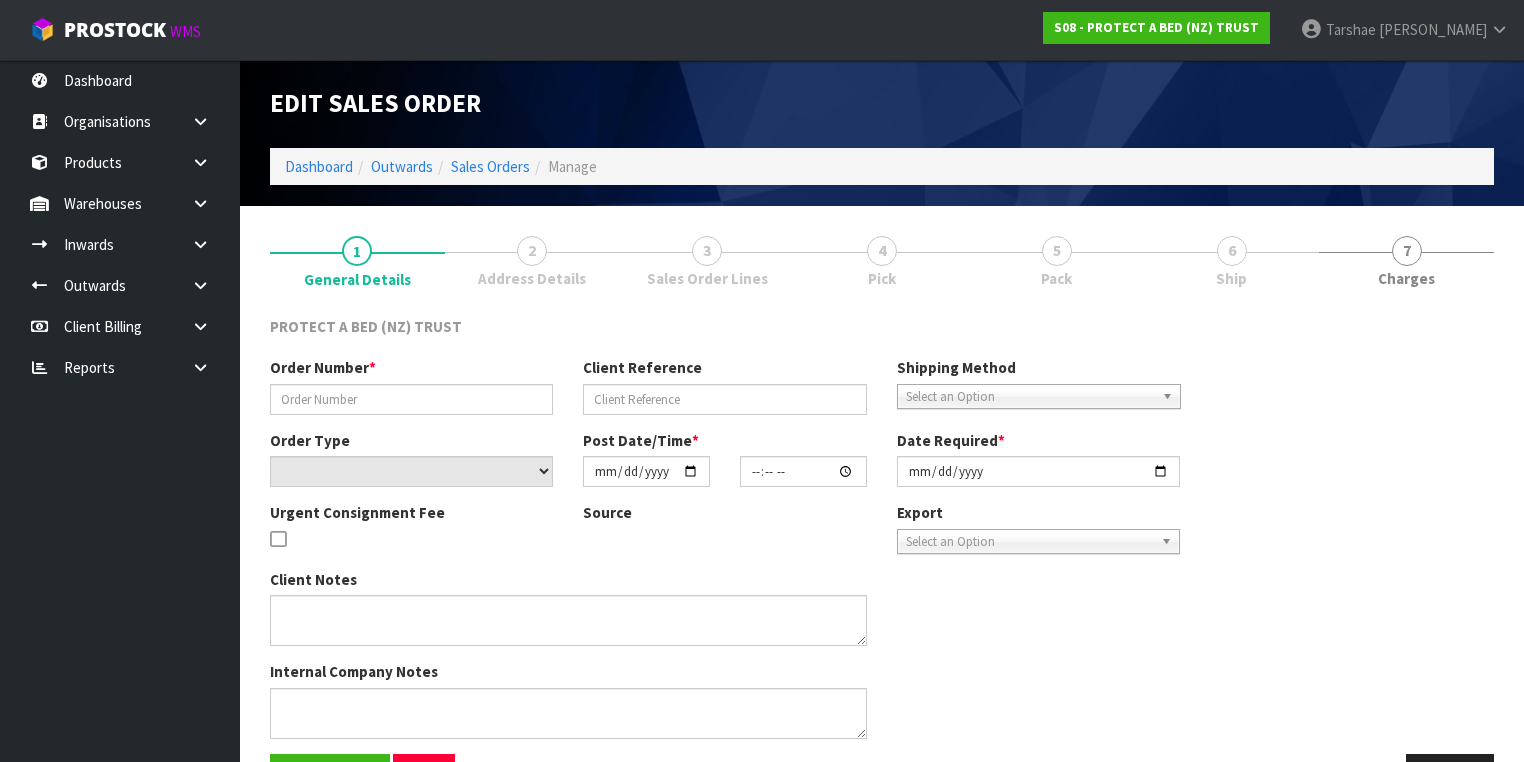 type on "#STL-4655S" 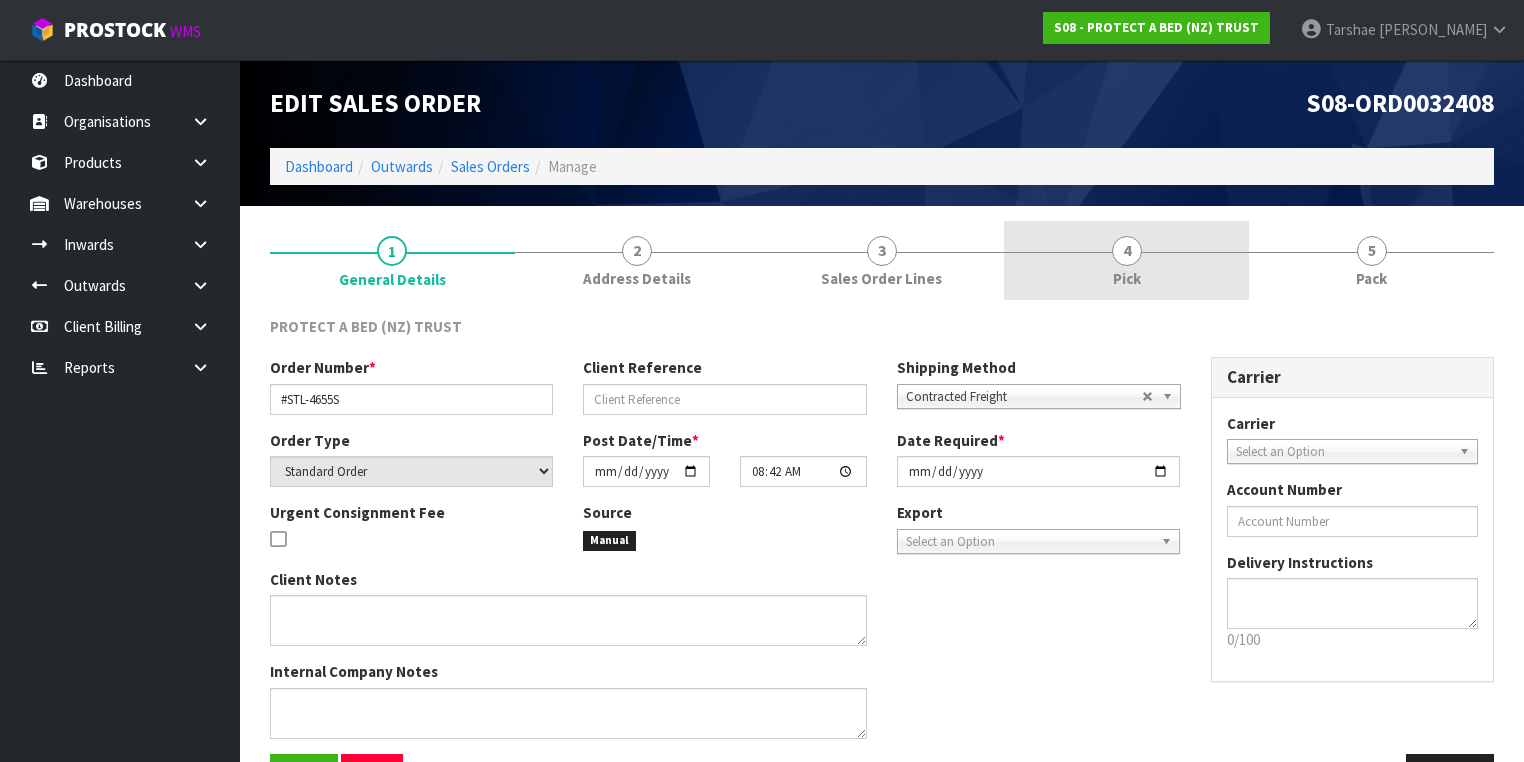 click on "4" at bounding box center [1127, 251] 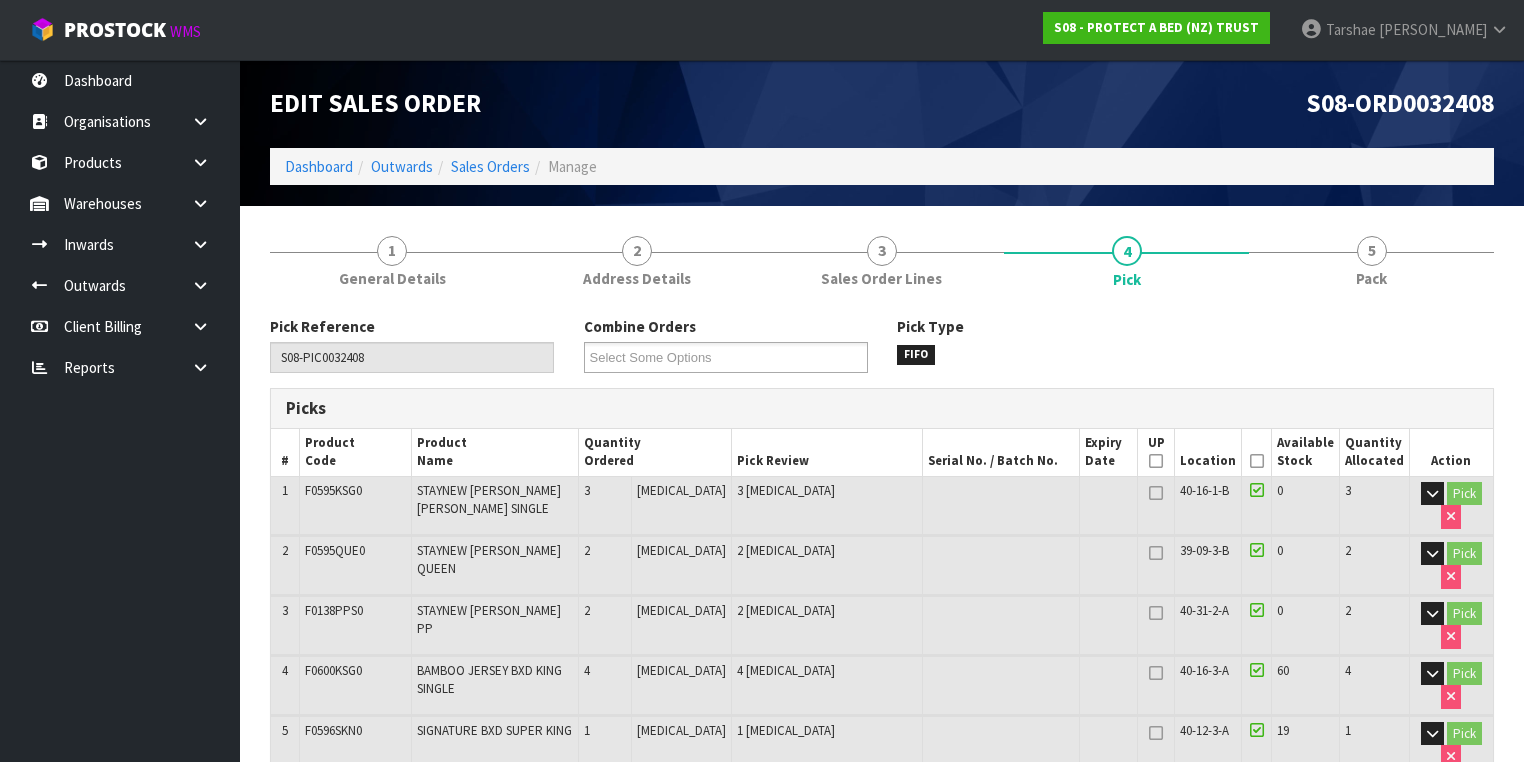 click at bounding box center [1257, 461] 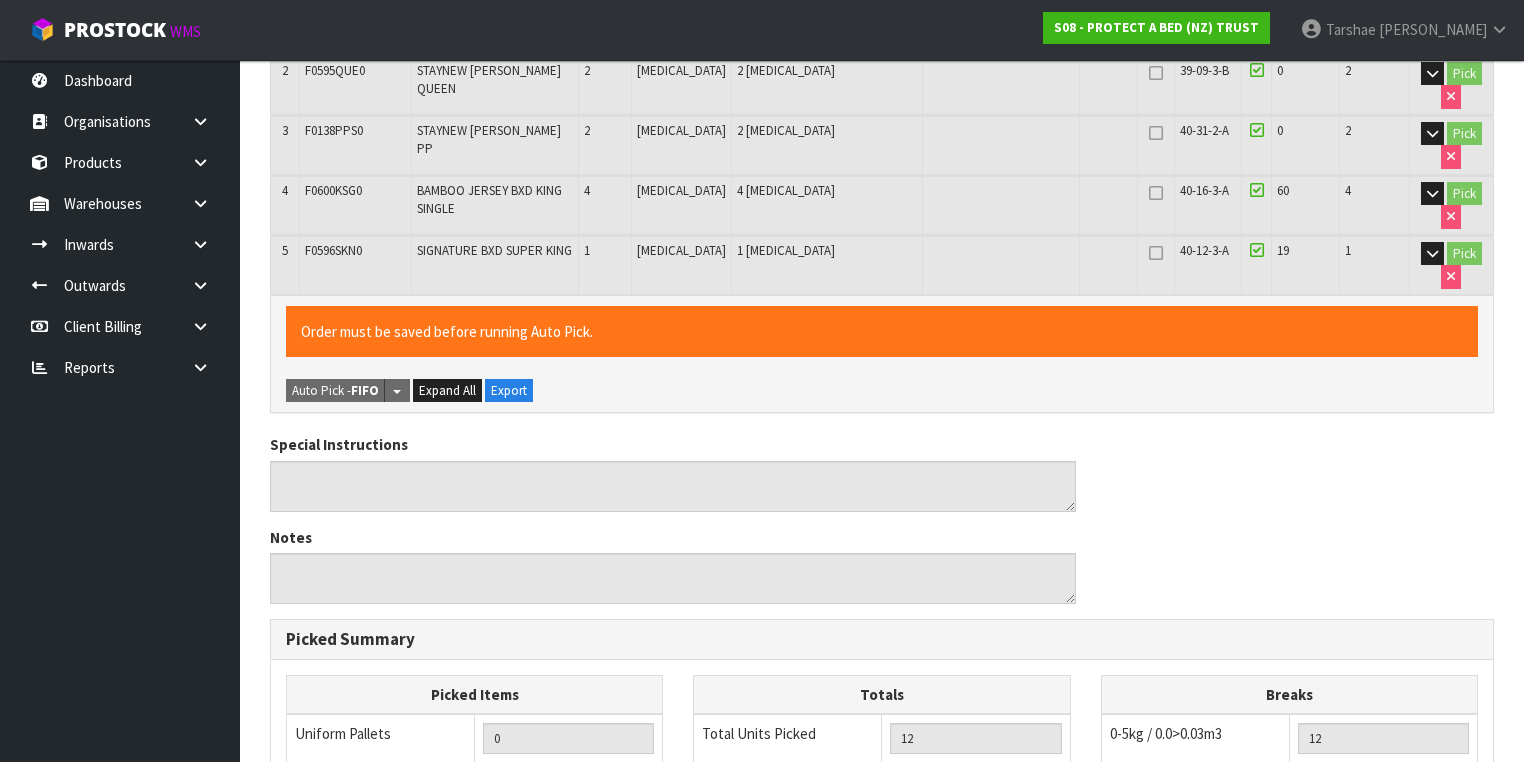 scroll, scrollTop: 876, scrollLeft: 0, axis: vertical 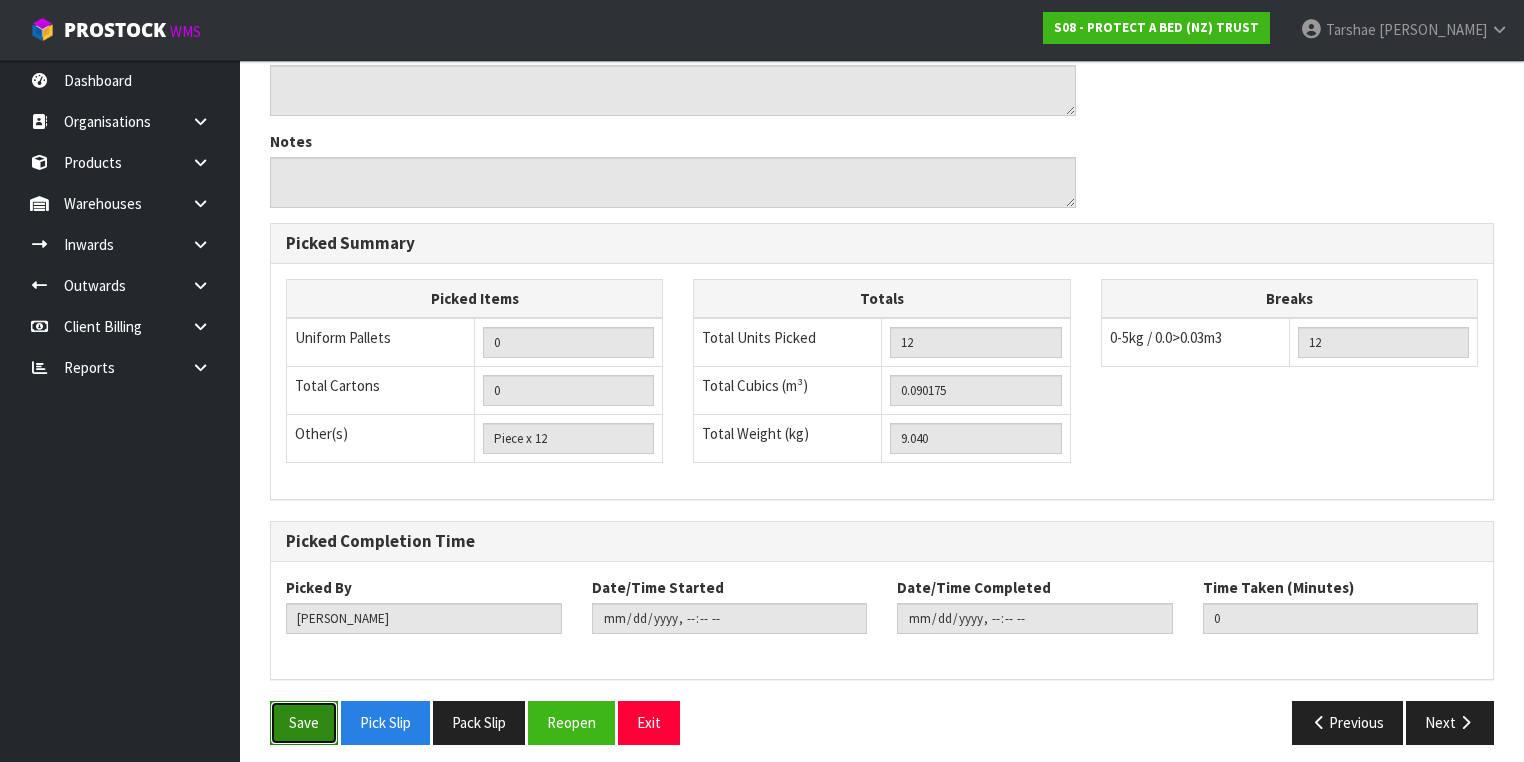 click on "Save" at bounding box center (304, 722) 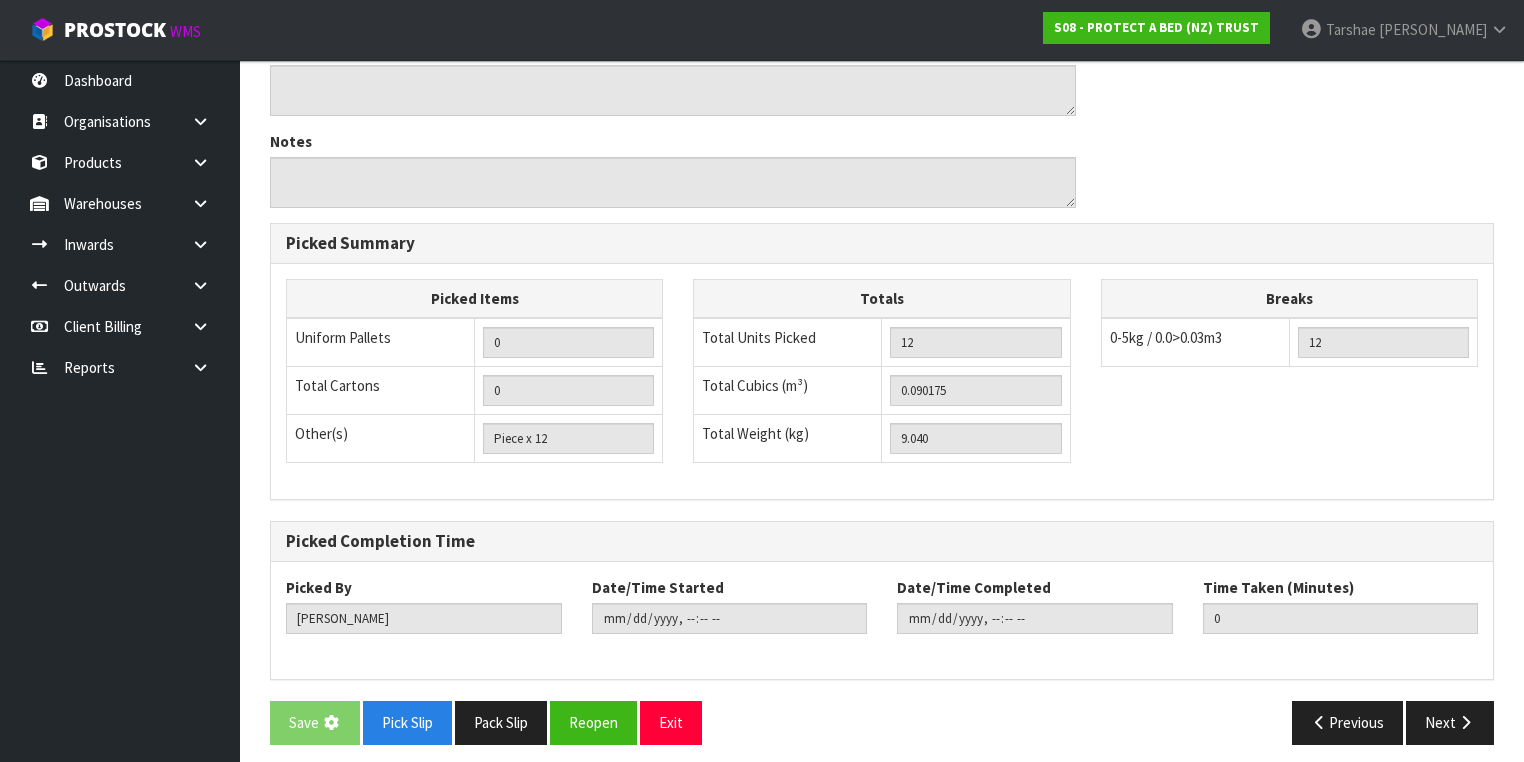 scroll, scrollTop: 0, scrollLeft: 0, axis: both 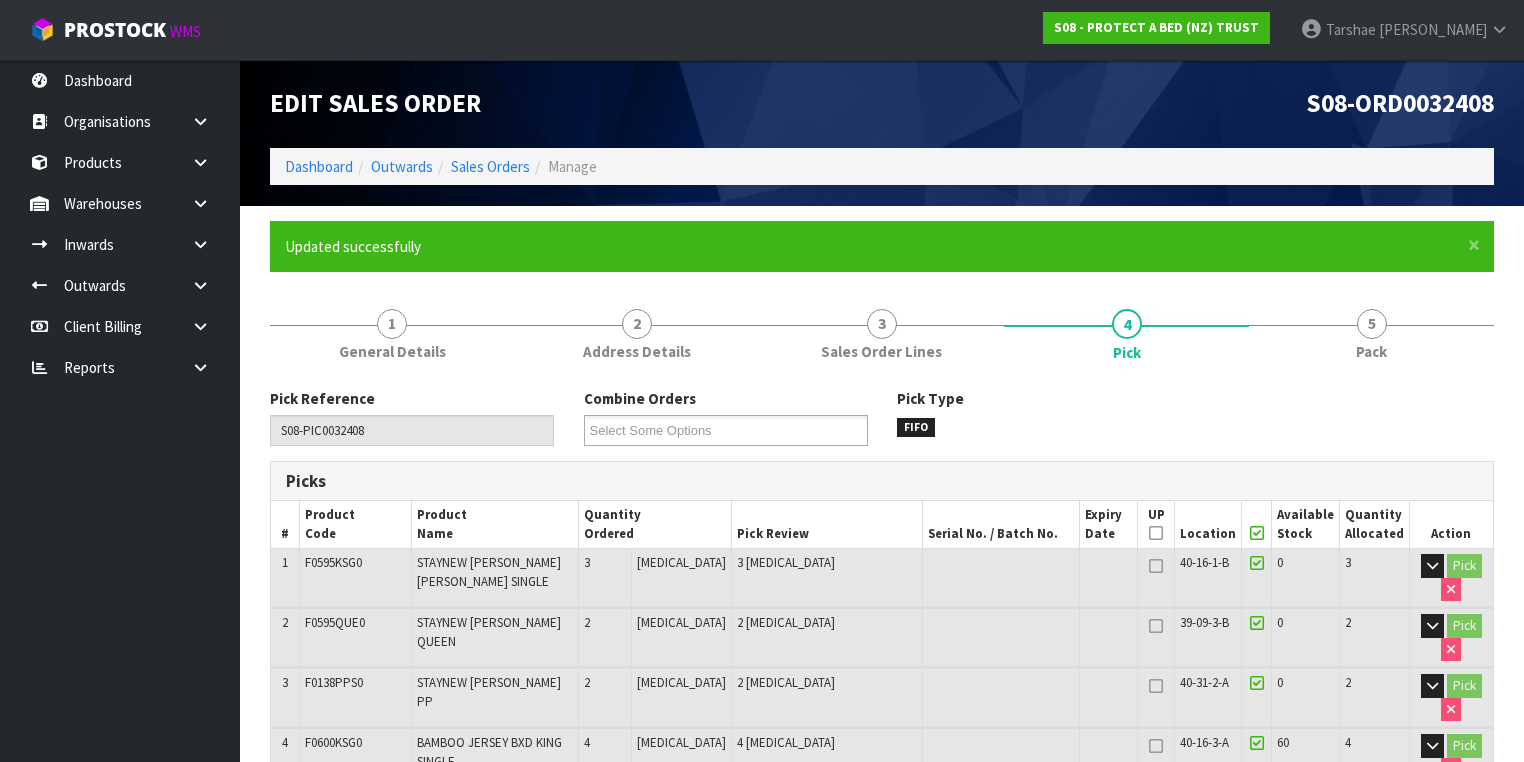 type on "Tarshae Graydon" 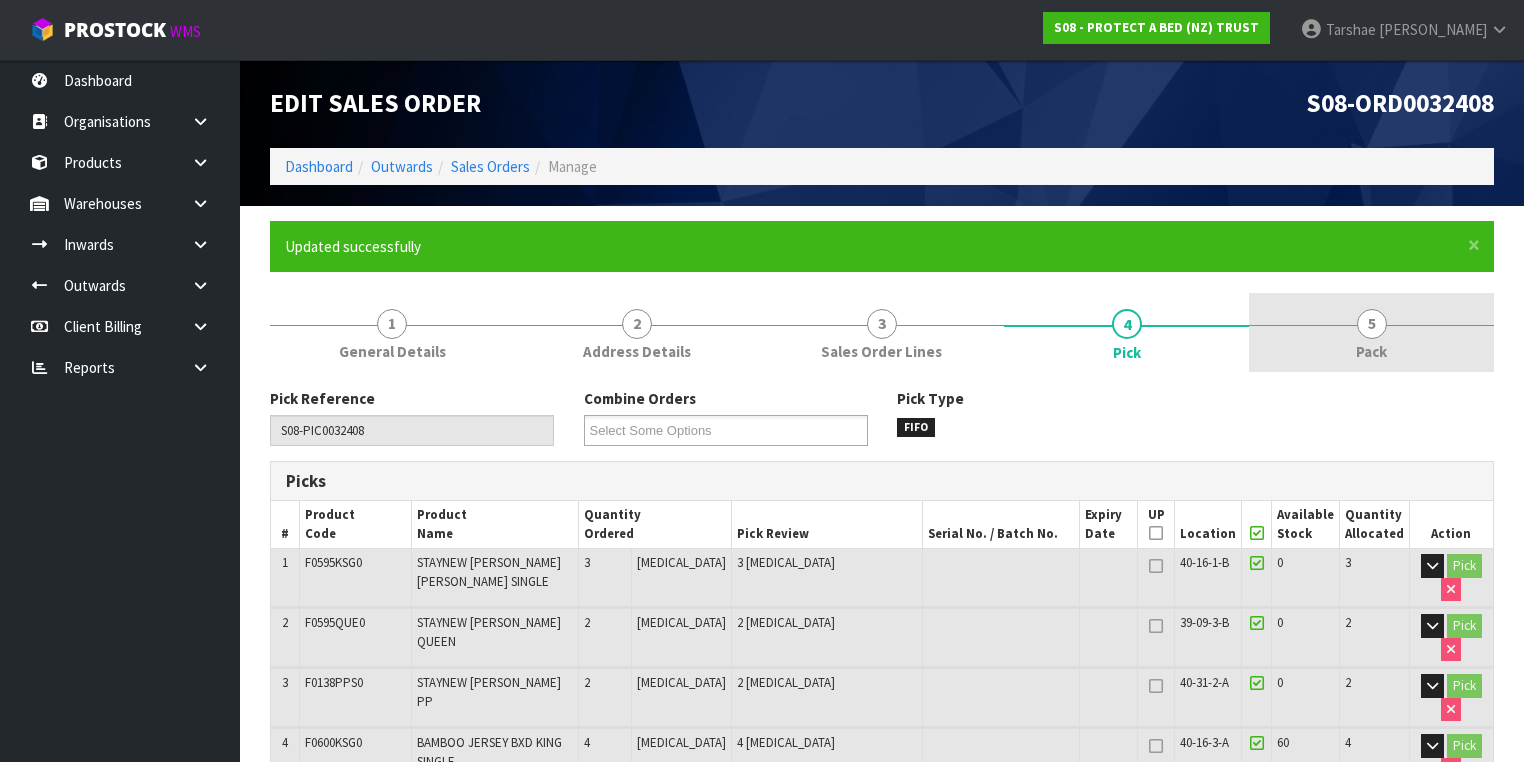 click on "5" at bounding box center [1372, 324] 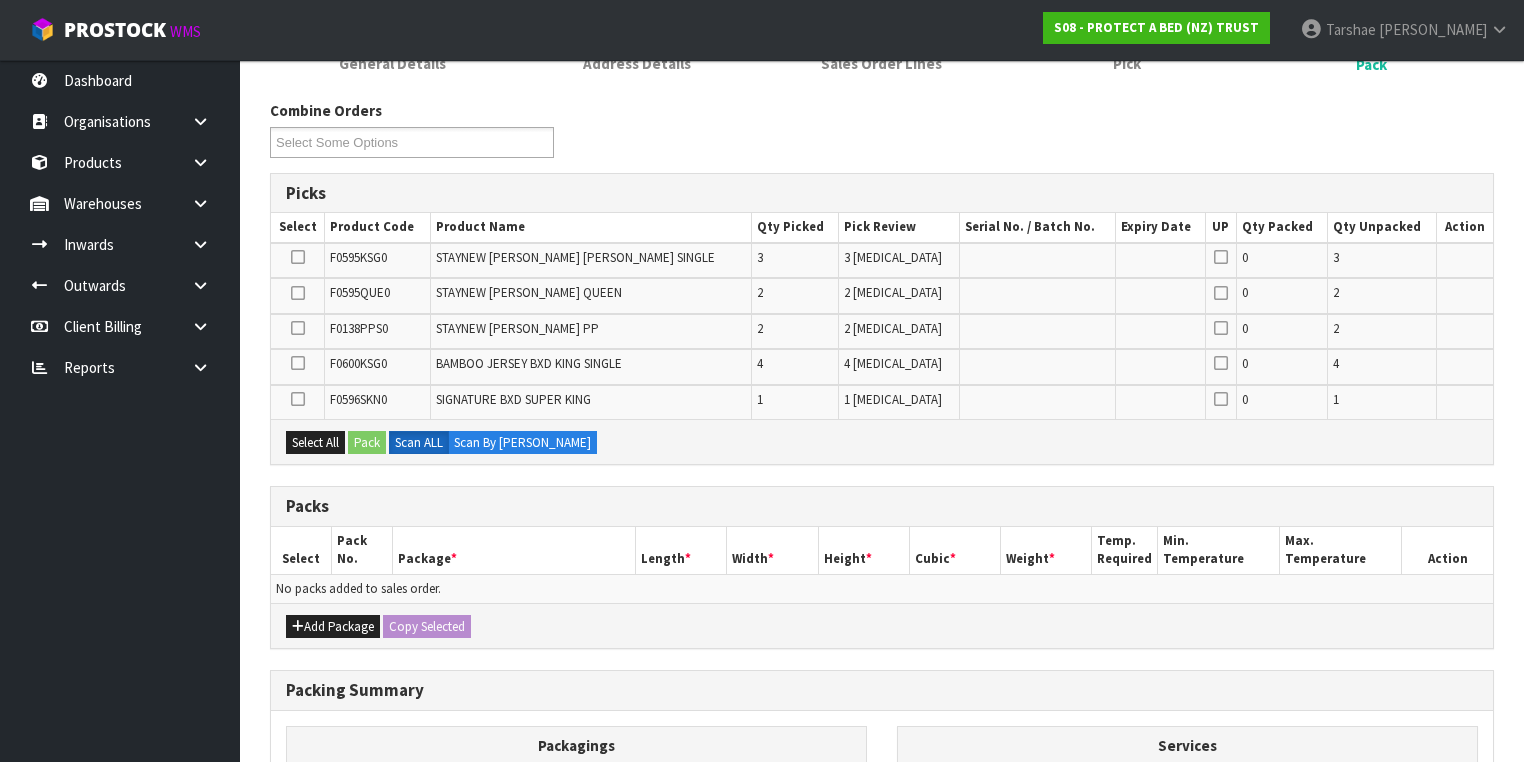 scroll, scrollTop: 320, scrollLeft: 0, axis: vertical 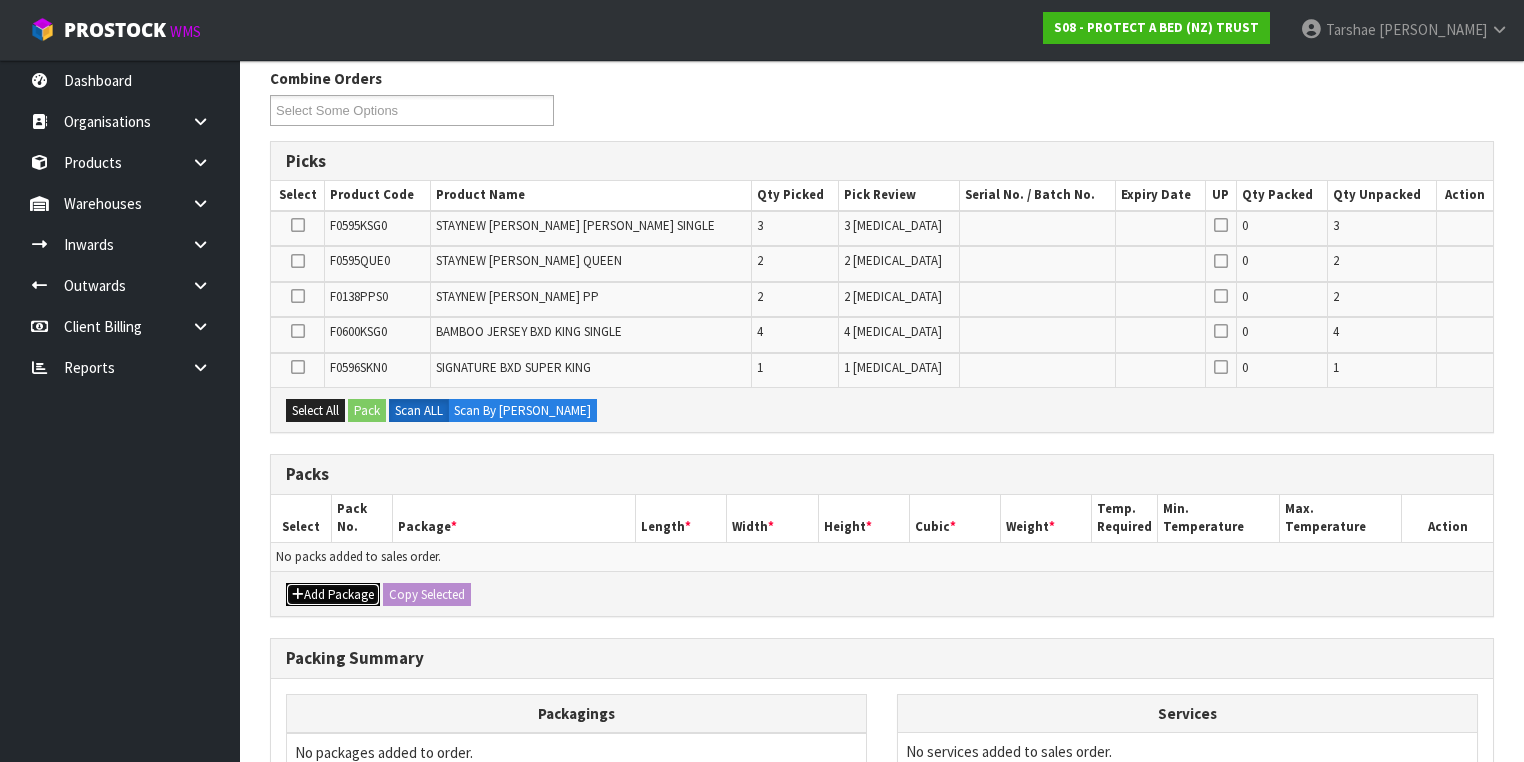 click on "Add Package" at bounding box center [333, 595] 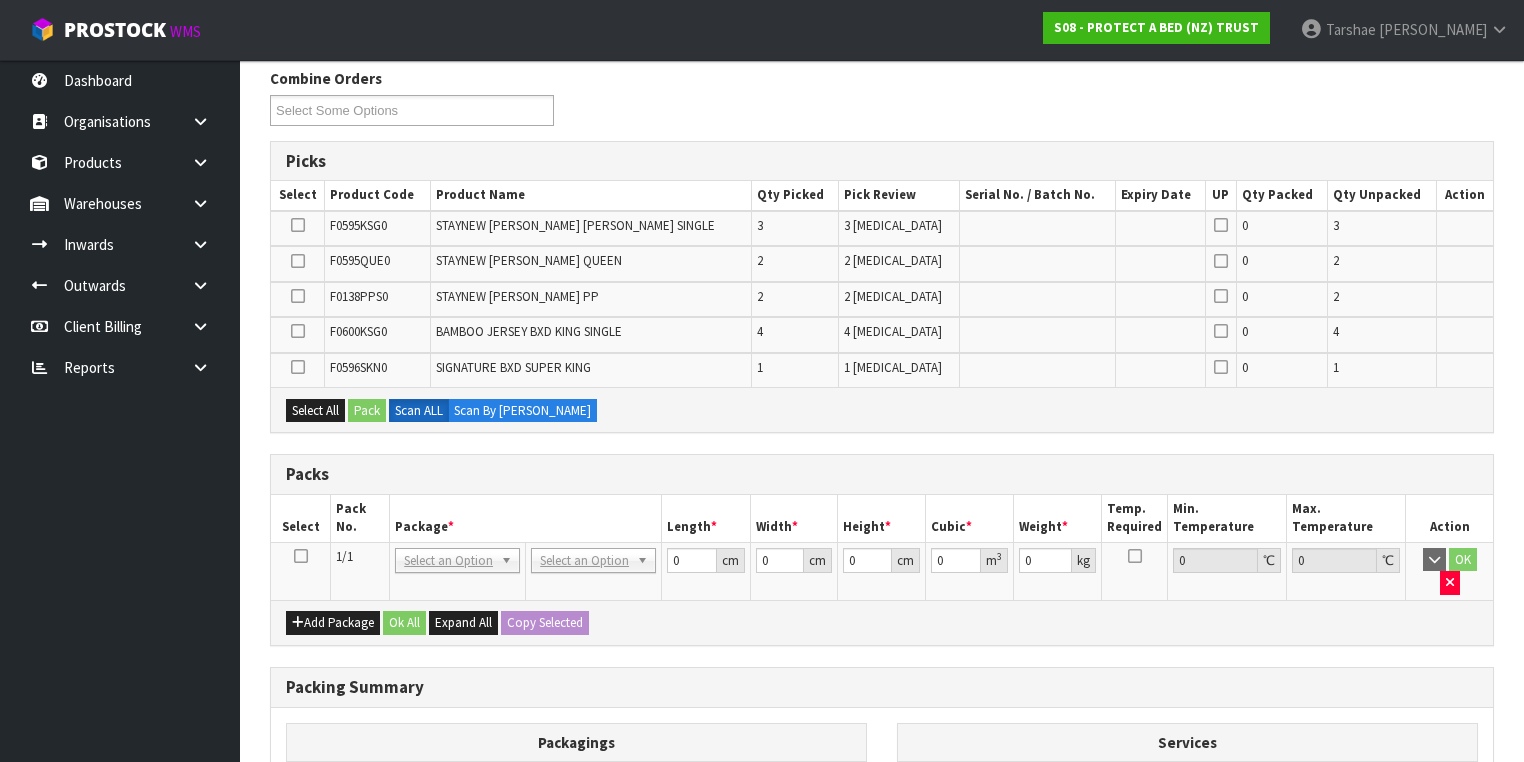 click at bounding box center (301, 556) 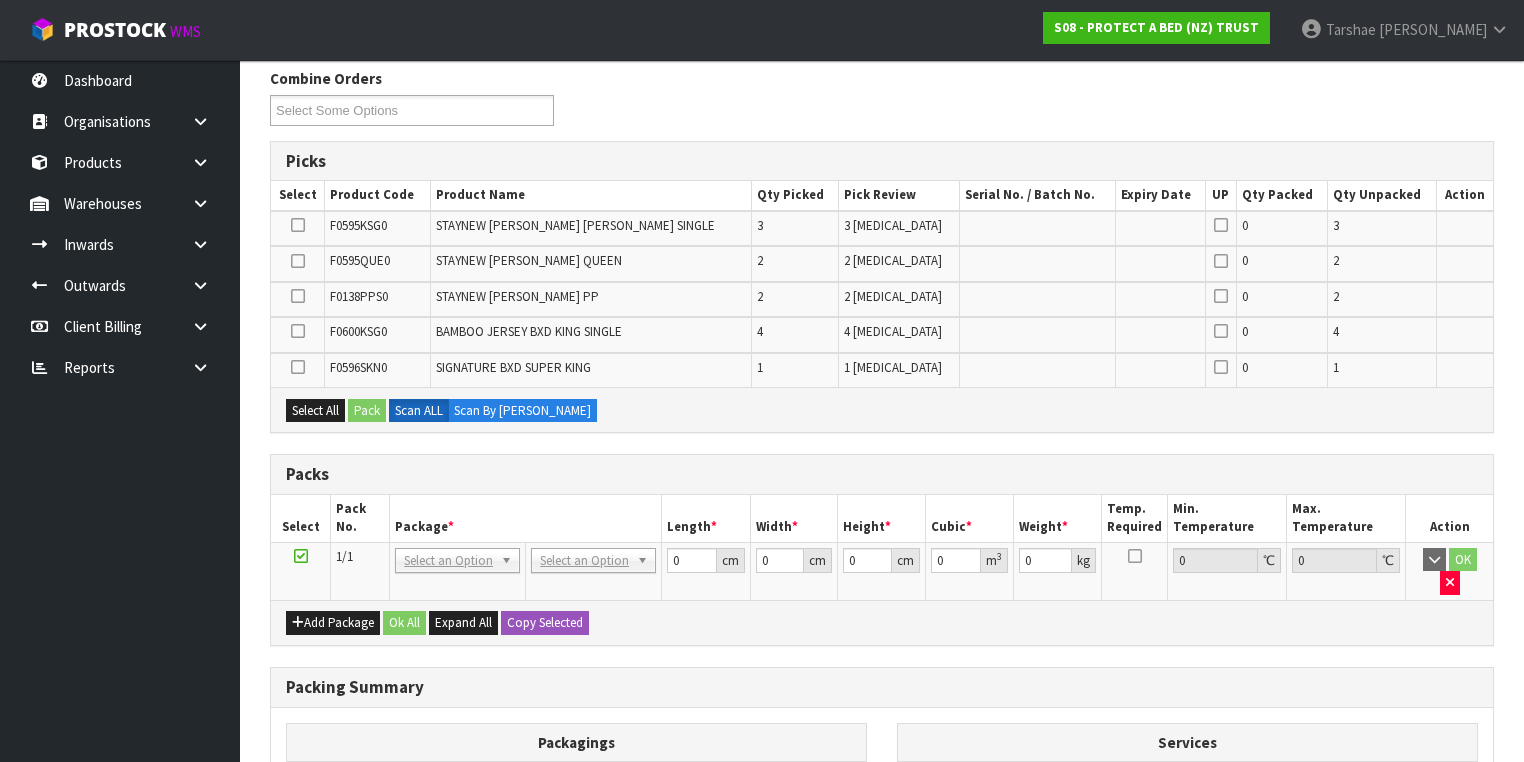click on "Pack No." at bounding box center [360, 518] 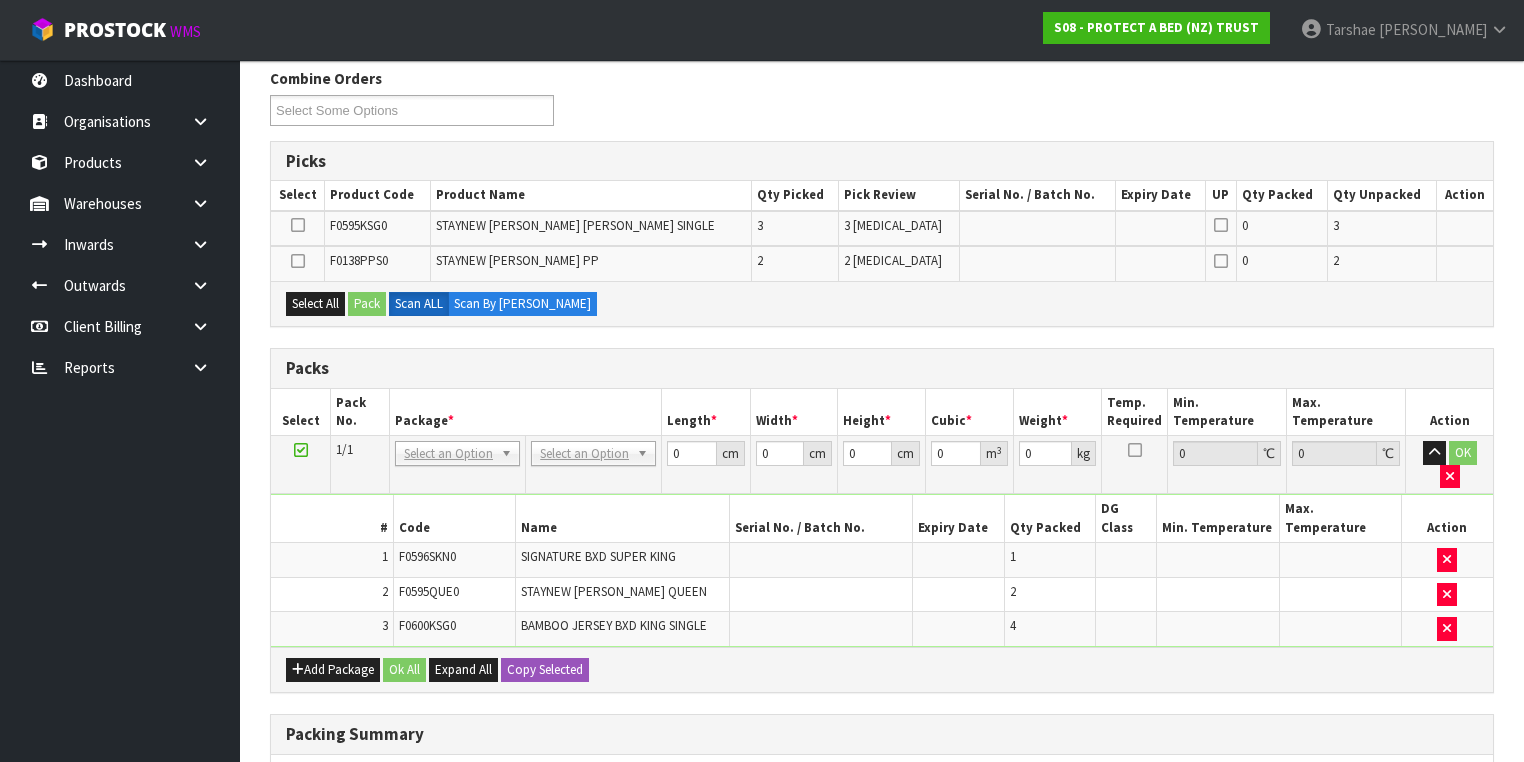 click on "No Packaging Cartons PLT GEN120 (1200 X 1000) PLT ONE WAY SKID CHEP HIRE PALLET TRANSFER FEE LOSCOM HIRE PALLET TRANSFER FEE PLT EXP120 (PLASTIC/STAMPED) PLT BESPOKE PLT UNIFORM RETURNABLE CWL PALLET PLT TUFF1000 (1000 X 450) PLT VAL400 (400 X 400) RETURNABLE CLIENT PALLET PLT OLP 915 (915 X 465) PLT OLP 580 (580 X 400) CHEP HIRE PALLET ACCOUNT FEE PER WEEK OUTWARD HDLG FCL 20FT LOOSE STOCK BASE RATE OUTWARD HDLG FCL 40FT LOOSE STOCK BASE RATE OUTWARD HDLG FCL 20FT PALLET ONLY BASE RATE OUTWARD HDLG FCL 40FT PALLET ONLY BASE RATE CTN OC (OCCASIONAL) CTN0 - (000-0NI) 190 X 150 X 155 CTN00 - (000-00NI) 154 X 142 X 102 CTN1 - (000-01NI) 255 X 205 X 150 CTN2 - (000-02NI) 250 X 250 X 200 CTN3 - (000-03NI) 340 X 255 X 305 CTN4 - (000-04NI) 405 X 255 X 255 CTN5 - (000-05NI) 430 X 330 X 255 CTN6 - (000-06NI) 455 X 305 X 305 CTN7 - (000-07NI) 455 X 455 X 350 CTN8 - (000-08NI) 510 X 380 X 280 CTN9 - (000-09NI) 510 X 380 X 585 CTN9 AC30C - (000-9NI30C) 511 X 380 X 585 CTN10 - (000-10NI) 610 X 290 X 290 PLYBOARD" at bounding box center (594, 465) 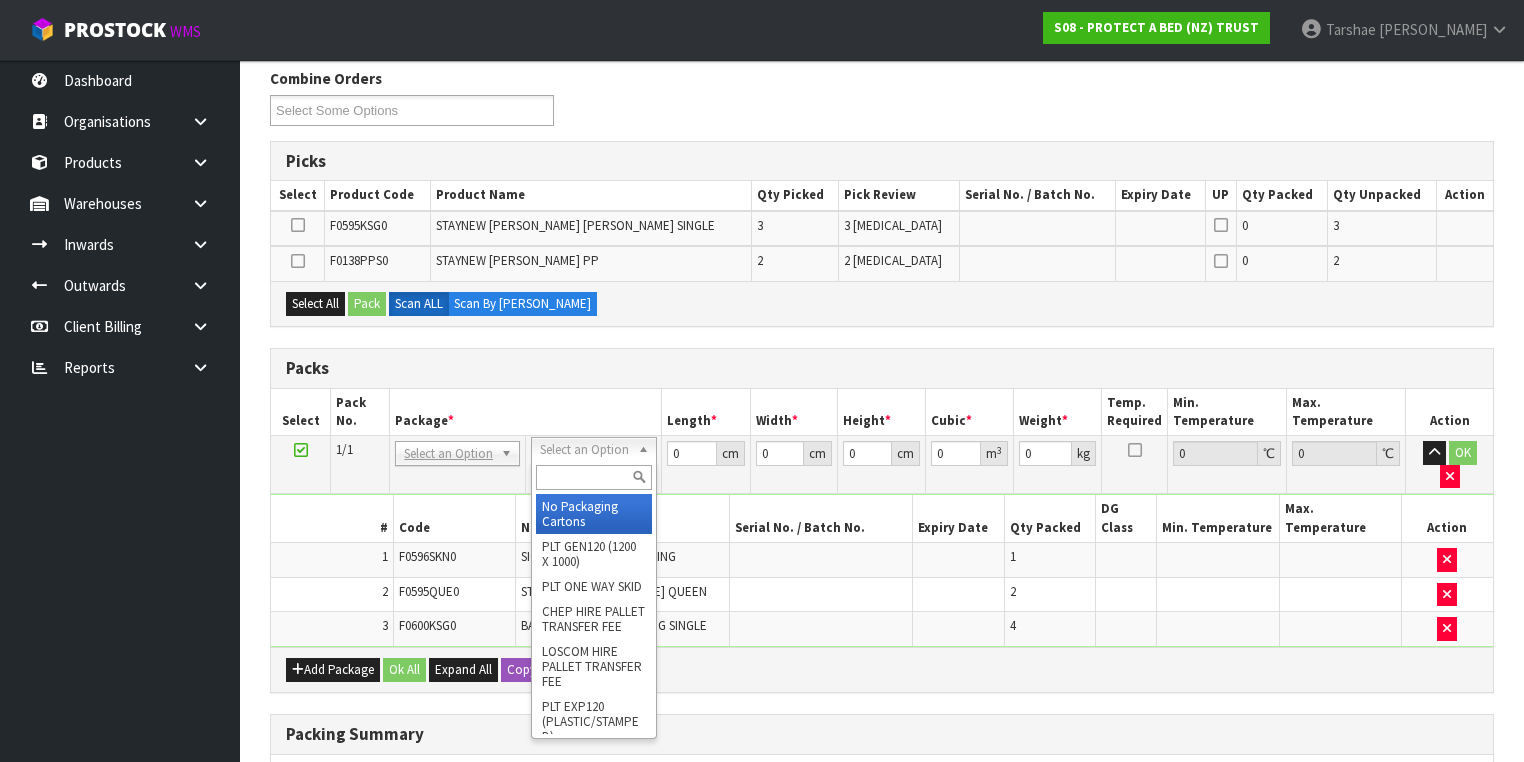 click at bounding box center [593, 477] 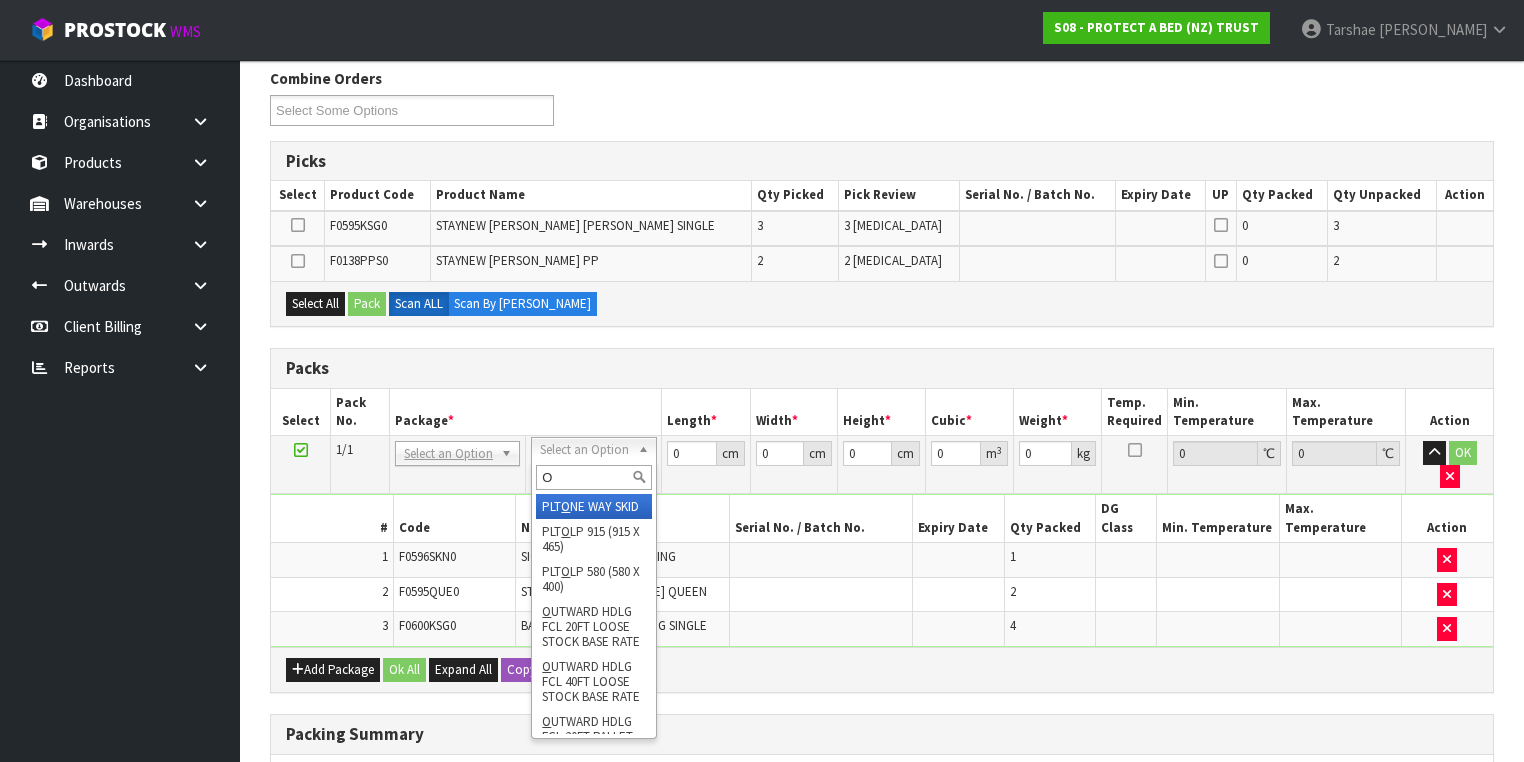 type on "OC" 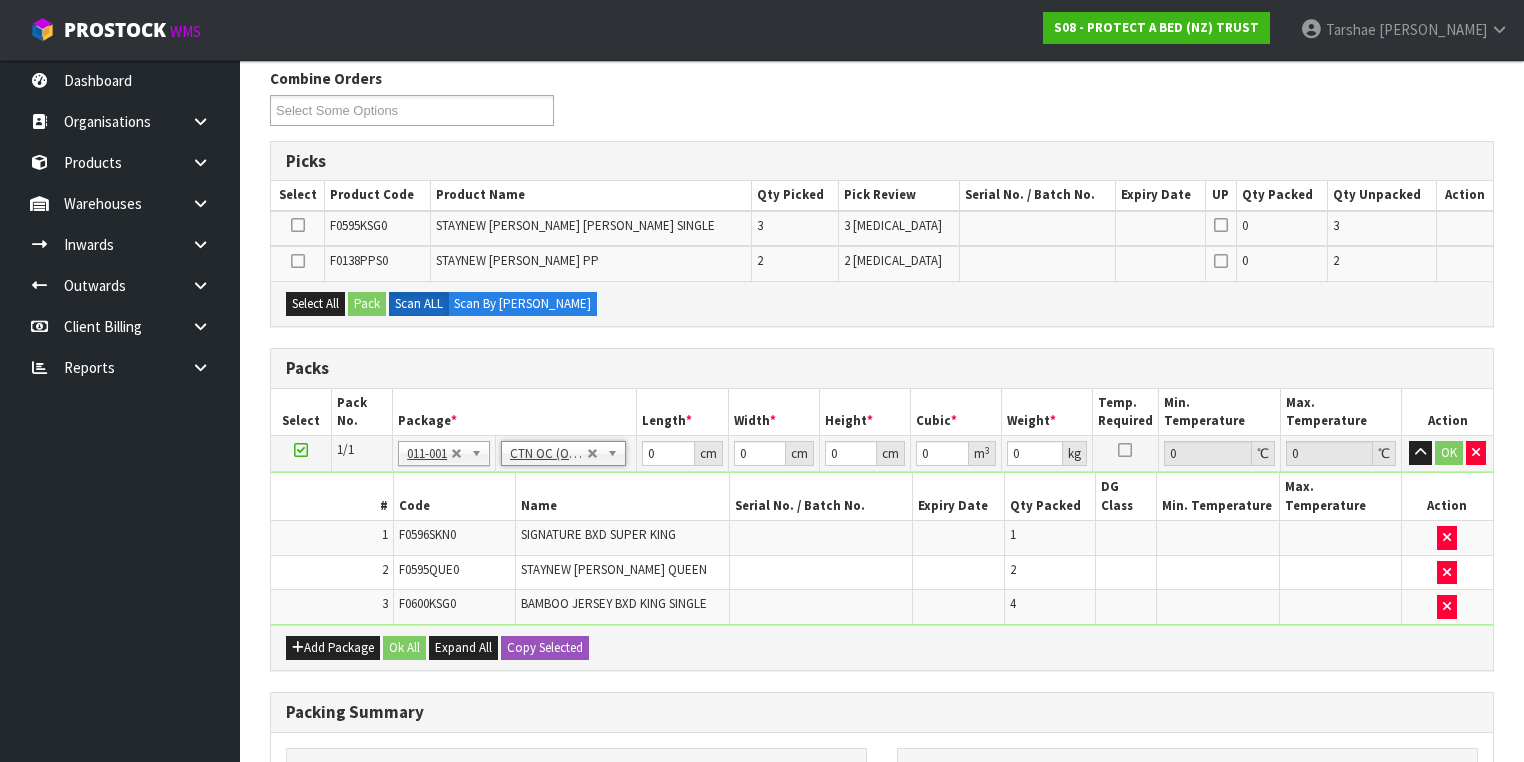 type on "6.36" 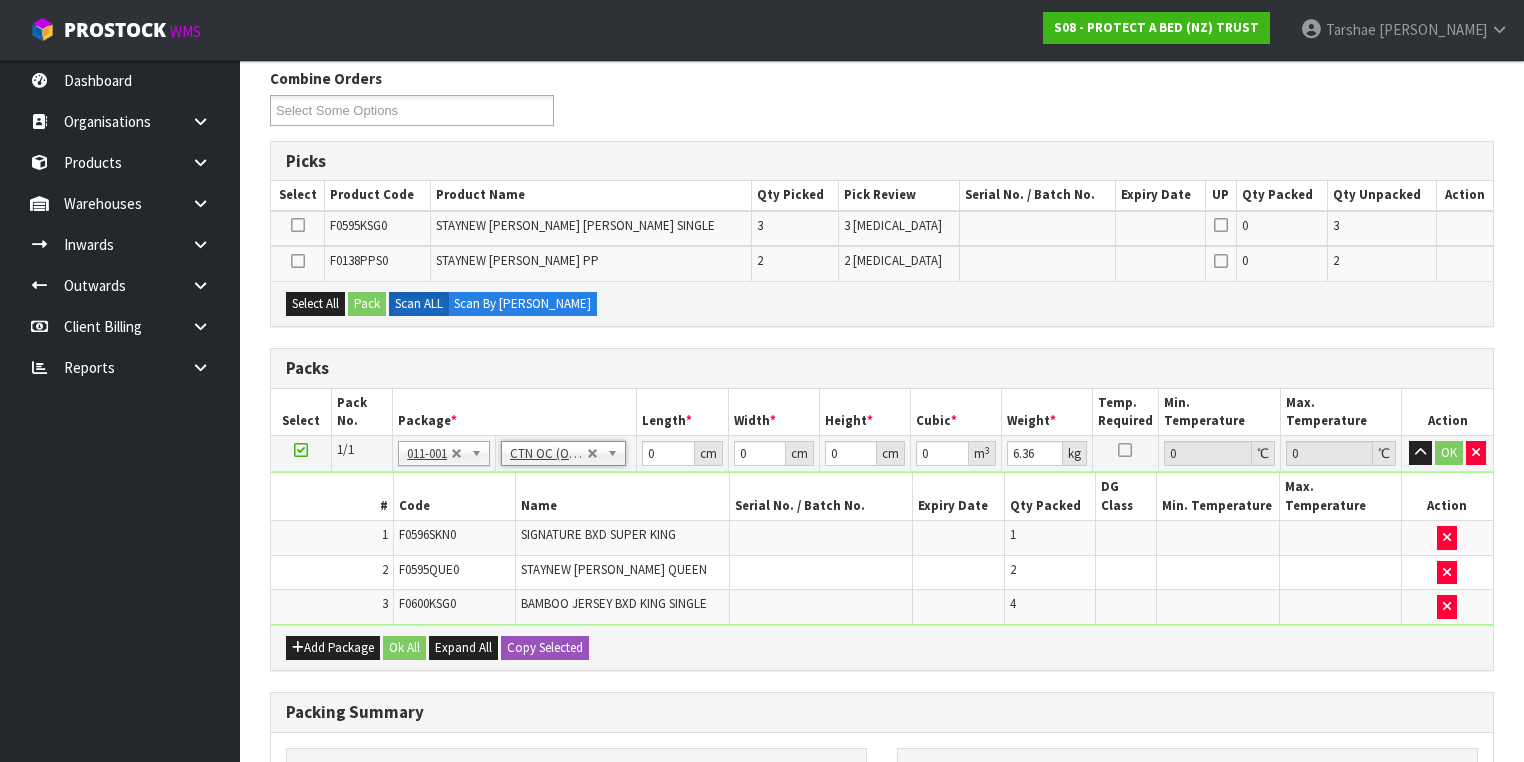 click on "Name" at bounding box center (622, 496) 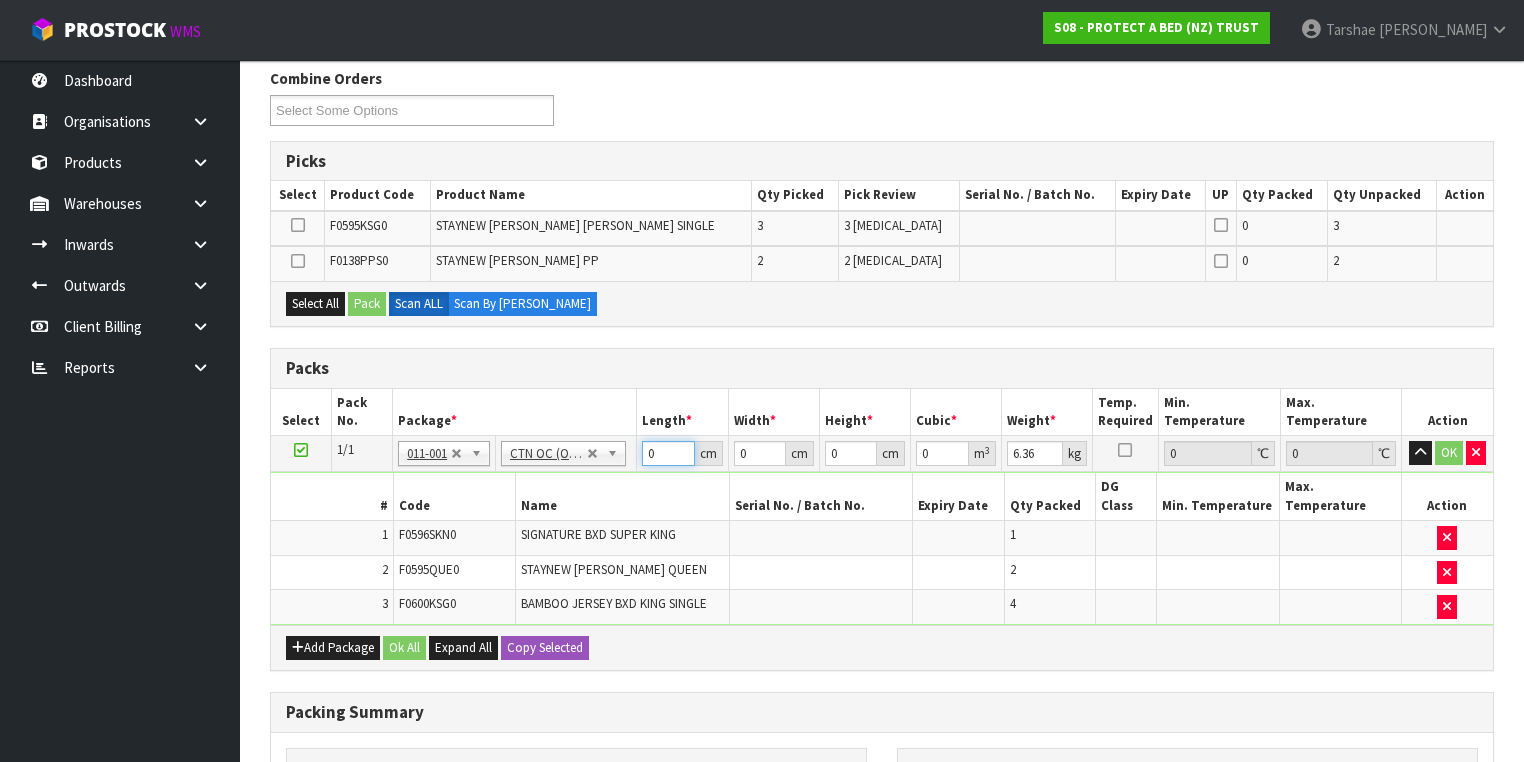 drag, startPoint x: 662, startPoint y: 443, endPoint x: 594, endPoint y: 436, distance: 68.359344 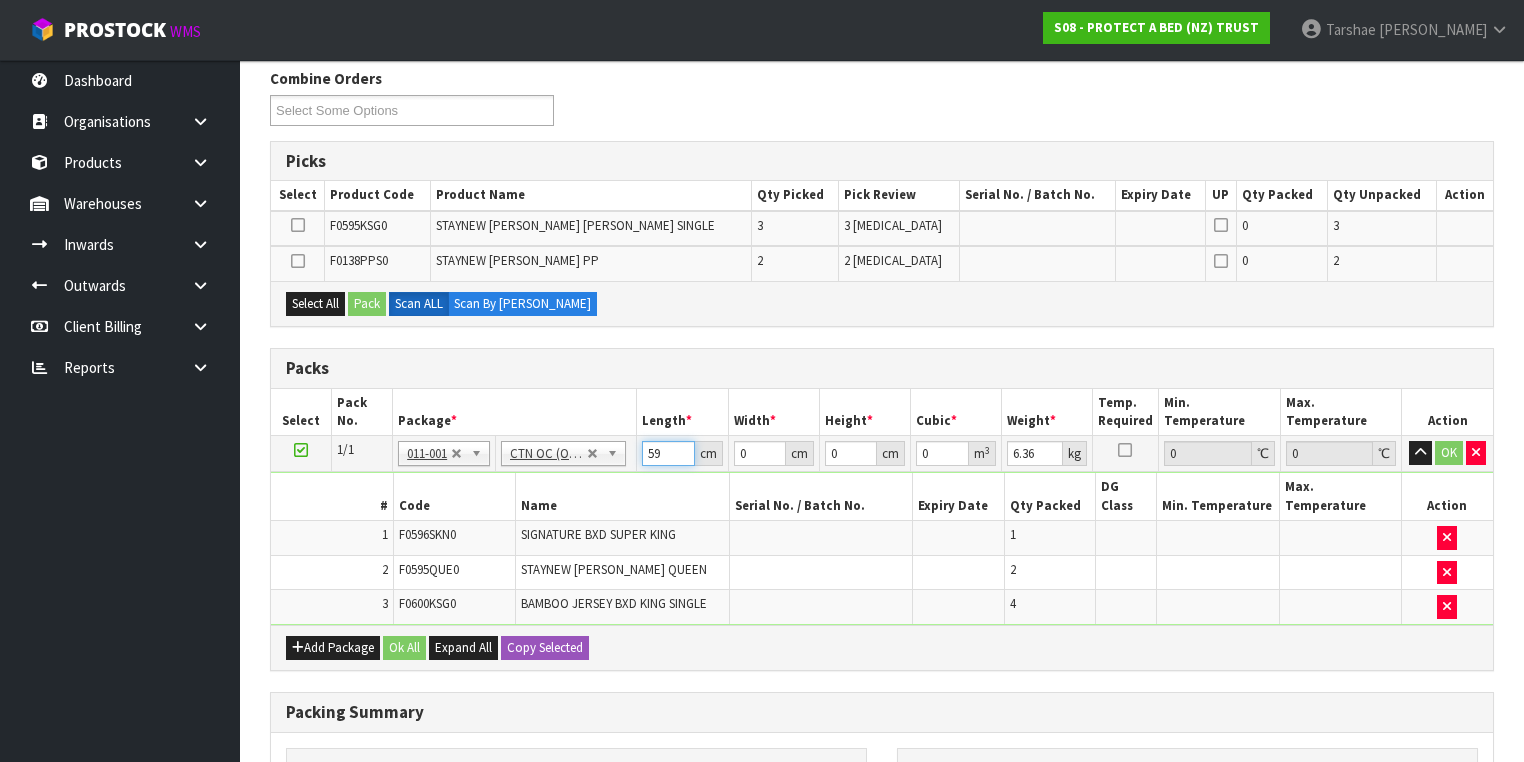 type on "59" 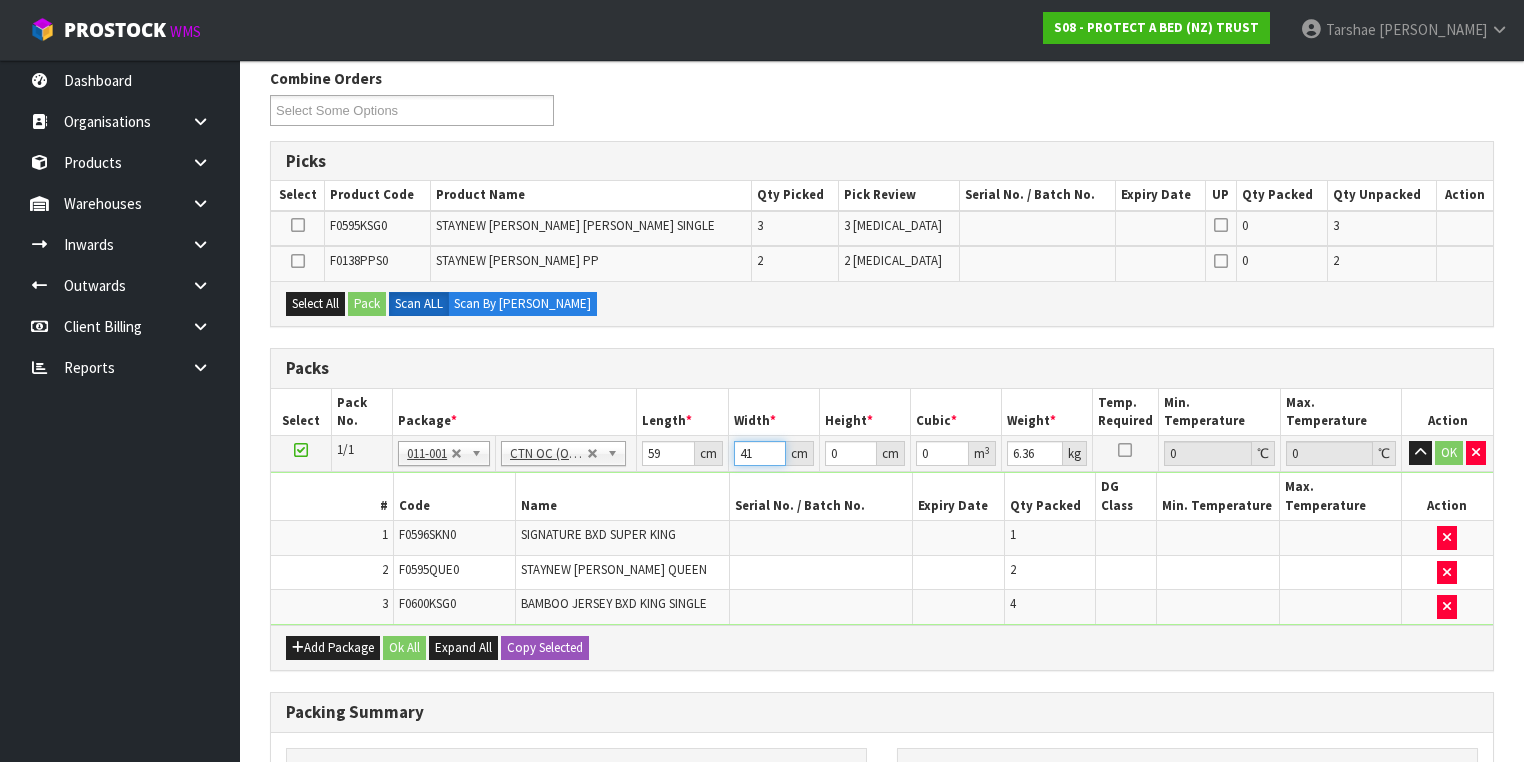 type on "41" 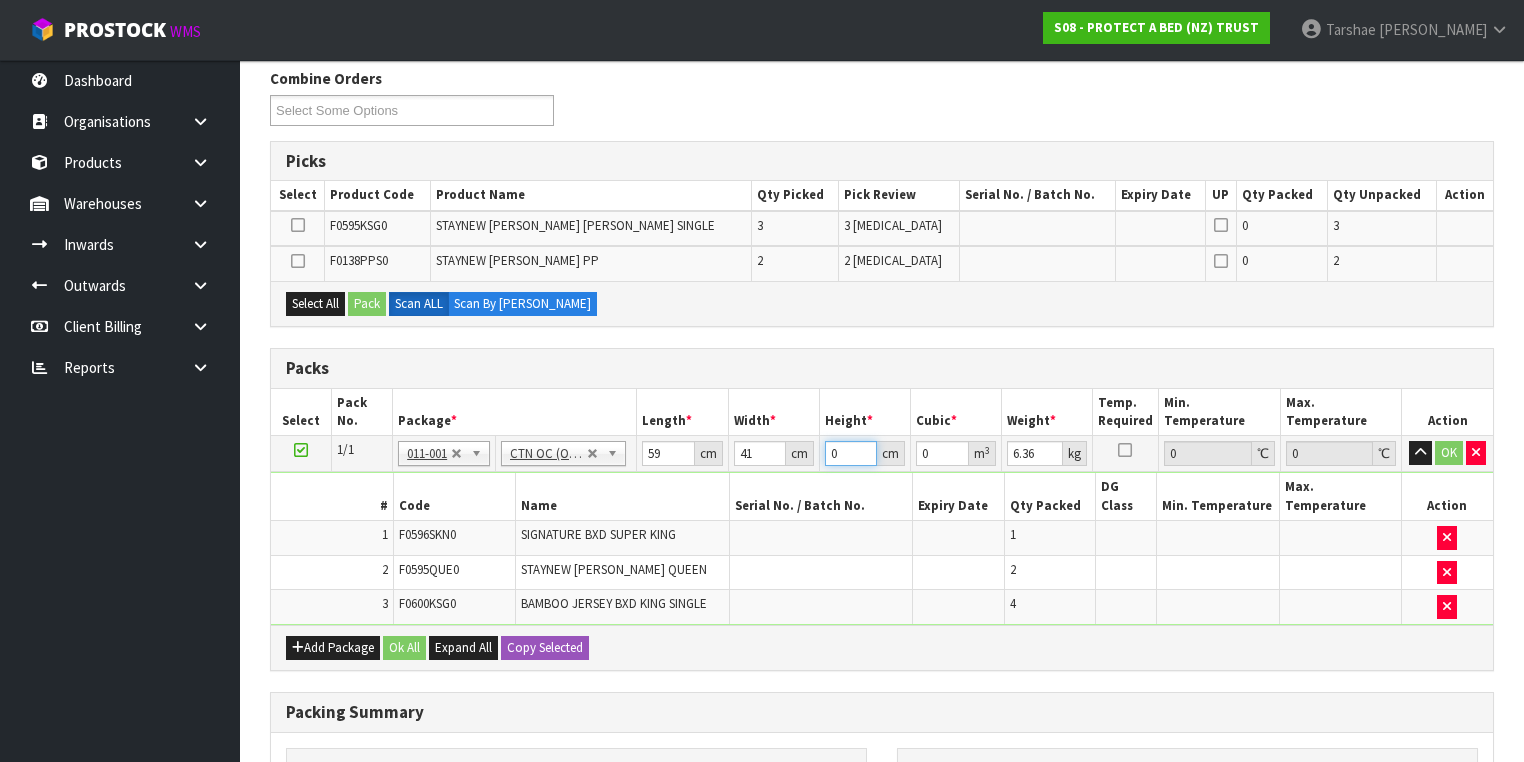 type on "3" 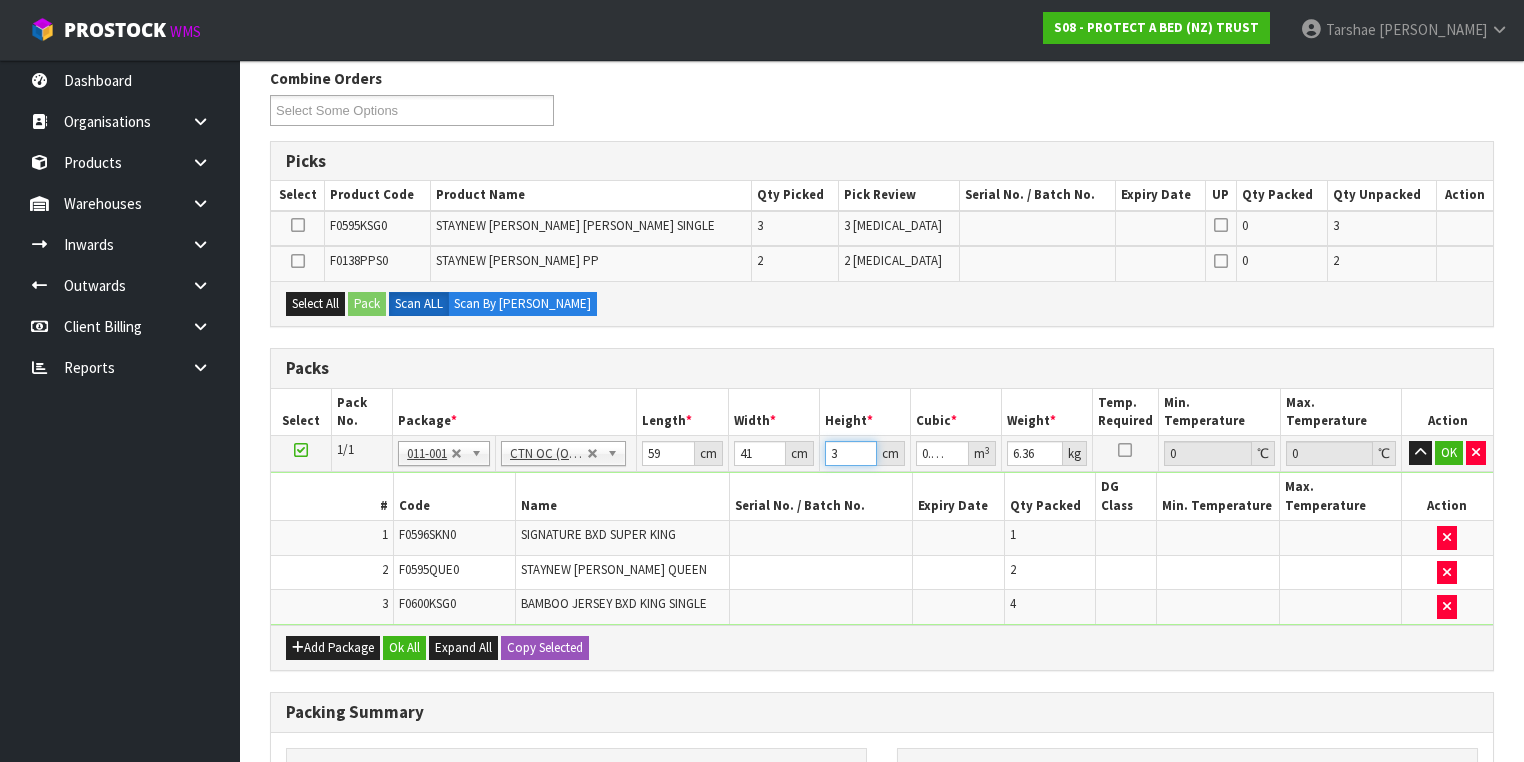 type on "32" 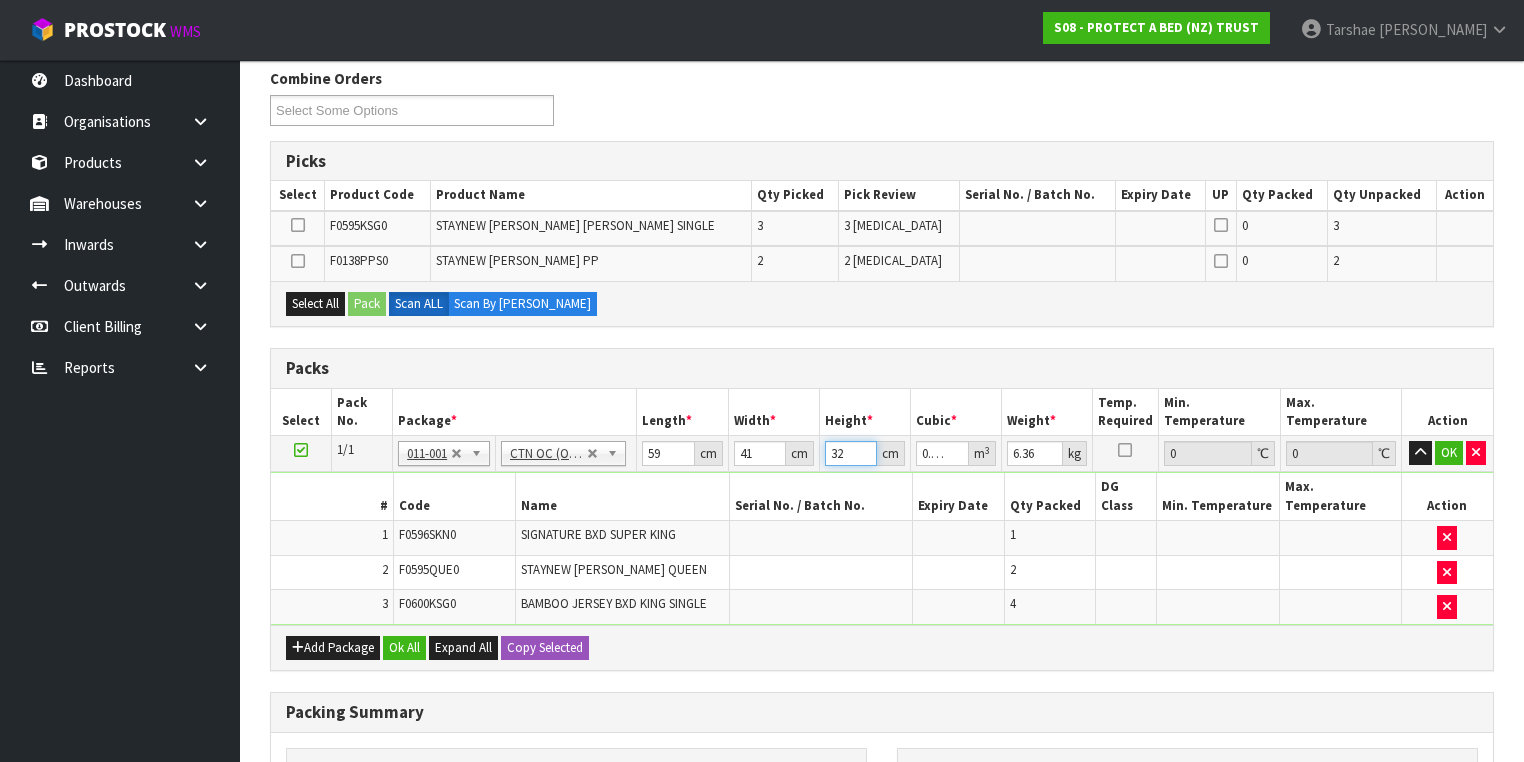 type on "32" 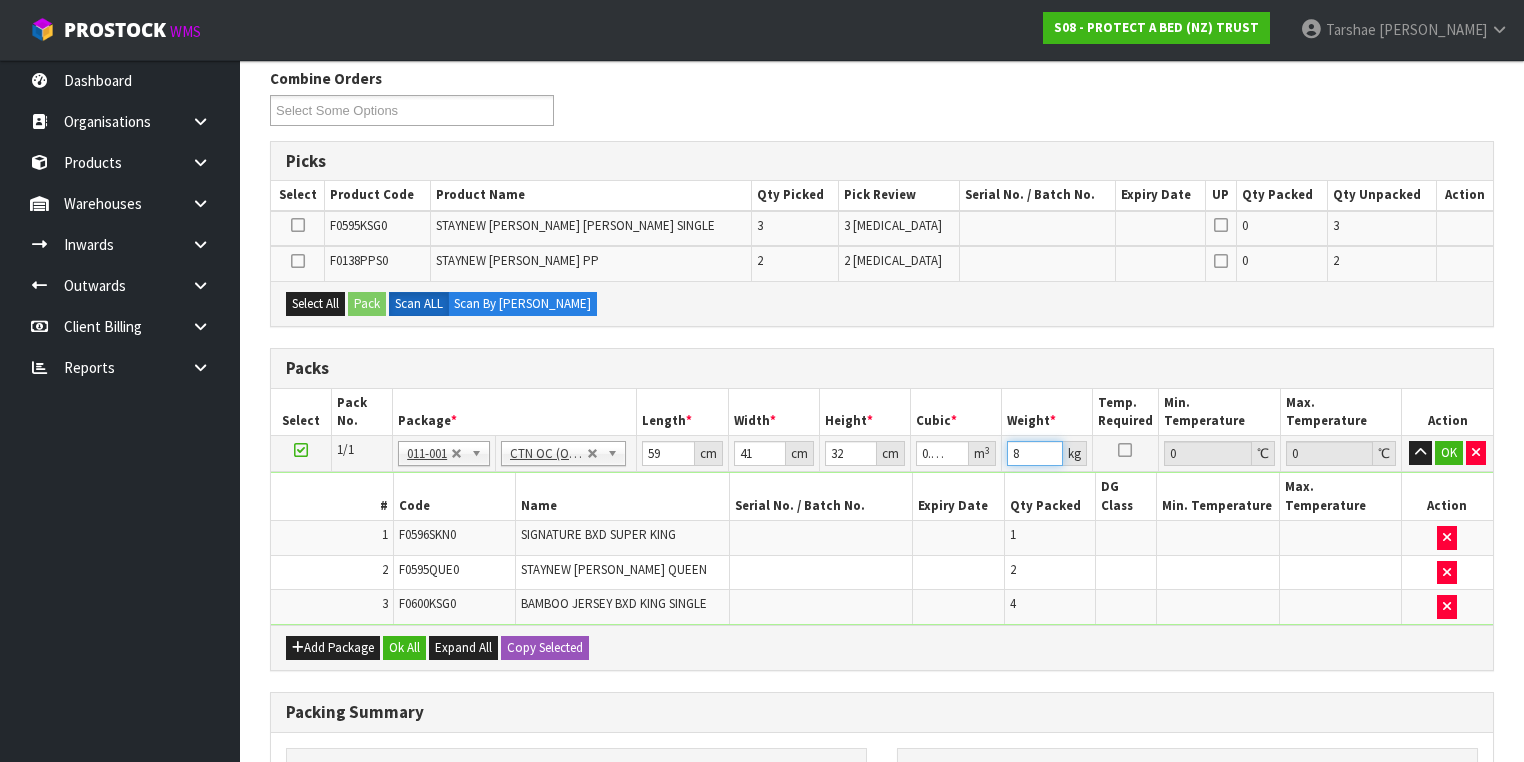 type on "8" 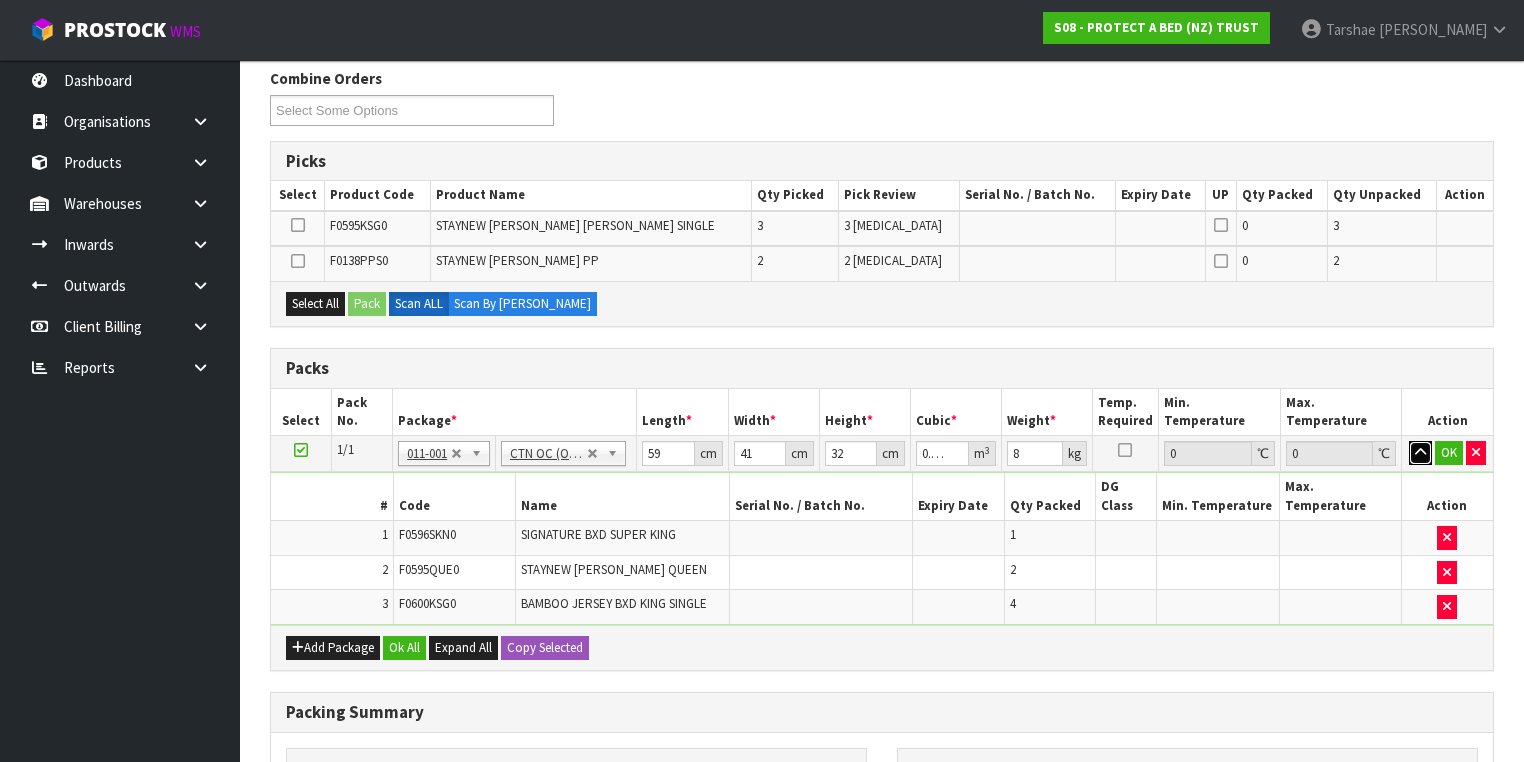 type 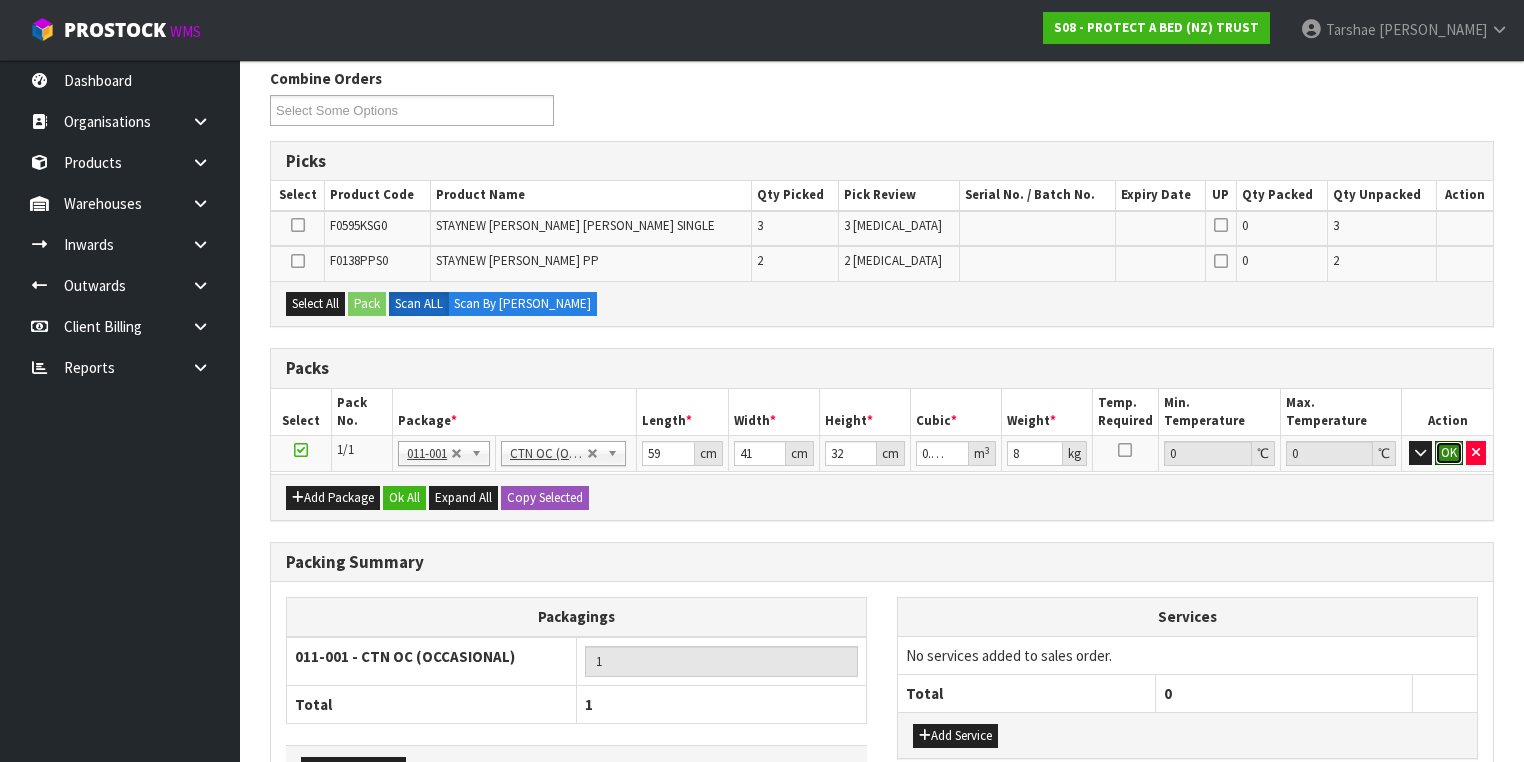 click on "OK" at bounding box center [1449, 453] 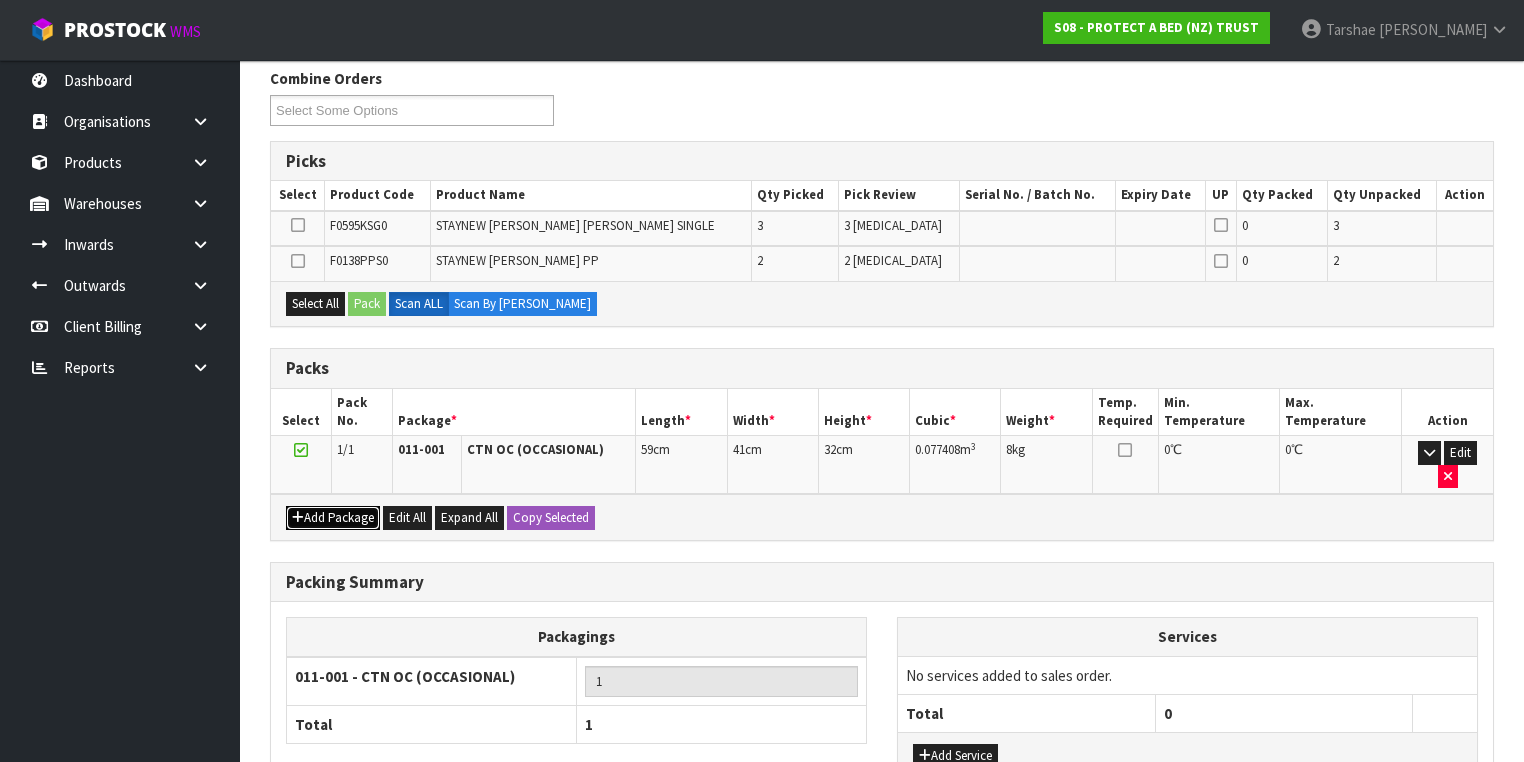 click on "Add Package" at bounding box center (333, 518) 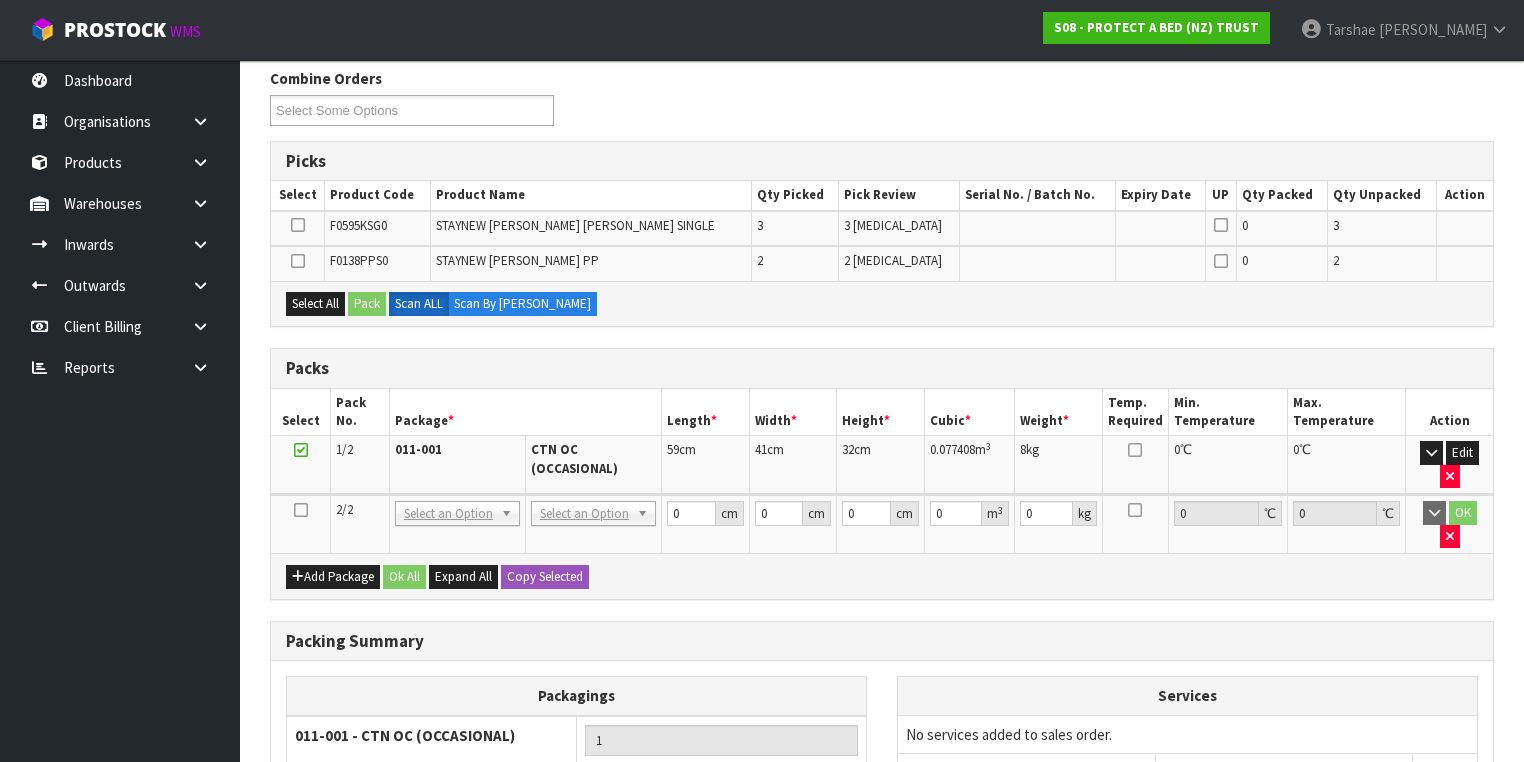 click at bounding box center [301, 510] 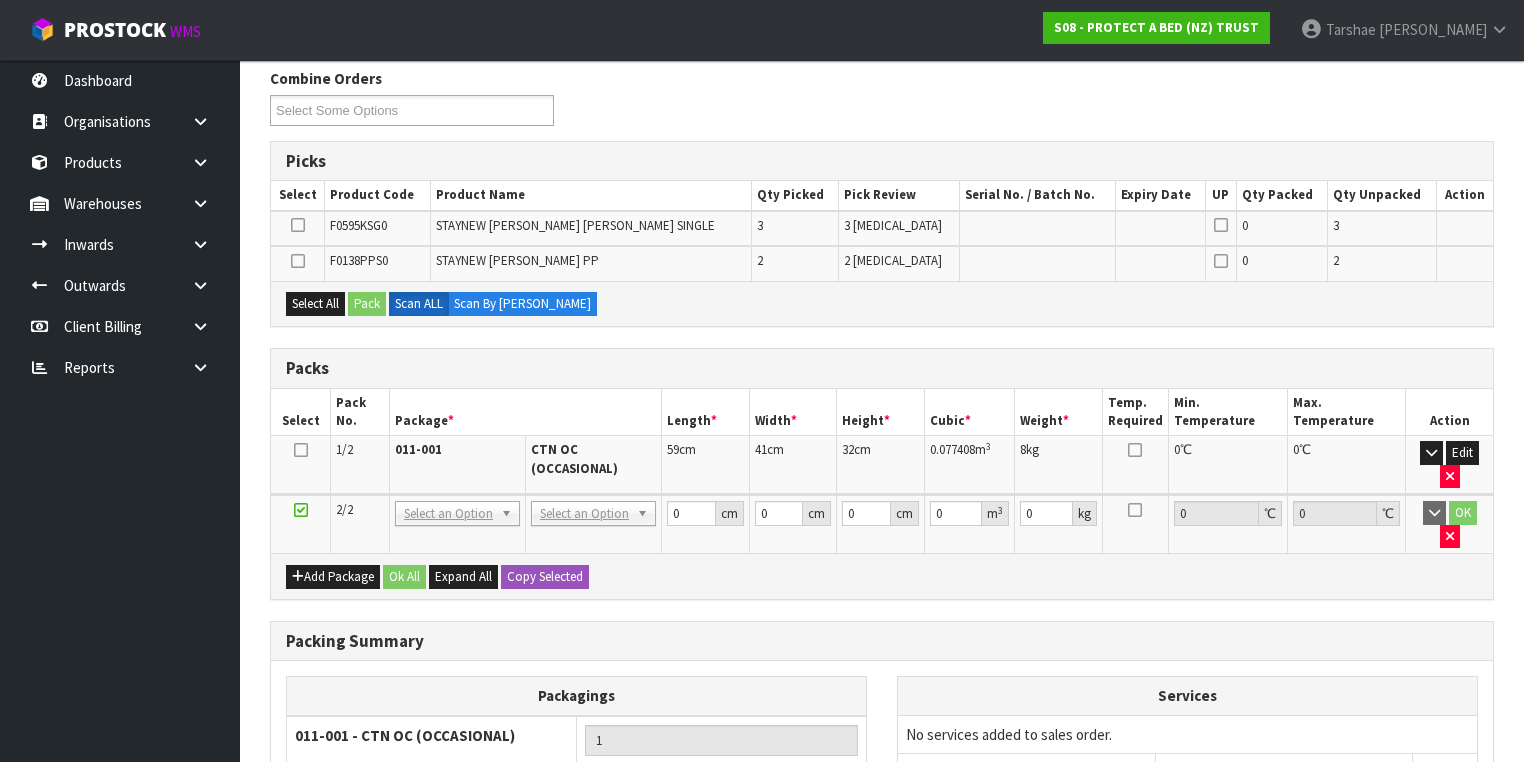 click on "2/2" at bounding box center (360, 524) 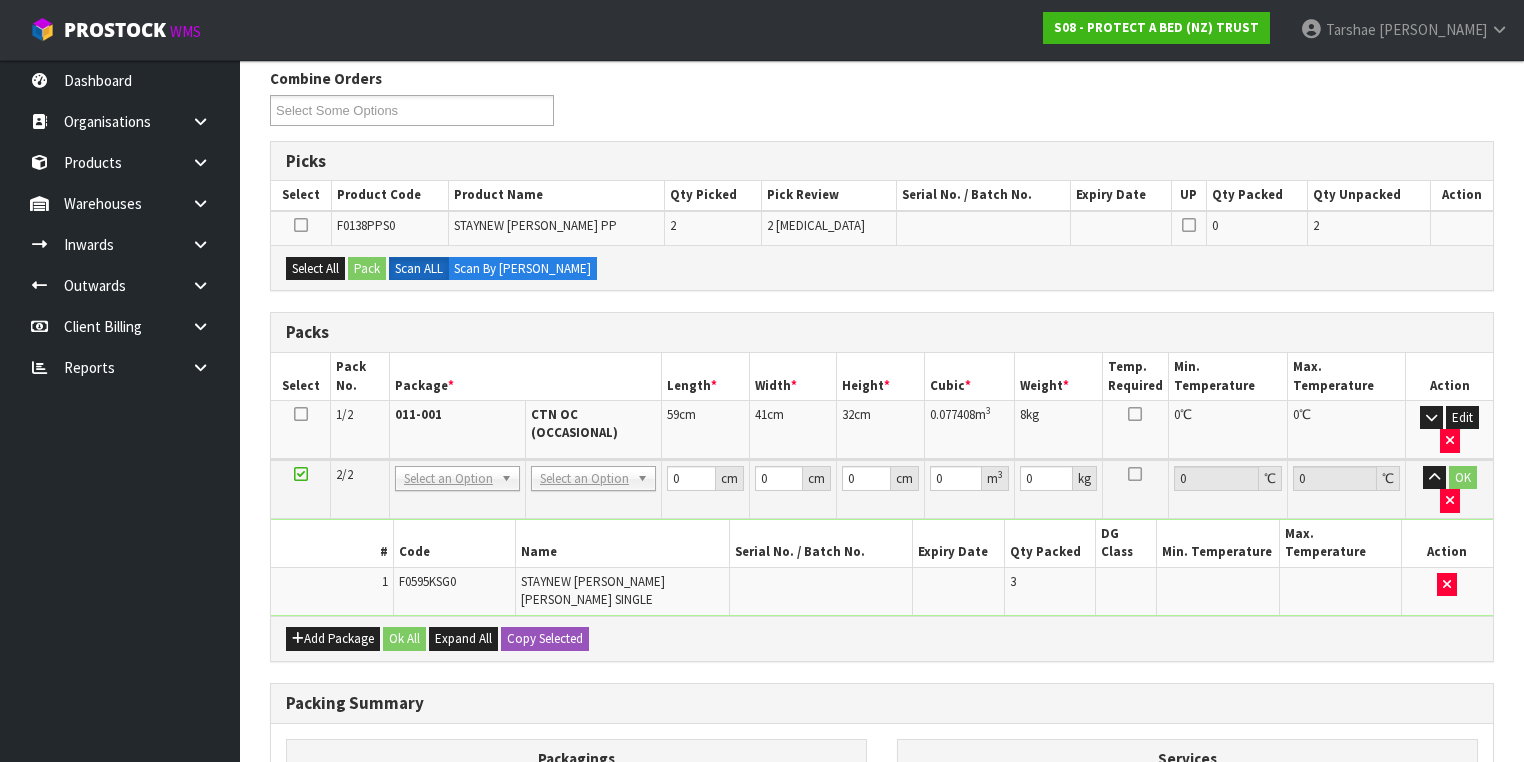 scroll, scrollTop: 0, scrollLeft: 0, axis: both 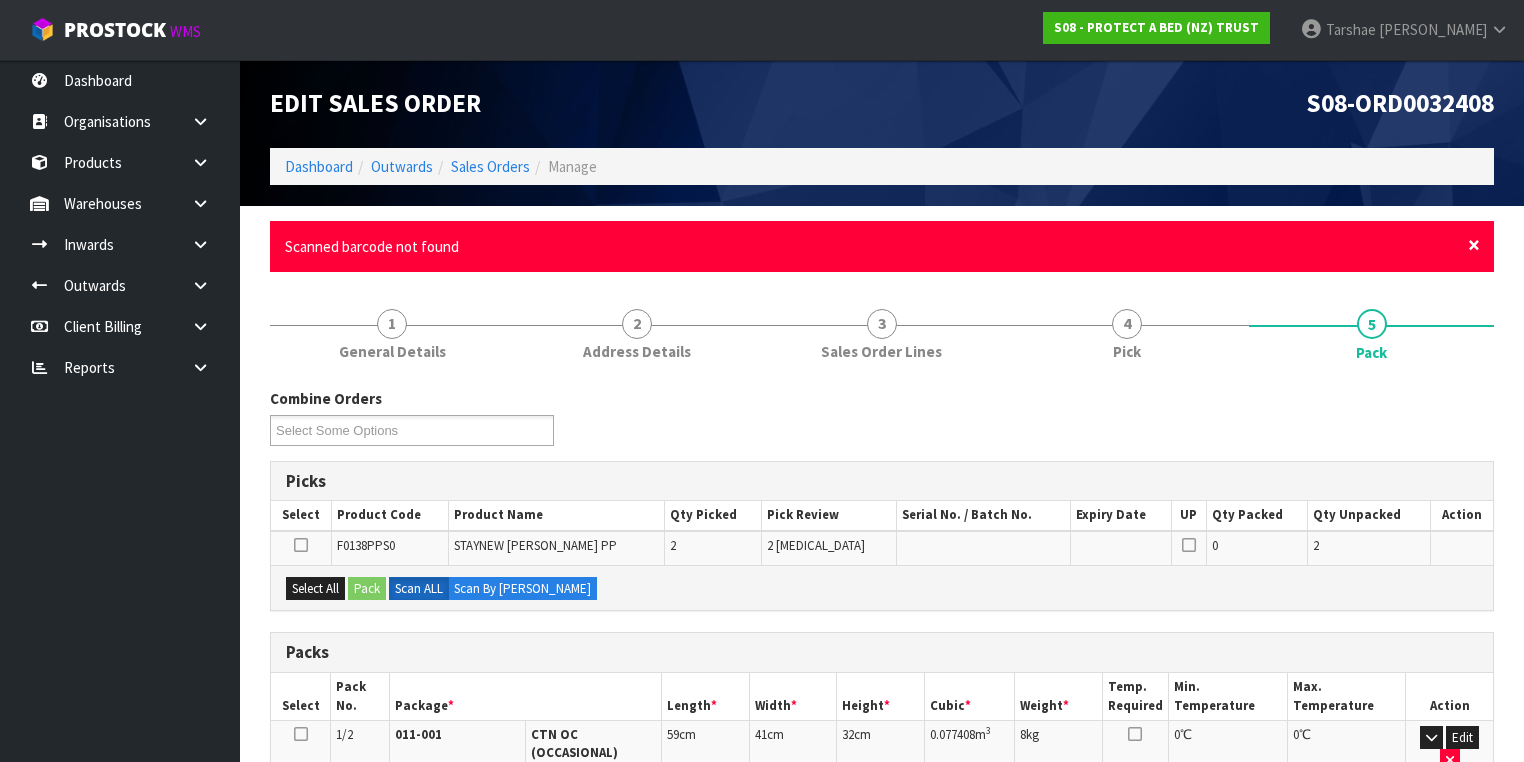 click on "×" at bounding box center [1474, 245] 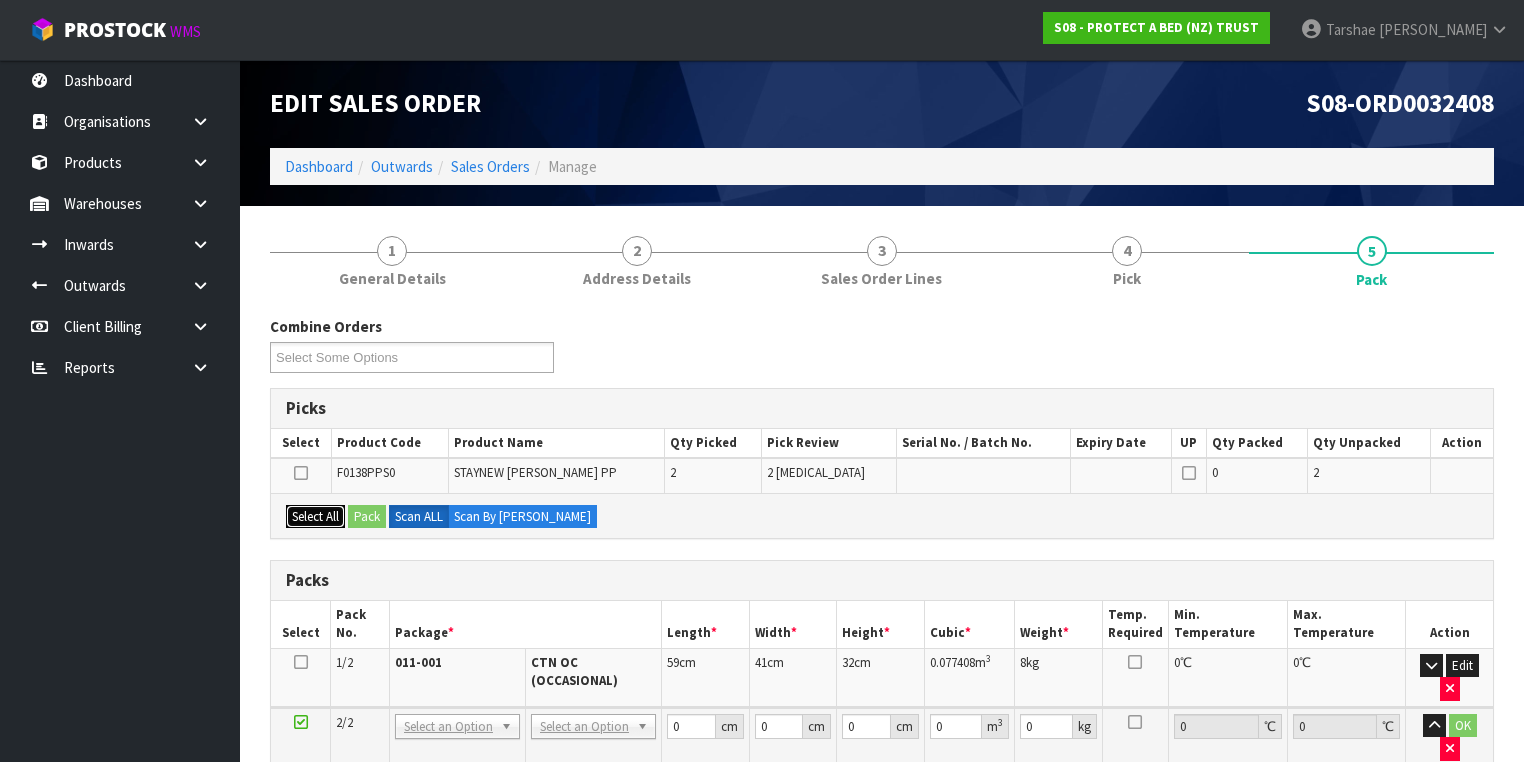 click on "Select All" at bounding box center [315, 517] 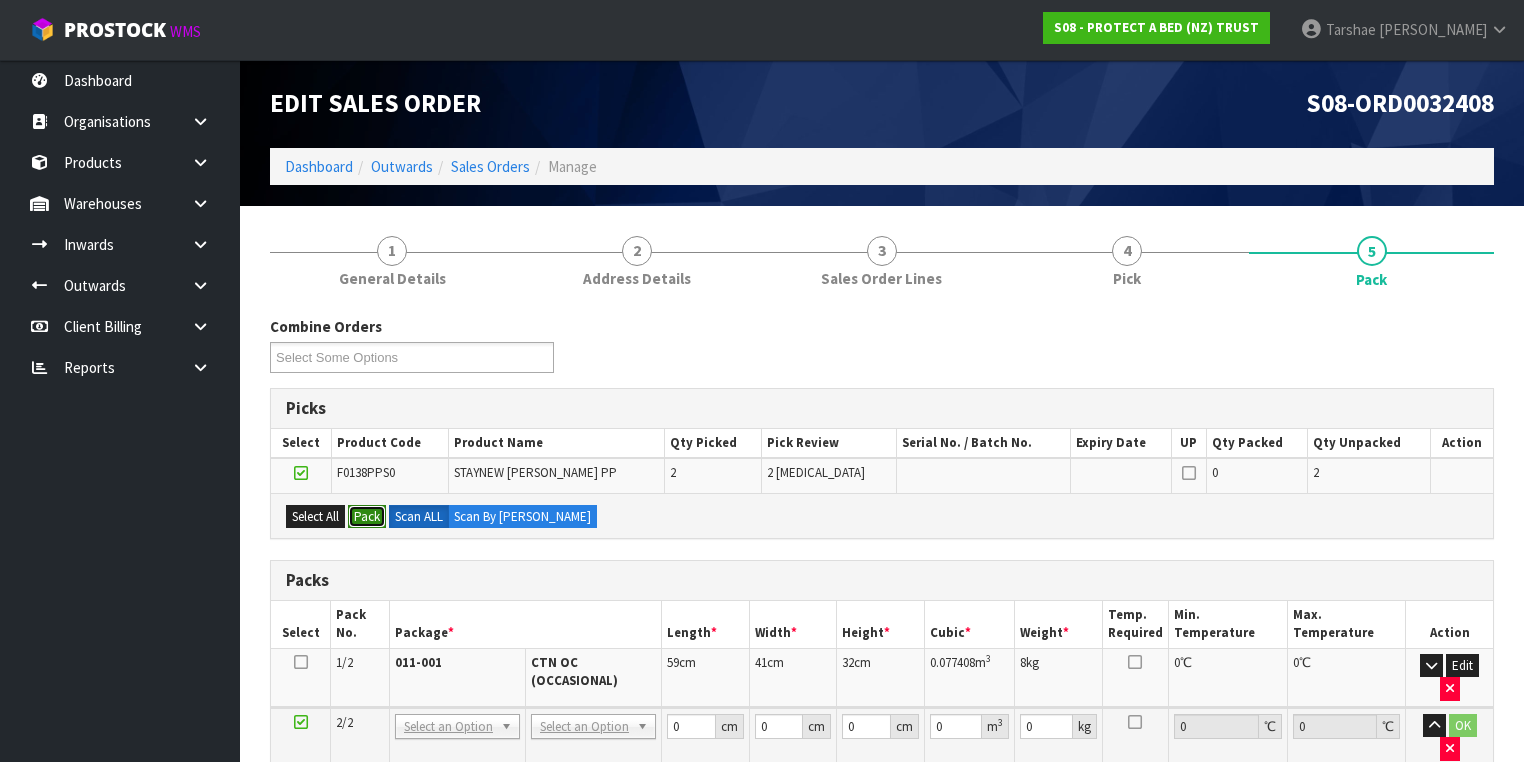 click on "Pack" at bounding box center (367, 517) 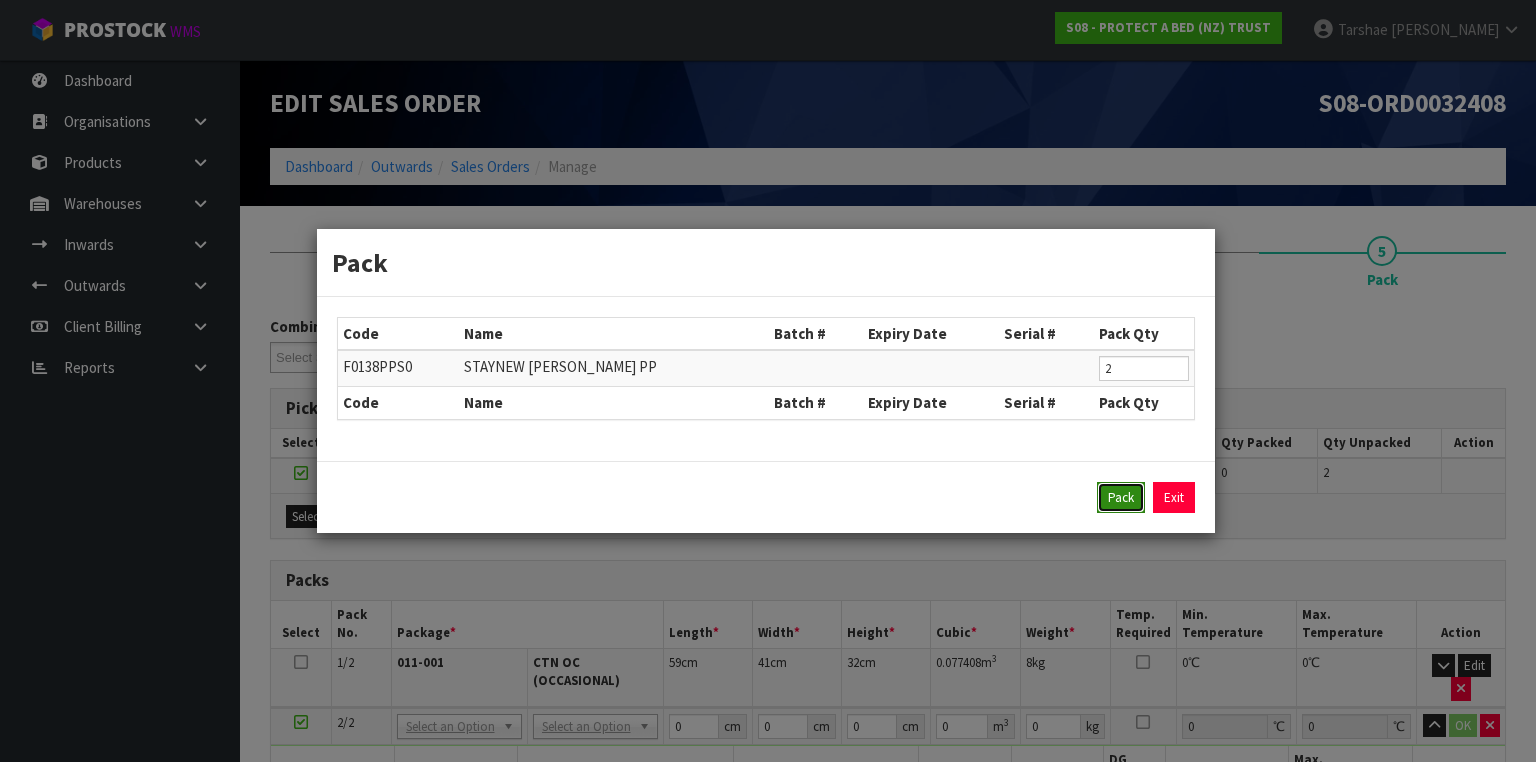 click on "Pack" at bounding box center (1121, 498) 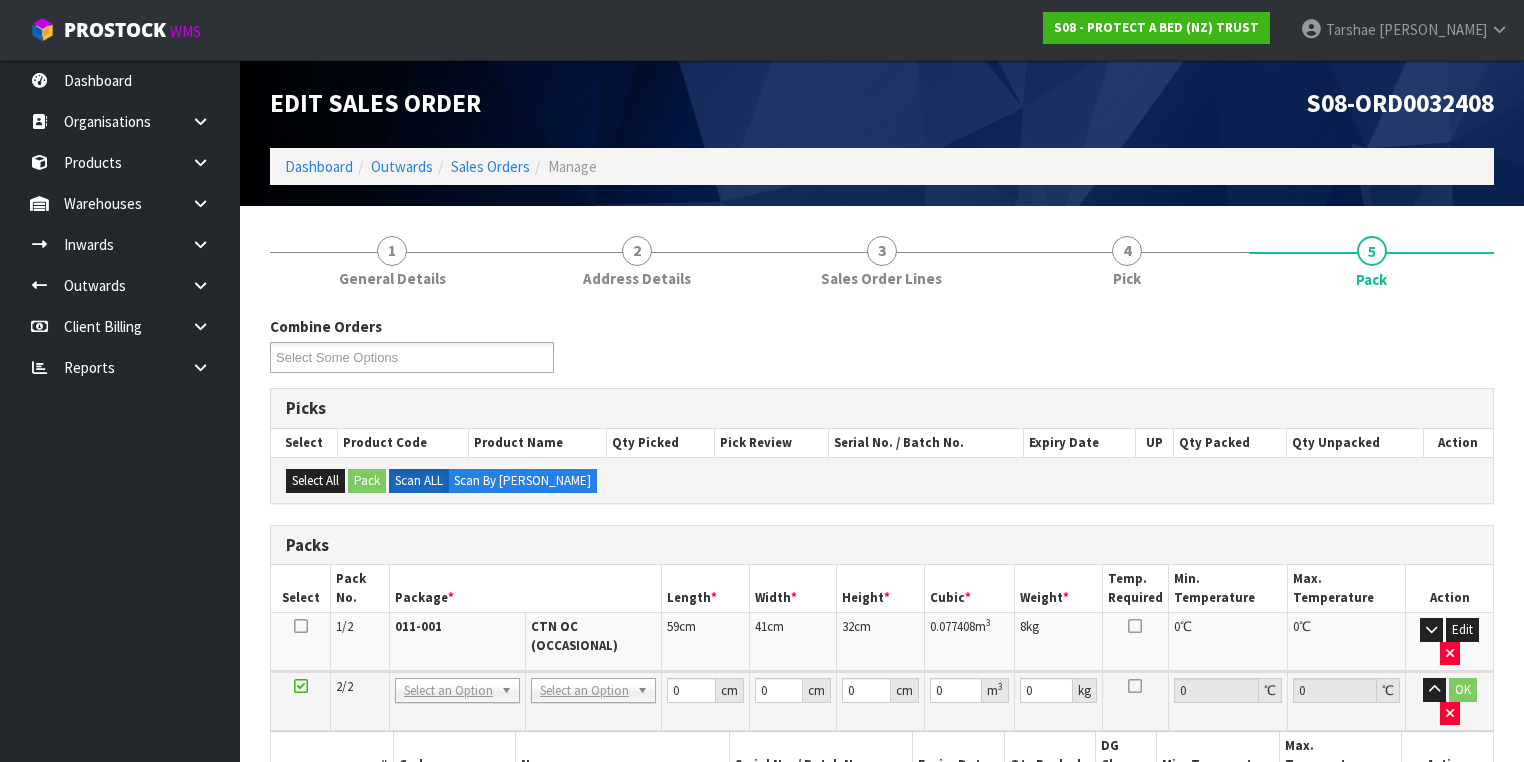 click on "No Packaging Cartons PLT GEN120 (1200 X 1000) PLT ONE WAY SKID CHEP HIRE PALLET TRANSFER FEE LOSCOM HIRE PALLET TRANSFER FEE PLT EXP120 (PLASTIC/STAMPED) PLT BESPOKE PLT UNIFORM RETURNABLE CWL PALLET PLT TUFF1000 (1000 X 450) PLT VAL400 (400 X 400) RETURNABLE CLIENT PALLET PLT OLP 915 (915 X 465) PLT OLP 580 (580 X 400) CHEP HIRE PALLET ACCOUNT FEE PER WEEK OUTWARD HDLG FCL 20FT LOOSE STOCK BASE RATE OUTWARD HDLG FCL 40FT LOOSE STOCK BASE RATE OUTWARD HDLG FCL 20FT PALLET ONLY BASE RATE OUTWARD HDLG FCL 40FT PALLET ONLY BASE RATE CTN OC (OCCASIONAL) CTN0 - (000-0NI) 190 X 150 X 155 CTN00 - (000-00NI) 154 X 142 X 102 CTN1 - (000-01NI) 255 X 205 X 150 CTN2 - (000-02NI) 250 X 250 X 200 CTN3 - (000-03NI) 340 X 255 X 305 CTN4 - (000-04NI) 405 X 255 X 255 CTN5 - (000-05NI) 430 X 330 X 255 CTN6 - (000-06NI) 455 X 305 X 305 CTN7 - (000-07NI) 455 X 455 X 350 CTN8 - (000-08NI) 510 X 380 X 280 CTN9 - (000-09NI) 510 X 380 X 585 CTN9 AC30C - (000-9NI30C) 511 X 380 X 585 CTN10 - (000-10NI) 610 X 290 X 290 PLYBOARD" at bounding box center (593, 701) 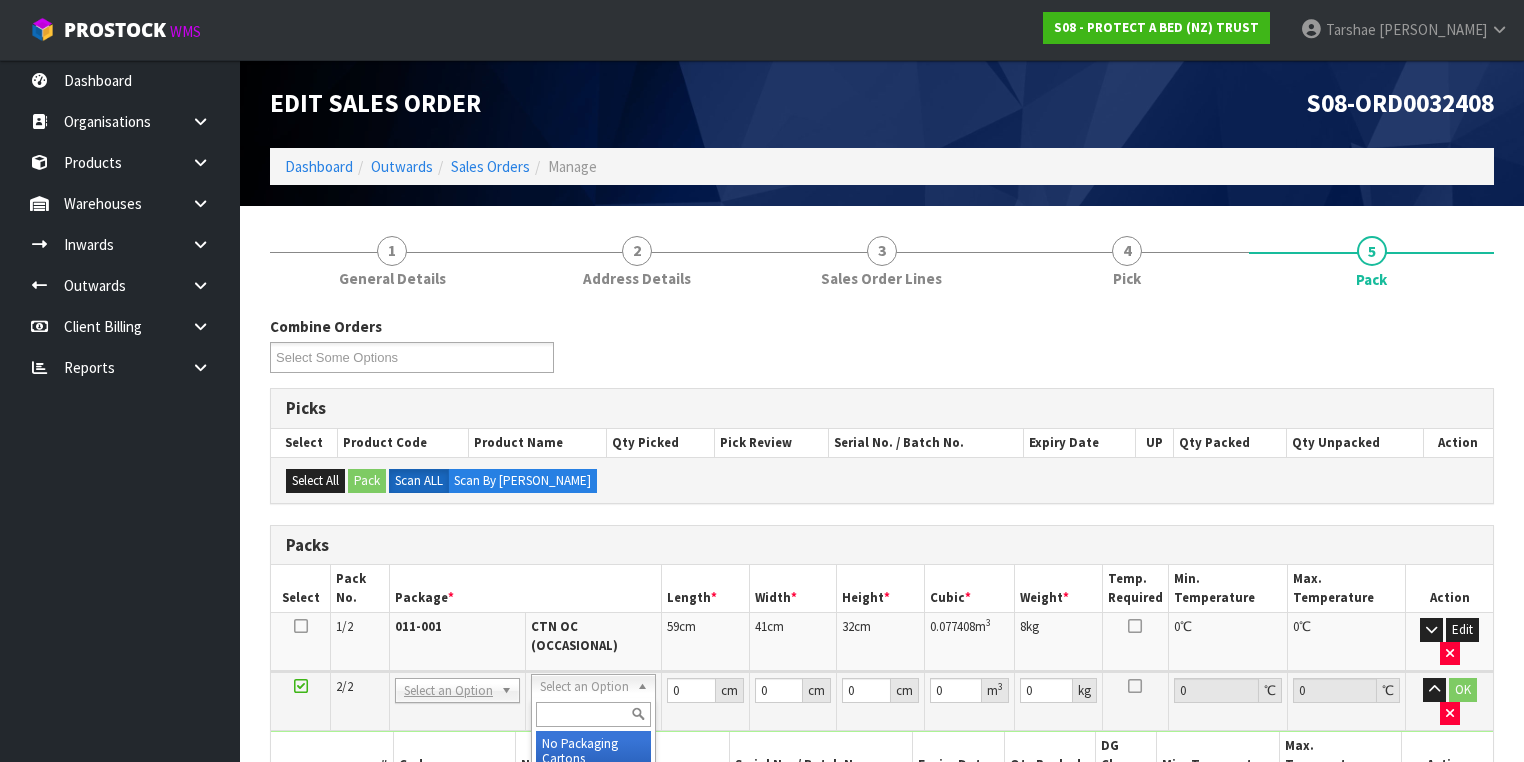 click at bounding box center [593, 714] 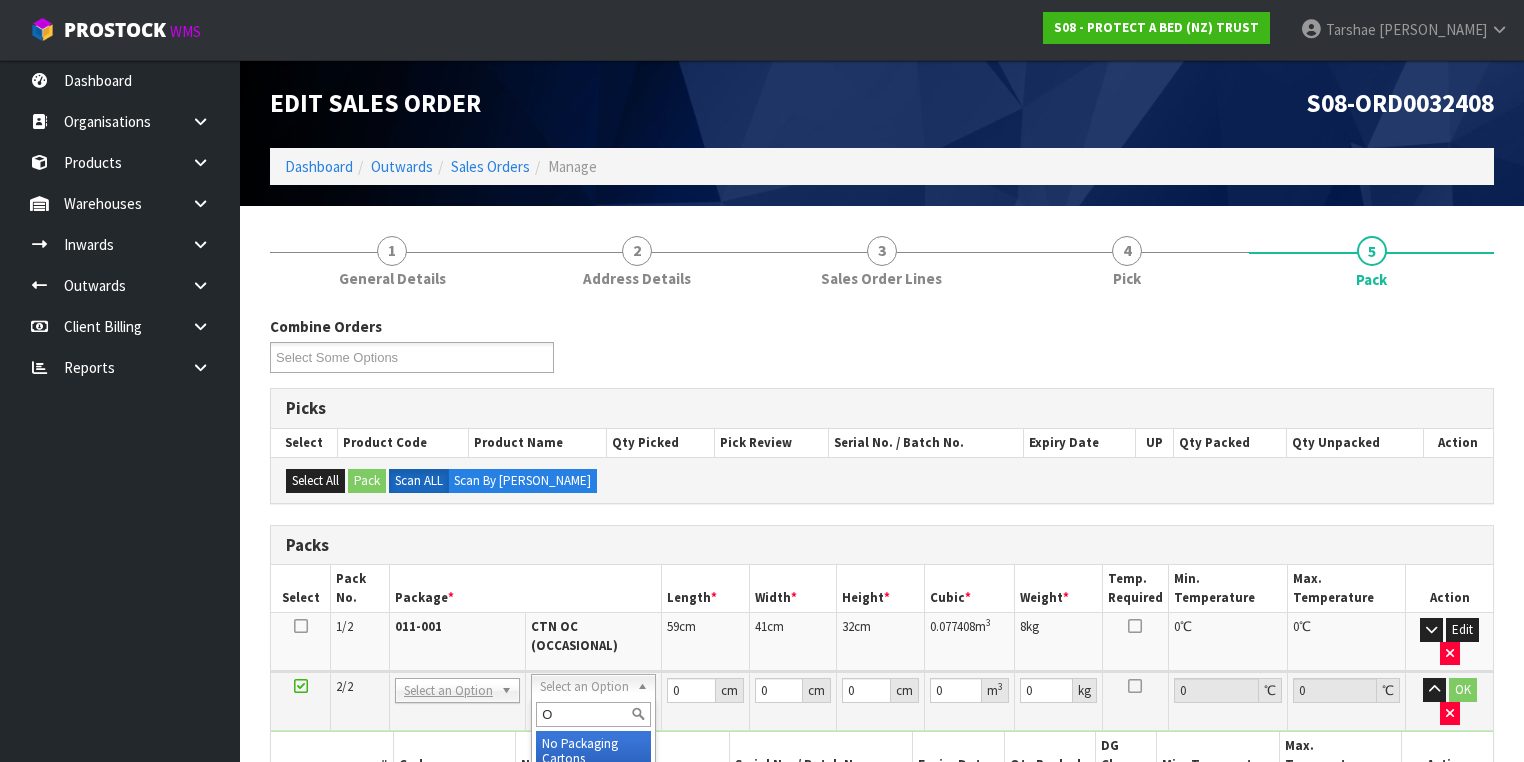 type on "OC" 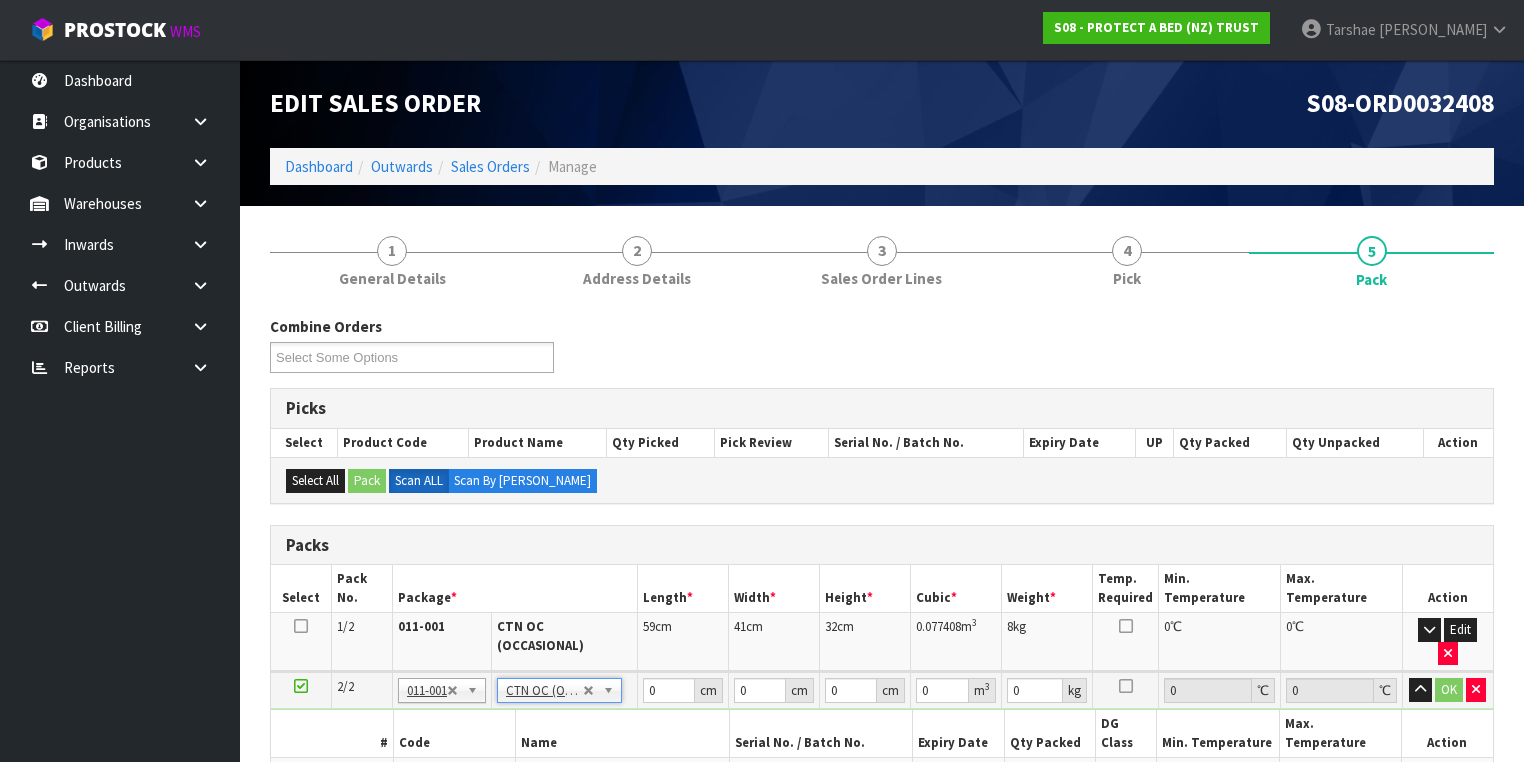 type on "2" 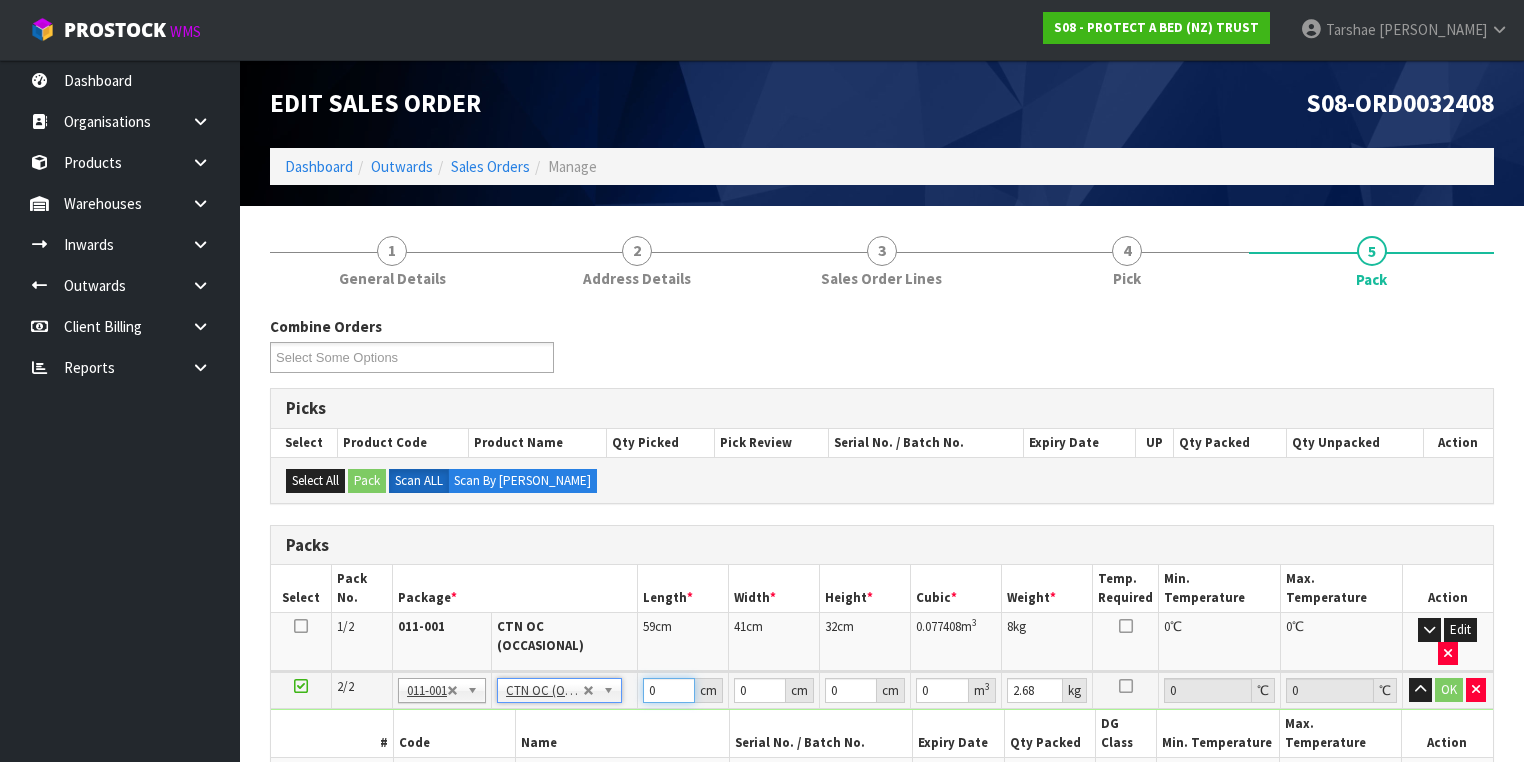 drag, startPoint x: 647, startPoint y: 659, endPoint x: 632, endPoint y: 660, distance: 15.033297 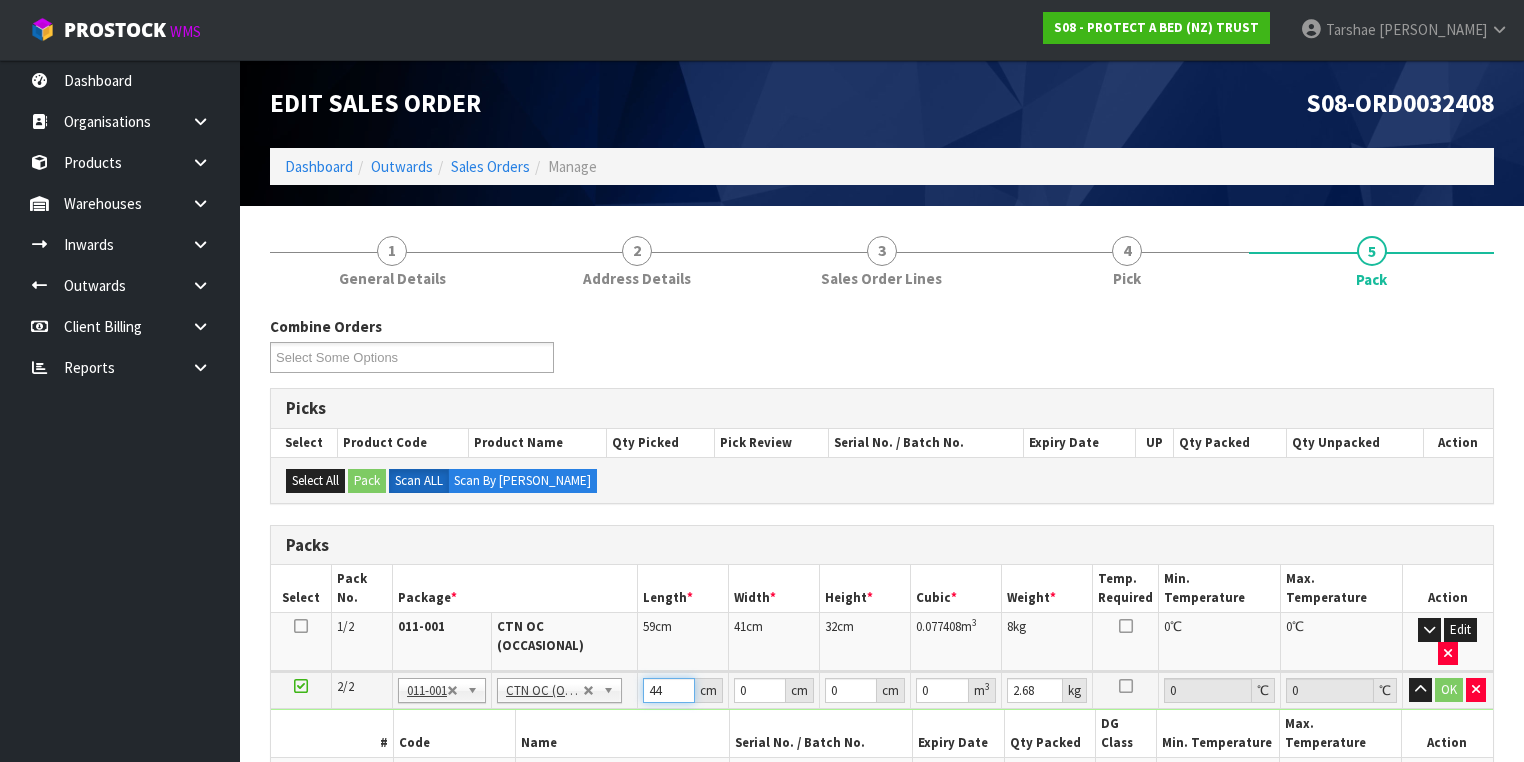 type on "44" 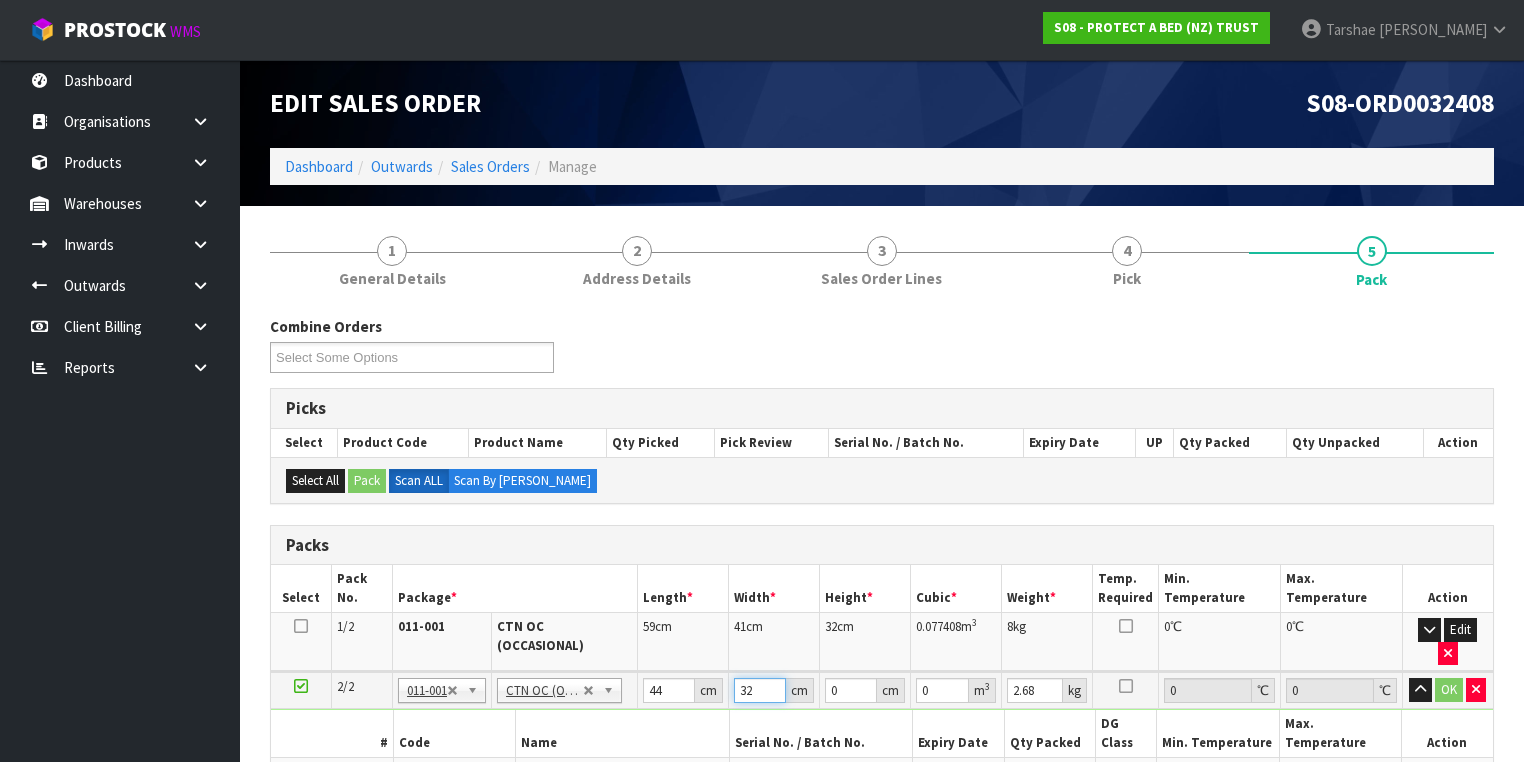 type on "32" 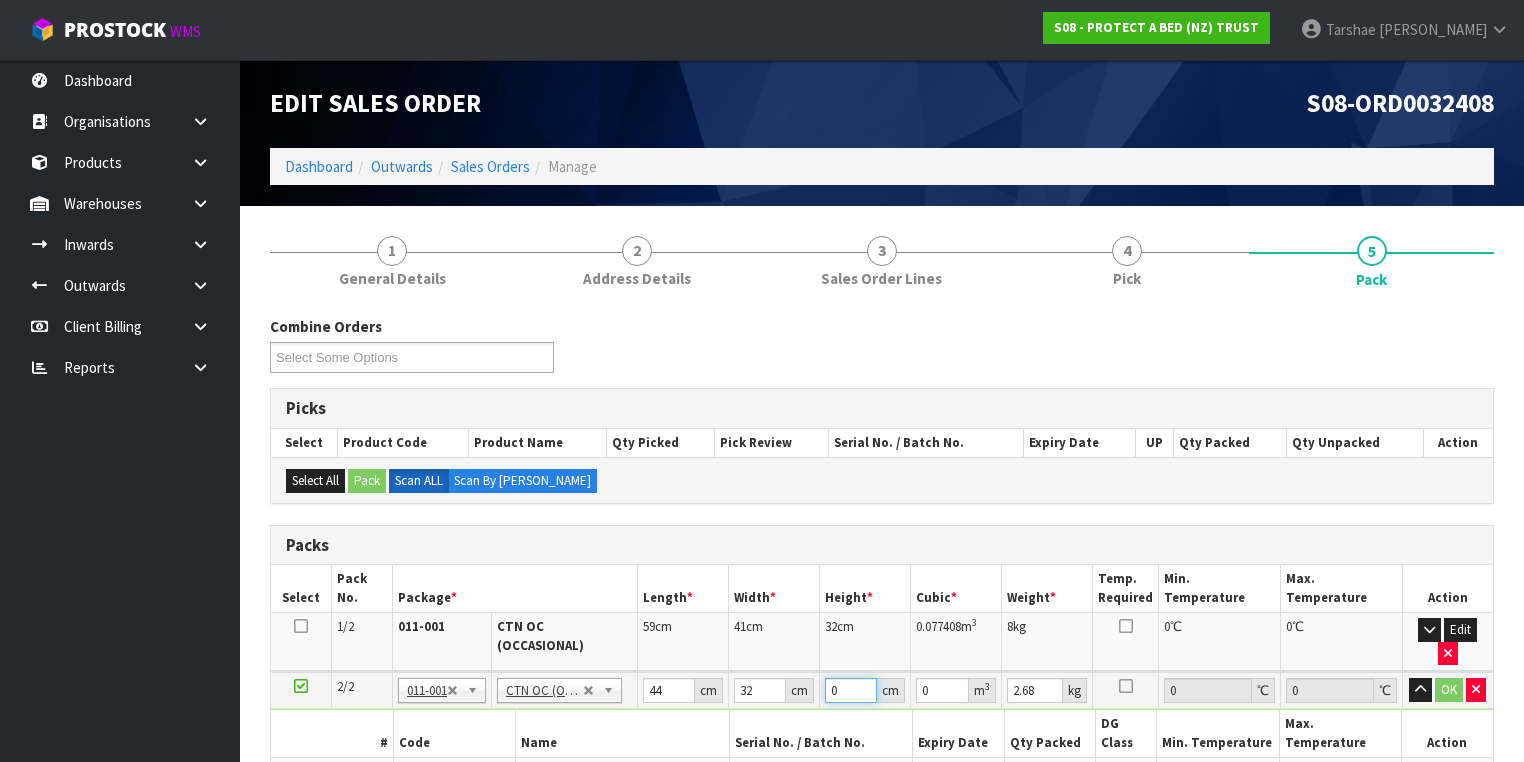 type on "3" 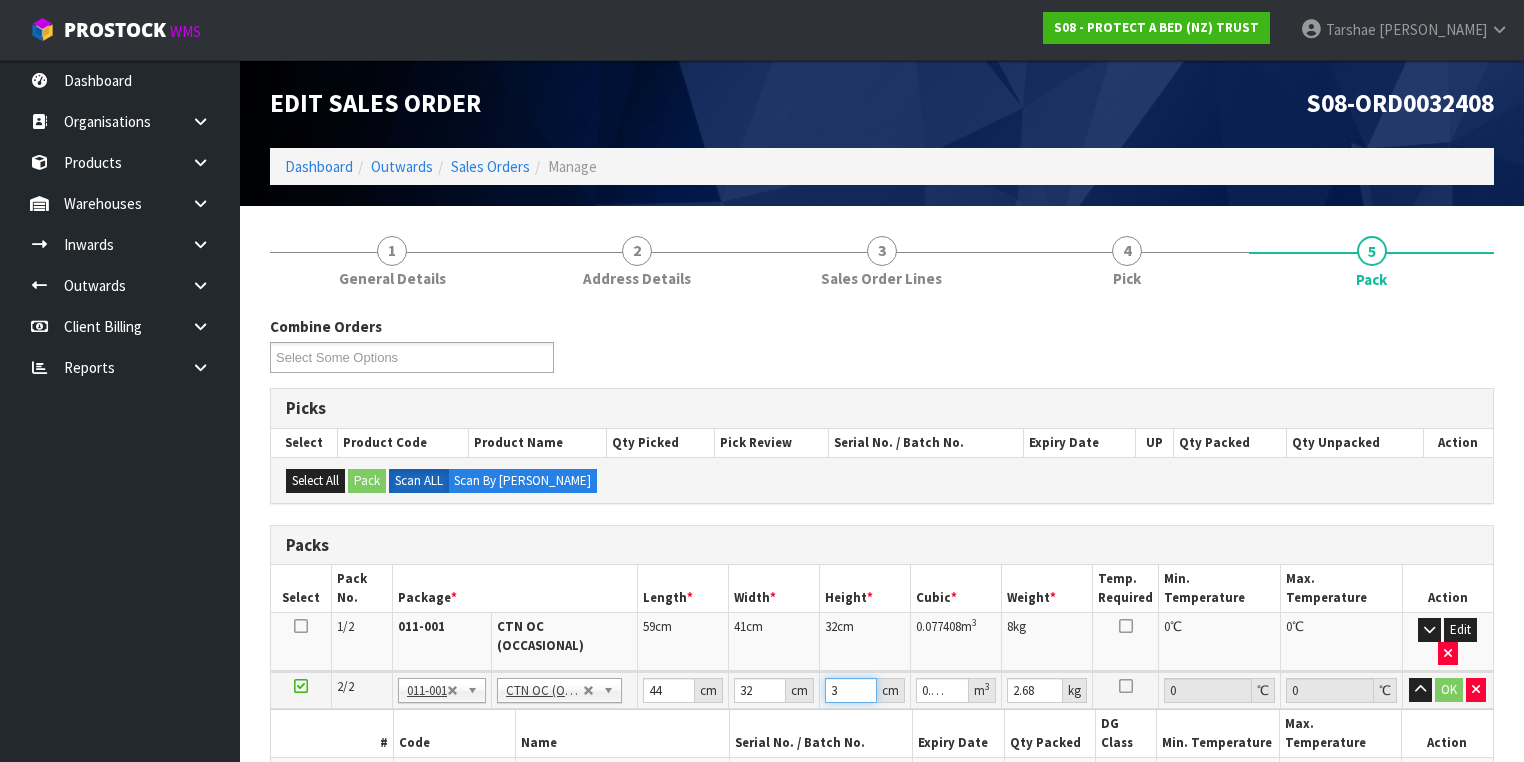 type on "32" 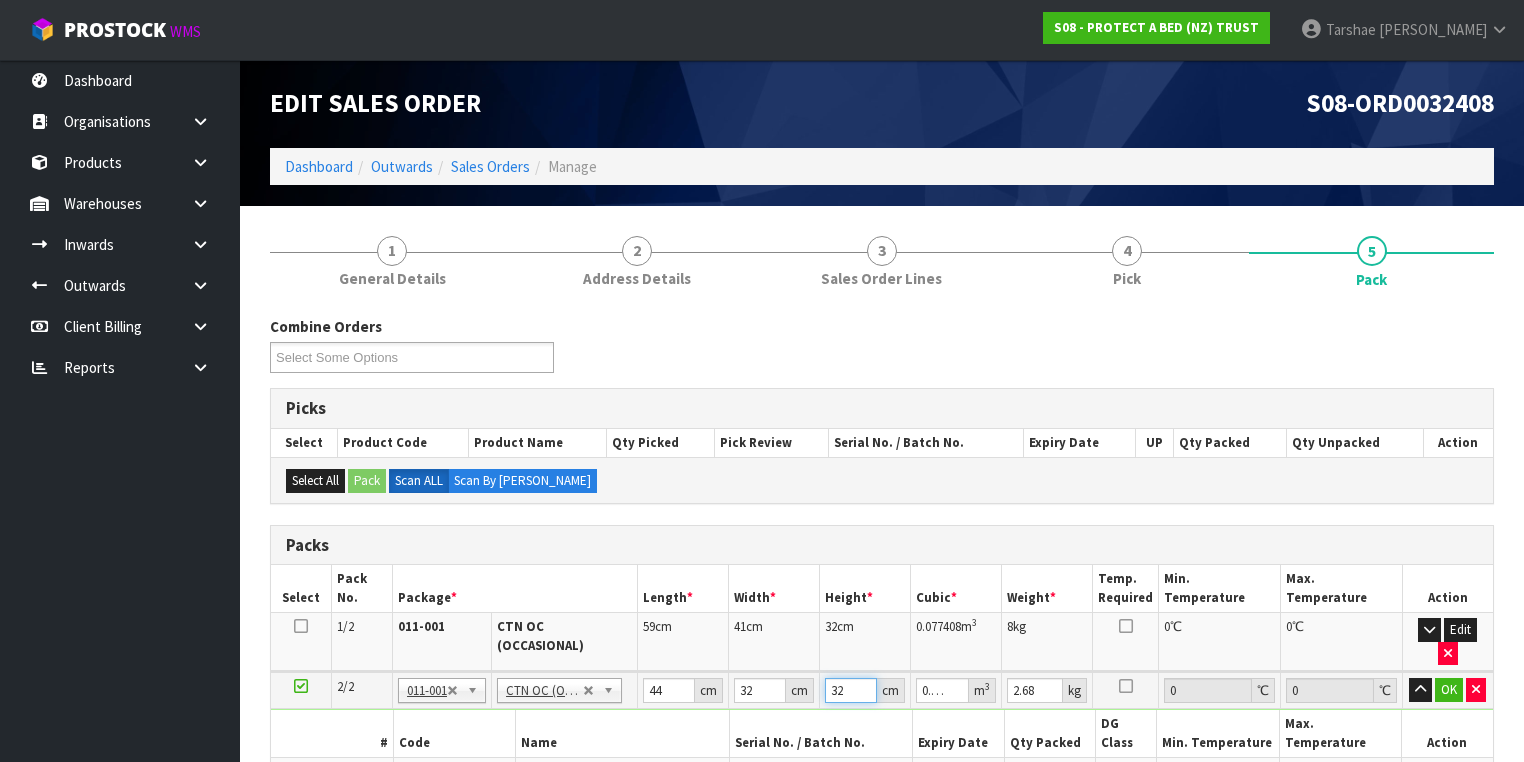 type on "322" 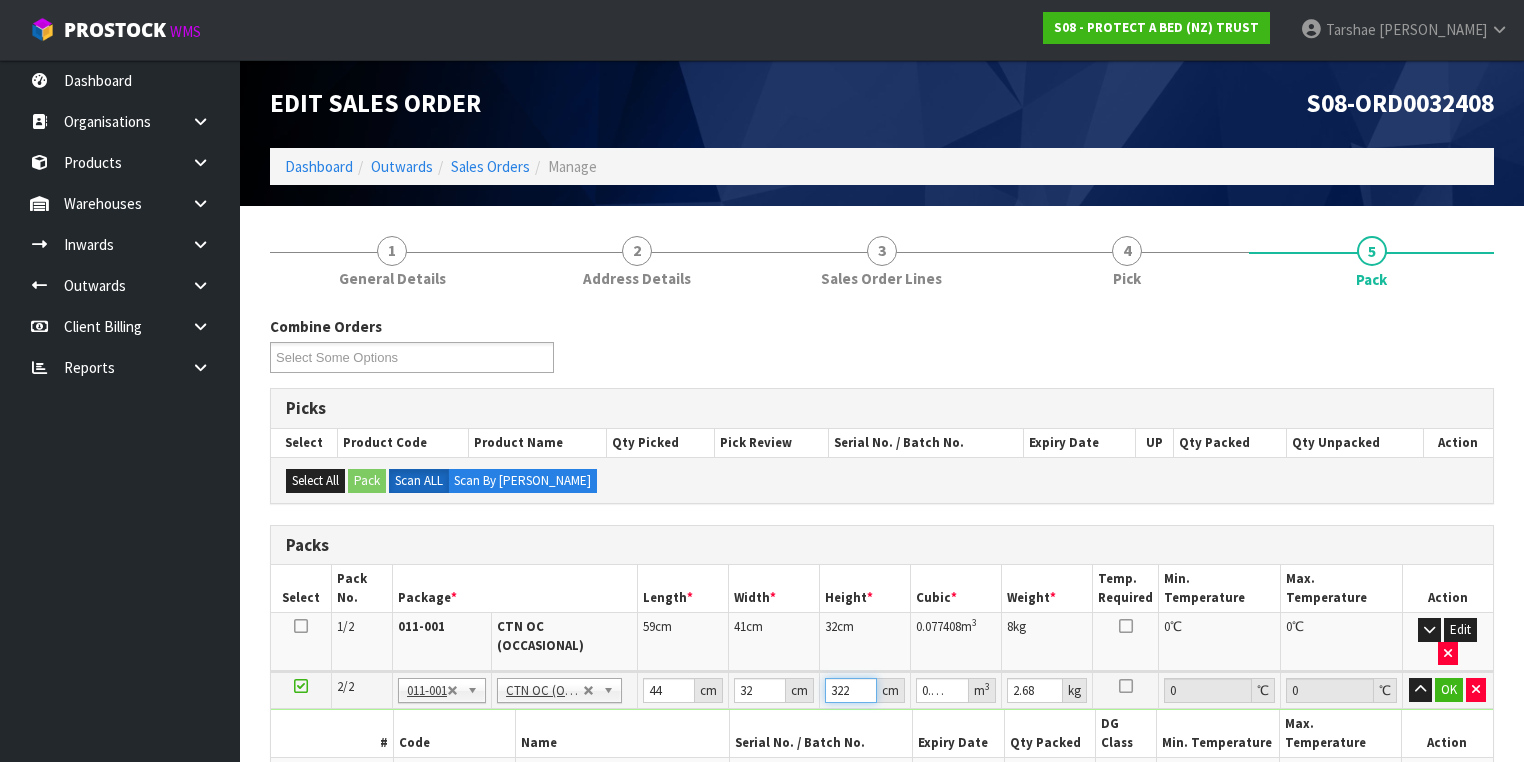 type on "32" 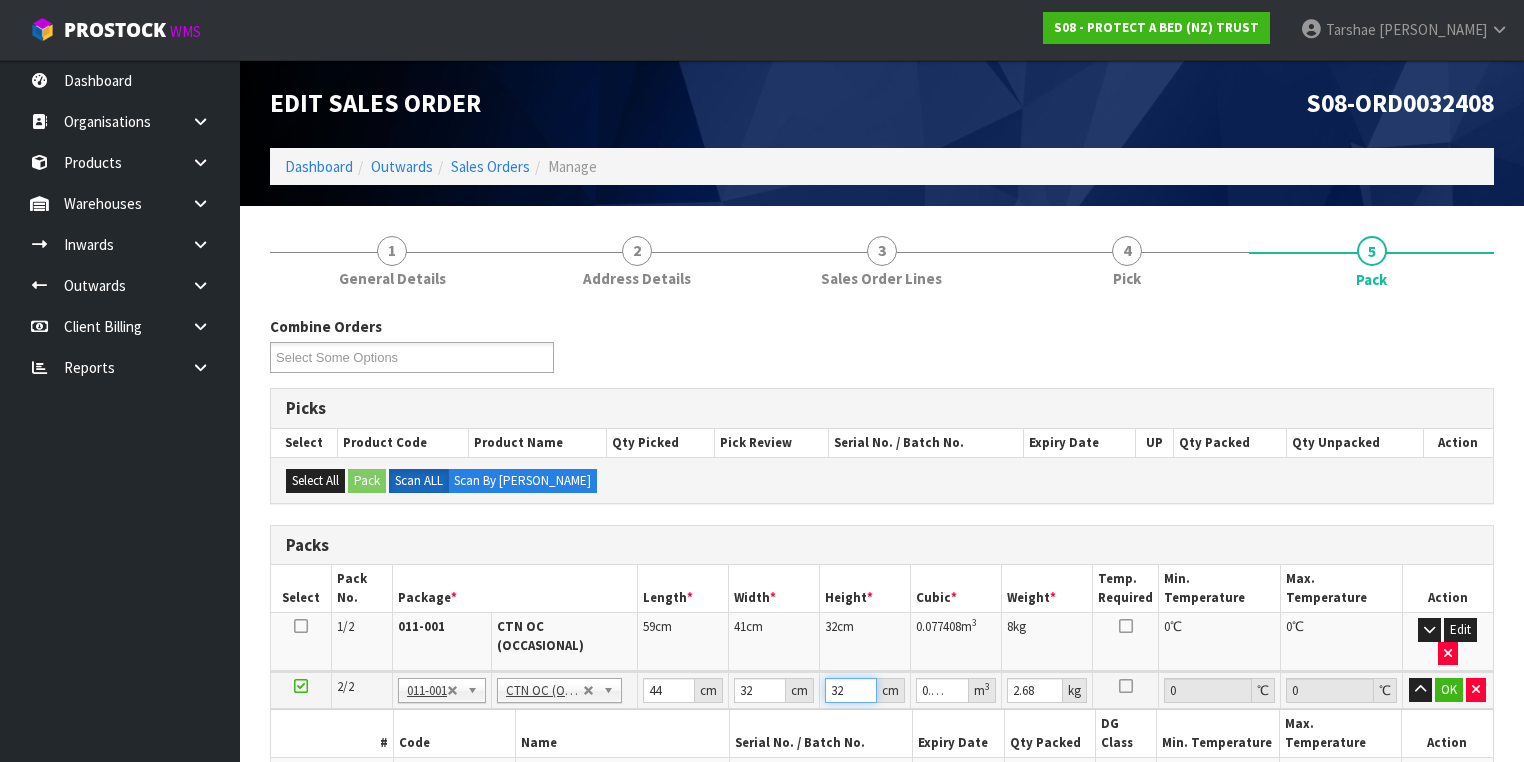type on "32" 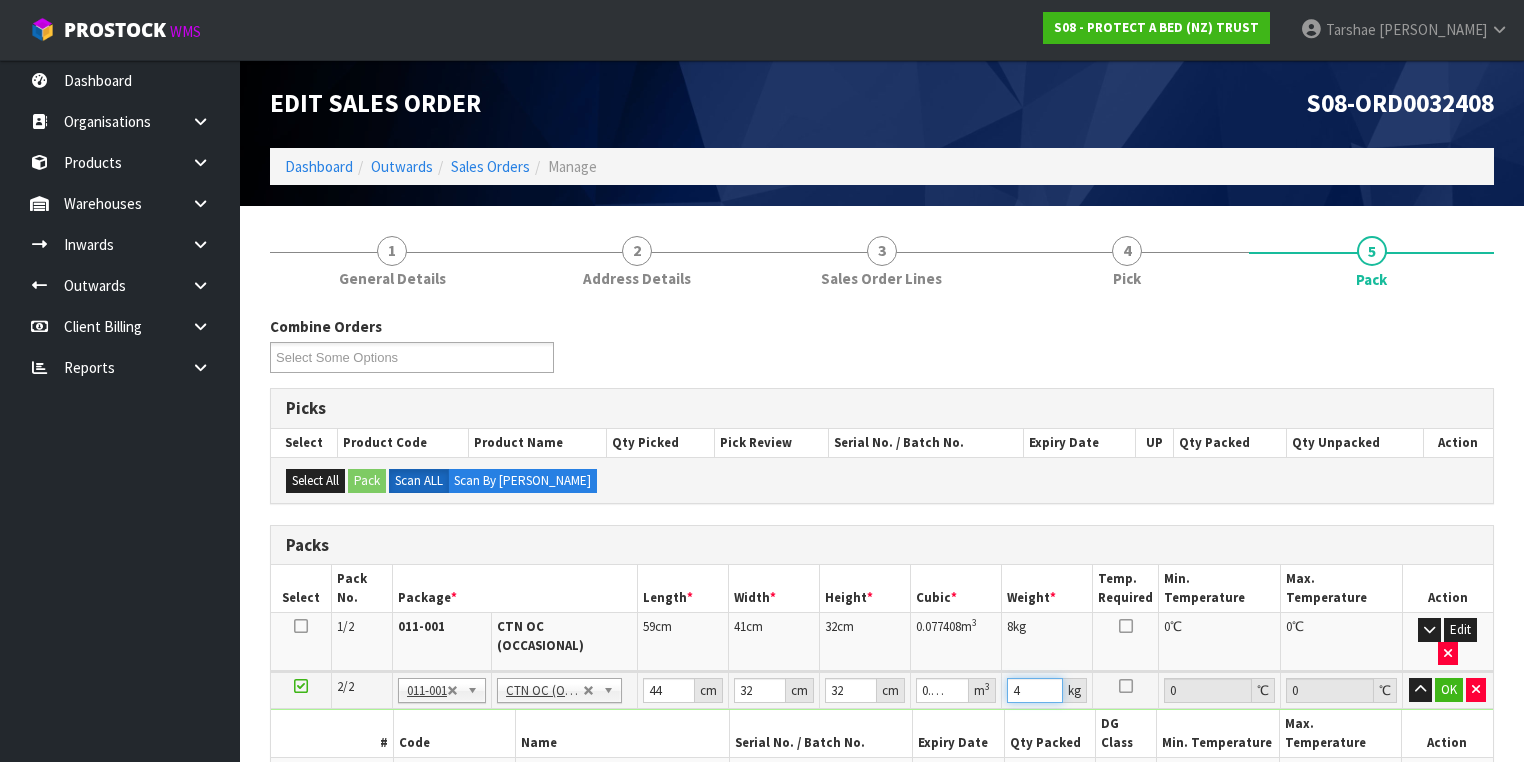 type on "4" 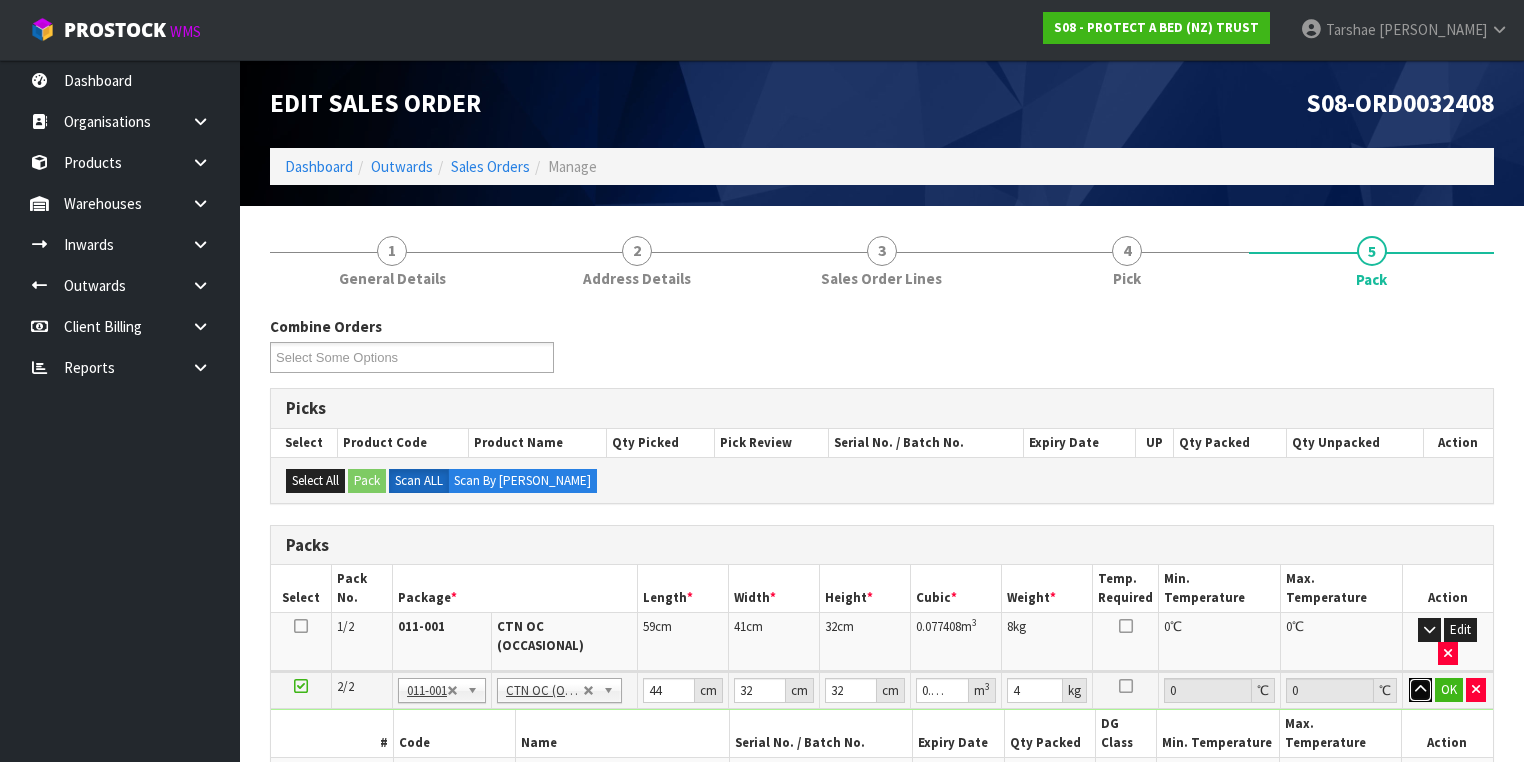 type 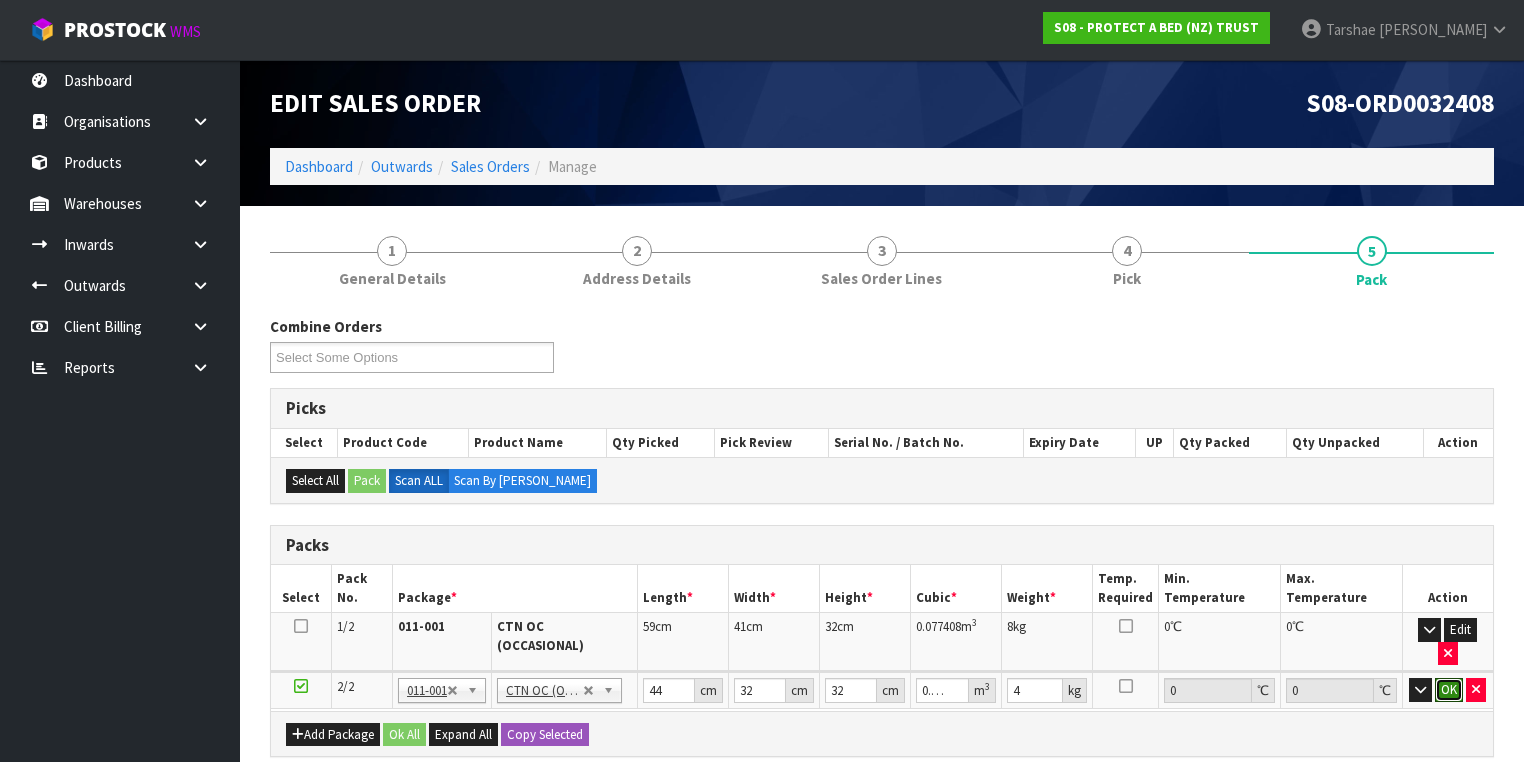 click on "OK" at bounding box center [1449, 690] 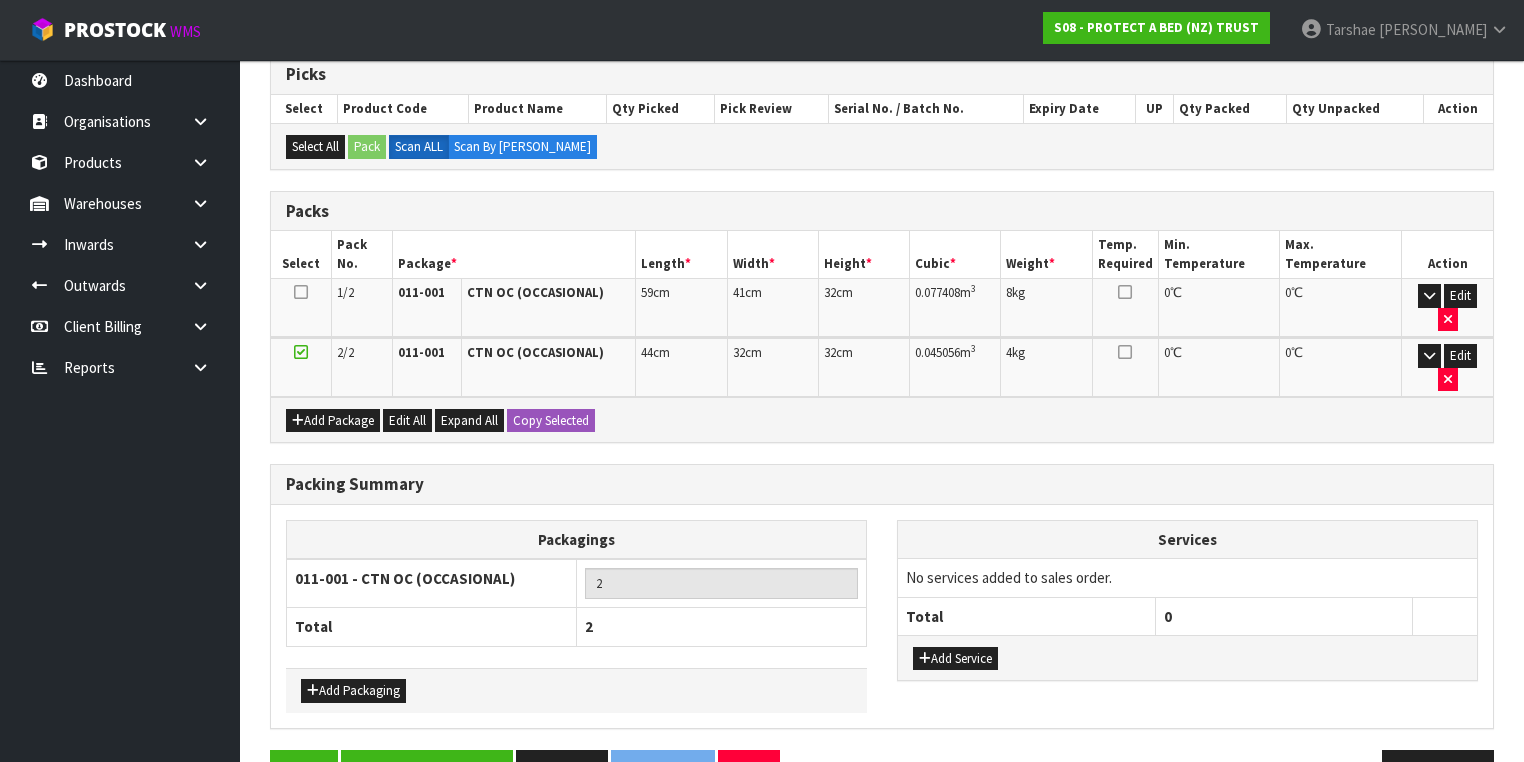 scroll, scrollTop: 339, scrollLeft: 0, axis: vertical 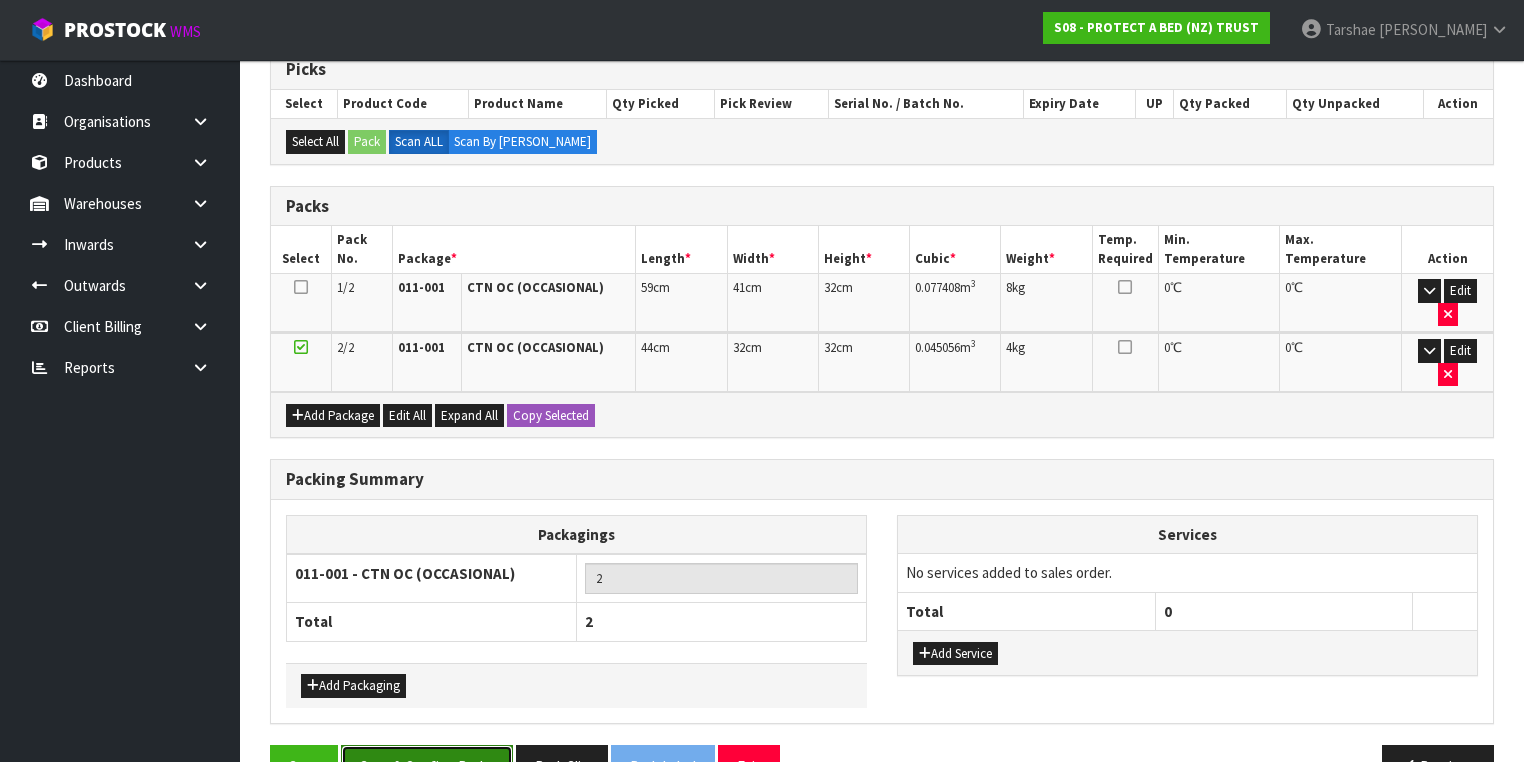 click on "Save & Confirm Packs" at bounding box center (427, 766) 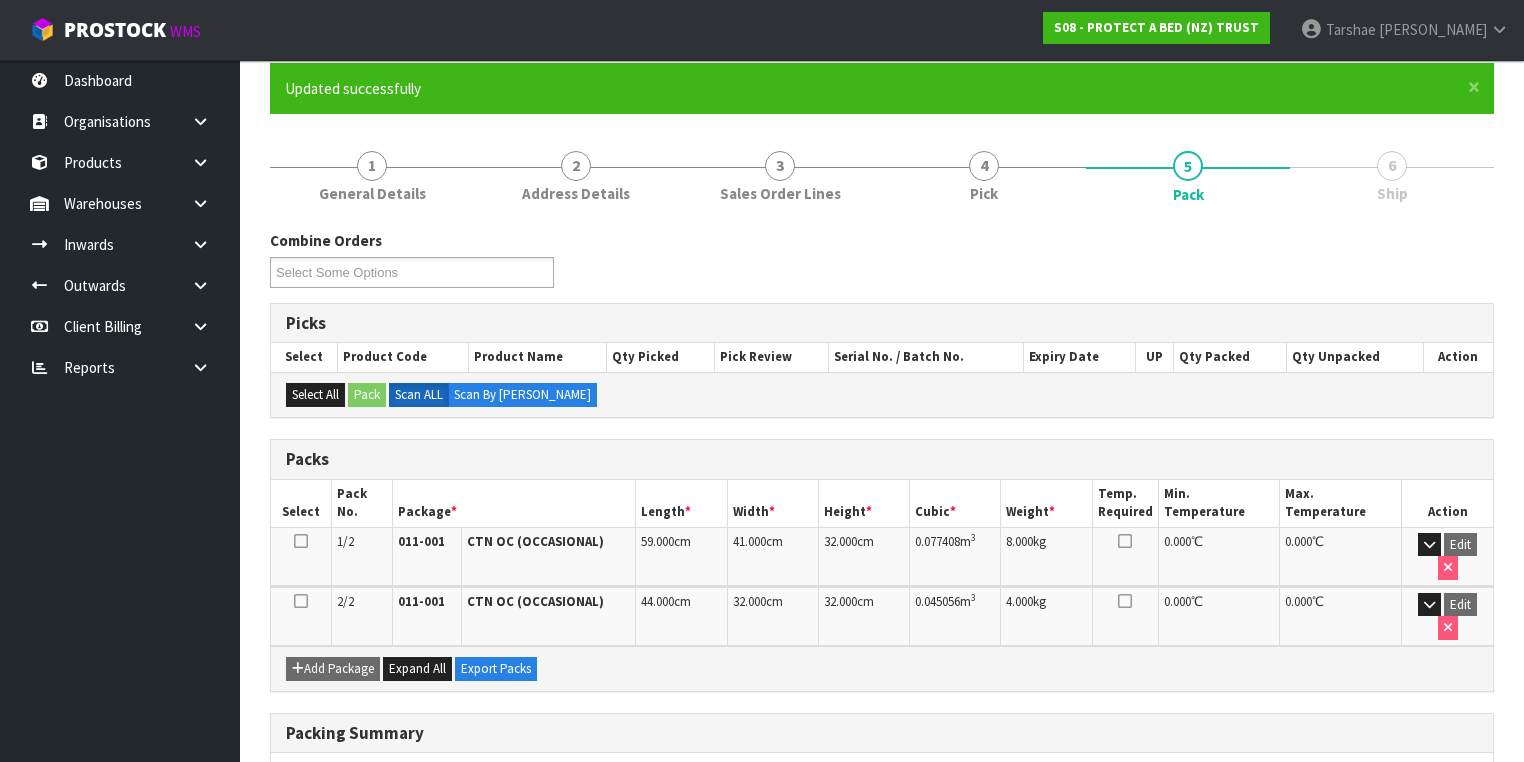 scroll, scrollTop: 368, scrollLeft: 0, axis: vertical 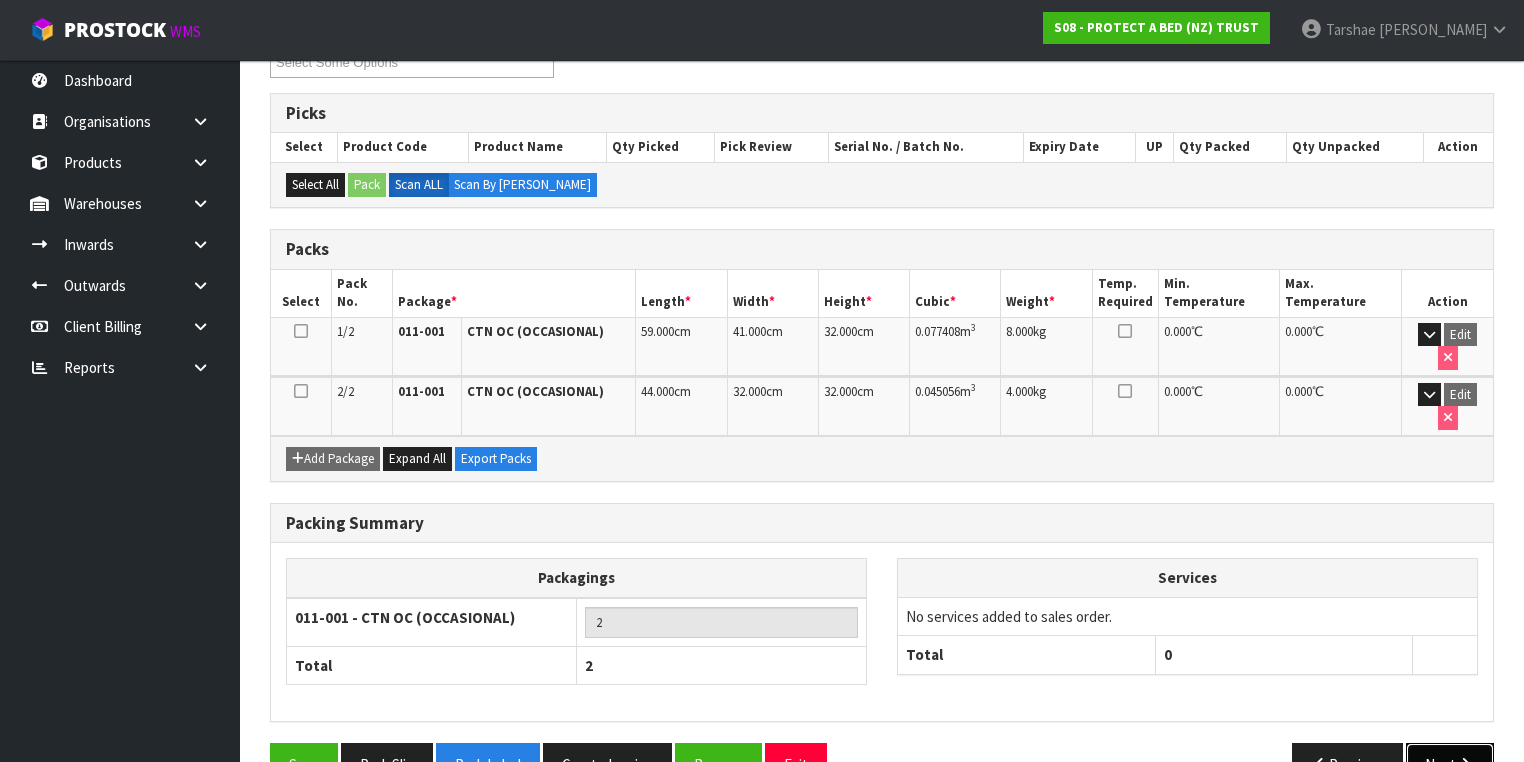 click on "Next" at bounding box center (1450, 764) 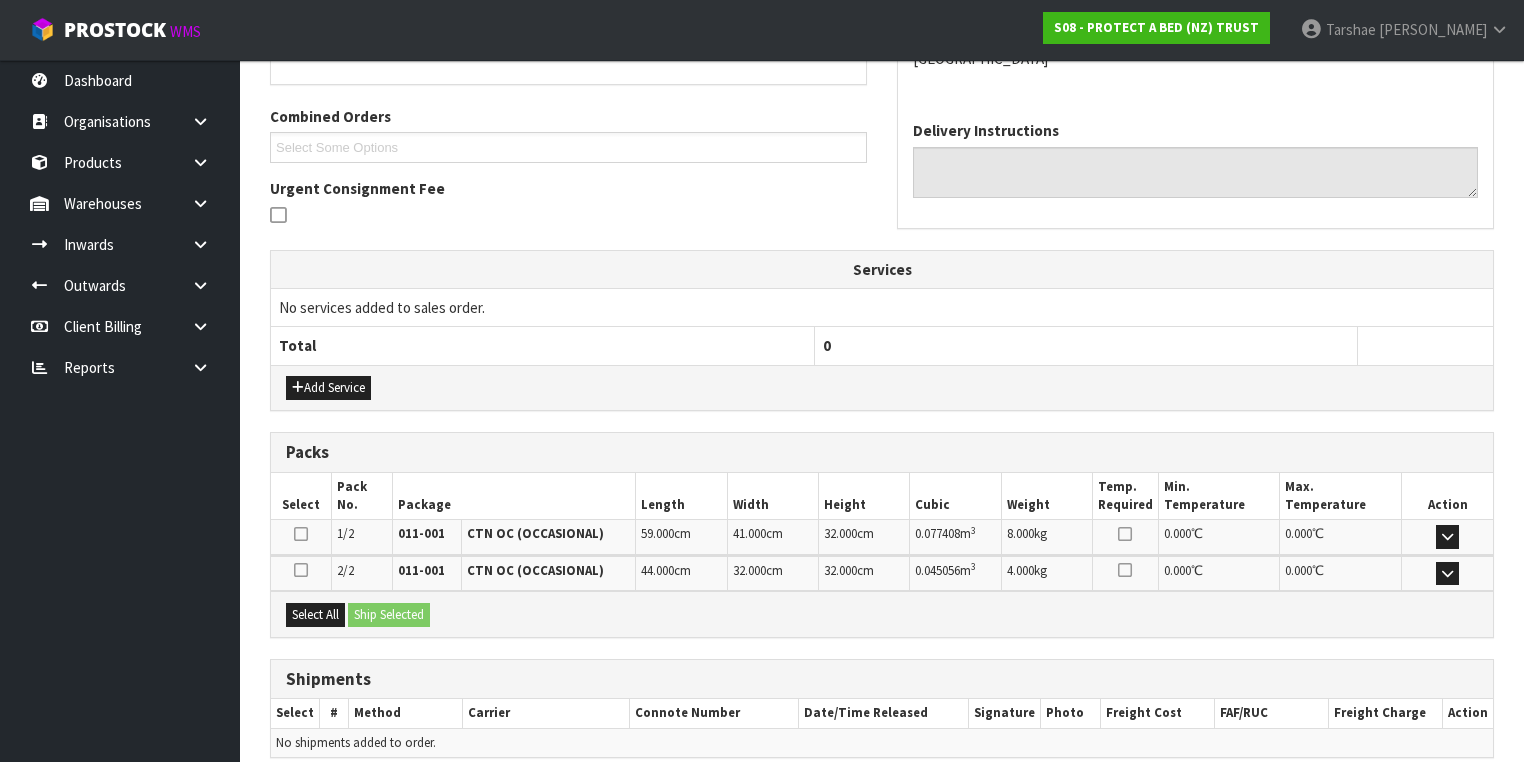 scroll, scrollTop: 564, scrollLeft: 0, axis: vertical 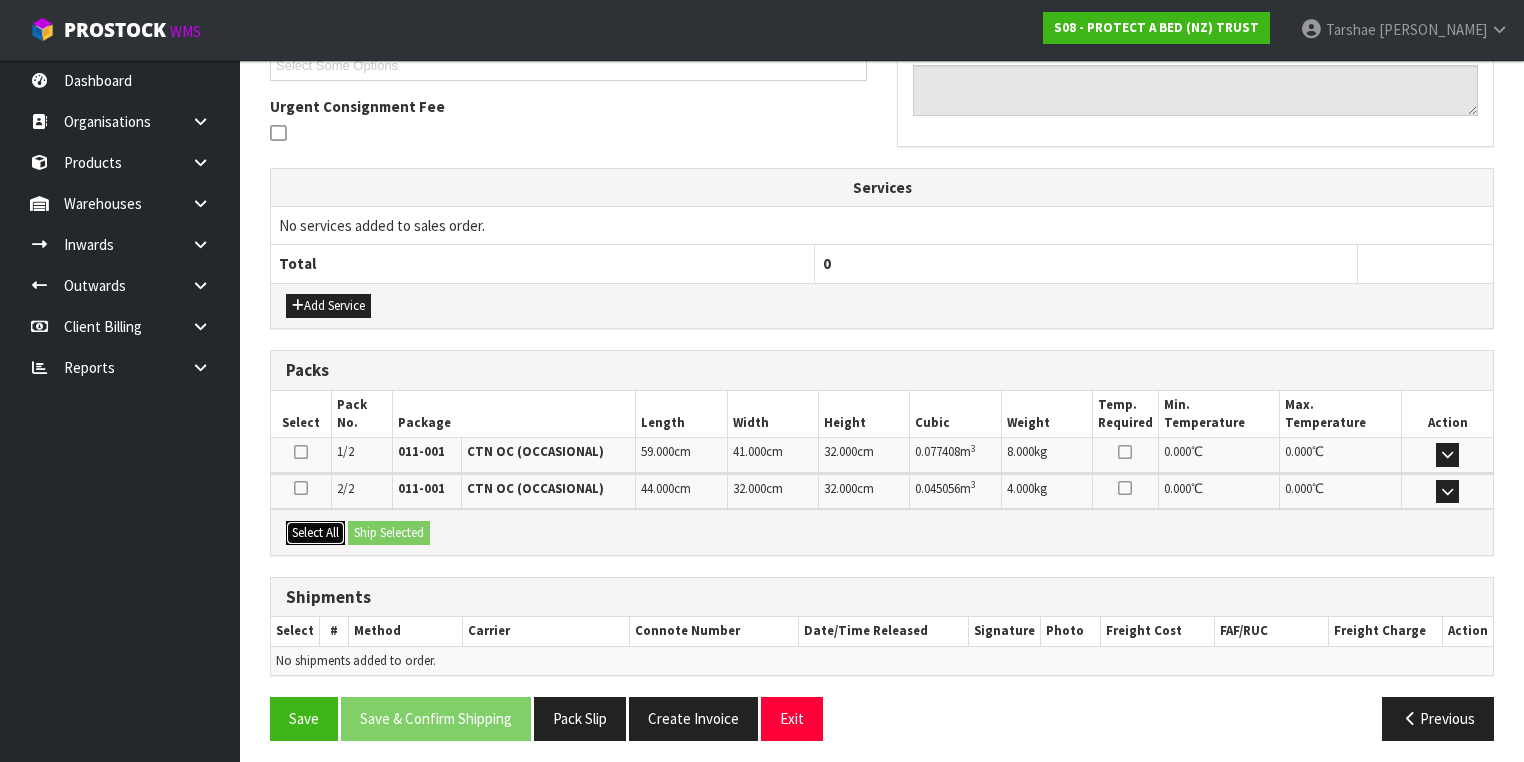 click on "Select All" at bounding box center (315, 533) 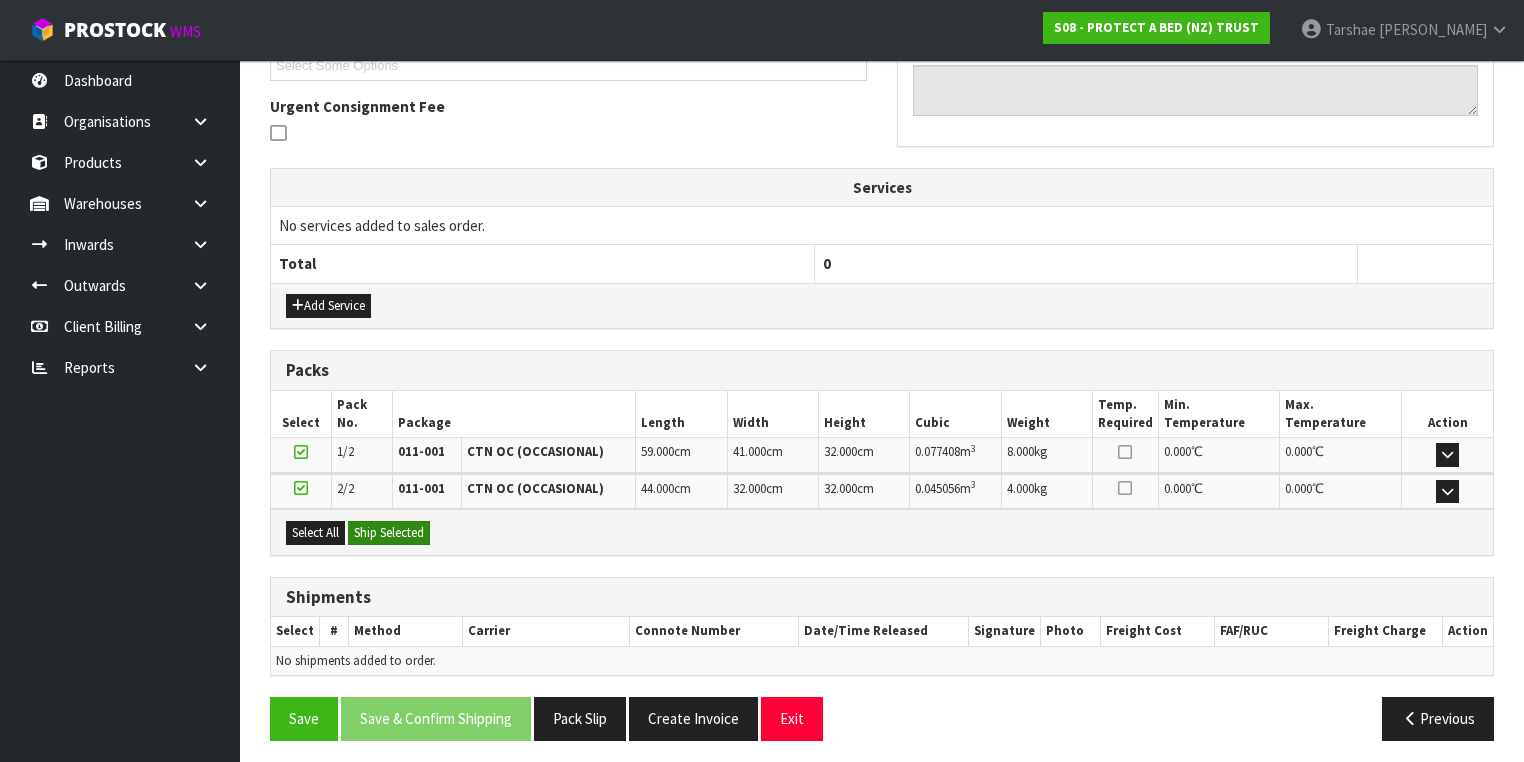 click on "Select All
Ship Selected" at bounding box center [882, 531] 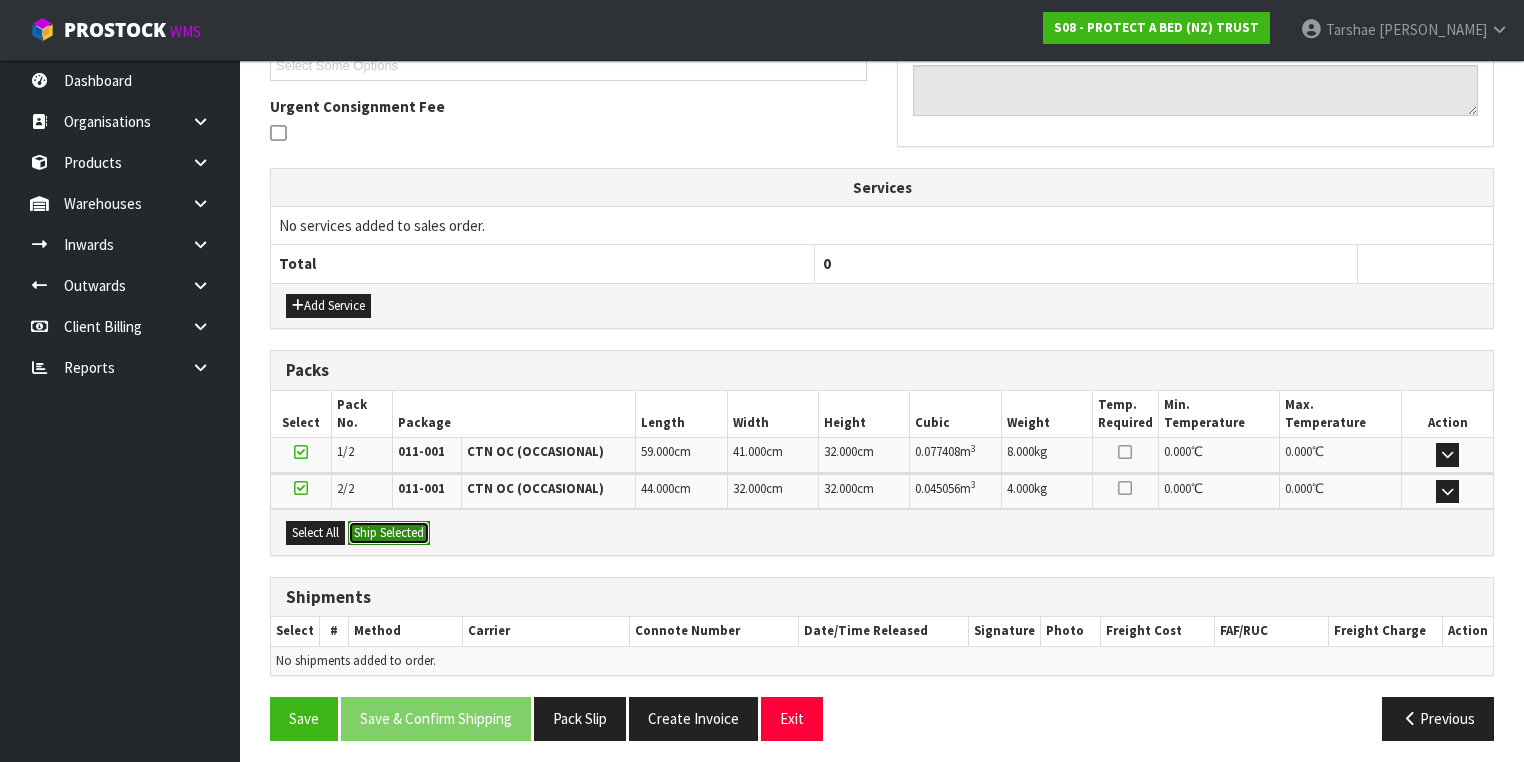 click on "Ship Selected" at bounding box center (389, 533) 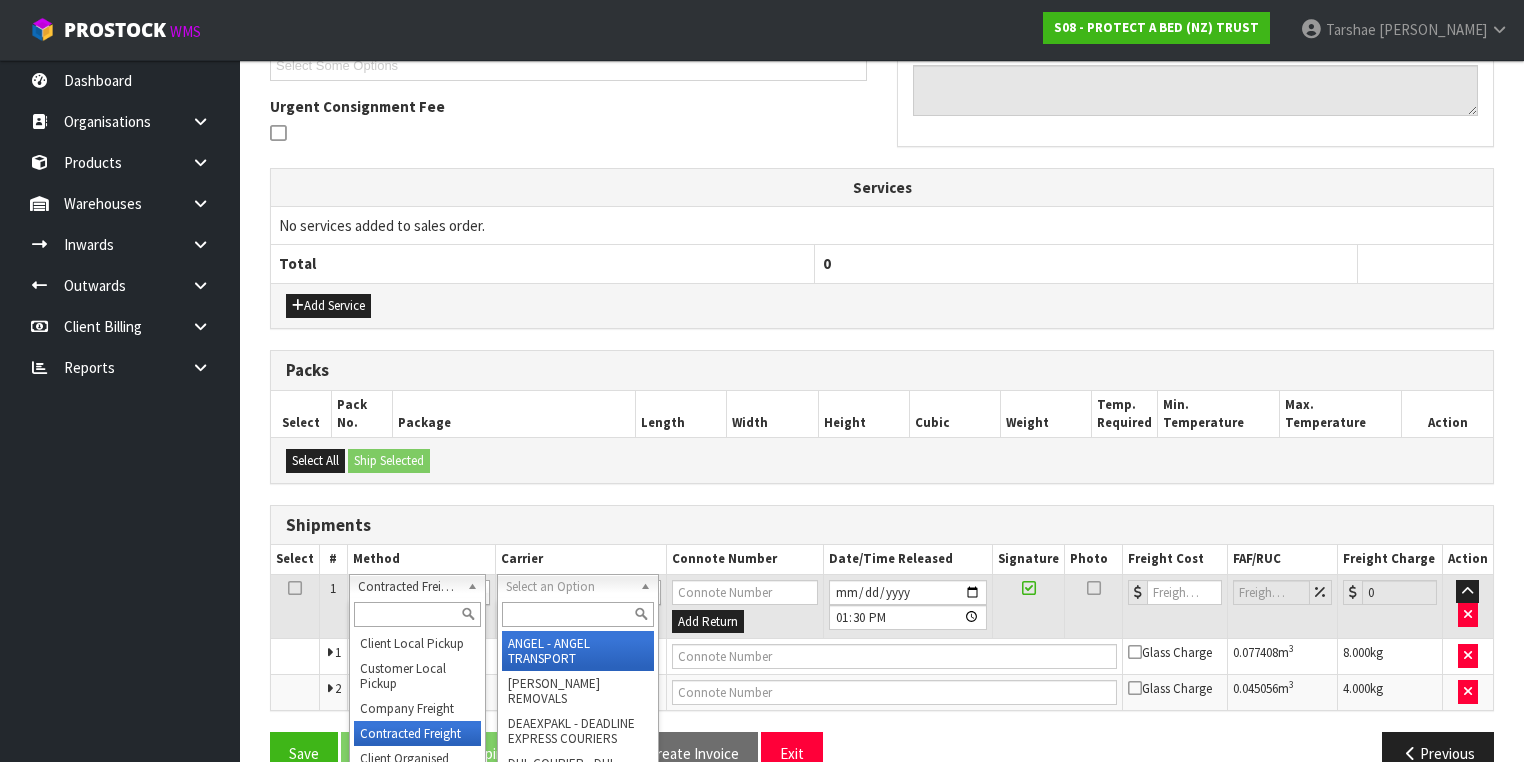 click at bounding box center [578, 614] 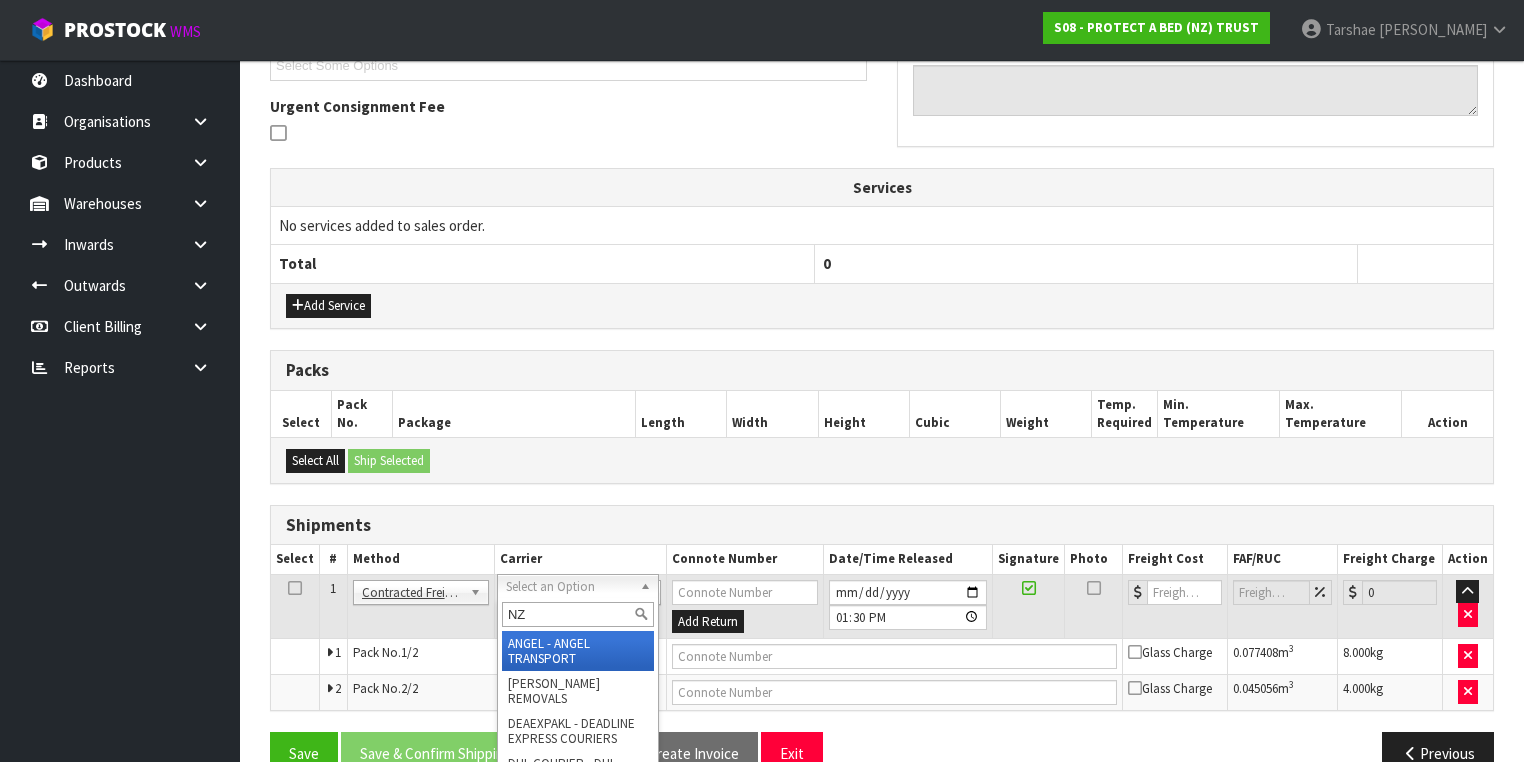 type on "NZP" 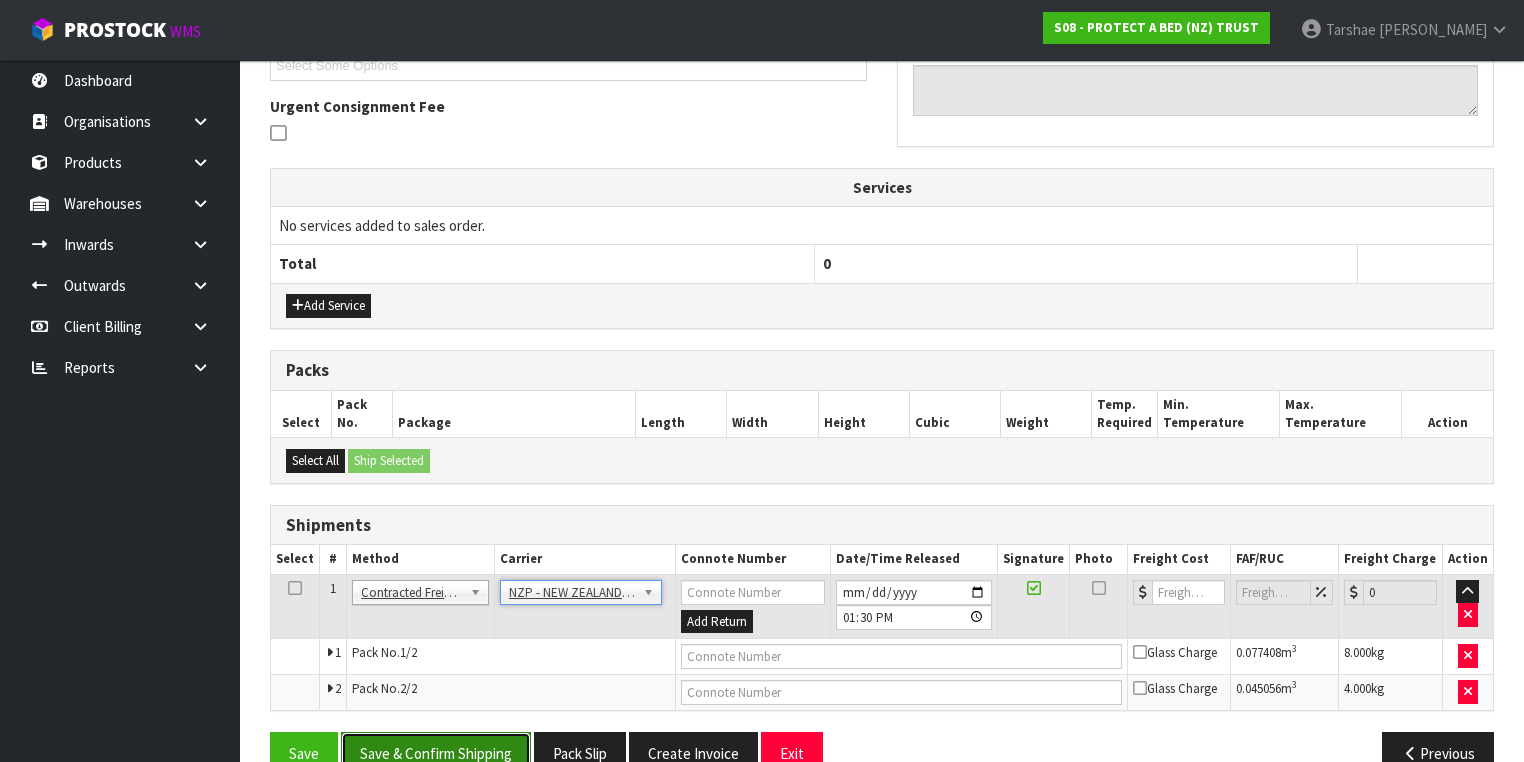 click on "Save & Confirm Shipping" at bounding box center (436, 753) 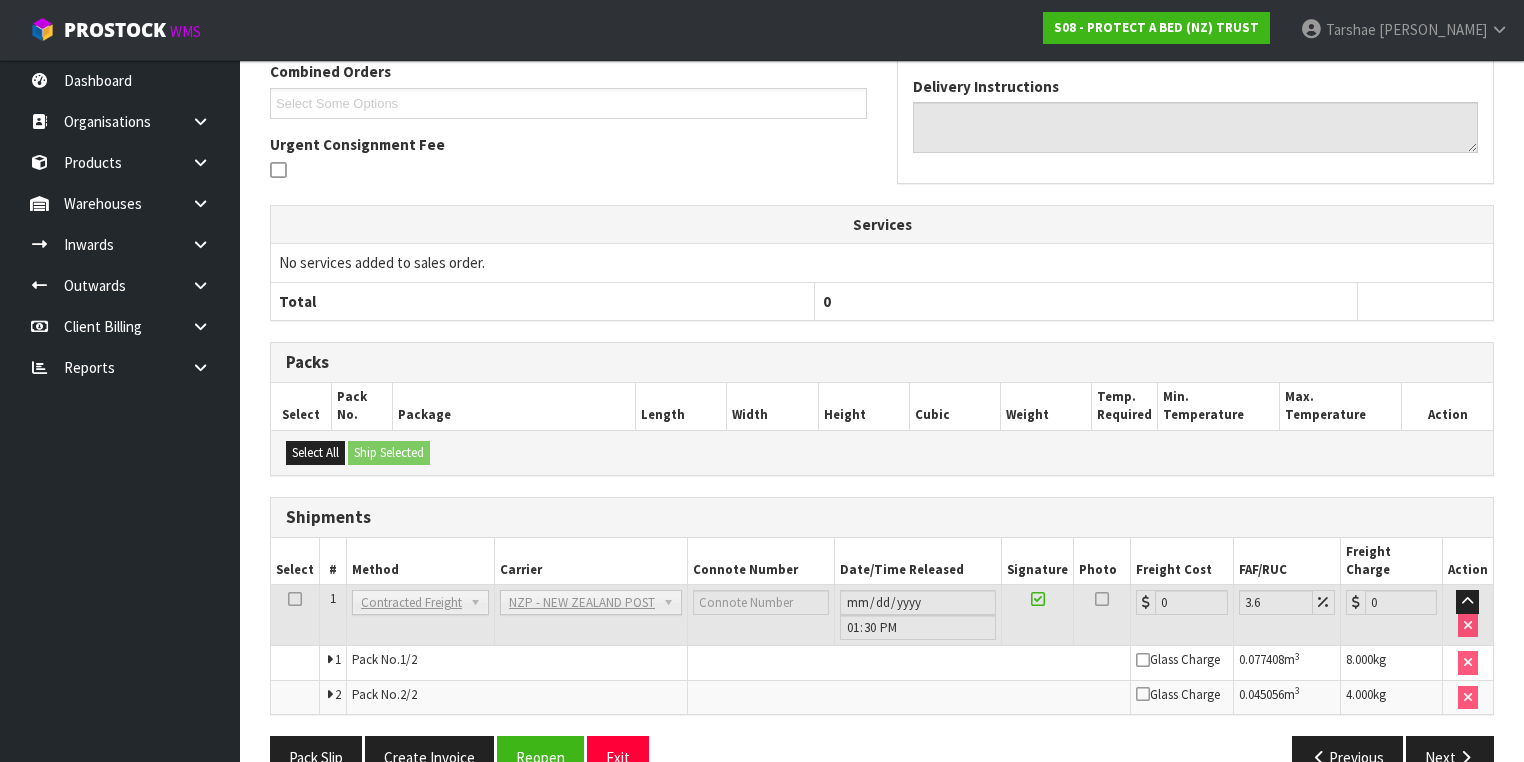 scroll, scrollTop: 570, scrollLeft: 0, axis: vertical 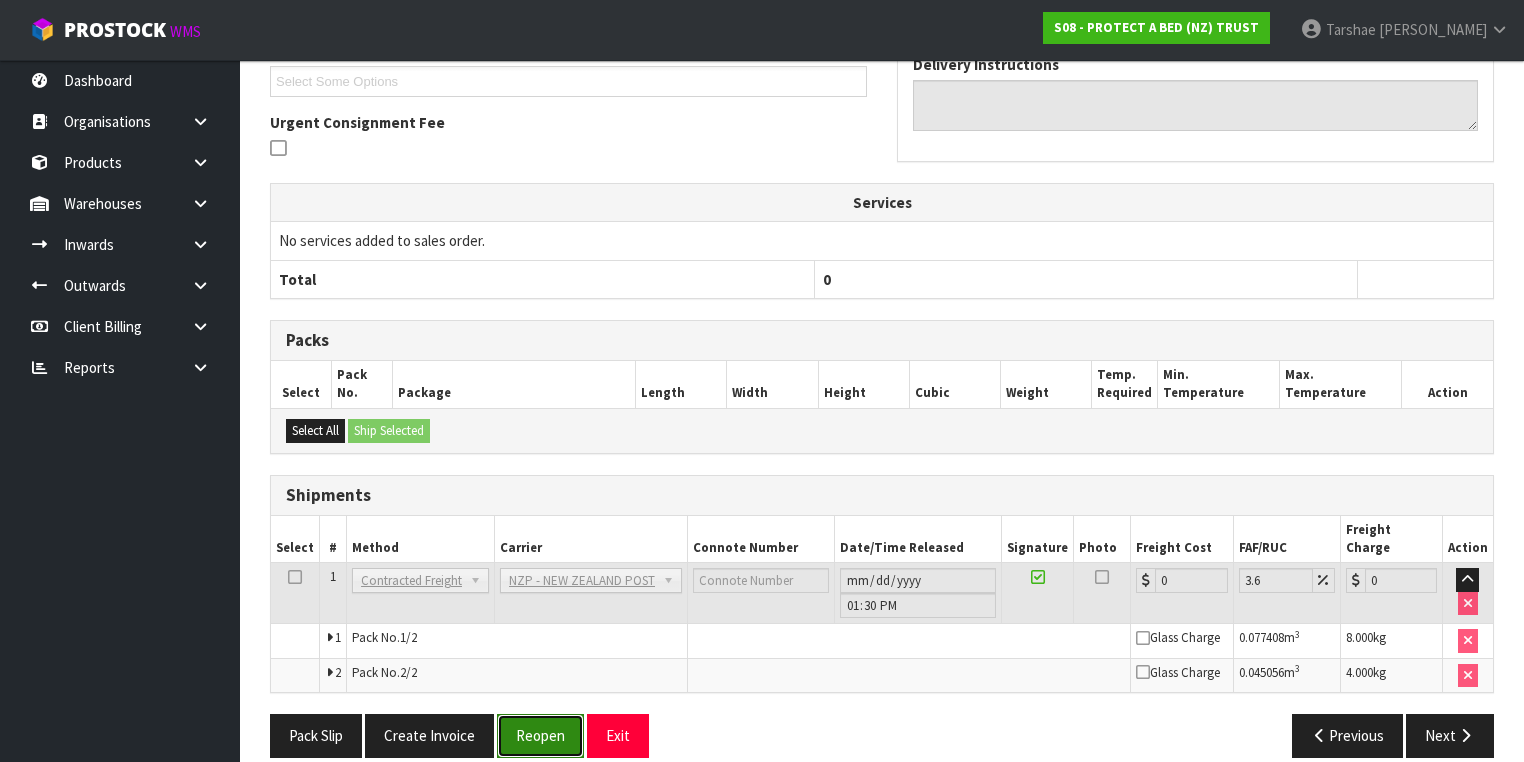 click on "Reopen" at bounding box center [540, 735] 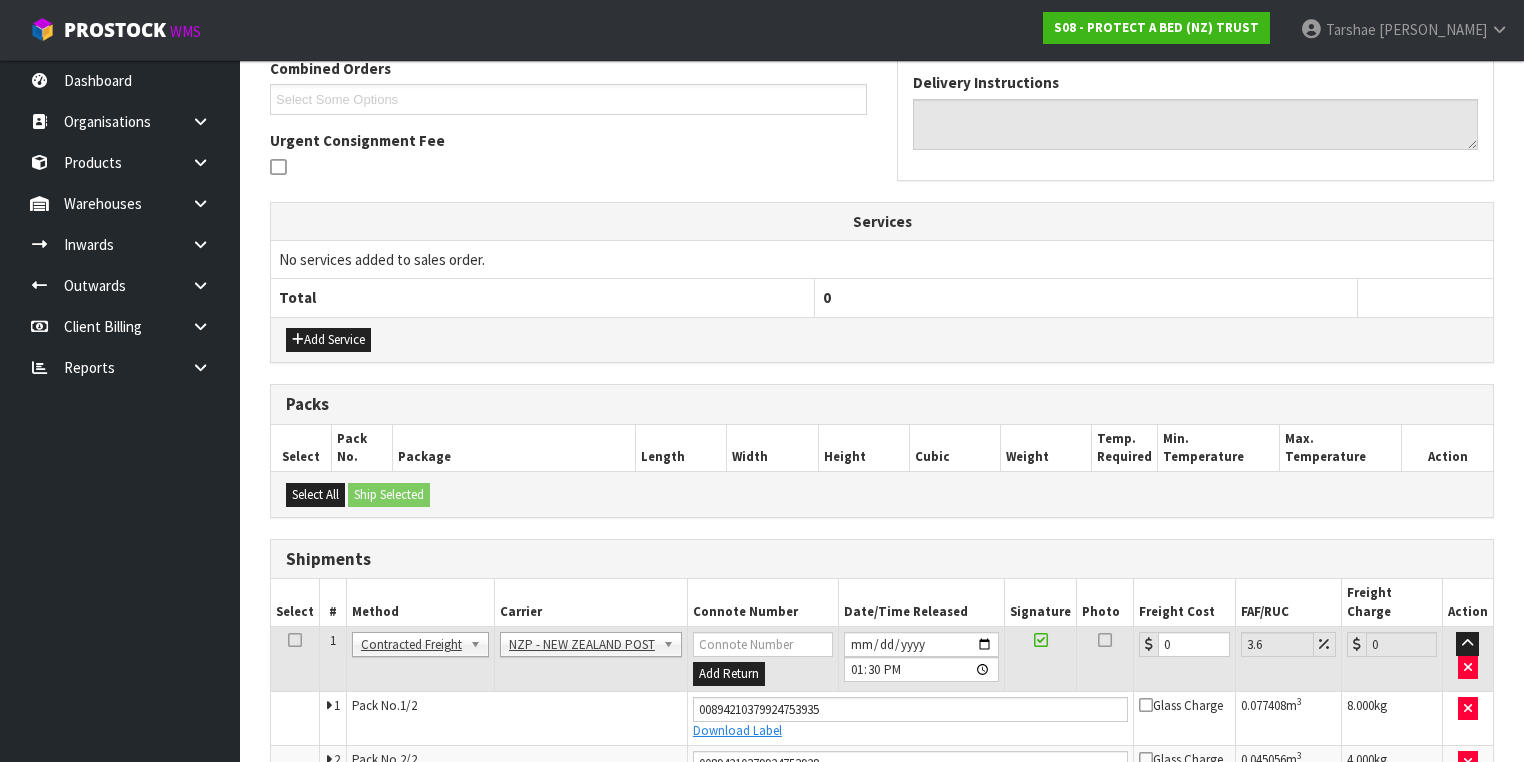 scroll, scrollTop: 618, scrollLeft: 0, axis: vertical 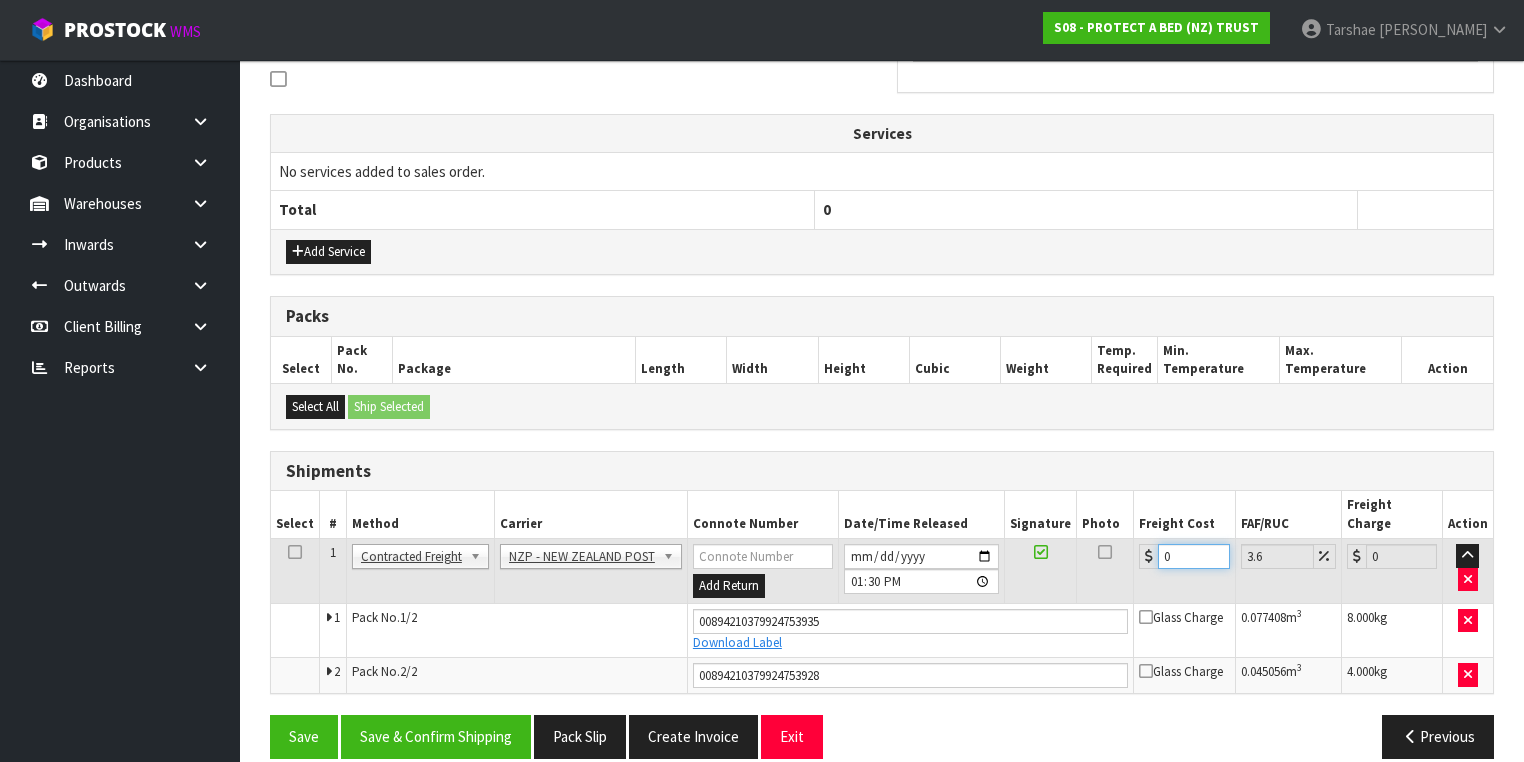 drag, startPoint x: 1167, startPoint y: 532, endPoint x: 1060, endPoint y: 517, distance: 108.04629 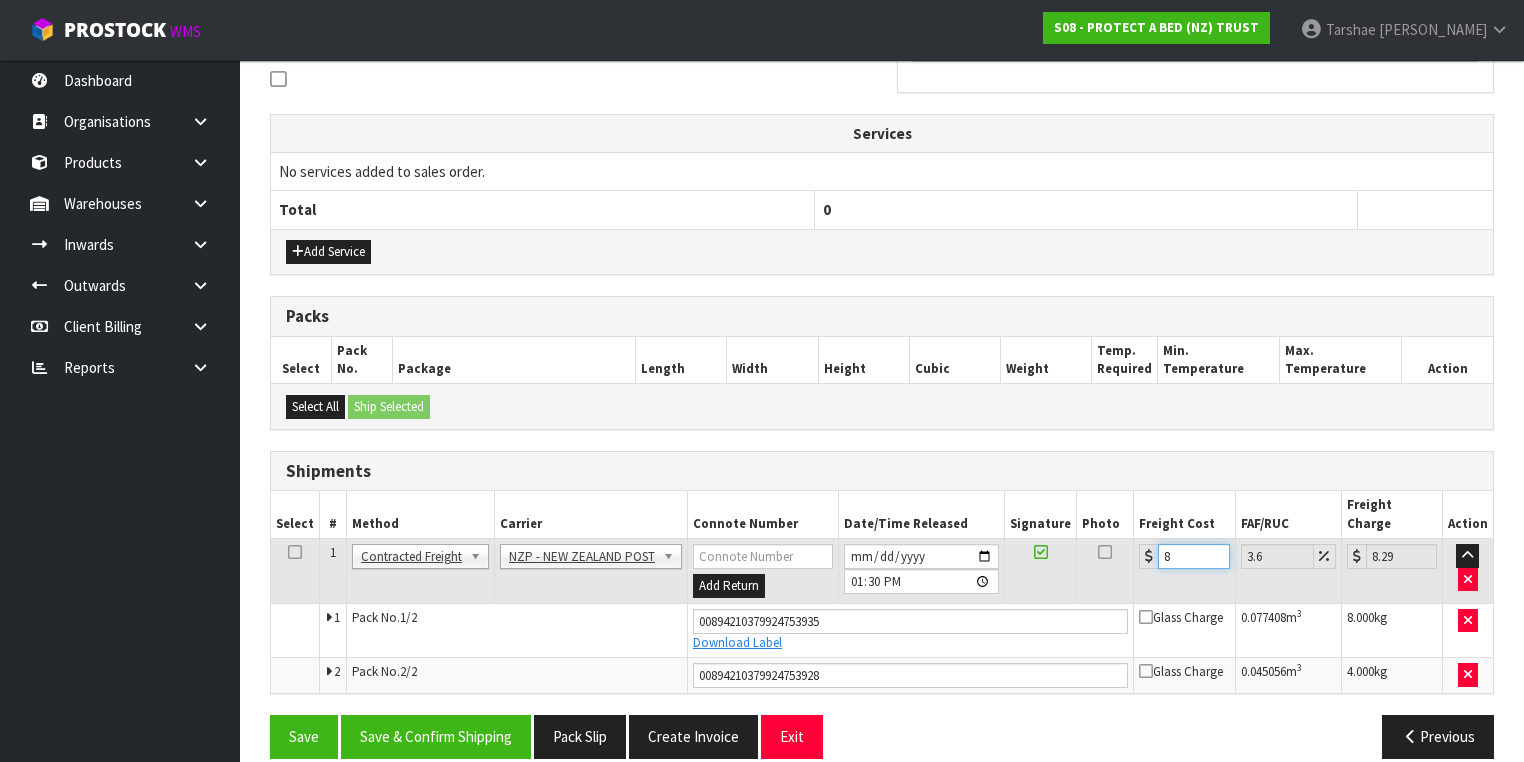 type on "8.6" 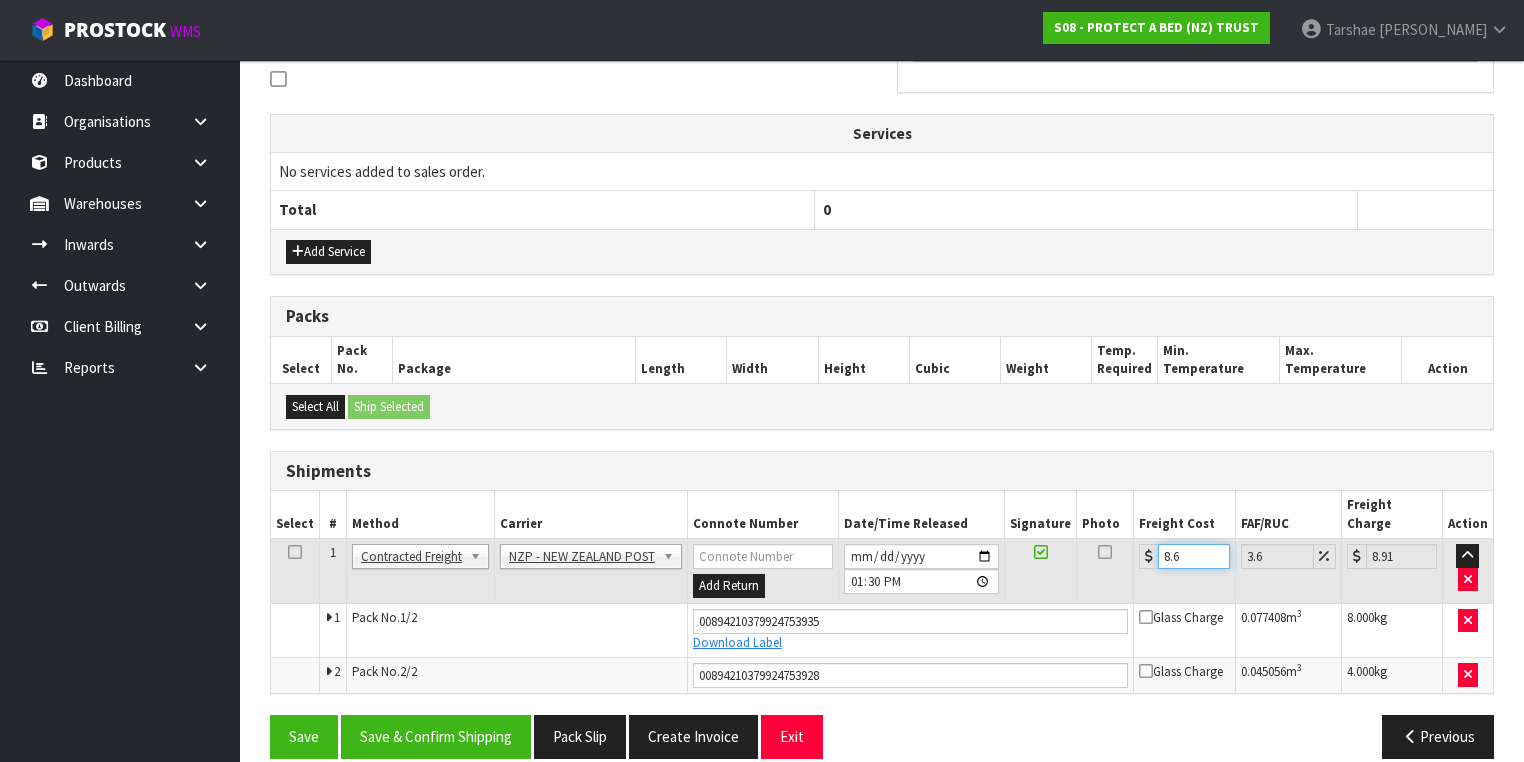 type on "8.66" 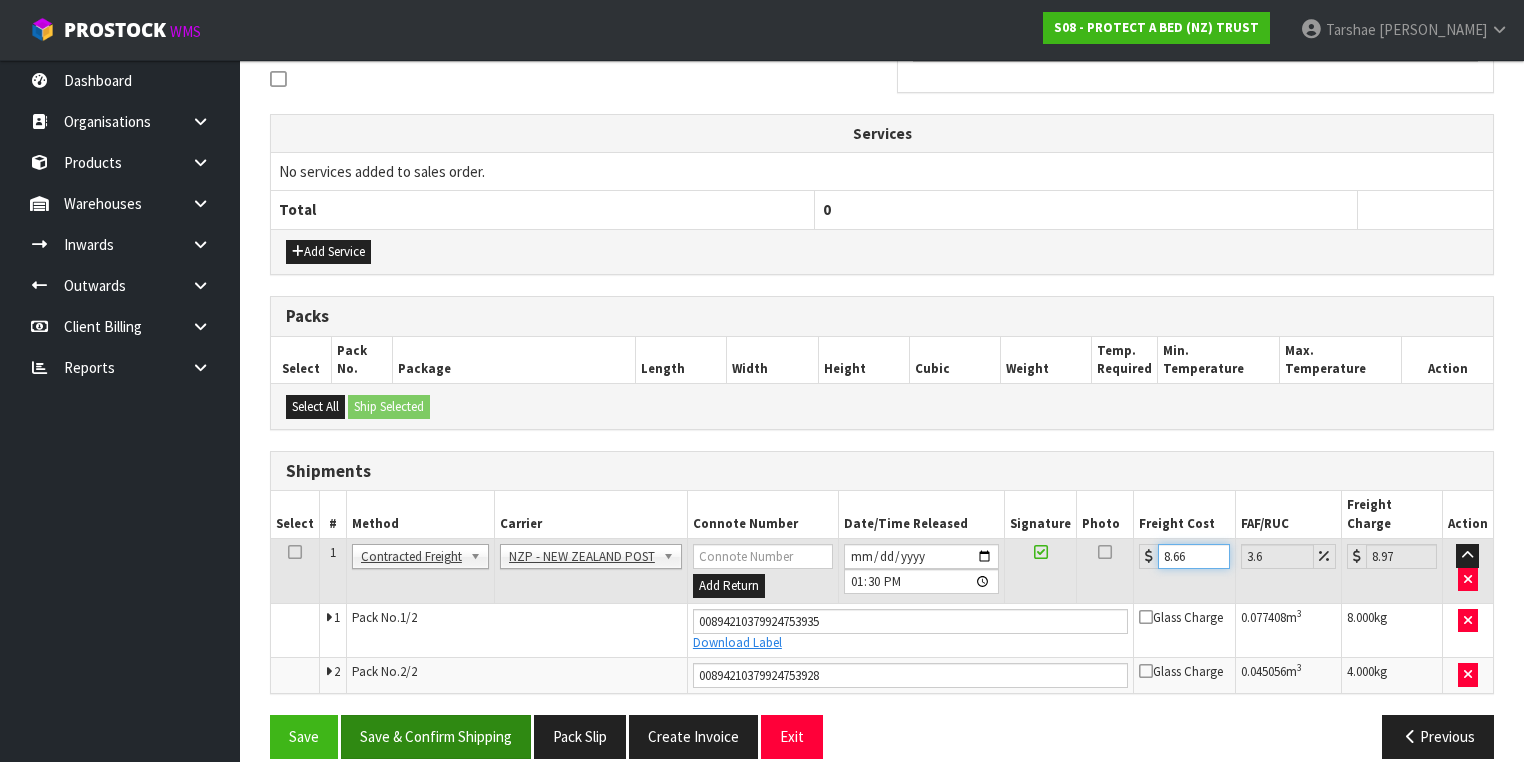 type on "8.66" 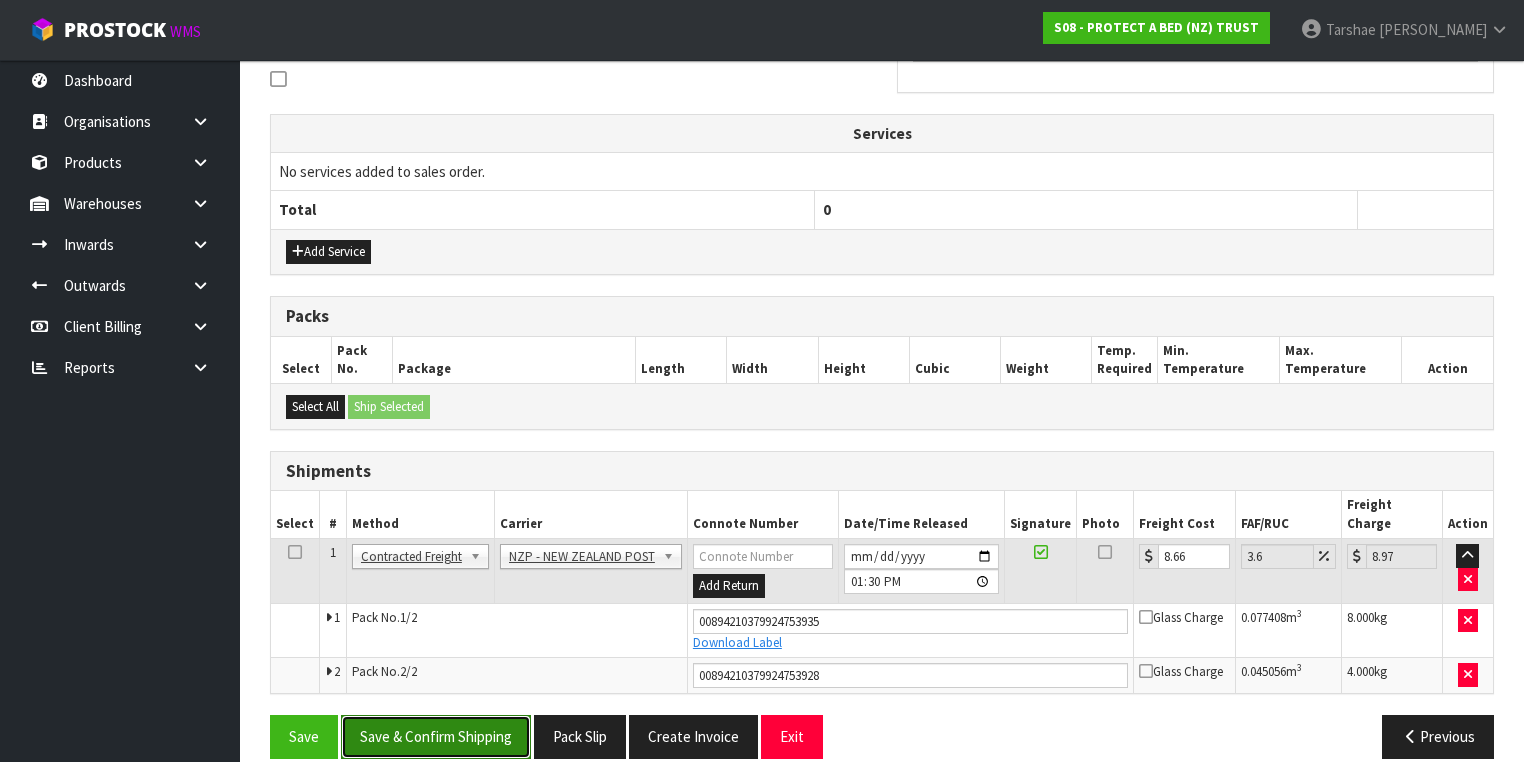 click on "Save & Confirm Shipping" at bounding box center [436, 736] 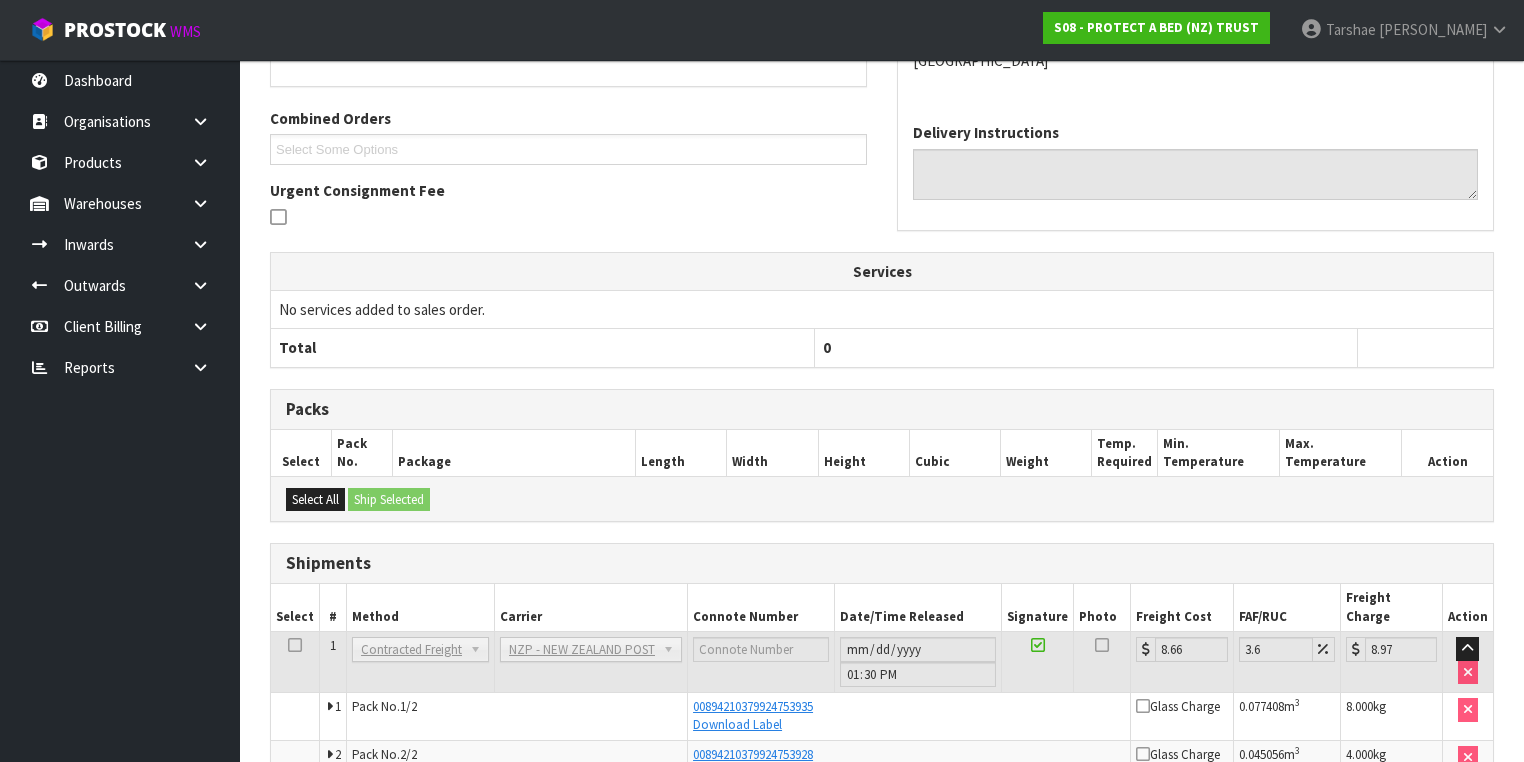 scroll, scrollTop: 563, scrollLeft: 0, axis: vertical 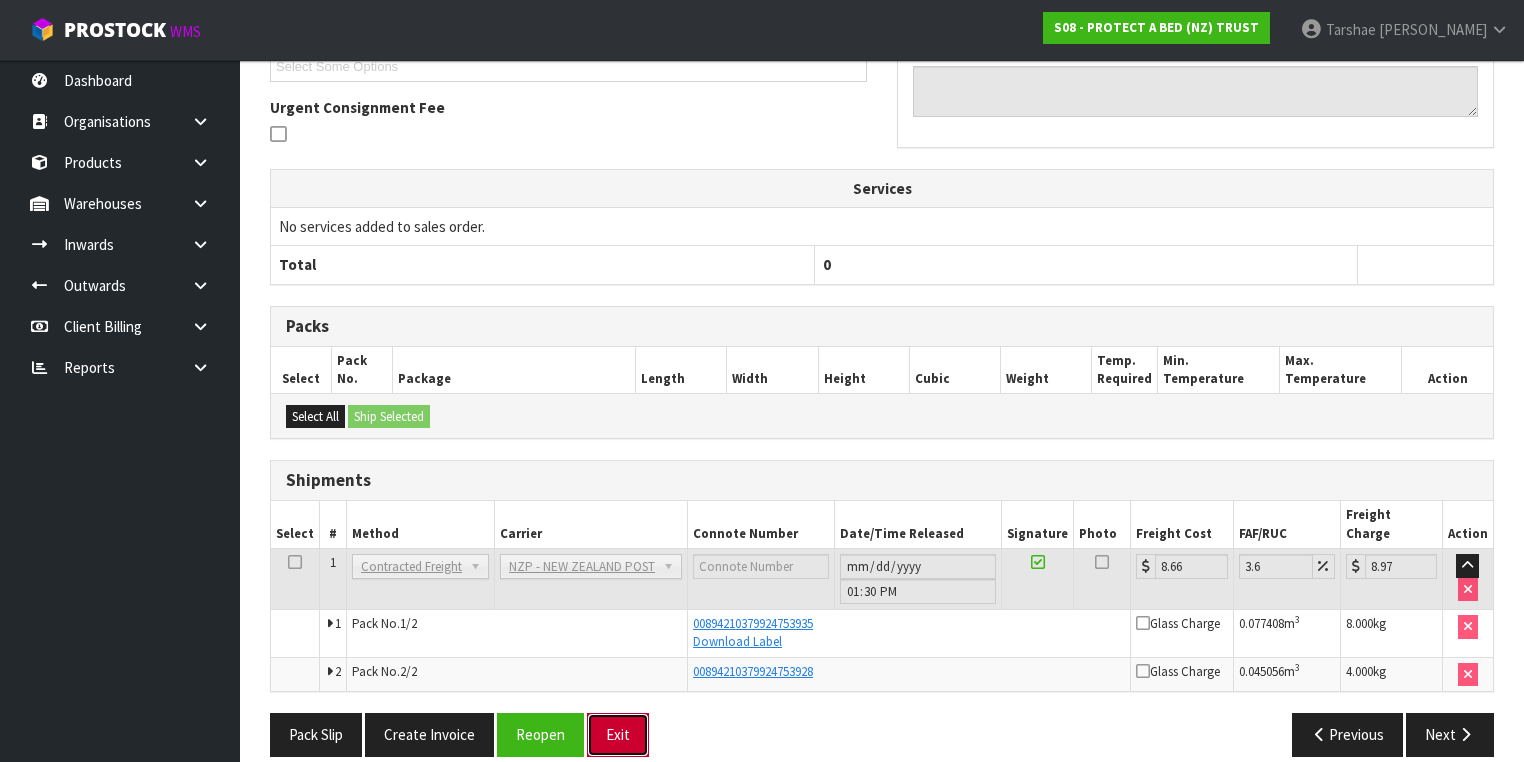 click on "Exit" at bounding box center [618, 734] 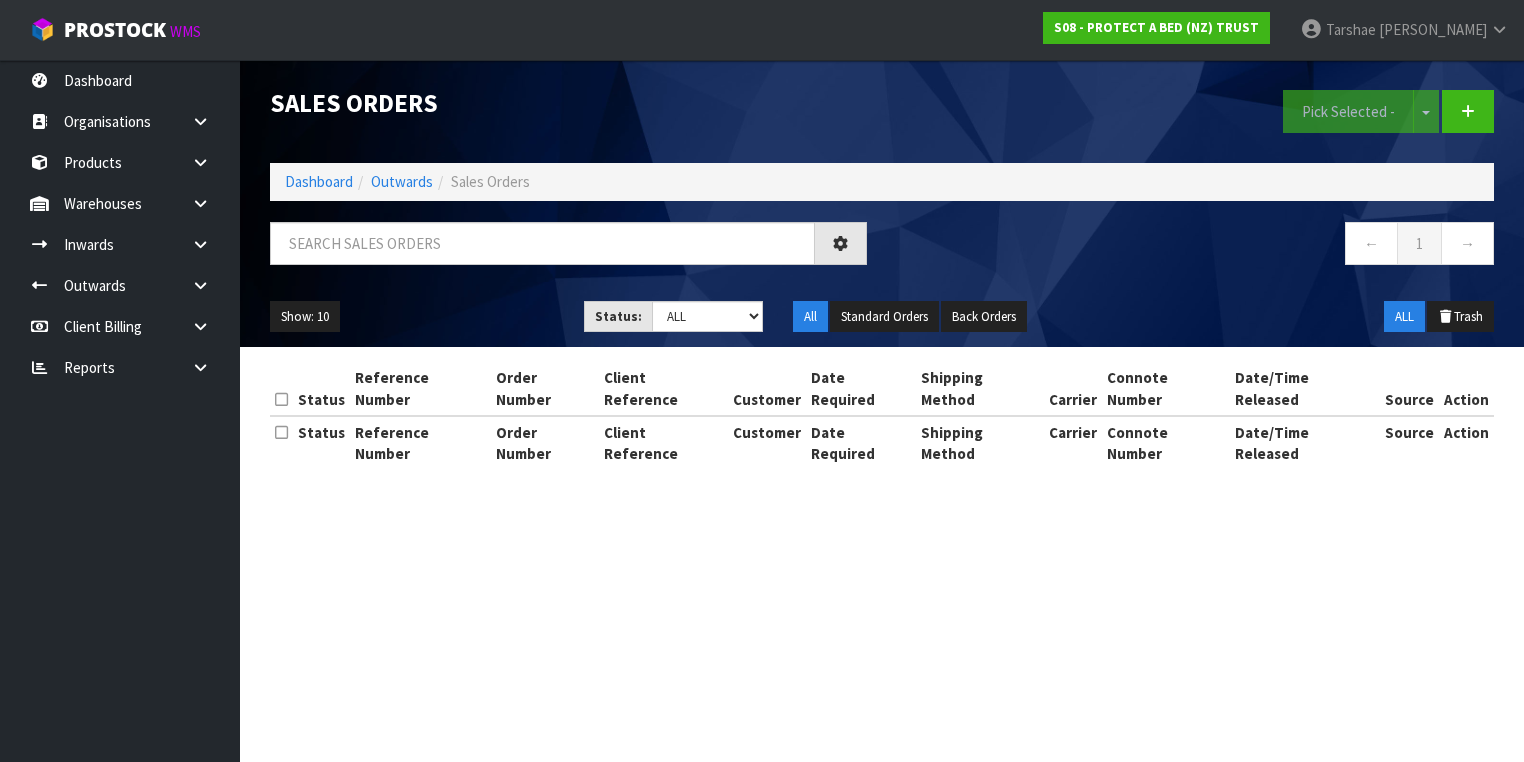 scroll, scrollTop: 0, scrollLeft: 0, axis: both 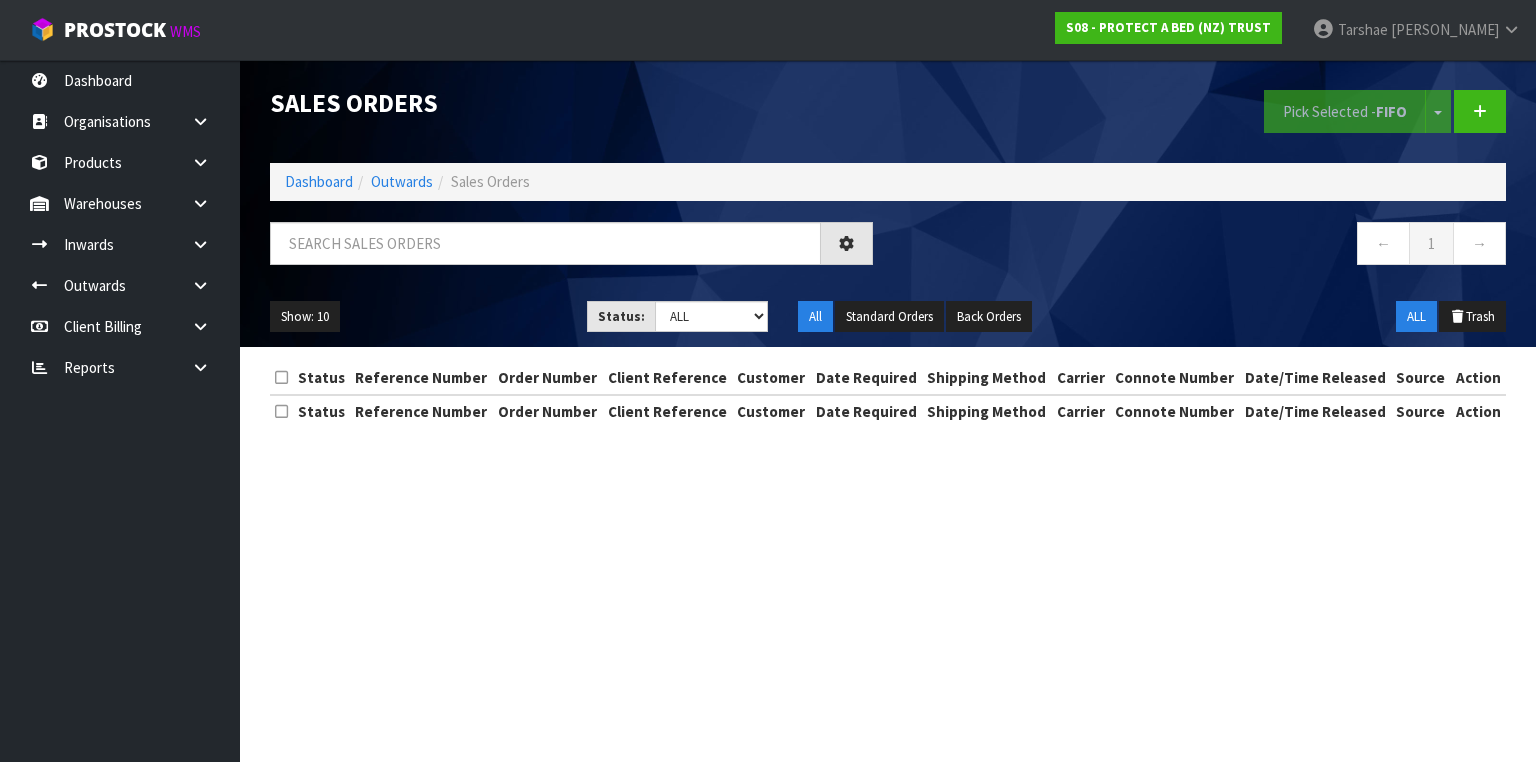 click on "Sales Orders
Pick Selected -  FIFO
Split button!
FIFO  - First In First Out
FEFO  - First Expired First Out
Dashboard Outwards Sales Orders
←
1
→
Show: 10
5
10
25
50
Status:
Draft Pending Allocated Pending Pick Goods Picked Goods Packed Pending Charges Finalised Cancelled Review ALL
All" at bounding box center (888, 203) 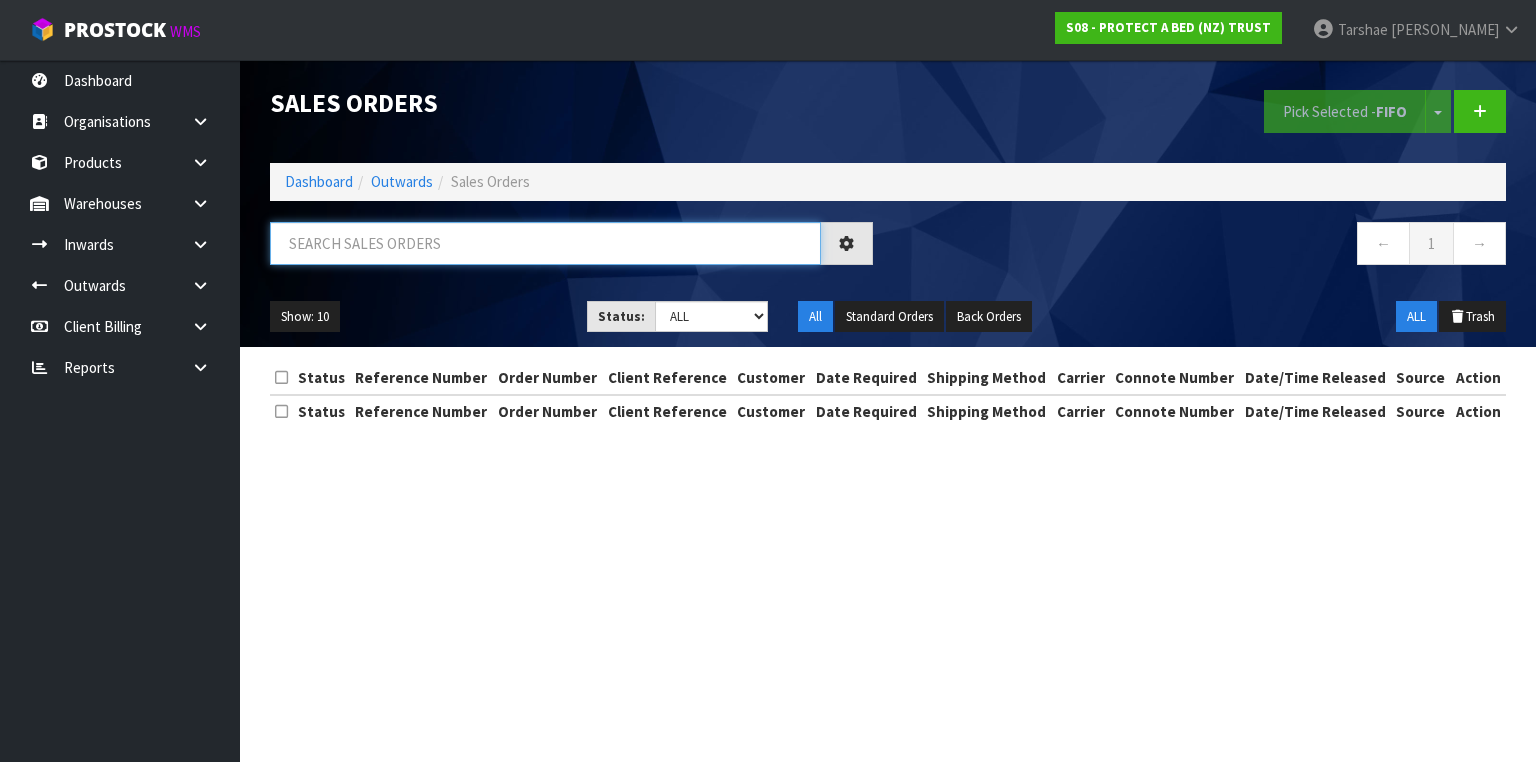 click at bounding box center [545, 243] 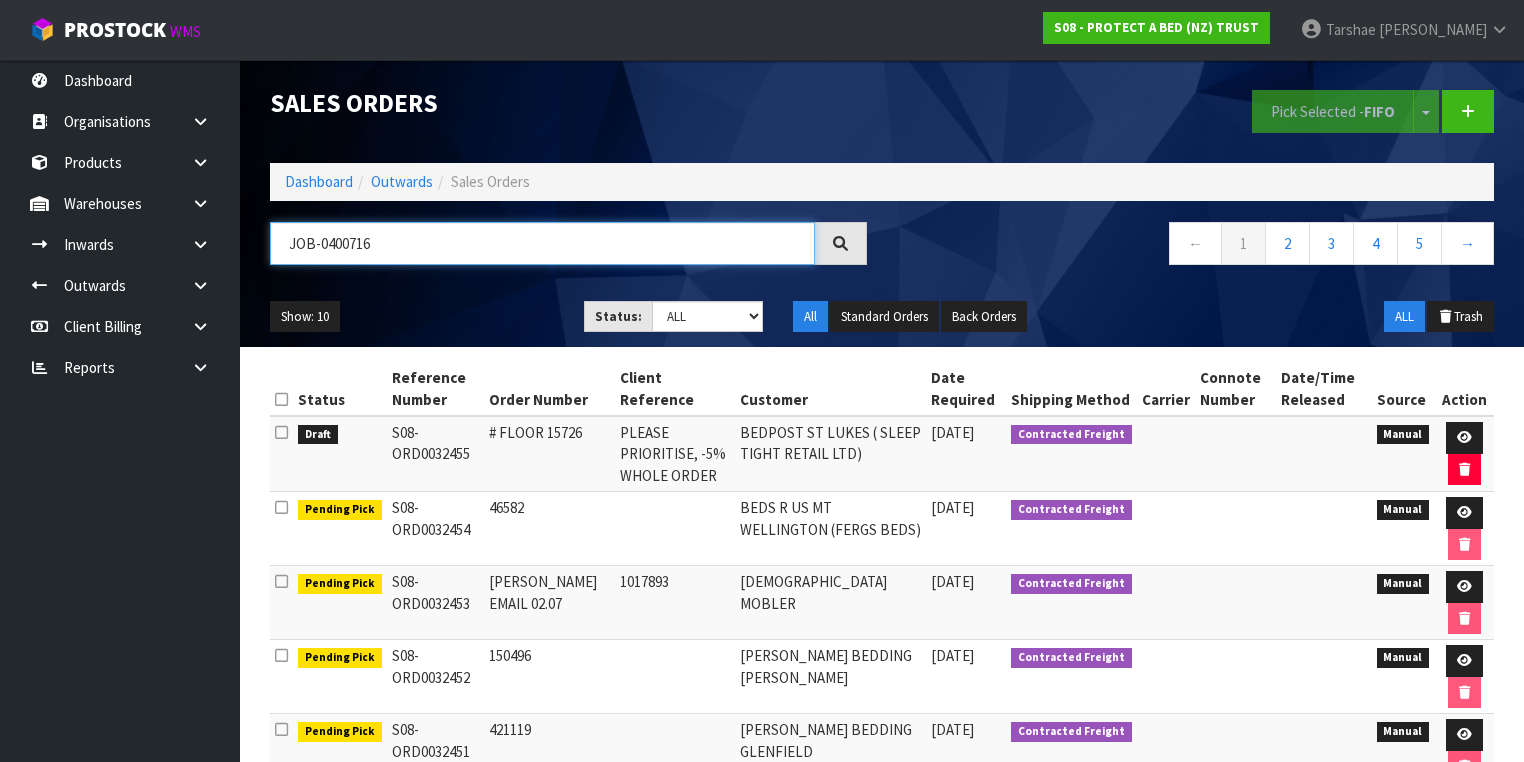 type on "JOB-0400716" 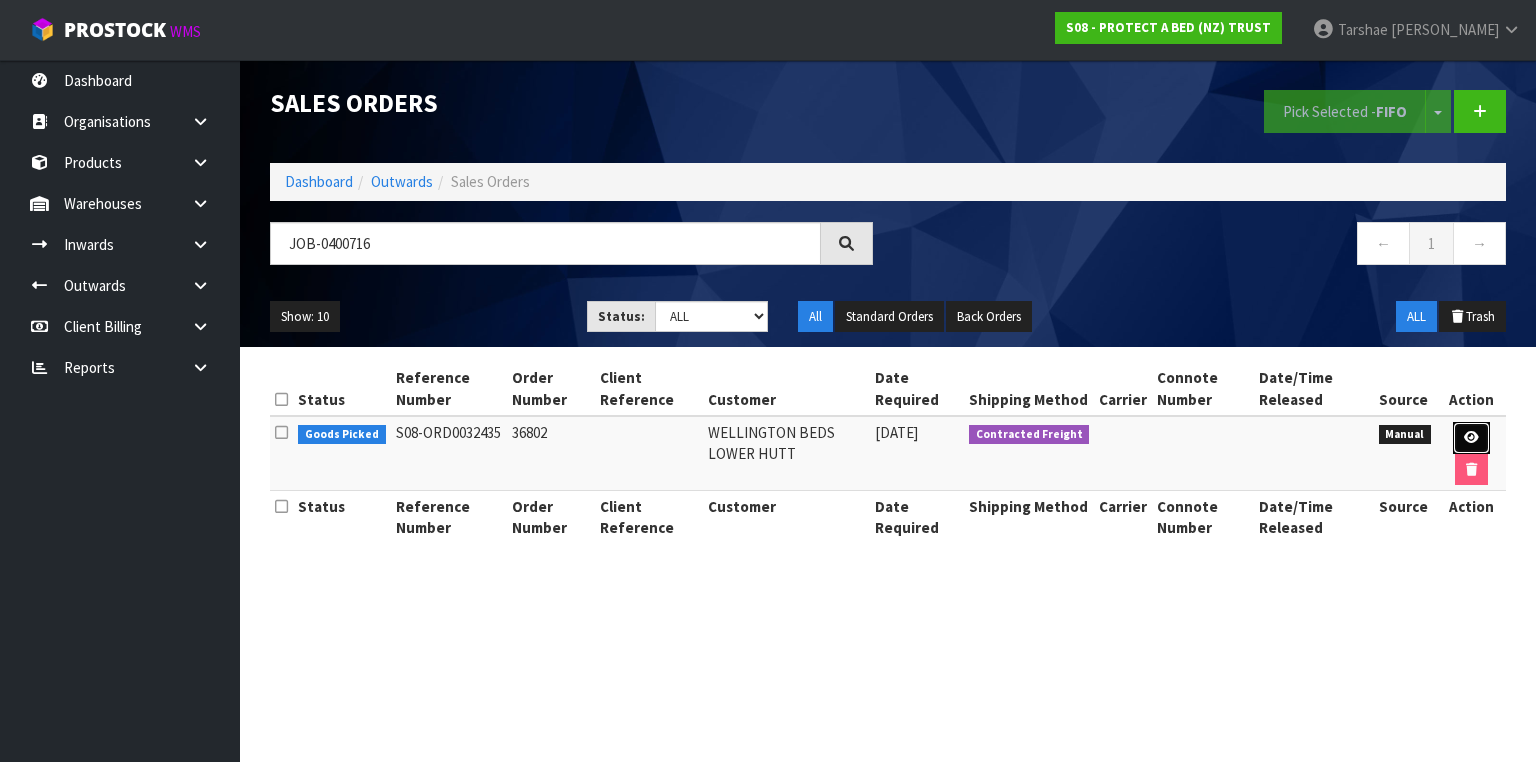 click at bounding box center (1471, 438) 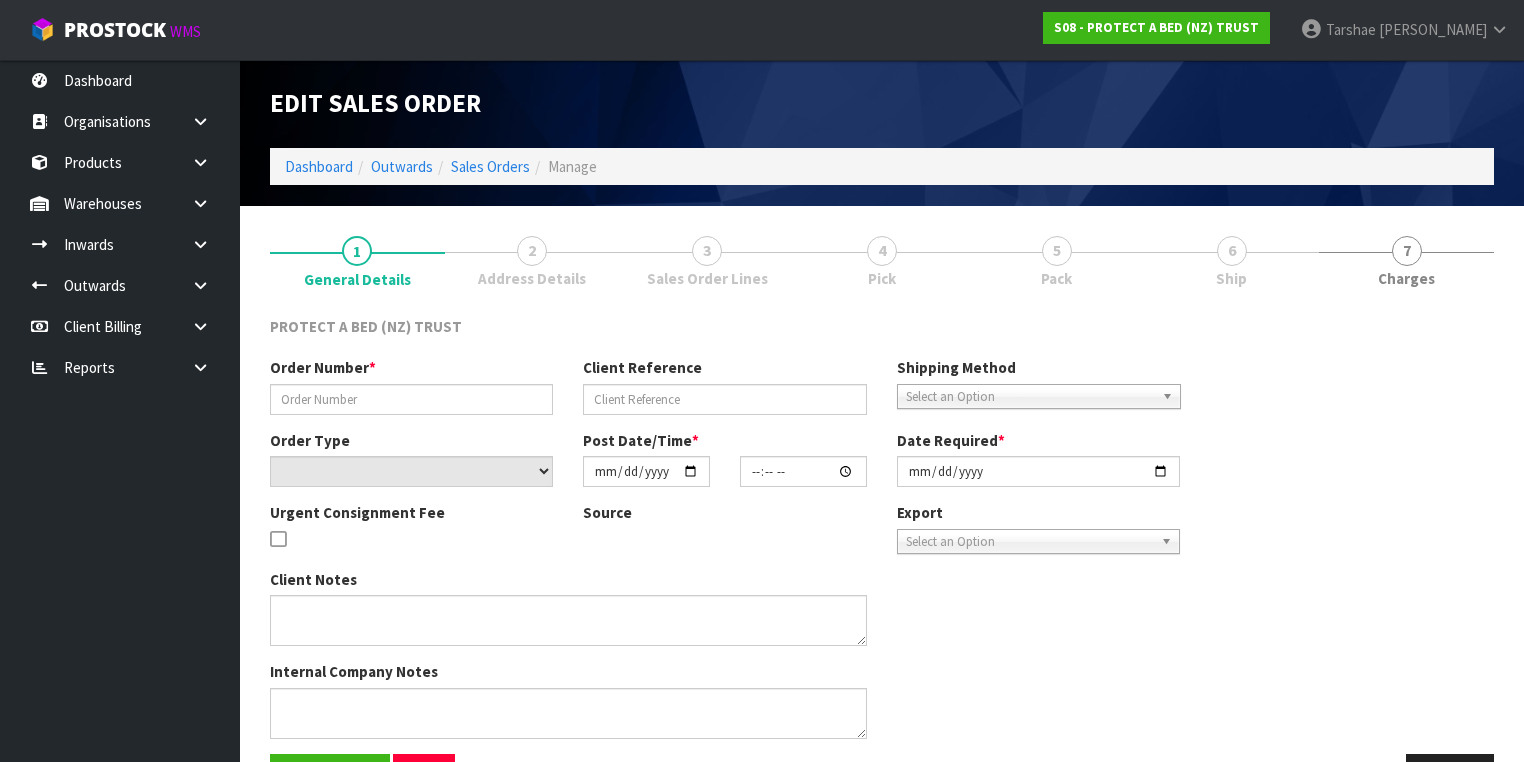 type on "36802" 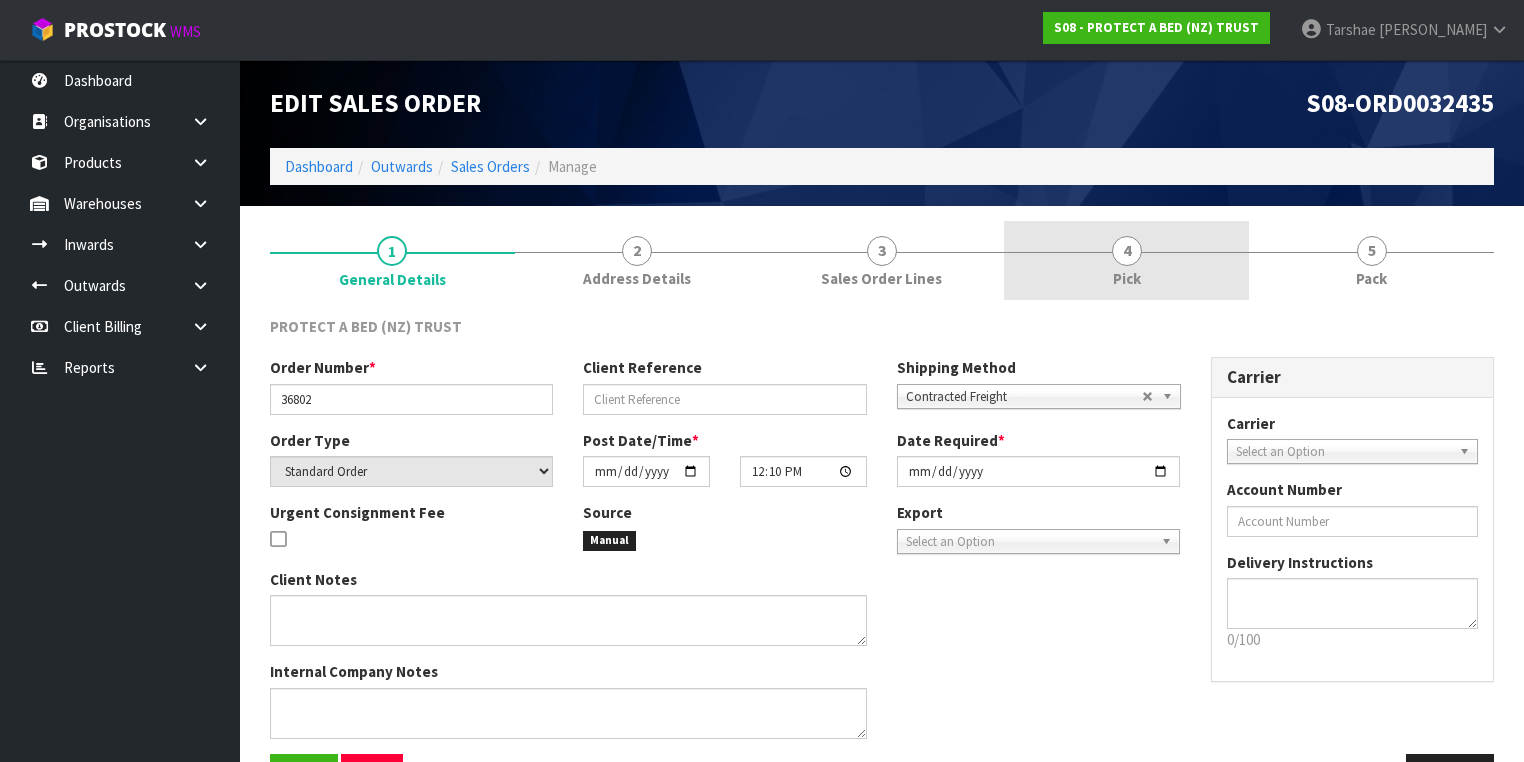 click on "4
Pick" at bounding box center (1126, 260) 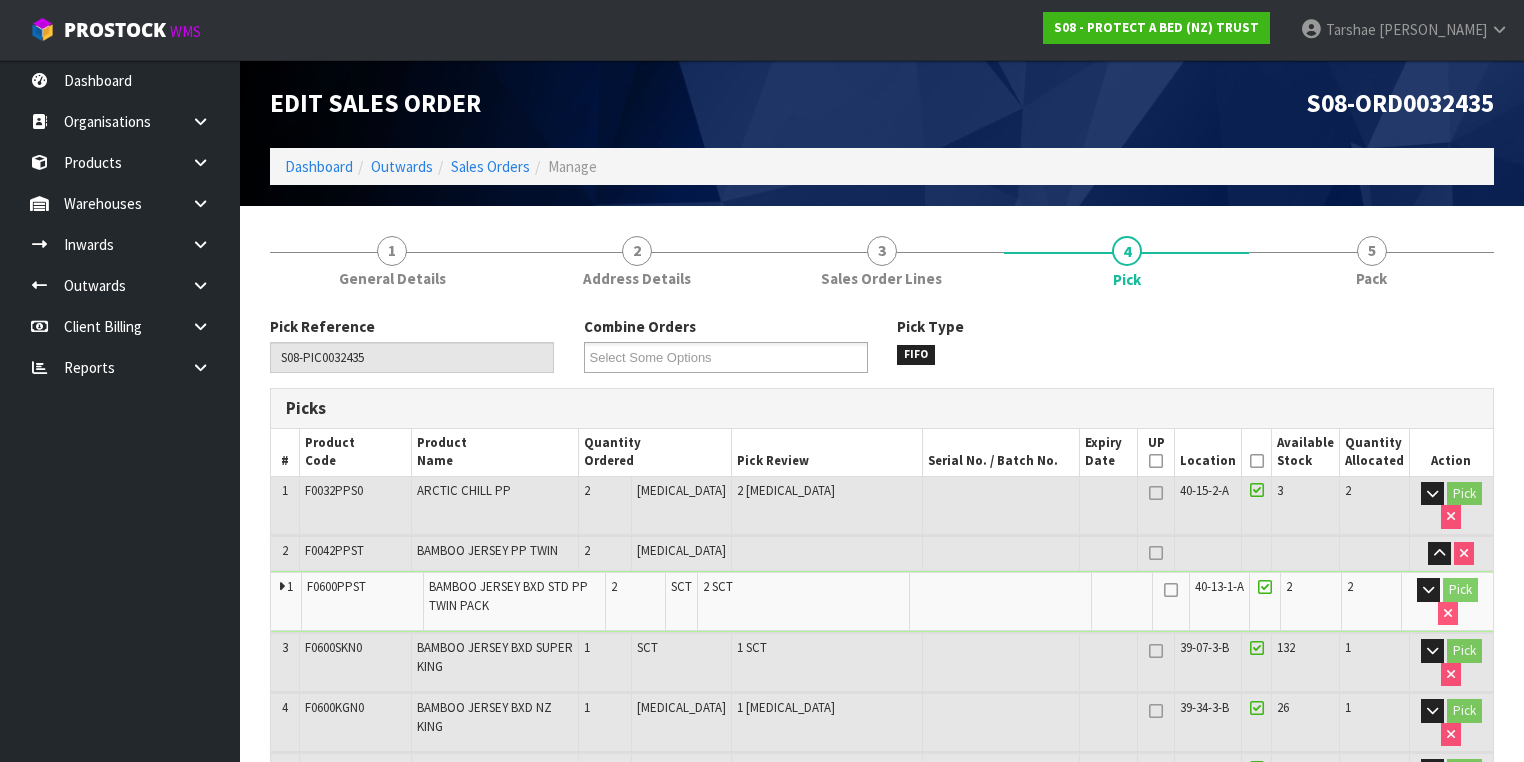 click at bounding box center [1257, 461] 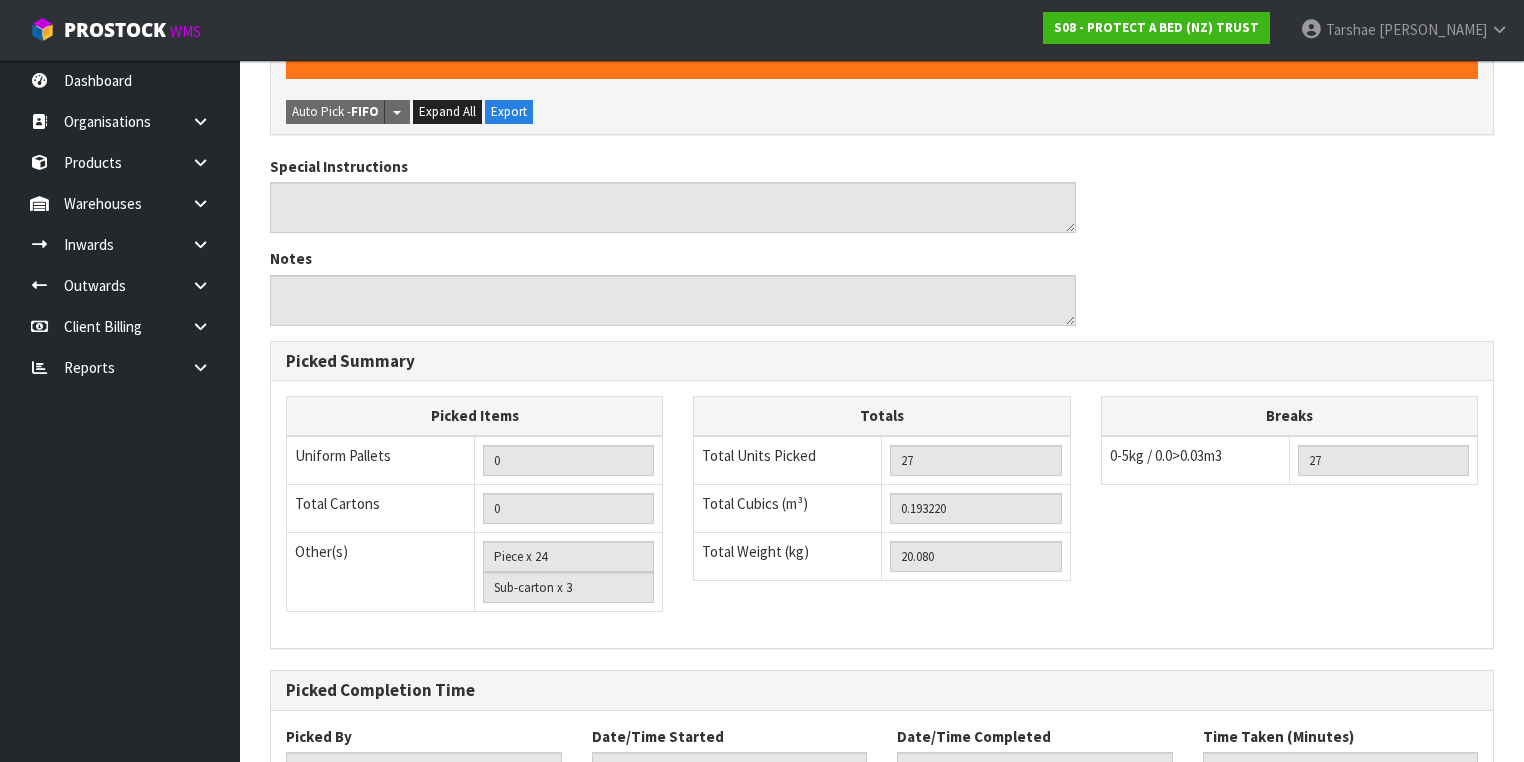 scroll, scrollTop: 1177, scrollLeft: 0, axis: vertical 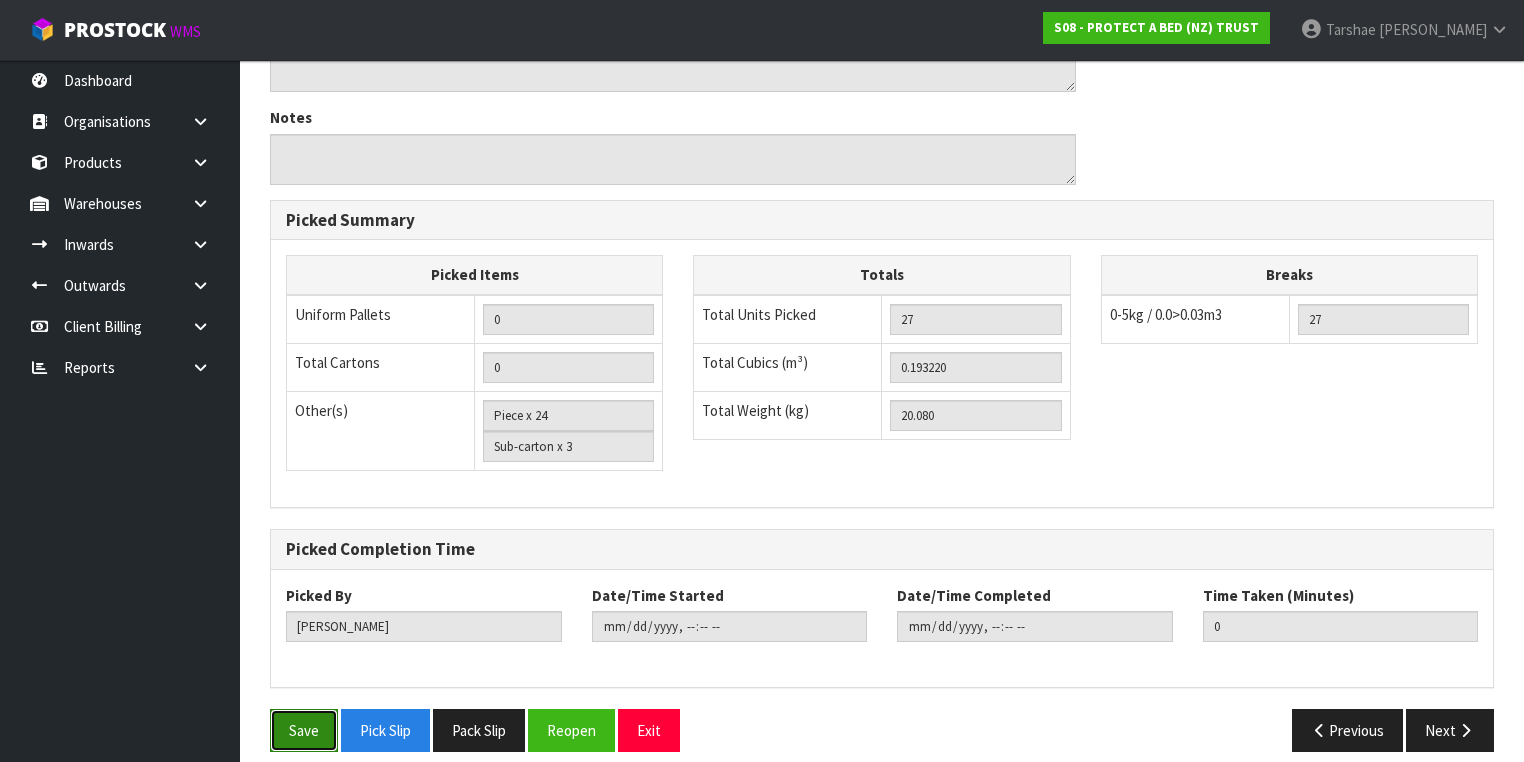 click on "Save" at bounding box center [304, 730] 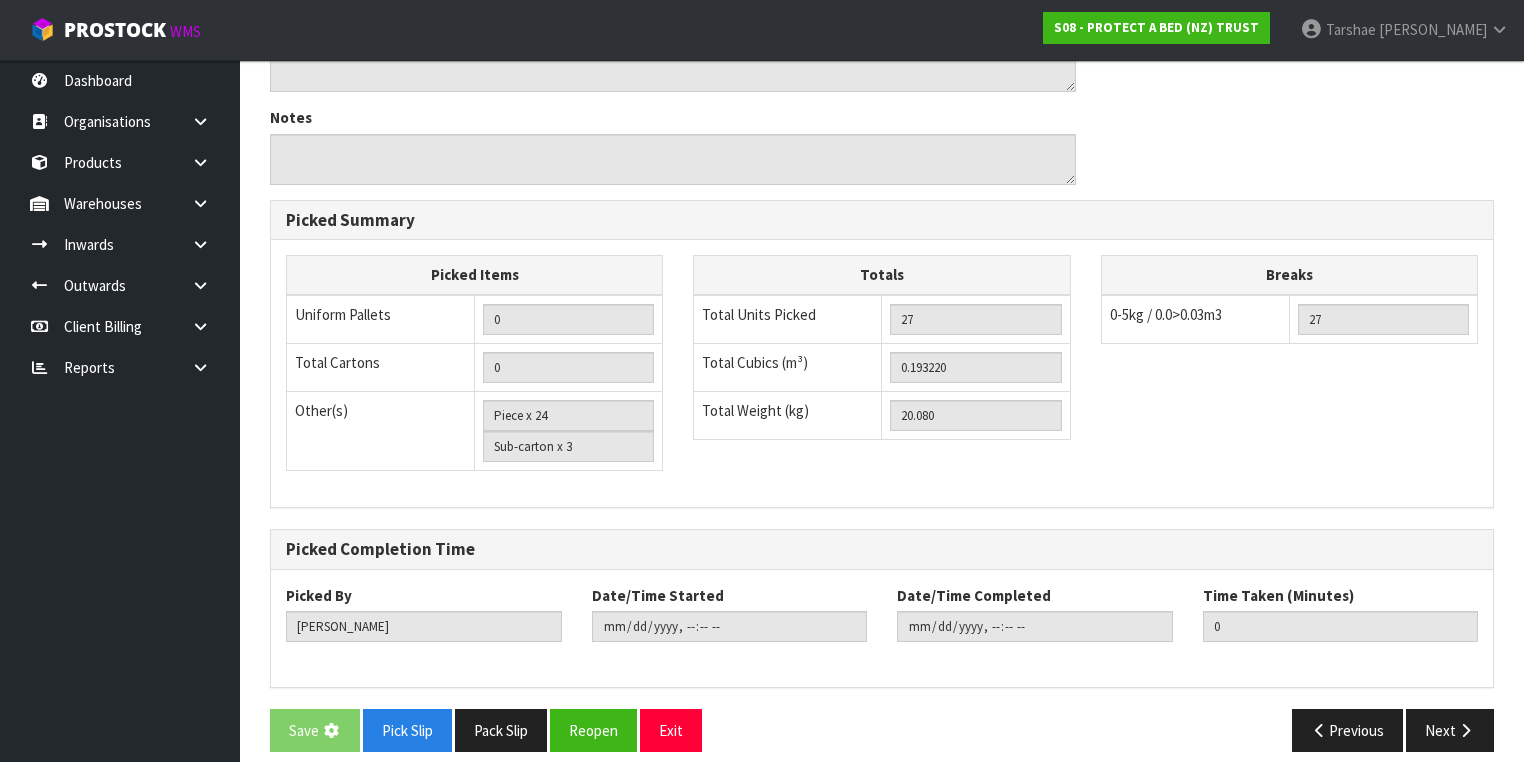 scroll, scrollTop: 0, scrollLeft: 0, axis: both 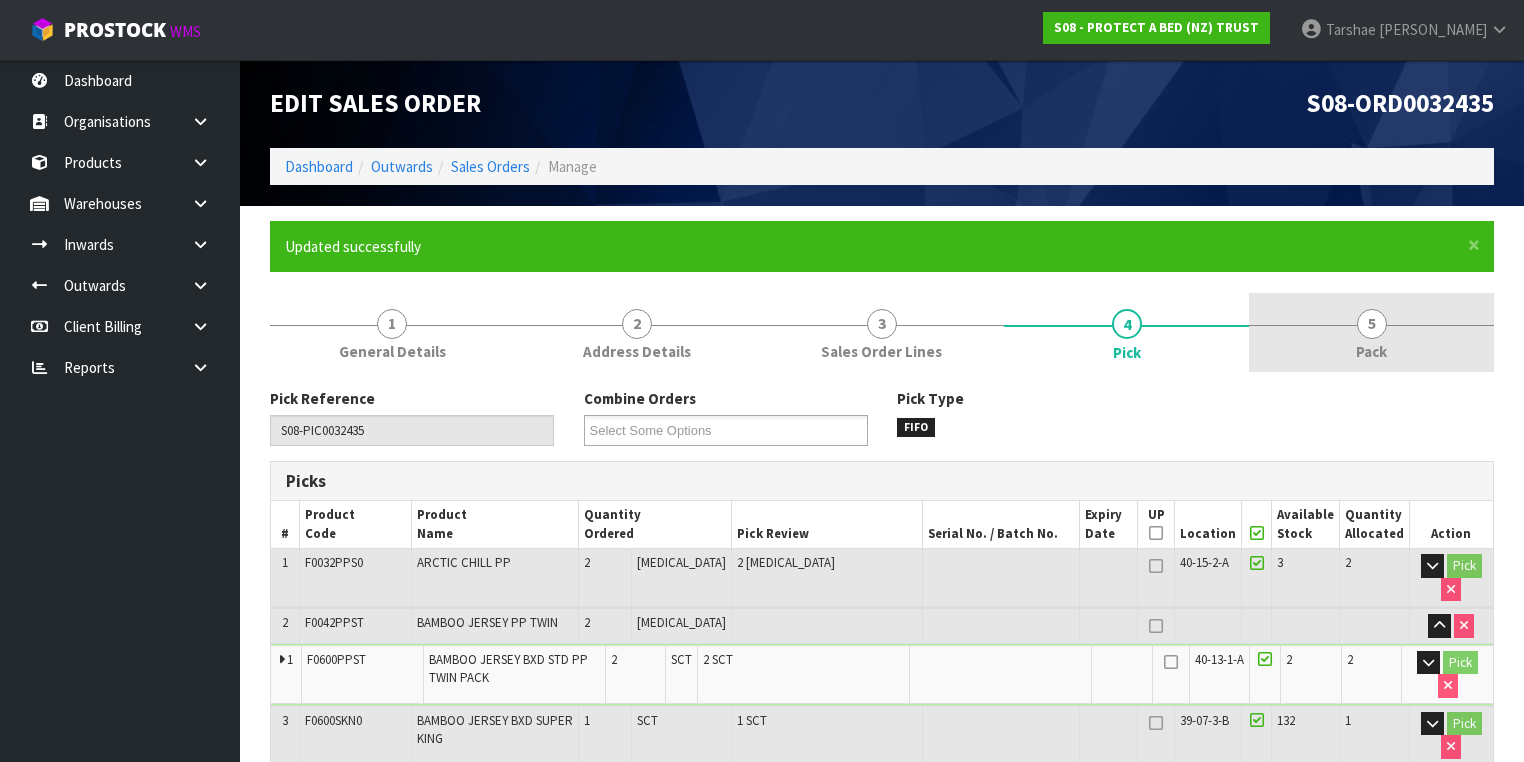 type on "Tarshae Graydon" 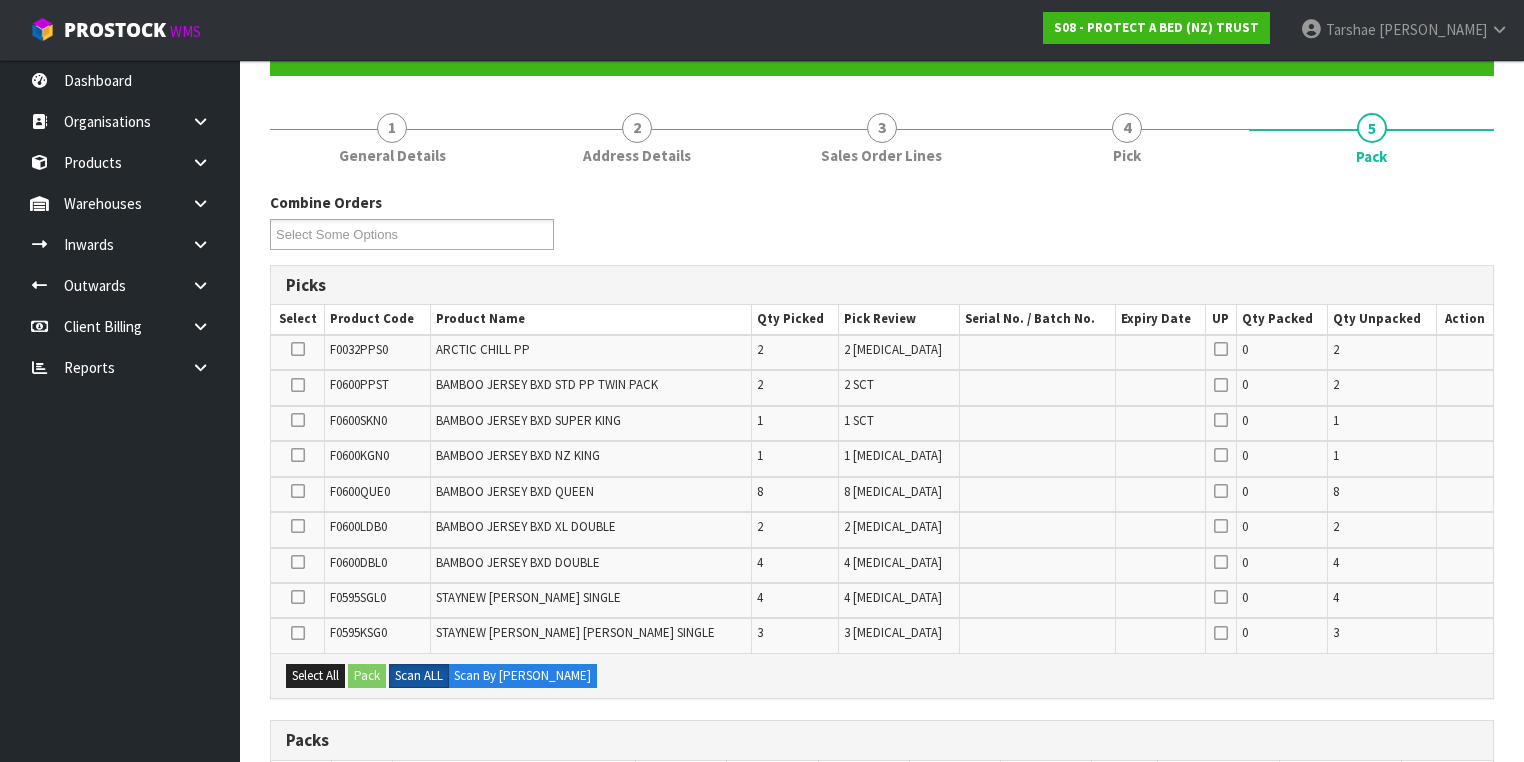 scroll, scrollTop: 320, scrollLeft: 0, axis: vertical 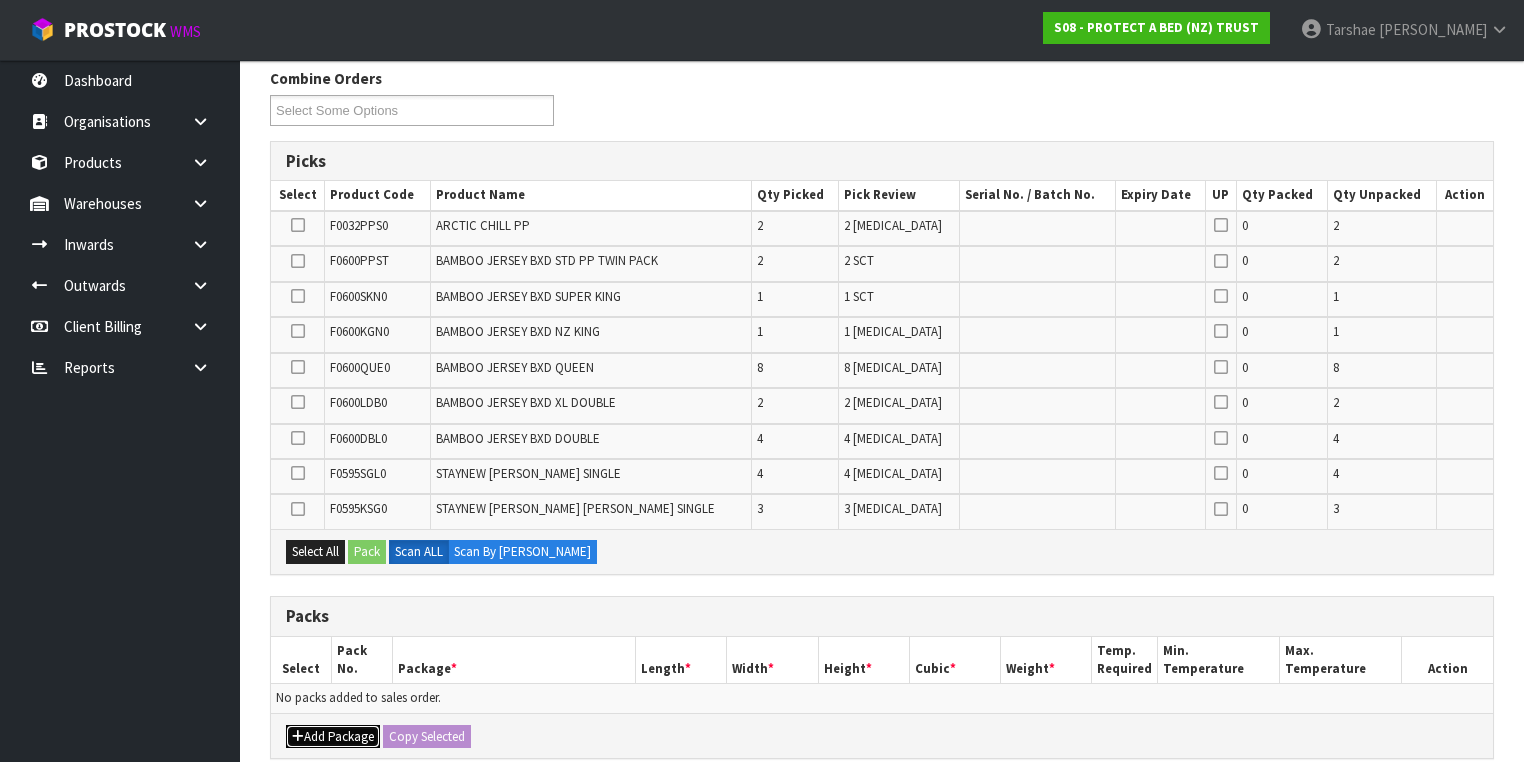 click on "Add Package" at bounding box center (333, 737) 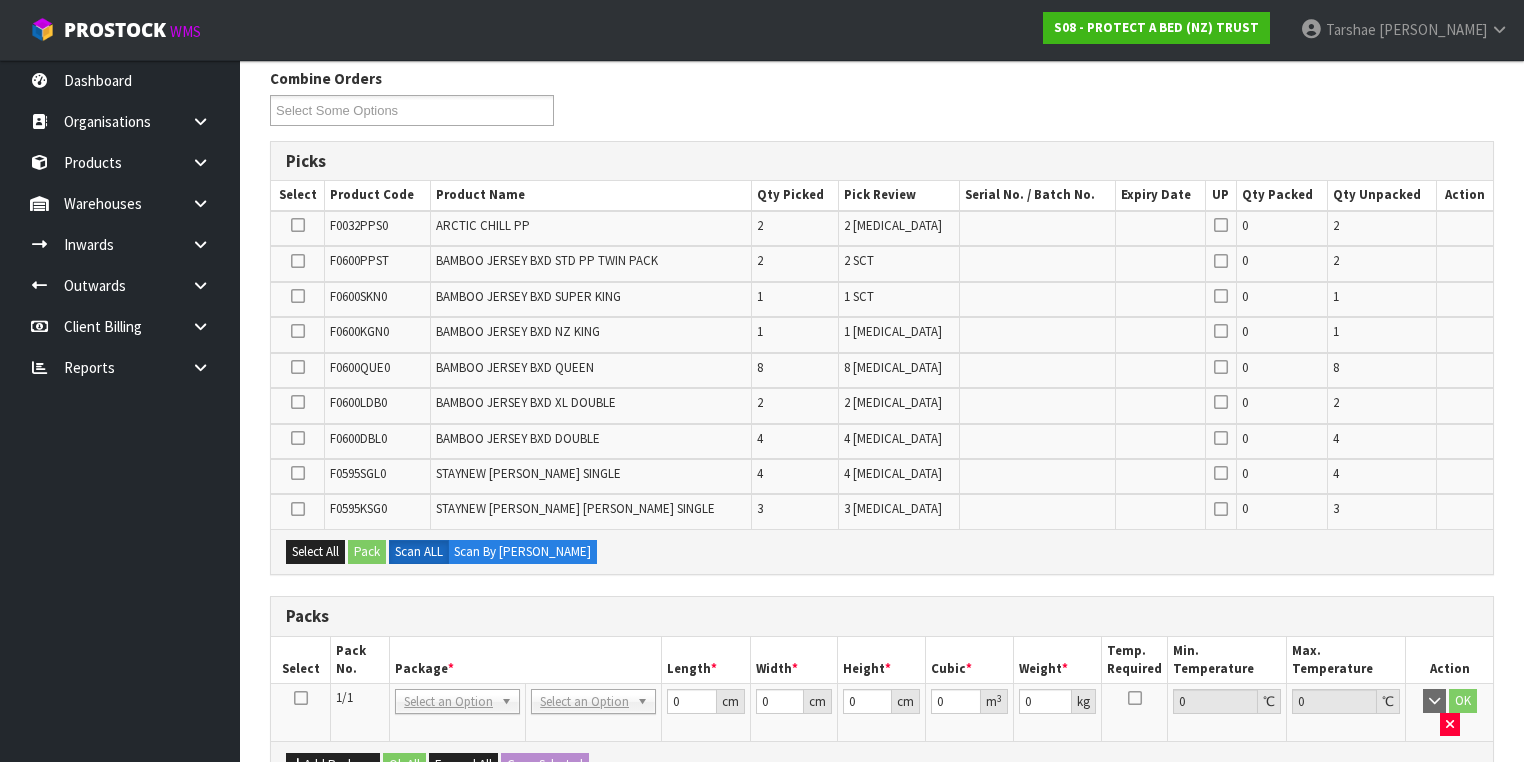 click at bounding box center (301, 698) 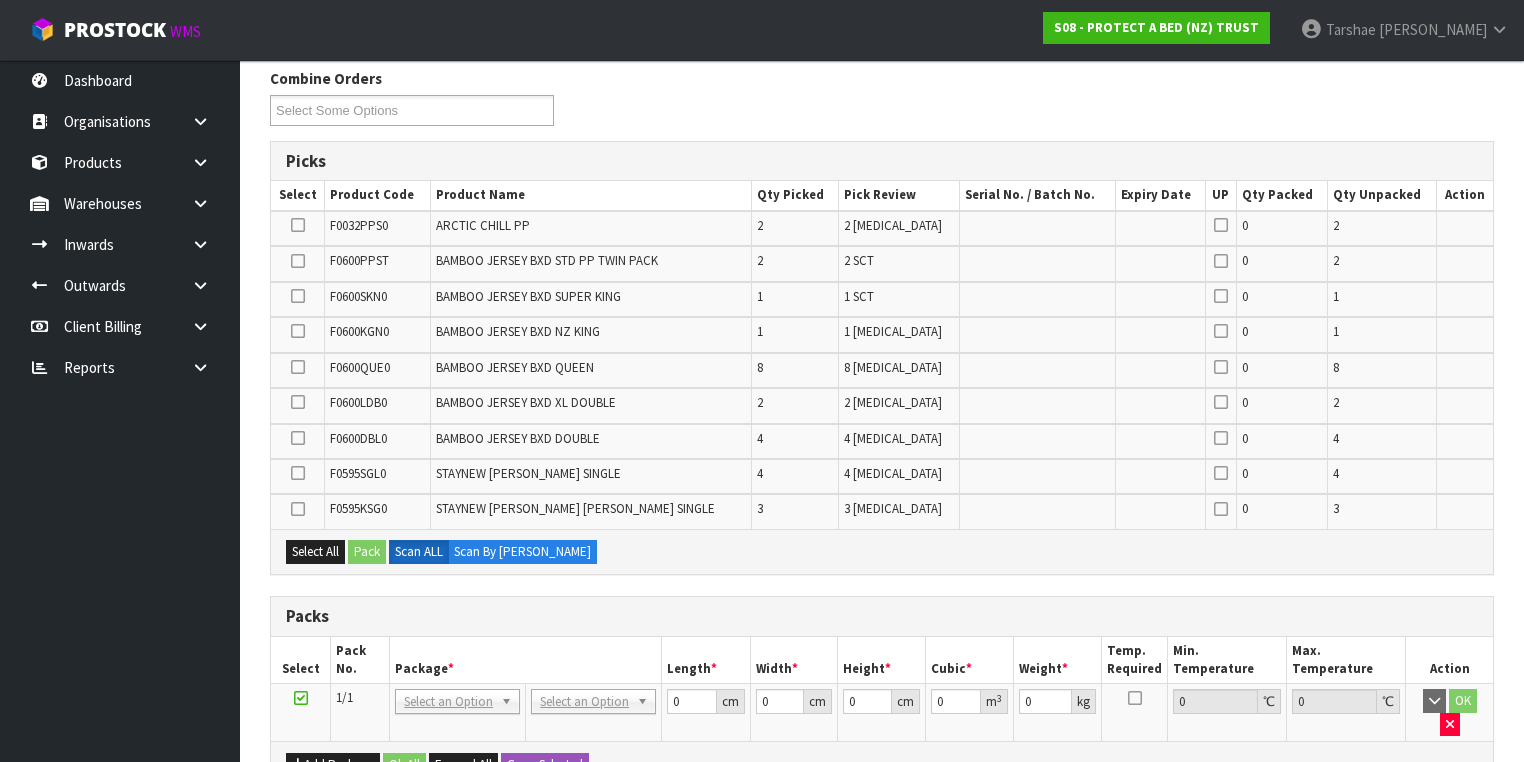 click on "Pack No." at bounding box center (360, 660) 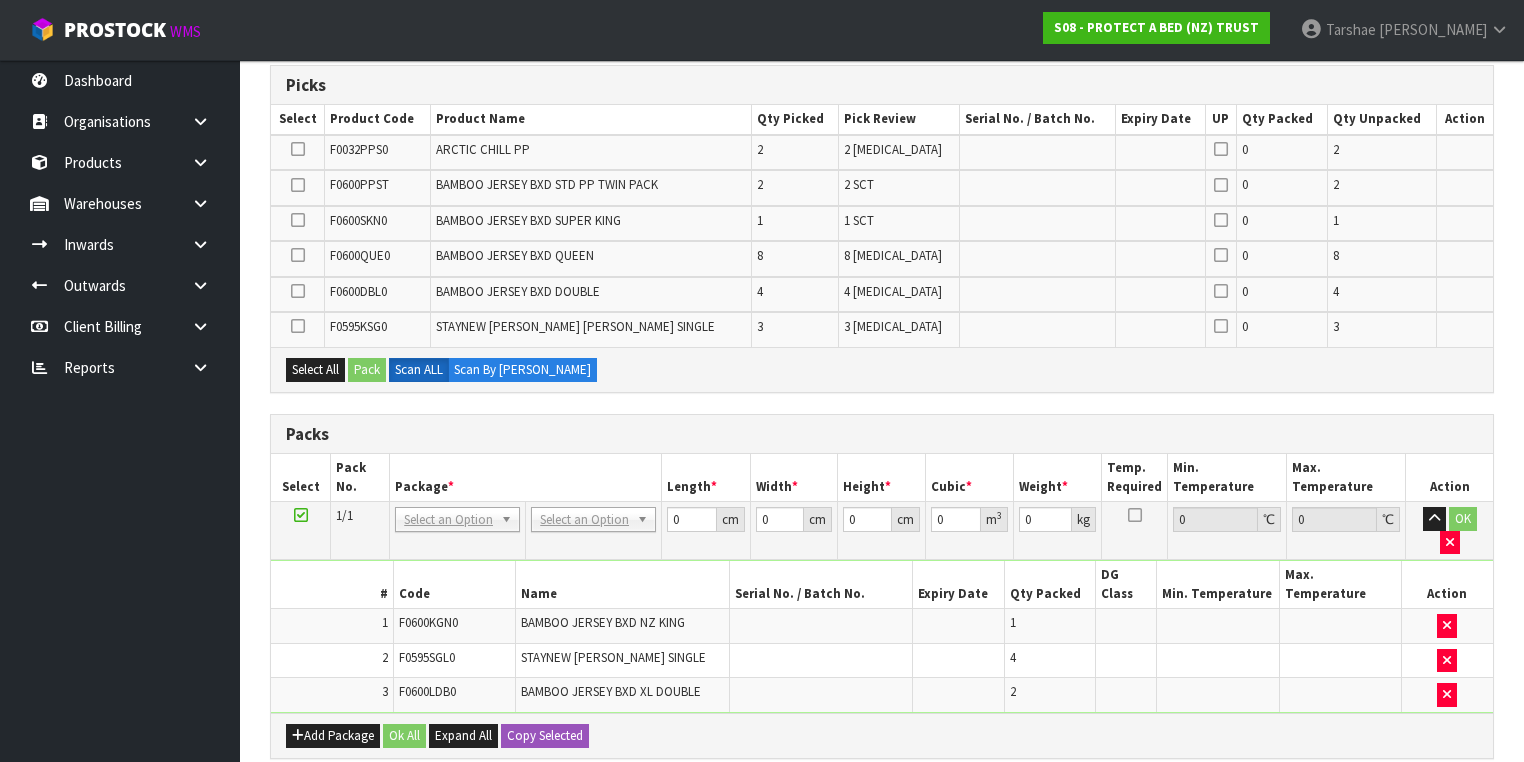 scroll, scrollTop: 400, scrollLeft: 0, axis: vertical 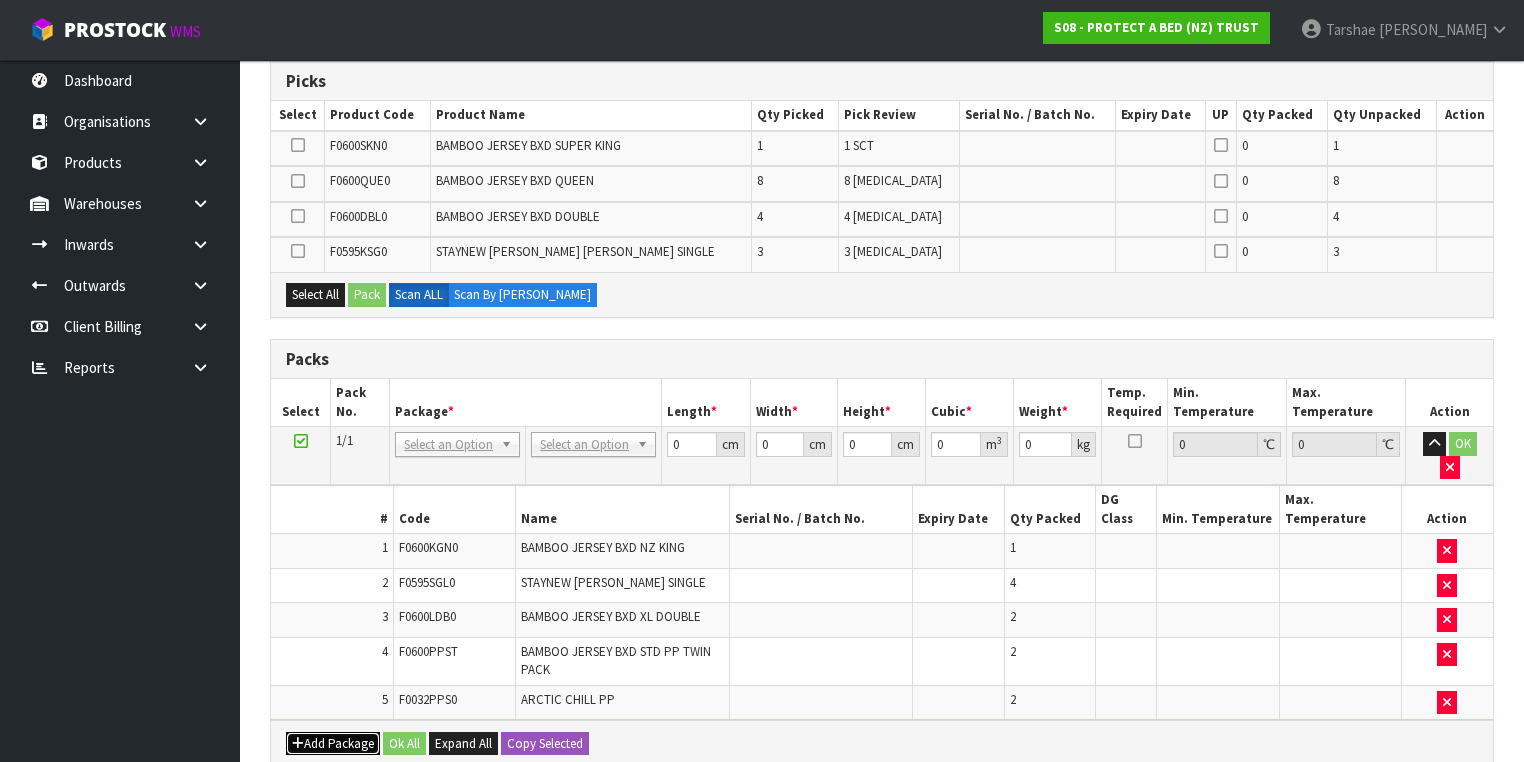 click on "Add Package" at bounding box center [333, 744] 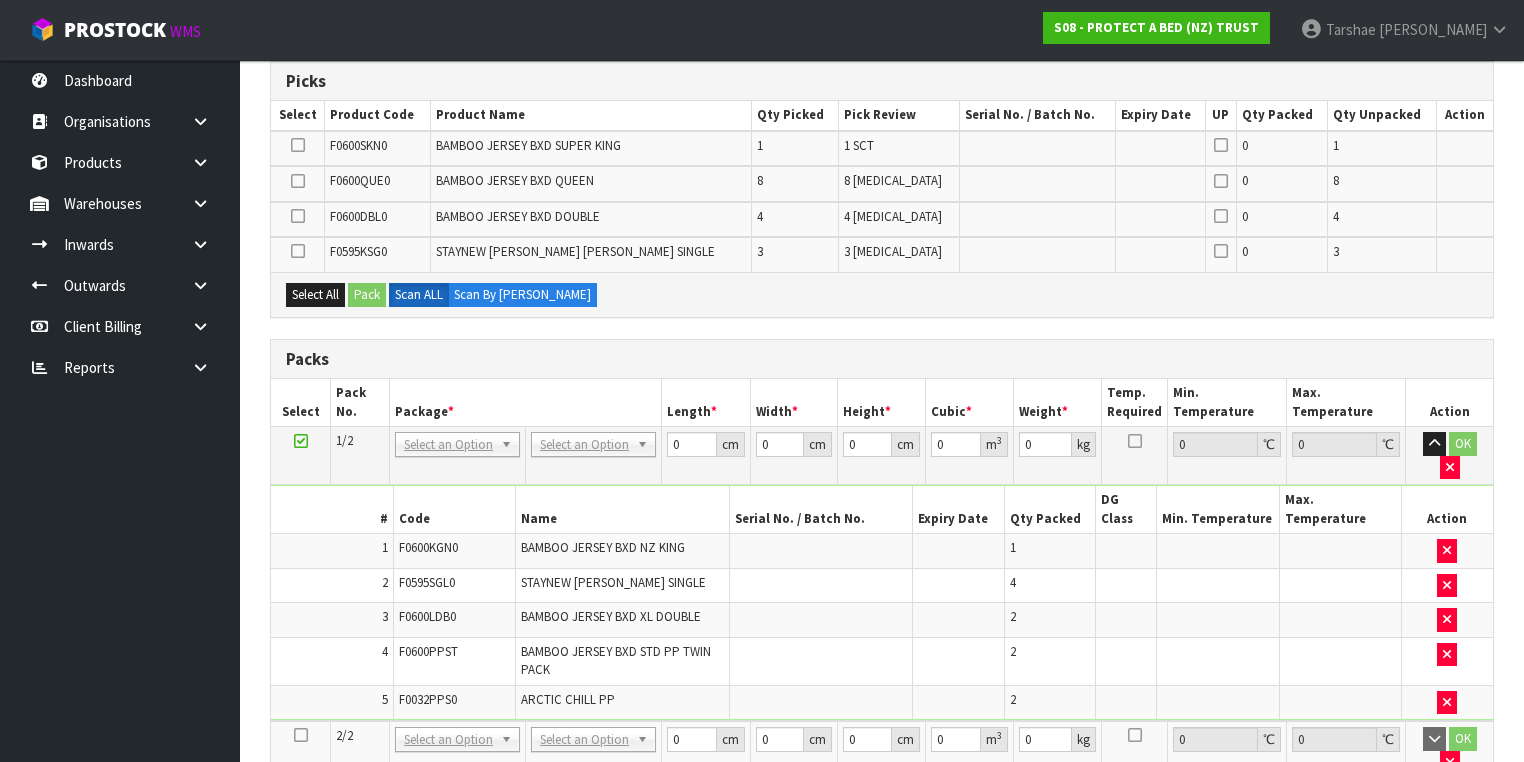 click at bounding box center (301, 735) 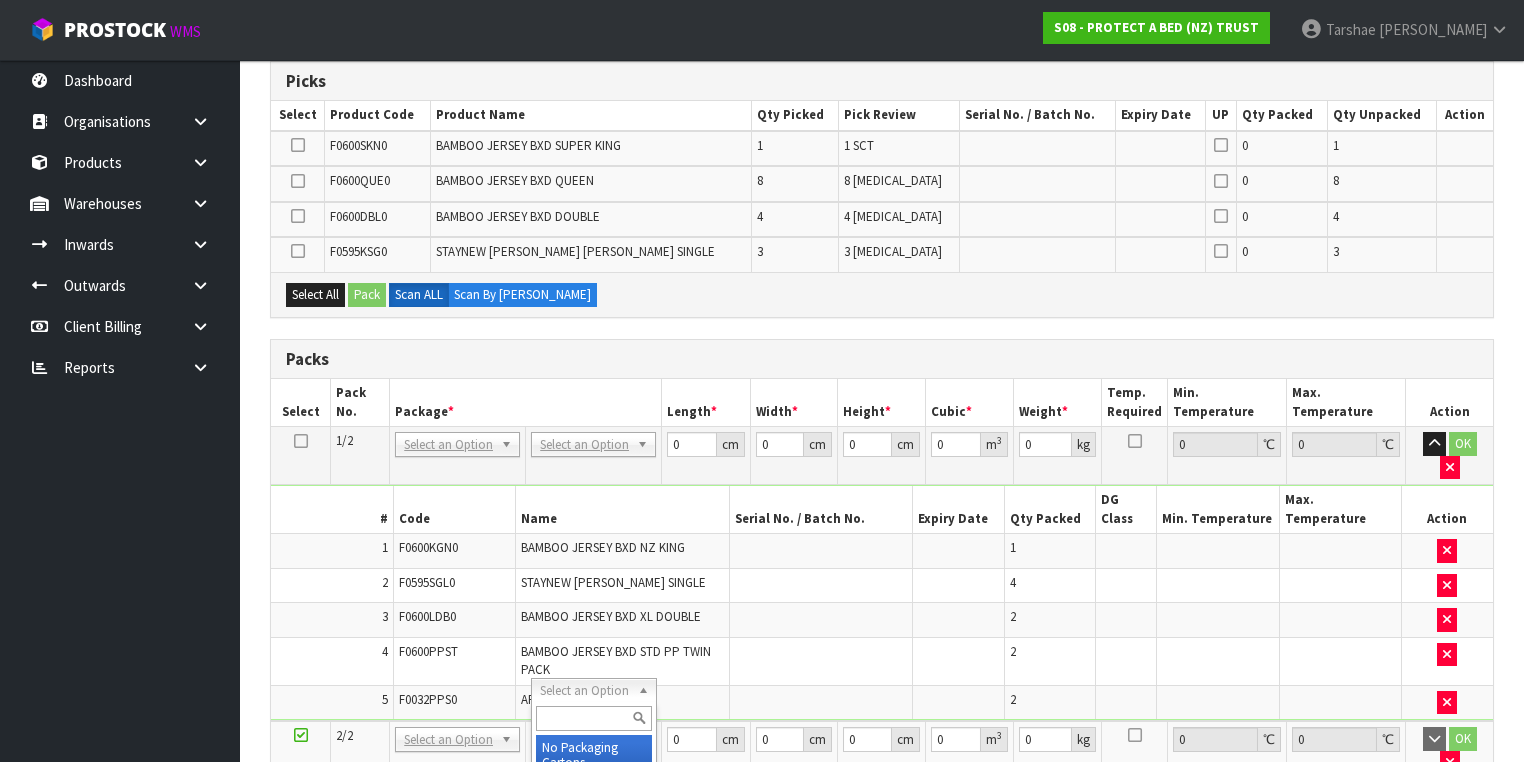 click at bounding box center [593, 718] 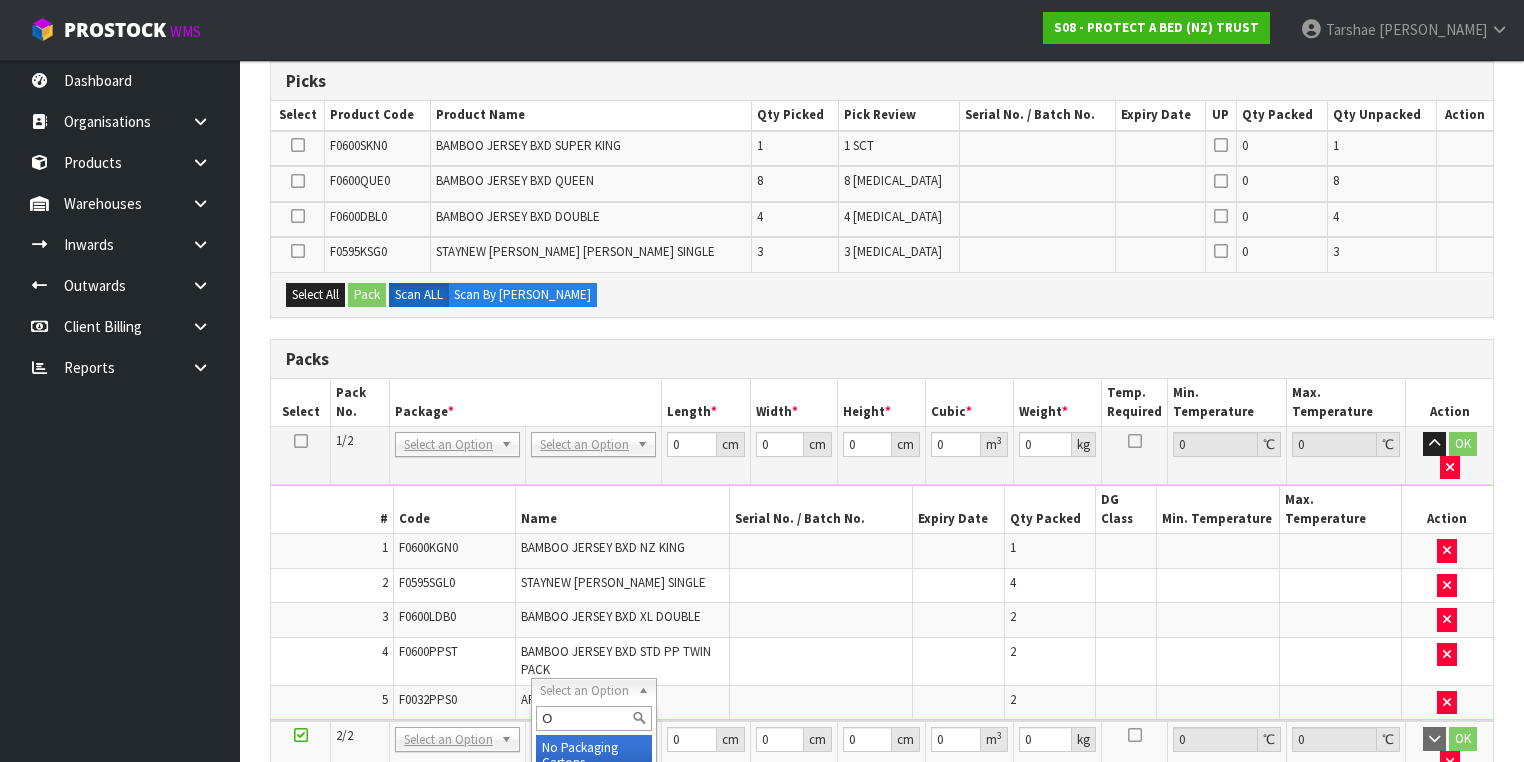 type on "OC" 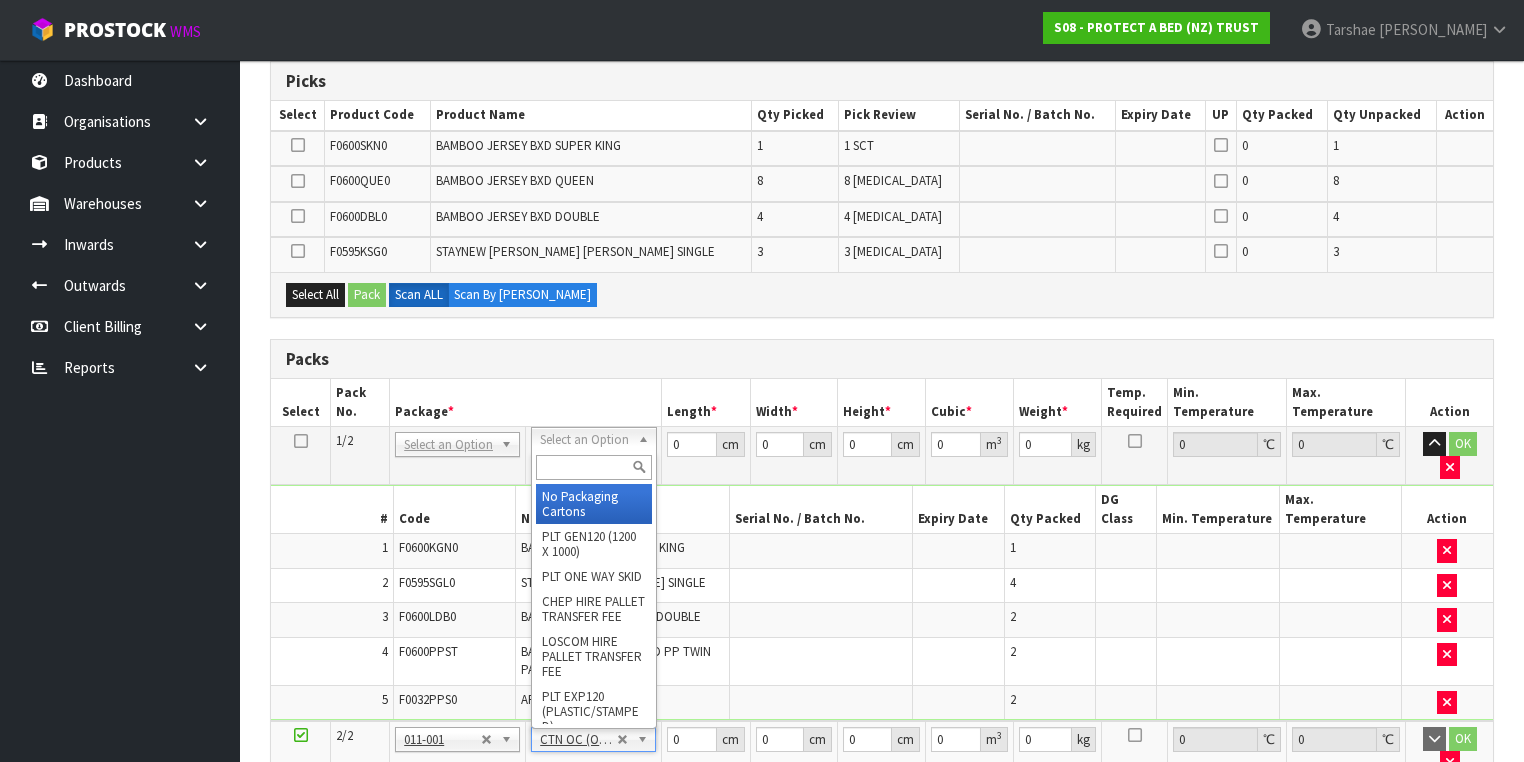 drag, startPoint x: 581, startPoint y: 438, endPoint x: 569, endPoint y: 457, distance: 22.472204 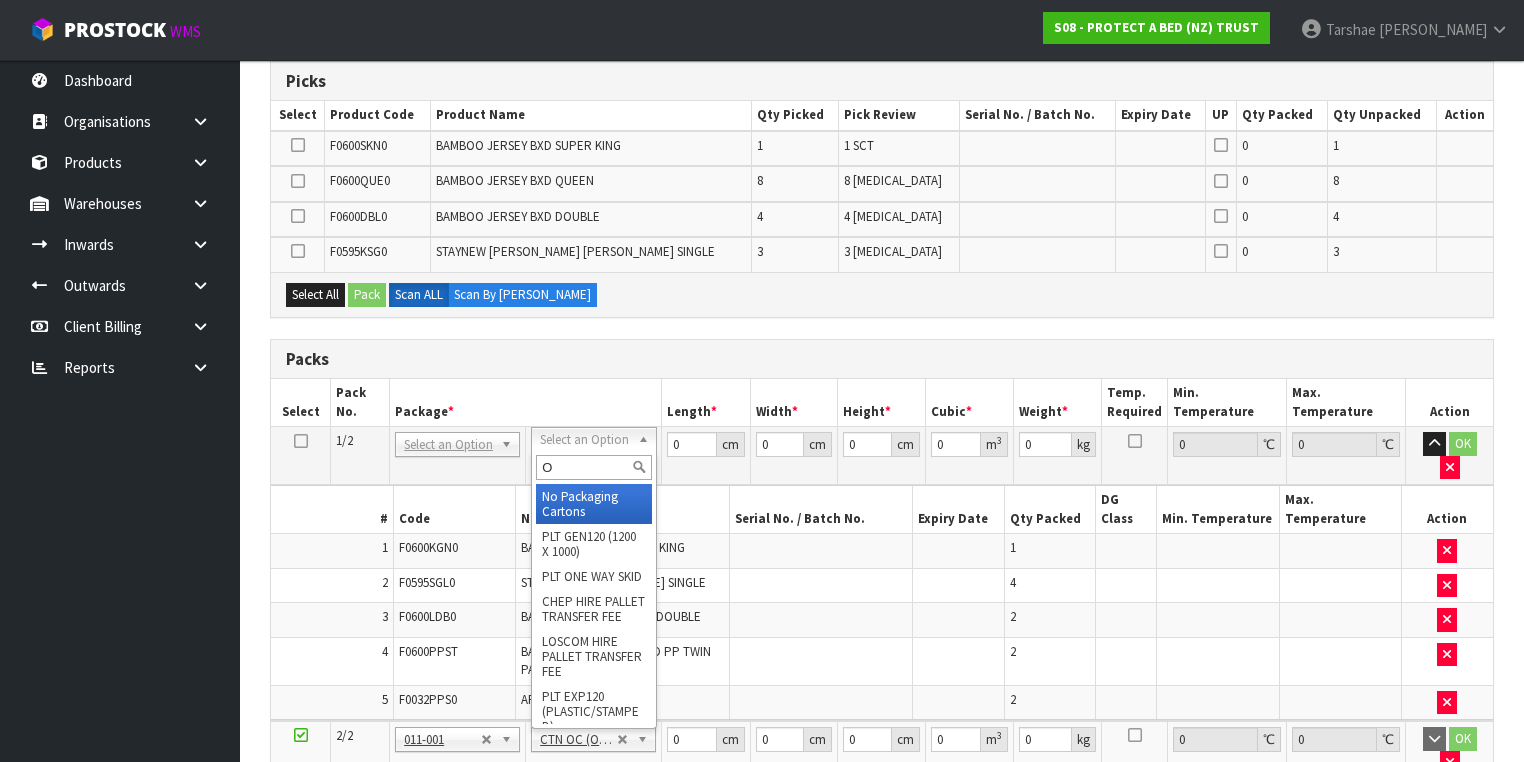 type on "OC" 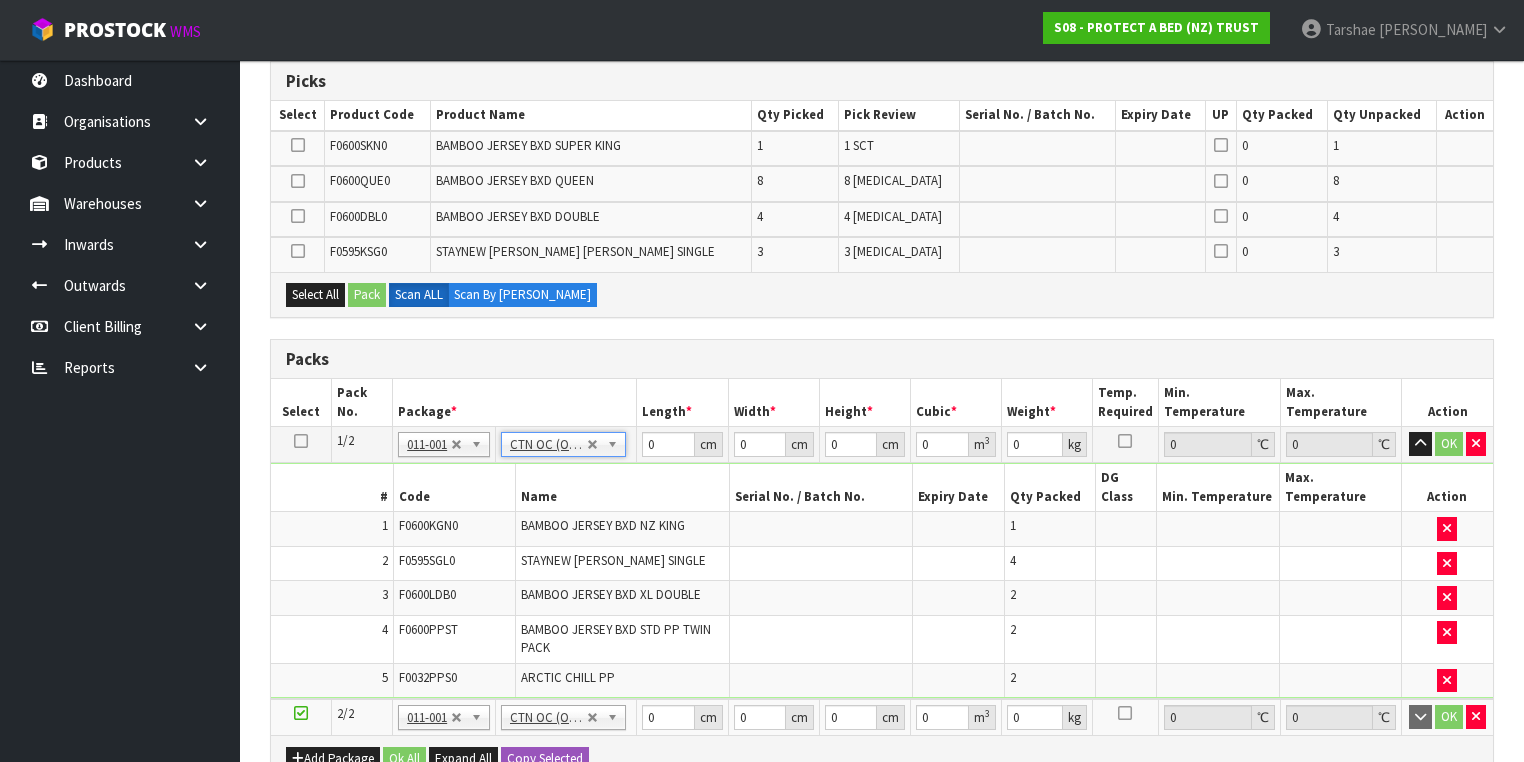 type on "6.4" 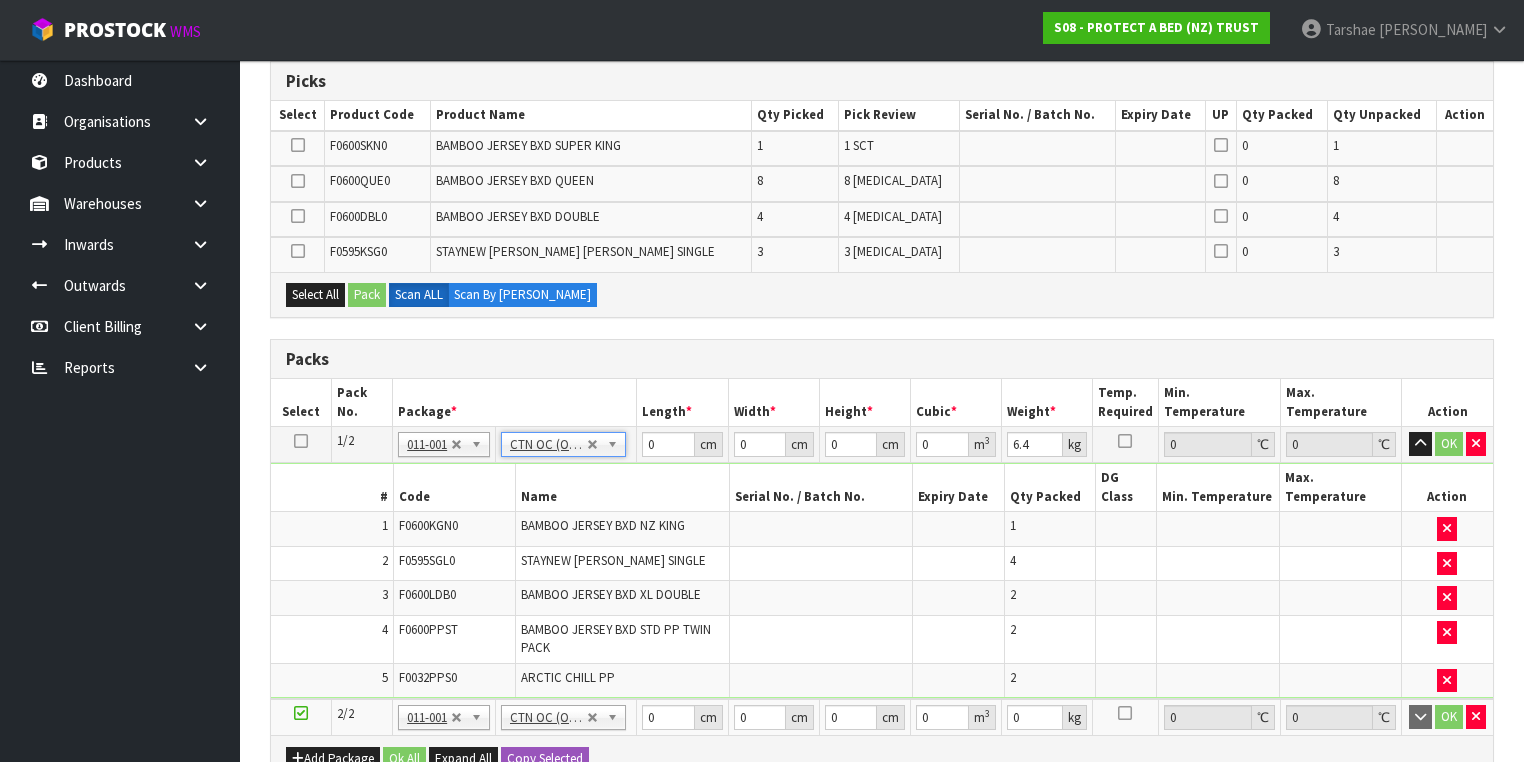click on "Name" at bounding box center [622, 487] 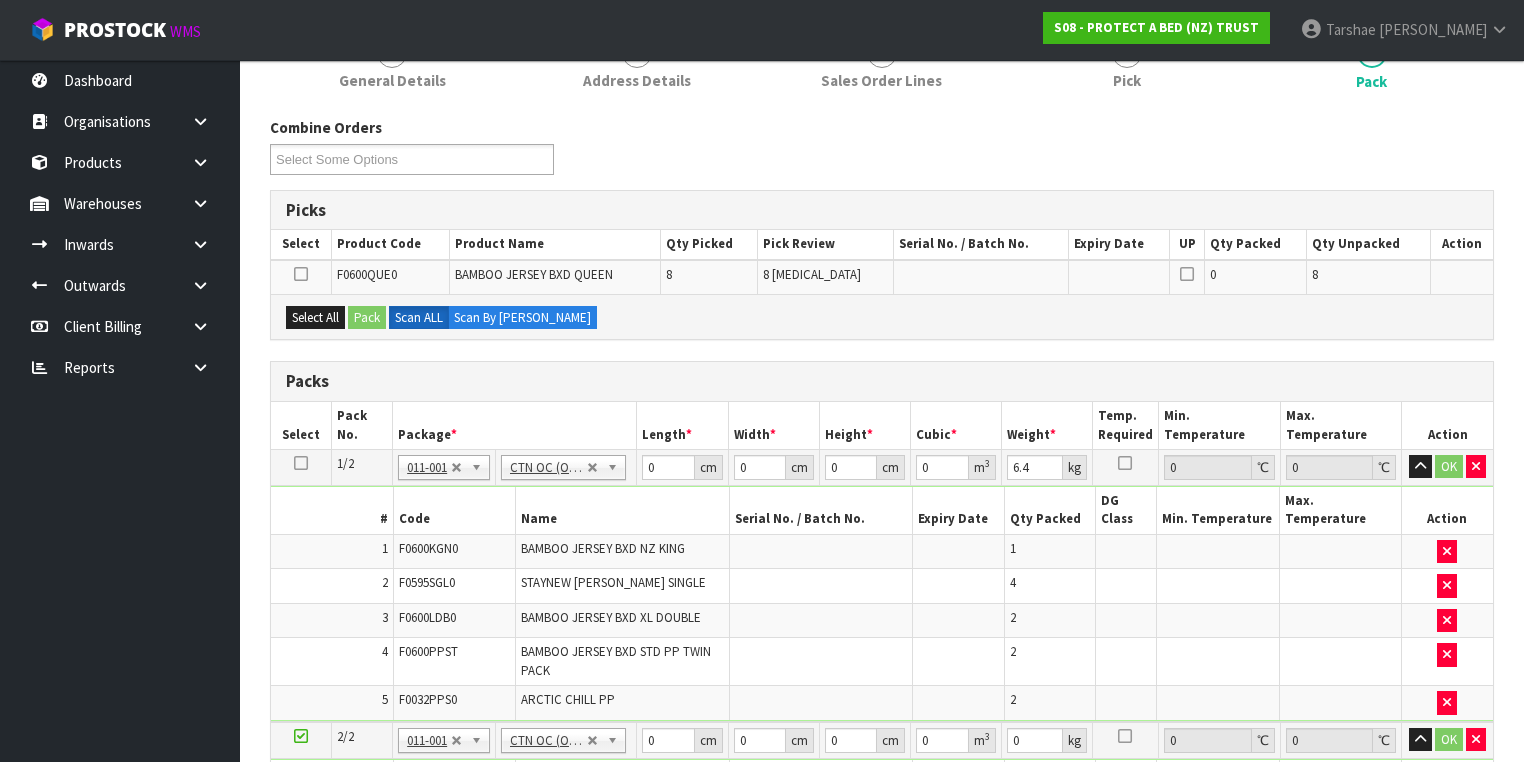 scroll, scrollTop: 215, scrollLeft: 0, axis: vertical 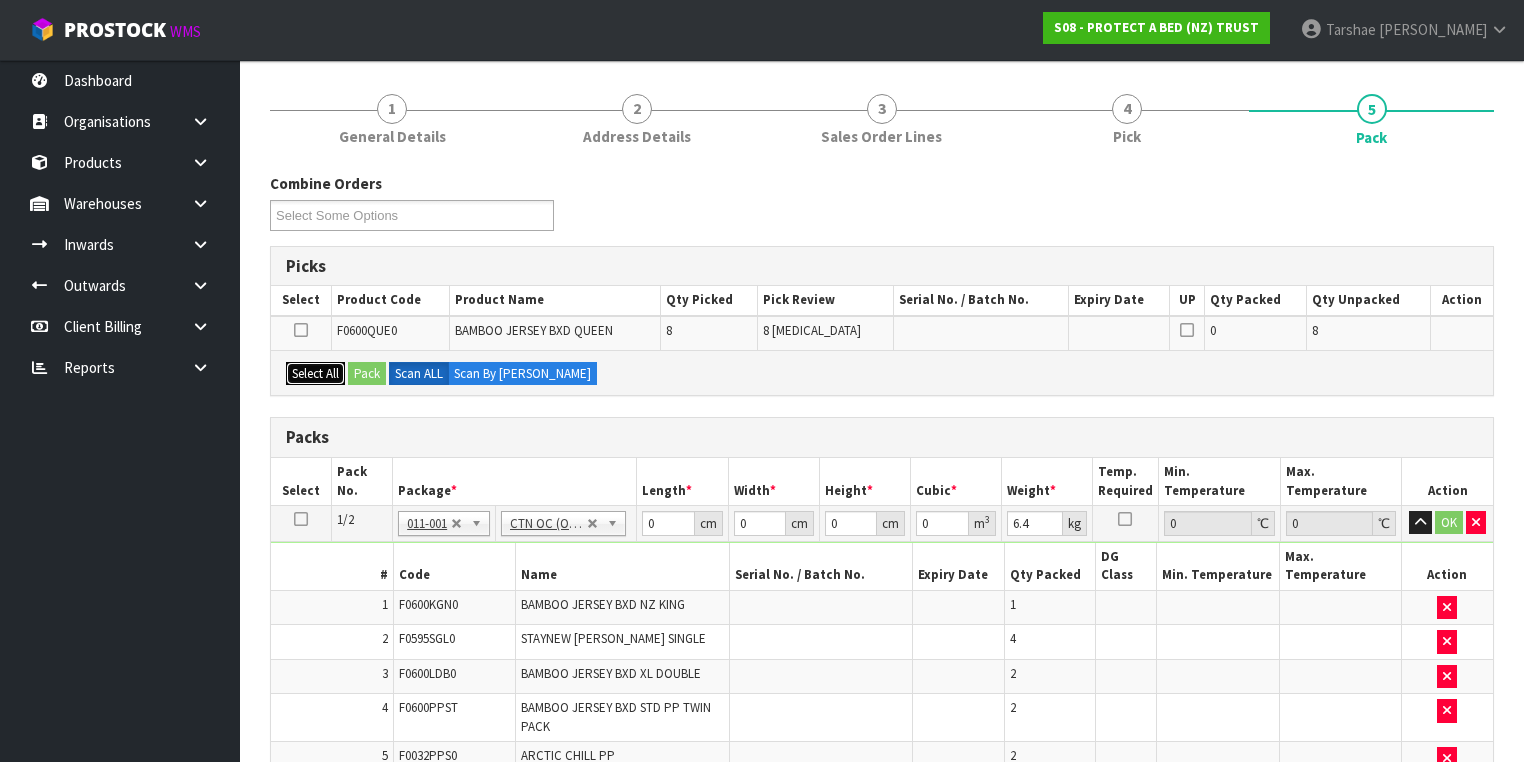 click on "Select All" at bounding box center [315, 374] 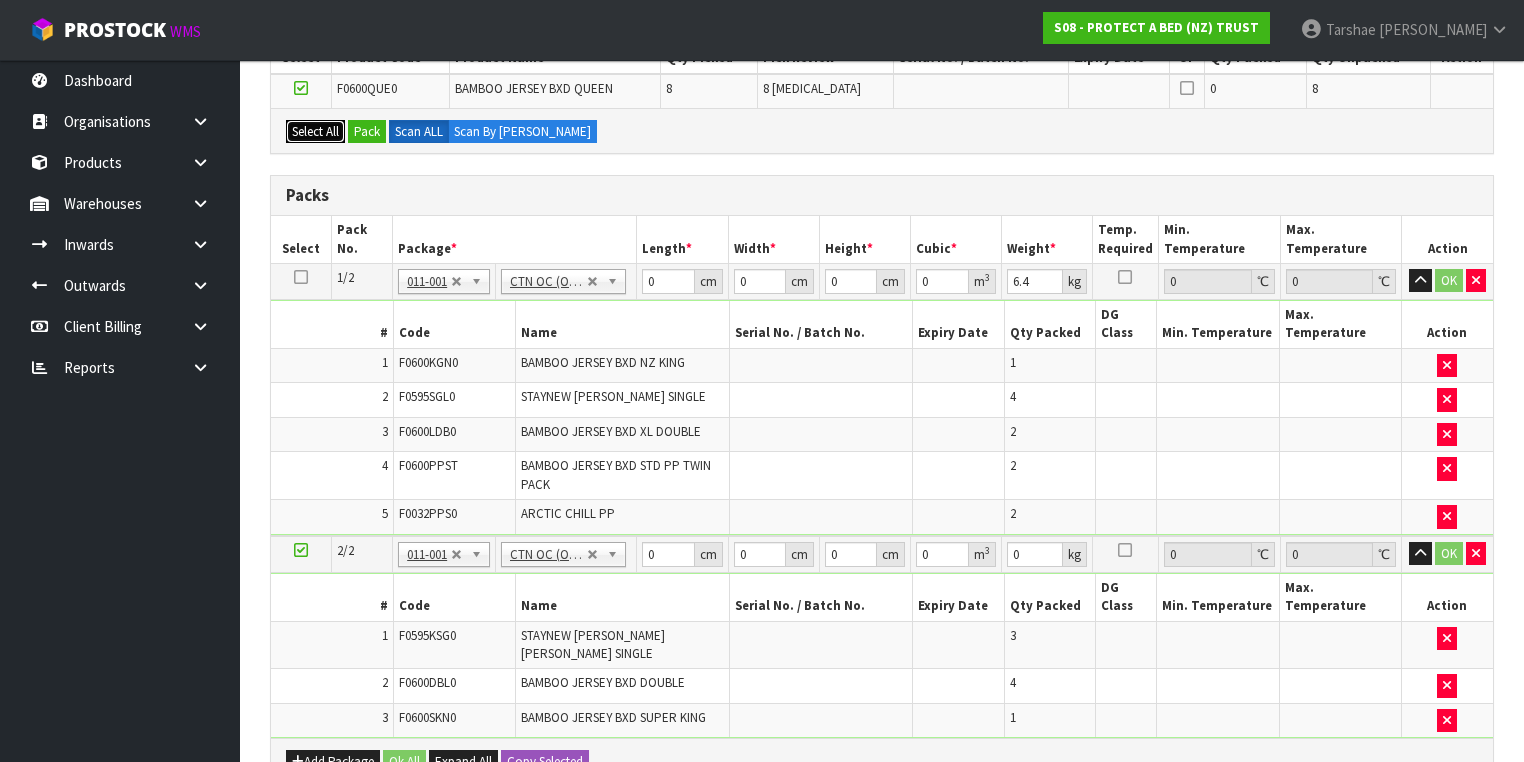 scroll, scrollTop: 615, scrollLeft: 0, axis: vertical 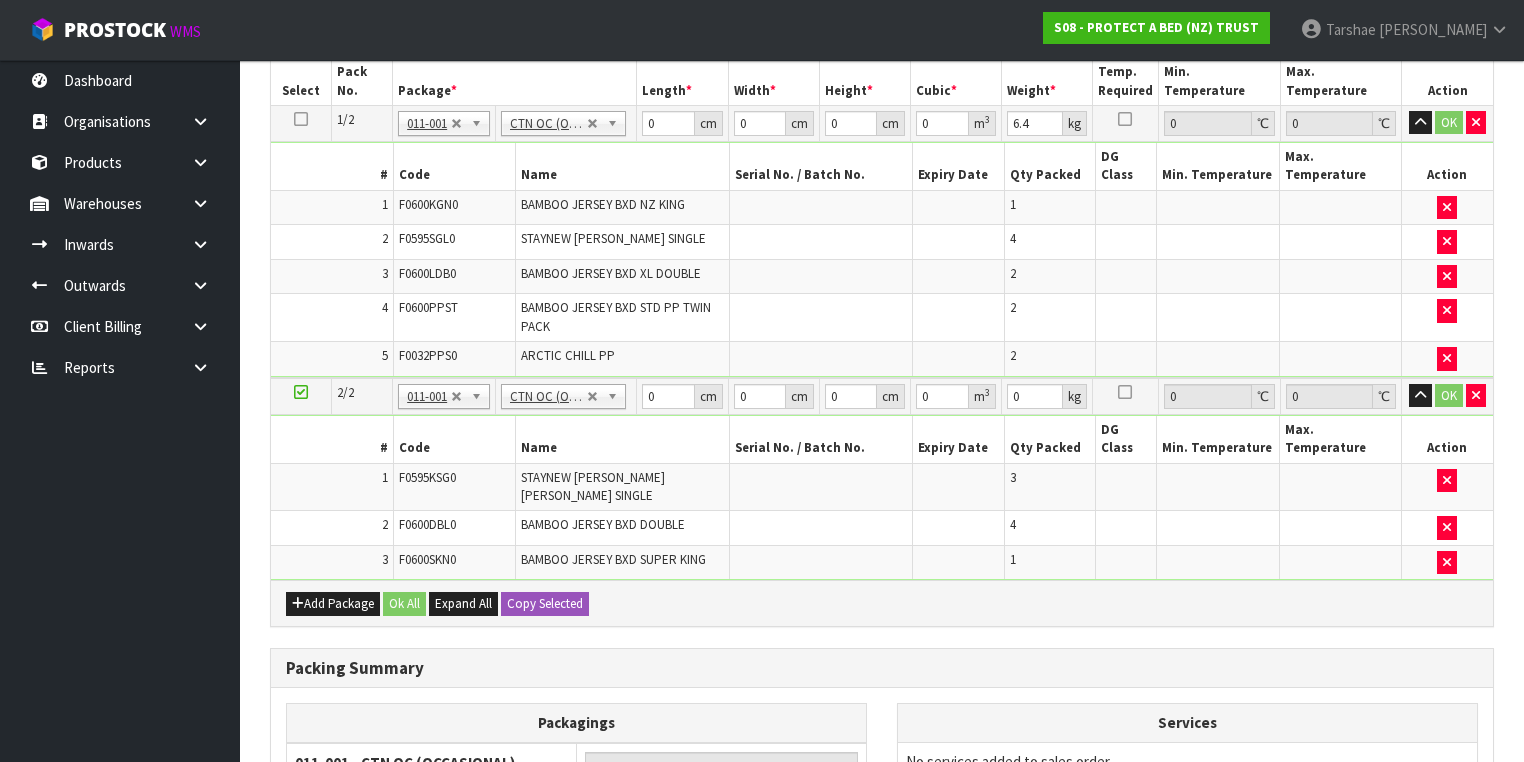 click at bounding box center [301, 396] 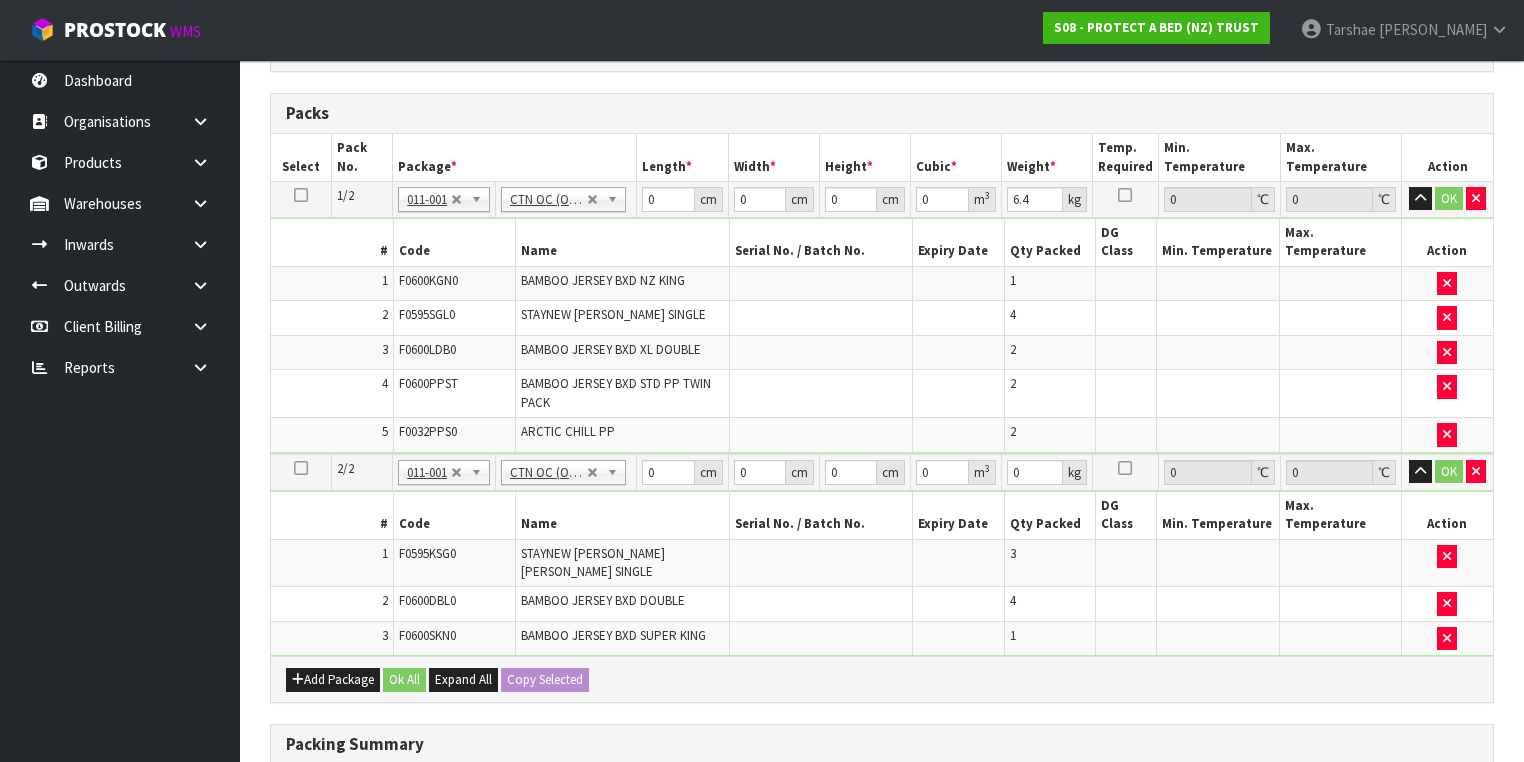 scroll, scrollTop: 375, scrollLeft: 0, axis: vertical 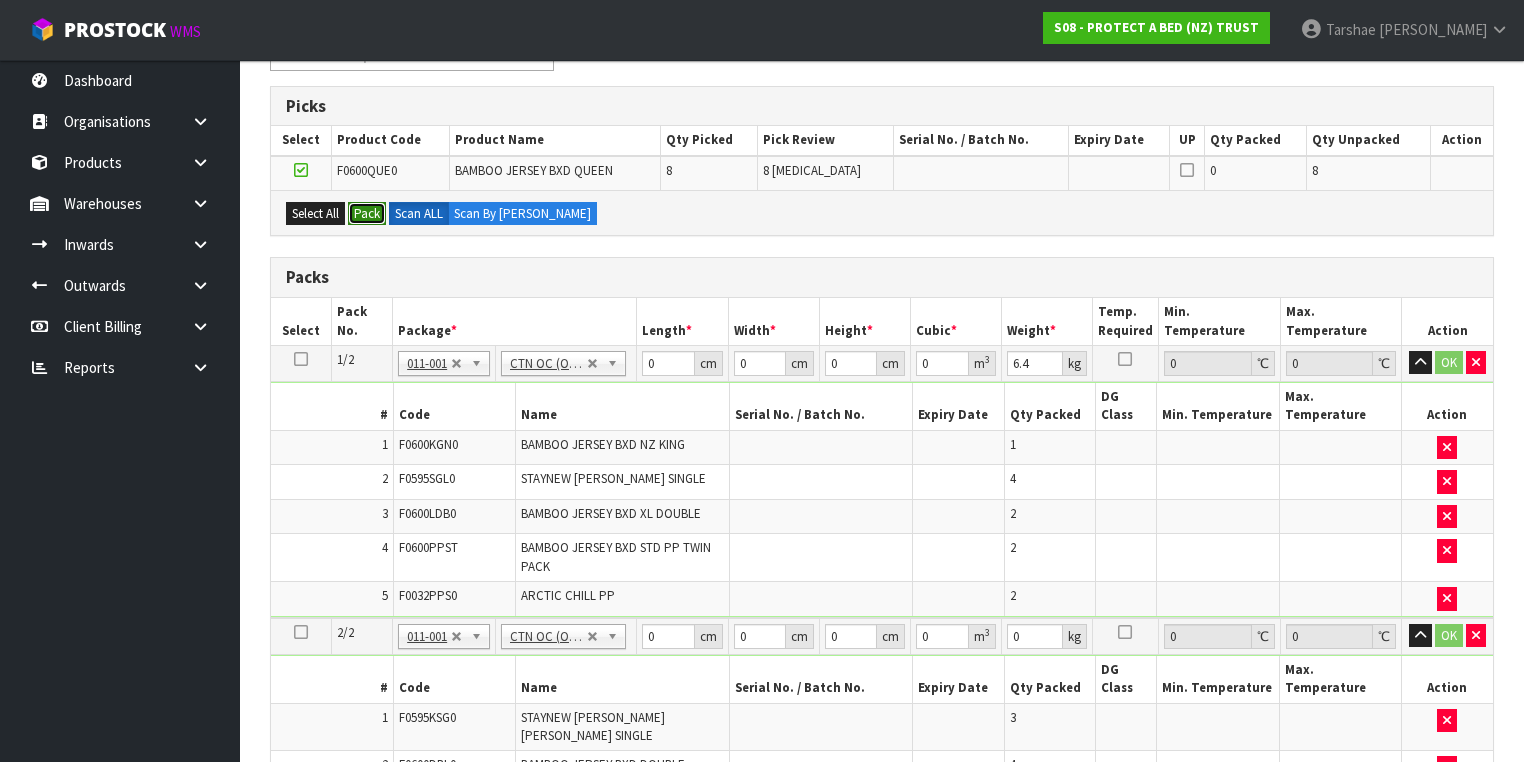 click on "Pack" at bounding box center (367, 214) 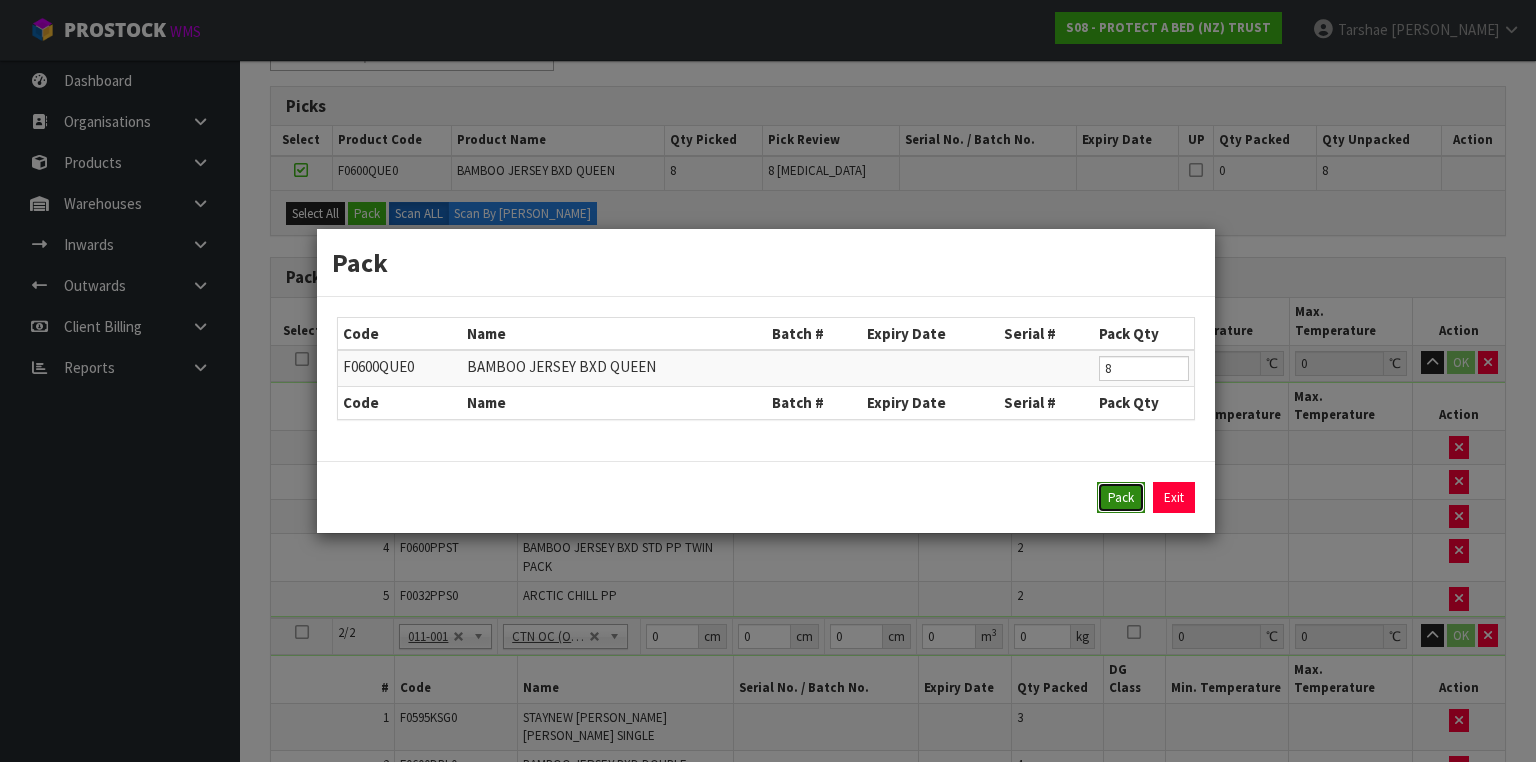 click on "Pack" at bounding box center [1121, 498] 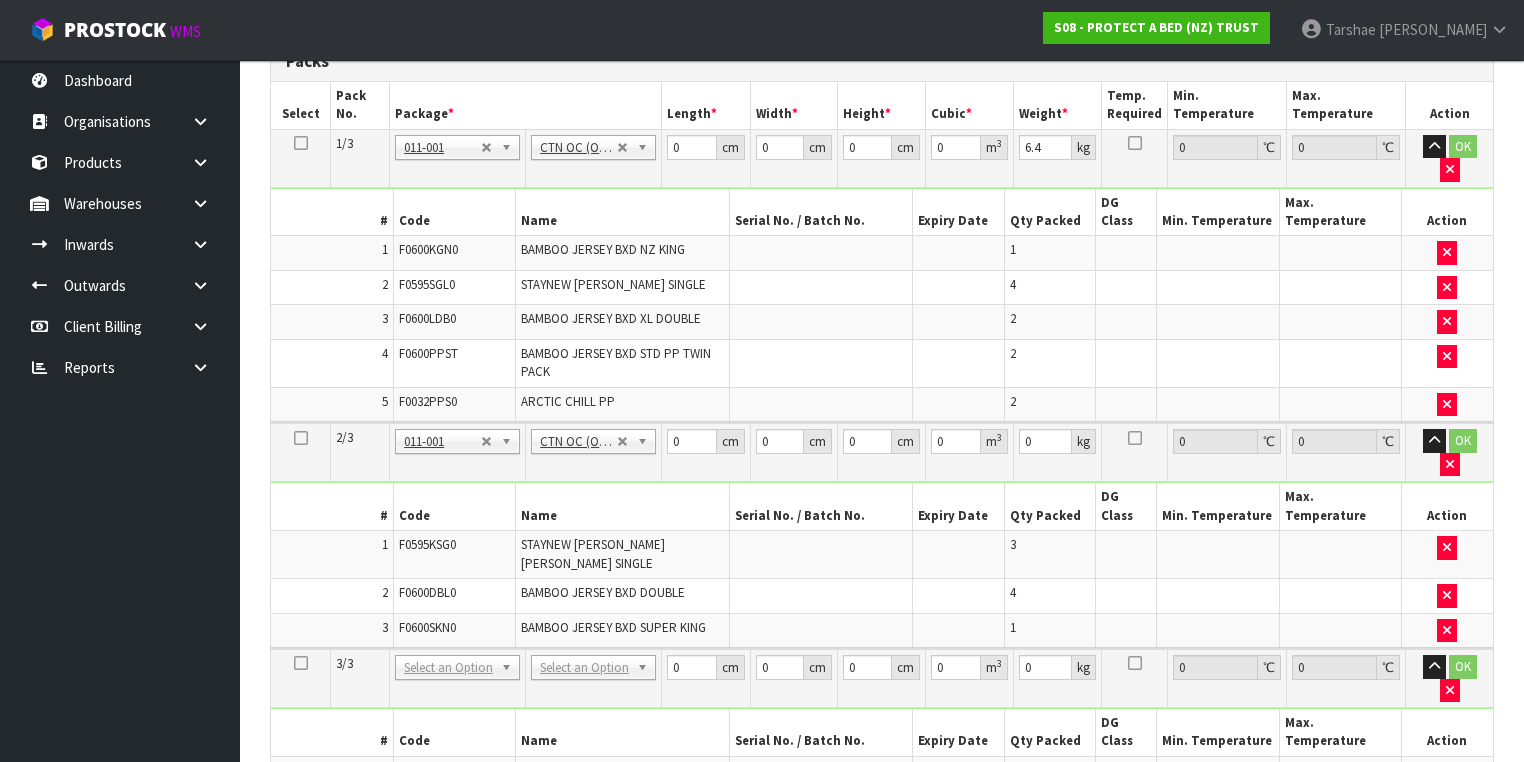 scroll, scrollTop: 615, scrollLeft: 0, axis: vertical 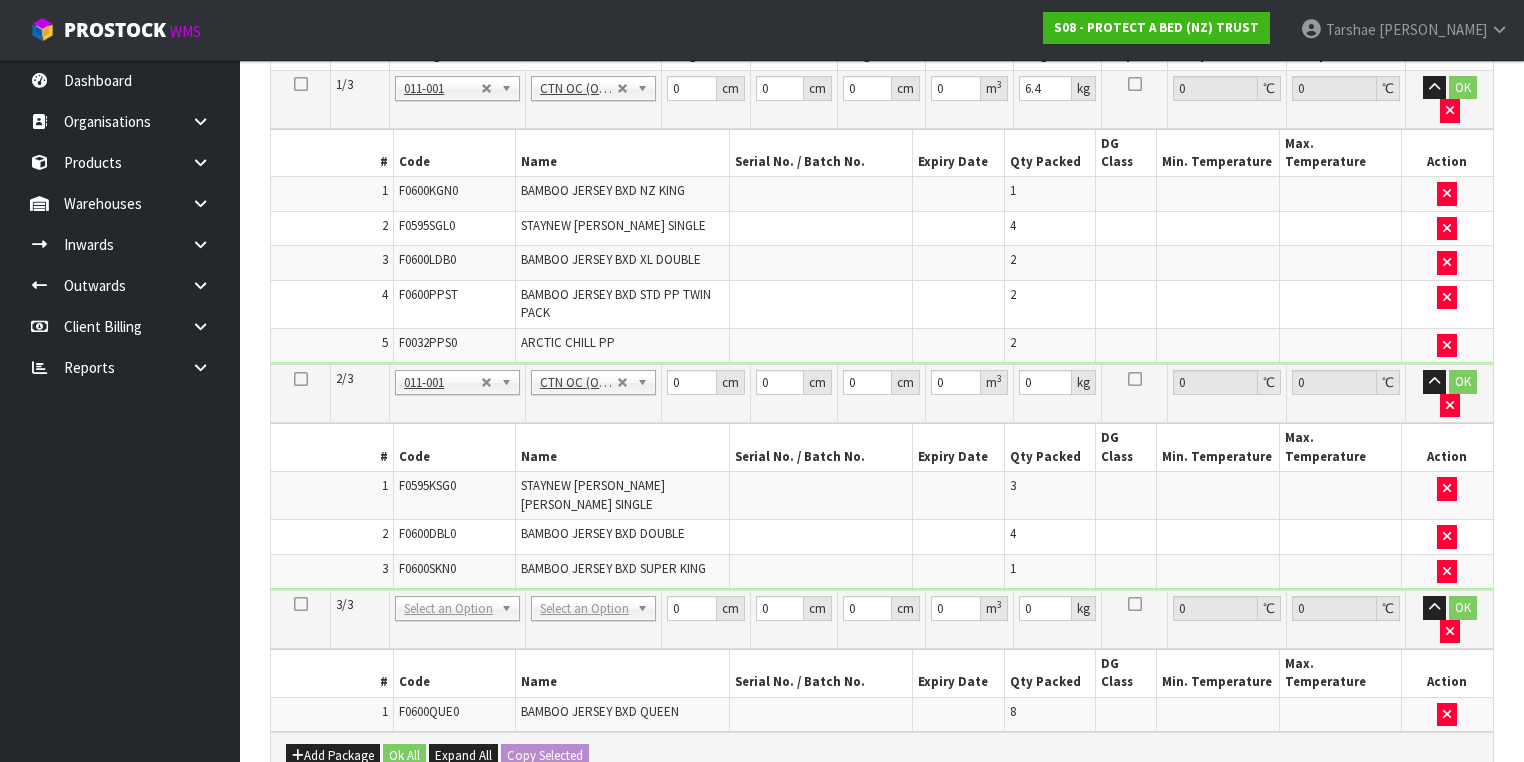 click on "No Packaging Cartons PLT GEN120 (1200 X 1000) PLT ONE WAY SKID CHEP HIRE PALLET TRANSFER FEE LOSCOM HIRE PALLET TRANSFER FEE PLT EXP120 (PLASTIC/STAMPED) PLT BESPOKE PLT UNIFORM RETURNABLE CWL PALLET PLT TUFF1000 (1000 X 450) PLT VAL400 (400 X 400) RETURNABLE CLIENT PALLET PLT OLP 915 (915 X 465) PLT OLP 580 (580 X 400) CHEP HIRE PALLET ACCOUNT FEE PER WEEK OUTWARD HDLG FCL 20FT LOOSE STOCK BASE RATE OUTWARD HDLG FCL 40FT LOOSE STOCK BASE RATE OUTWARD HDLG FCL 20FT PALLET ONLY BASE RATE OUTWARD HDLG FCL 40FT PALLET ONLY BASE RATE CTN OC (OCCASIONAL) CTN0 - (000-0NI) 190 X 150 X 155 CTN00 - (000-00NI) 154 X 142 X 102 CTN1 - (000-01NI) 255 X 205 X 150 CTN2 - (000-02NI) 250 X 250 X 200 CTN3 - (000-03NI) 340 X 255 X 305 CTN4 - (000-04NI) 405 X 255 X 255 CTN5 - (000-05NI) 430 X 330 X 255 CTN6 - (000-06NI) 455 X 305 X 305 CTN7 - (000-07NI) 455 X 455 X 350 CTN8 - (000-08NI) 510 X 380 X 280 CTN9 - (000-09NI) 510 X 380 X 585 CTN9 AC30C - (000-9NI30C) 511 X 380 X 585 CTN10 - (000-10NI) 610 X 290 X 290 PLYBOARD" at bounding box center [594, 619] 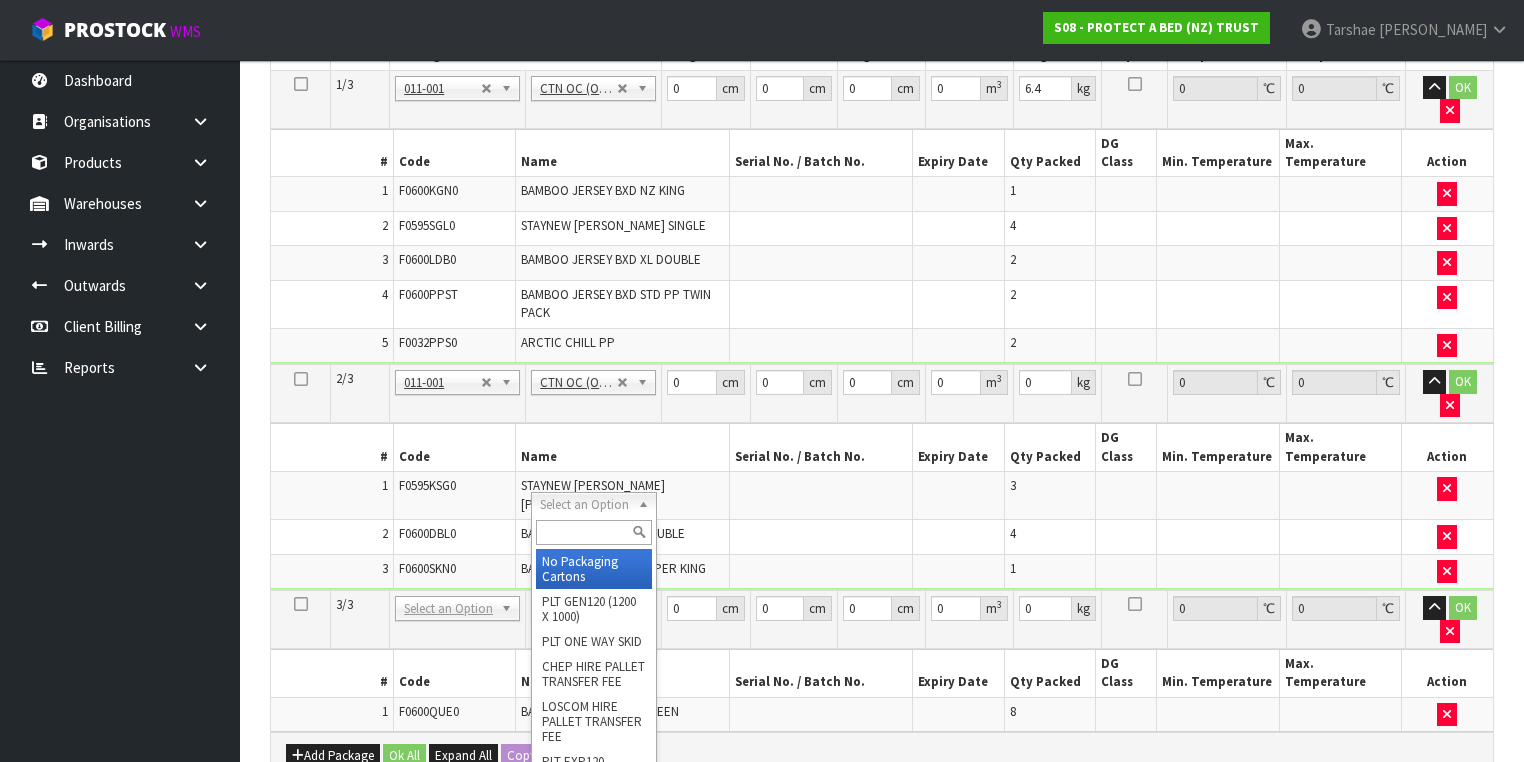 drag, startPoint x: 626, startPoint y: 534, endPoint x: 617, endPoint y: 556, distance: 23.769728 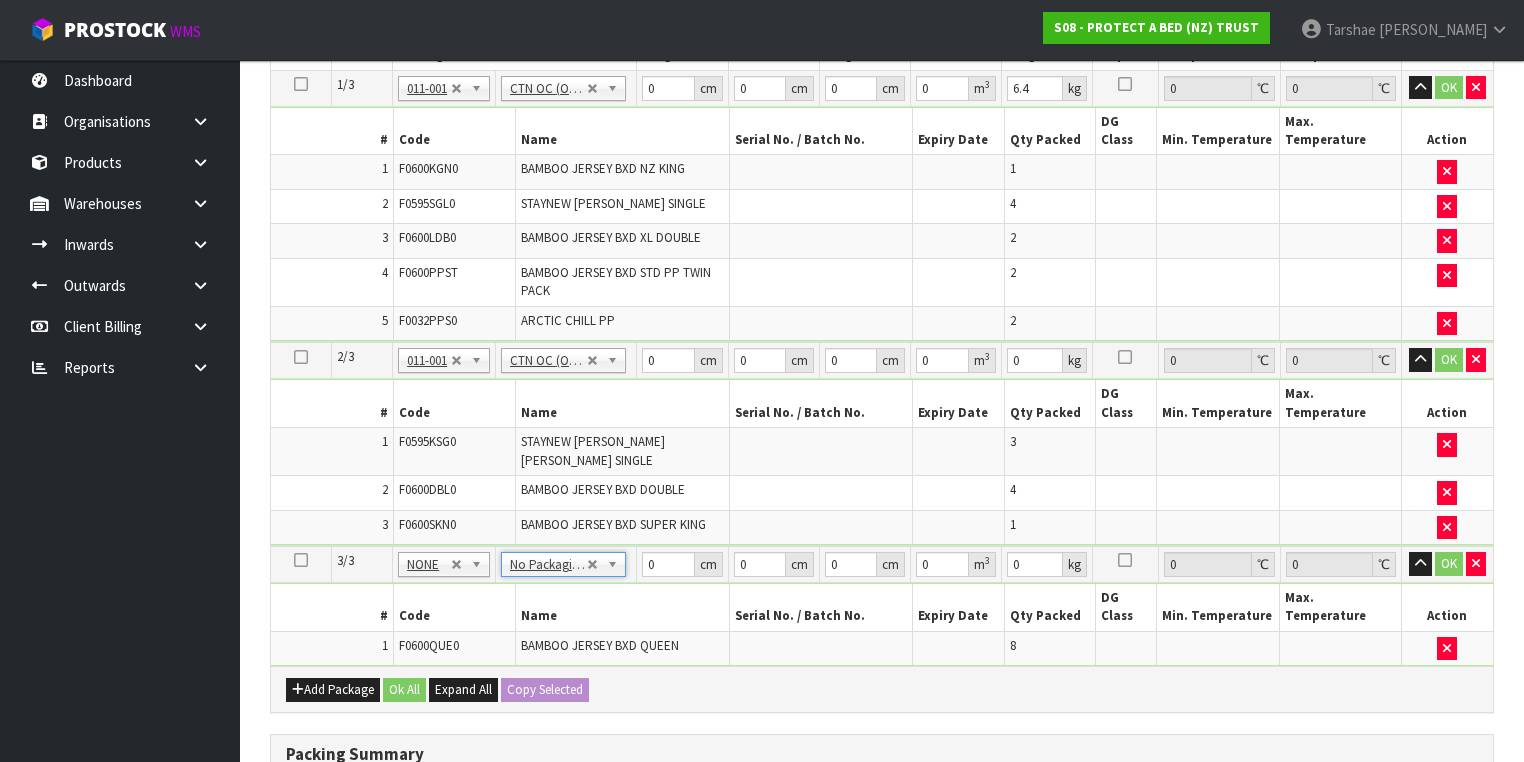click on "BAMBOO JERSEY BXD QUEEN" at bounding box center (622, 648) 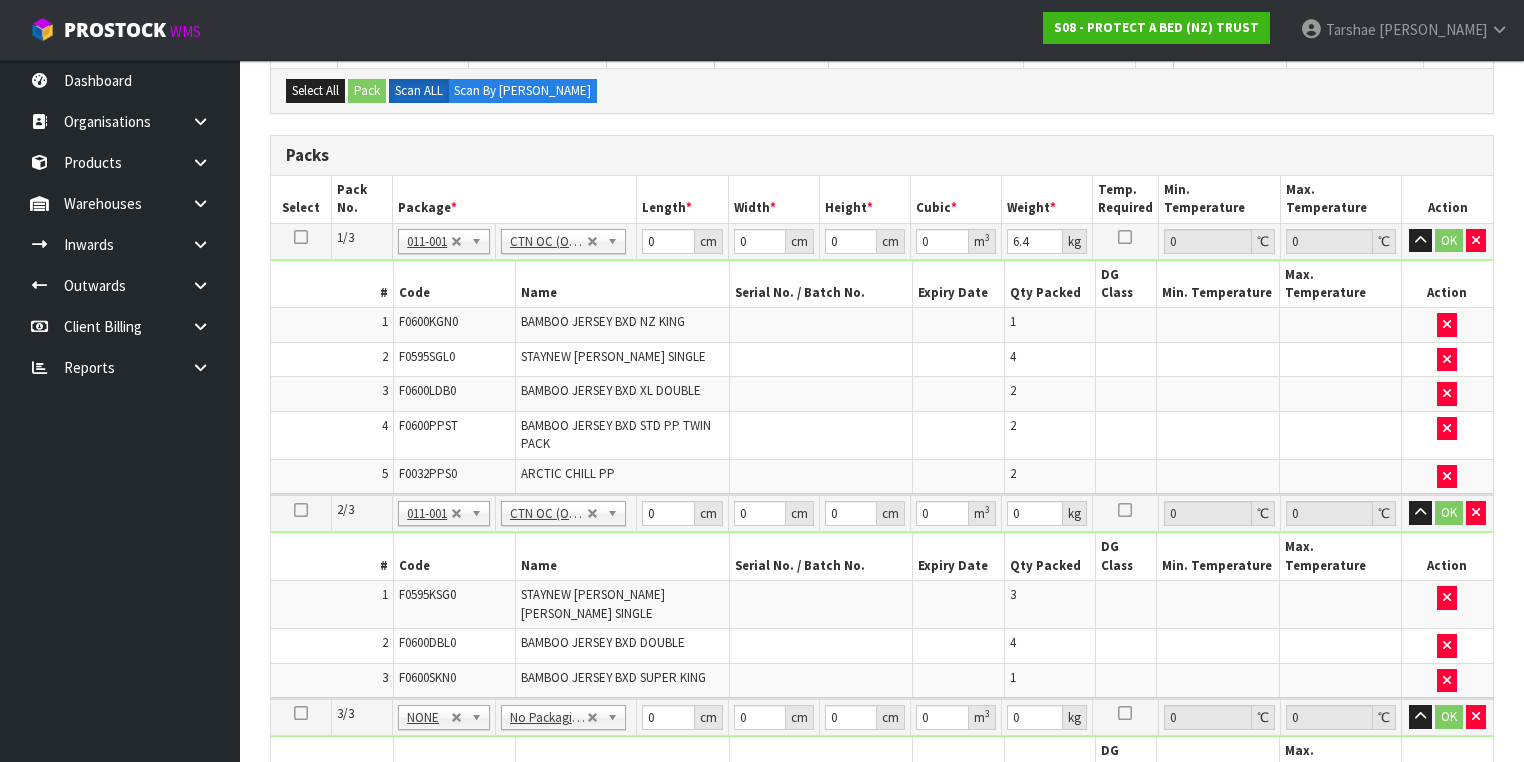 scroll, scrollTop: 455, scrollLeft: 0, axis: vertical 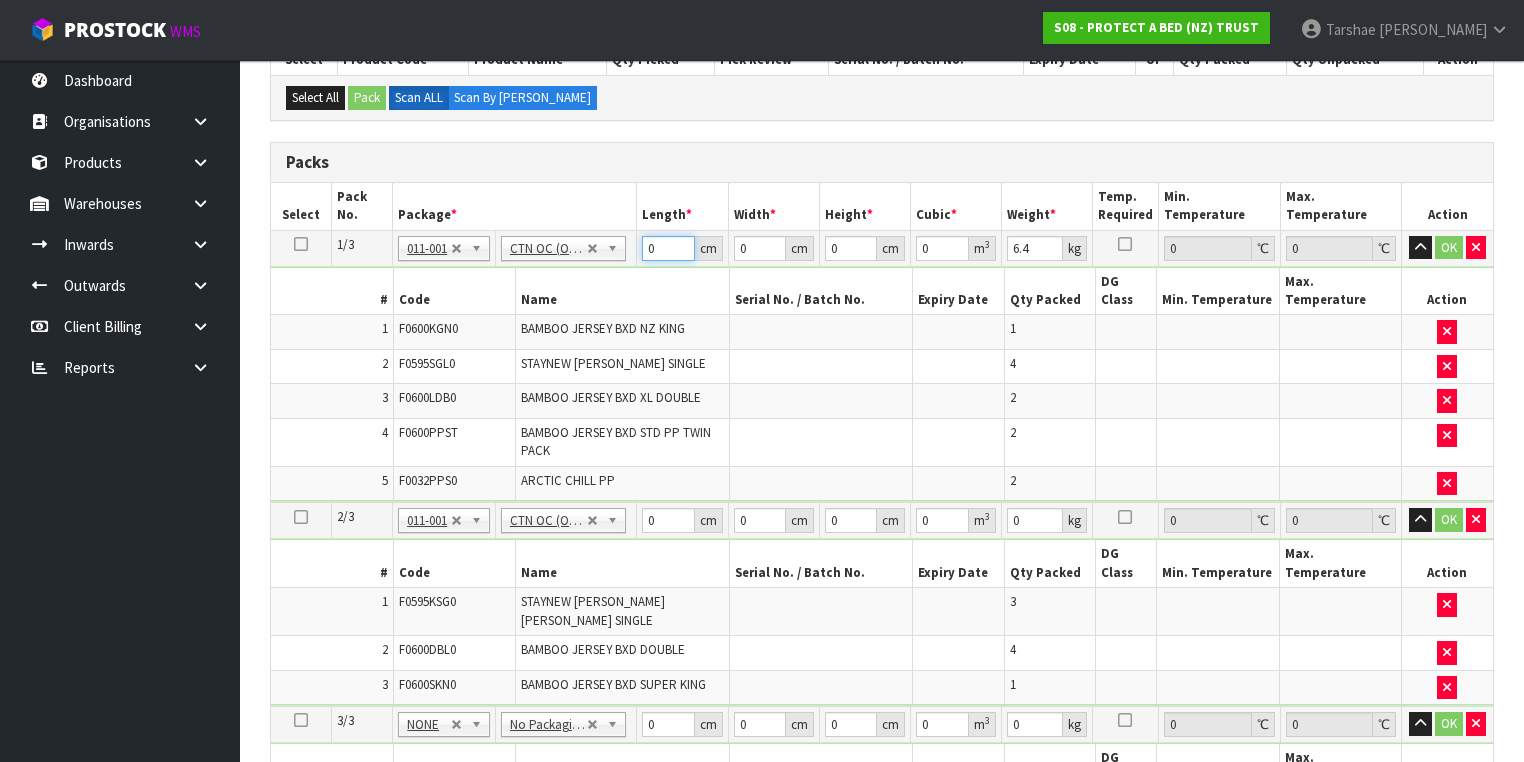 drag, startPoint x: 659, startPoint y: 248, endPoint x: 528, endPoint y: 248, distance: 131 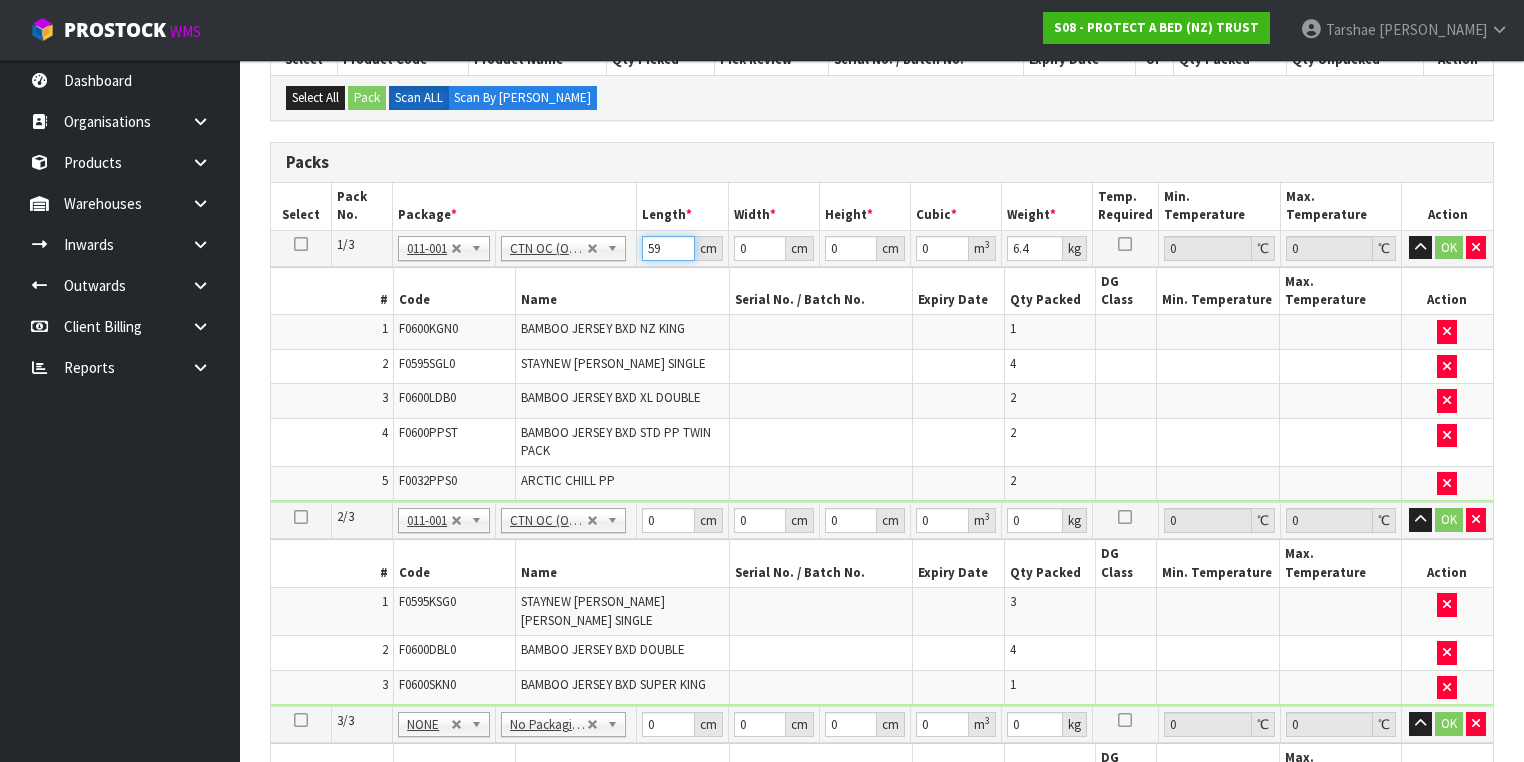 type on "59" 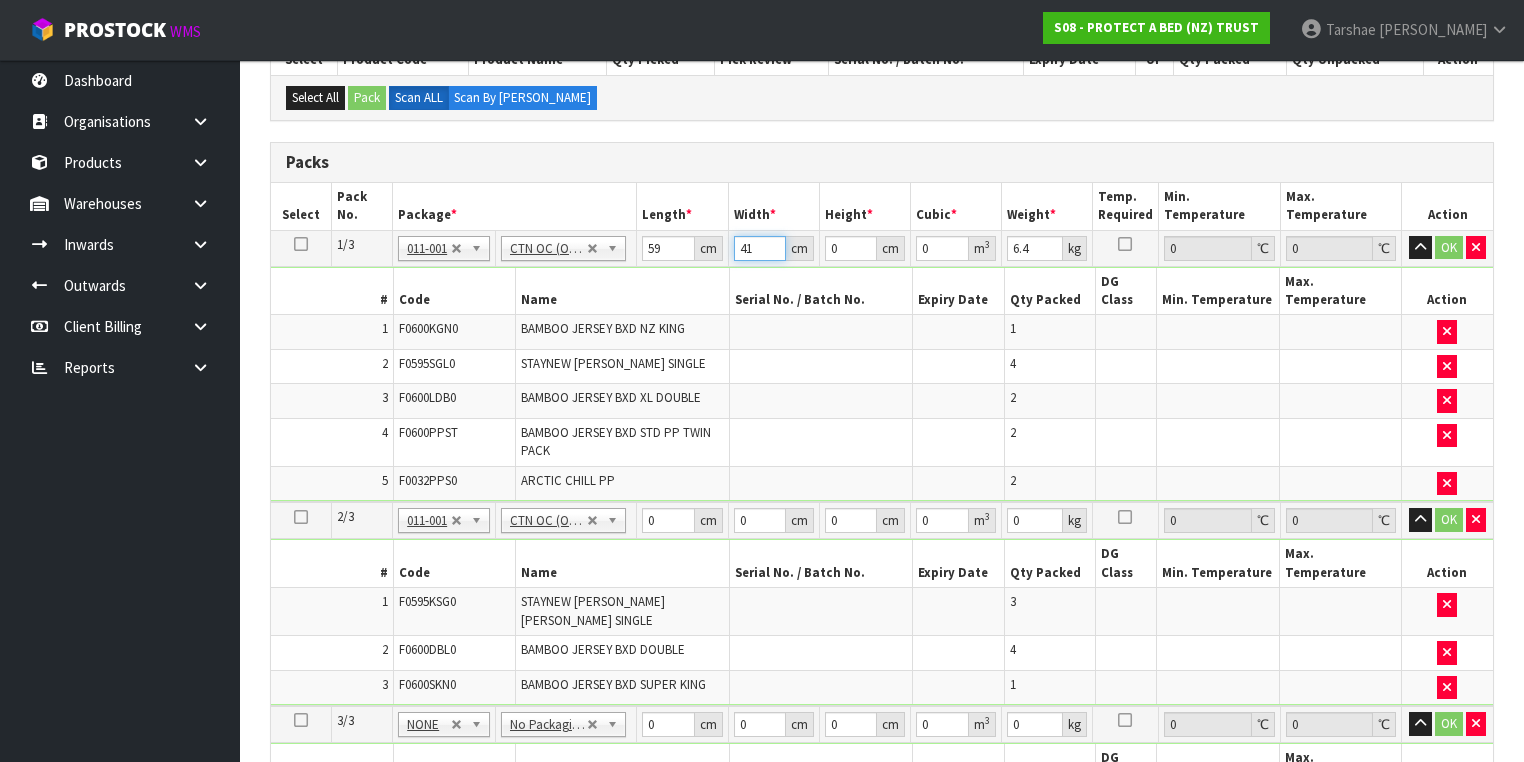 type on "41" 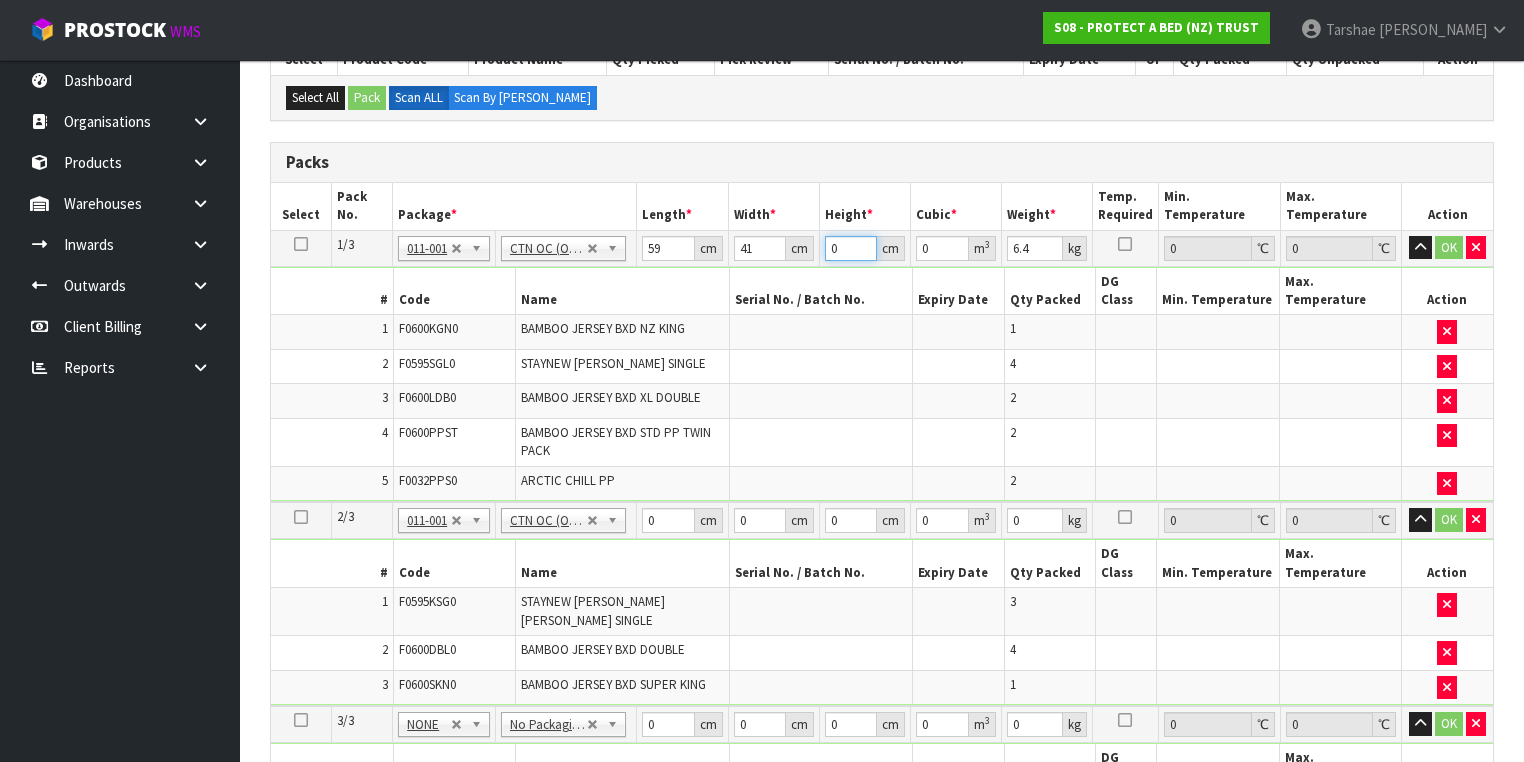 type on "3" 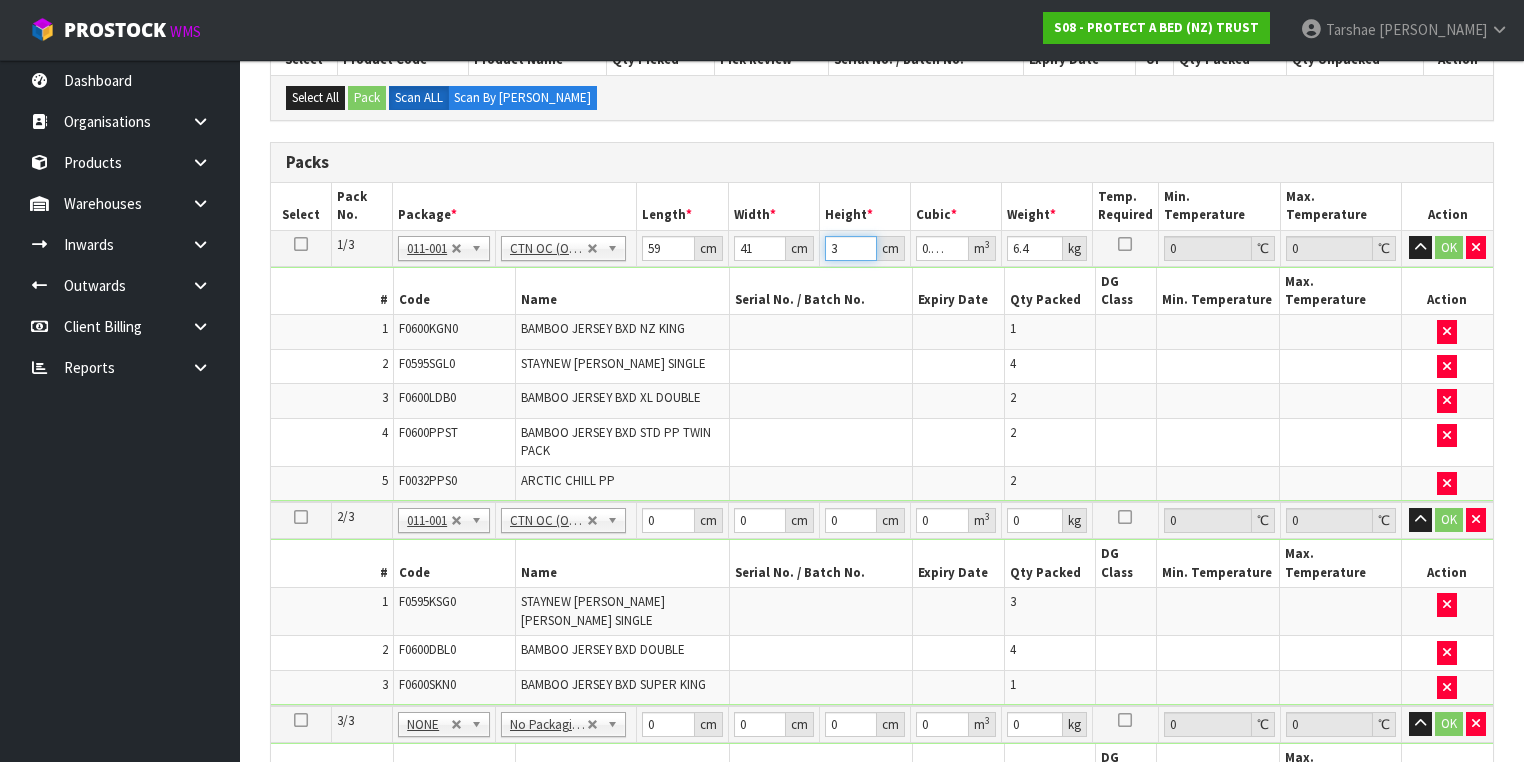 type on "32" 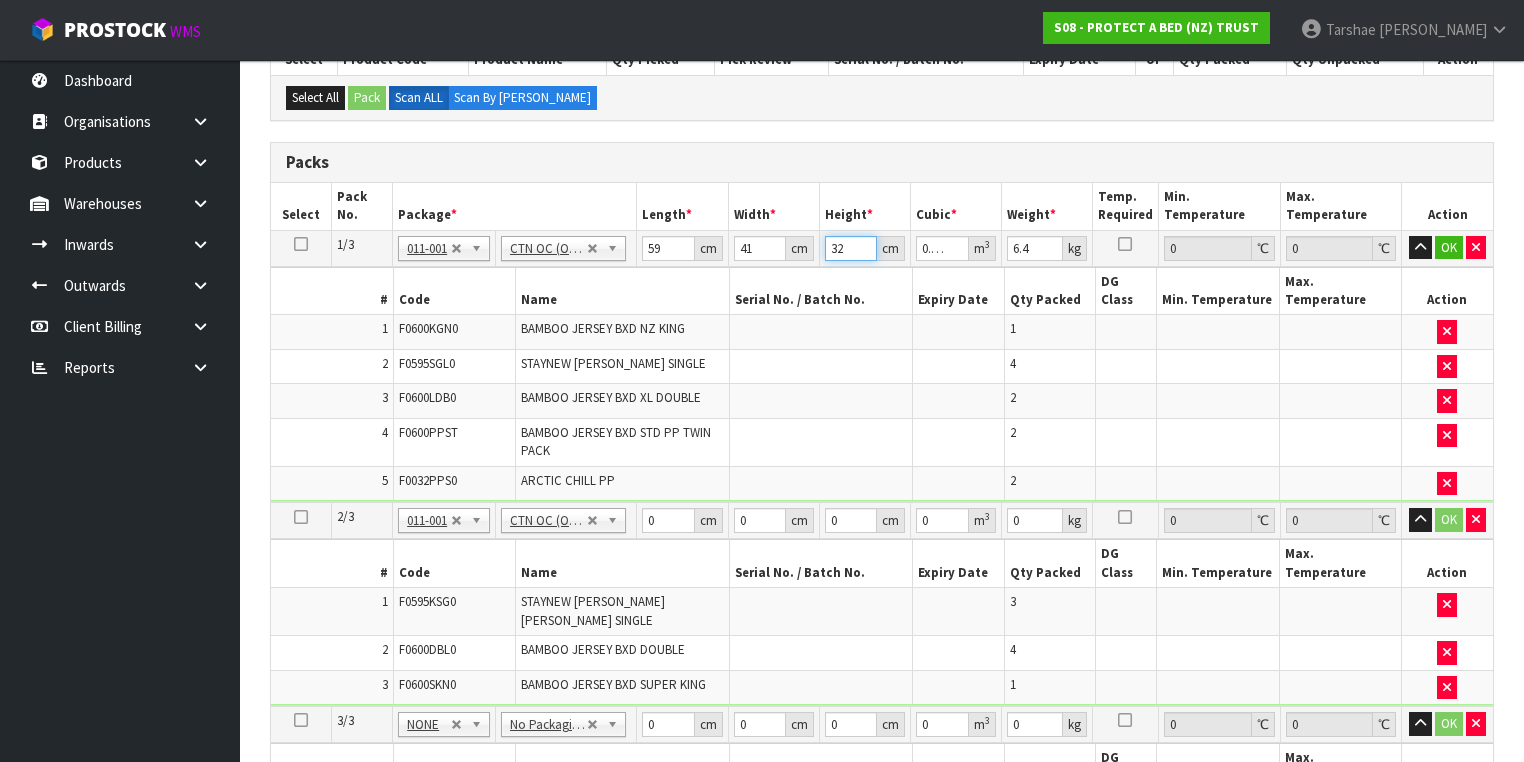 type on "32" 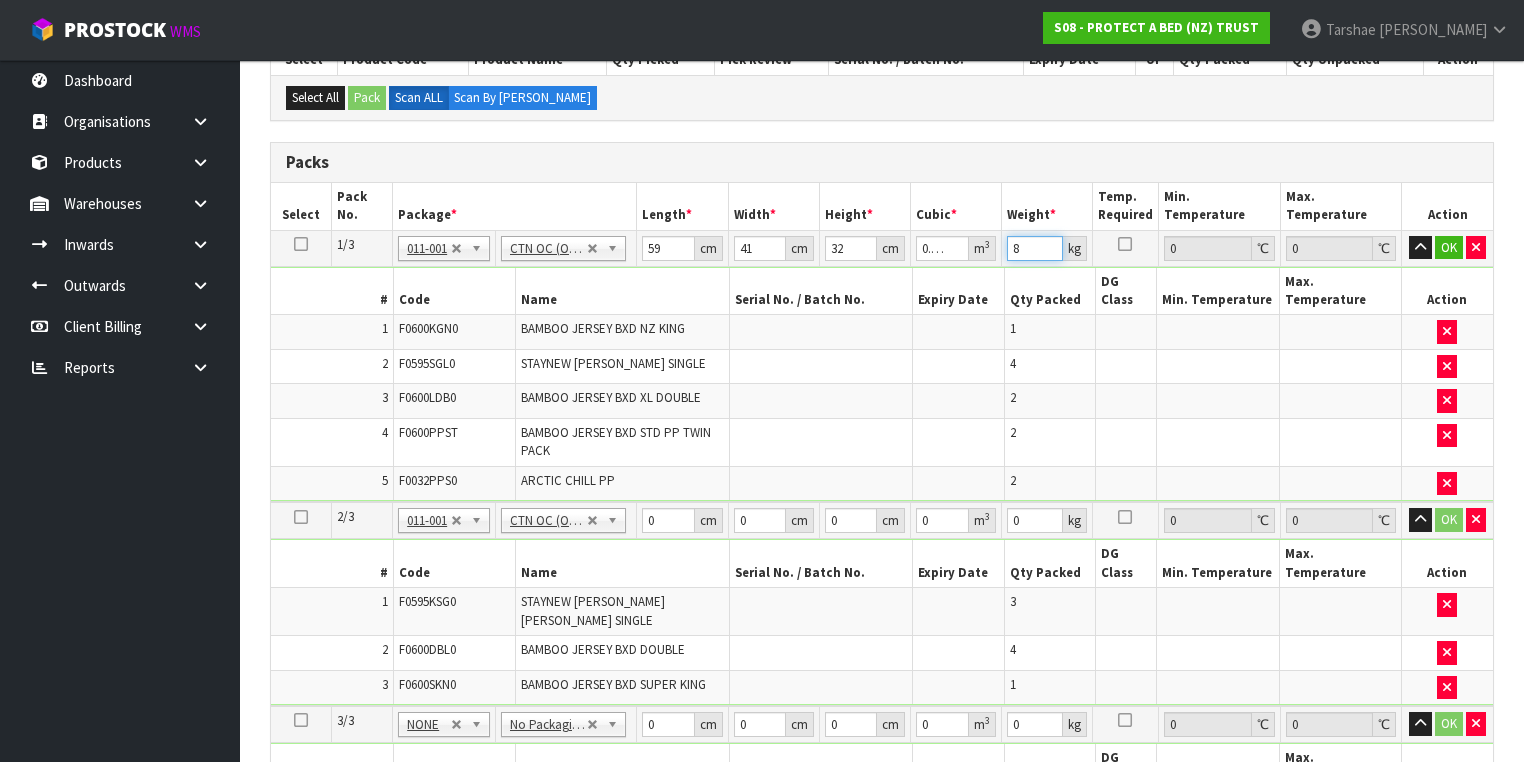 type on "8" 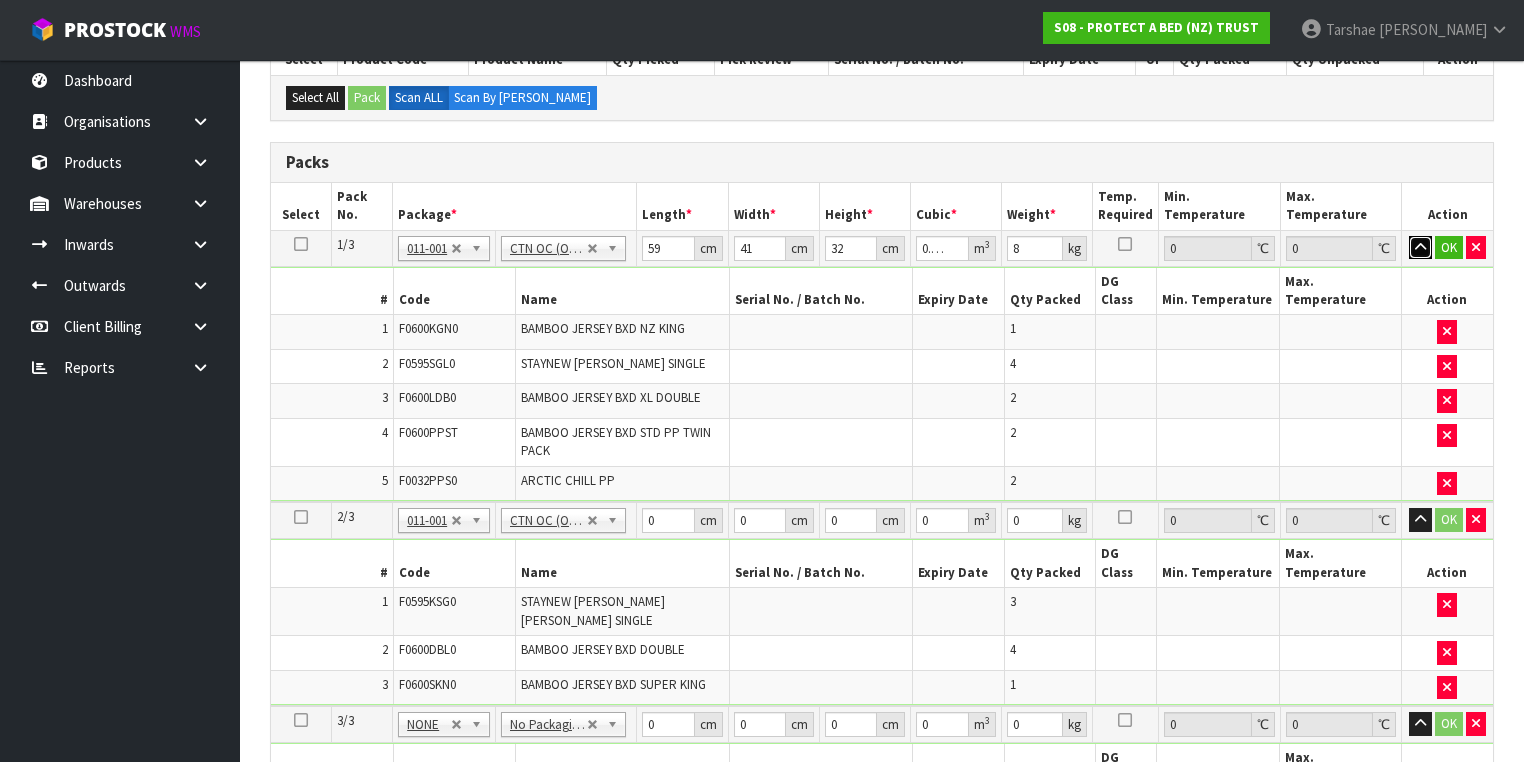 type 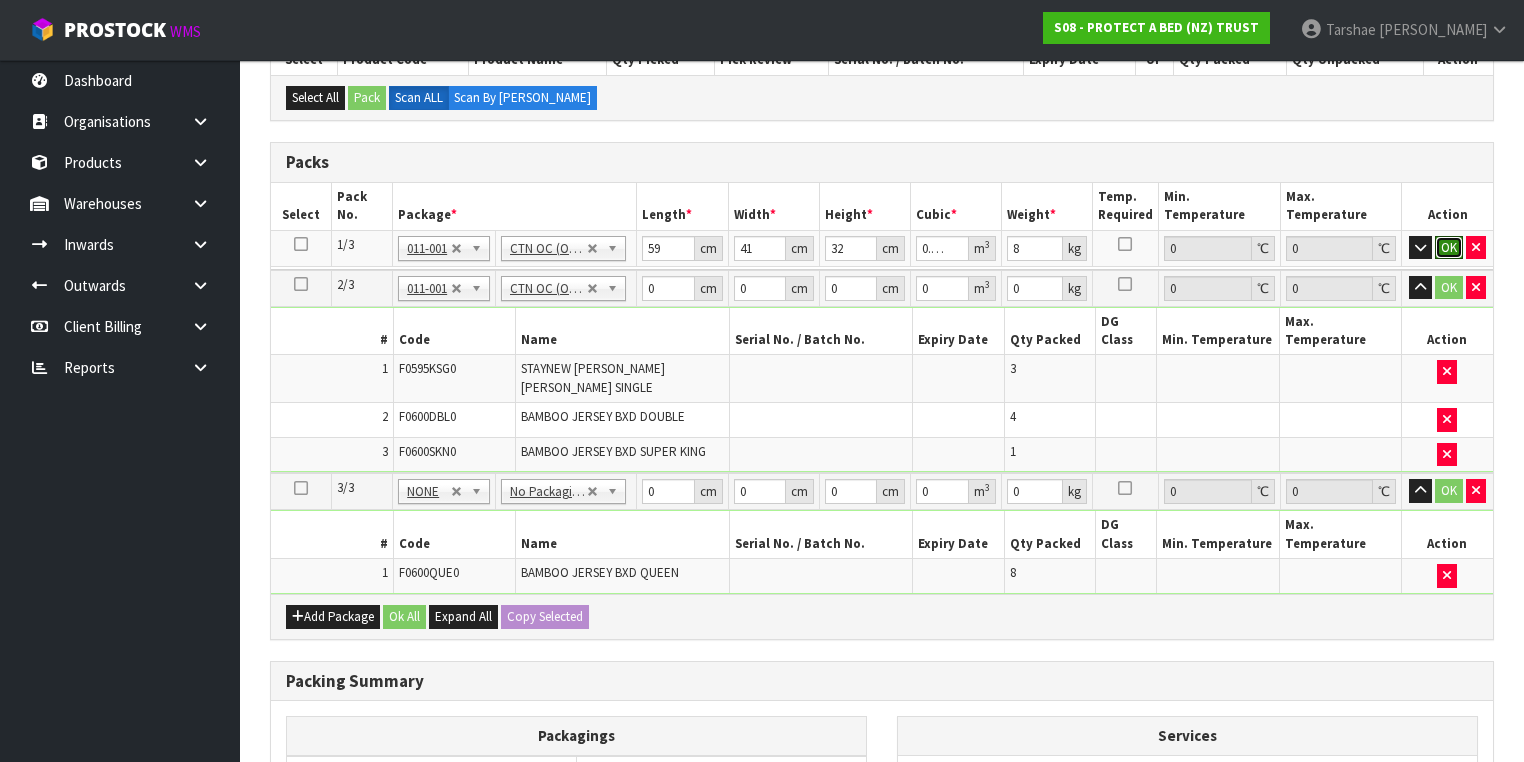 click on "OK" at bounding box center (1449, 248) 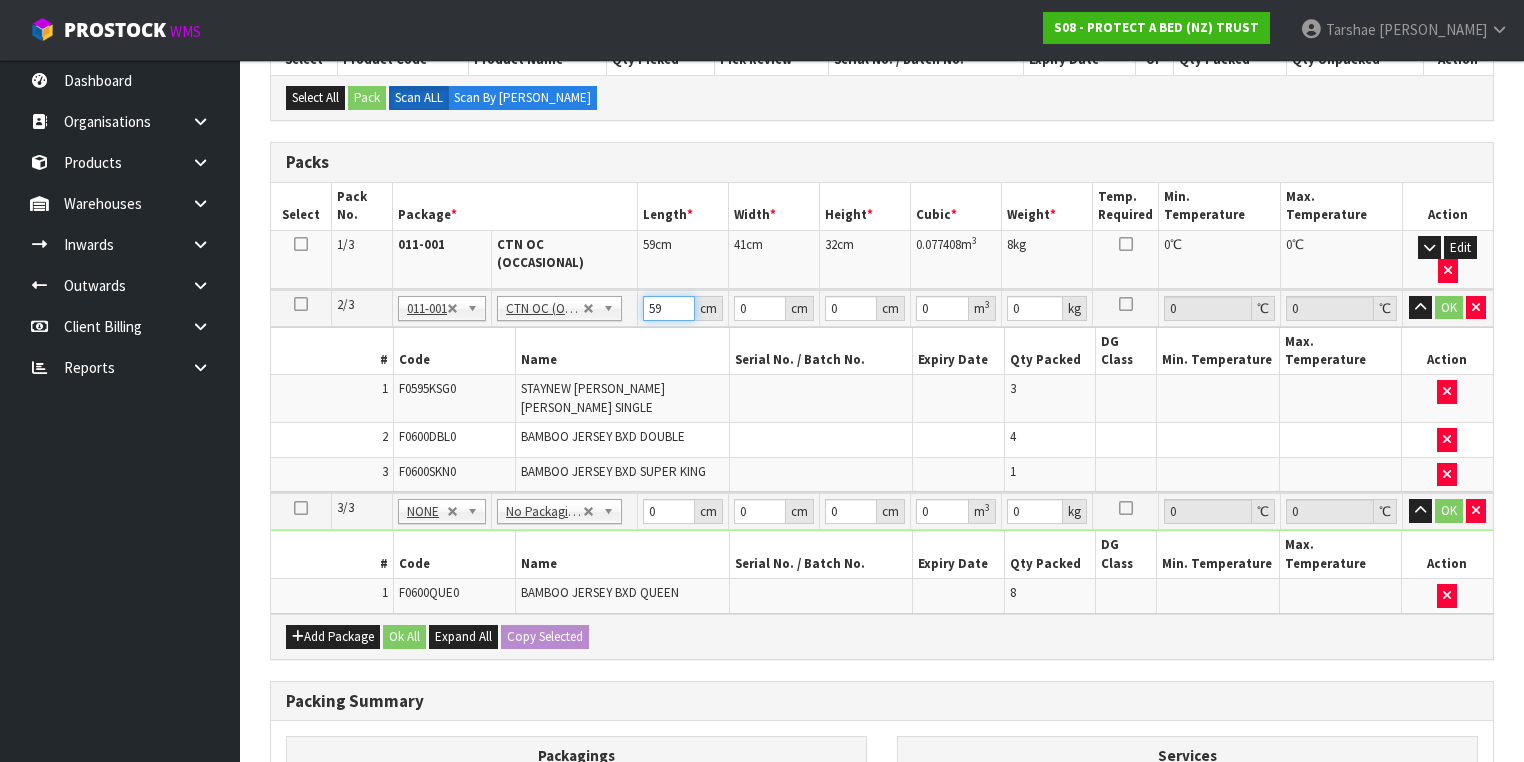 type on "59" 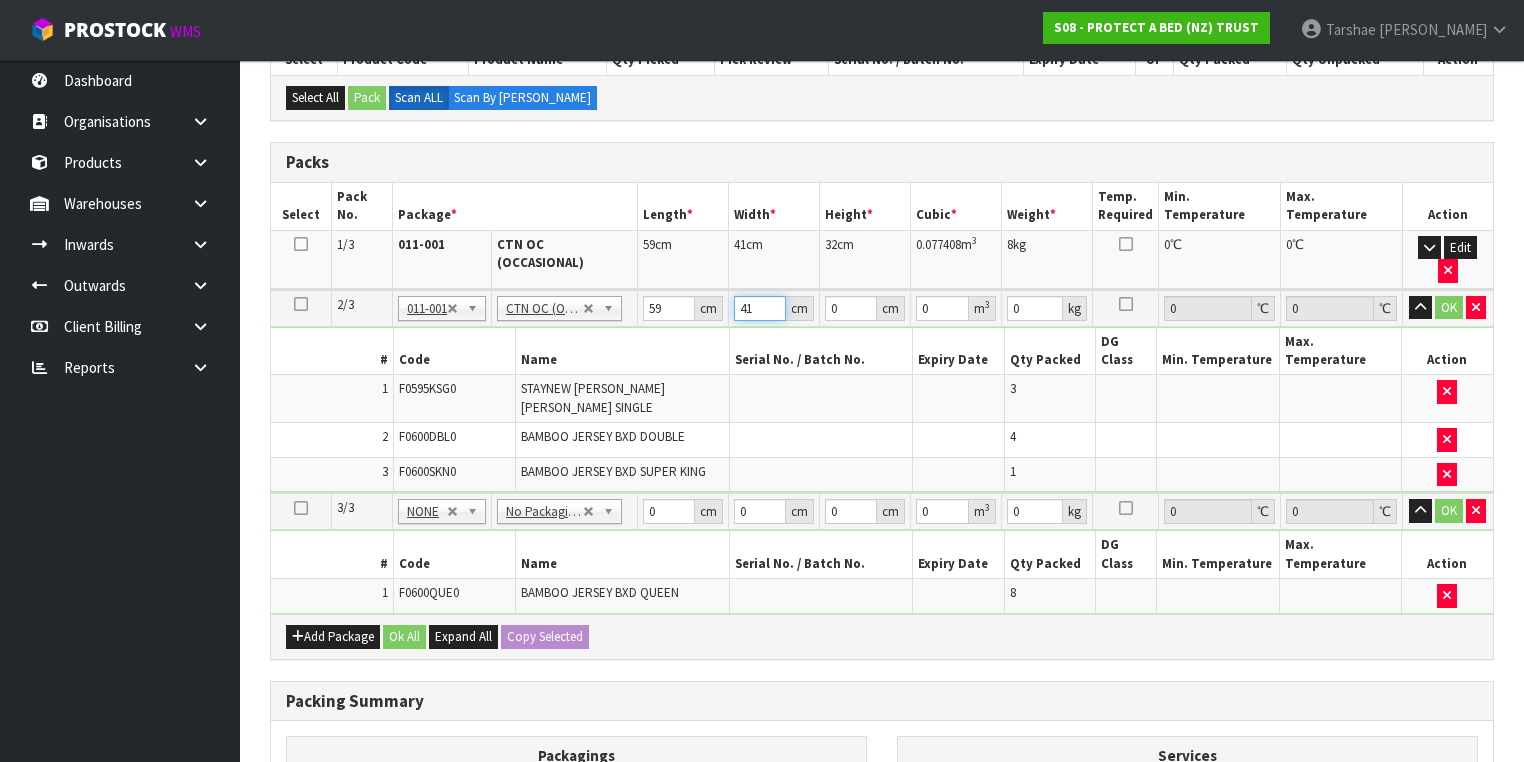 type on "41" 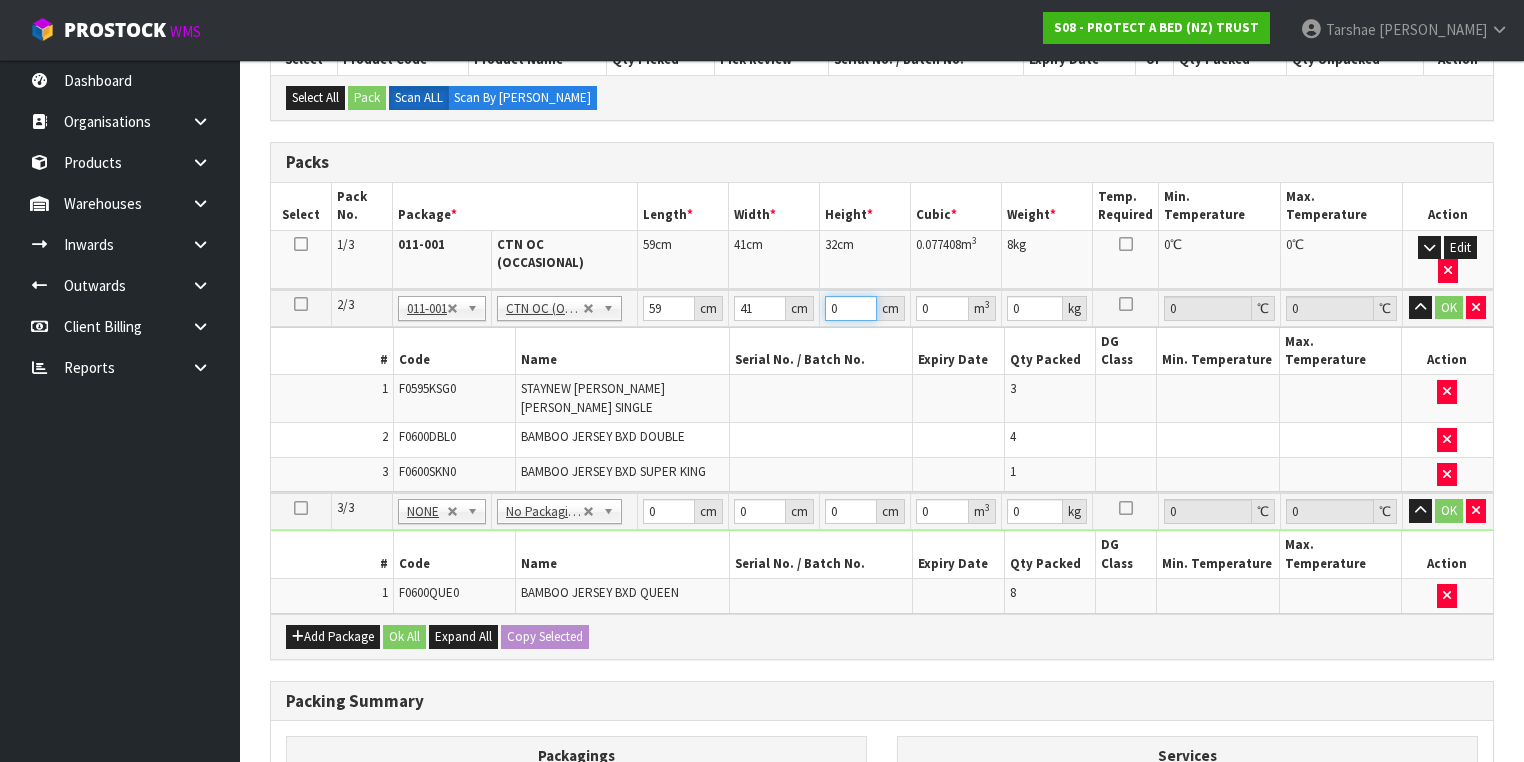 type on "3" 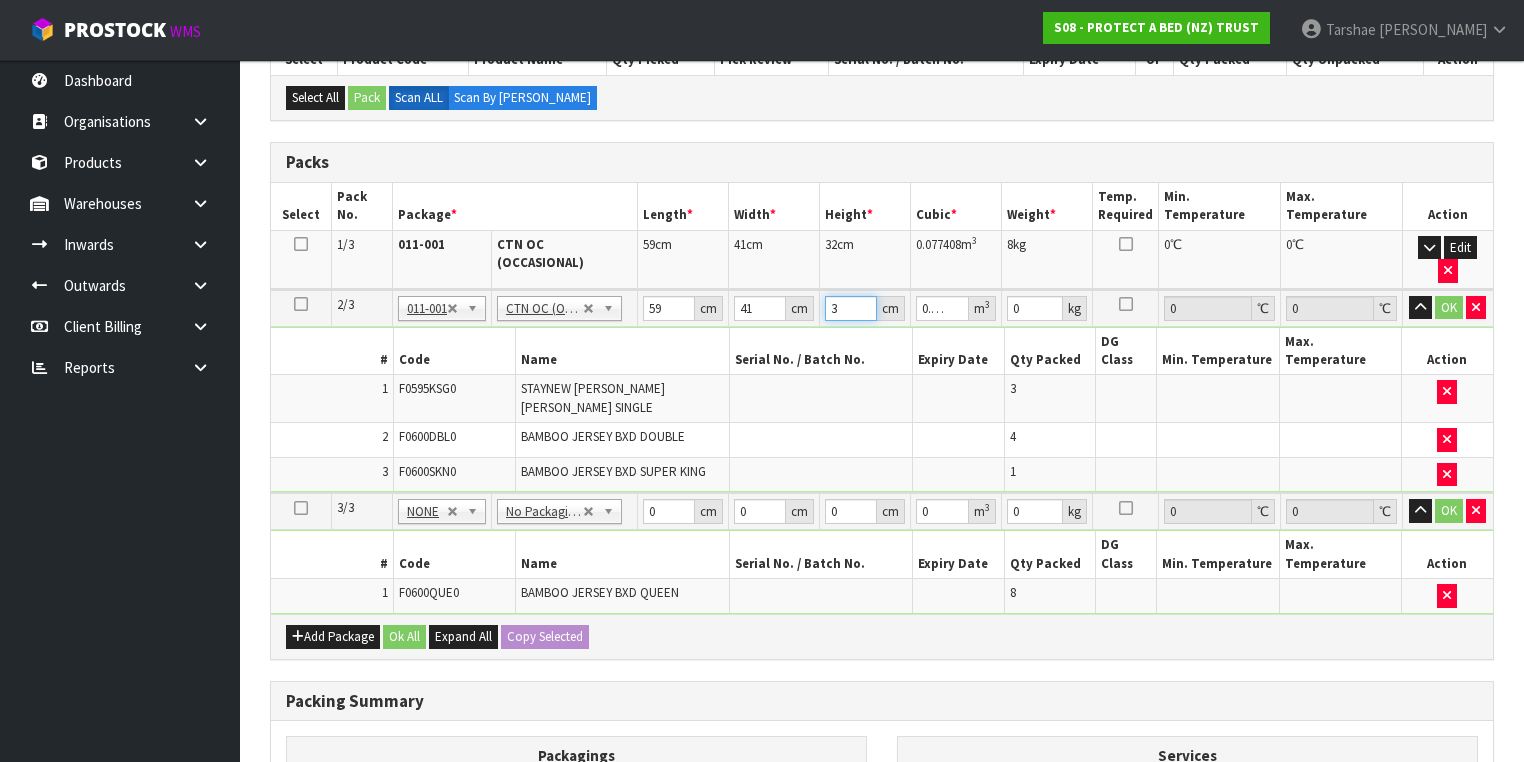 type on "32" 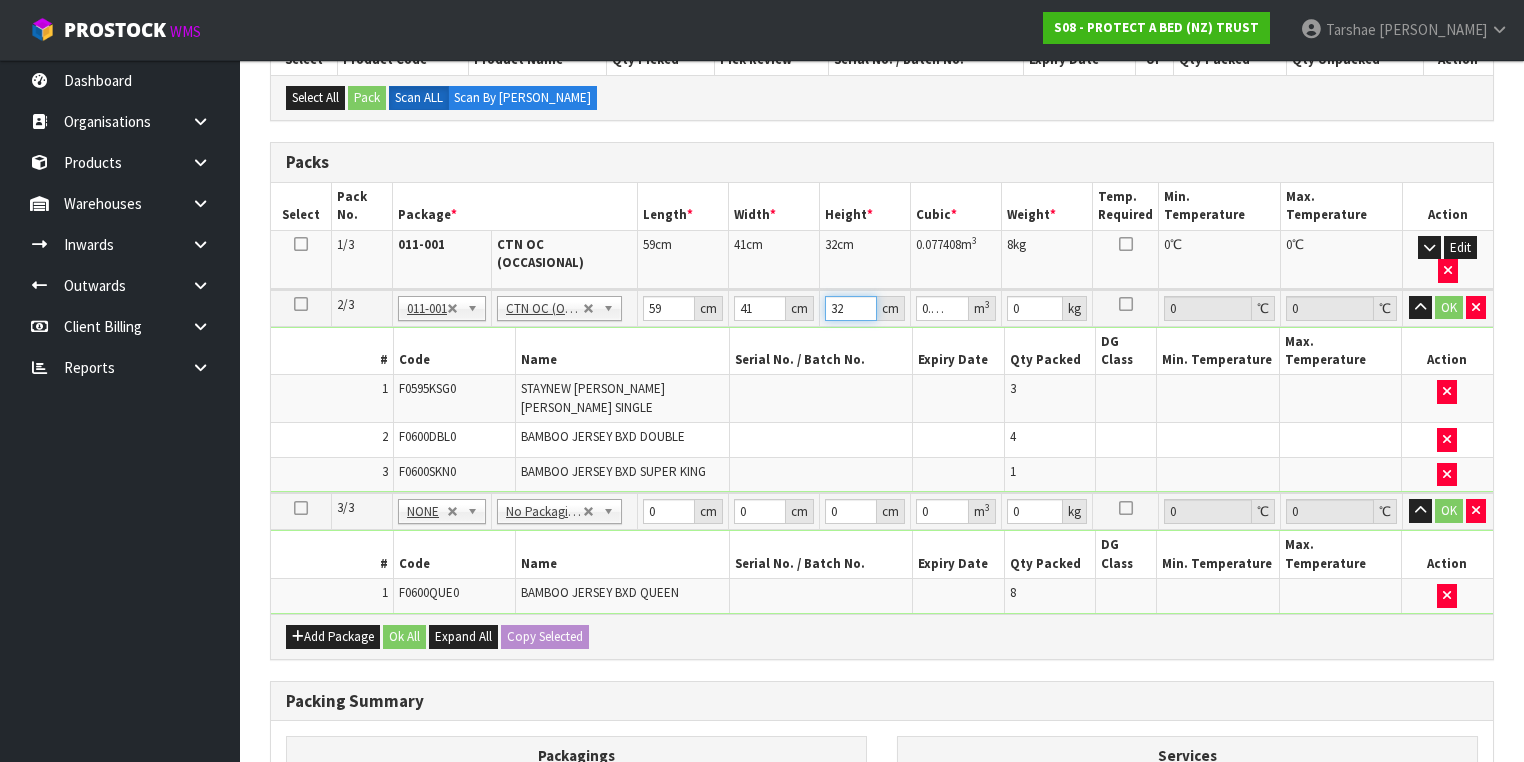 type on "32" 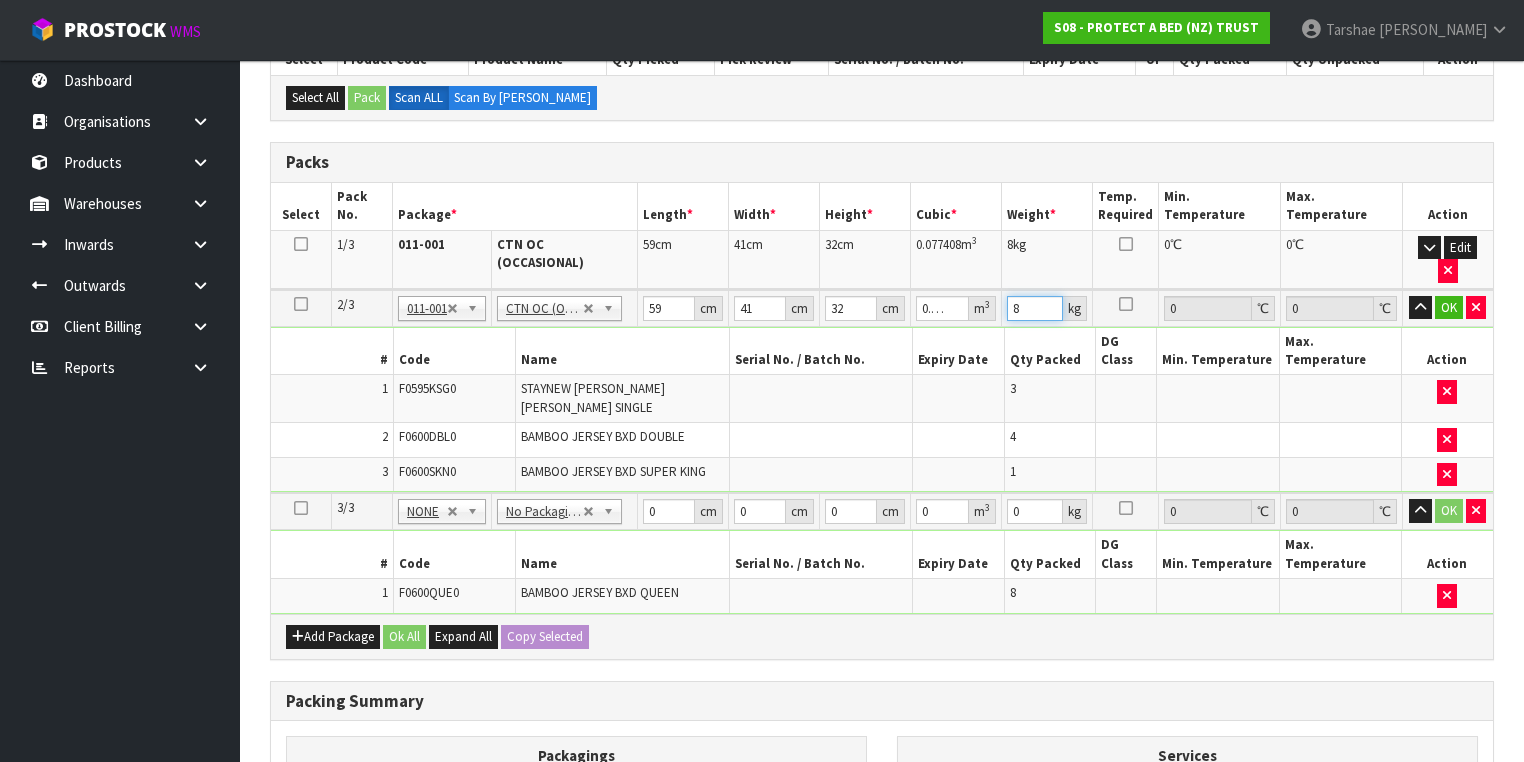 type on "8" 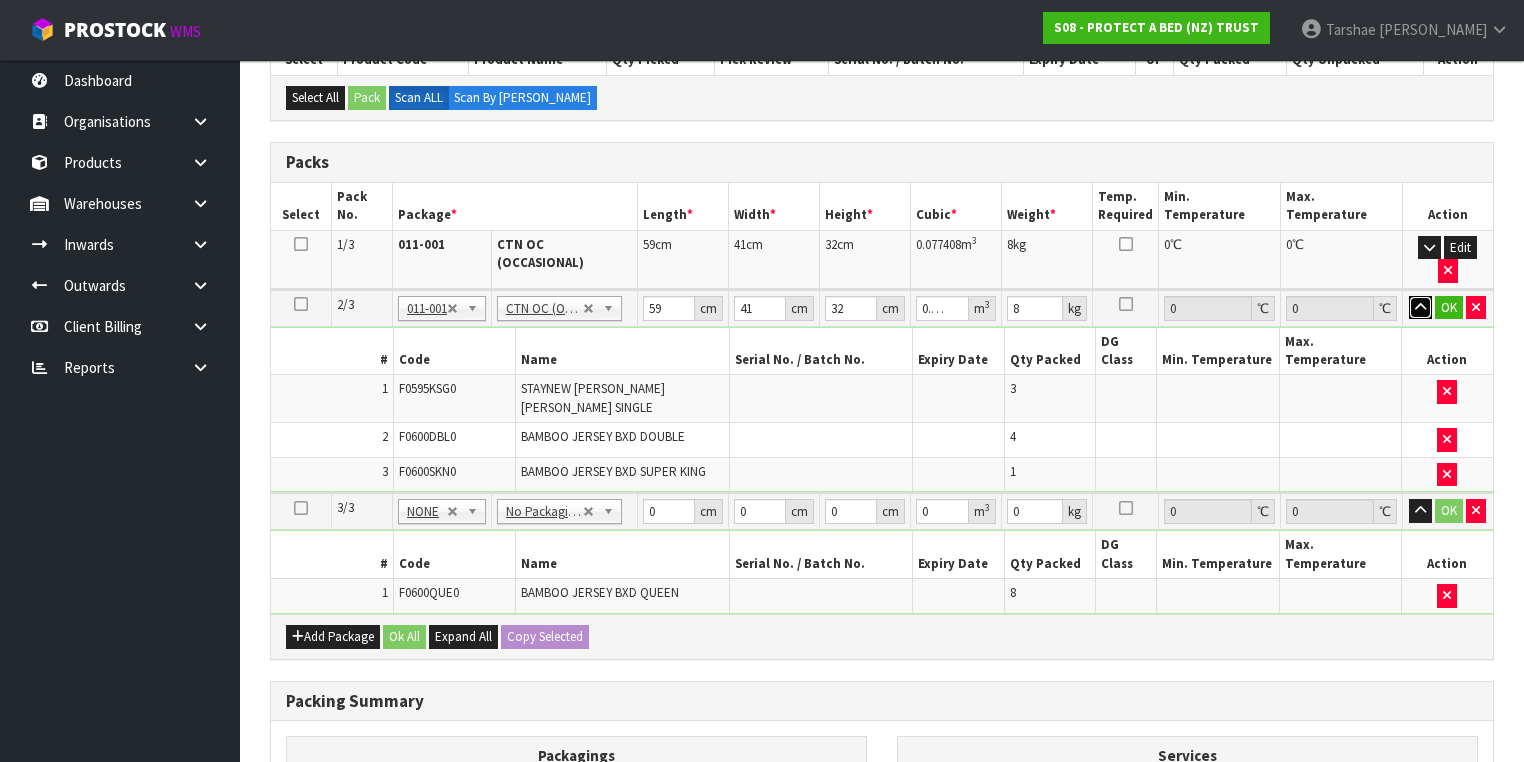 type 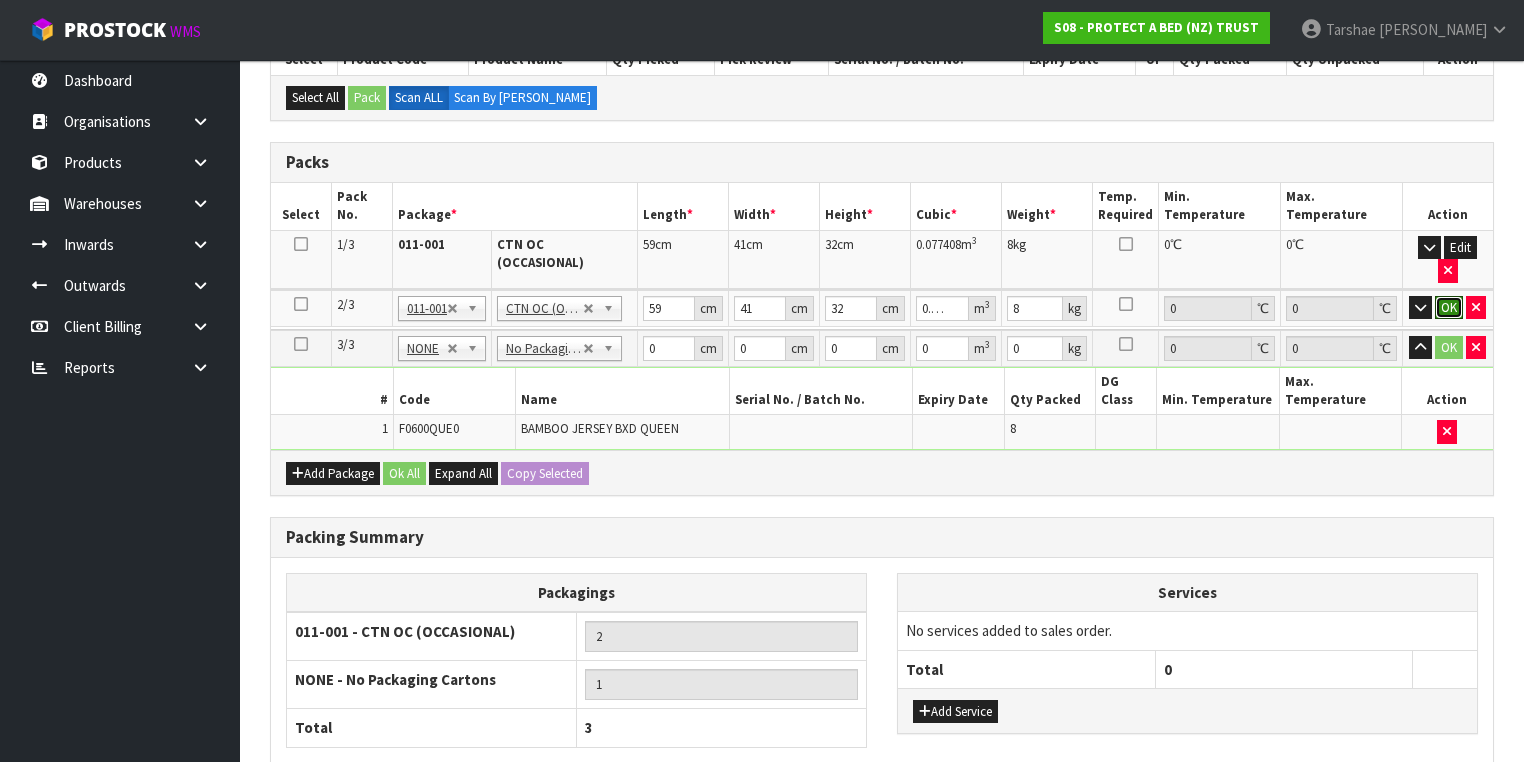 type 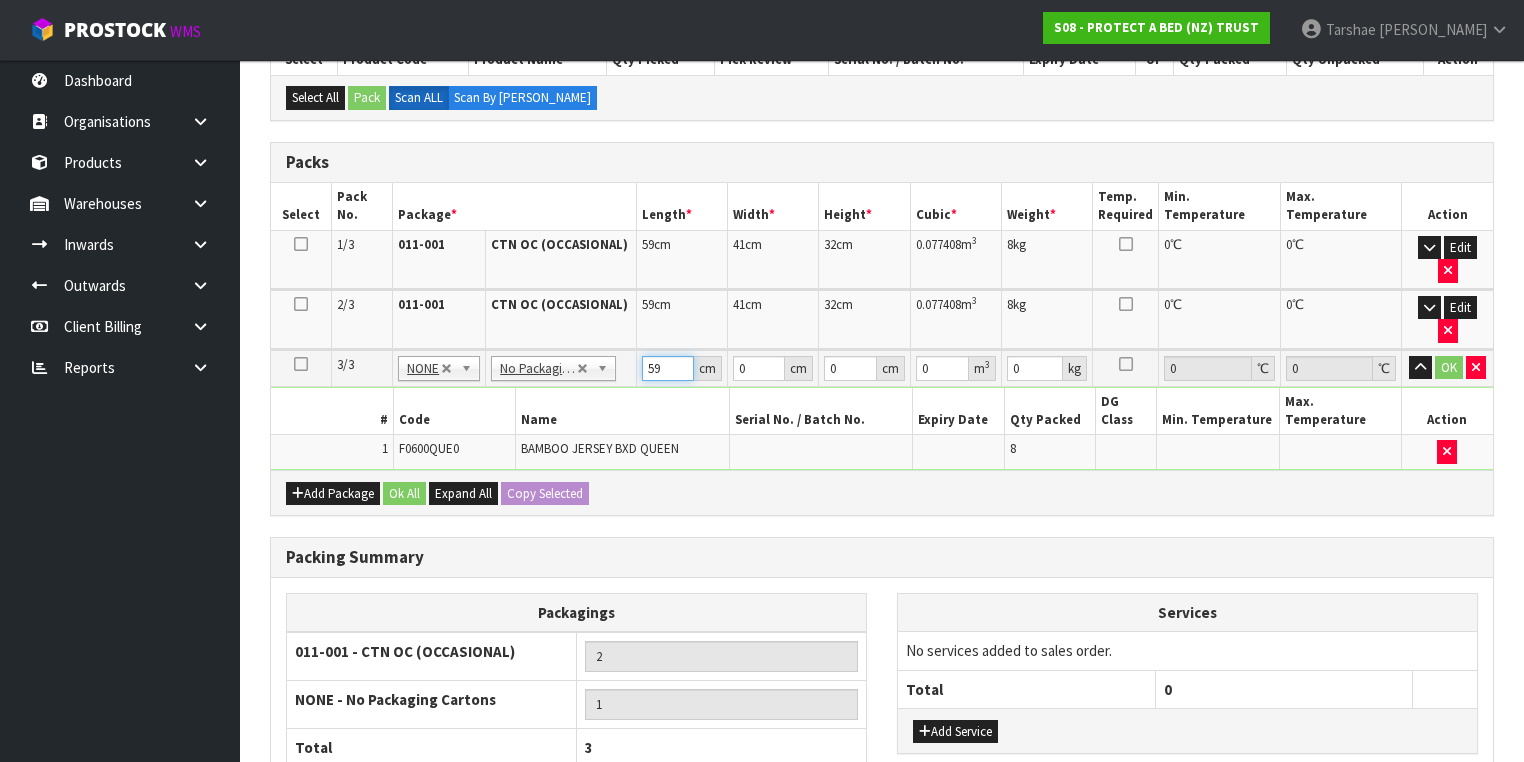 type on "59" 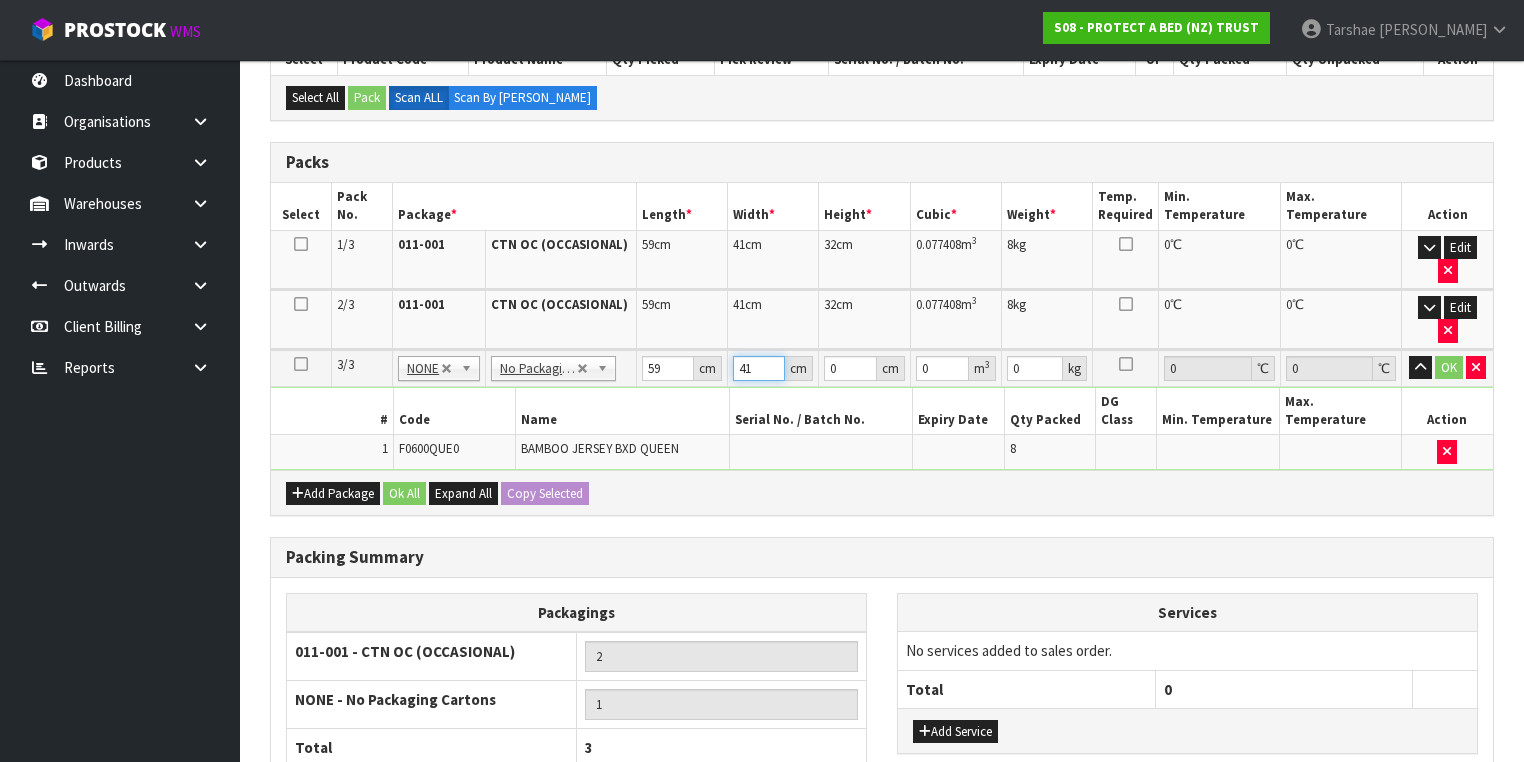 type on "41" 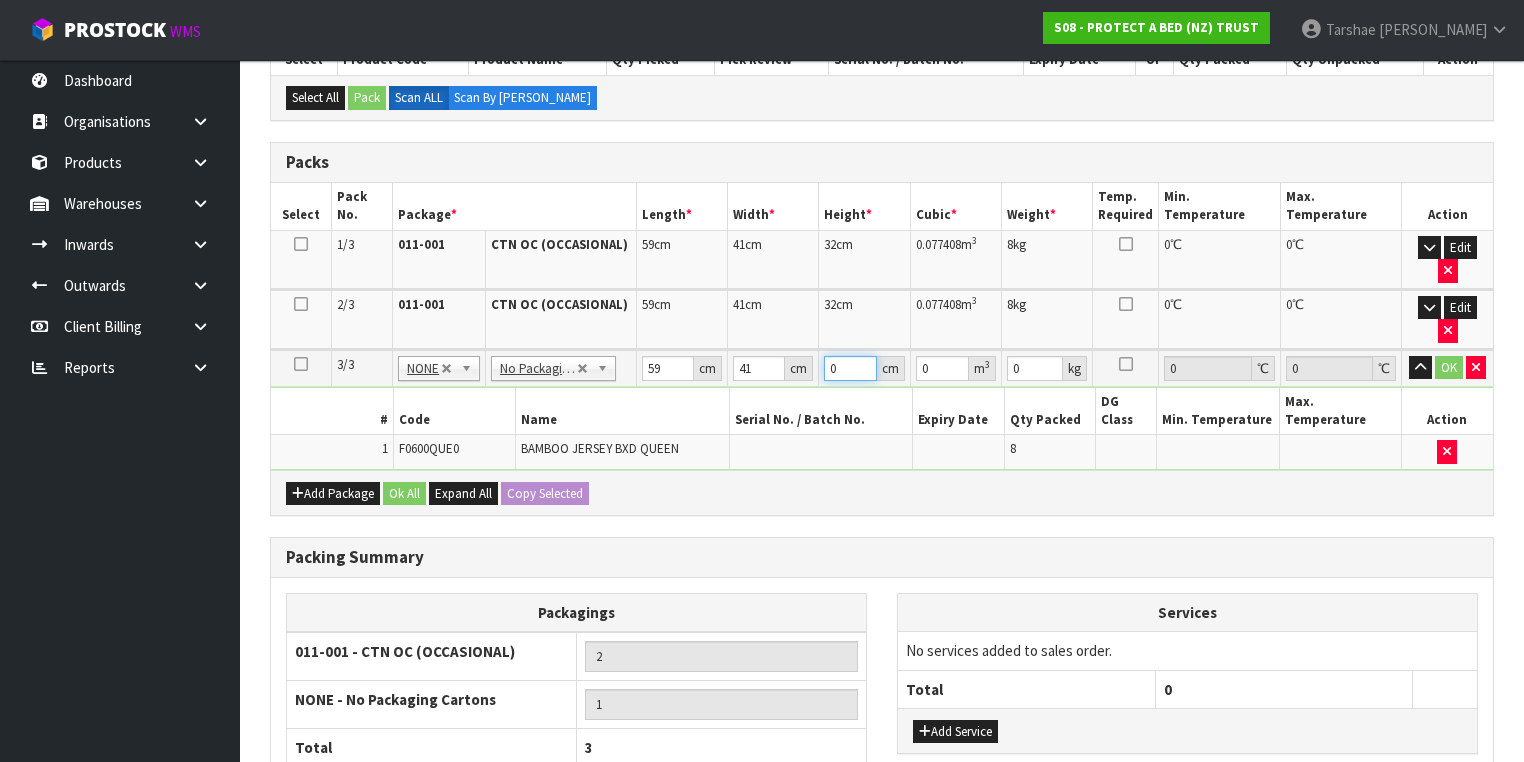 type on "3" 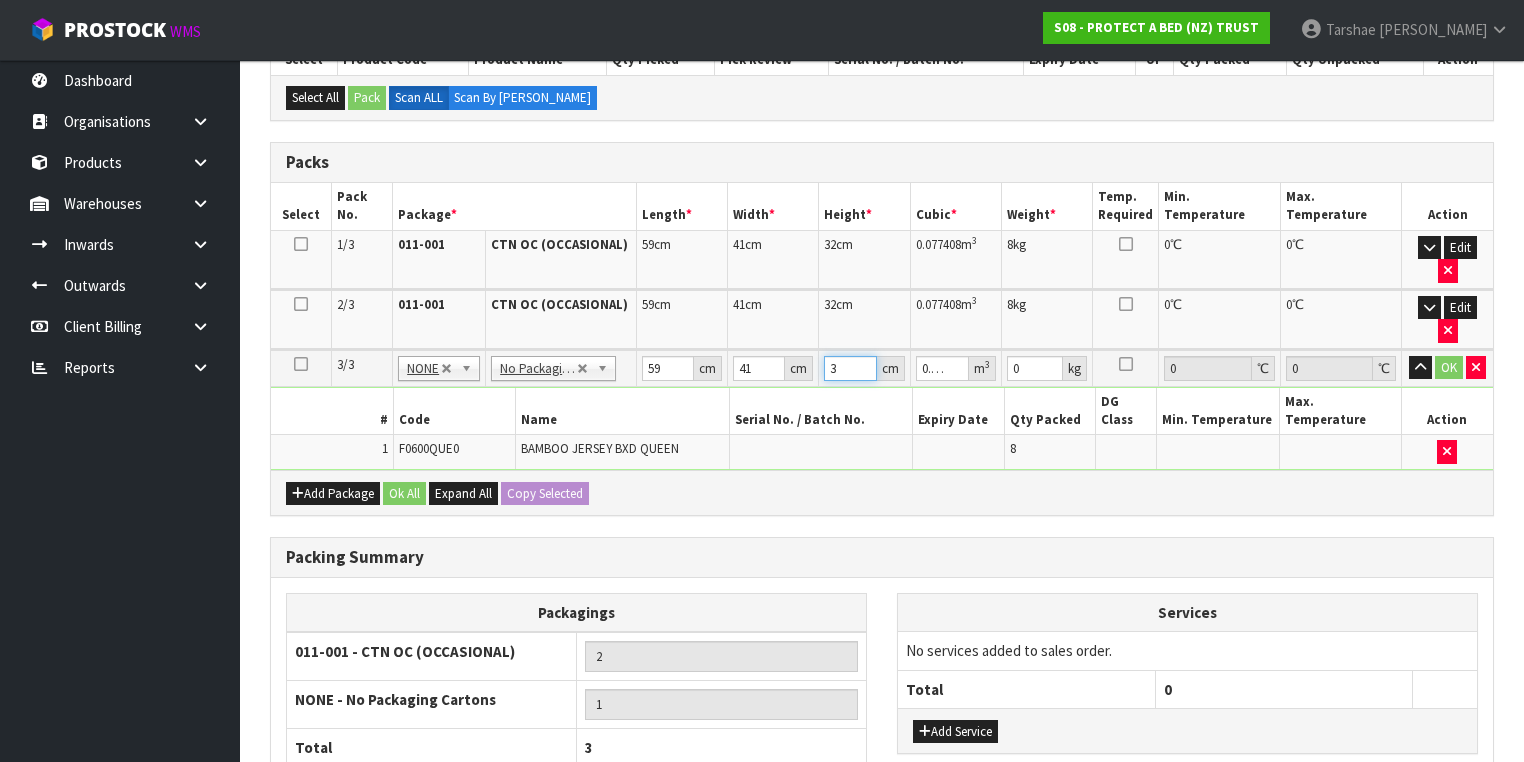 type on "32" 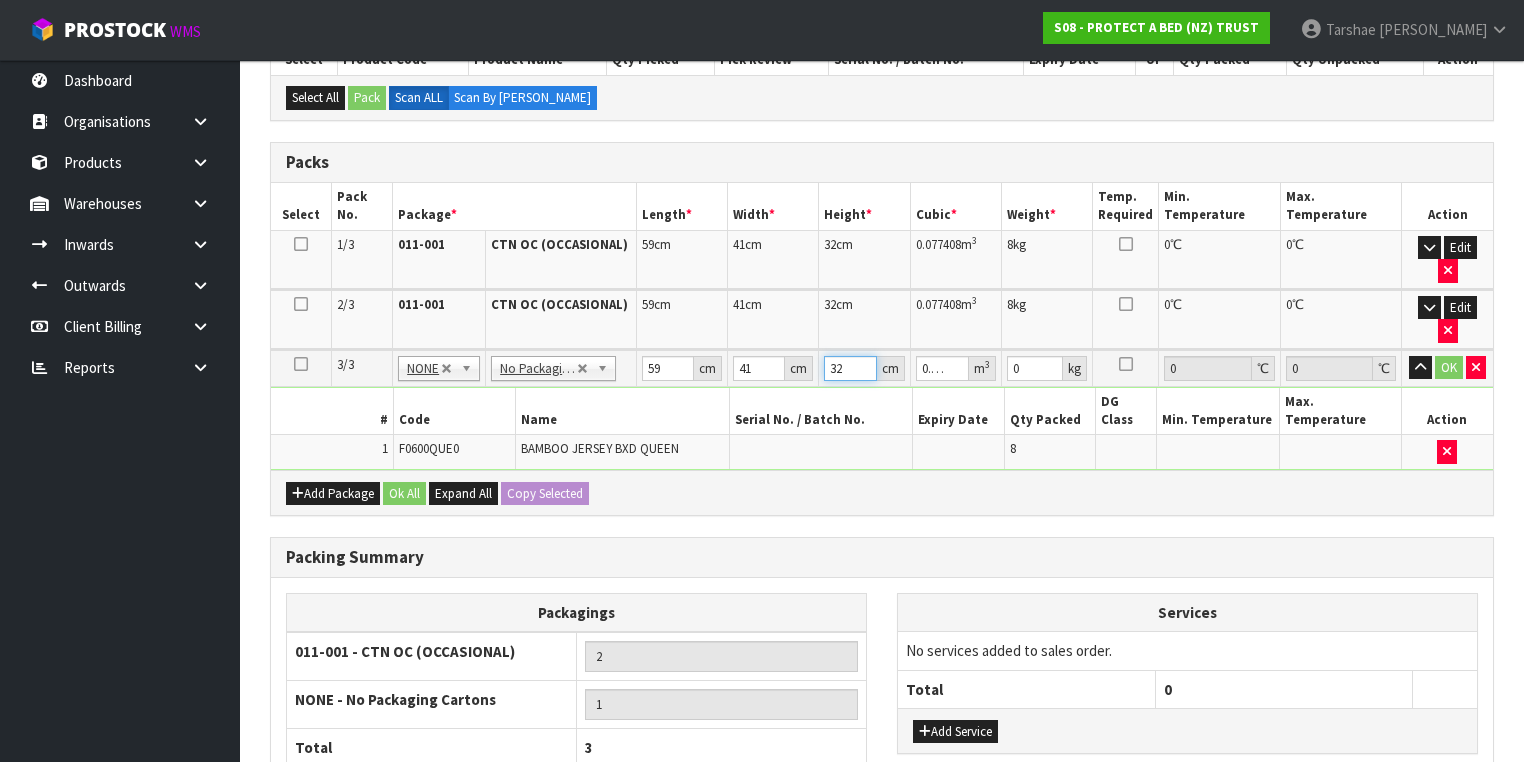 type on "32" 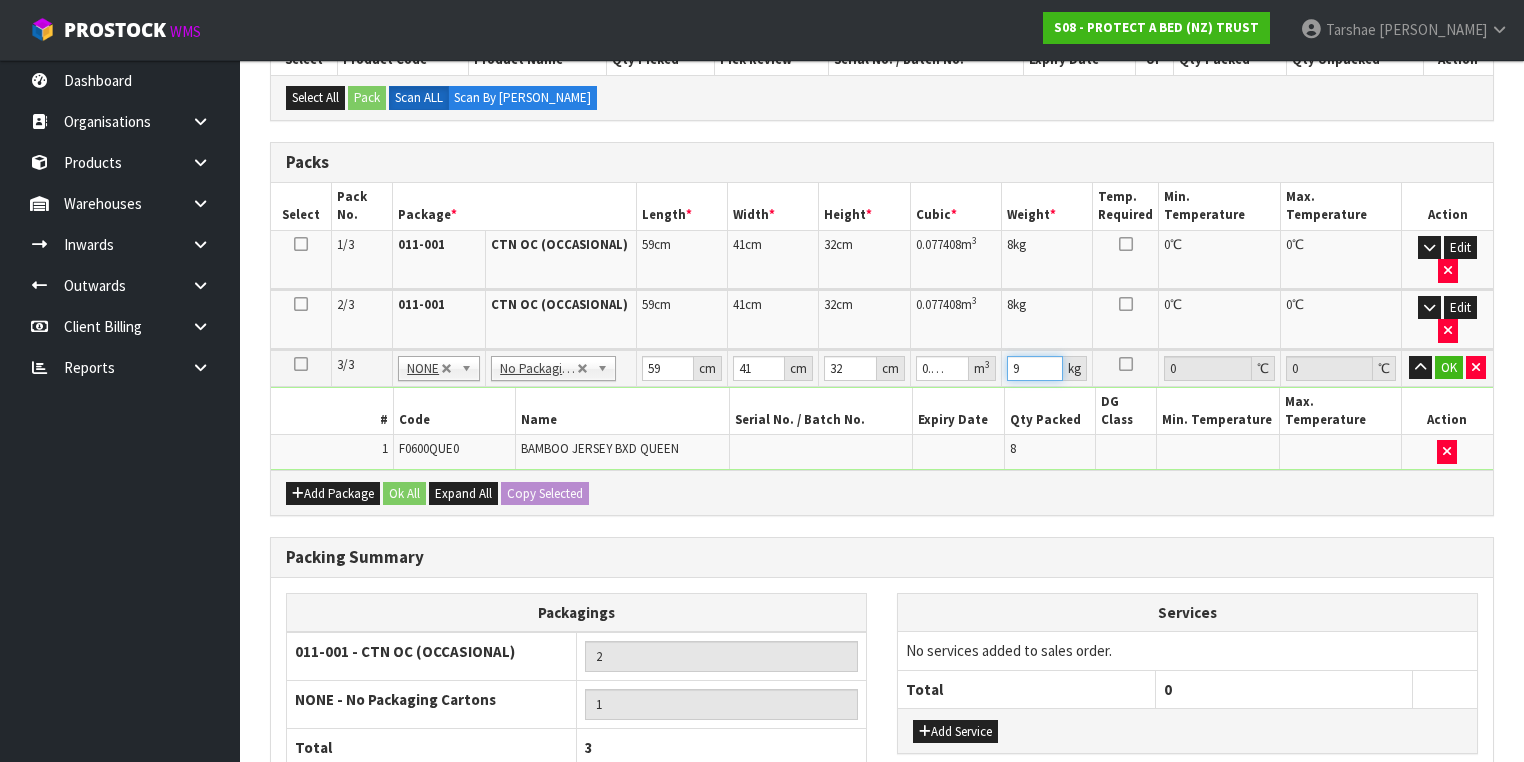 type on "9" 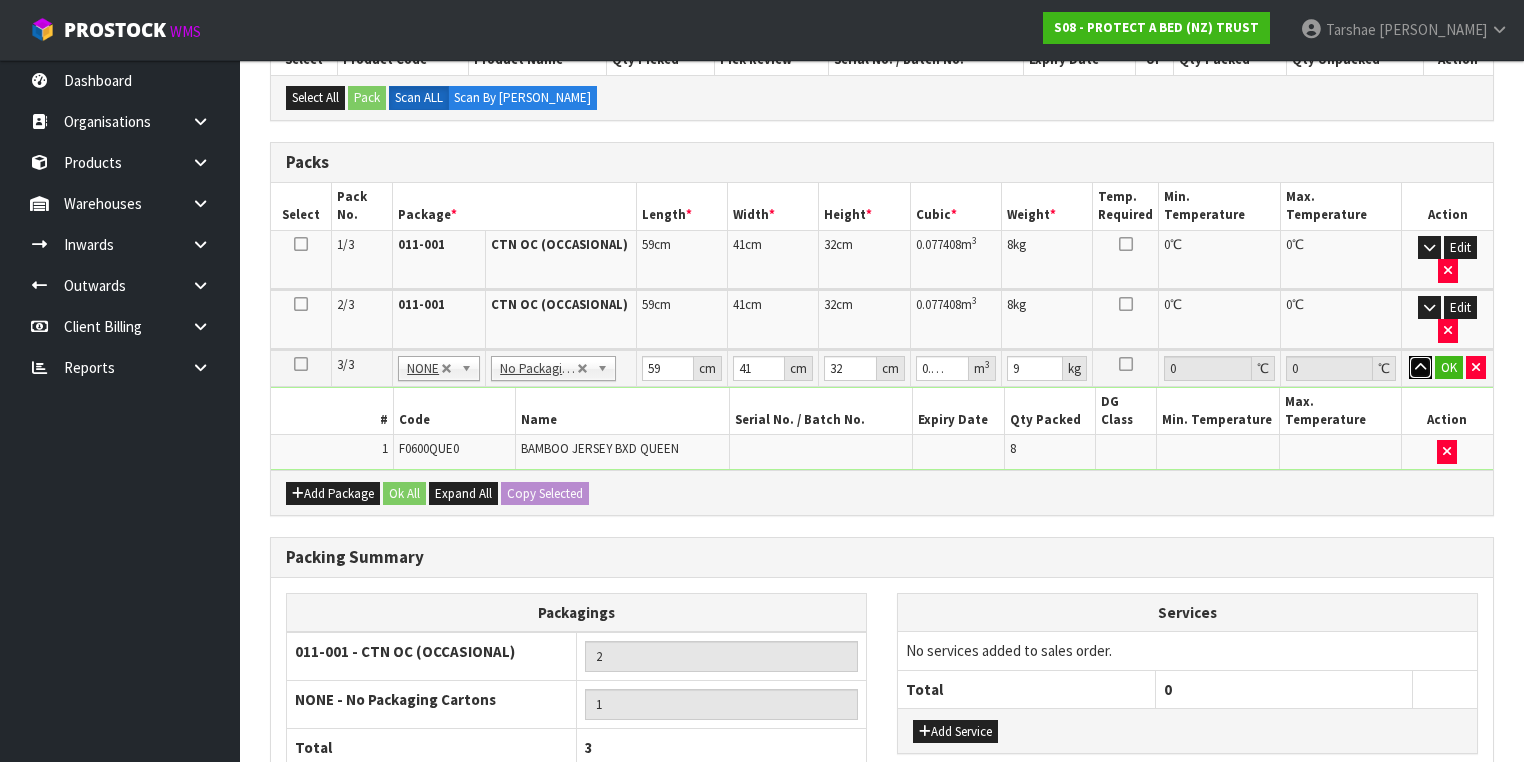 type 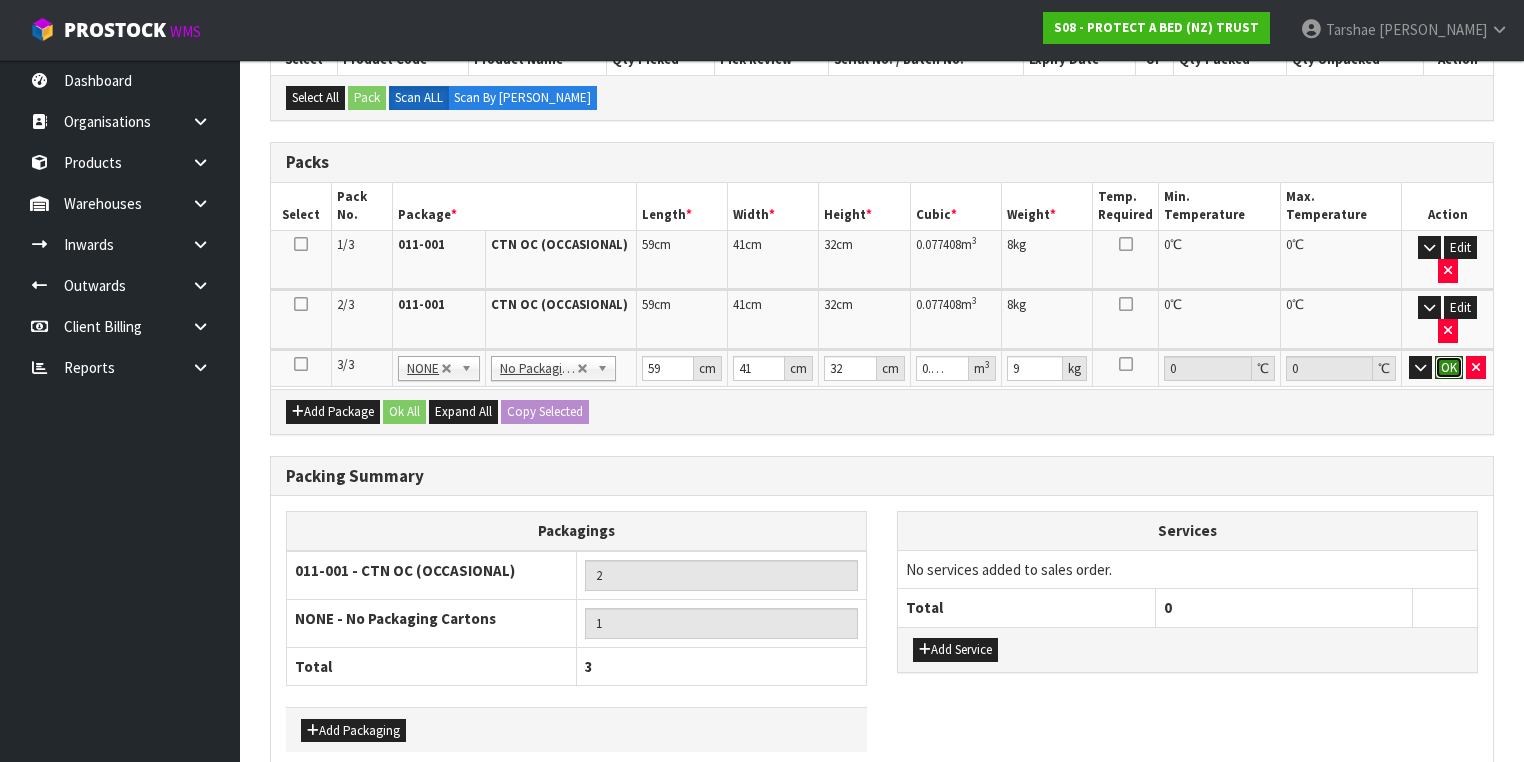 click on "OK" at bounding box center [1449, 368] 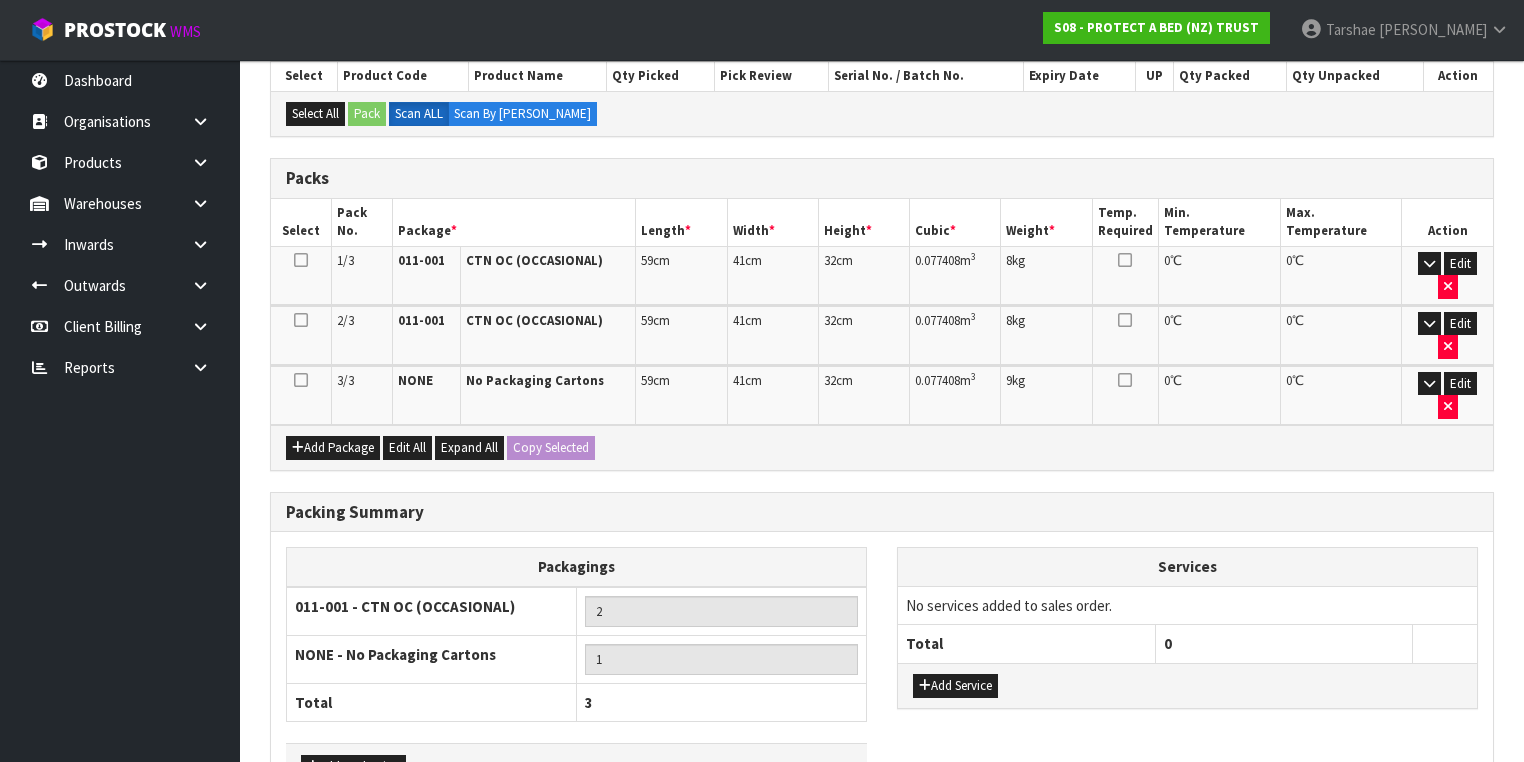scroll, scrollTop: 495, scrollLeft: 0, axis: vertical 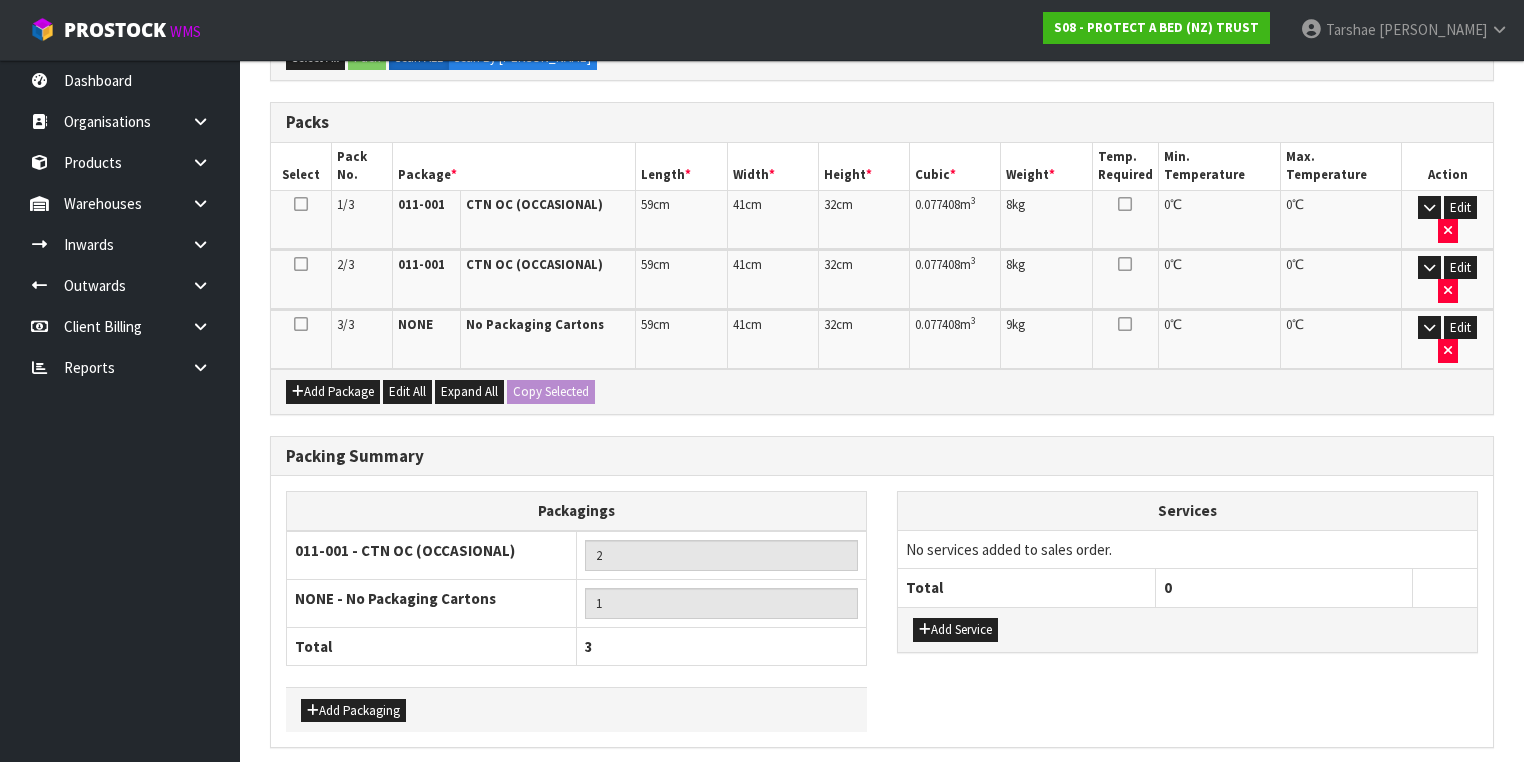 click on "Save & Confirm Packs" at bounding box center [427, 790] 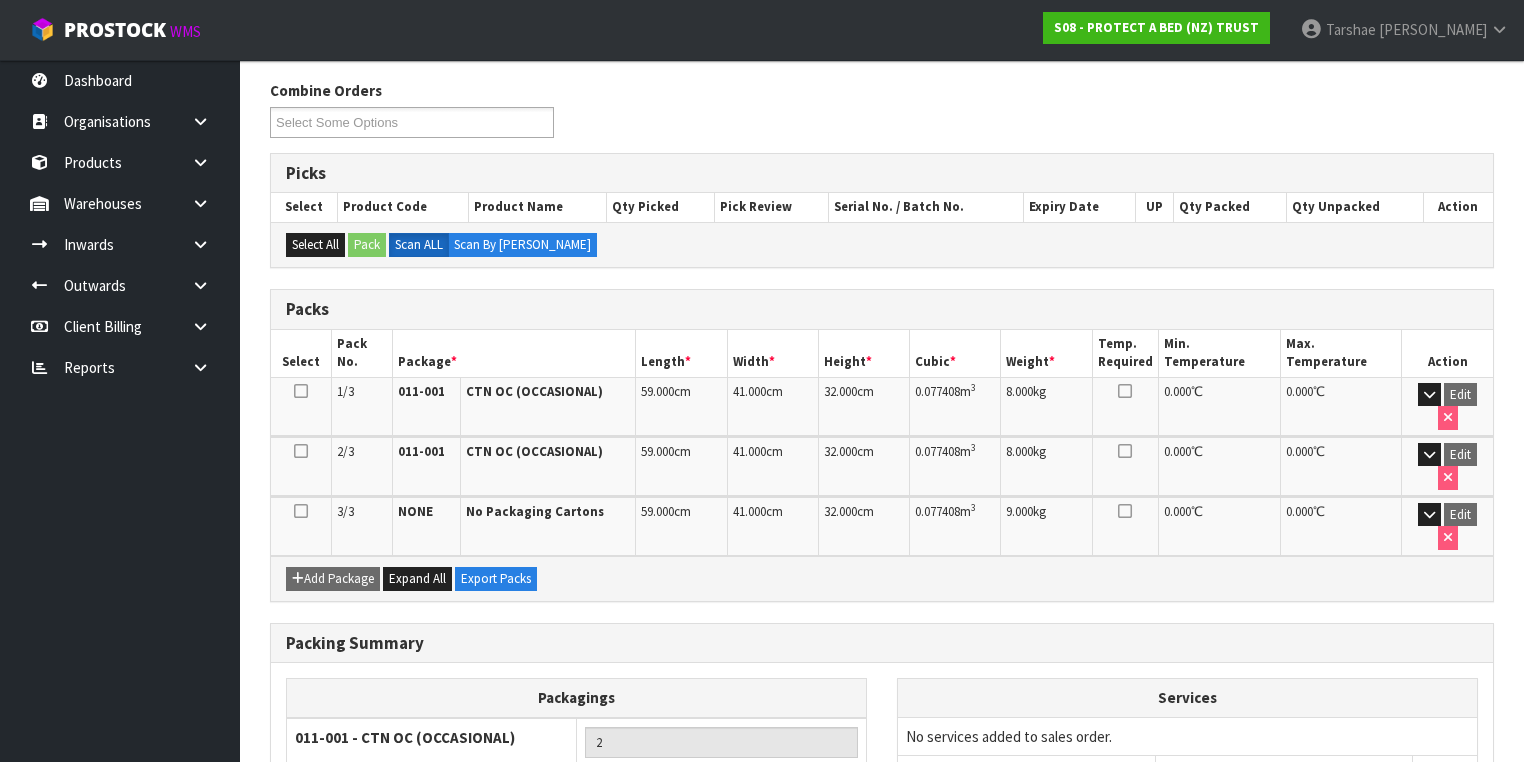 scroll, scrollTop: 451, scrollLeft: 0, axis: vertical 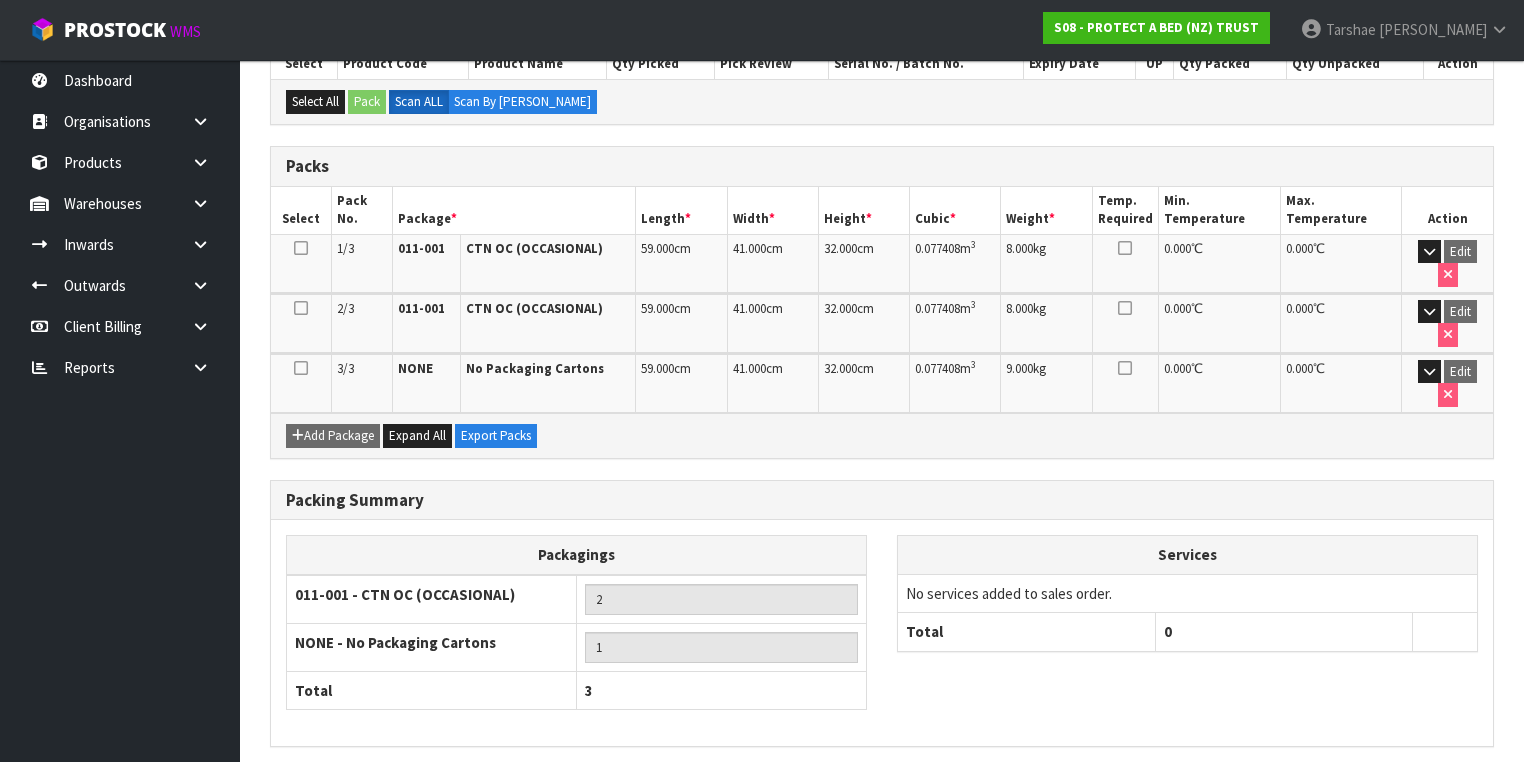 click on "Next" at bounding box center (1450, 789) 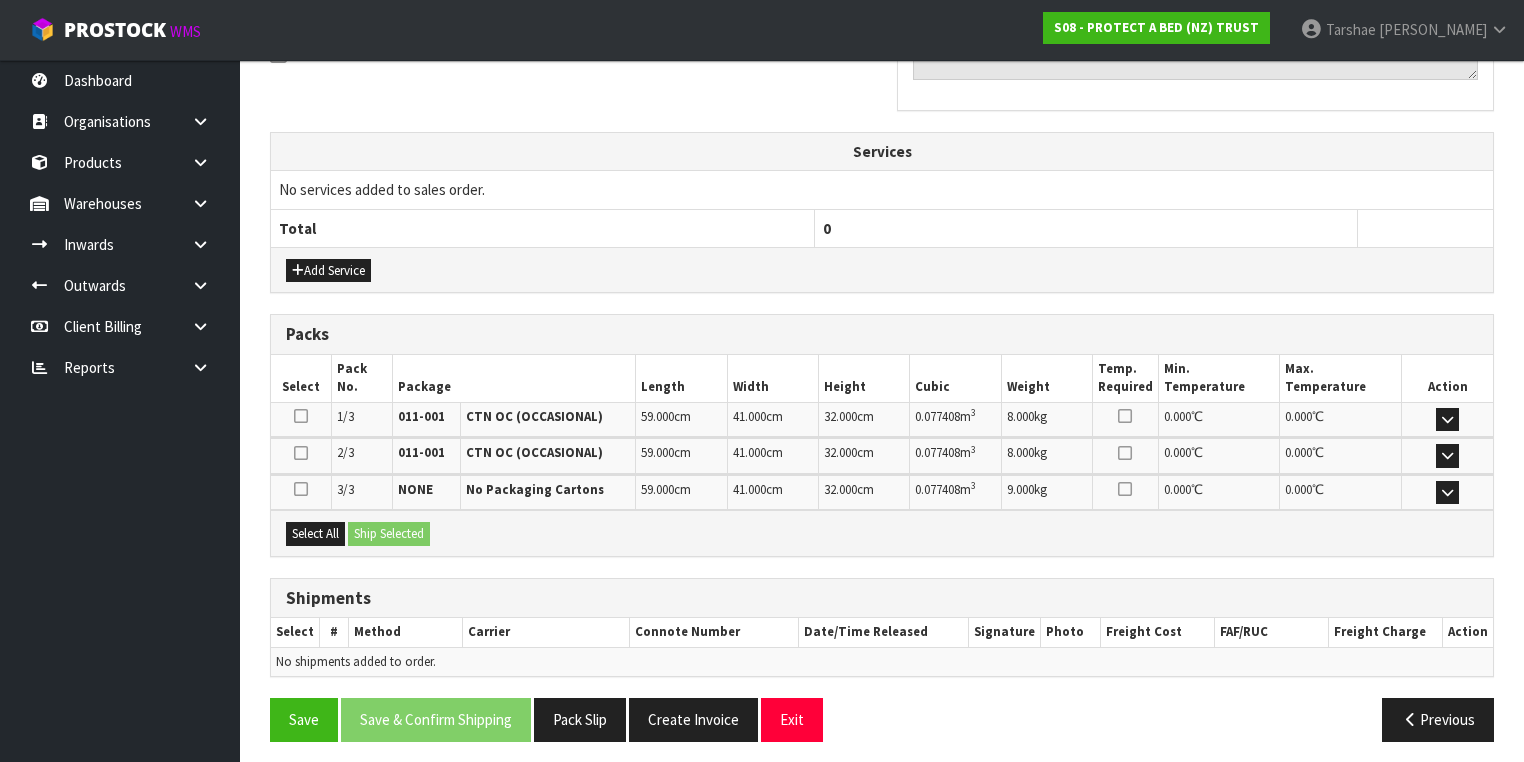 scroll, scrollTop: 643, scrollLeft: 0, axis: vertical 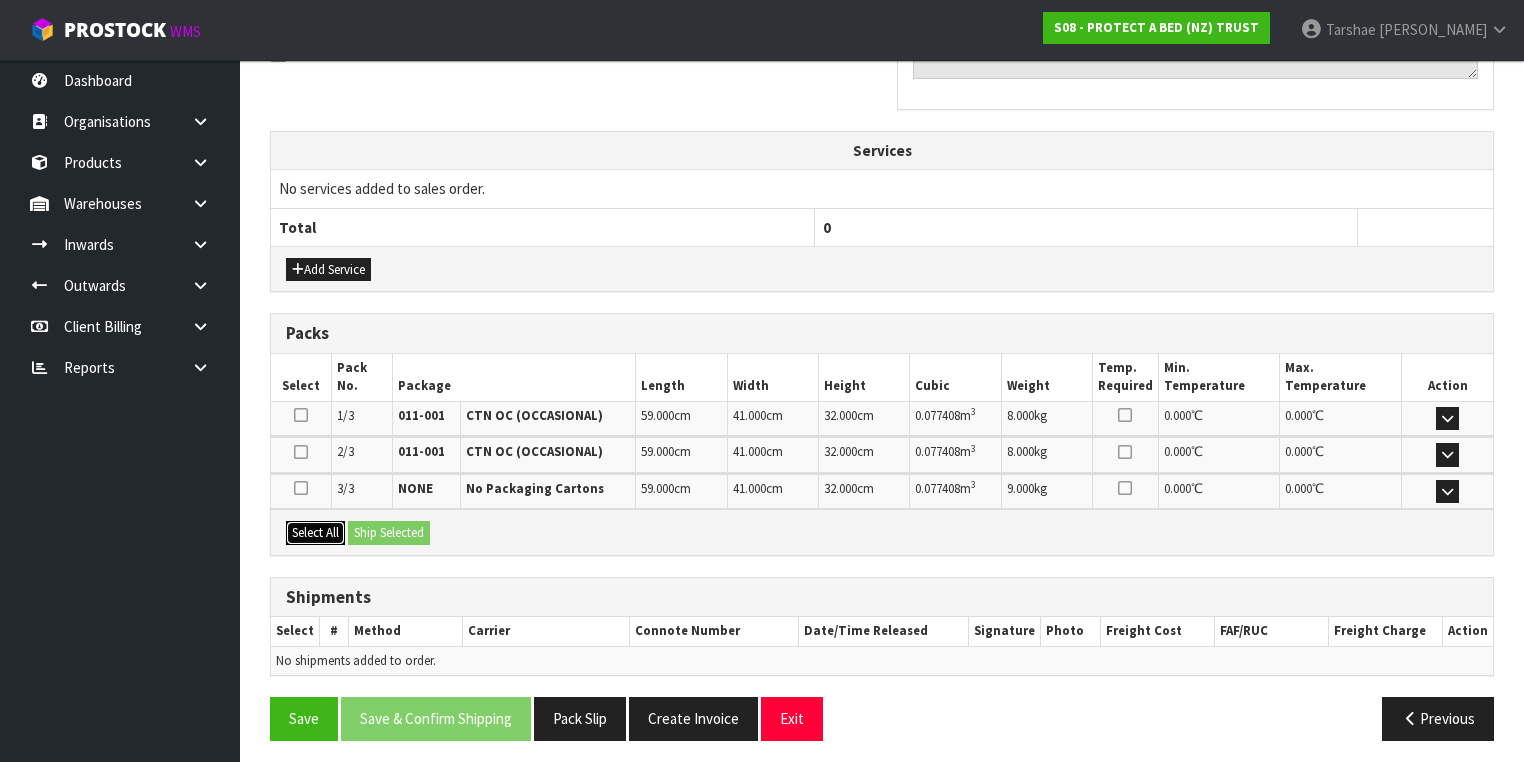drag, startPoint x: 324, startPoint y: 524, endPoint x: 379, endPoint y: 519, distance: 55.226807 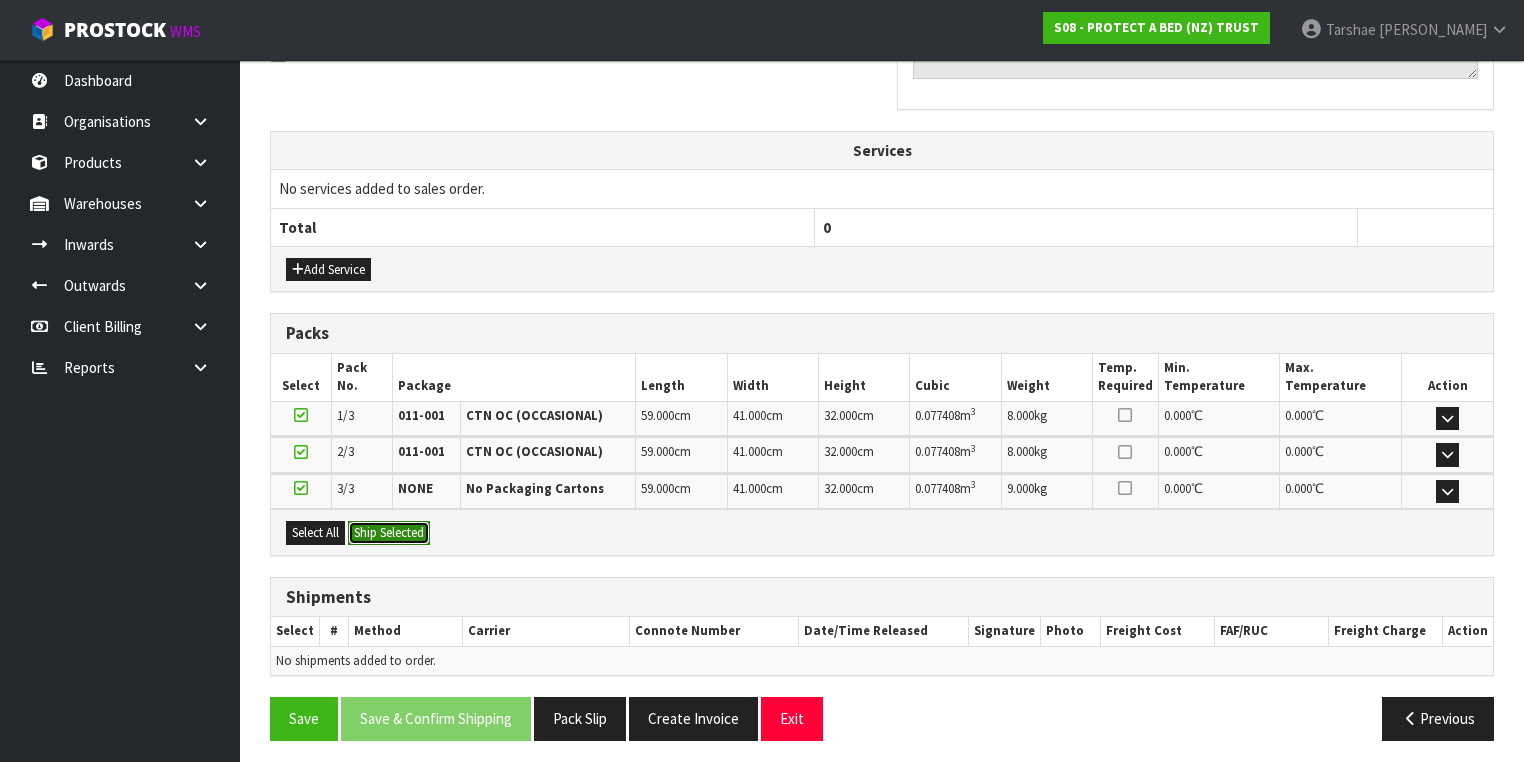 click on "Ship Selected" at bounding box center [389, 533] 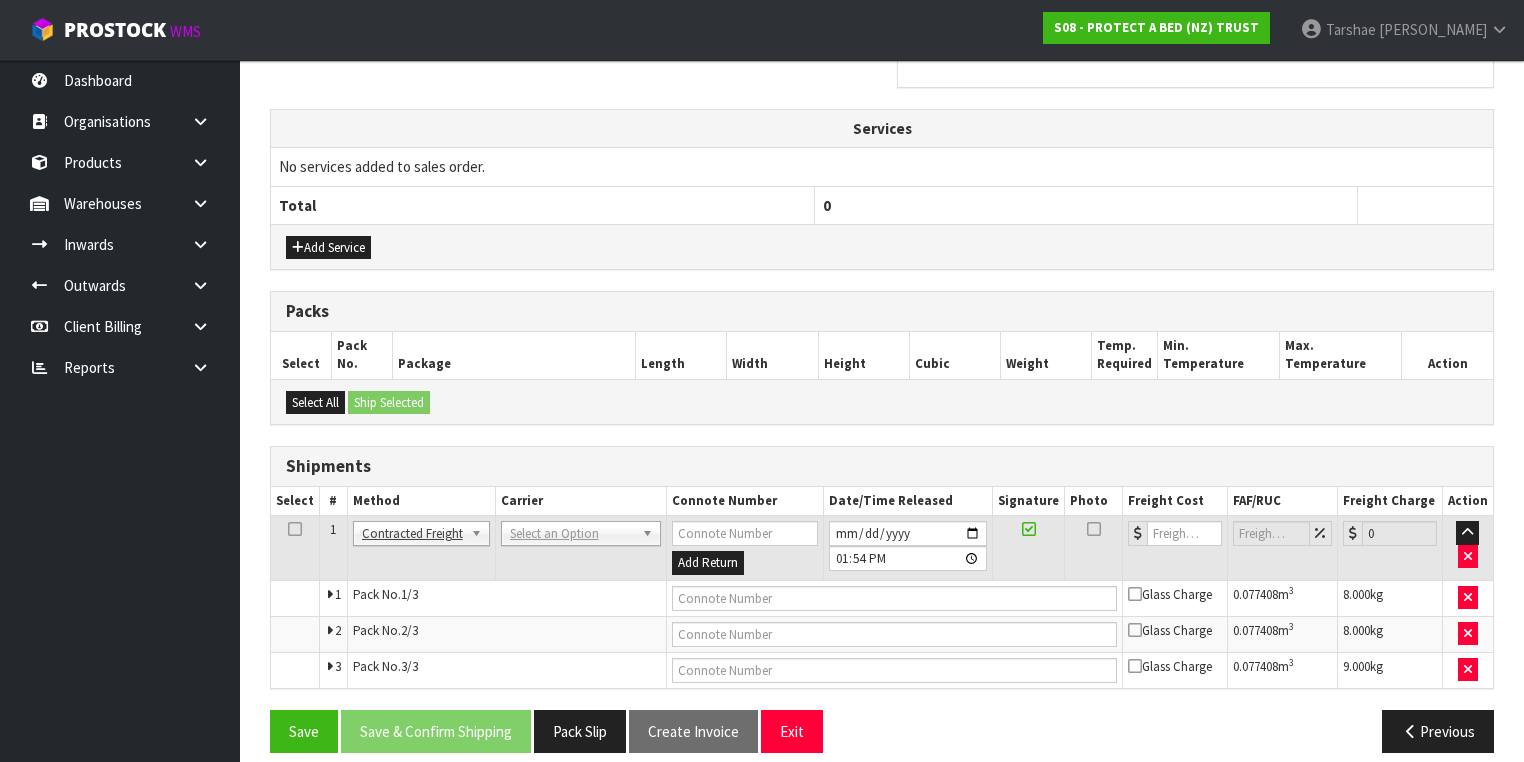 scroll, scrollTop: 678, scrollLeft: 0, axis: vertical 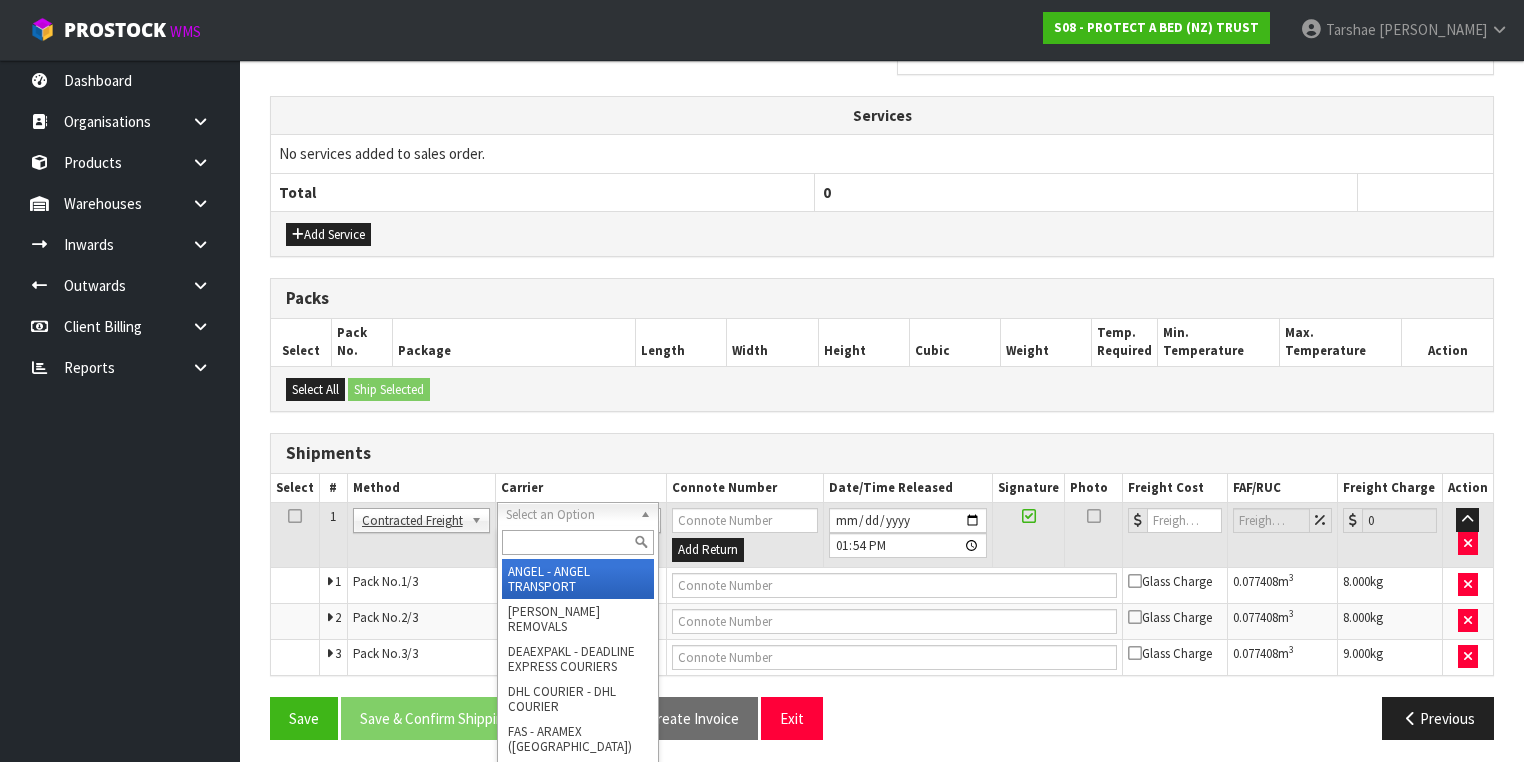 click at bounding box center (578, 542) 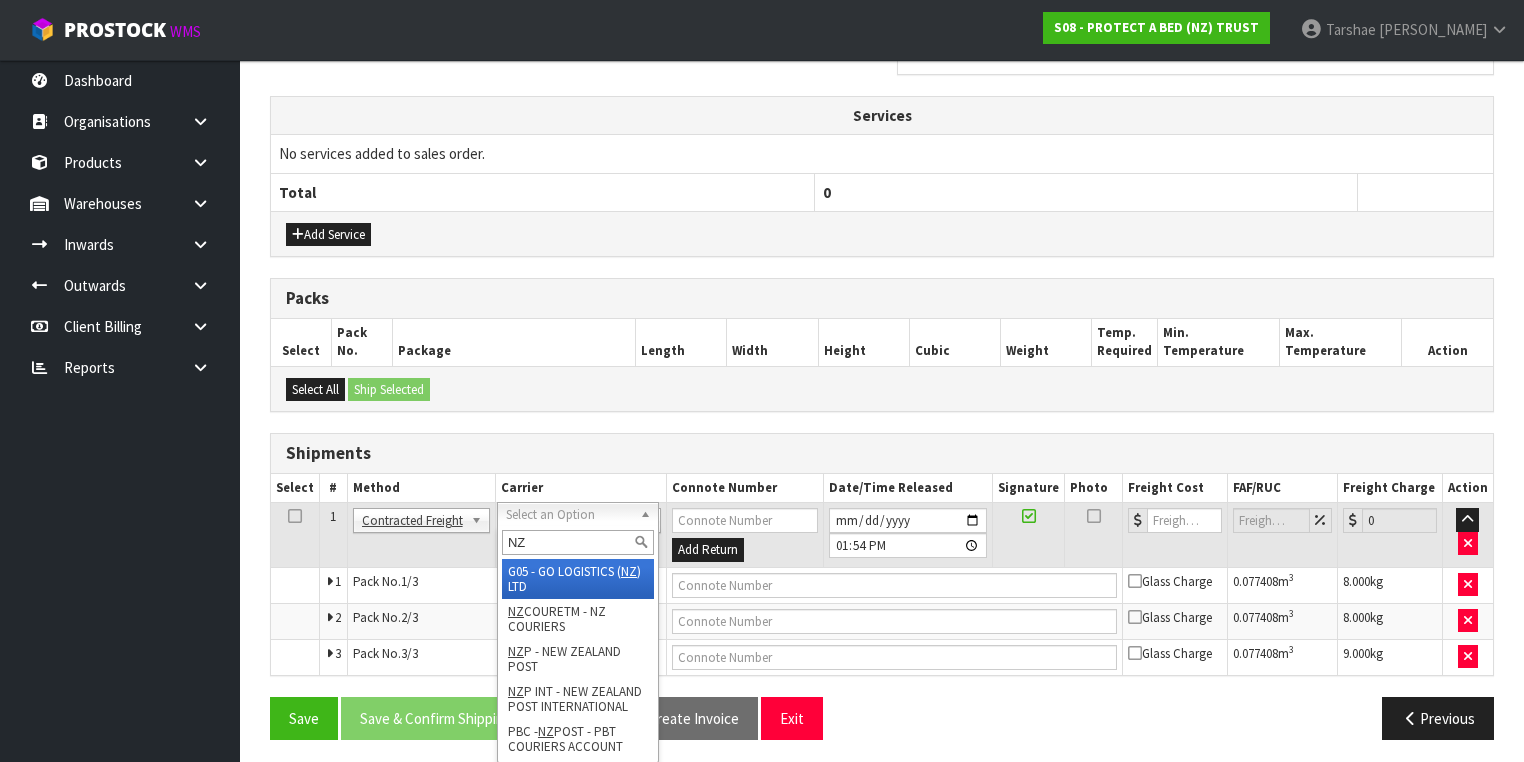 type on "NZP" 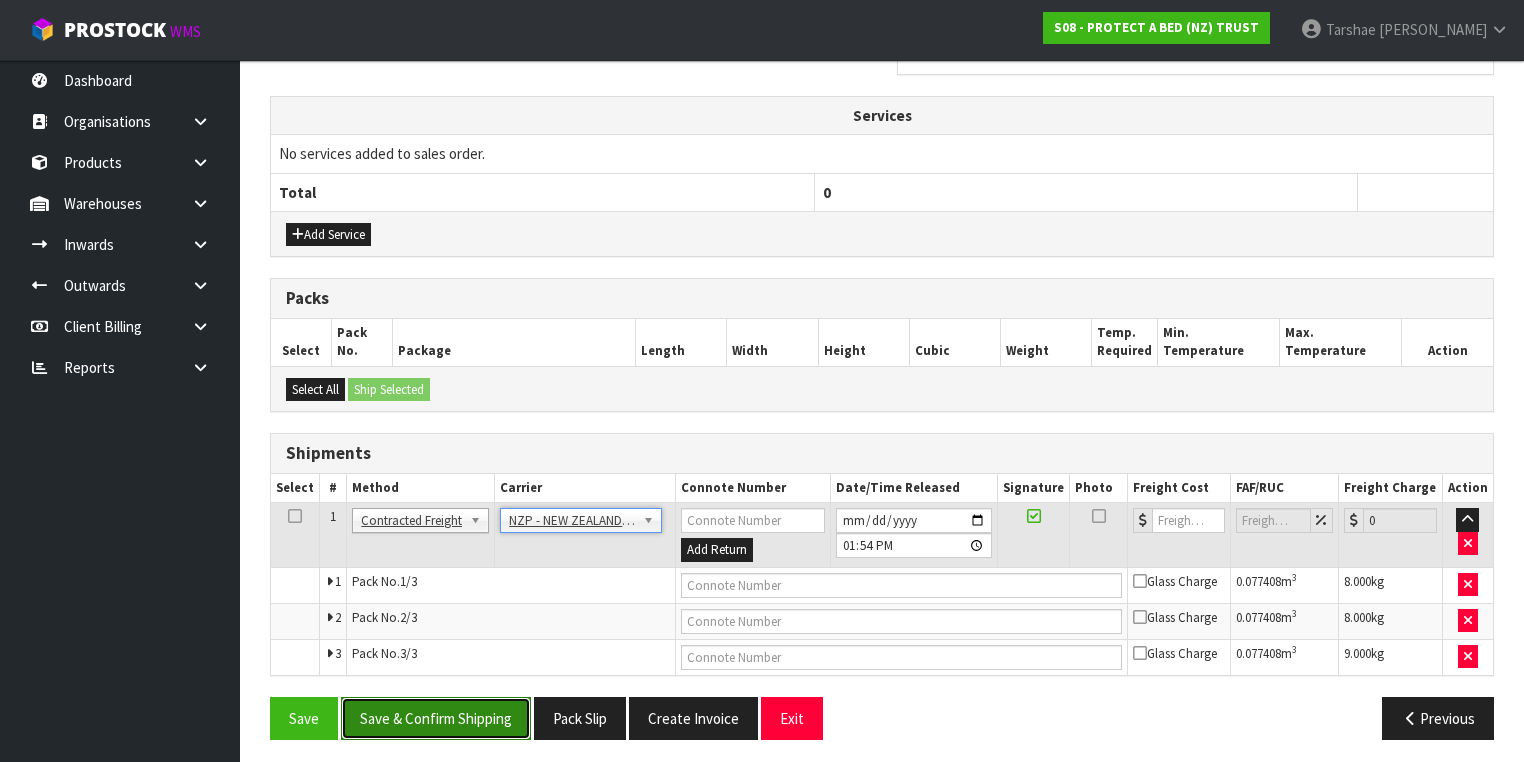 click on "Save & Confirm Shipping" at bounding box center (436, 718) 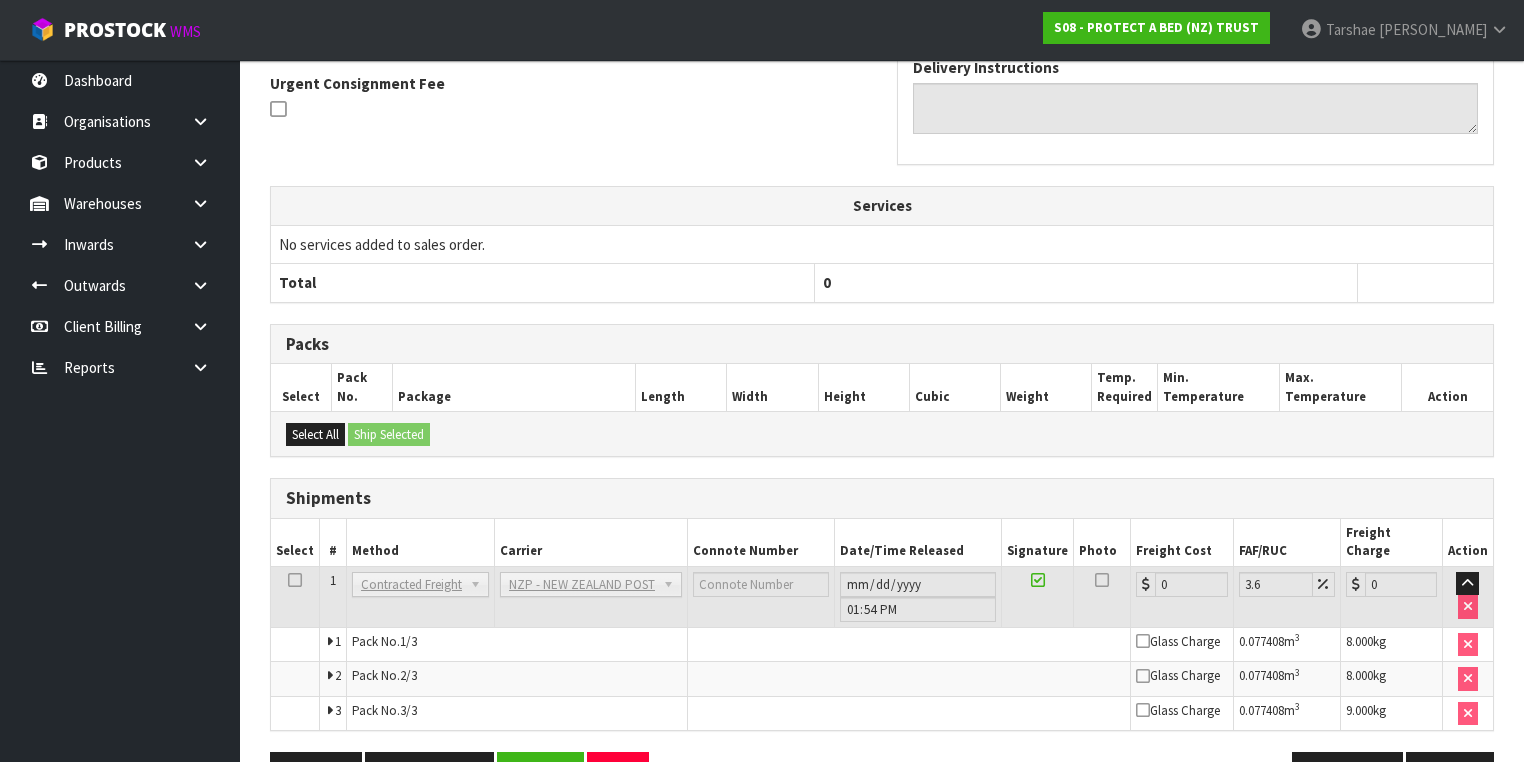scroll, scrollTop: 647, scrollLeft: 0, axis: vertical 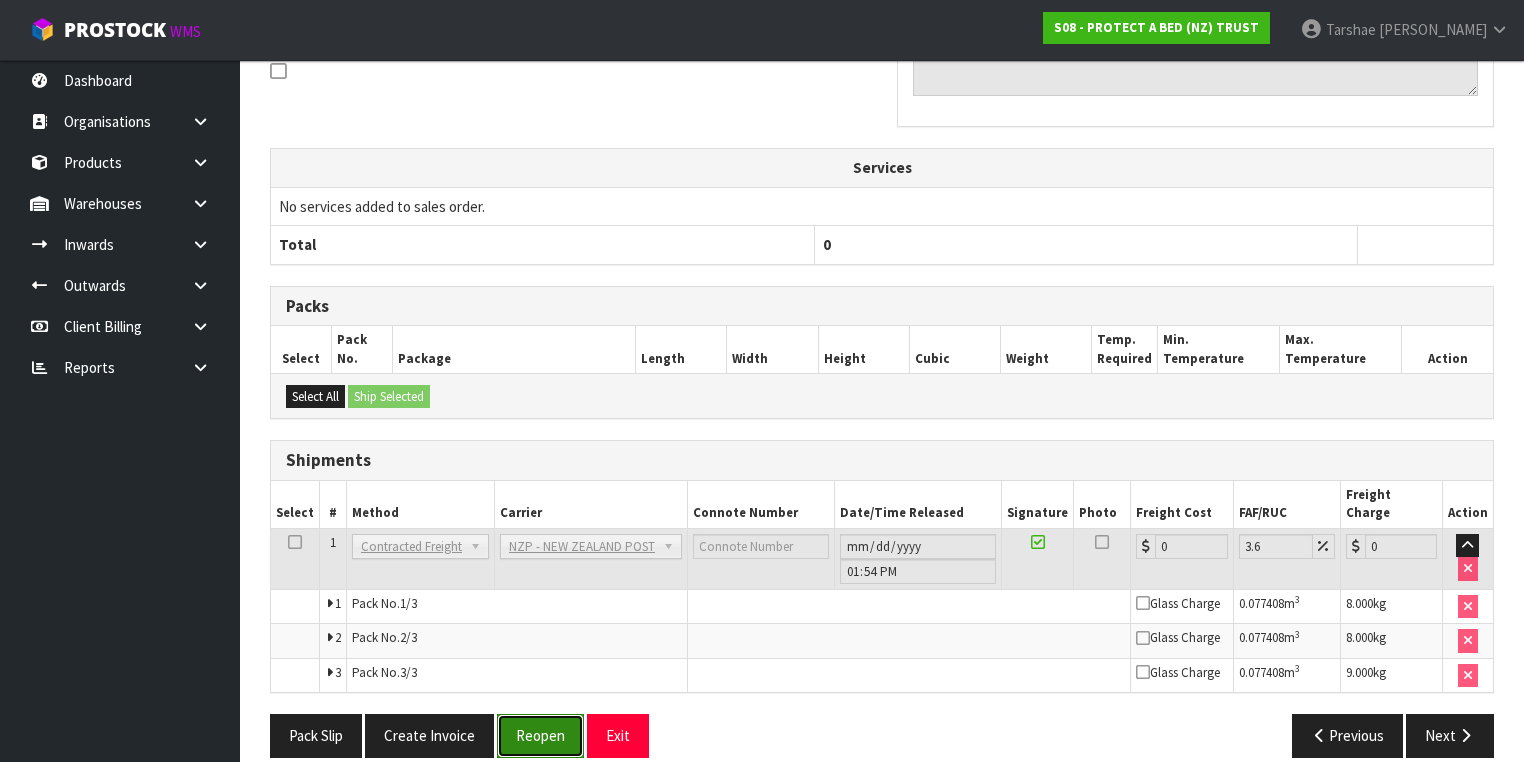 click on "Reopen" at bounding box center [540, 735] 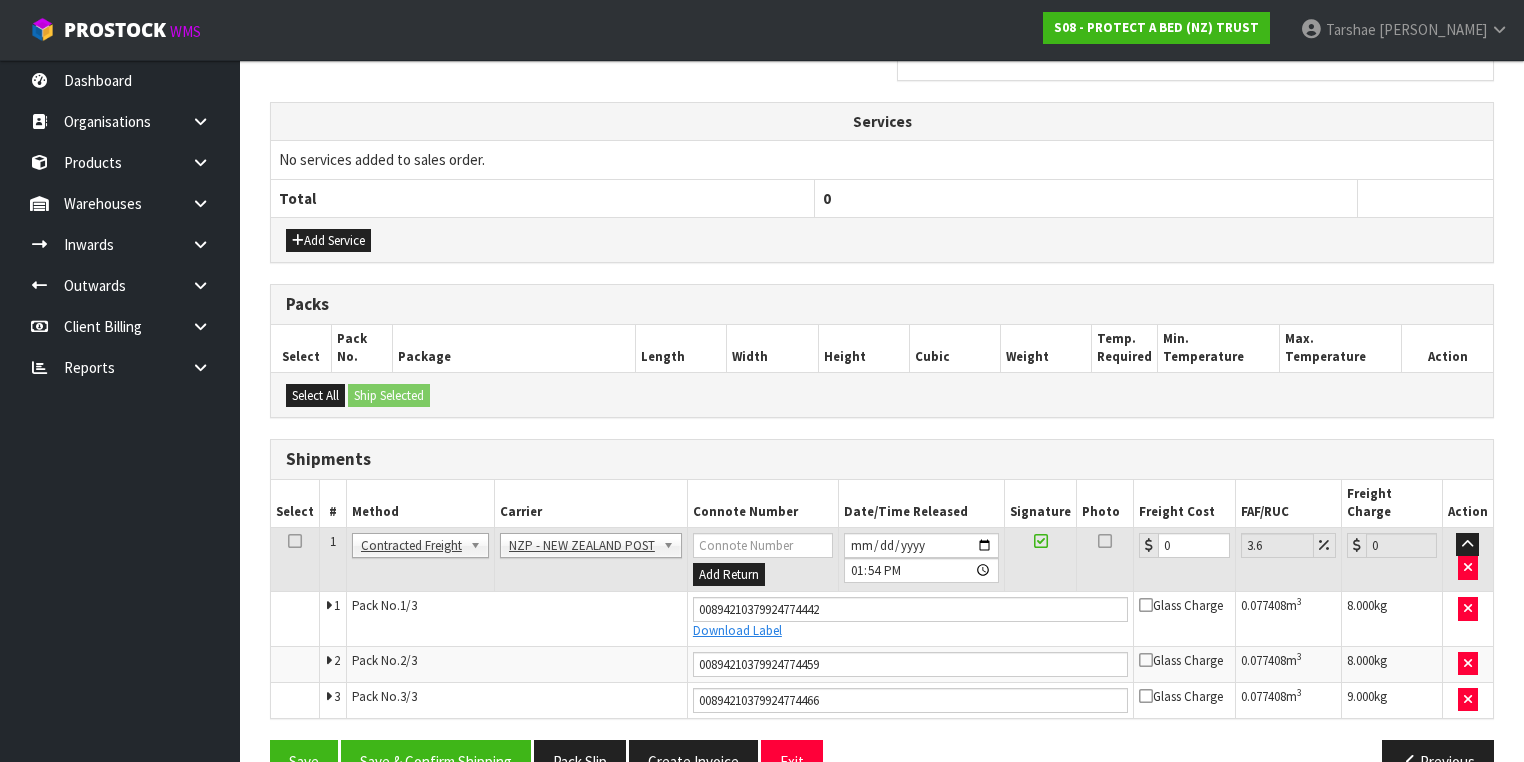 scroll, scrollTop: 696, scrollLeft: 0, axis: vertical 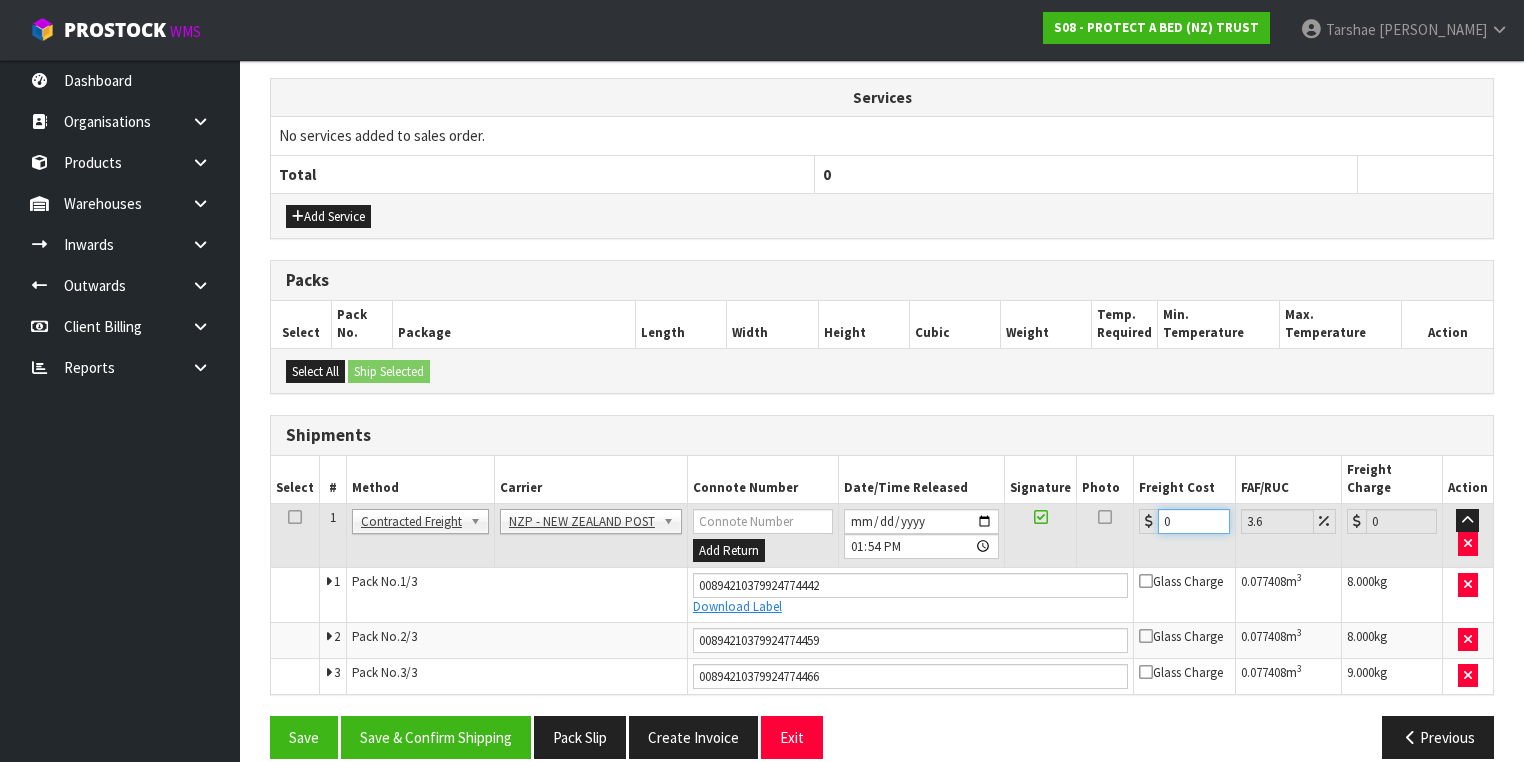 drag, startPoint x: 1185, startPoint y: 494, endPoint x: 1063, endPoint y: 499, distance: 122.10242 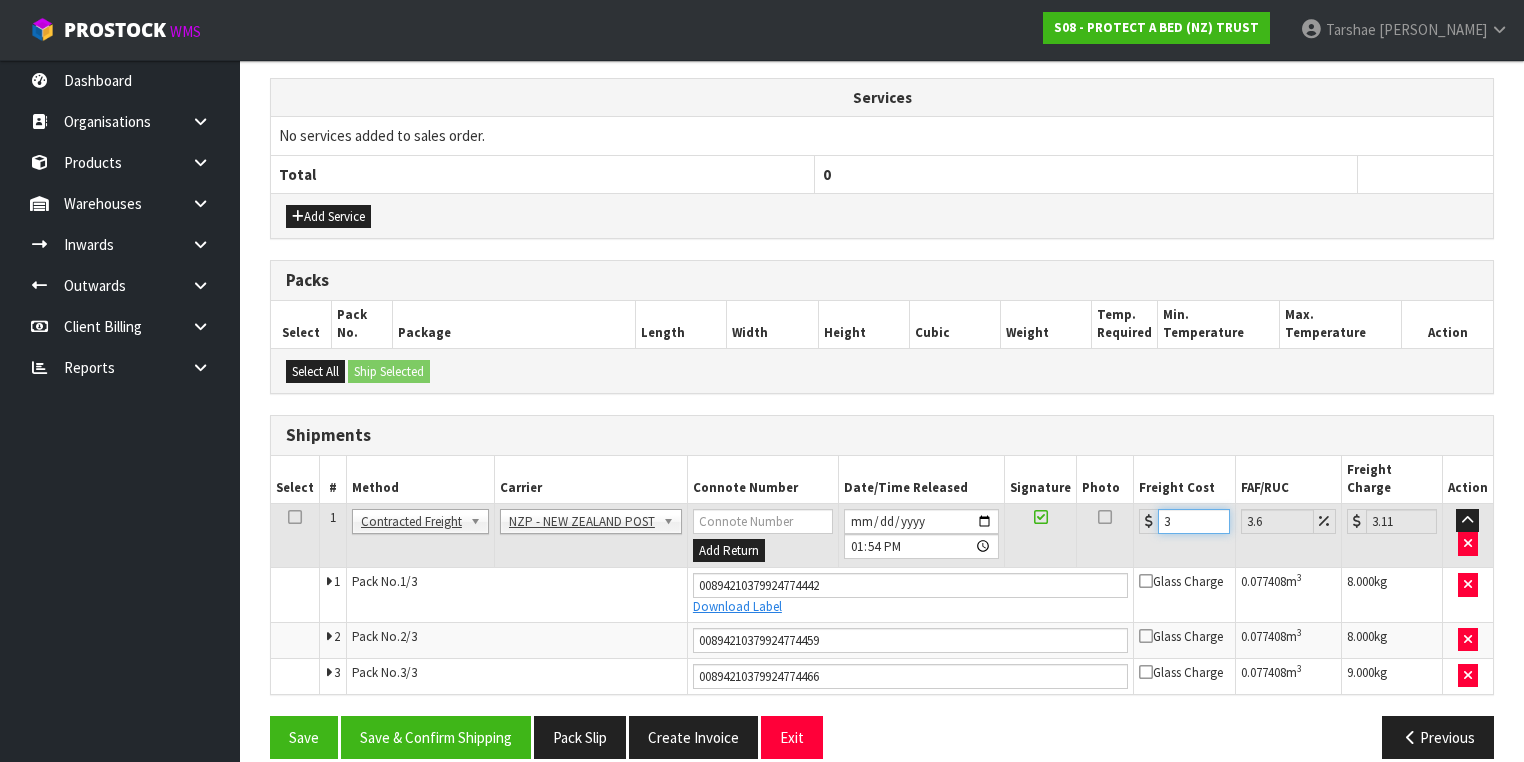 type on "39" 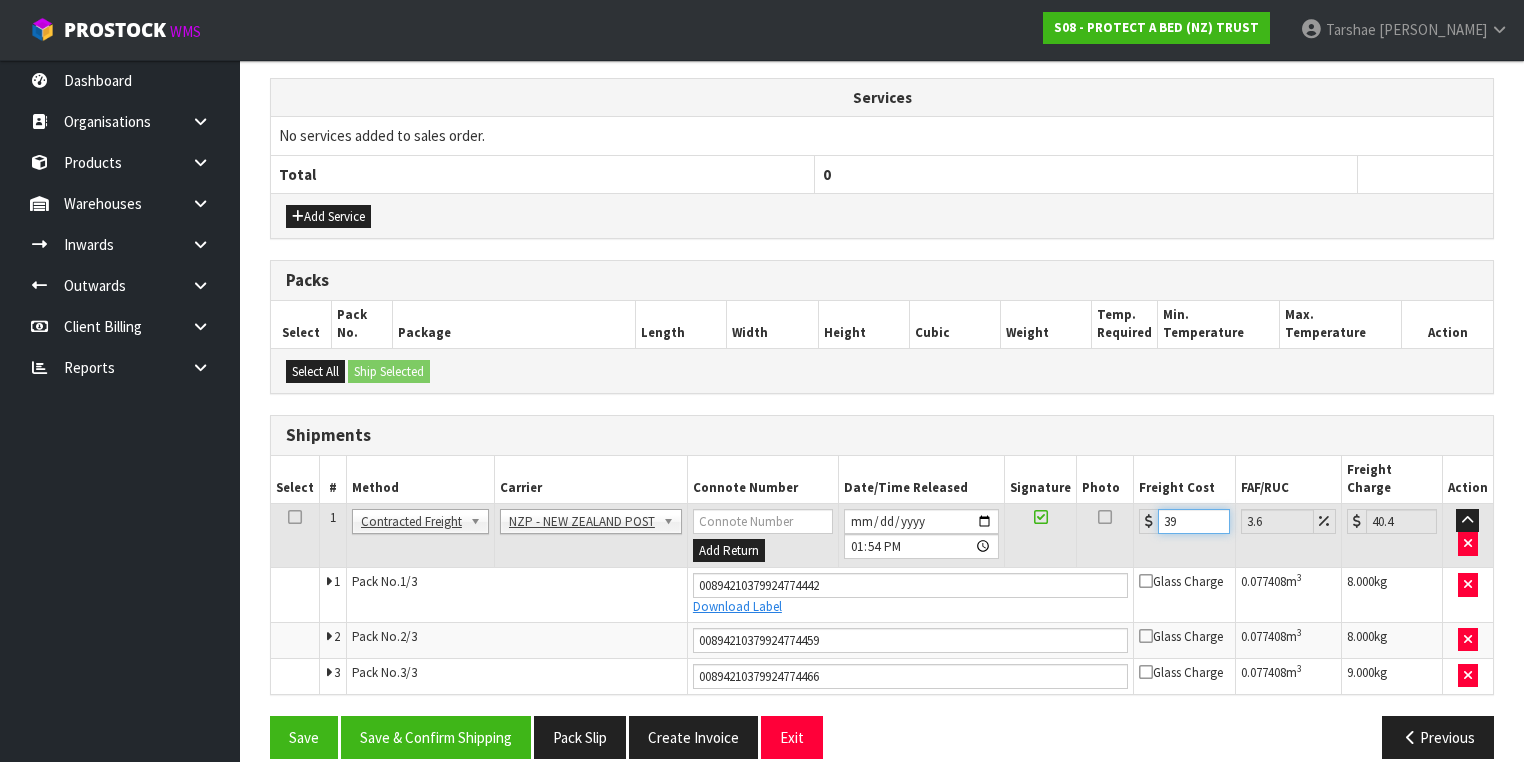 type on "39.9" 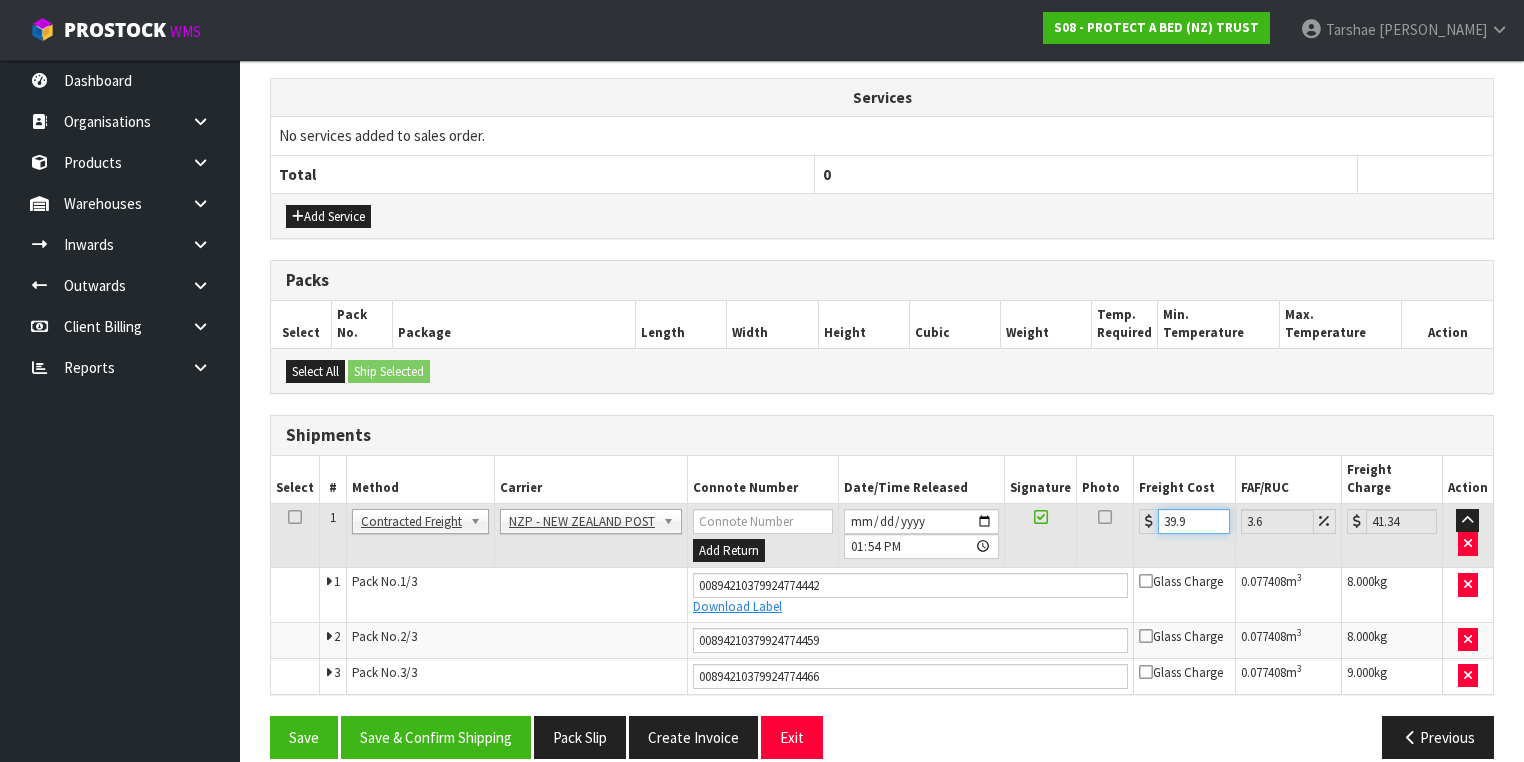 type on "39.99" 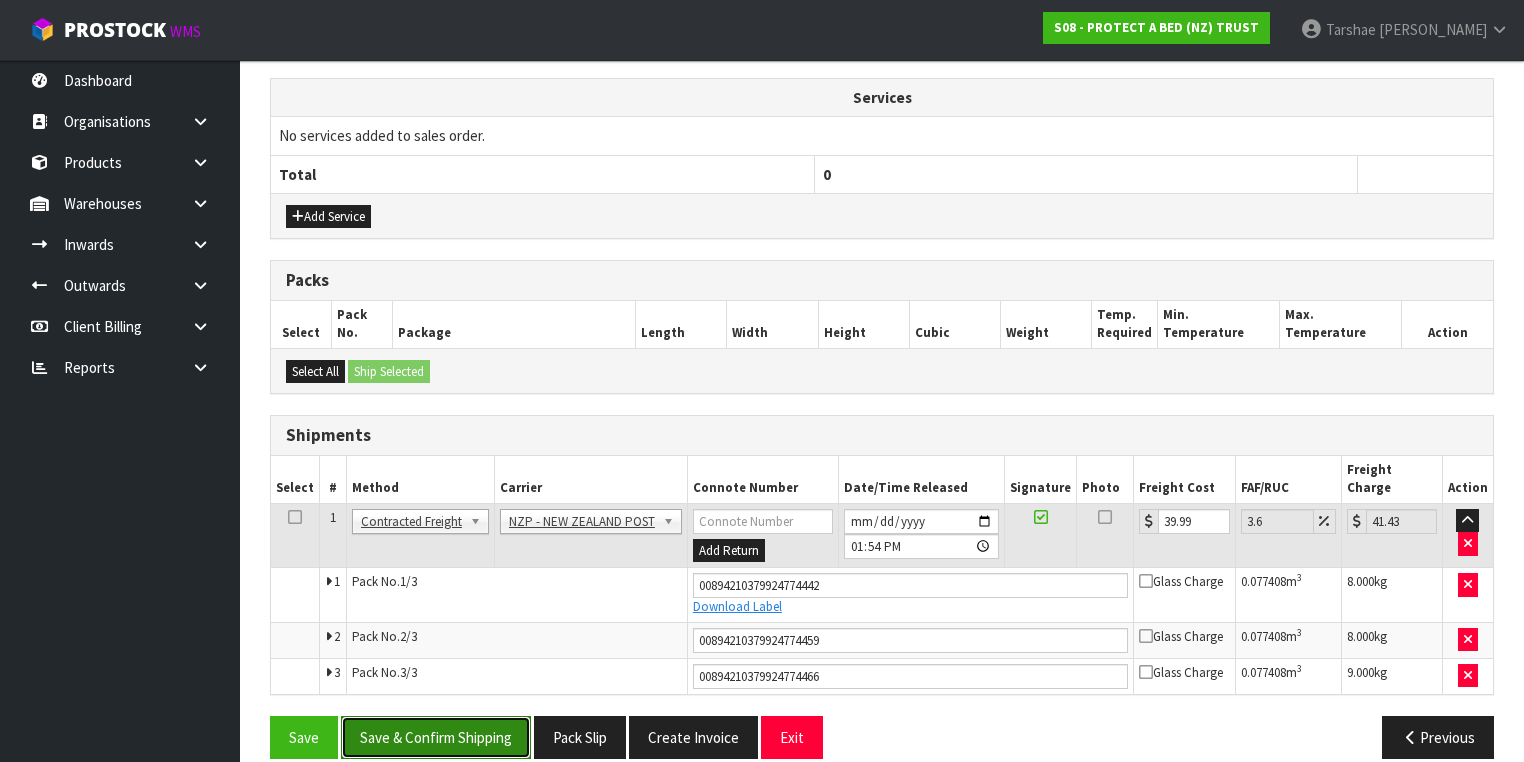 click on "Save & Confirm Shipping" at bounding box center [436, 737] 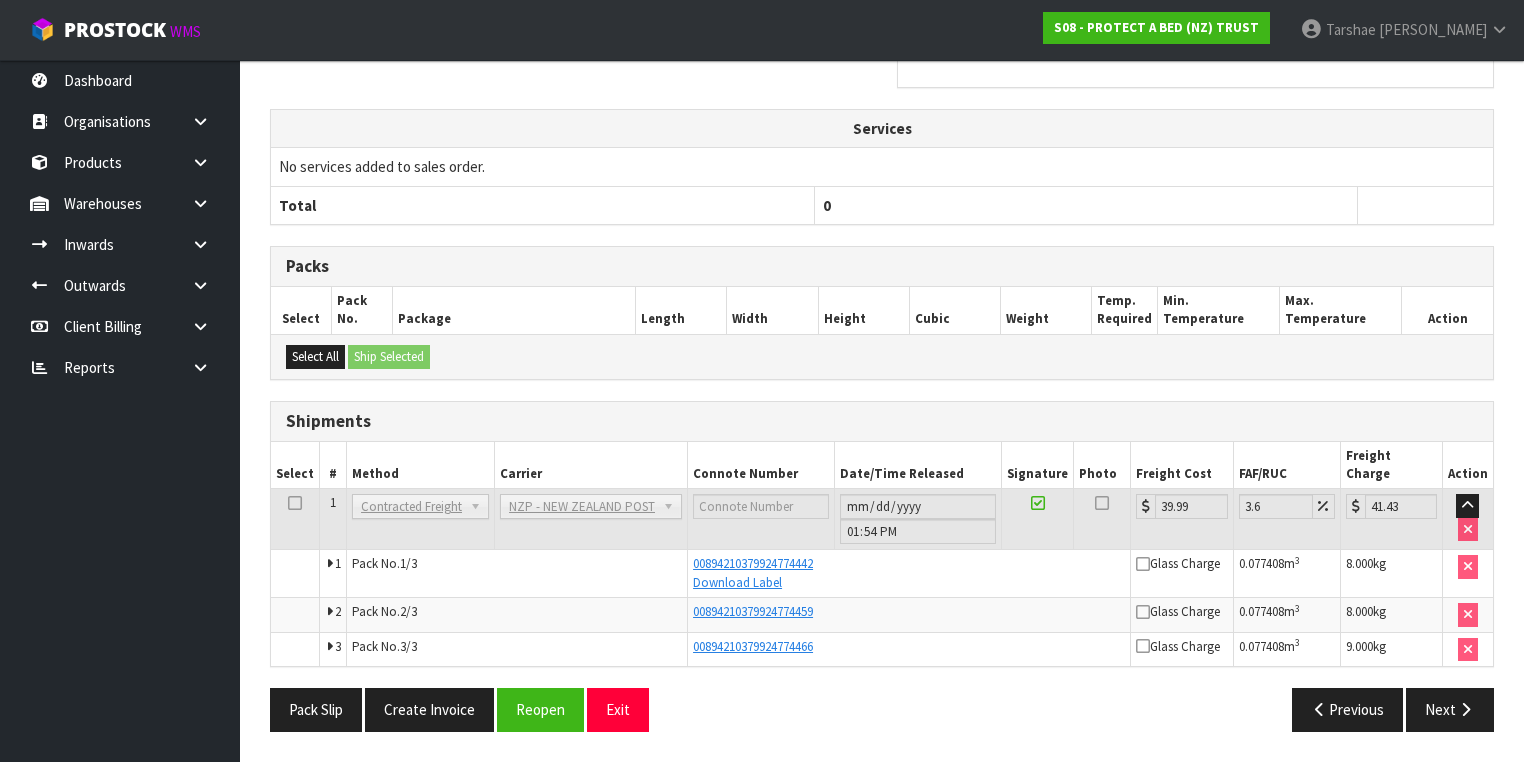 scroll, scrollTop: 639, scrollLeft: 0, axis: vertical 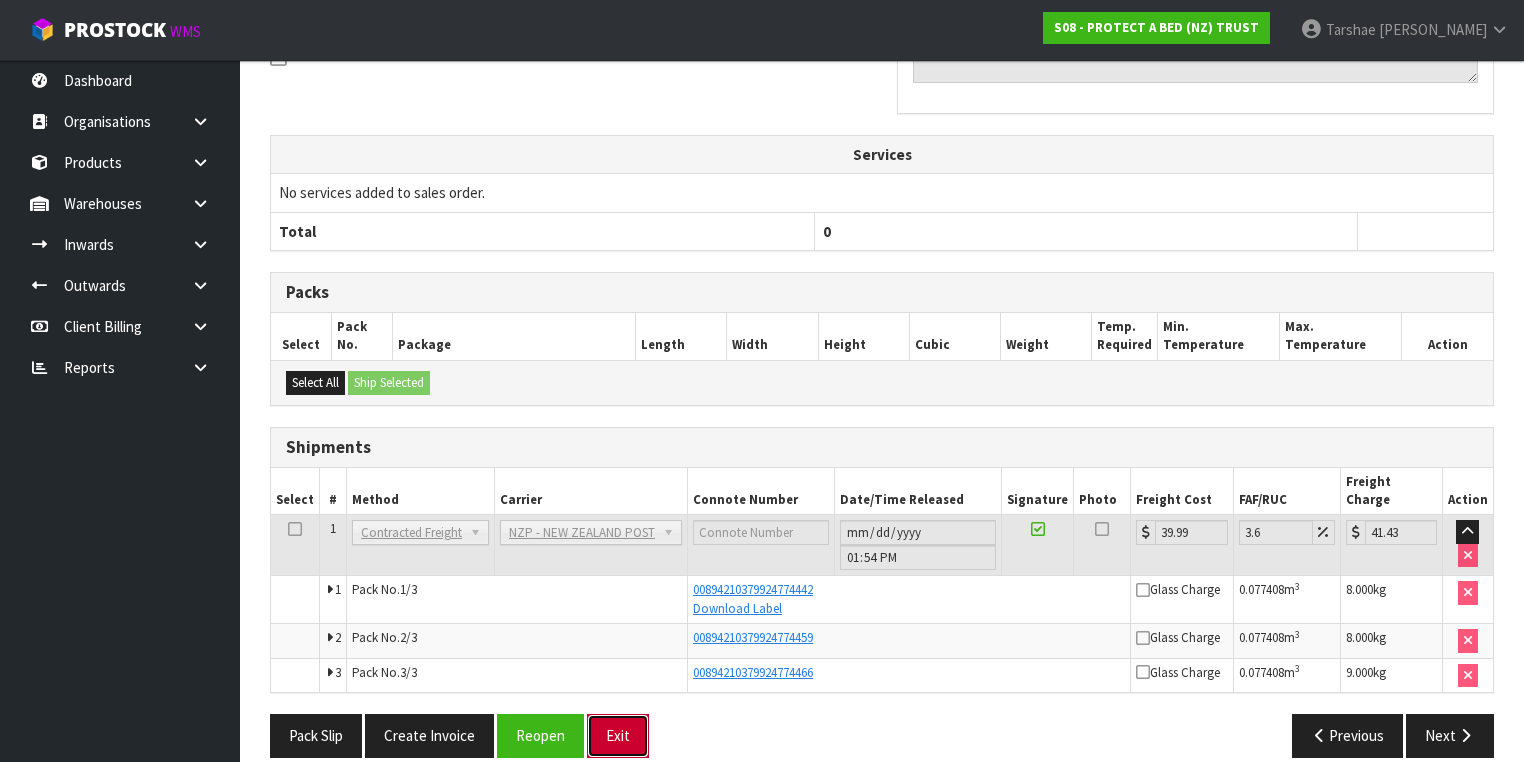 click on "Exit" at bounding box center [618, 735] 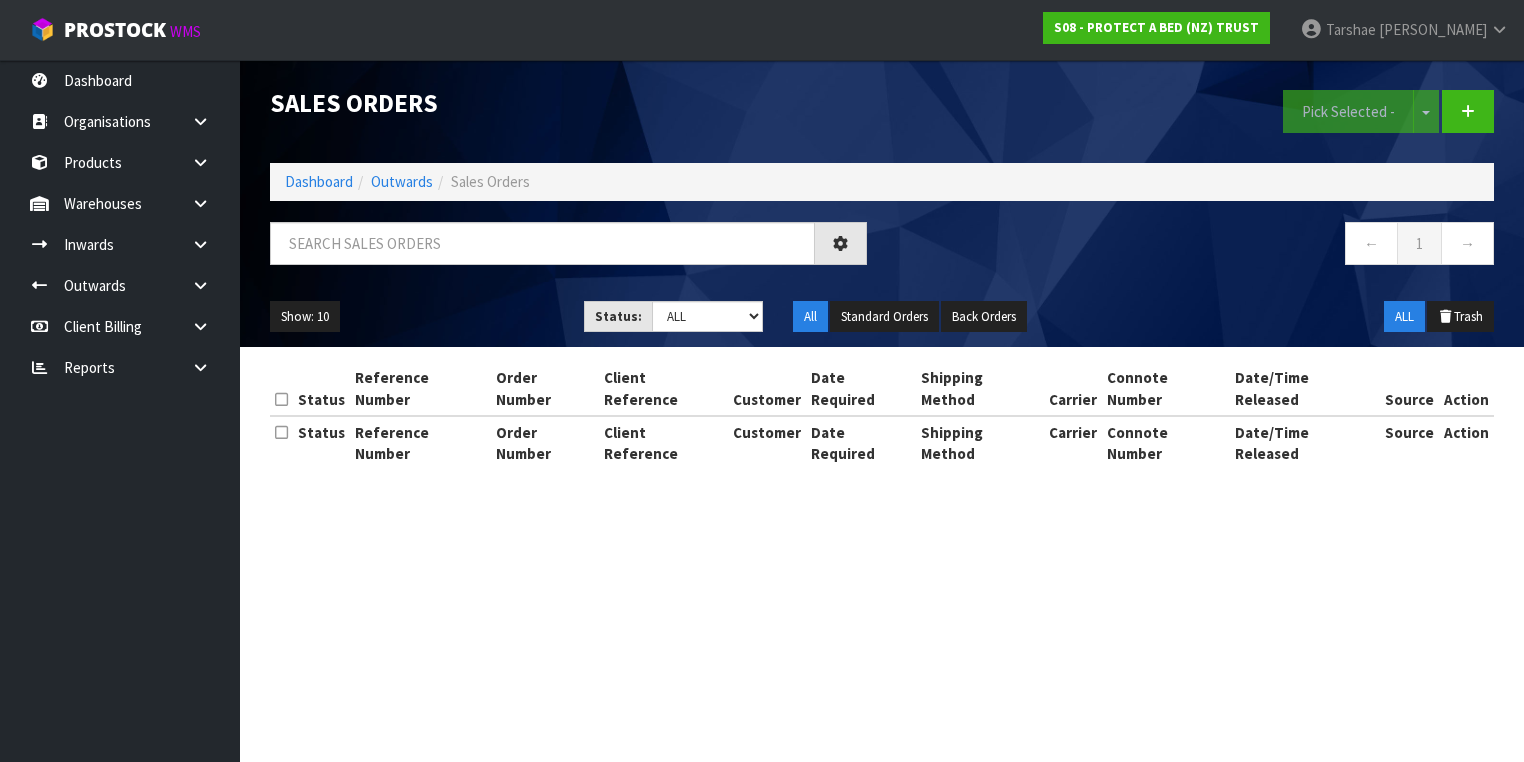 scroll, scrollTop: 0, scrollLeft: 0, axis: both 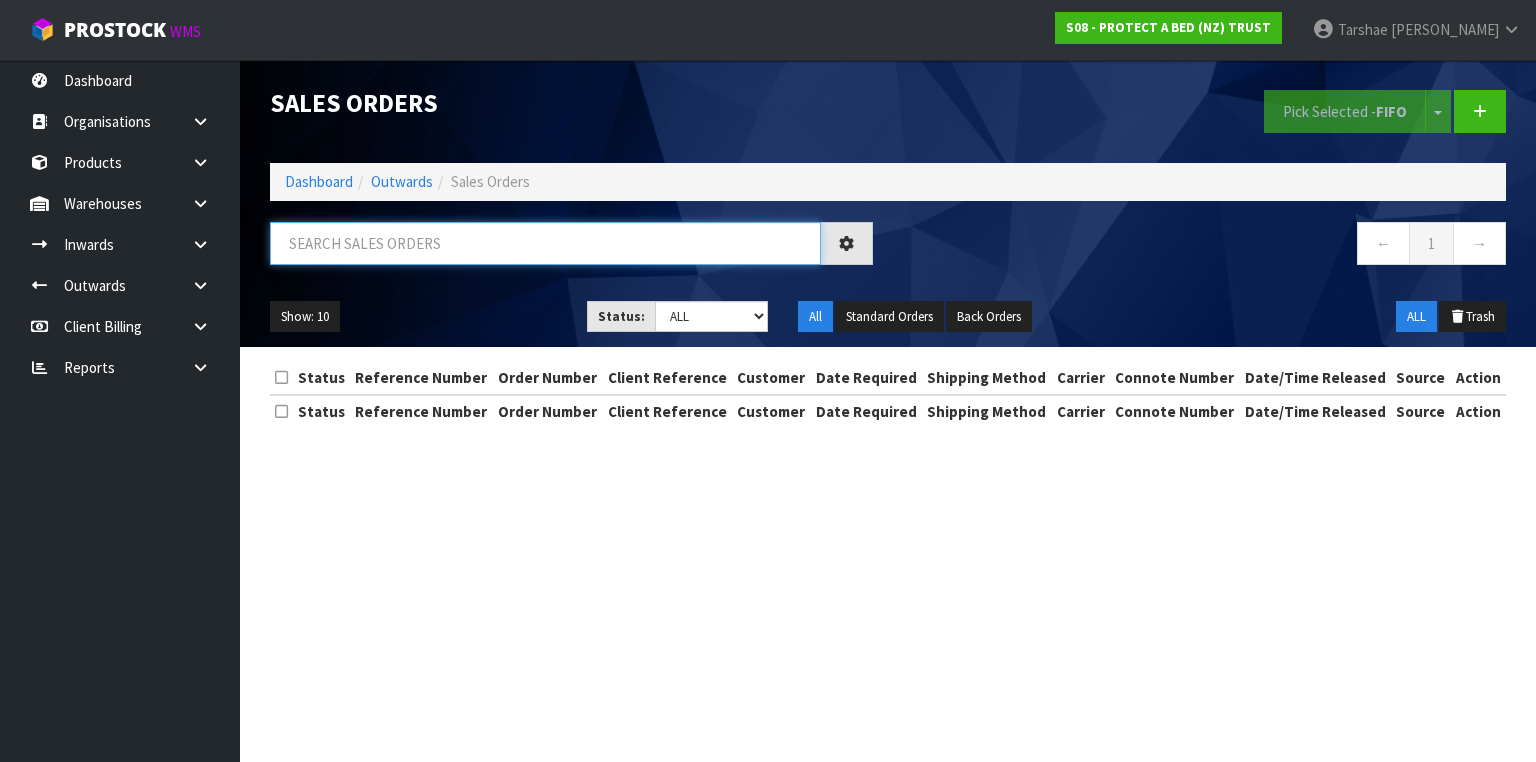 click at bounding box center [545, 243] 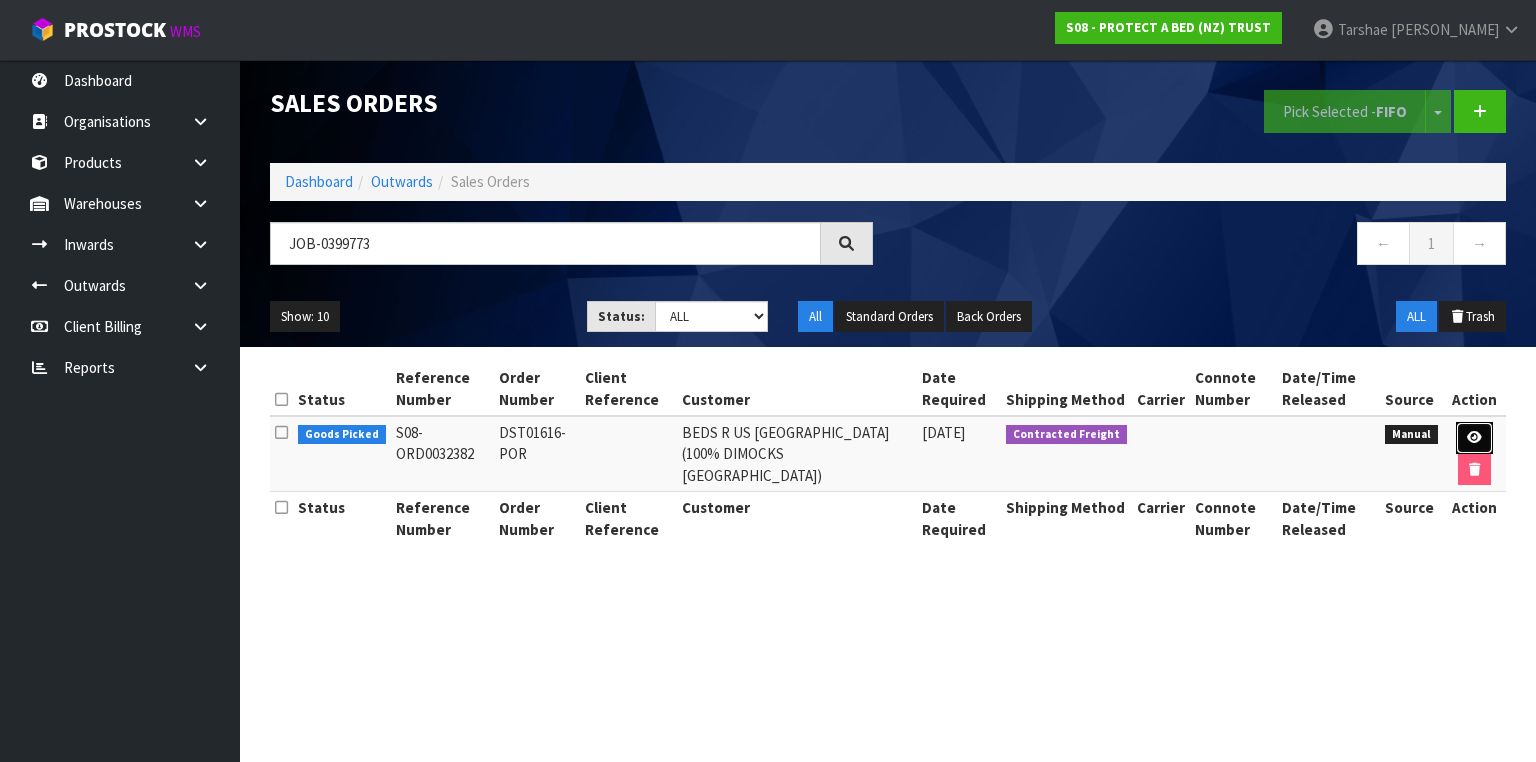 click at bounding box center [1474, 438] 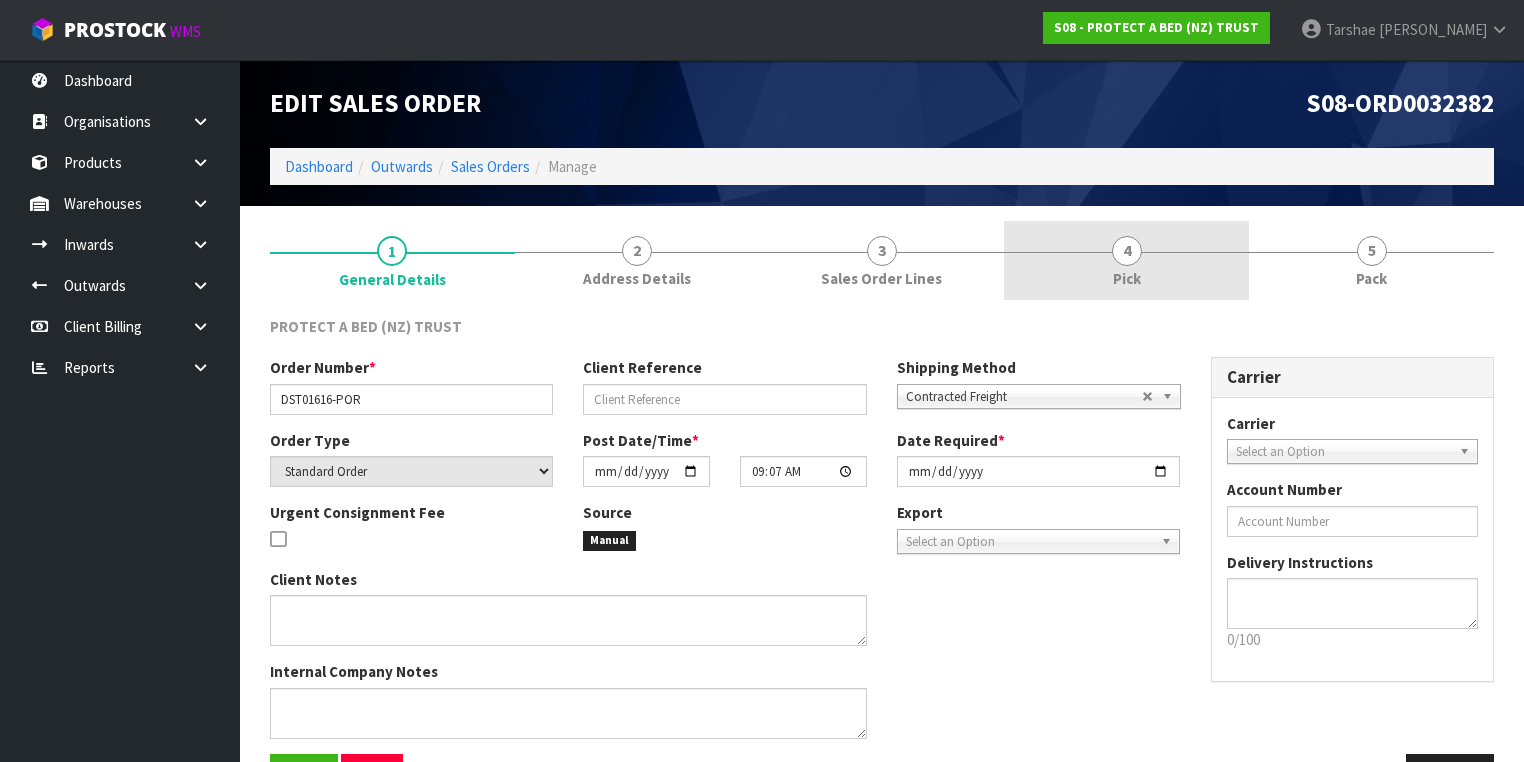 click on "4" at bounding box center (1127, 251) 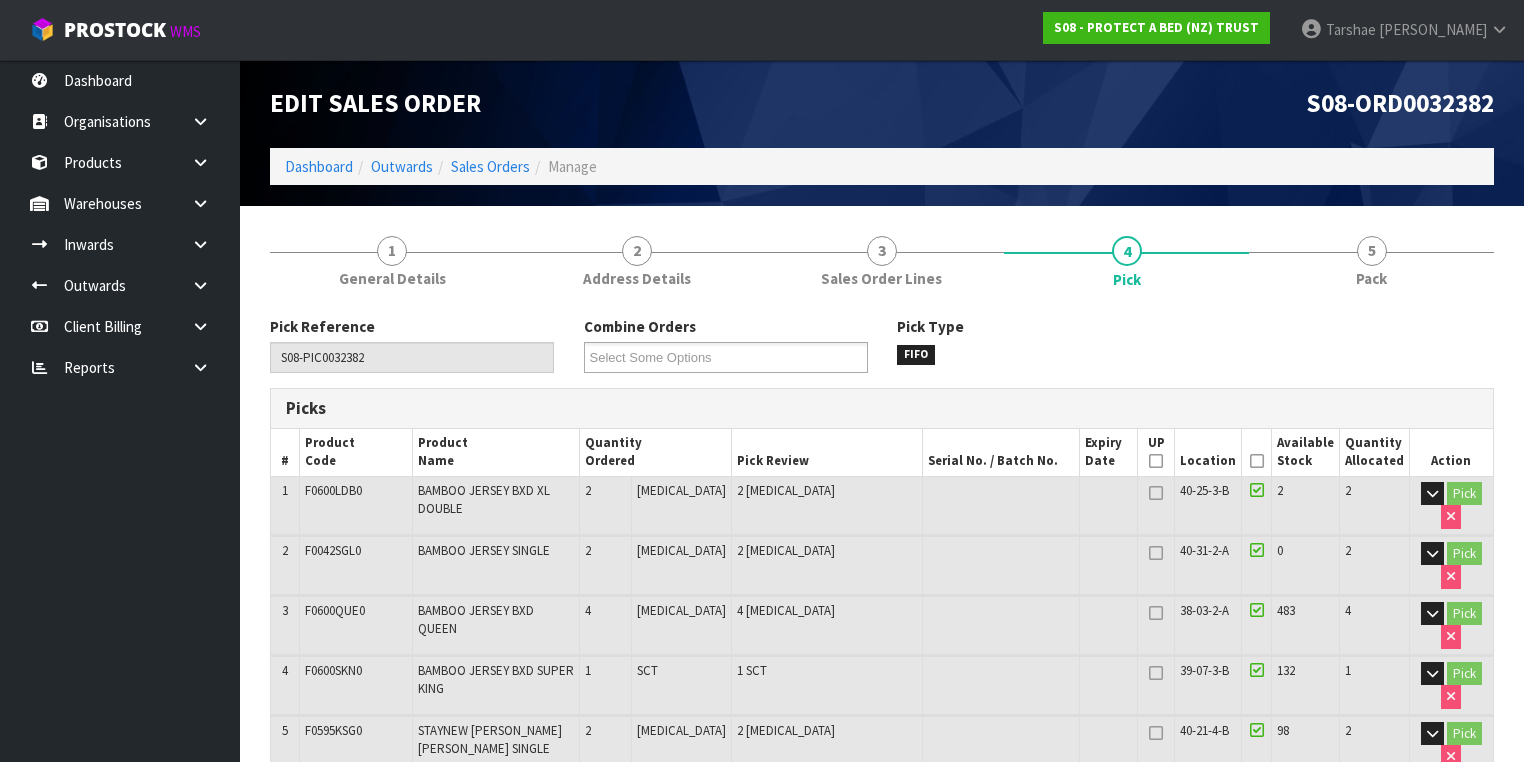 click on "Picked" at bounding box center [1256, 452] 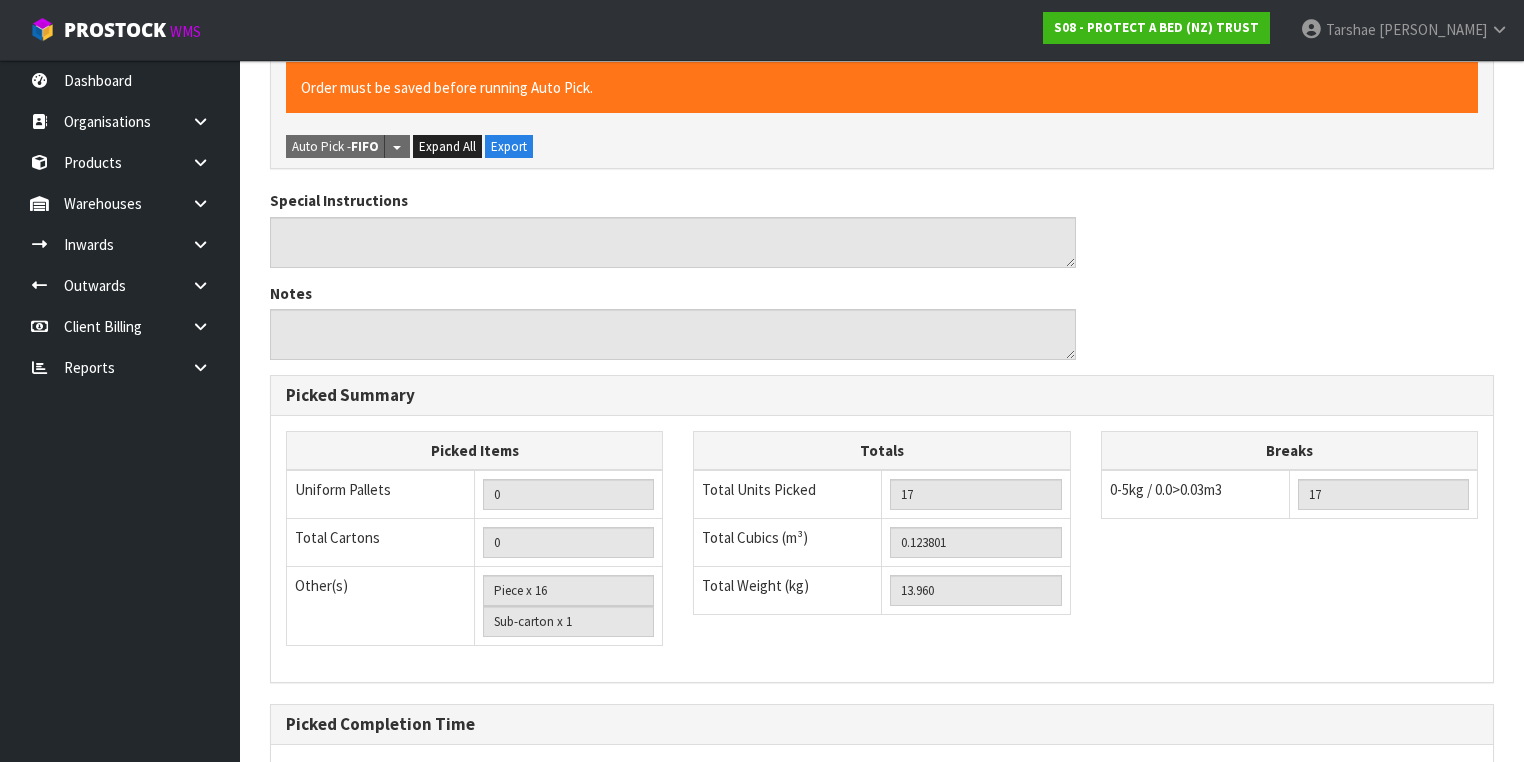 scroll, scrollTop: 1200, scrollLeft: 0, axis: vertical 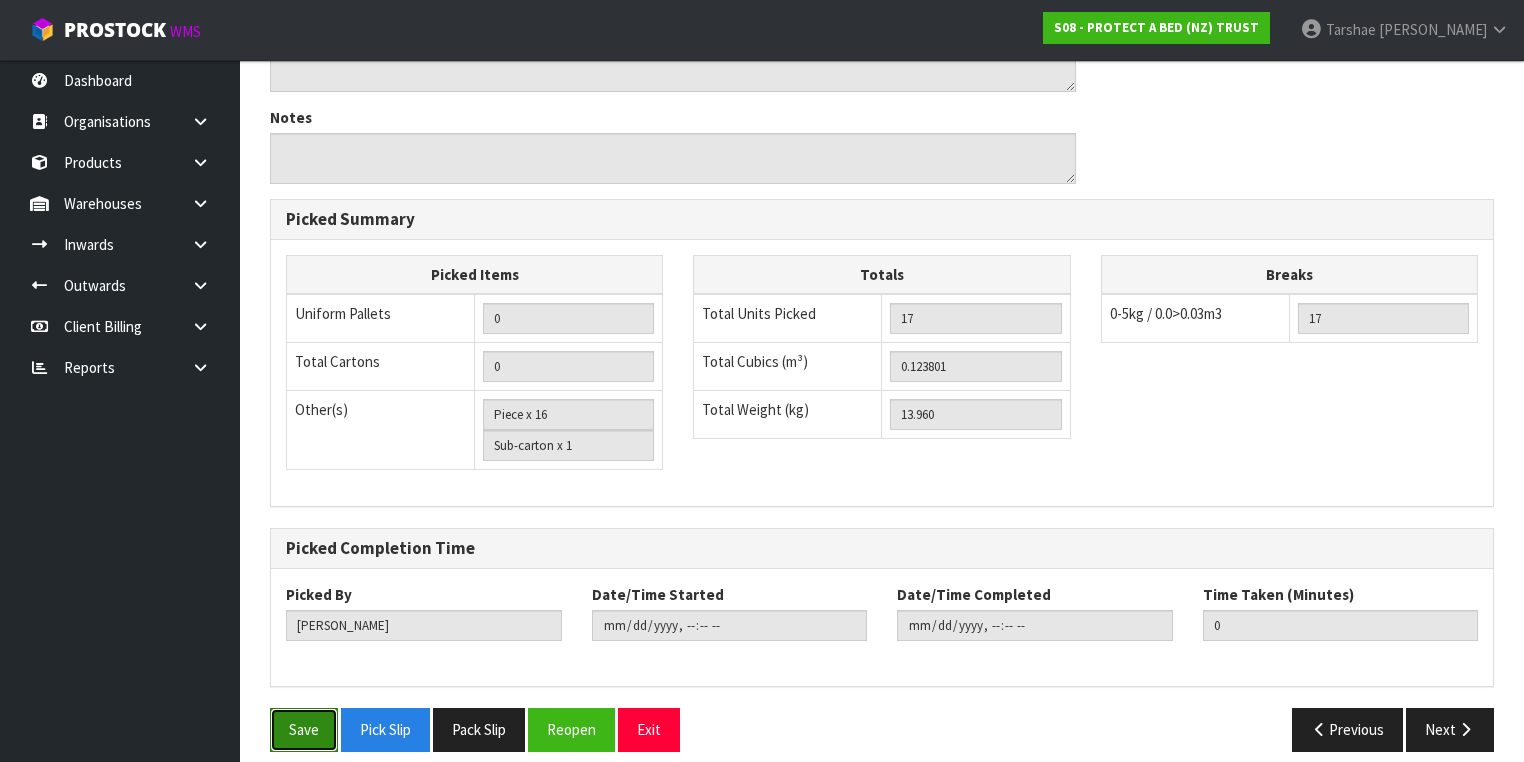 click on "Save" at bounding box center [304, 729] 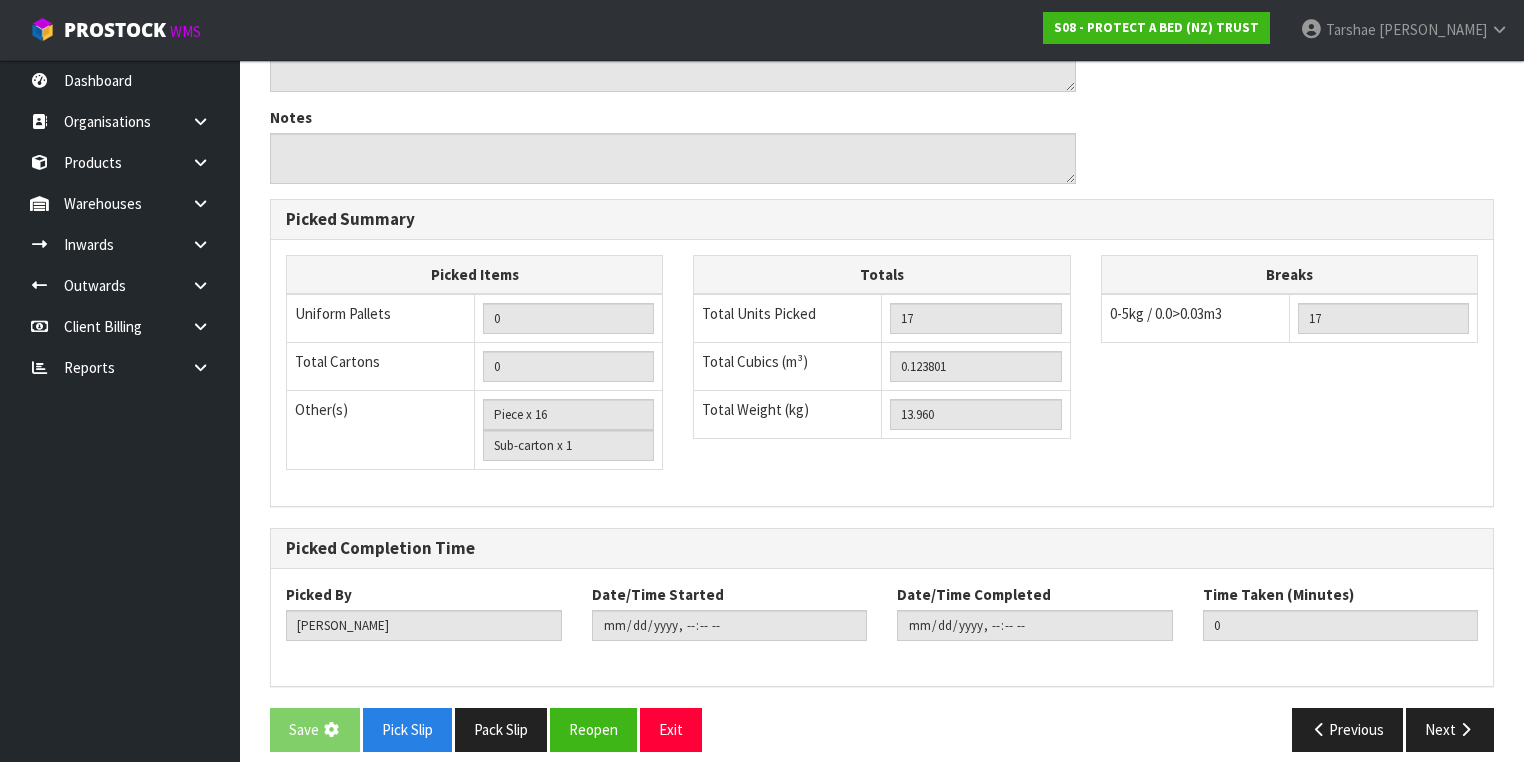 scroll, scrollTop: 0, scrollLeft: 0, axis: both 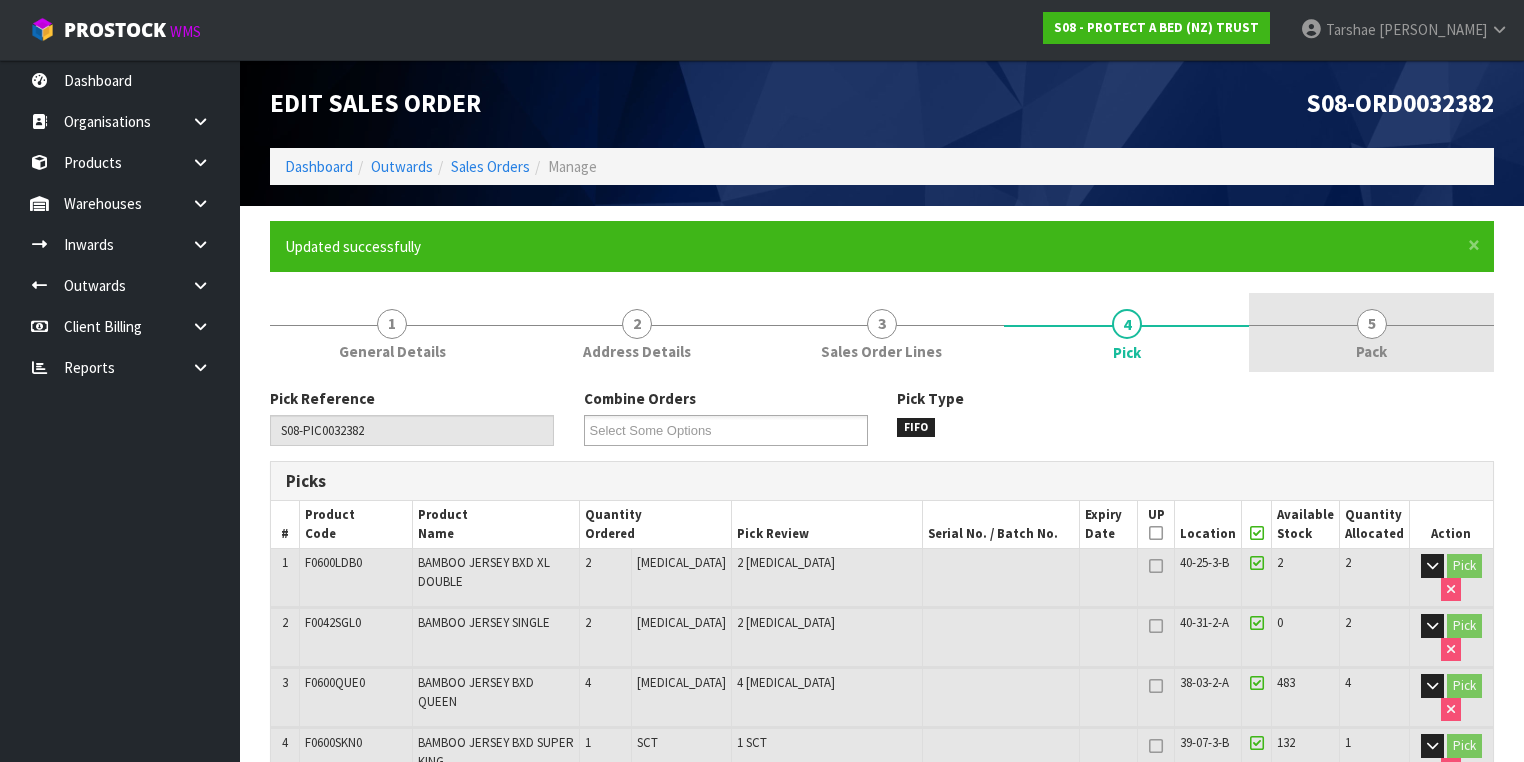 click on "5
Pack" at bounding box center [1371, 332] 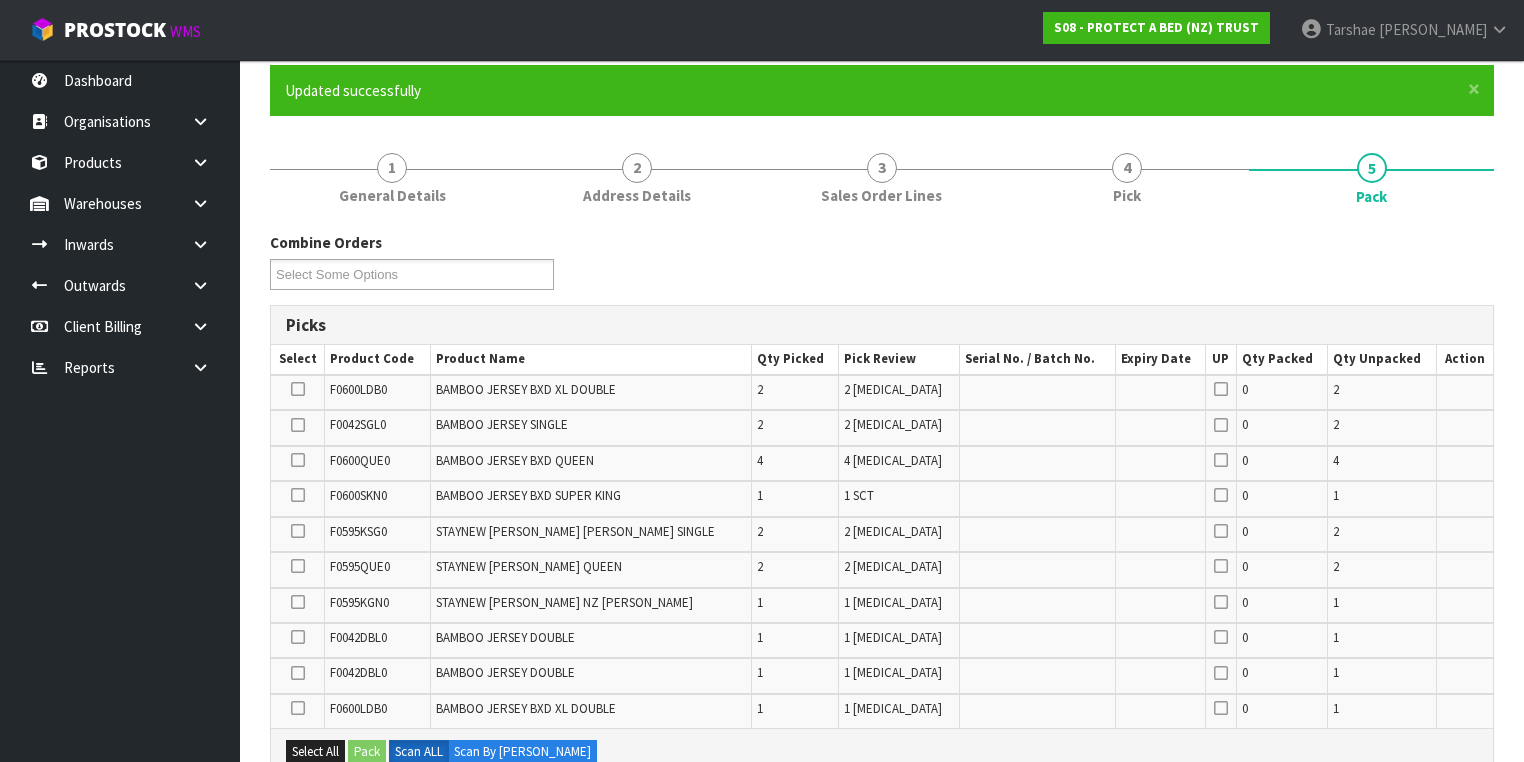 scroll, scrollTop: 400, scrollLeft: 0, axis: vertical 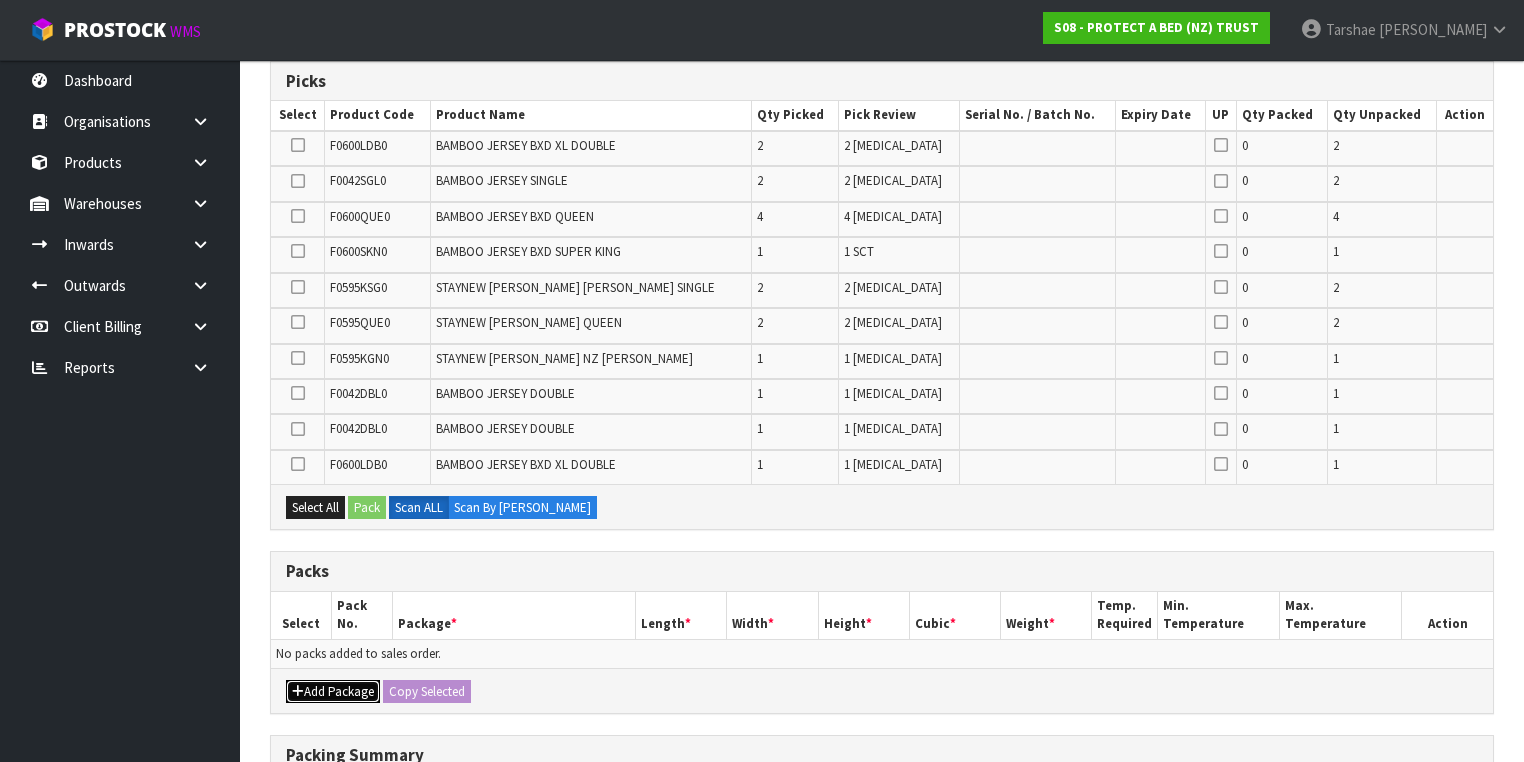 drag, startPoint x: 348, startPoint y: 691, endPoint x: 322, endPoint y: 670, distance: 33.42155 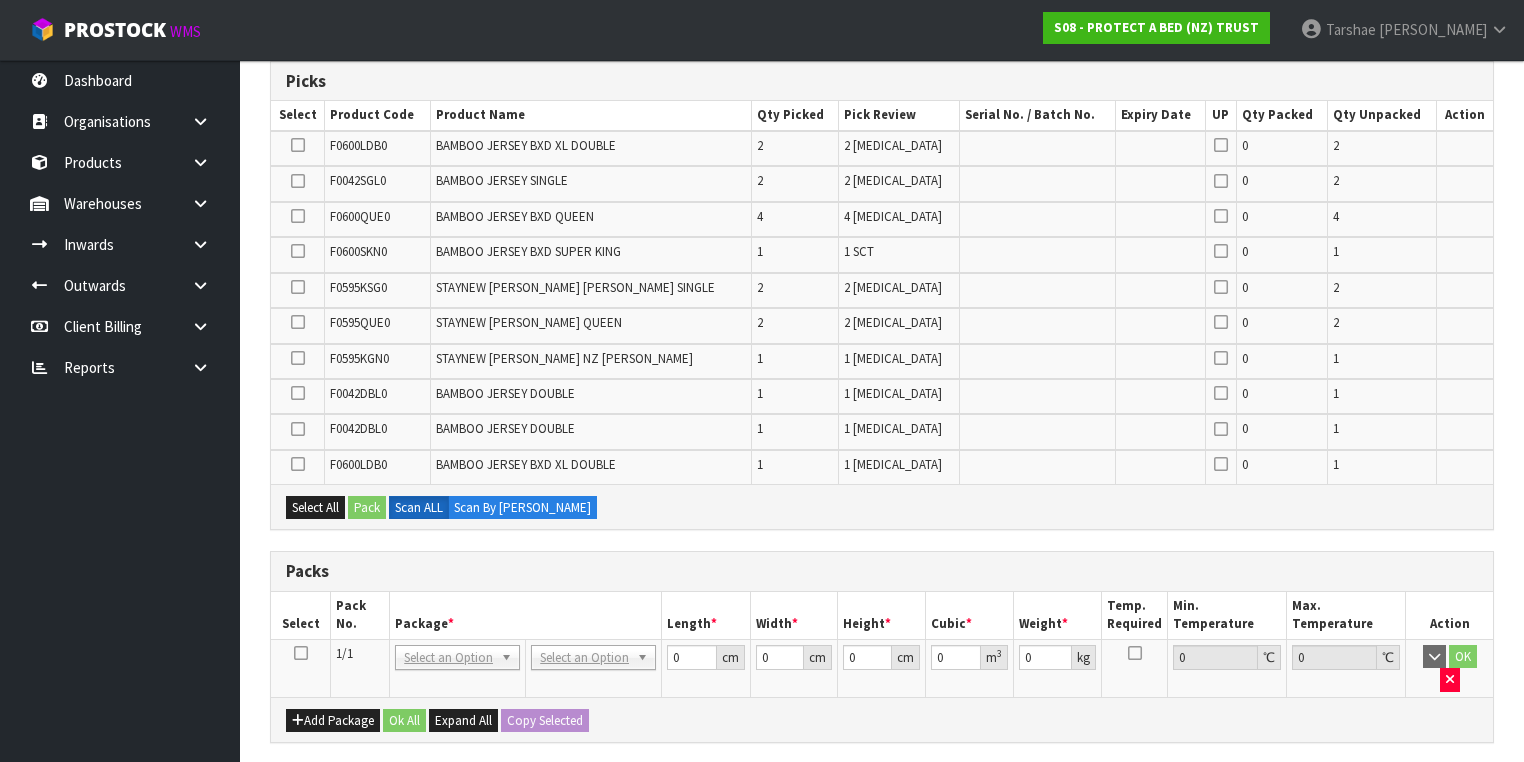 click at bounding box center [301, 653] 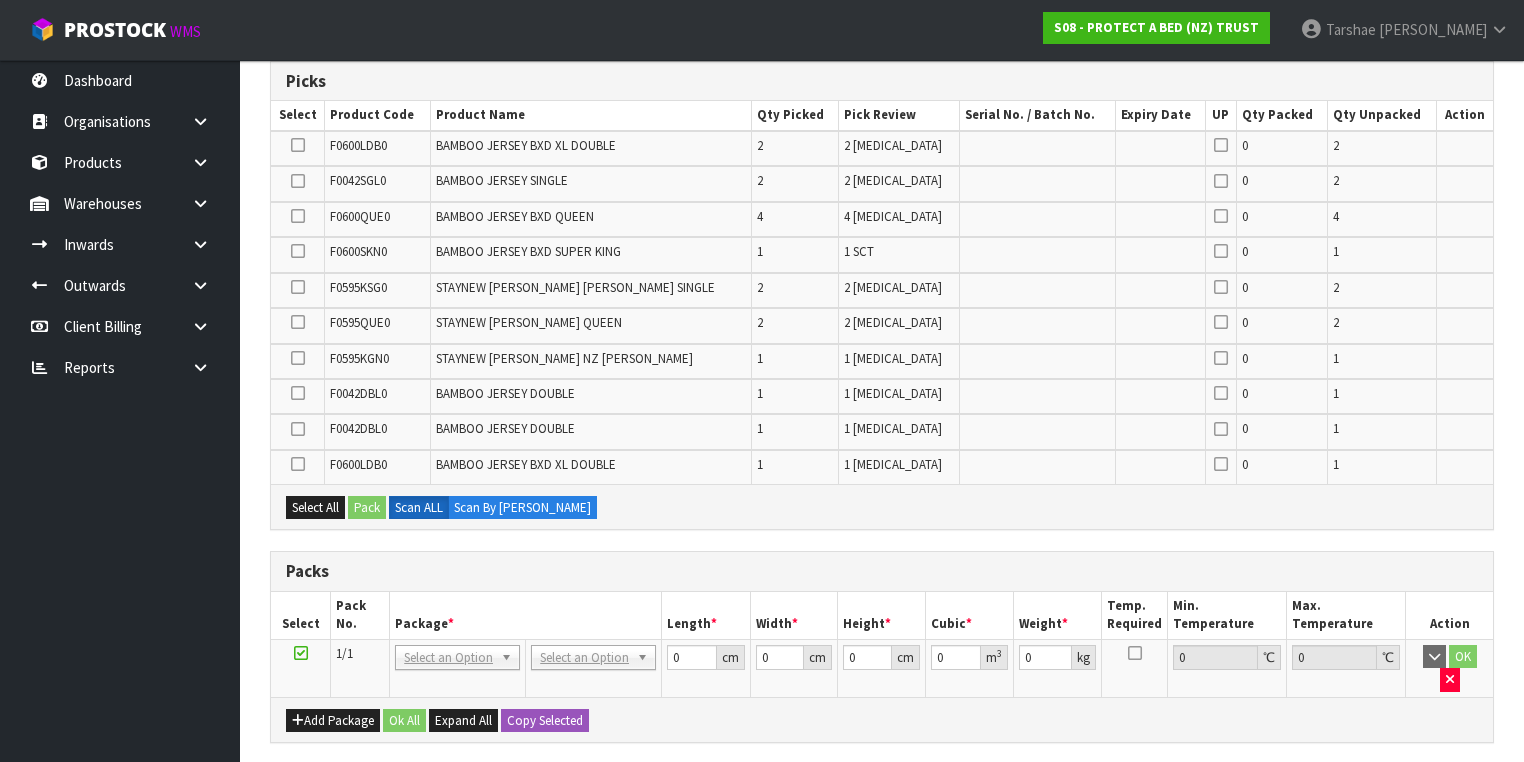 click on "Select" at bounding box center [301, 615] 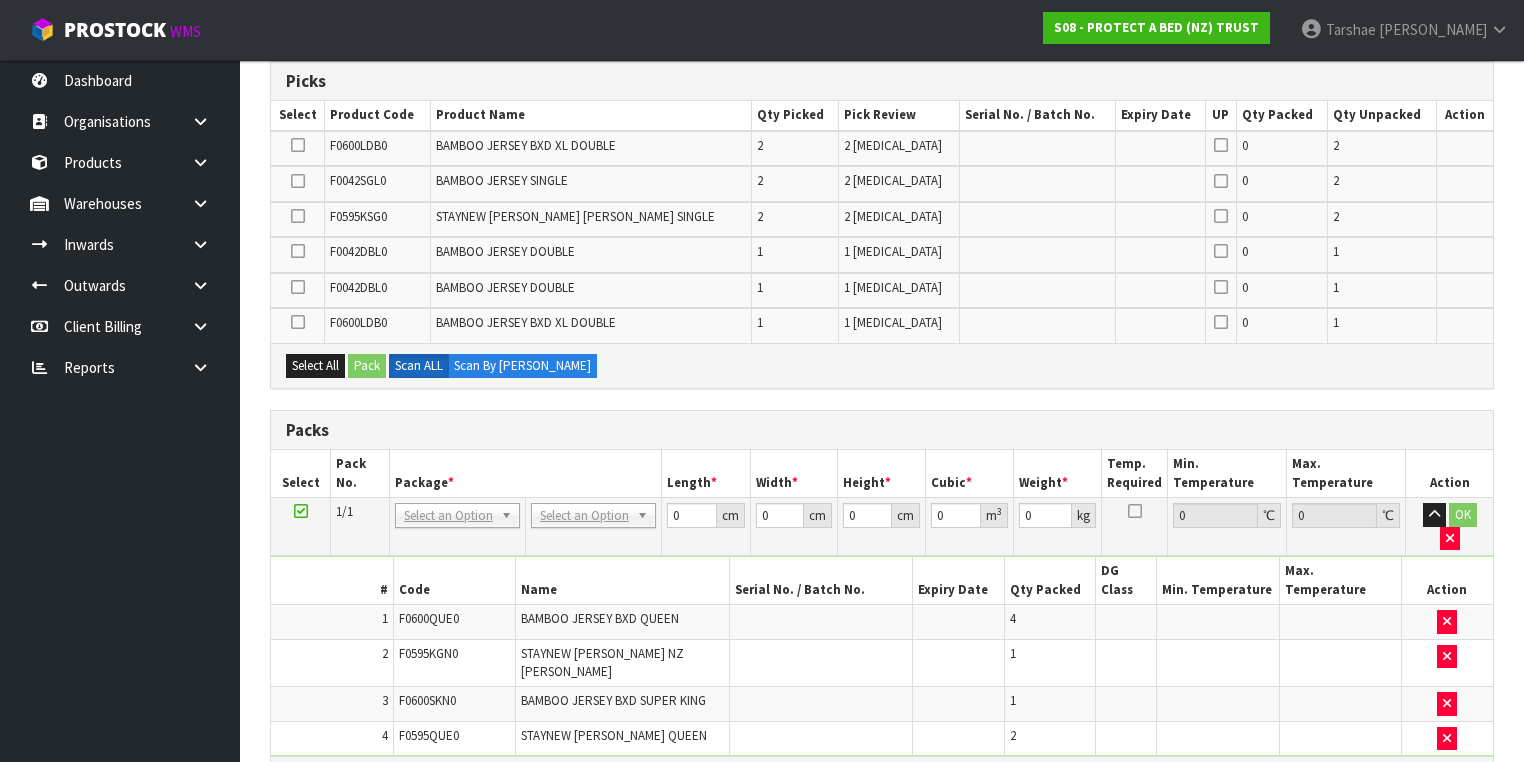 click on "No Packaging Cartons PLT GEN120 (1200 X 1000) PLT ONE WAY SKID CHEP HIRE PALLET TRANSFER FEE LOSCOM HIRE PALLET TRANSFER FEE PLT EXP120 (PLASTIC/STAMPED) PLT BESPOKE PLT UNIFORM RETURNABLE CWL PALLET PLT TUFF1000 (1000 X 450) PLT VAL400 (400 X 400) RETURNABLE CLIENT PALLET PLT OLP 915 (915 X 465) PLT OLP 580 (580 X 400) CHEP HIRE PALLET ACCOUNT FEE PER WEEK OUTWARD HDLG FCL 20FT LOOSE STOCK BASE RATE OUTWARD HDLG FCL 40FT LOOSE STOCK BASE RATE OUTWARD HDLG FCL 20FT PALLET ONLY BASE RATE OUTWARD HDLG FCL 40FT PALLET ONLY BASE RATE CTN OC (OCCASIONAL) CTN0 - (000-0NI) 190 X 150 X 155 CTN00 - (000-00NI) 154 X 142 X 102 CTN1 - (000-01NI) 255 X 205 X 150 CTN2 - (000-02NI) 250 X 250 X 200 CTN3 - (000-03NI) 340 X 255 X 305 CTN4 - (000-04NI) 405 X 255 X 255 CTN5 - (000-05NI) 430 X 330 X 255 CTN6 - (000-06NI) 455 X 305 X 305 CTN7 - (000-07NI) 455 X 455 X 350 CTN8 - (000-08NI) 510 X 380 X 280 CTN9 - (000-09NI) 510 X 380 X 585 CTN9 AC30C - (000-9NI30C) 511 X 380 X 585 CTN10 - (000-10NI) 610 X 290 X 290 PLYBOARD" at bounding box center [594, 527] 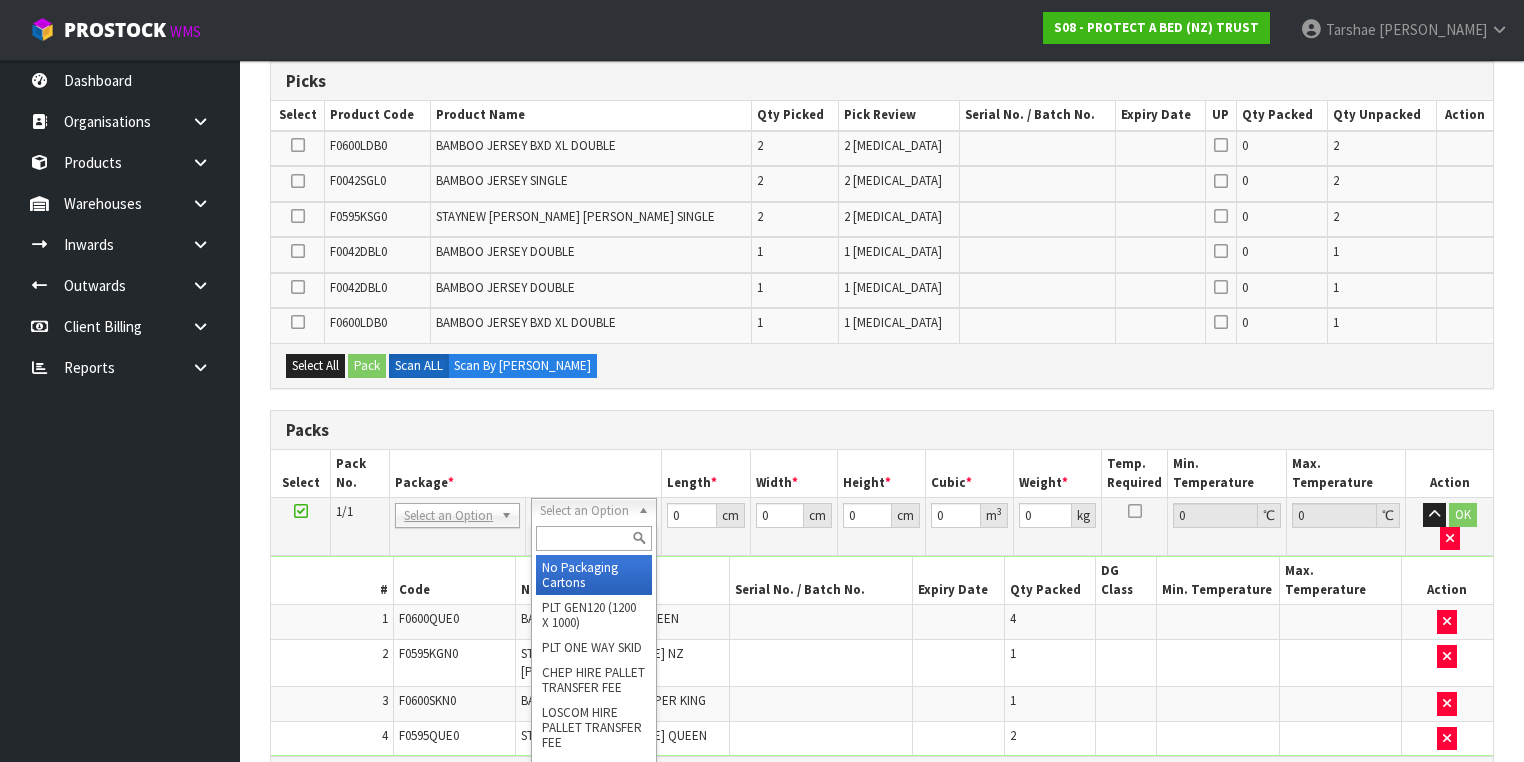 click at bounding box center [593, 538] 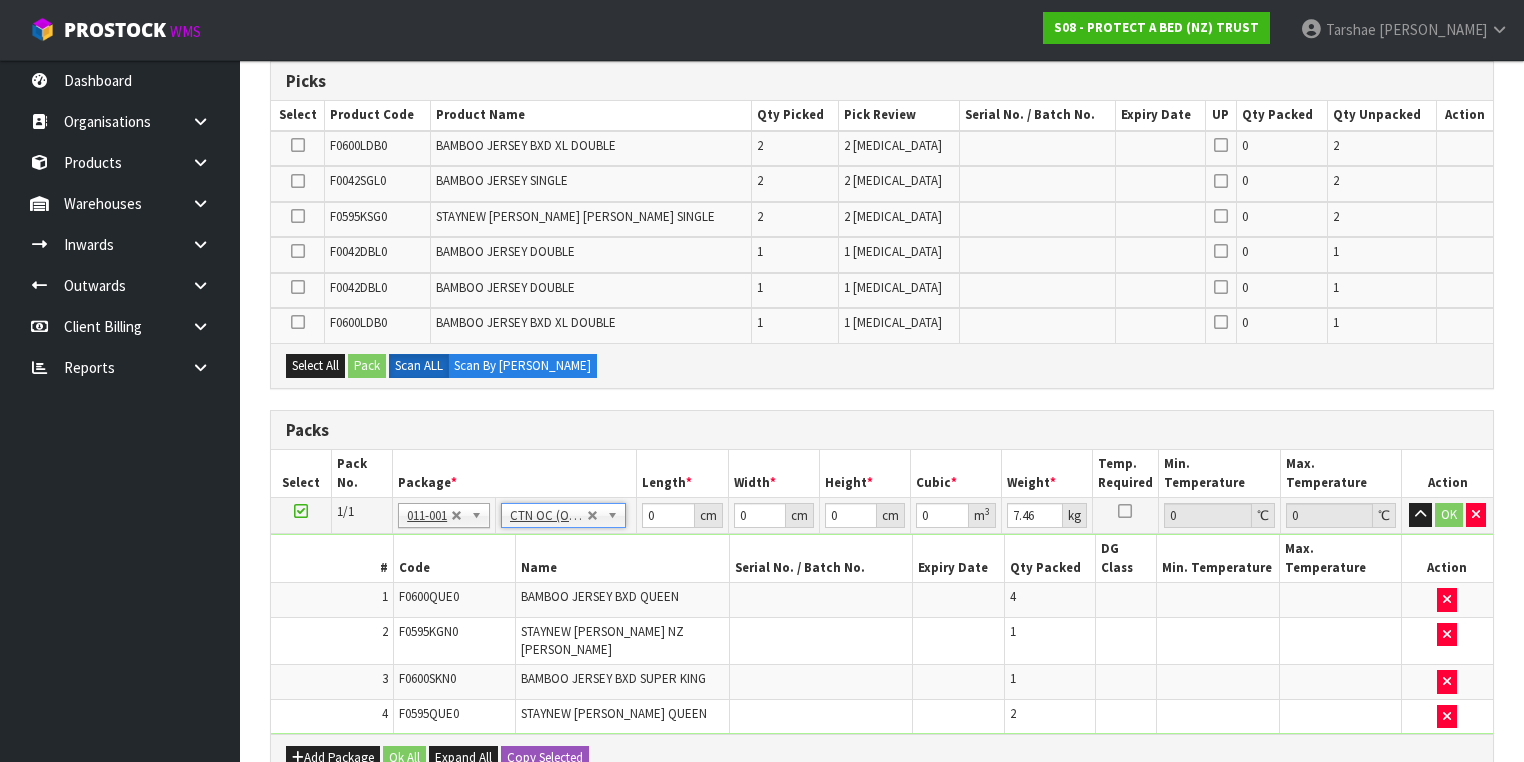 click on "Cubic  *" at bounding box center [955, 473] 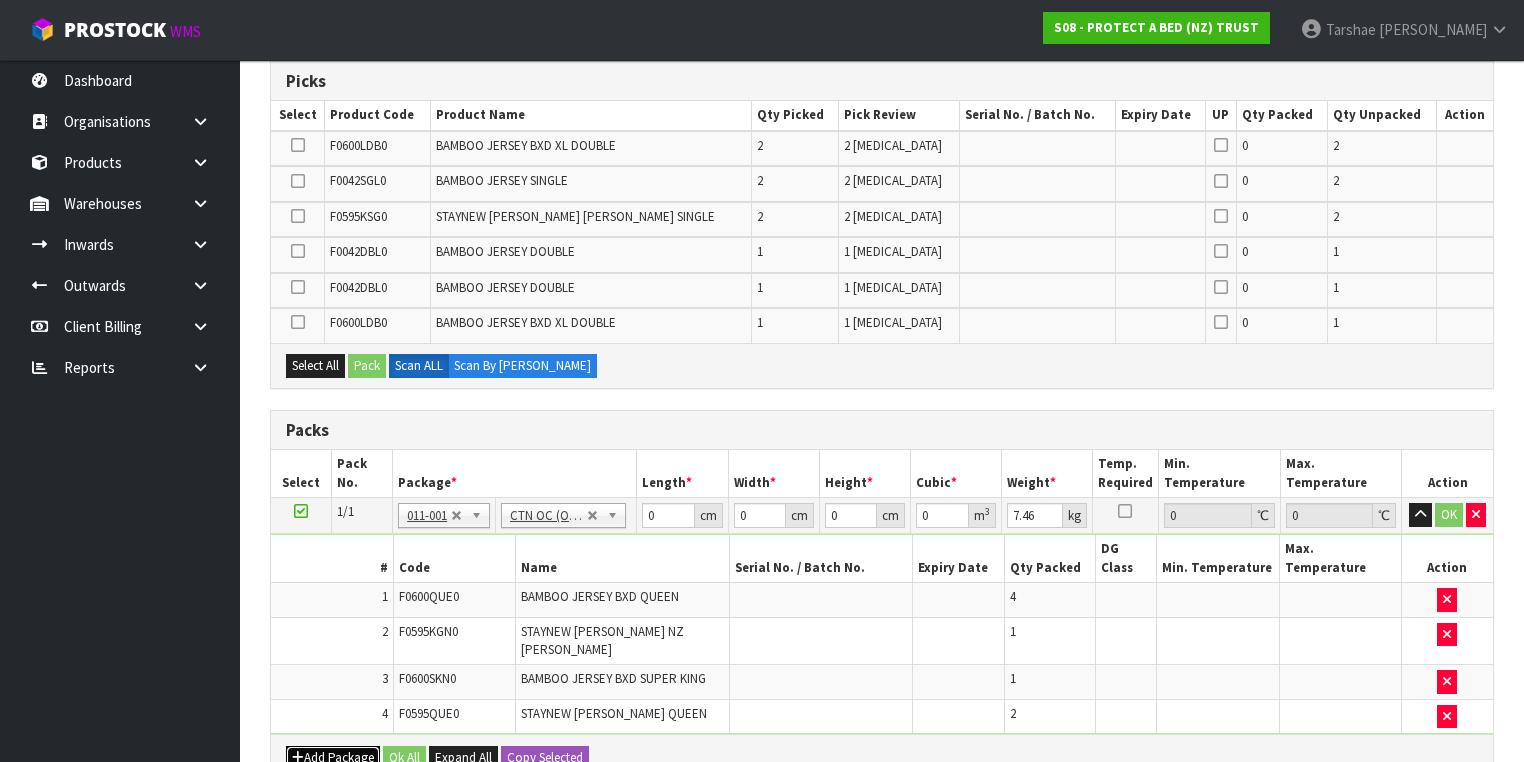 click on "Add Package" at bounding box center [333, 758] 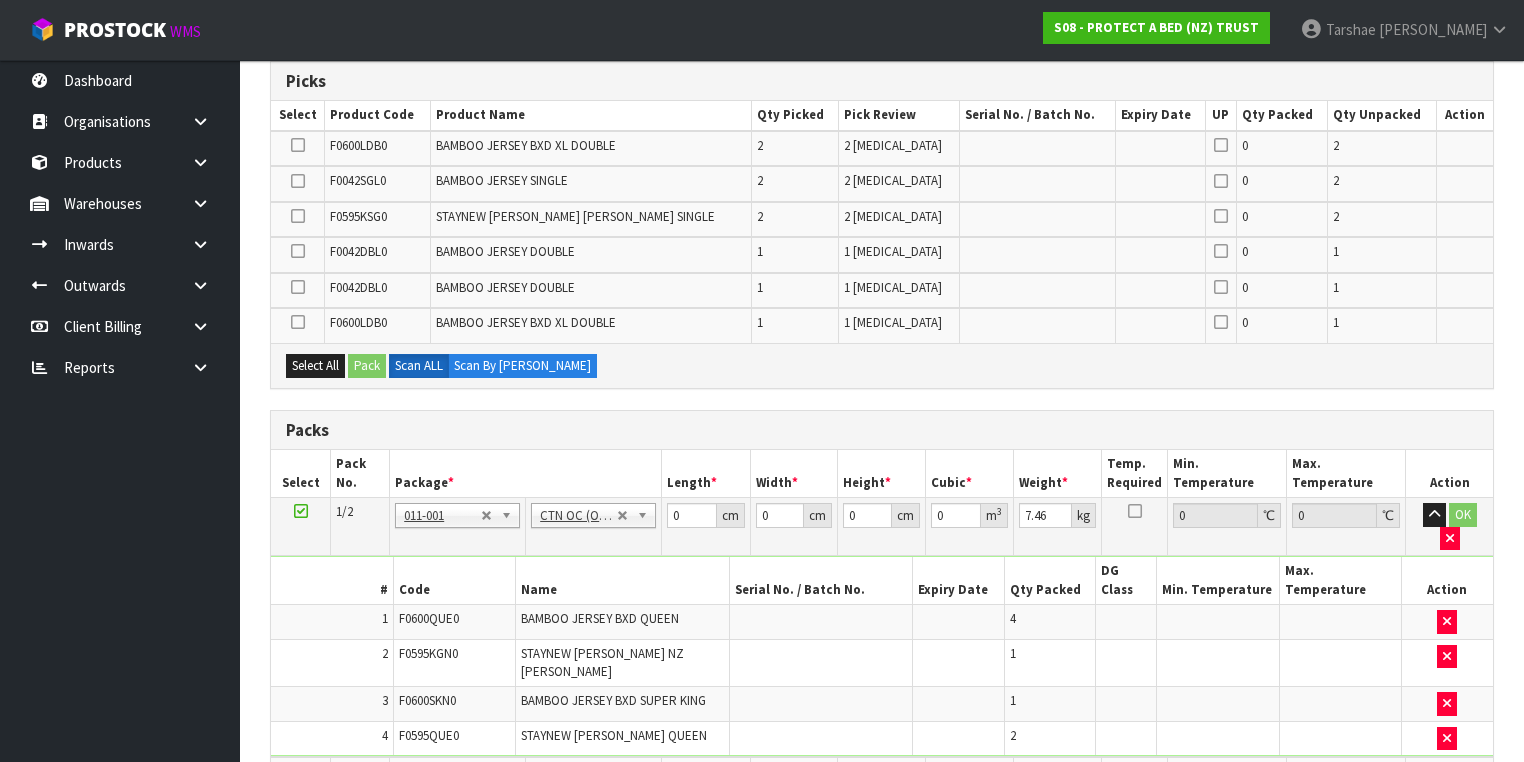 click at bounding box center [301, 772] 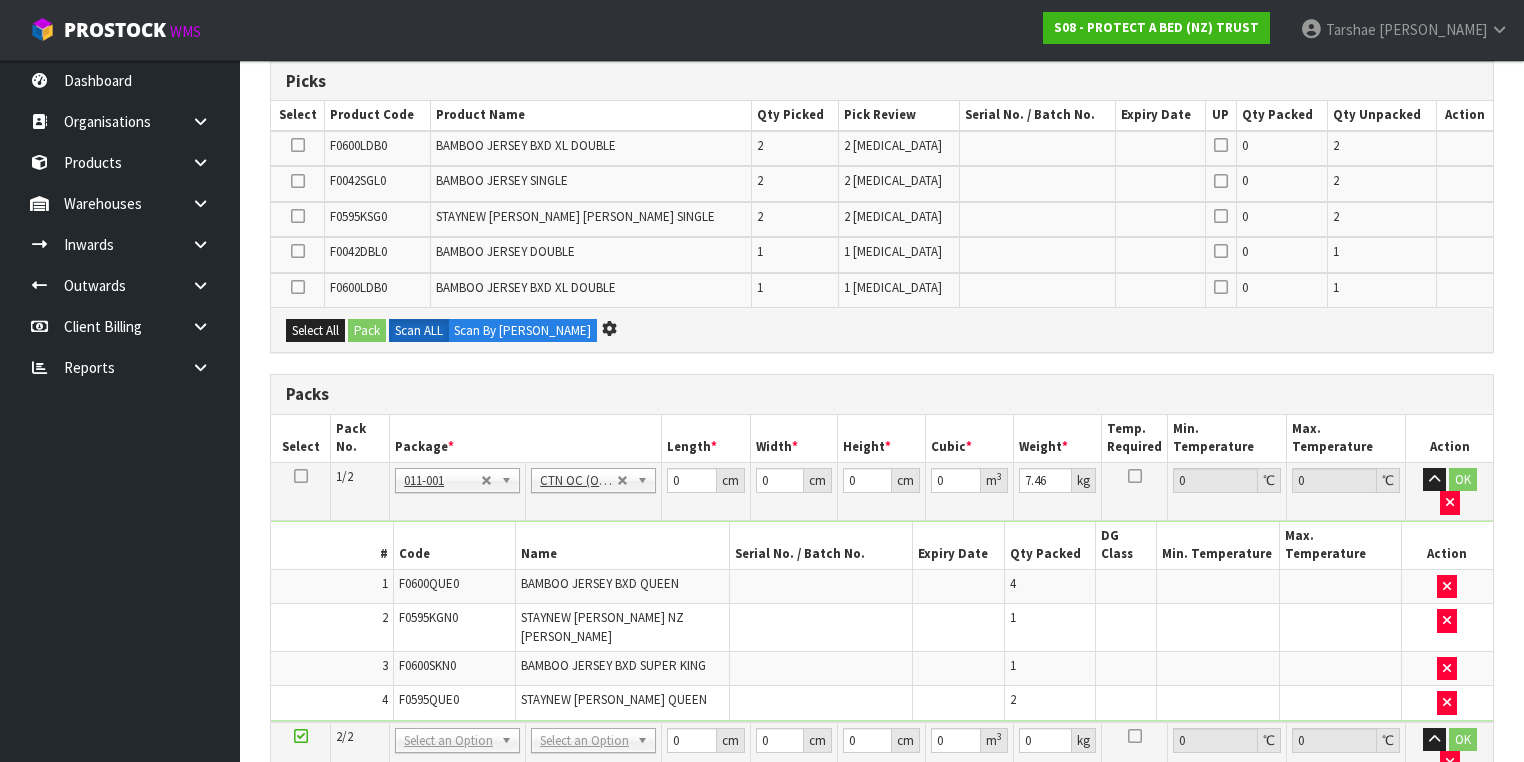 scroll, scrollTop: 0, scrollLeft: 0, axis: both 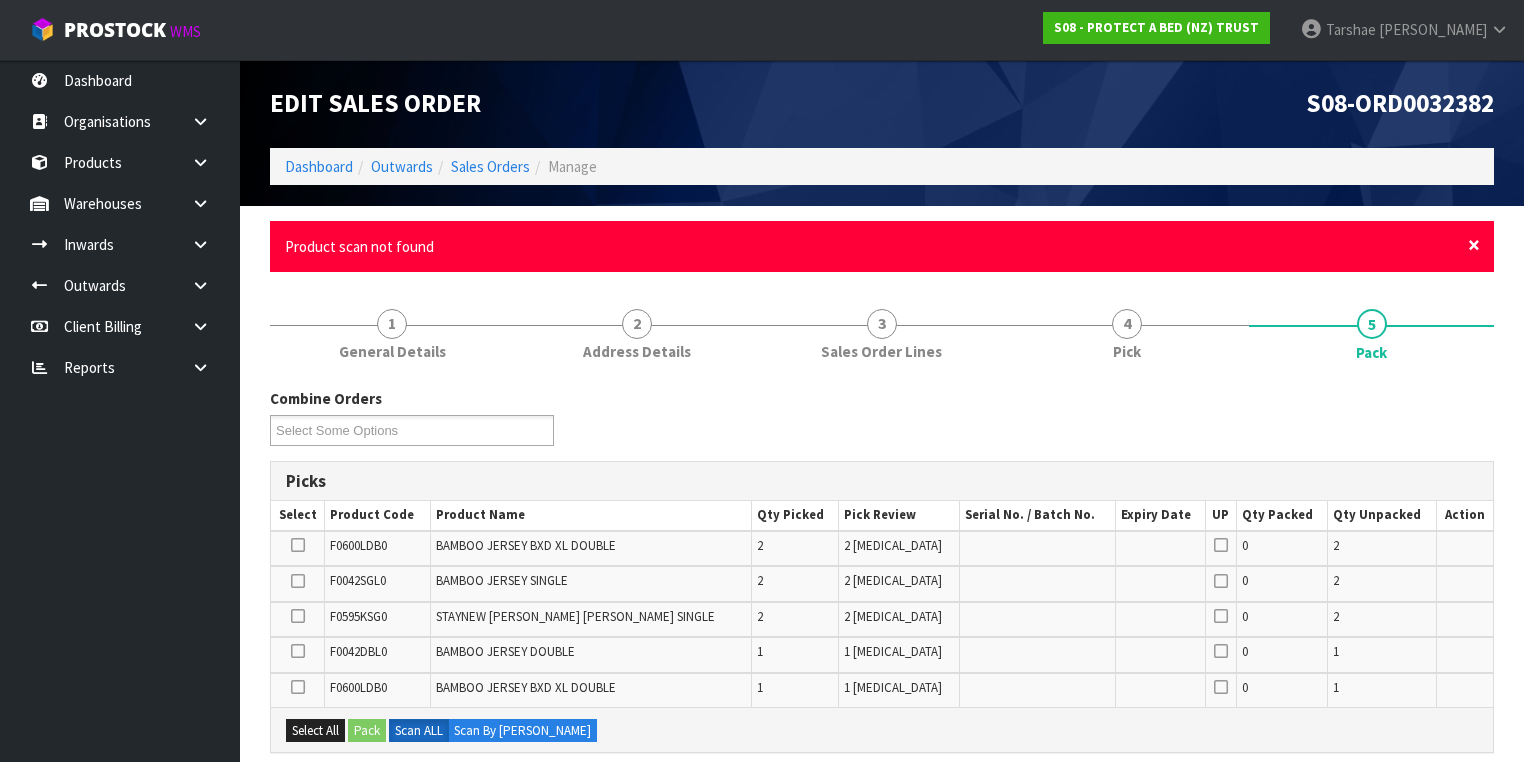 click on "×" at bounding box center (1474, 245) 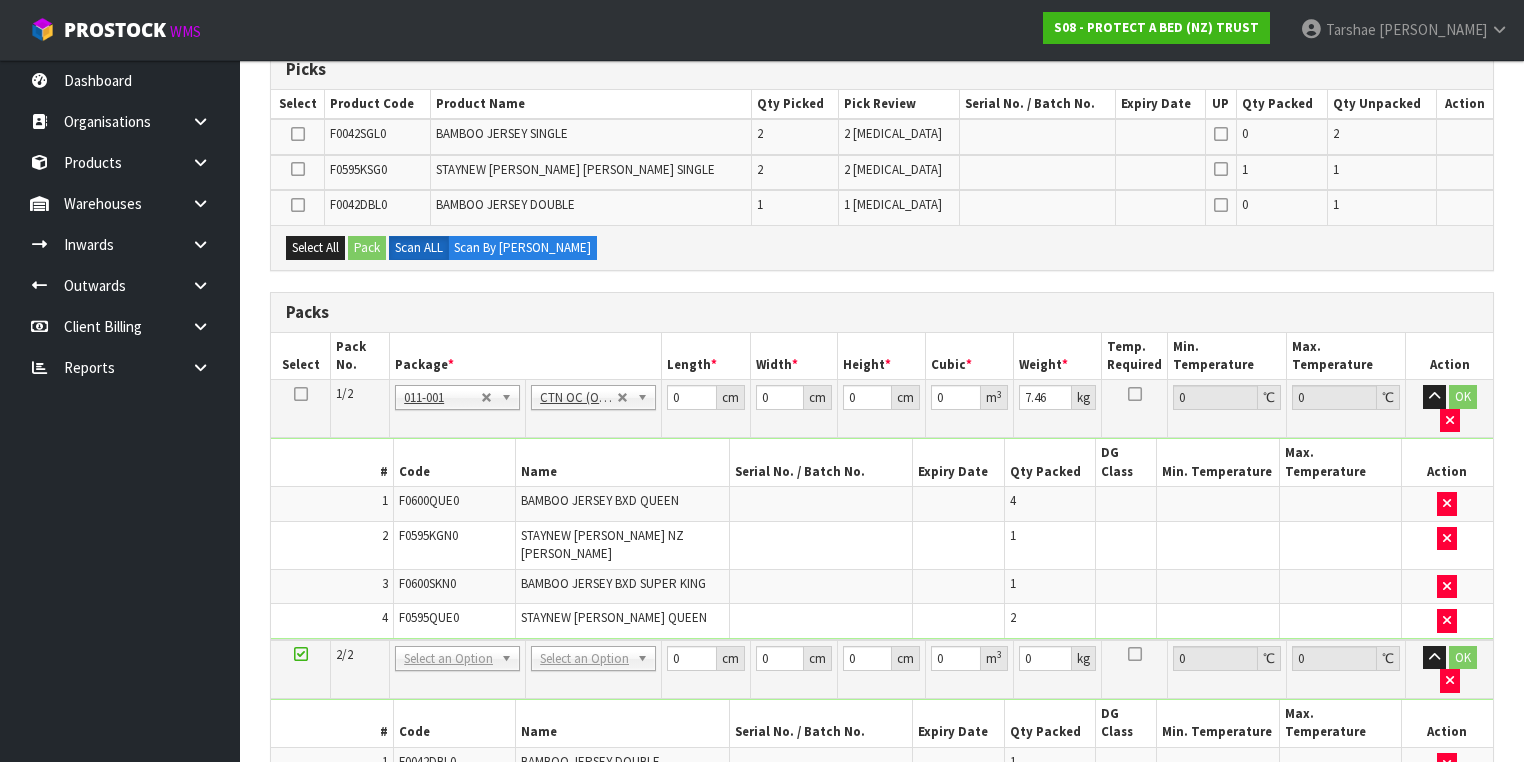 scroll, scrollTop: 364, scrollLeft: 0, axis: vertical 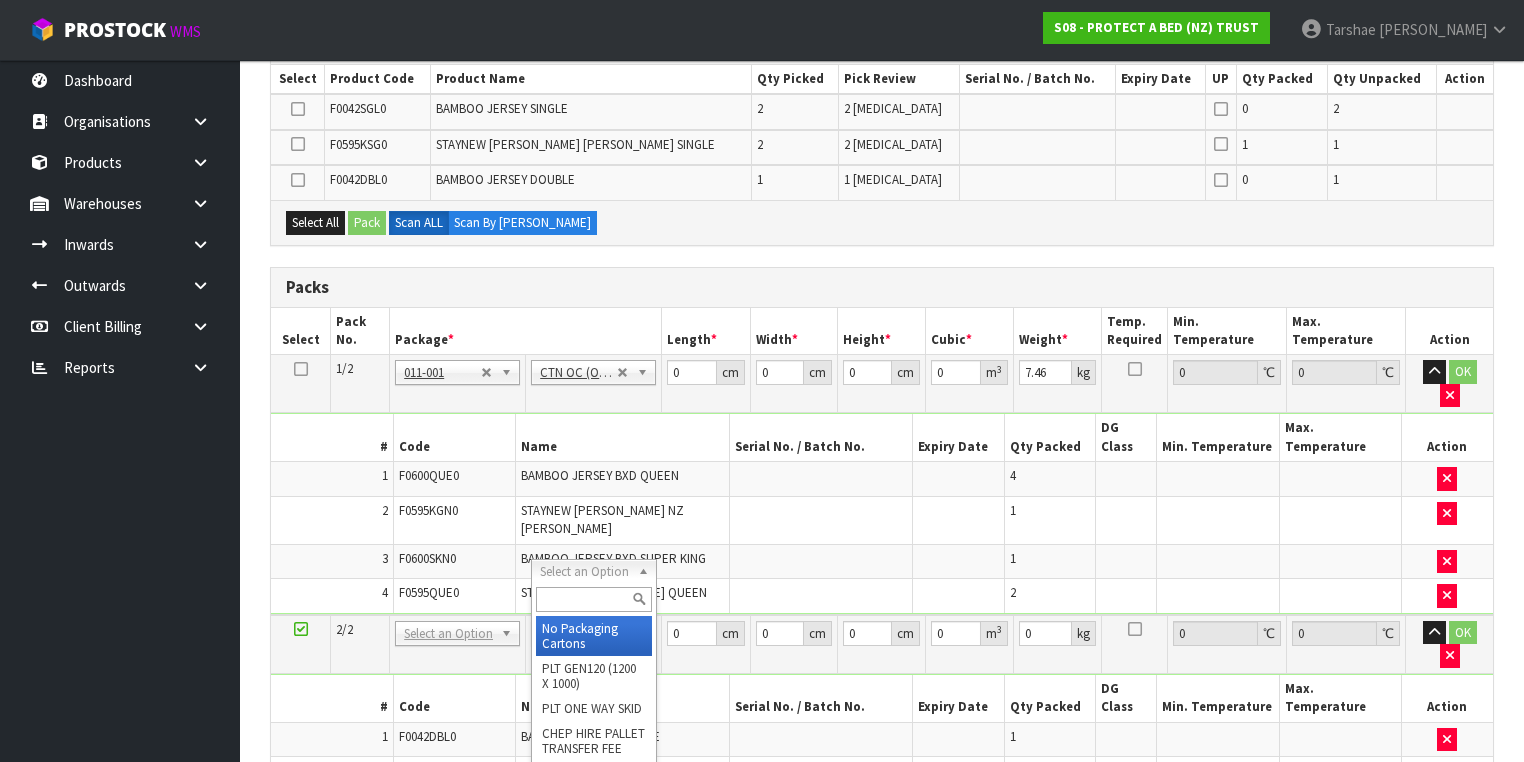 click at bounding box center [593, 599] 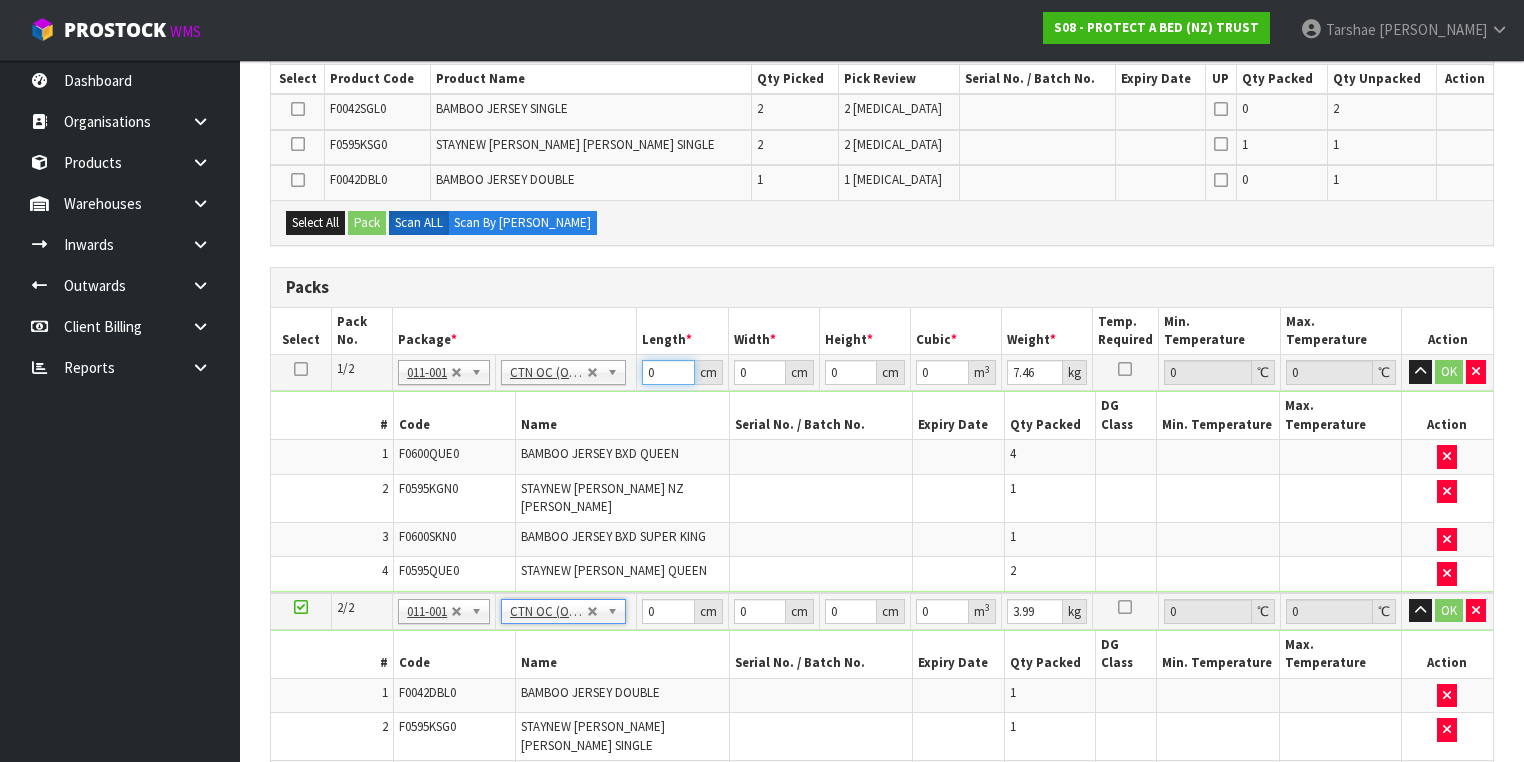 drag, startPoint x: 661, startPoint y: 368, endPoint x: 628, endPoint y: 359, distance: 34.20526 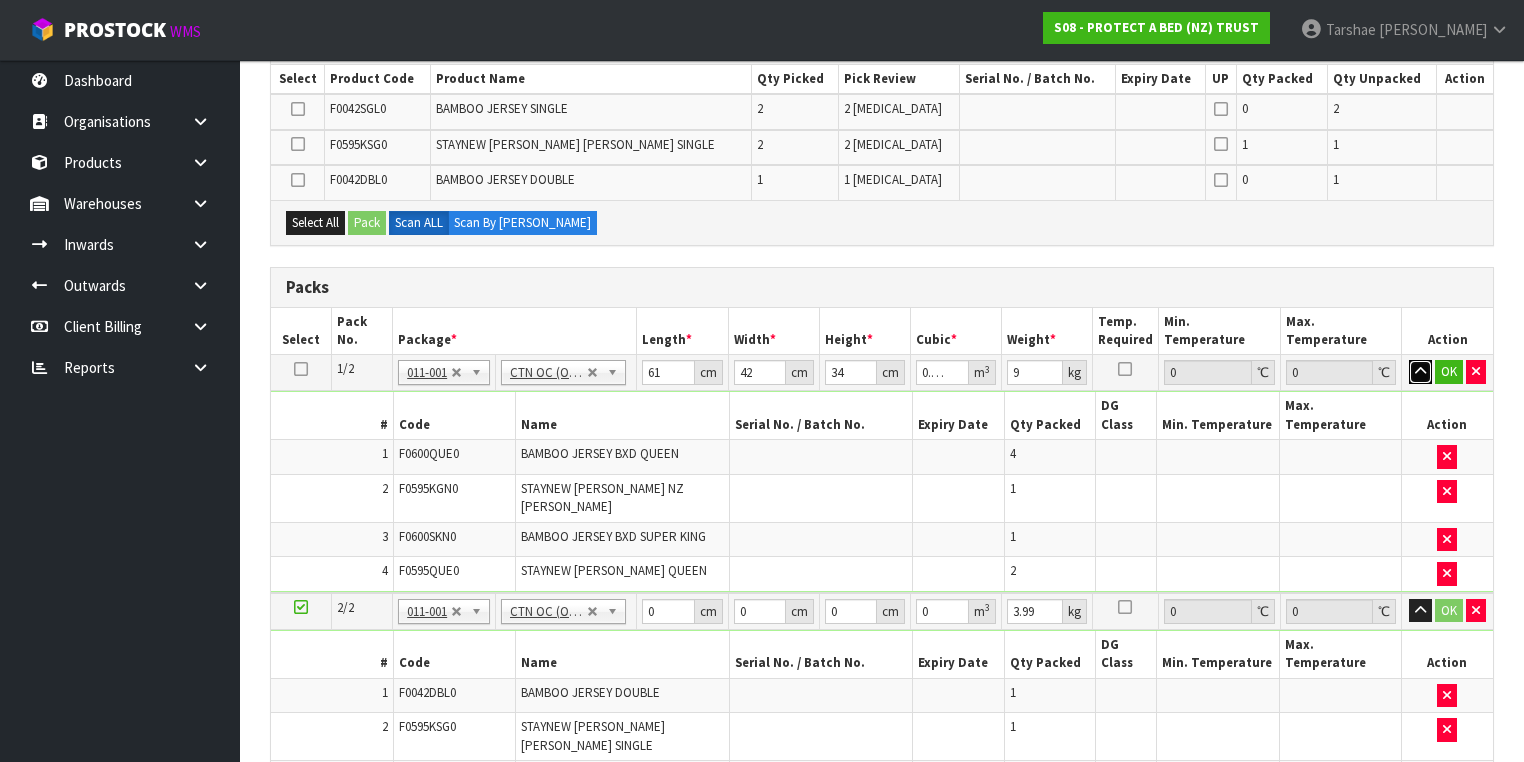 click at bounding box center [1420, 372] 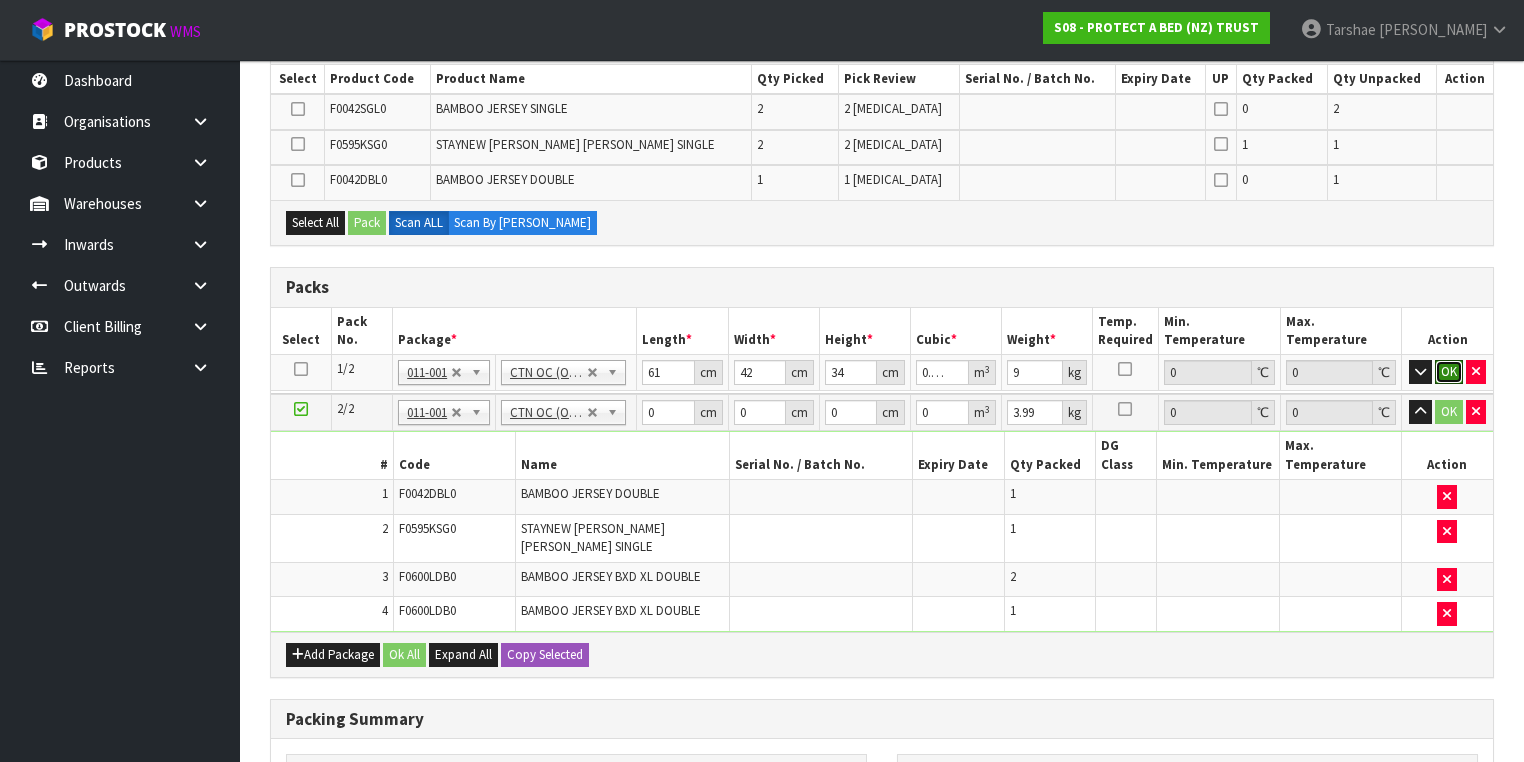 click on "OK" at bounding box center [1449, 372] 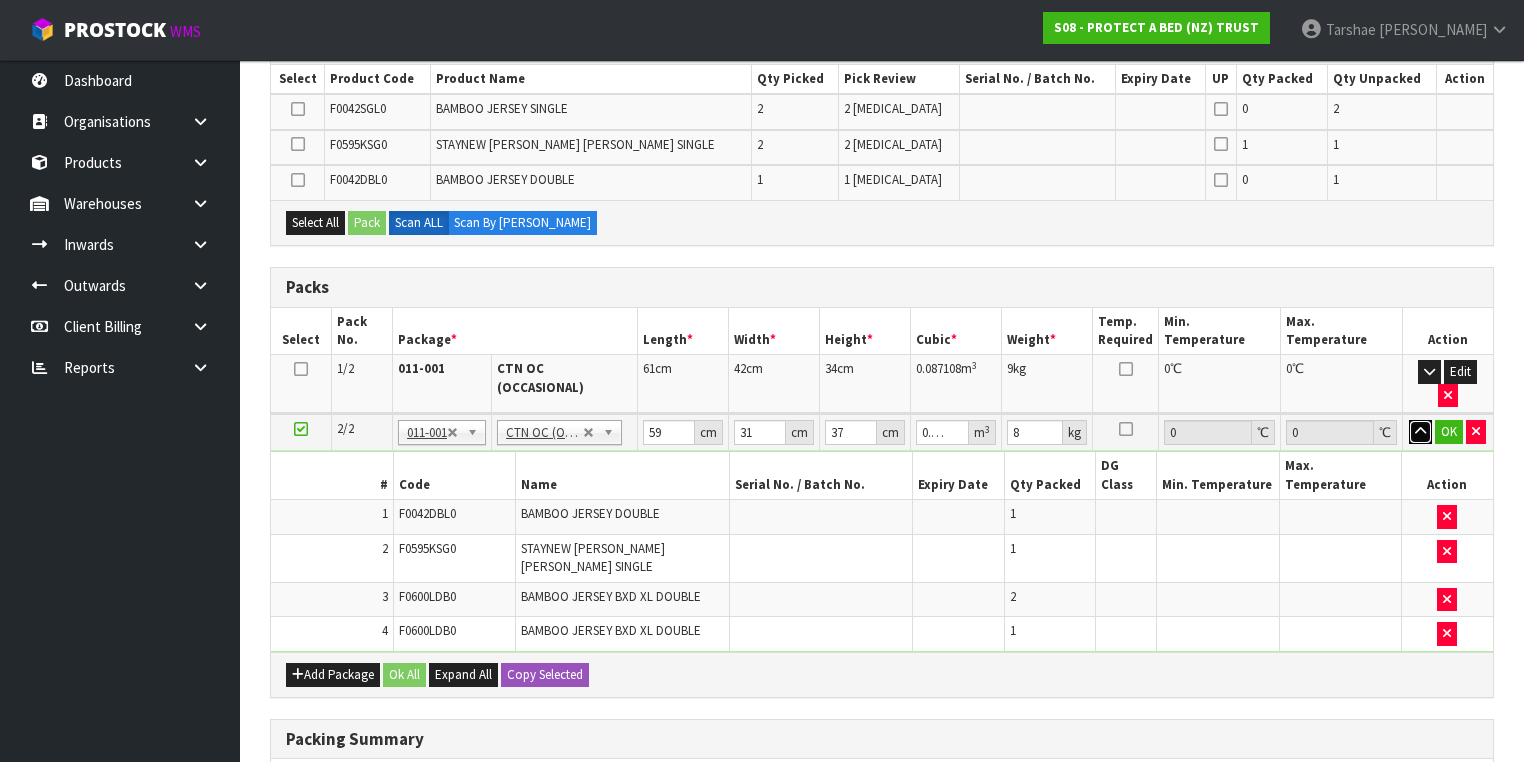 click at bounding box center (1420, 432) 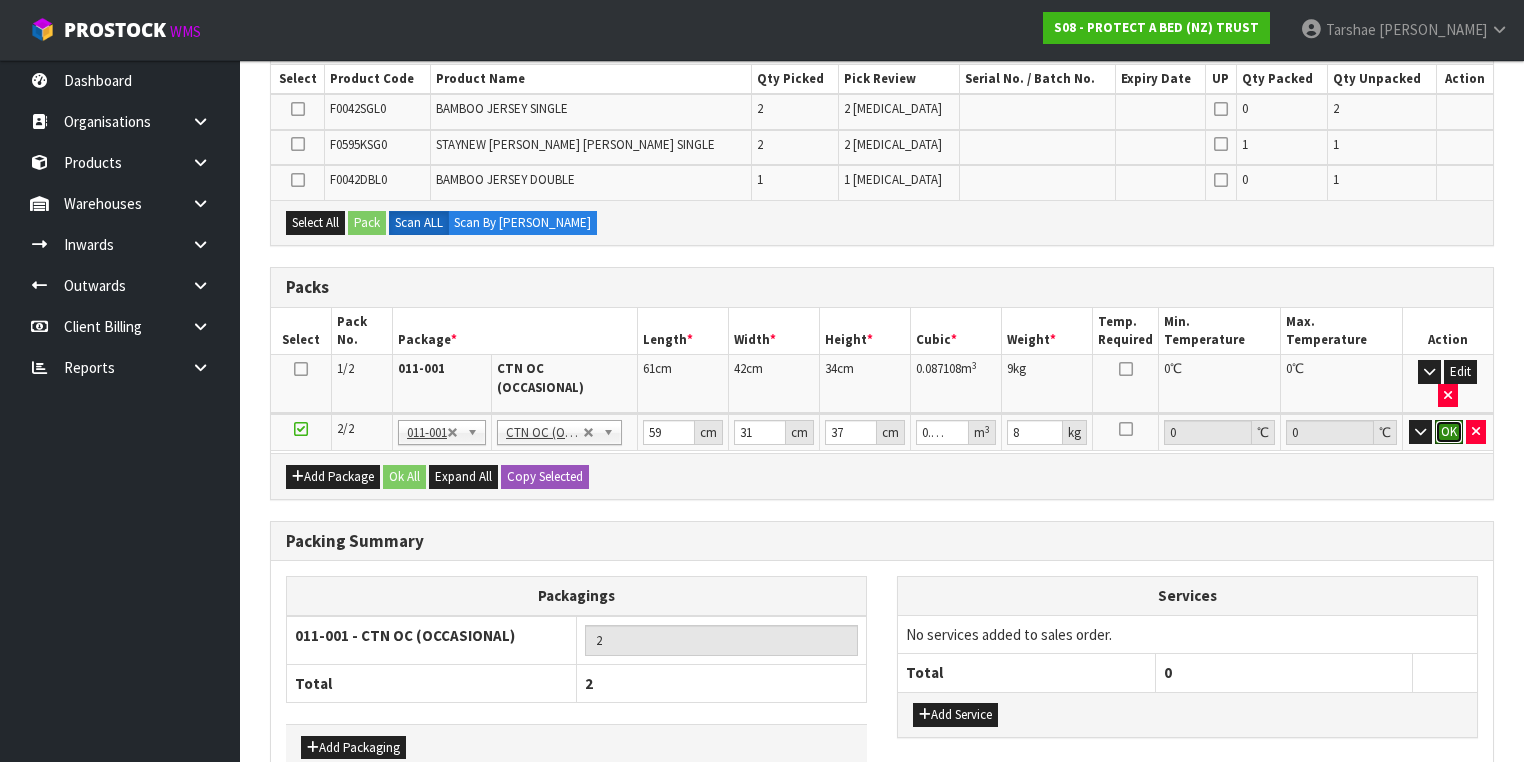 click on "OK" at bounding box center [1449, 432] 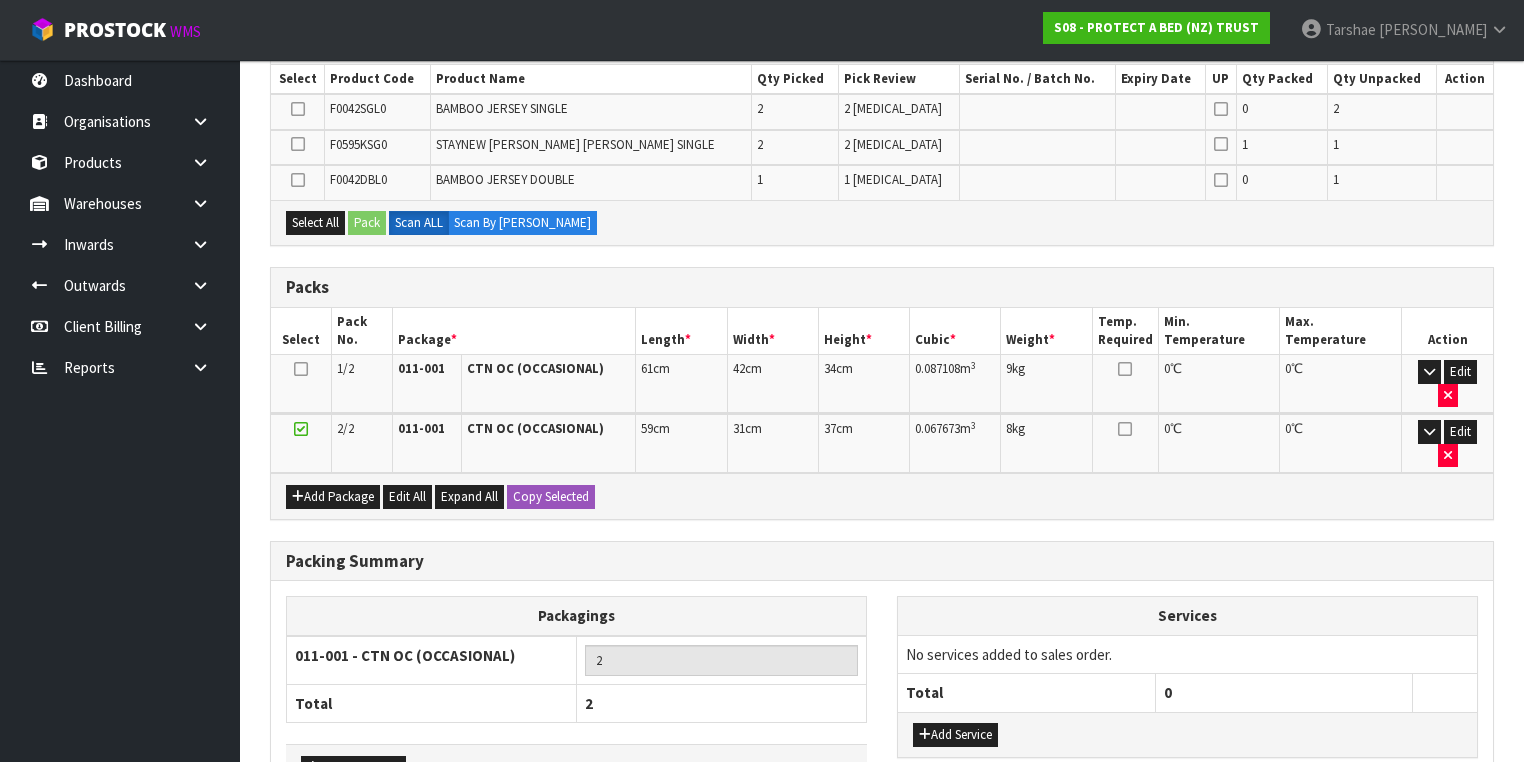 click on "Edit" at bounding box center (1447, 443) 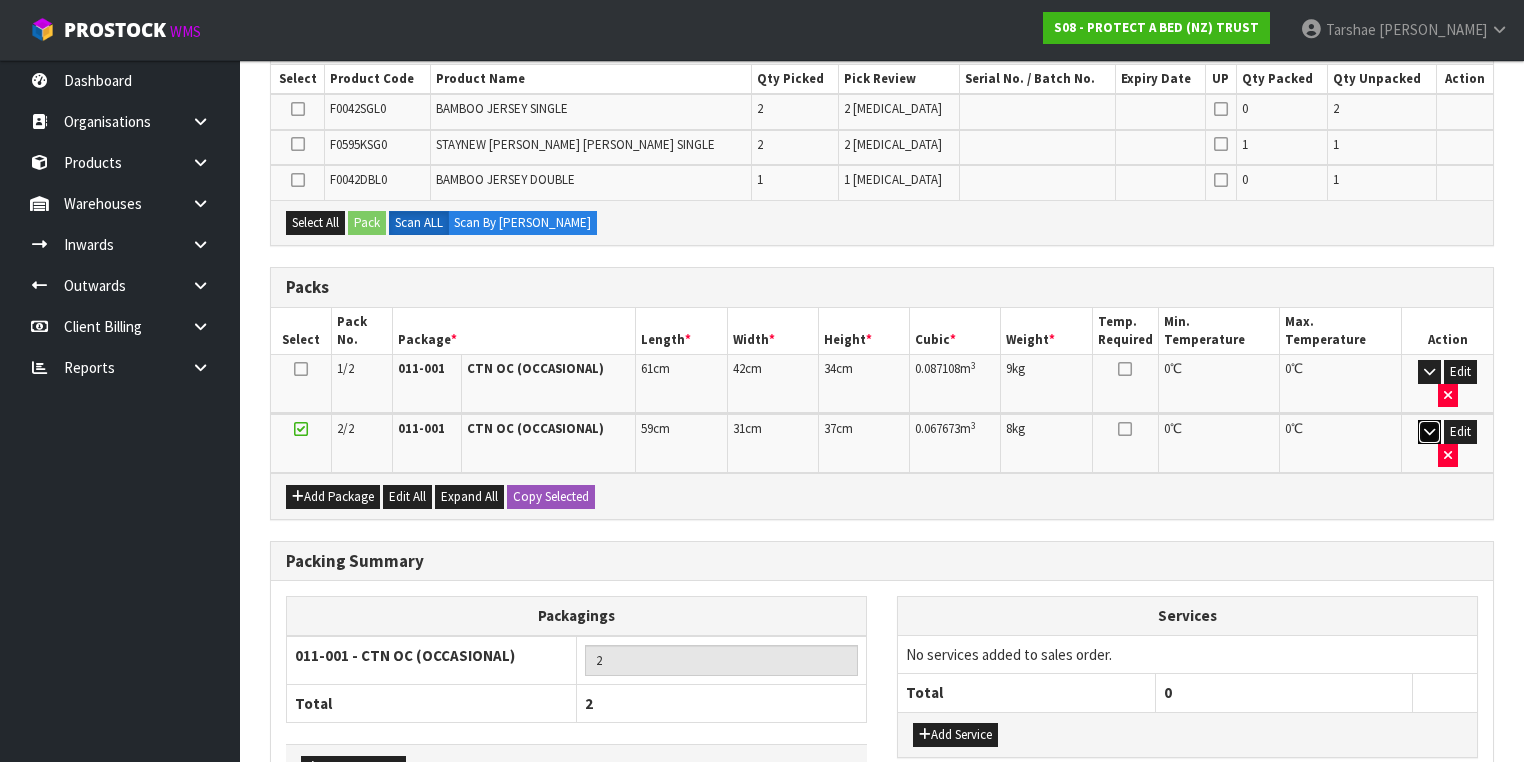 click at bounding box center [1429, 431] 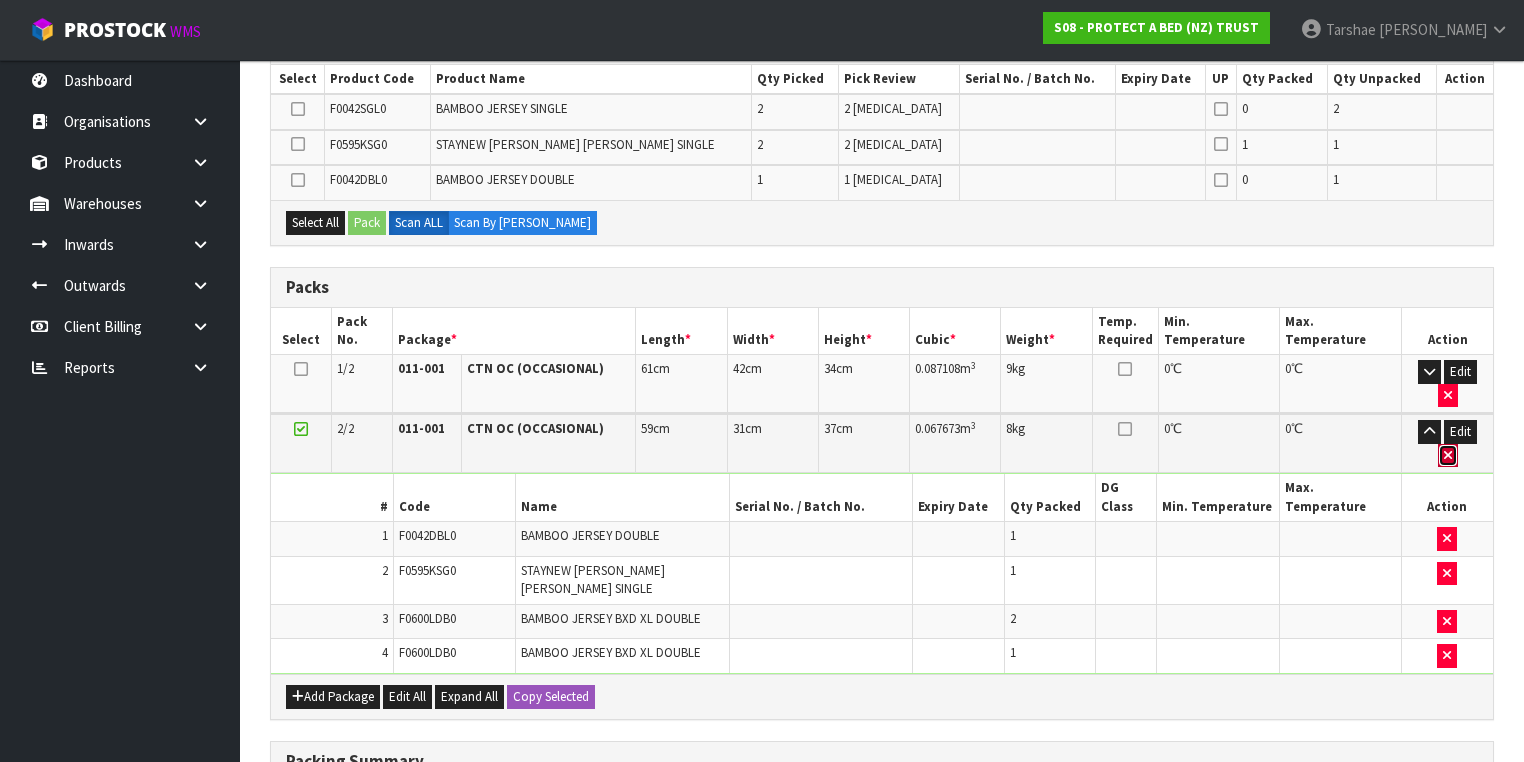 click at bounding box center [1448, 456] 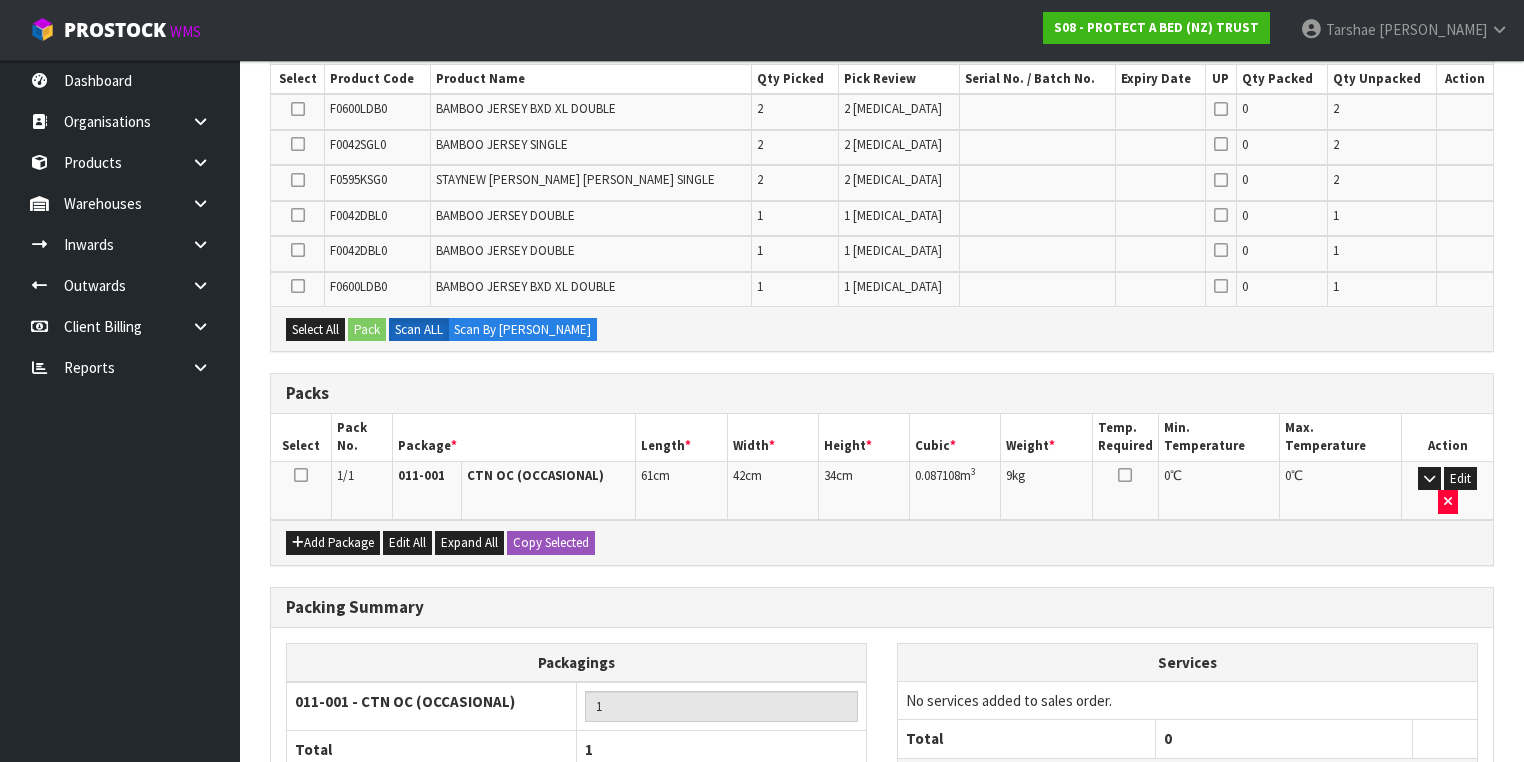 click on "Add Package
Edit All
Expand All
Copy Selected" at bounding box center [882, 542] 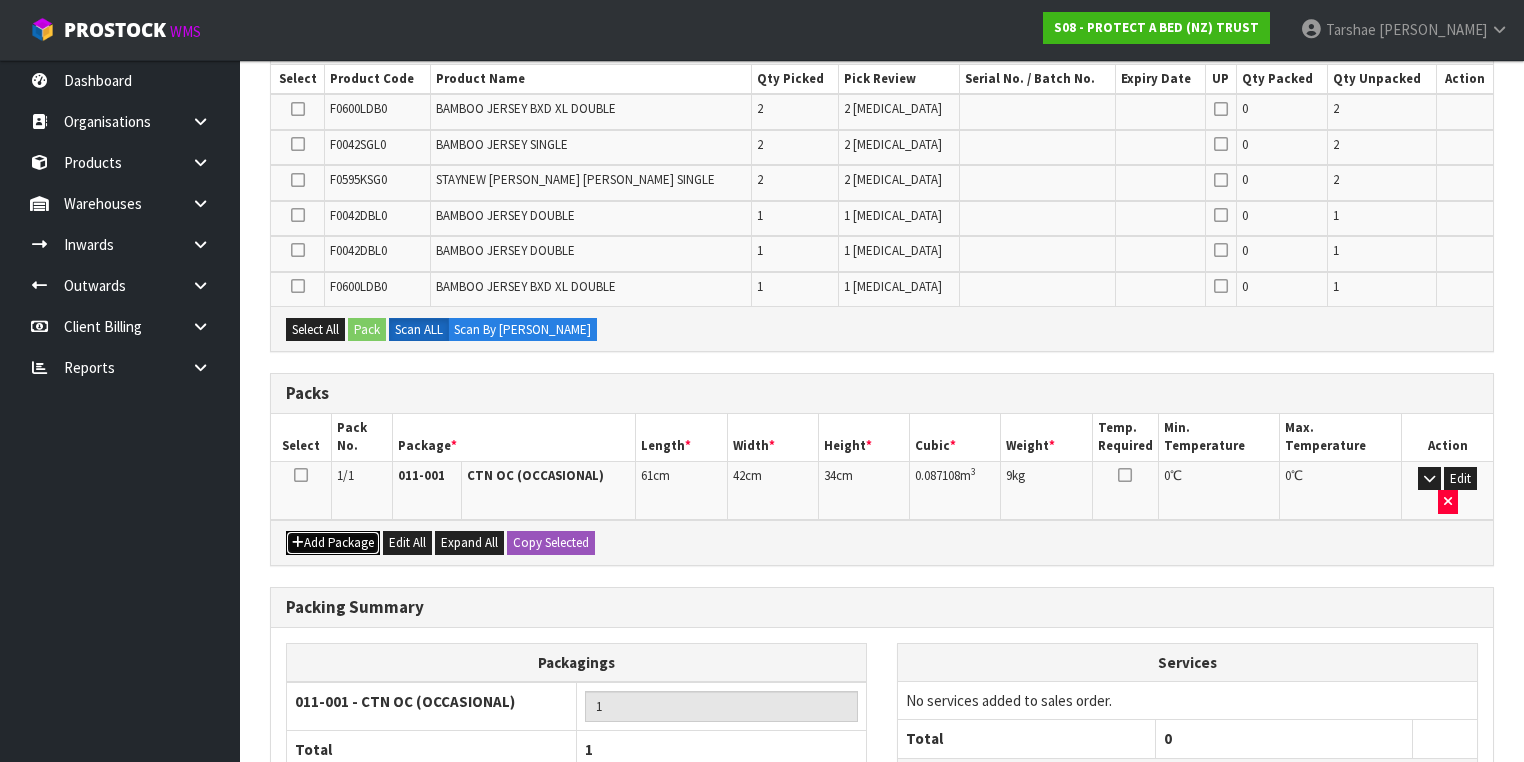 click on "Add Package" at bounding box center (333, 543) 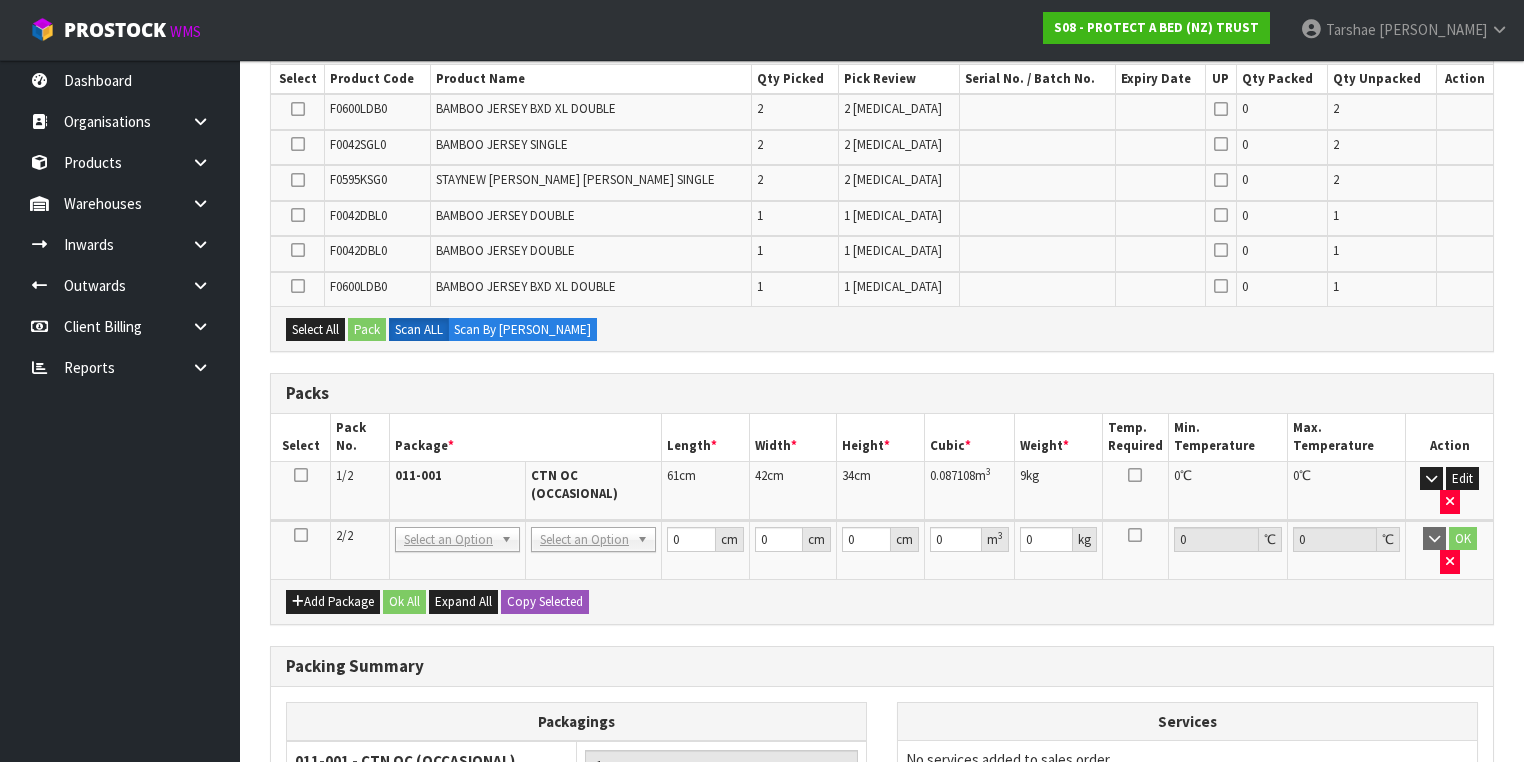 click at bounding box center [301, 535] 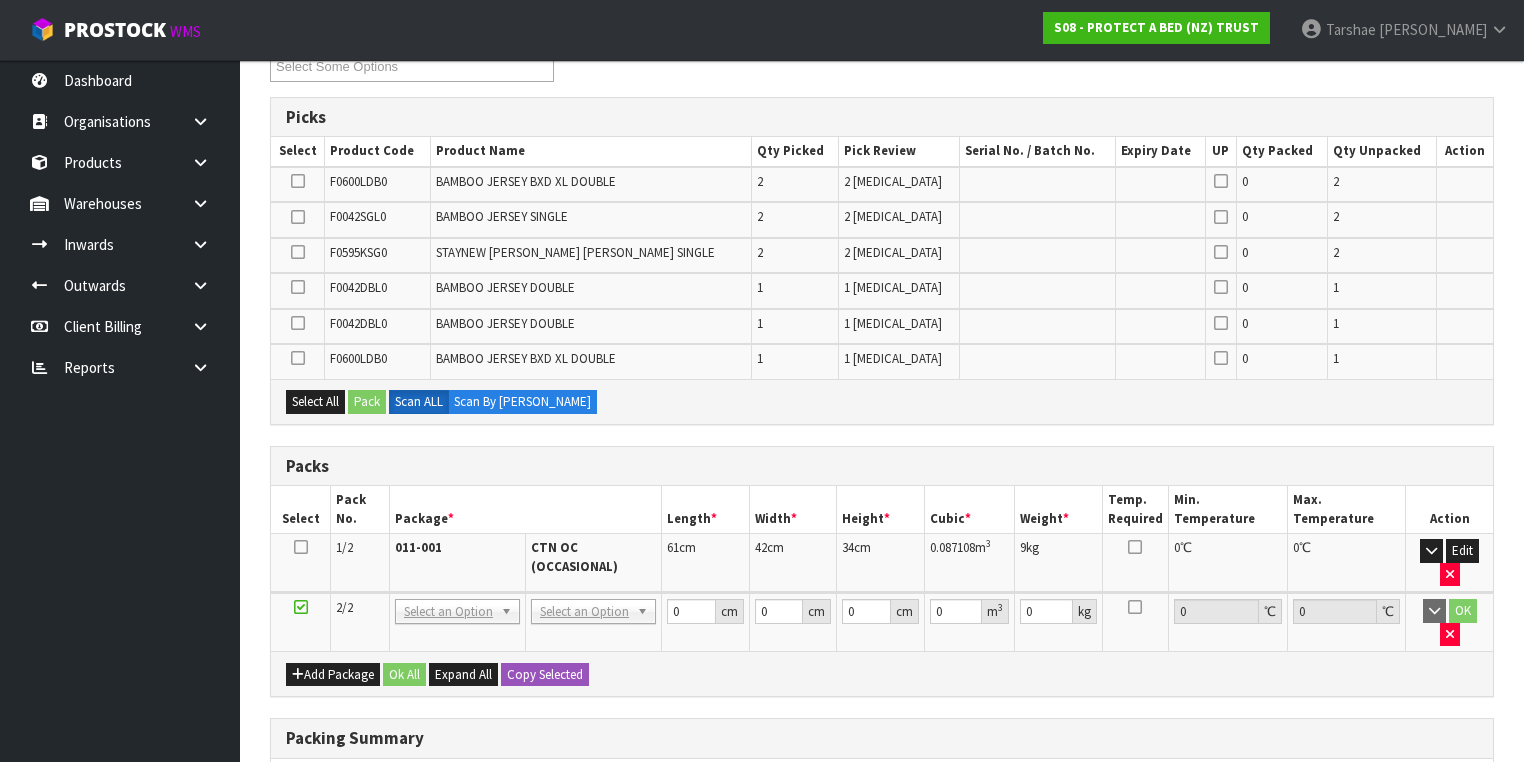 scroll, scrollTop: 0, scrollLeft: 0, axis: both 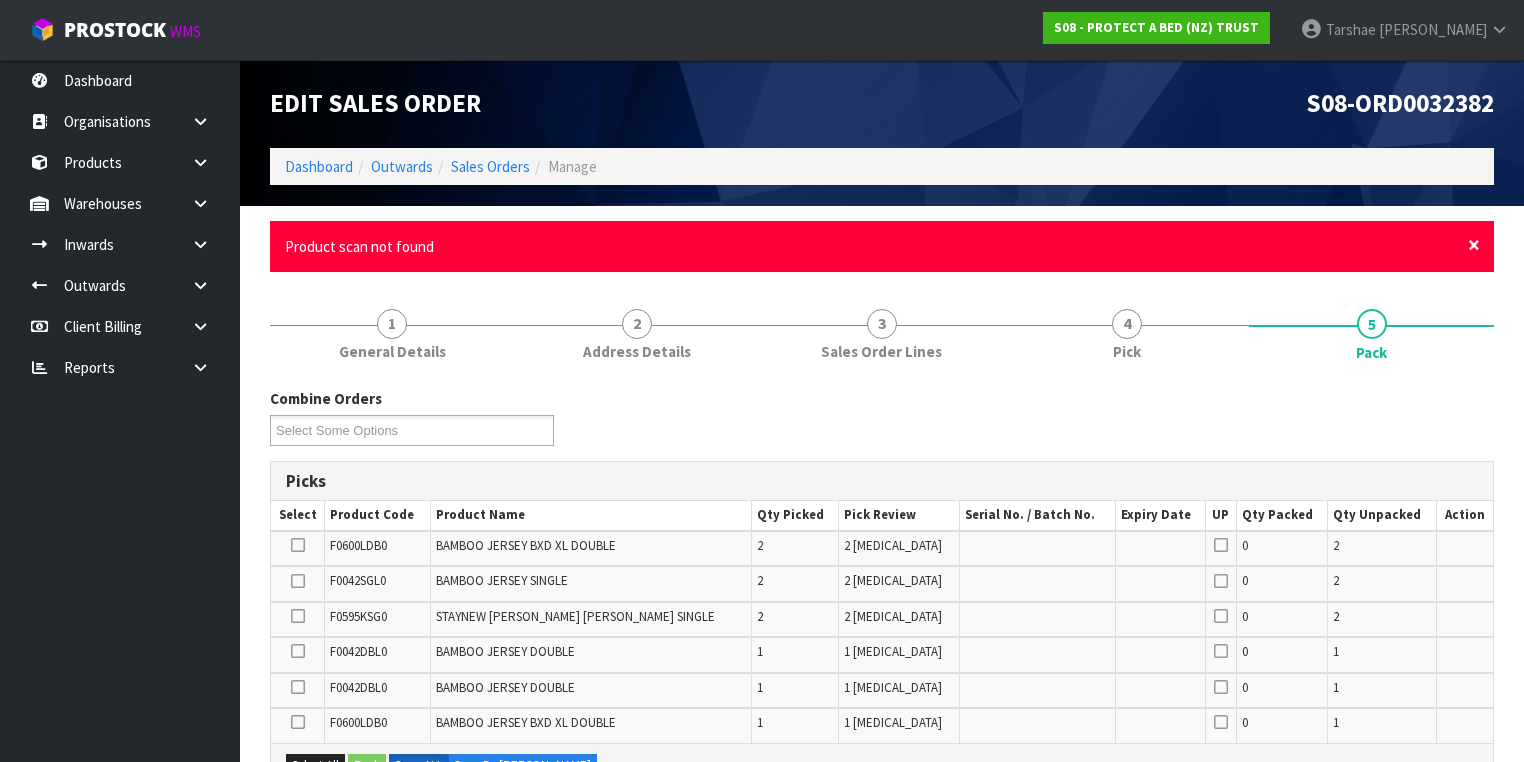 click on "×" at bounding box center [1474, 245] 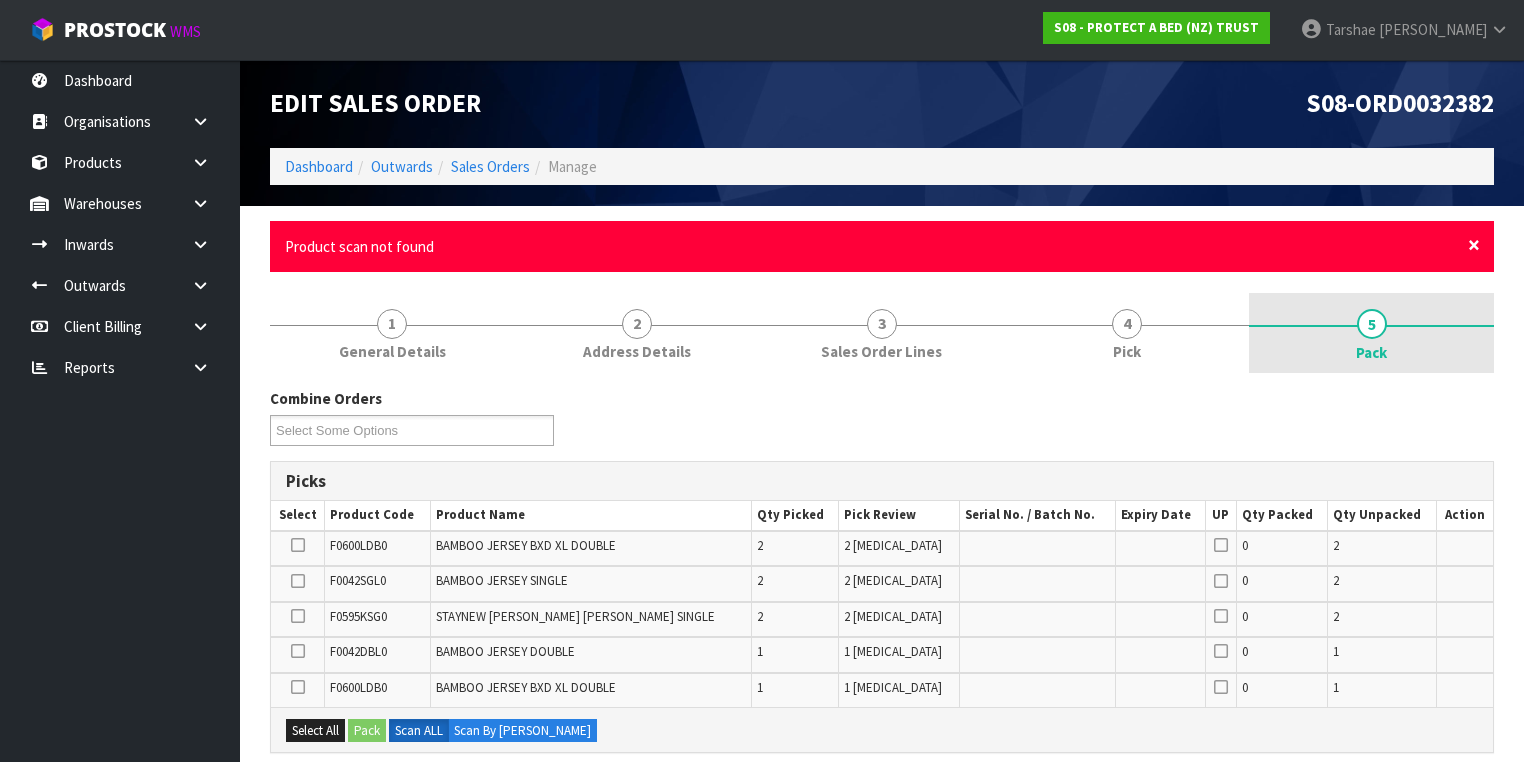 click on "×" at bounding box center (1474, 245) 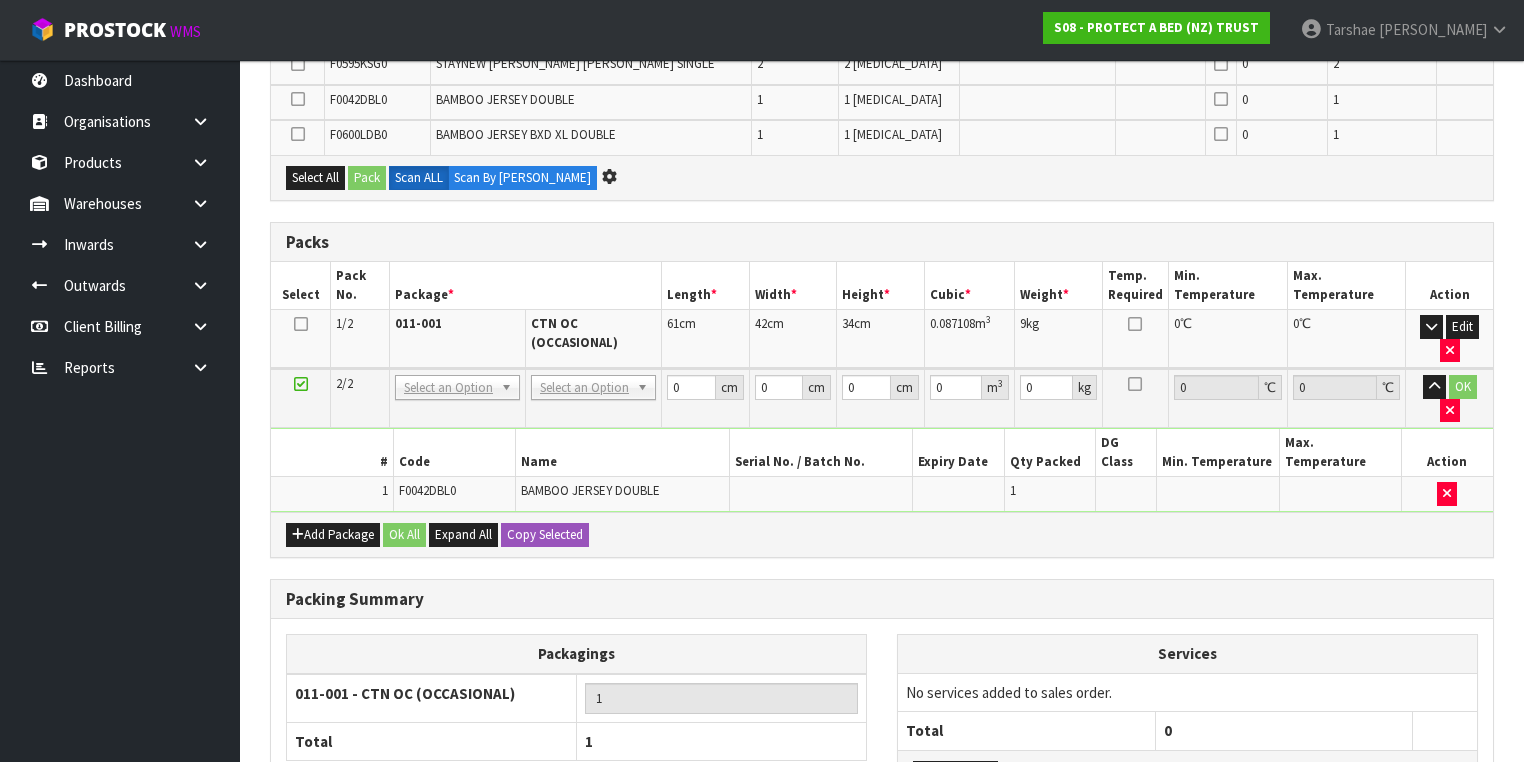 scroll, scrollTop: 0, scrollLeft: 0, axis: both 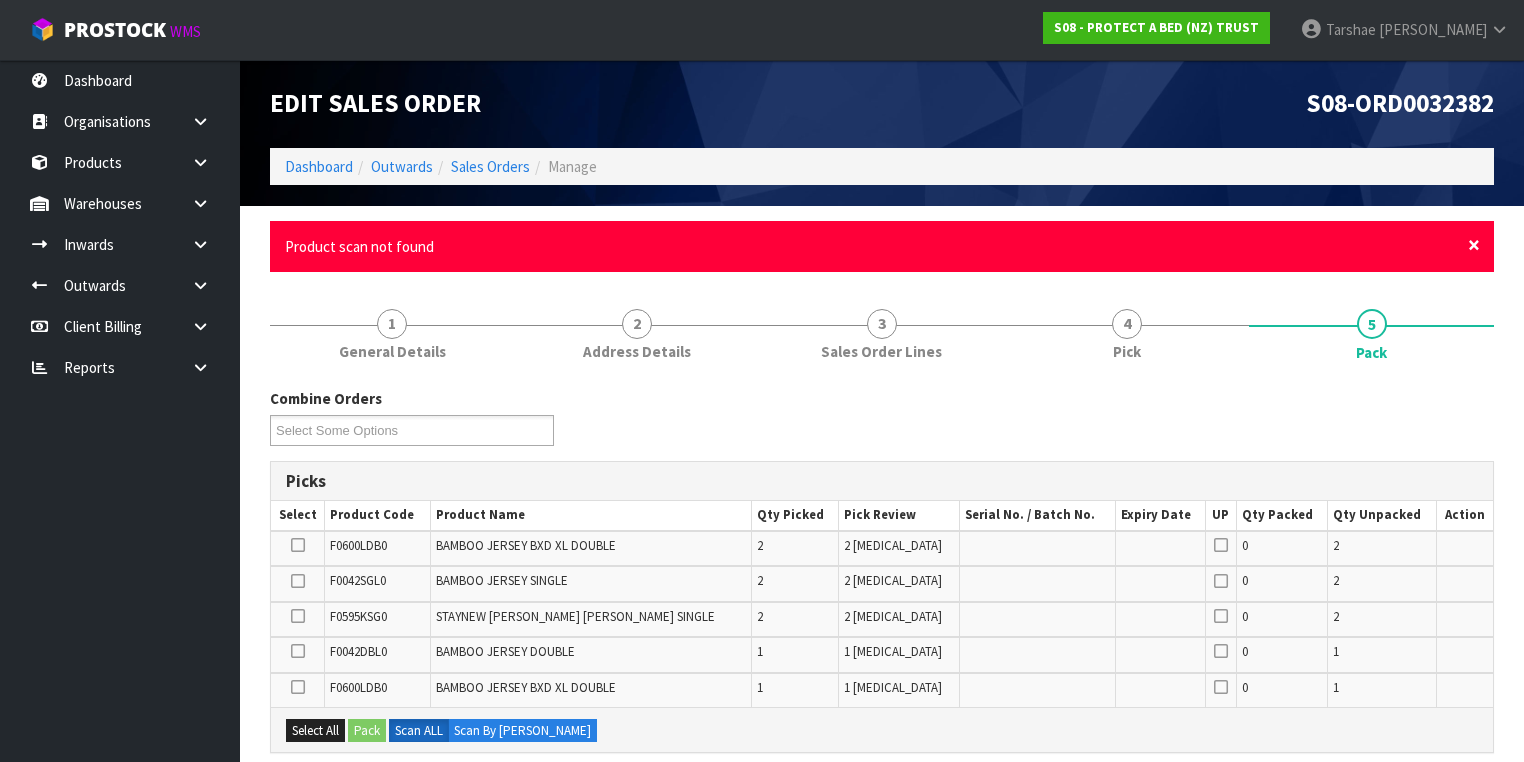click on "×" at bounding box center [1474, 245] 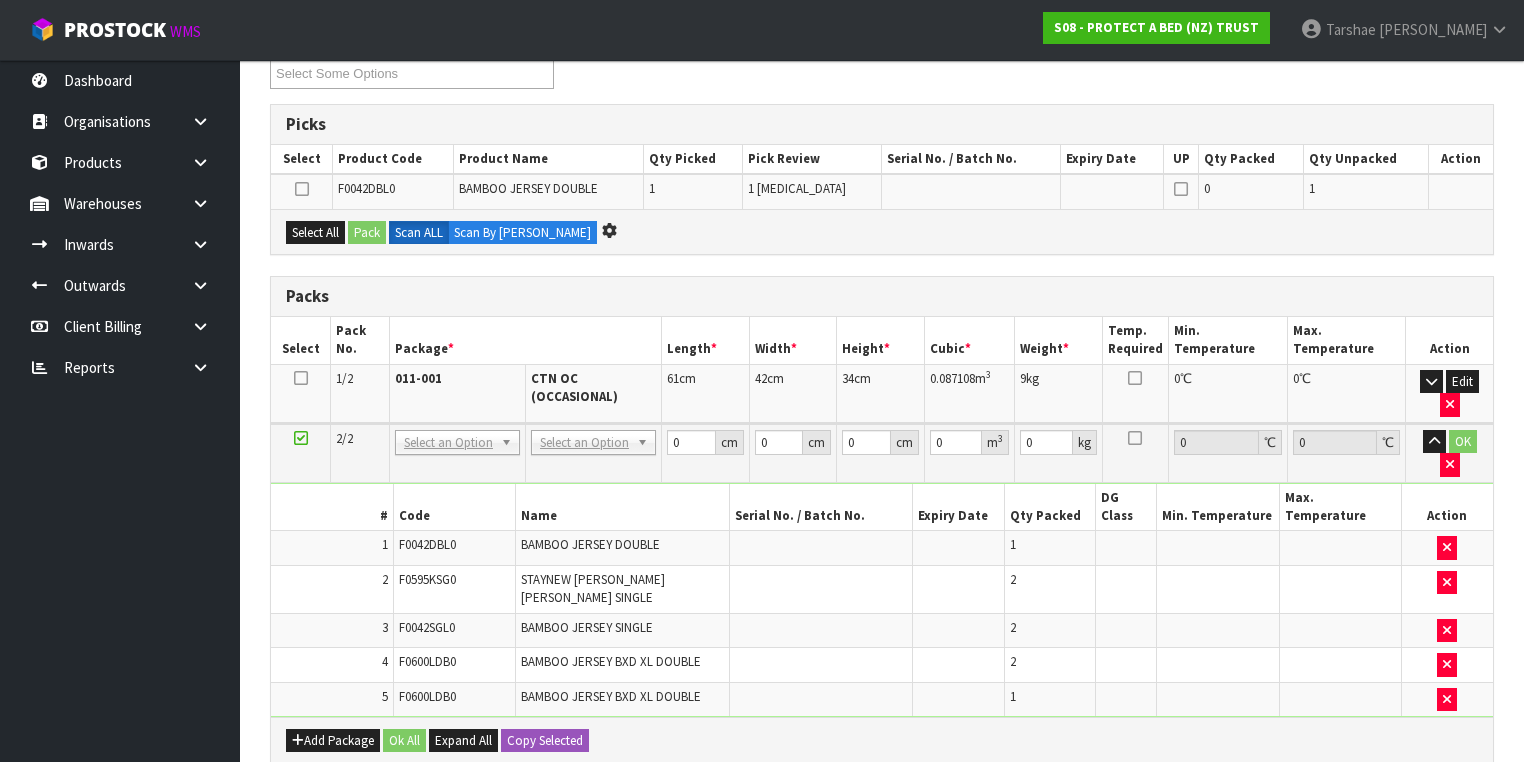 scroll, scrollTop: 0, scrollLeft: 0, axis: both 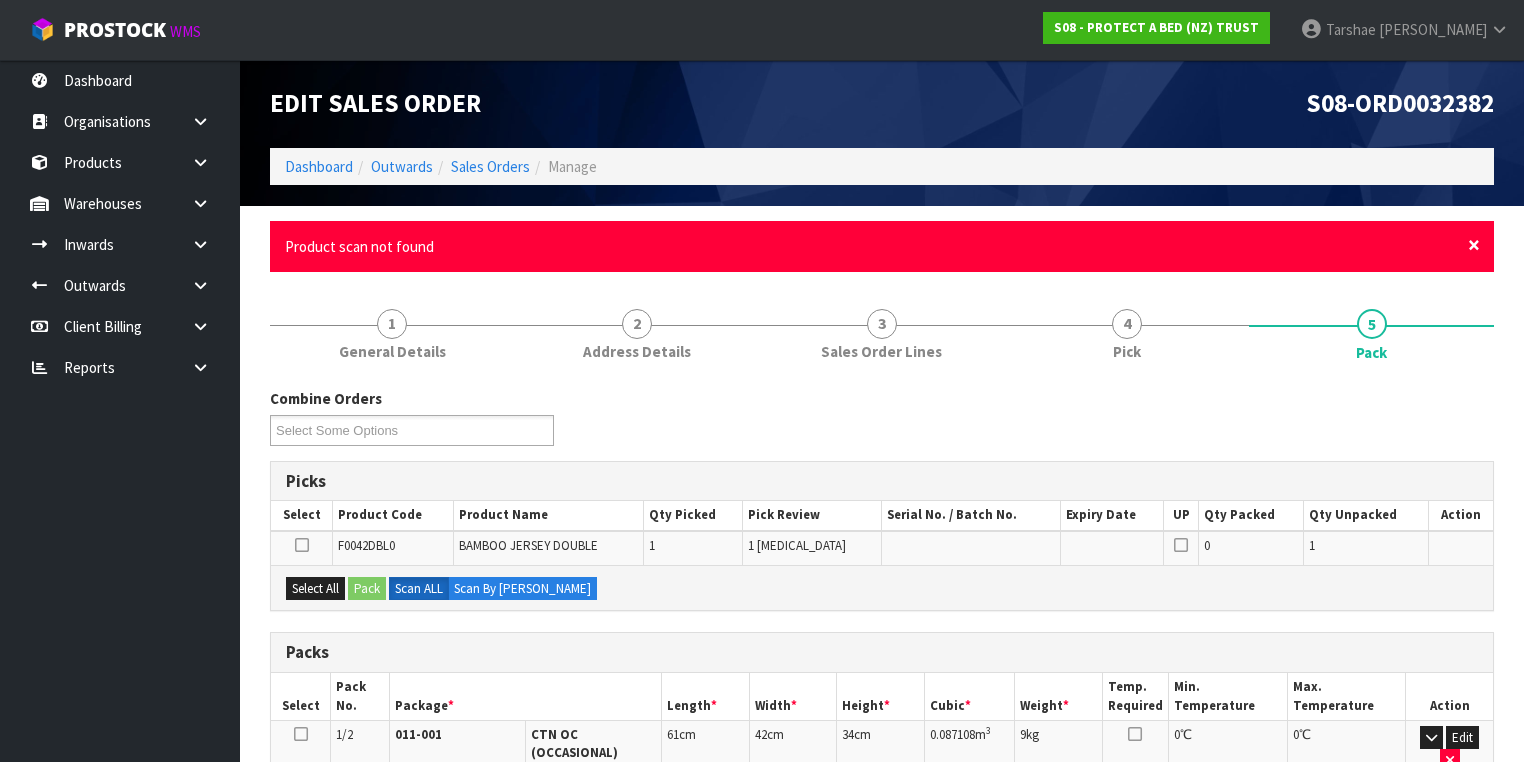 click on "×" at bounding box center [1474, 245] 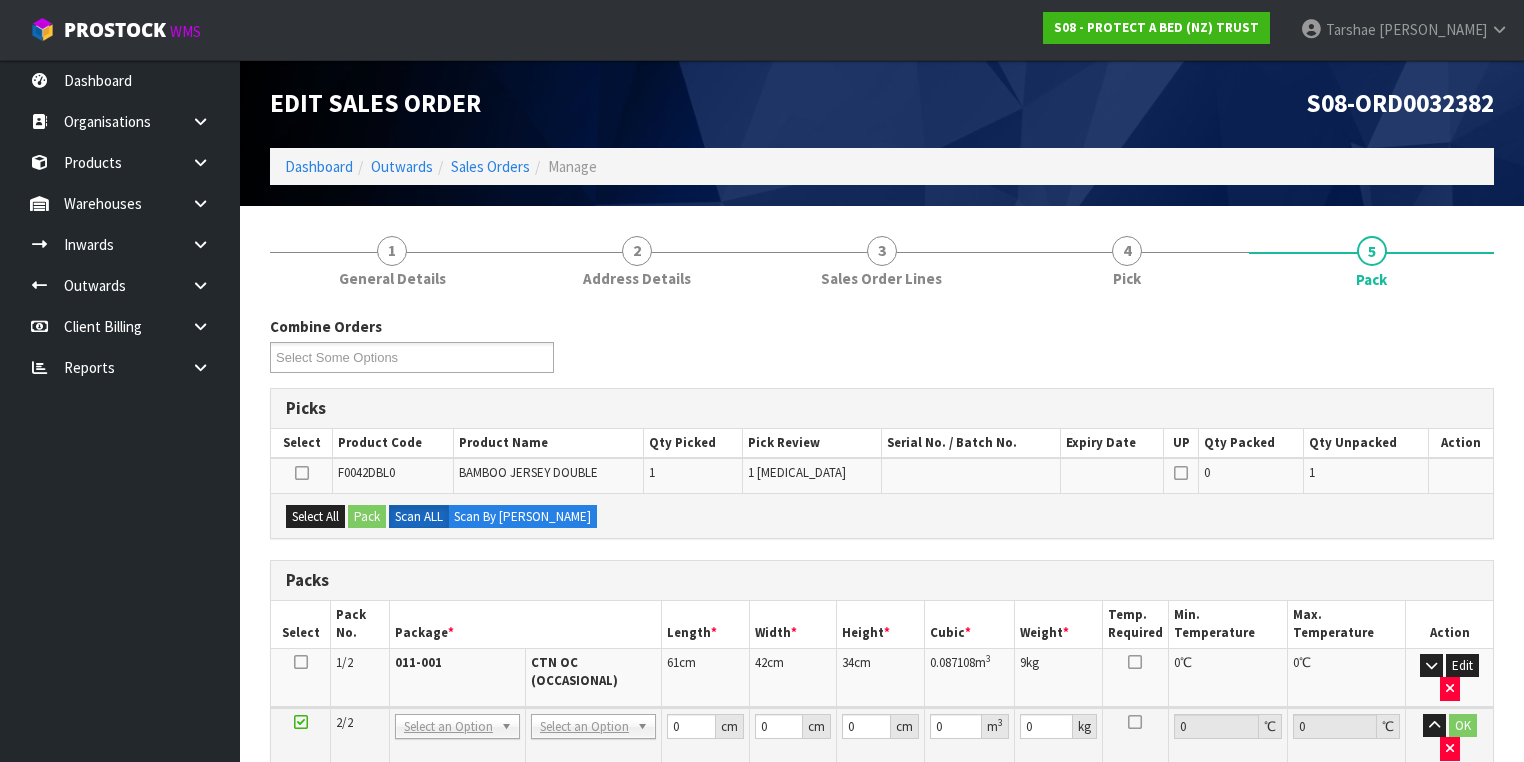 click on "F0042DBL0" at bounding box center [366, 472] 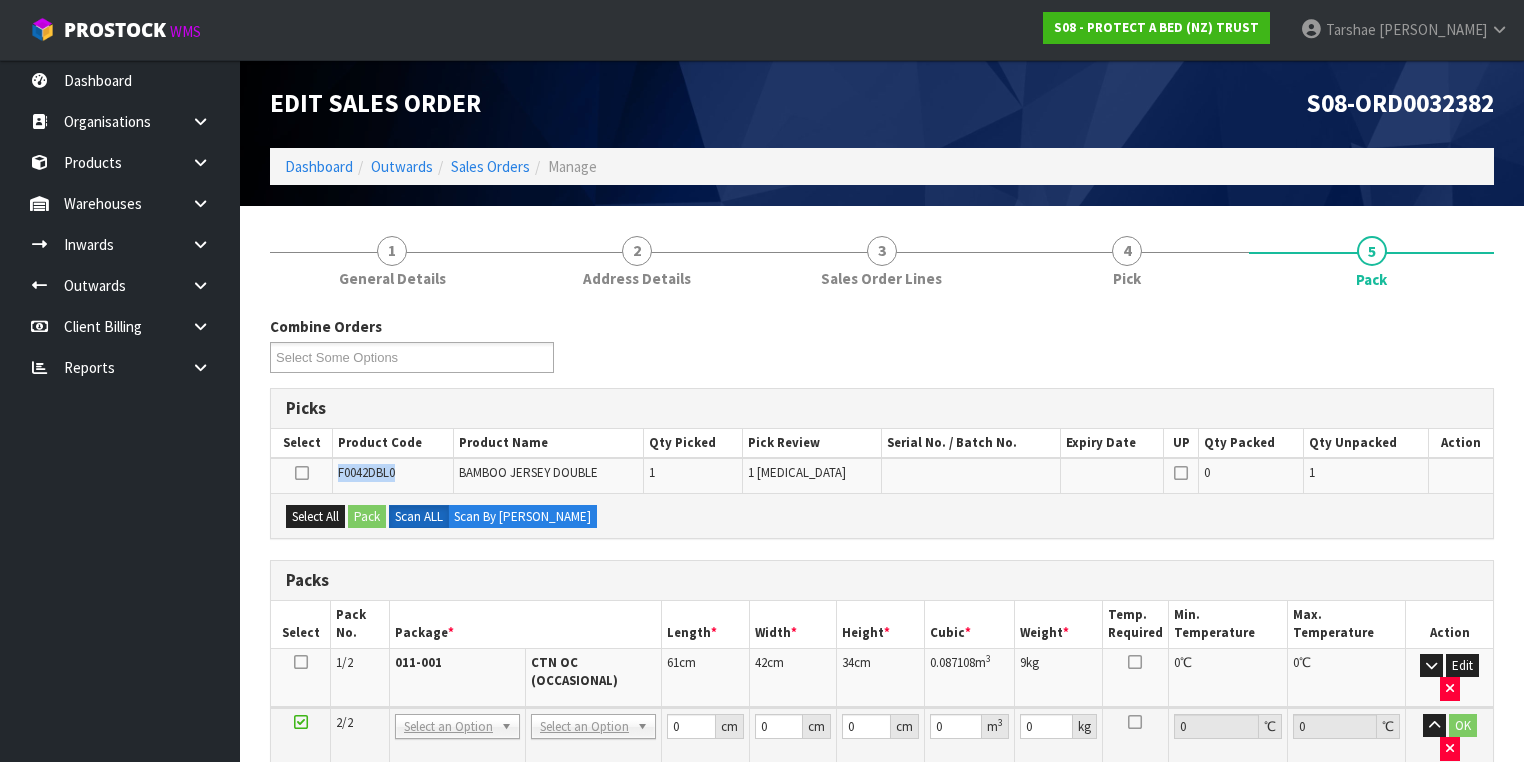 click on "F0042DBL0" at bounding box center [366, 472] 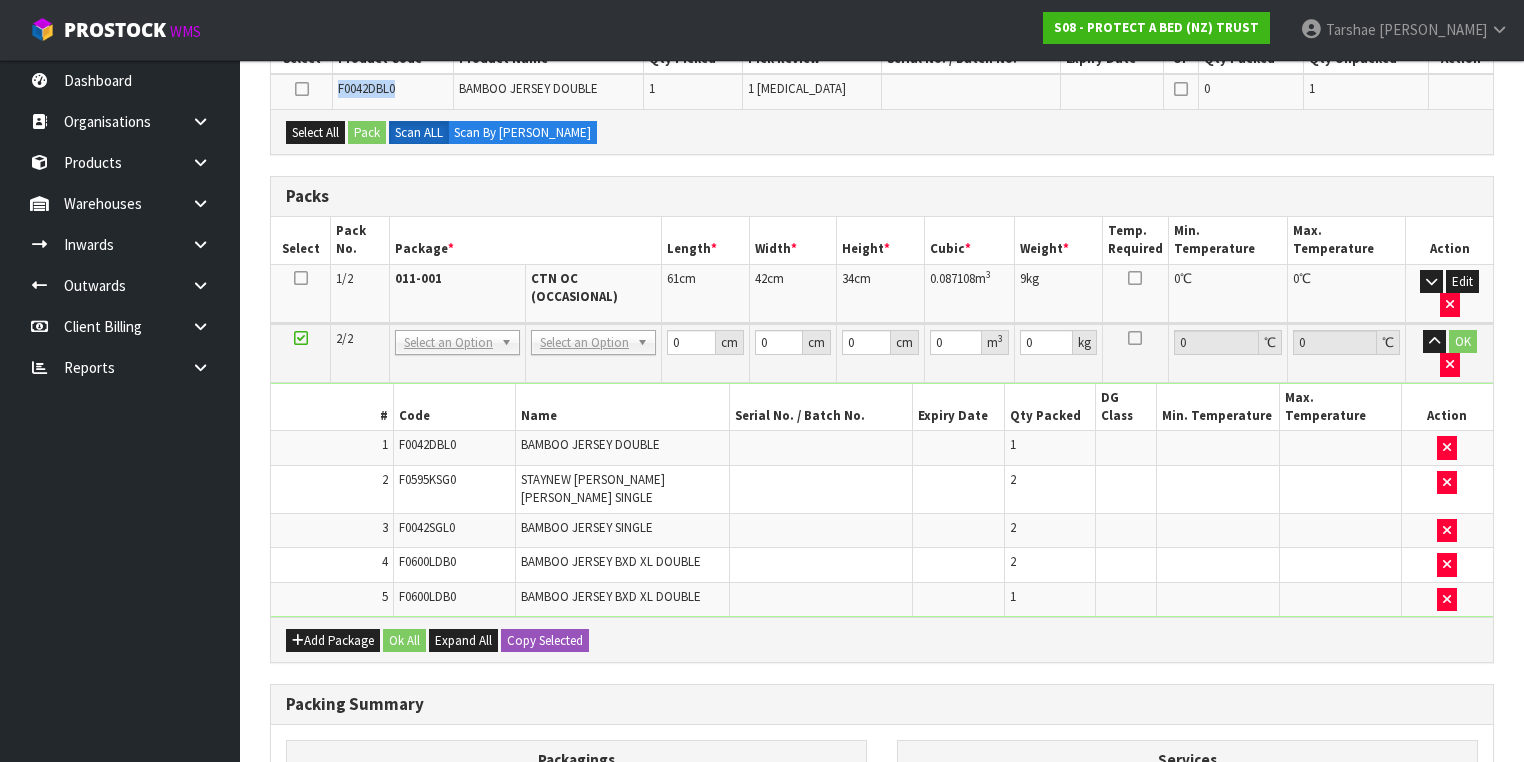 scroll, scrollTop: 560, scrollLeft: 0, axis: vertical 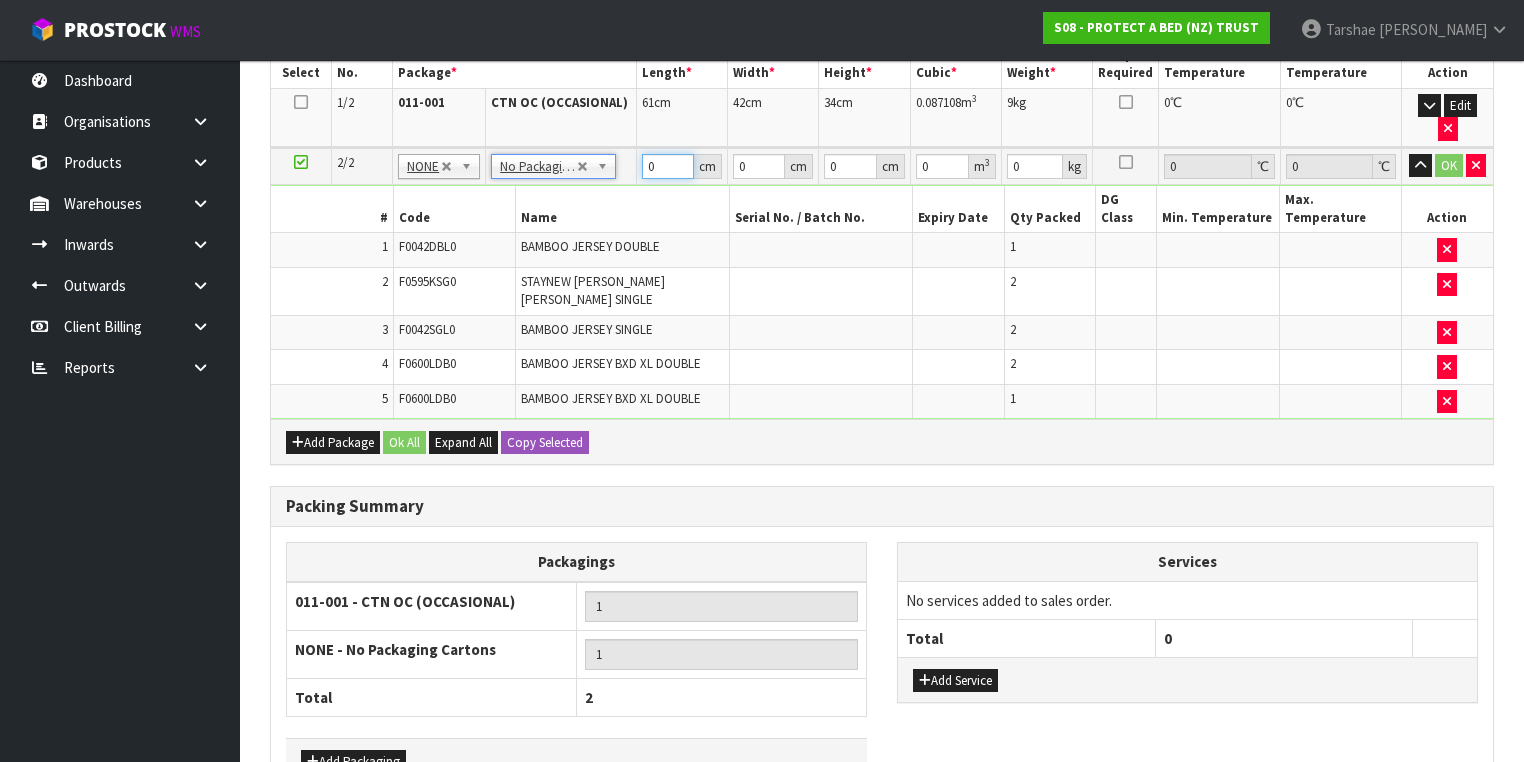 drag, startPoint x: 652, startPoint y: 144, endPoint x: 624, endPoint y: 140, distance: 28.284271 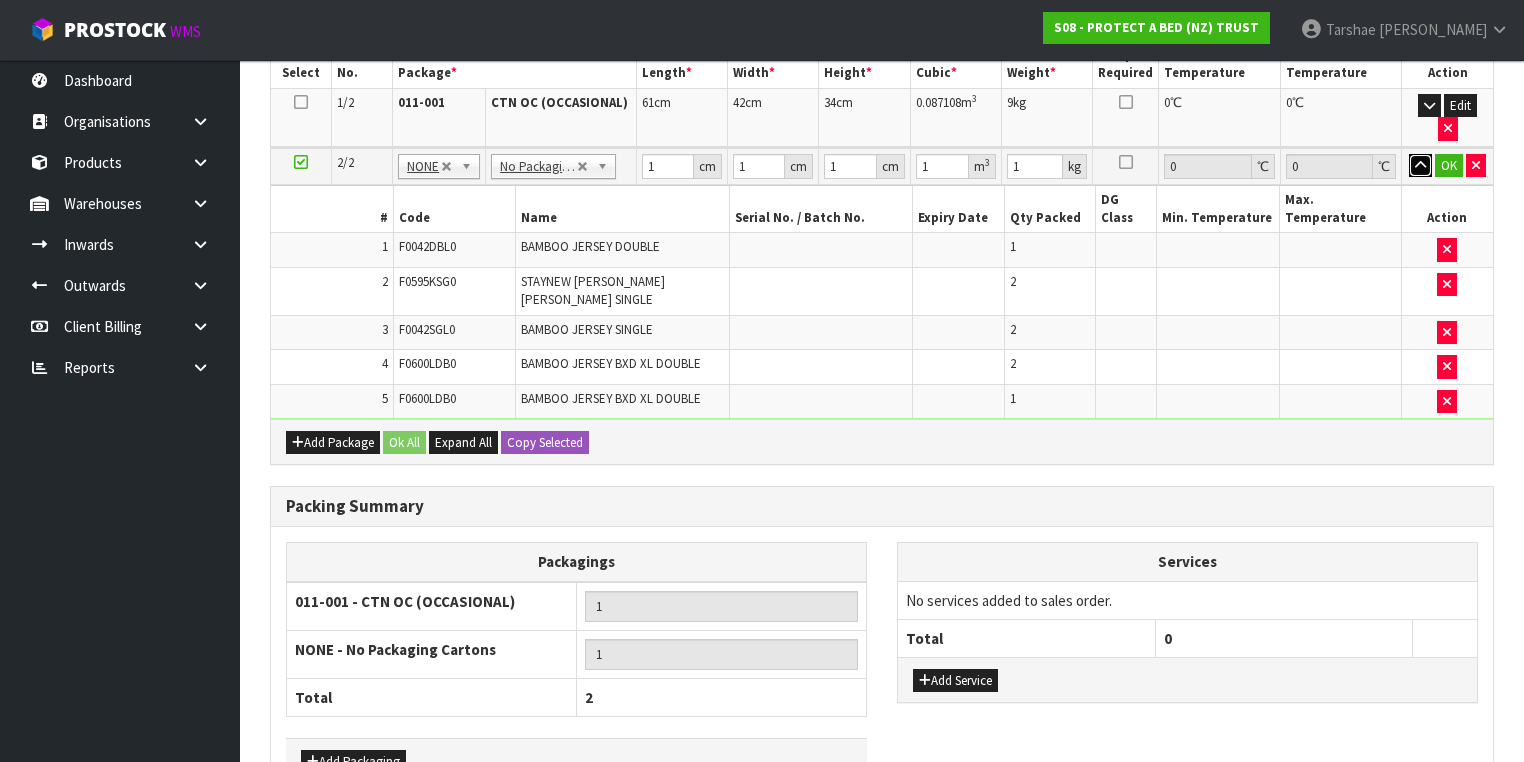click at bounding box center [1420, 166] 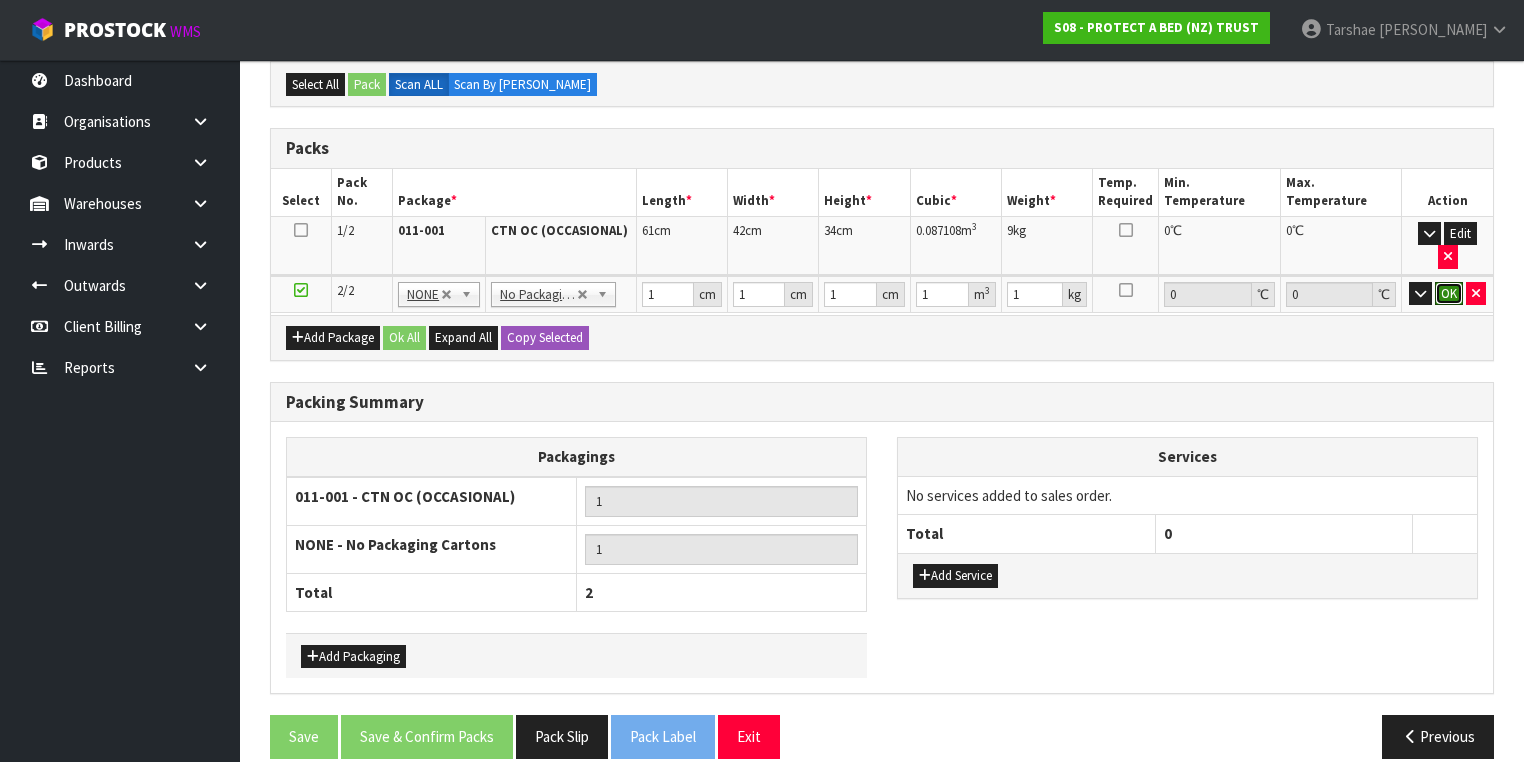 click on "OK" at bounding box center [1449, 294] 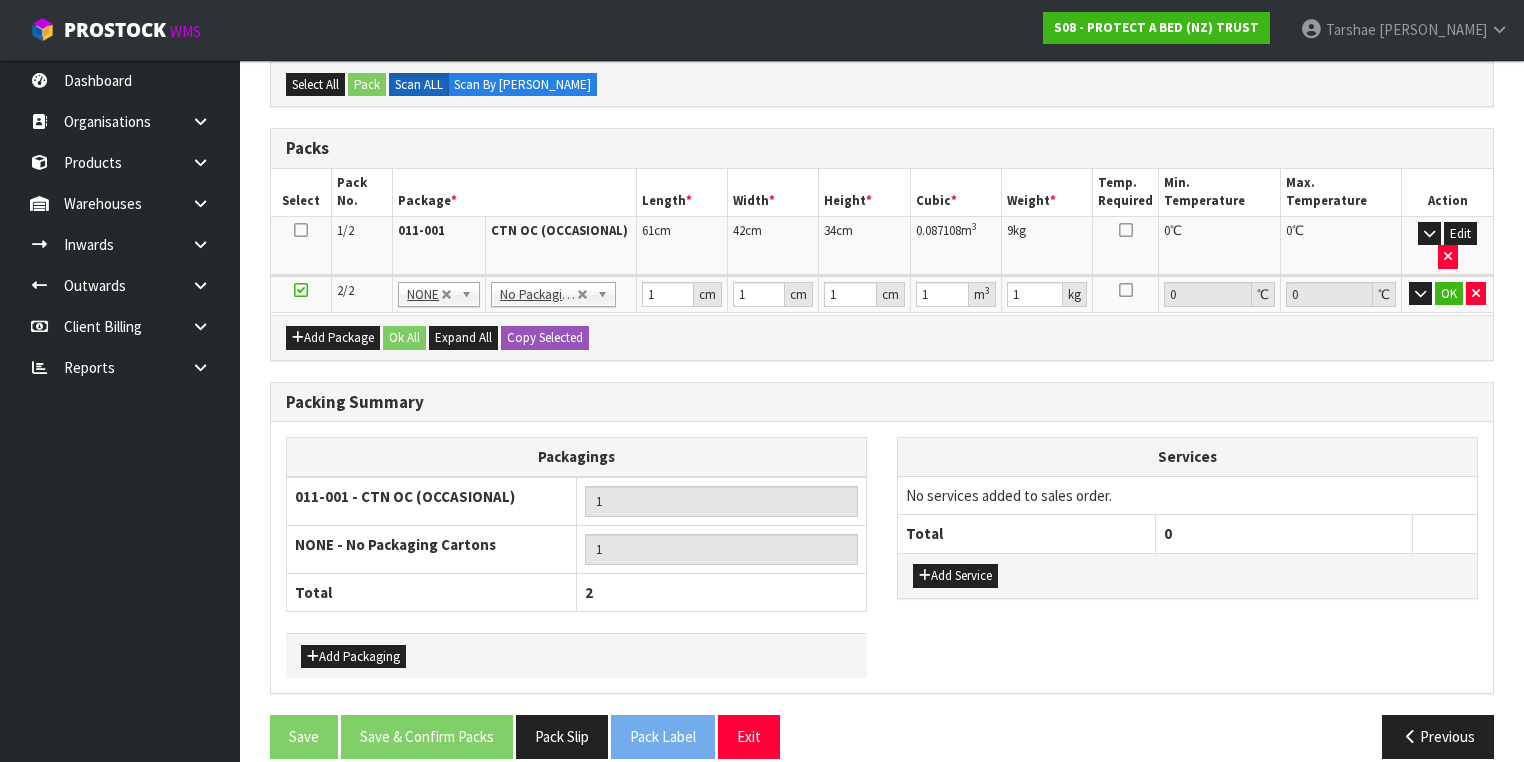 scroll, scrollTop: 422, scrollLeft: 0, axis: vertical 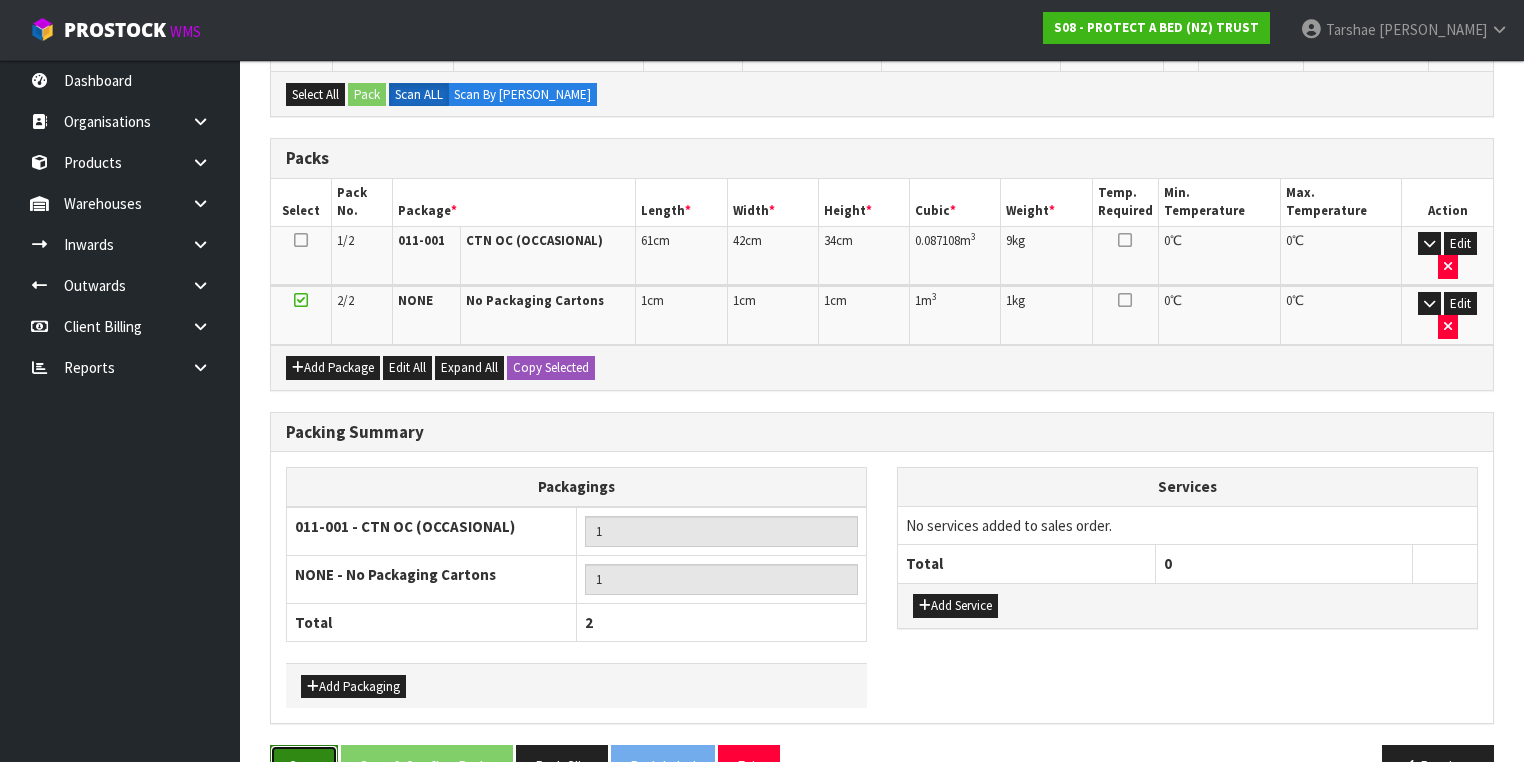 click on "Save" at bounding box center [304, 766] 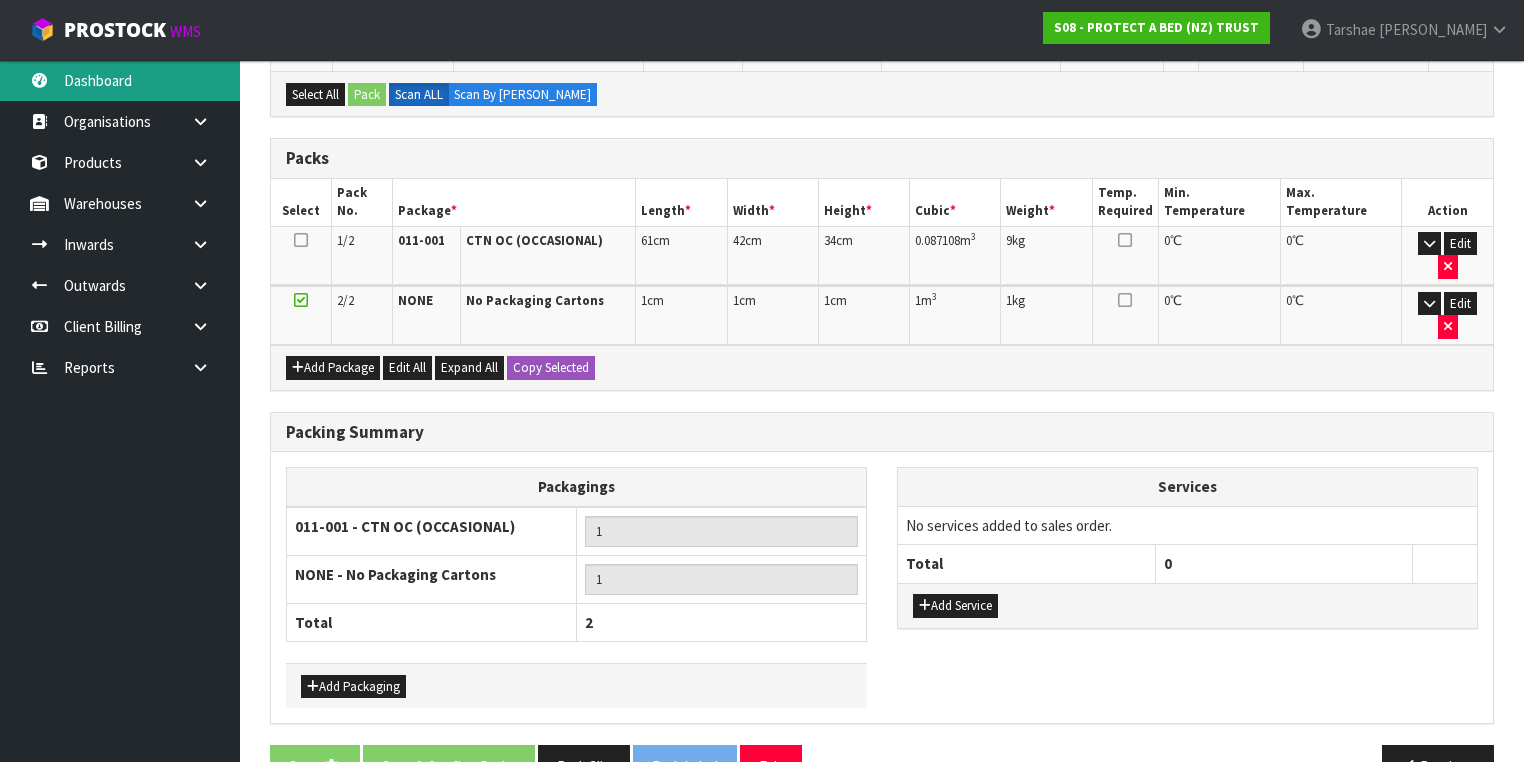 scroll, scrollTop: 0, scrollLeft: 0, axis: both 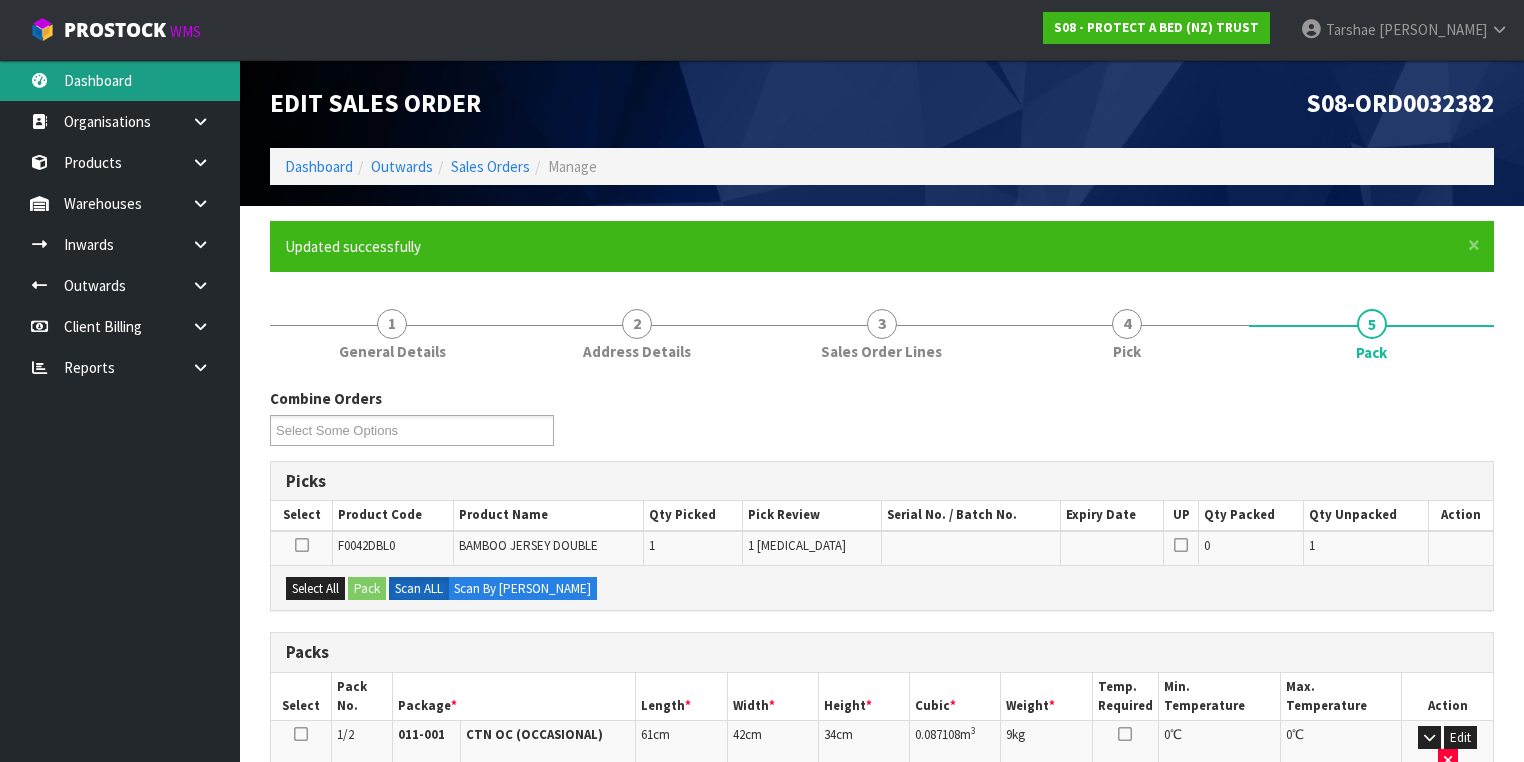 click on "Dashboard" at bounding box center [120, 80] 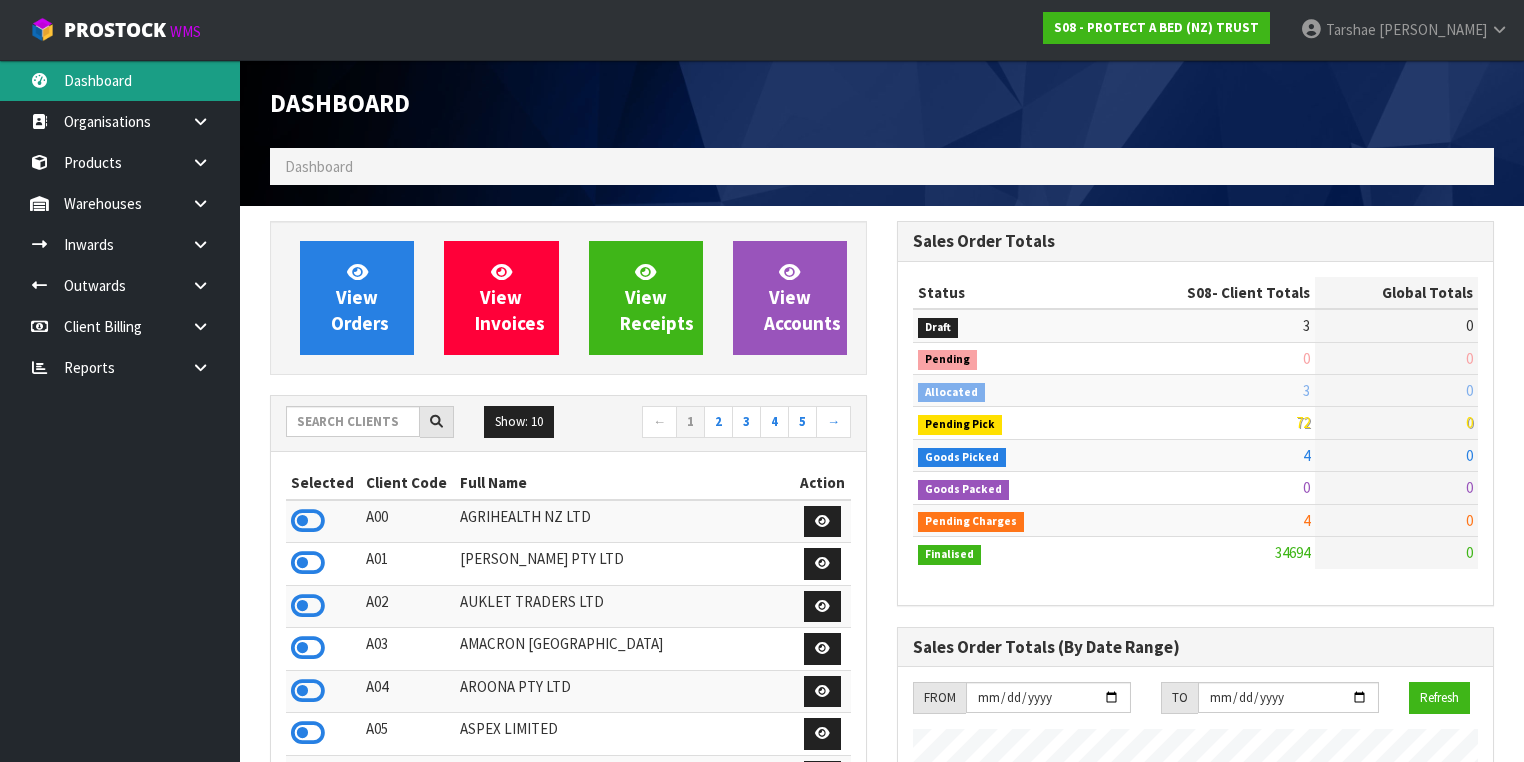 scroll, scrollTop: 998491, scrollLeft: 999372, axis: both 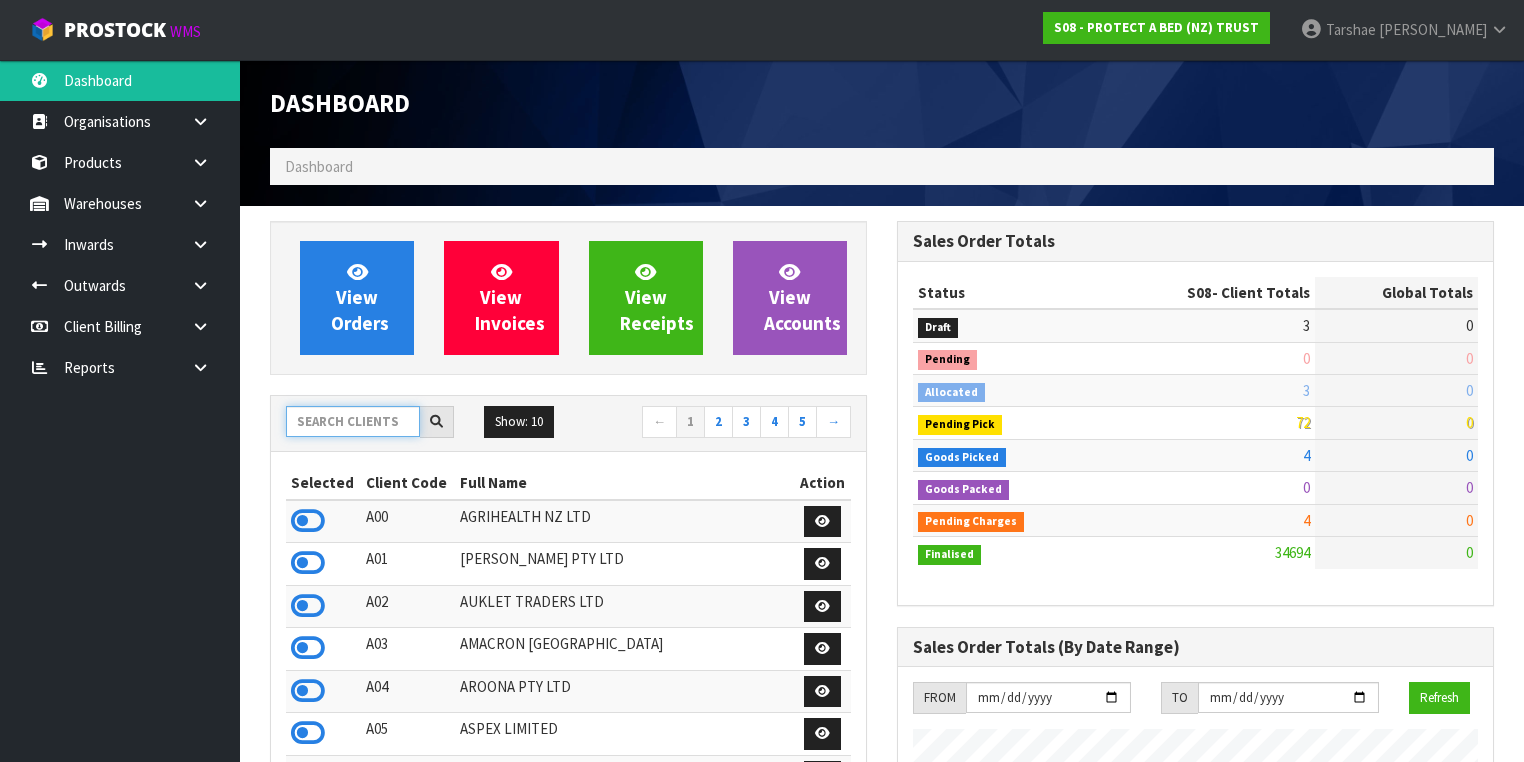 click at bounding box center [353, 421] 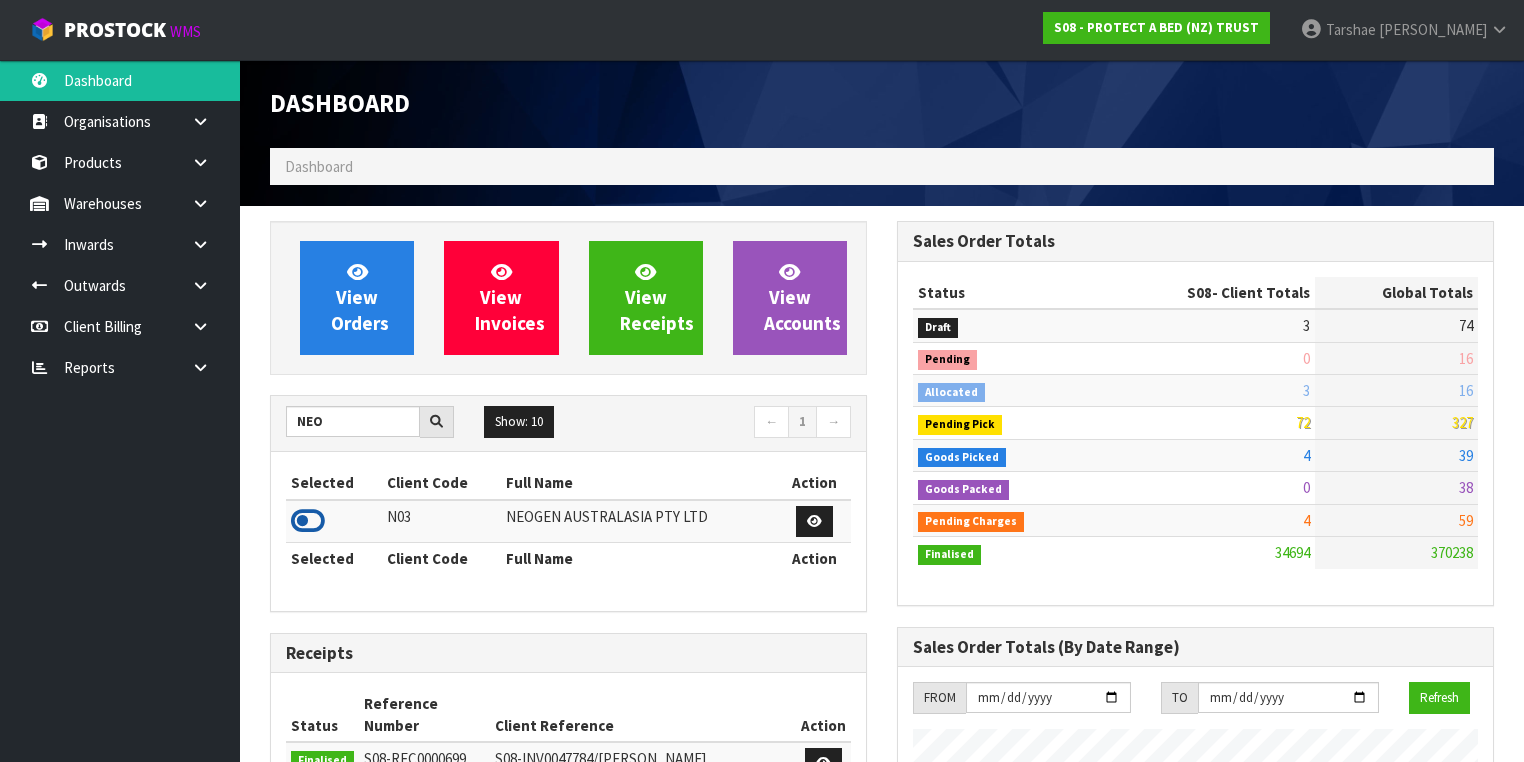 click at bounding box center [308, 521] 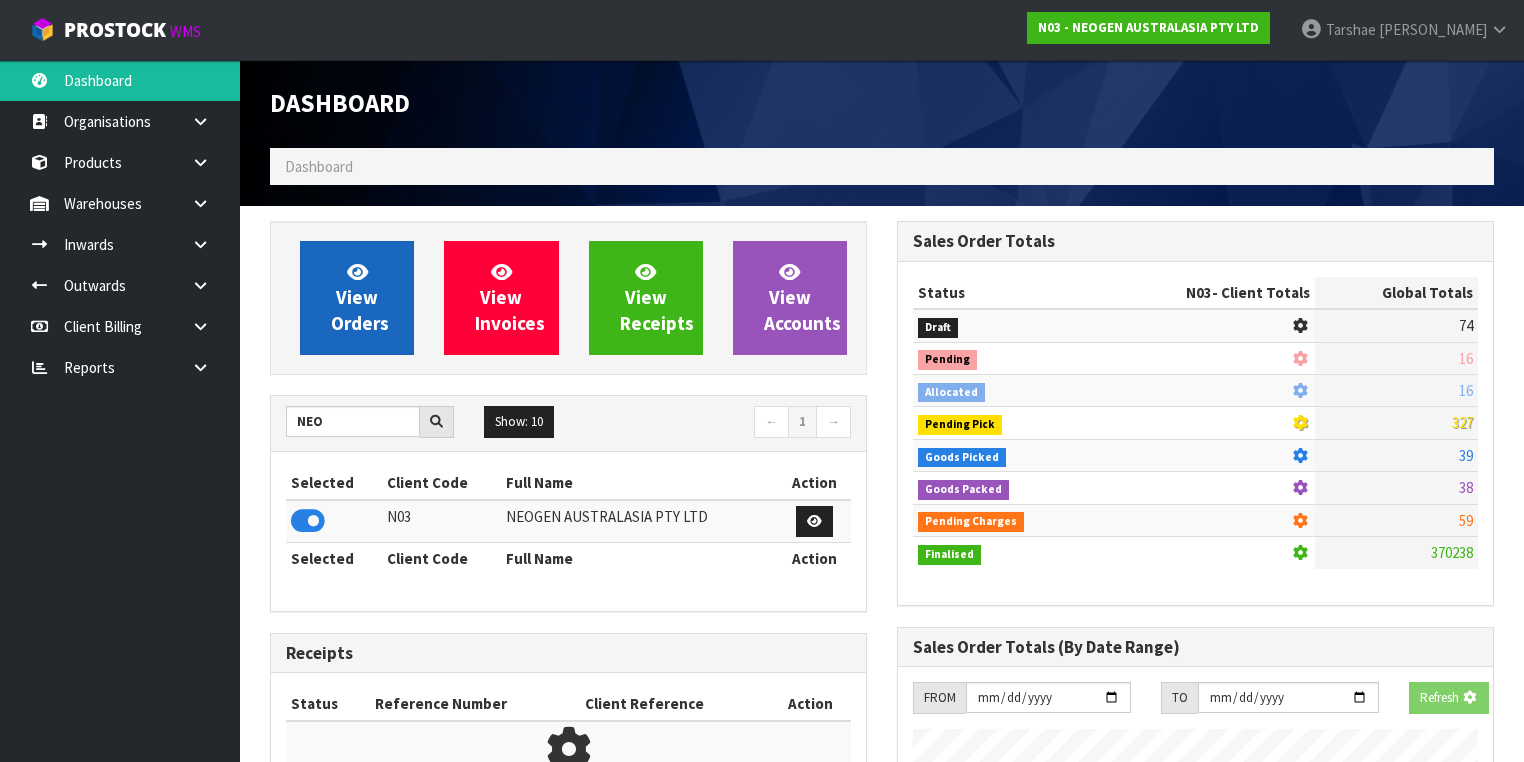 scroll, scrollTop: 1242, scrollLeft: 627, axis: both 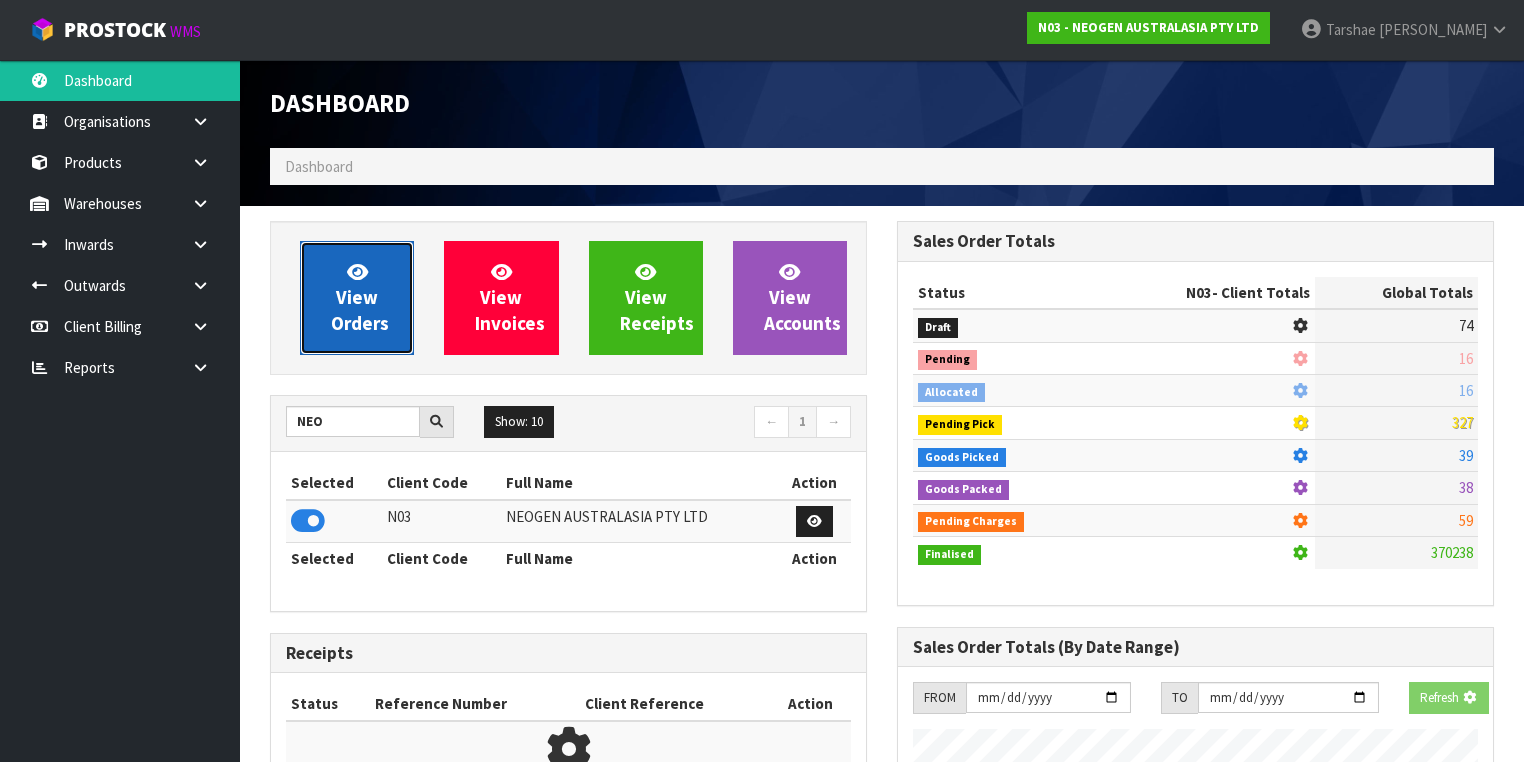 click on "View
Orders" at bounding box center (357, 298) 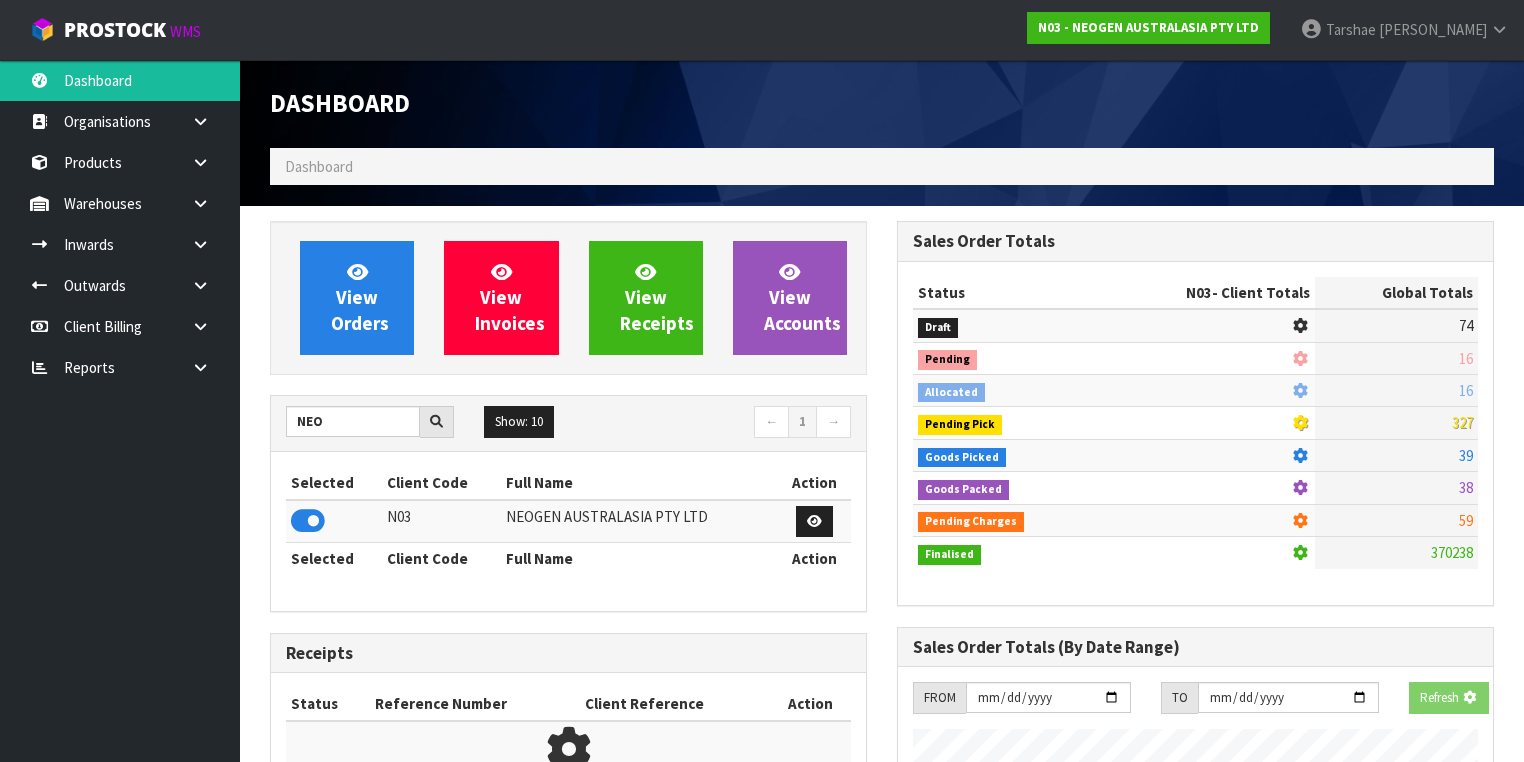 scroll, scrollTop: 0, scrollLeft: 0, axis: both 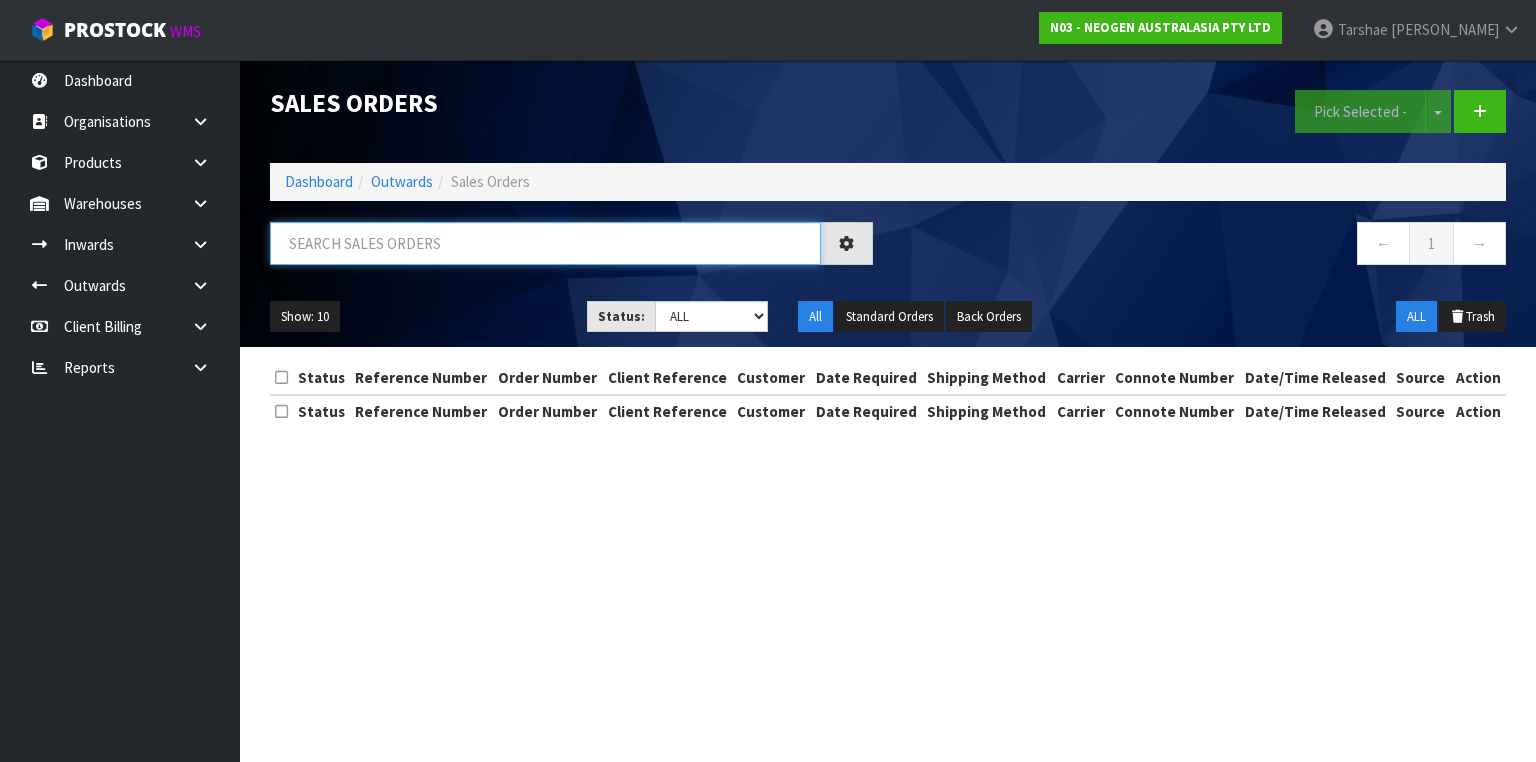 click at bounding box center [545, 243] 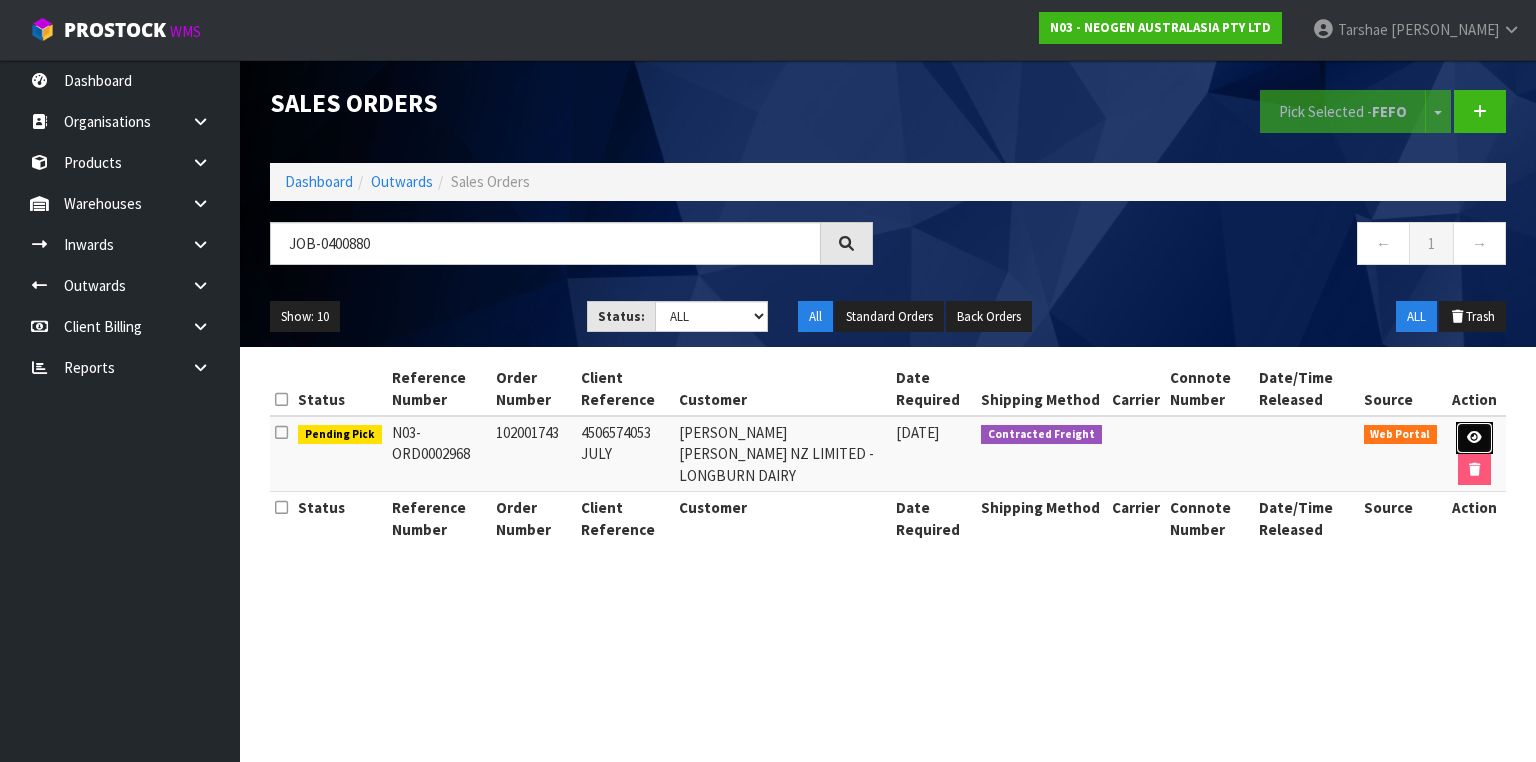 click at bounding box center (1474, 438) 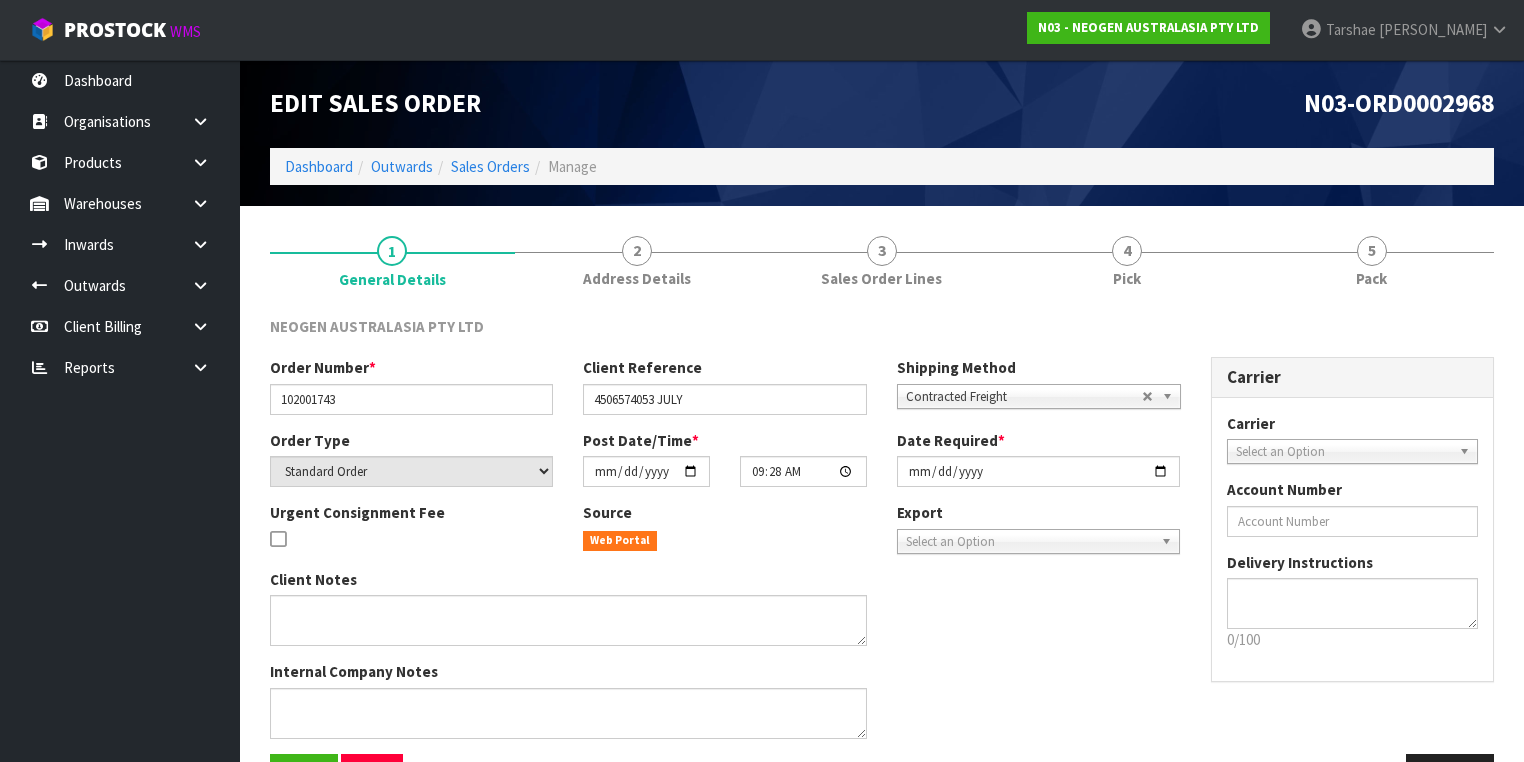 drag, startPoint x: 1036, startPoint y: 201, endPoint x: 1056, endPoint y: 216, distance: 25 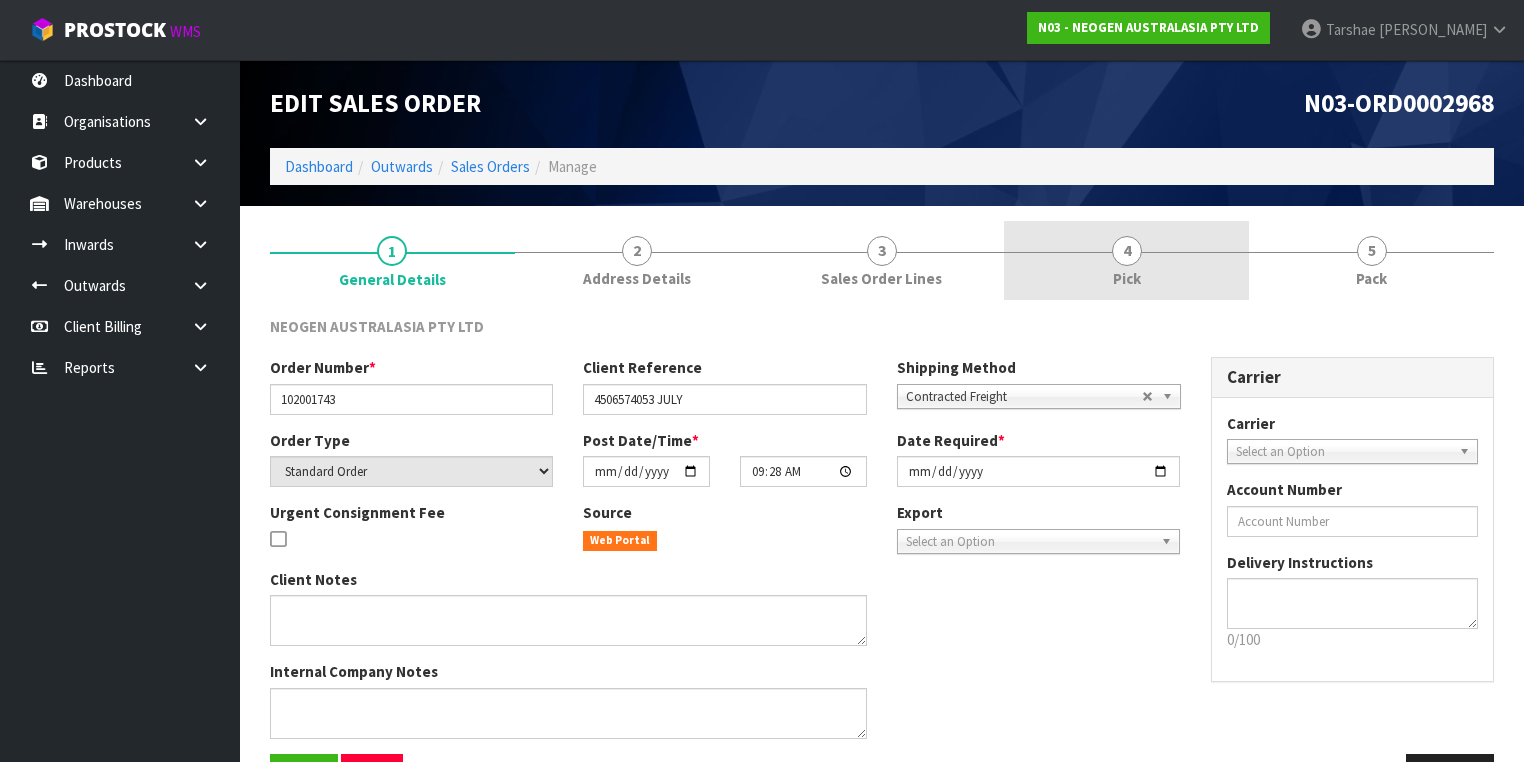 click on "4
Pick" at bounding box center [1126, 260] 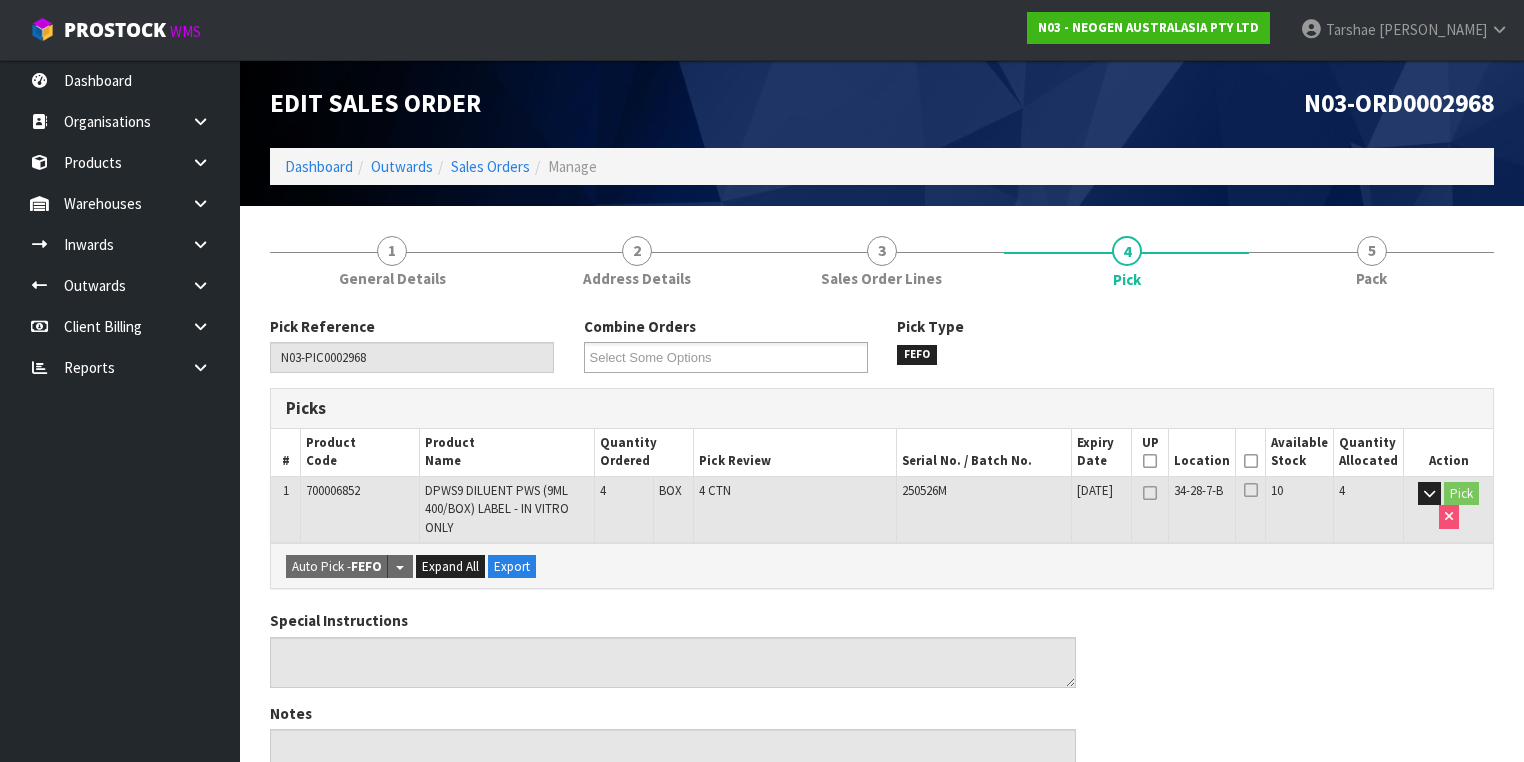 click at bounding box center [1251, 461] 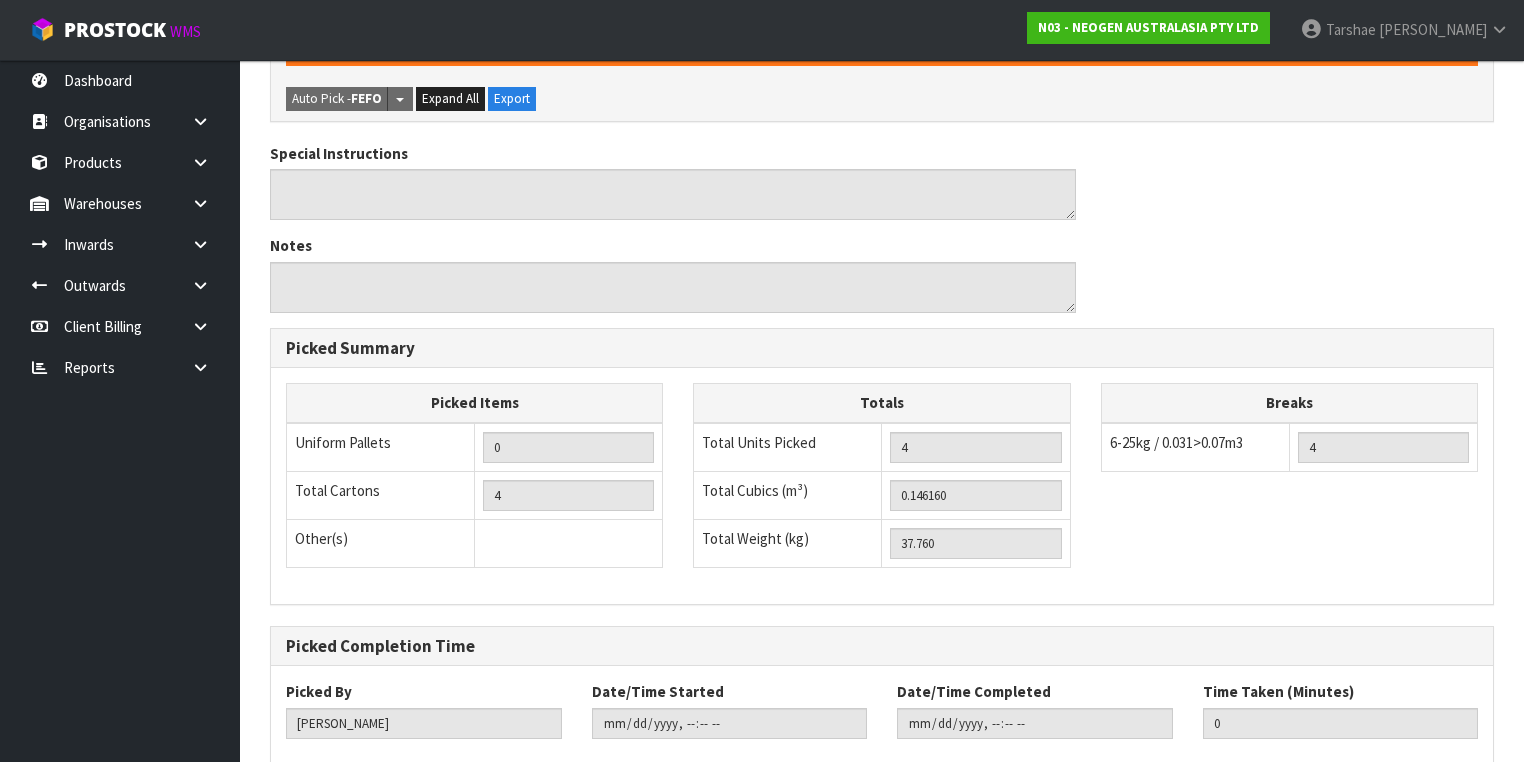 scroll, scrollTop: 651, scrollLeft: 0, axis: vertical 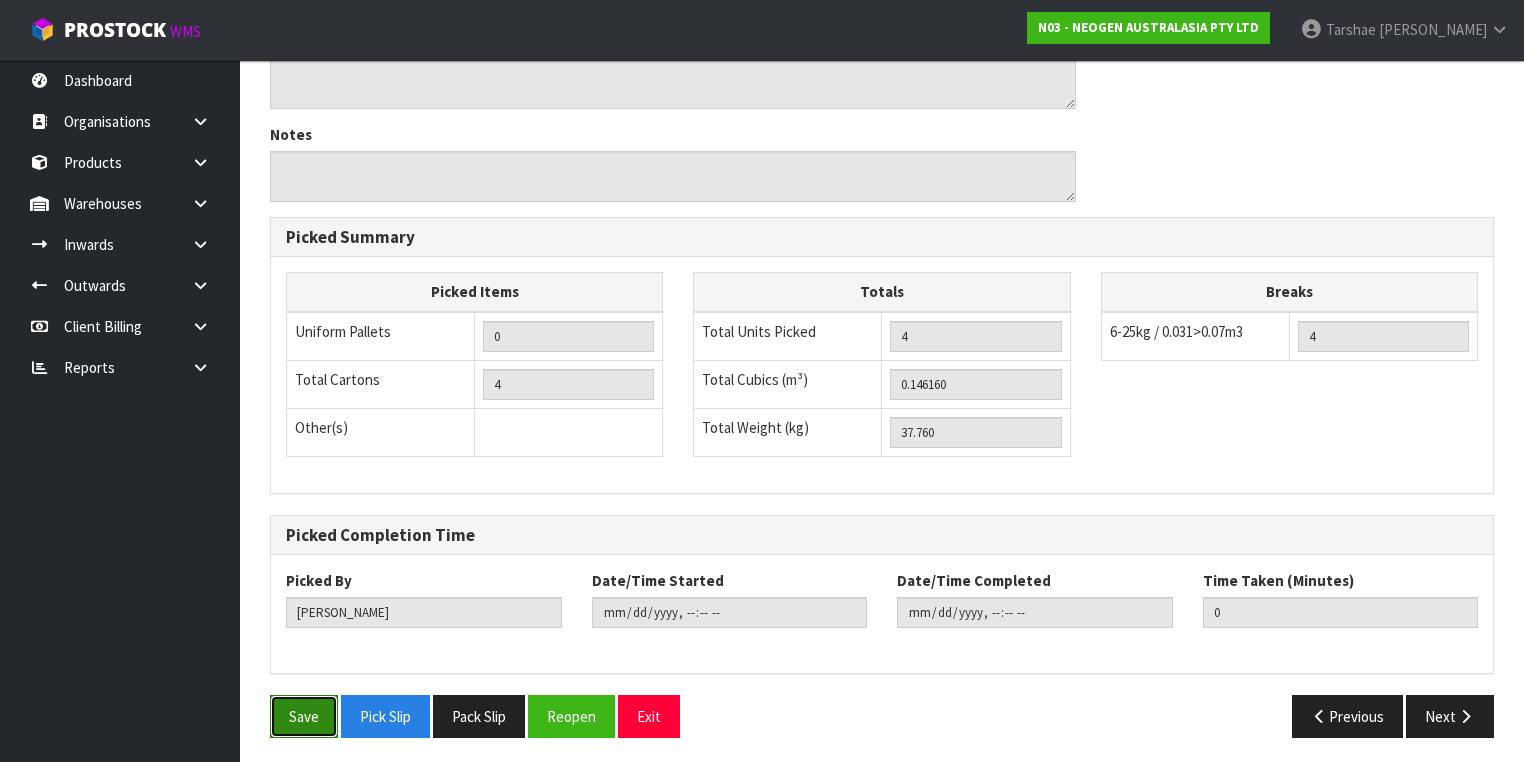 drag, startPoint x: 293, startPoint y: 720, endPoint x: 376, endPoint y: 651, distance: 107.935165 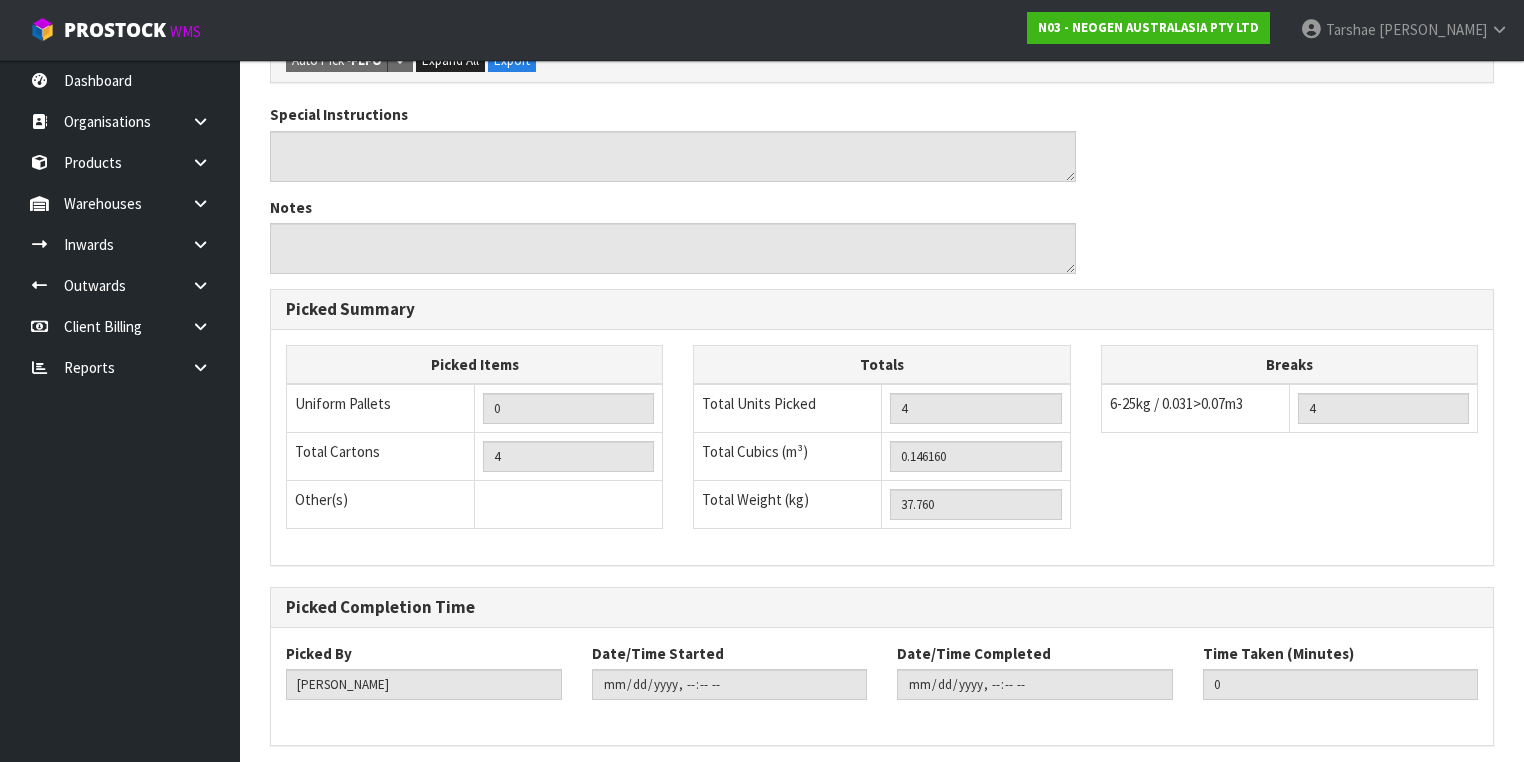 scroll, scrollTop: 0, scrollLeft: 0, axis: both 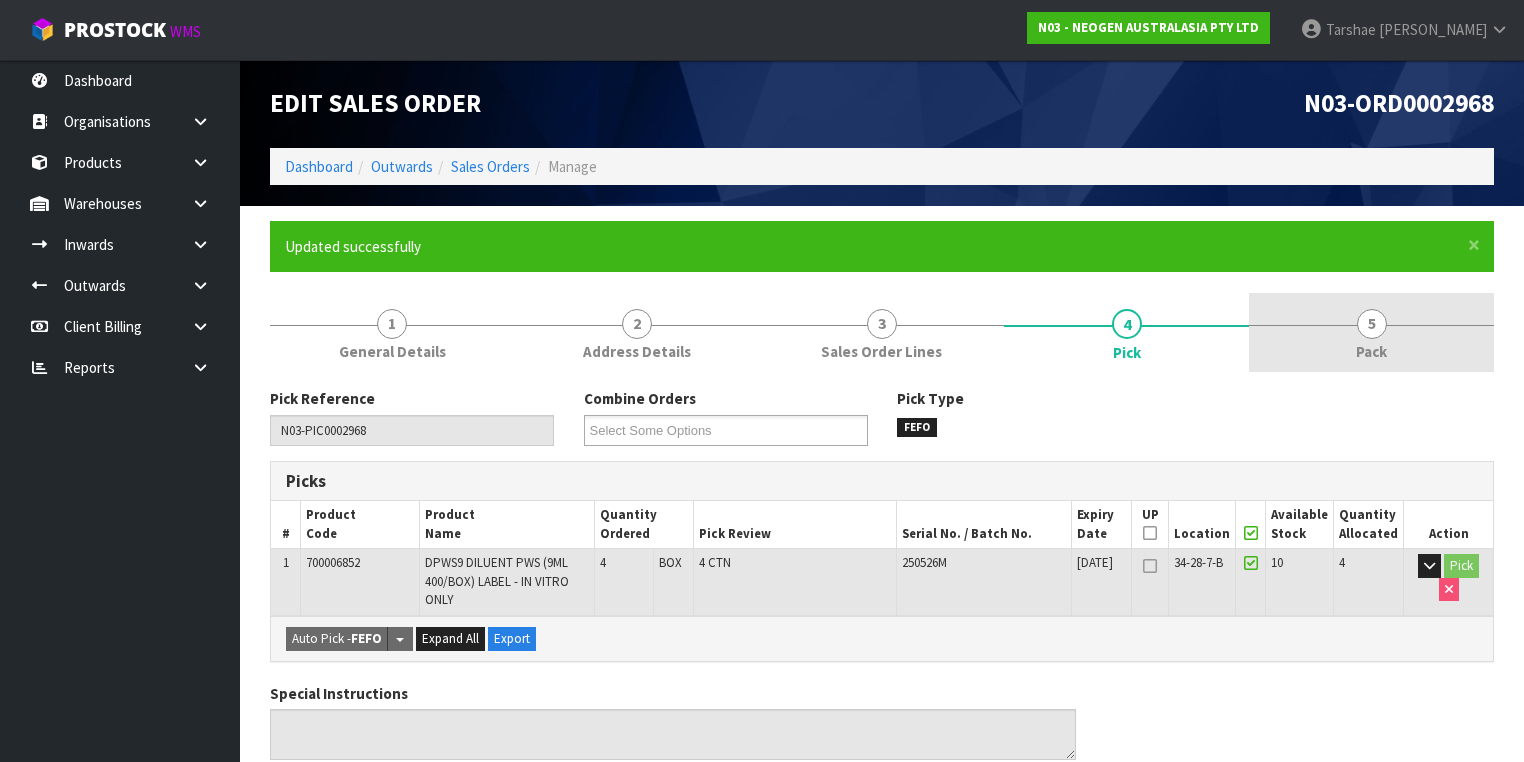 click on "5
Pack" at bounding box center [1371, 332] 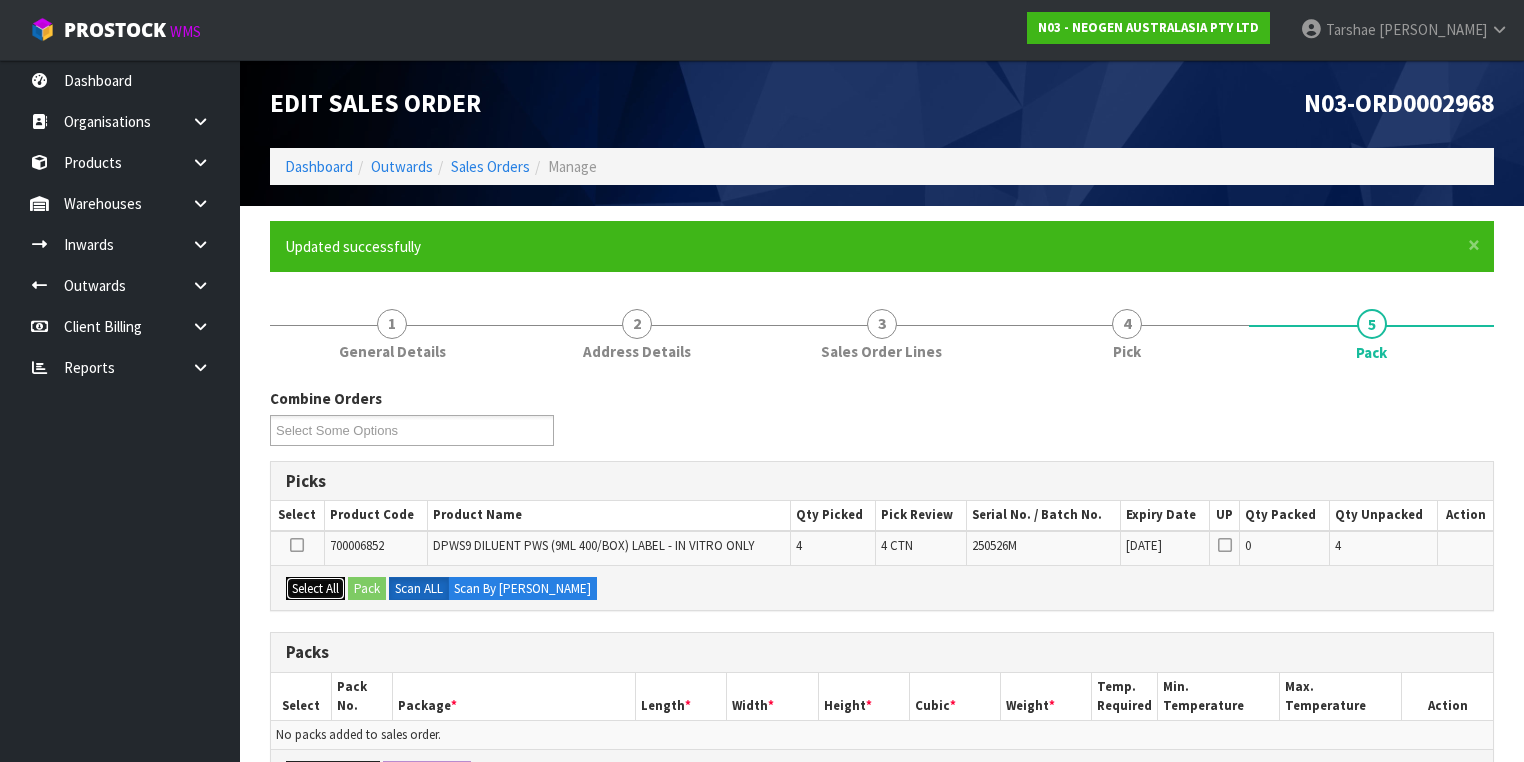 click on "Select All" at bounding box center (315, 589) 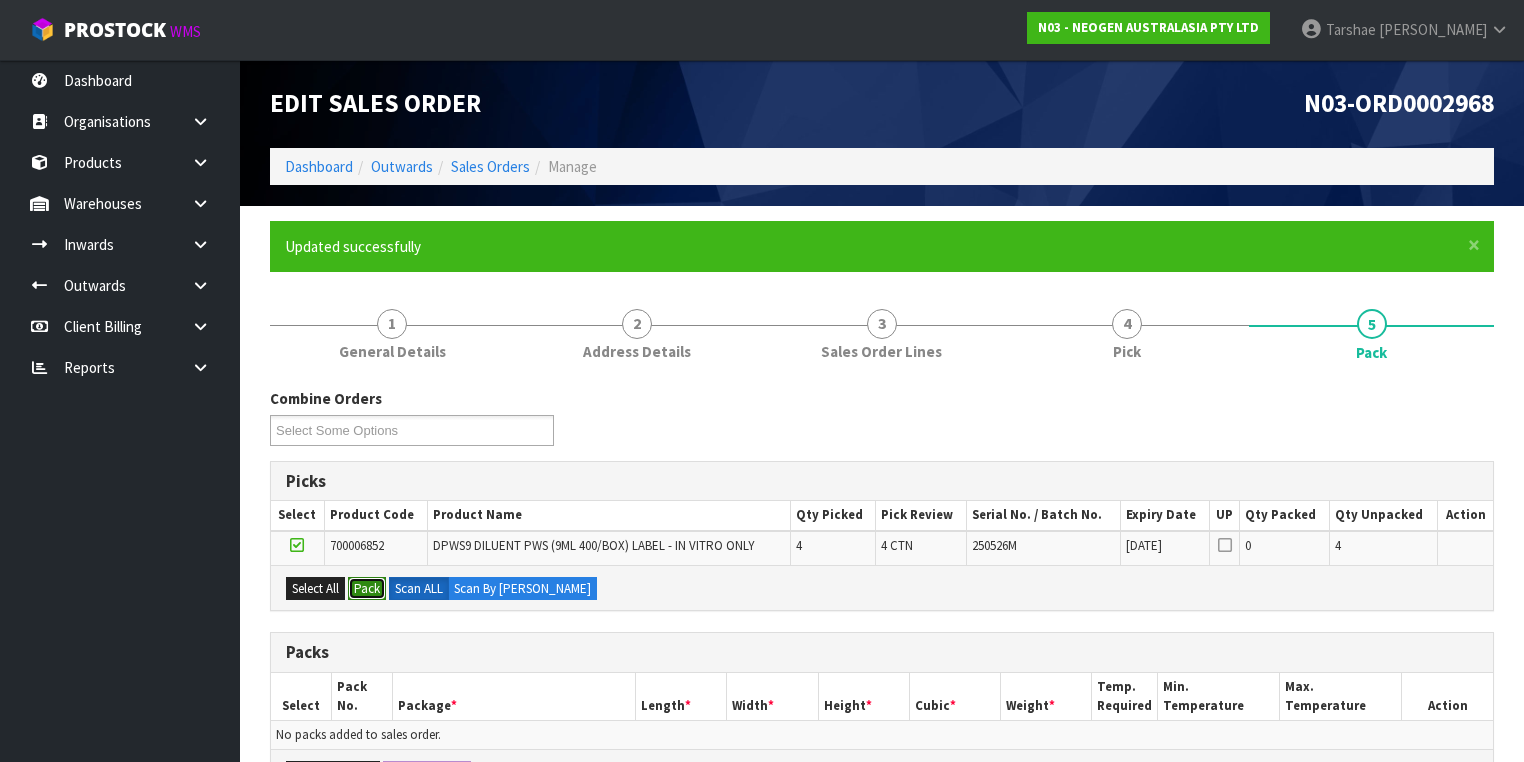 click on "Pack" at bounding box center [367, 589] 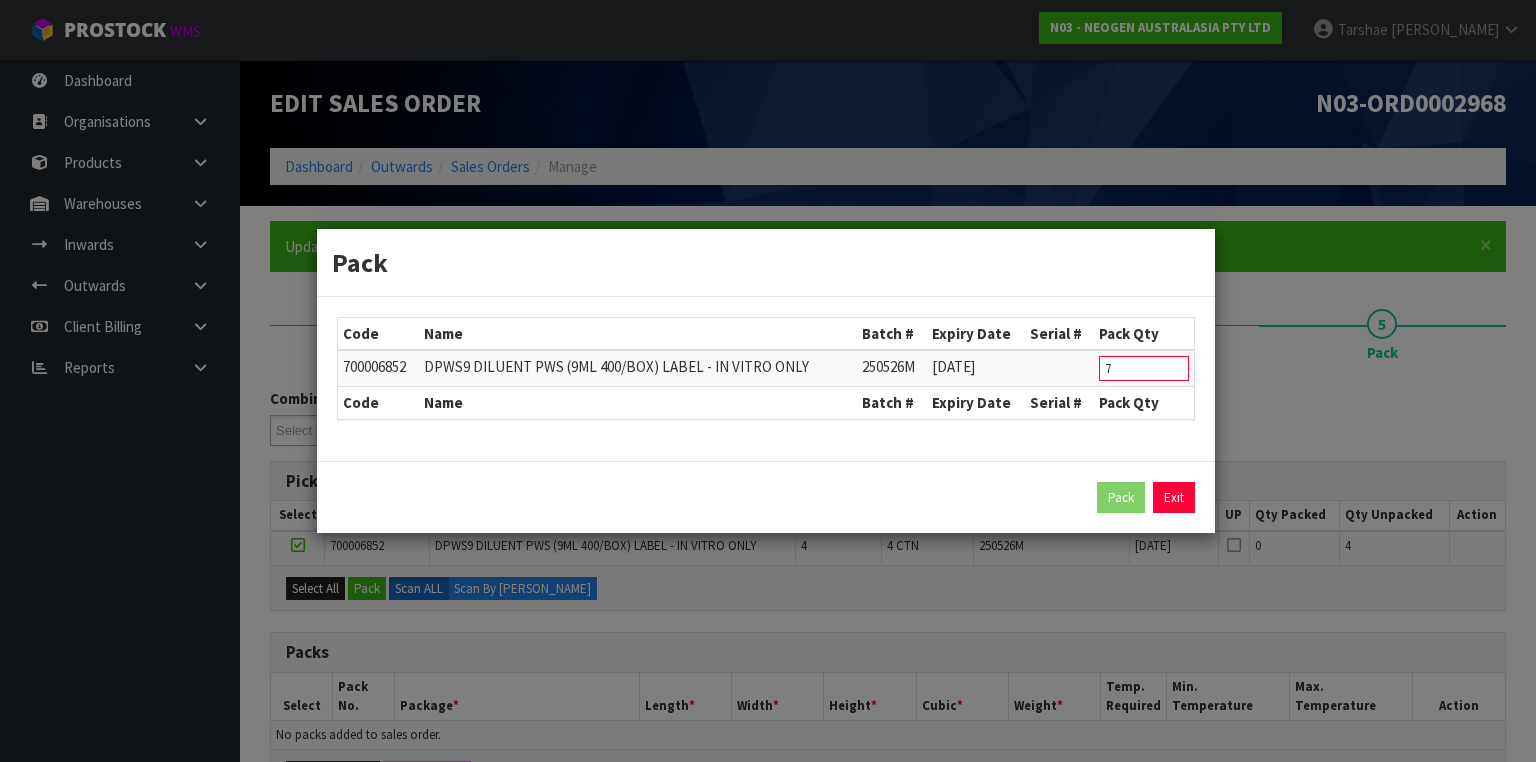 drag, startPoint x: 1084, startPoint y: 363, endPoint x: 1052, endPoint y: 360, distance: 32.140316 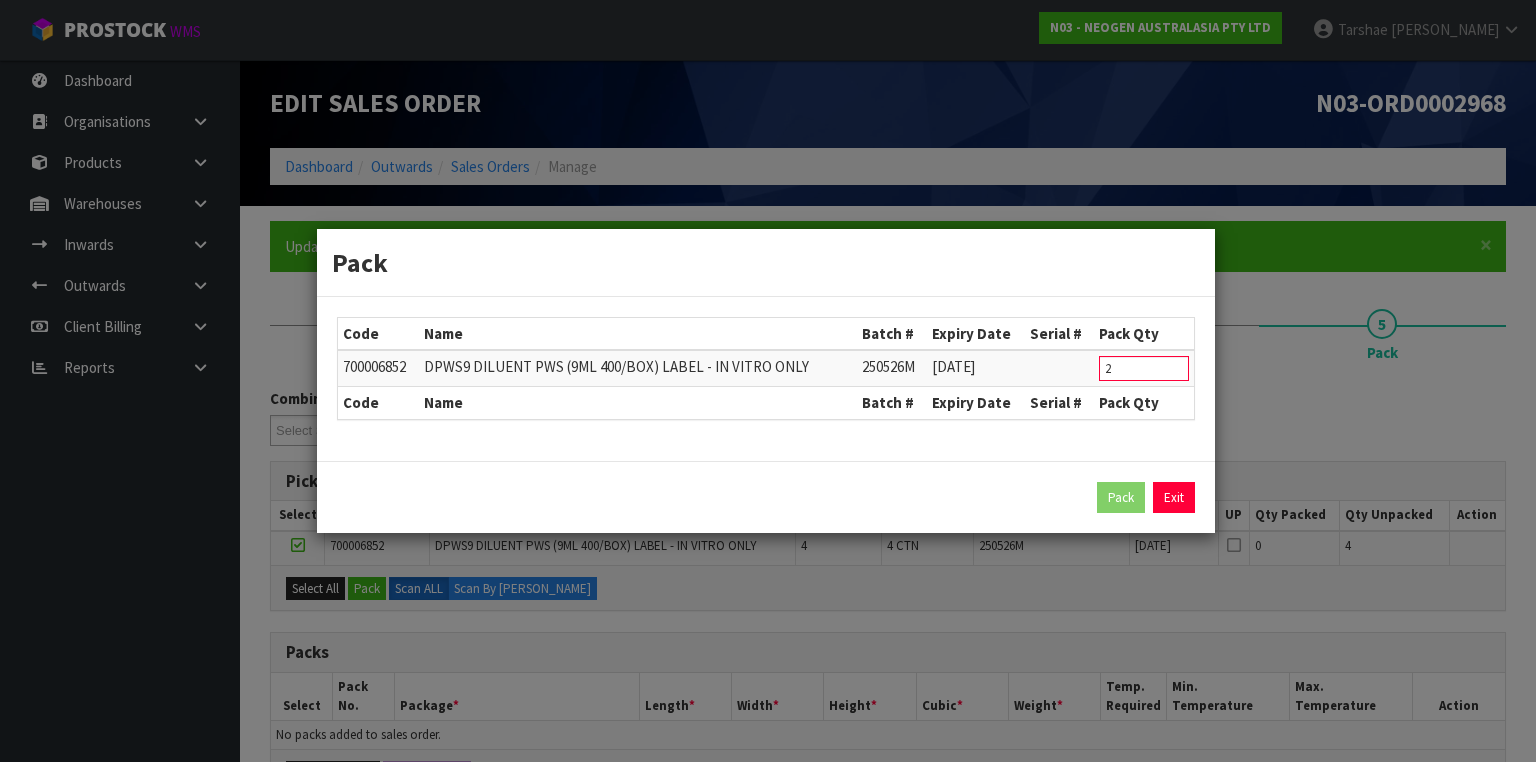 click on "Pack" at bounding box center [1121, 498] 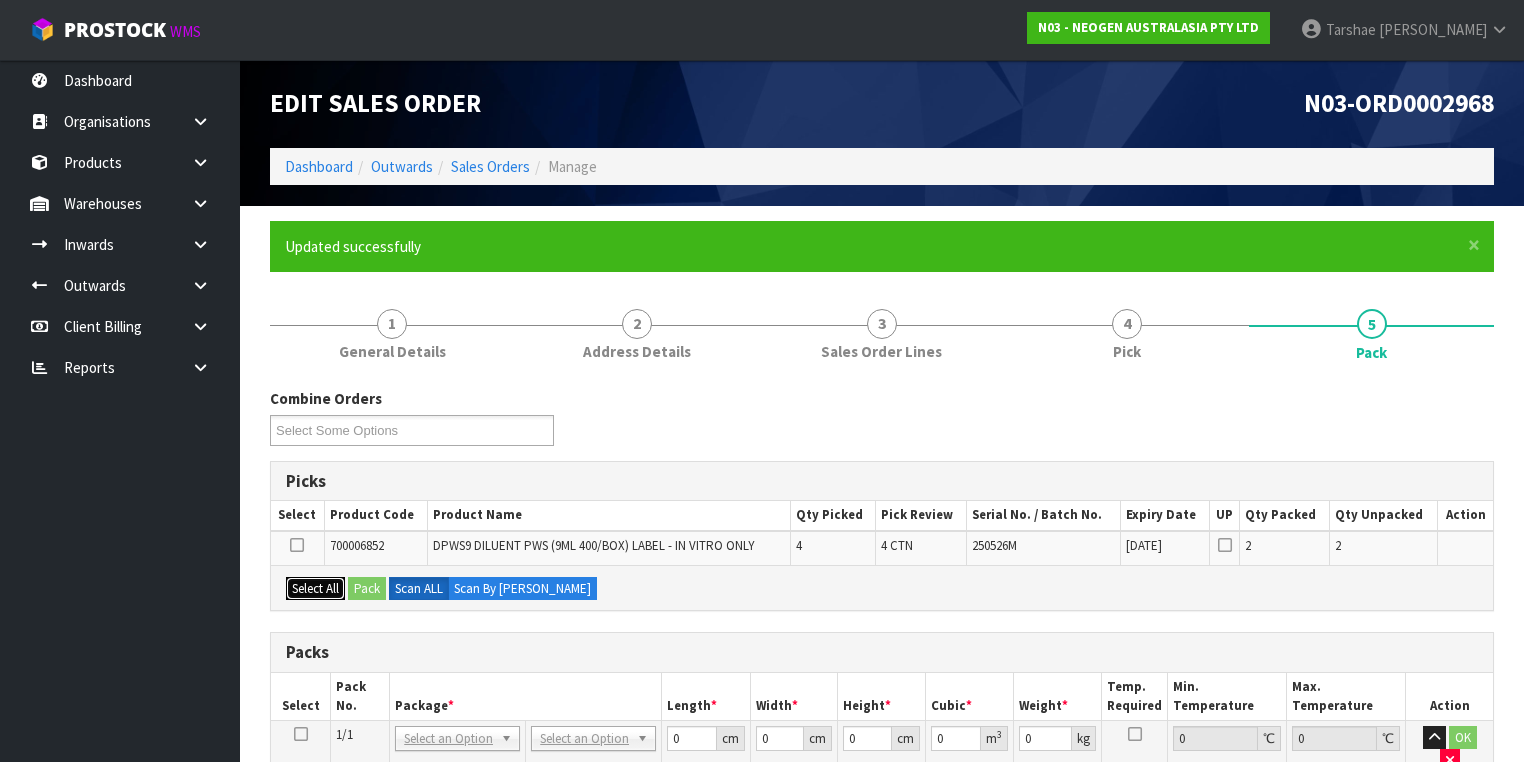 drag, startPoint x: 312, startPoint y: 583, endPoint x: 364, endPoint y: 580, distance: 52.086468 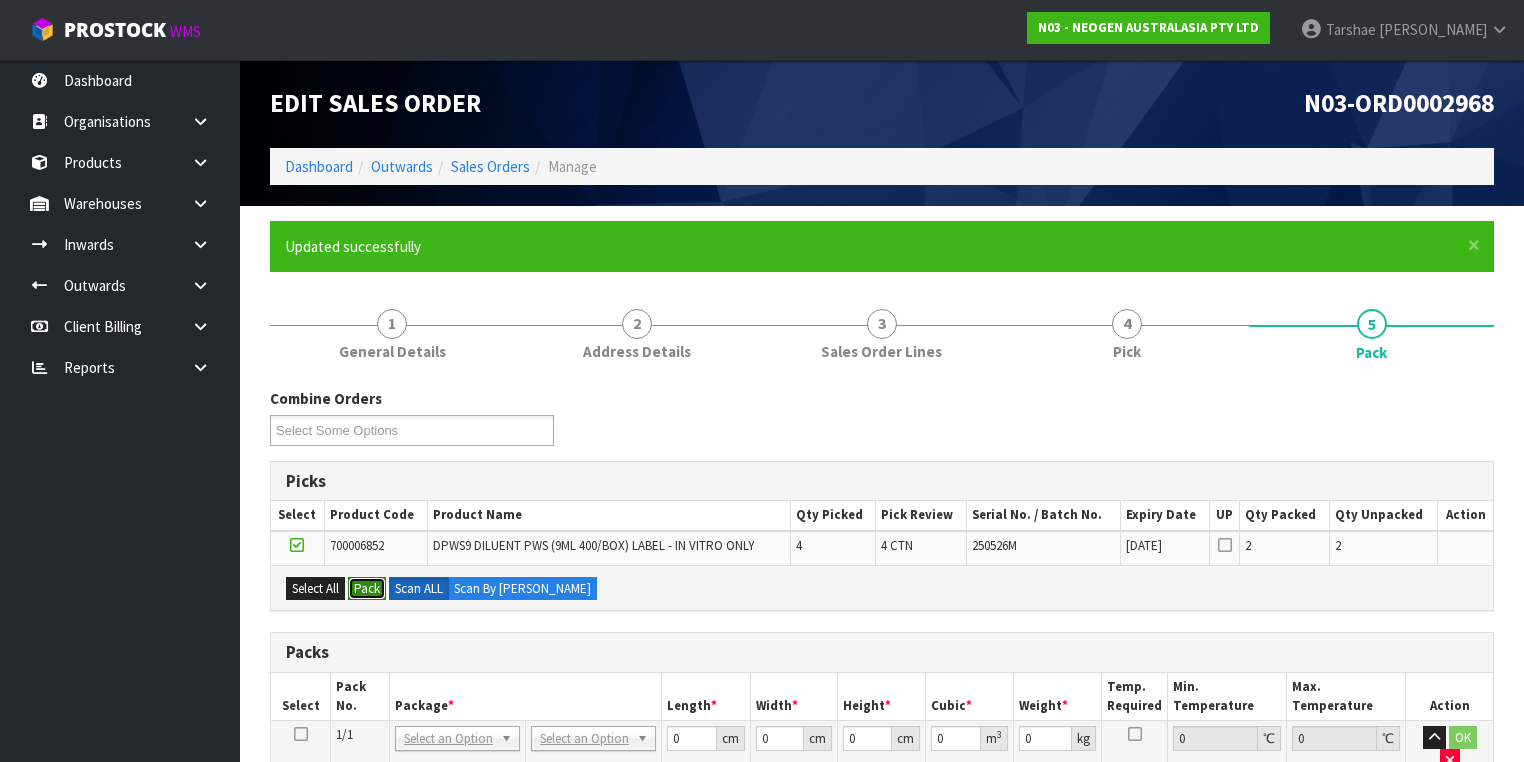 click on "Pack" at bounding box center [367, 589] 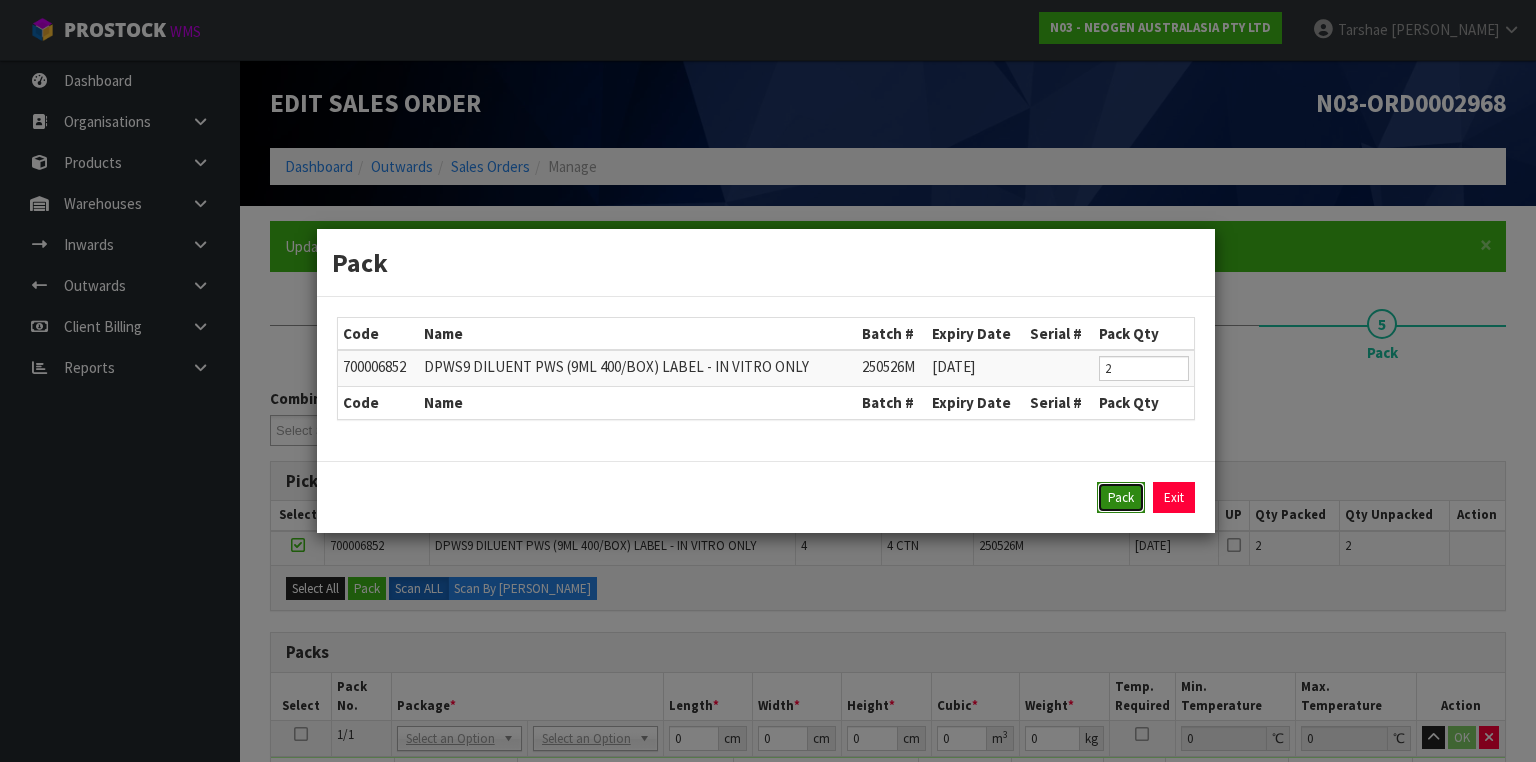 click on "Pack" at bounding box center (1121, 498) 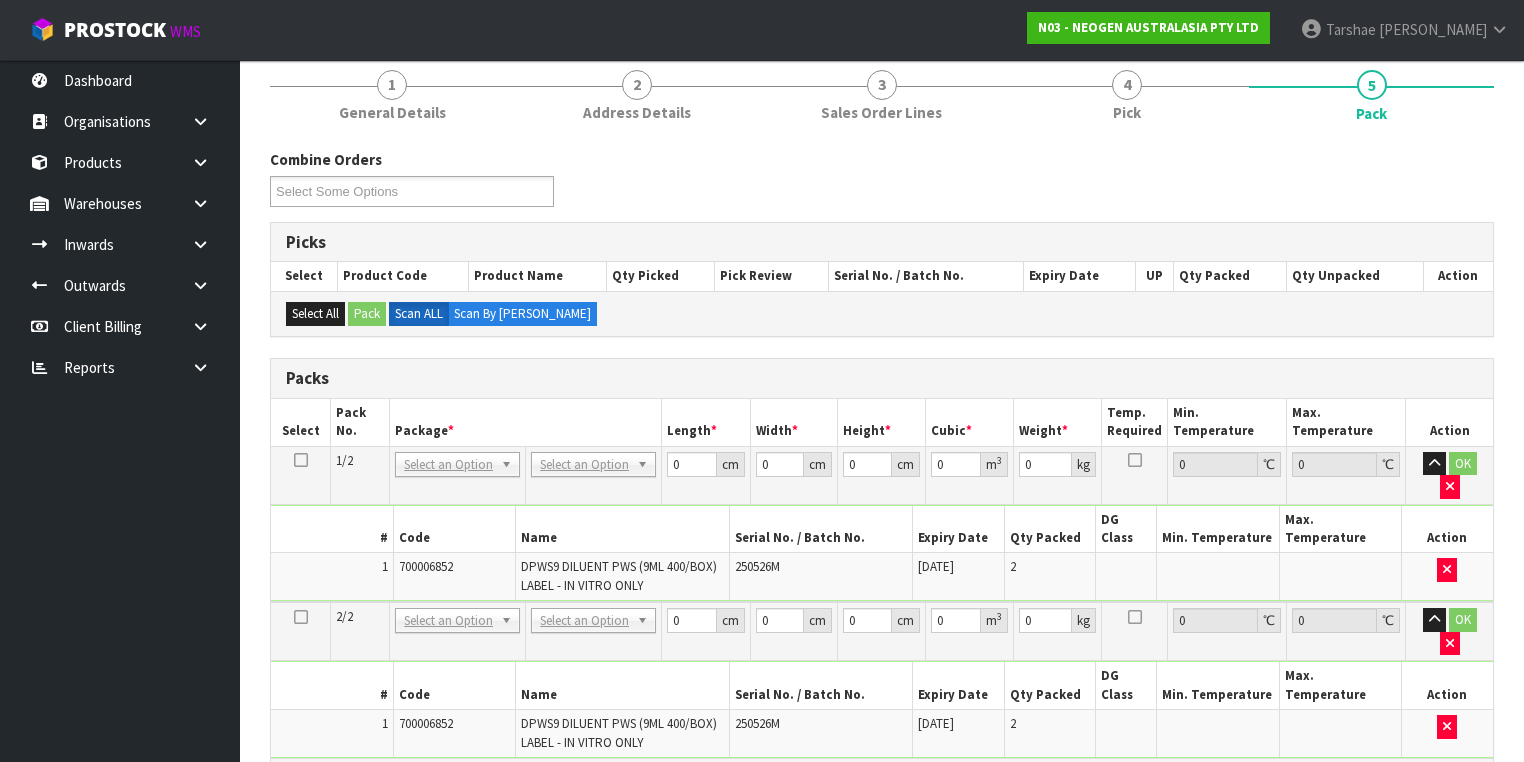 scroll, scrollTop: 240, scrollLeft: 0, axis: vertical 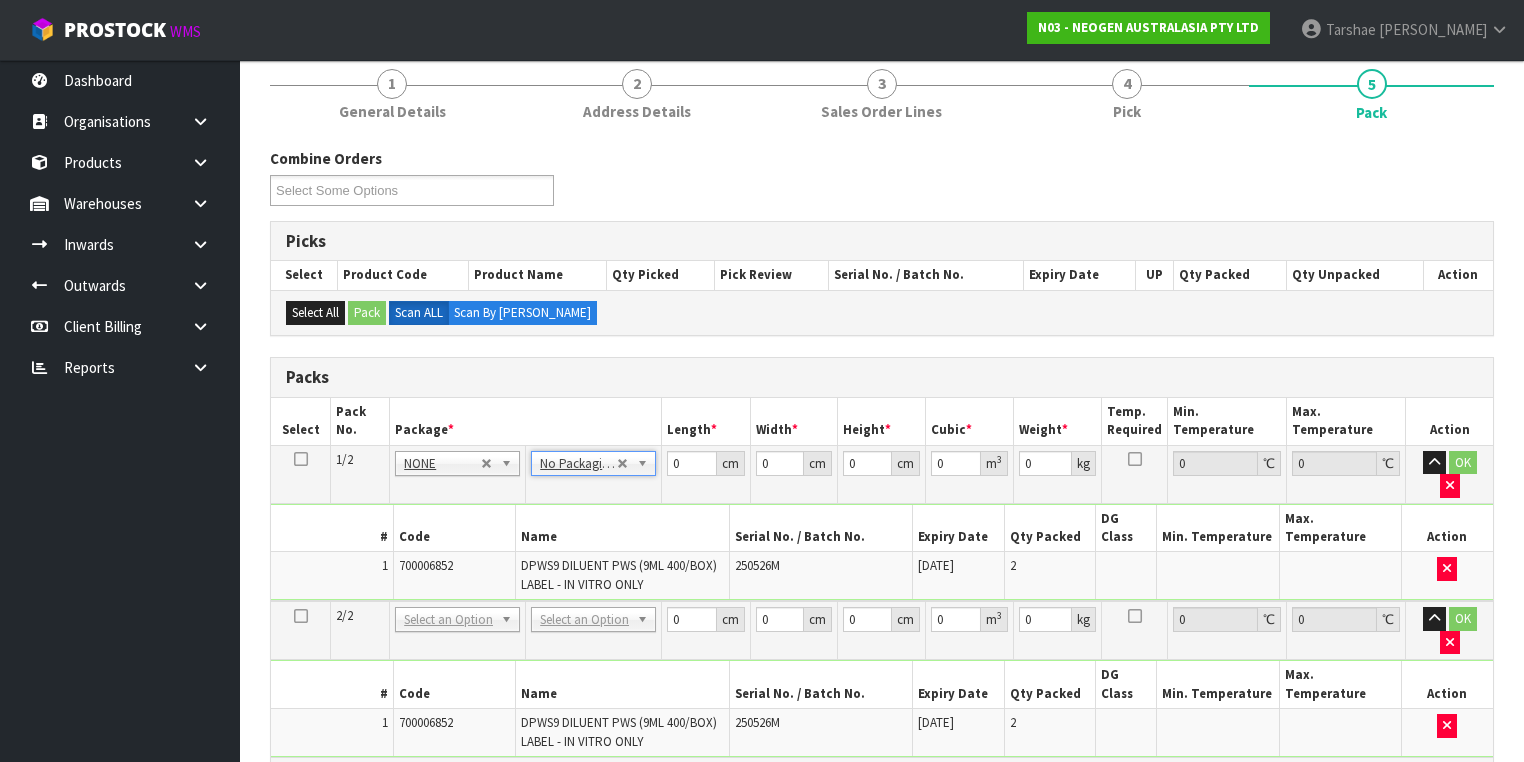 drag, startPoint x: 304, startPoint y: 456, endPoint x: 685, endPoint y: 454, distance: 381.00525 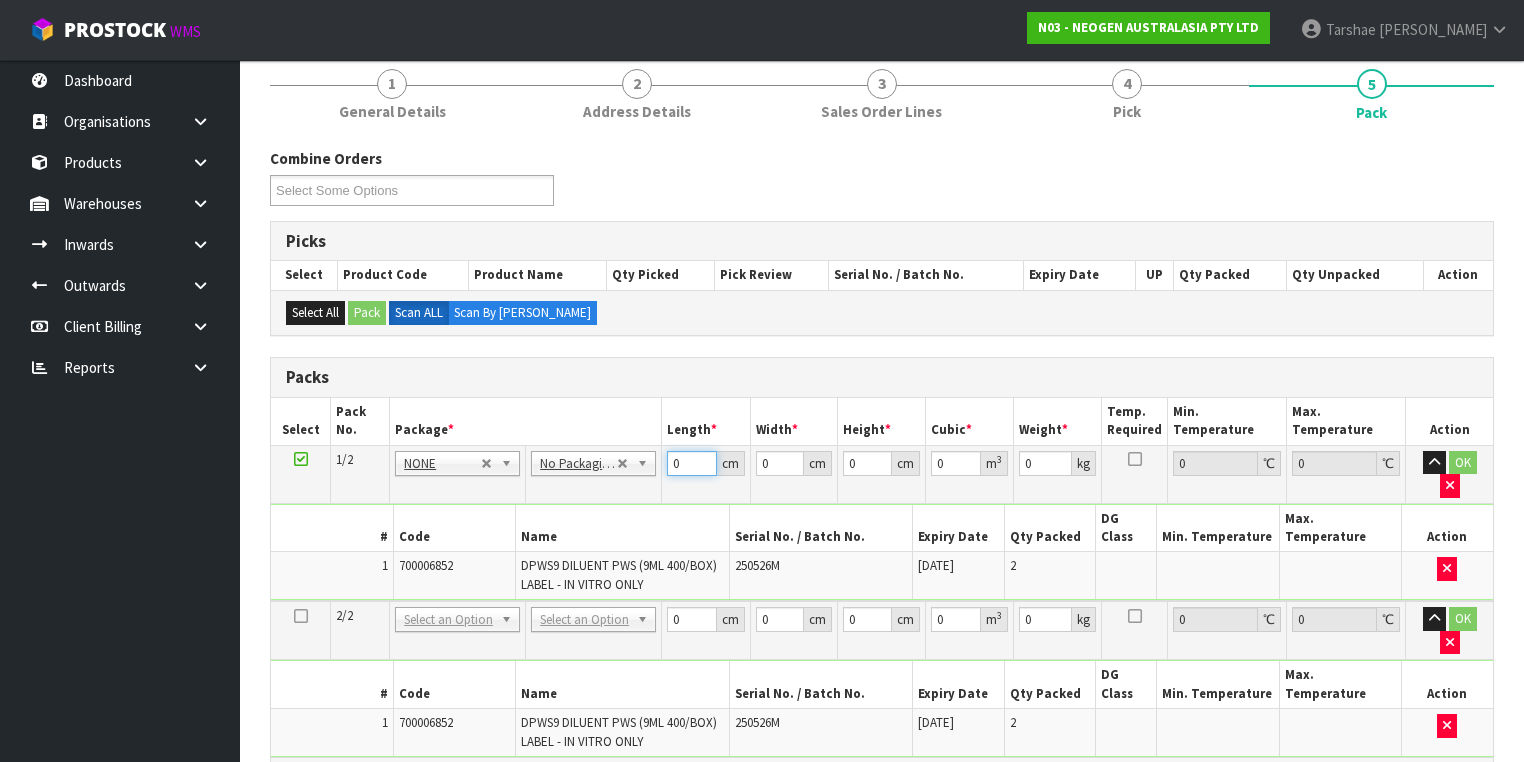 drag, startPoint x: 694, startPoint y: 462, endPoint x: 564, endPoint y: 435, distance: 132.77425 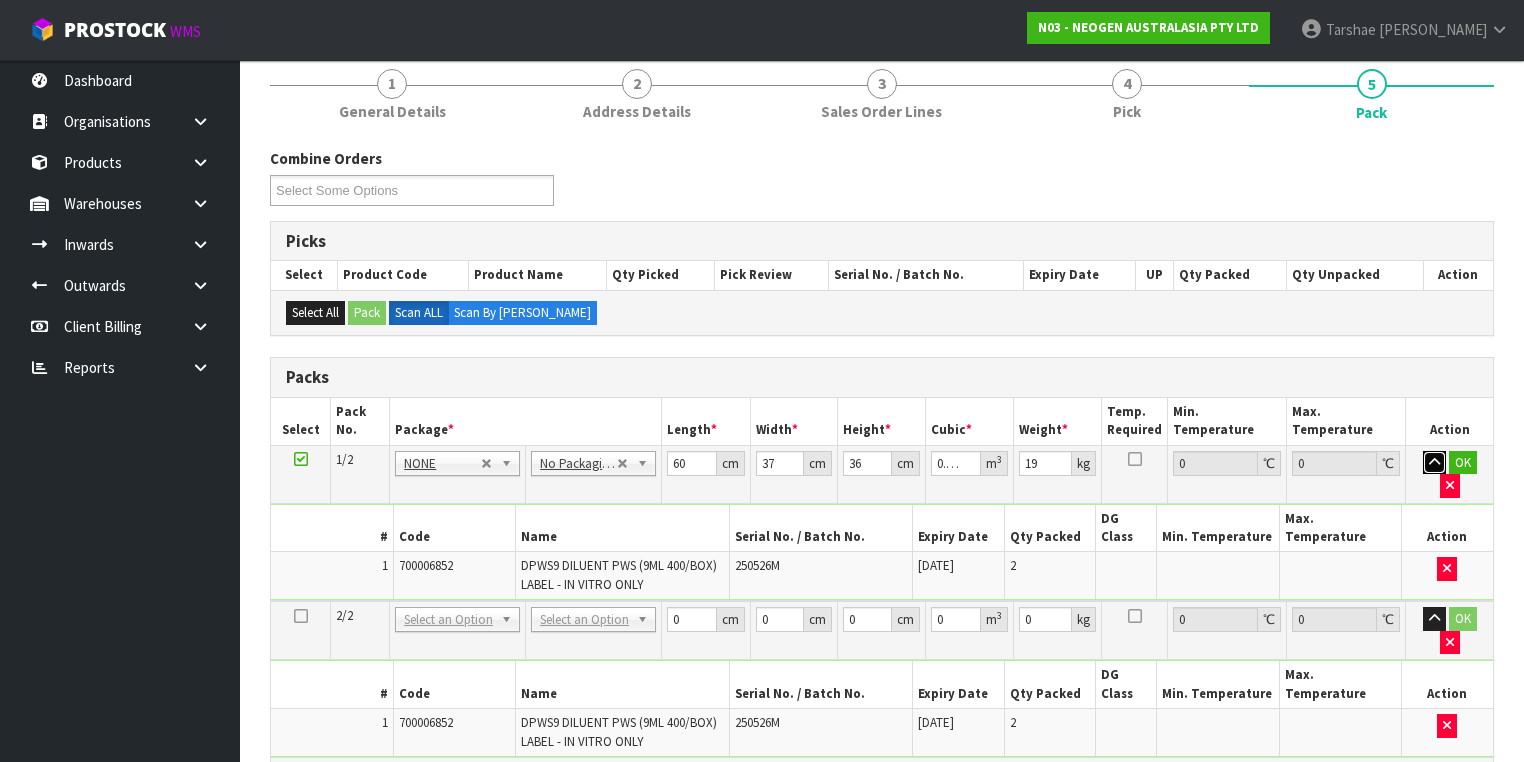 click at bounding box center [1434, 463] 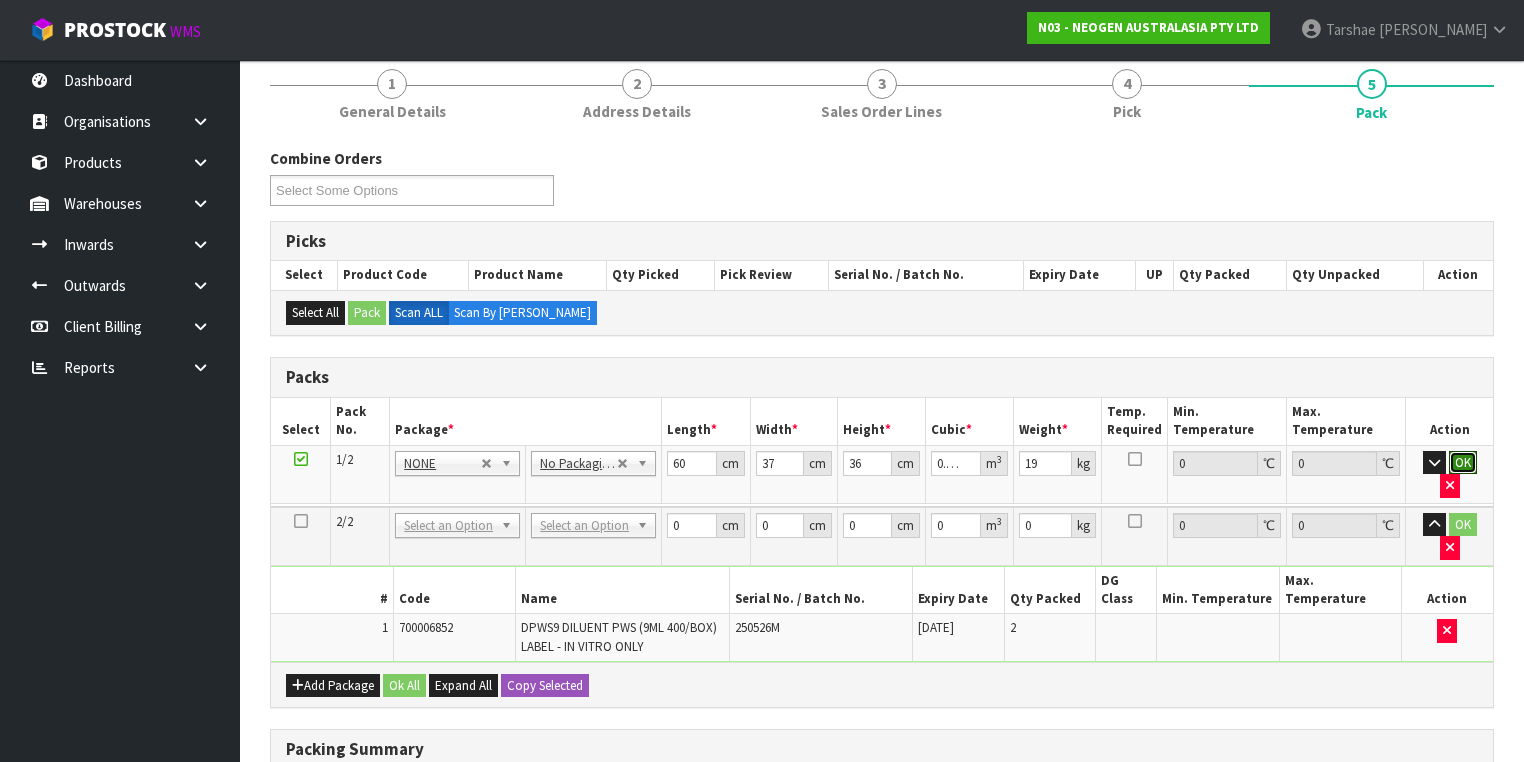 click on "OK" at bounding box center [1463, 463] 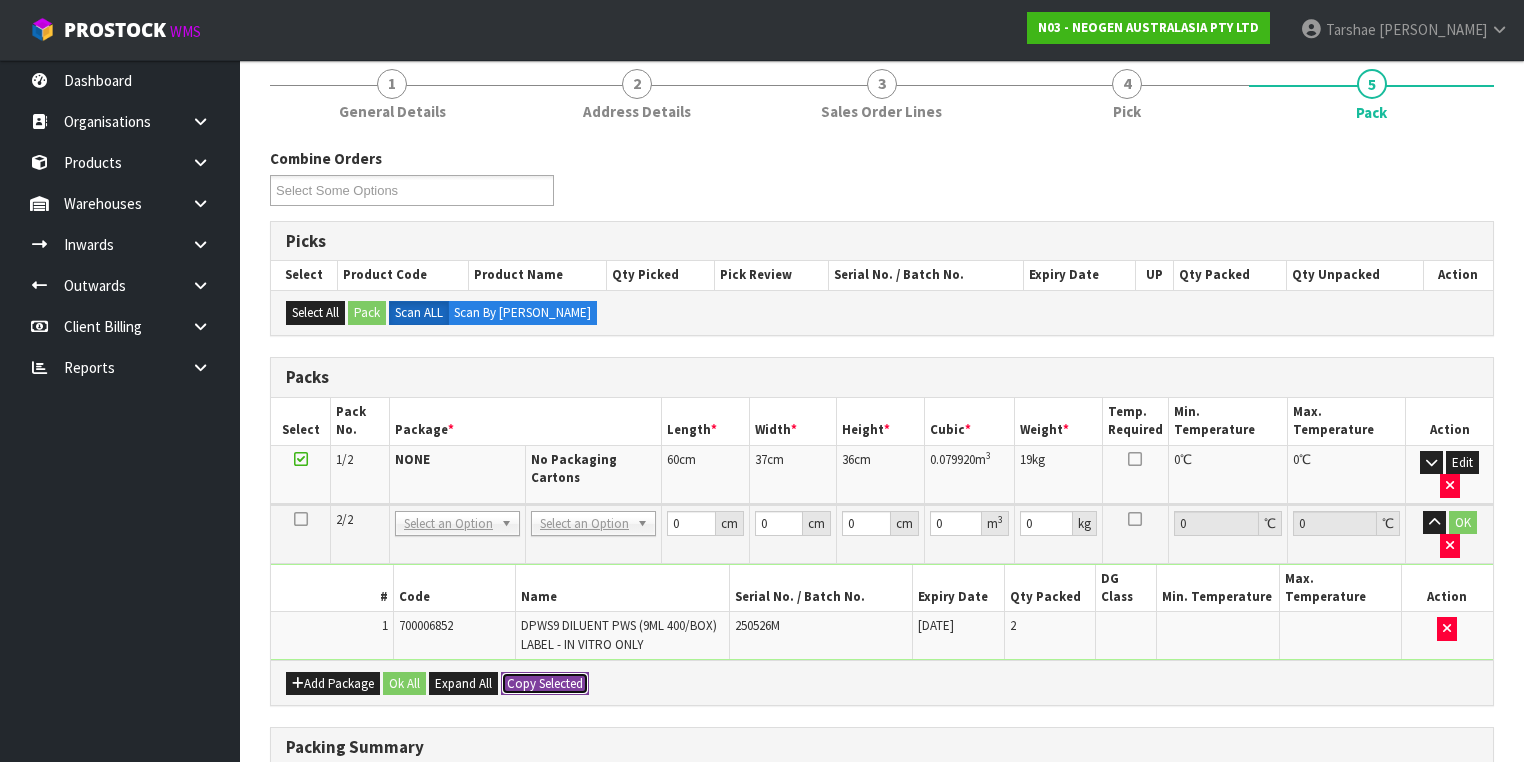 click on "Copy Selected" at bounding box center [545, 684] 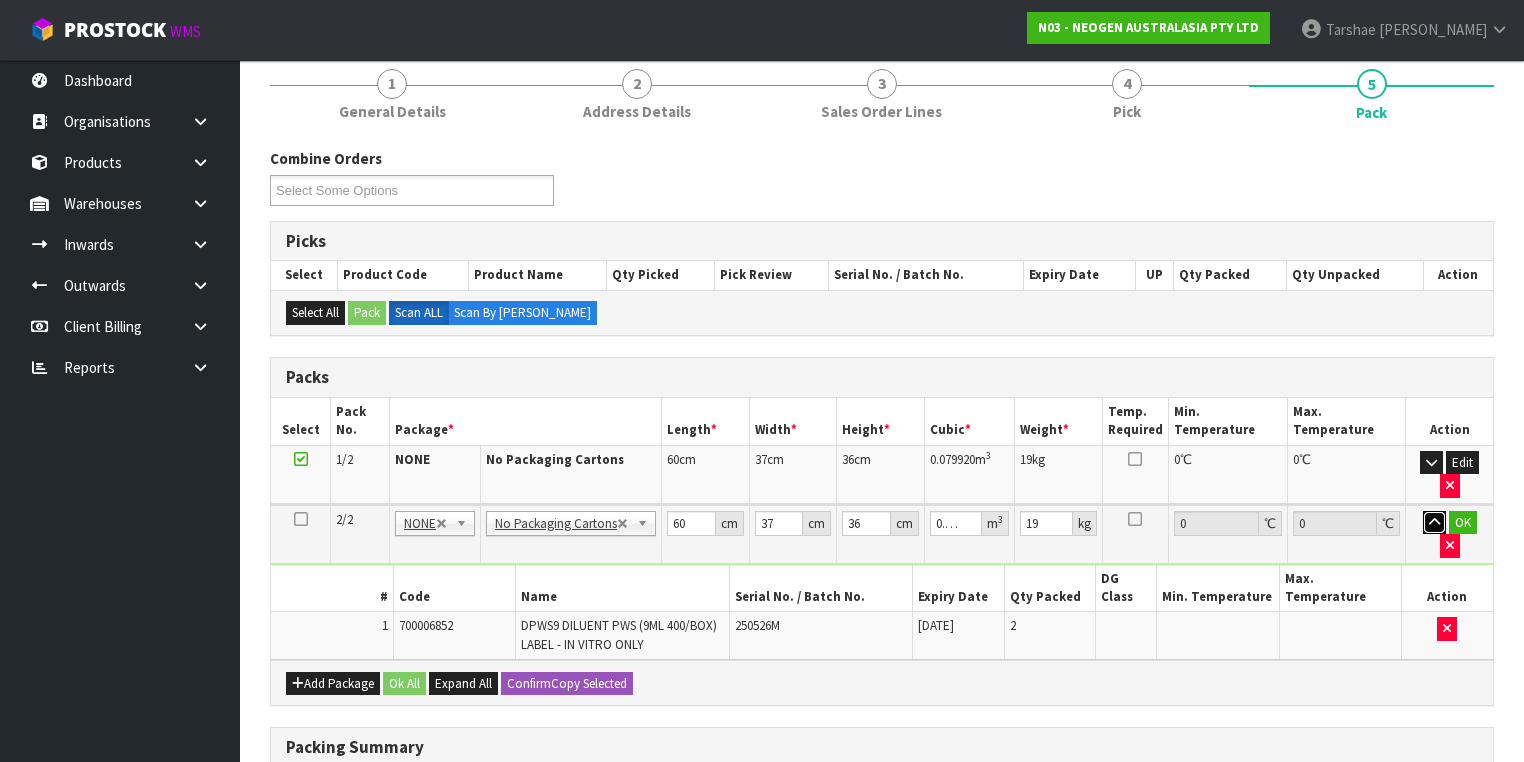 click at bounding box center [1434, 522] 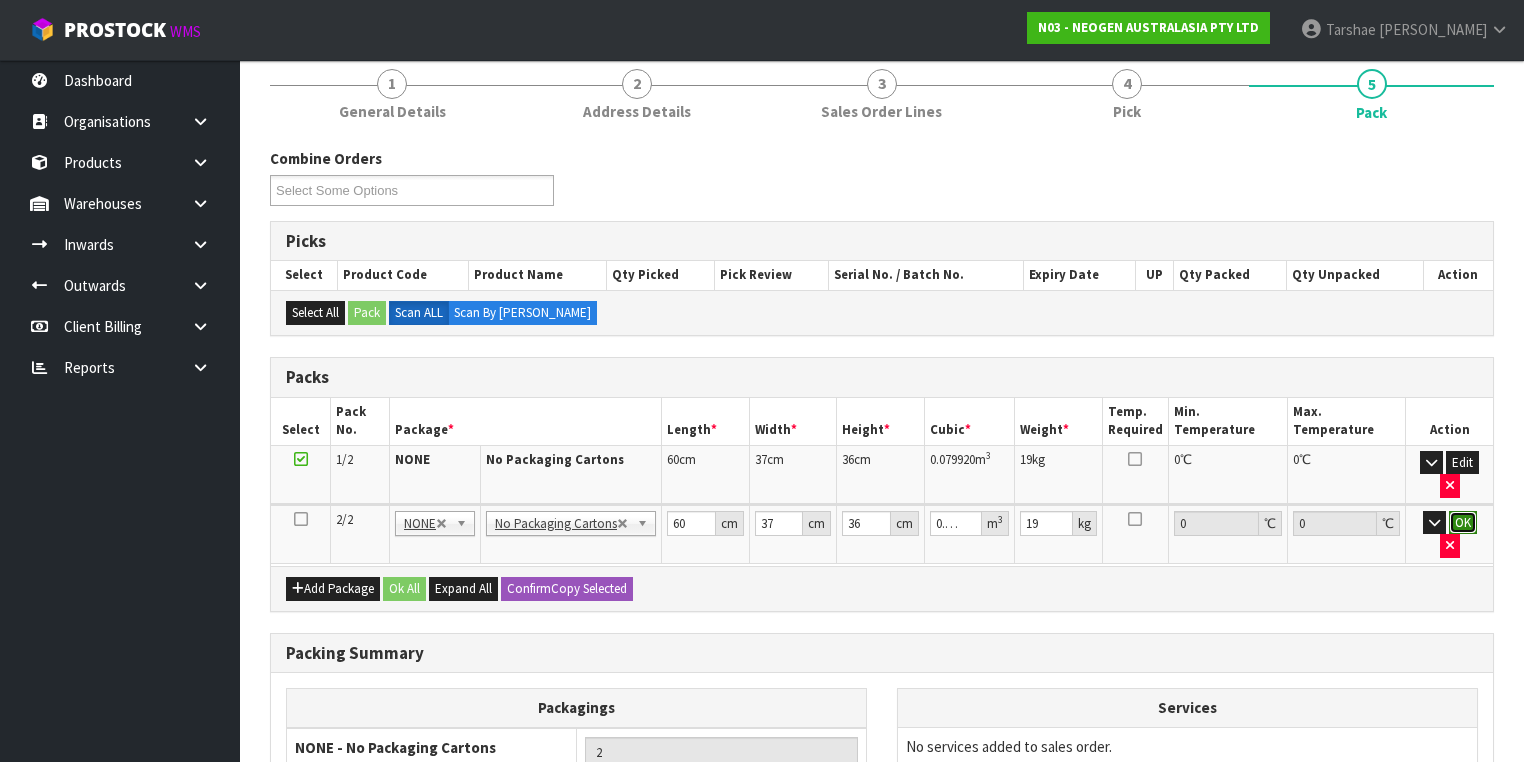 click on "OK" at bounding box center (1463, 523) 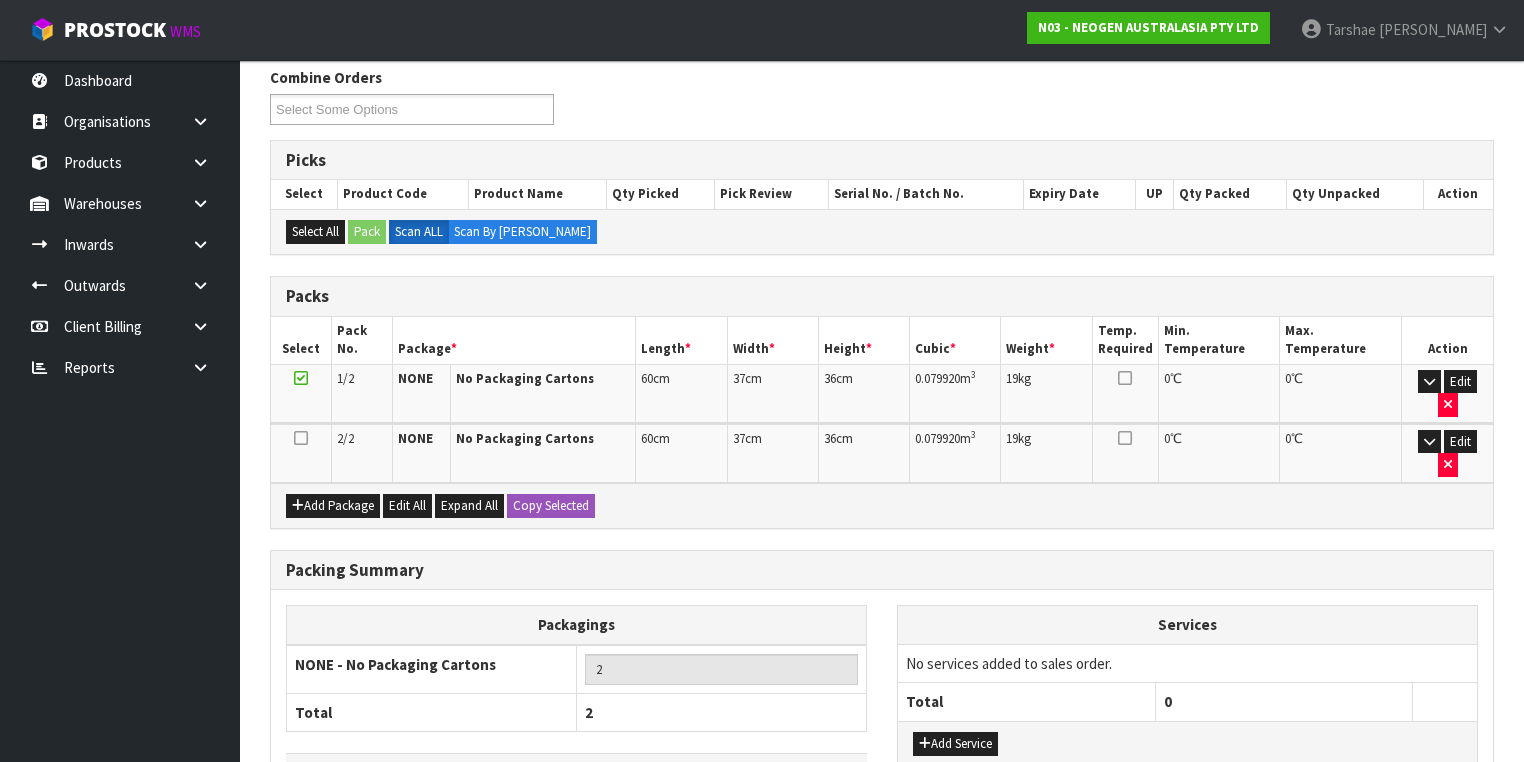 scroll, scrollTop: 412, scrollLeft: 0, axis: vertical 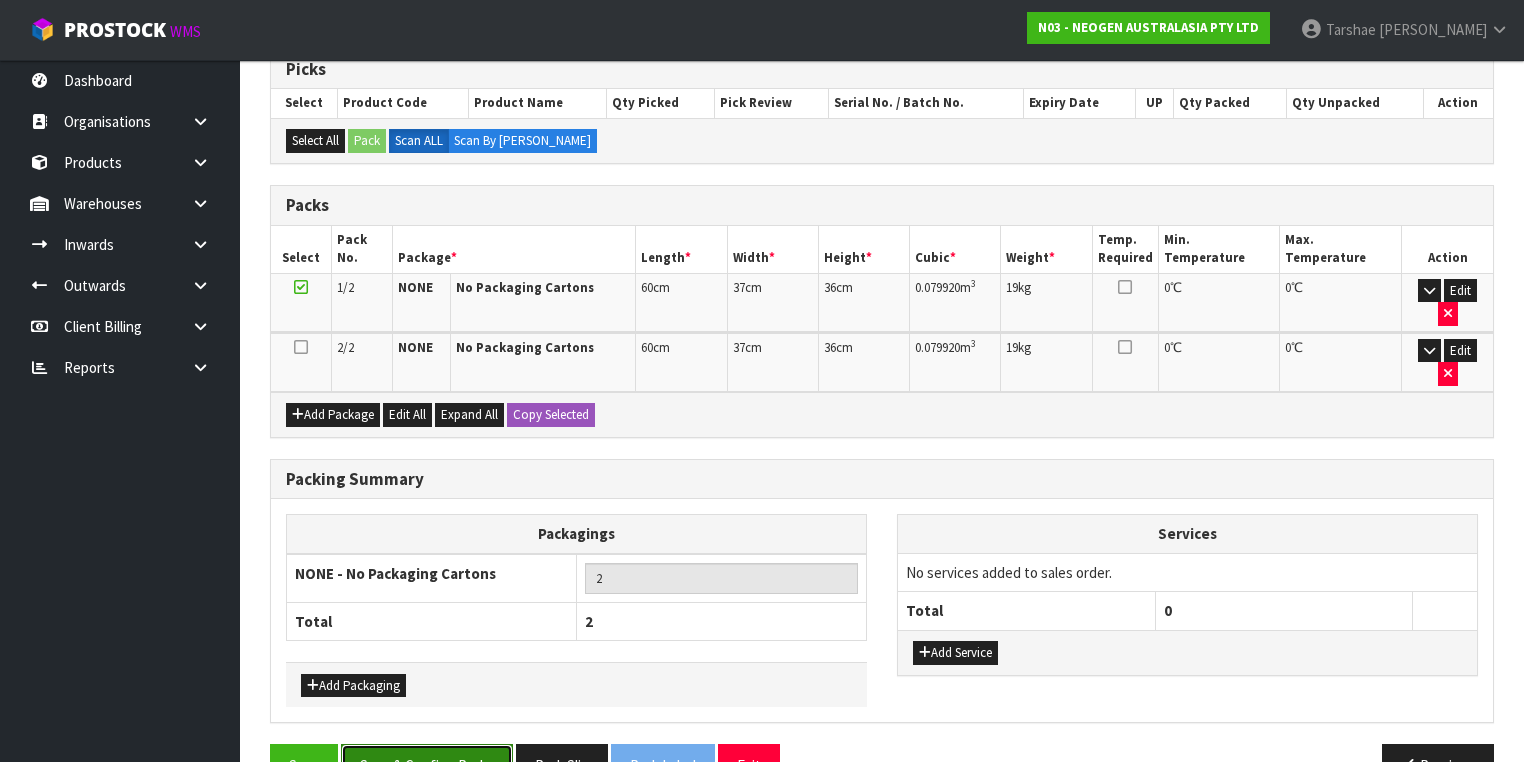 click on "Save & Confirm Packs" at bounding box center (427, 765) 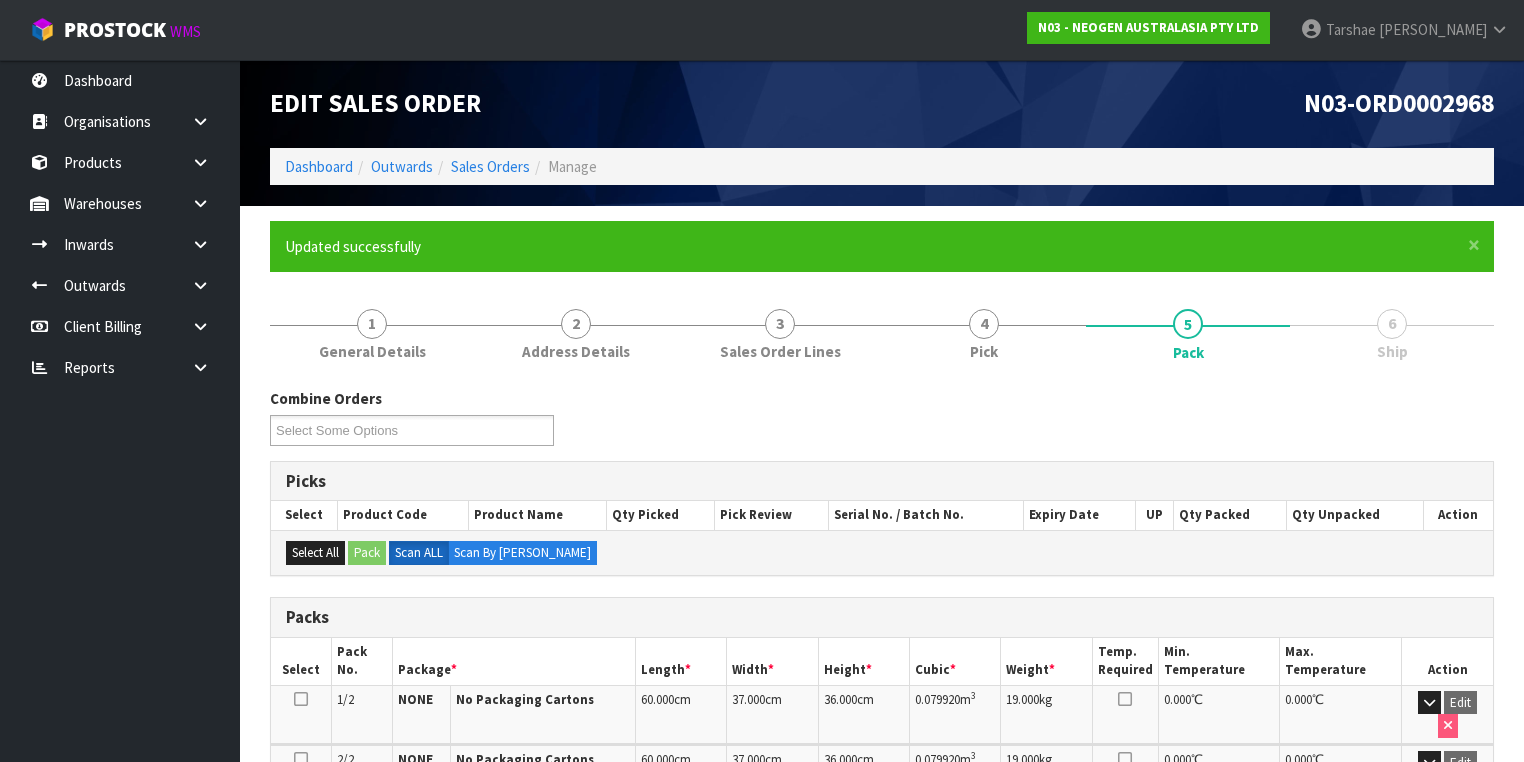 scroll, scrollTop: 368, scrollLeft: 0, axis: vertical 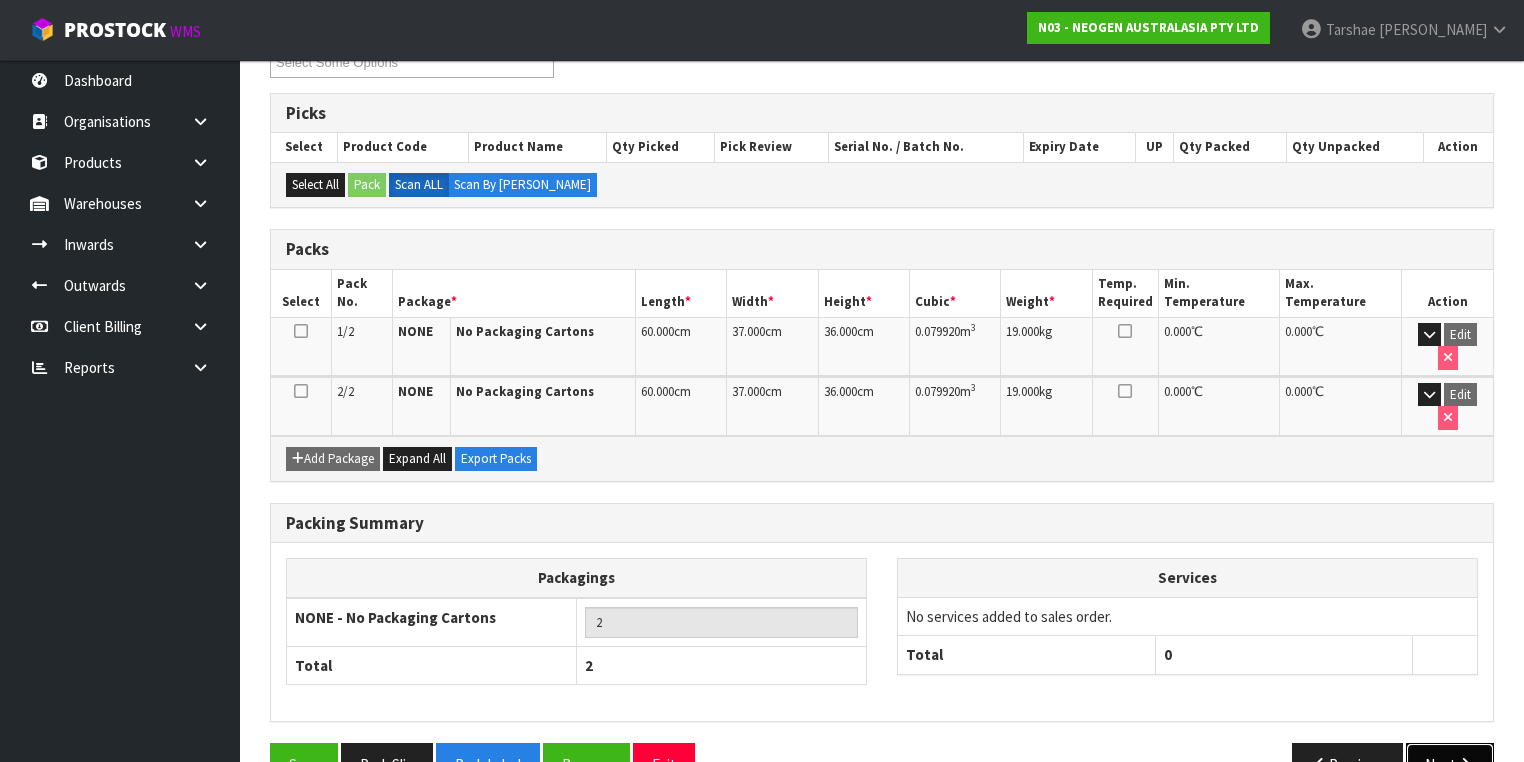 click on "Next" at bounding box center (1450, 764) 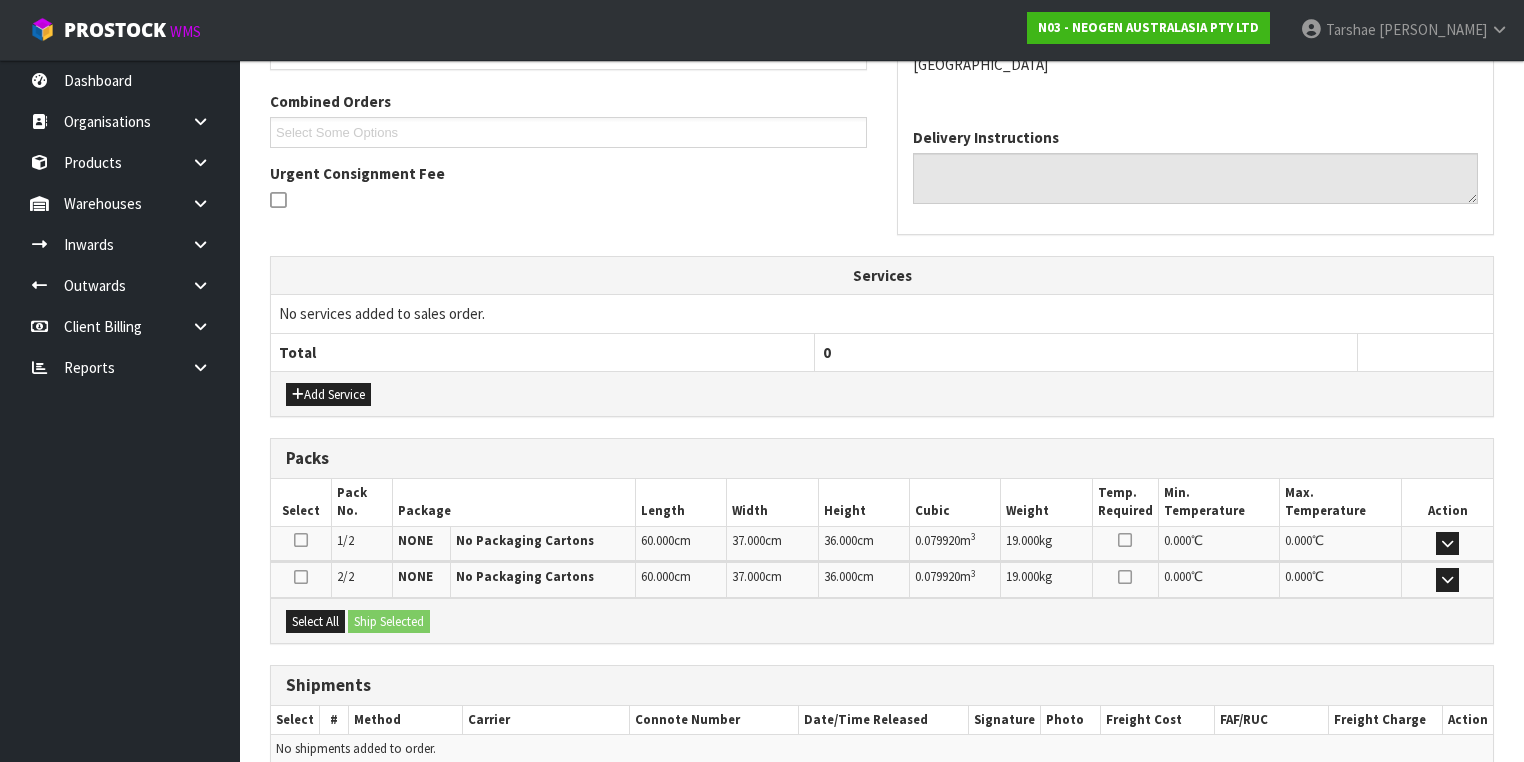 scroll, scrollTop: 586, scrollLeft: 0, axis: vertical 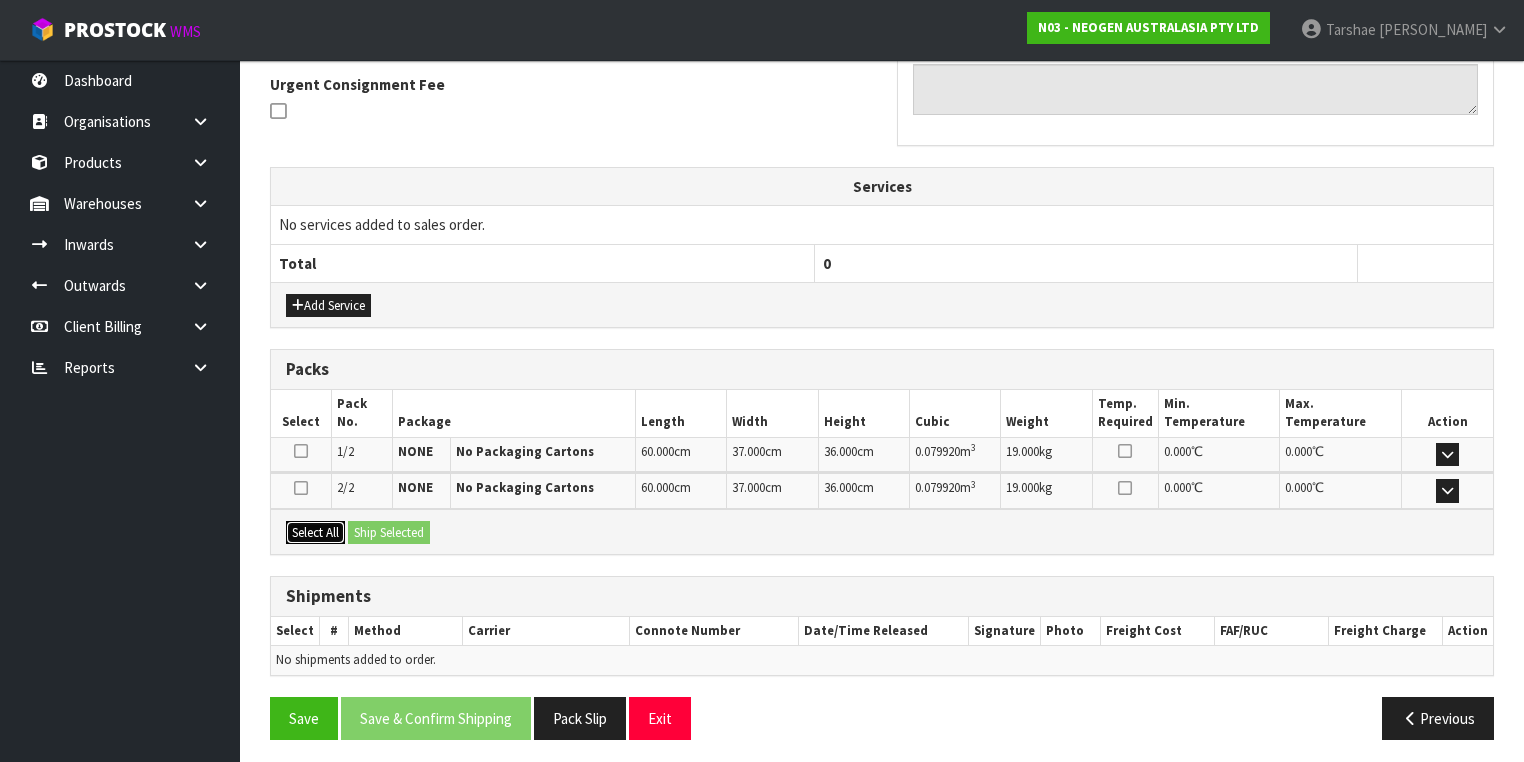 click on "Select All" at bounding box center (315, 533) 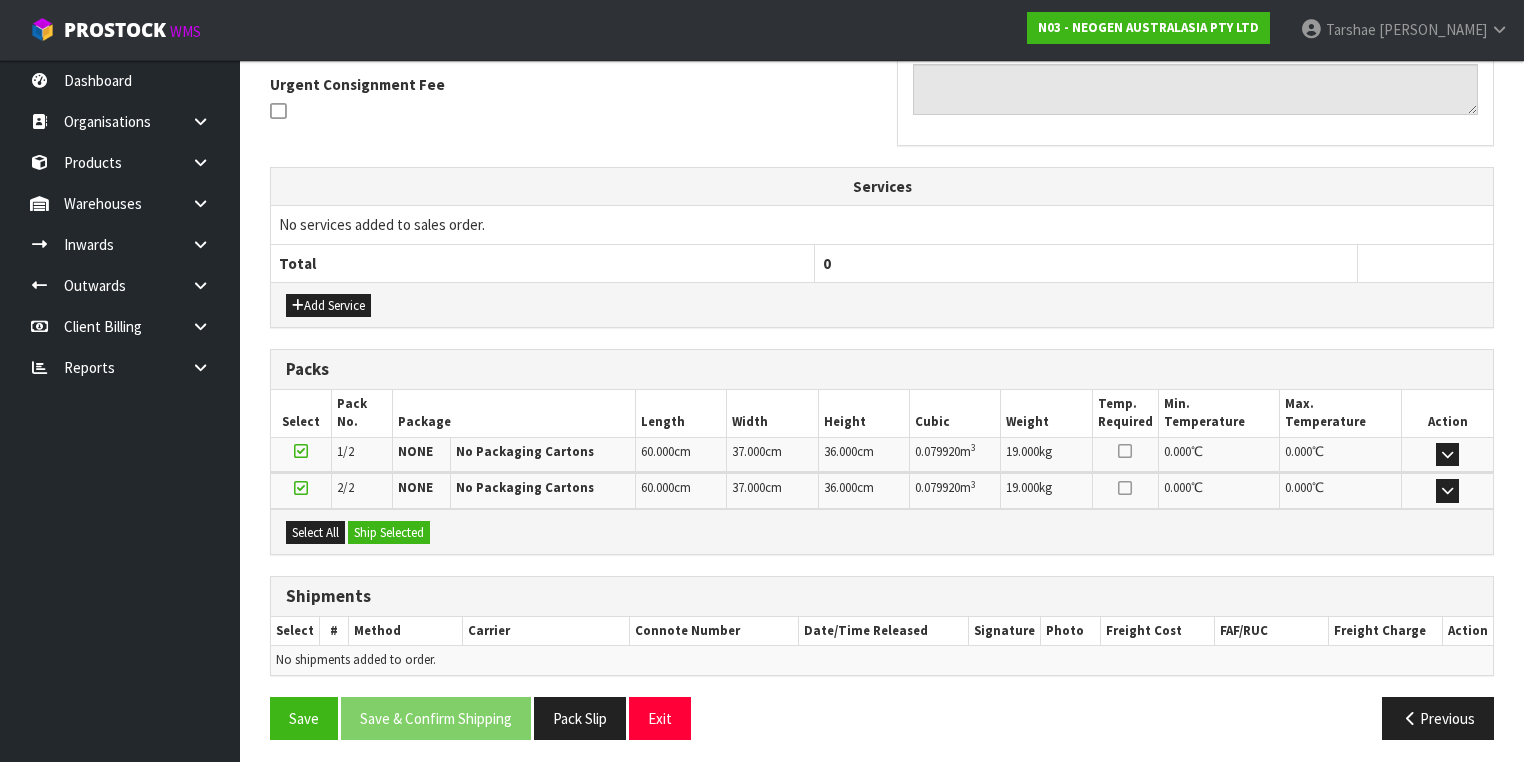 click on "Select All
Ship Selected" at bounding box center (882, 531) 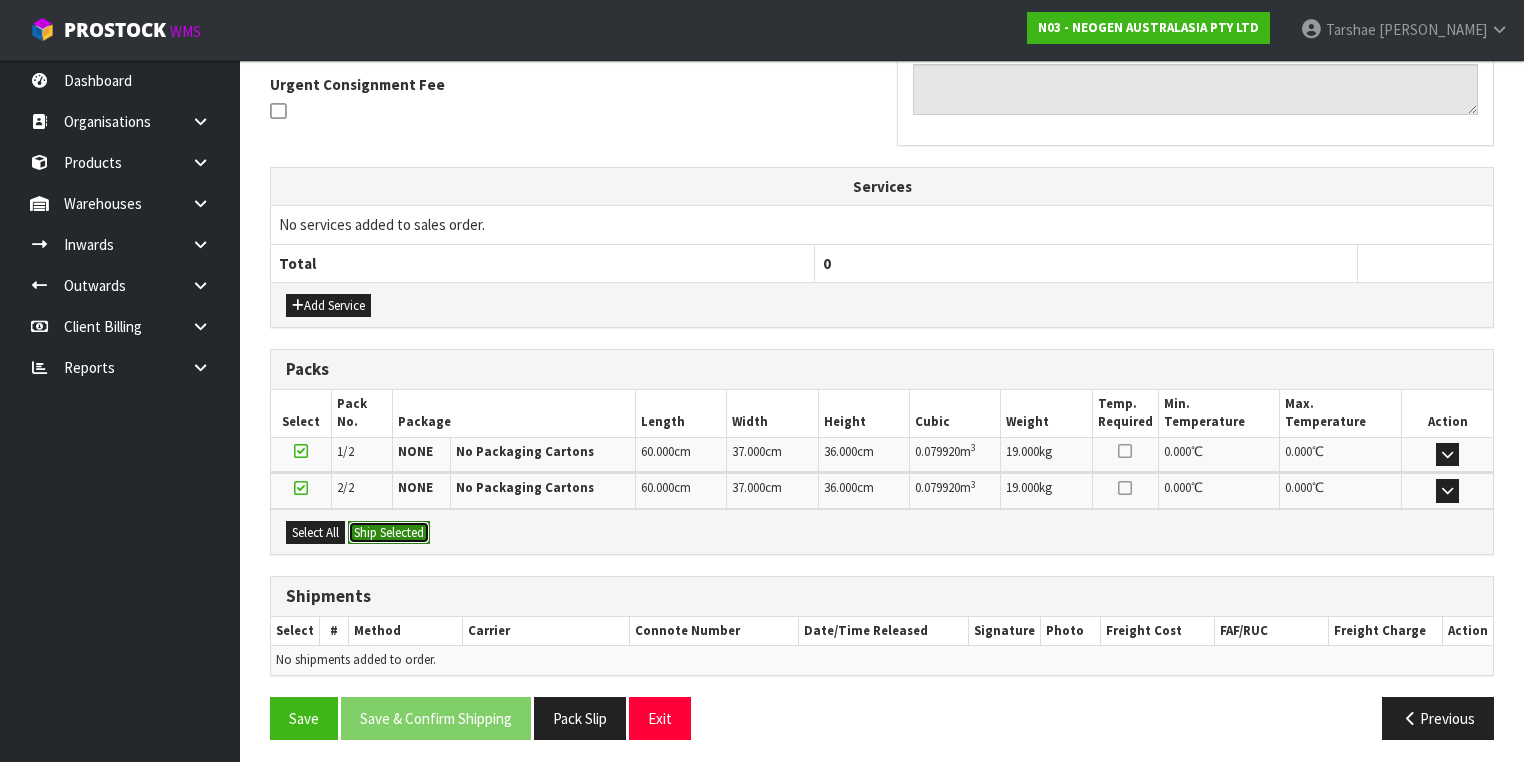 click on "Ship Selected" at bounding box center [389, 533] 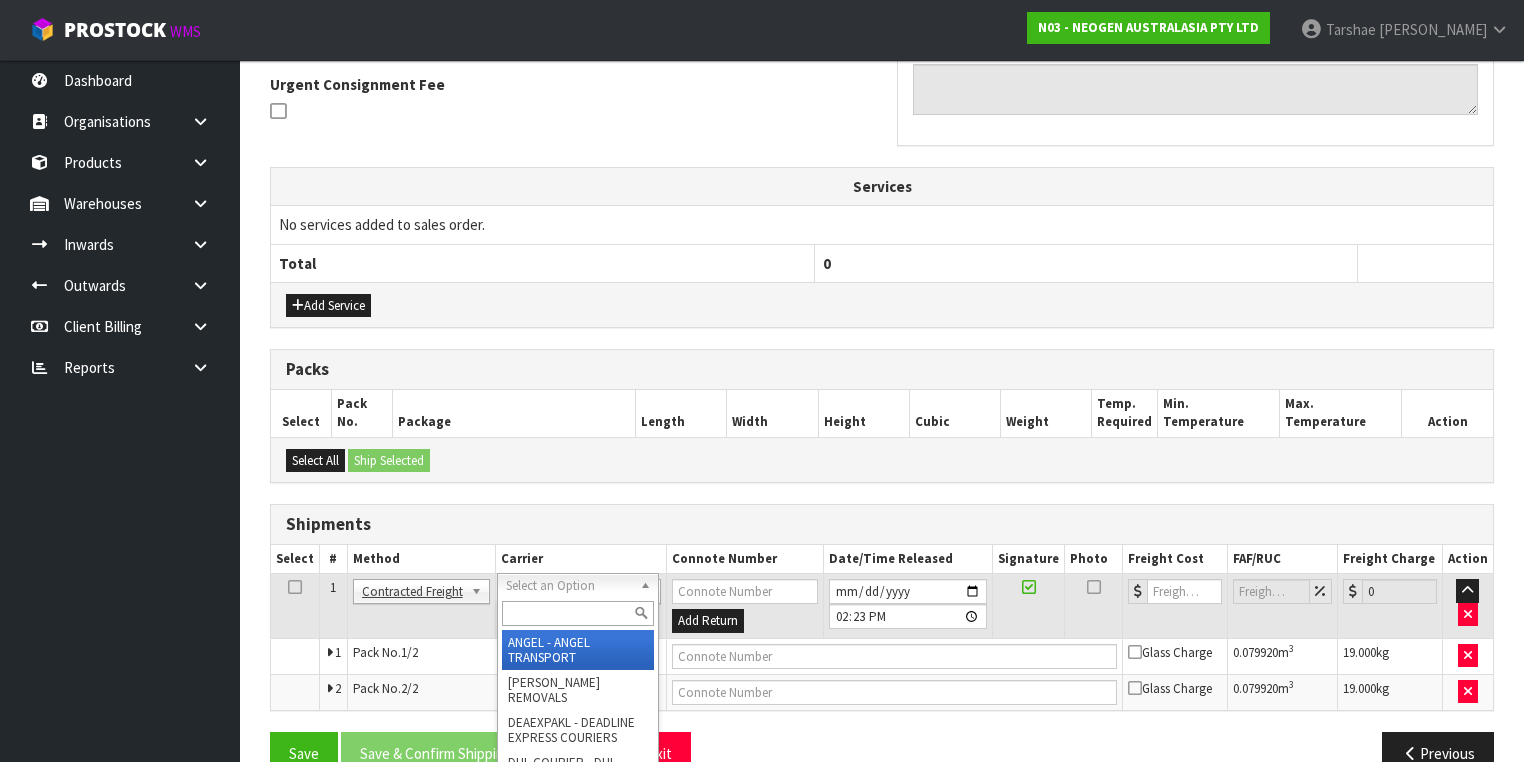 drag, startPoint x: 546, startPoint y: 586, endPoint x: 543, endPoint y: 612, distance: 26.172504 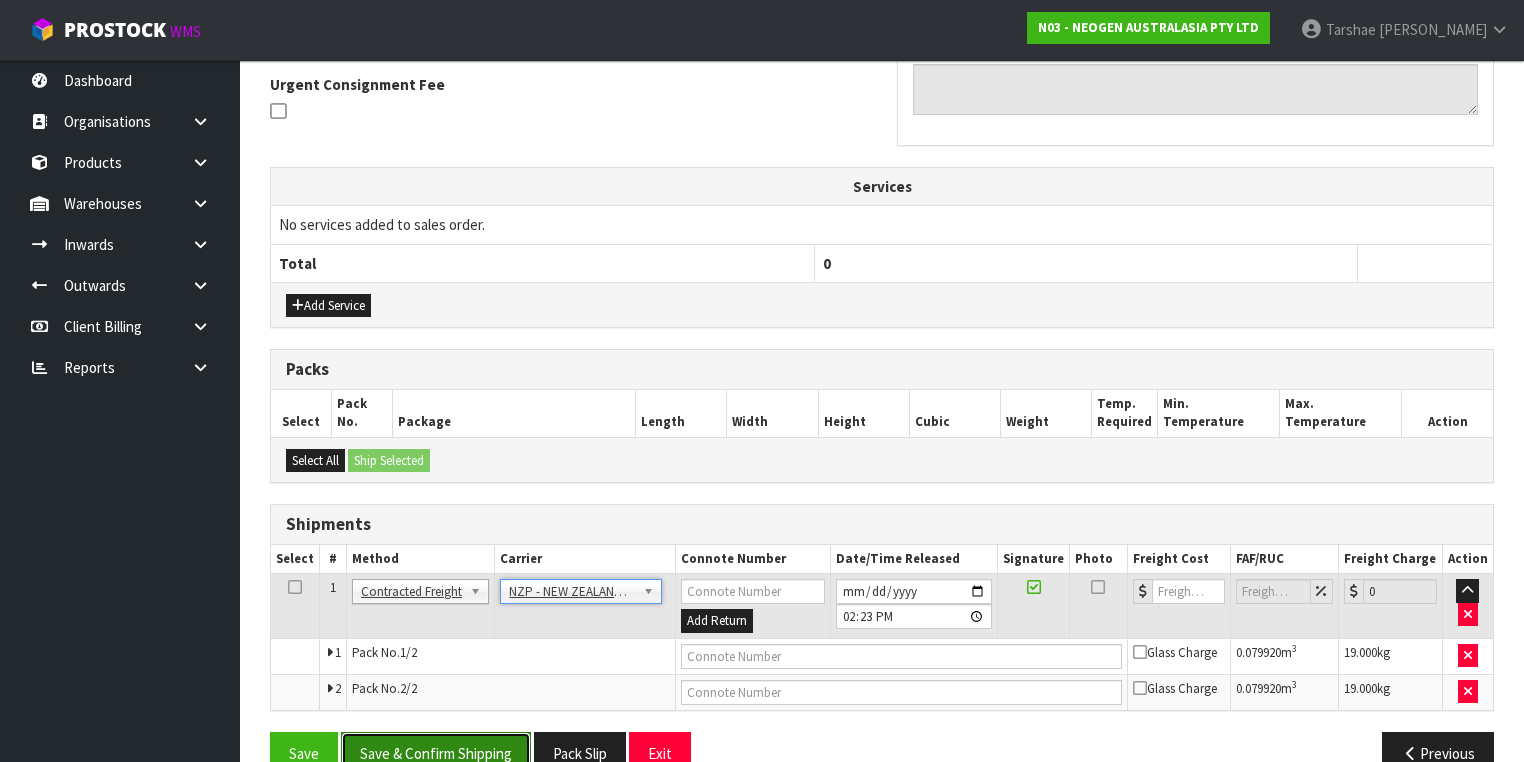 click on "Save & Confirm Shipping" at bounding box center (436, 753) 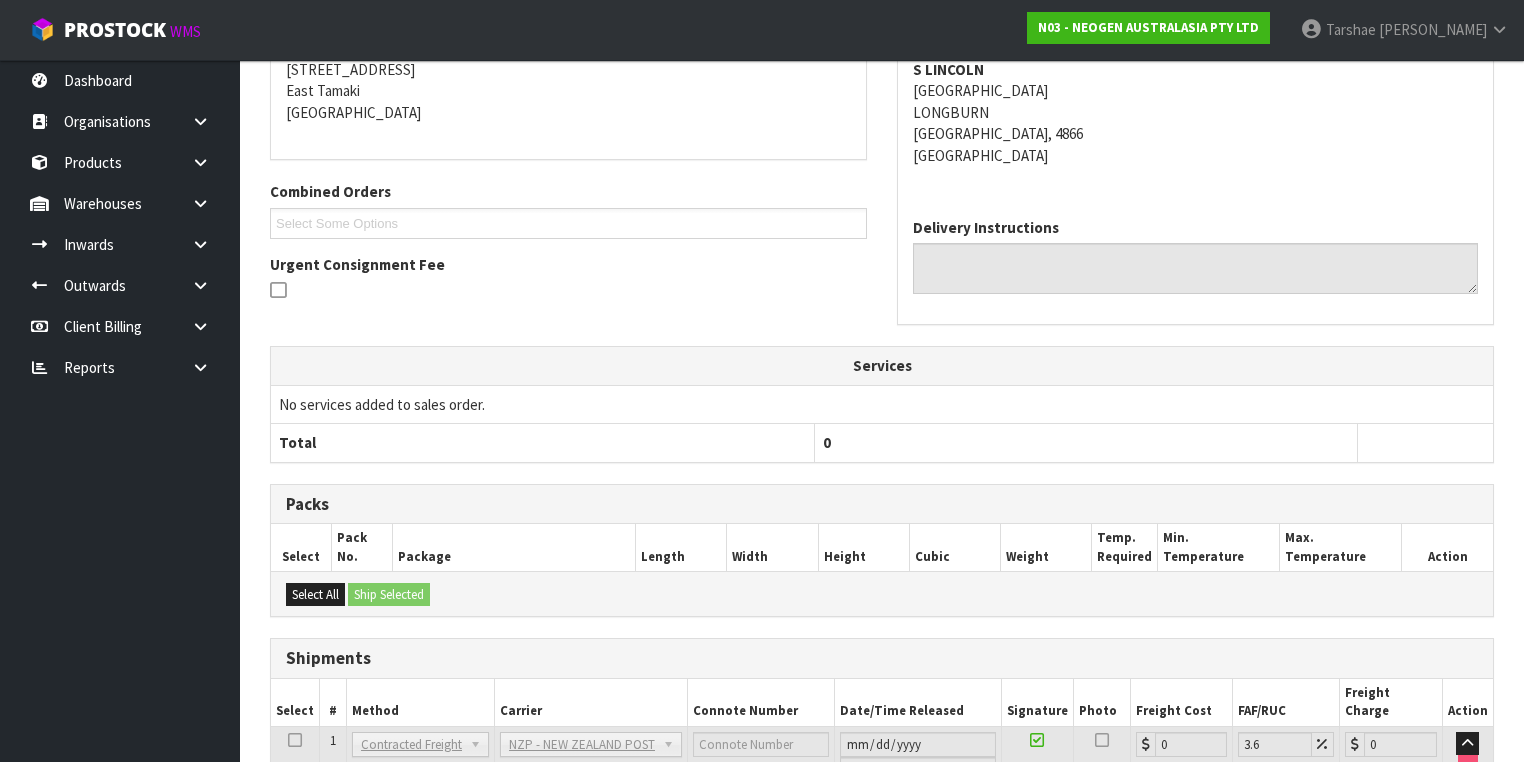 scroll, scrollTop: 592, scrollLeft: 0, axis: vertical 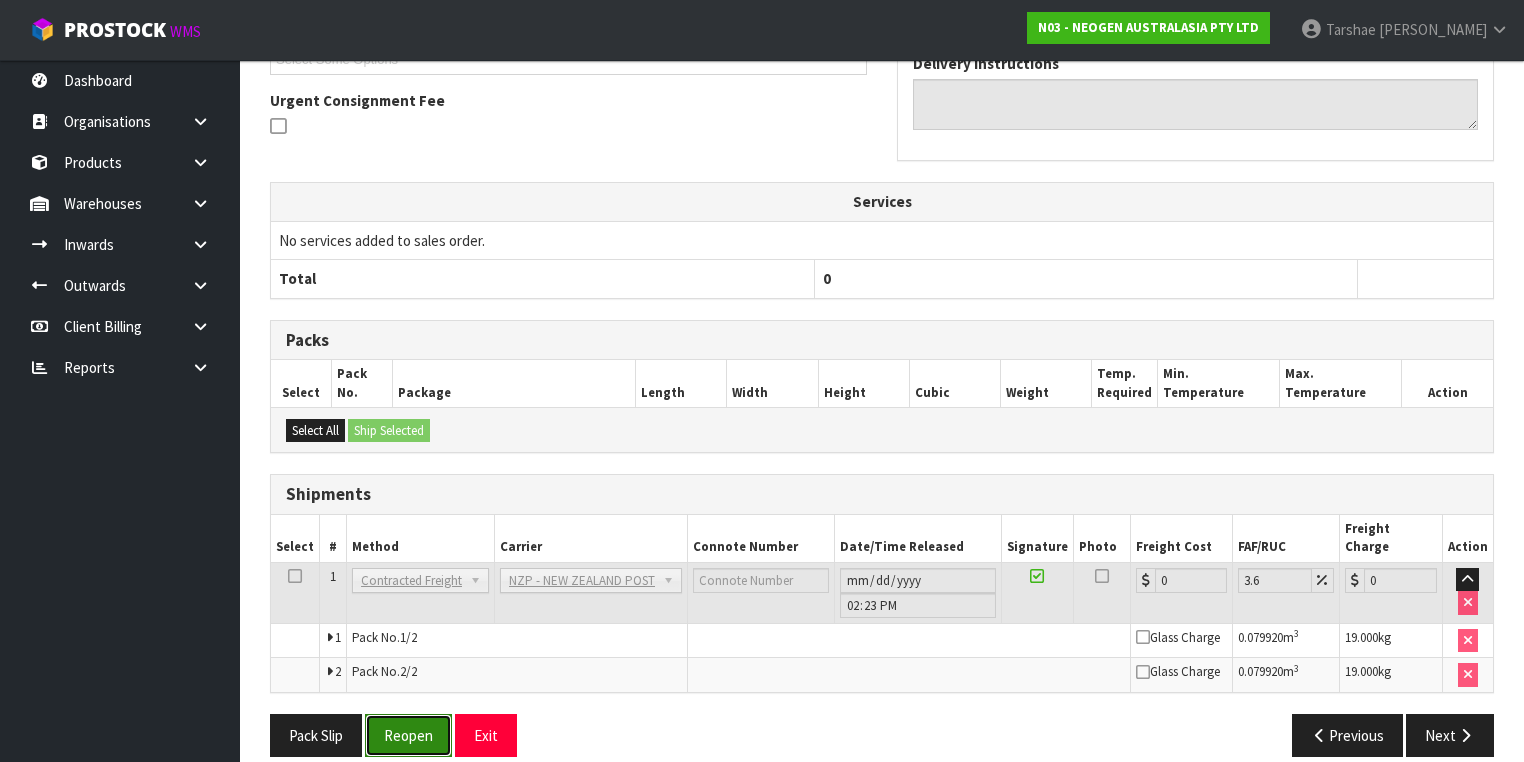 click on "Reopen" at bounding box center (408, 735) 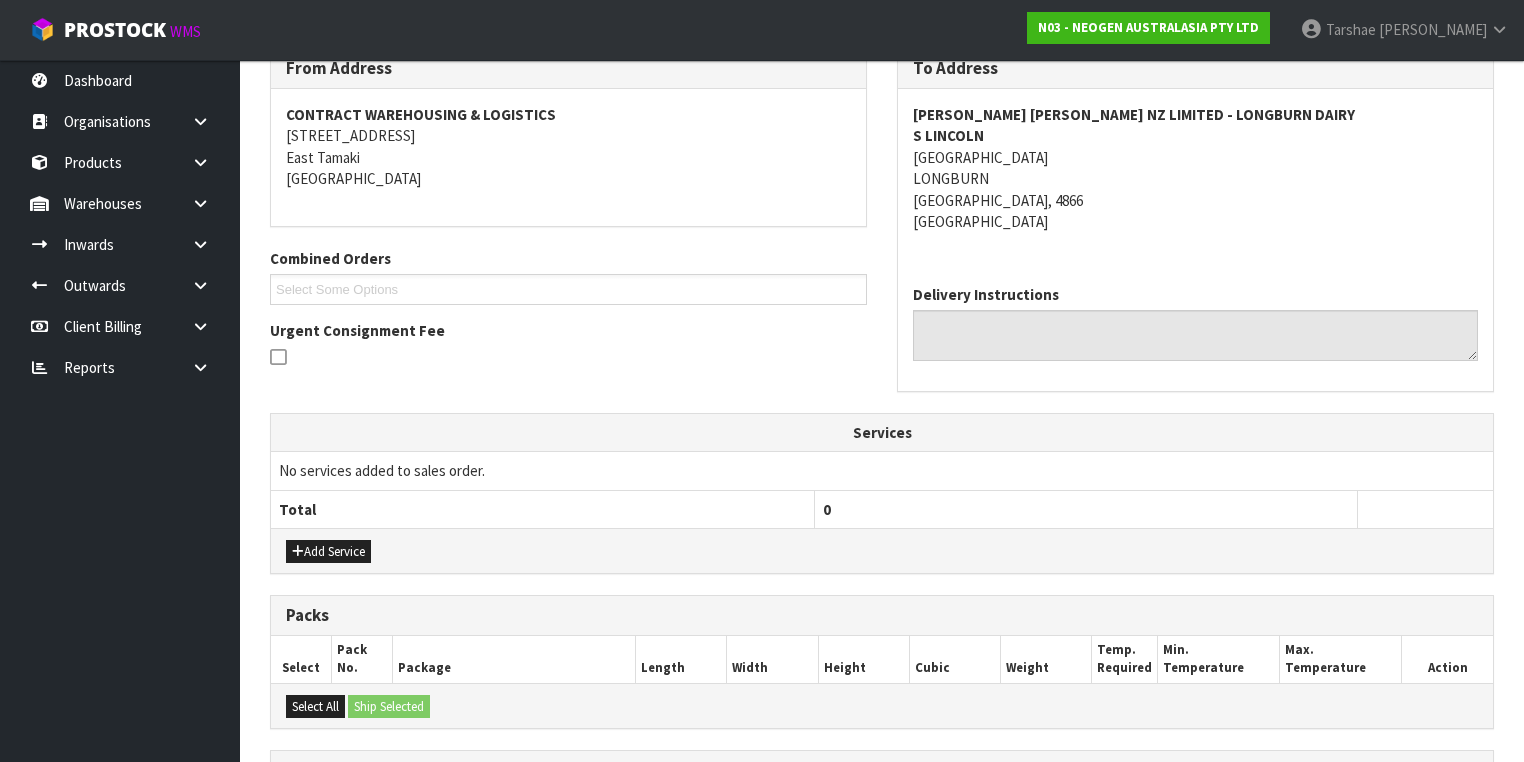 scroll, scrollTop: 640, scrollLeft: 0, axis: vertical 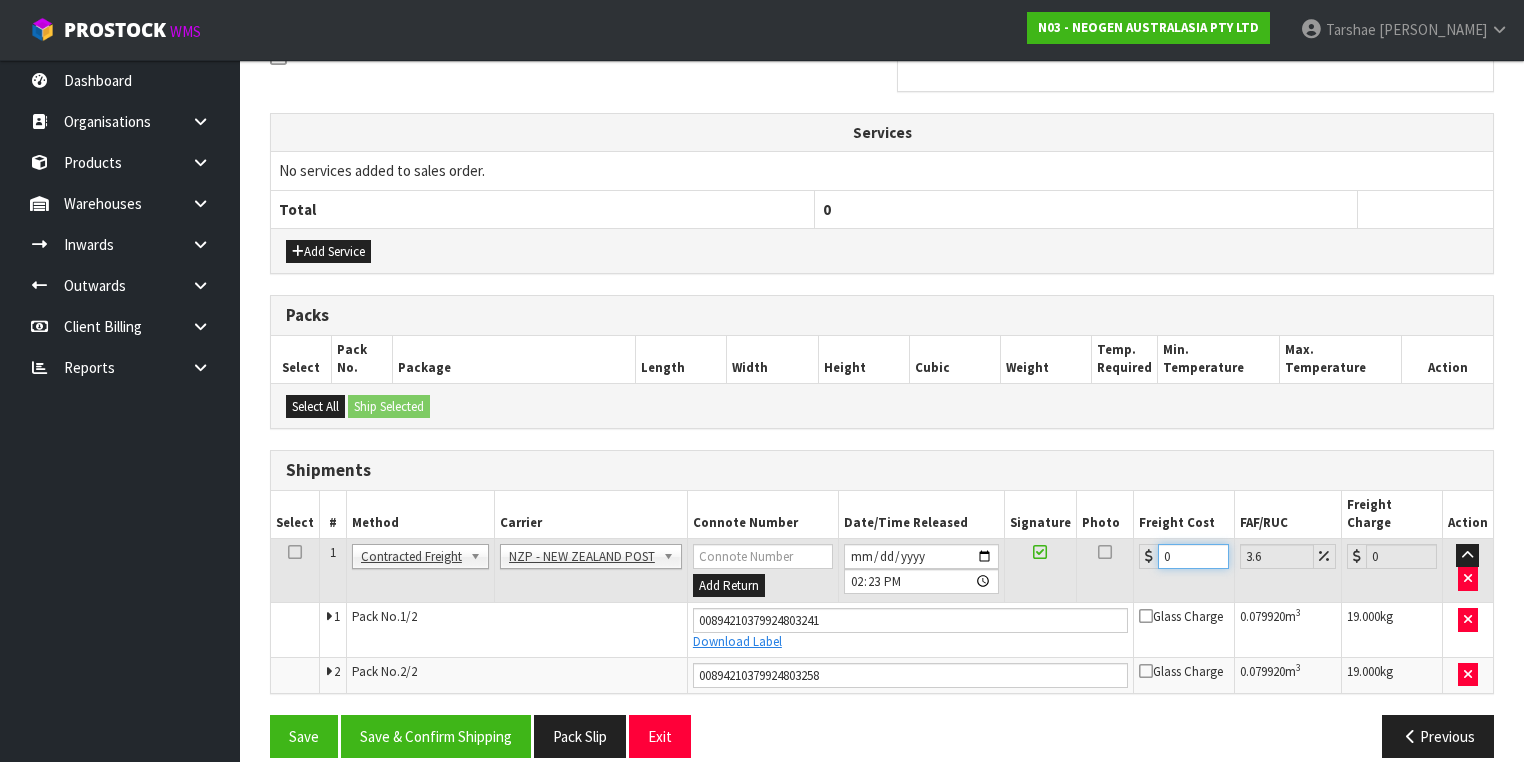 drag, startPoint x: 1129, startPoint y: 542, endPoint x: 1099, endPoint y: 542, distance: 30 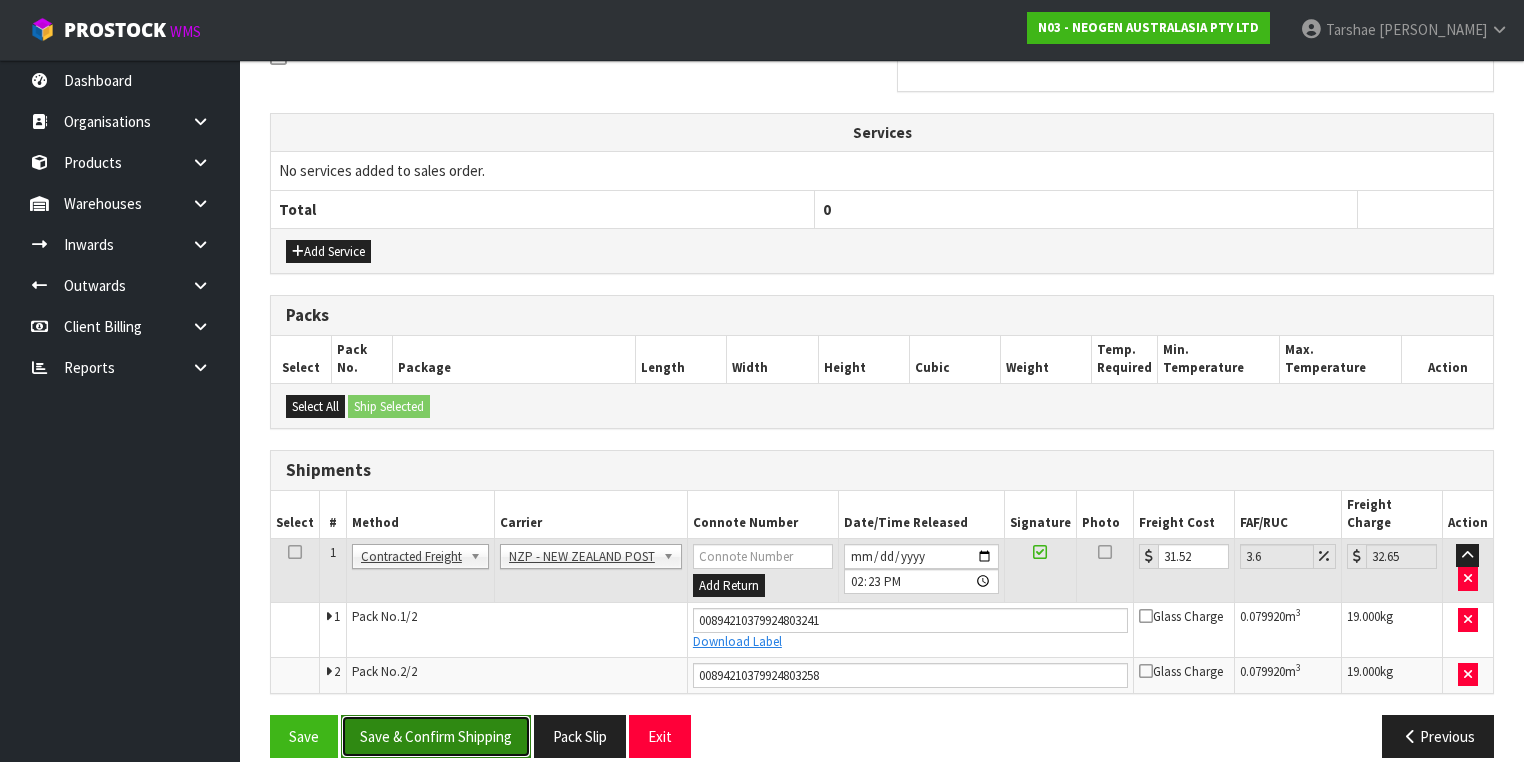 click on "Save & Confirm Shipping" at bounding box center (436, 736) 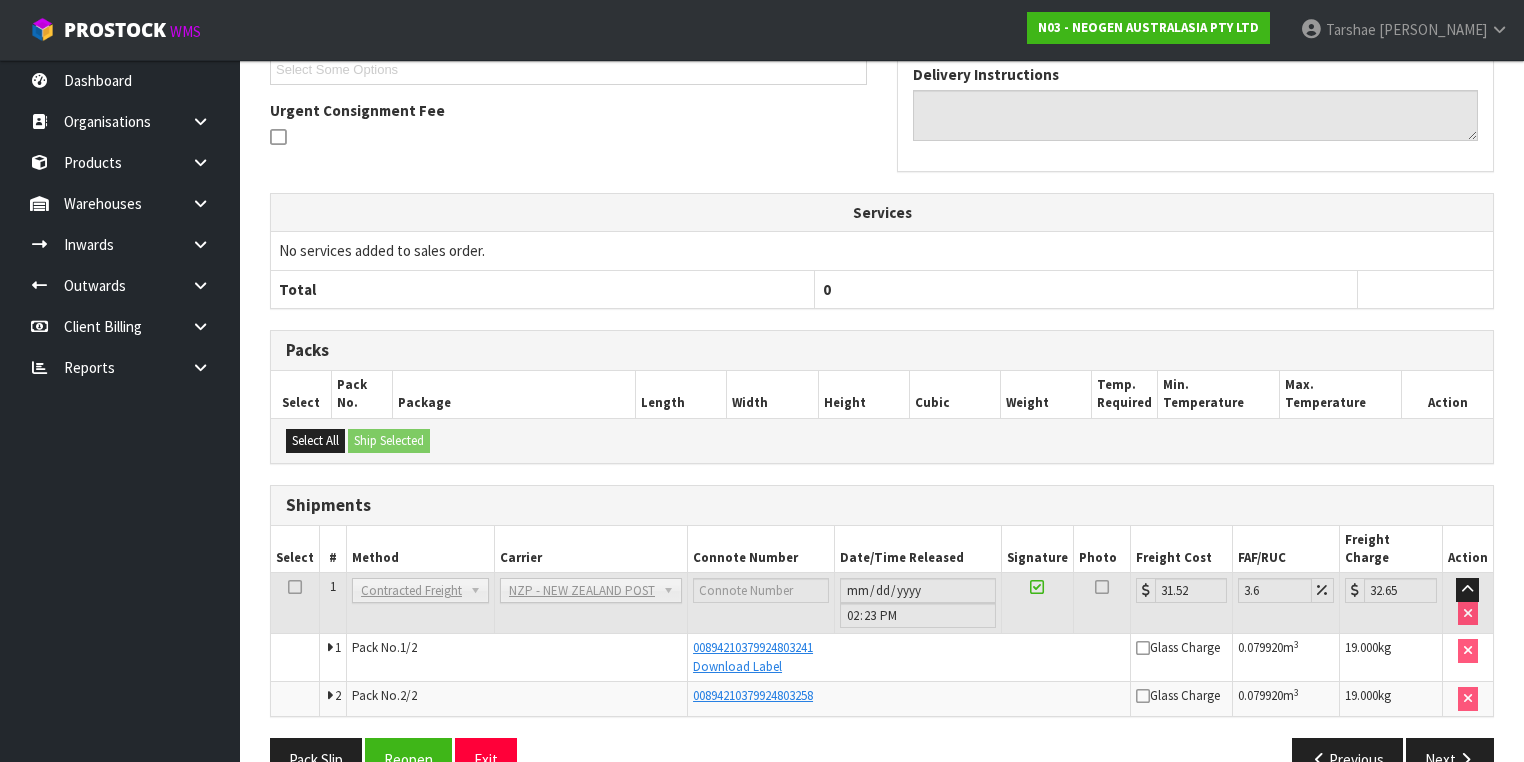 scroll, scrollTop: 584, scrollLeft: 0, axis: vertical 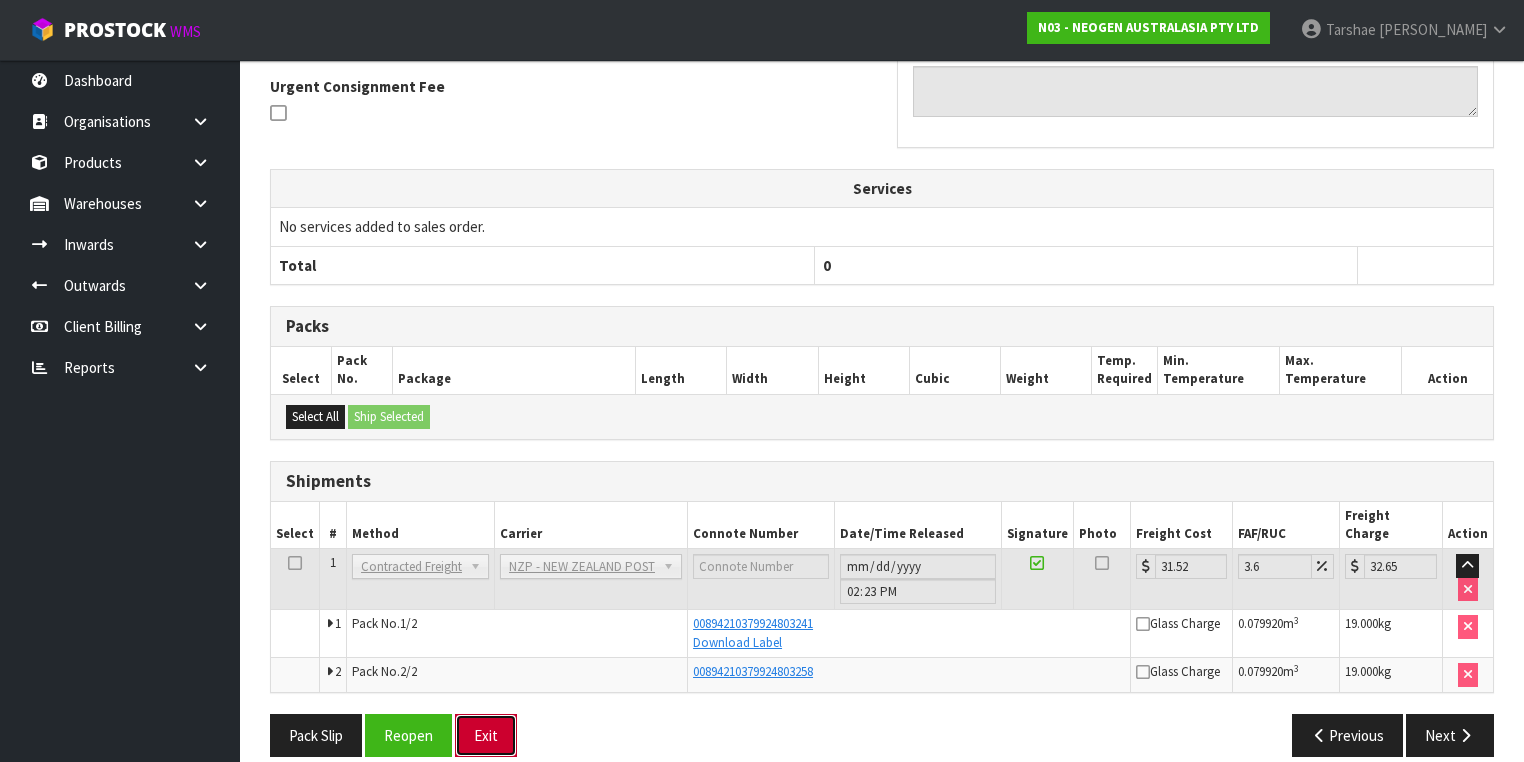 click on "Exit" at bounding box center [486, 735] 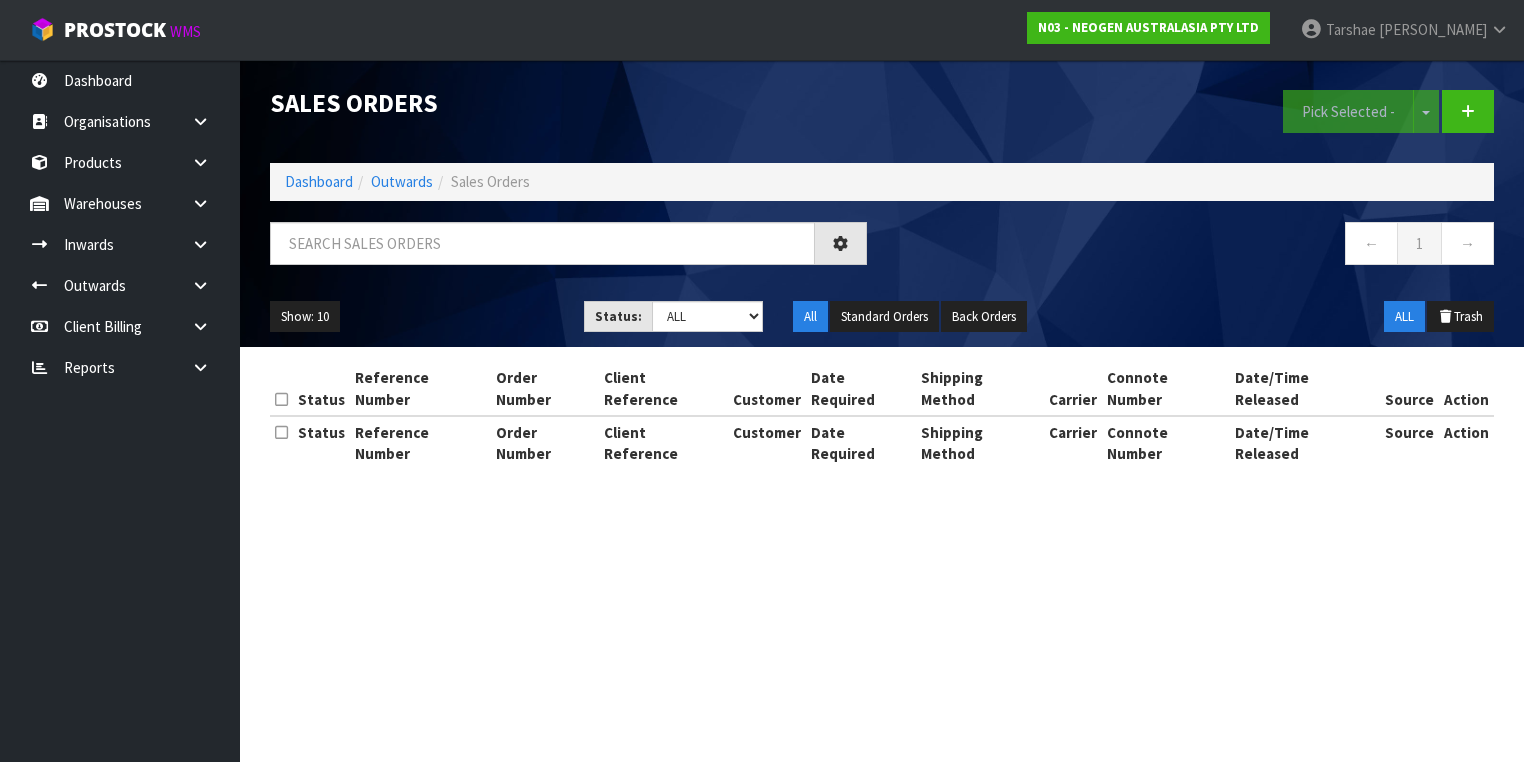 scroll, scrollTop: 0, scrollLeft: 0, axis: both 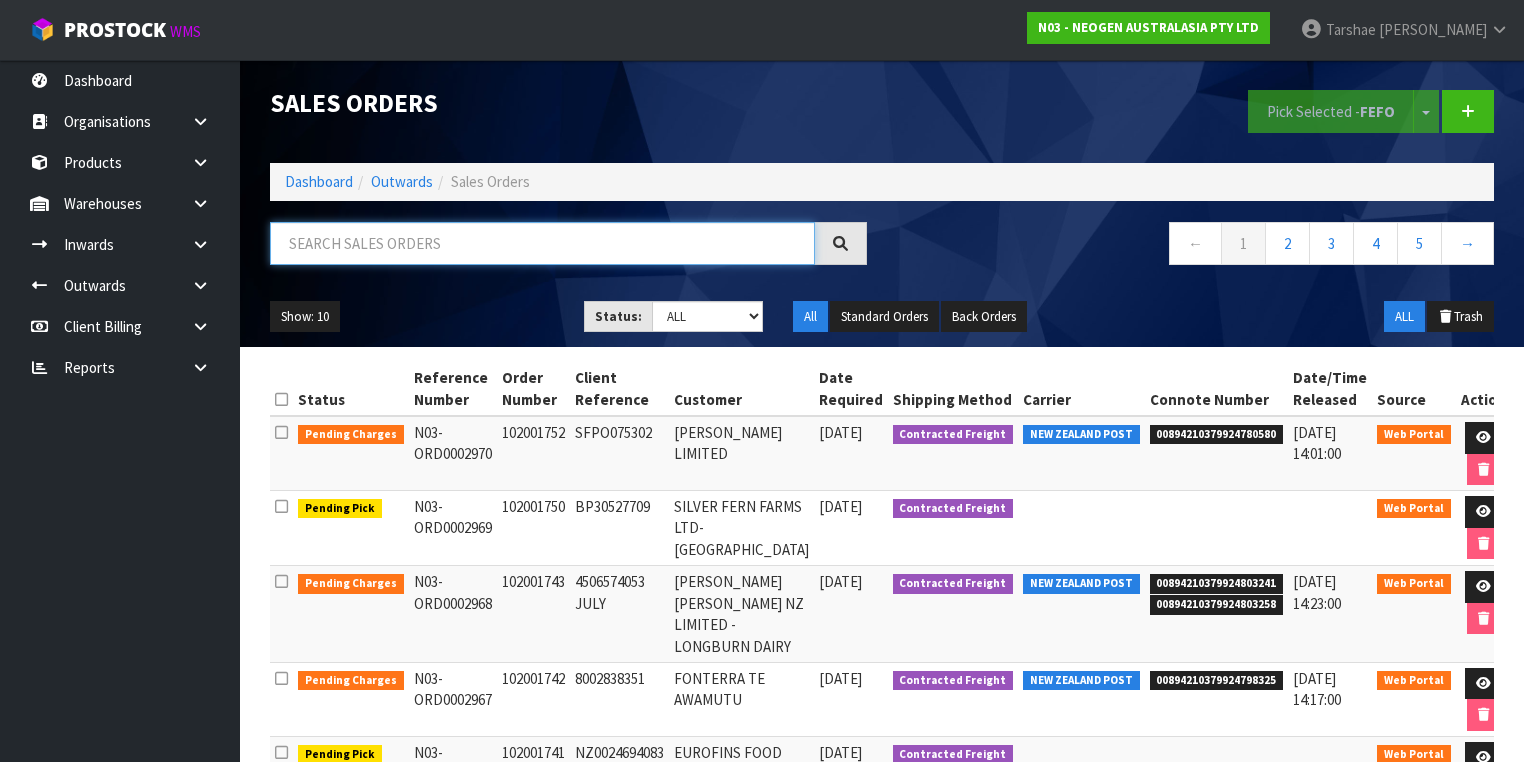 drag, startPoint x: 615, startPoint y: 248, endPoint x: 567, endPoint y: 284, distance: 60 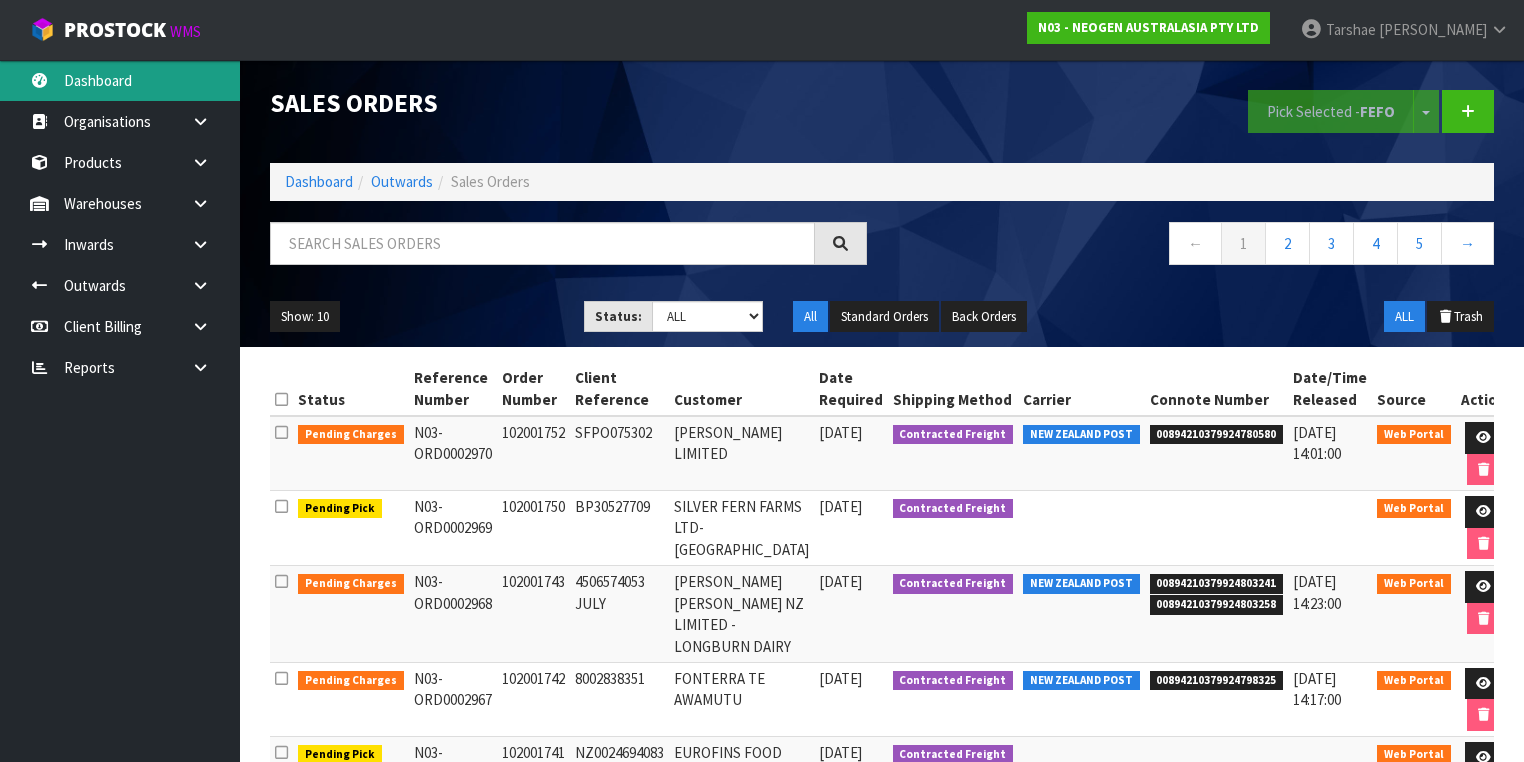 click on "Dashboard" at bounding box center [120, 80] 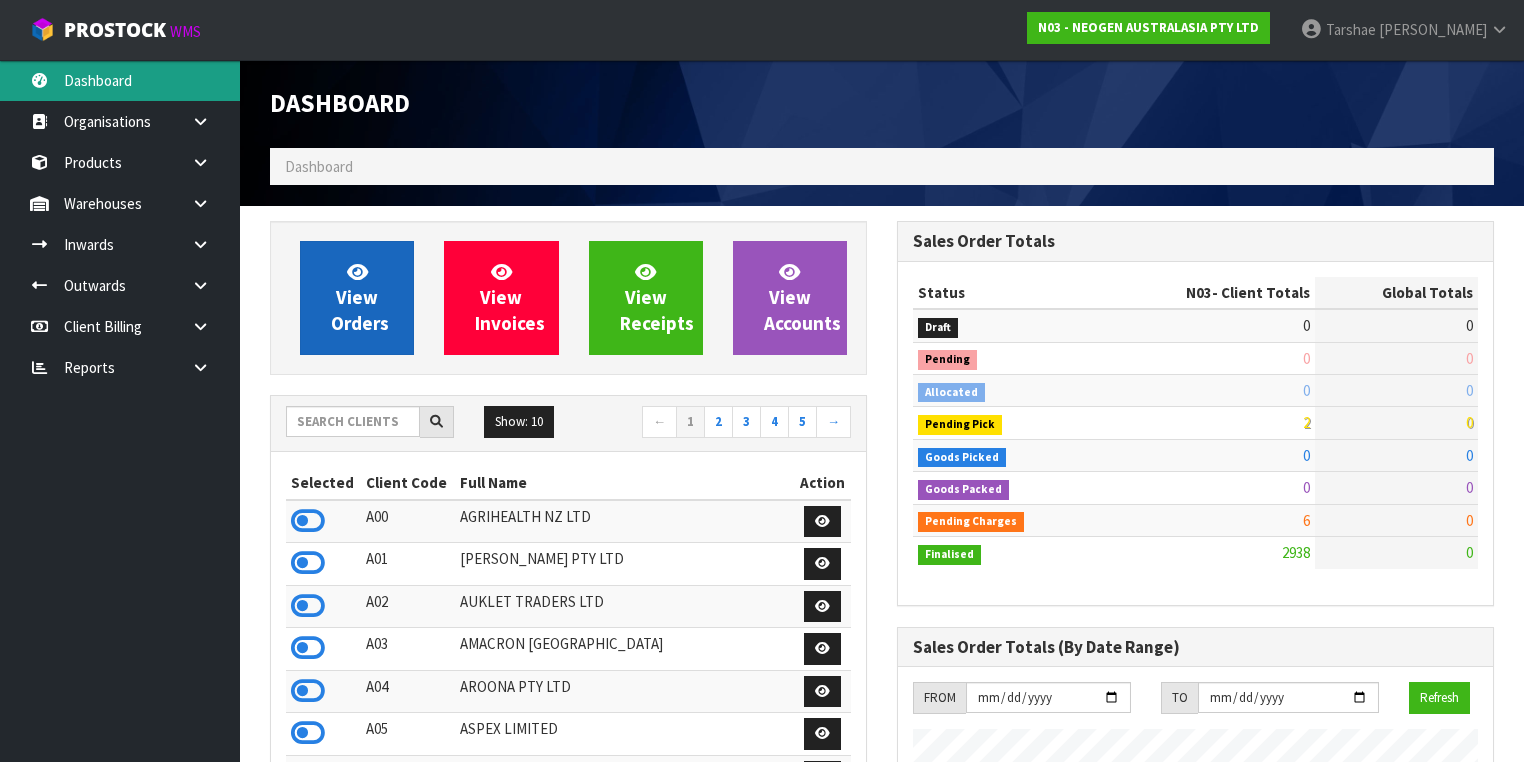 scroll, scrollTop: 998255, scrollLeft: 999372, axis: both 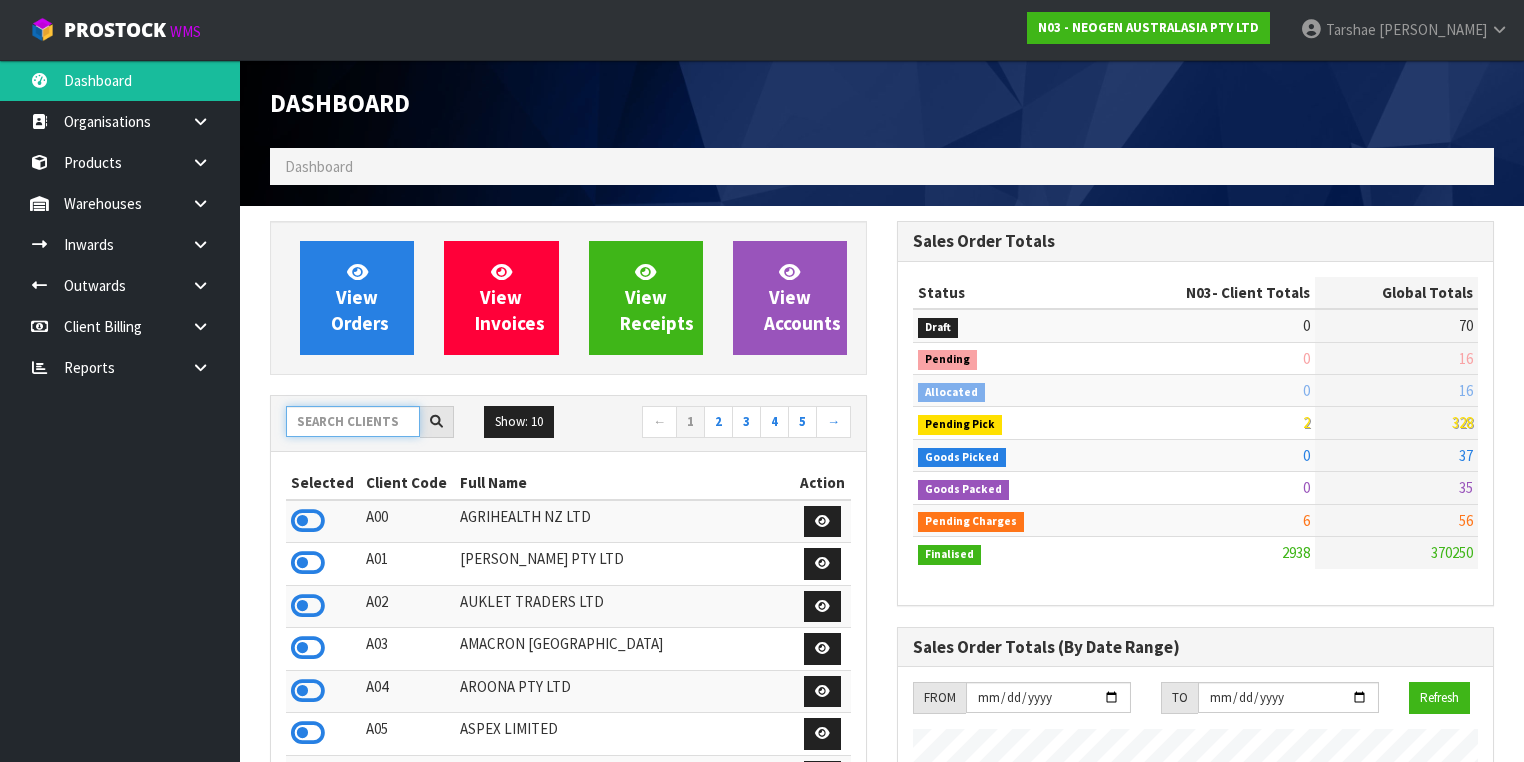 click at bounding box center (353, 421) 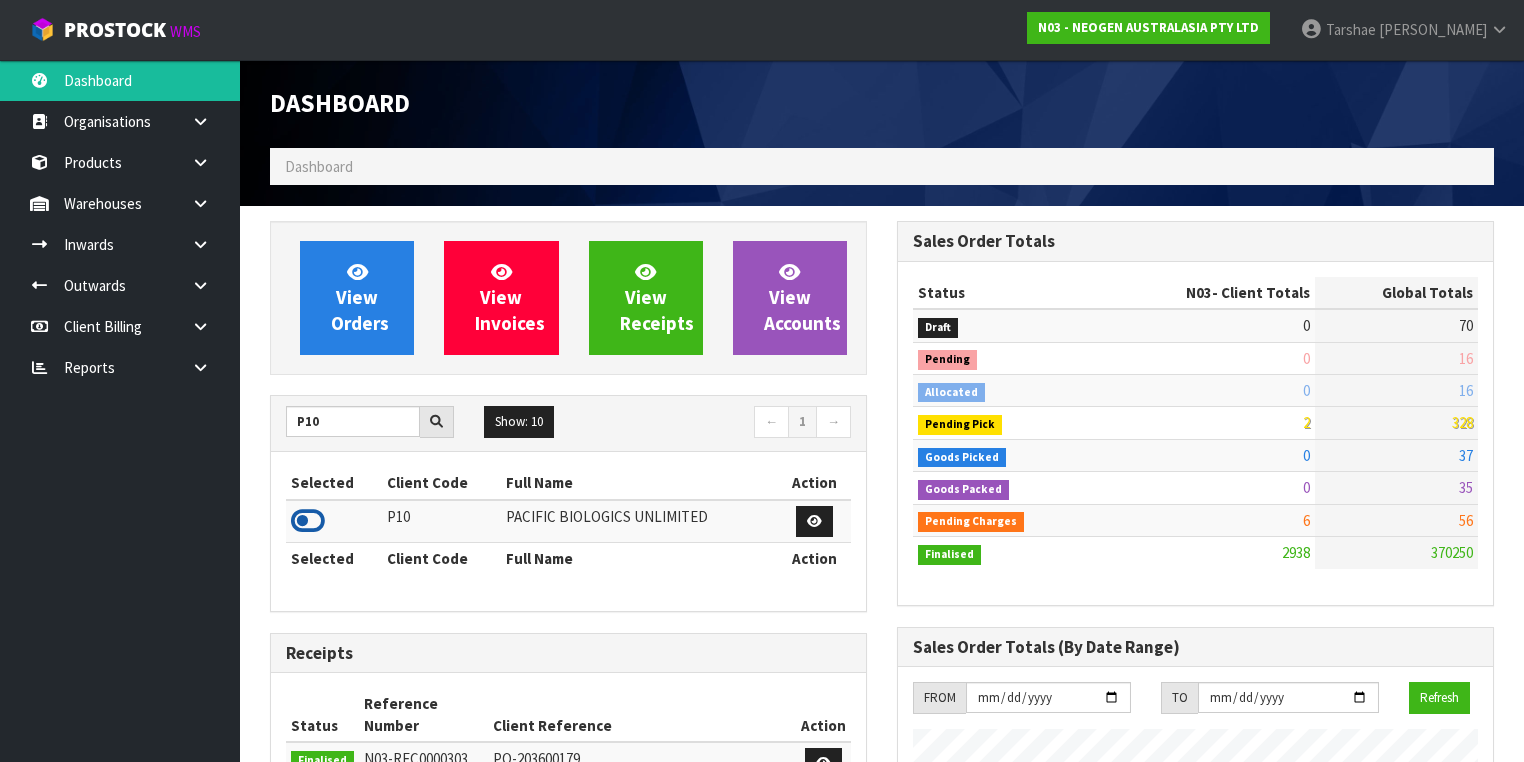 click at bounding box center [308, 521] 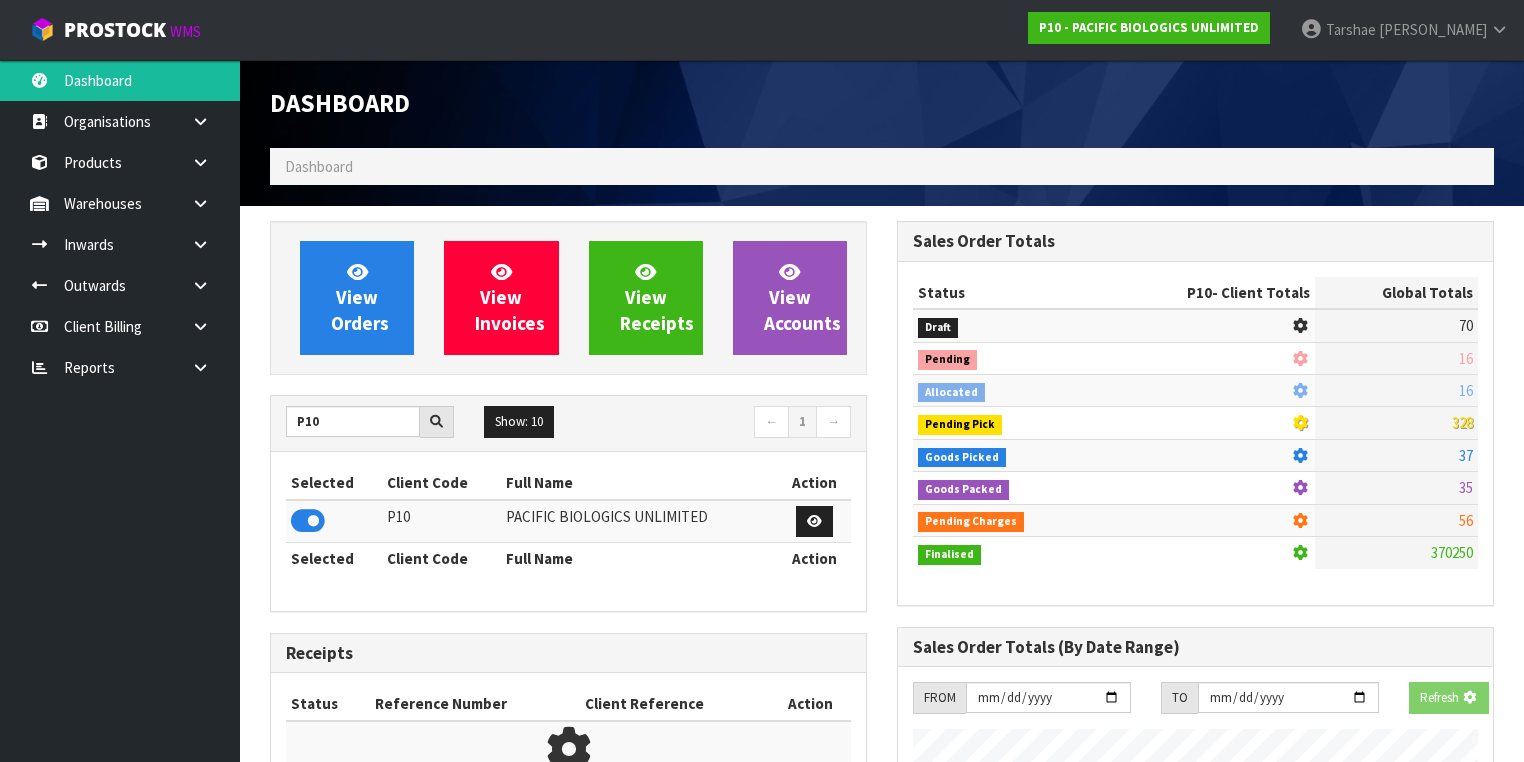 scroll, scrollTop: 1242, scrollLeft: 627, axis: both 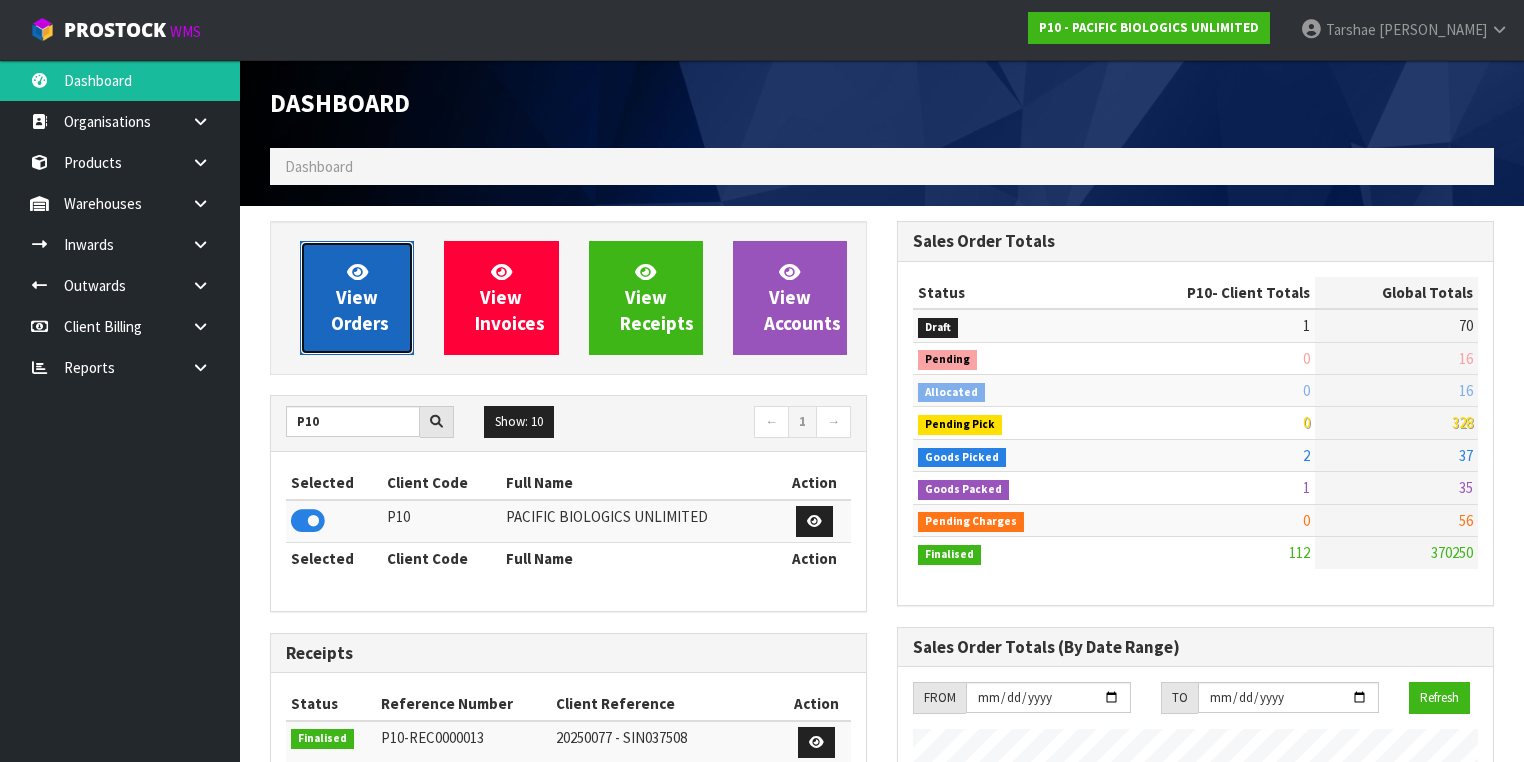 click on "View
Orders" at bounding box center [360, 297] 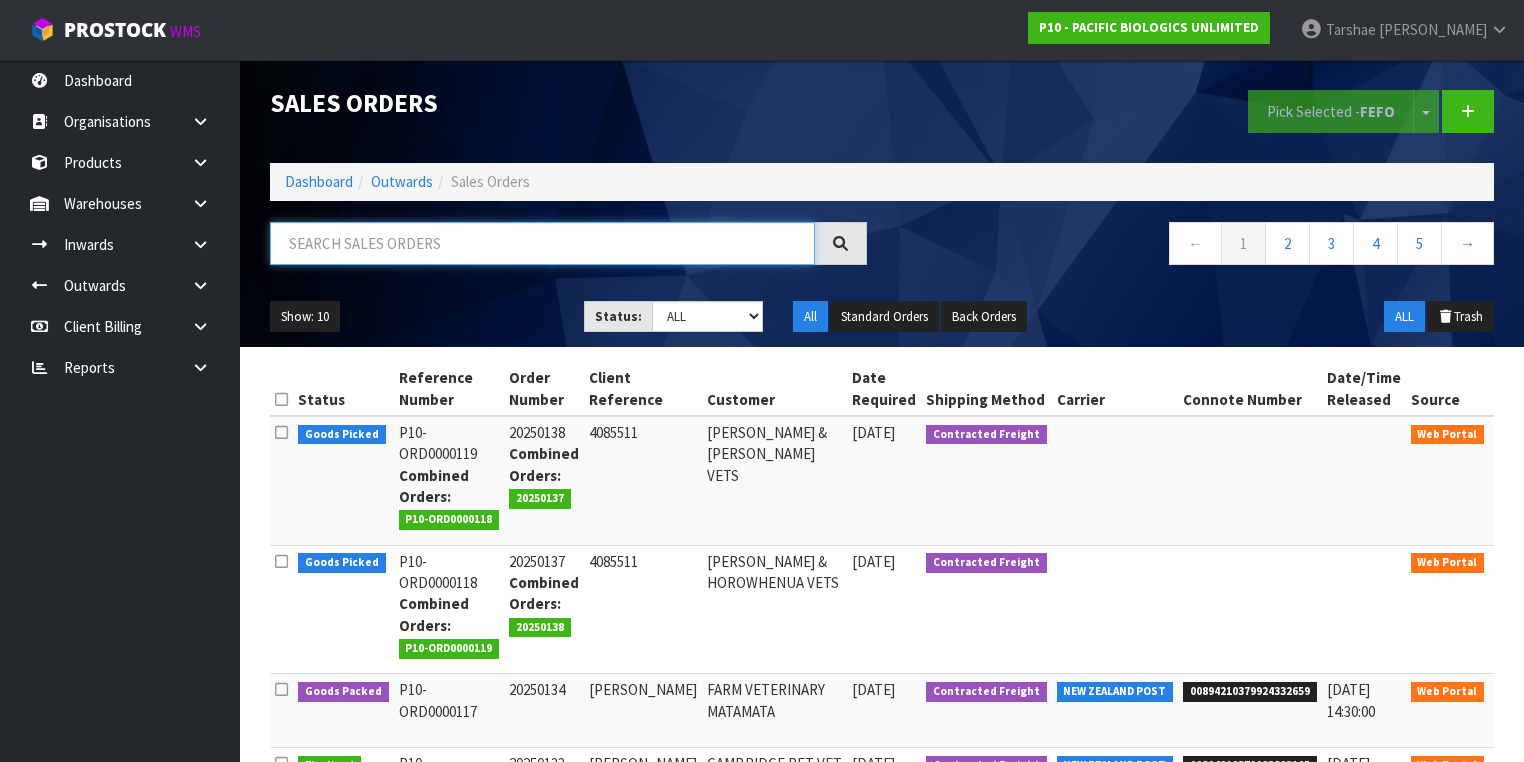 click at bounding box center [542, 243] 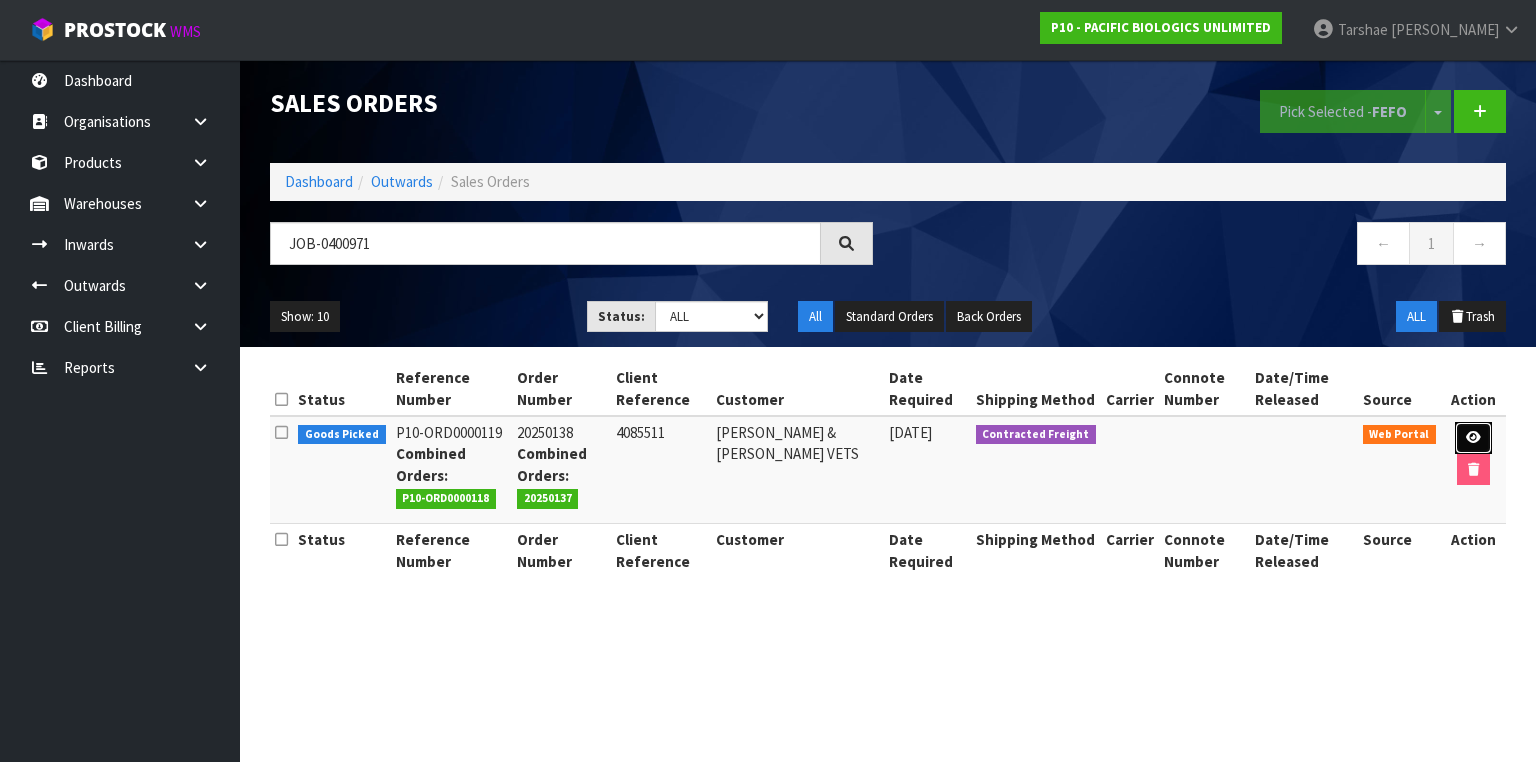 click at bounding box center (1473, 438) 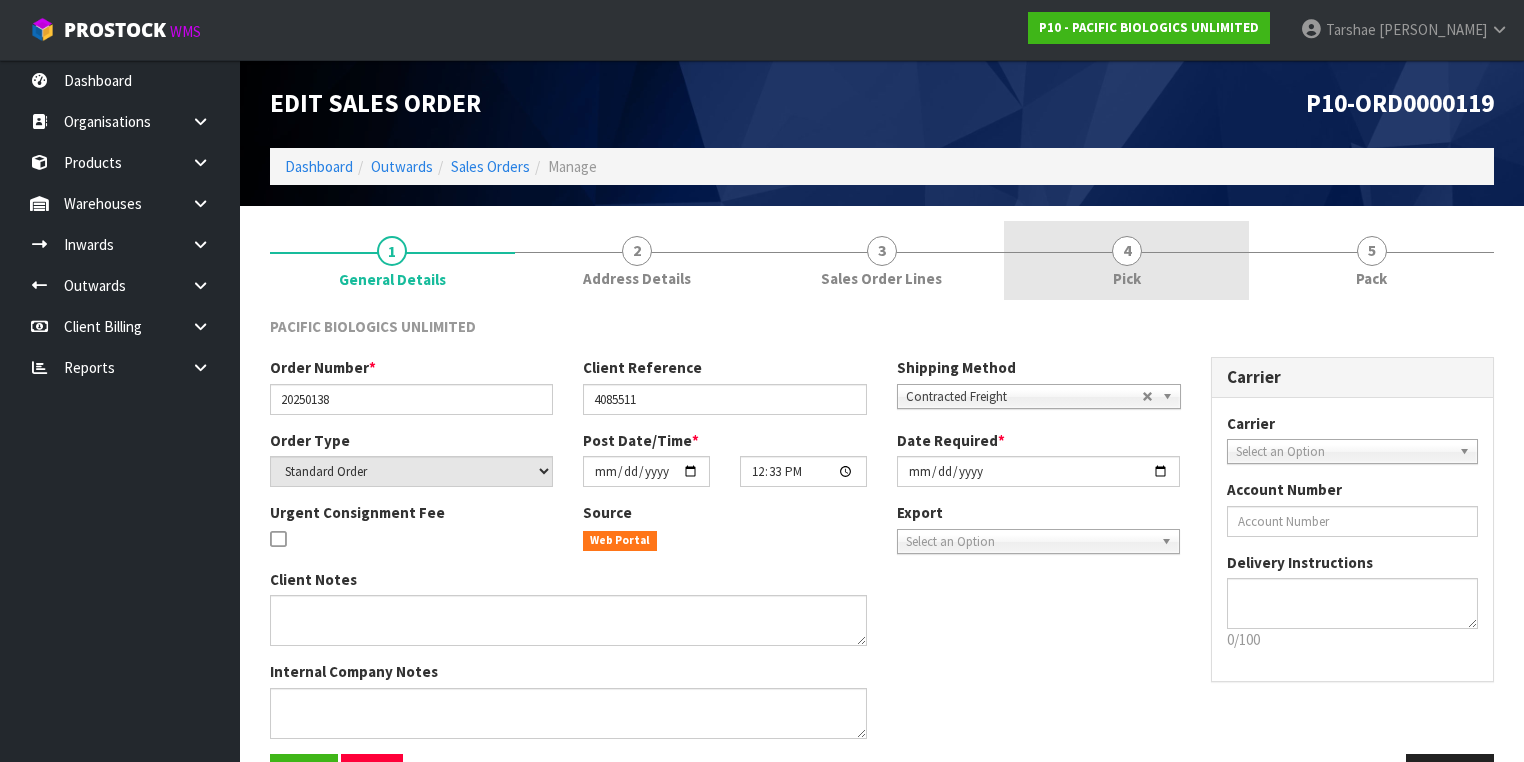 click on "4
Pick" at bounding box center [1126, 260] 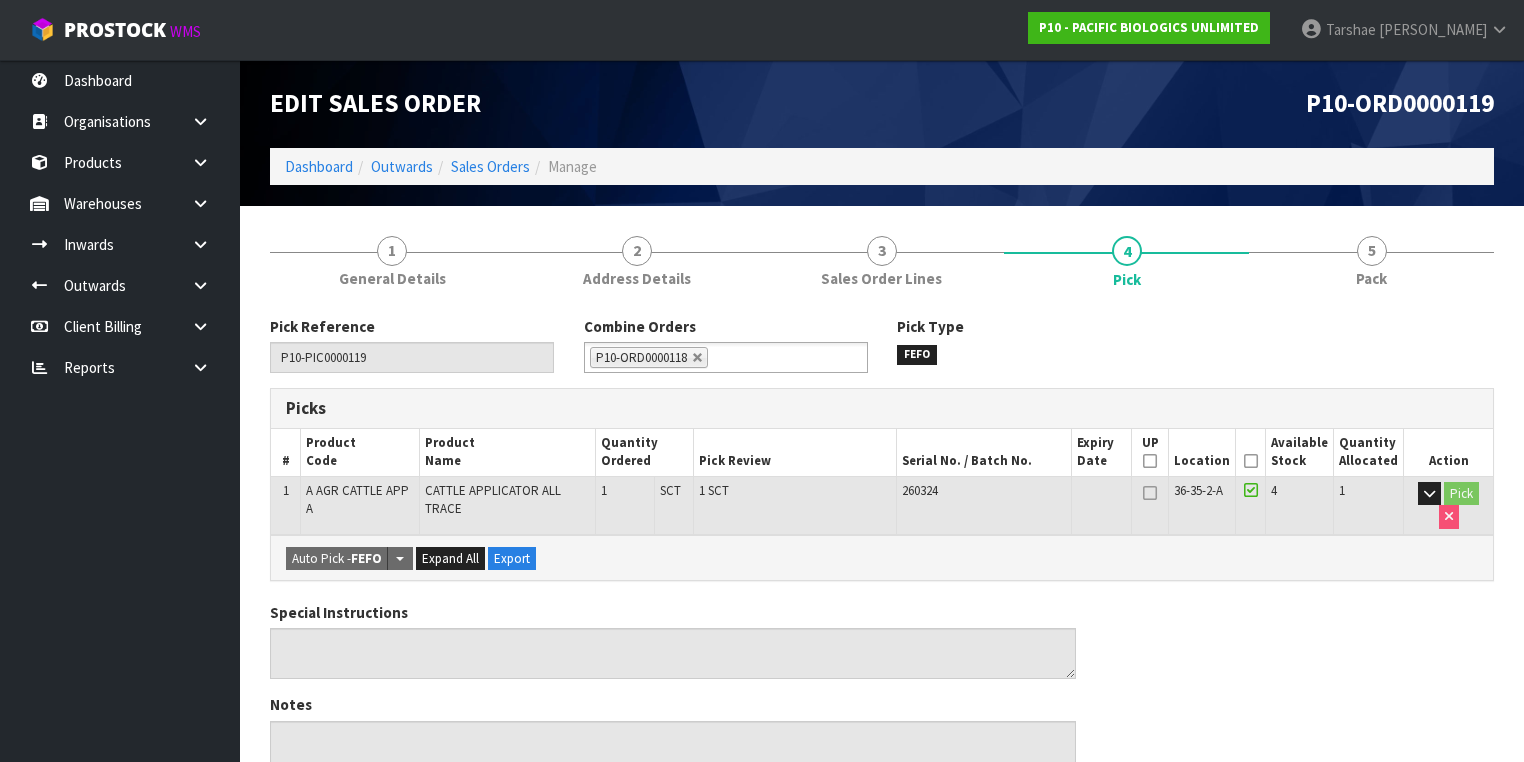 click at bounding box center [1251, 461] 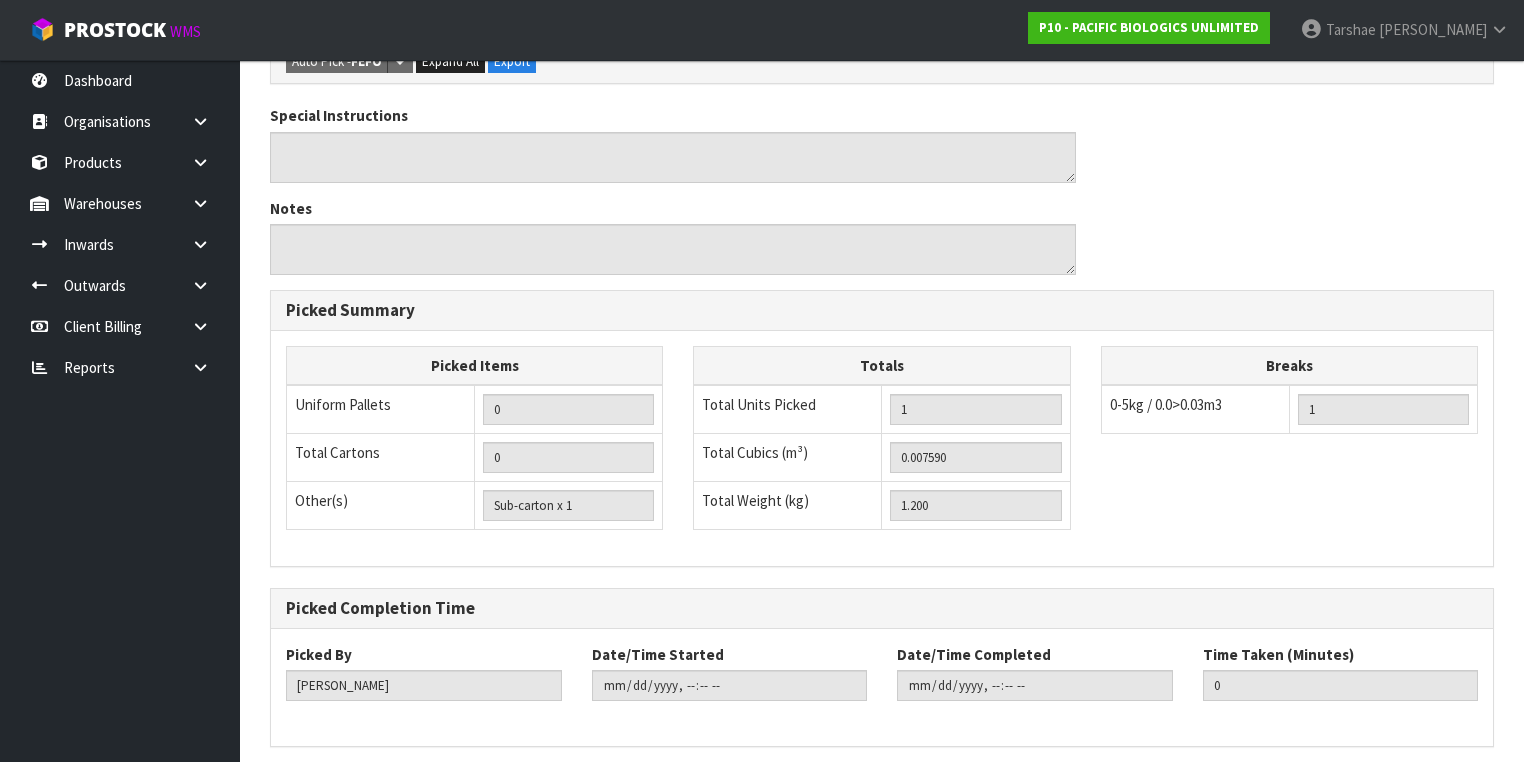 scroll, scrollTop: 641, scrollLeft: 0, axis: vertical 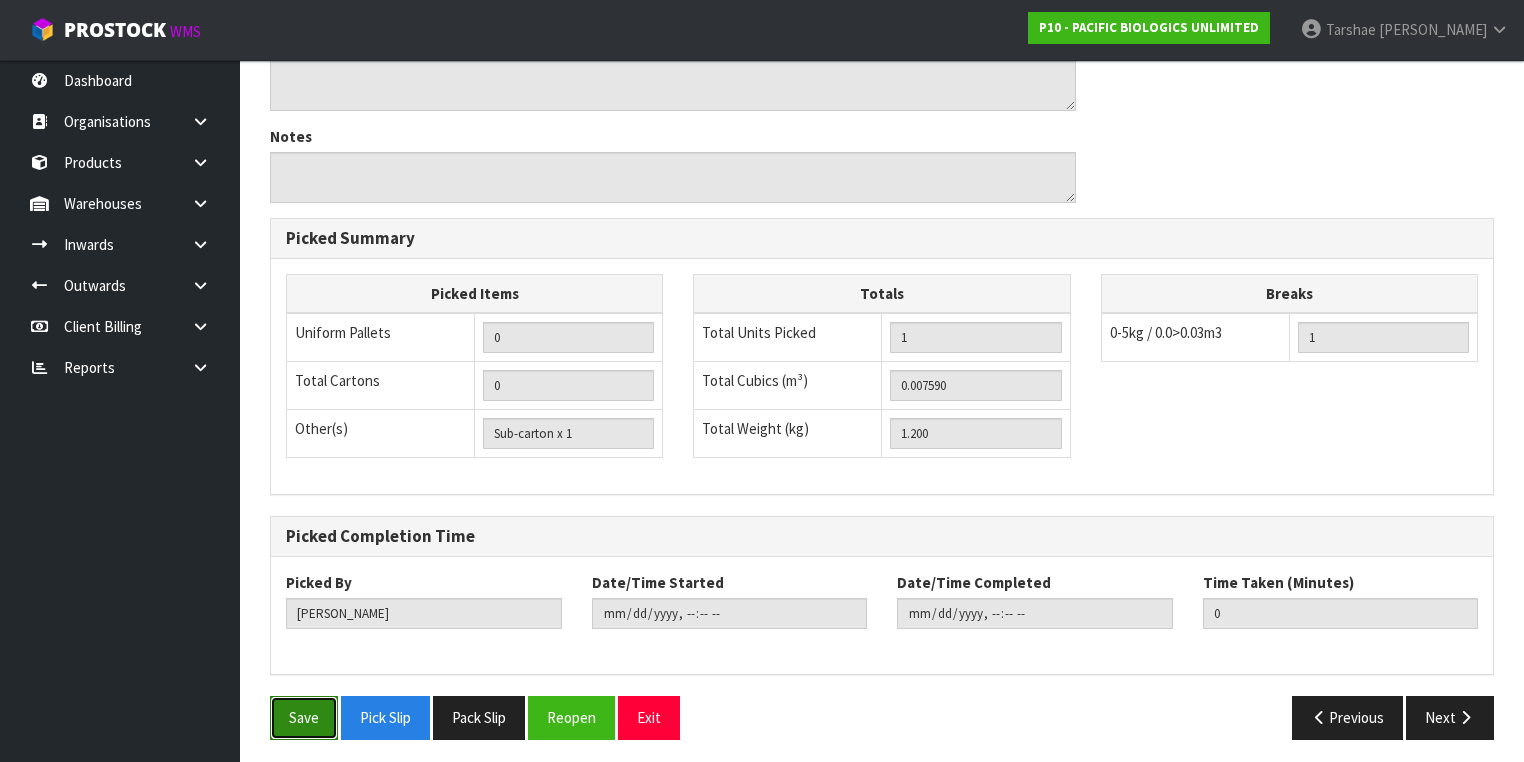 click on "Save" at bounding box center (304, 717) 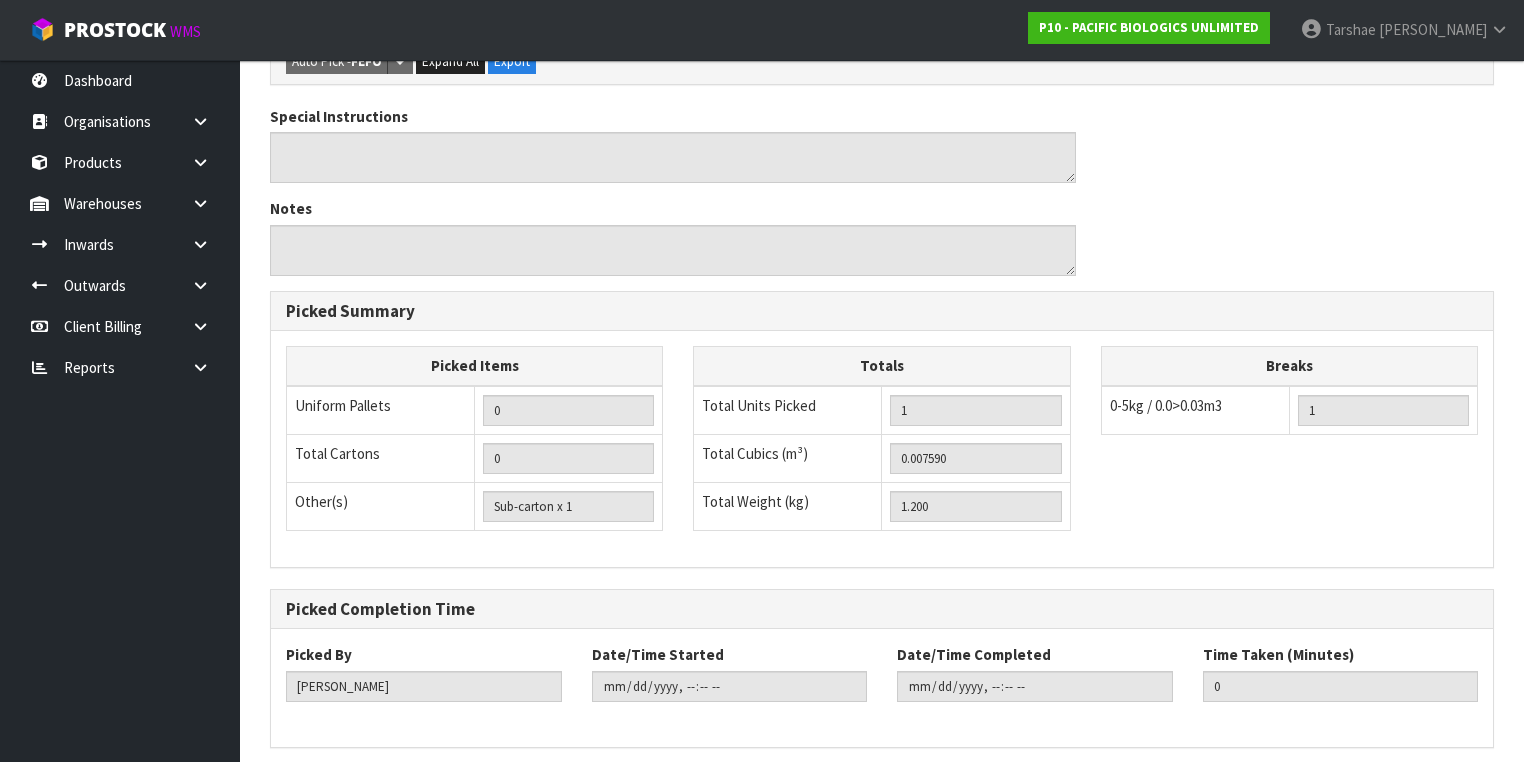 scroll, scrollTop: 0, scrollLeft: 0, axis: both 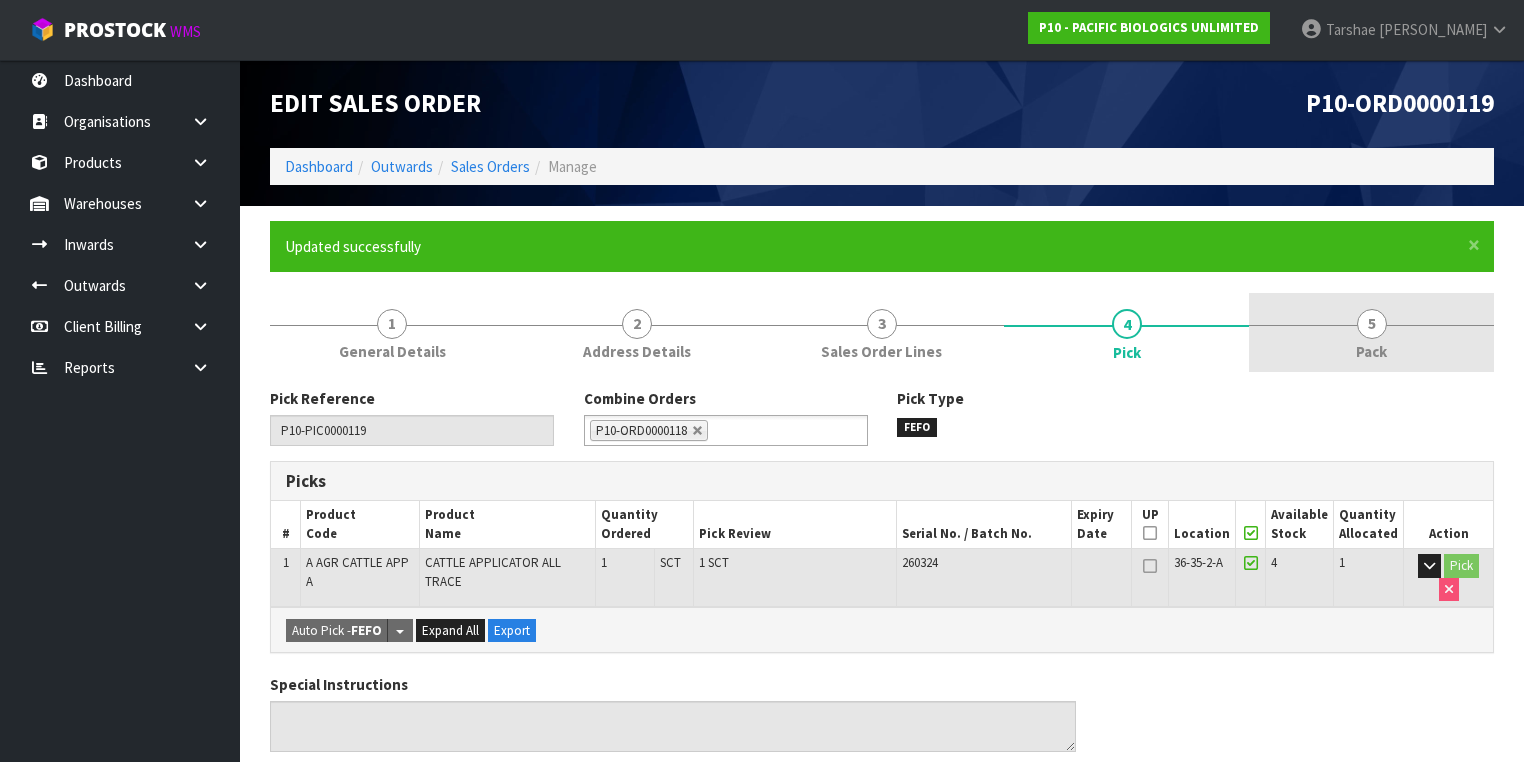 click on "5
Pack" at bounding box center (1371, 332) 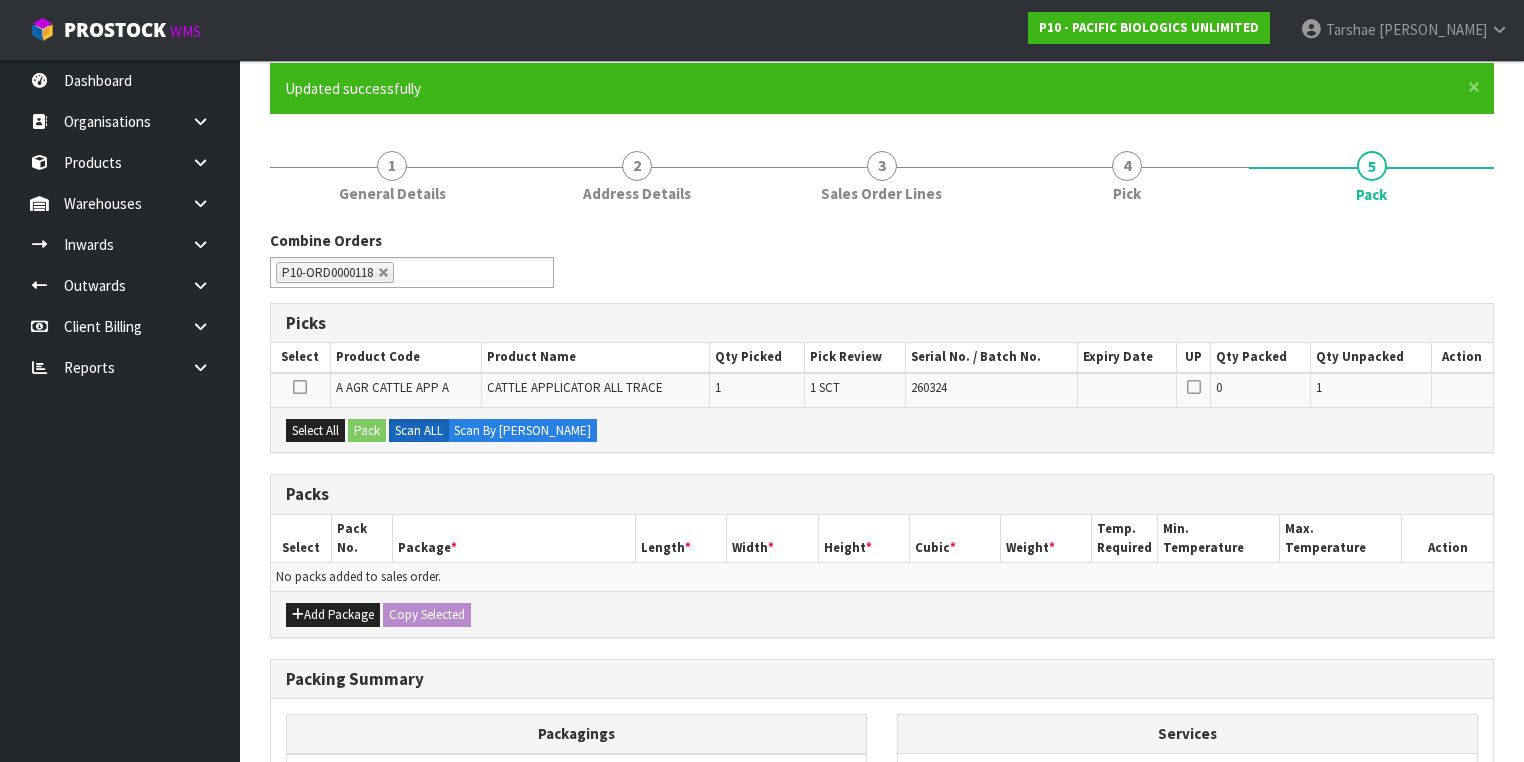 scroll, scrollTop: 160, scrollLeft: 0, axis: vertical 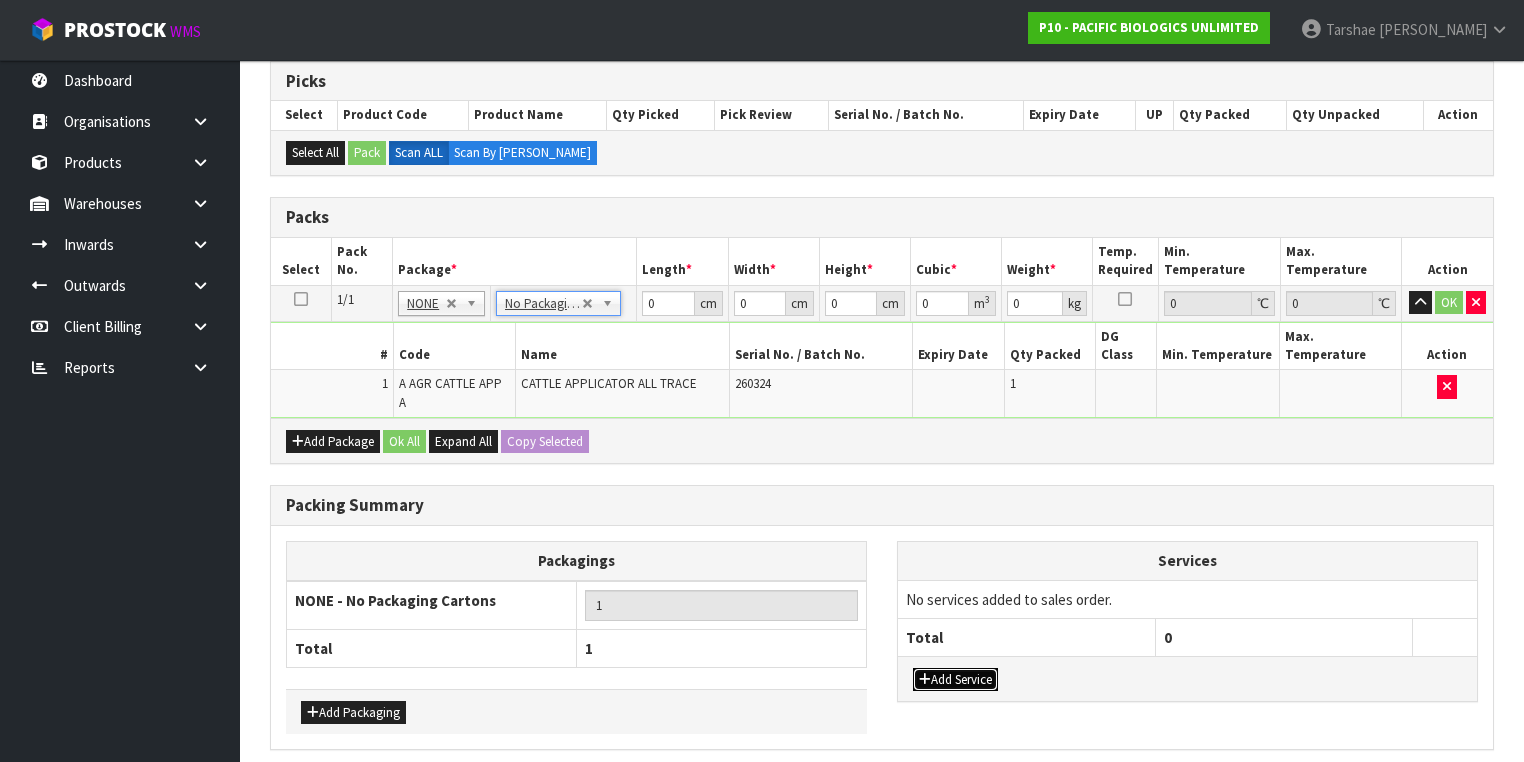 click on "Add Service" at bounding box center (955, 680) 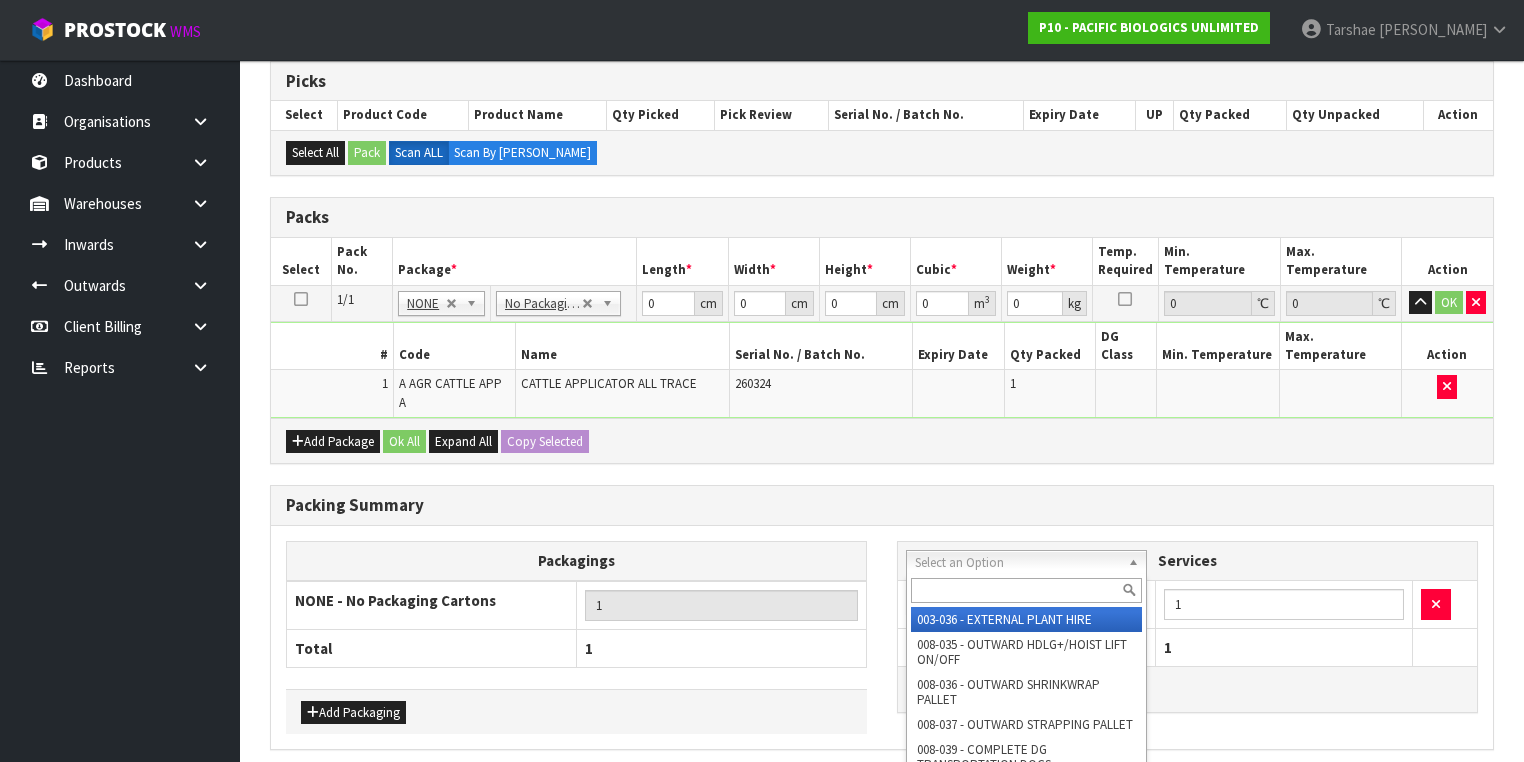 click at bounding box center (1026, 590) 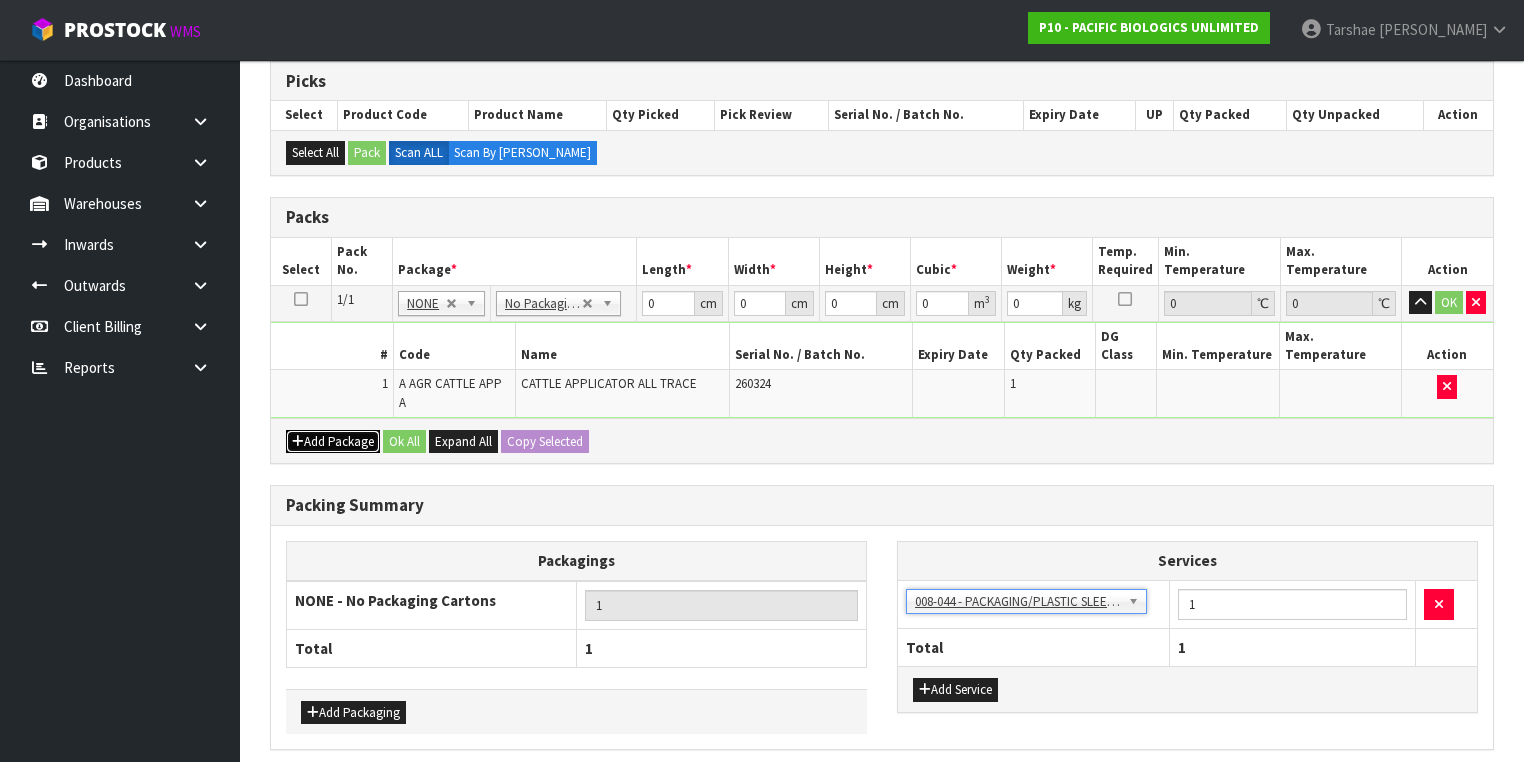 click on "Add Package" at bounding box center (333, 442) 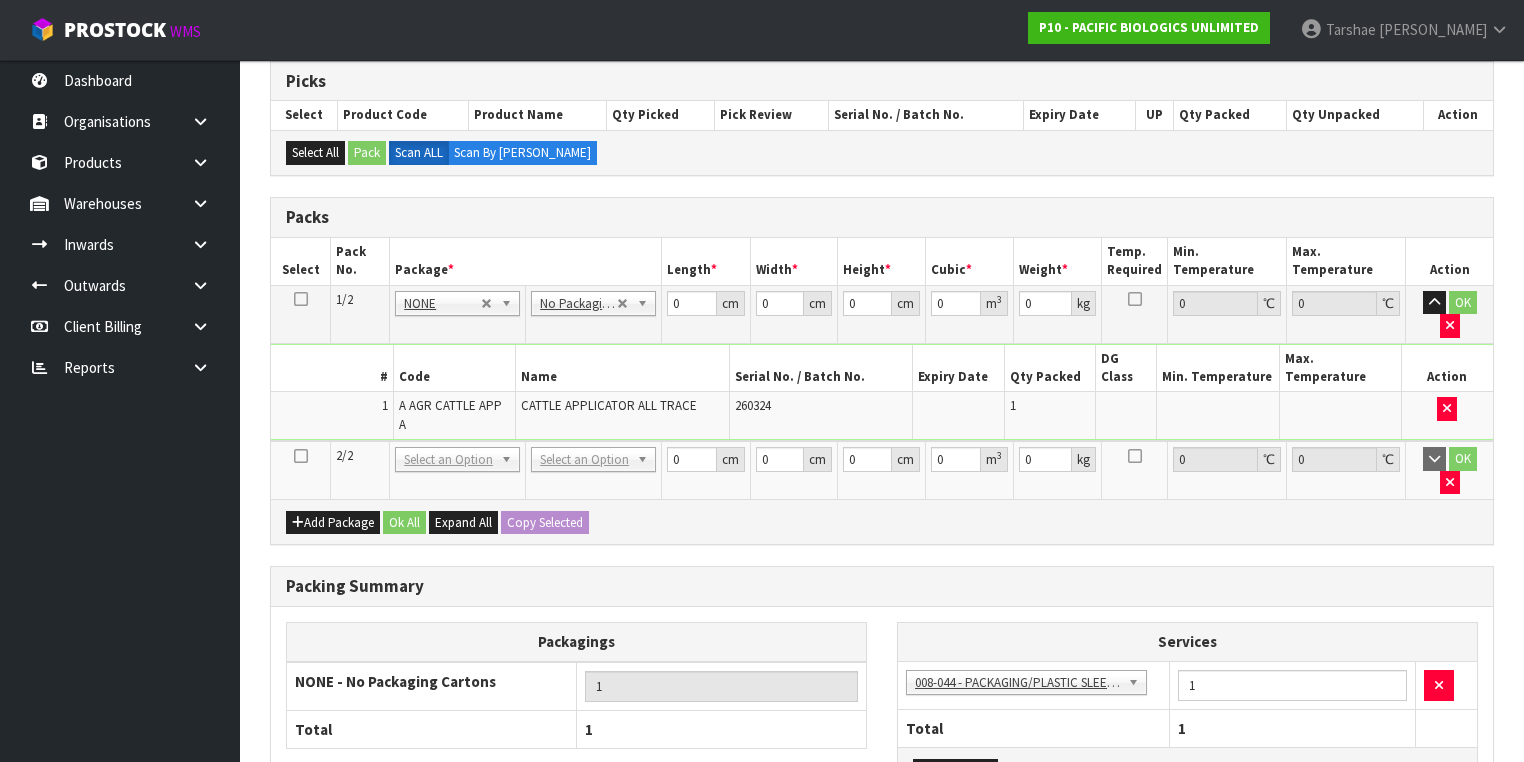 click at bounding box center (301, 456) 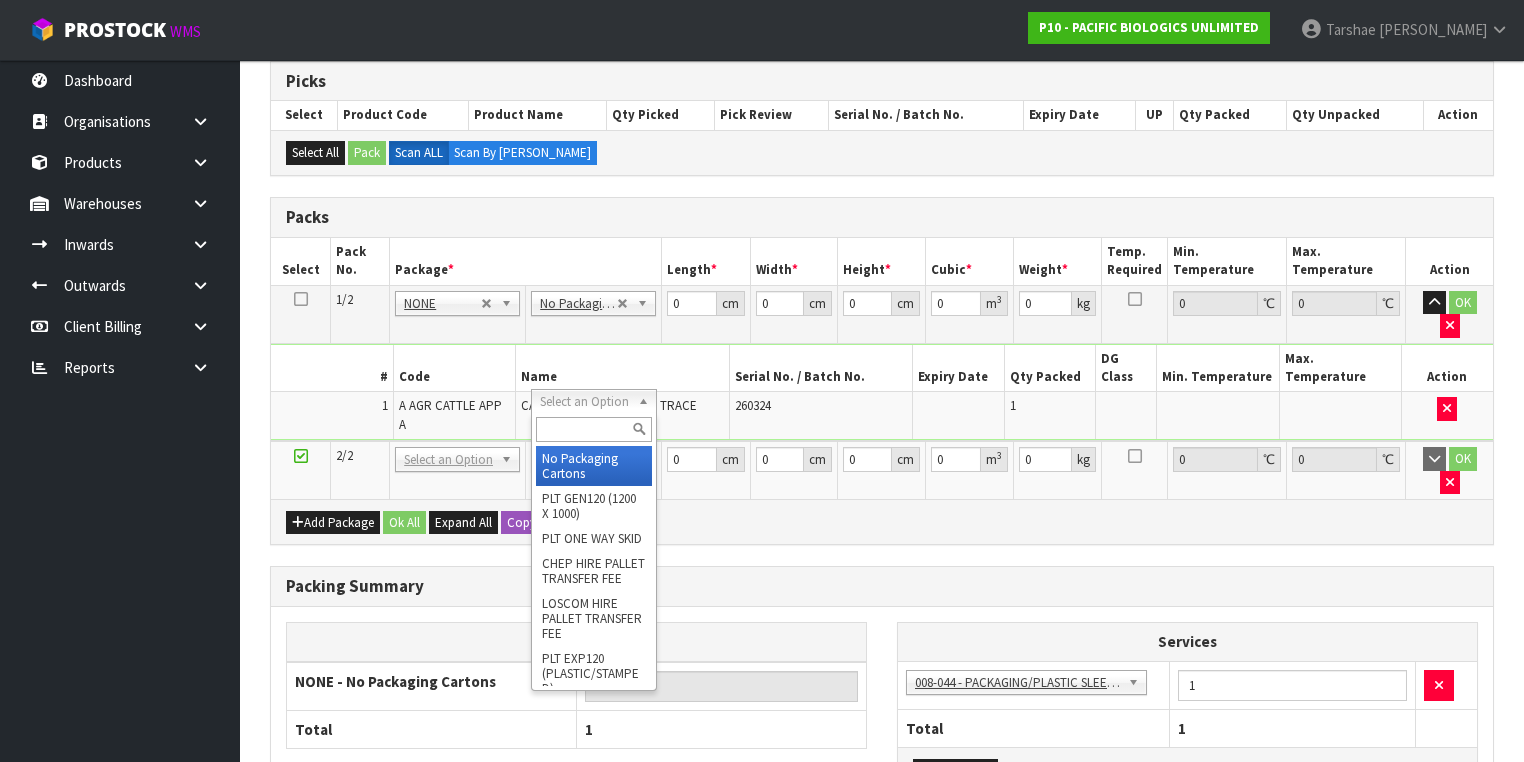 drag, startPoint x: 563, startPoint y: 400, endPoint x: 566, endPoint y: 412, distance: 12.369317 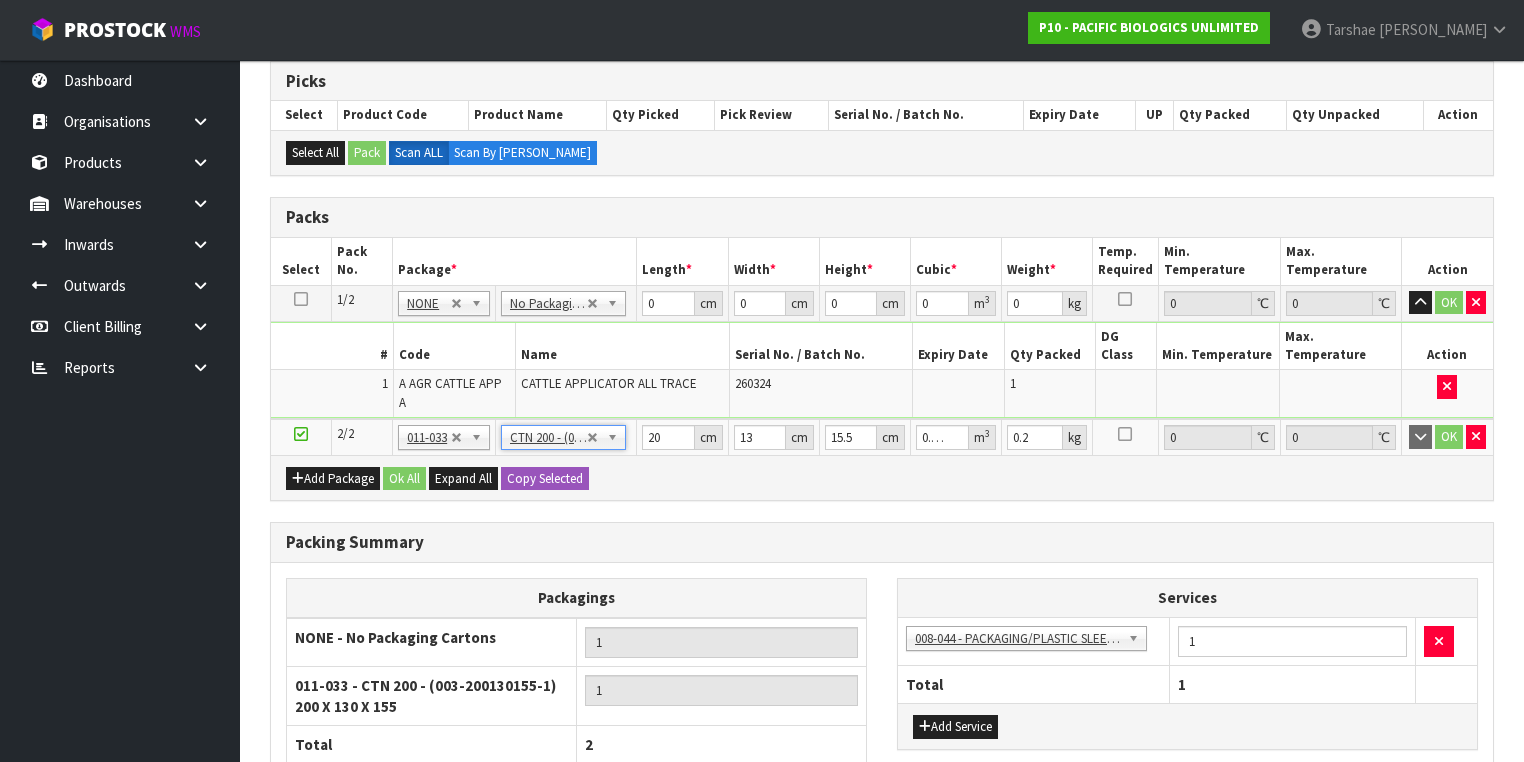 click on "Combine Orders
P10-ORD0000117 P10-ORD0000118 P10-ORD0000119
P10-ORD0000118
Picks
Select
Product Code
Product Name
Qty Picked
Pick Review
Serial No. / Batch No.
Expiry Date
UP
Qty Packed
Qty Unpacked
Action
A AGR CATTLE APP A
CATTLE APPLICATOR ALL TRACE
1
1 SCT
260324
1
0
Select All
Pack
Scan ALL
Scan By Quantity
Packs
Select
Pack No.
Package  * * *" at bounding box center (882, 457) 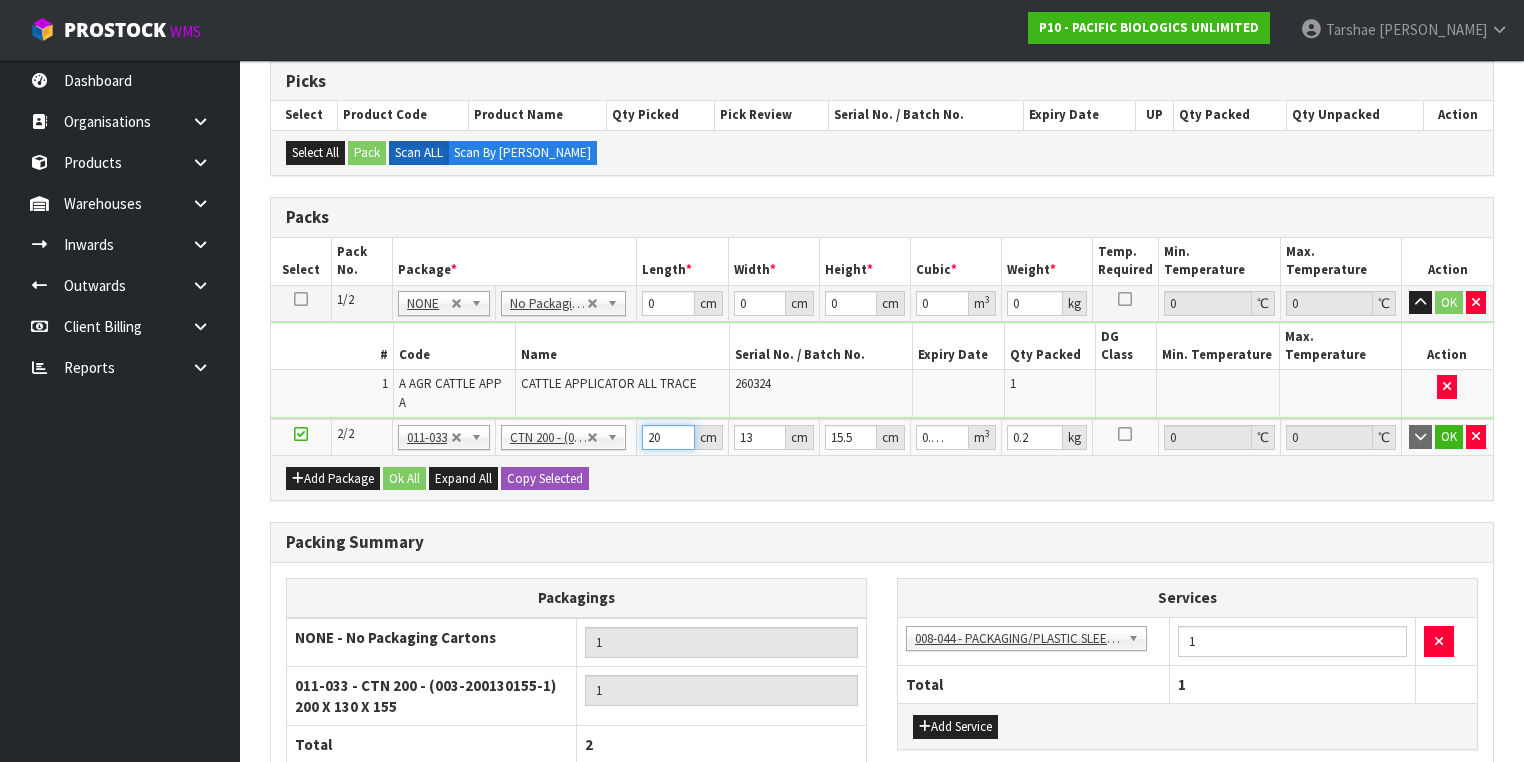 drag, startPoint x: 672, startPoint y: 402, endPoint x: 545, endPoint y: 400, distance: 127.01575 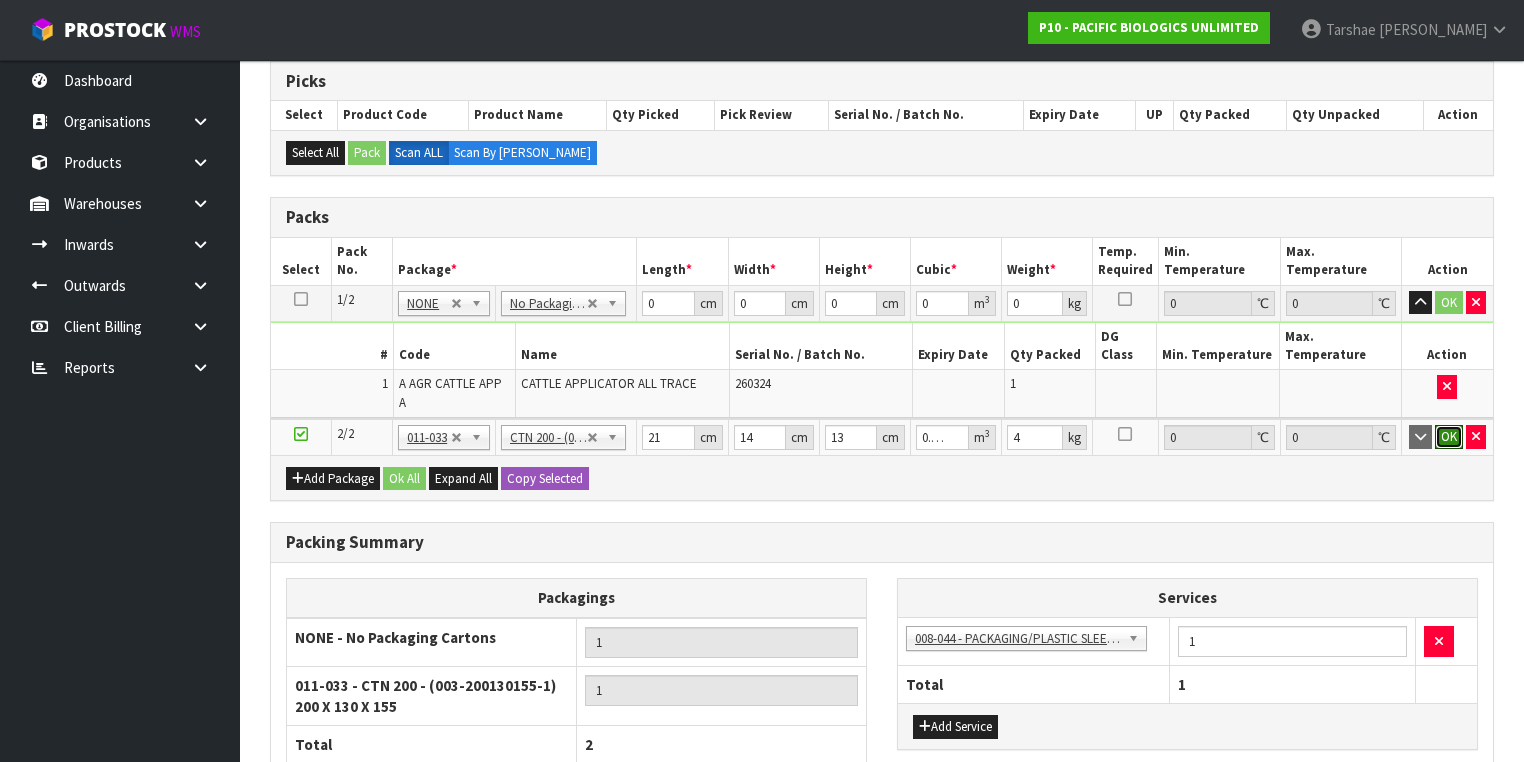 click on "OK" at bounding box center (1449, 437) 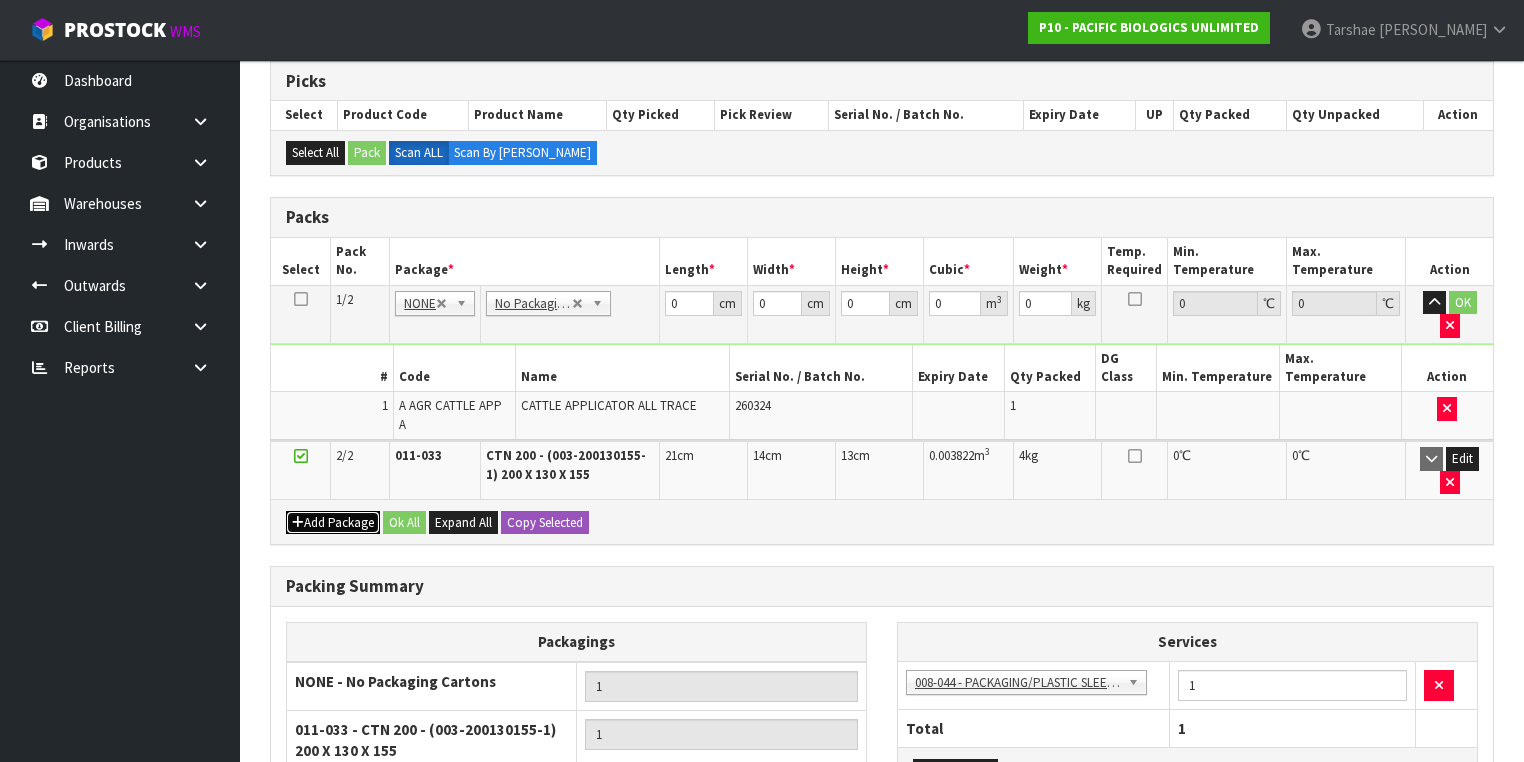 click on "Add Package" at bounding box center (333, 523) 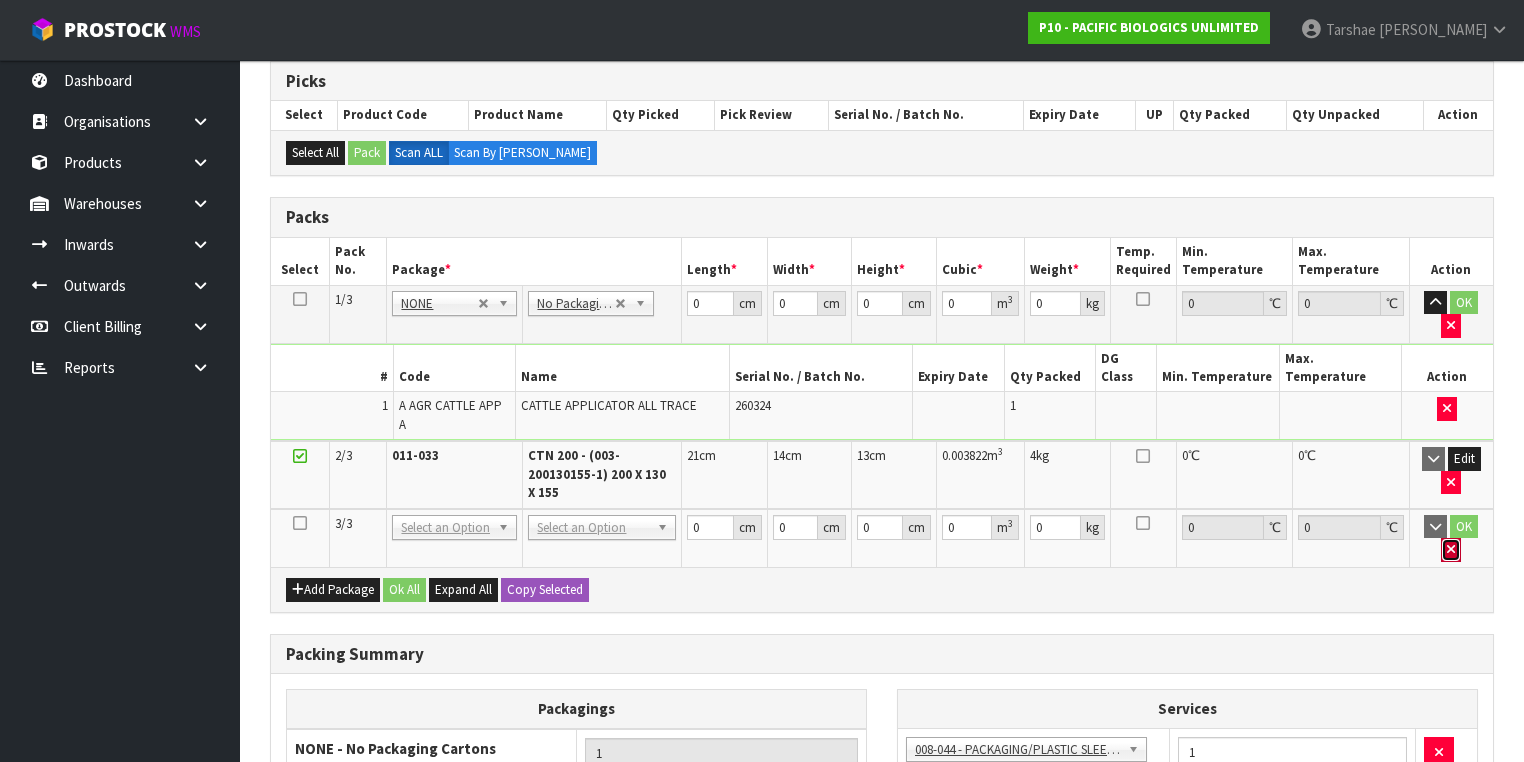 click at bounding box center (1451, 550) 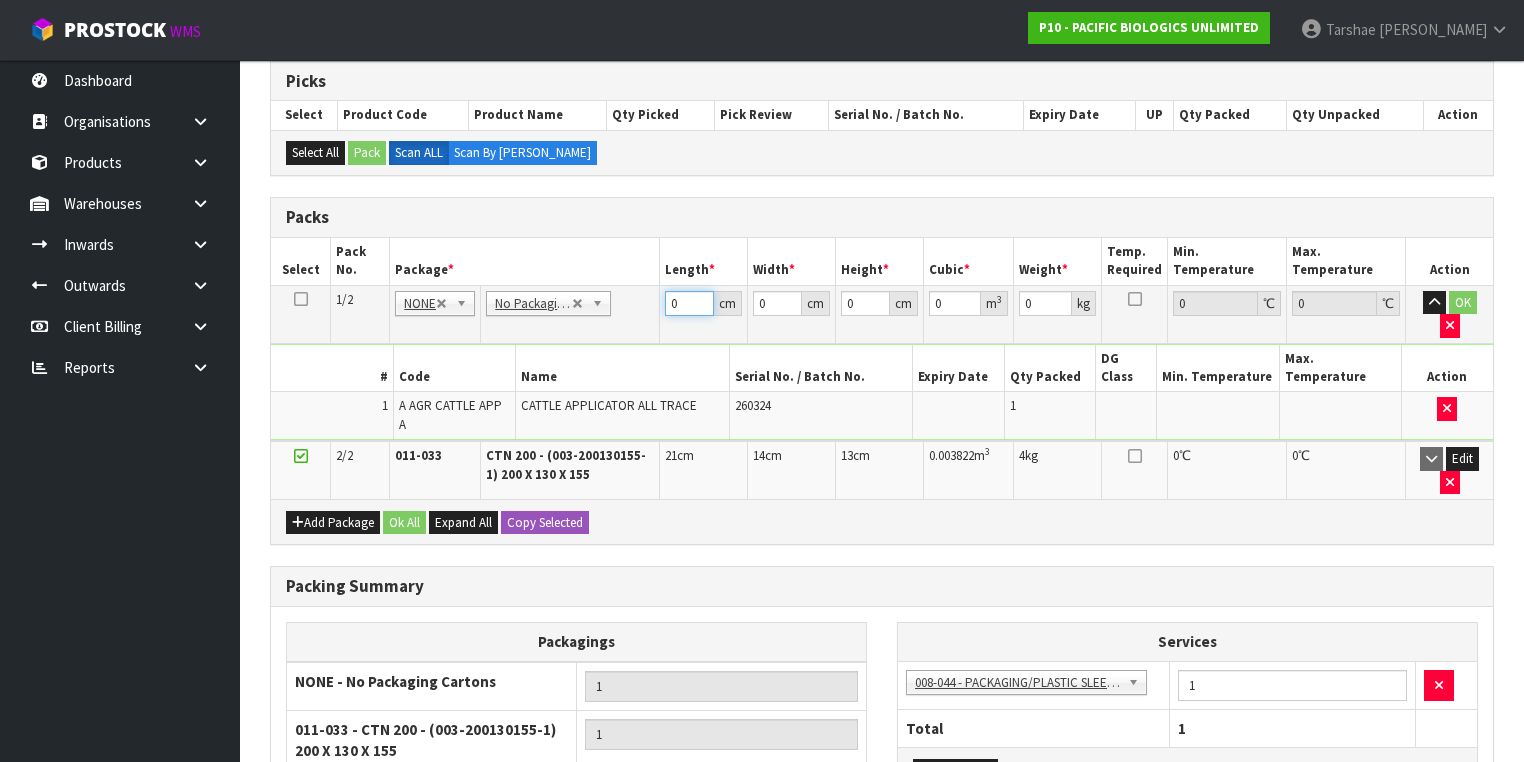 drag, startPoint x: 683, startPoint y: 304, endPoint x: 608, endPoint y: 292, distance: 75.95393 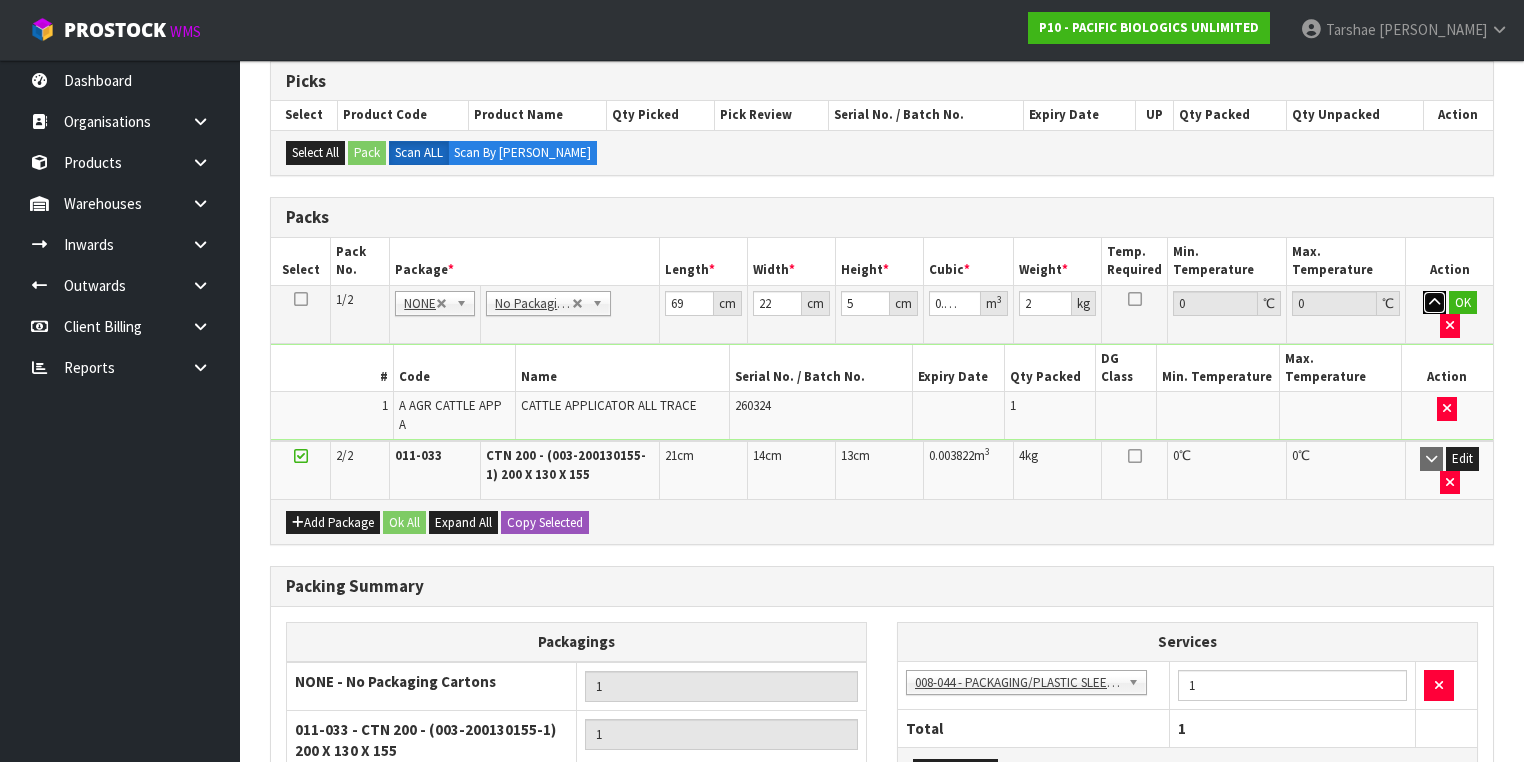 click at bounding box center [1434, 303] 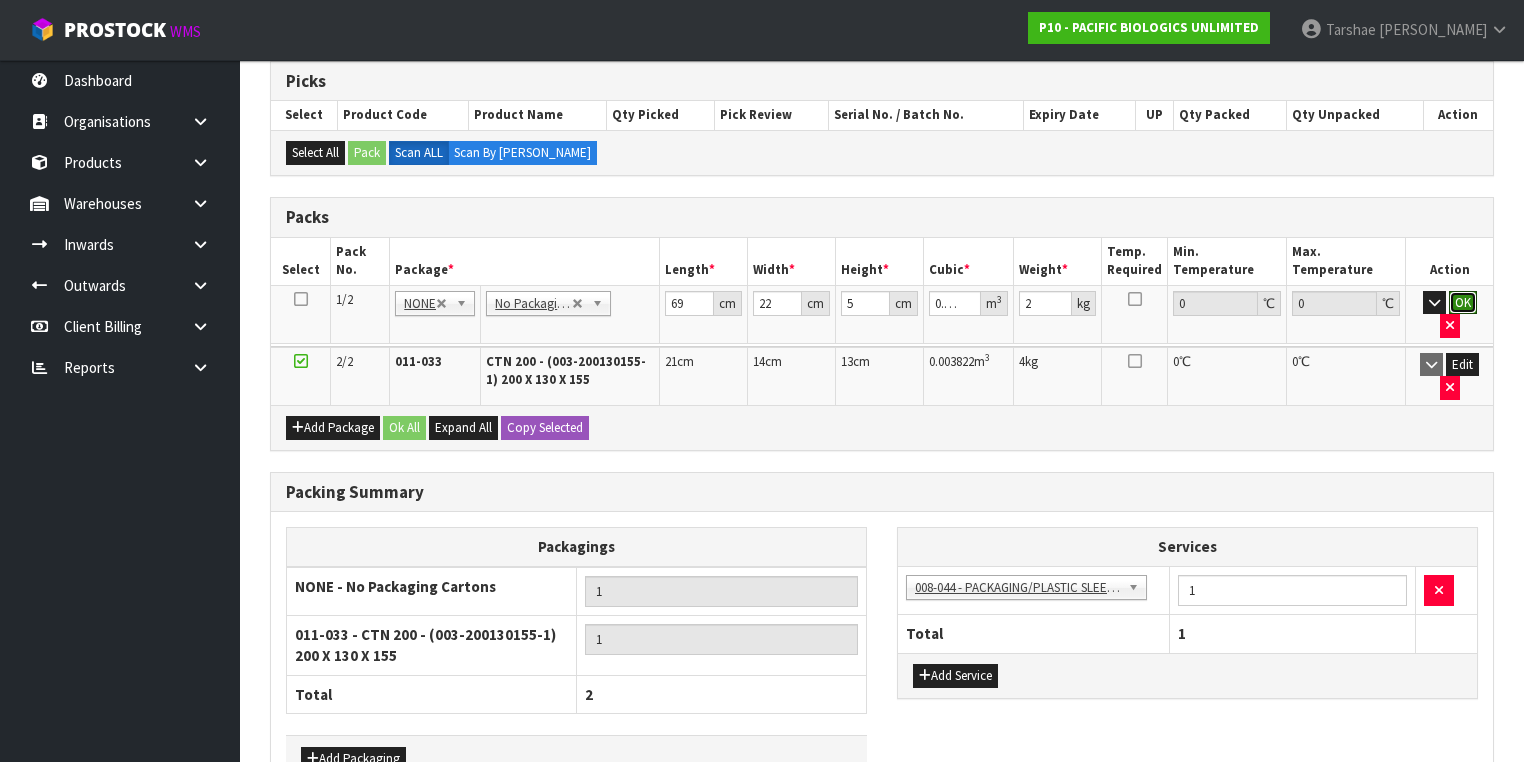 click on "OK" at bounding box center (1463, 303) 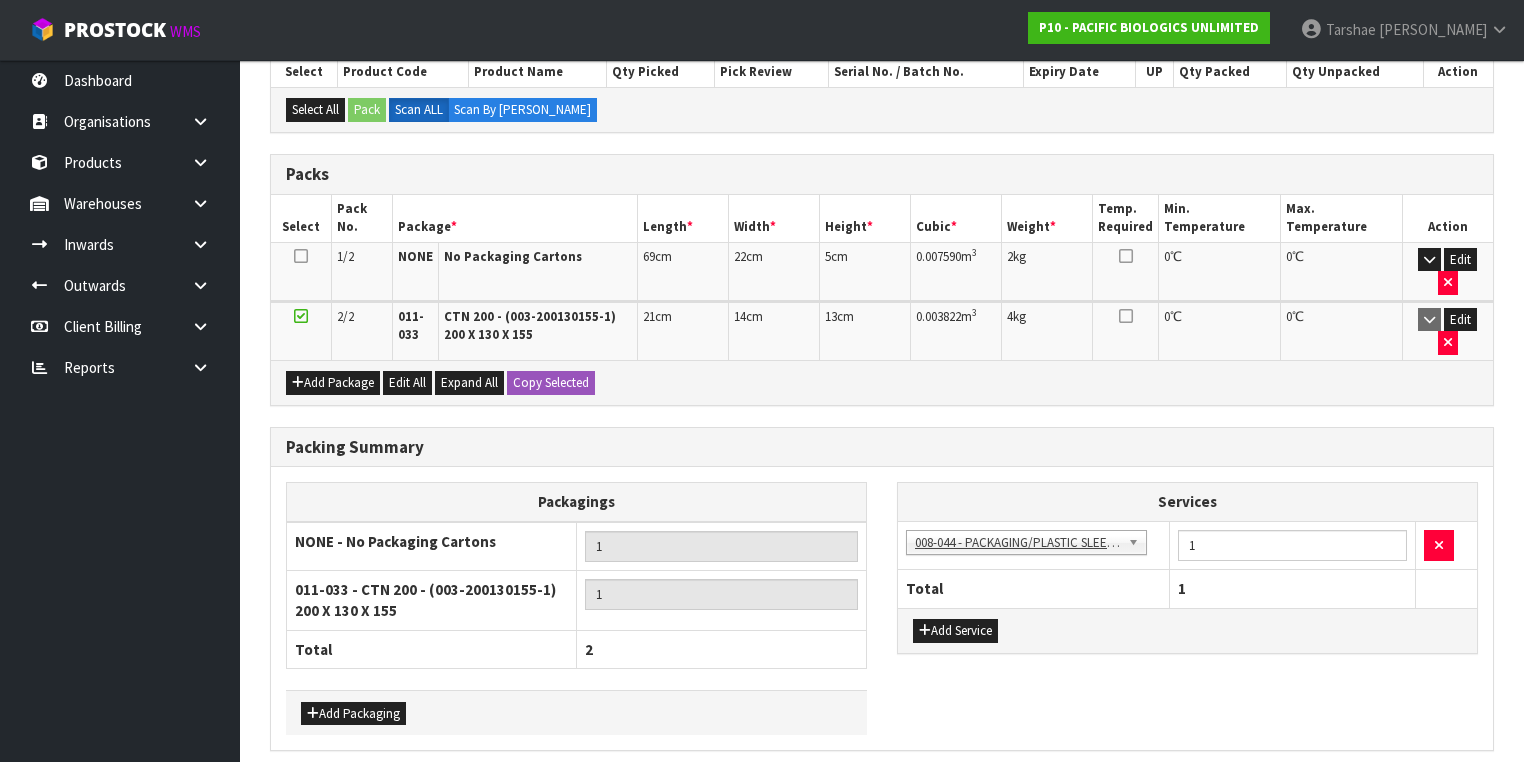 scroll, scrollTop: 484, scrollLeft: 0, axis: vertical 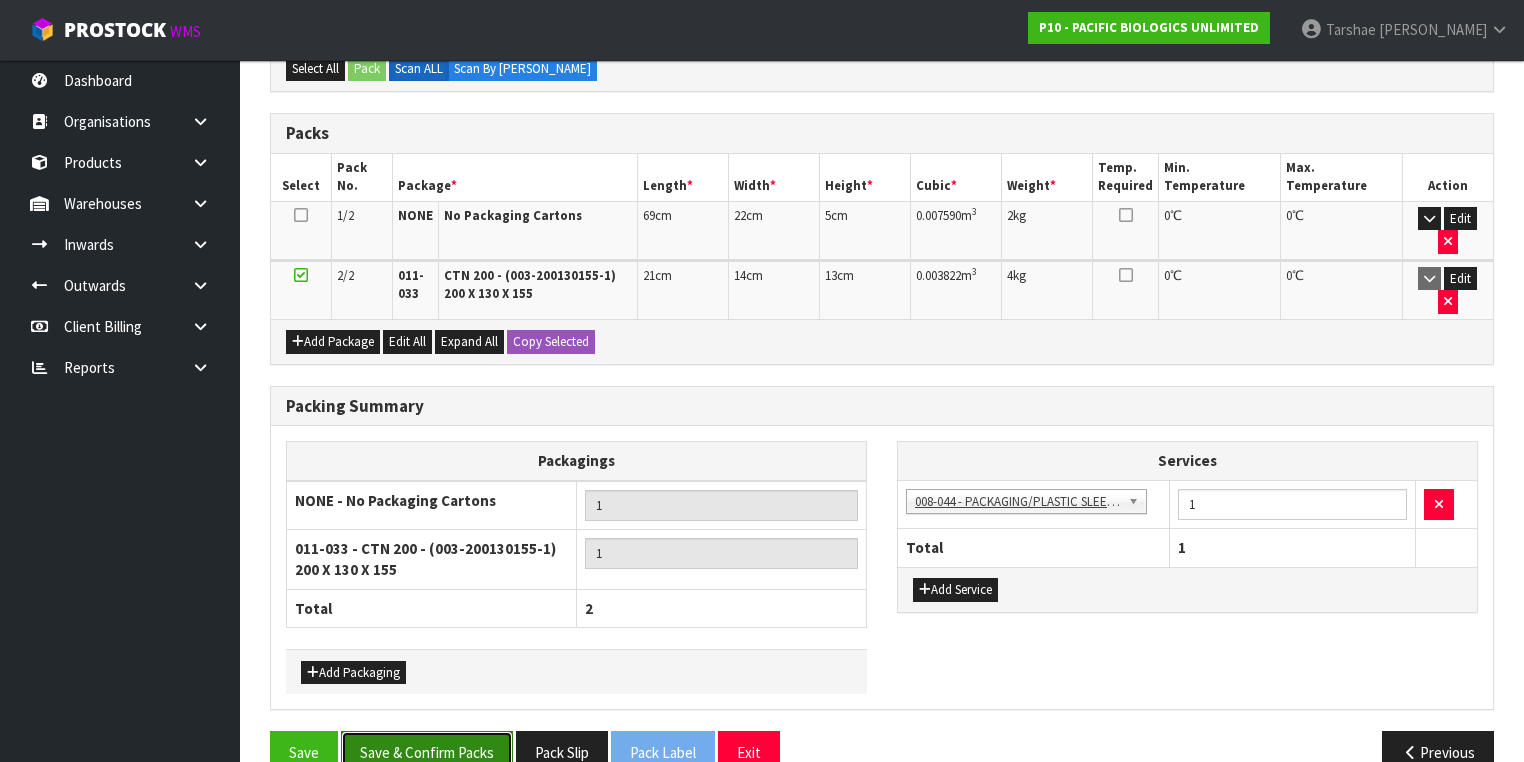 click on "Save & Confirm Packs" at bounding box center [427, 752] 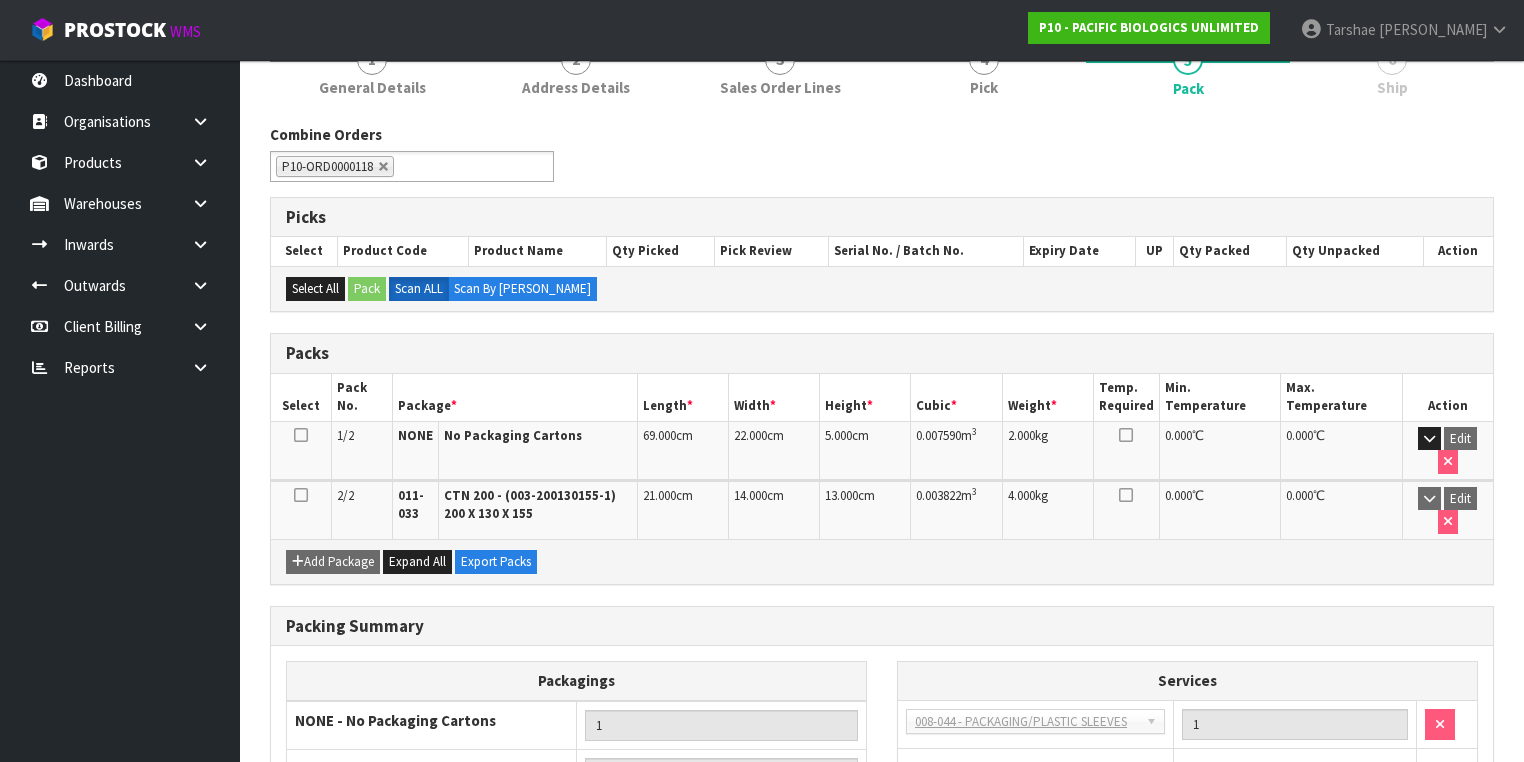 scroll, scrollTop: 440, scrollLeft: 0, axis: vertical 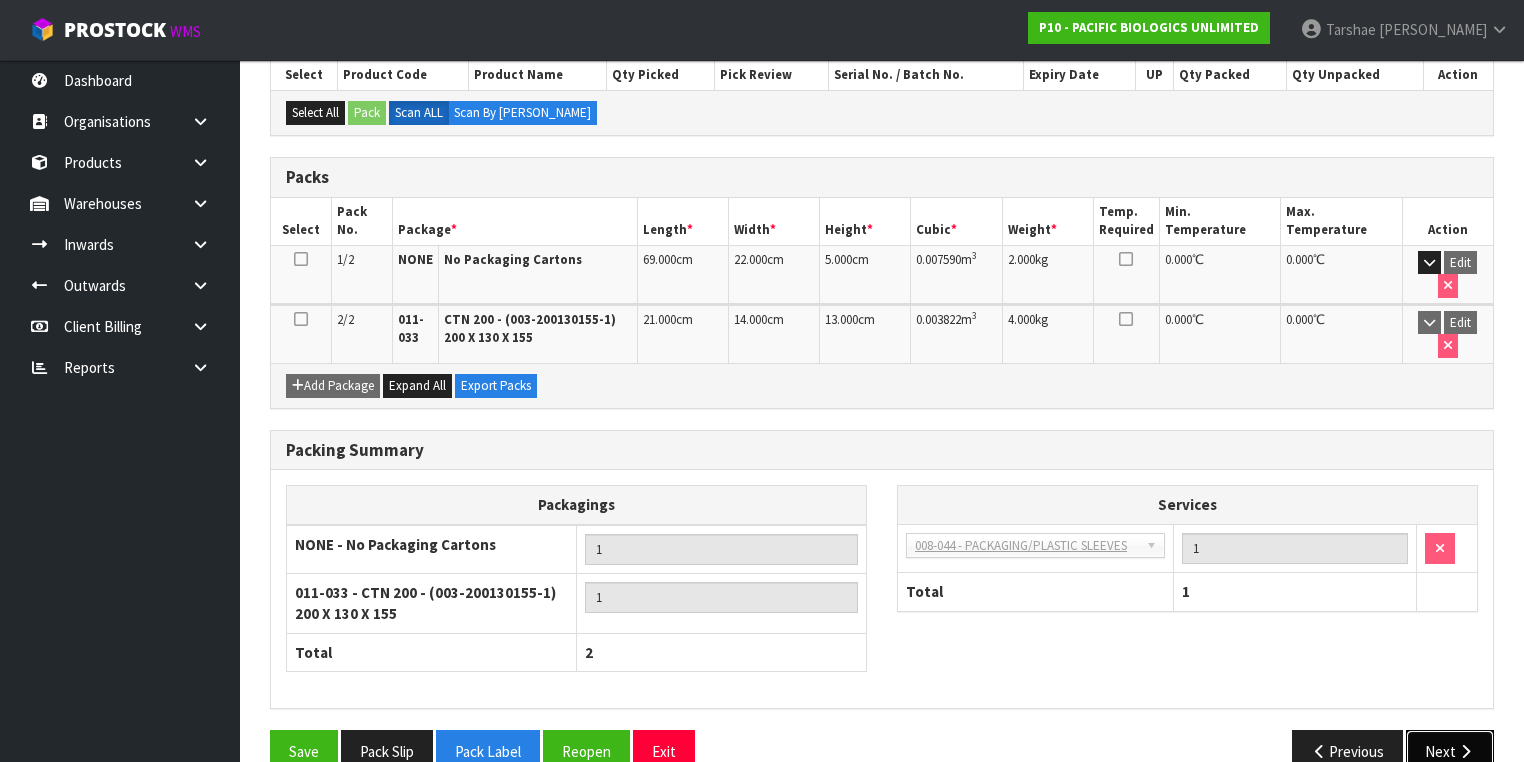 click on "Next" at bounding box center [1450, 751] 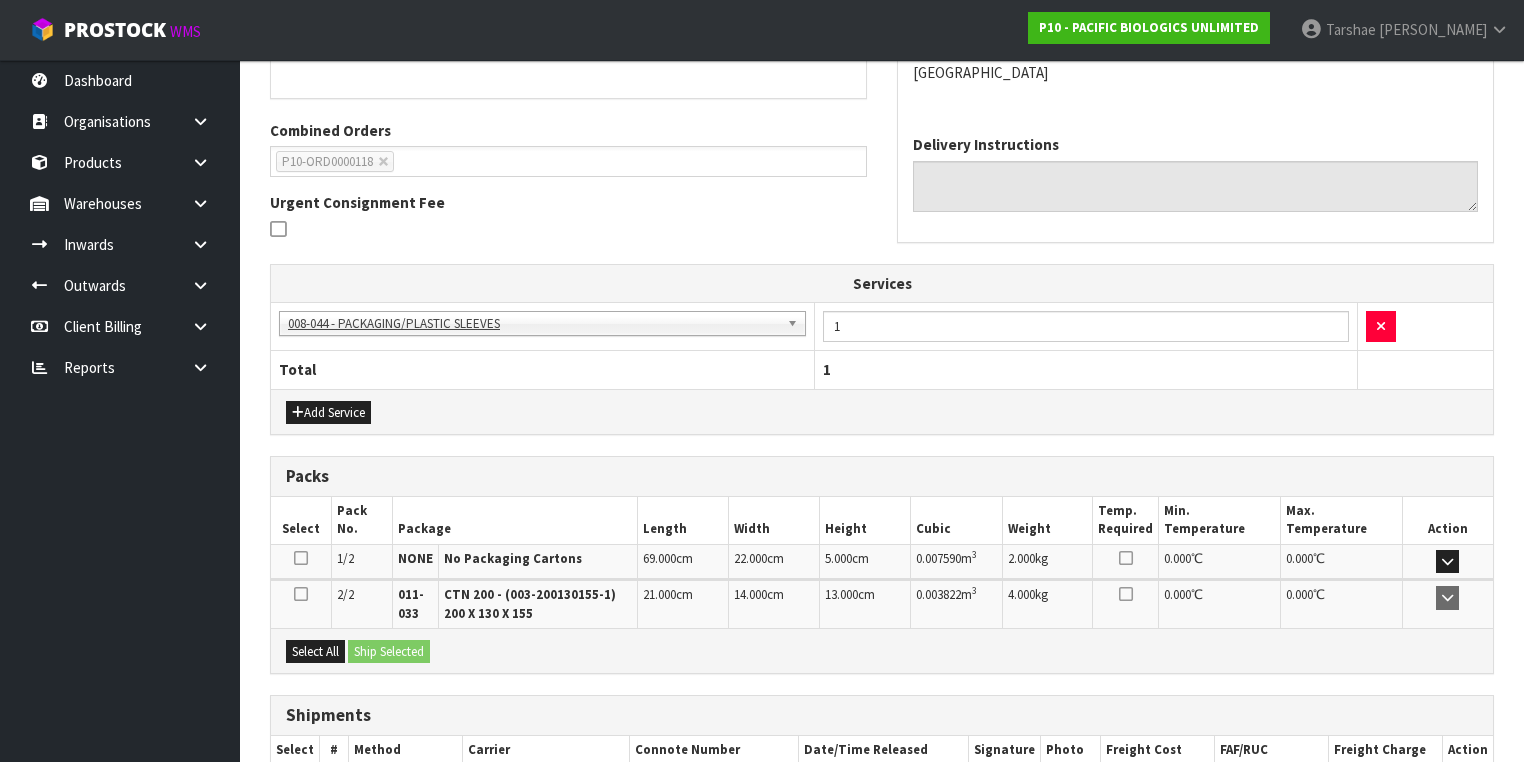 scroll, scrollTop: 560, scrollLeft: 0, axis: vertical 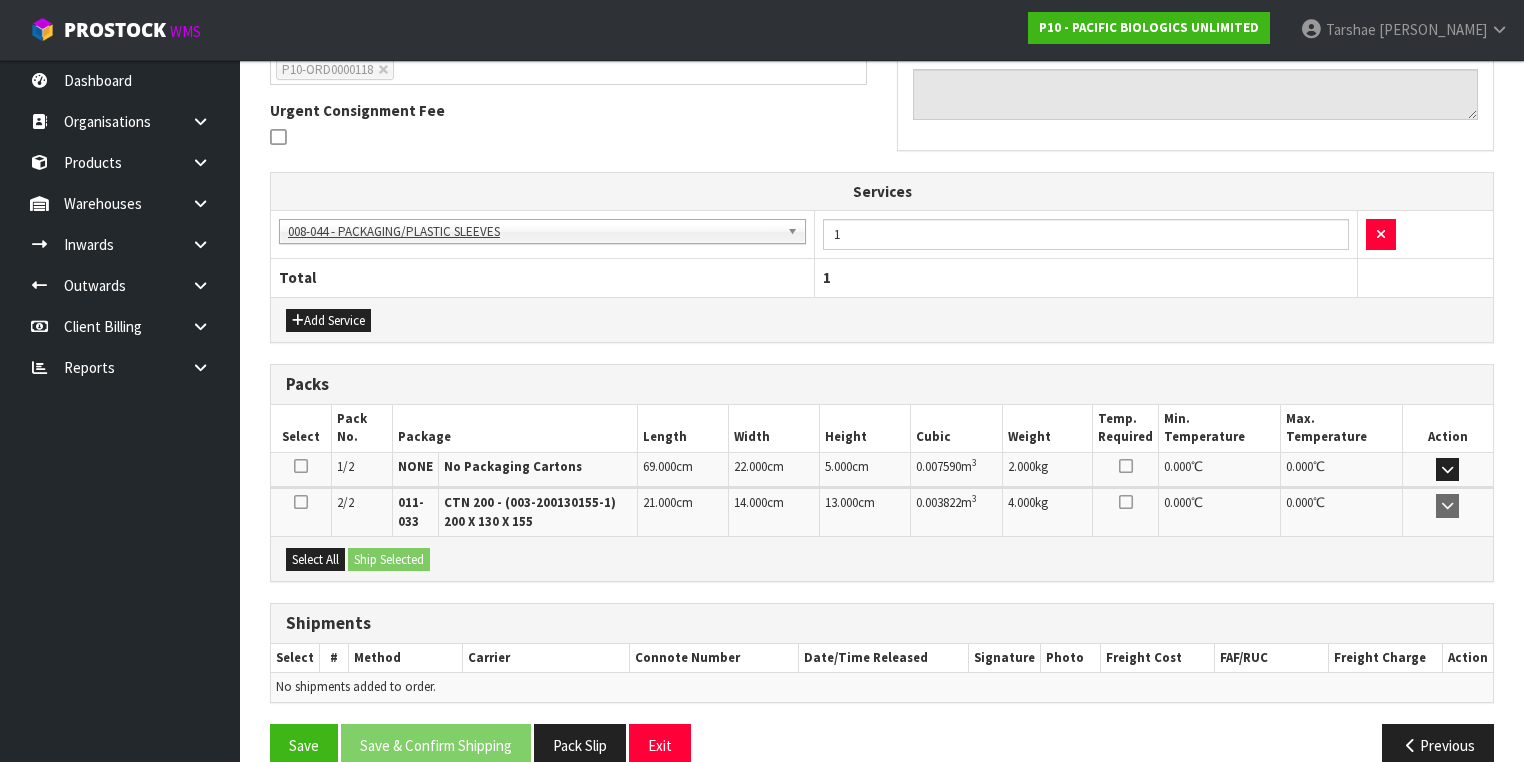 click on "Select All
Ship Selected" at bounding box center [882, 558] 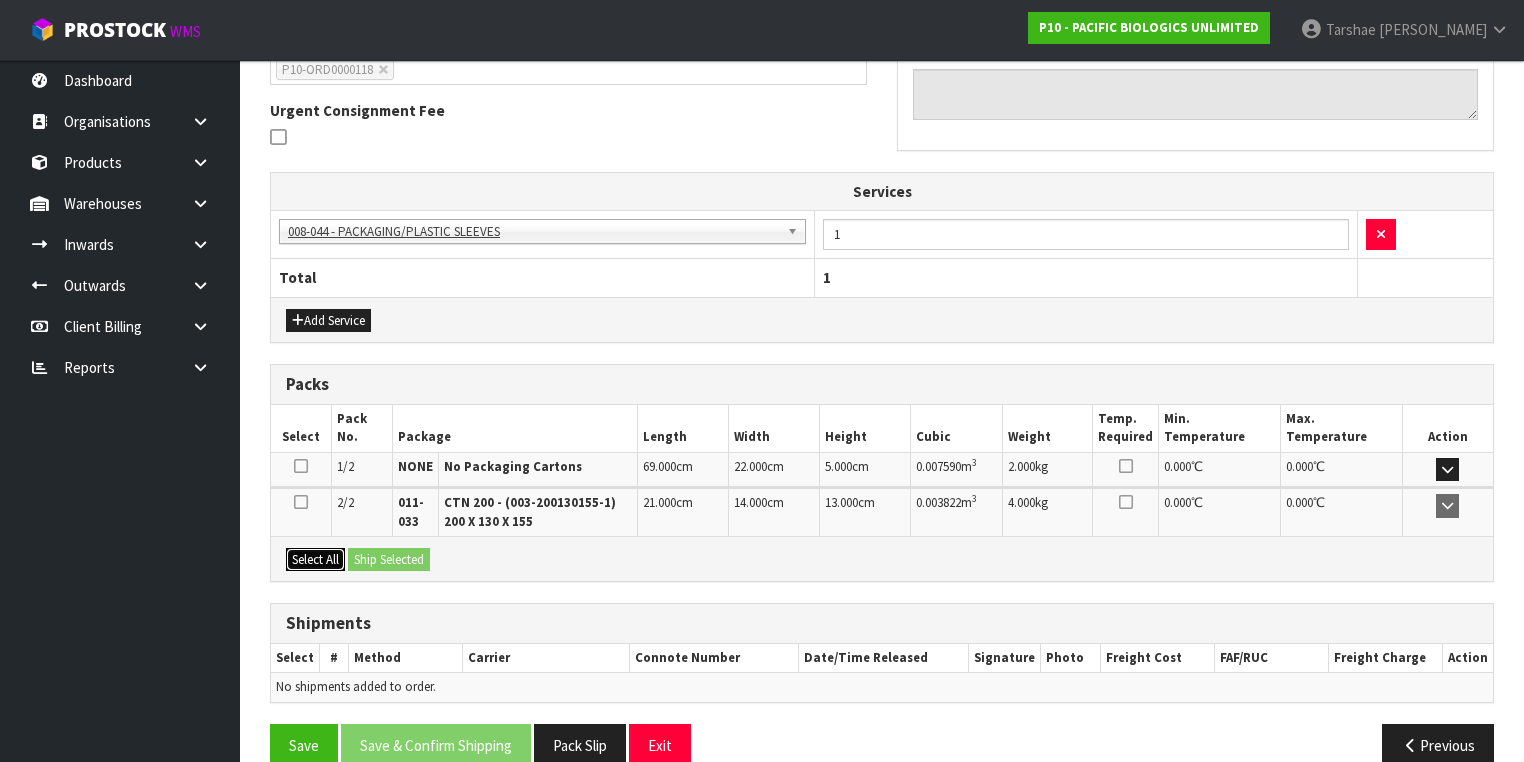 drag, startPoint x: 303, startPoint y: 548, endPoint x: 365, endPoint y: 551, distance: 62.072536 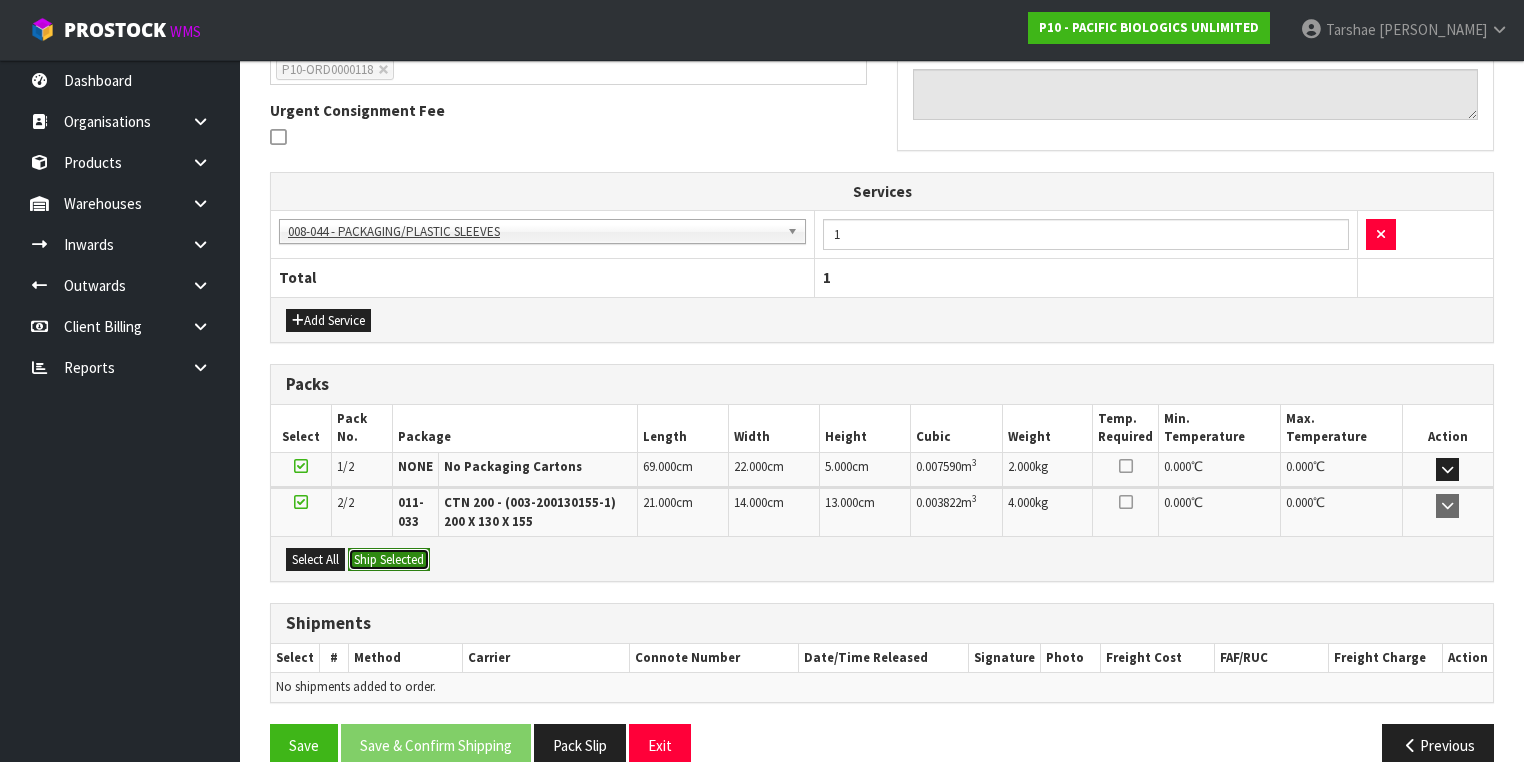 click on "Ship Selected" at bounding box center [389, 560] 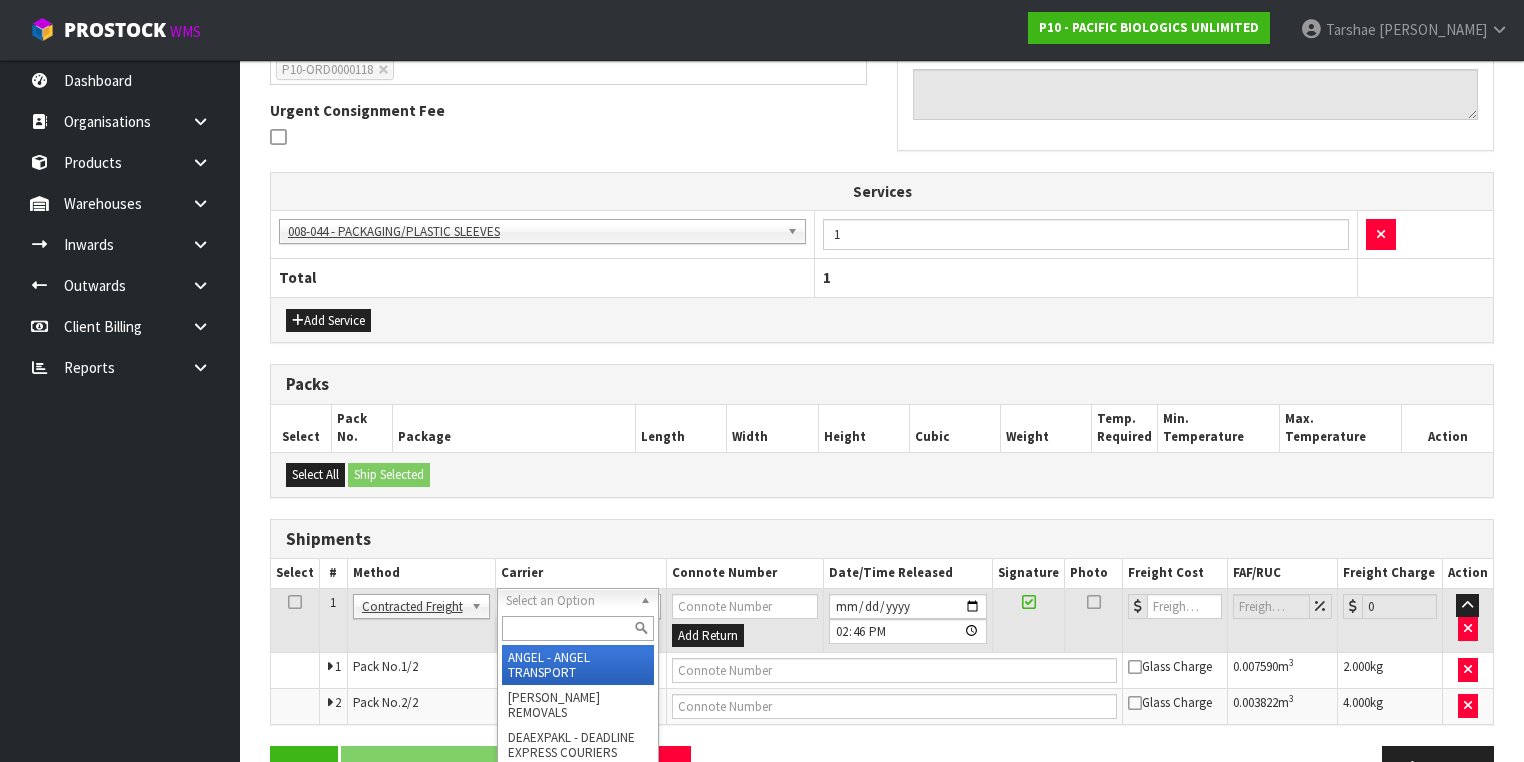 click at bounding box center (578, 628) 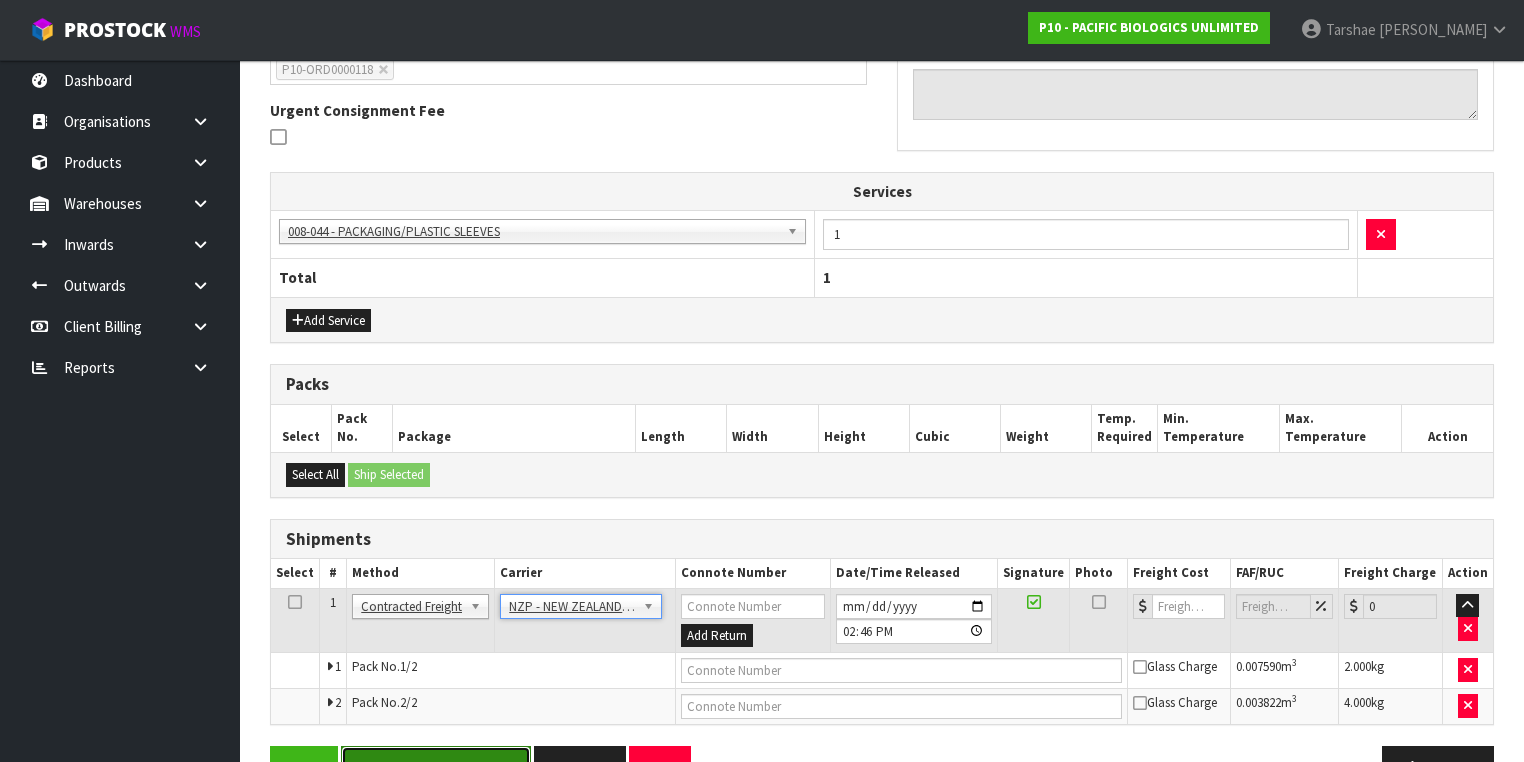 click on "Save & Confirm Shipping" at bounding box center [436, 767] 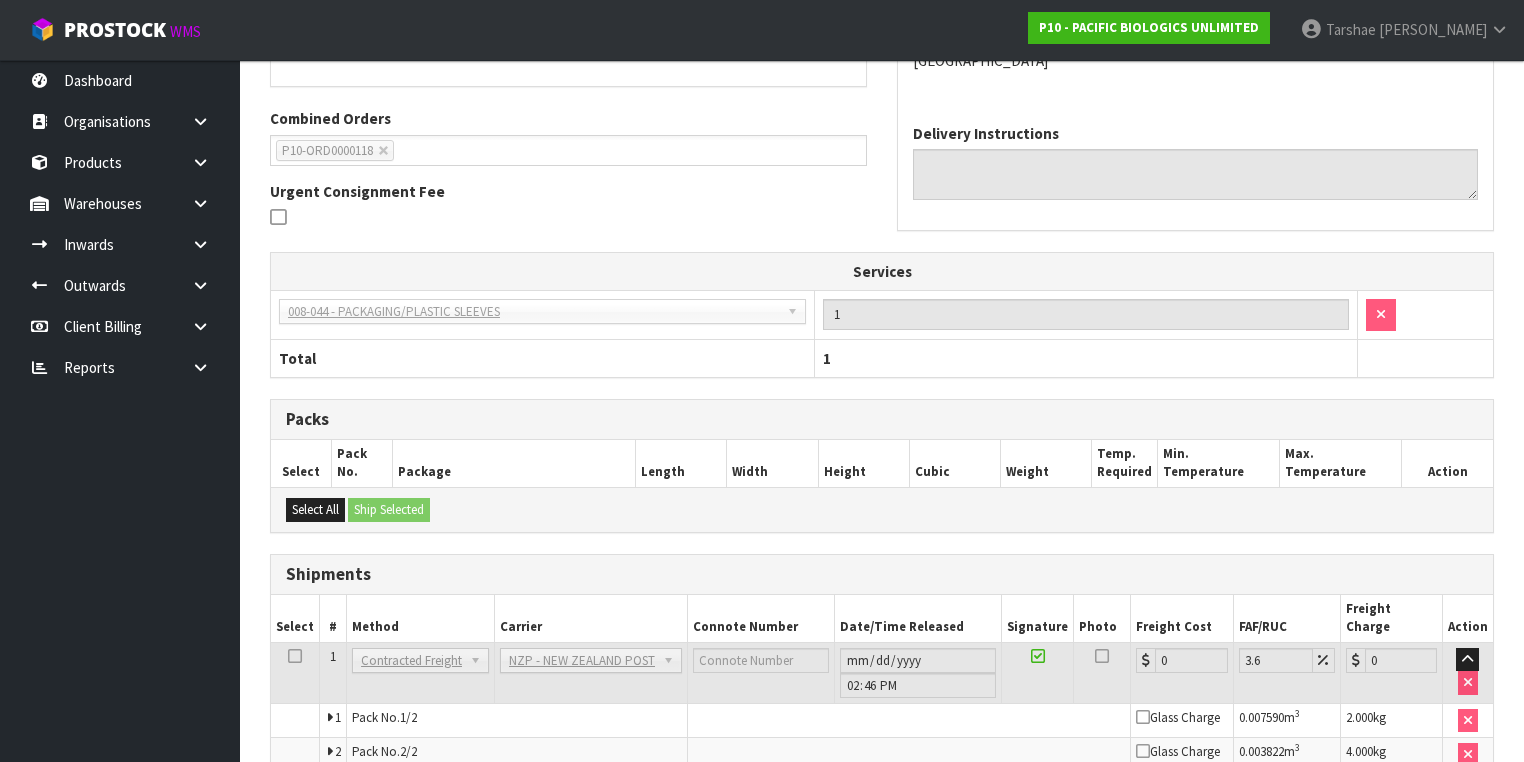scroll, scrollTop: 580, scrollLeft: 0, axis: vertical 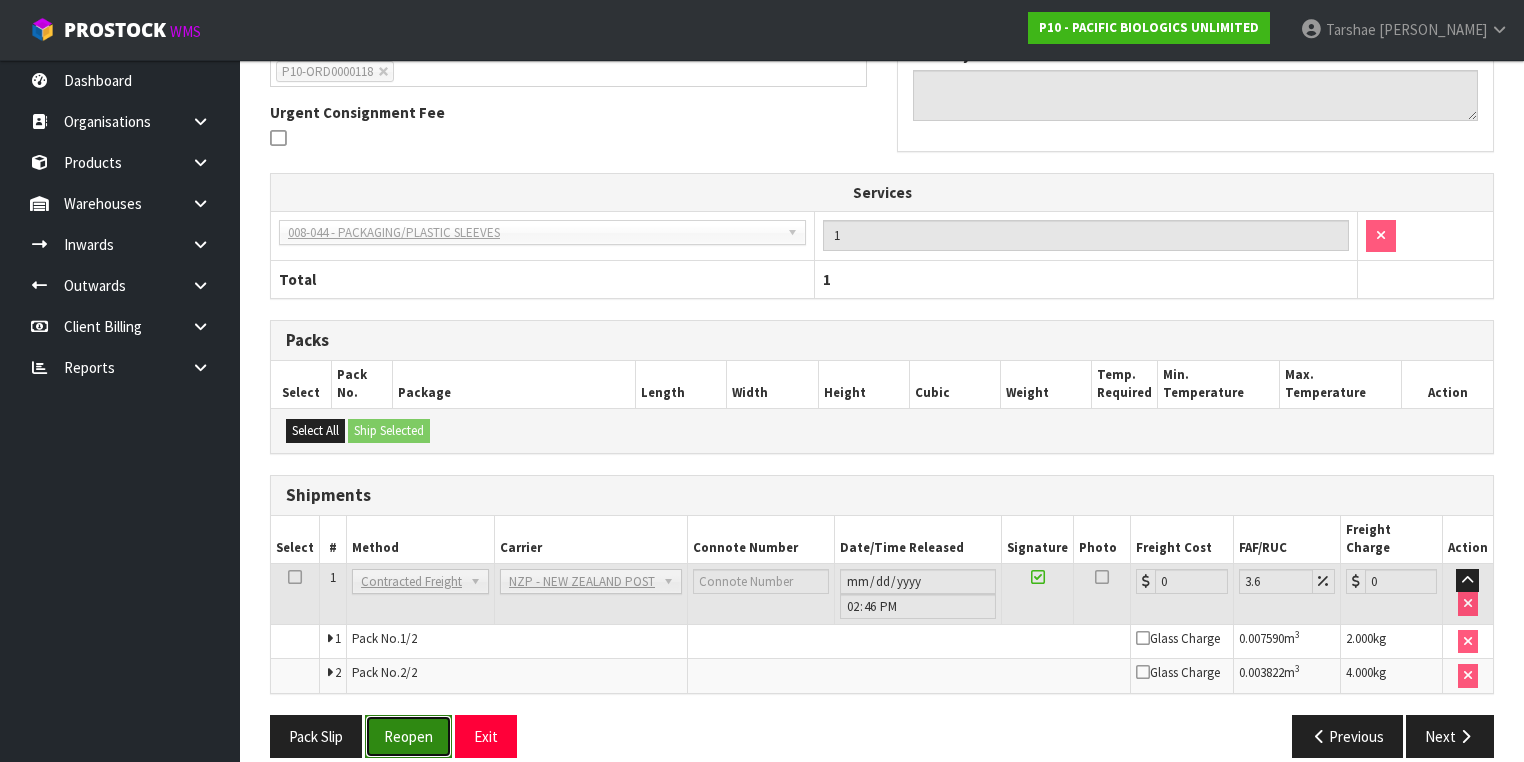 click on "Reopen" at bounding box center [408, 736] 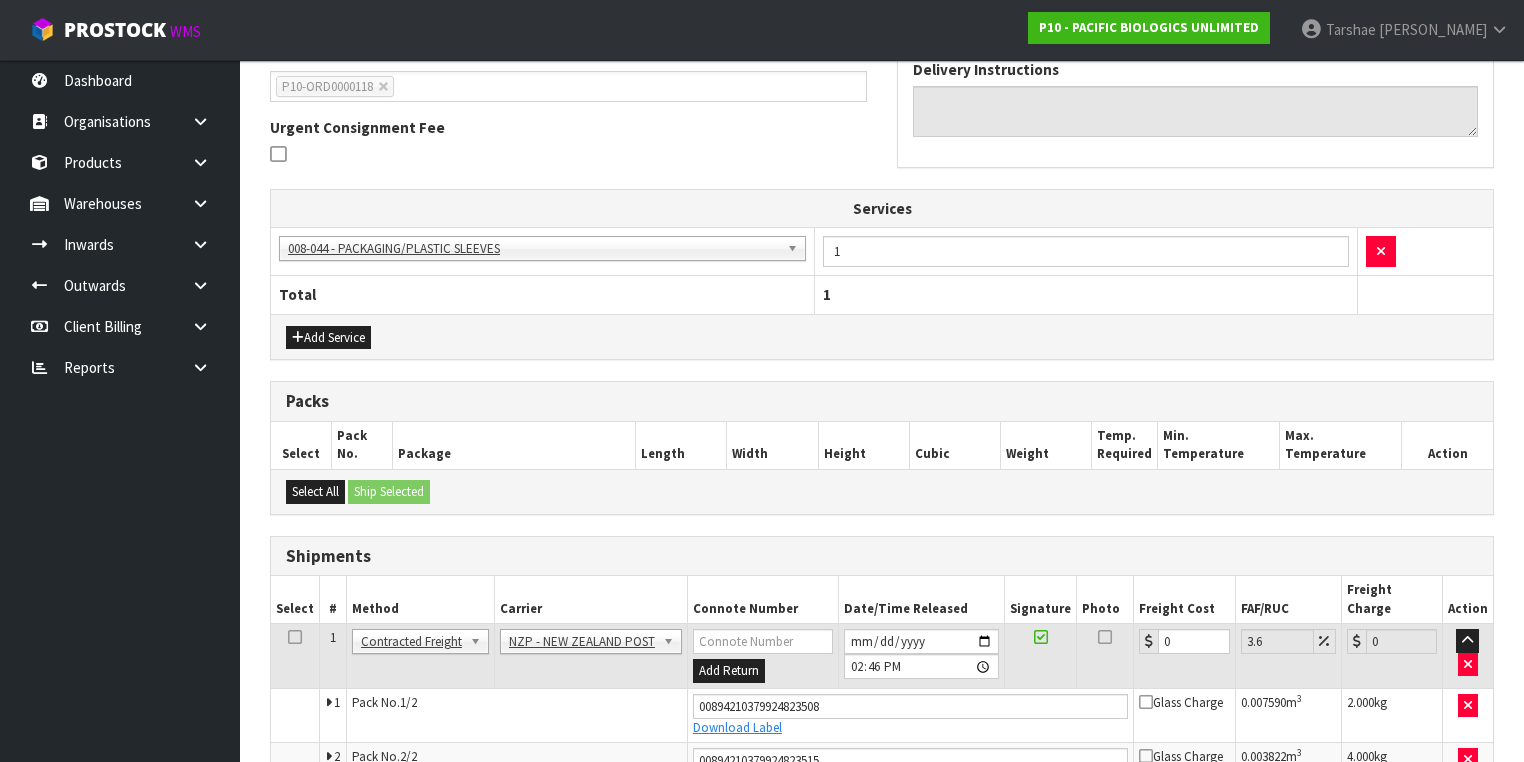 scroll, scrollTop: 628, scrollLeft: 0, axis: vertical 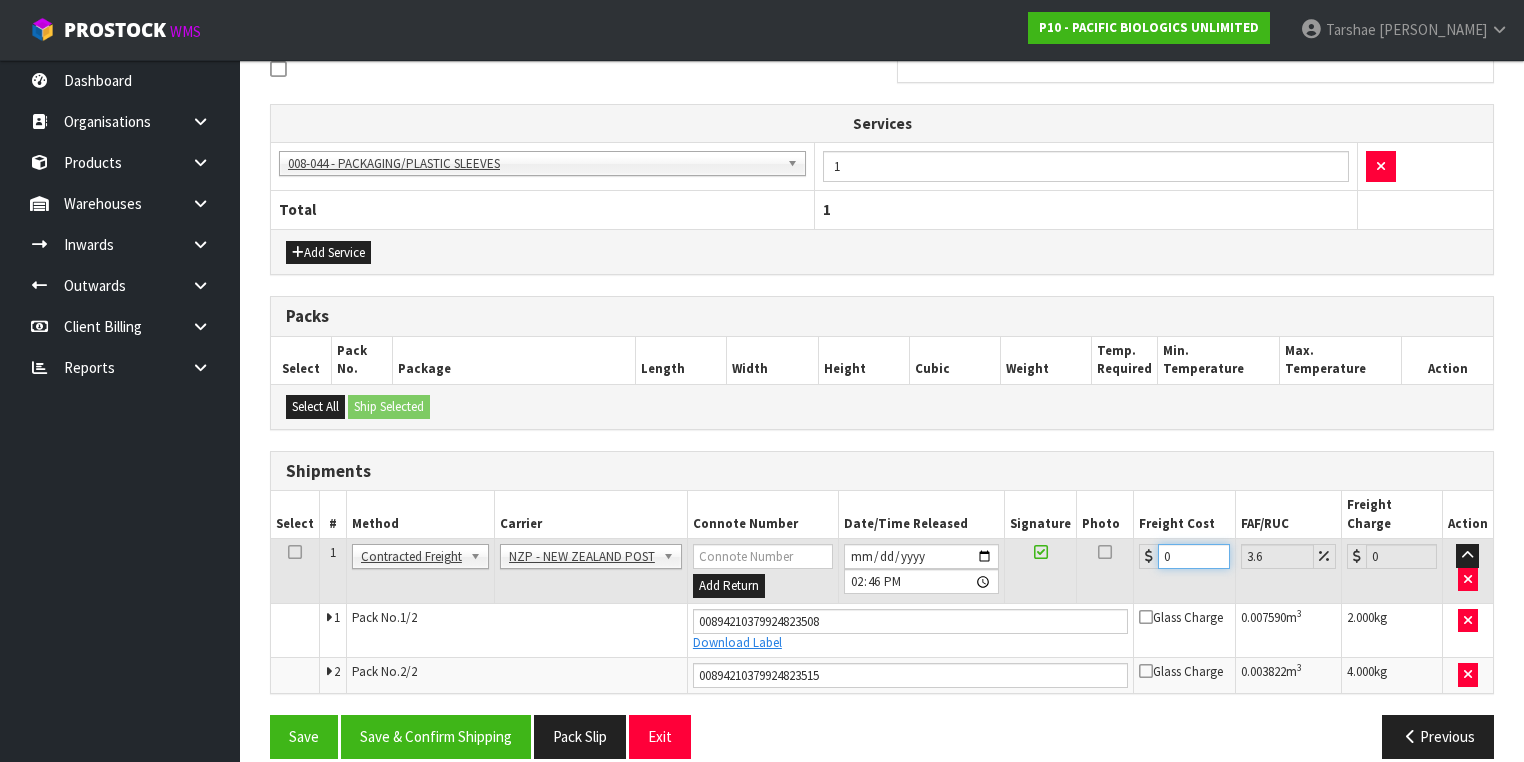 drag, startPoint x: 1164, startPoint y: 529, endPoint x: 1121, endPoint y: 532, distance: 43.104523 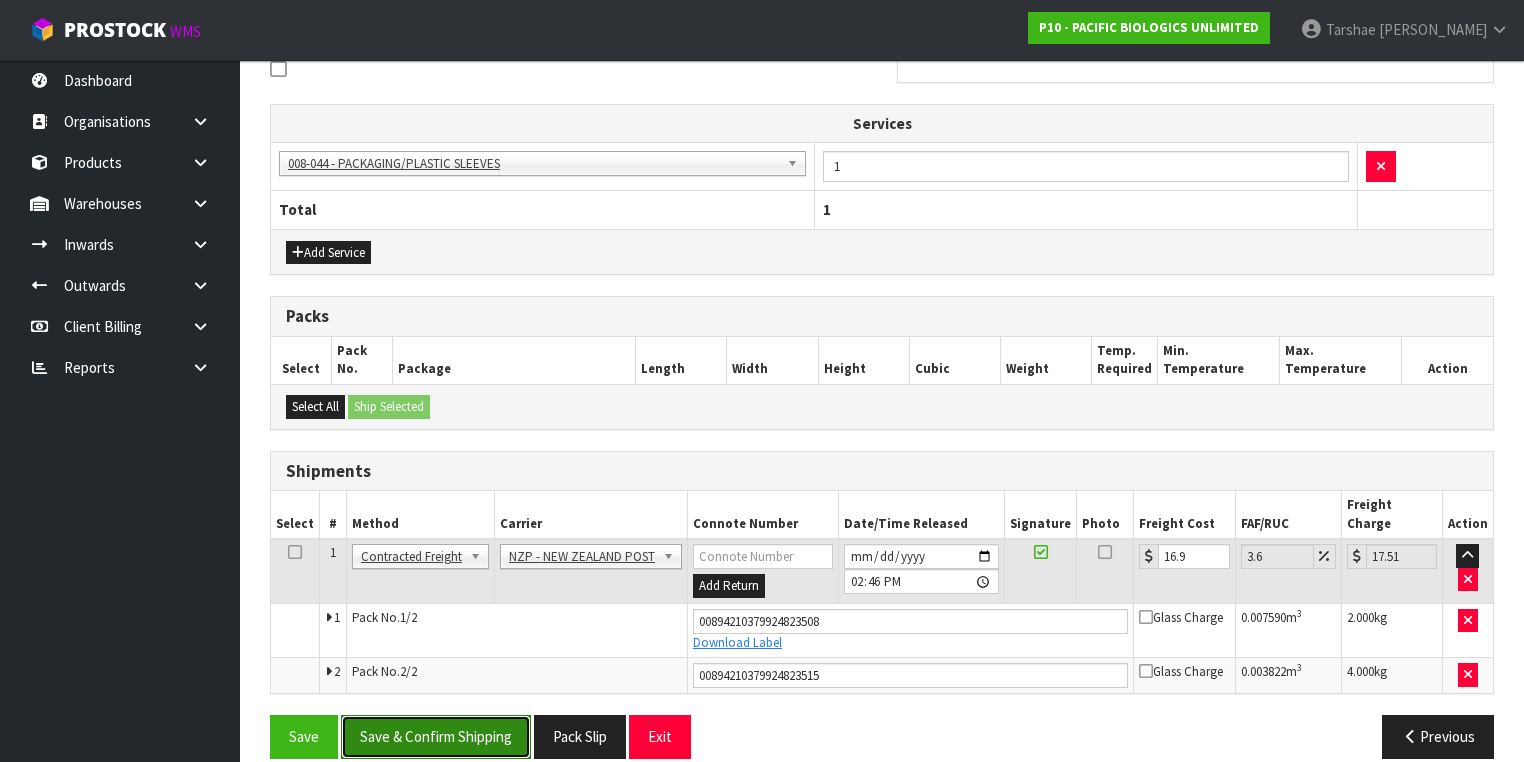 drag, startPoint x: 481, startPoint y: 731, endPoint x: 473, endPoint y: 715, distance: 17.888544 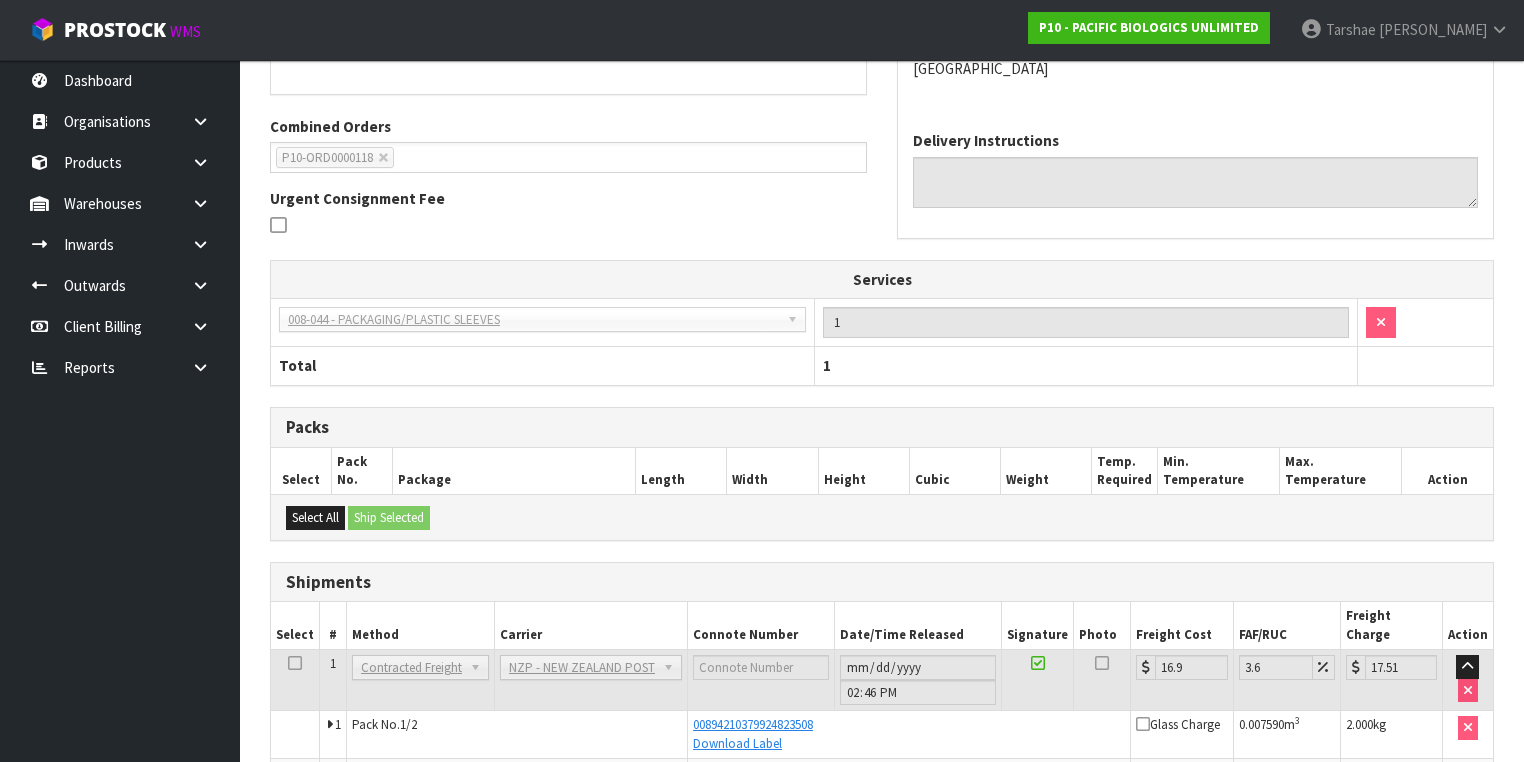 scroll, scrollTop: 572, scrollLeft: 0, axis: vertical 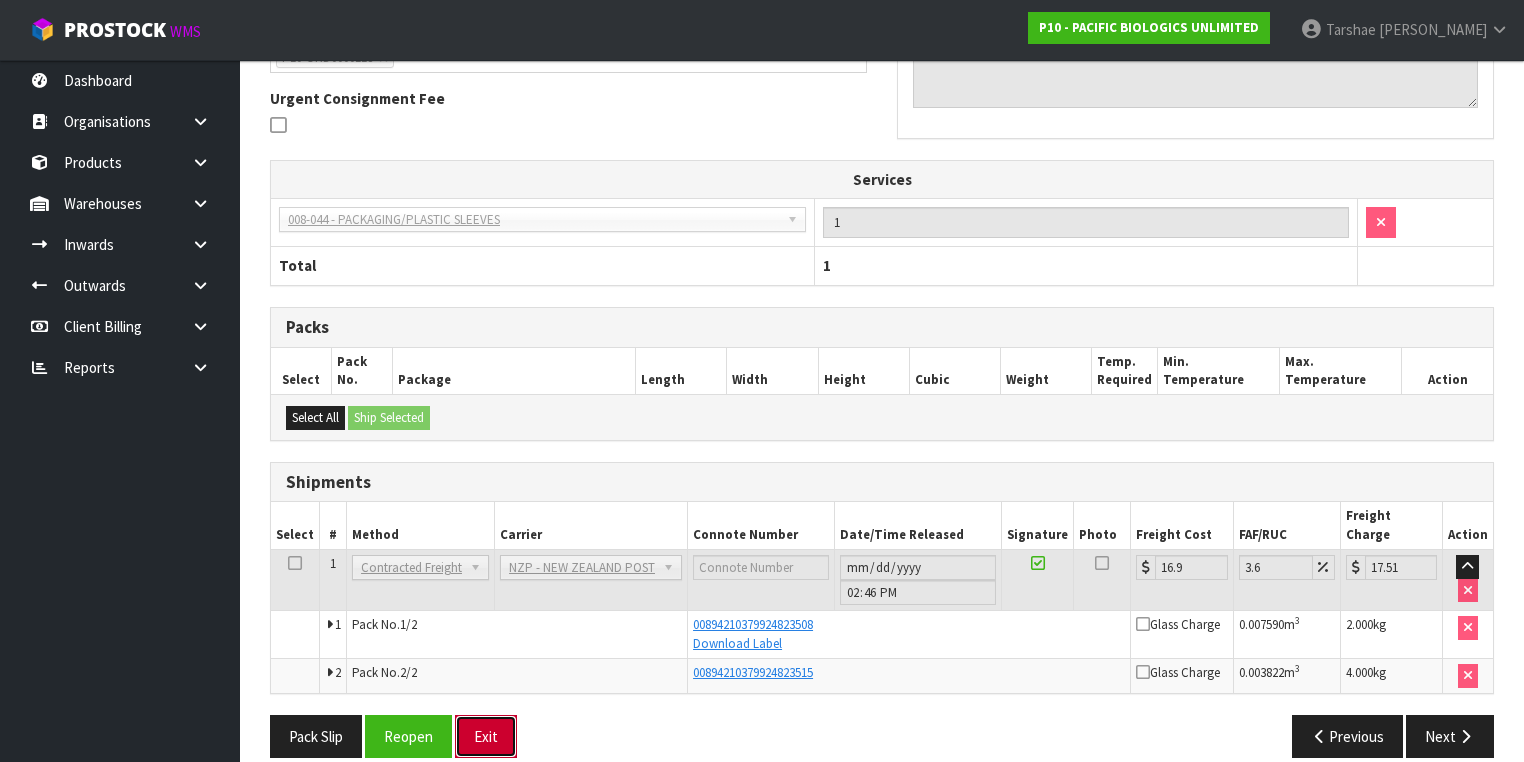 click on "Exit" at bounding box center [486, 736] 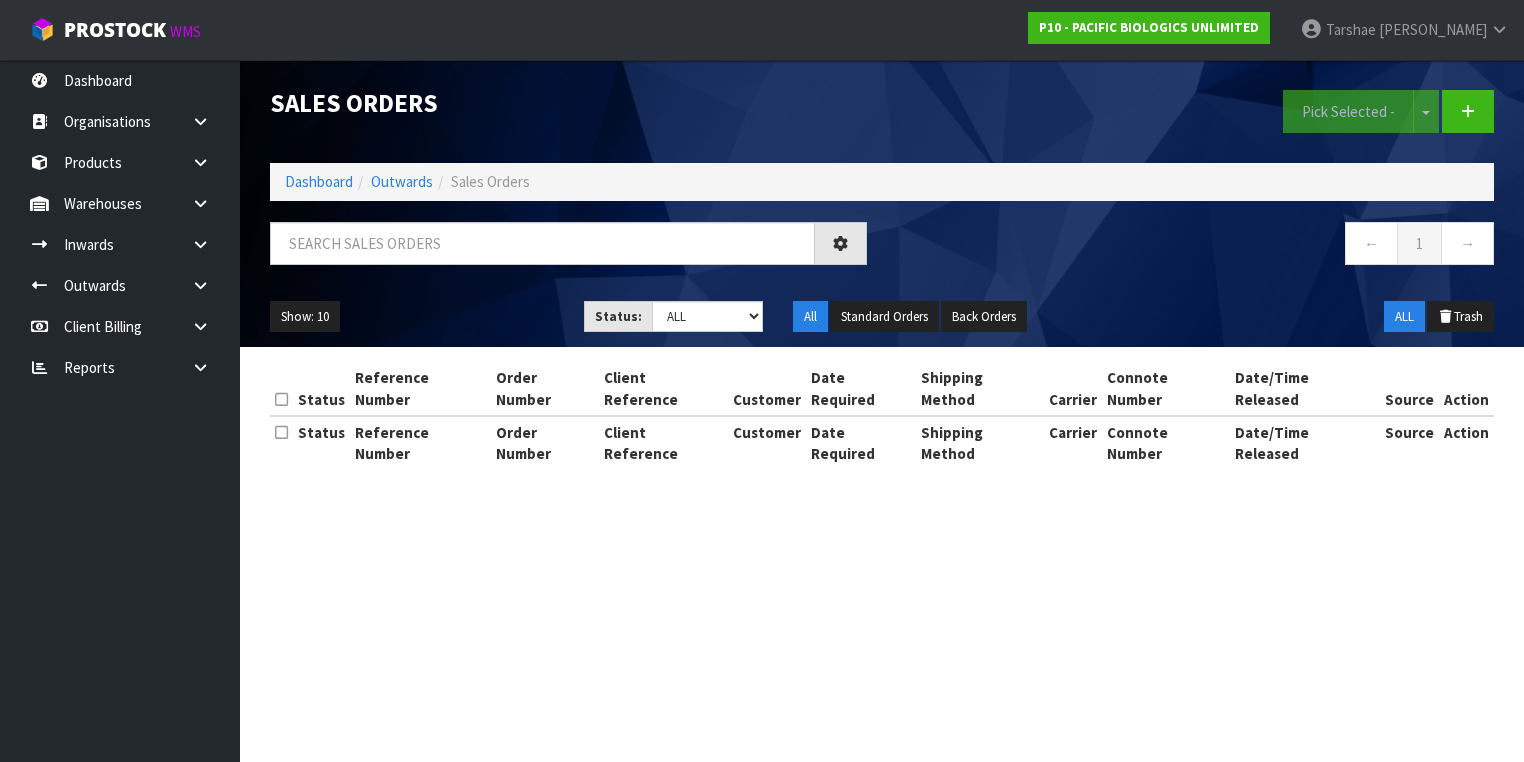 scroll, scrollTop: 0, scrollLeft: 0, axis: both 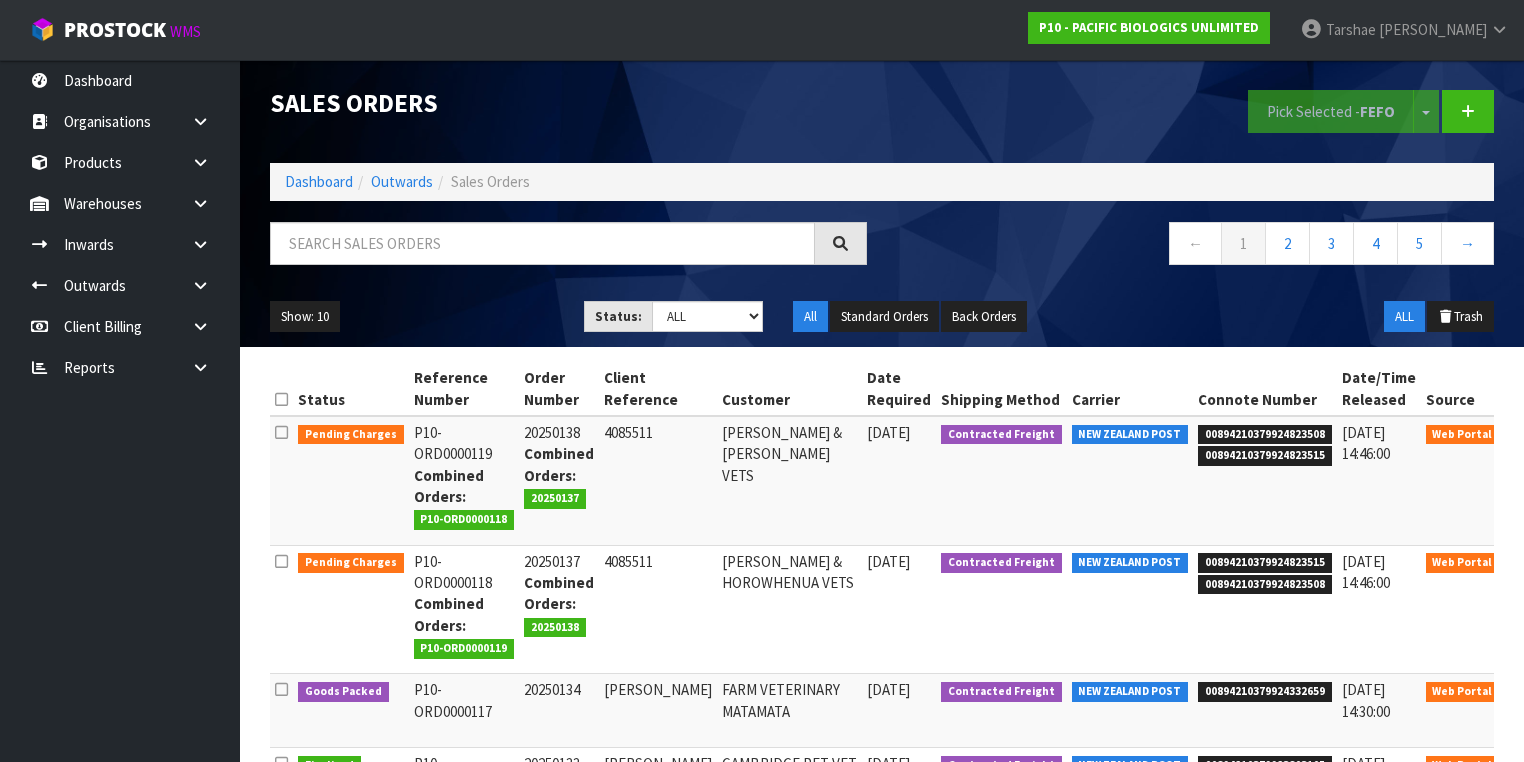 click at bounding box center (568, 251) 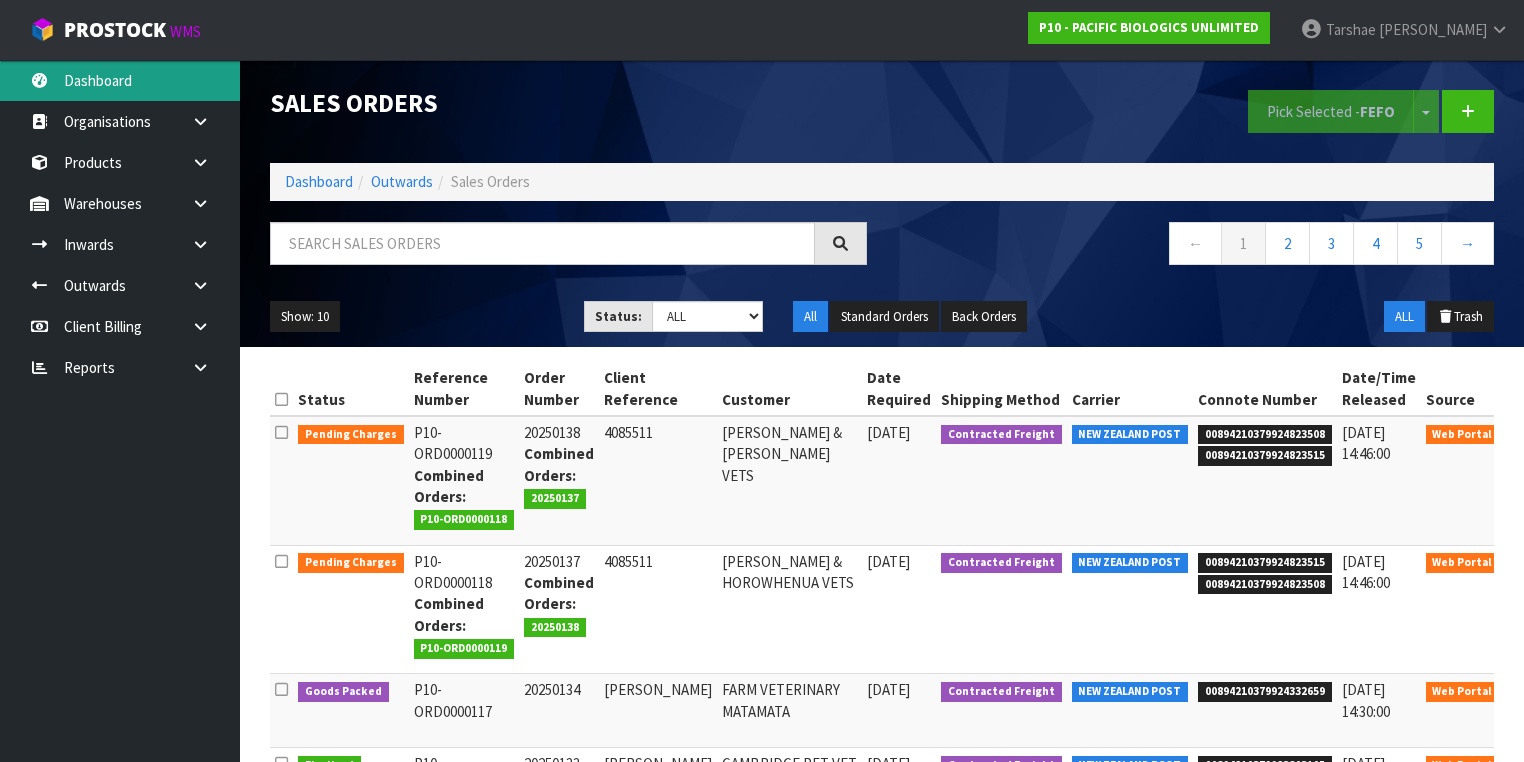 click on "Dashboard" at bounding box center (120, 80) 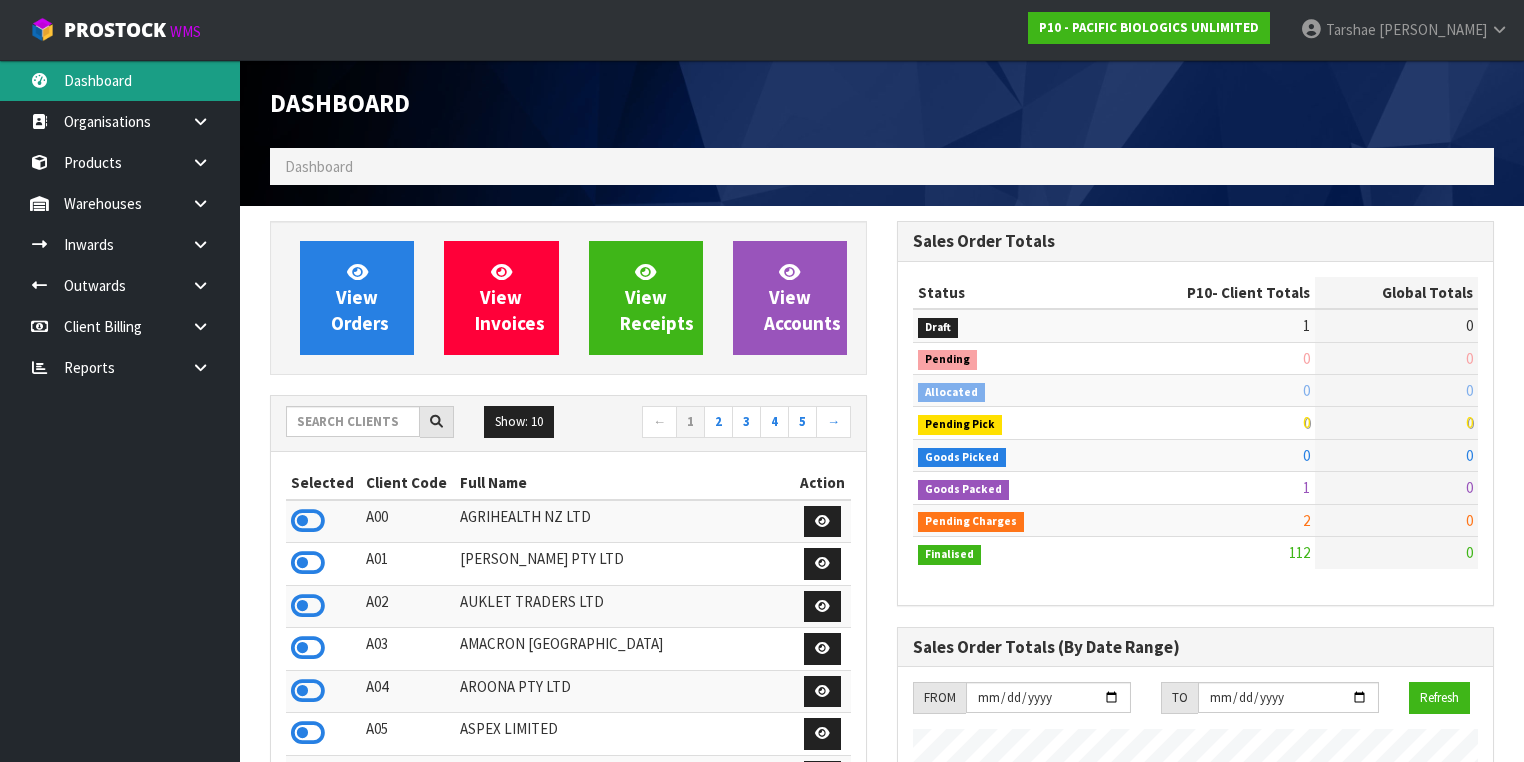 scroll, scrollTop: 998684, scrollLeft: 999372, axis: both 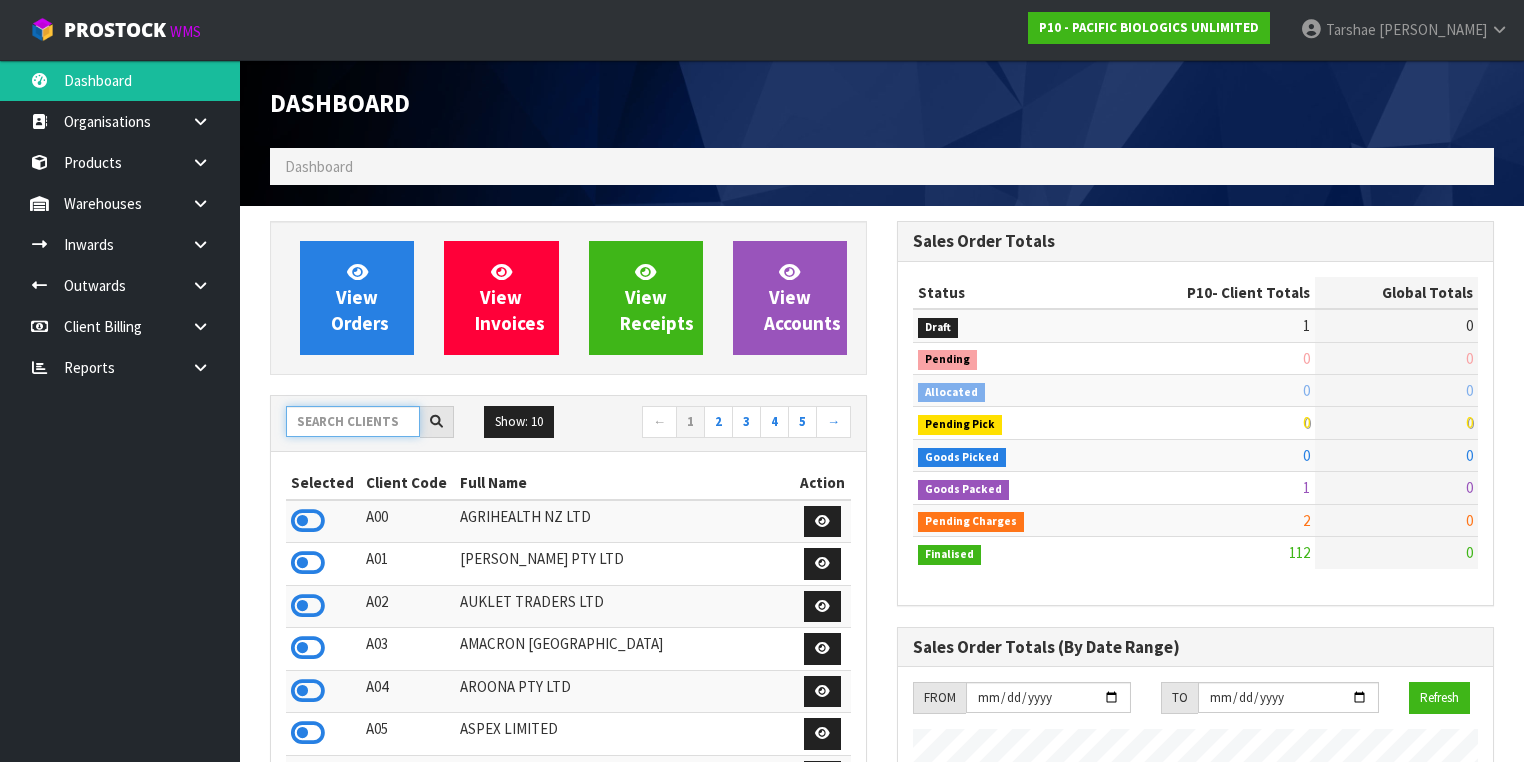 click at bounding box center [353, 421] 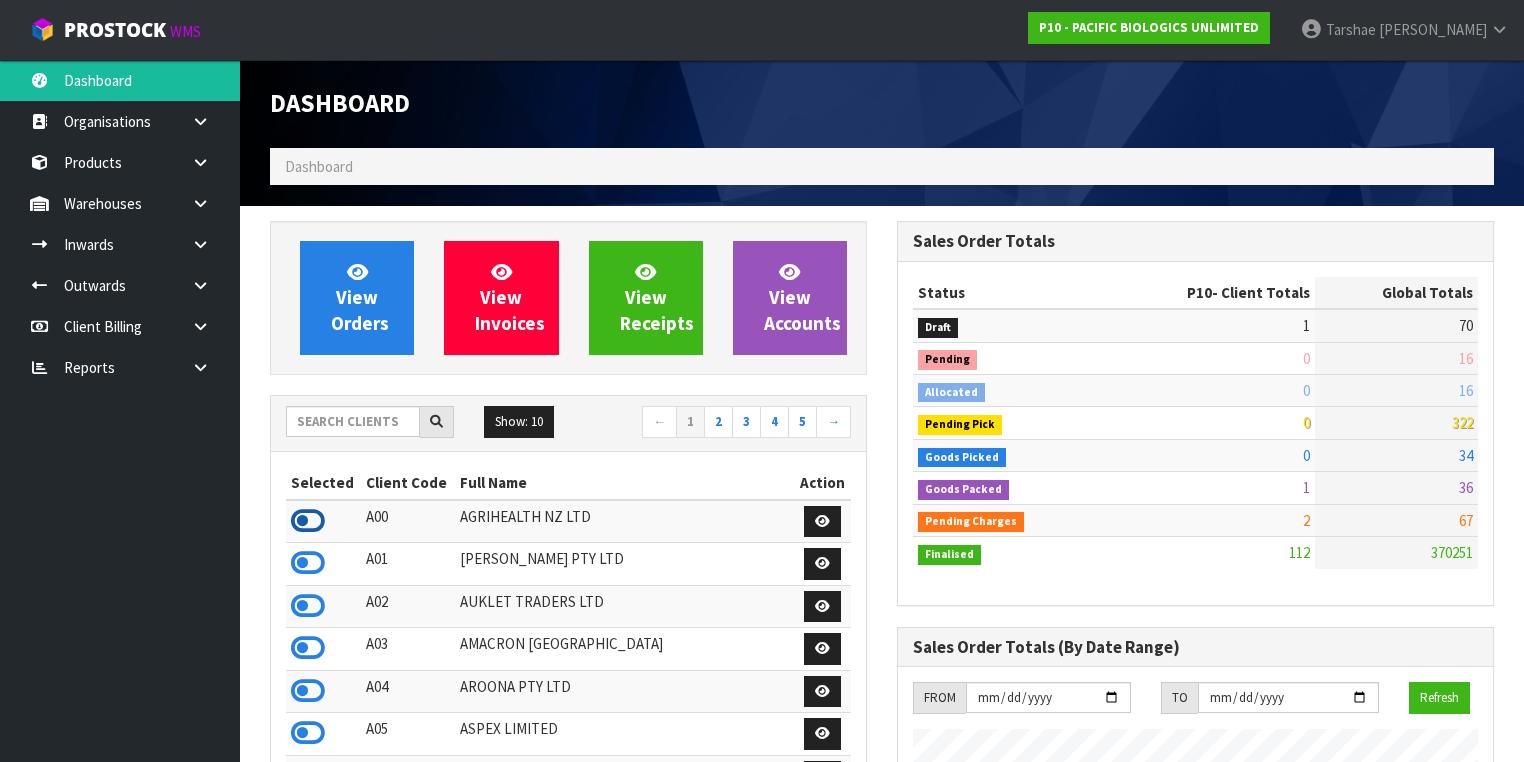 click at bounding box center [308, 521] 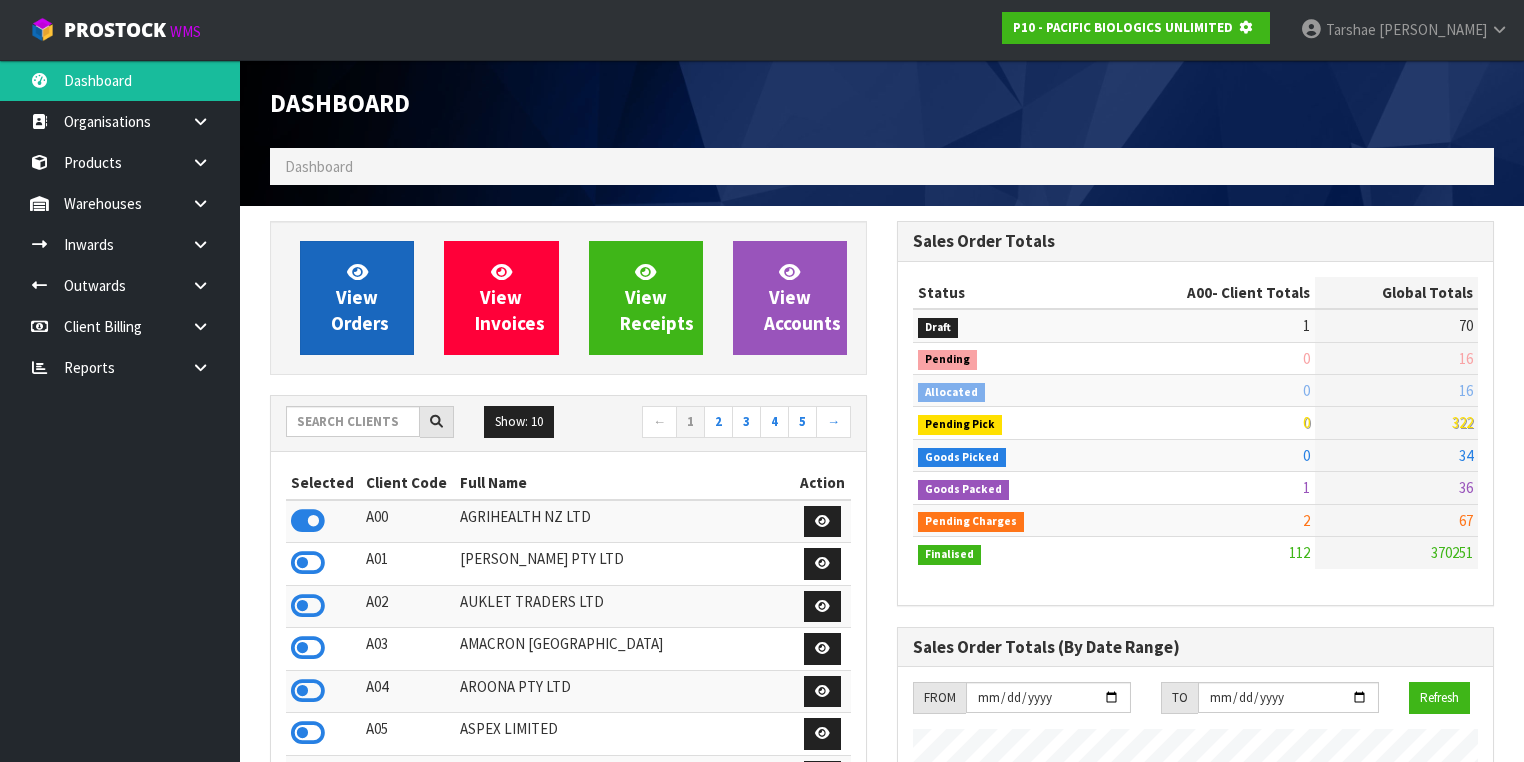 scroll, scrollTop: 1242, scrollLeft: 627, axis: both 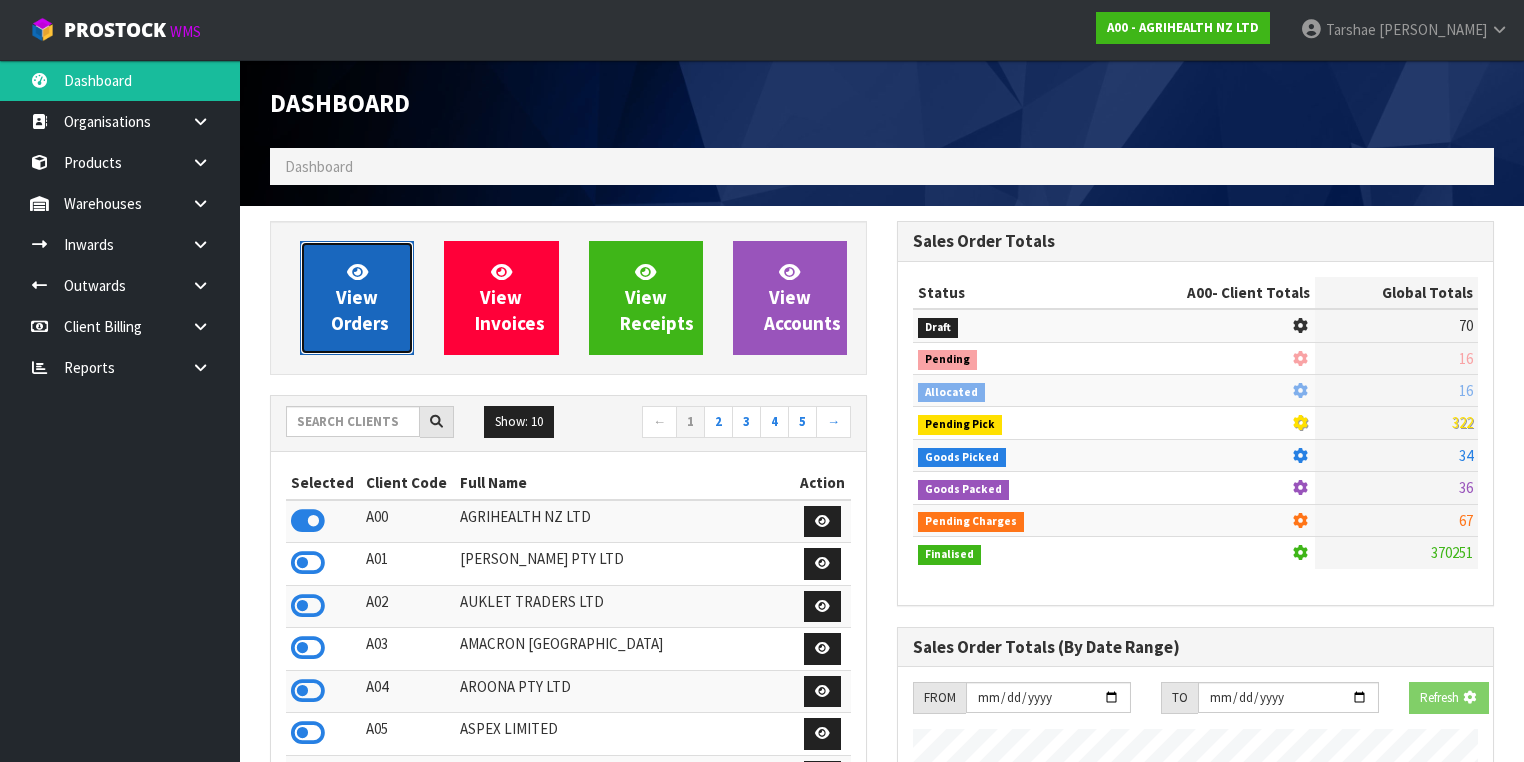 click on "View
Orders" at bounding box center (360, 297) 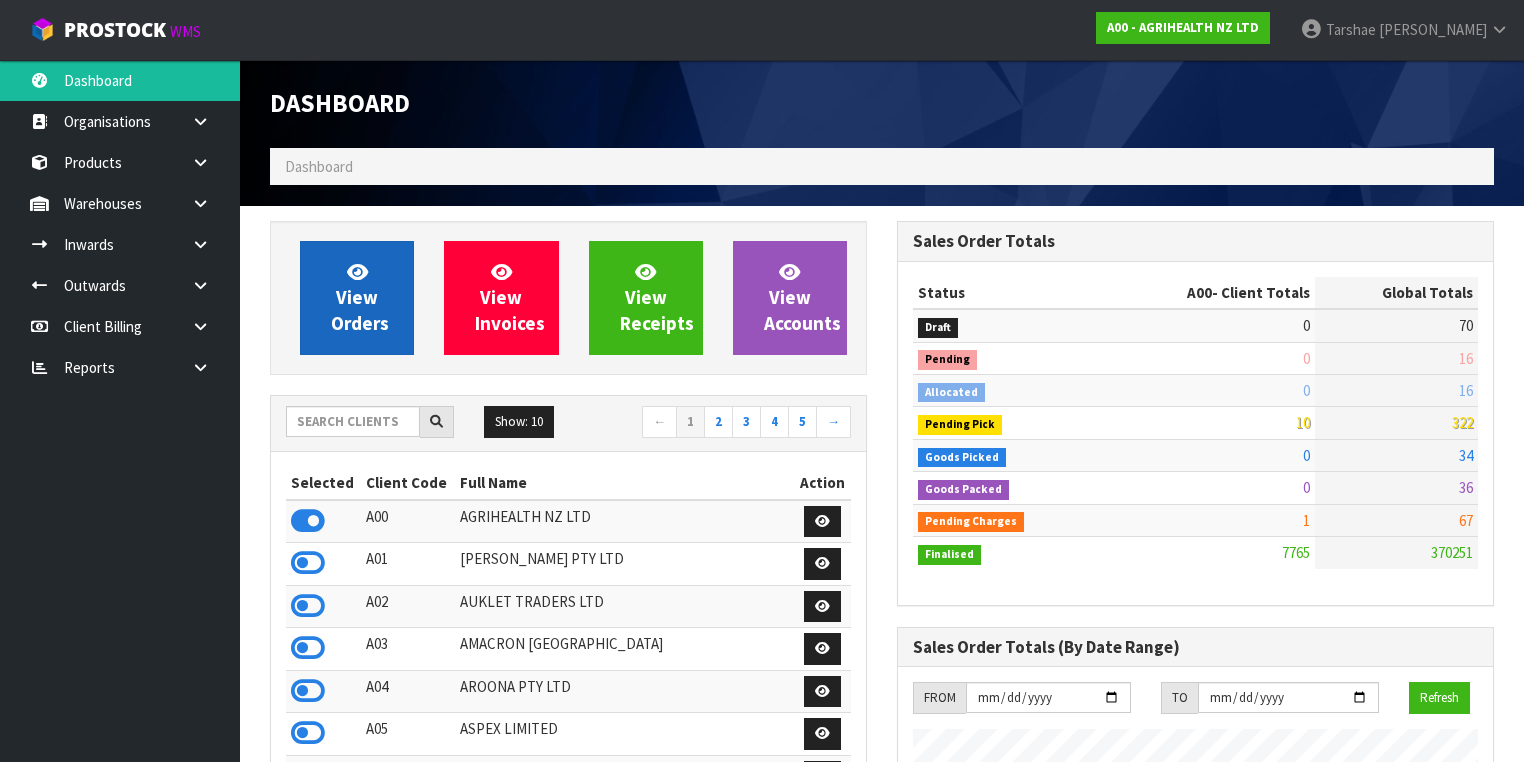 scroll, scrollTop: 0, scrollLeft: 0, axis: both 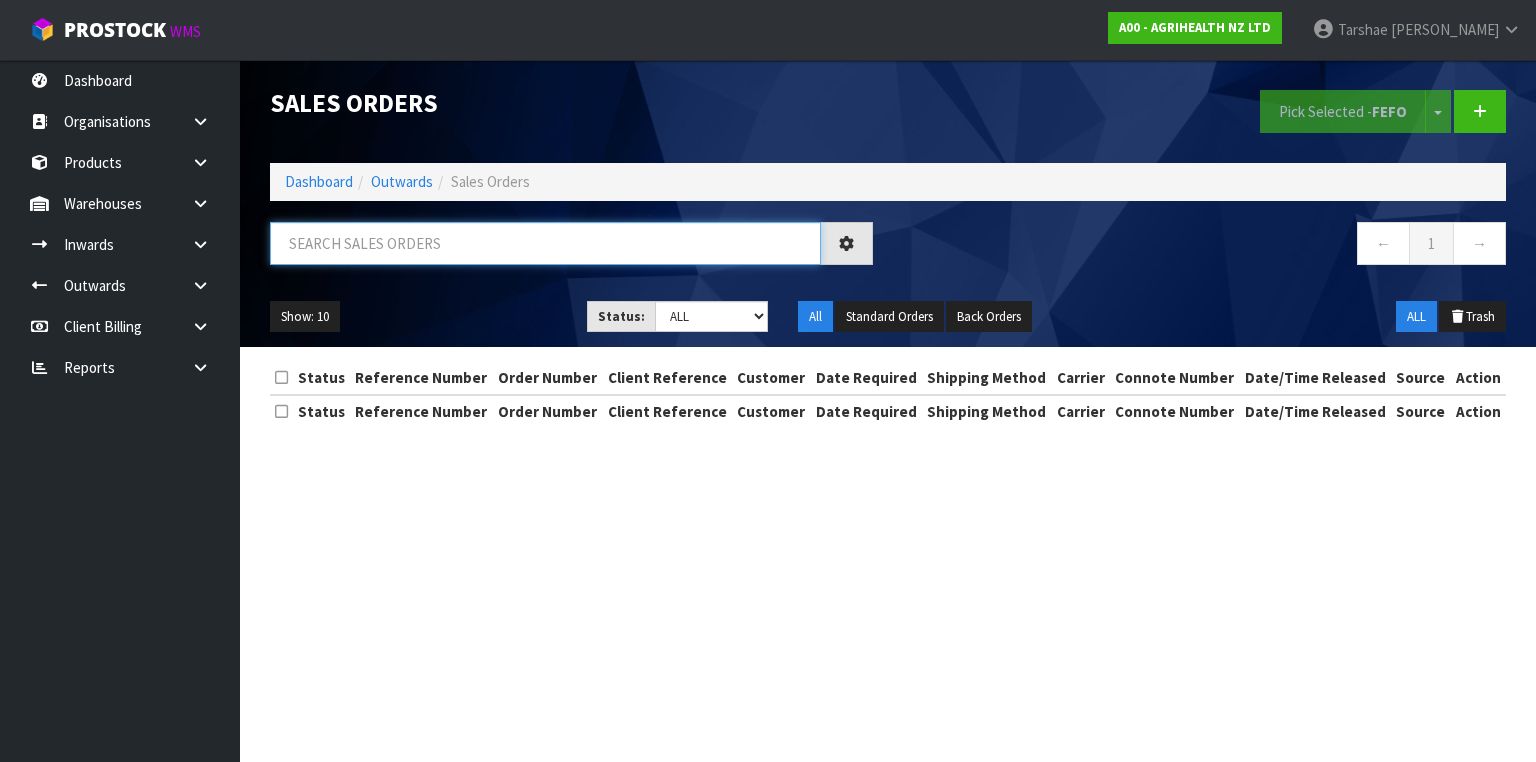 click at bounding box center (545, 243) 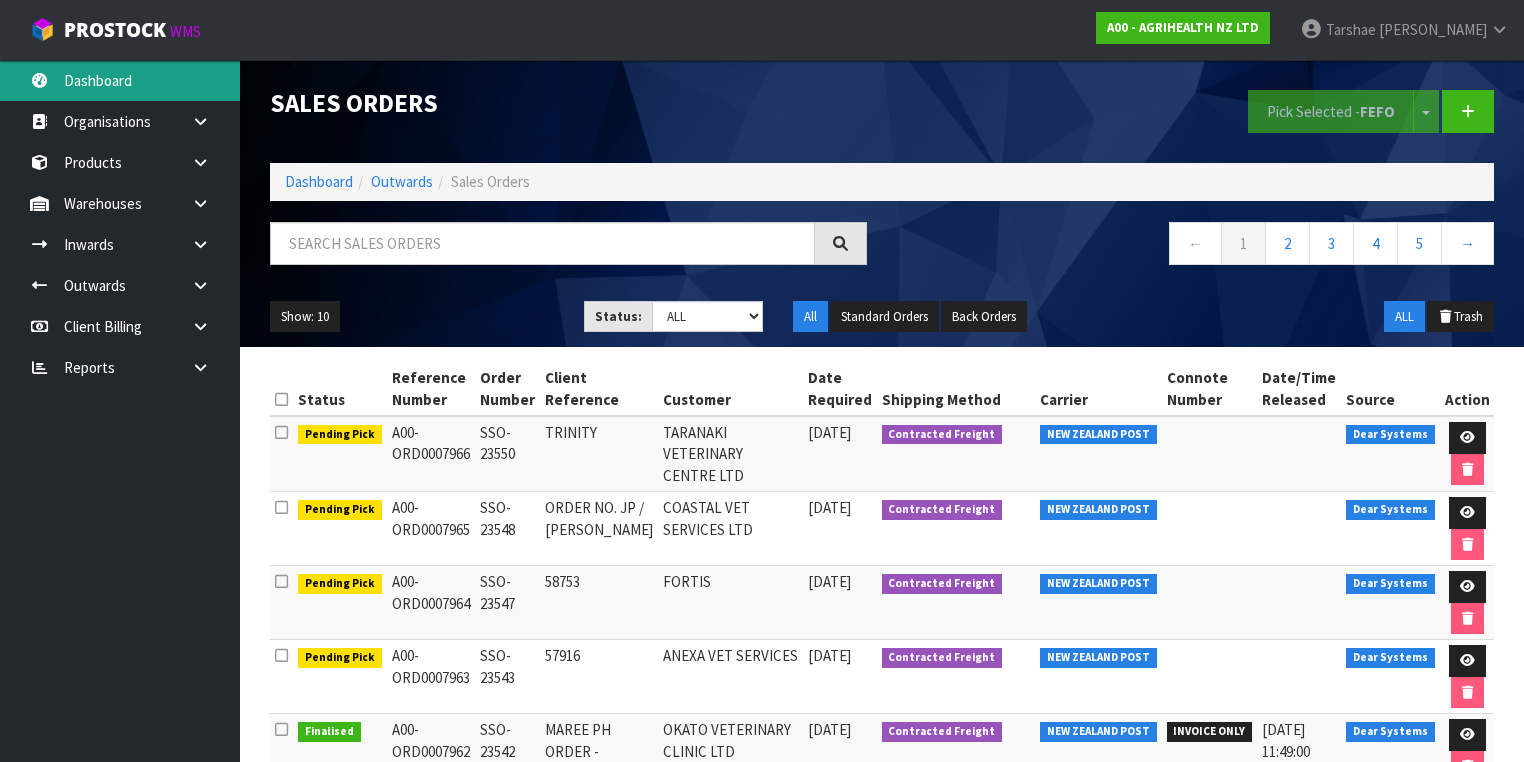 click on "Dashboard" at bounding box center (120, 80) 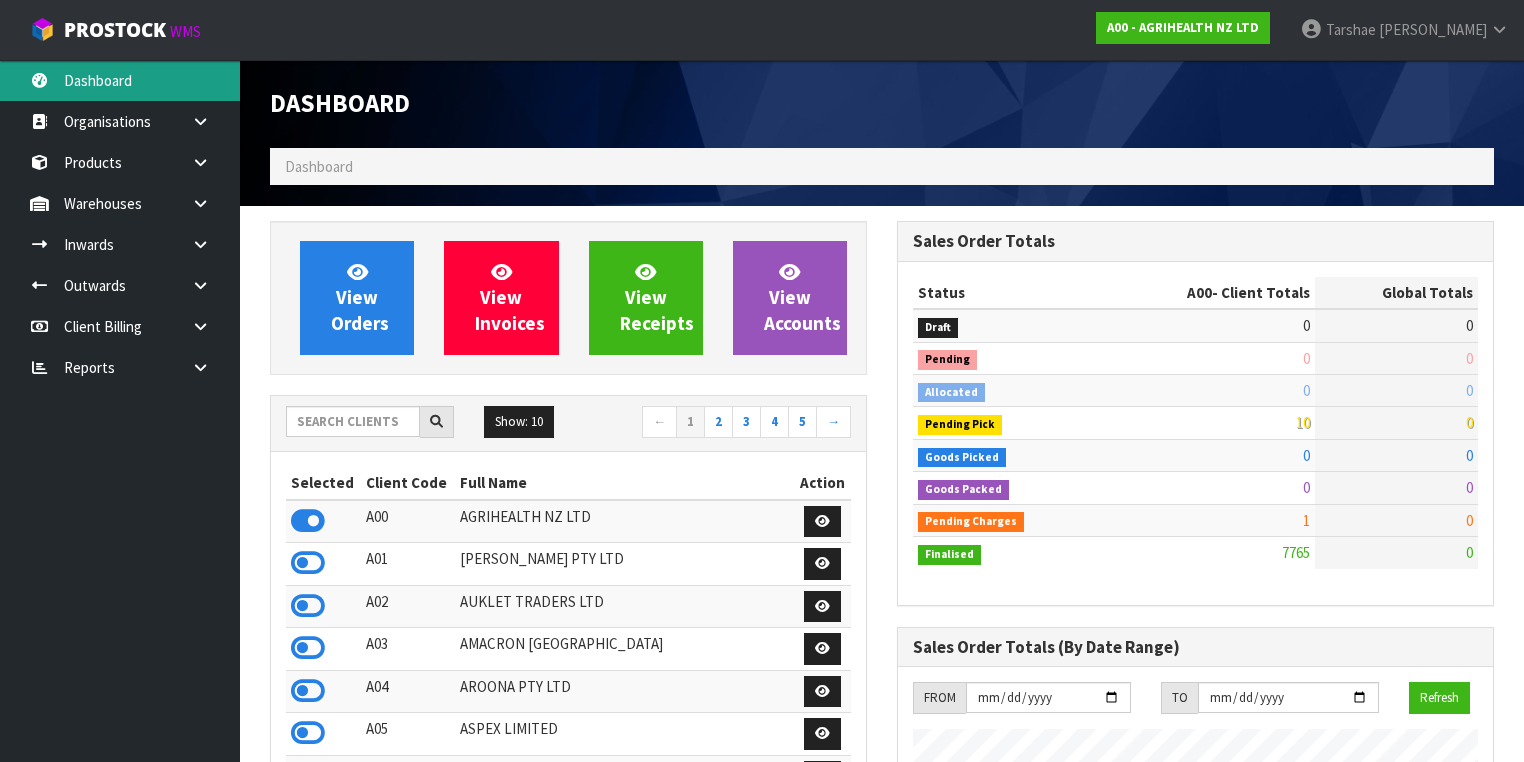 scroll, scrollTop: 998491, scrollLeft: 999372, axis: both 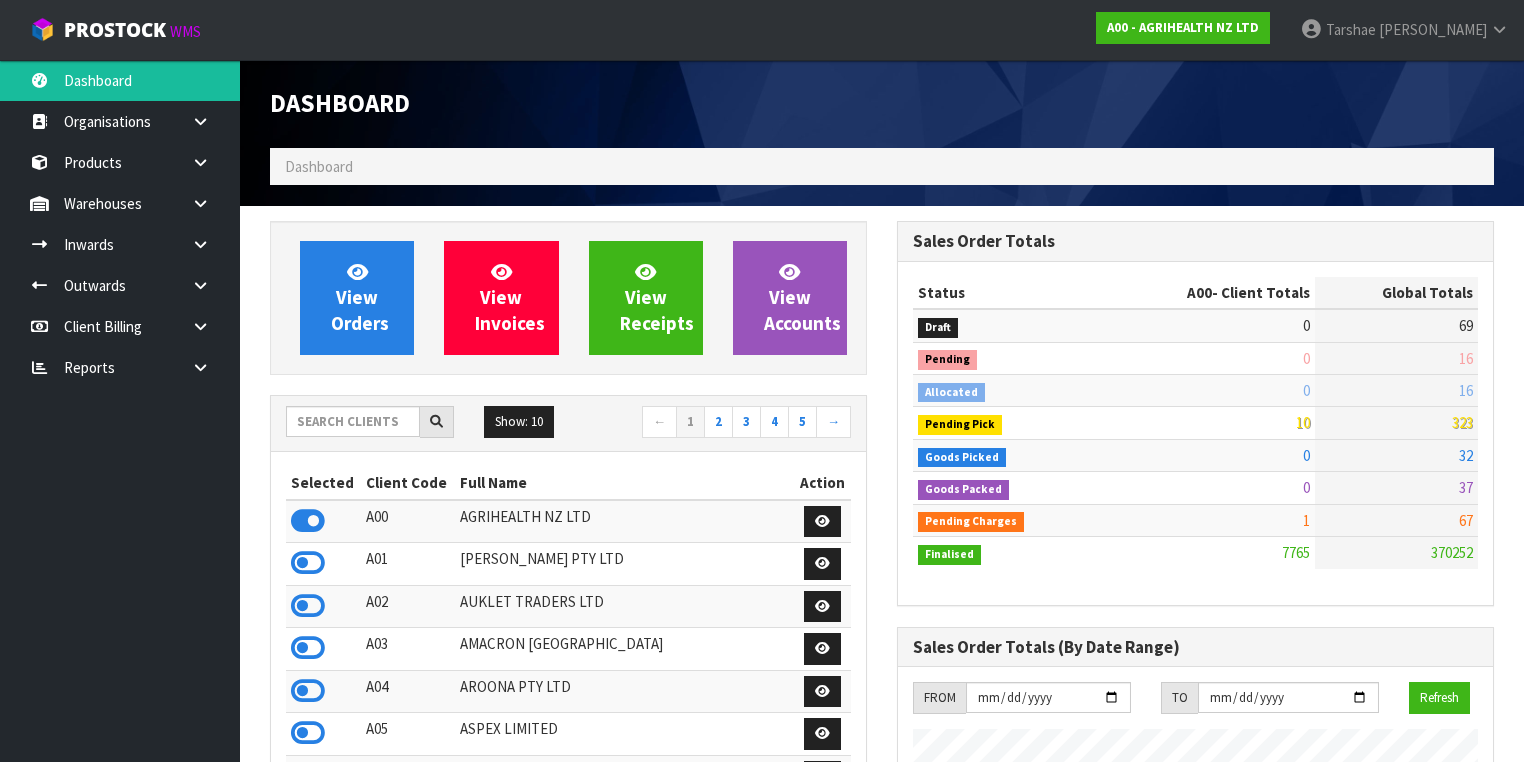 click on "Full Name" at bounding box center [624, 483] 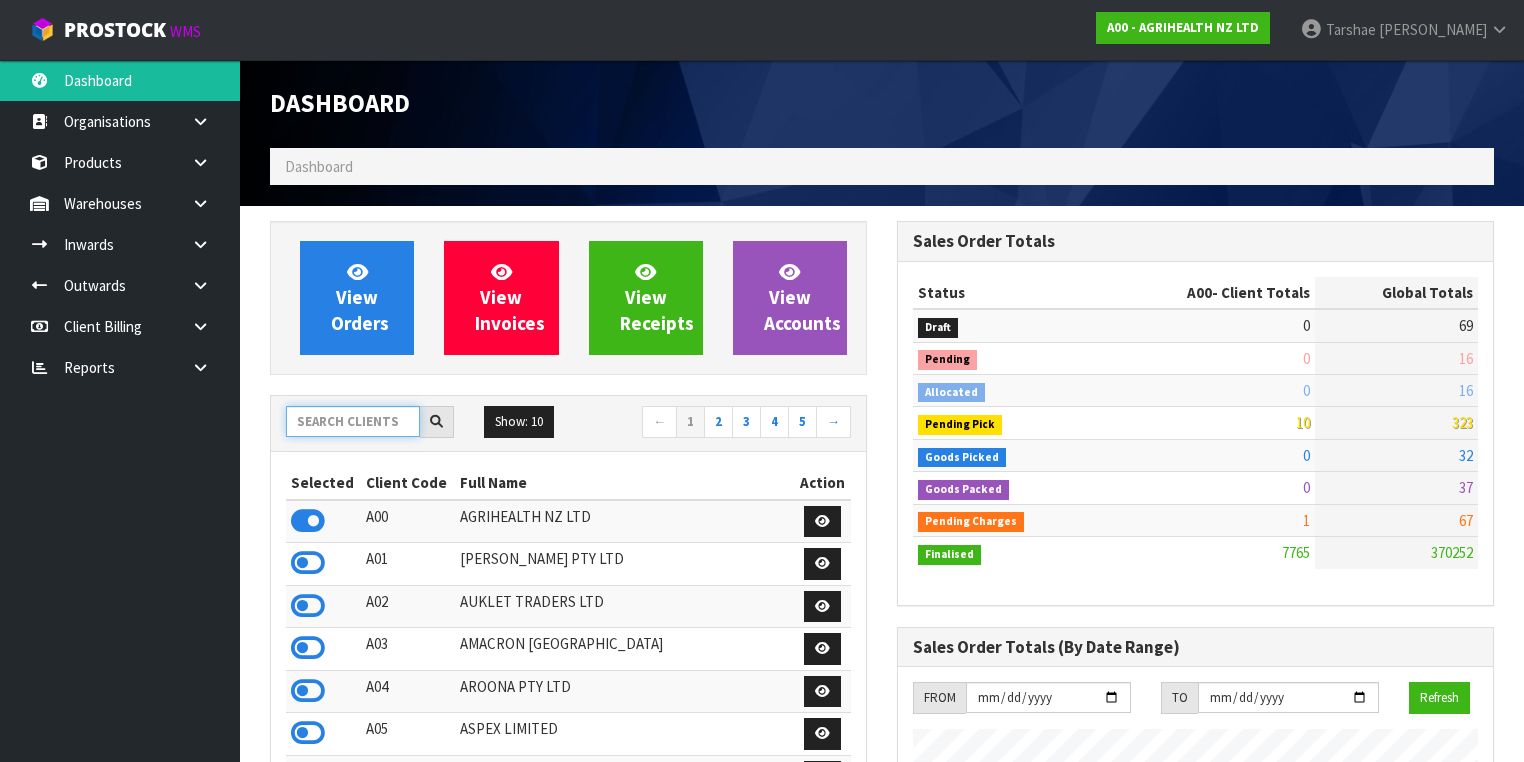 click at bounding box center [353, 421] 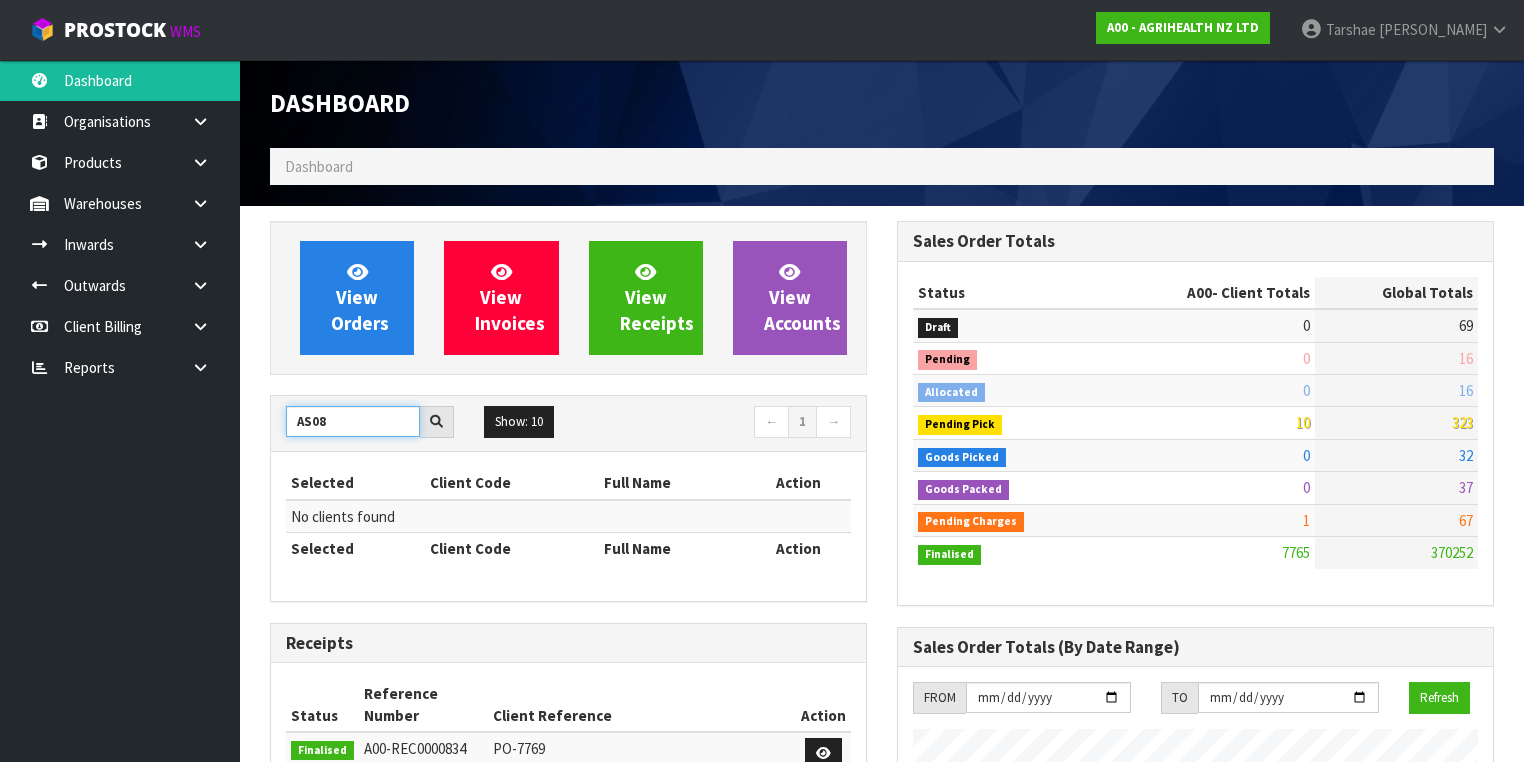drag, startPoint x: 304, startPoint y: 423, endPoint x: 252, endPoint y: 420, distance: 52.086468 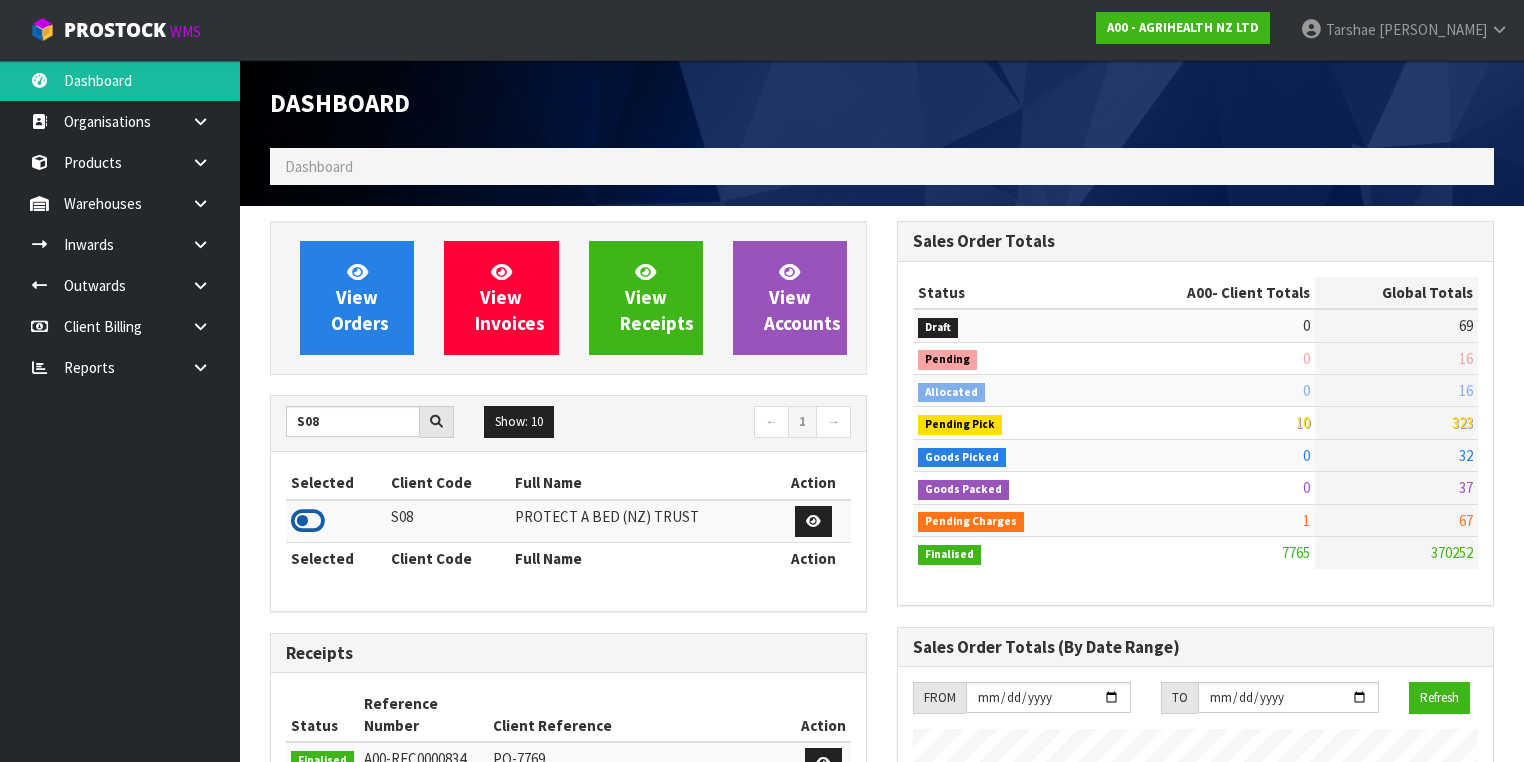 click at bounding box center [308, 521] 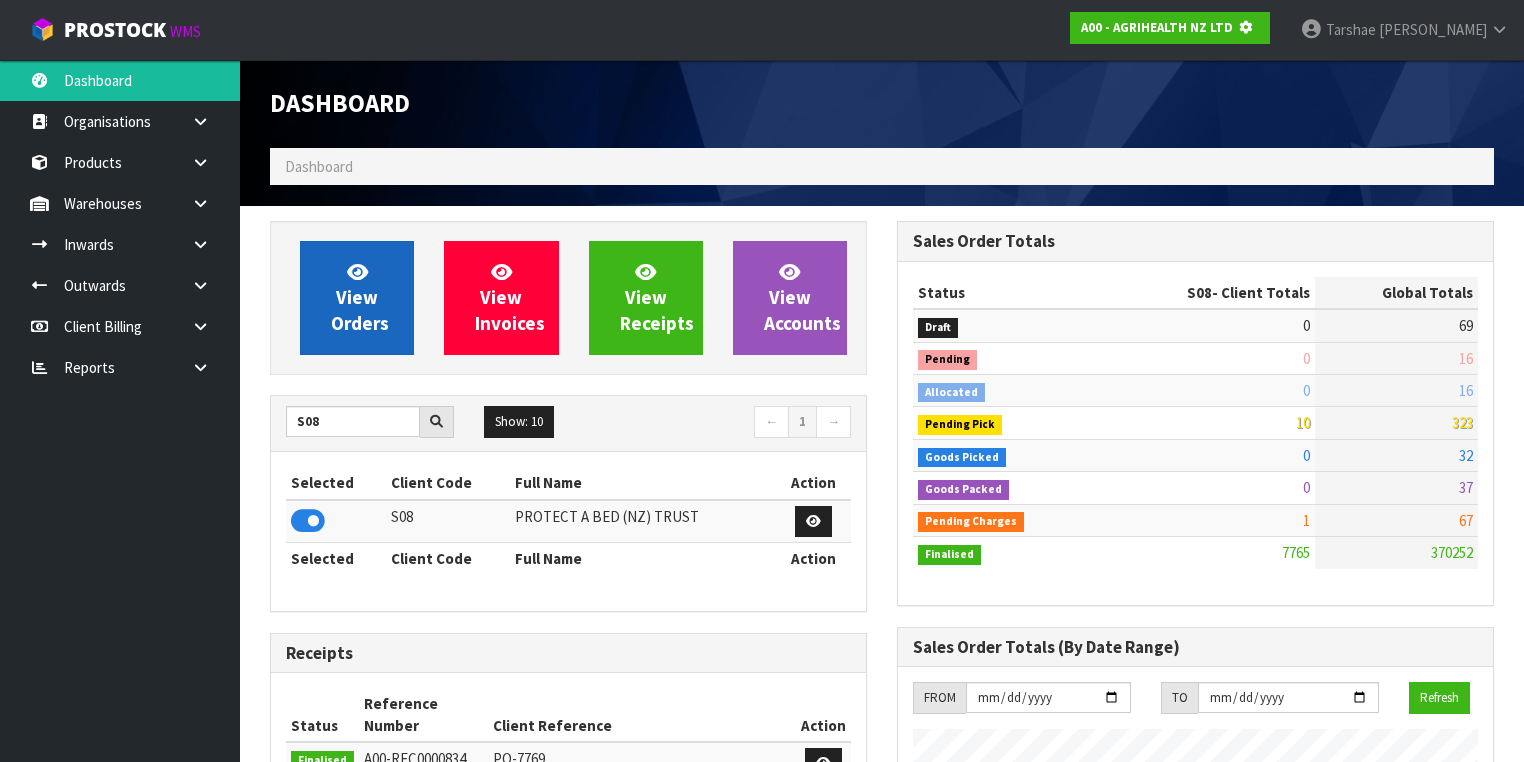 scroll, scrollTop: 1242, scrollLeft: 627, axis: both 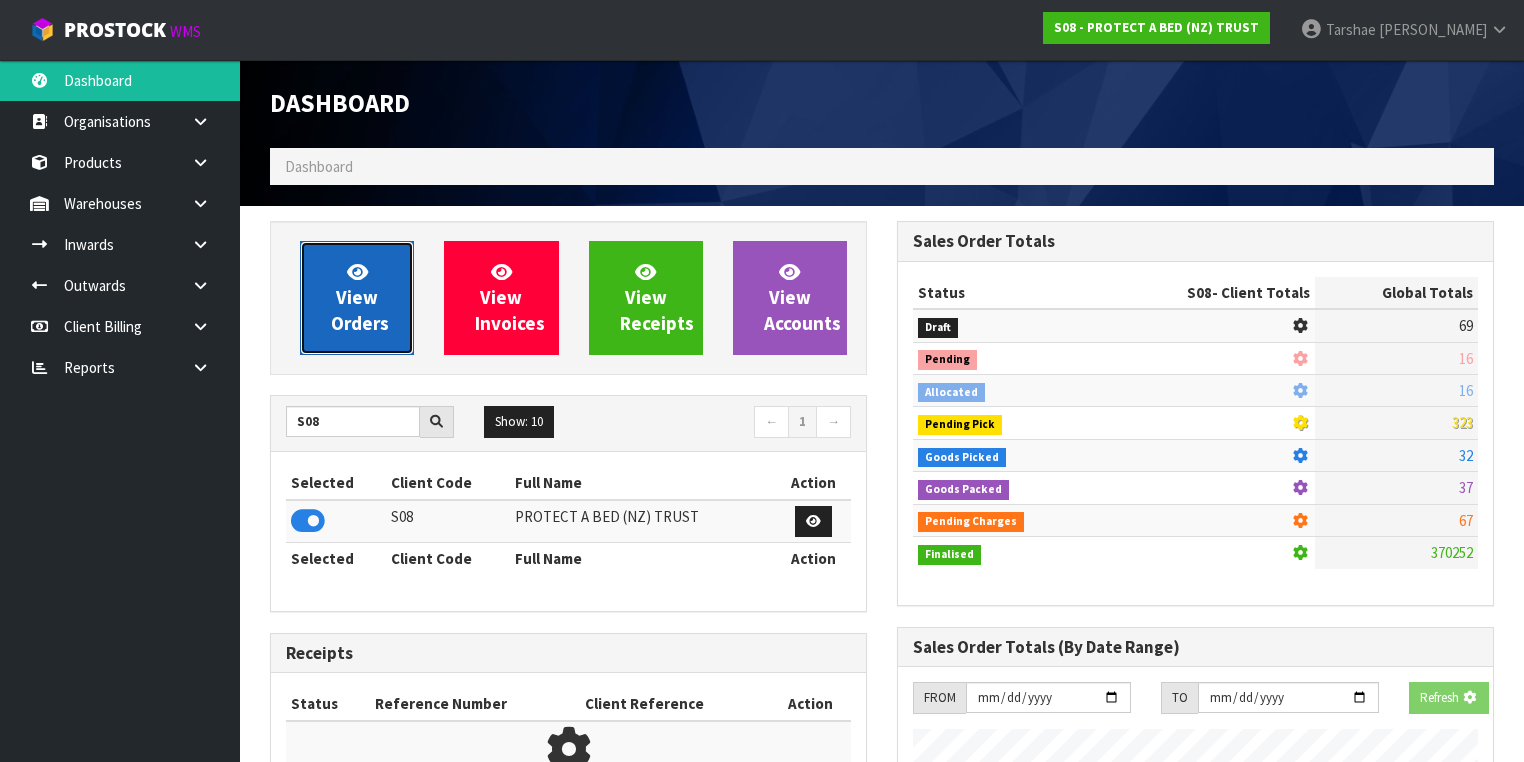 click on "View
Orders" at bounding box center (360, 297) 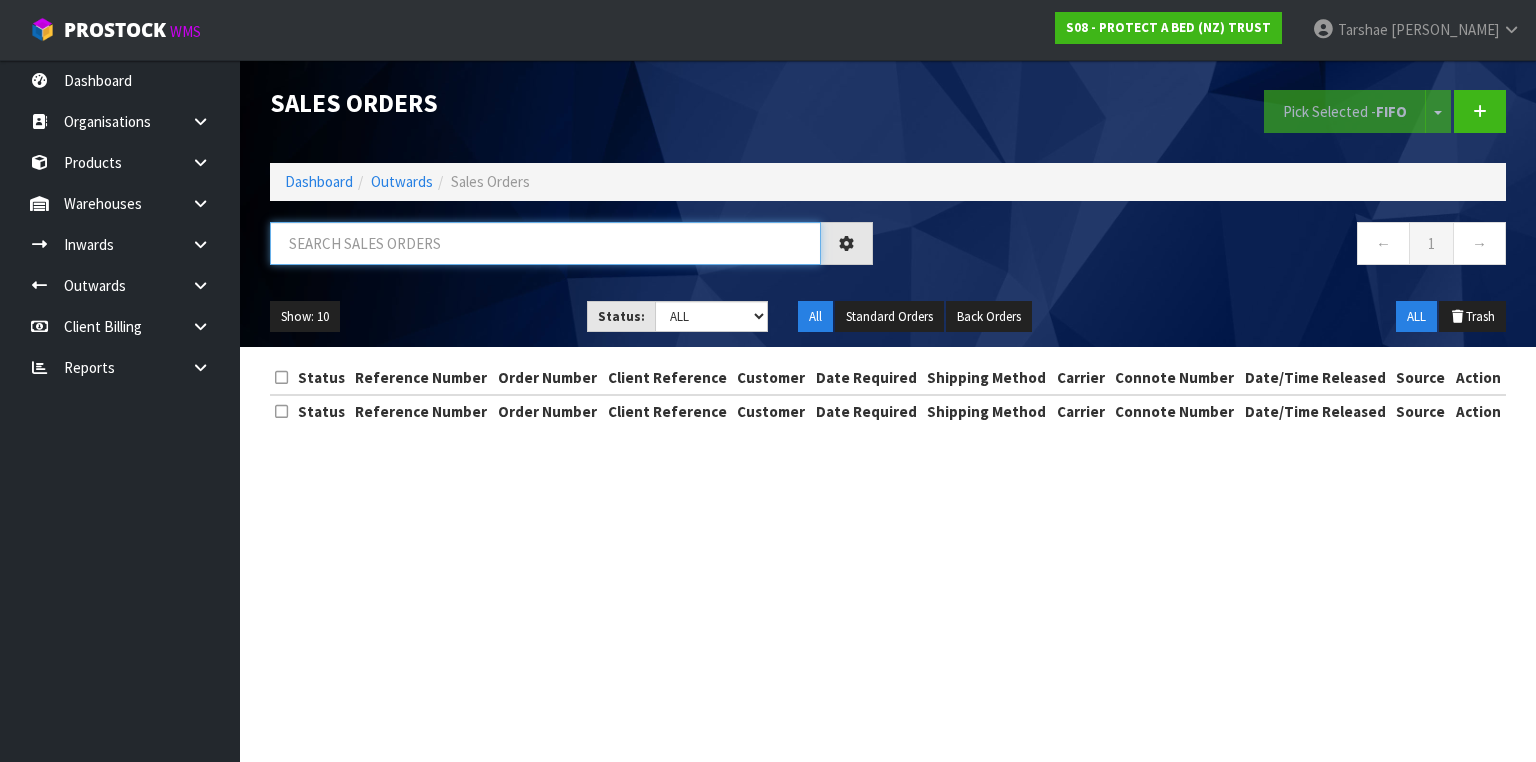 click at bounding box center [545, 243] 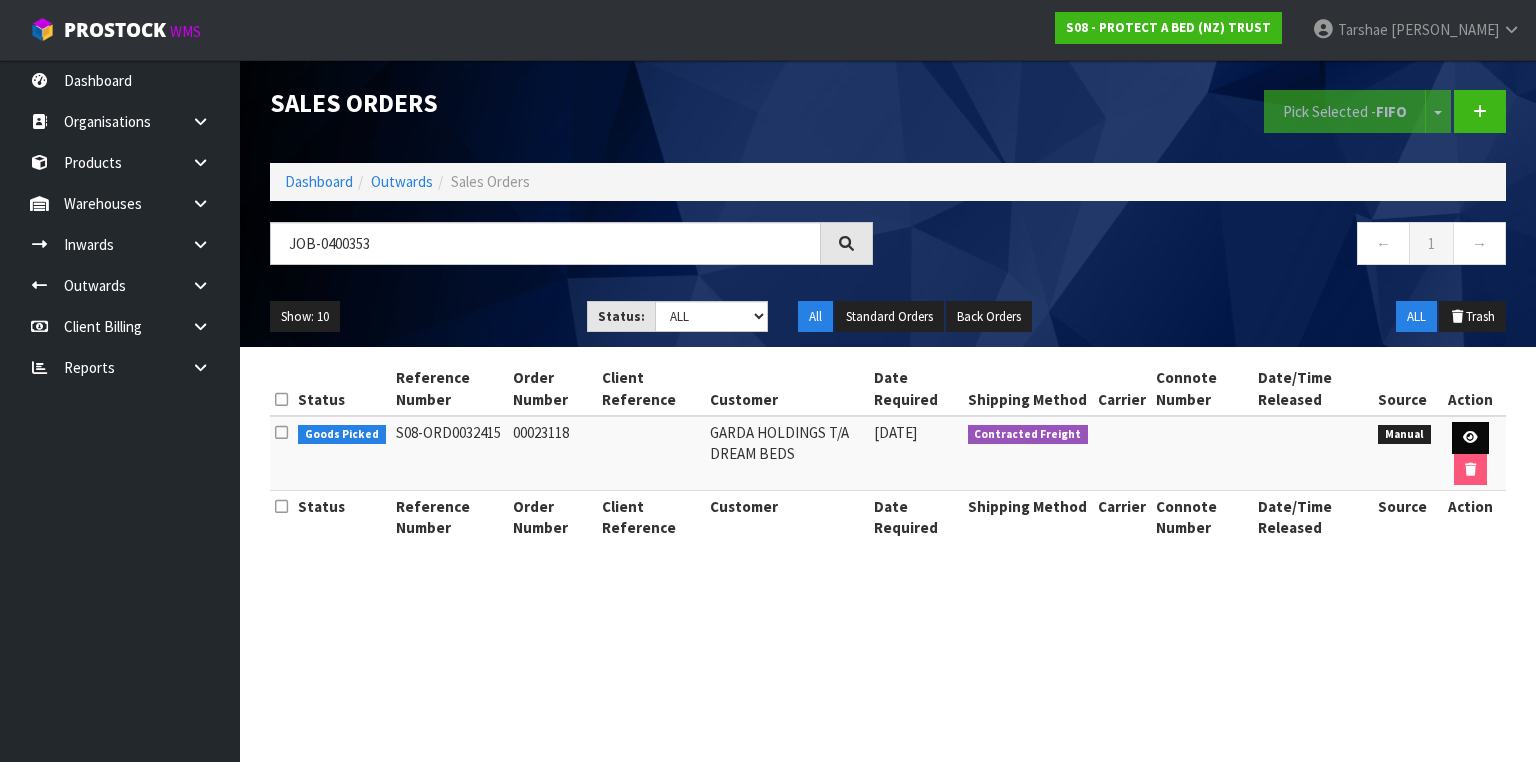 click at bounding box center (1471, 453) 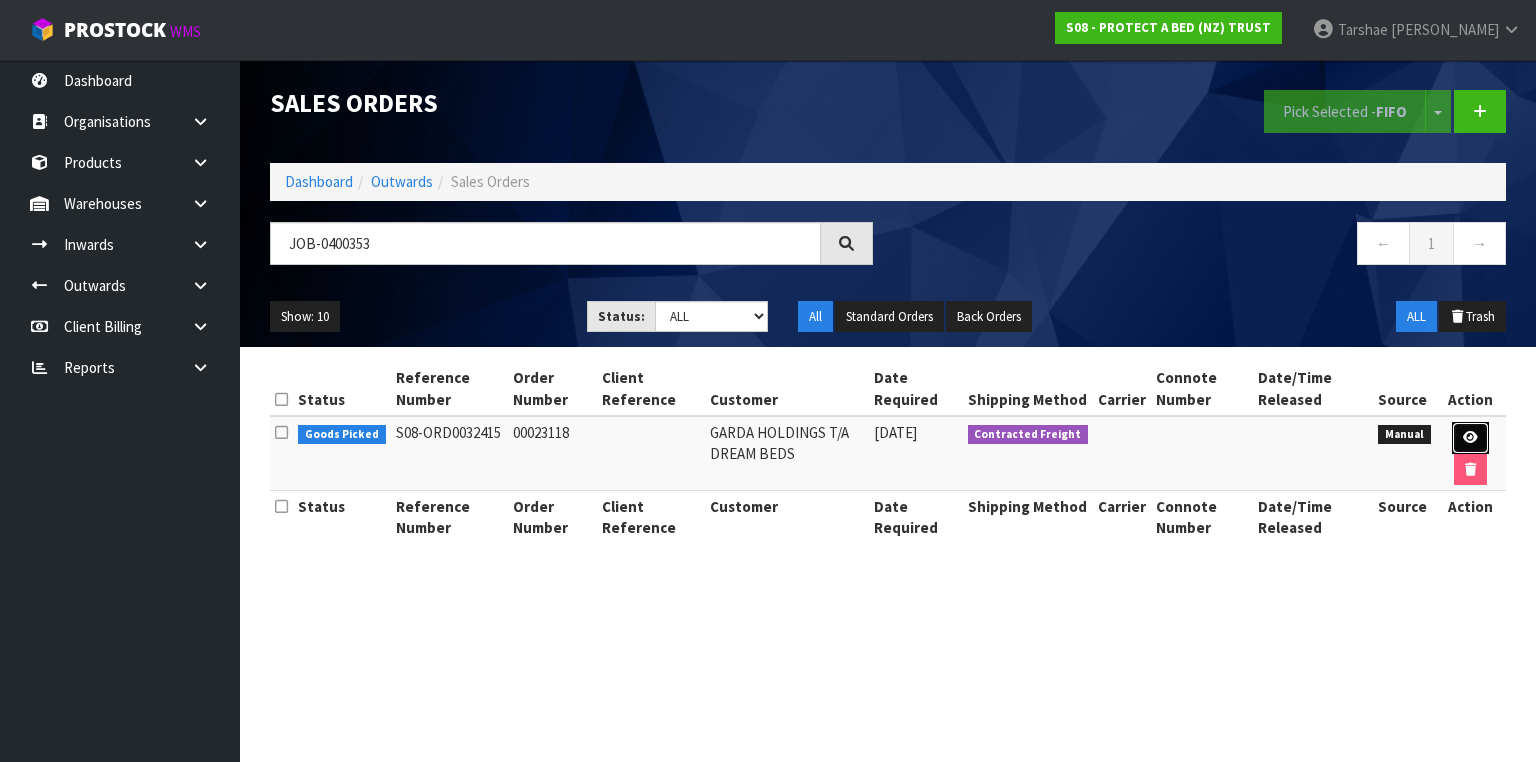 click at bounding box center [1470, 438] 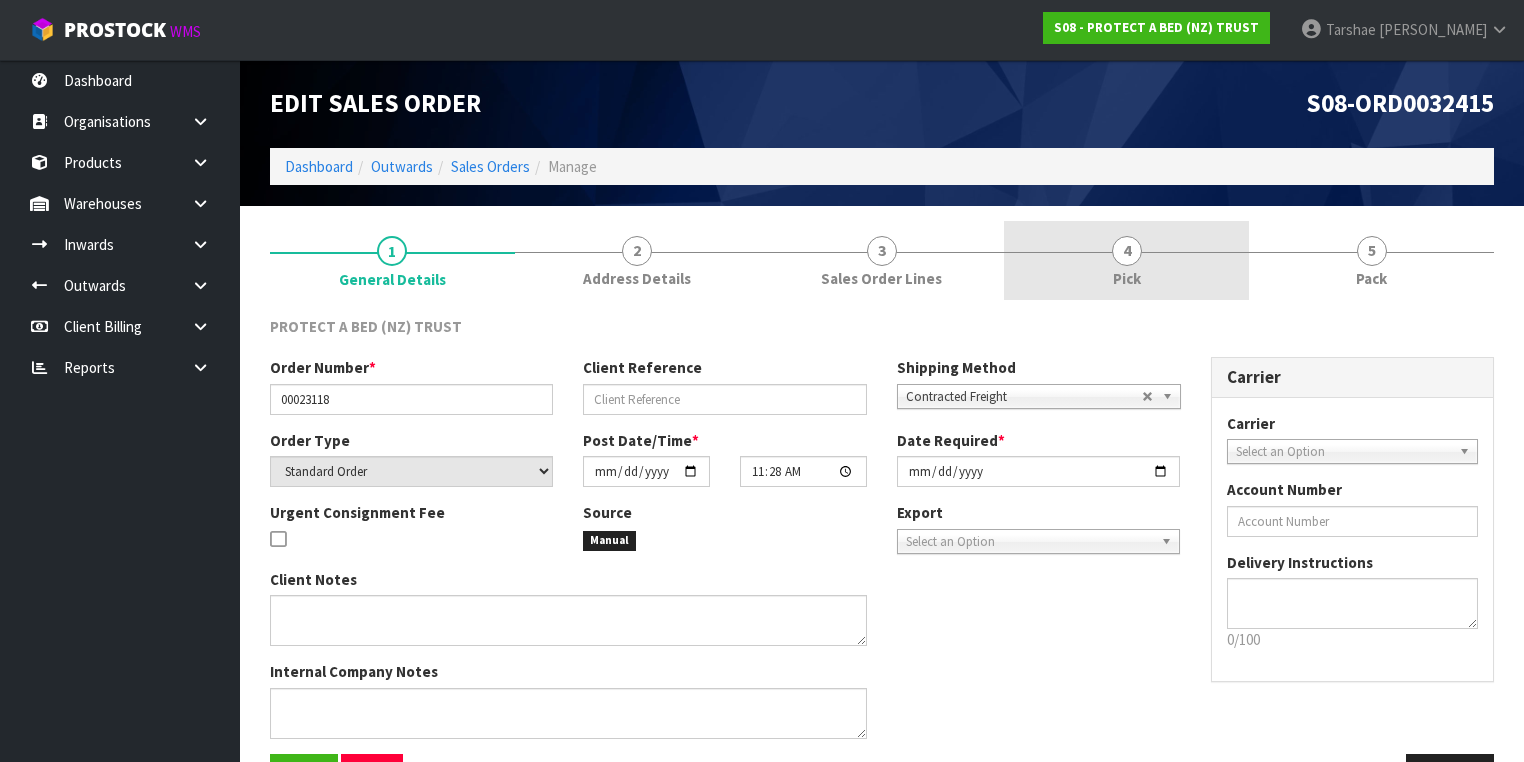 click on "4
Pick" at bounding box center (1126, 260) 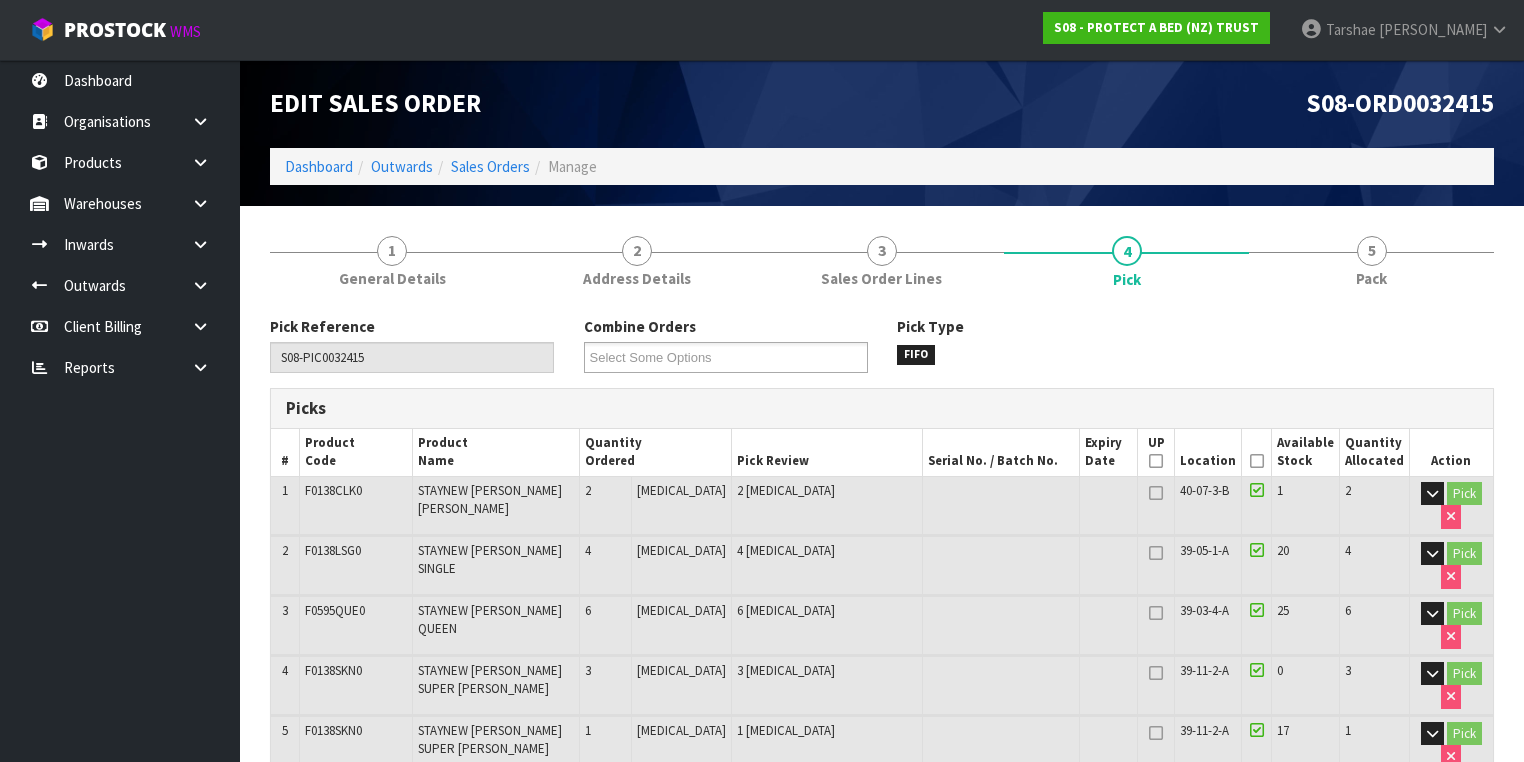 click at bounding box center (1257, 461) 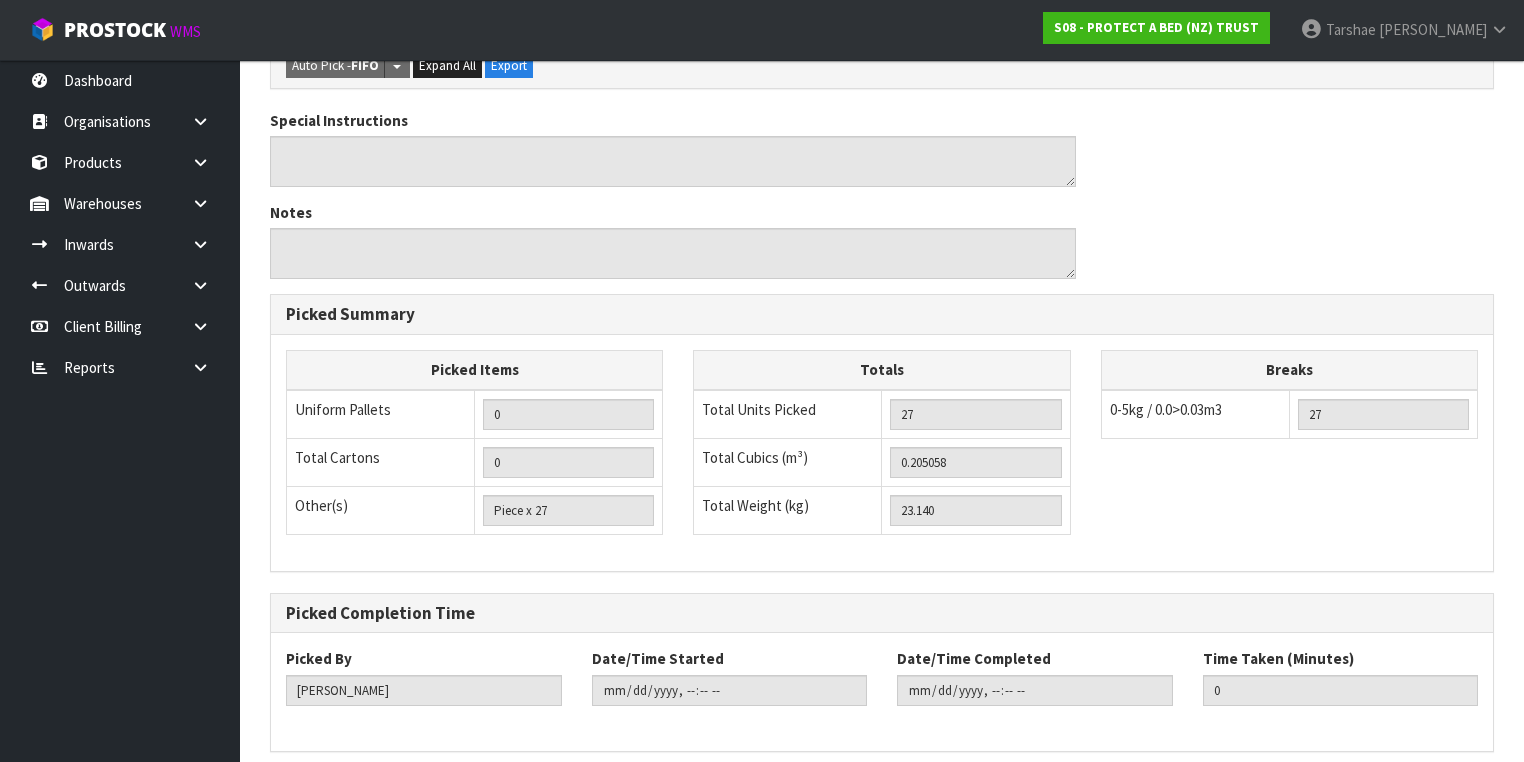 scroll, scrollTop: 1205, scrollLeft: 0, axis: vertical 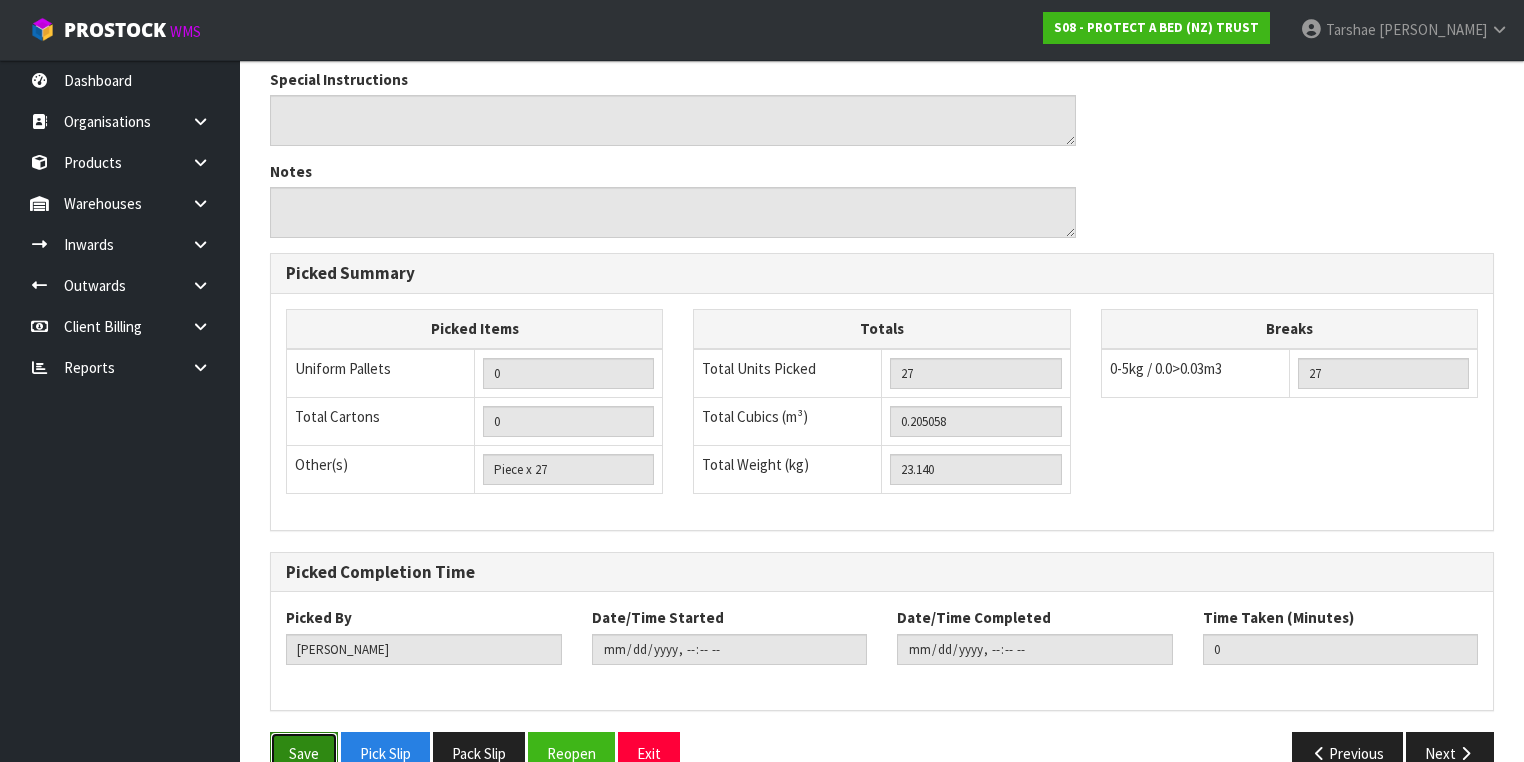 click on "Save" at bounding box center [304, 753] 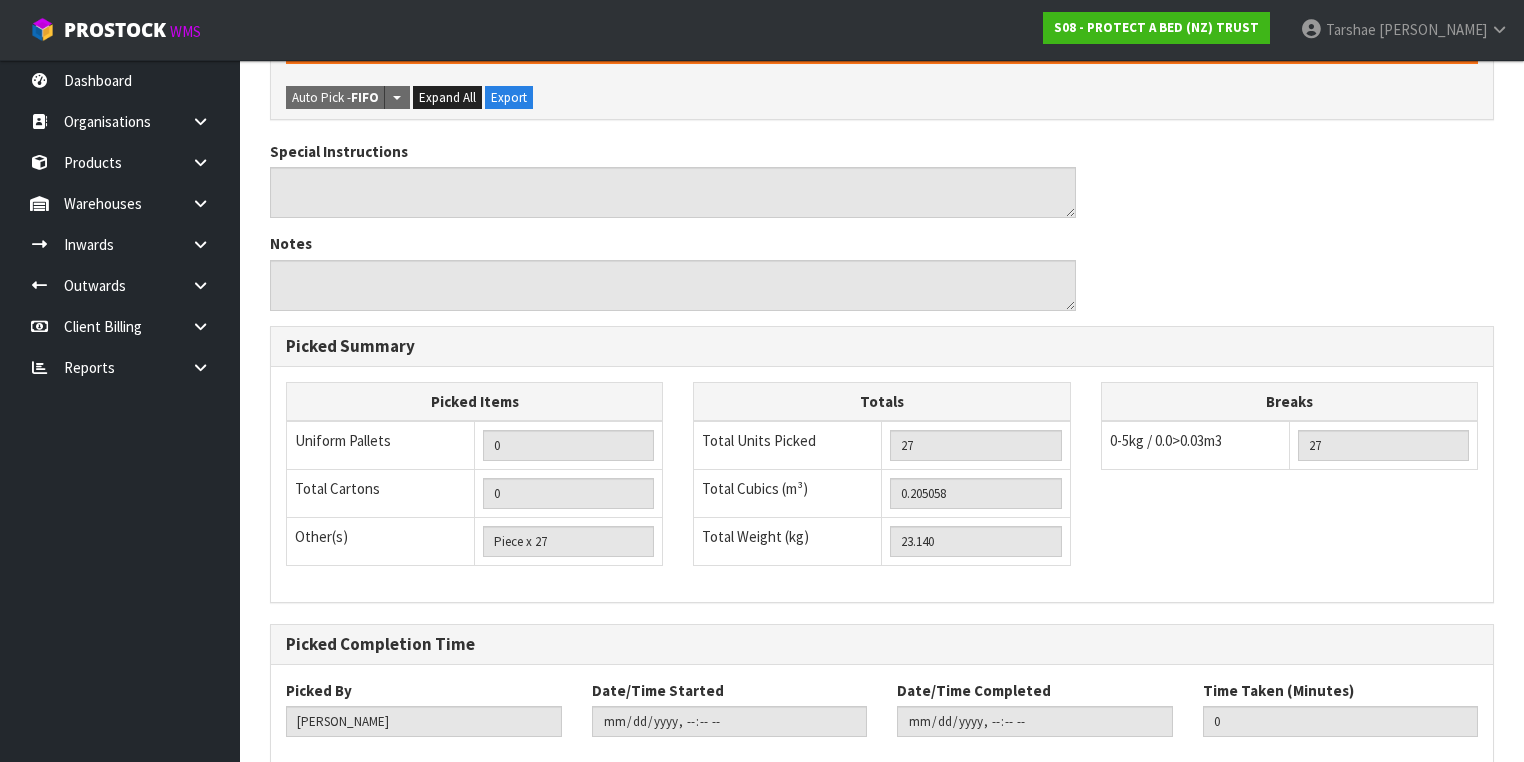 scroll, scrollTop: 0, scrollLeft: 0, axis: both 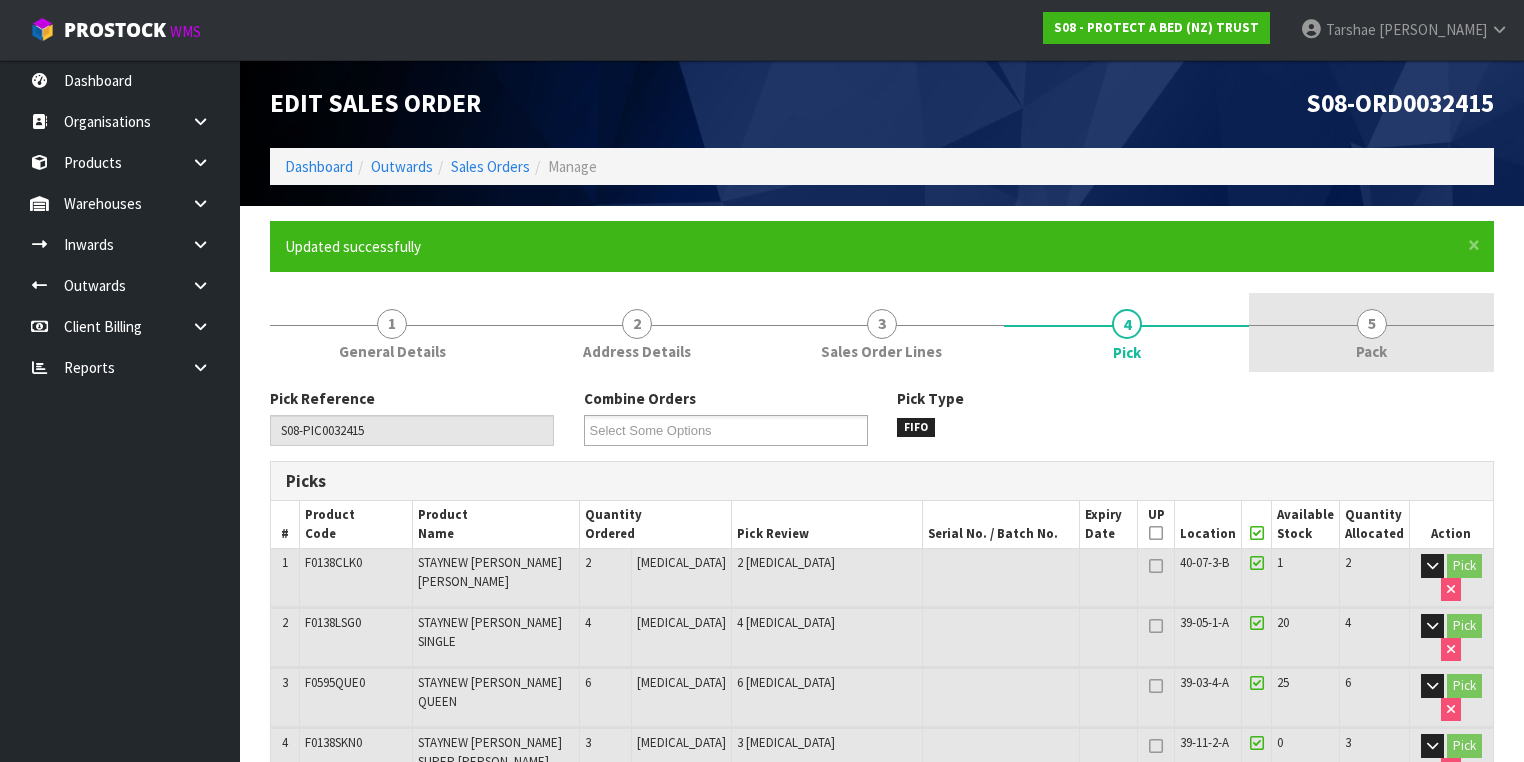 click on "5" at bounding box center [1372, 324] 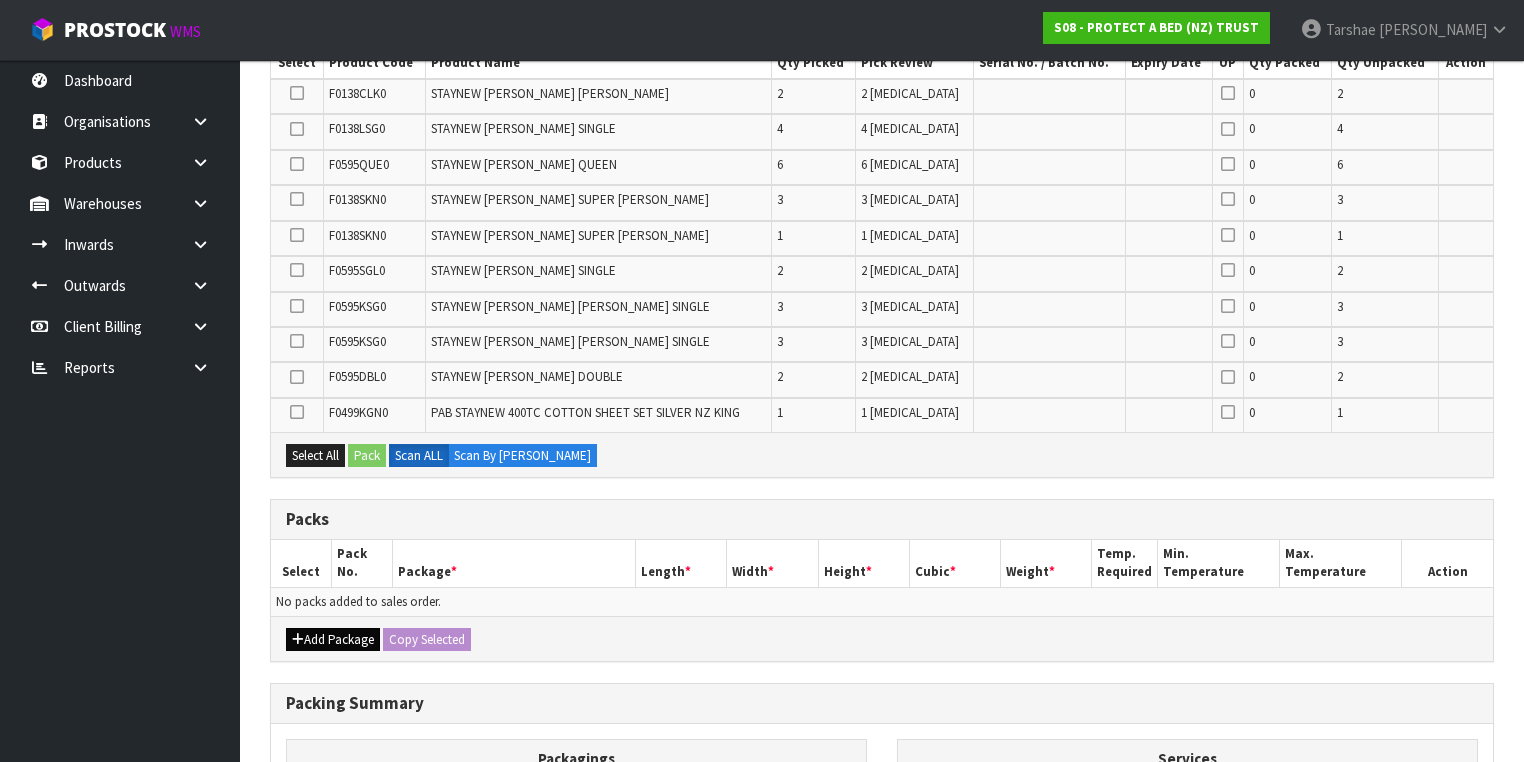 scroll, scrollTop: 480, scrollLeft: 0, axis: vertical 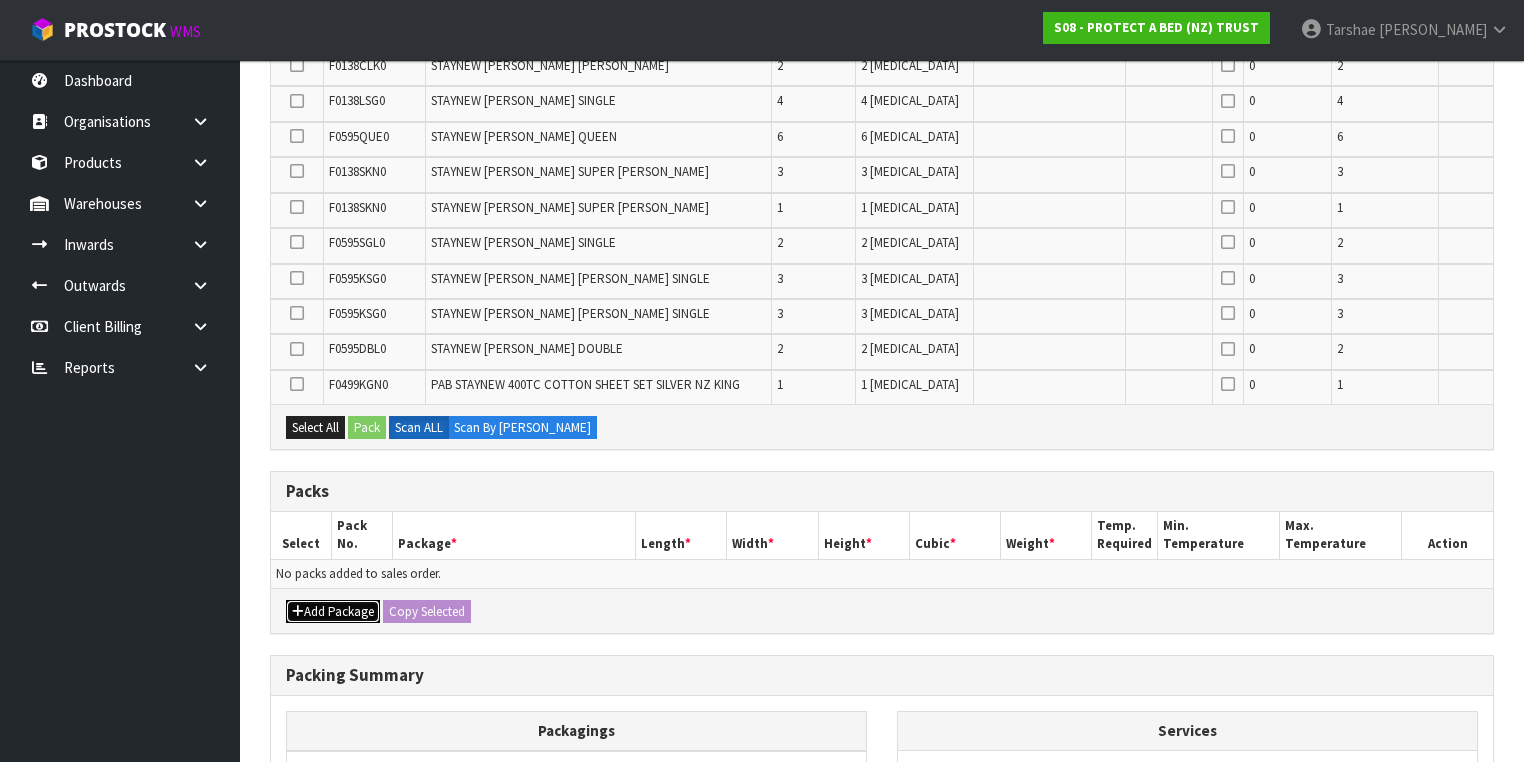 click on "Add Package" at bounding box center (333, 612) 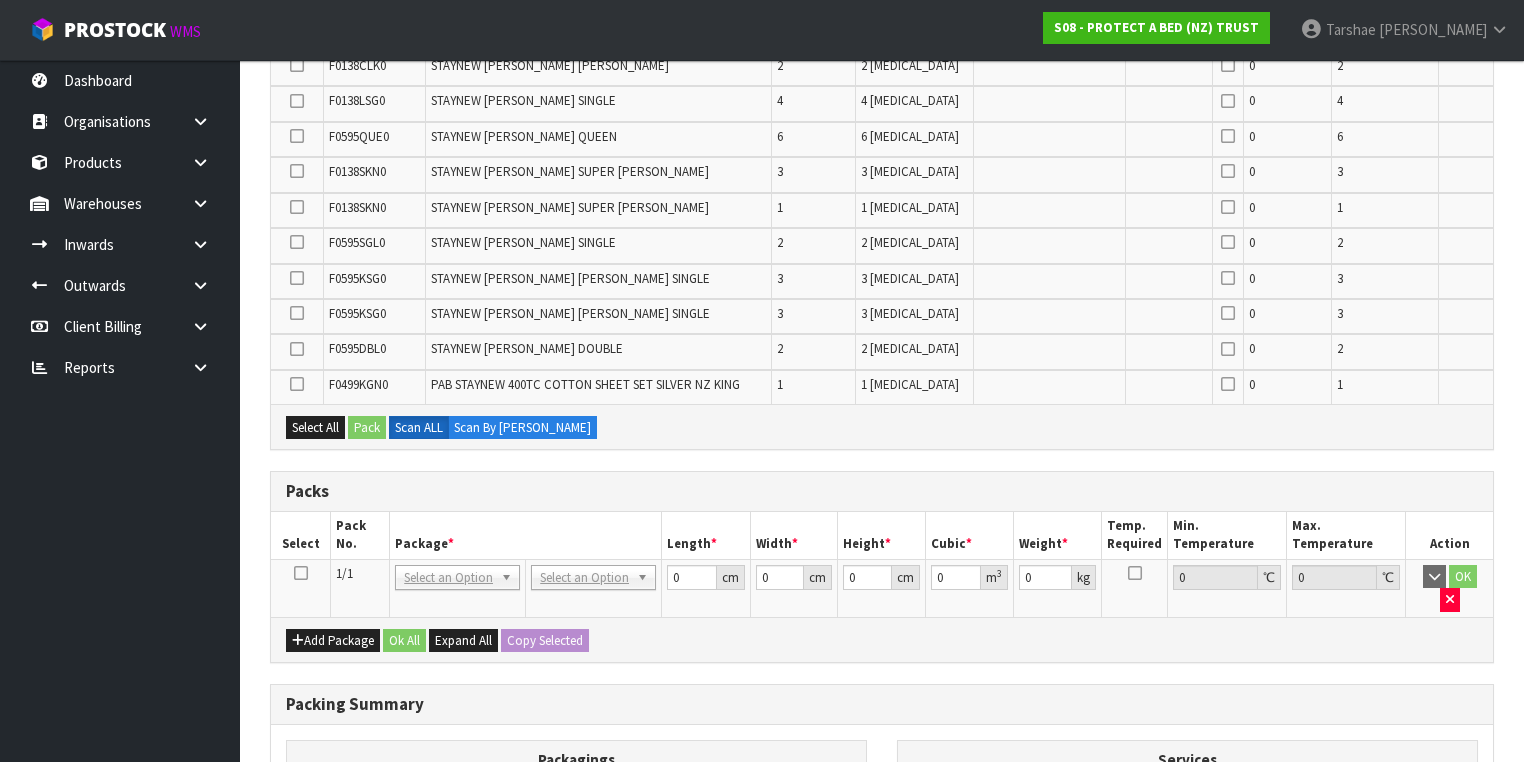 click at bounding box center (301, 573) 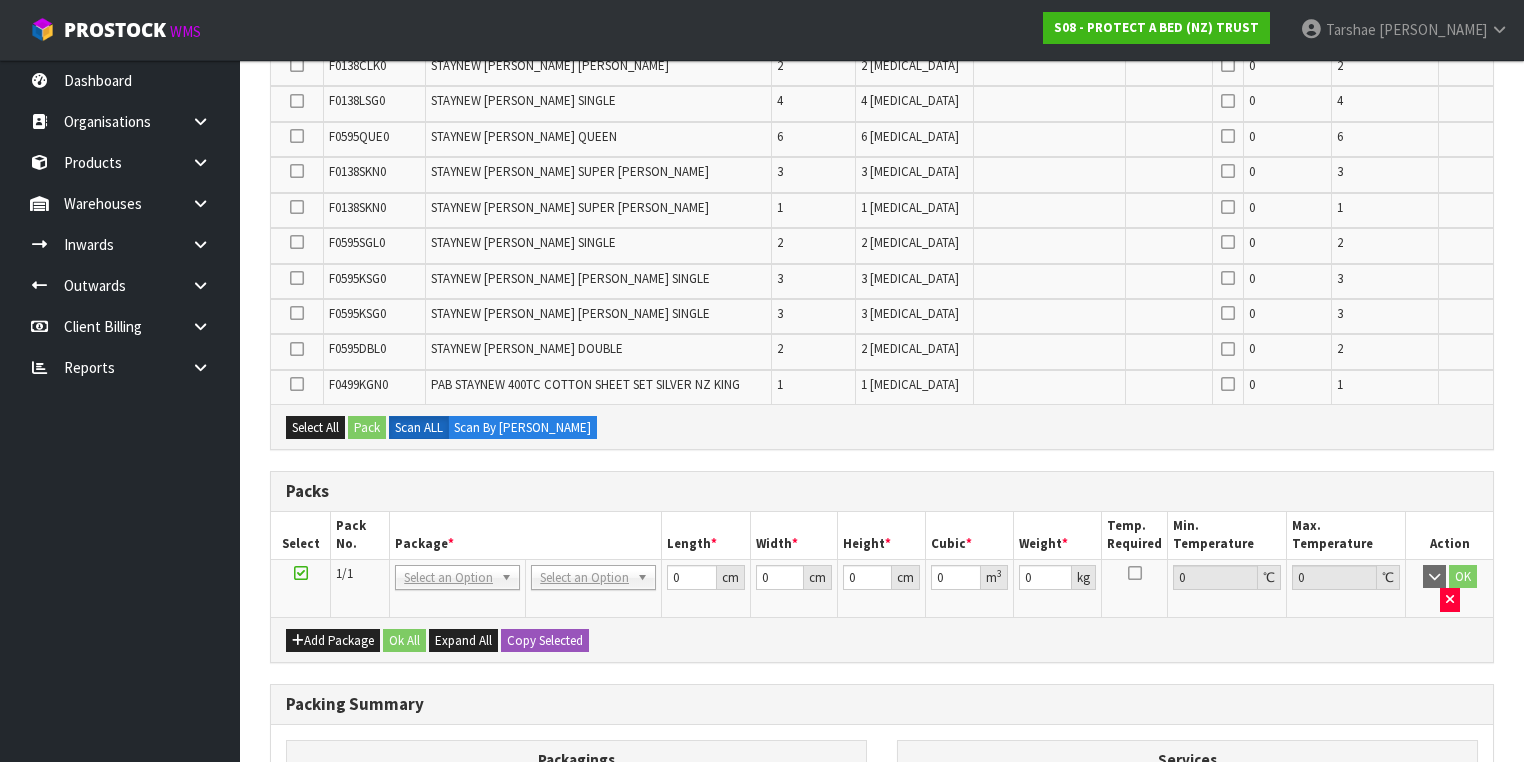 click on "Pack No." at bounding box center [360, 535] 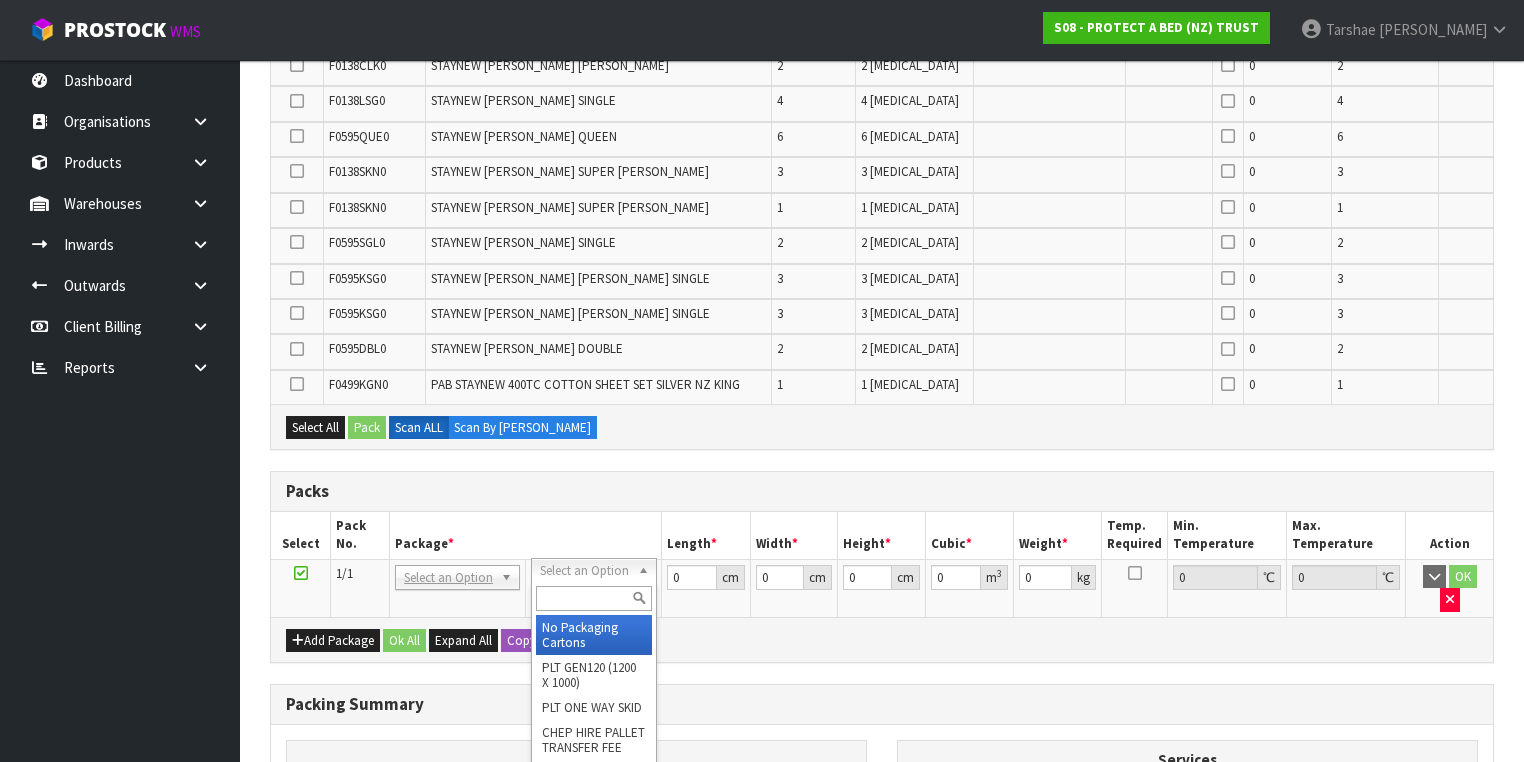 click at bounding box center [593, 598] 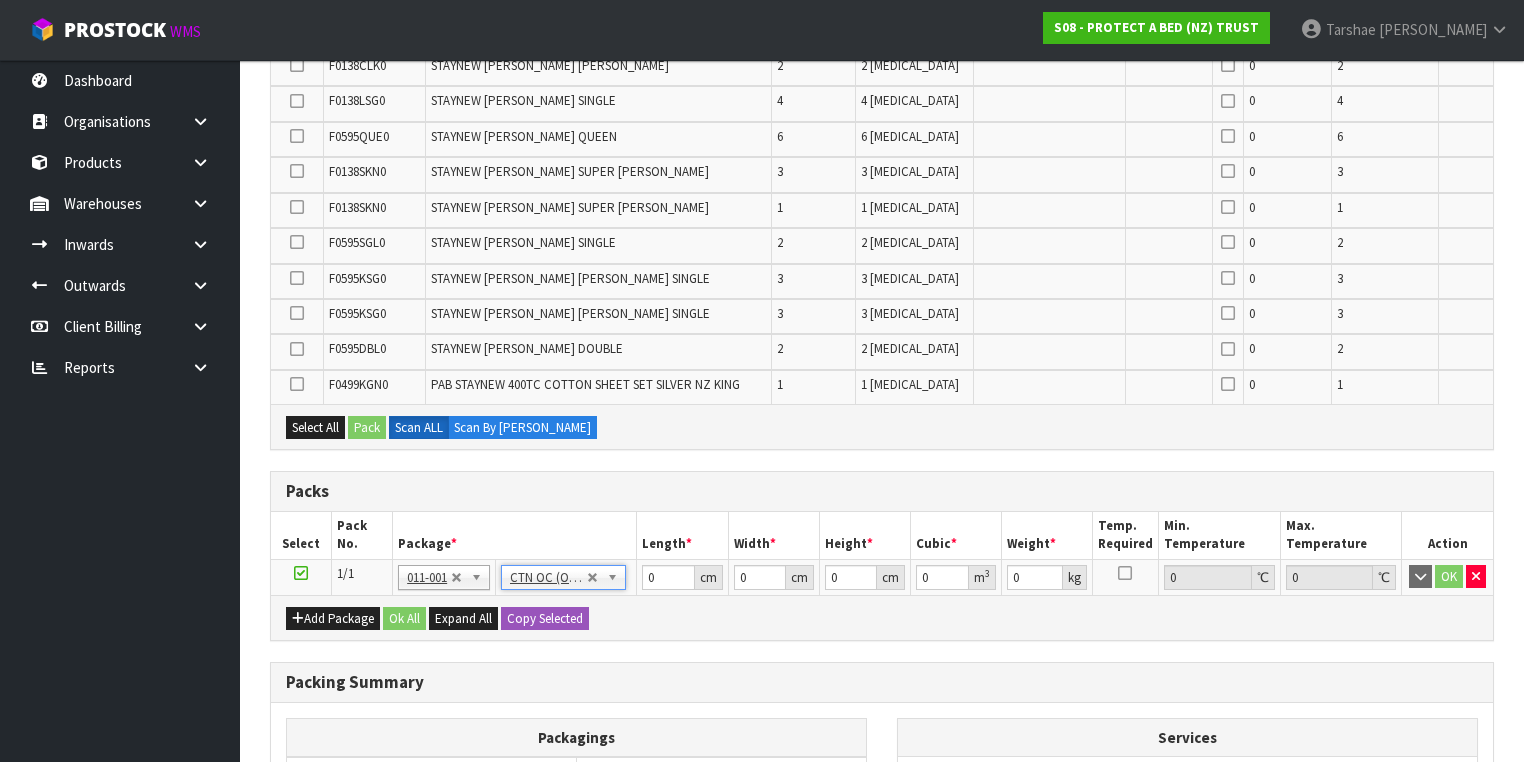 click on "Packing Summary" at bounding box center [882, 682] 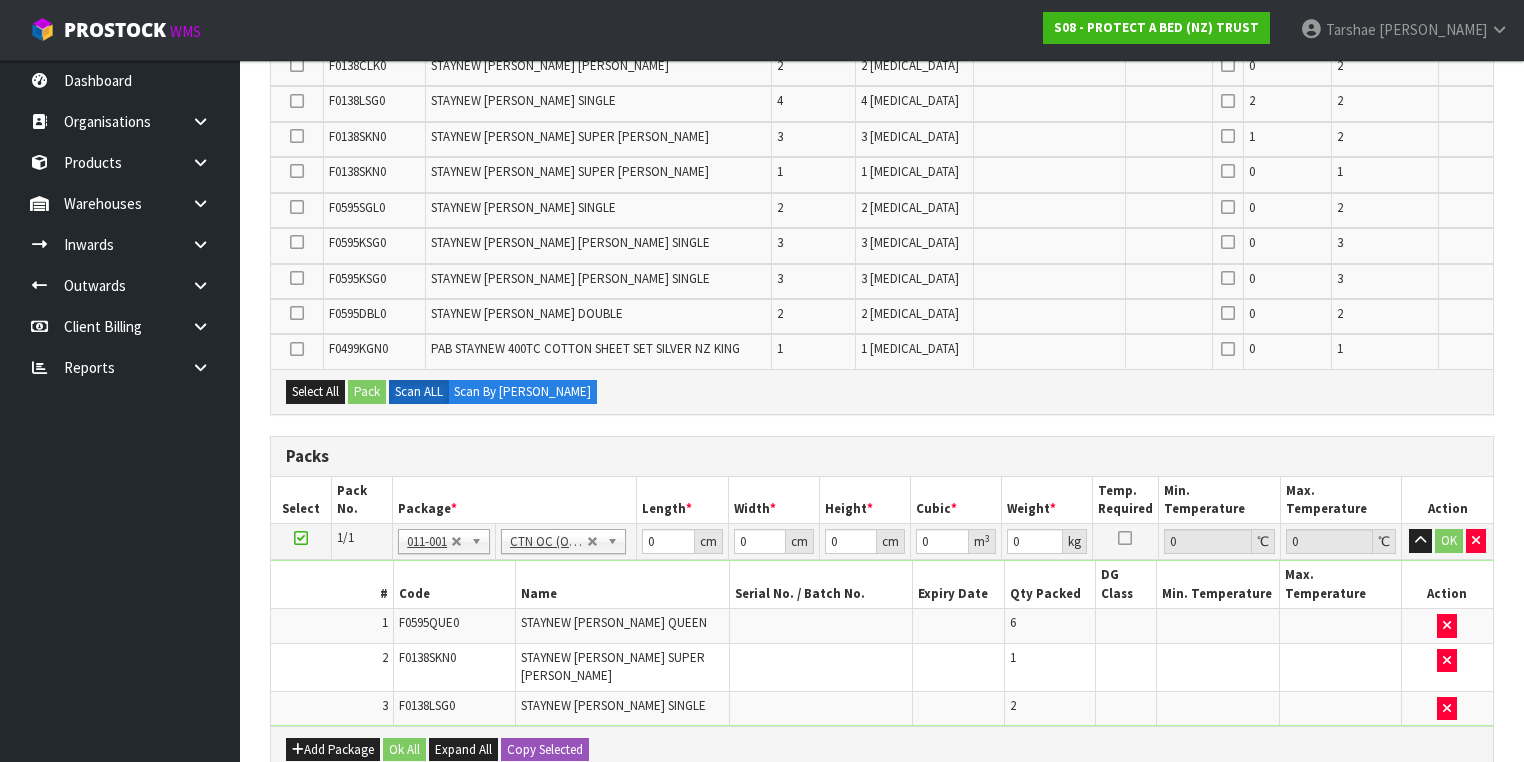 click on "STAYNEW TERRY BXD QUEEN" at bounding box center (622, 626) 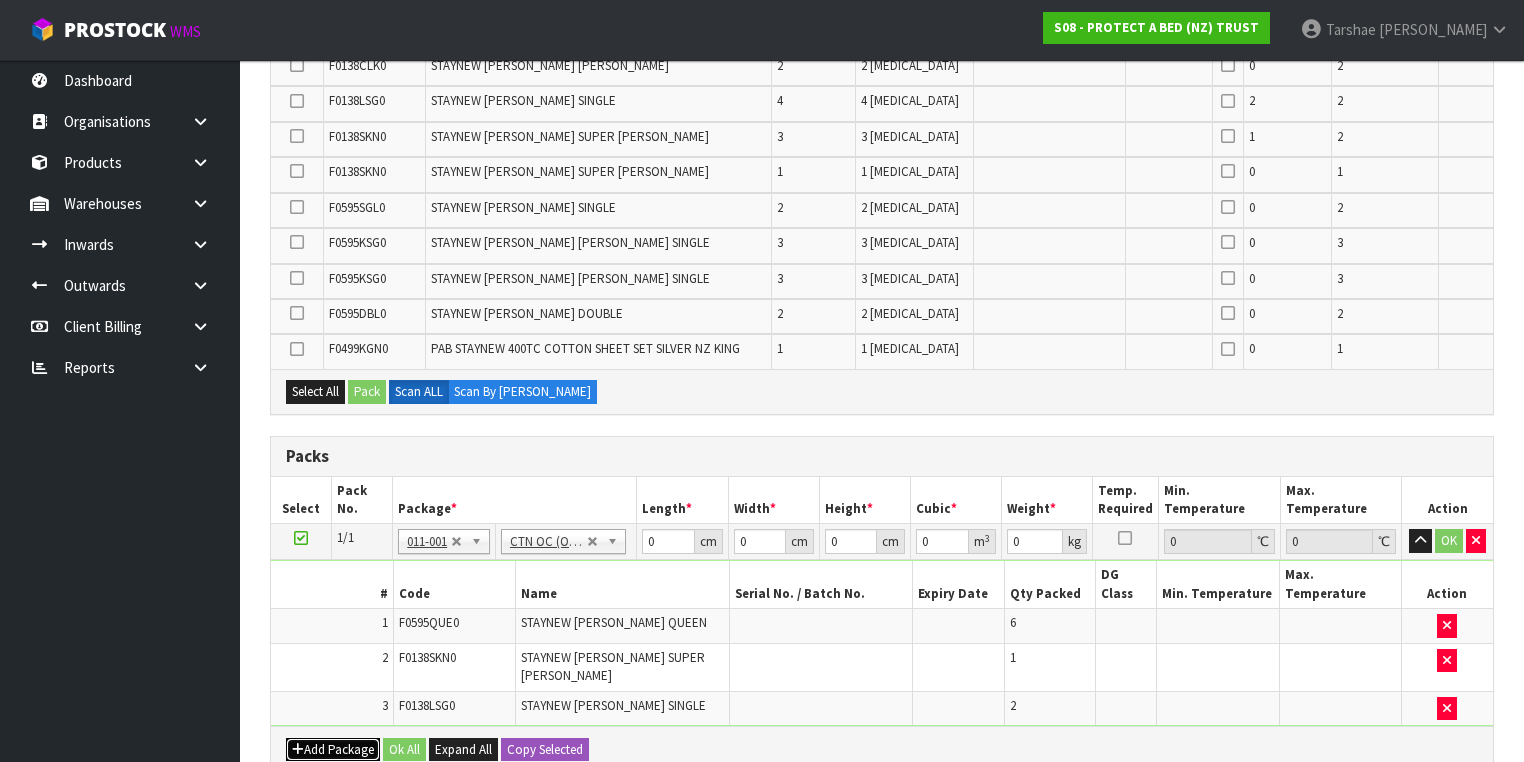 click on "Add Package" at bounding box center [333, 750] 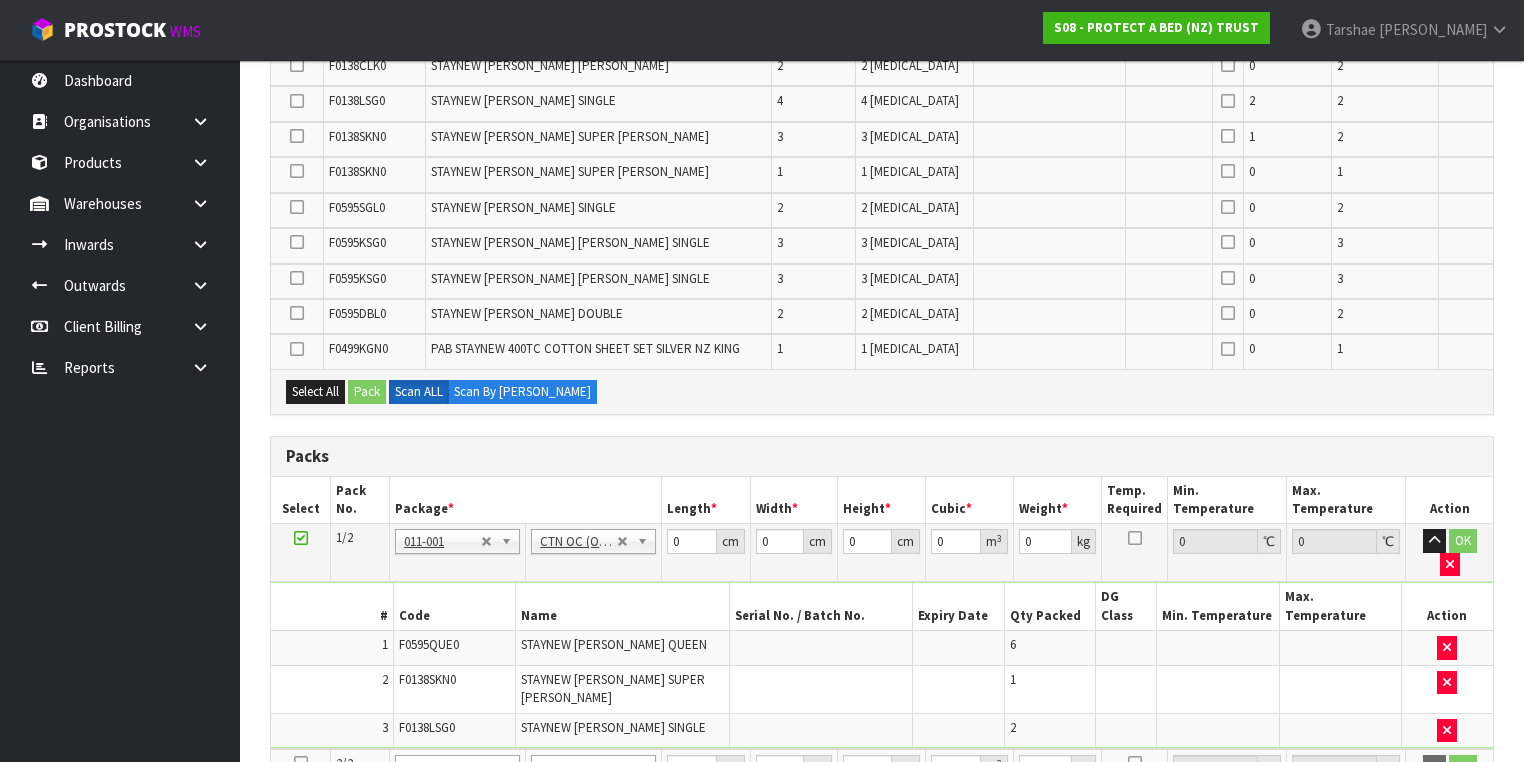 click at bounding box center (301, 763) 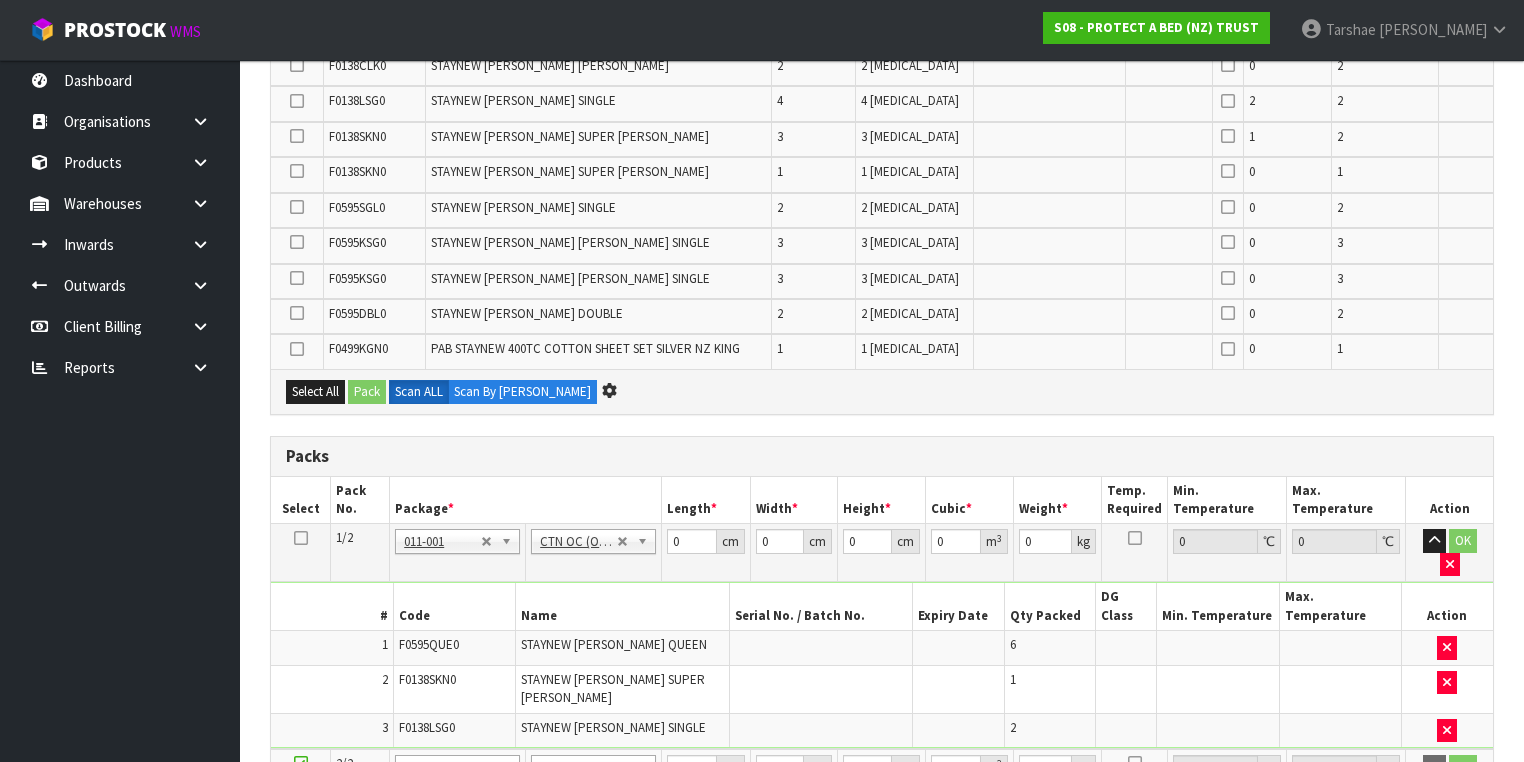 scroll, scrollTop: 0, scrollLeft: 0, axis: both 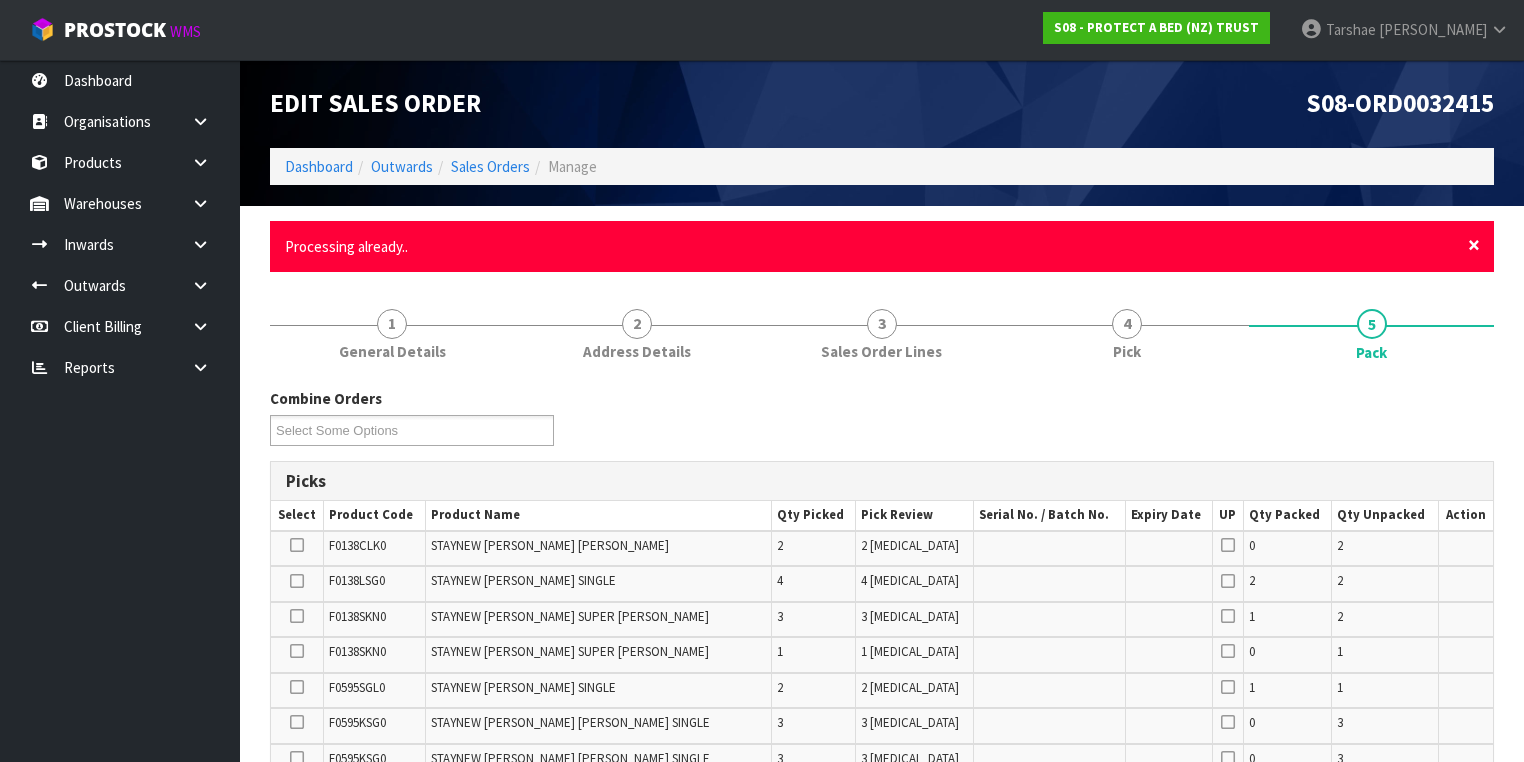 click on "×" at bounding box center [1474, 245] 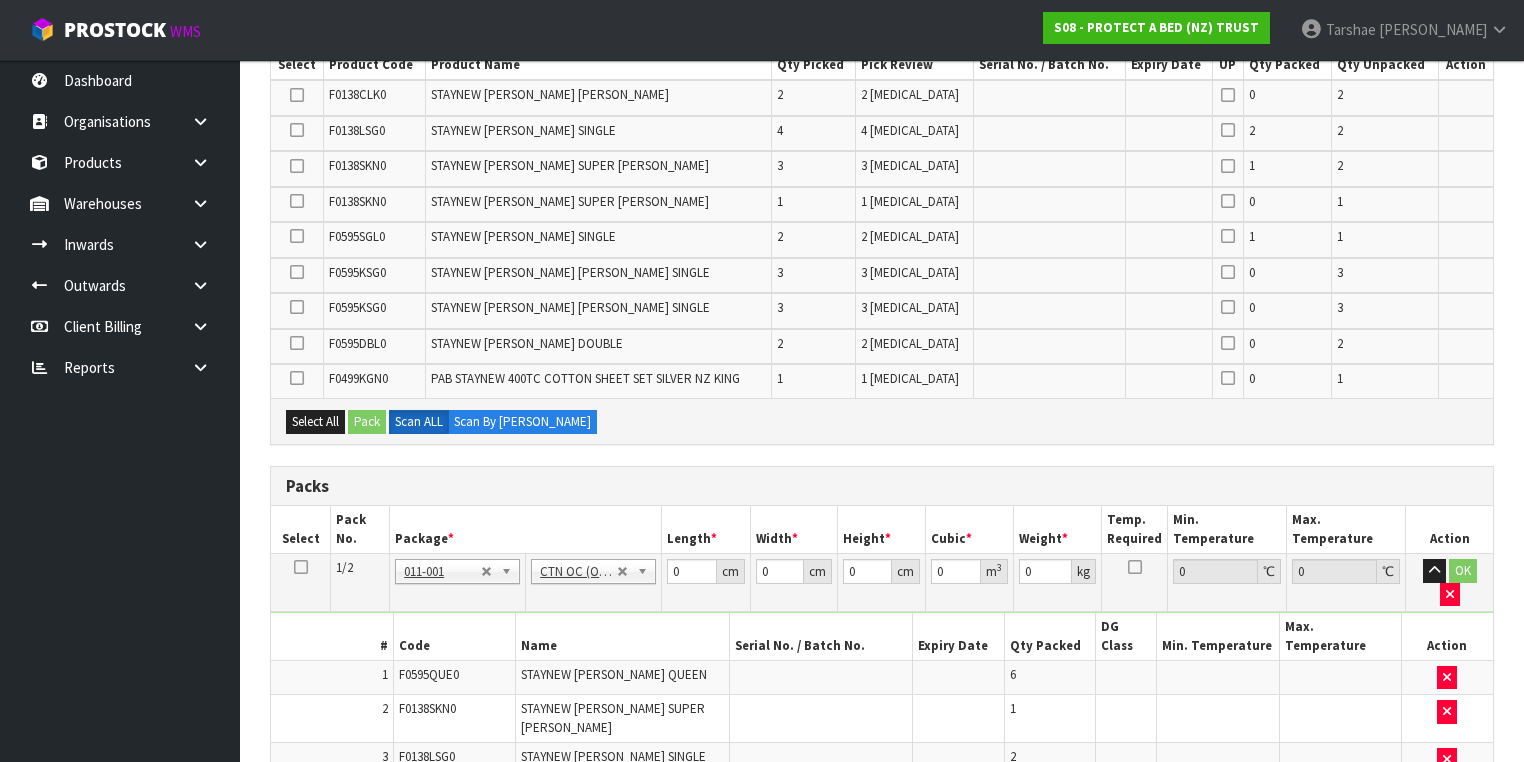scroll, scrollTop: 560, scrollLeft: 0, axis: vertical 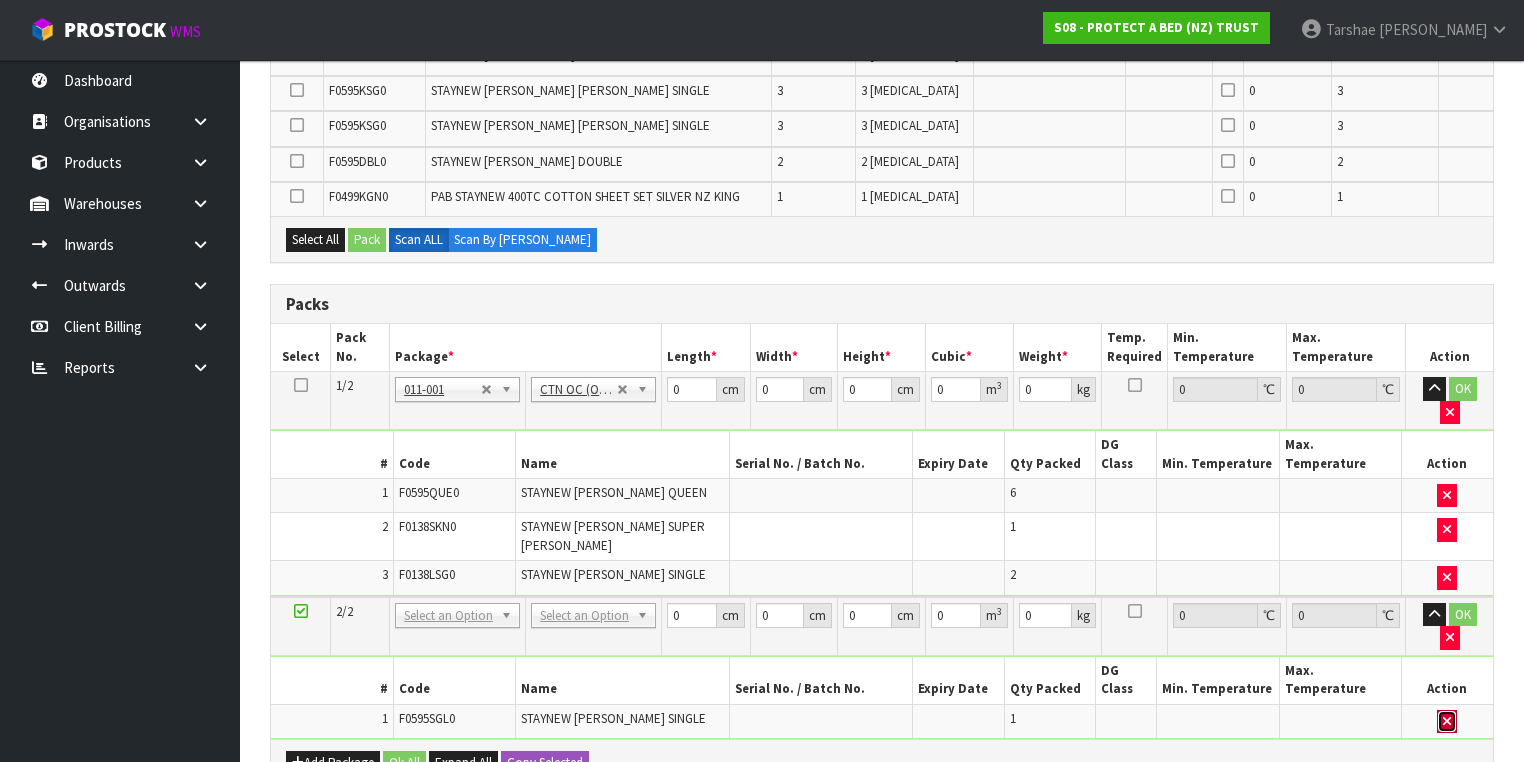 click at bounding box center [1447, 722] 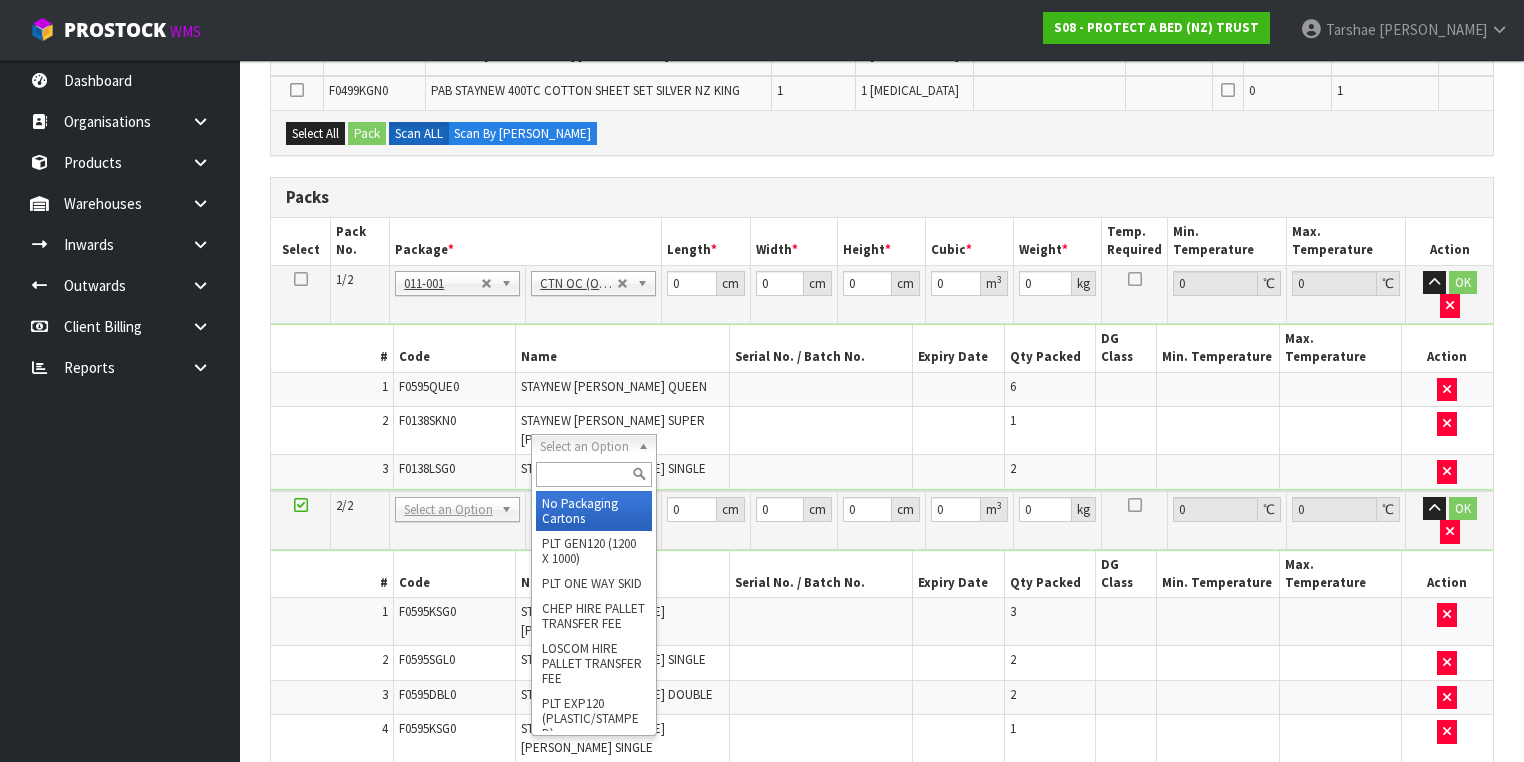 click at bounding box center [593, 474] 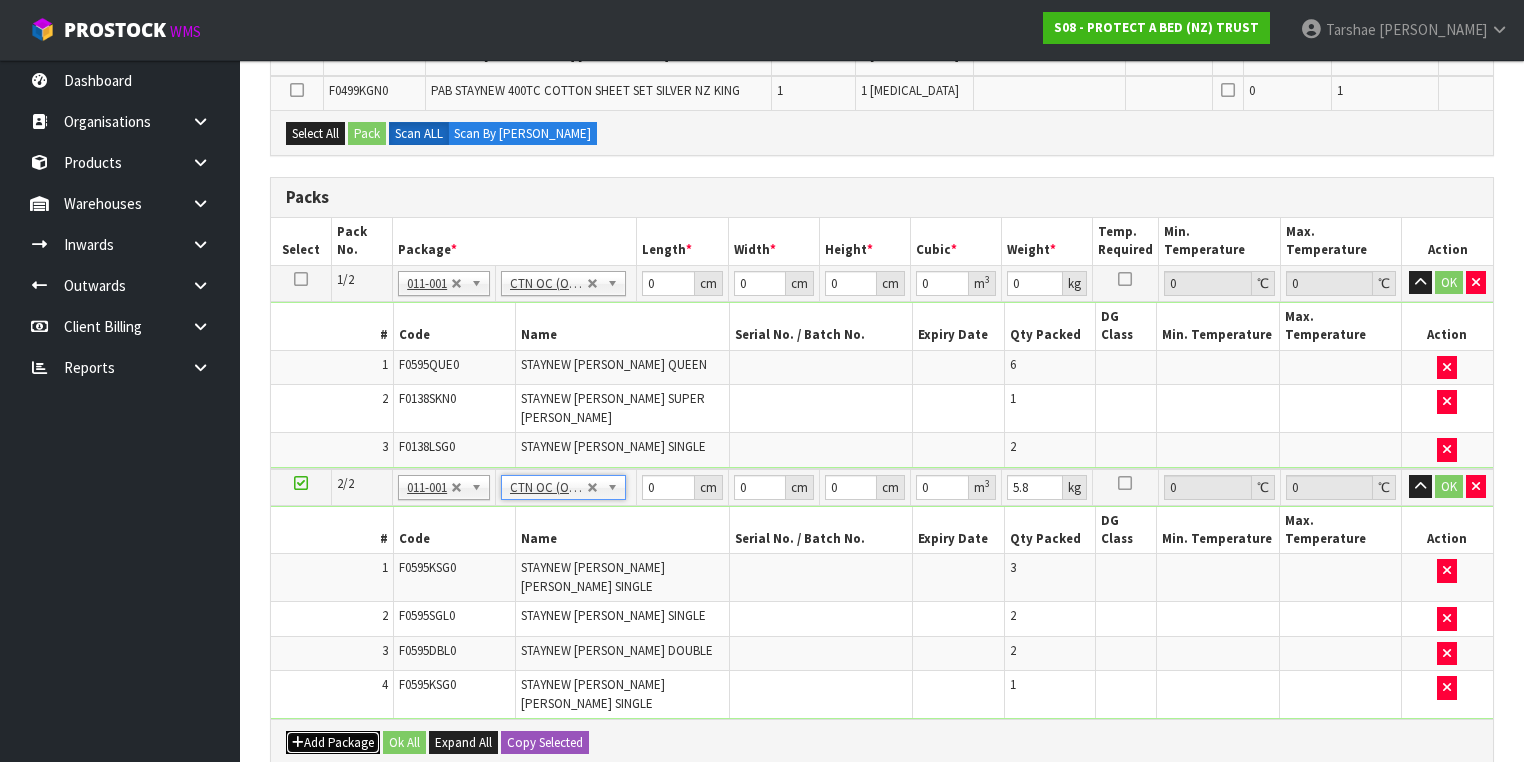click on "Add Package" at bounding box center [333, 743] 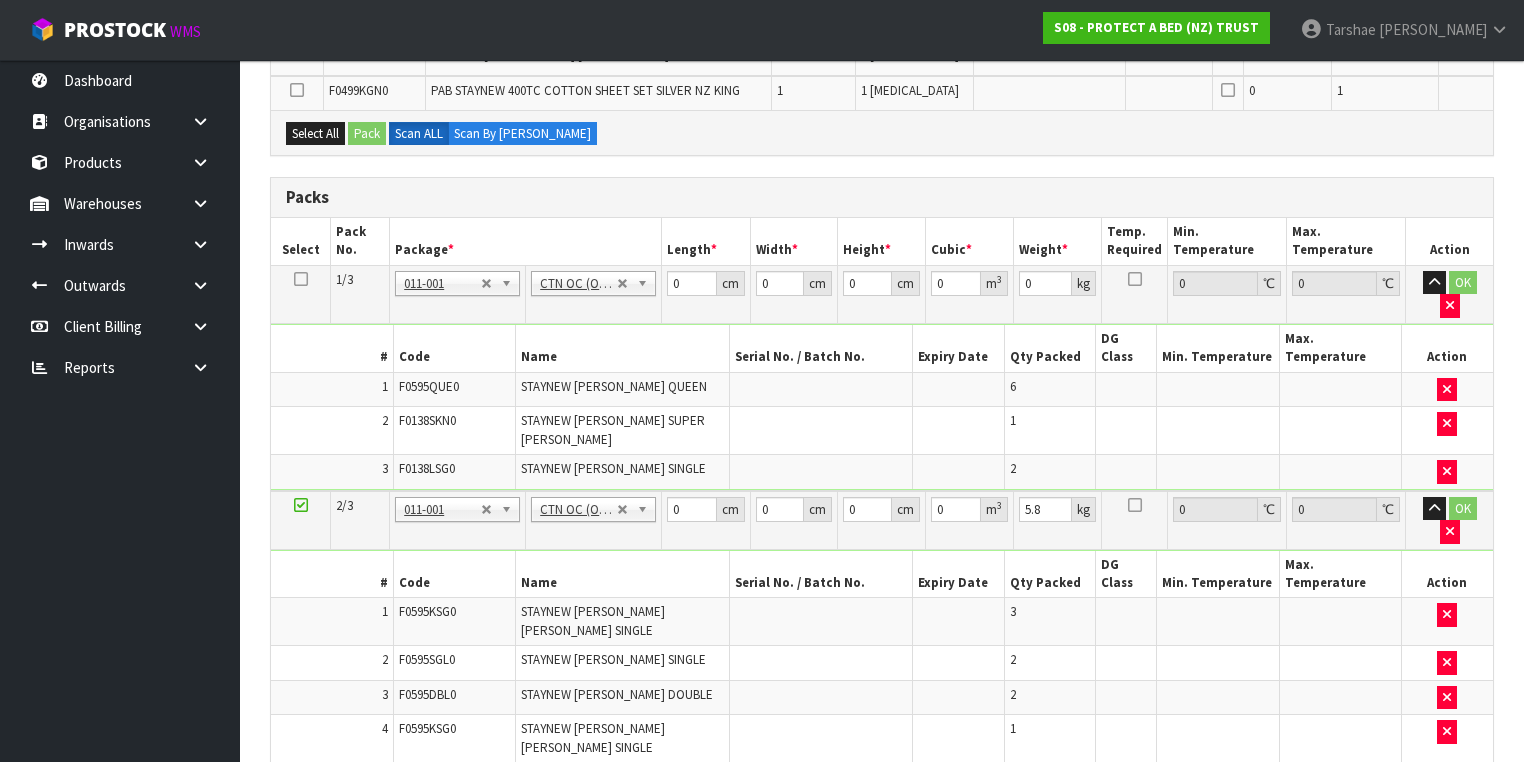 click at bounding box center [301, 778] 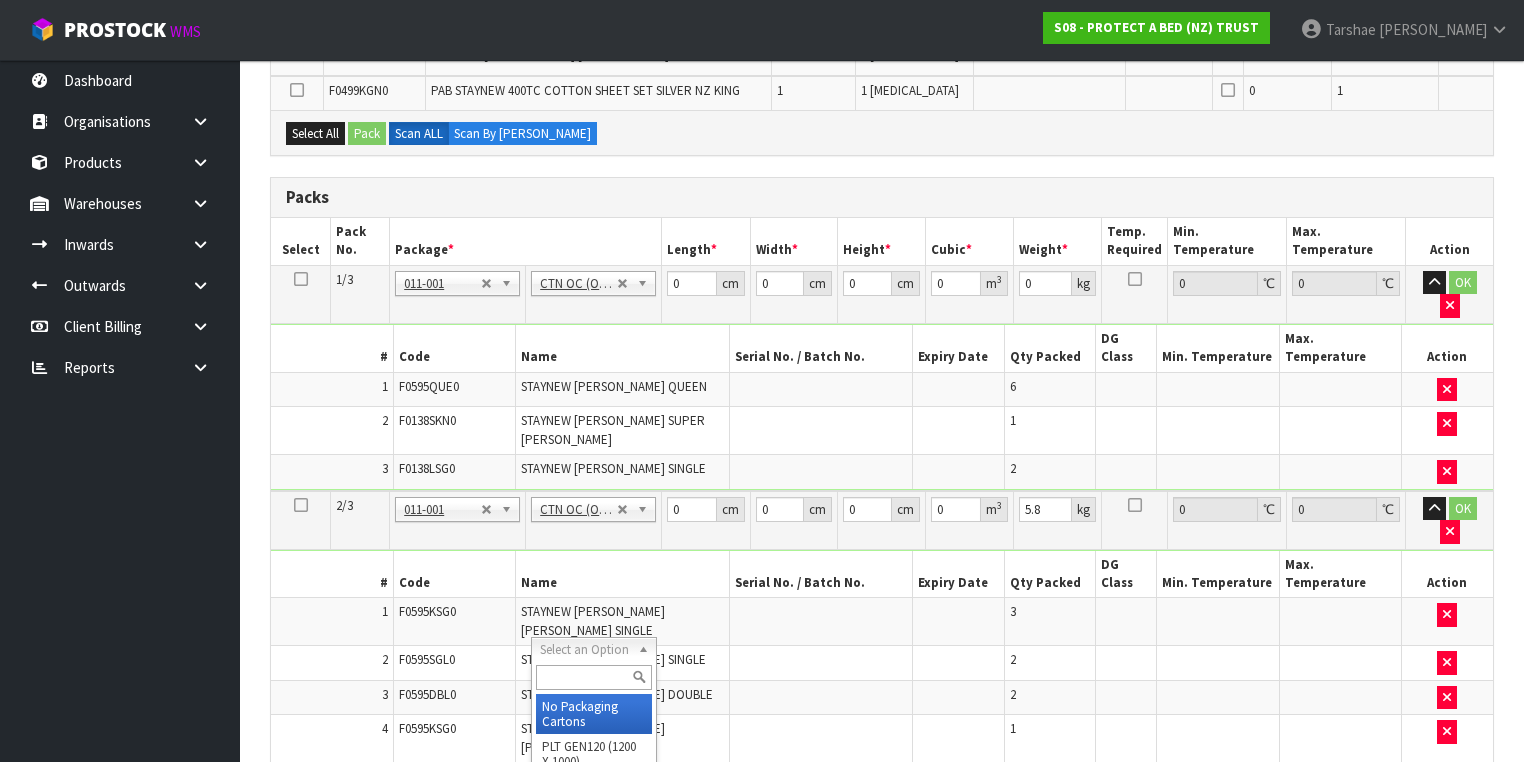 click at bounding box center (593, 677) 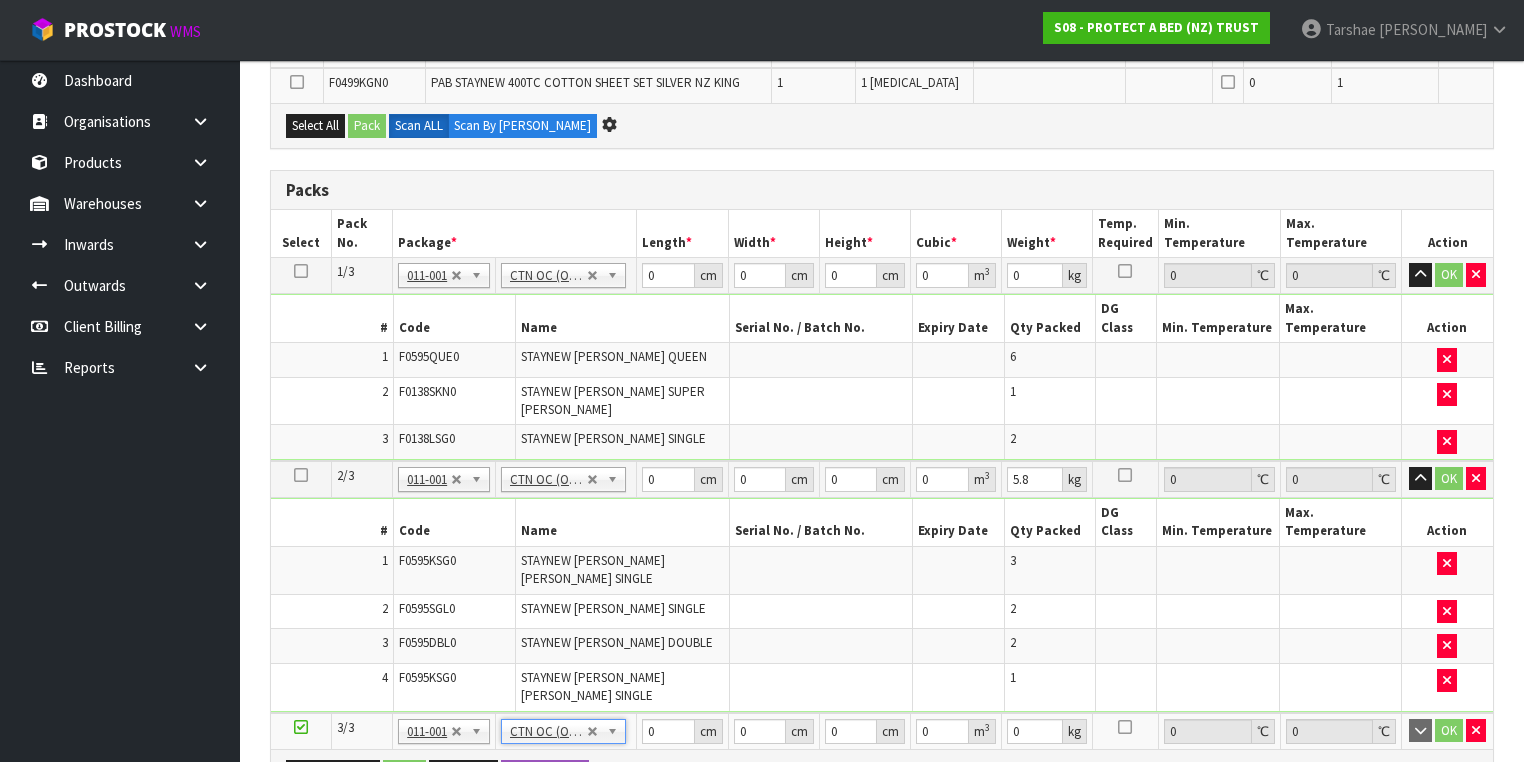 scroll, scrollTop: 0, scrollLeft: 0, axis: both 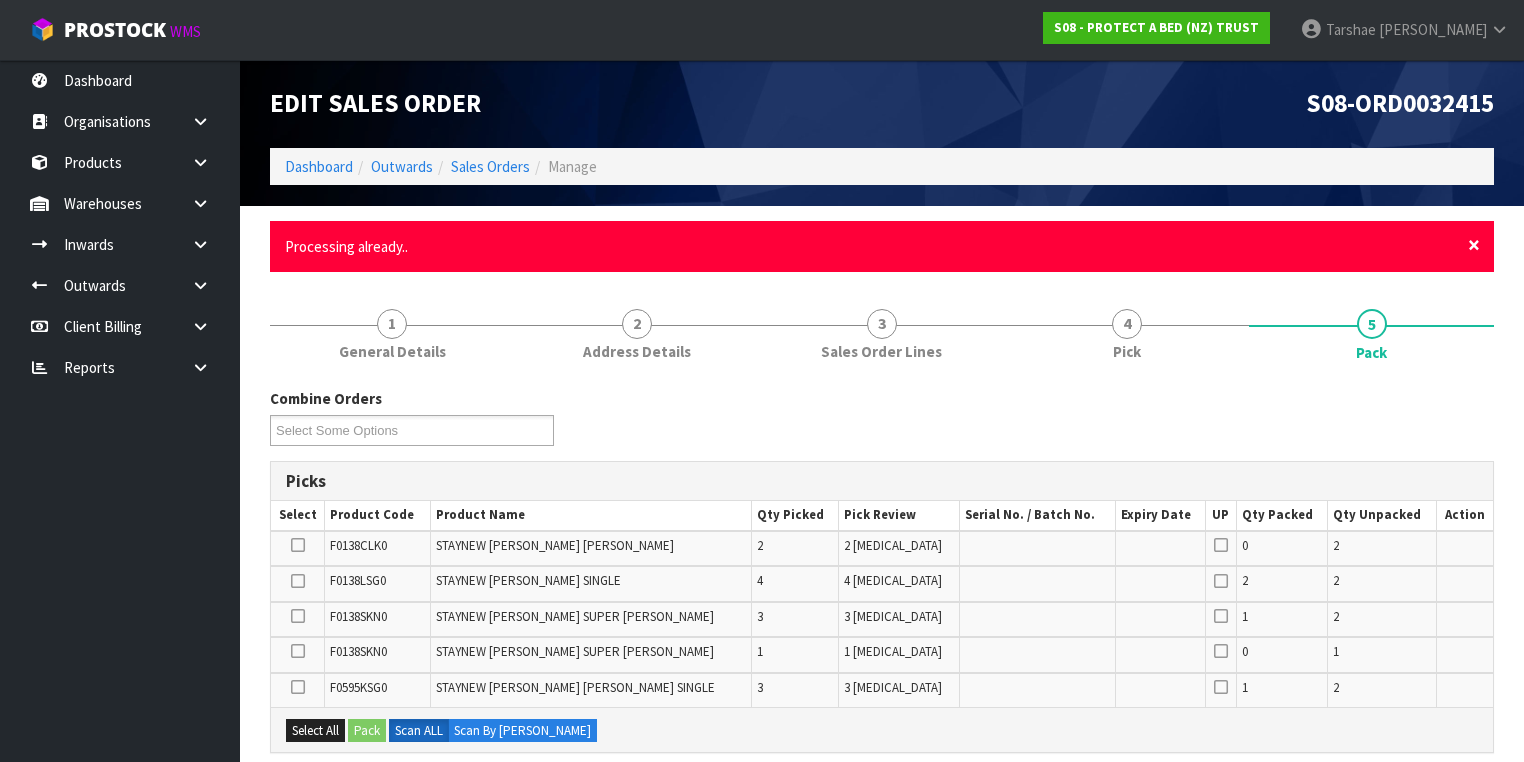 click on "×" at bounding box center (1474, 245) 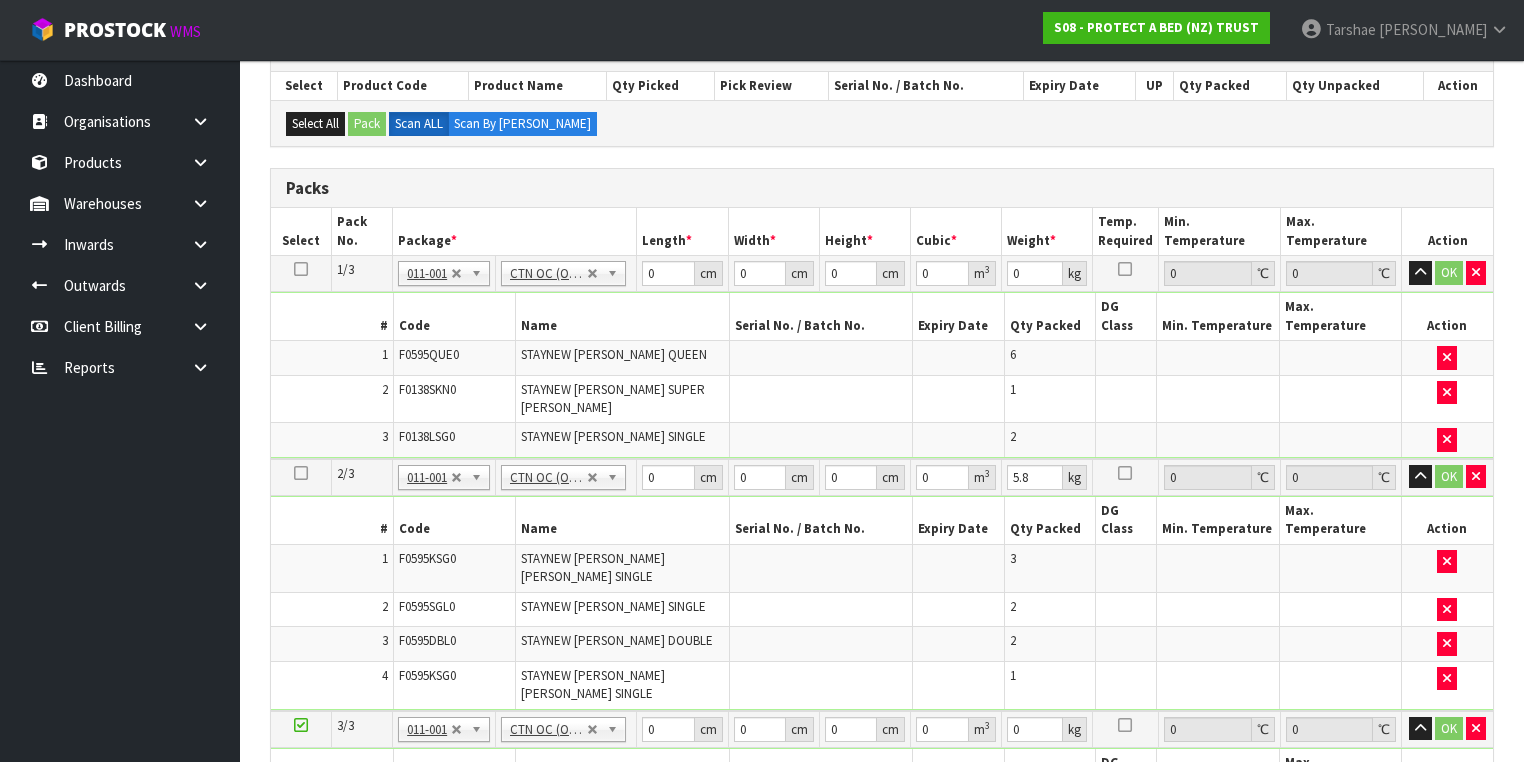 scroll, scrollTop: 224, scrollLeft: 0, axis: vertical 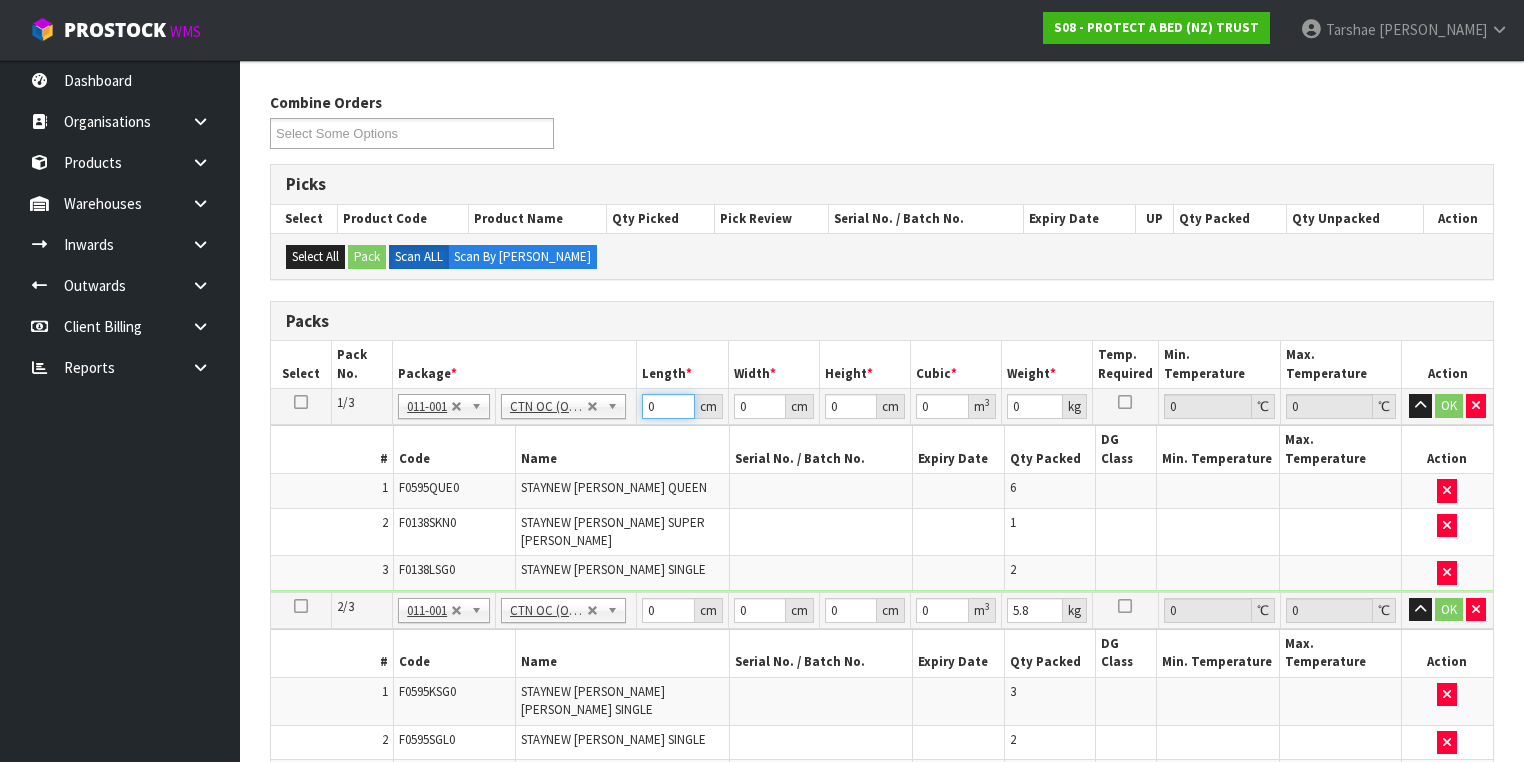 drag, startPoint x: 672, startPoint y: 400, endPoint x: 647, endPoint y: 400, distance: 25 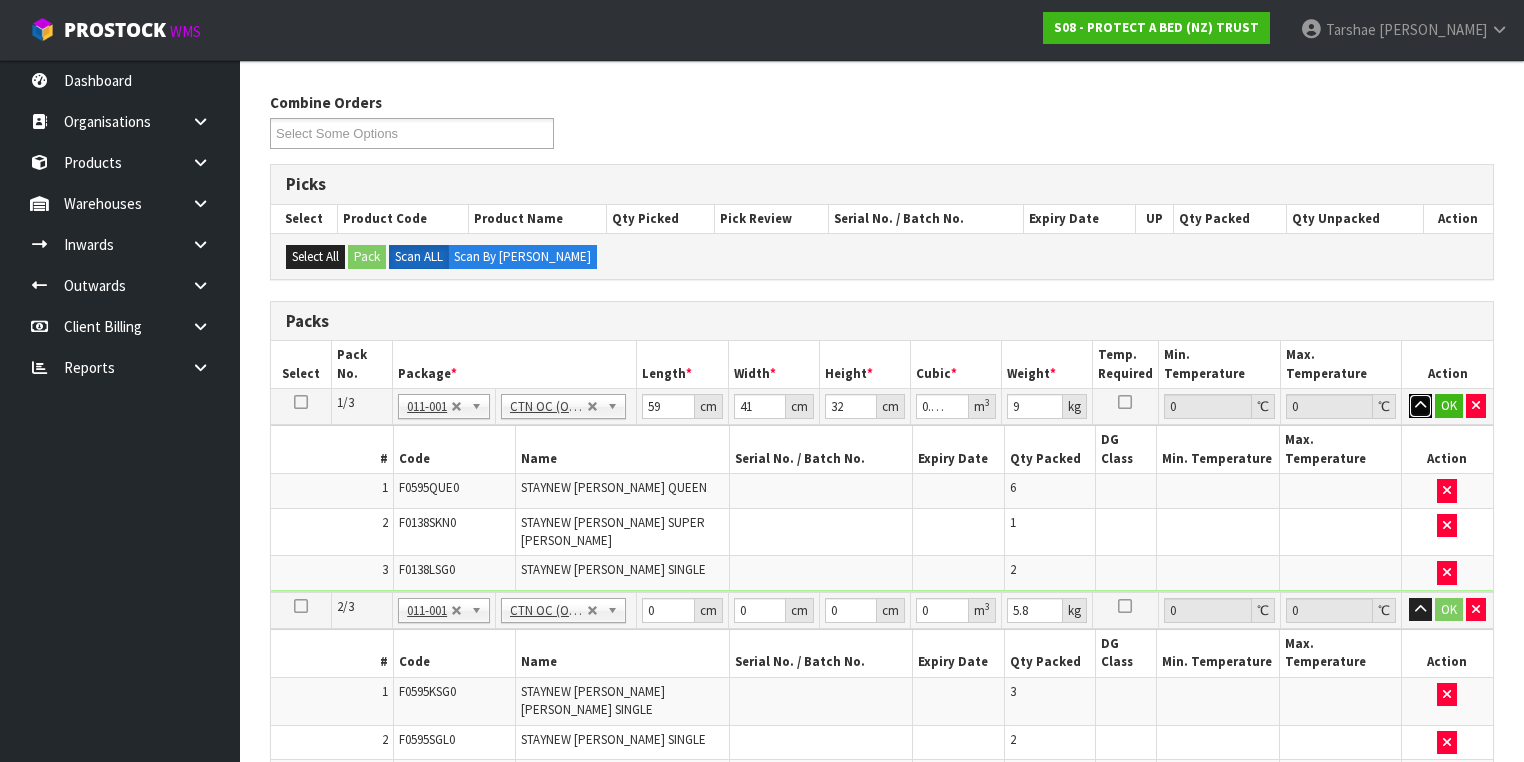 click at bounding box center (1420, 406) 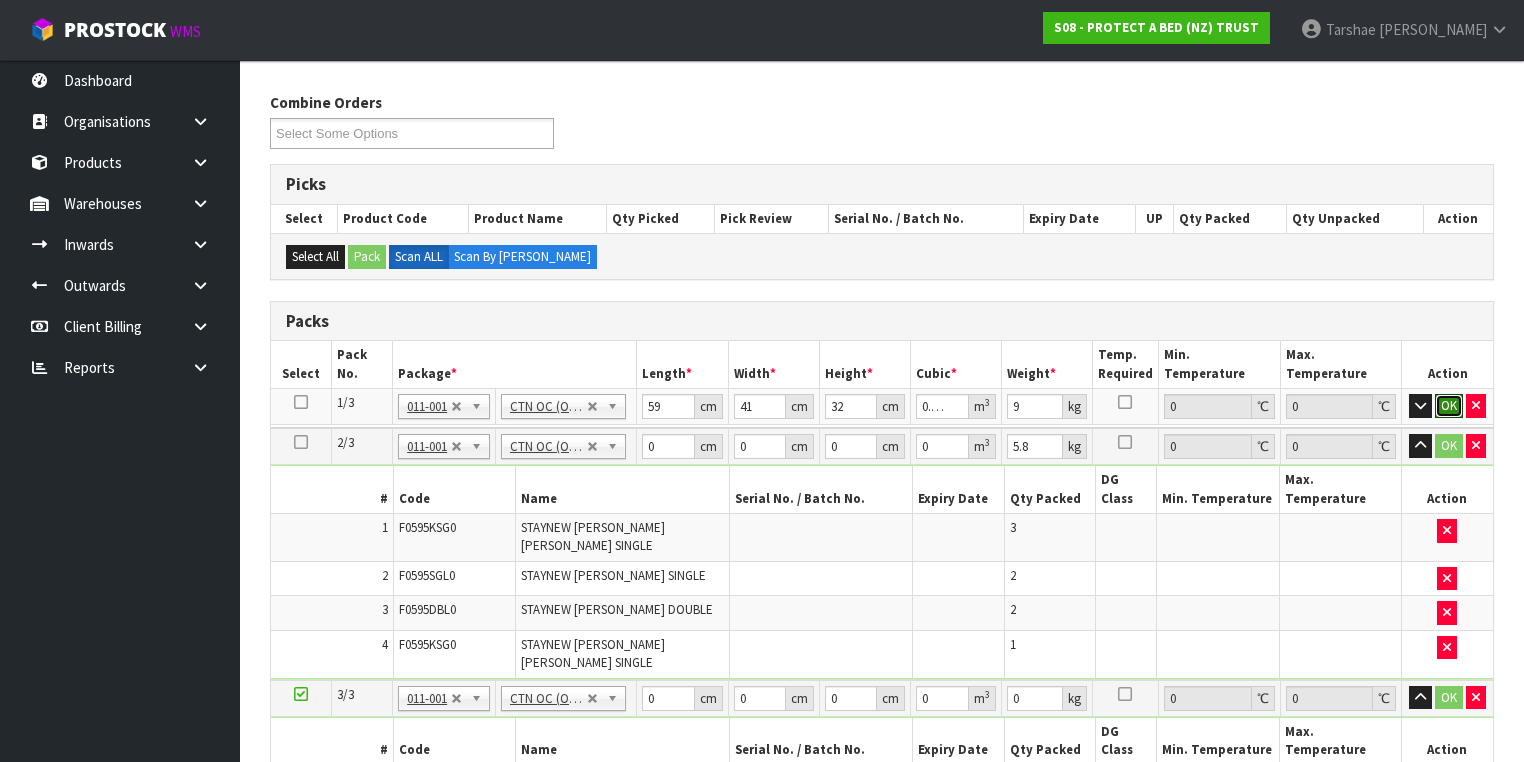 click on "OK" at bounding box center [1449, 406] 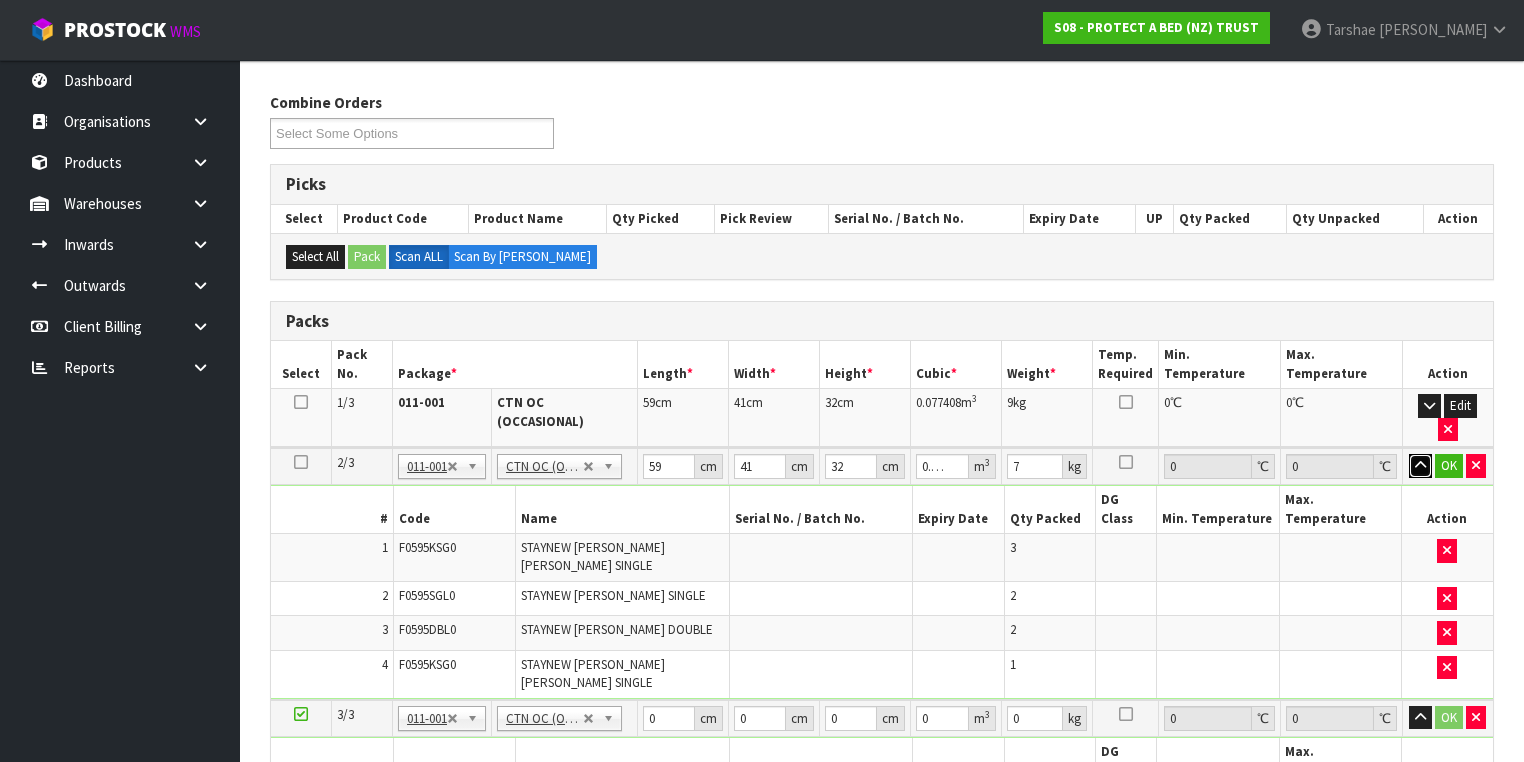 click at bounding box center (1420, 466) 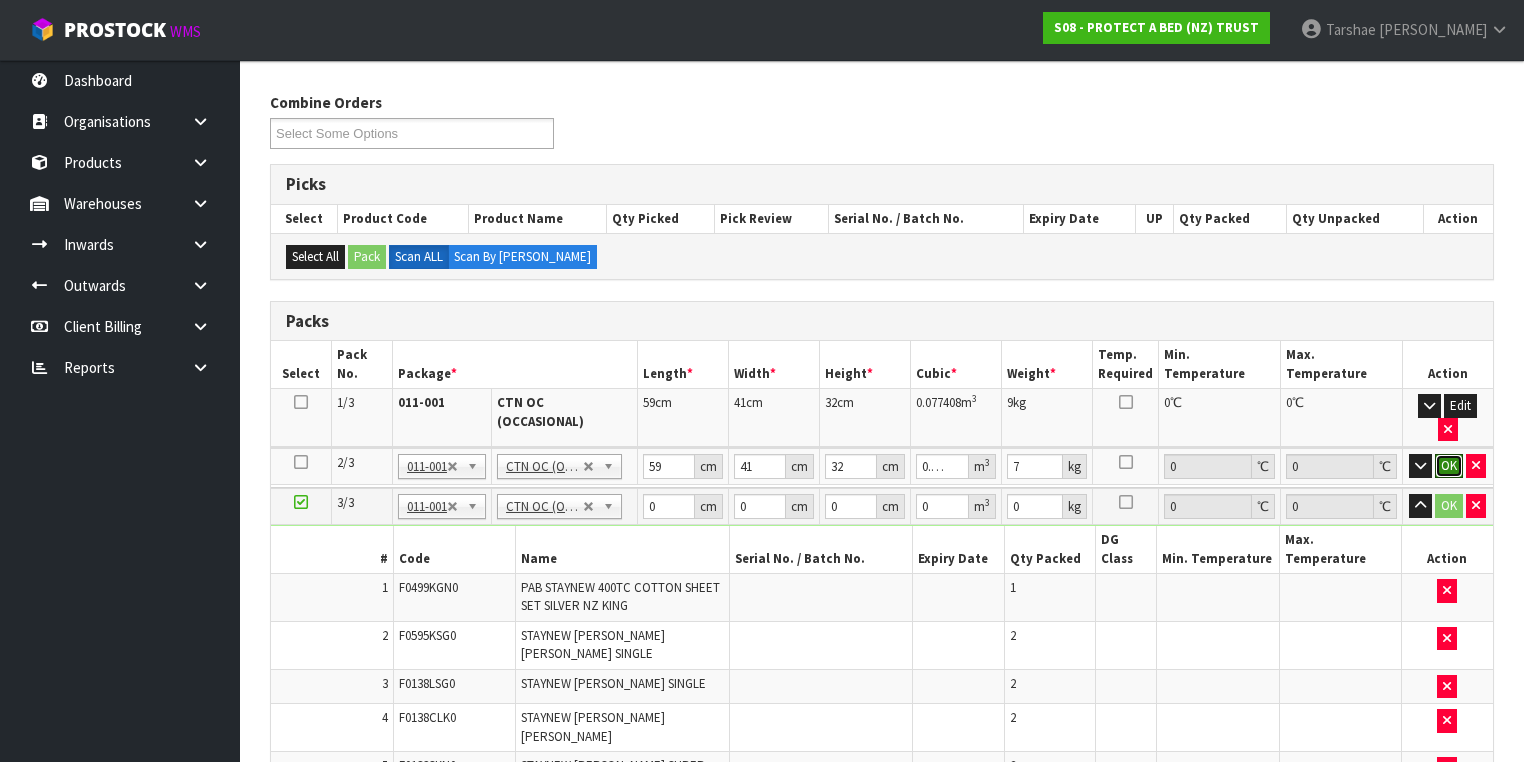 click on "OK" at bounding box center (1449, 466) 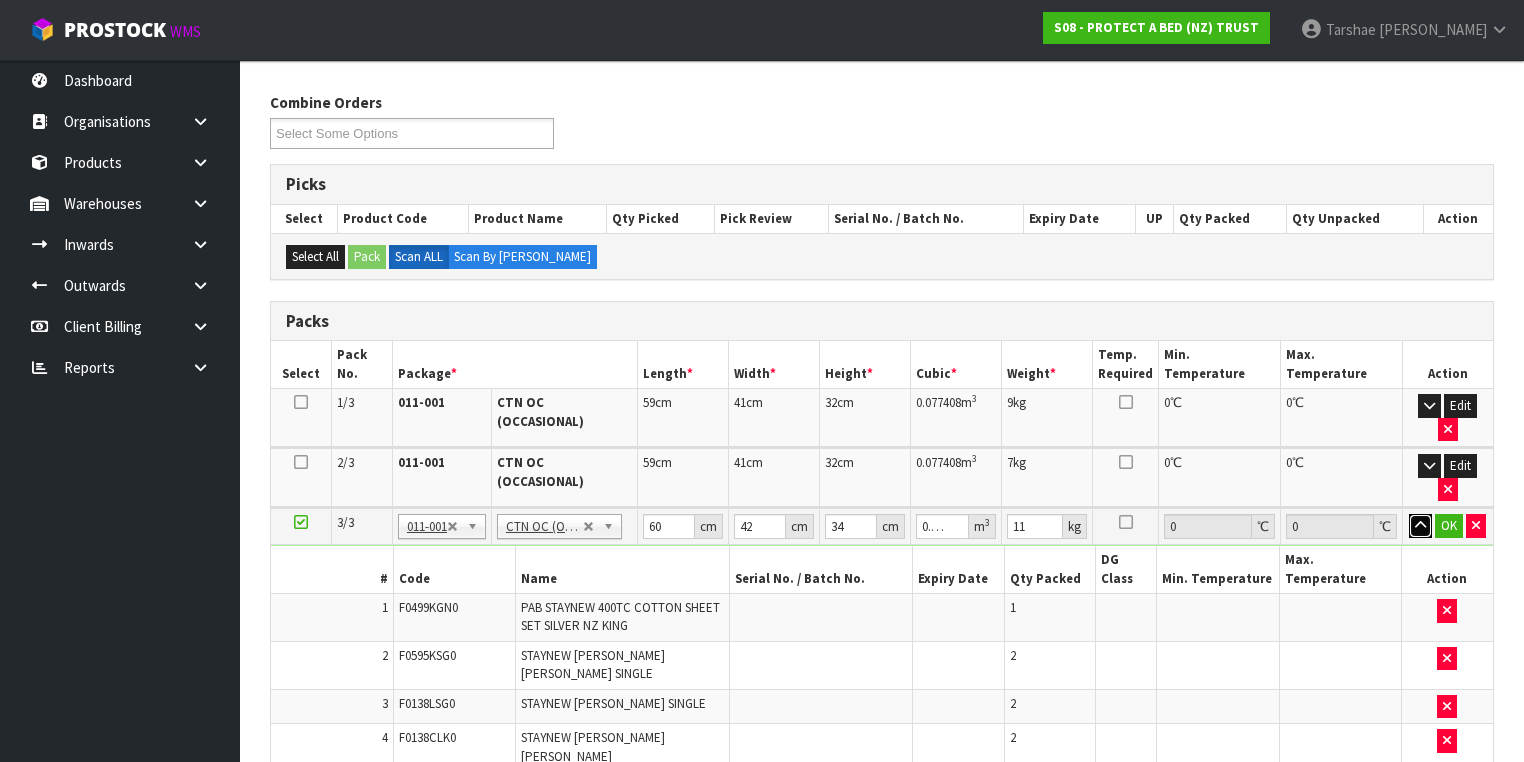 click at bounding box center [1420, 526] 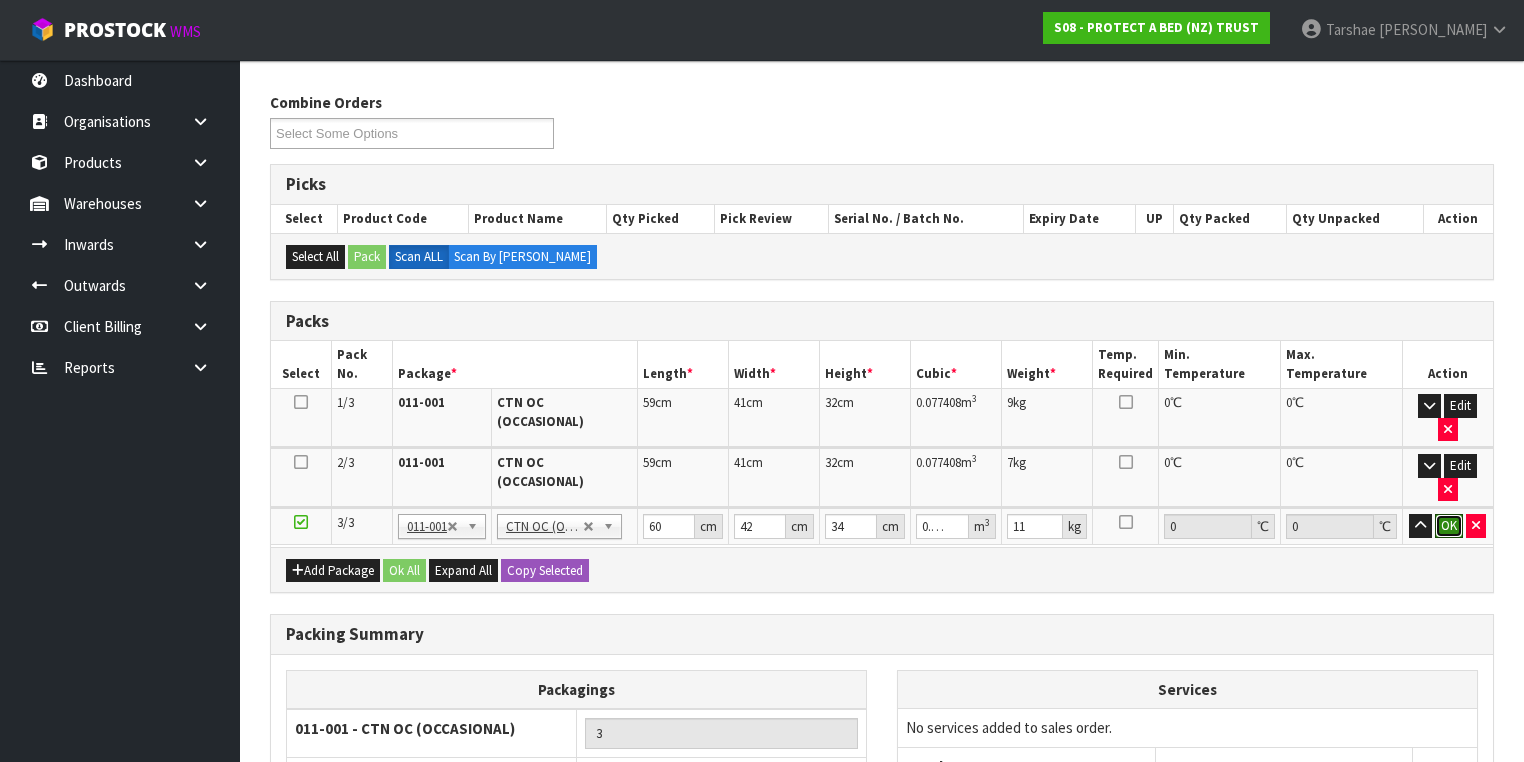 click on "OK" at bounding box center [1449, 526] 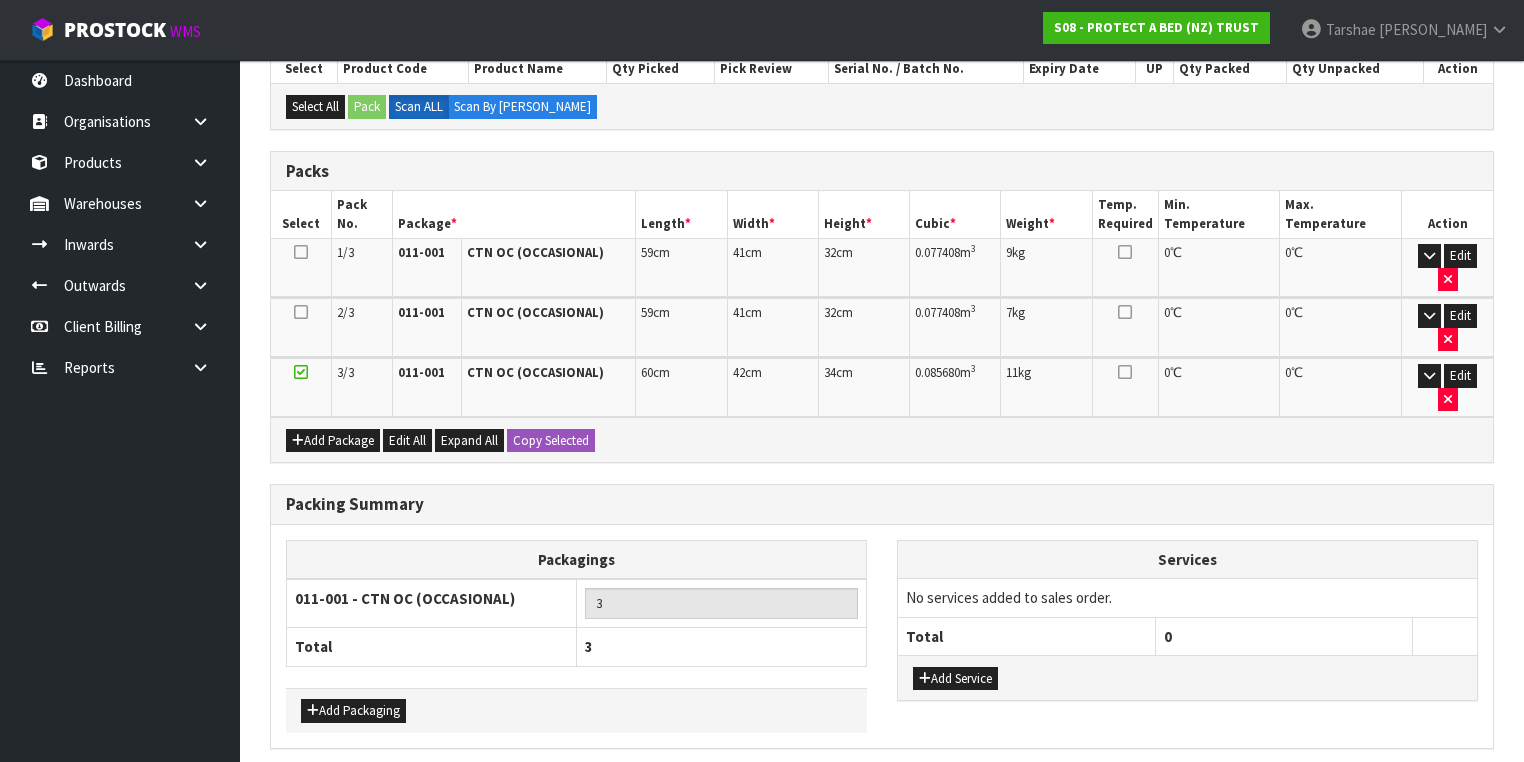 scroll, scrollTop: 375, scrollLeft: 0, axis: vertical 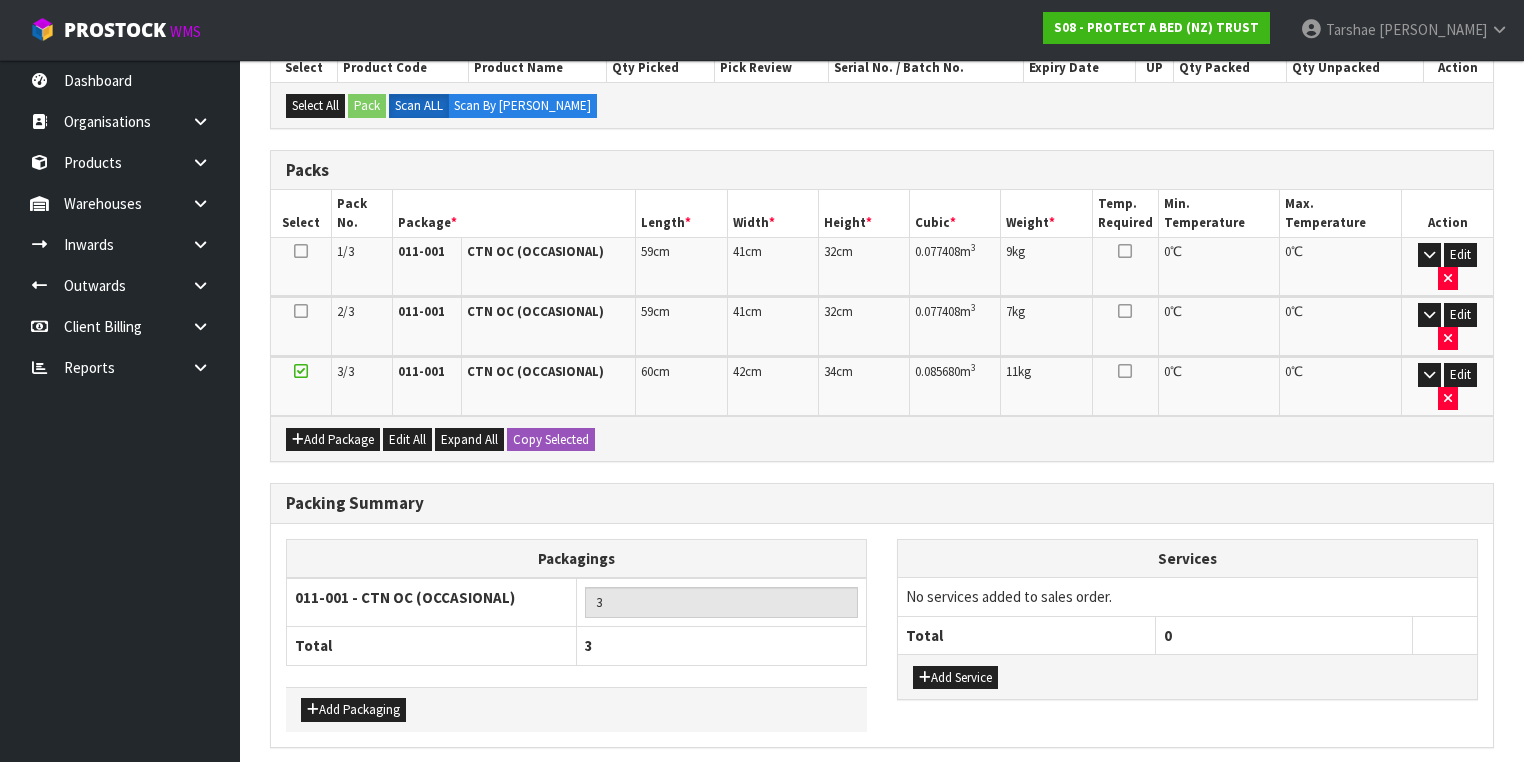 click on "Packing Summary
Packagings
011-001 - CTN OC (OCCASIONAL)
3
Total
3
Add Packaging
Services
No services added to sales order.
Total
0" at bounding box center [882, 626] 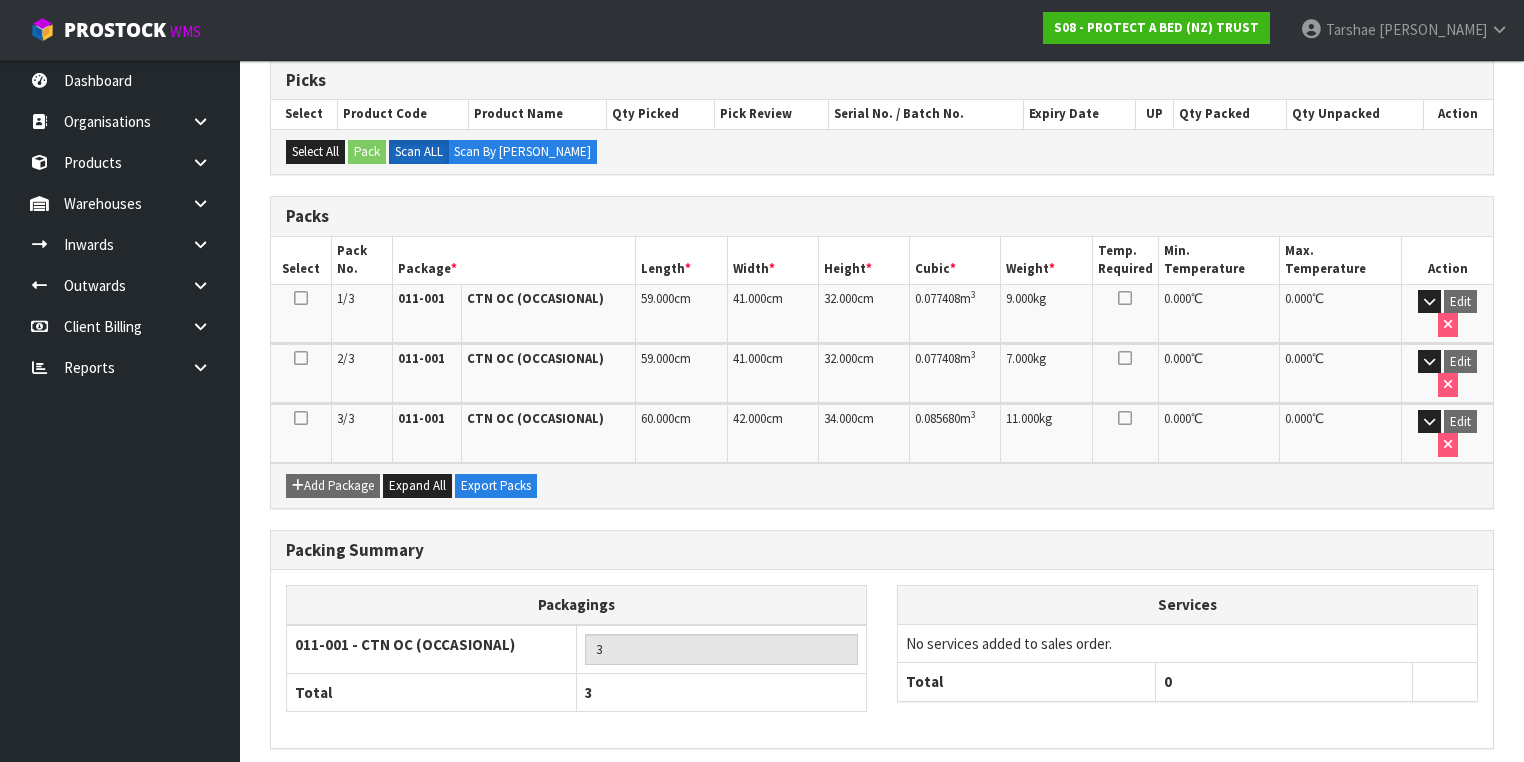 scroll, scrollTop: 403, scrollLeft: 0, axis: vertical 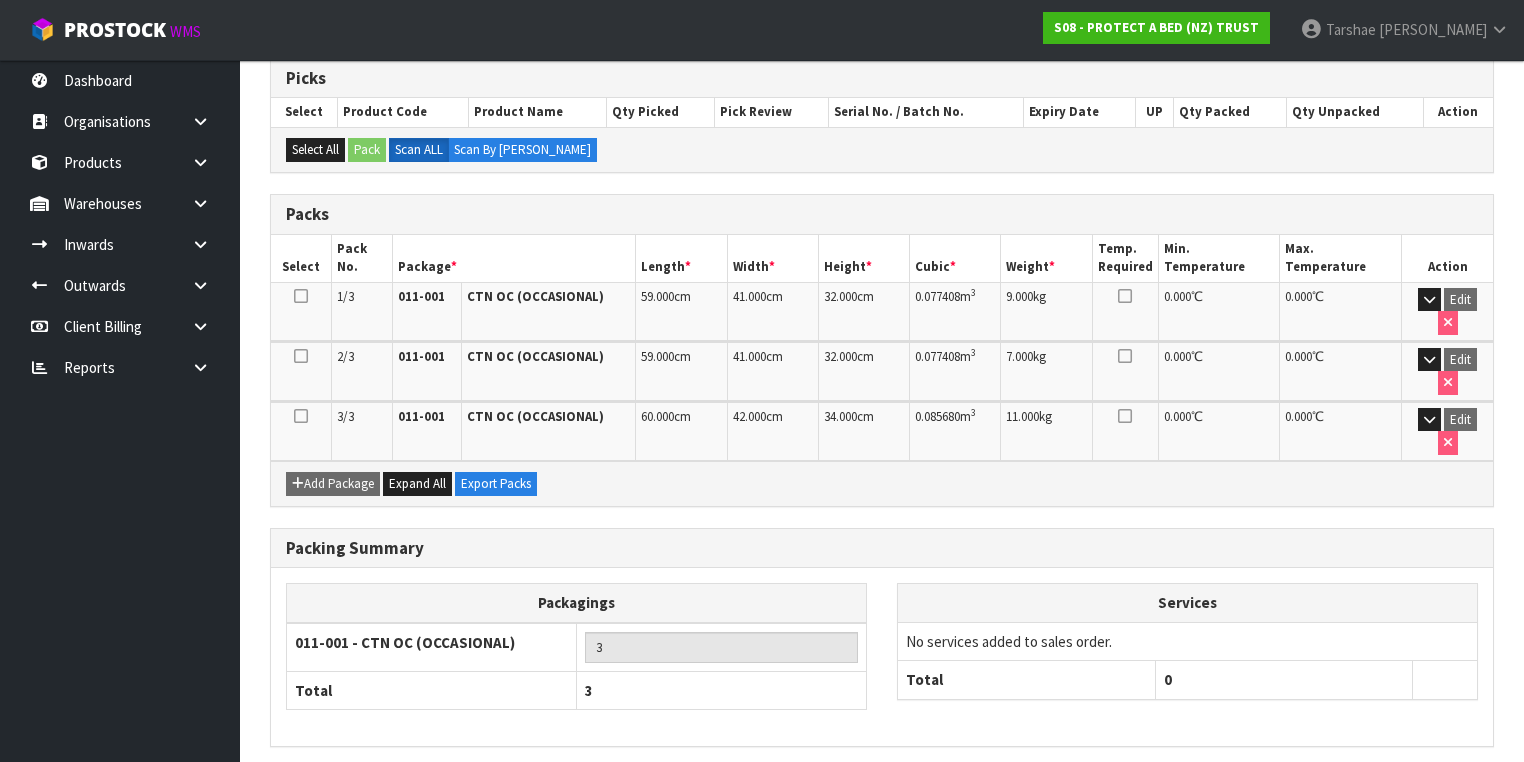 click at bounding box center [1465, 789] 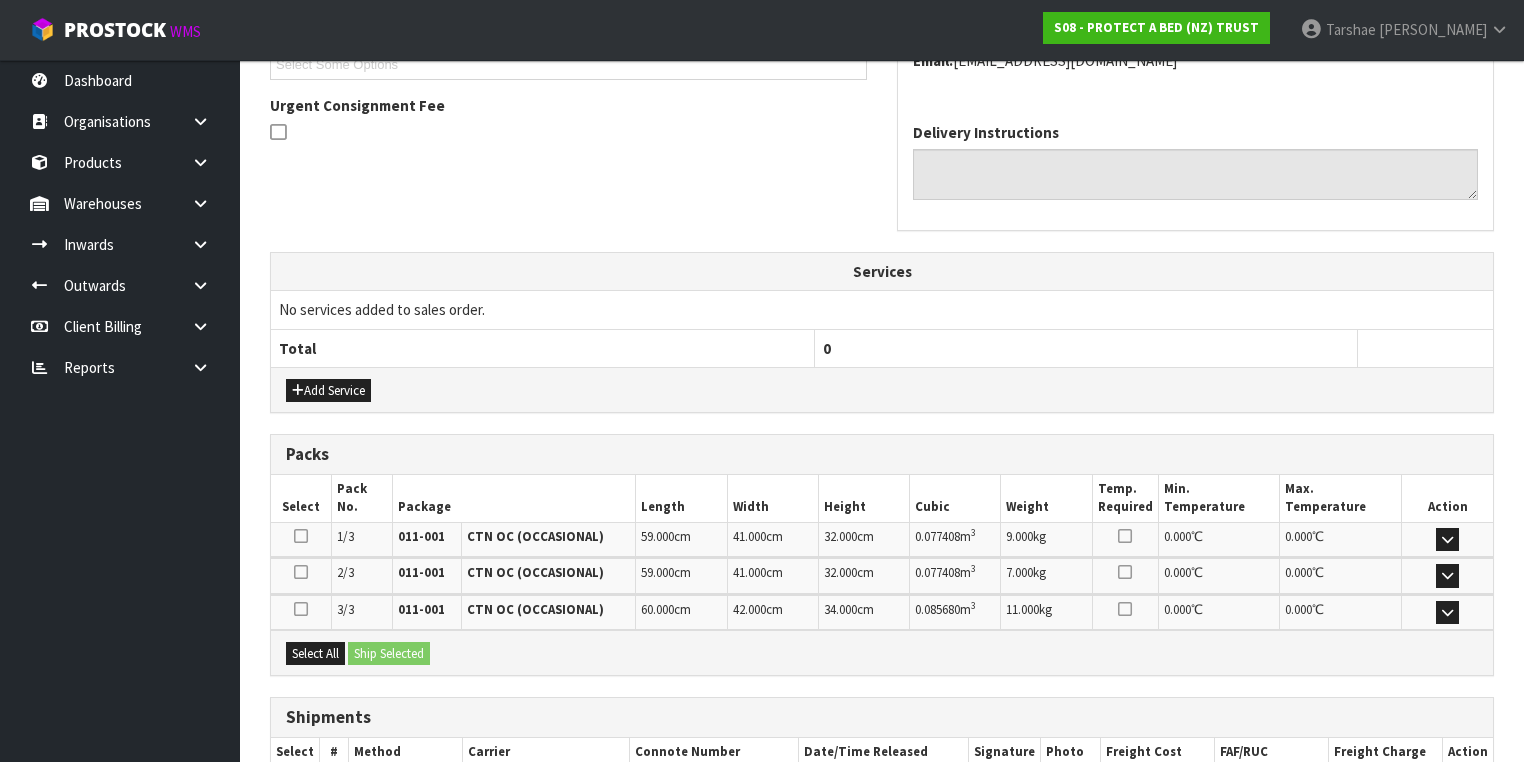 scroll, scrollTop: 685, scrollLeft: 0, axis: vertical 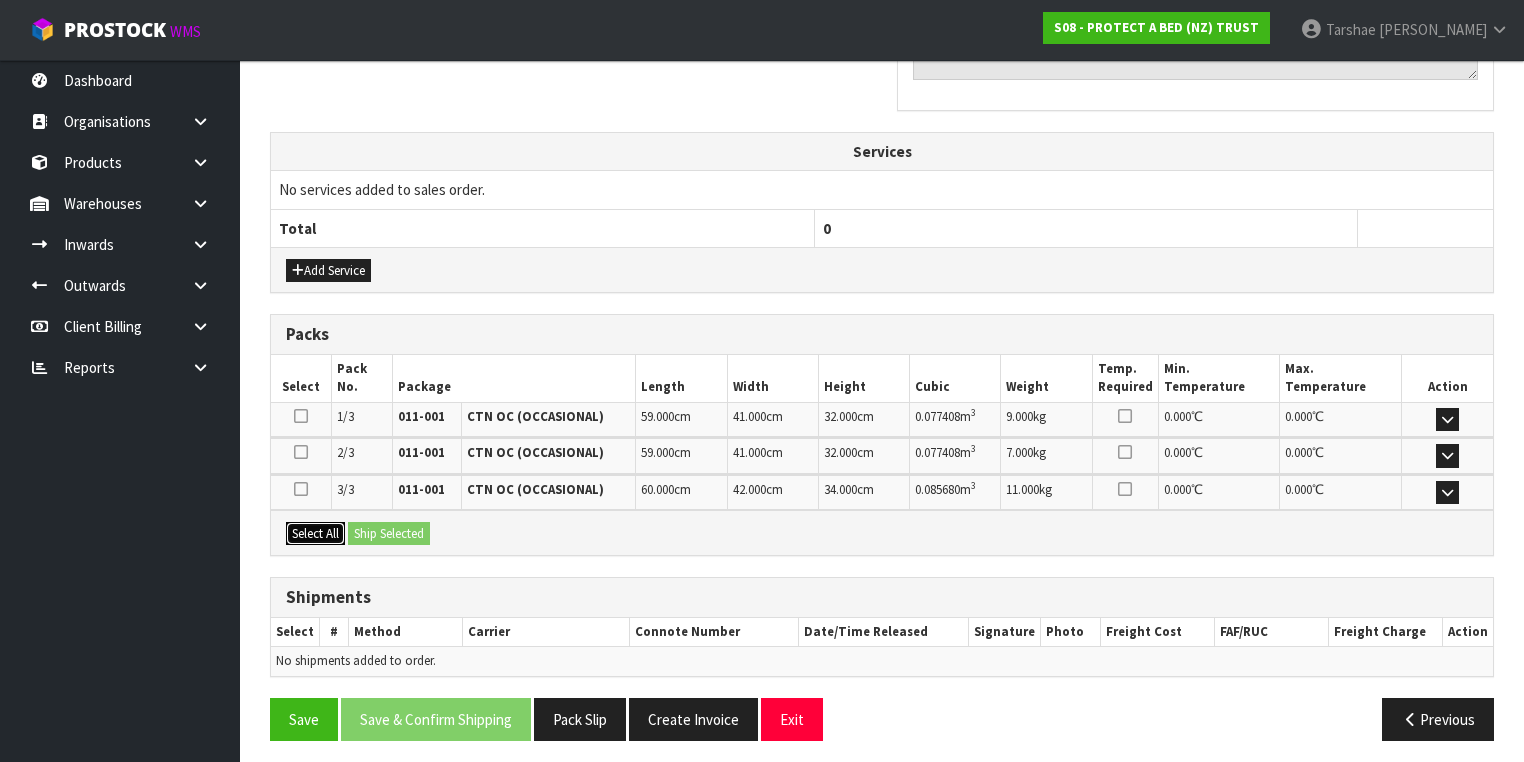 click on "Select All" at bounding box center [315, 534] 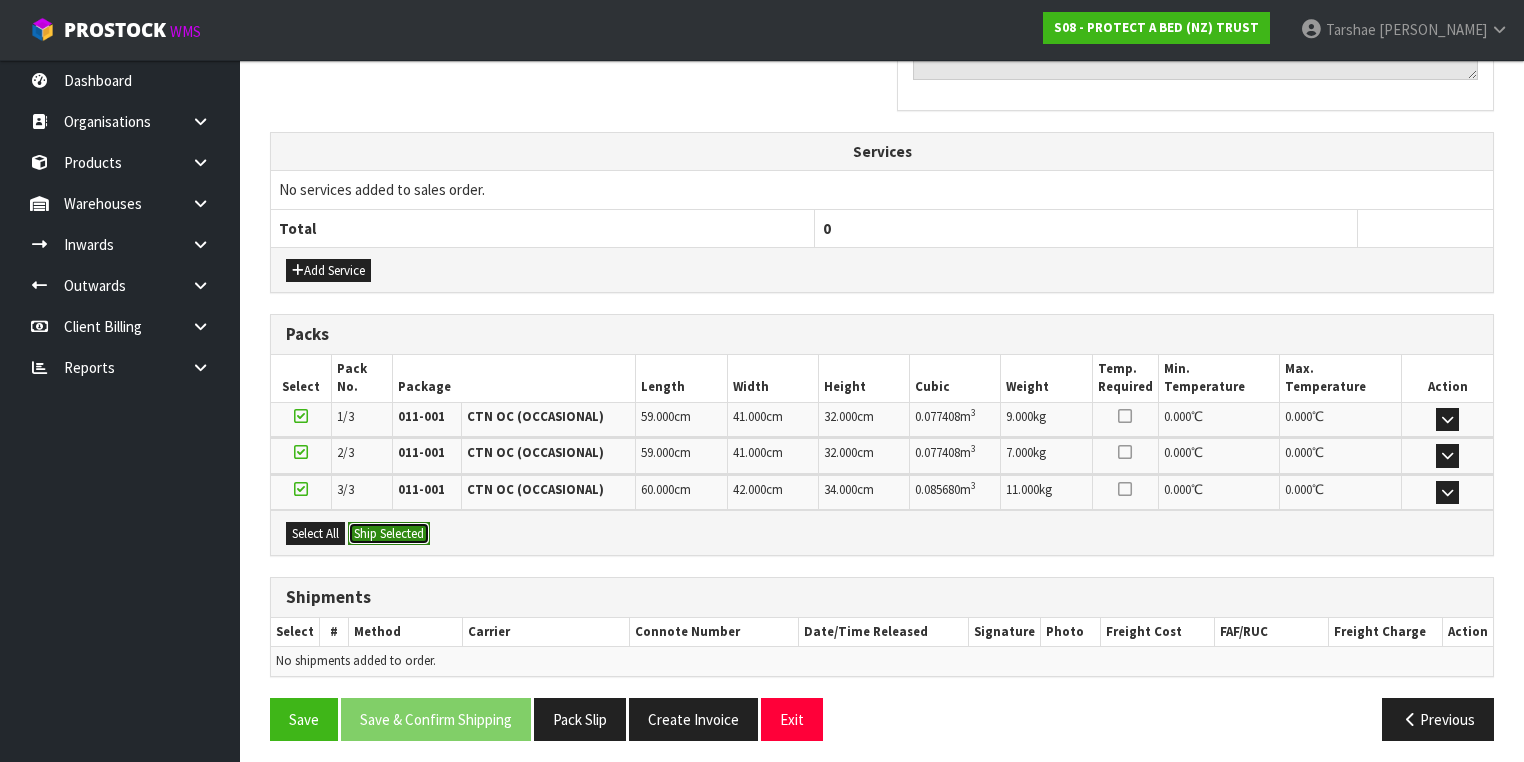 click on "Ship Selected" at bounding box center [389, 534] 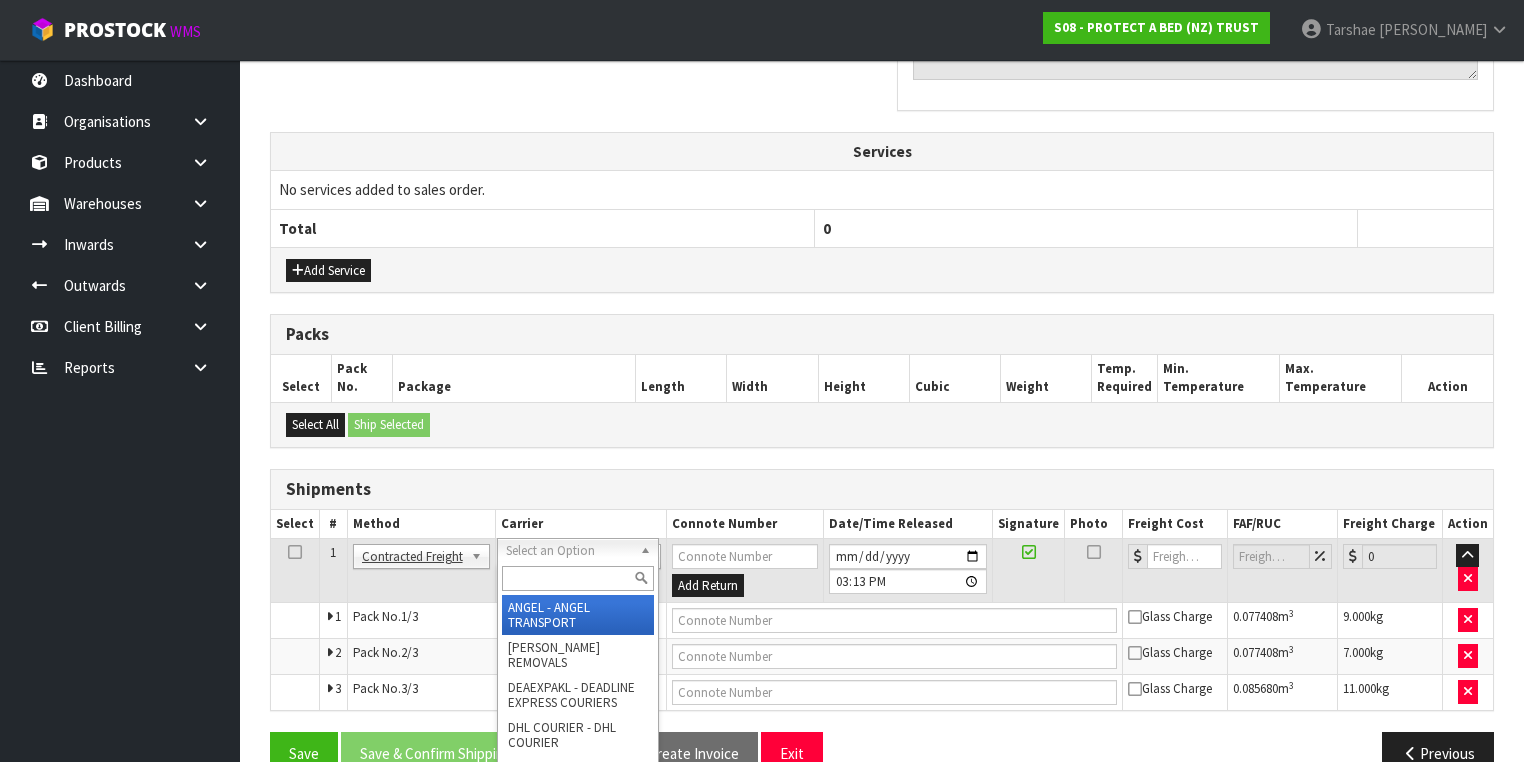 click at bounding box center [578, 578] 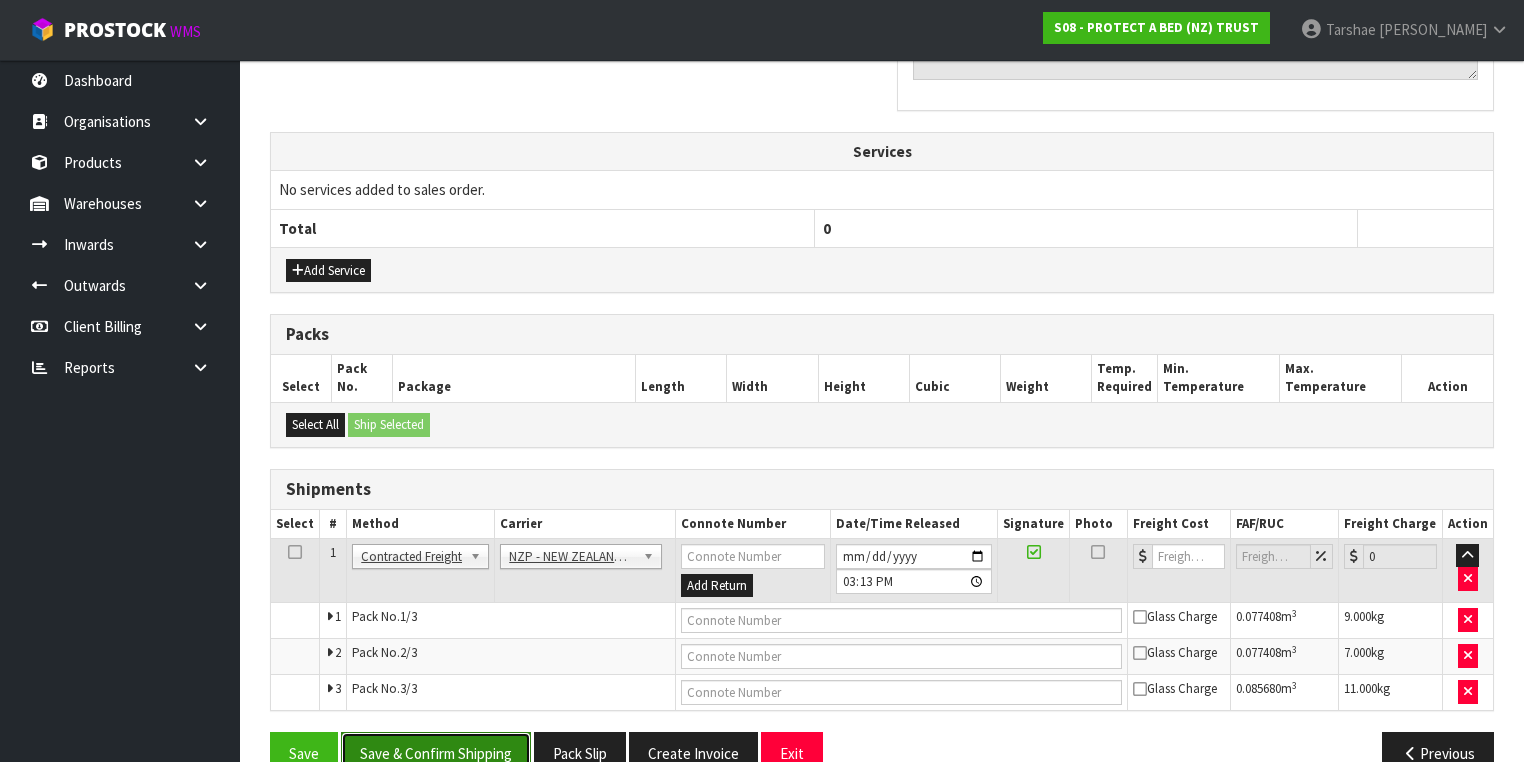 click on "Save & Confirm Shipping" at bounding box center (436, 753) 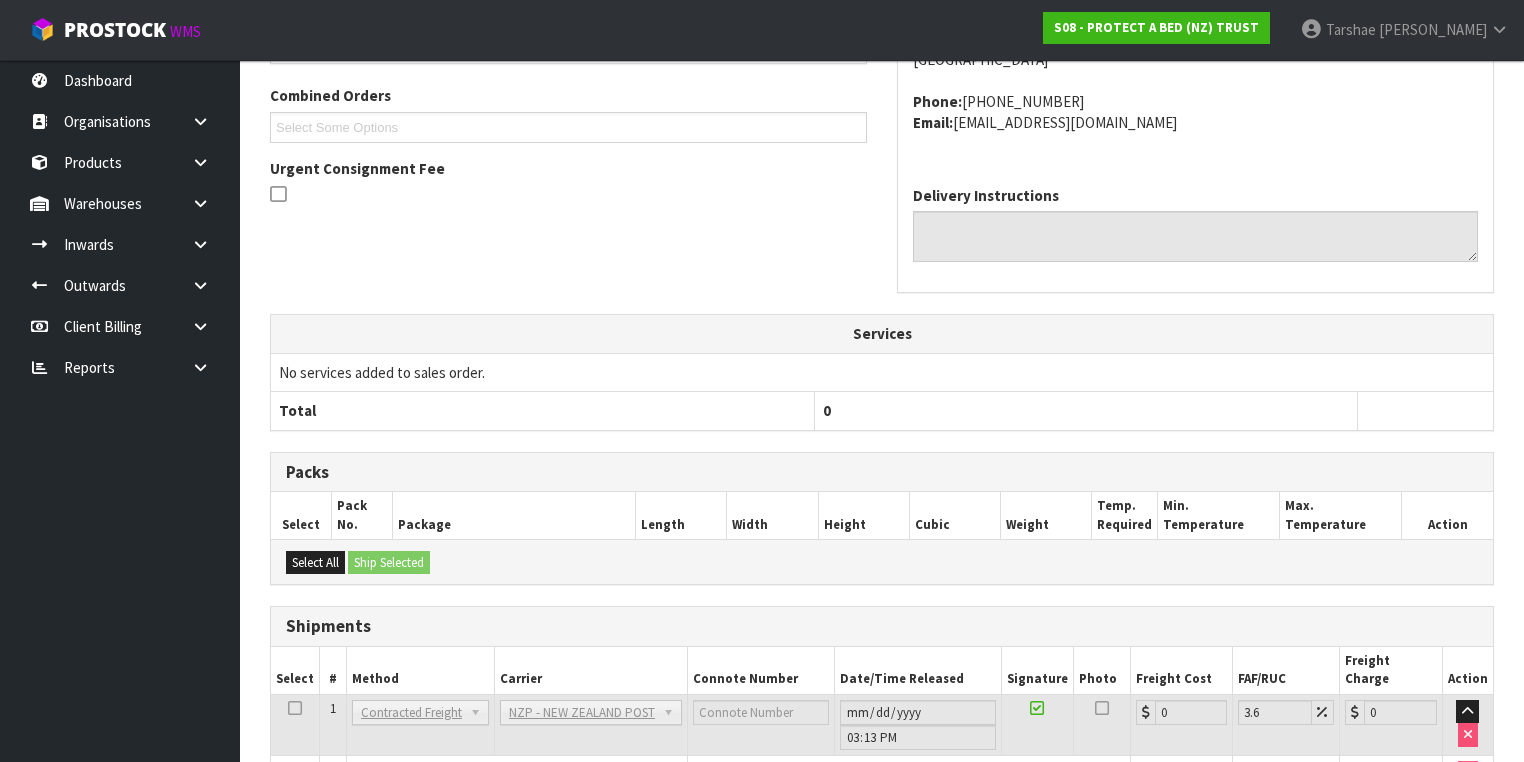 scroll, scrollTop: 689, scrollLeft: 0, axis: vertical 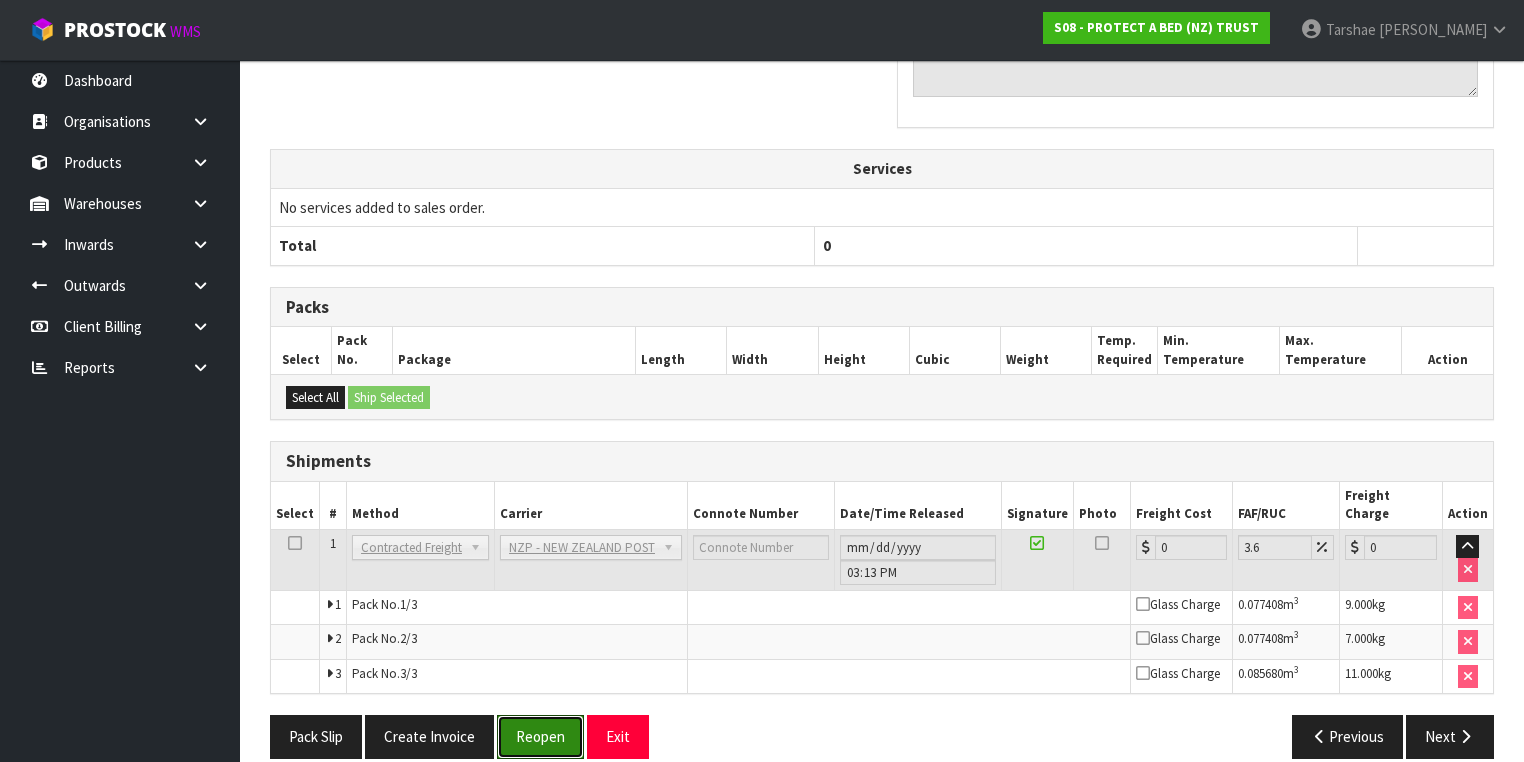 drag, startPoint x: 541, startPoint y: 722, endPoint x: 572, endPoint y: 733, distance: 32.89377 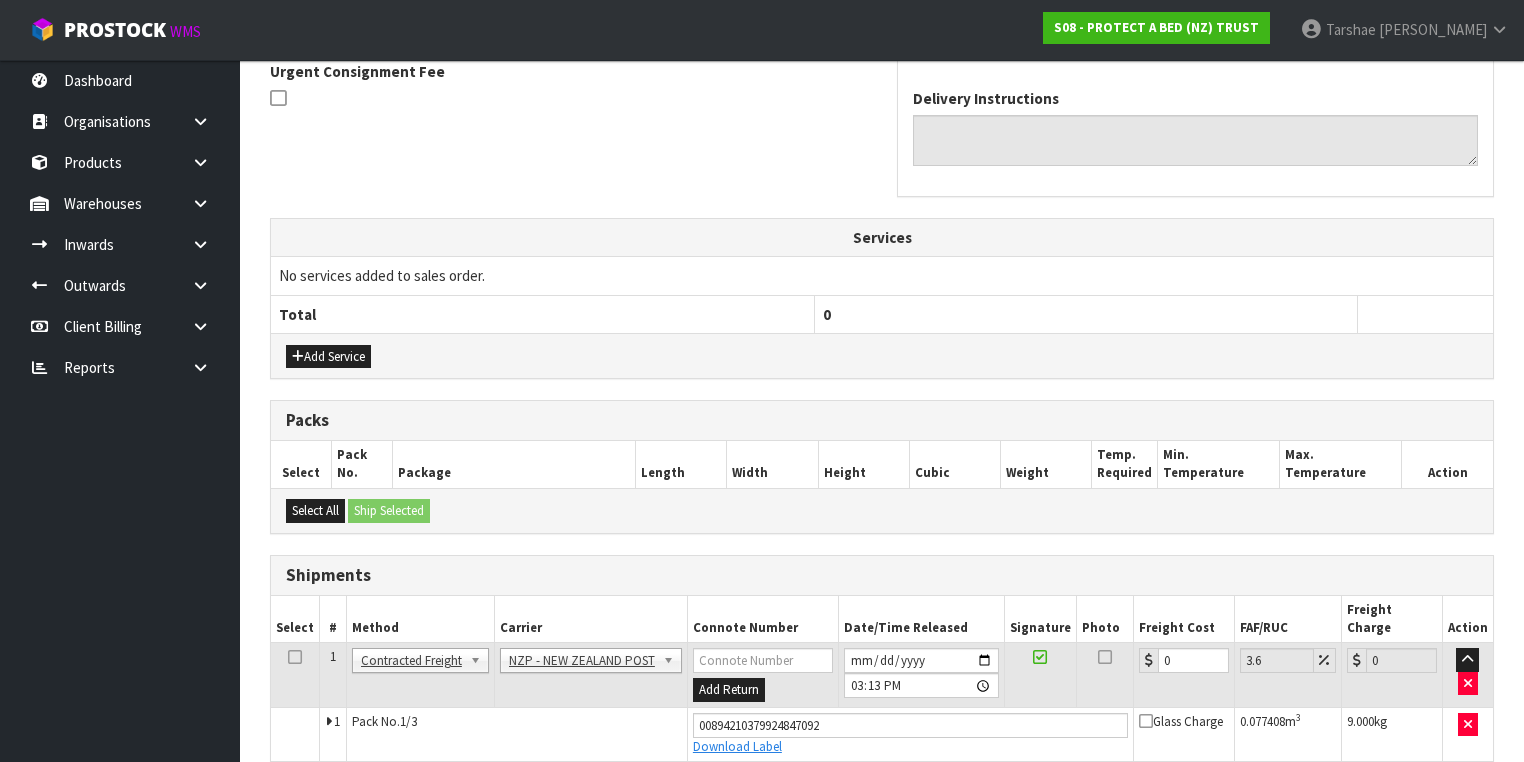 scroll, scrollTop: 740, scrollLeft: 0, axis: vertical 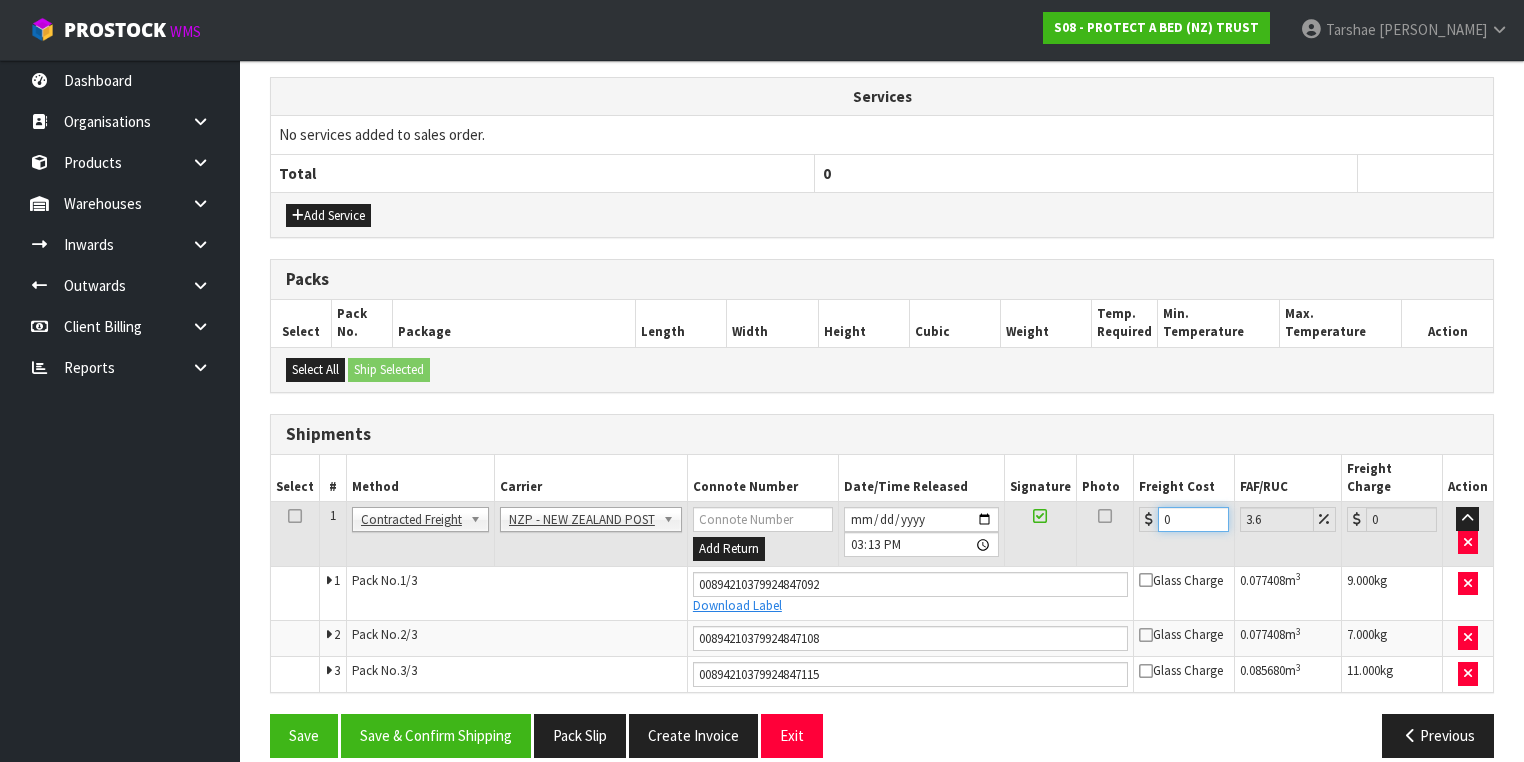 drag, startPoint x: 1189, startPoint y: 495, endPoint x: 1040, endPoint y: 488, distance: 149.16434 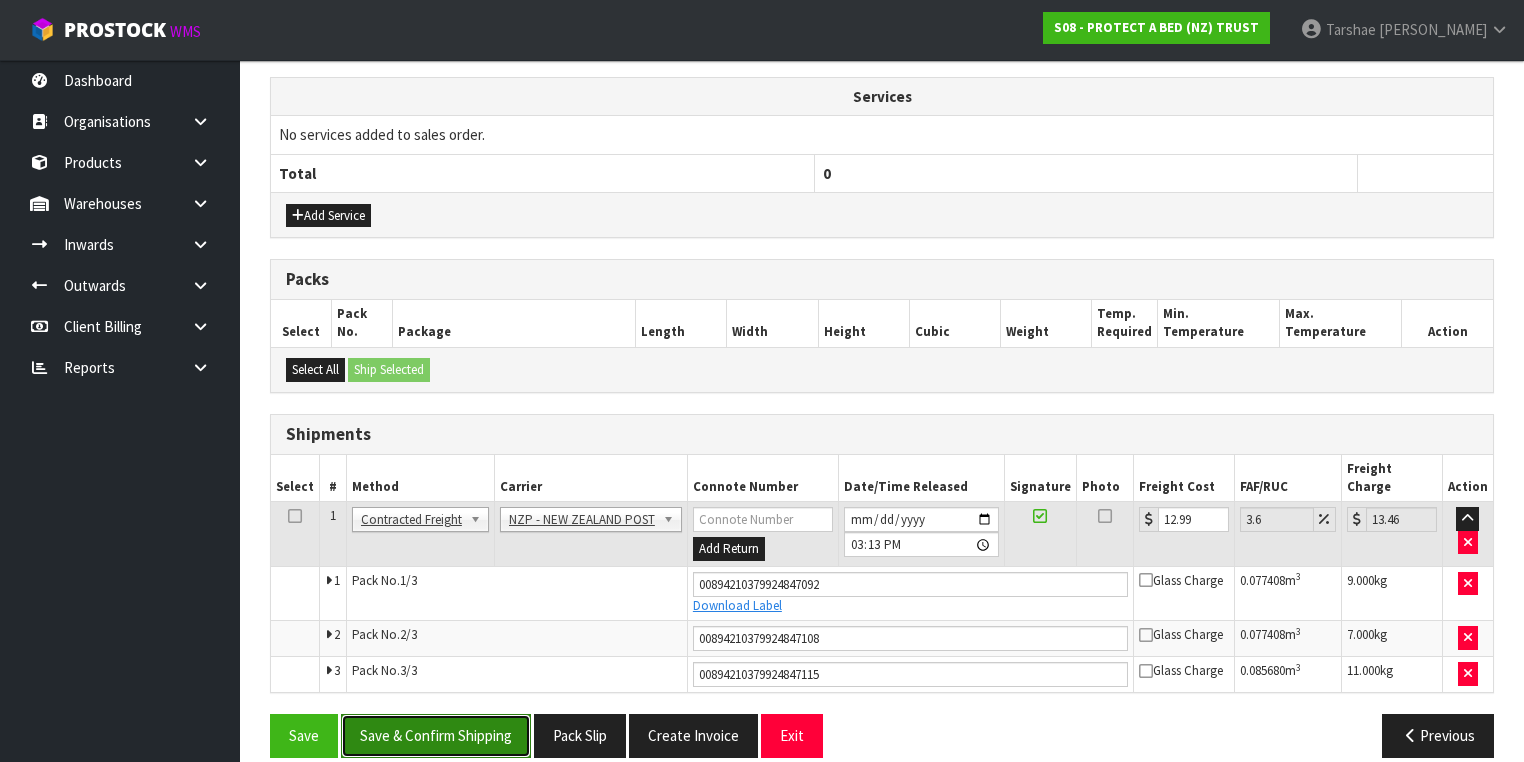 click on "Save & Confirm Shipping" at bounding box center (436, 735) 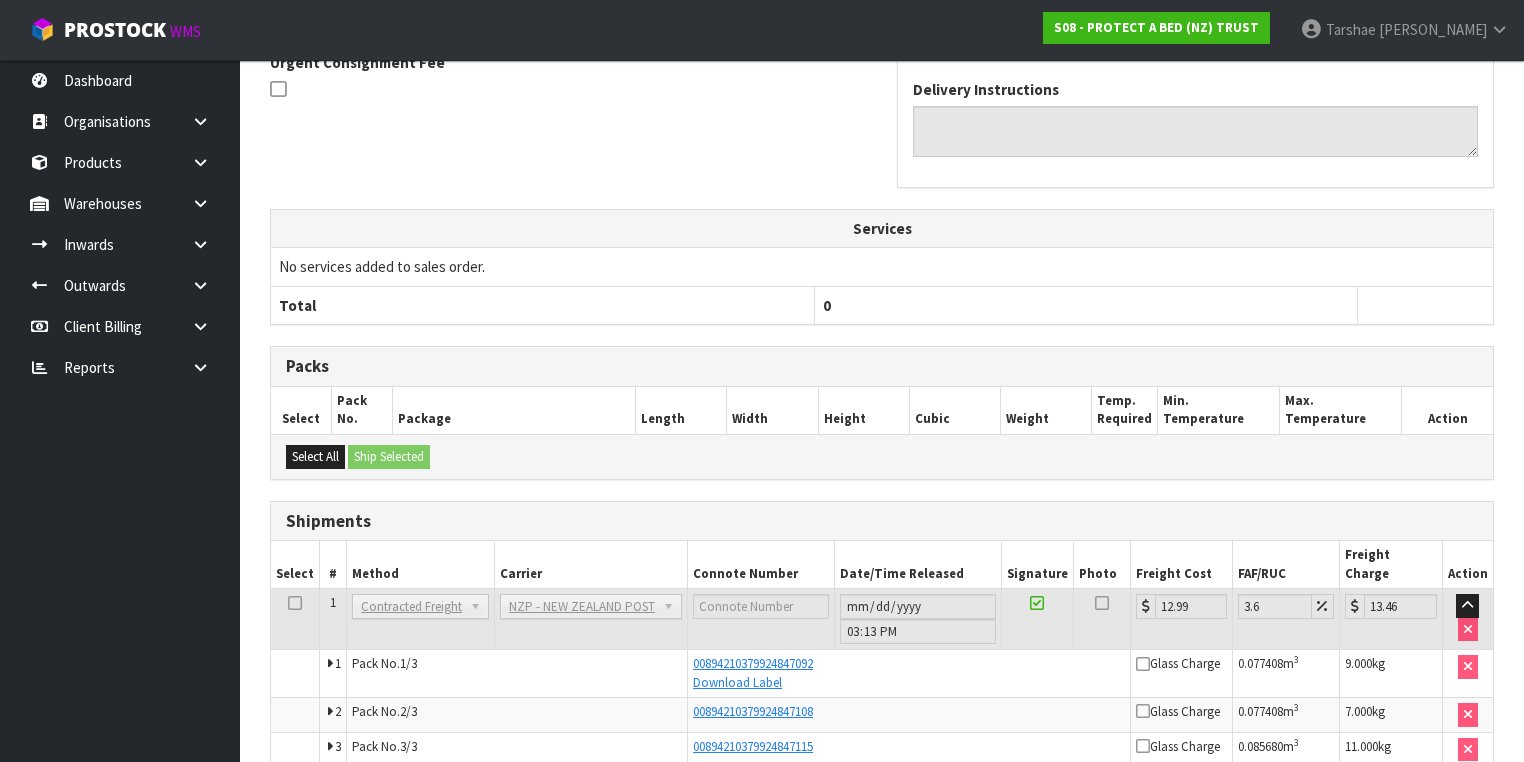 scroll, scrollTop: 682, scrollLeft: 0, axis: vertical 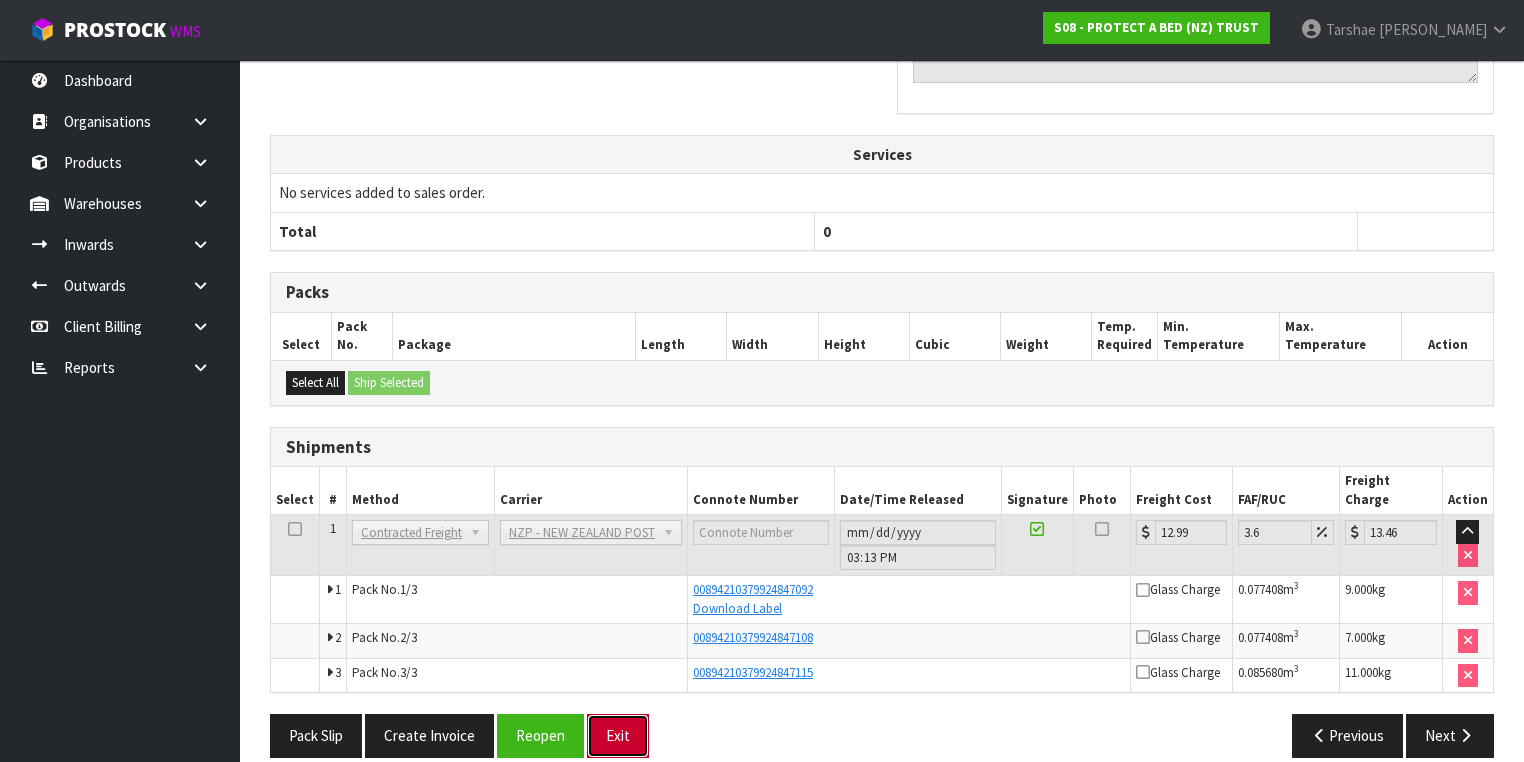 click on "Exit" at bounding box center (618, 735) 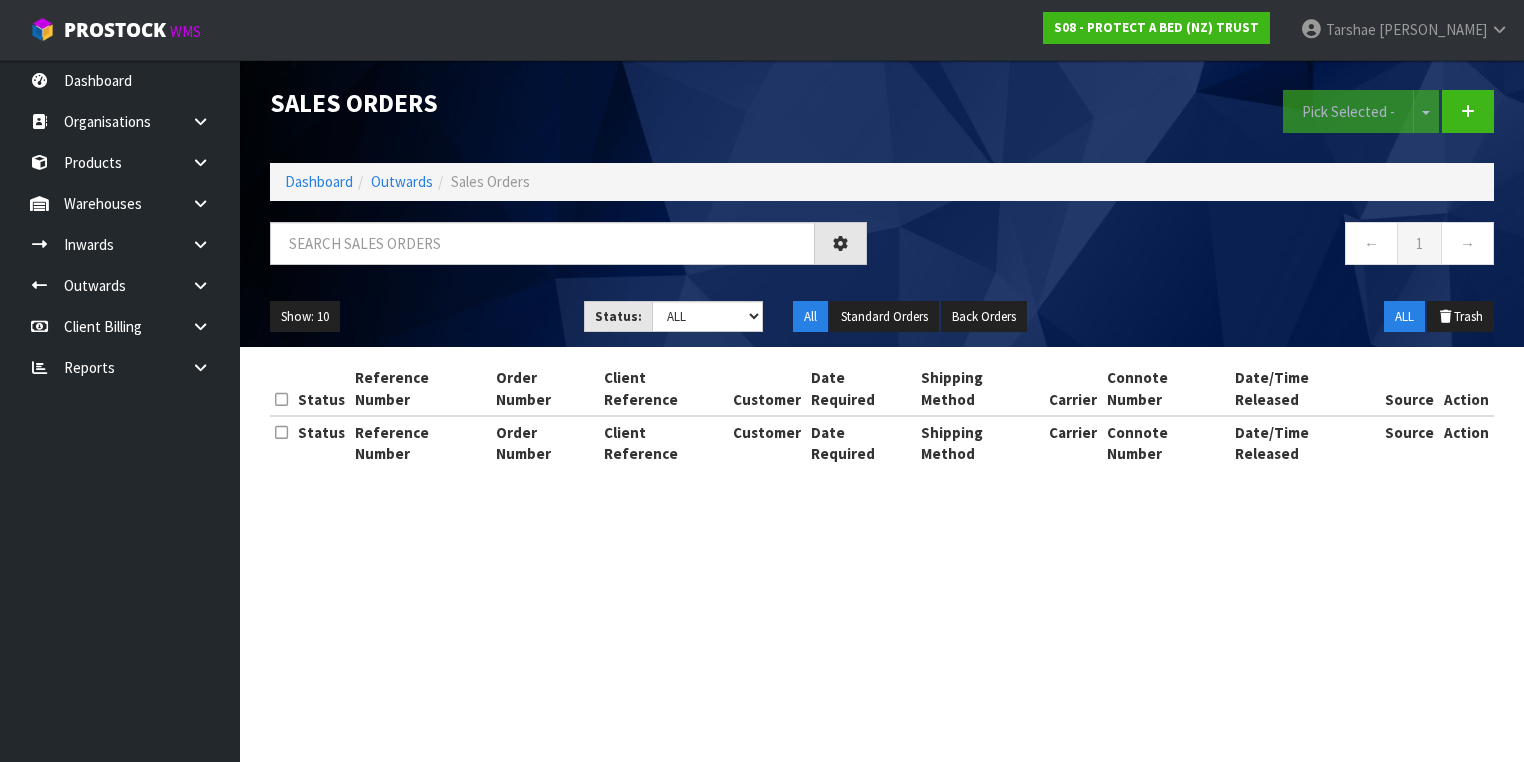 scroll, scrollTop: 0, scrollLeft: 0, axis: both 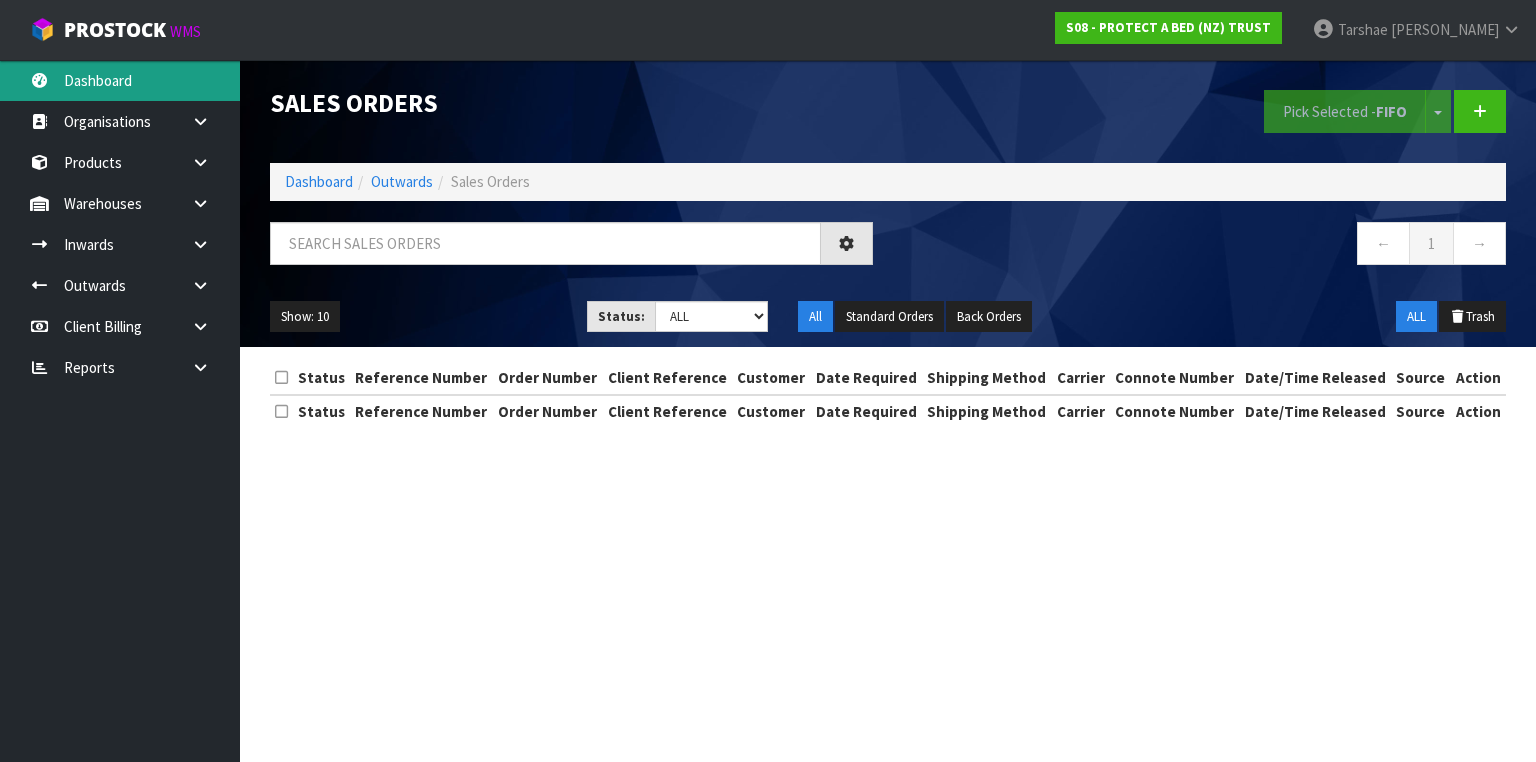 click on "Dashboard" at bounding box center (120, 80) 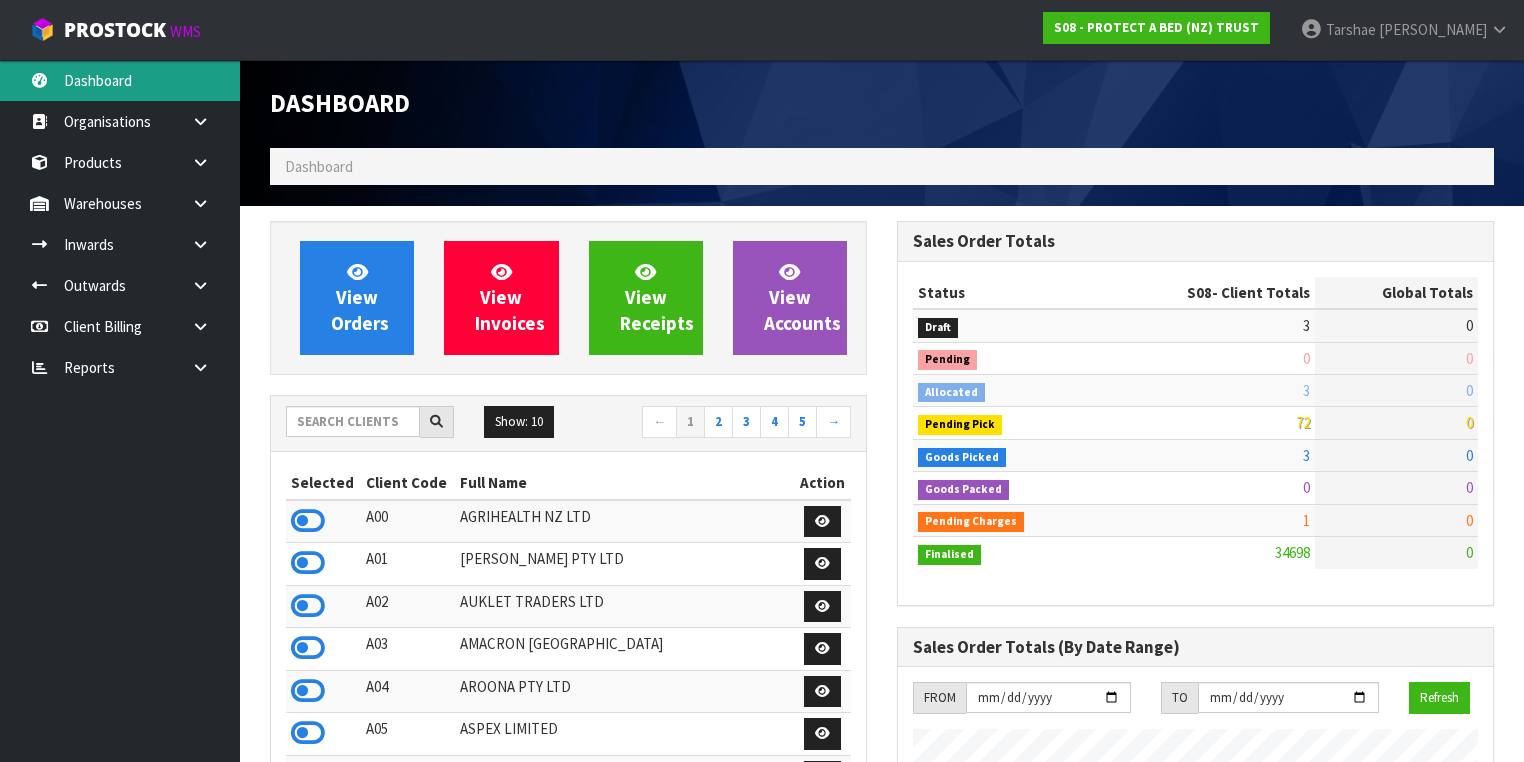 scroll, scrollTop: 998756, scrollLeft: 999372, axis: both 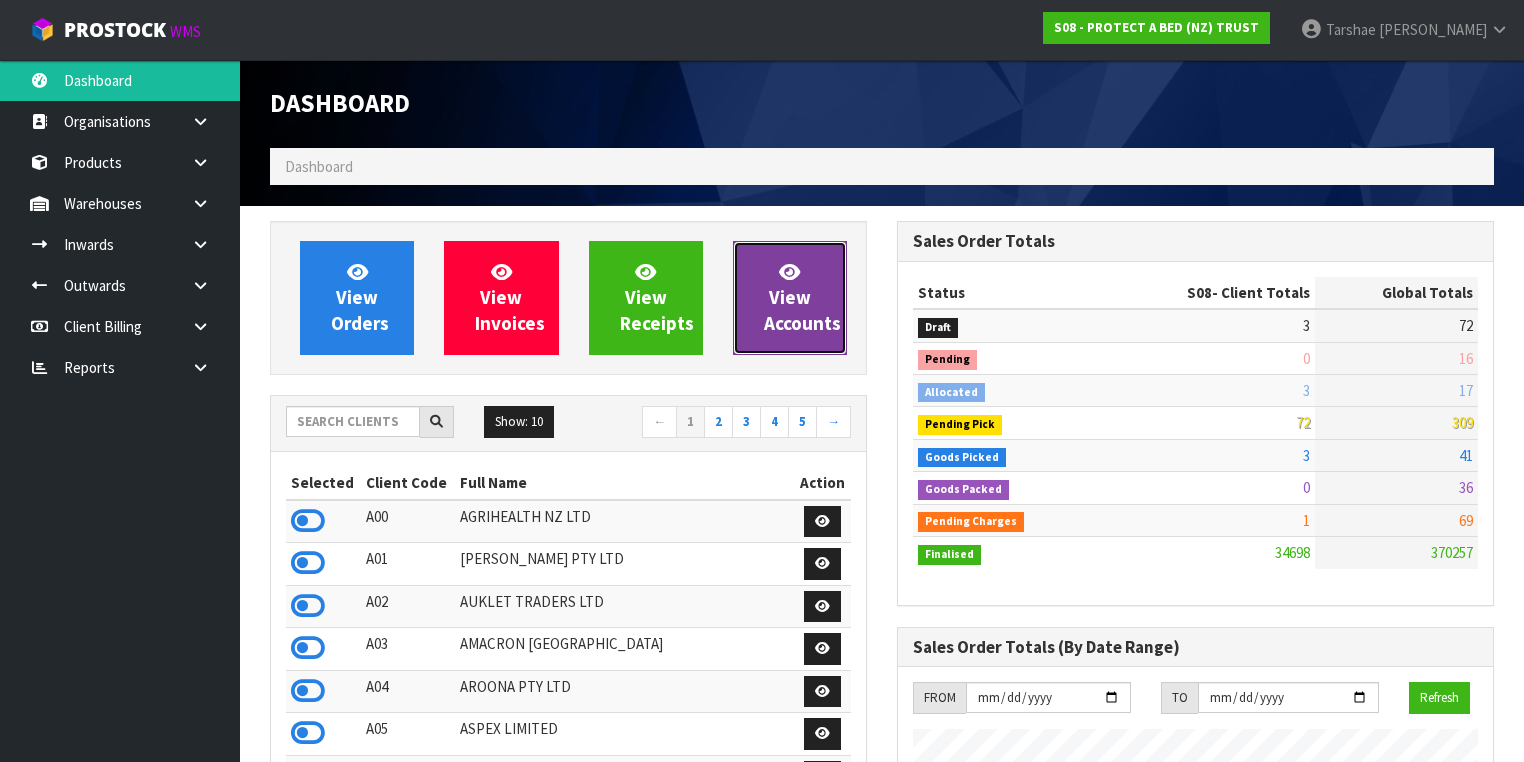 click on "View
Accounts" at bounding box center (802, 297) 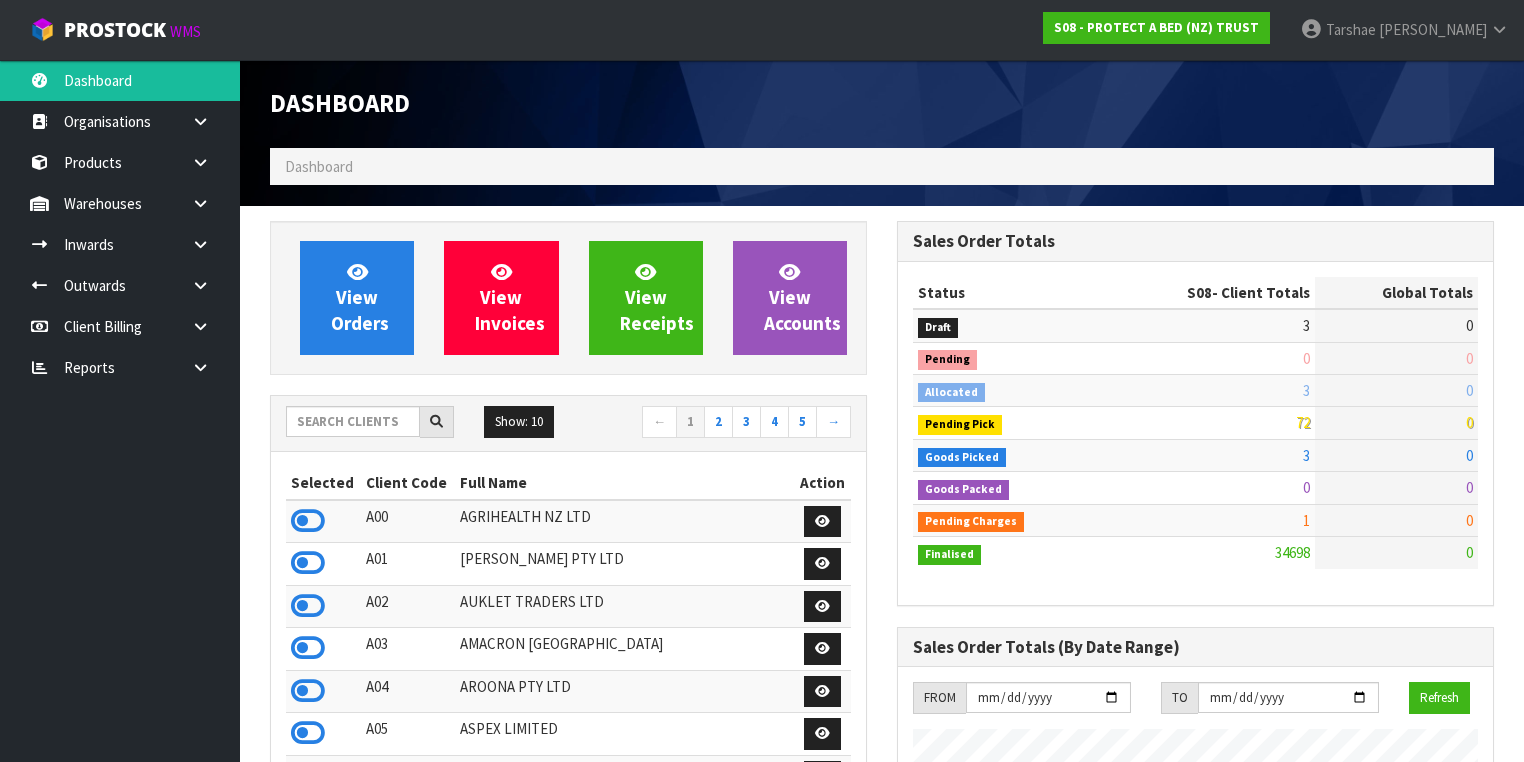 scroll, scrollTop: 998756, scrollLeft: 999372, axis: both 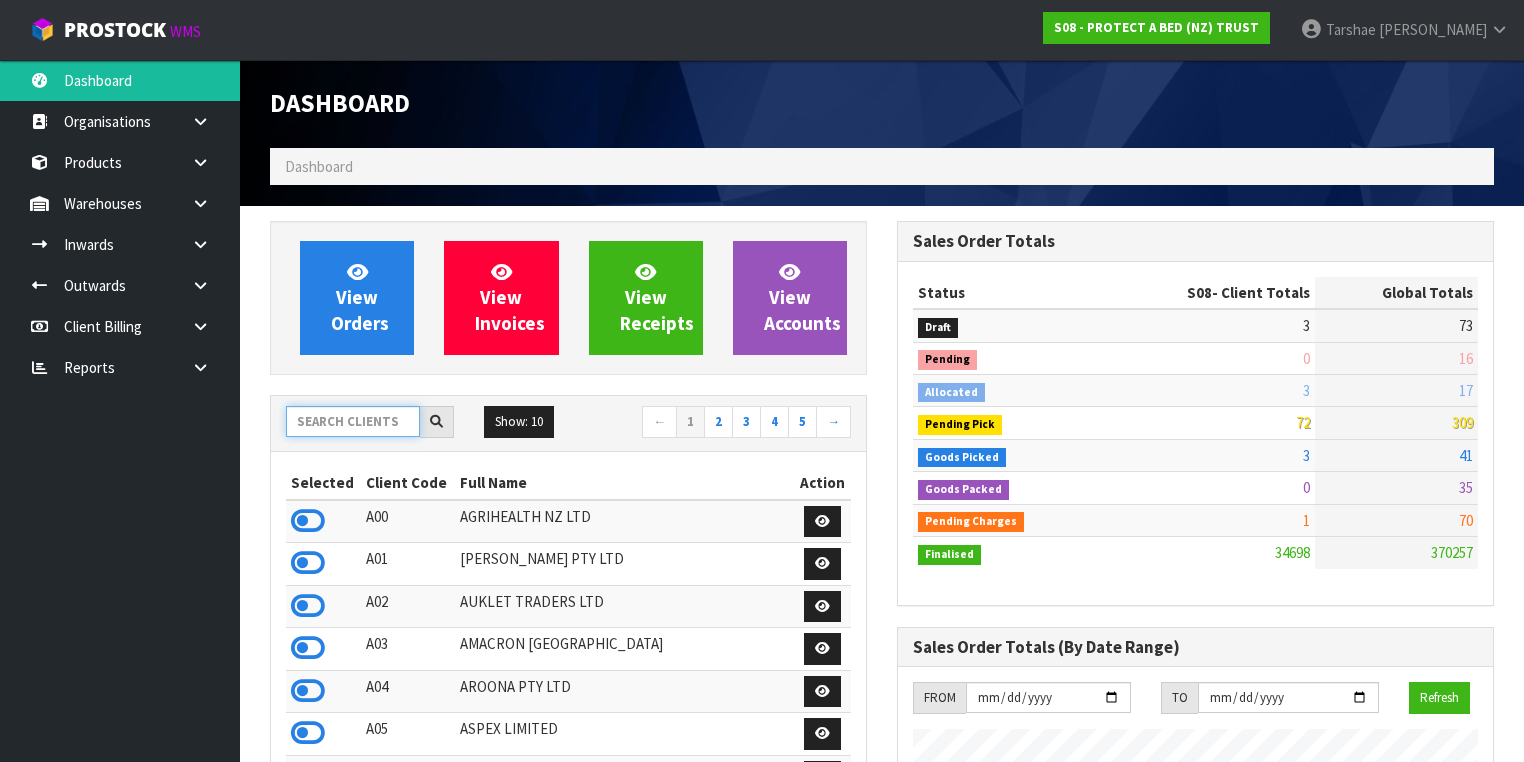click at bounding box center [353, 421] 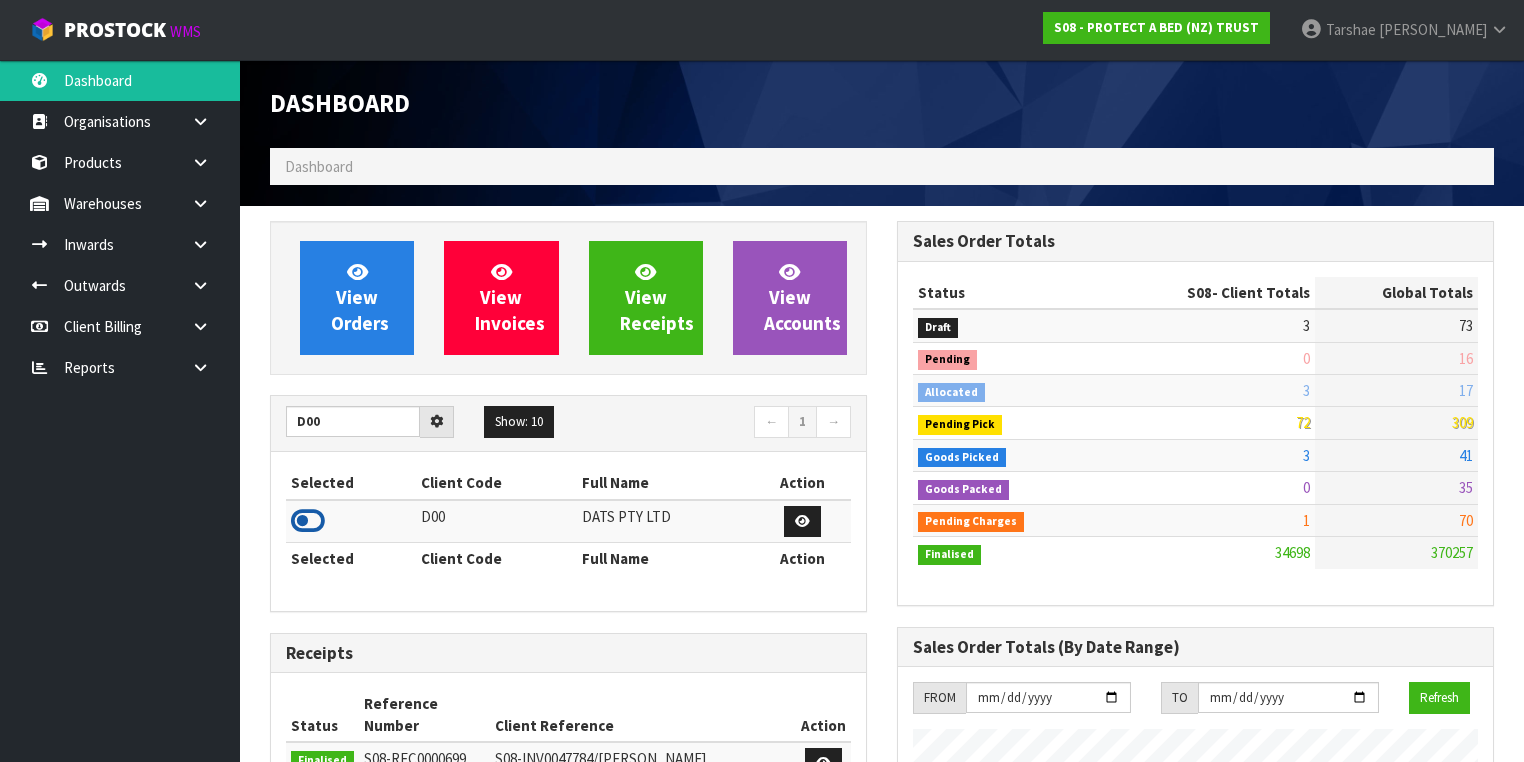 click at bounding box center (308, 521) 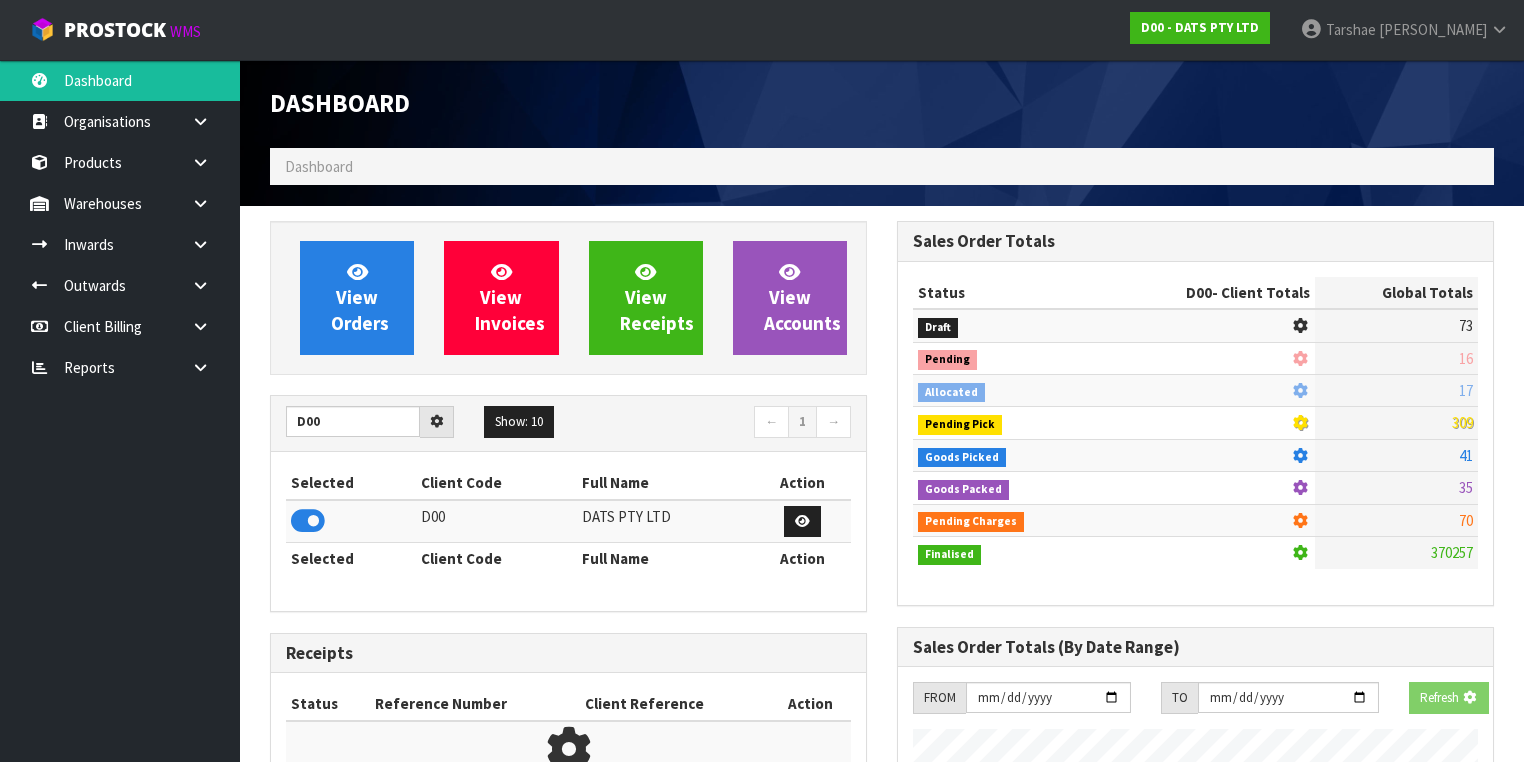 scroll, scrollTop: 1242, scrollLeft: 627, axis: both 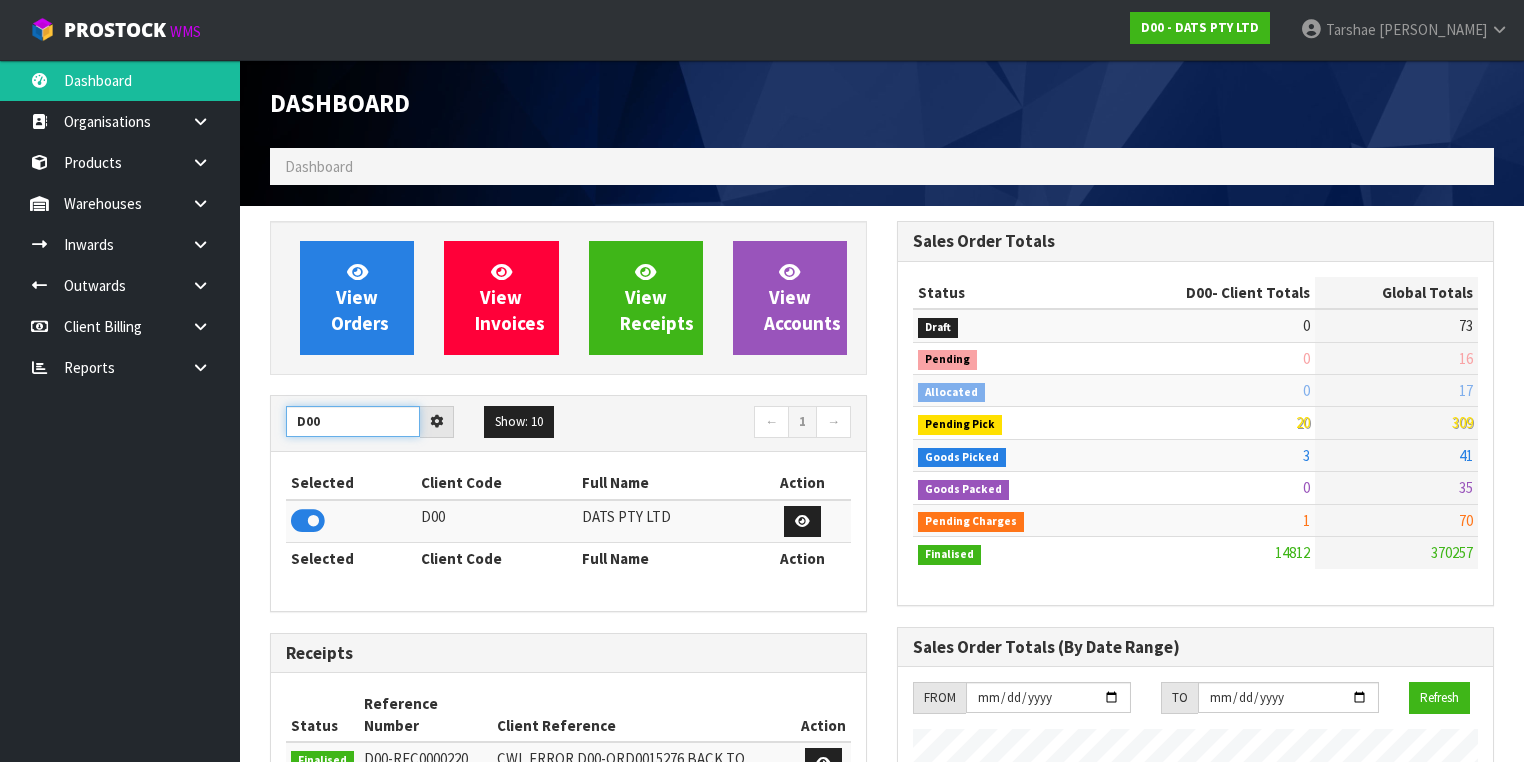 drag, startPoint x: 402, startPoint y: 417, endPoint x: 191, endPoint y: 424, distance: 211.11609 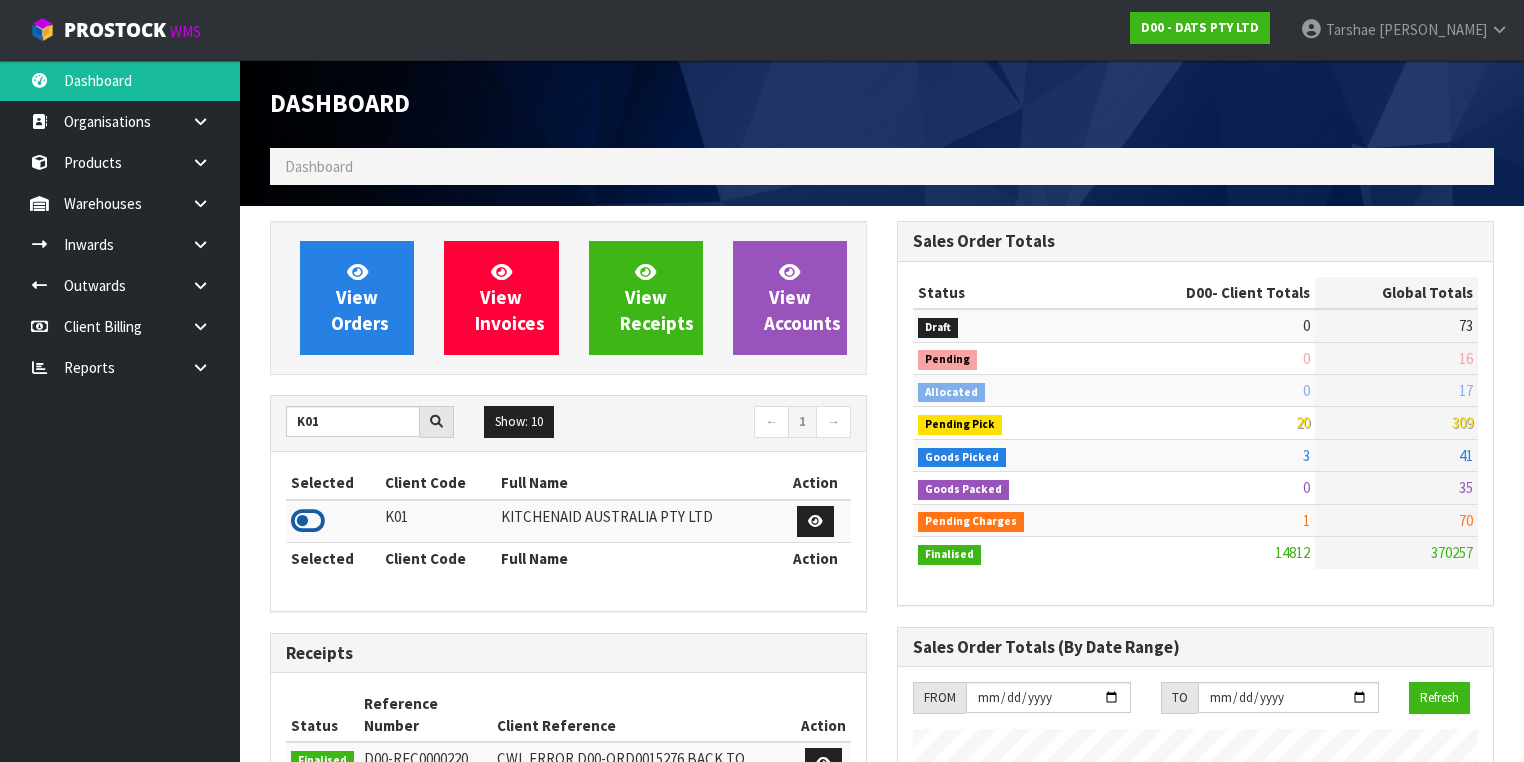 click at bounding box center (308, 521) 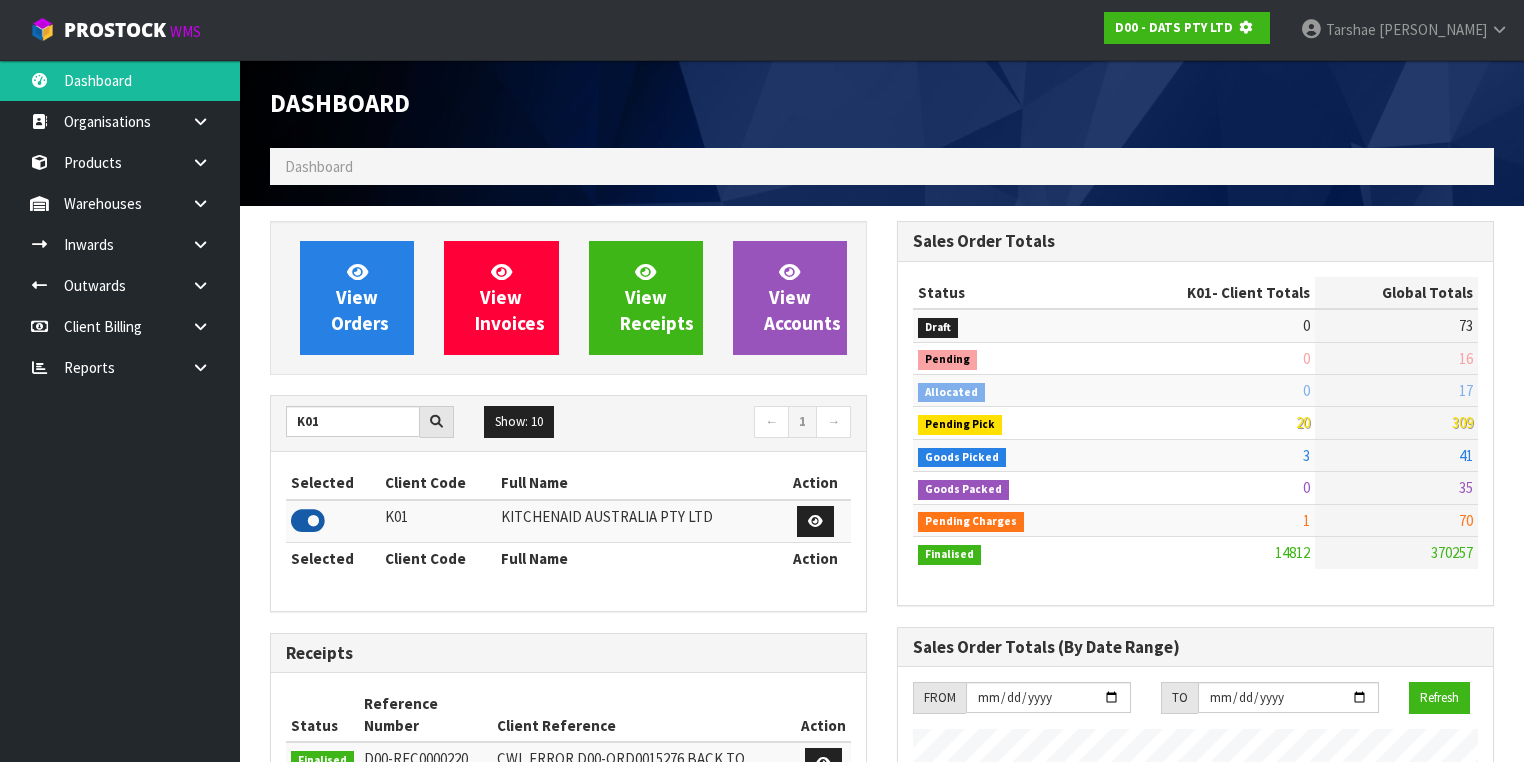 scroll, scrollTop: 1242, scrollLeft: 627, axis: both 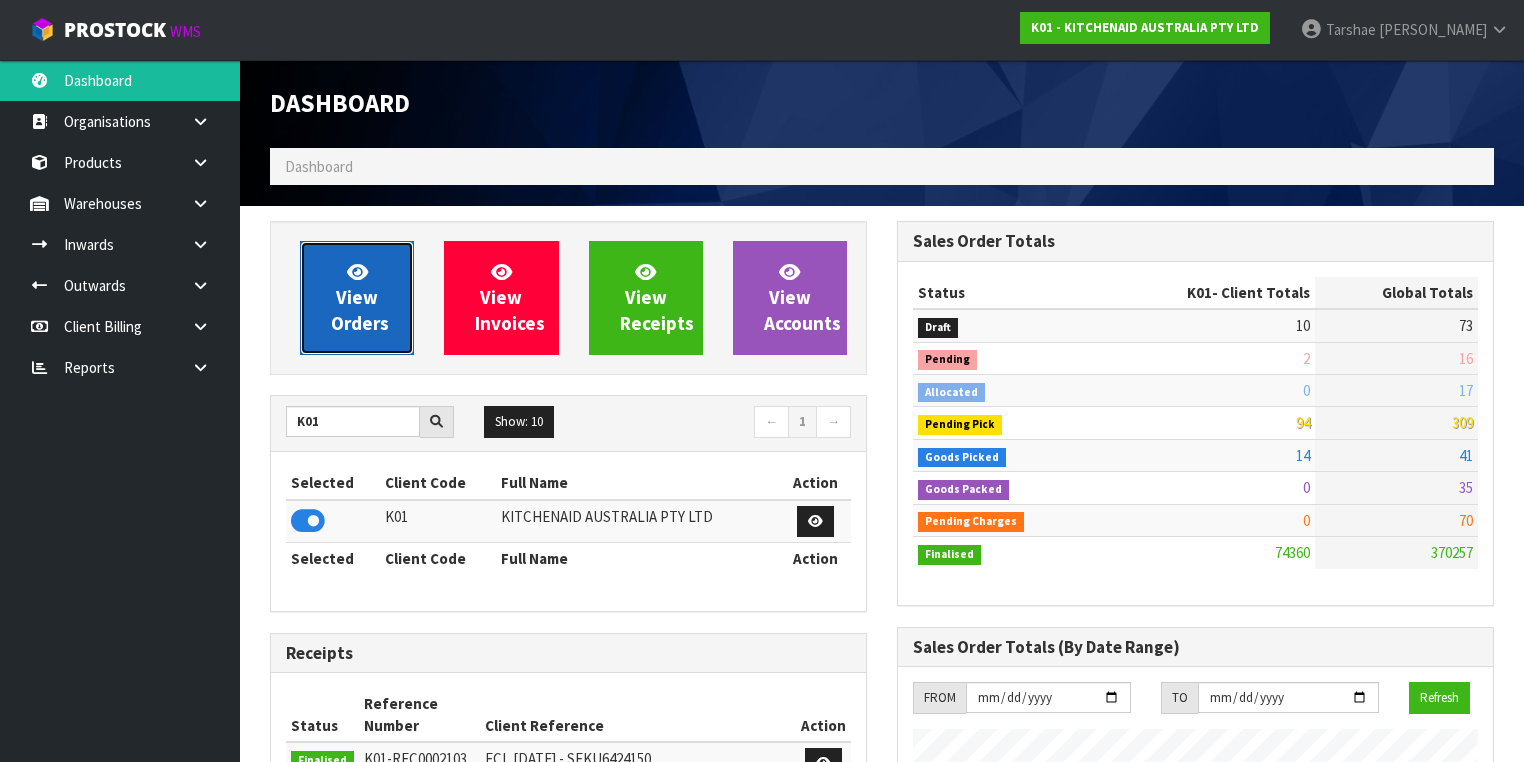 click on "View
Orders" at bounding box center (357, 298) 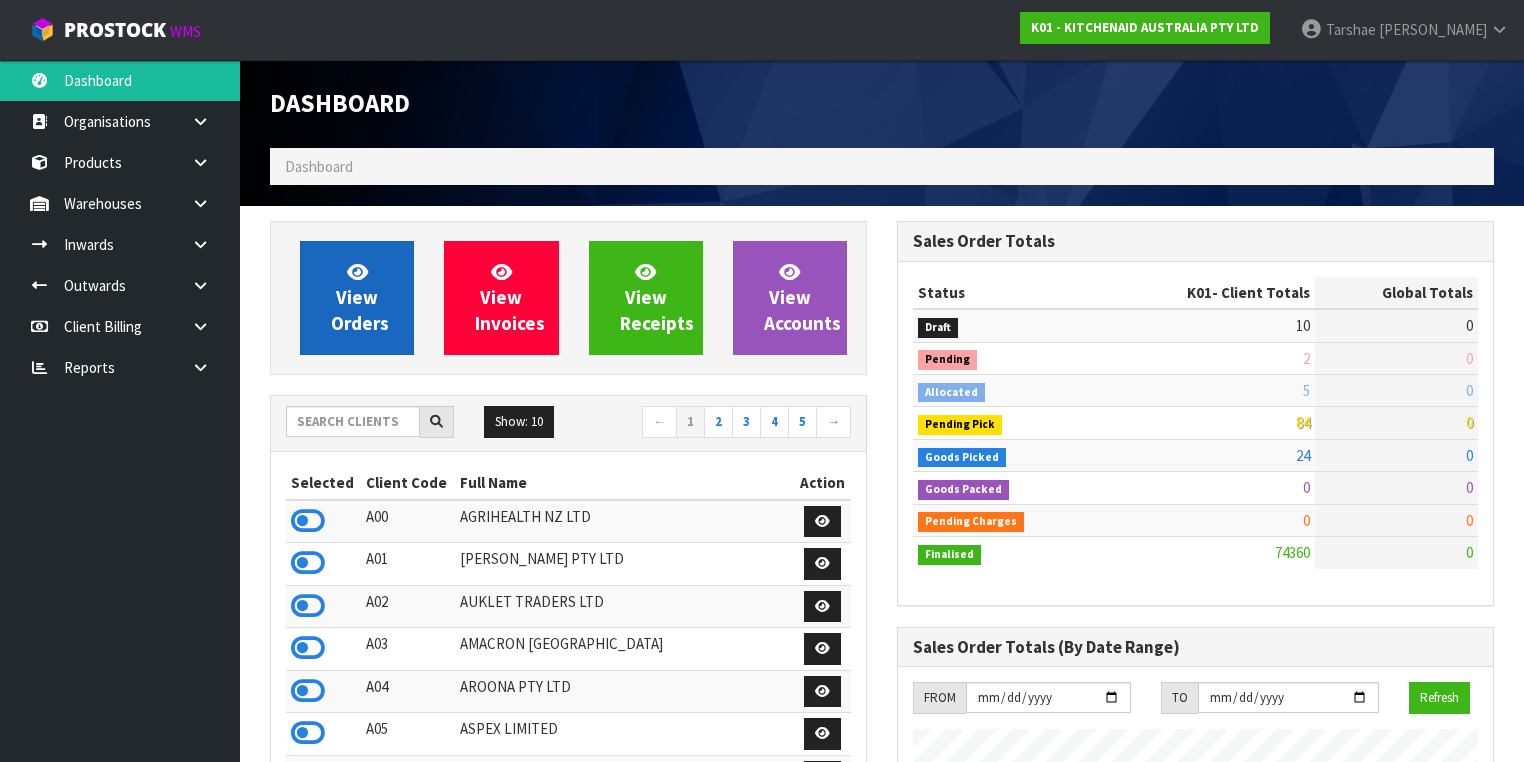 scroll, scrollTop: 998491, scrollLeft: 999372, axis: both 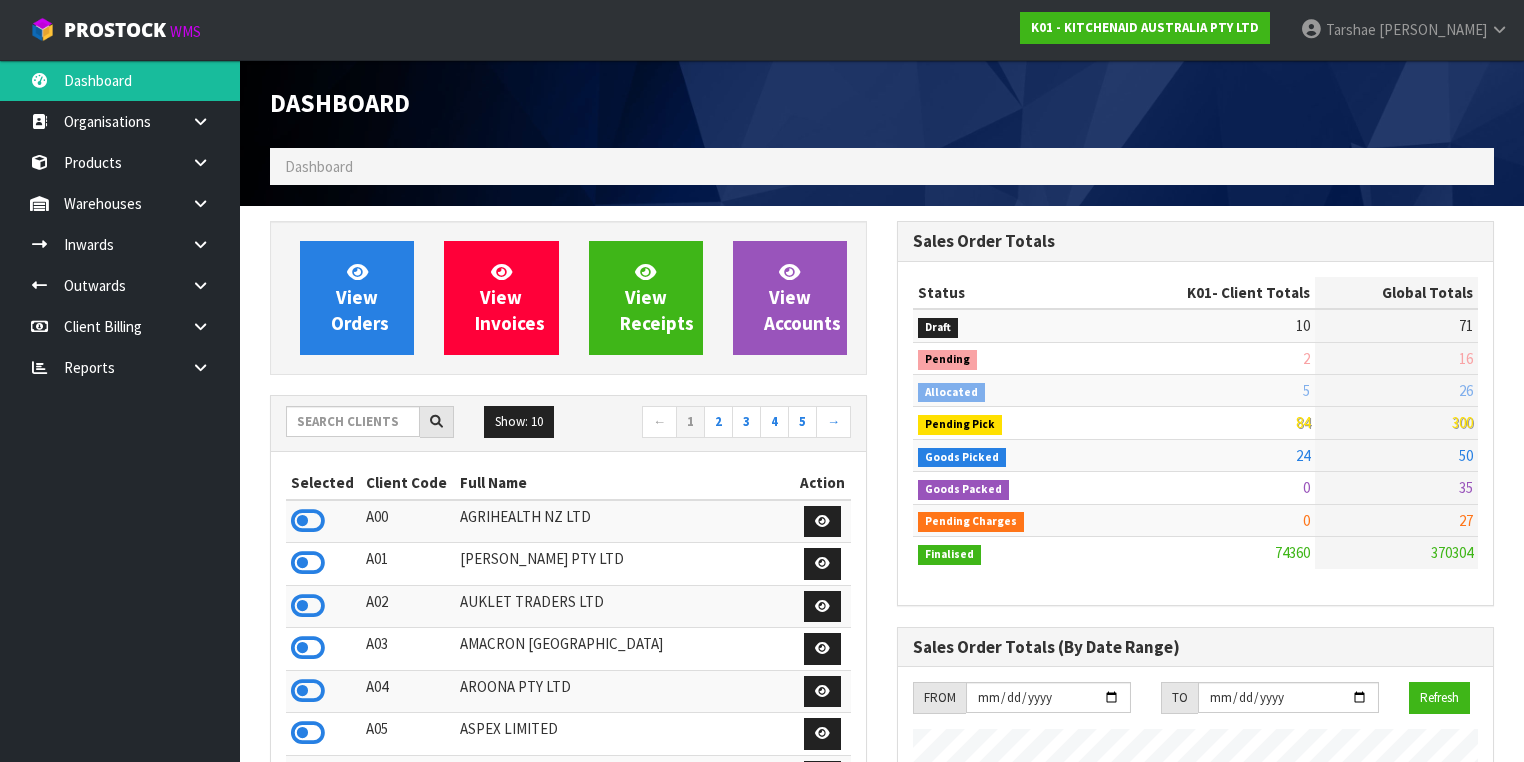 click on "Show: 10
5
10
25
50
←
1 2 3 4 5
→" at bounding box center (568, 424) 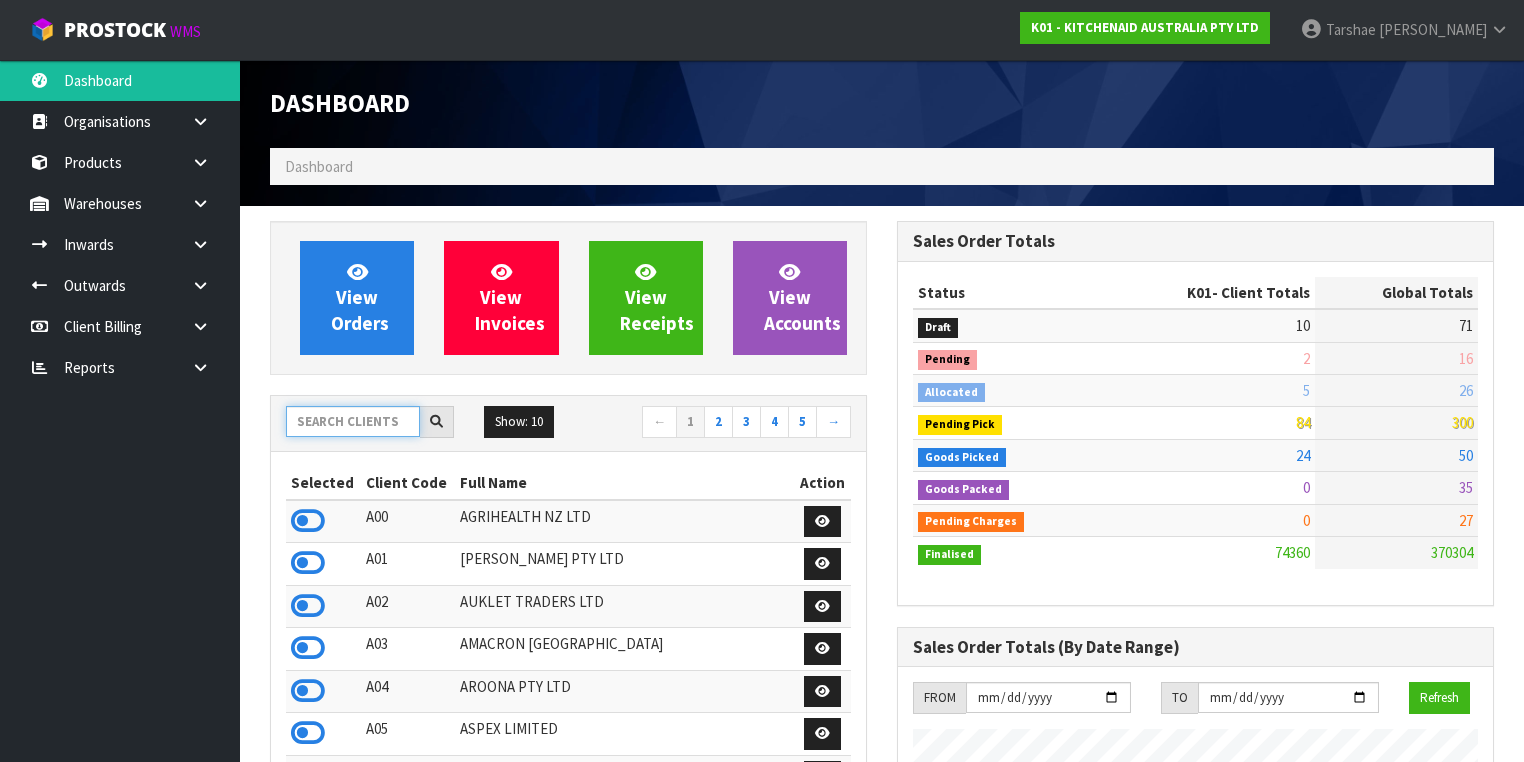 click at bounding box center (353, 421) 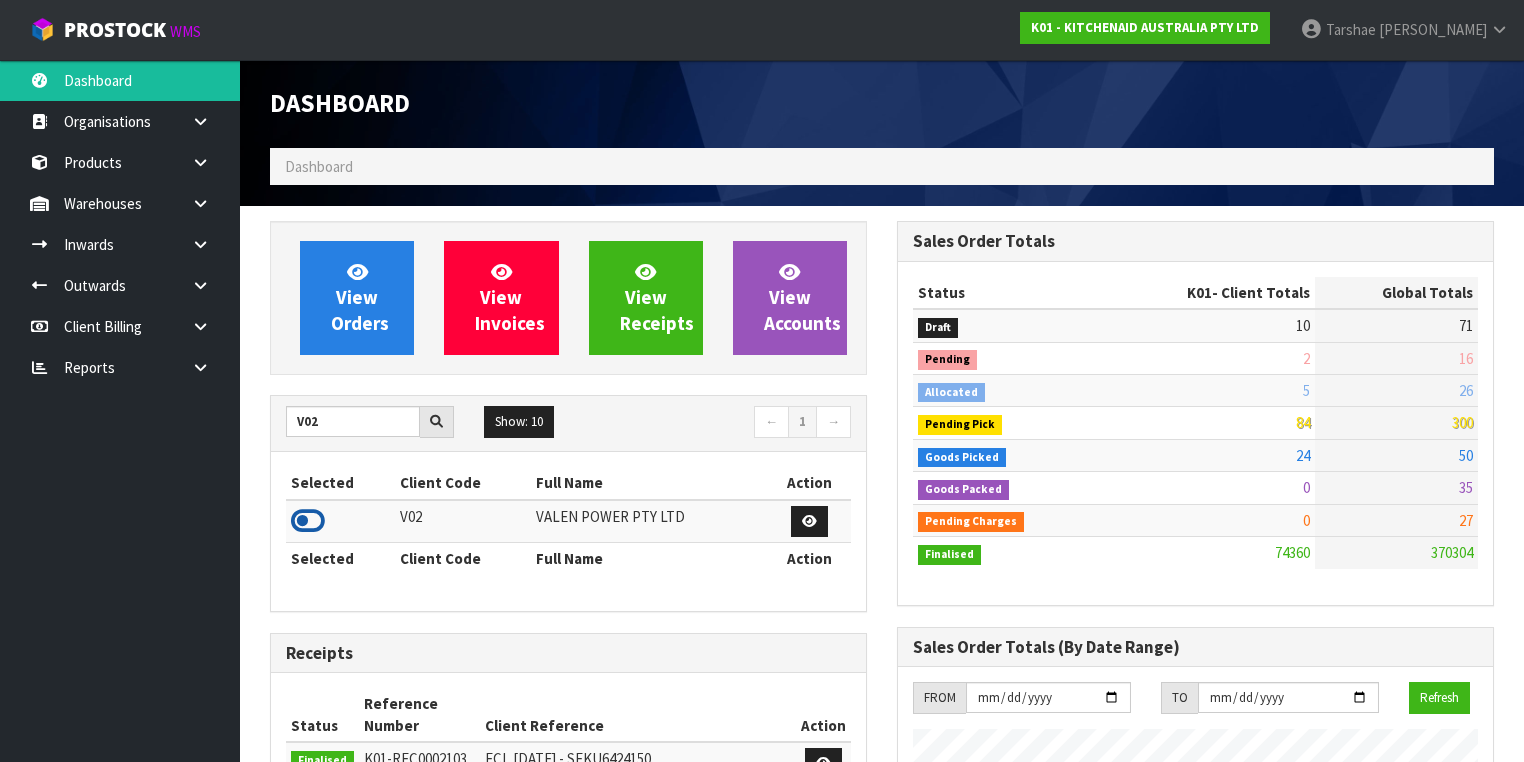 click at bounding box center (308, 521) 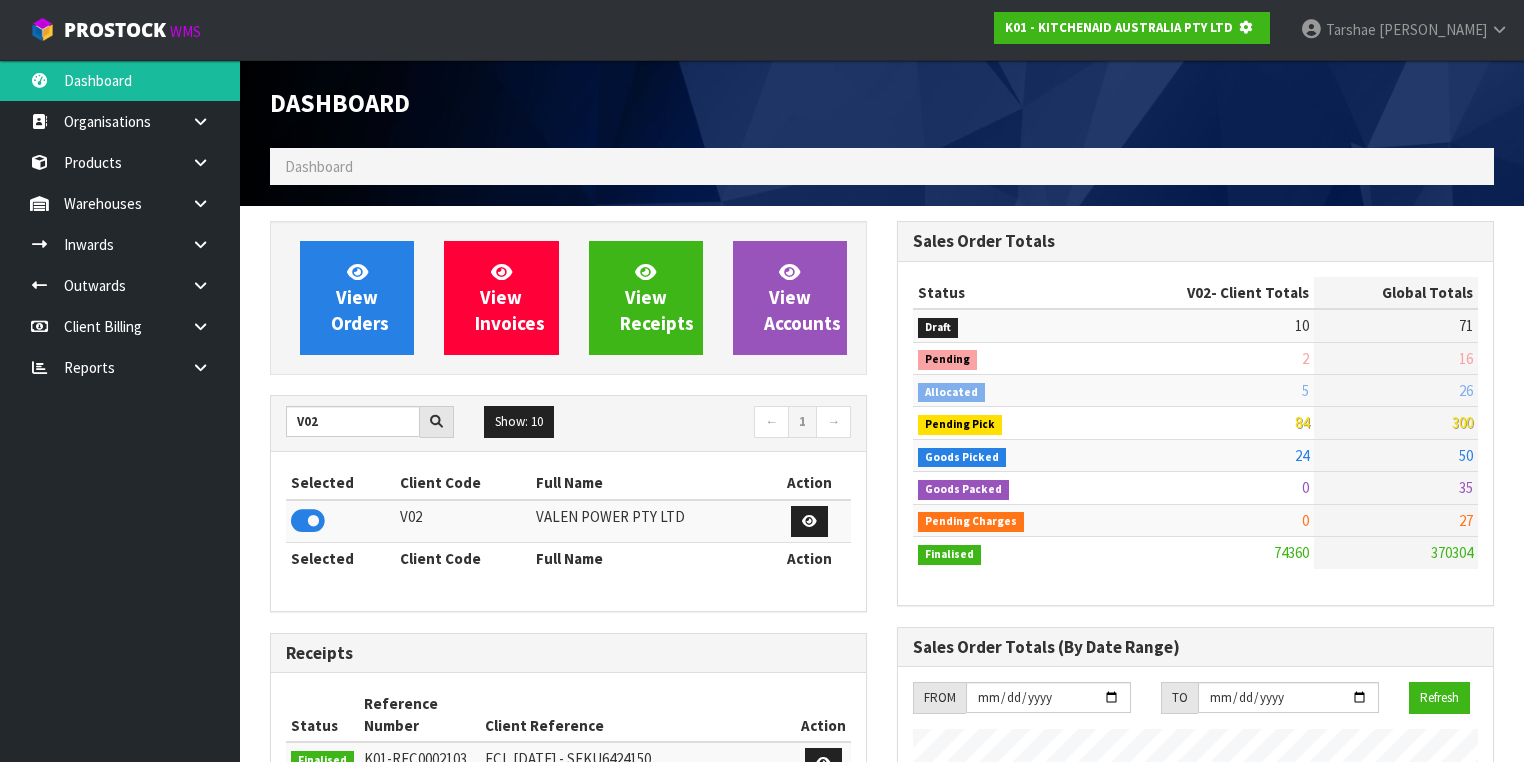 scroll, scrollTop: 1242, scrollLeft: 627, axis: both 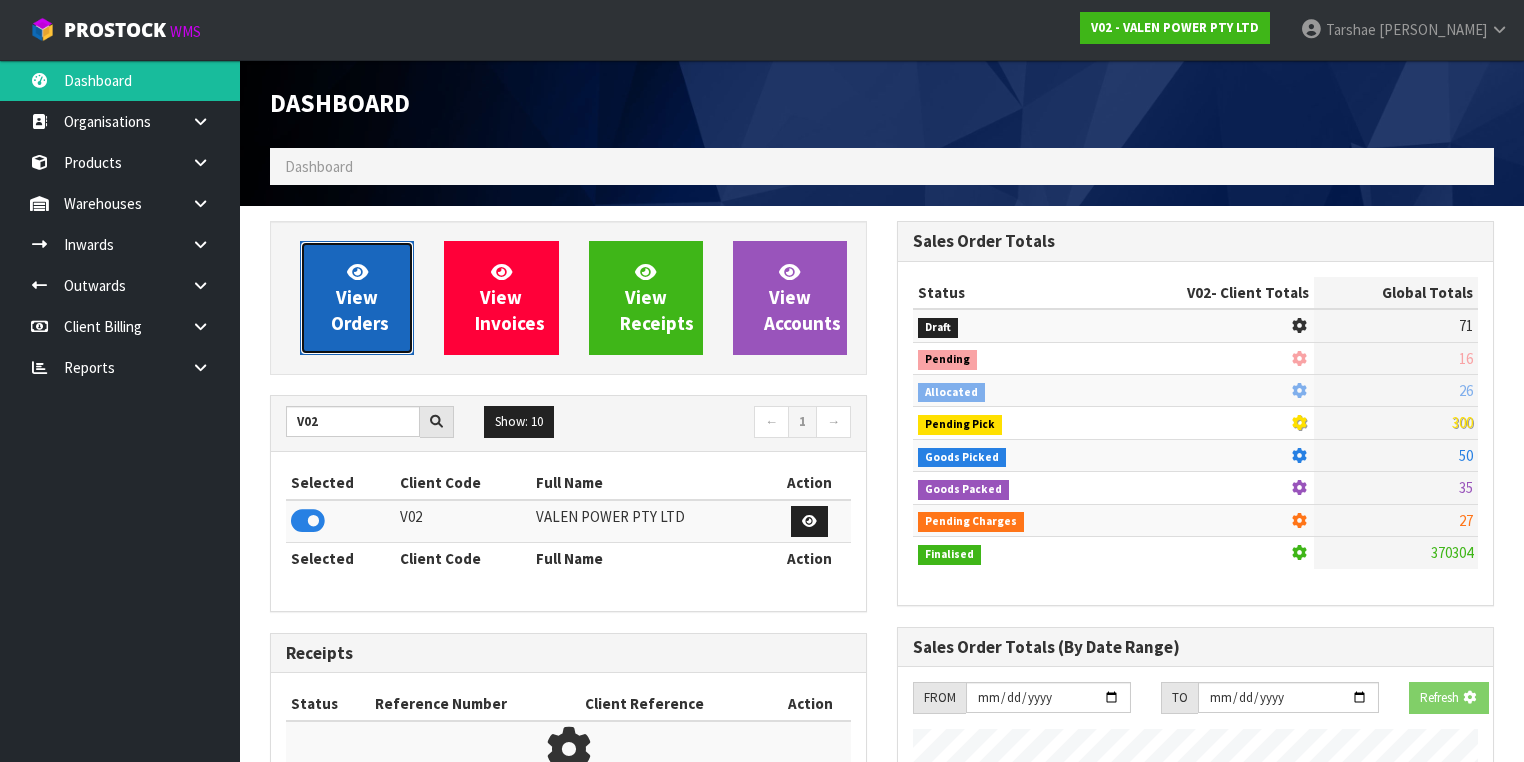 click on "View
Orders" at bounding box center [360, 297] 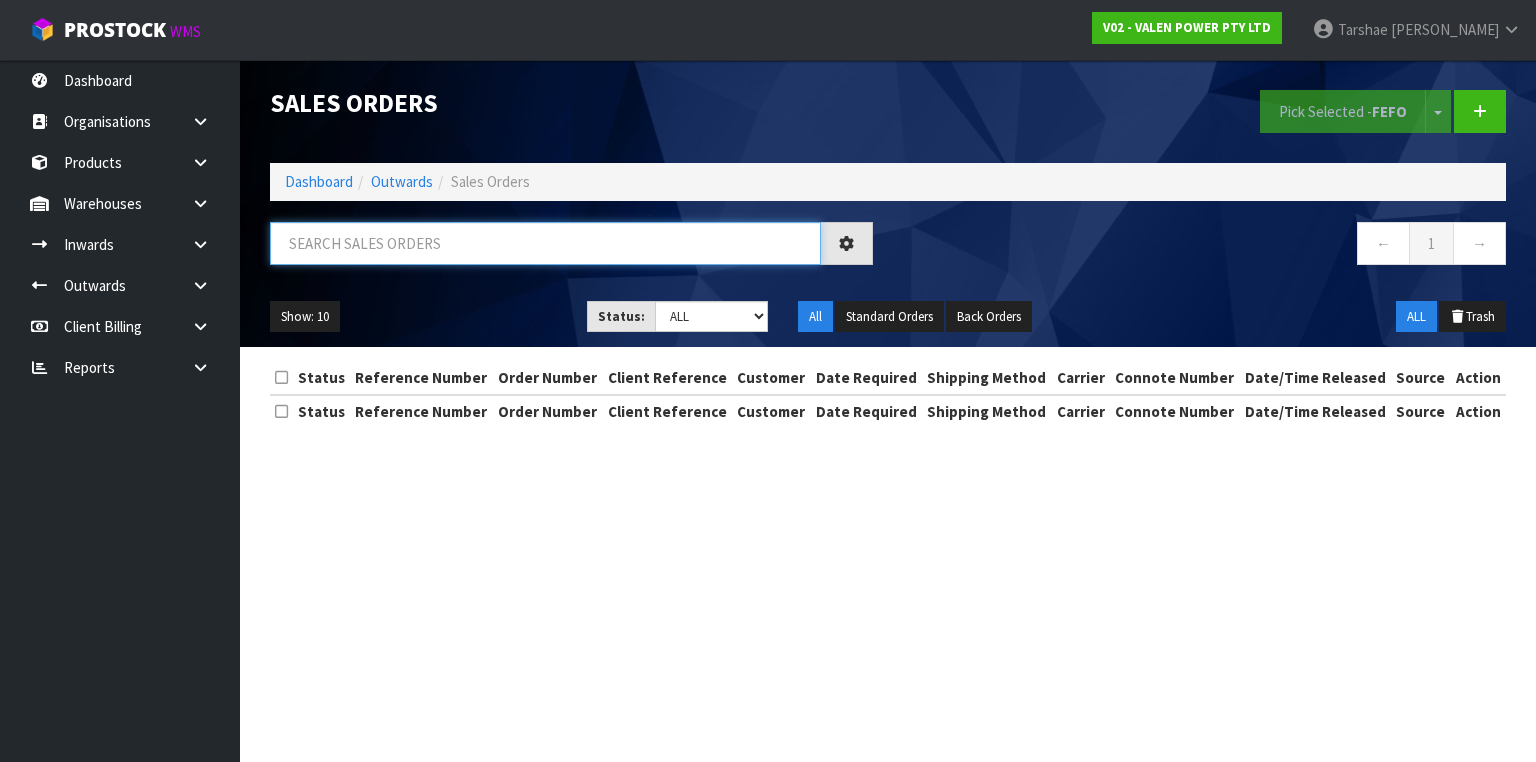 click at bounding box center (545, 243) 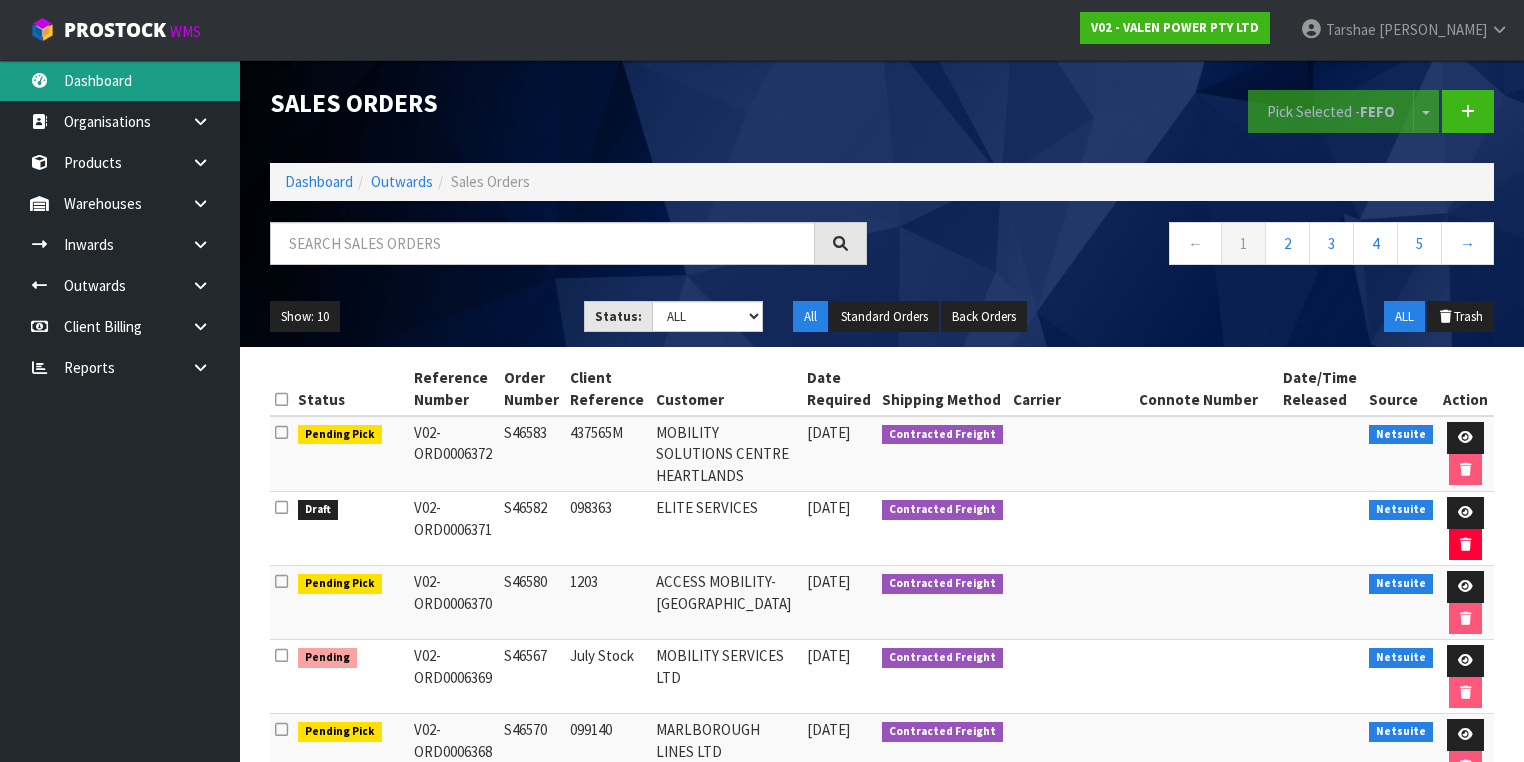 click on "Dashboard" at bounding box center [120, 80] 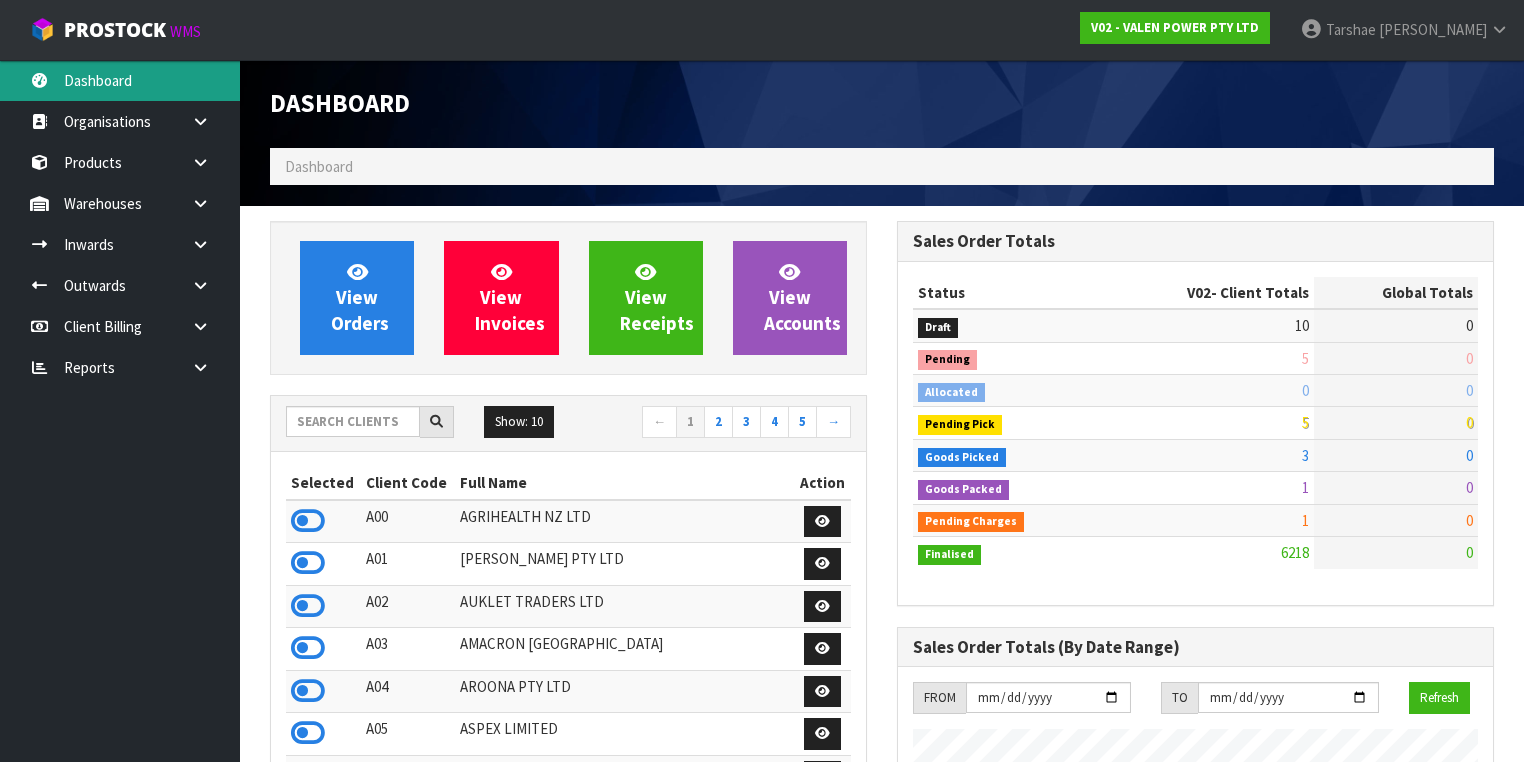scroll, scrollTop: 998405, scrollLeft: 999372, axis: both 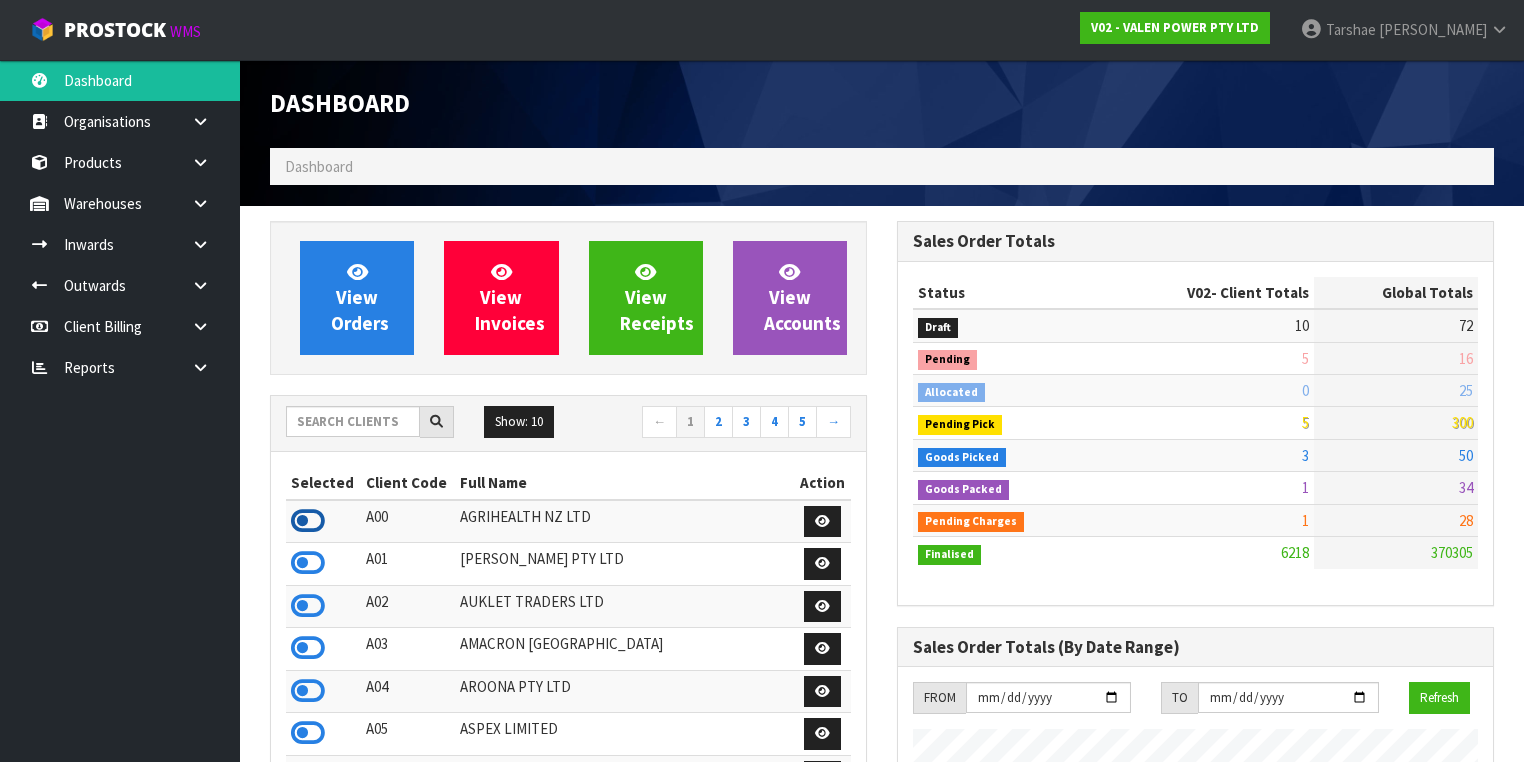 click at bounding box center (308, 521) 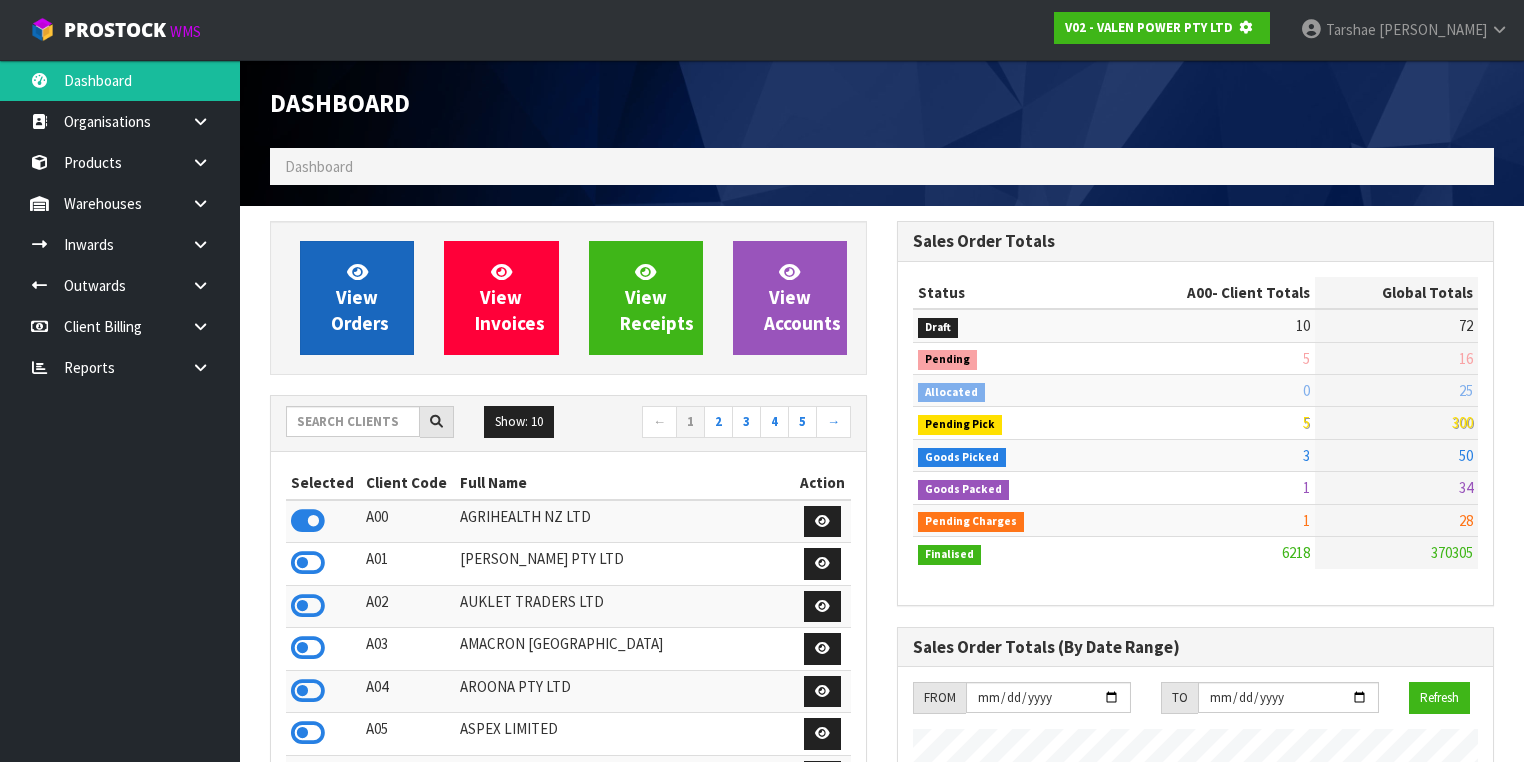 scroll, scrollTop: 1242, scrollLeft: 627, axis: both 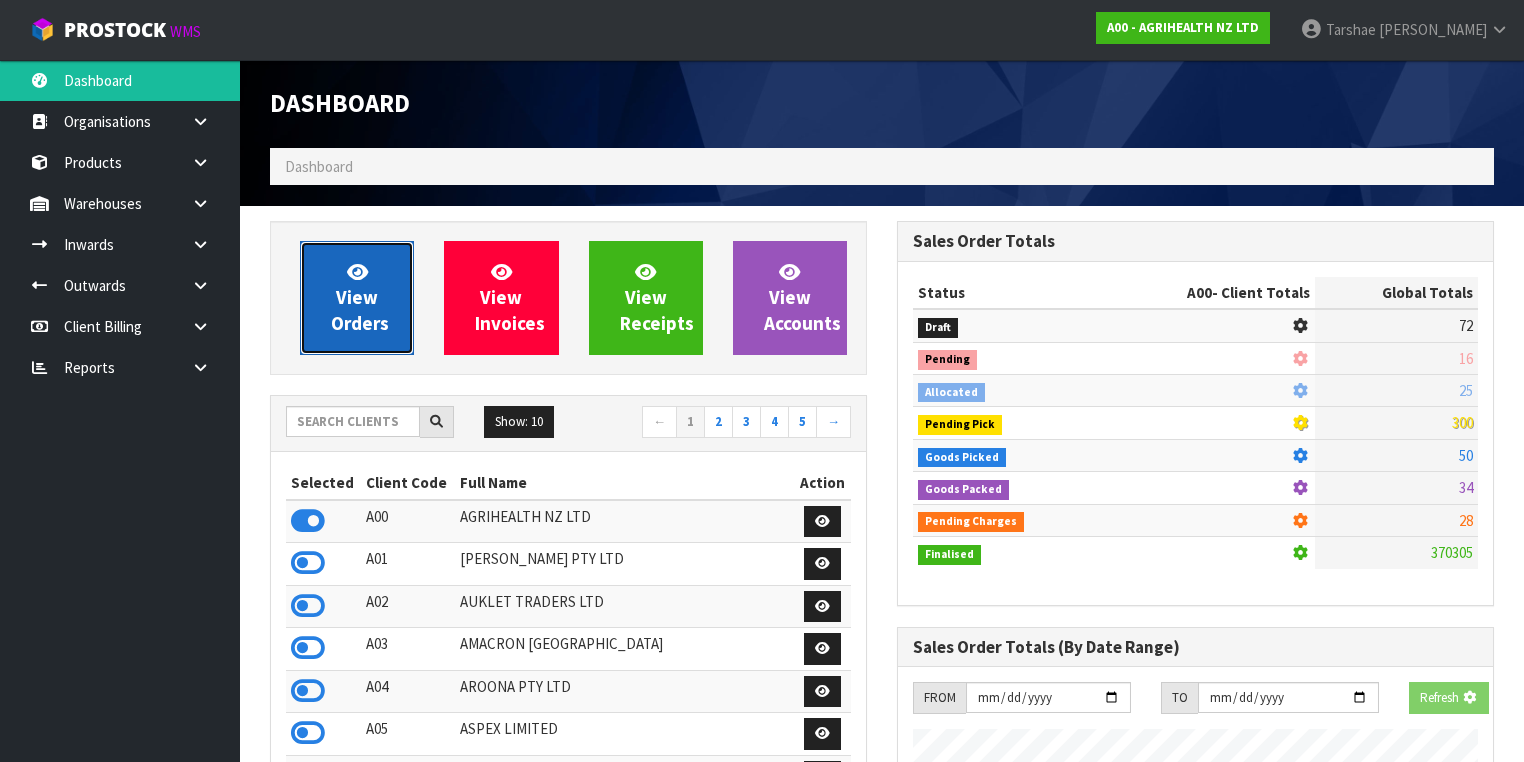click on "View
Orders" at bounding box center [360, 297] 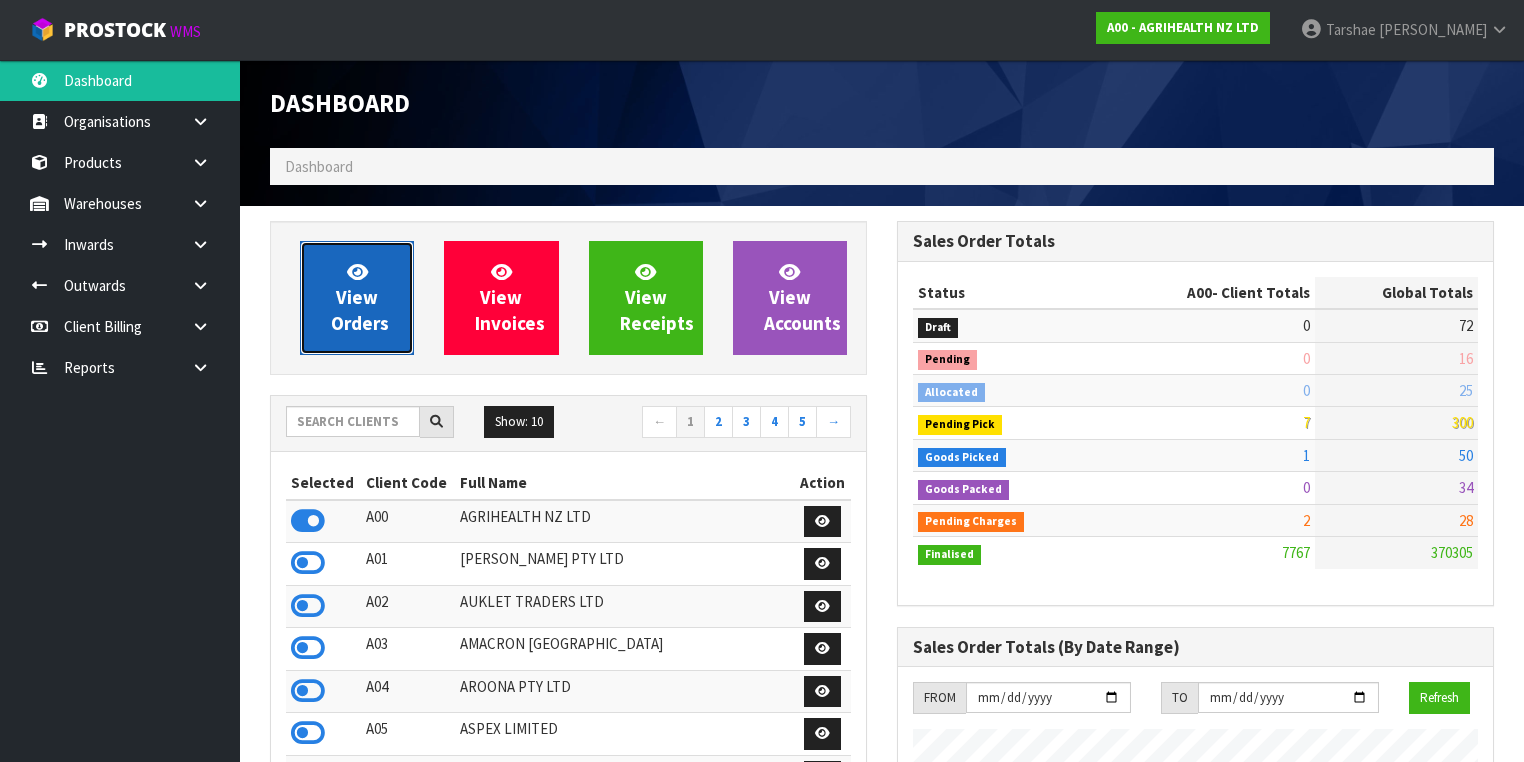 scroll, scrollTop: 998491, scrollLeft: 999372, axis: both 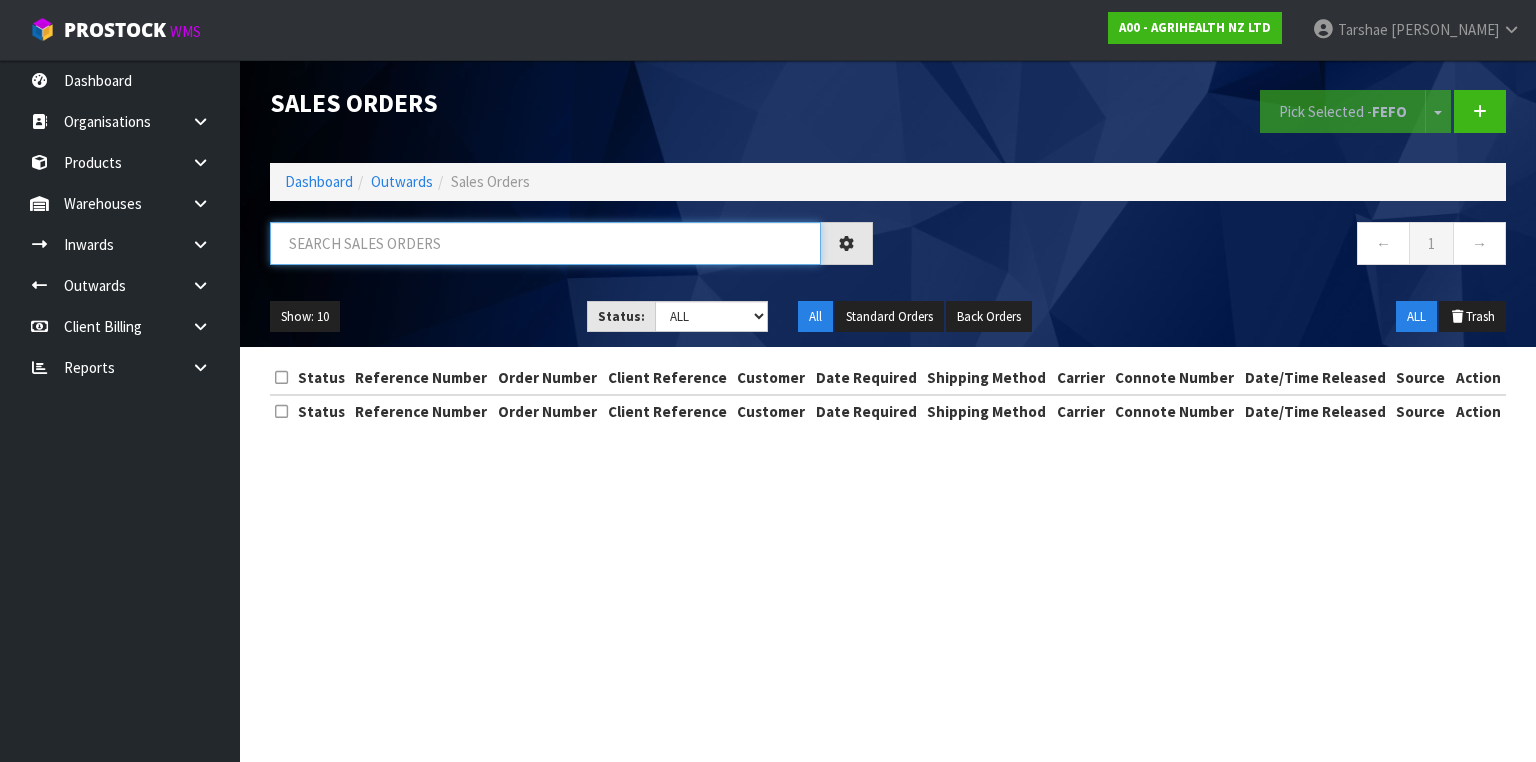 click at bounding box center [545, 243] 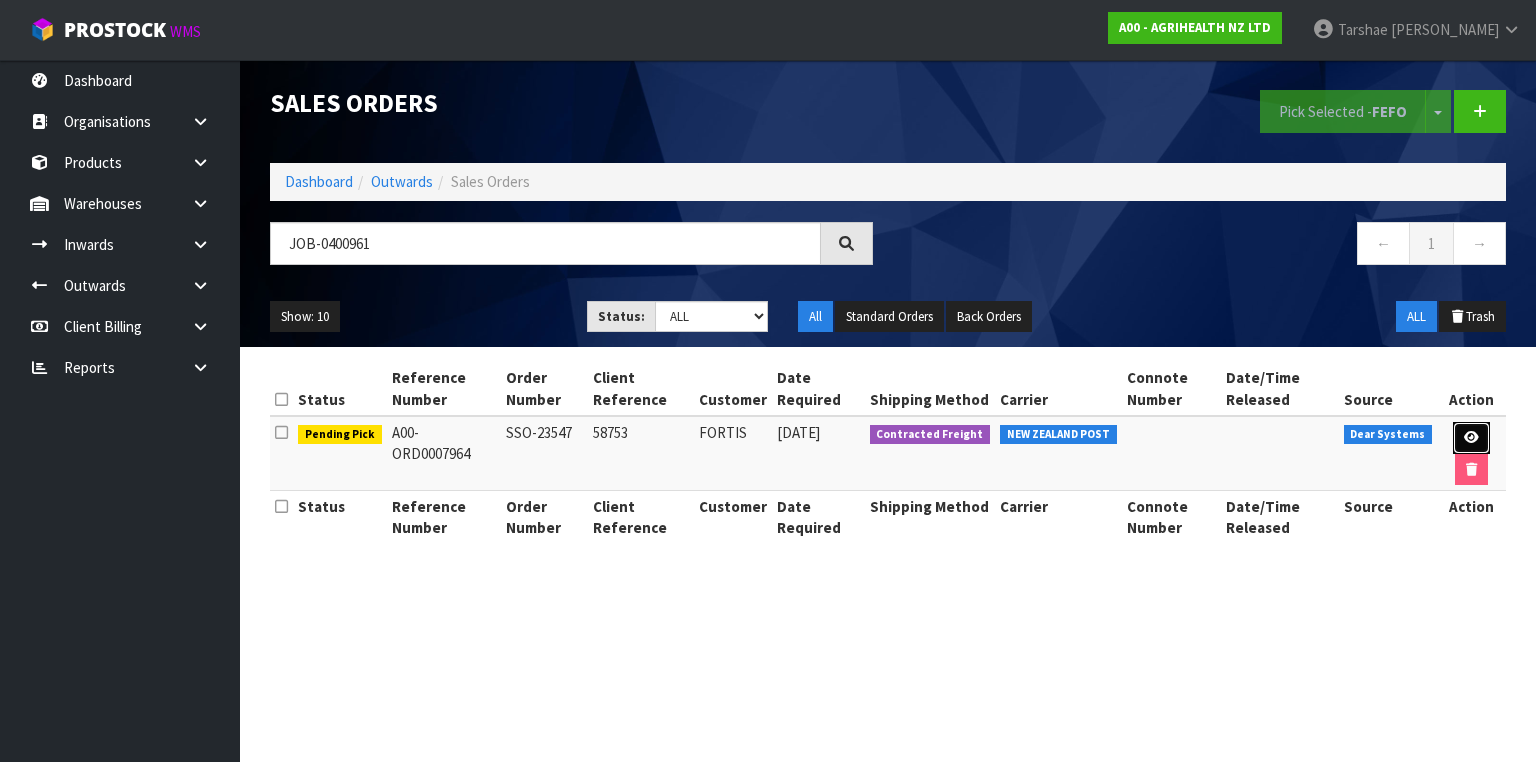 click at bounding box center (1471, 437) 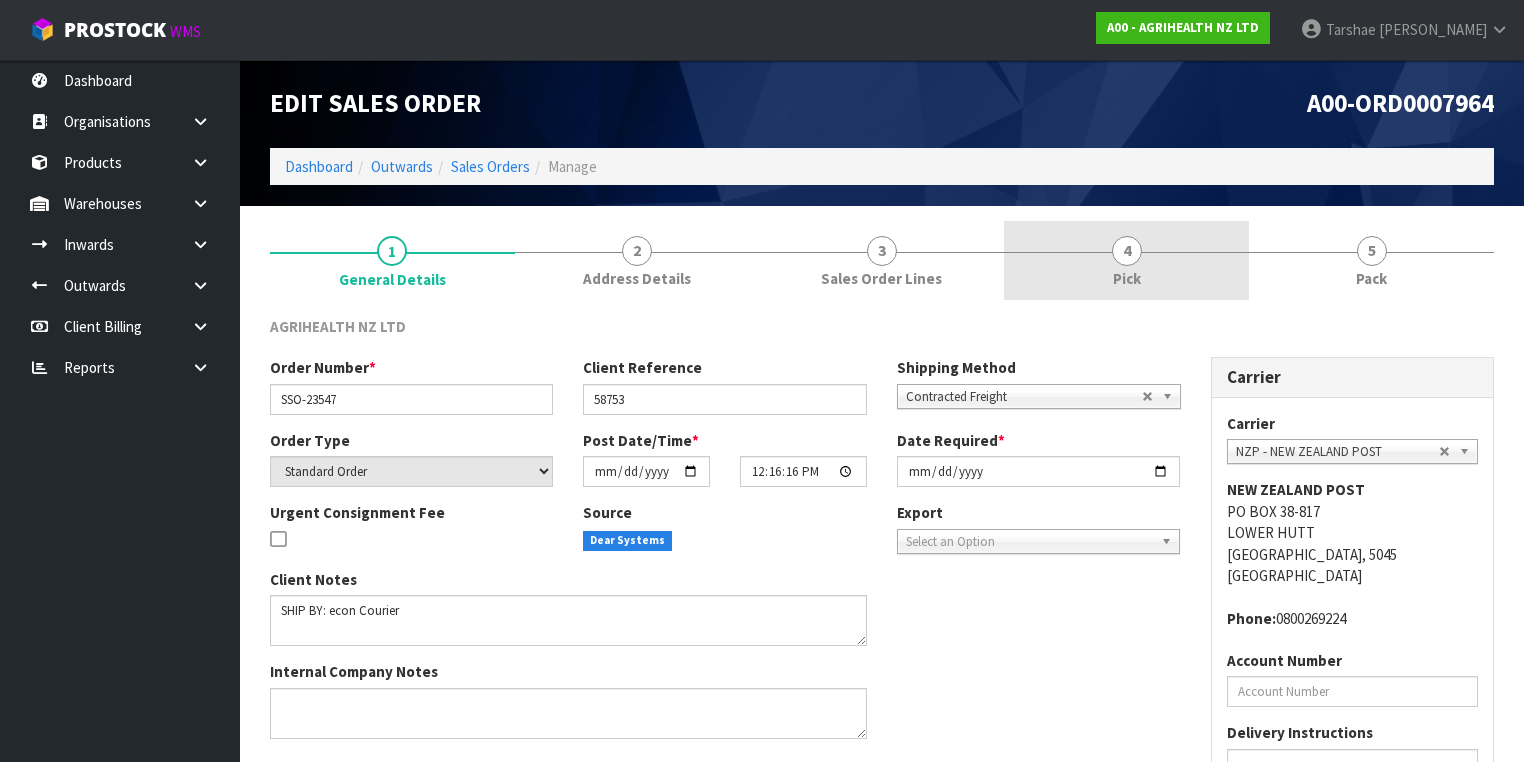 click on "4
Pick" at bounding box center [1126, 260] 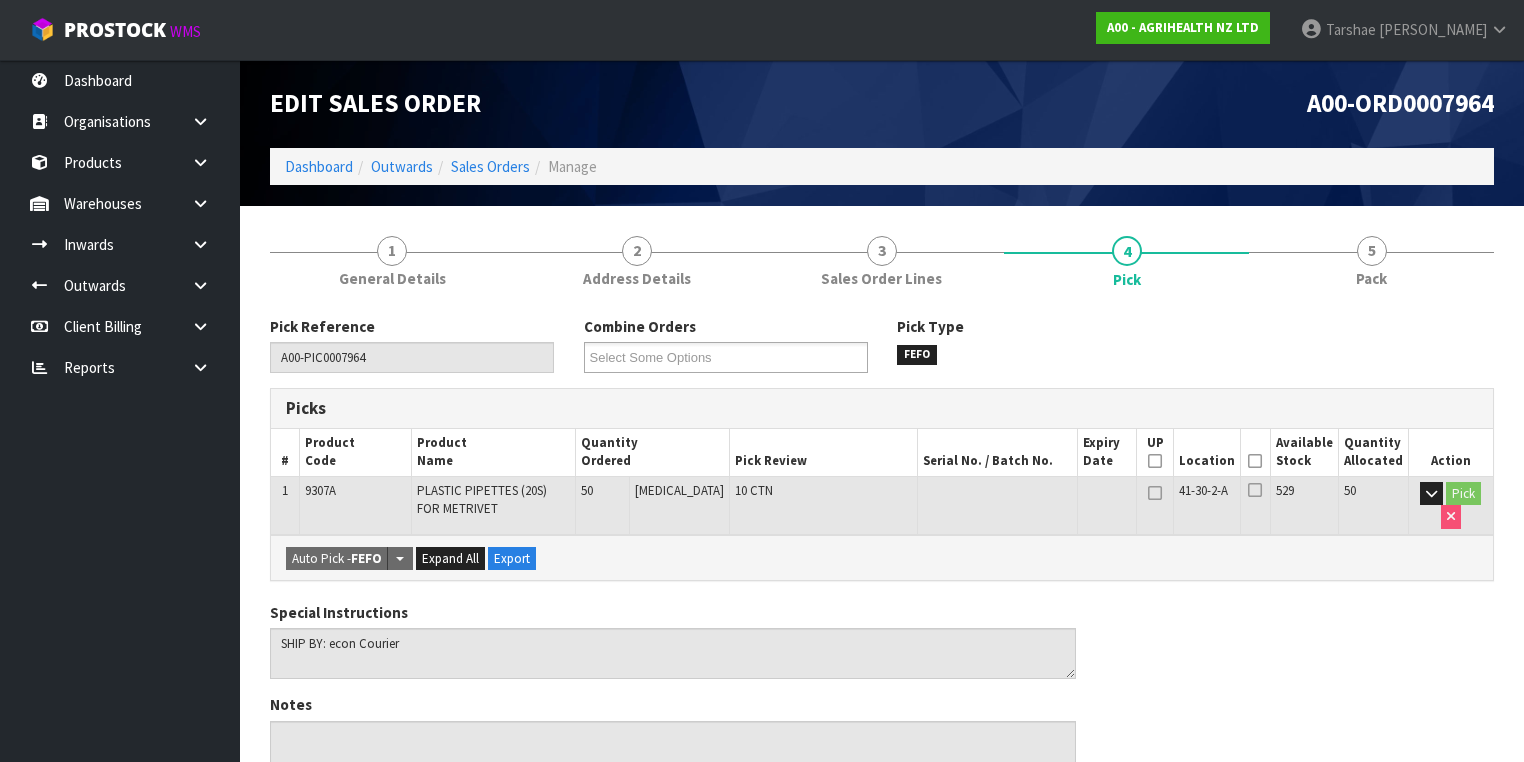 click at bounding box center (1255, 461) 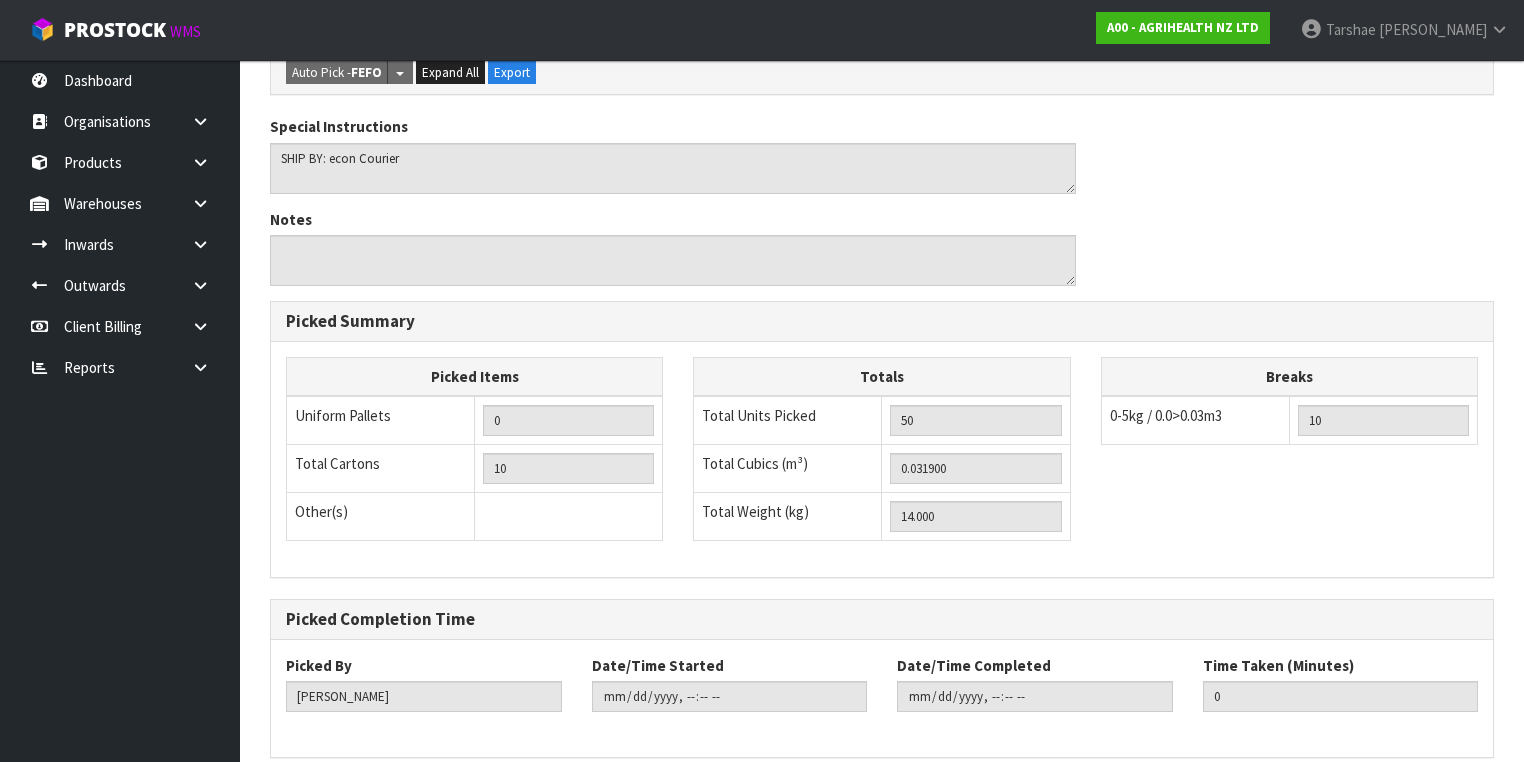 scroll, scrollTop: 641, scrollLeft: 0, axis: vertical 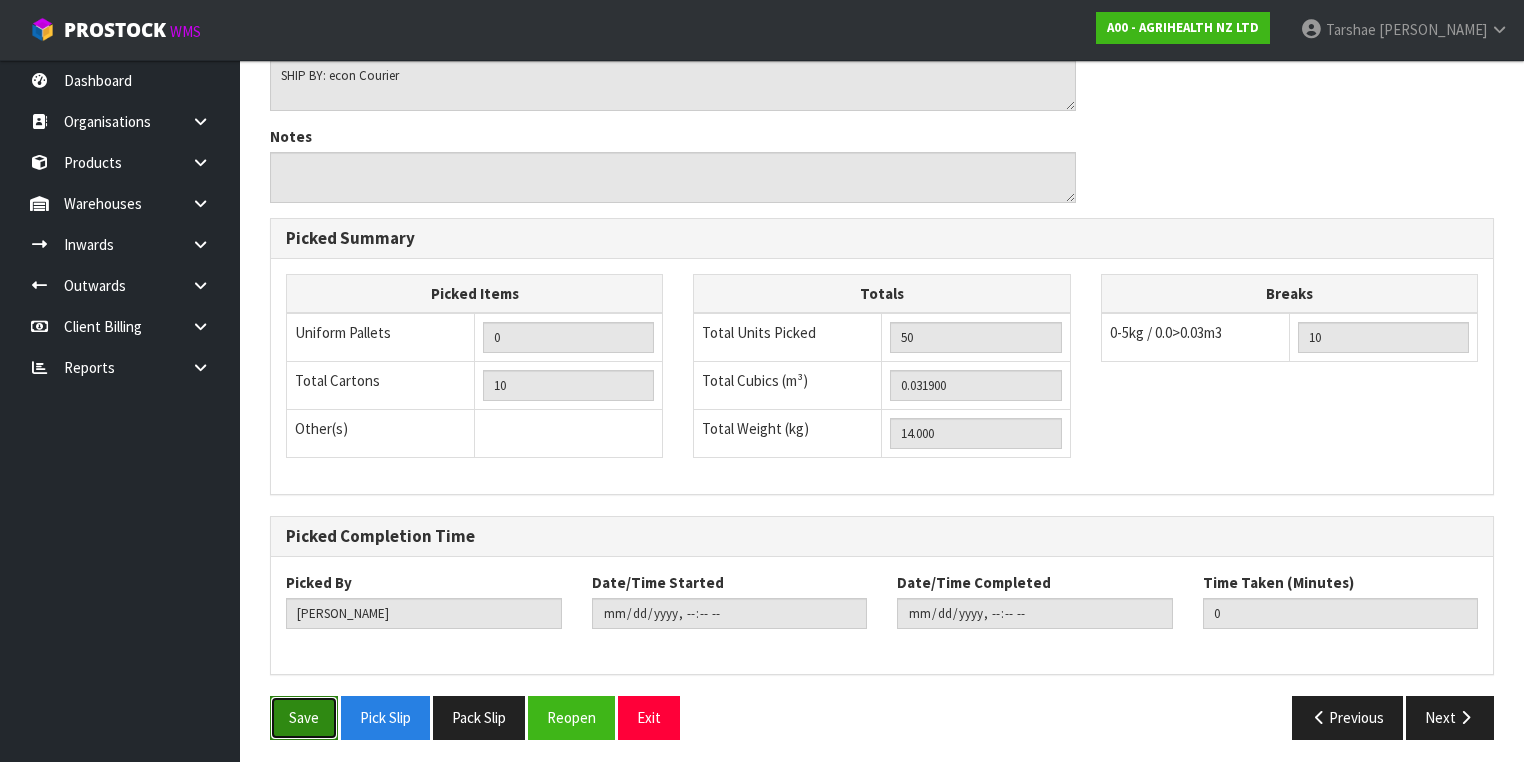 click on "Save" at bounding box center (304, 717) 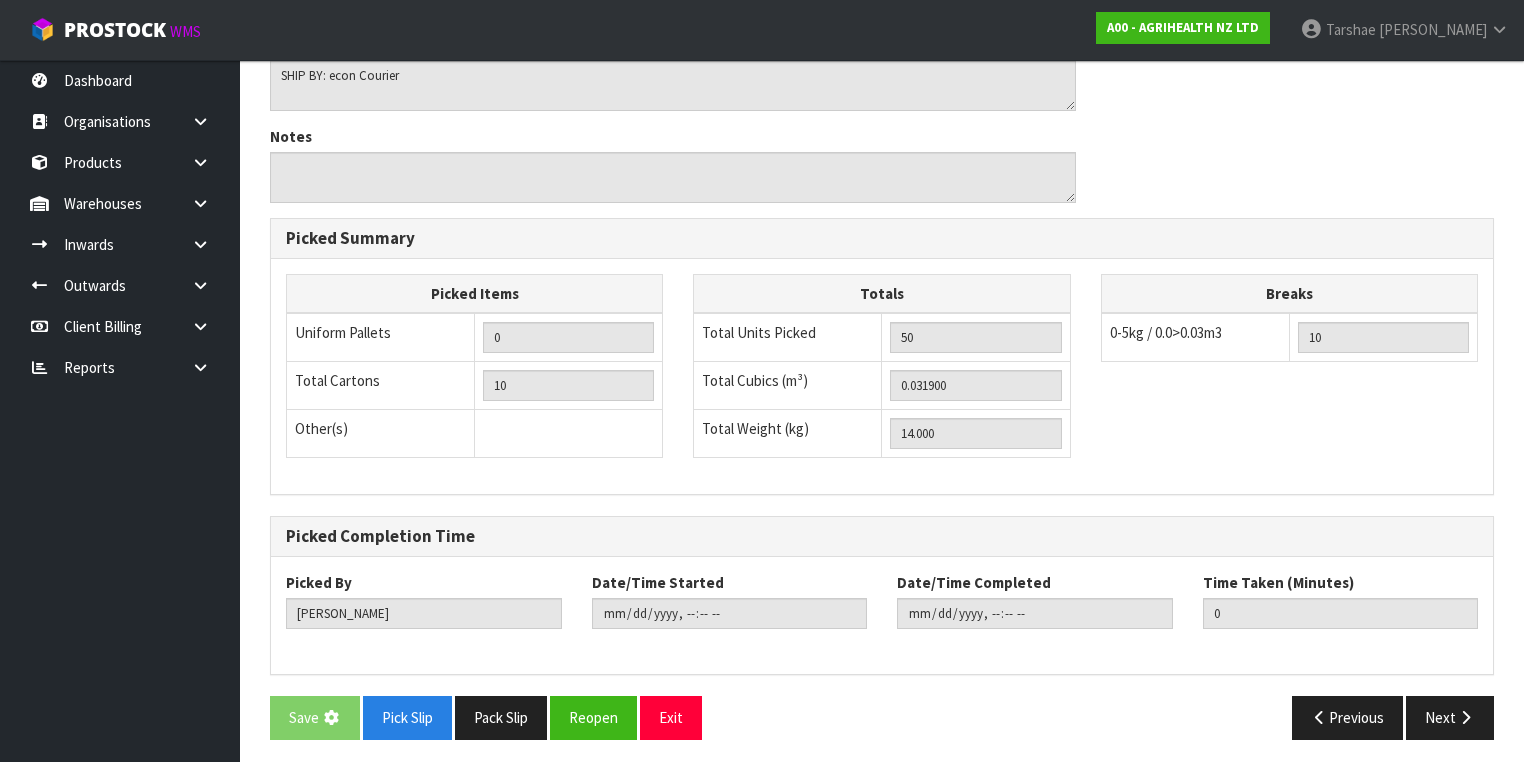 scroll, scrollTop: 0, scrollLeft: 0, axis: both 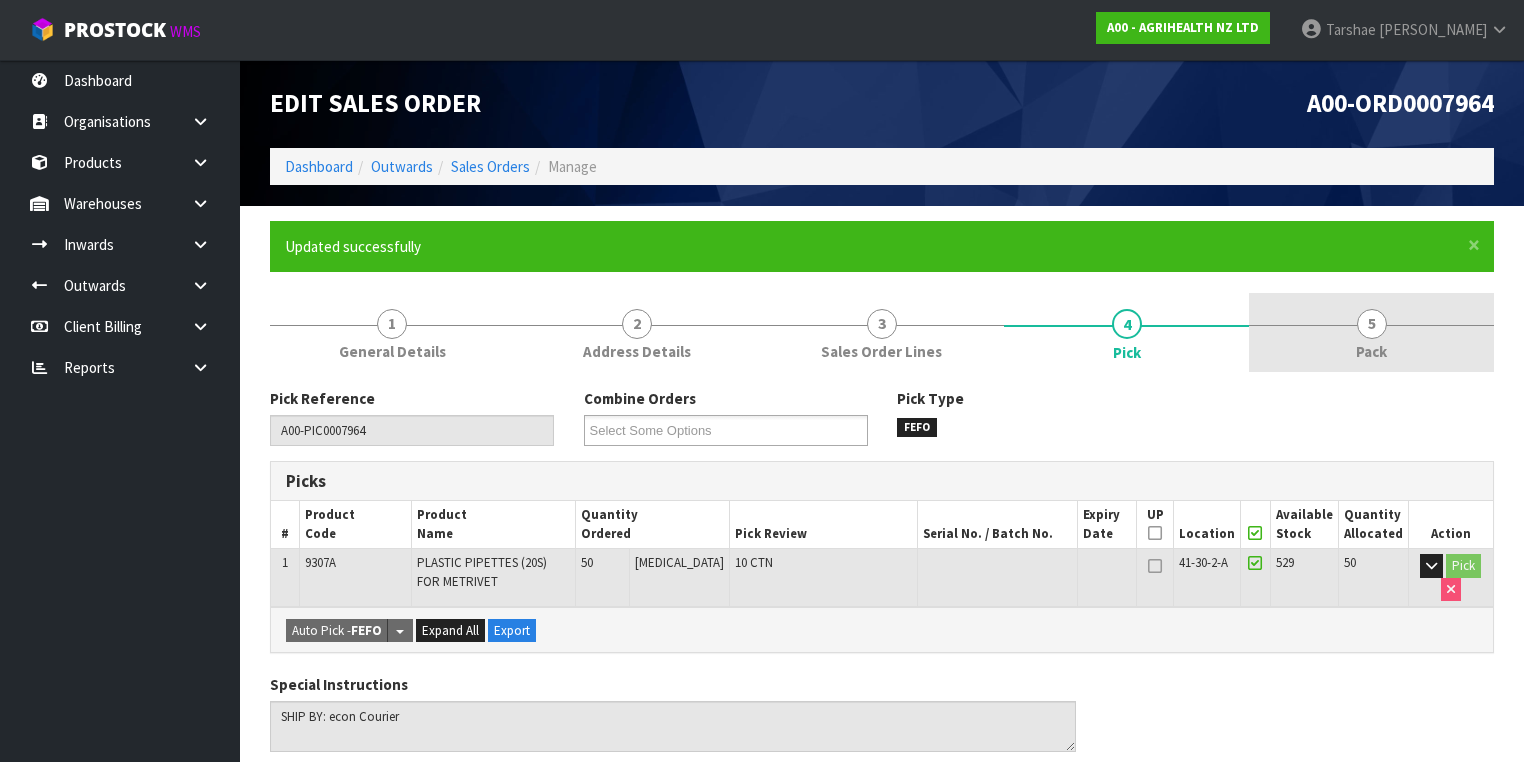 click on "5" at bounding box center [1372, 324] 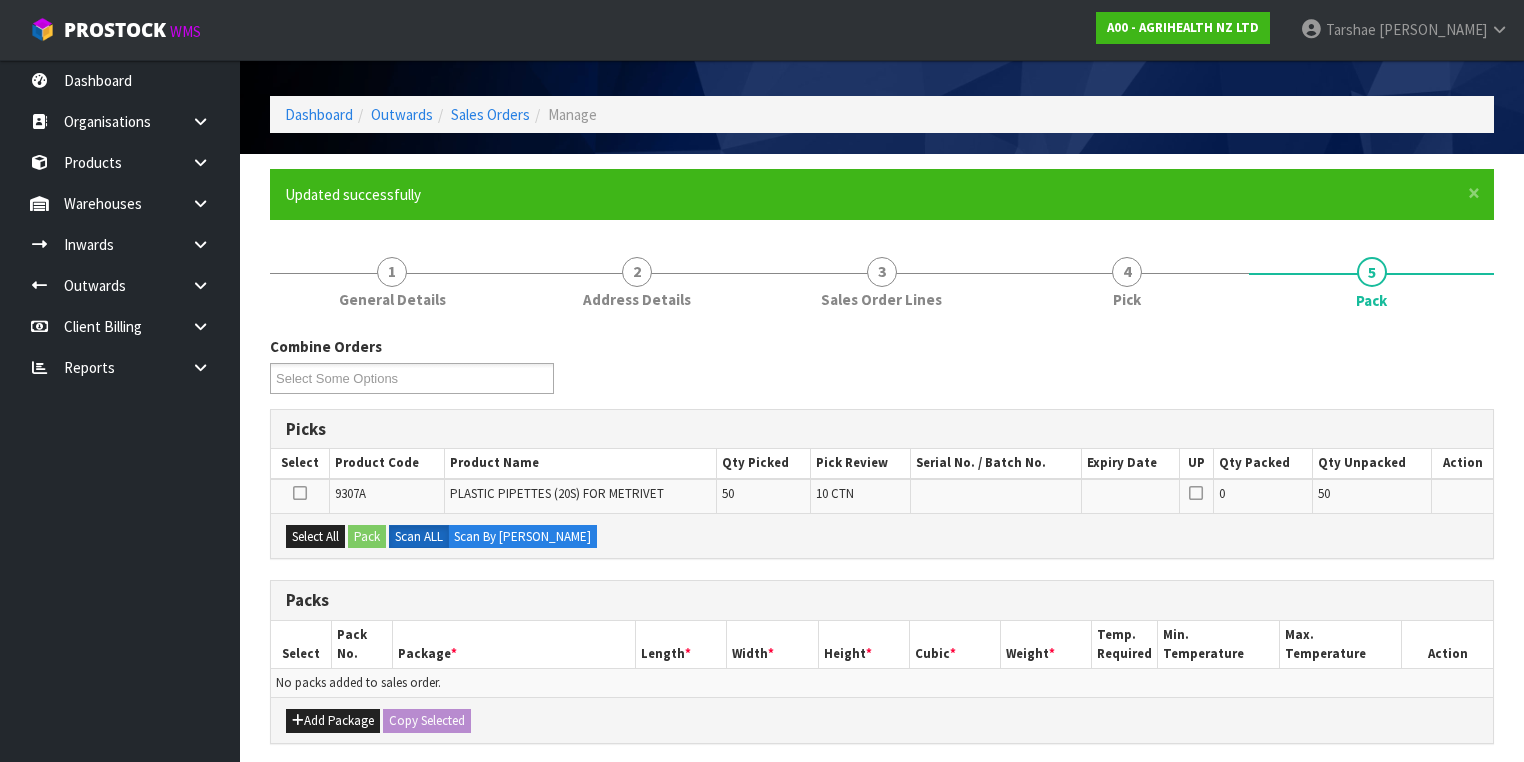 scroll, scrollTop: 80, scrollLeft: 0, axis: vertical 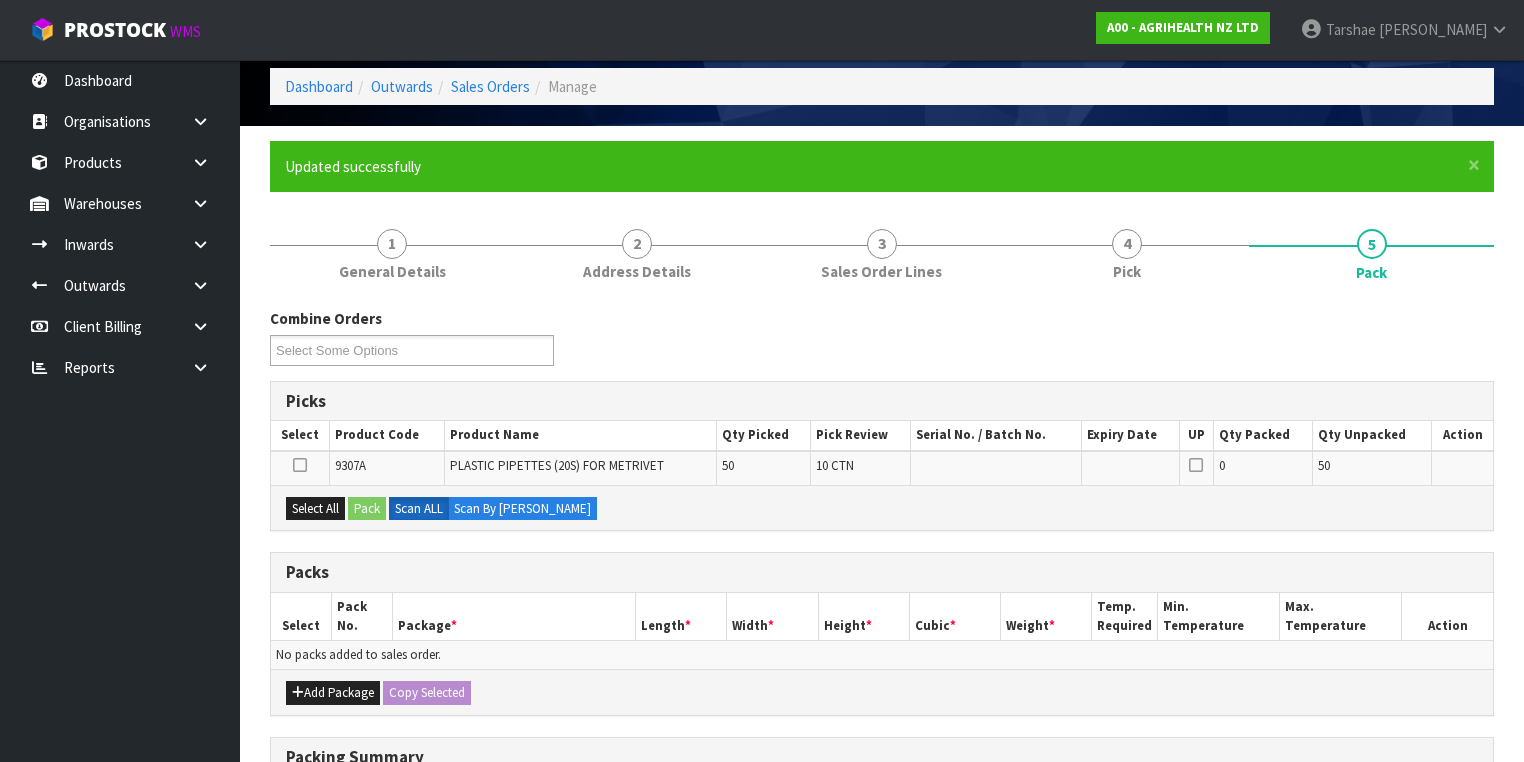 drag, startPoint x: 668, startPoint y: 677, endPoint x: 652, endPoint y: 793, distance: 117.09825 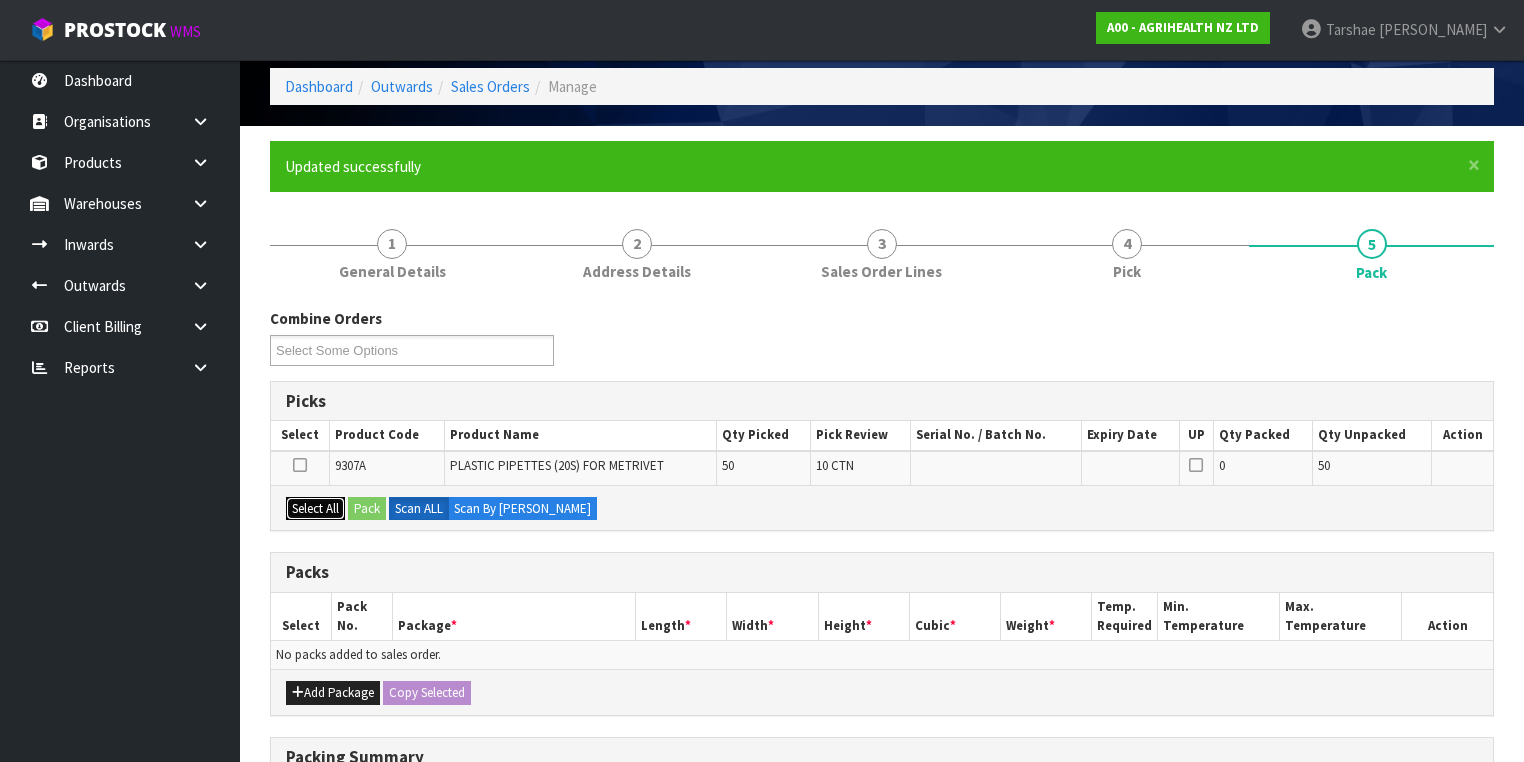 click on "Select All" at bounding box center [315, 509] 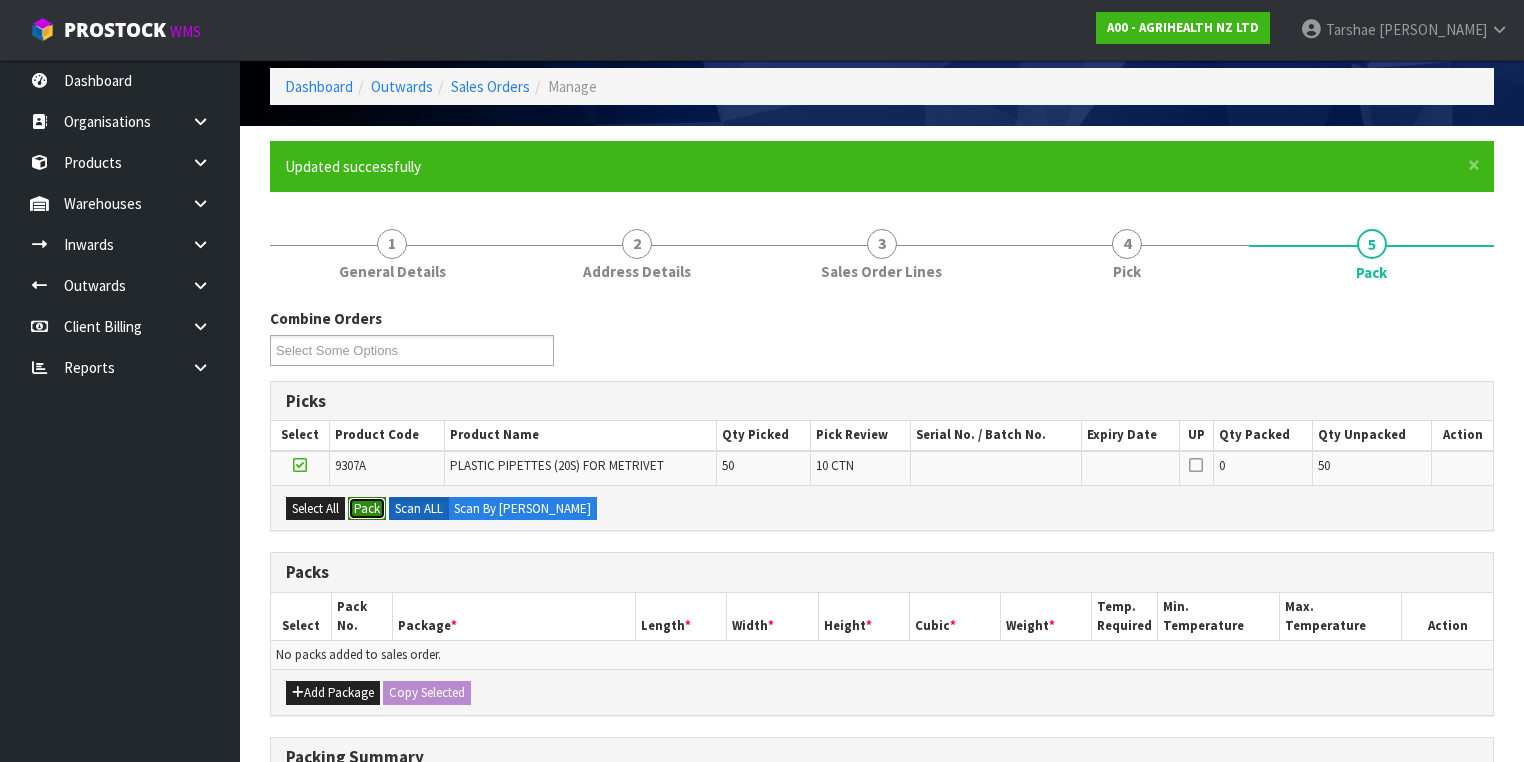 click on "Pack" at bounding box center [367, 509] 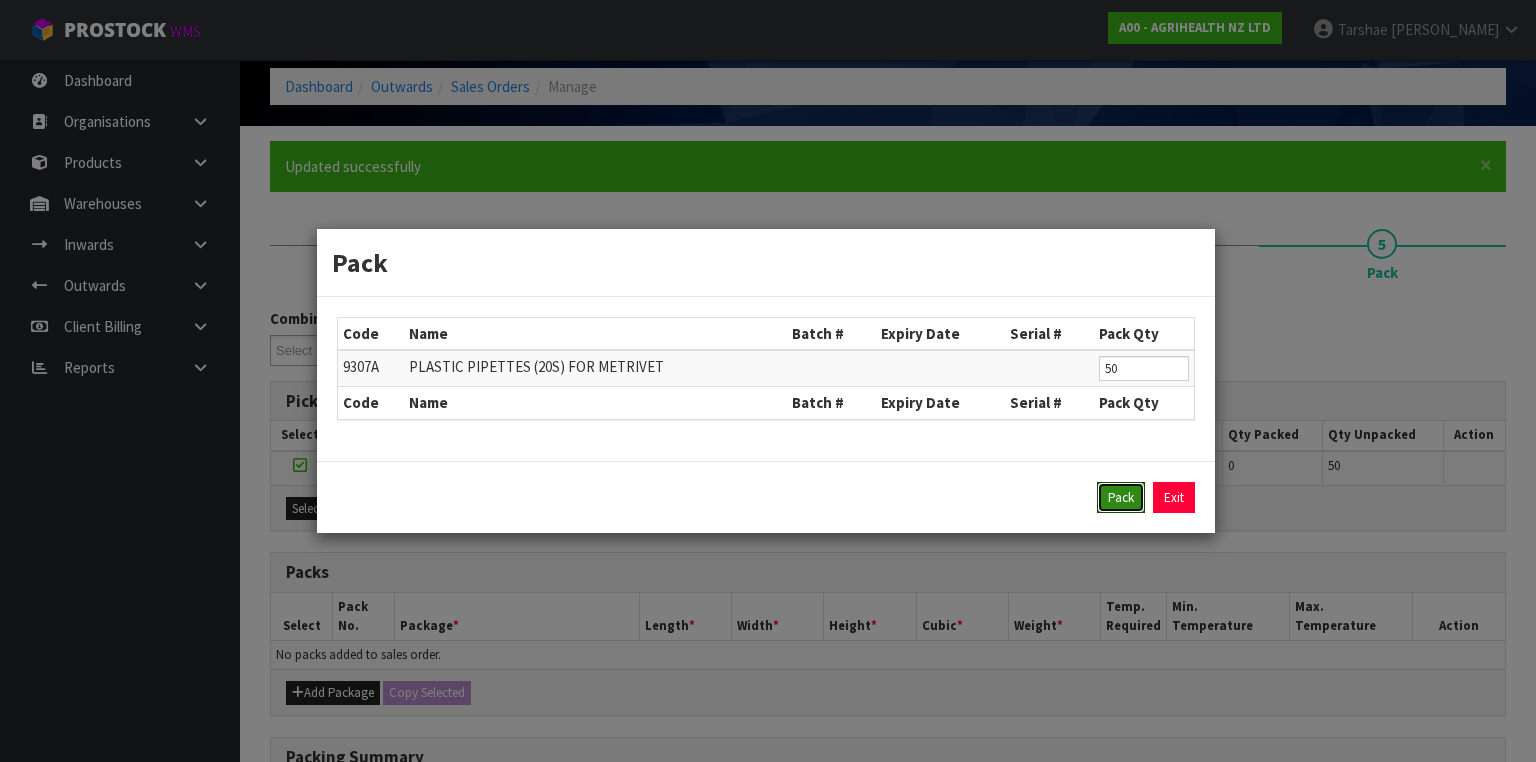 drag, startPoint x: 1123, startPoint y: 500, endPoint x: 1052, endPoint y: 519, distance: 73.4983 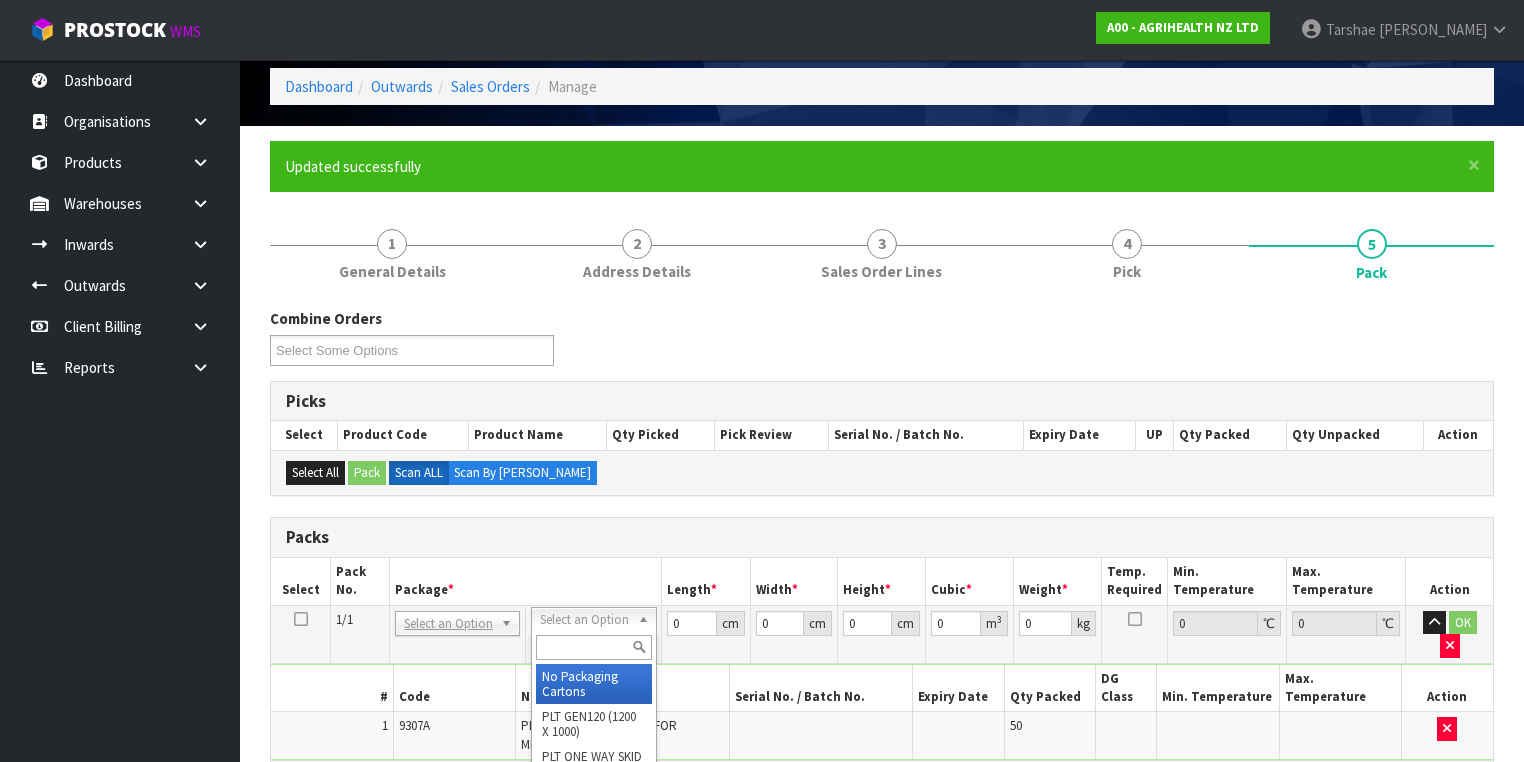 click at bounding box center [593, 647] 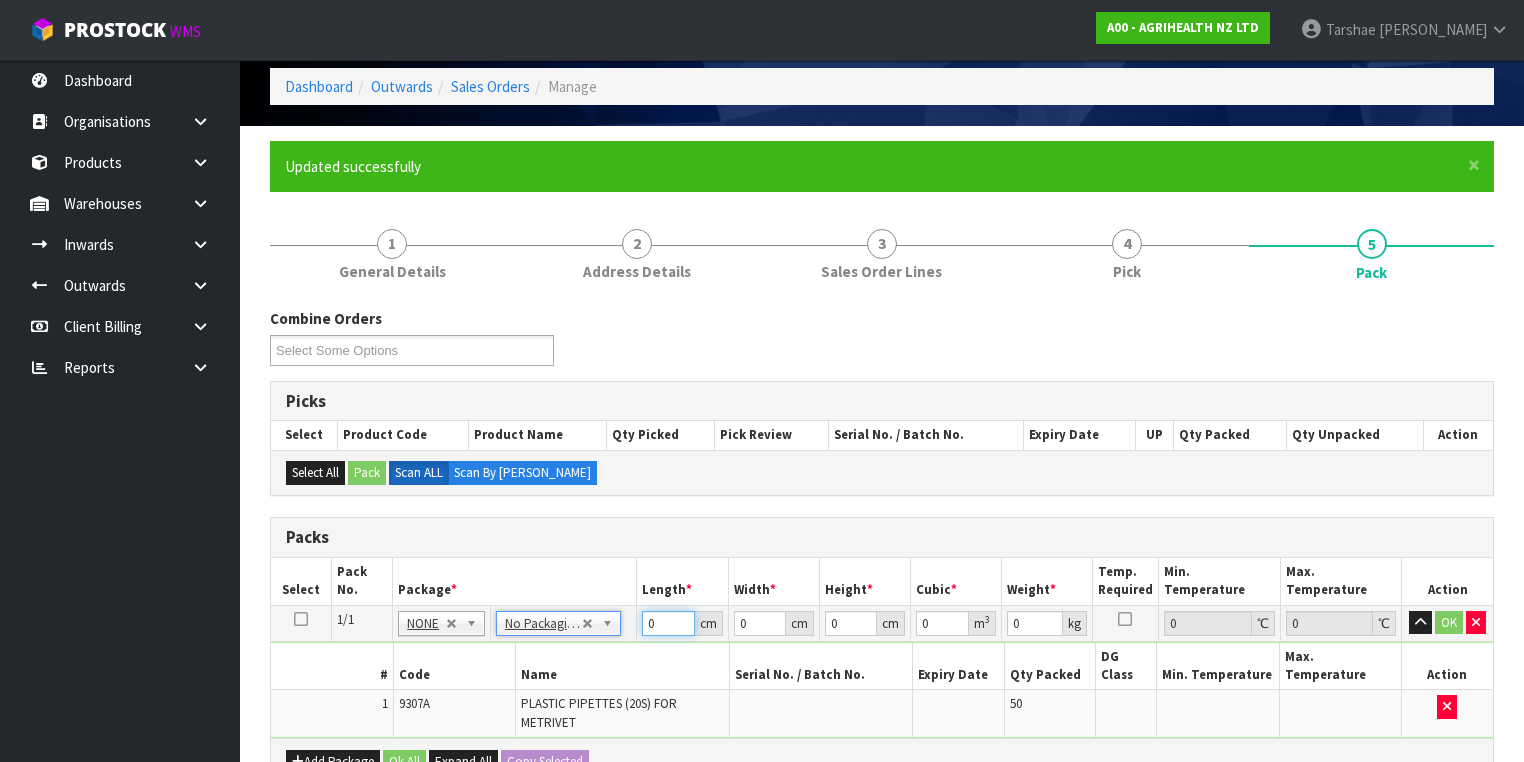 drag, startPoint x: 664, startPoint y: 622, endPoint x: 464, endPoint y: 558, distance: 209.99048 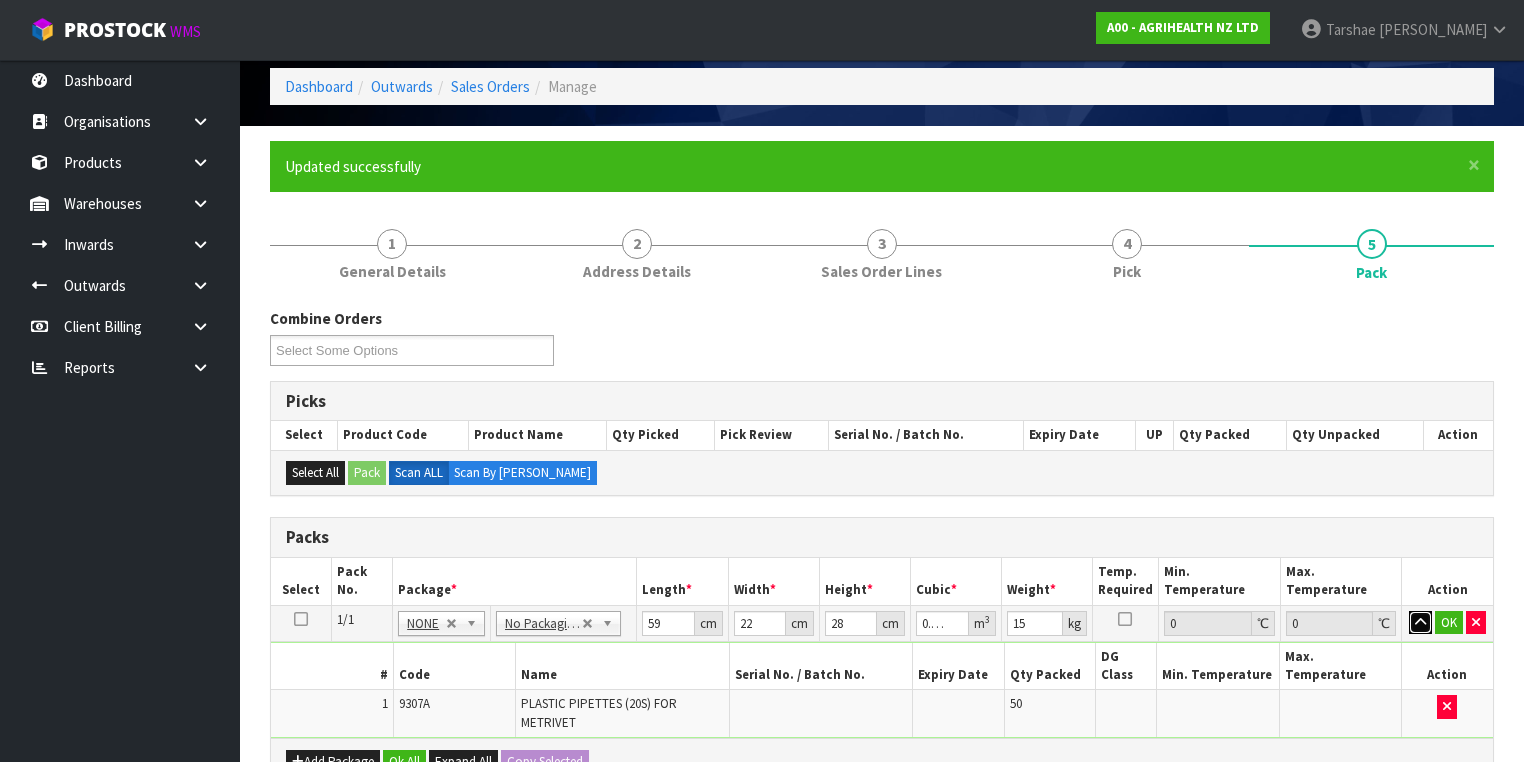 click at bounding box center [1420, 623] 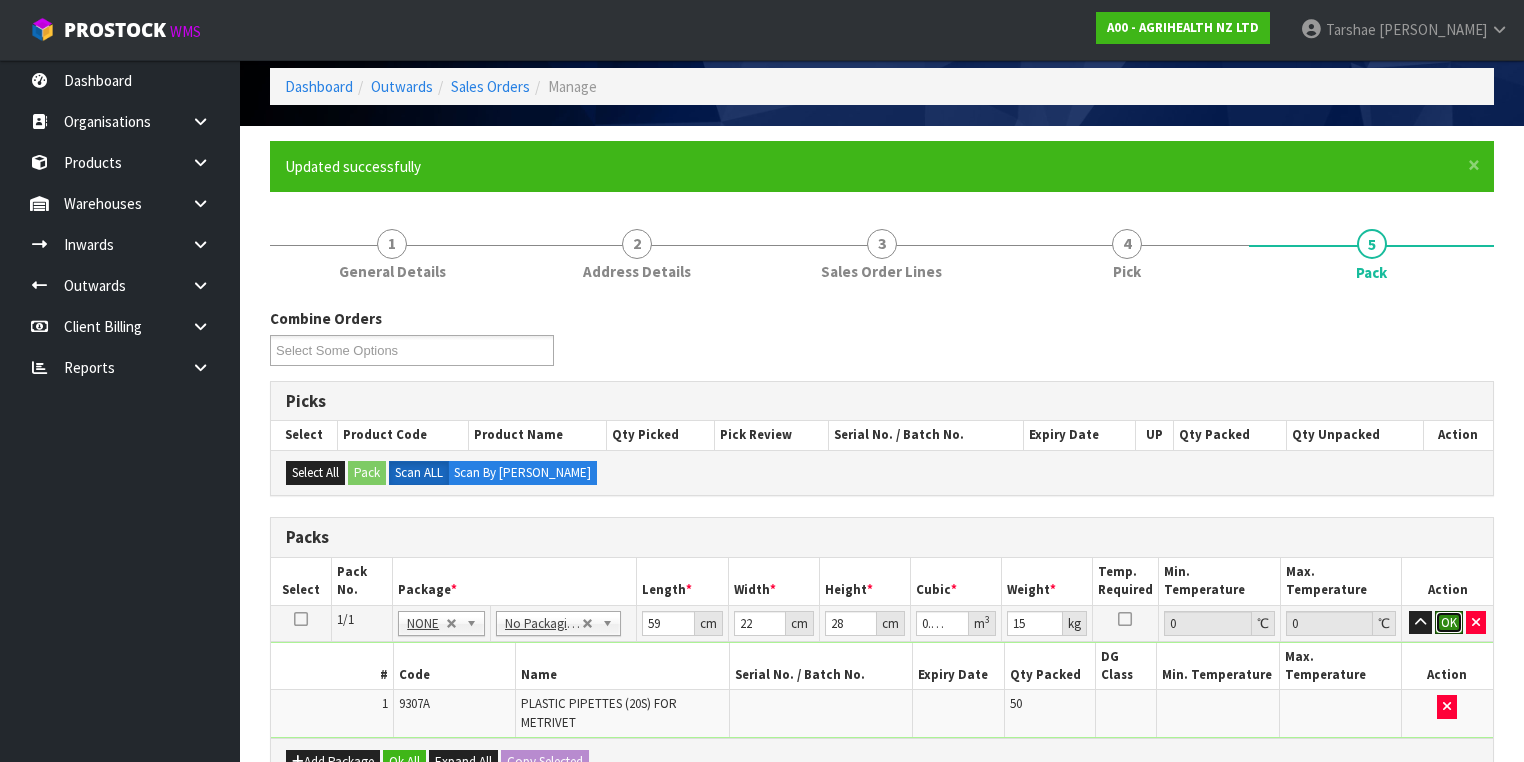 click on "OK" at bounding box center (1449, 623) 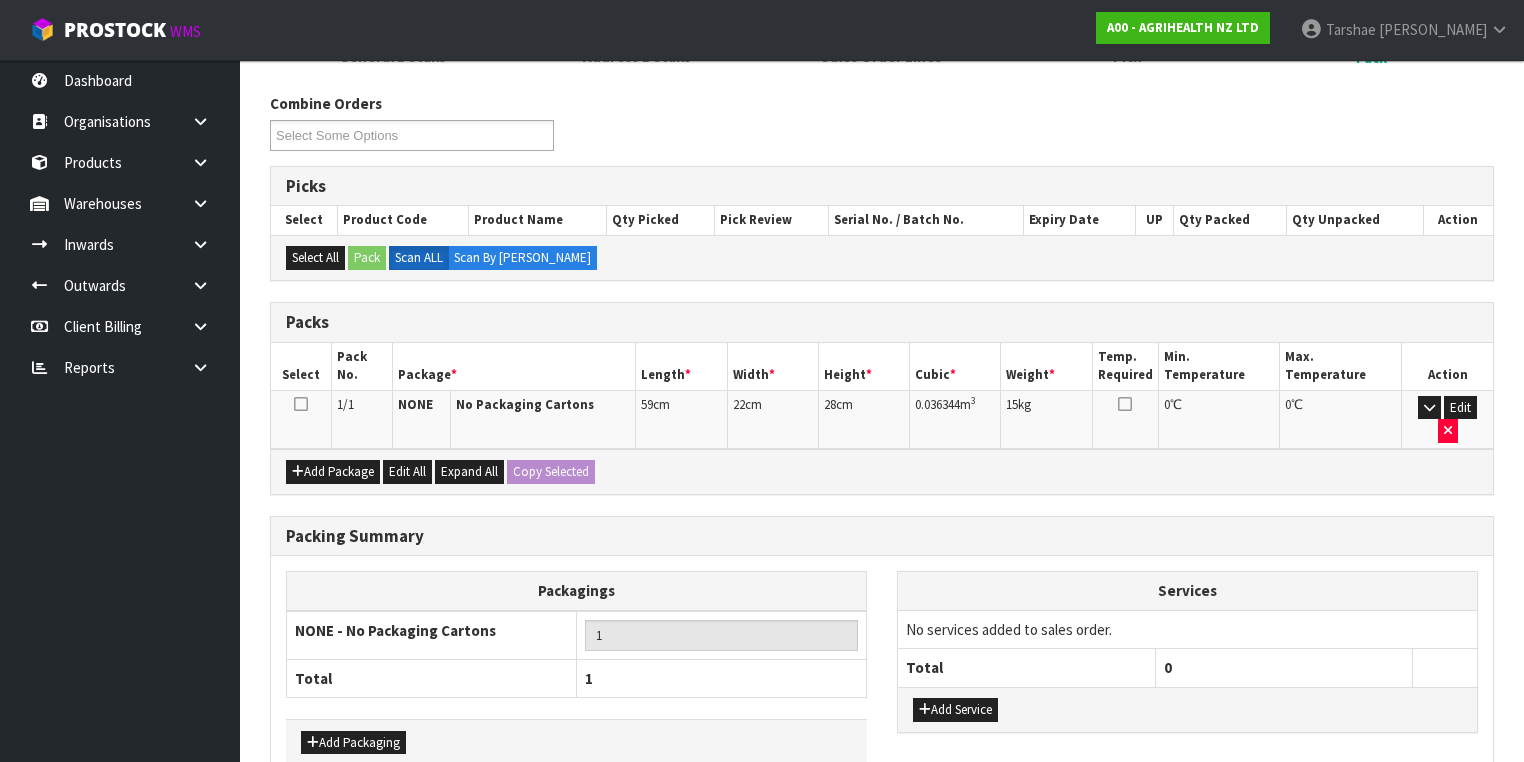scroll, scrollTop: 376, scrollLeft: 0, axis: vertical 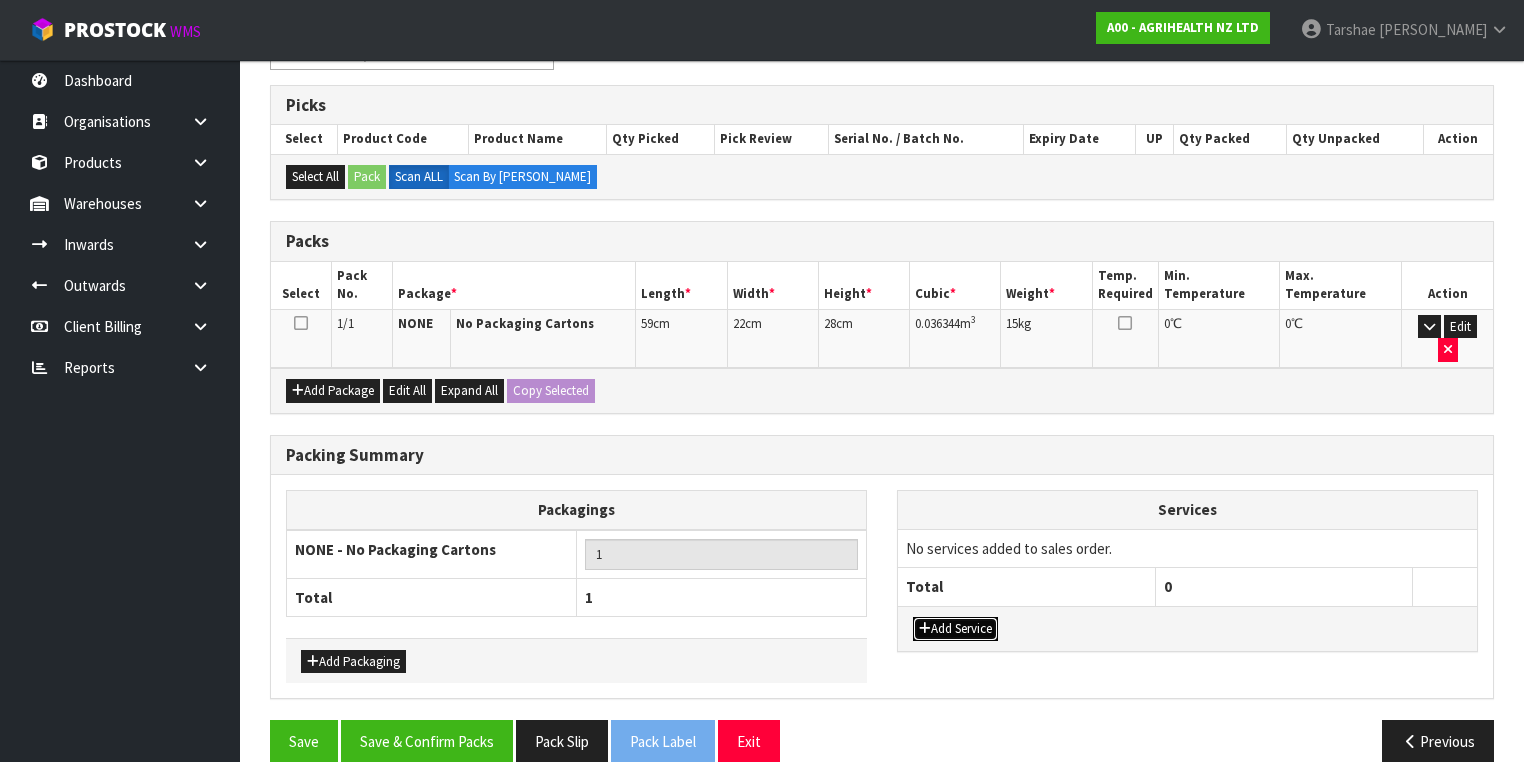 click on "Add Service" at bounding box center (955, 629) 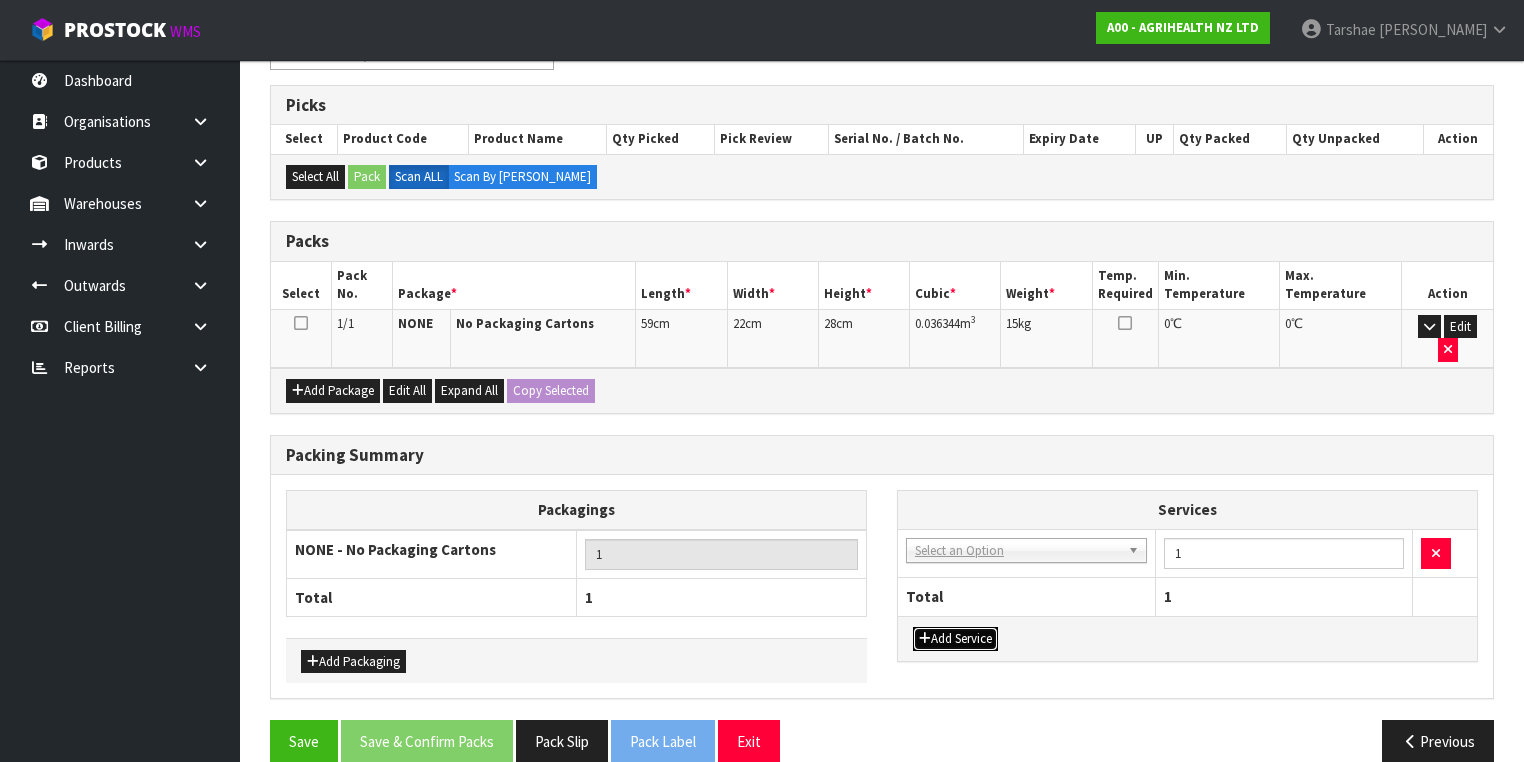 drag, startPoint x: 985, startPoint y: 516, endPoint x: 975, endPoint y: 536, distance: 22.36068 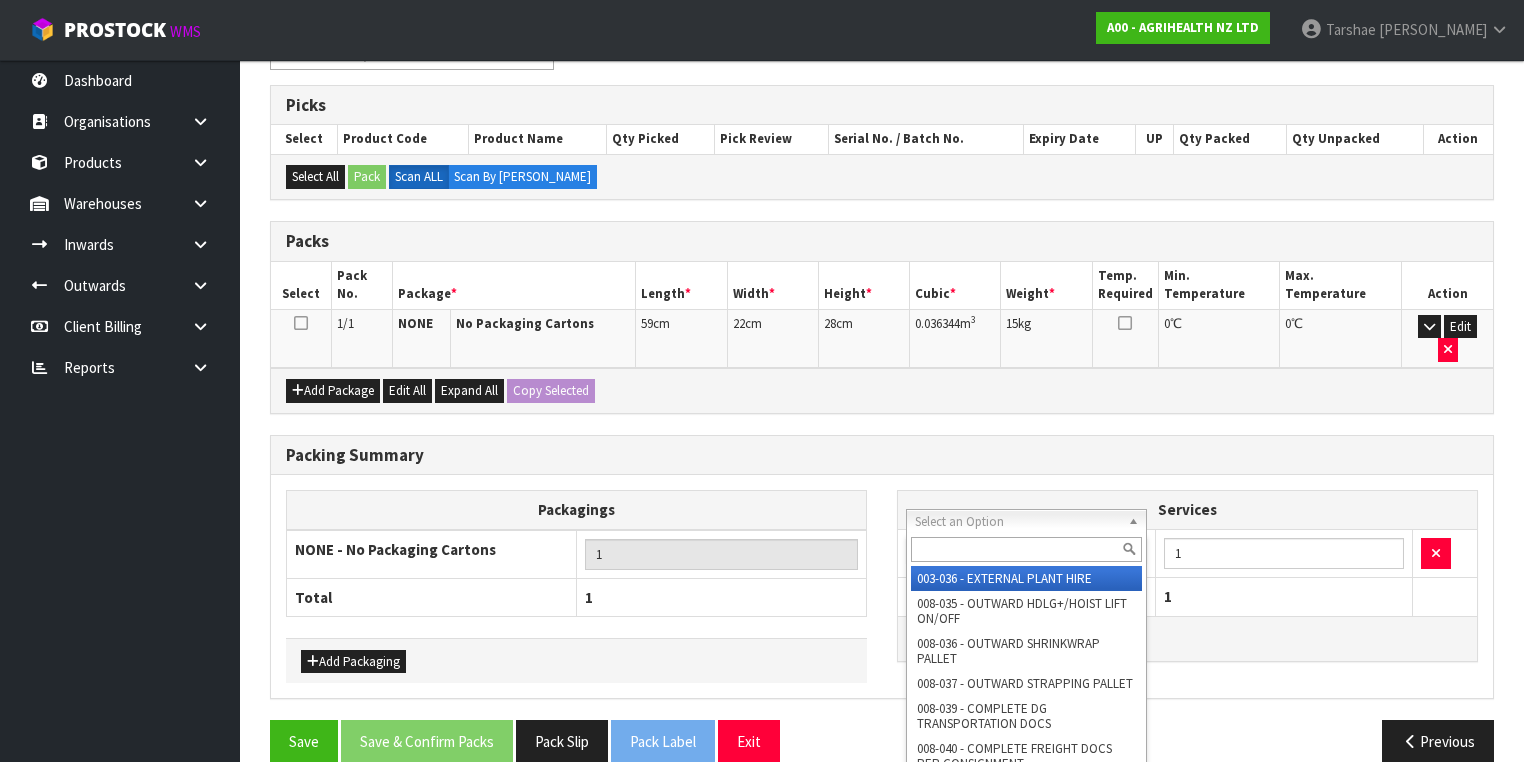 click at bounding box center (1026, 549) 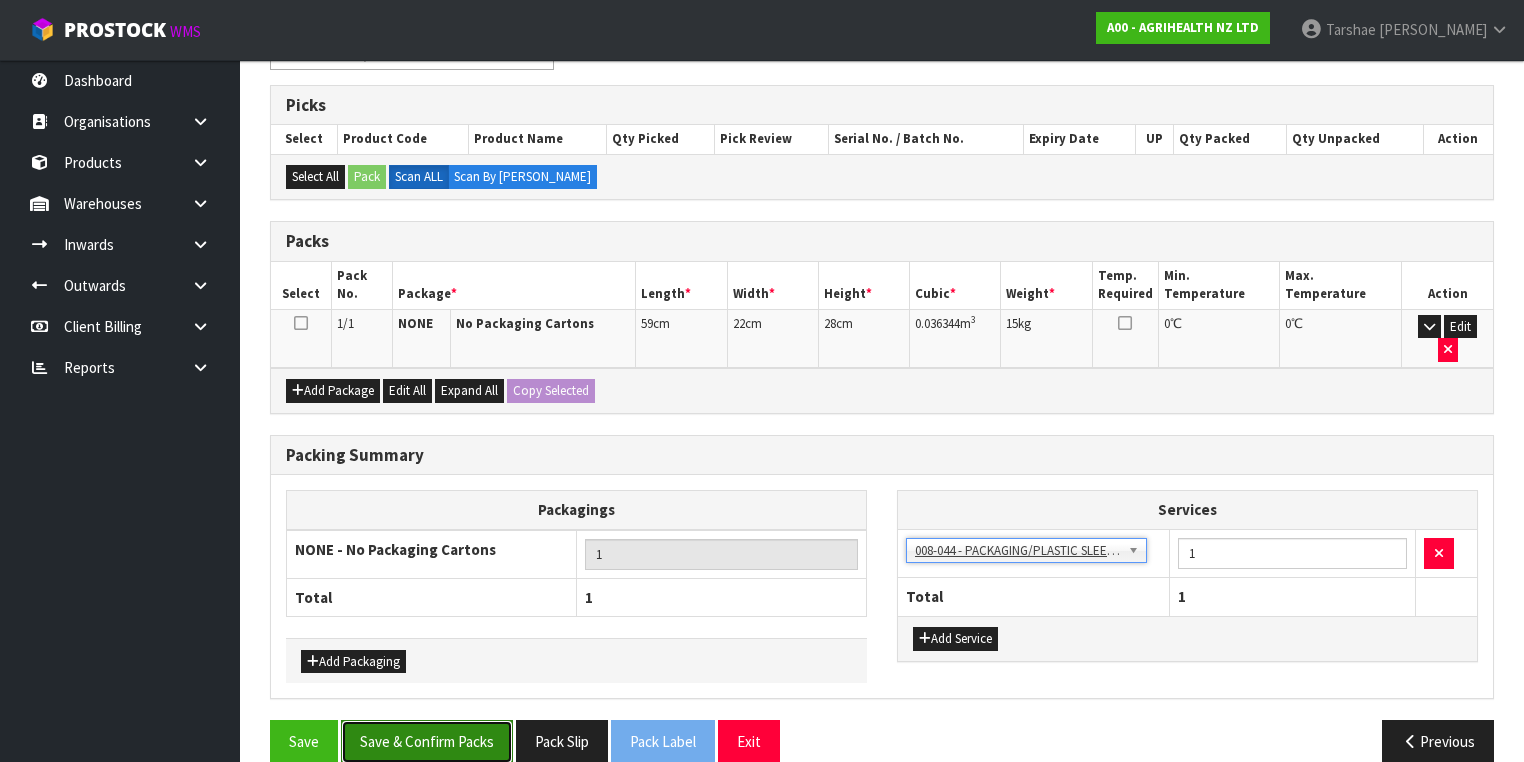 click on "Save & Confirm Packs" at bounding box center [427, 741] 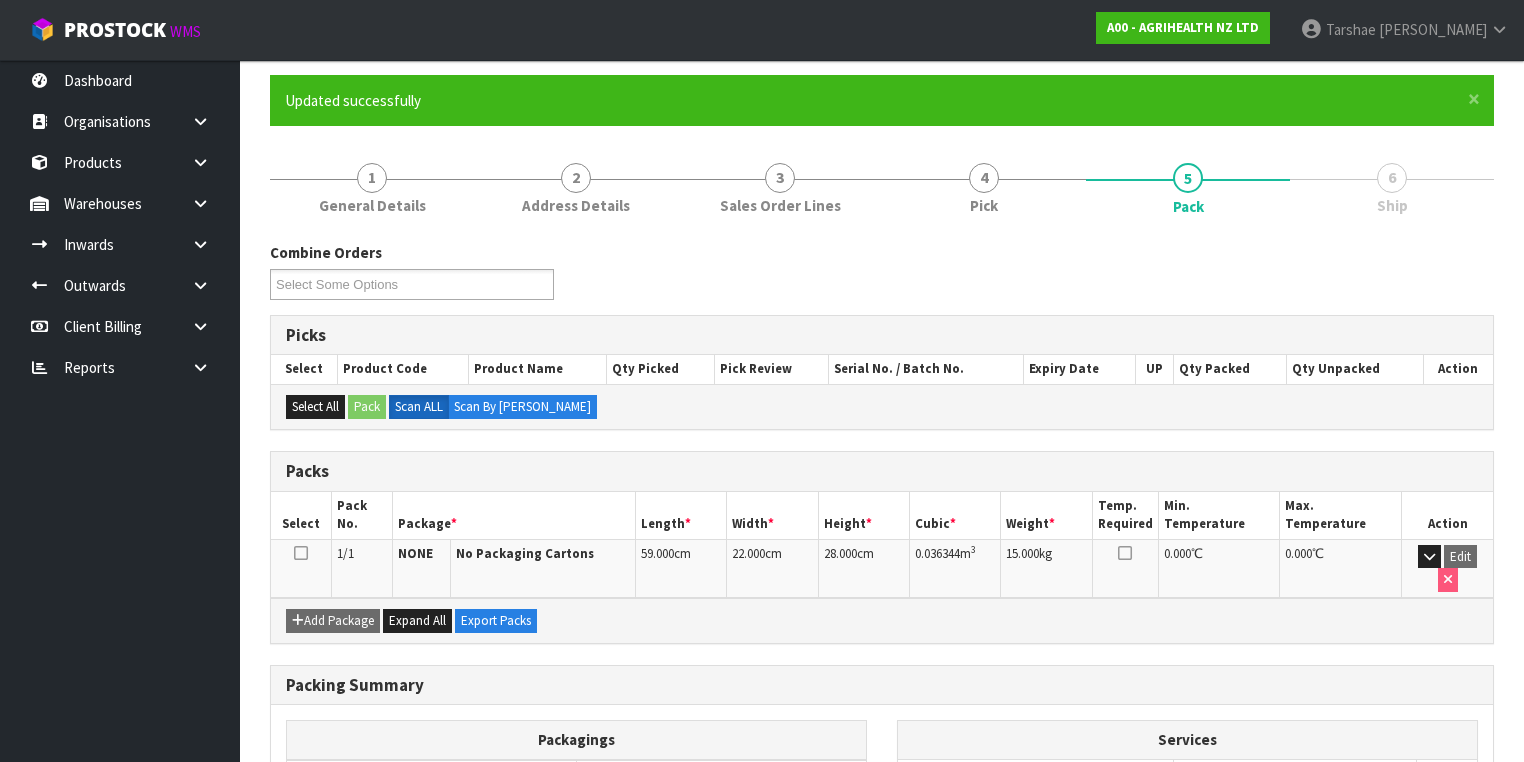 scroll, scrollTop: 332, scrollLeft: 0, axis: vertical 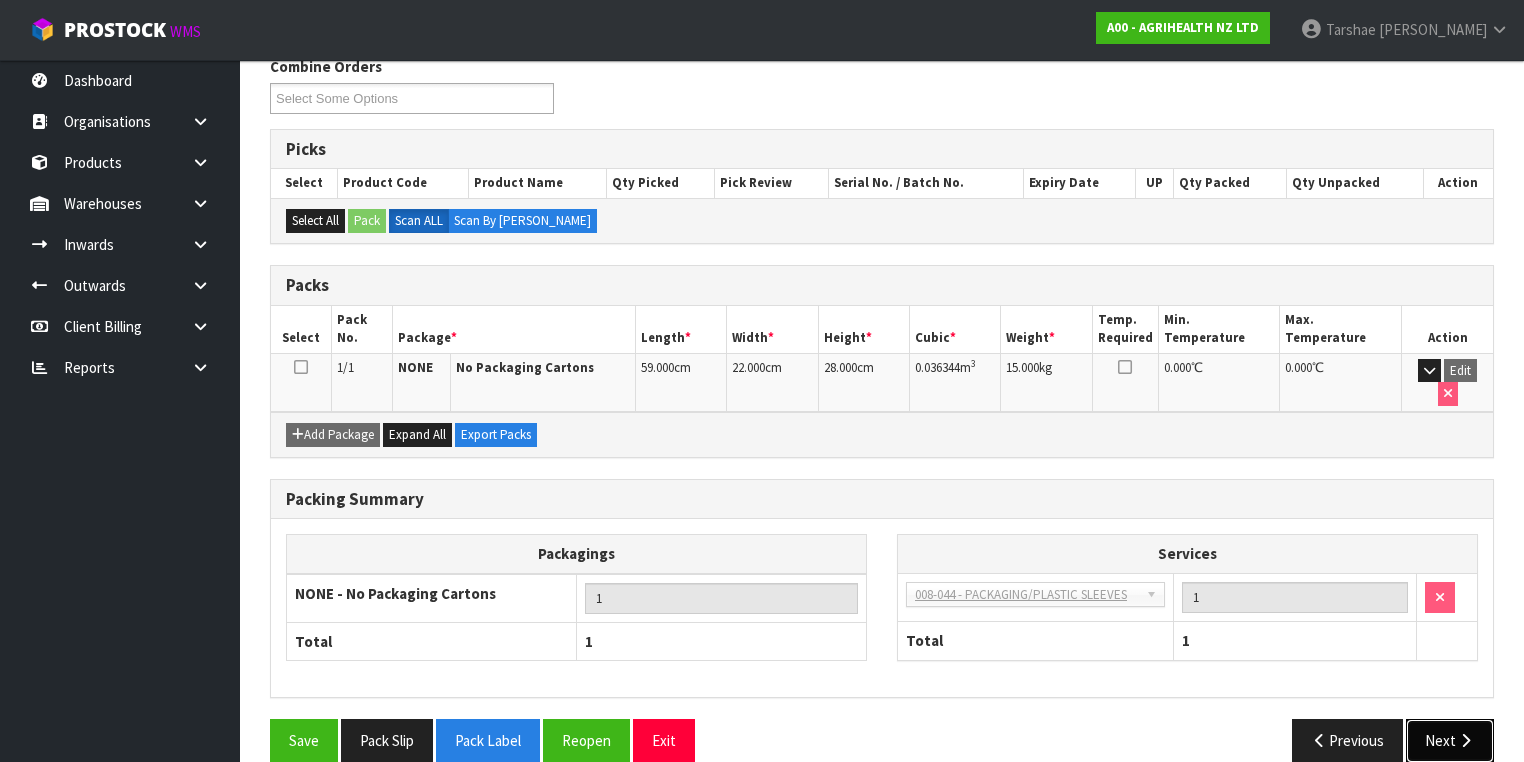 click on "Next" at bounding box center (1450, 740) 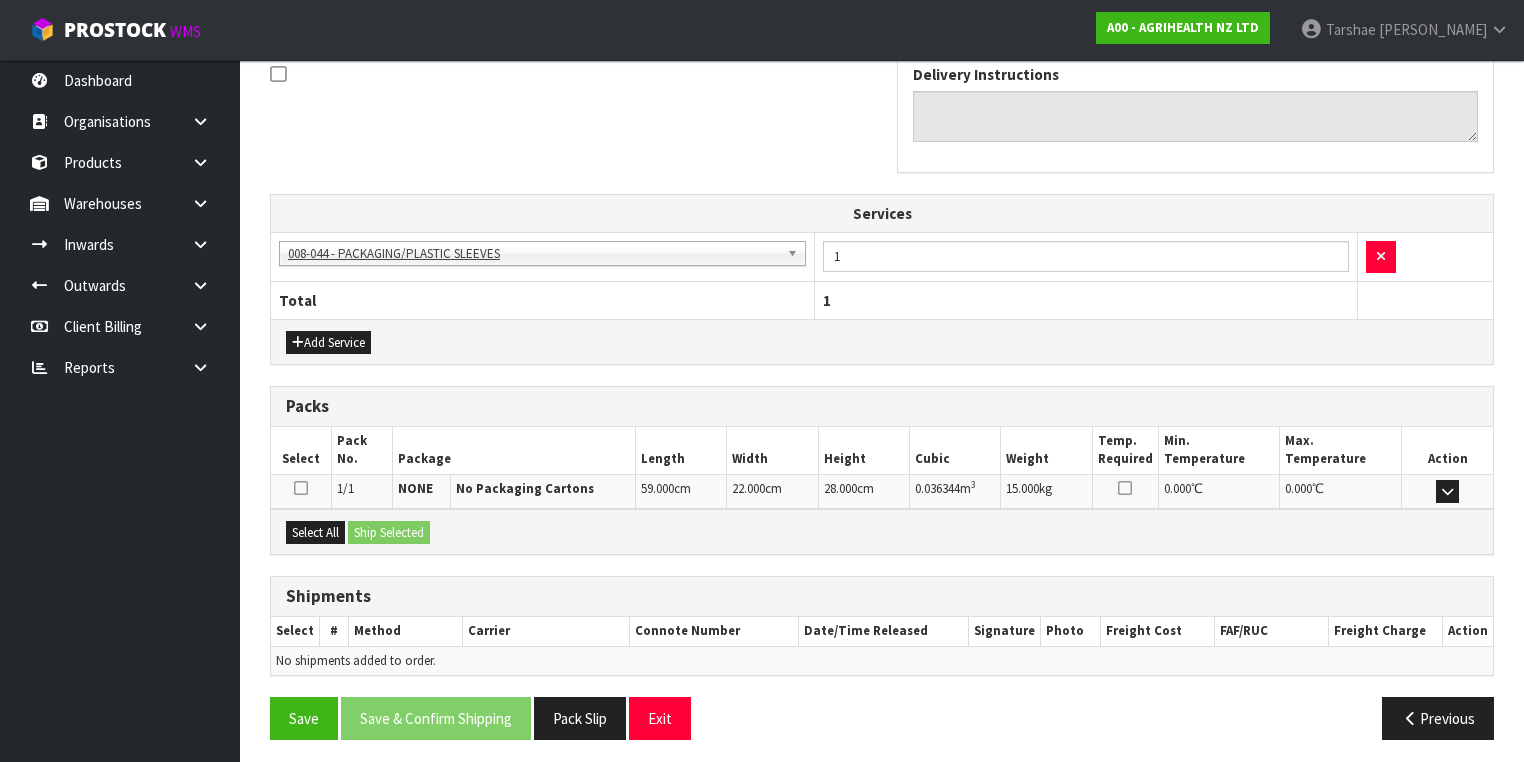 scroll, scrollTop: 624, scrollLeft: 0, axis: vertical 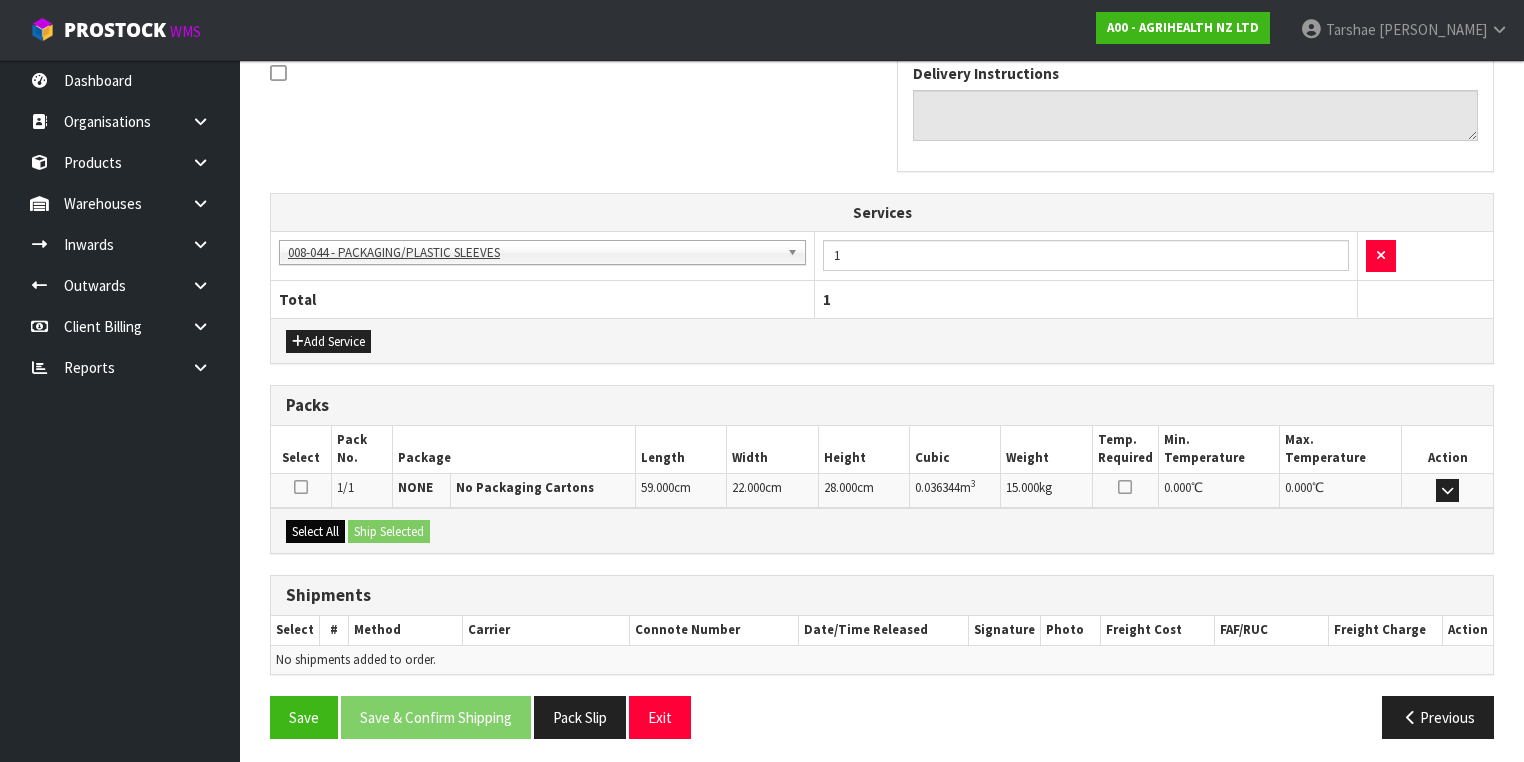 drag, startPoint x: 324, startPoint y: 511, endPoint x: 332, endPoint y: 520, distance: 12.0415945 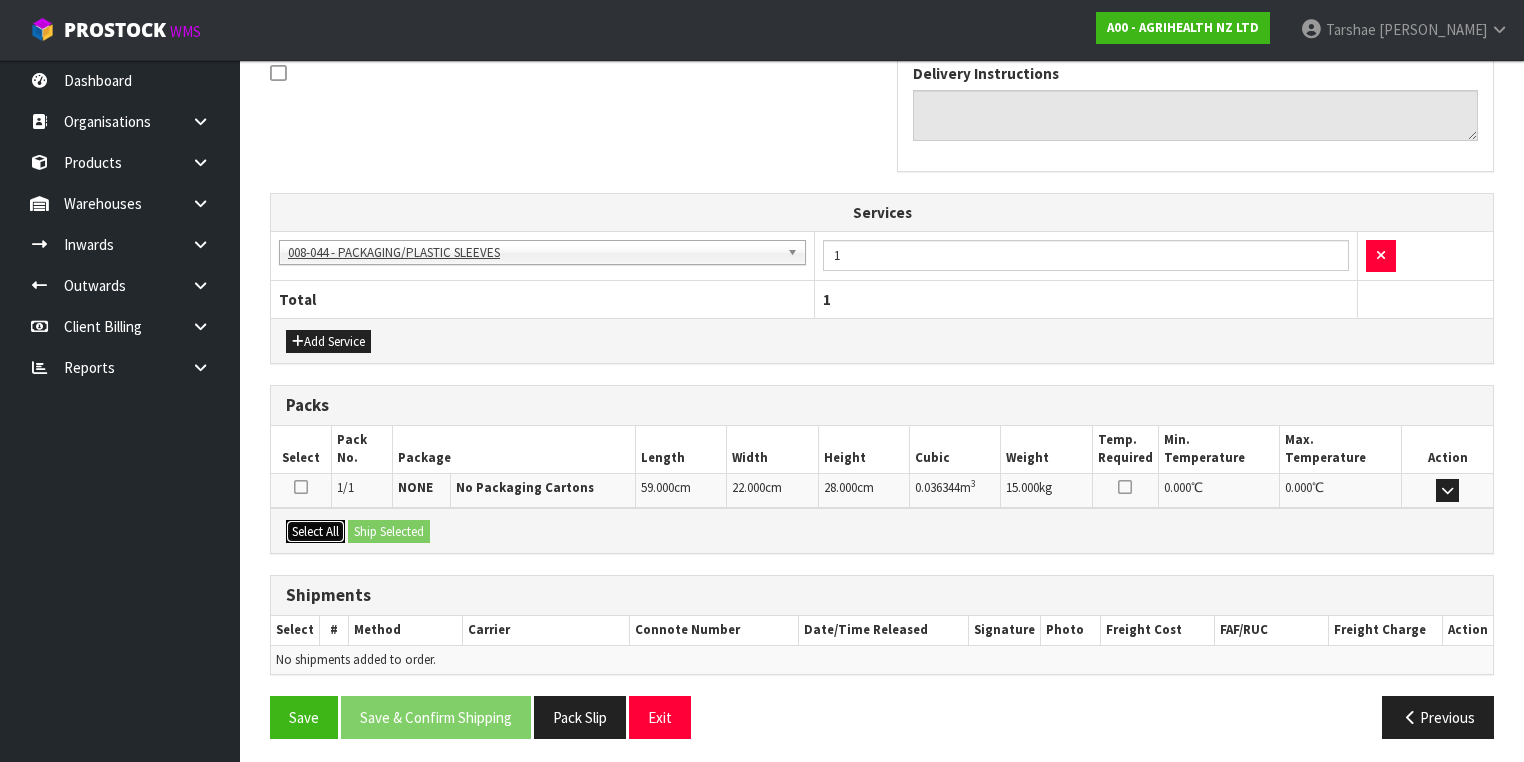 drag, startPoint x: 332, startPoint y: 520, endPoint x: 382, endPoint y: 519, distance: 50.01 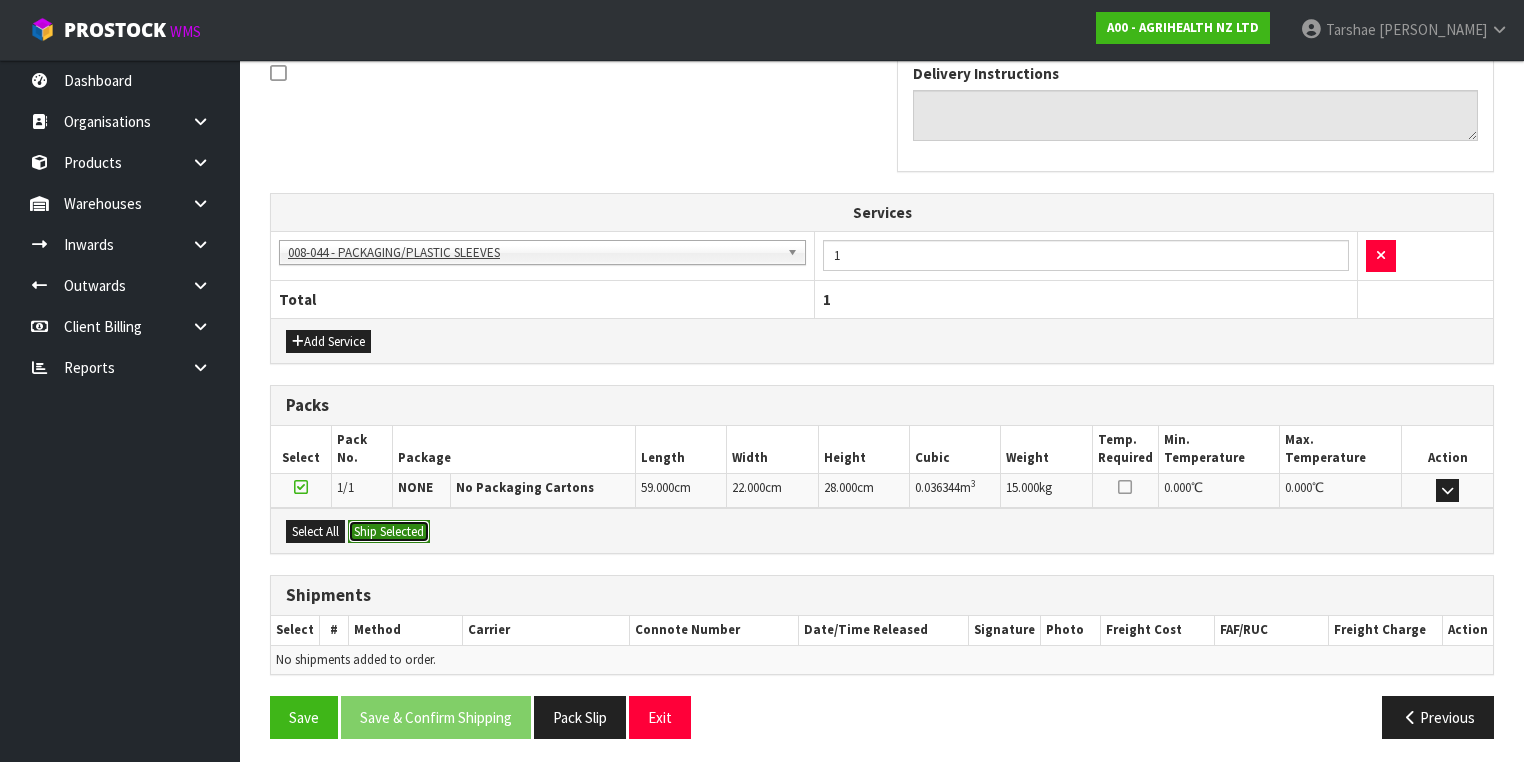 click on "Ship Selected" at bounding box center (389, 532) 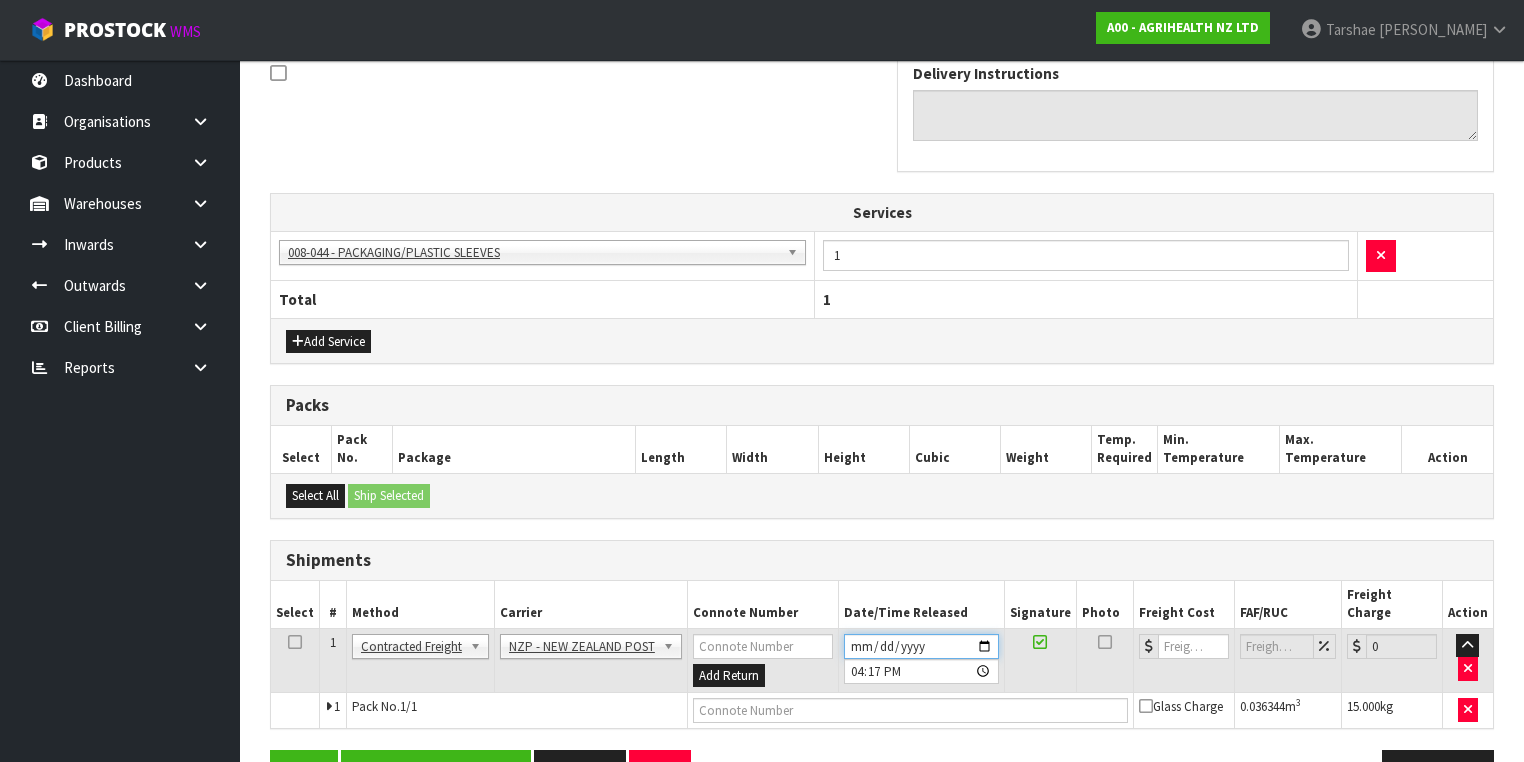 click on "[DATE]" at bounding box center (921, 646) 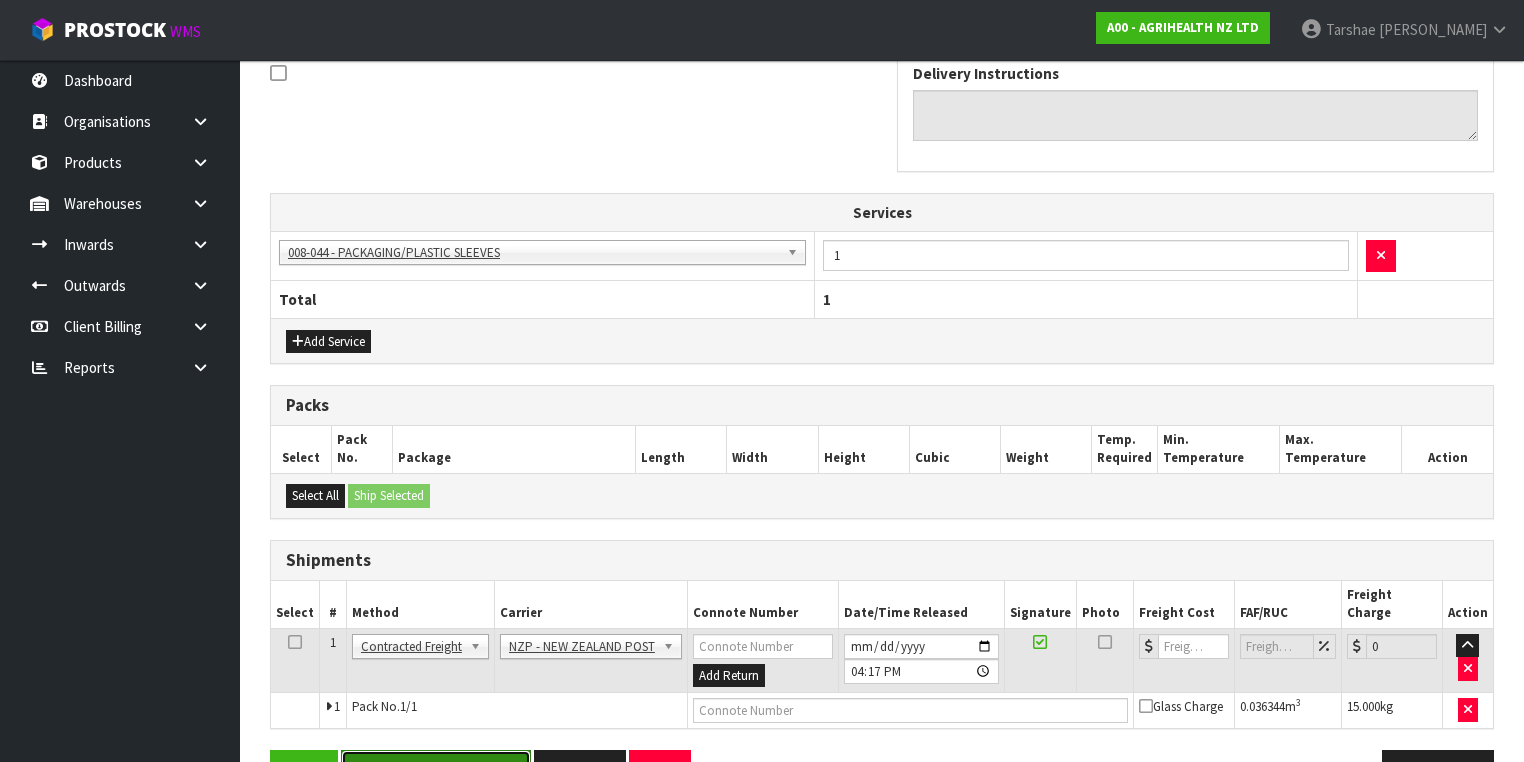 click on "Save & Confirm Shipping" at bounding box center (436, 771) 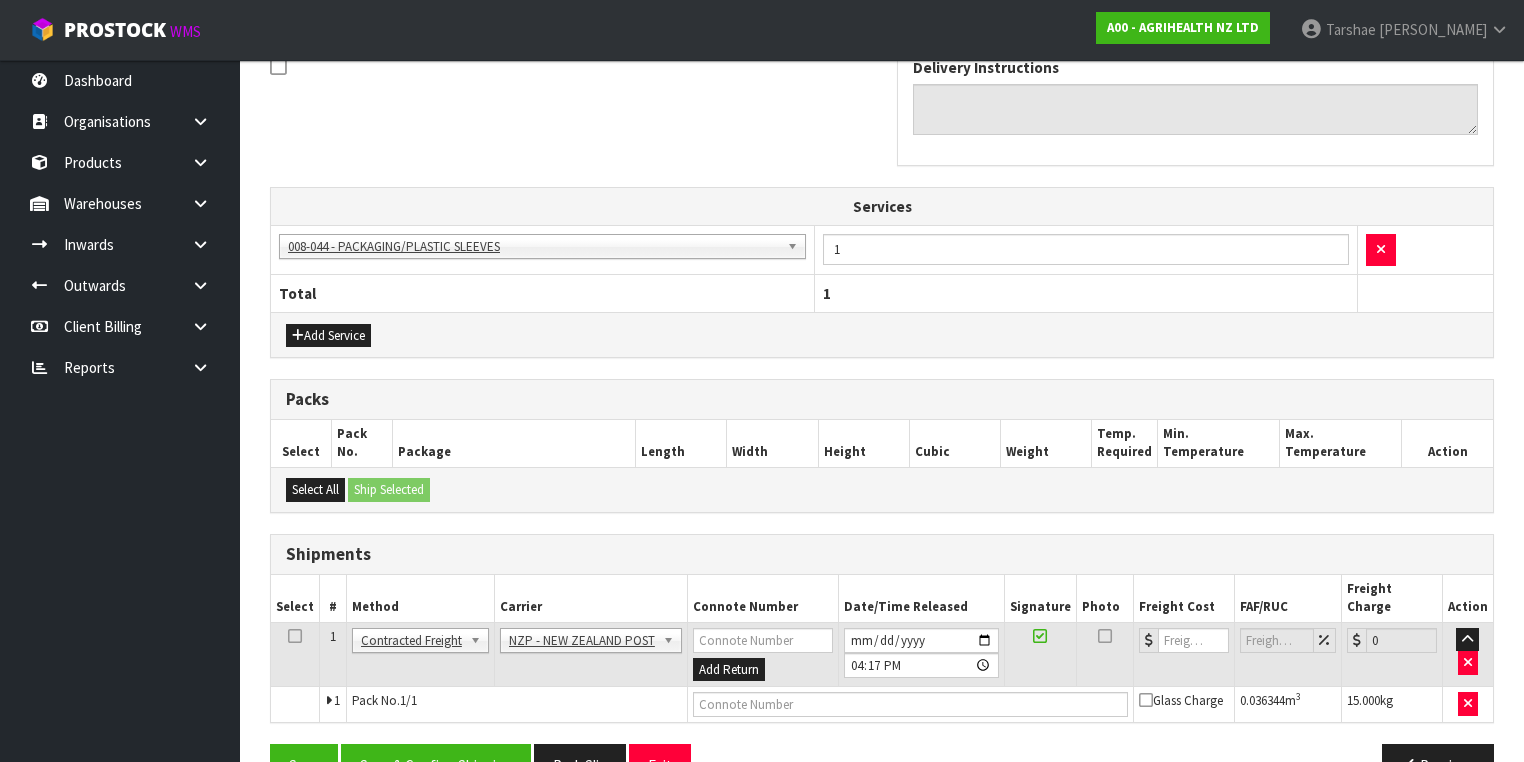 scroll, scrollTop: 659, scrollLeft: 0, axis: vertical 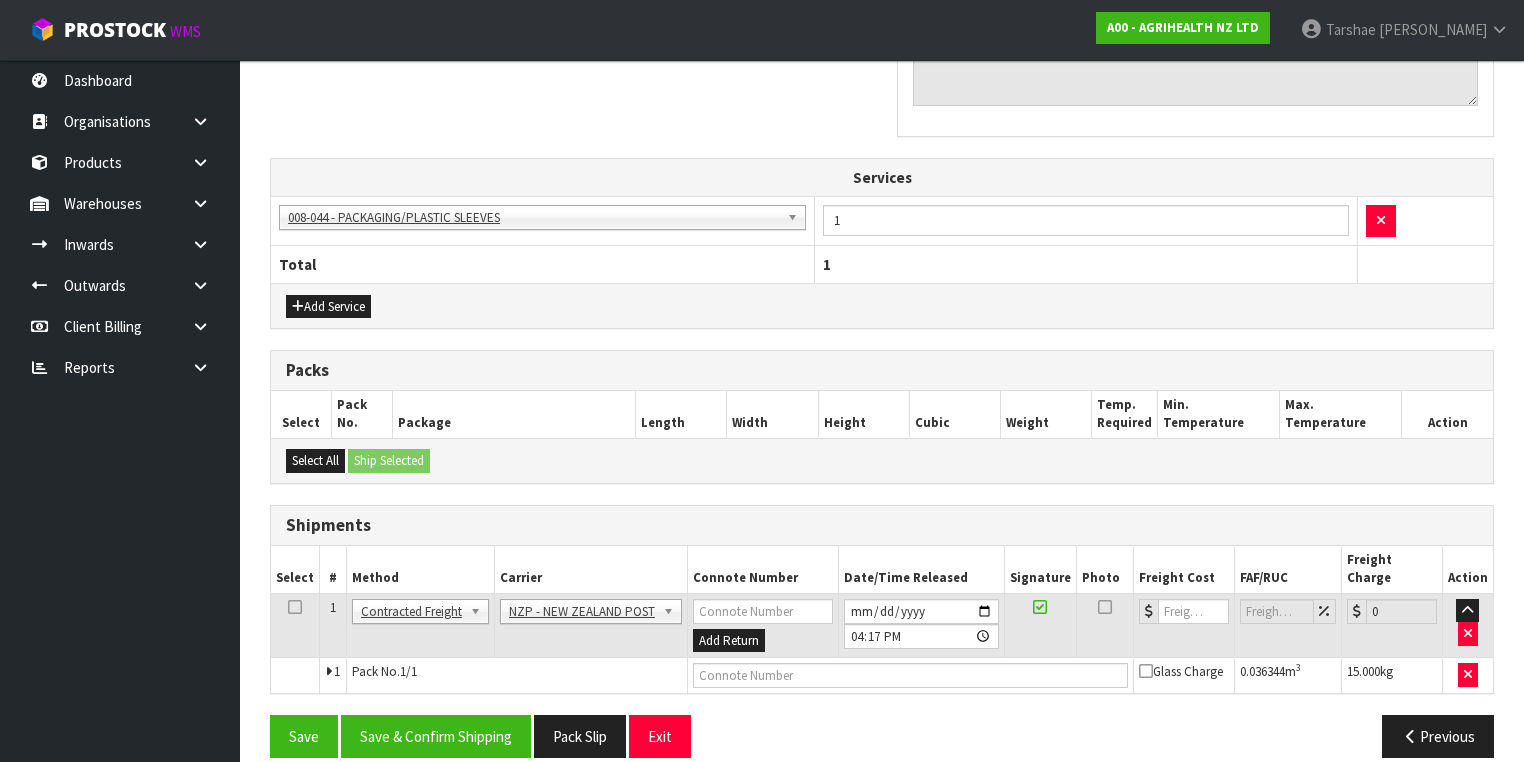 drag, startPoint x: 534, startPoint y: 588, endPoint x: 535, endPoint y: 608, distance: 20.024984 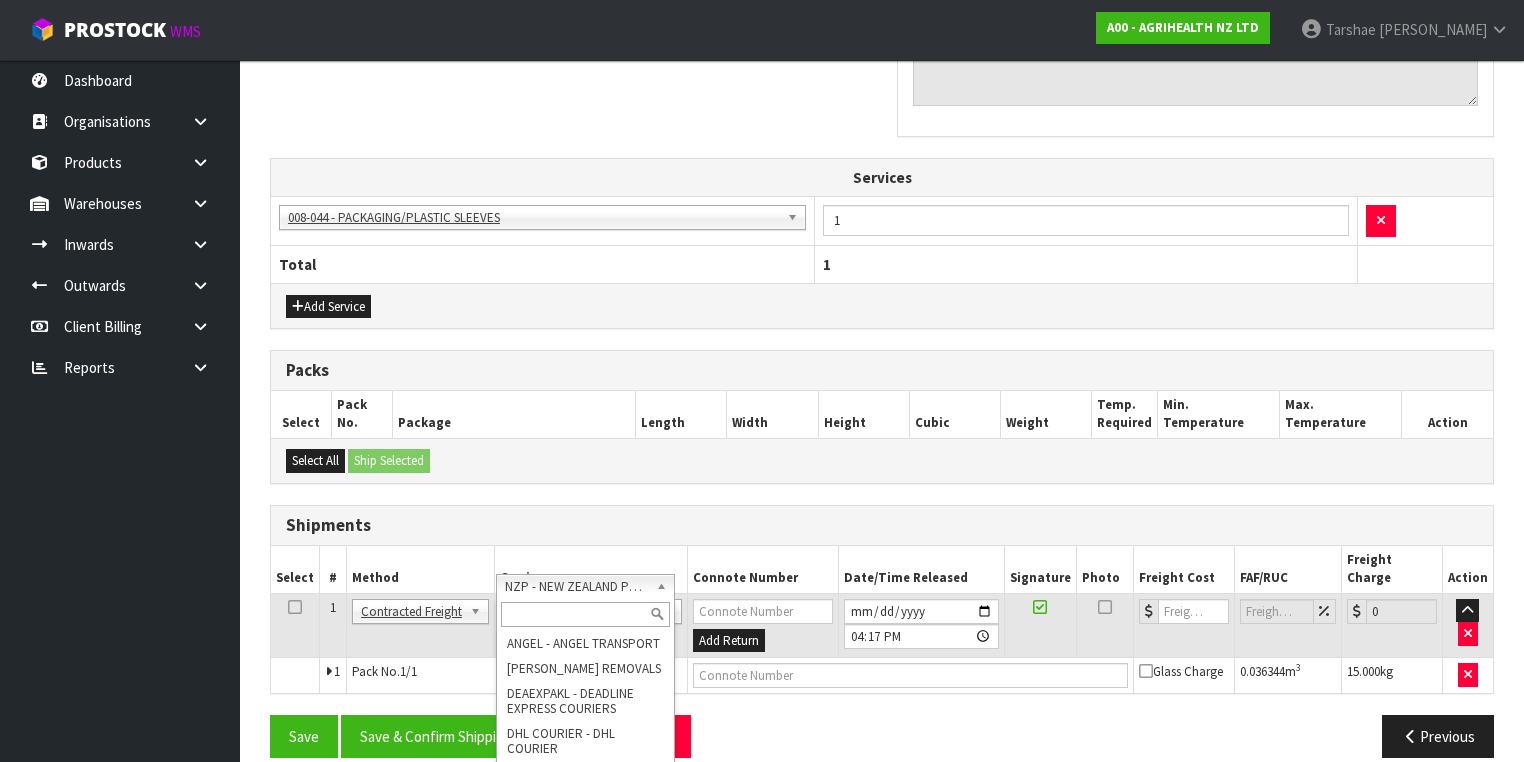 click at bounding box center [585, 614] 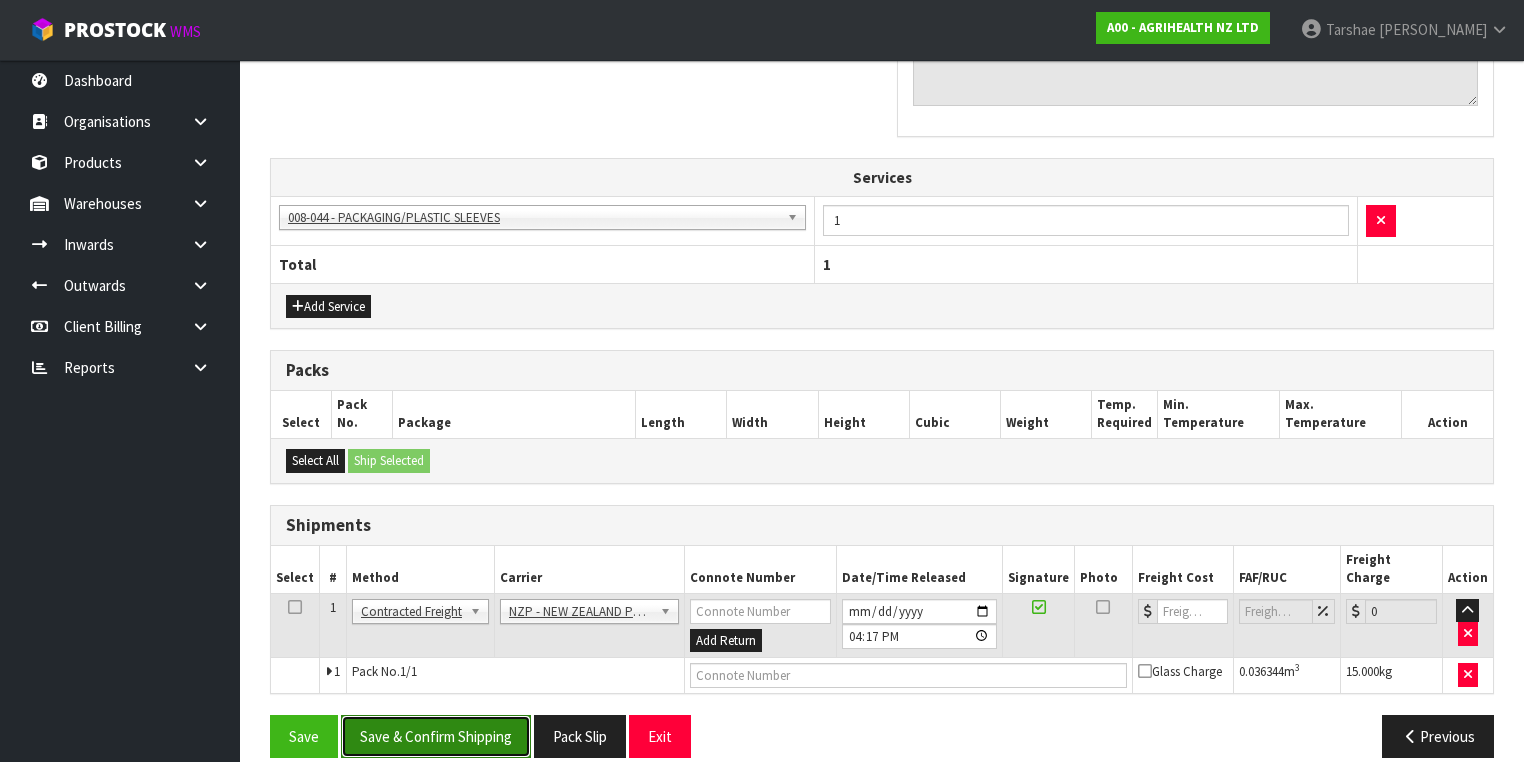 click on "Save & Confirm Shipping" at bounding box center [436, 736] 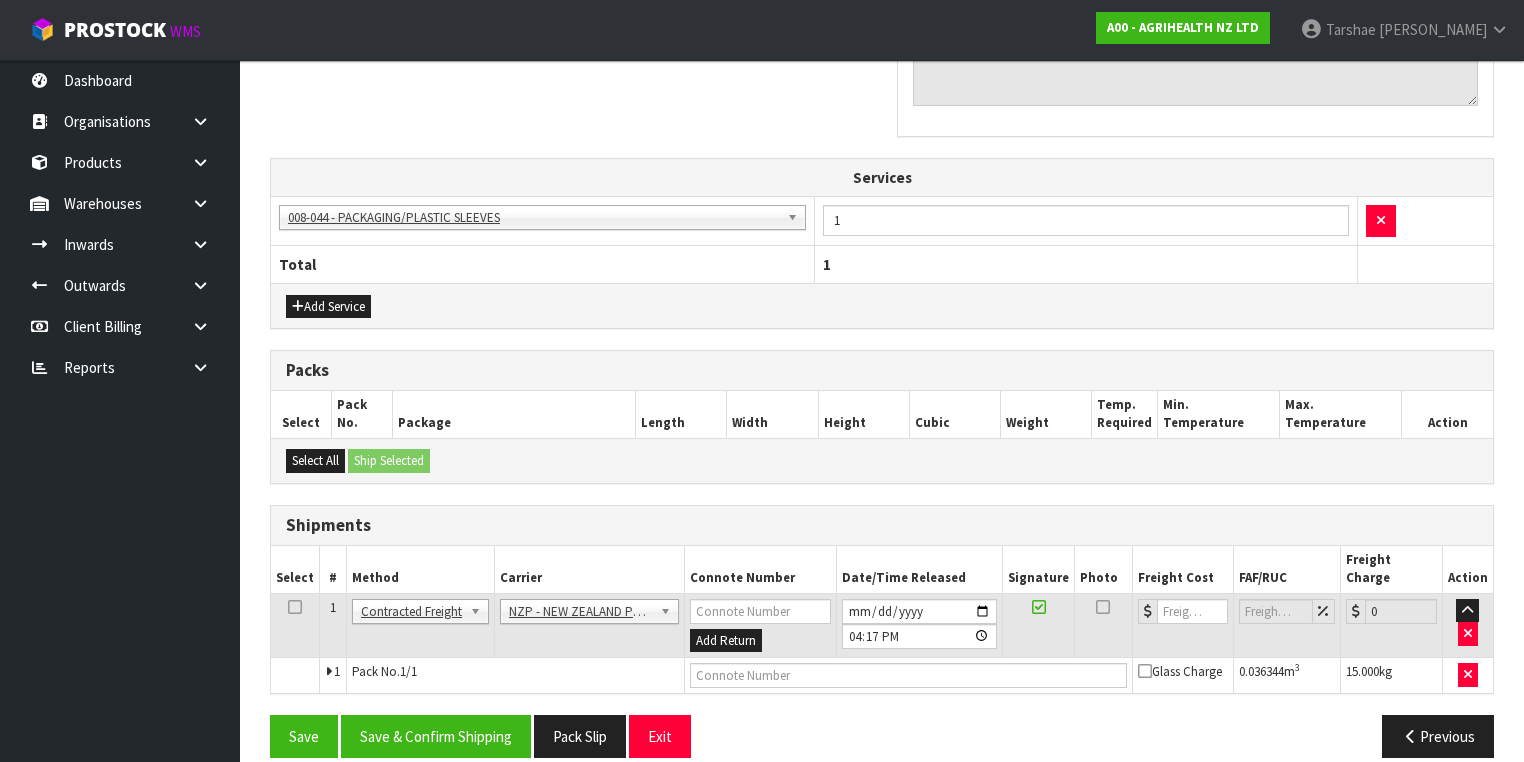 scroll, scrollTop: 0, scrollLeft: 0, axis: both 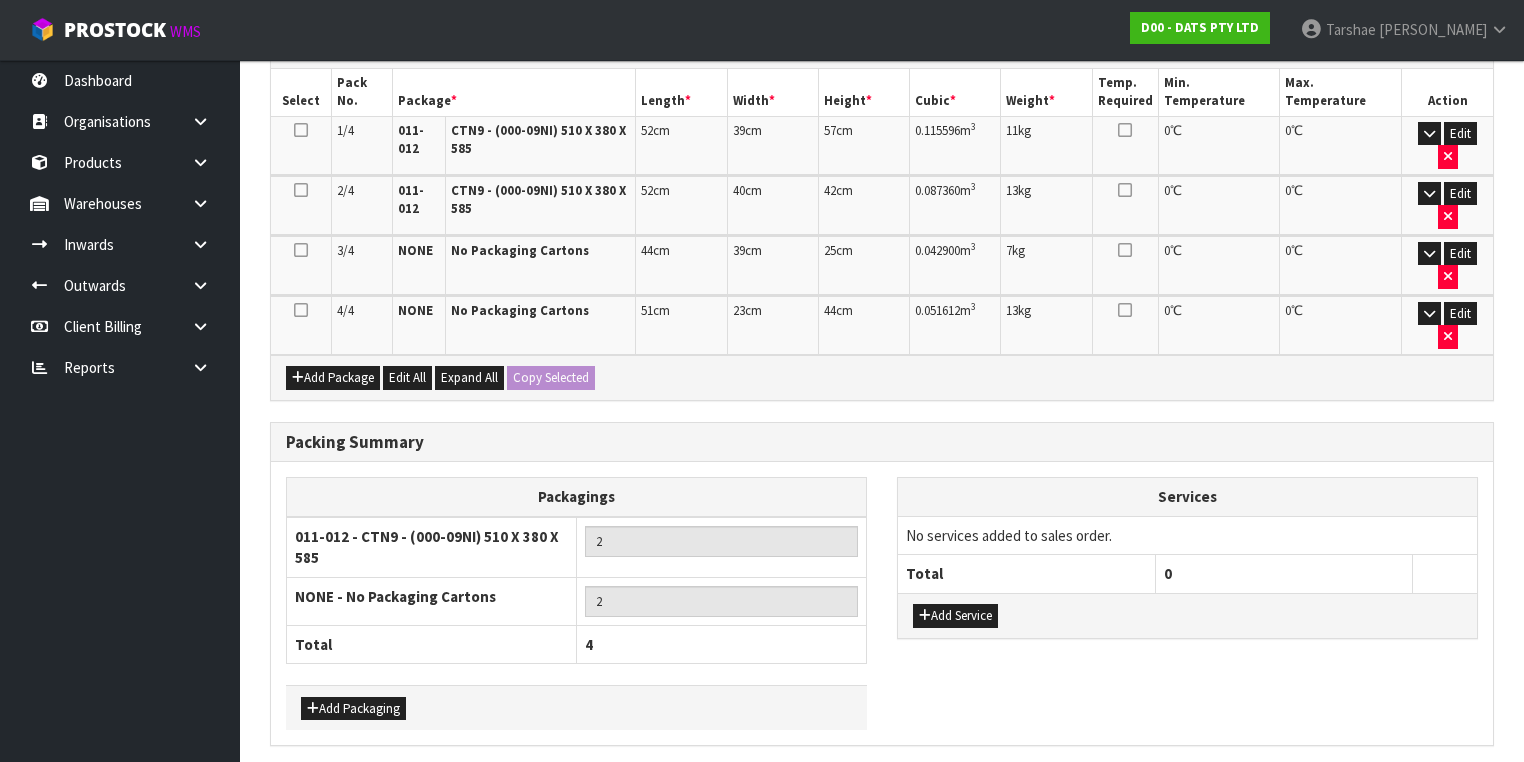 click on "Save" at bounding box center (304, 788) 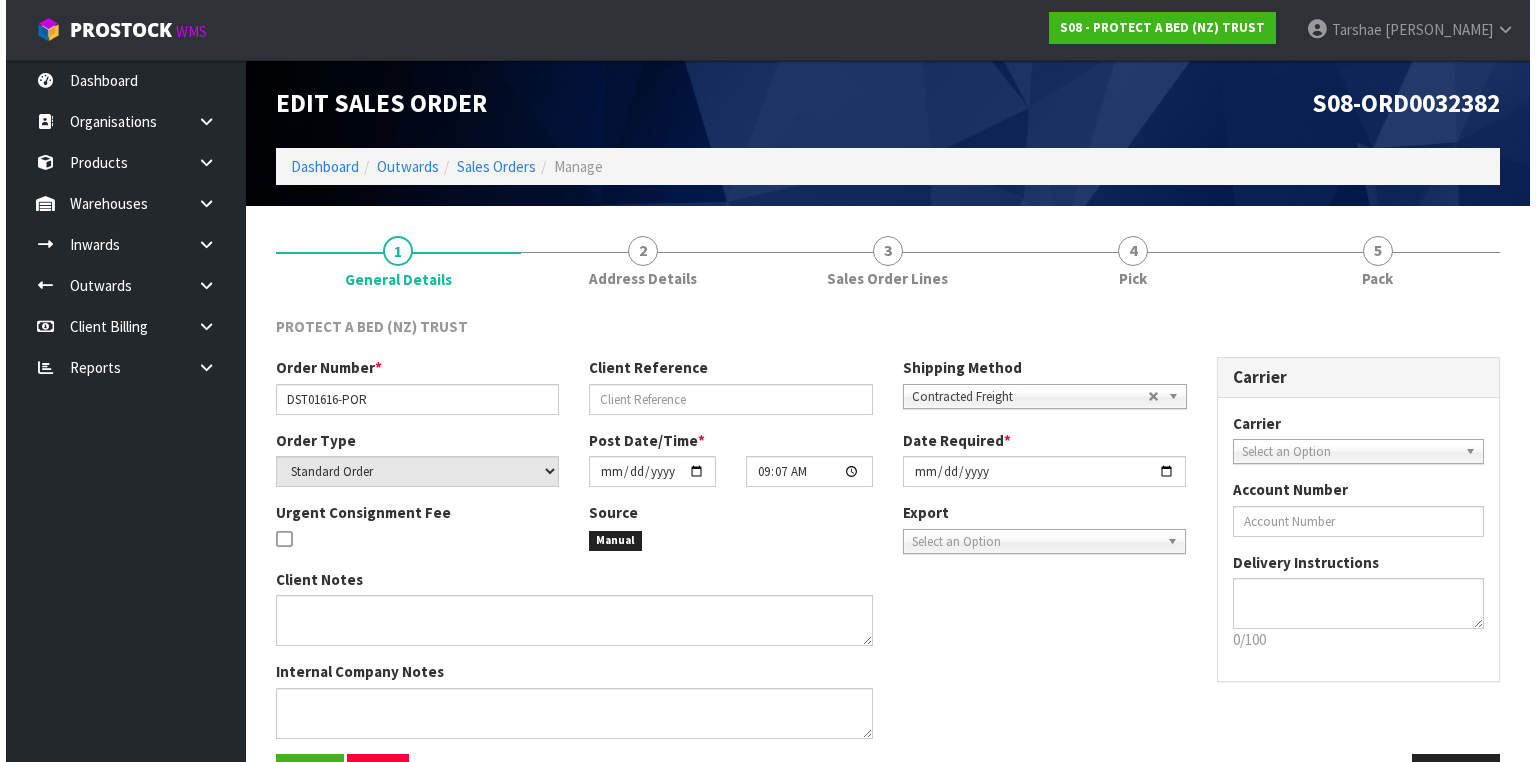 scroll, scrollTop: 0, scrollLeft: 0, axis: both 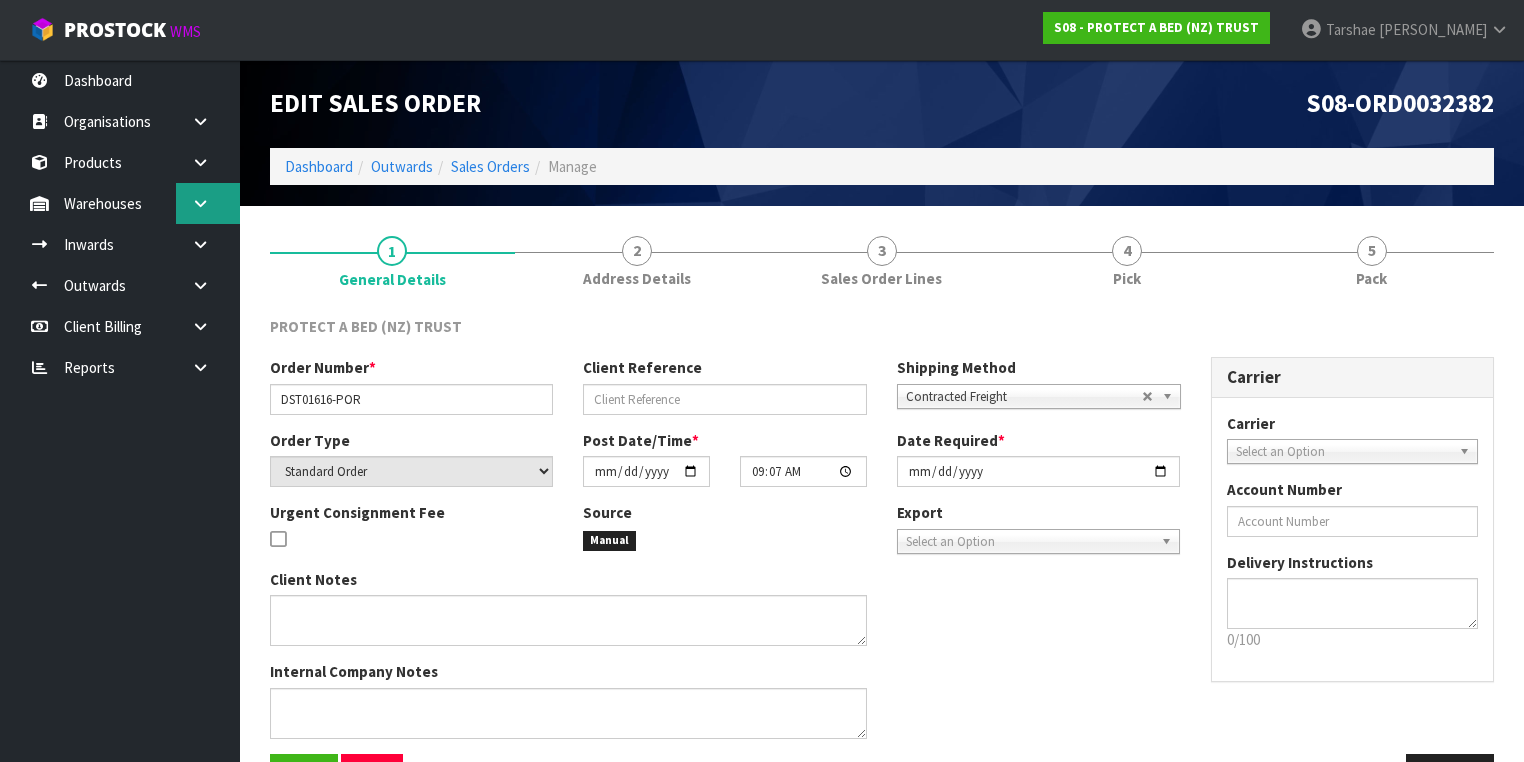 click at bounding box center (200, 203) 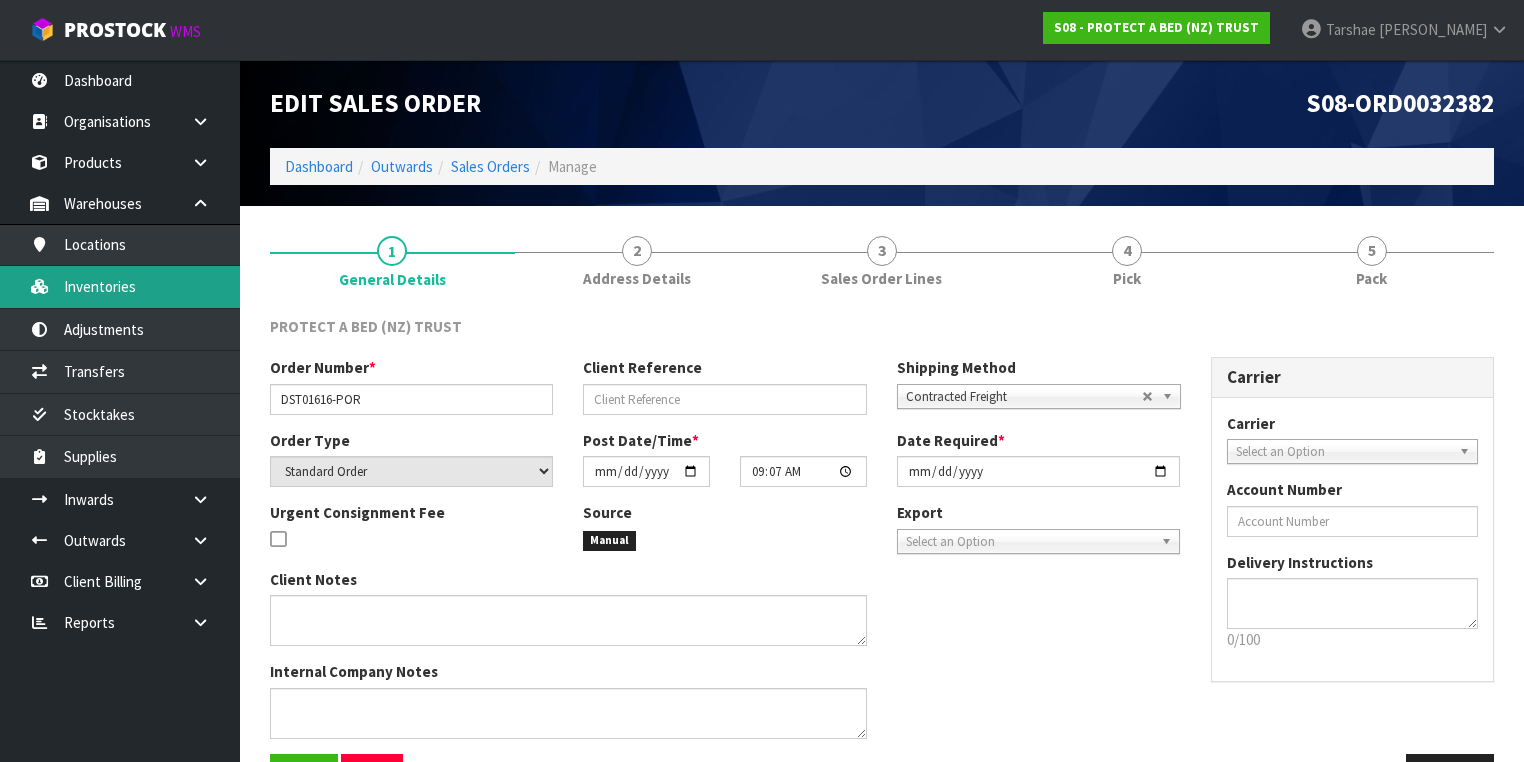 click on "Inventories" at bounding box center [120, 286] 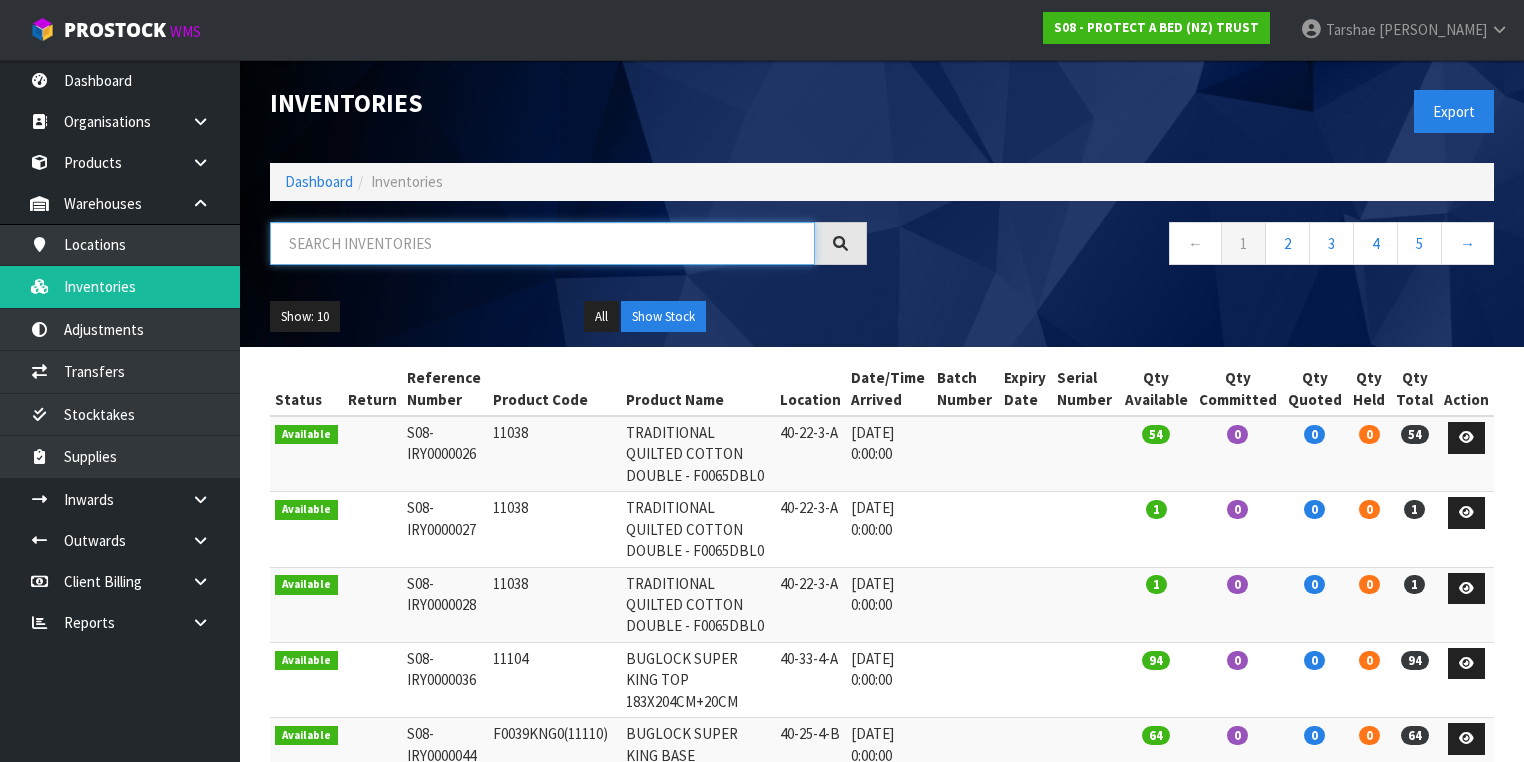 click at bounding box center [542, 243] 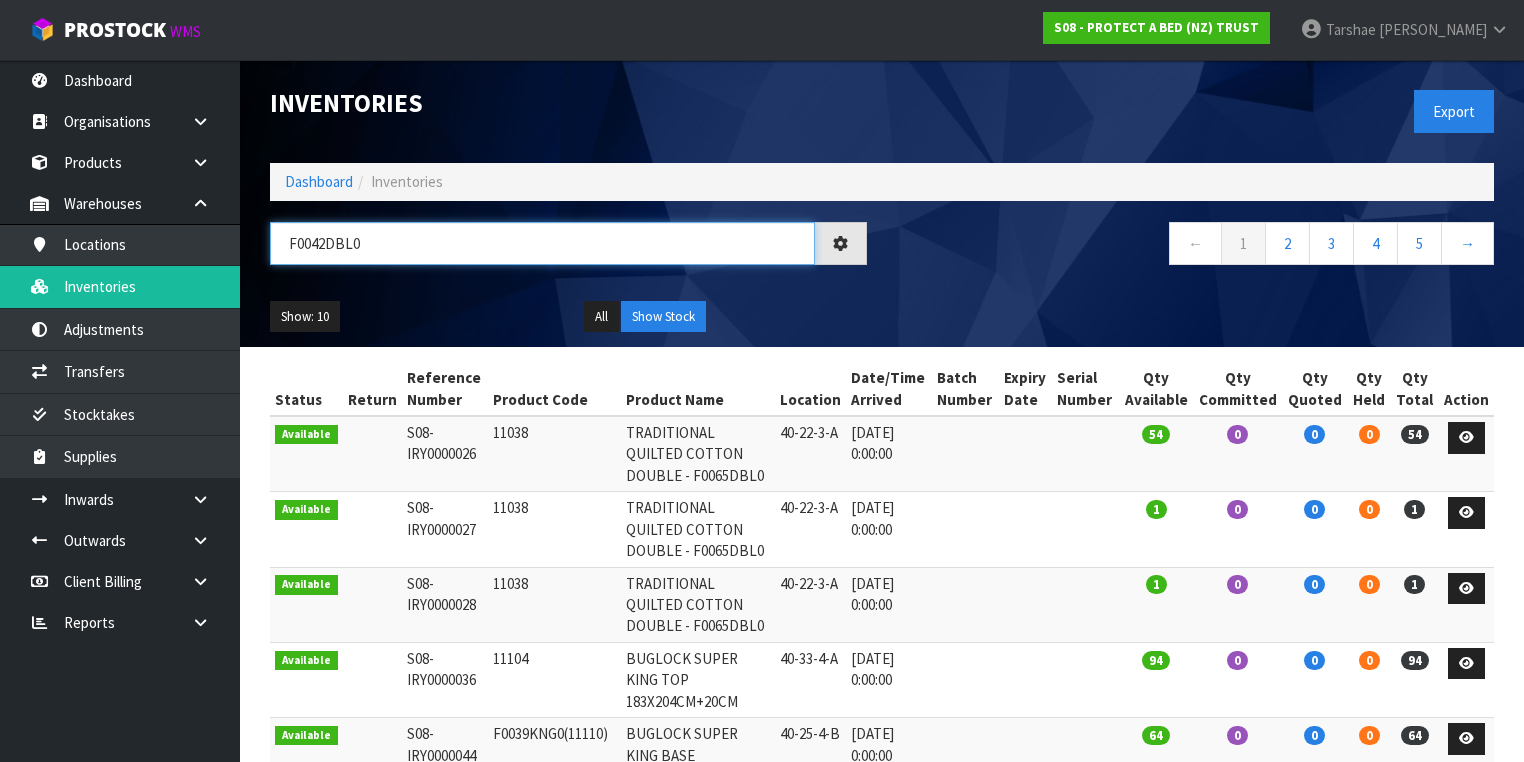 type on "F0042DBL0" 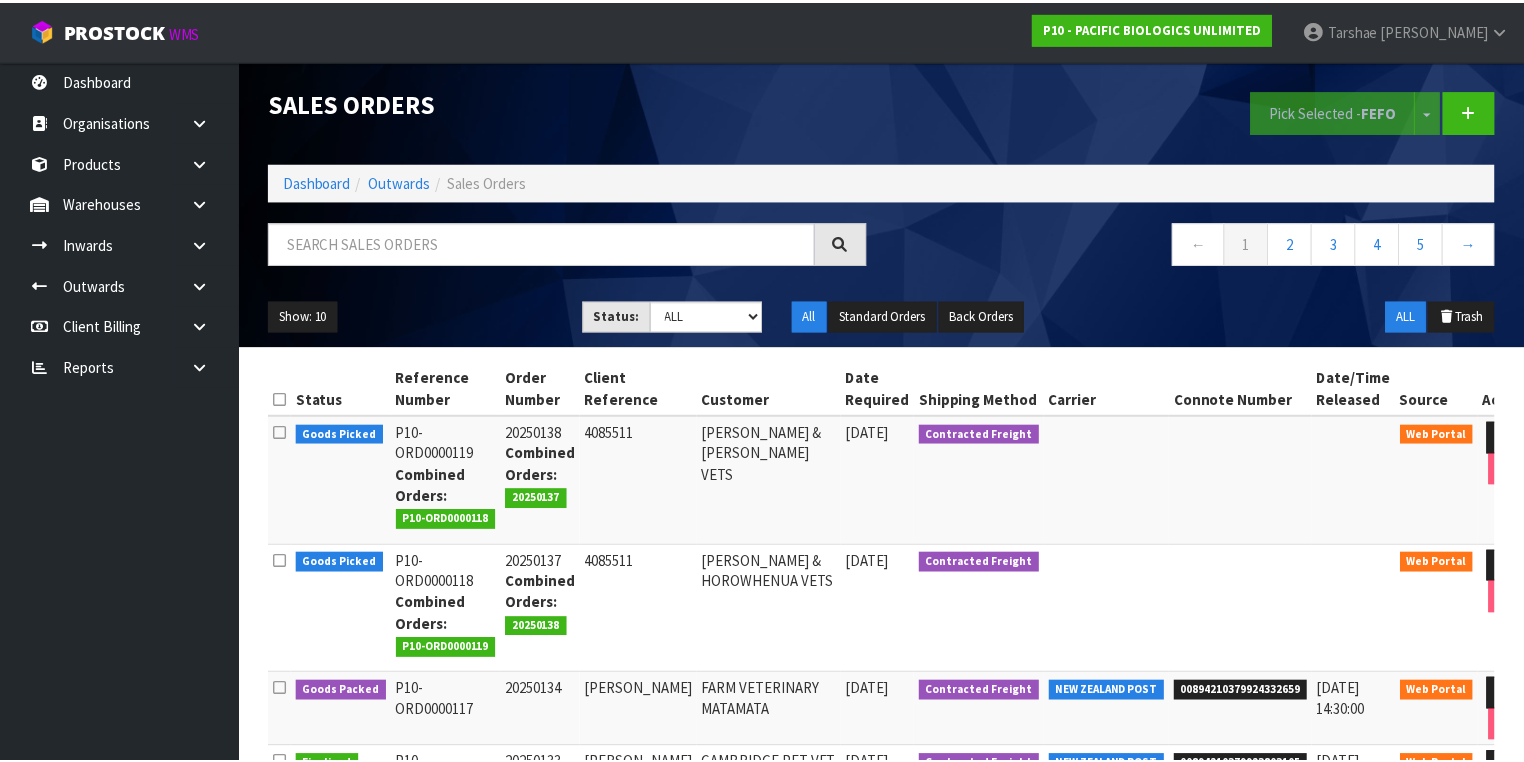 scroll, scrollTop: 0, scrollLeft: 0, axis: both 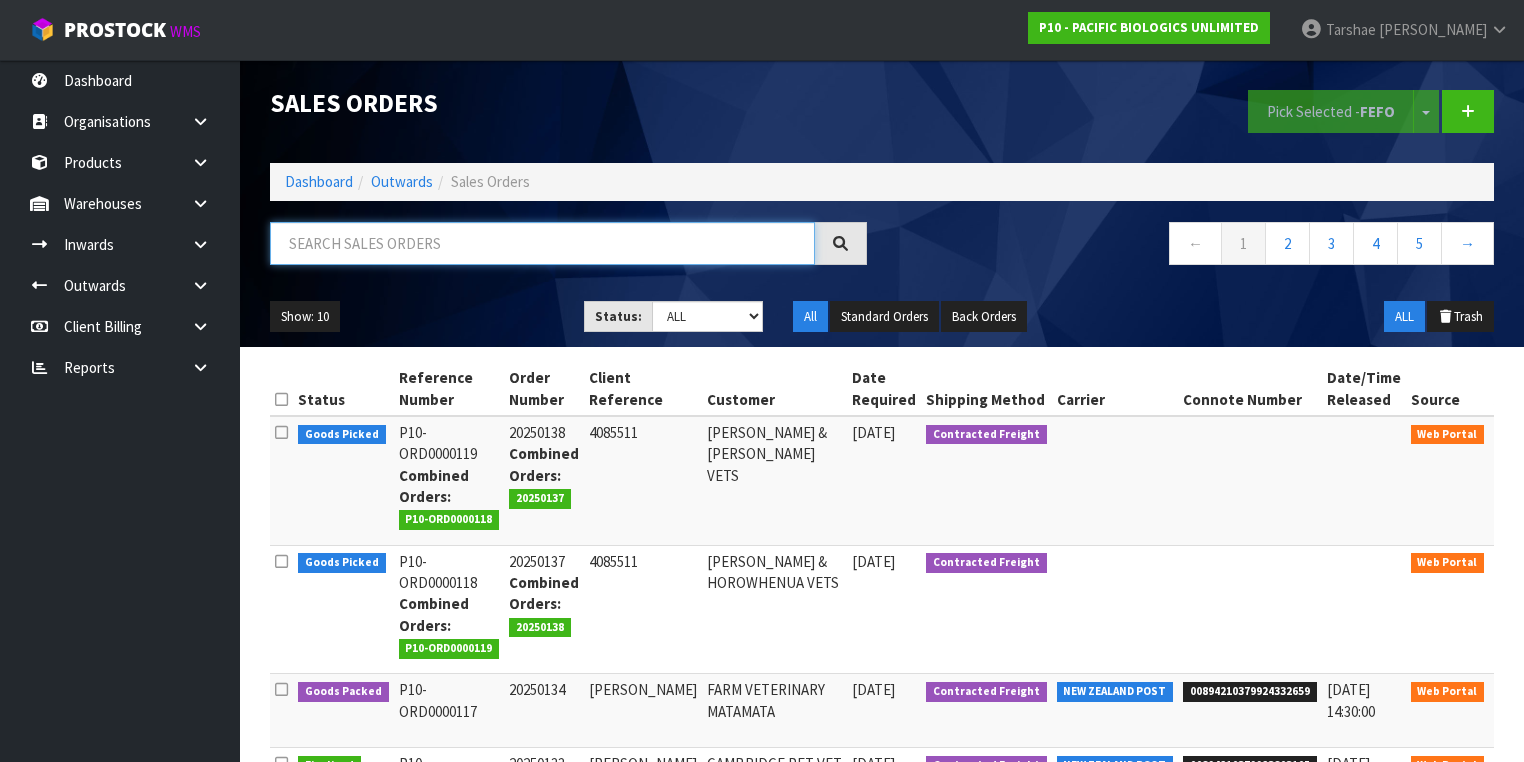 click at bounding box center (542, 243) 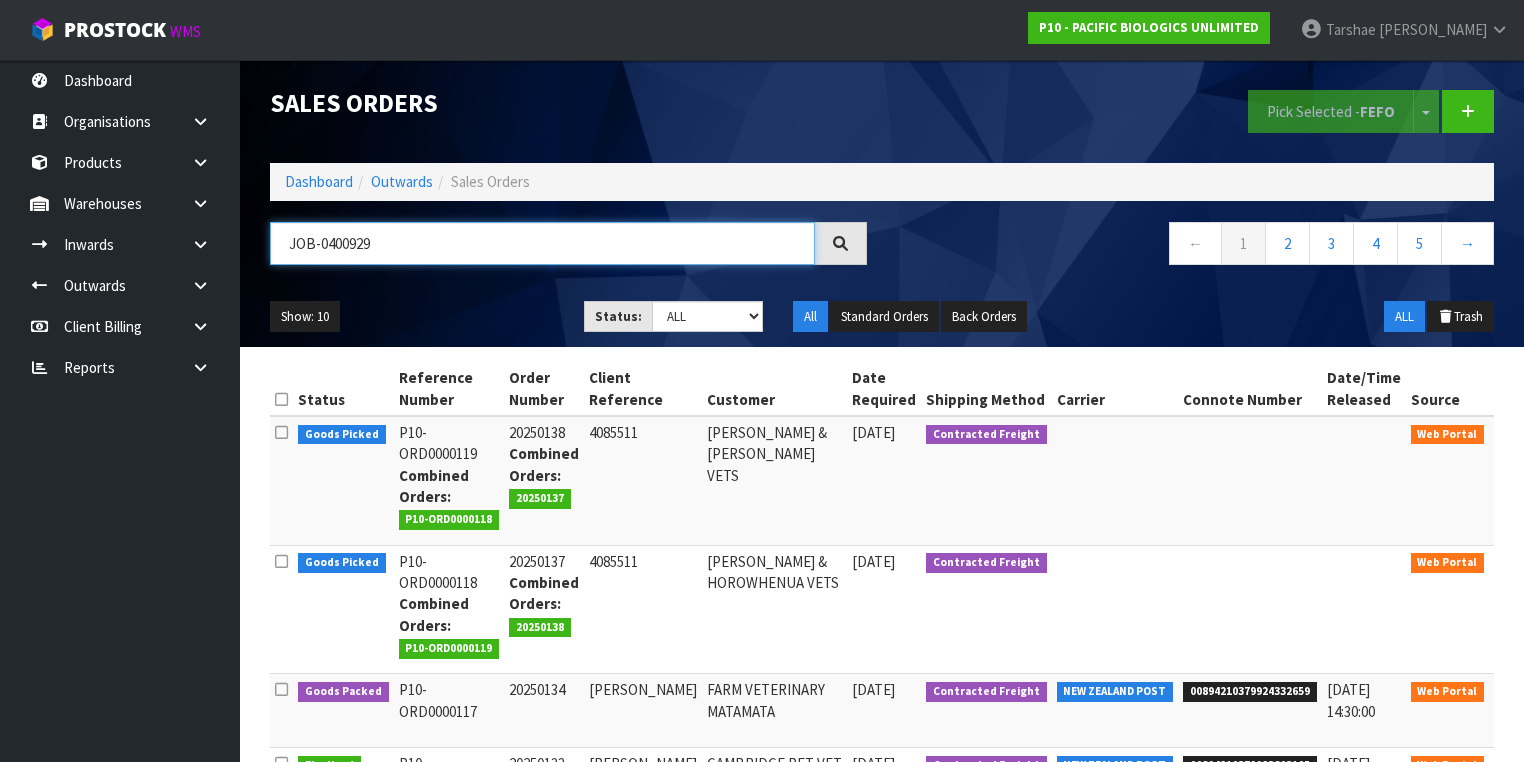 type on "JOB-0400929" 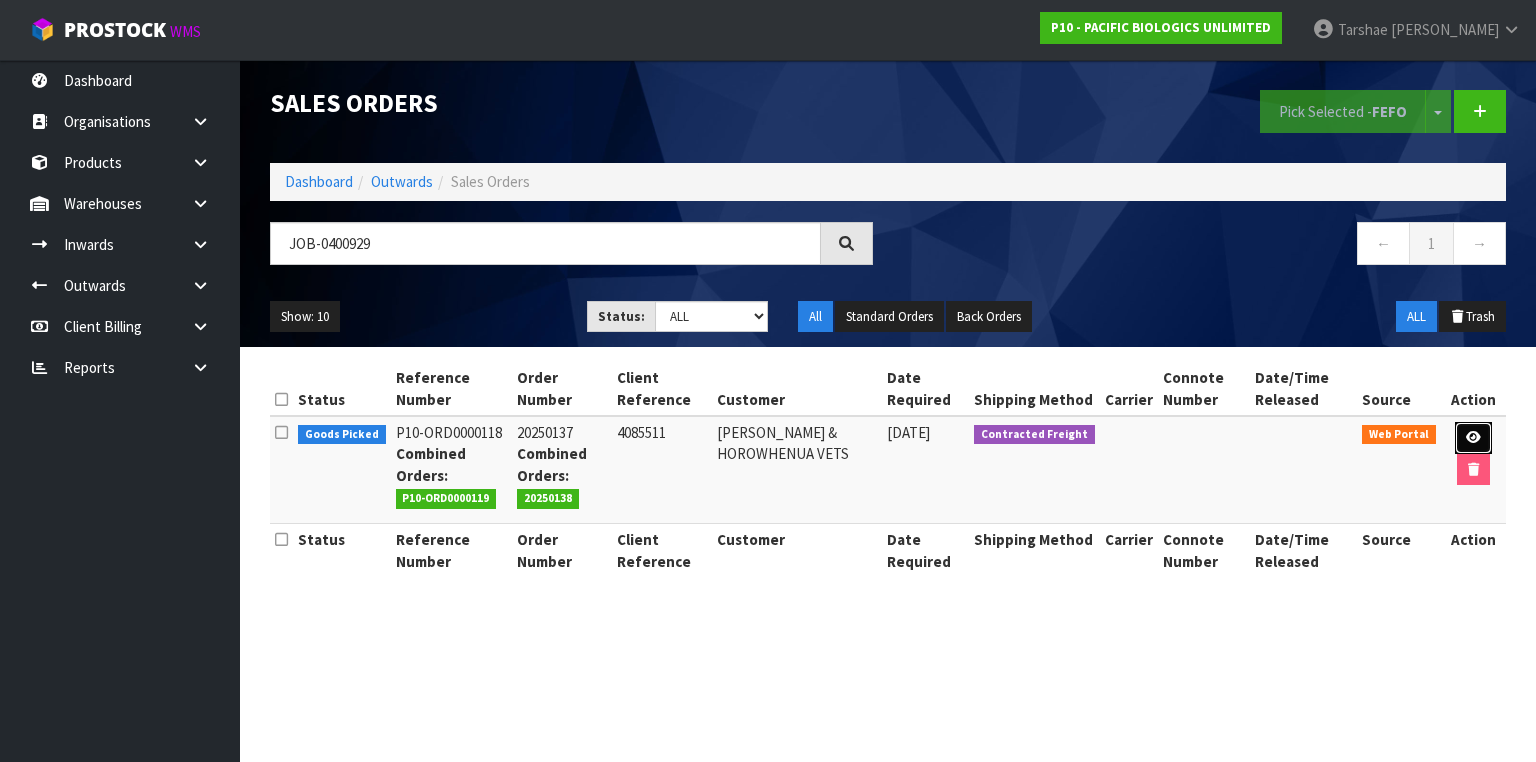 click at bounding box center (1473, 438) 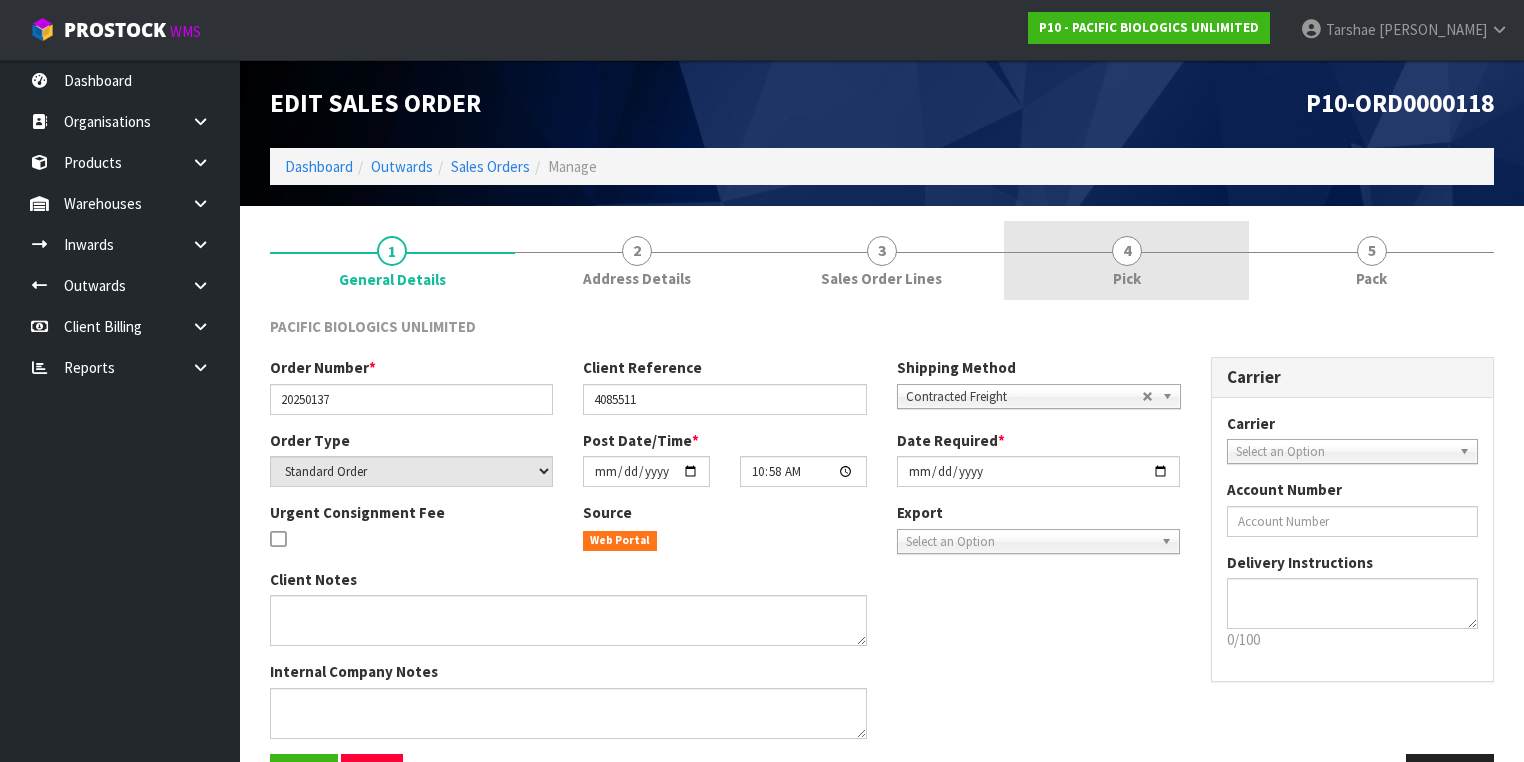 click on "4
Pick" at bounding box center (1126, 260) 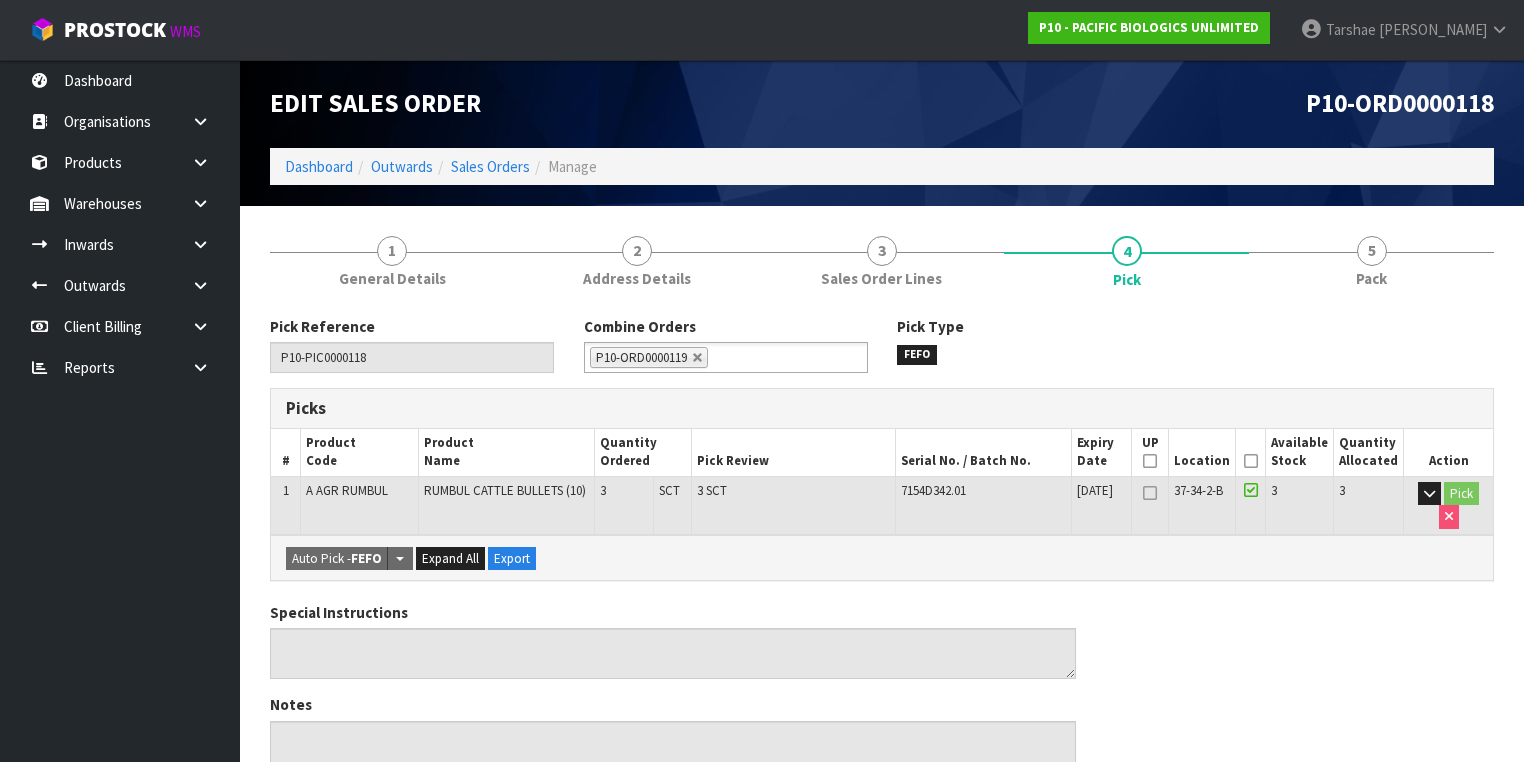 click at bounding box center [1251, 461] 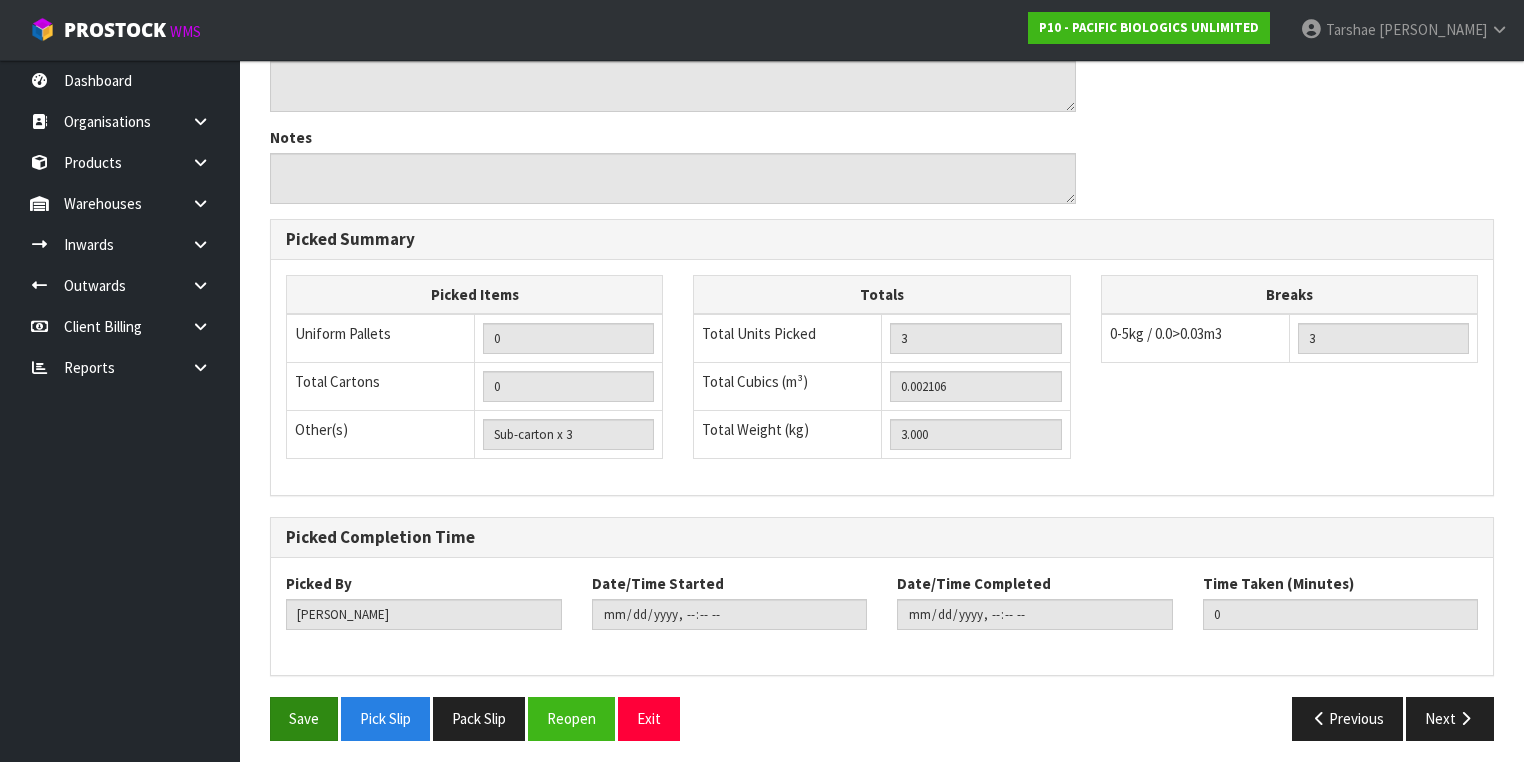 scroll, scrollTop: 641, scrollLeft: 0, axis: vertical 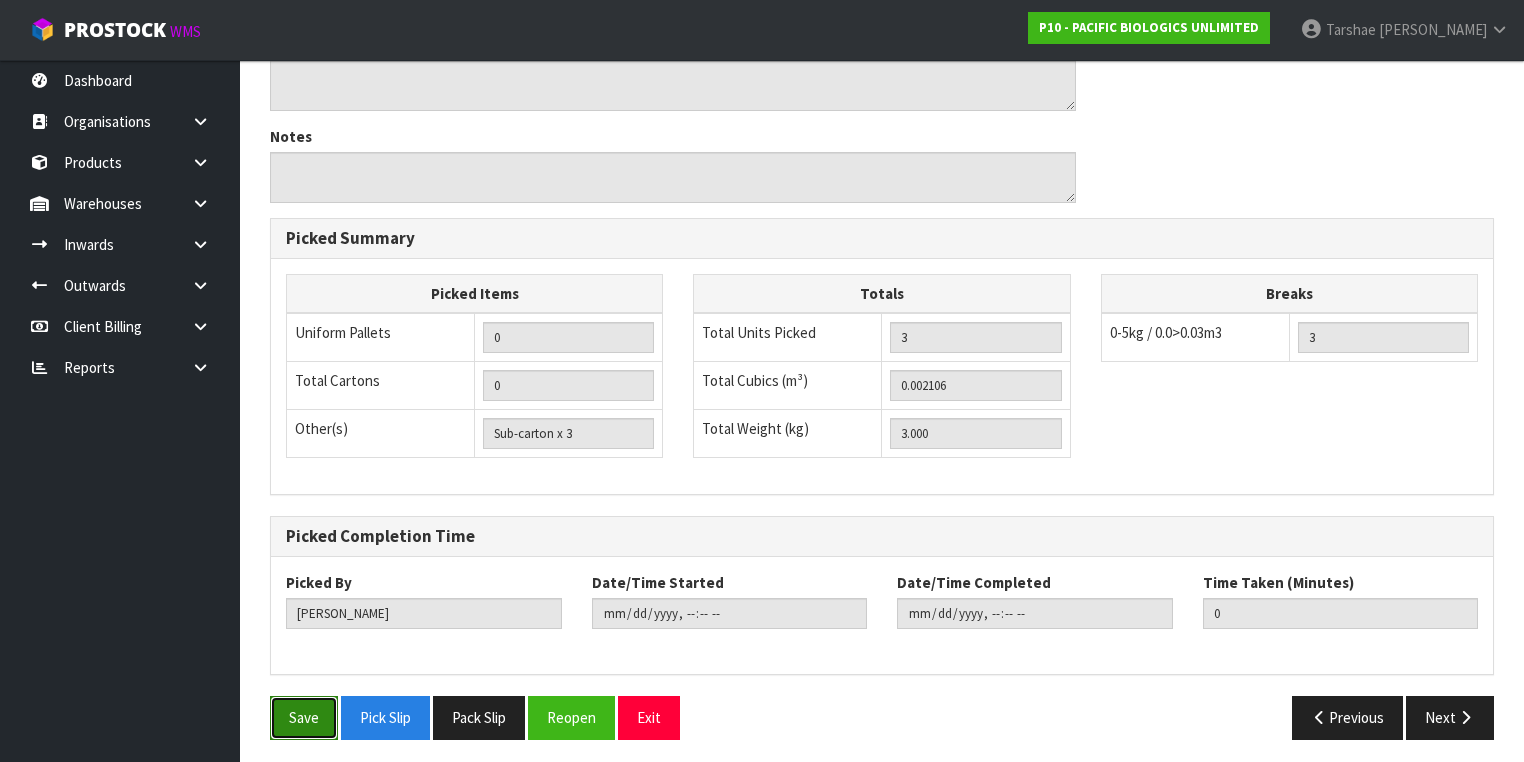 click on "Save" at bounding box center [304, 717] 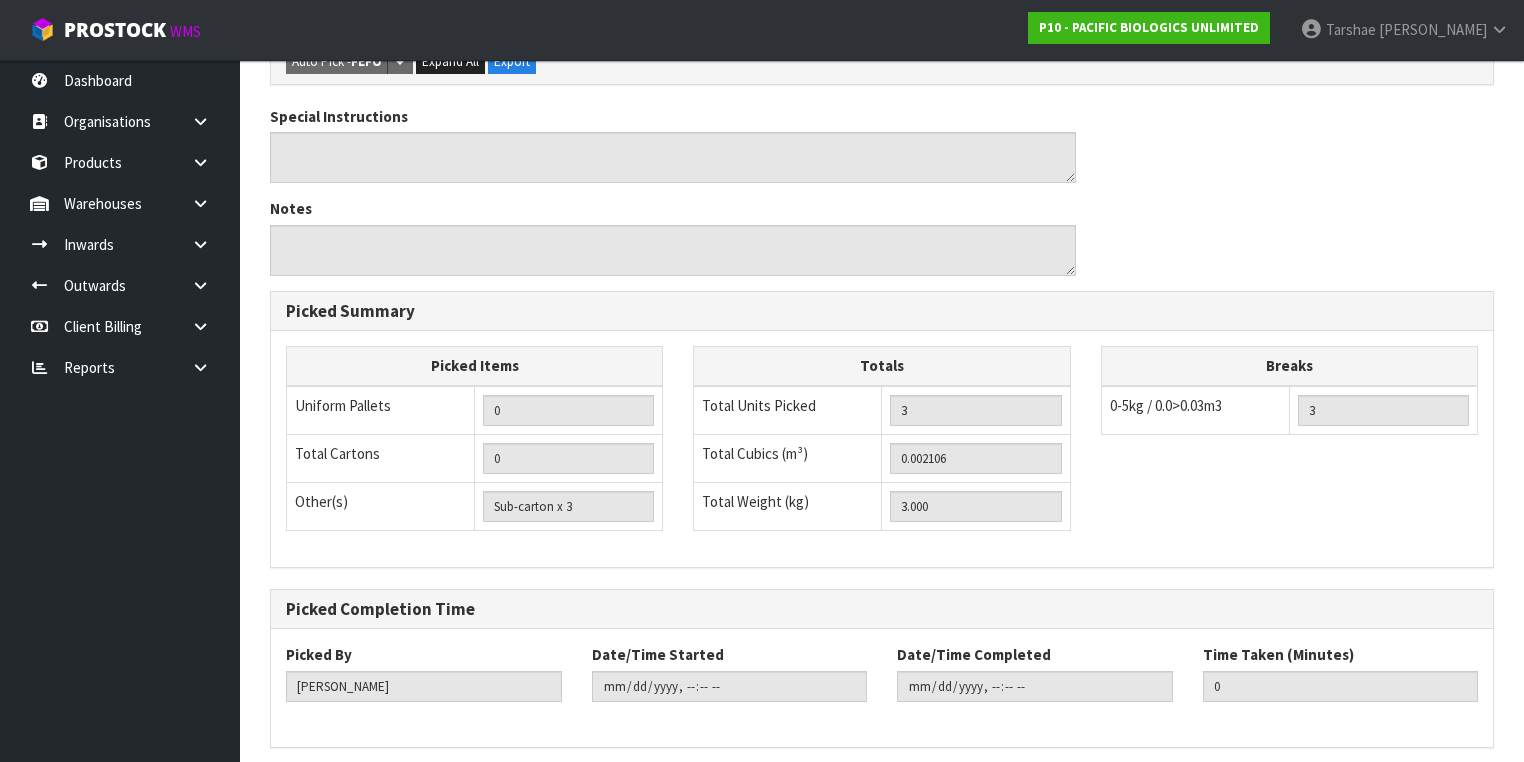 scroll, scrollTop: 0, scrollLeft: 0, axis: both 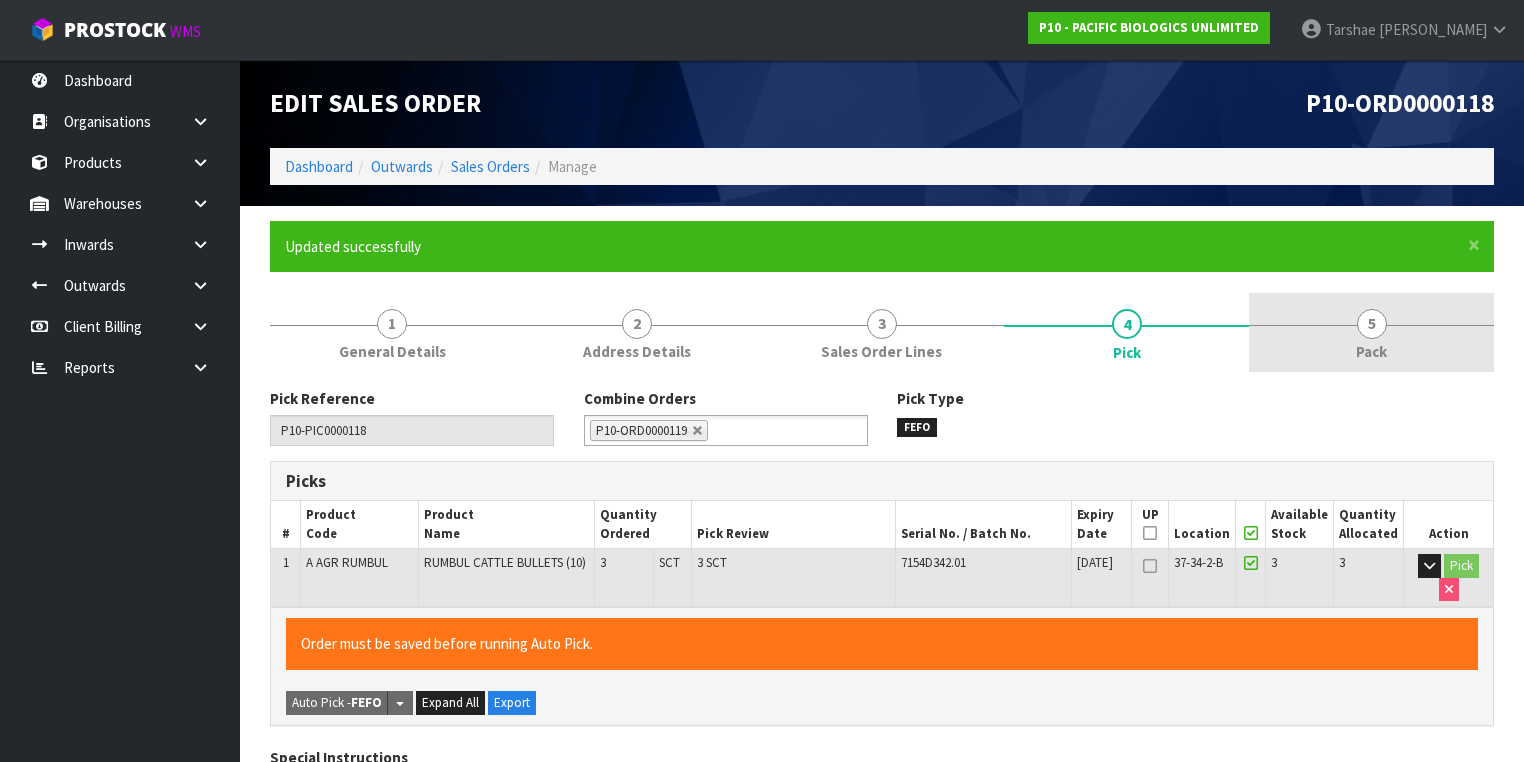 type on "[PERSON_NAME]" 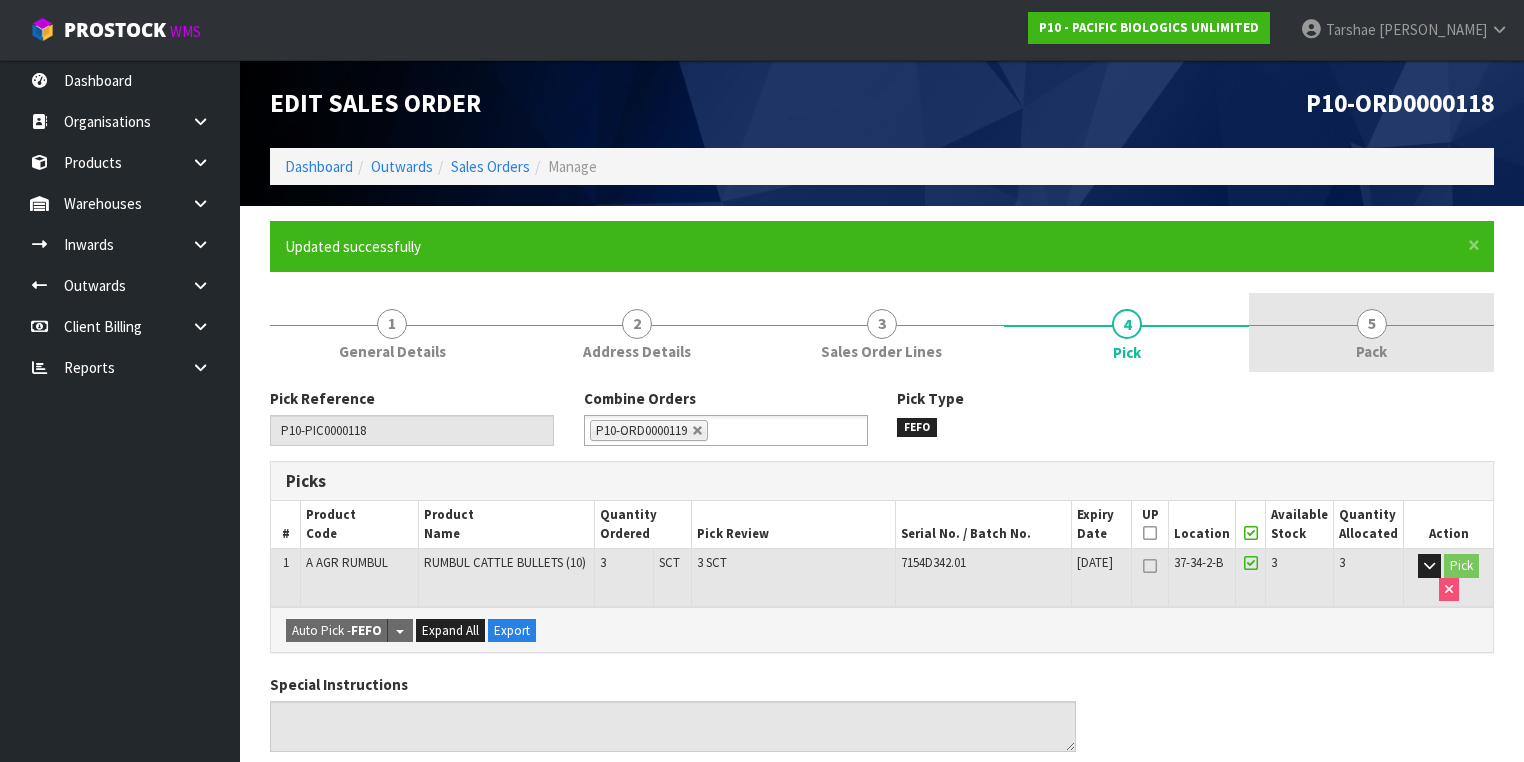 click on "5
Pack" at bounding box center [1371, 332] 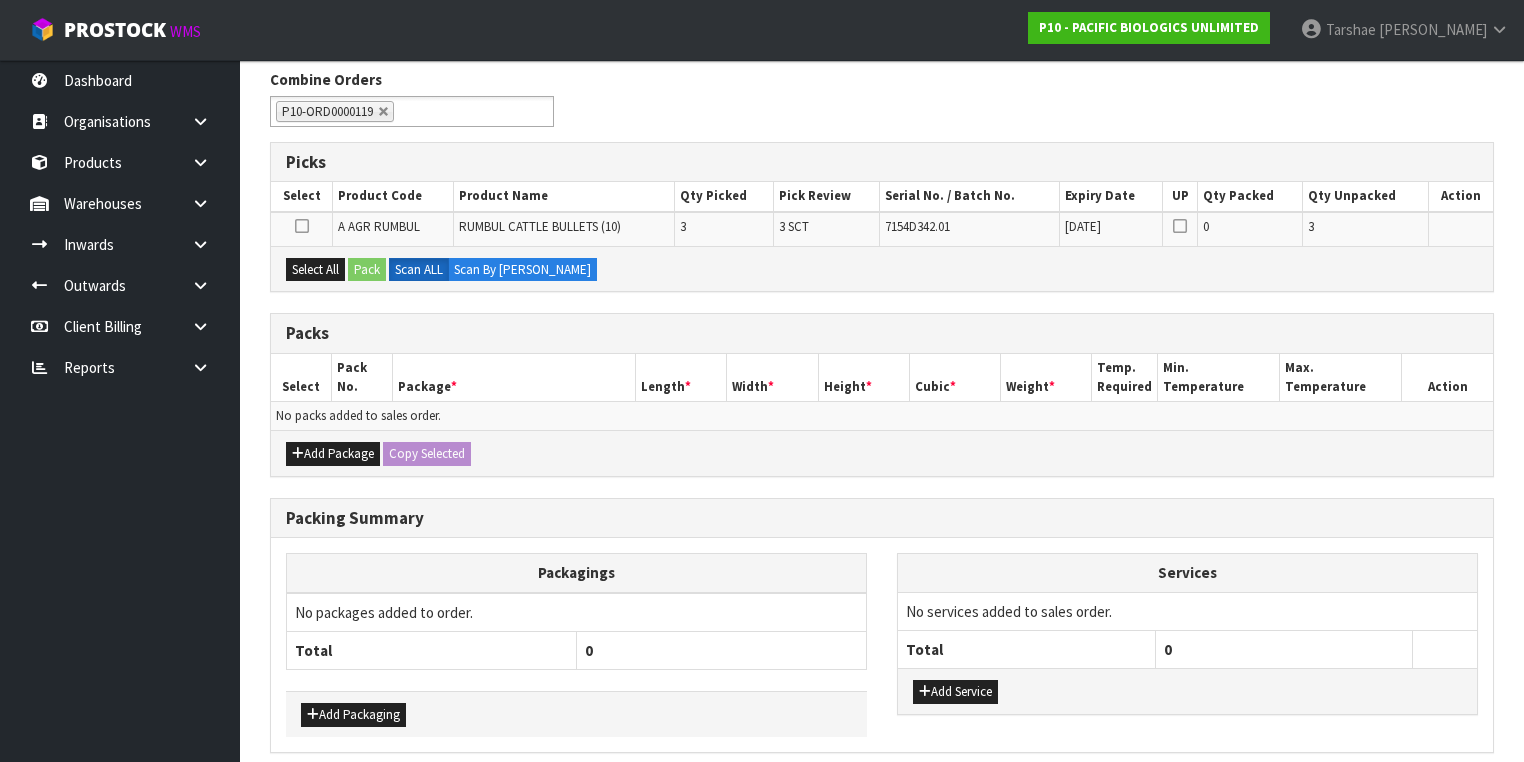 scroll, scrollTop: 320, scrollLeft: 0, axis: vertical 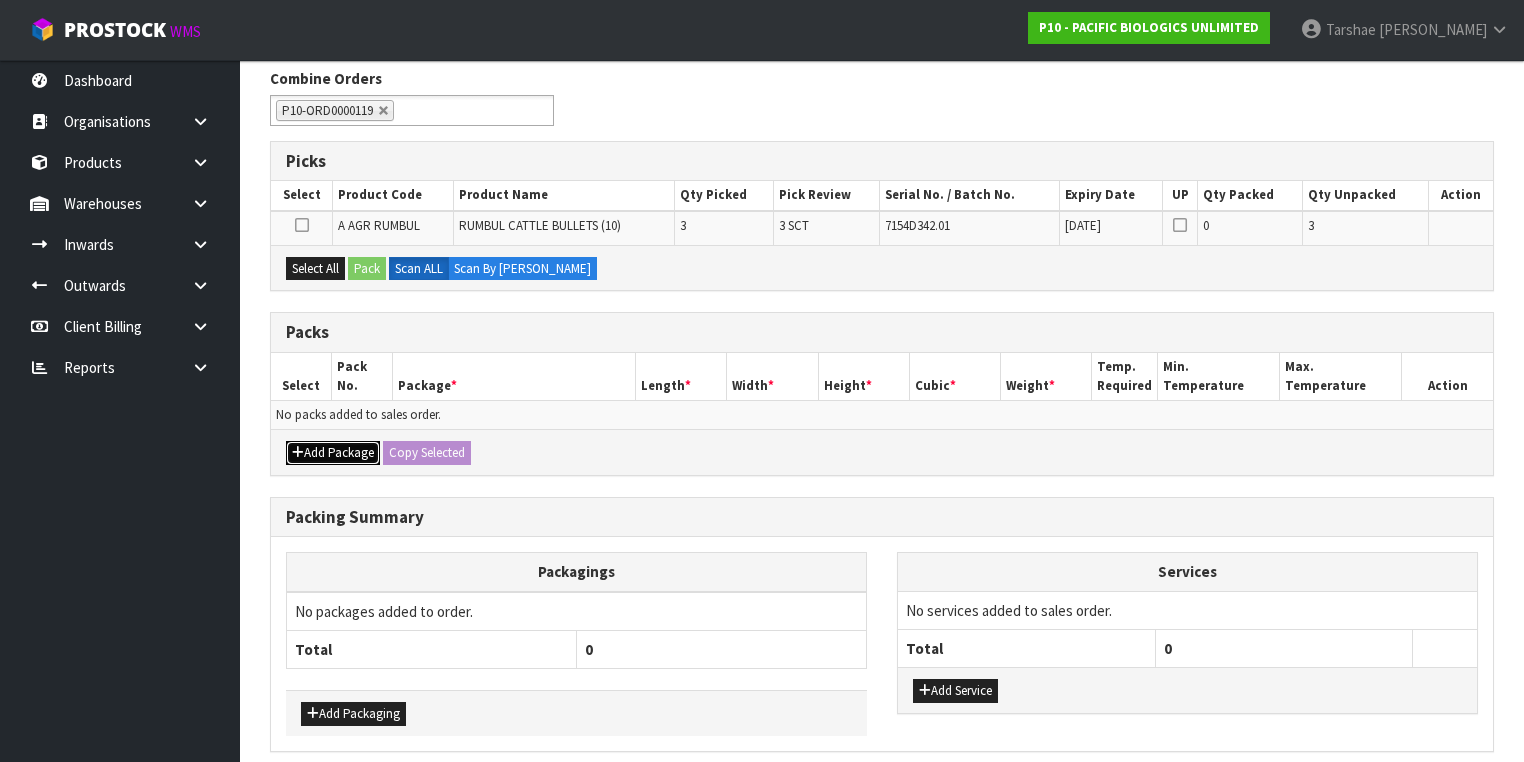 click on "Add Package" at bounding box center [333, 453] 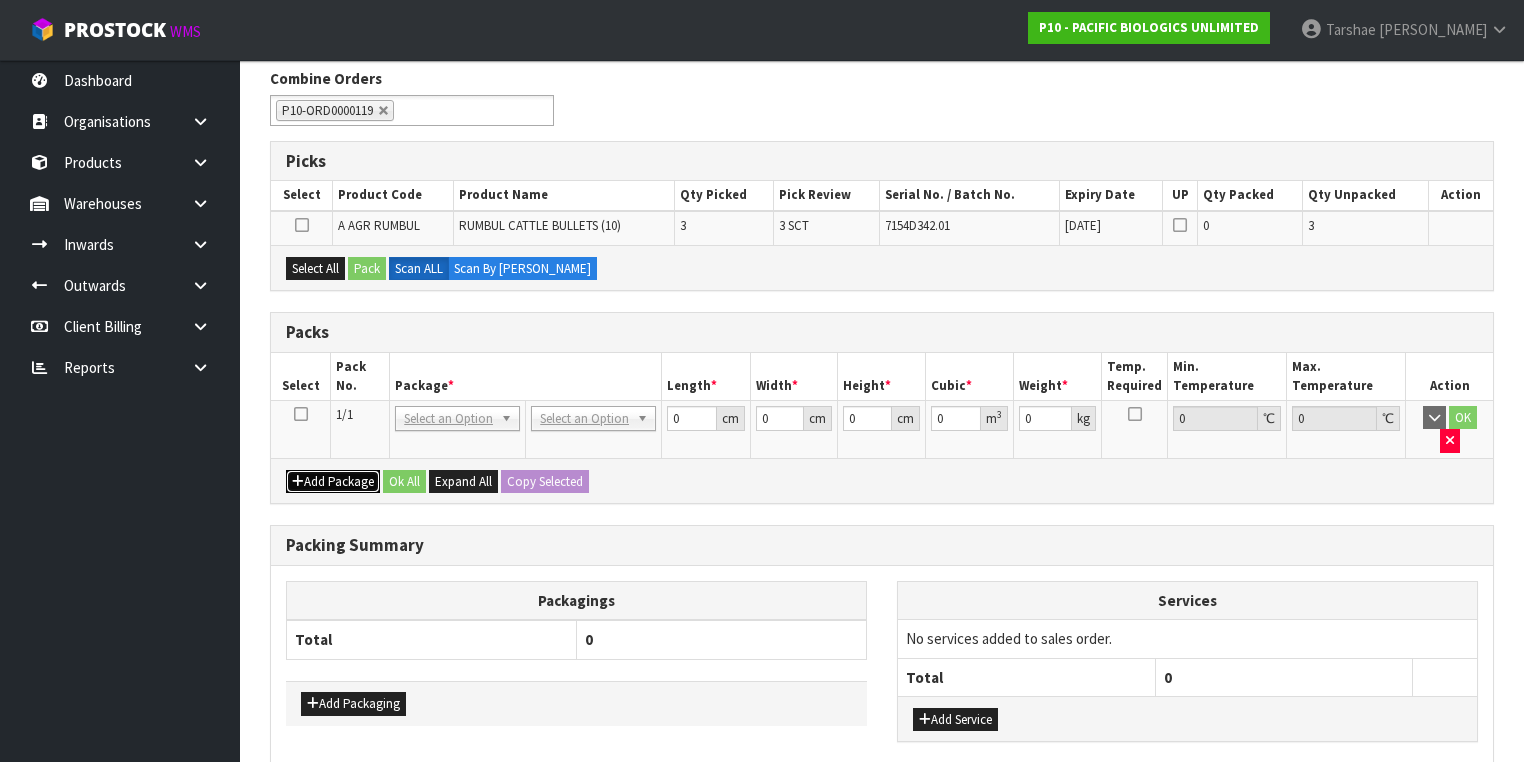 click on "Add Package" at bounding box center [333, 482] 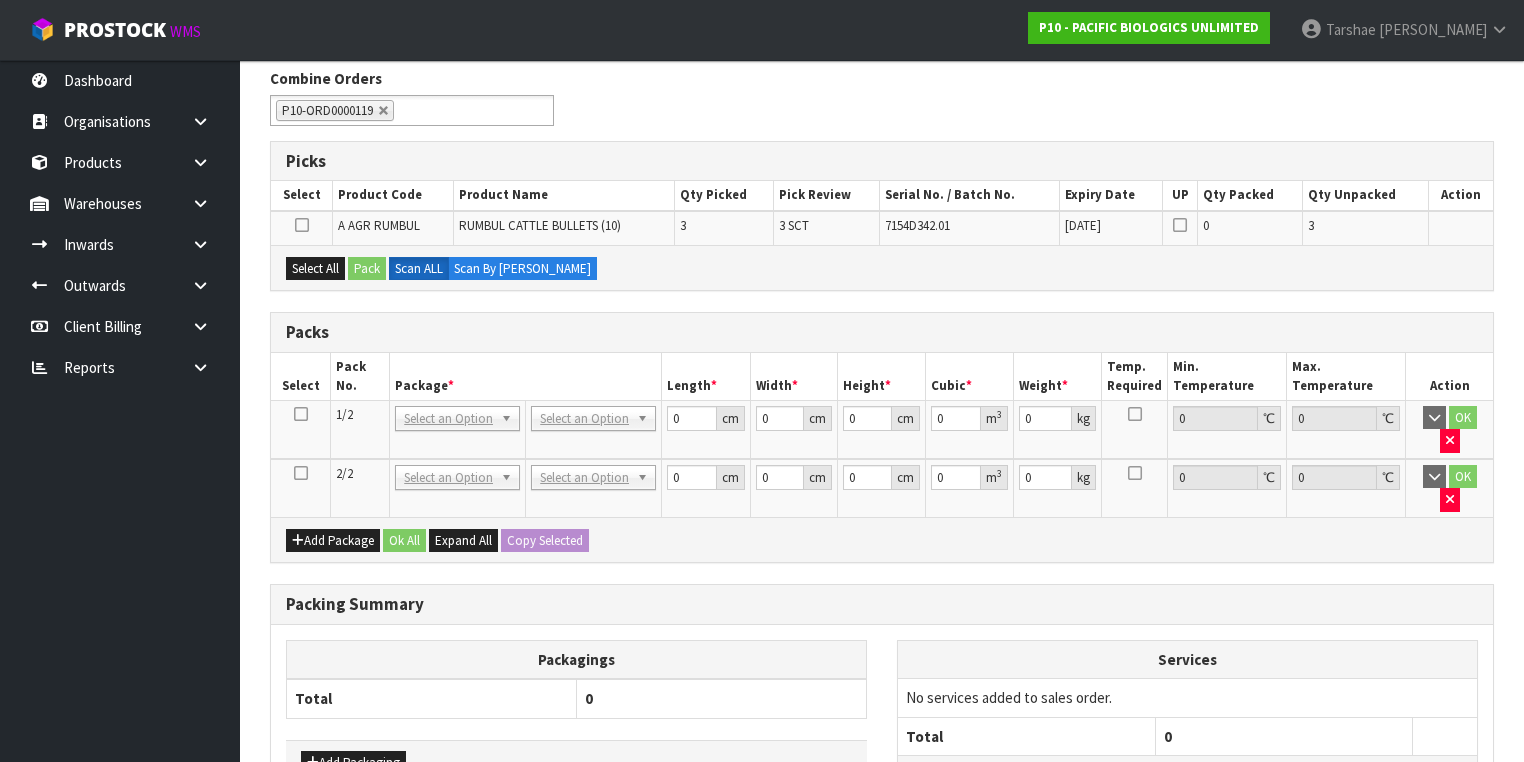 click at bounding box center [301, 473] 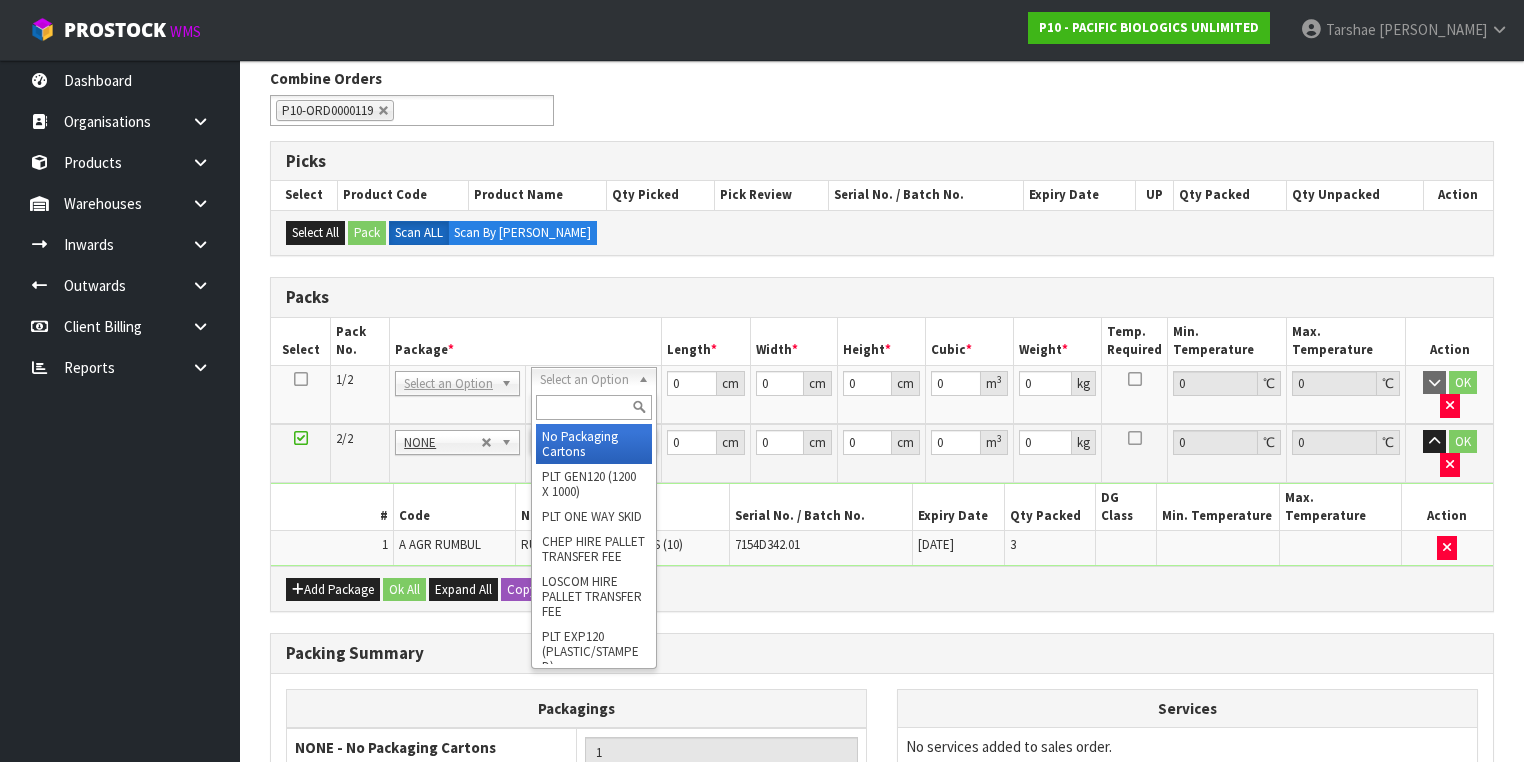 drag, startPoint x: 582, startPoint y: 437, endPoint x: 612, endPoint y: 413, distance: 38.418747 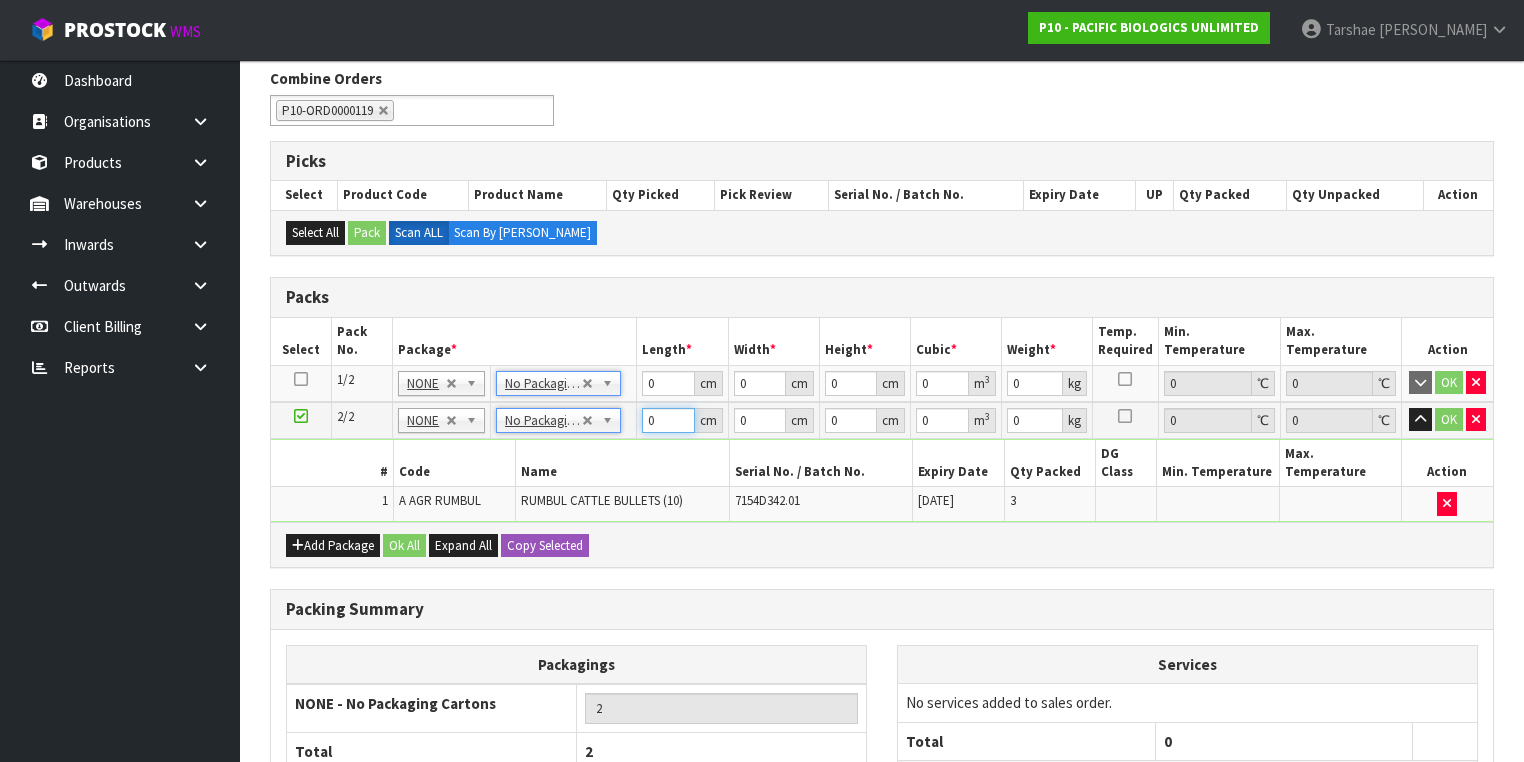 drag, startPoint x: 647, startPoint y: 413, endPoint x: 672, endPoint y: 413, distance: 25 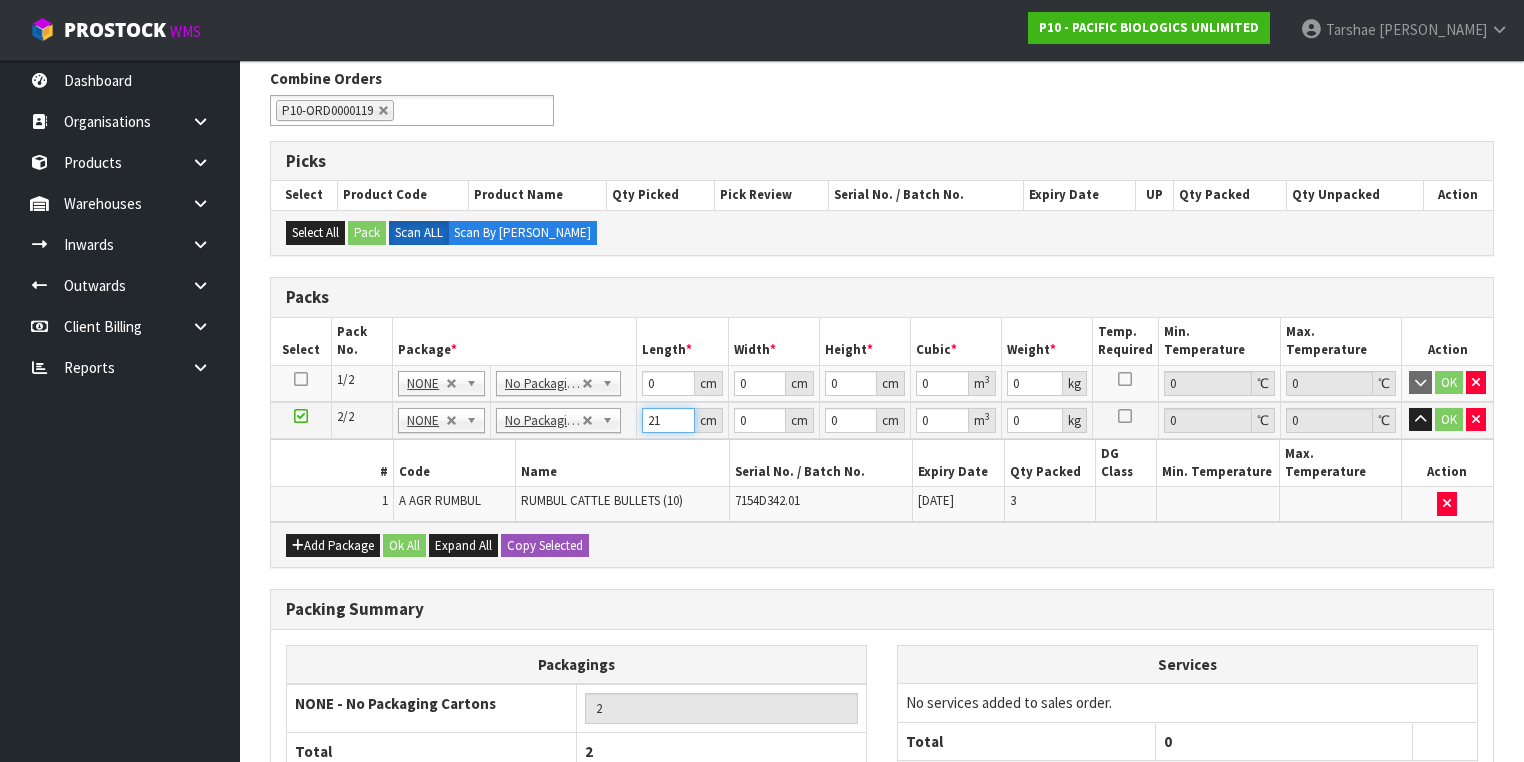 type on "21" 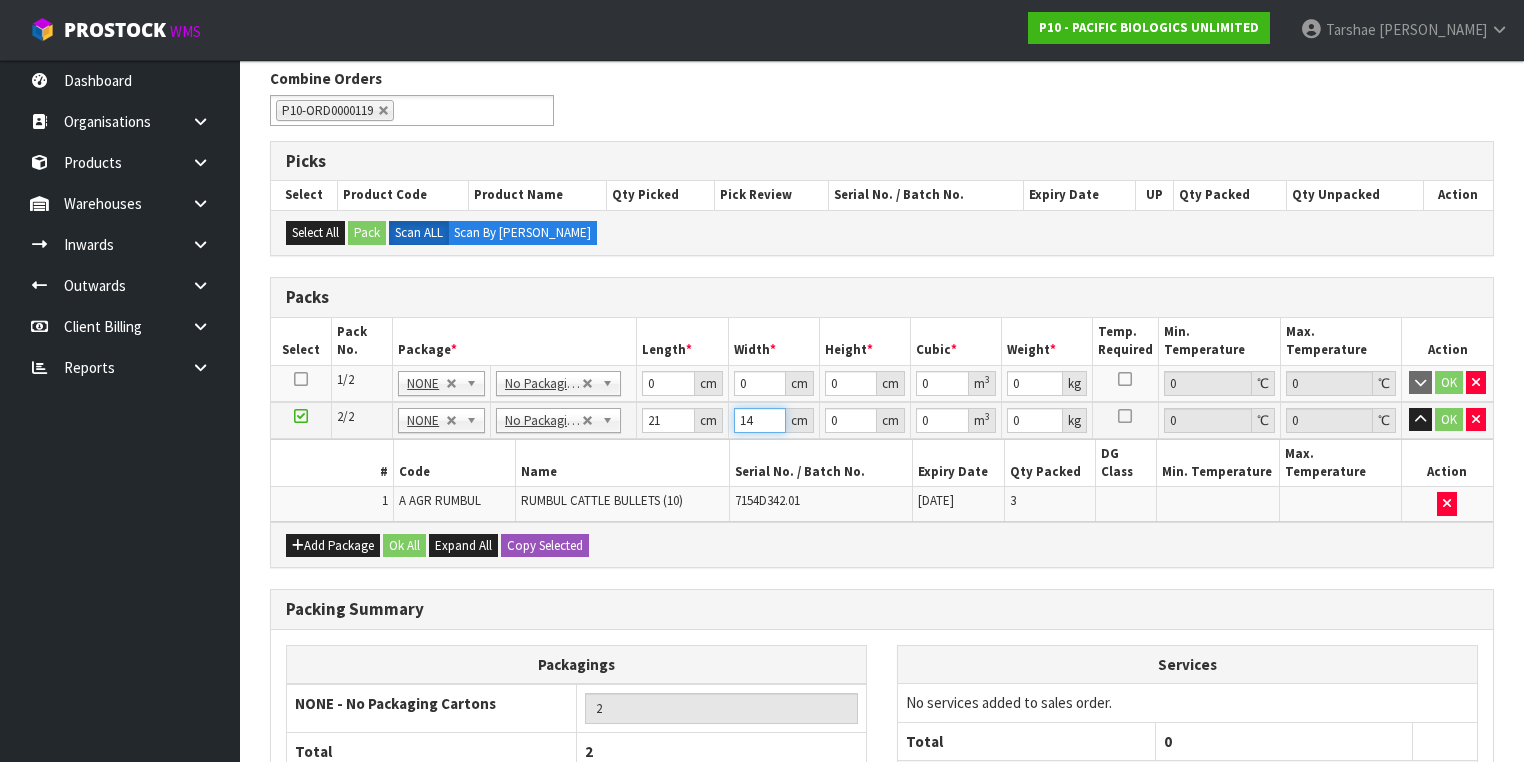 type on "14" 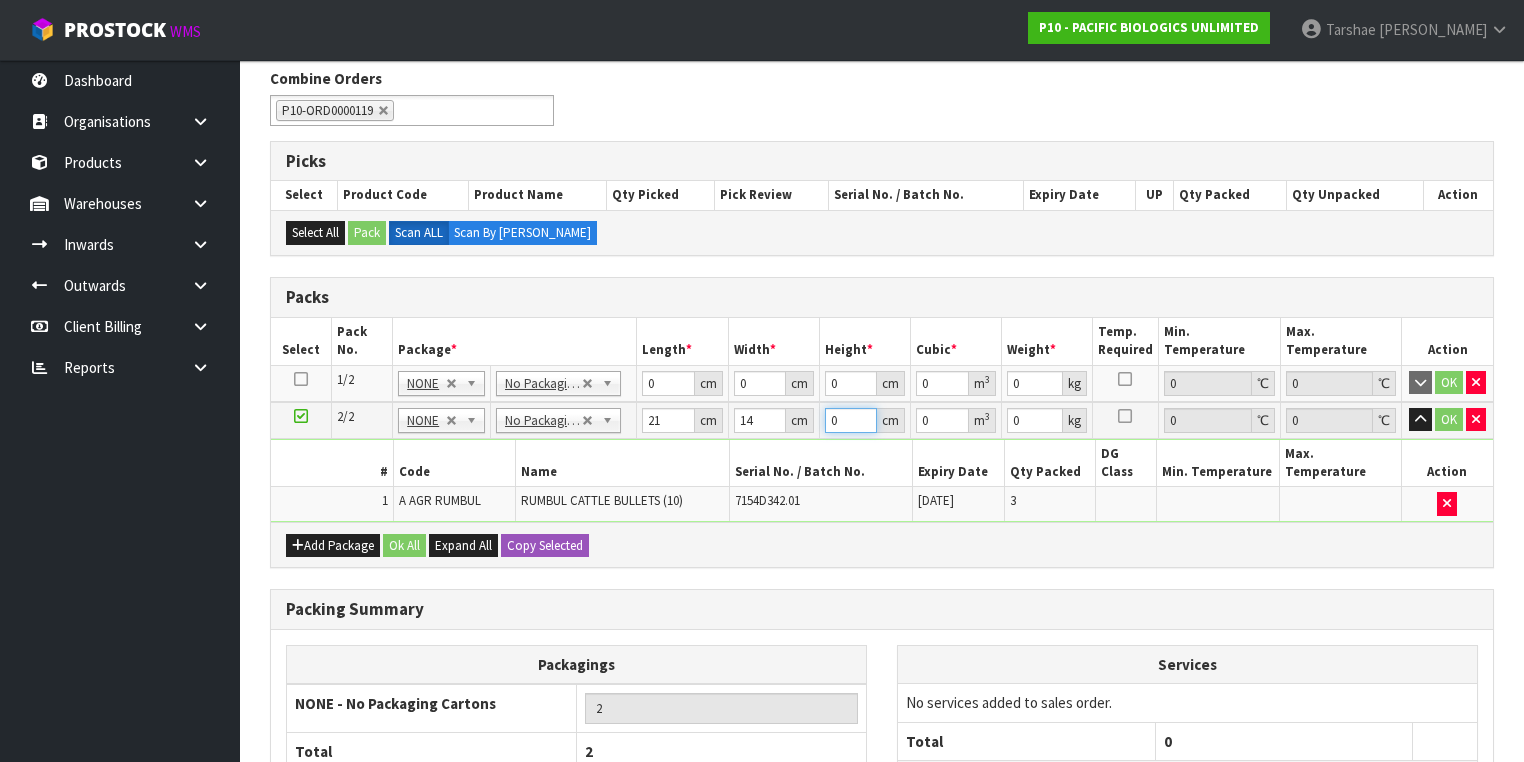type on "1" 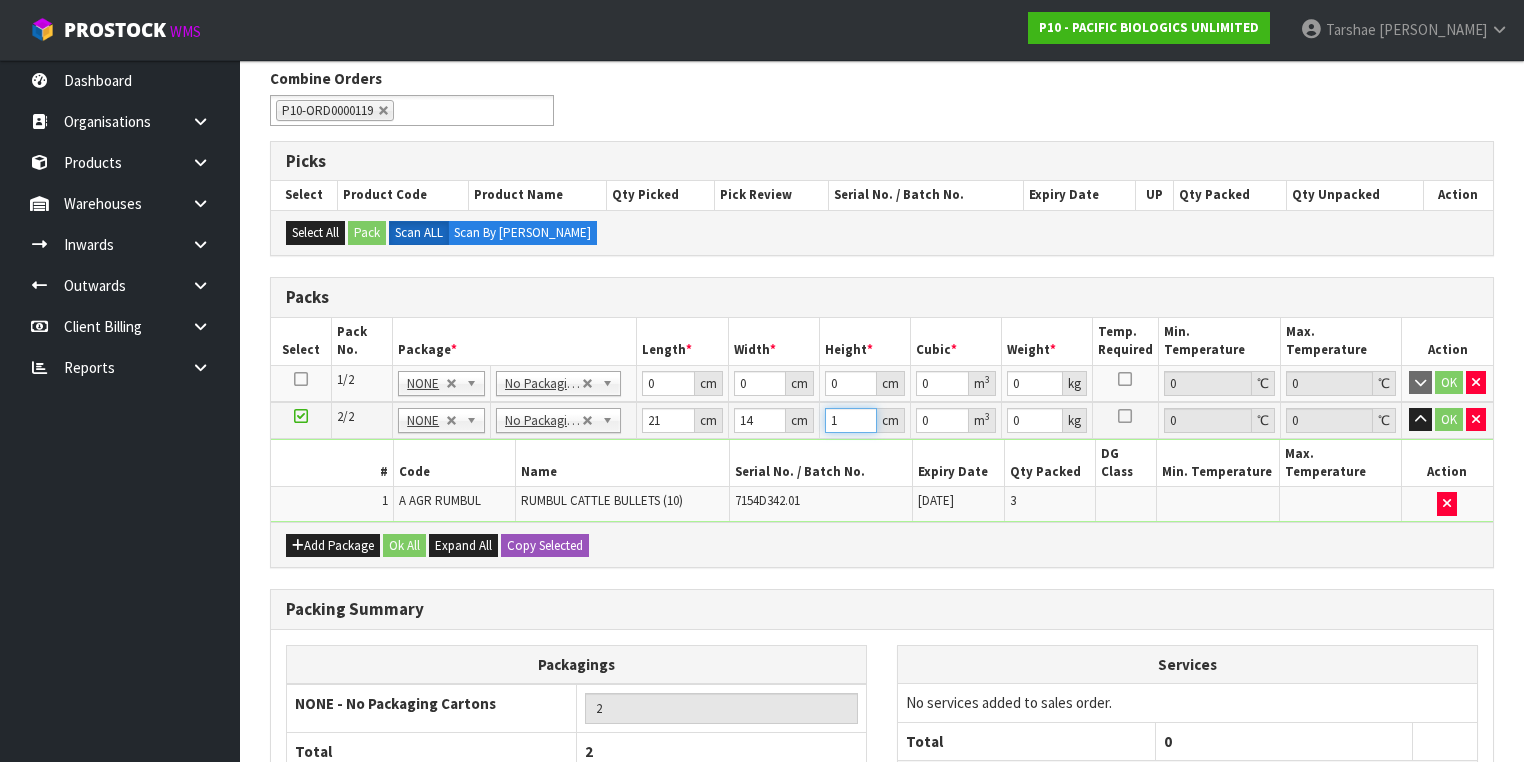 type on "0.000294" 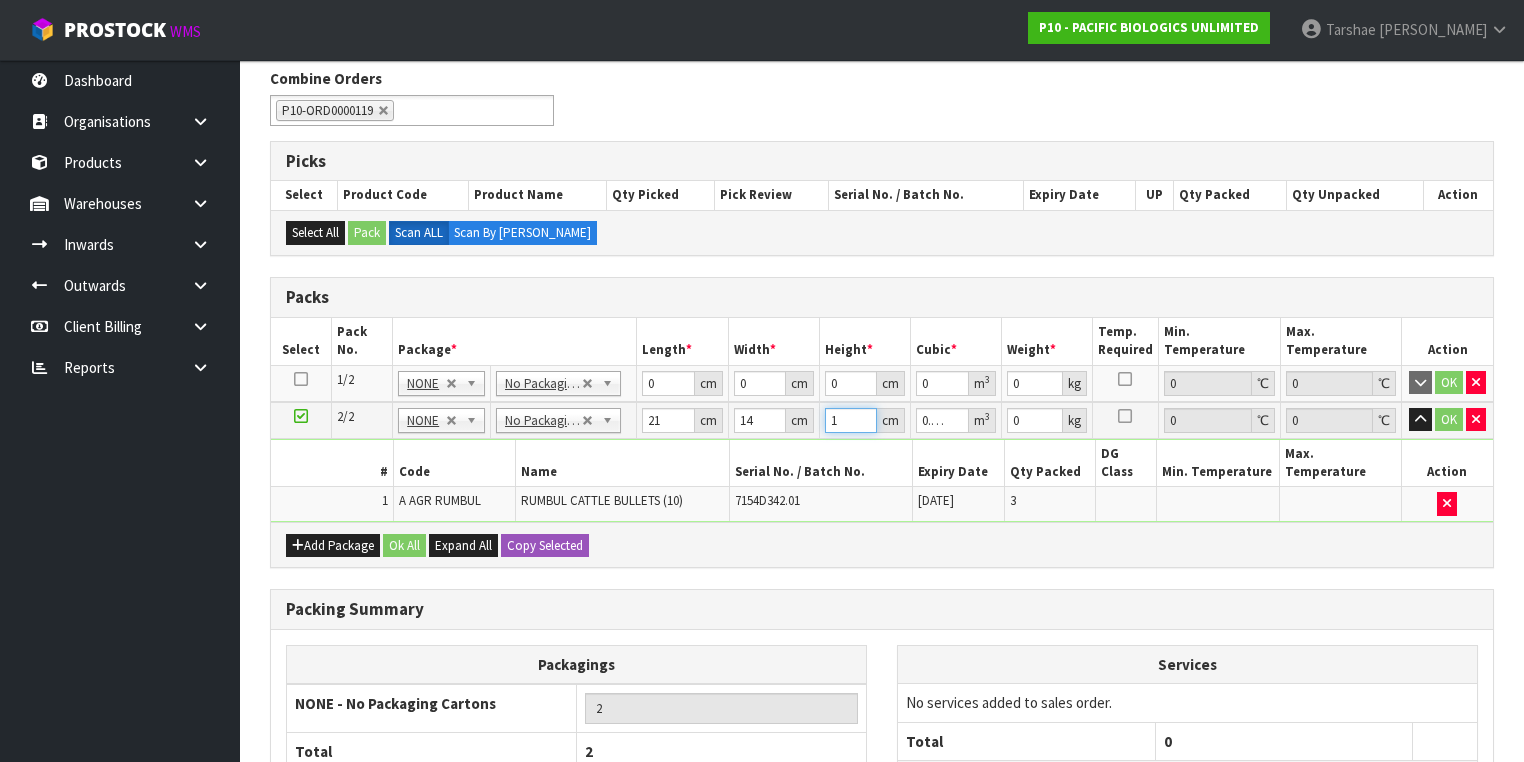 type on "13" 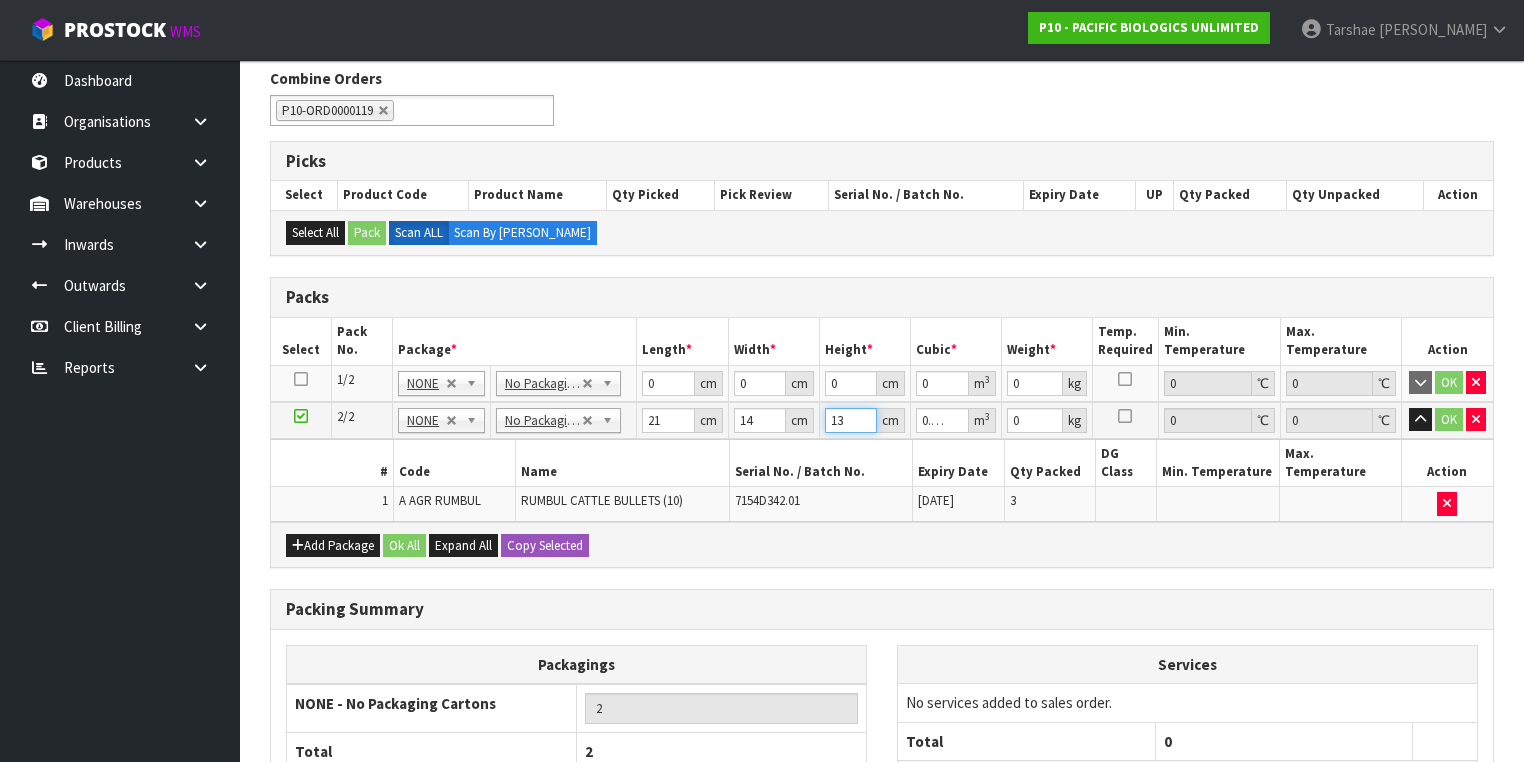 type on "0.003822" 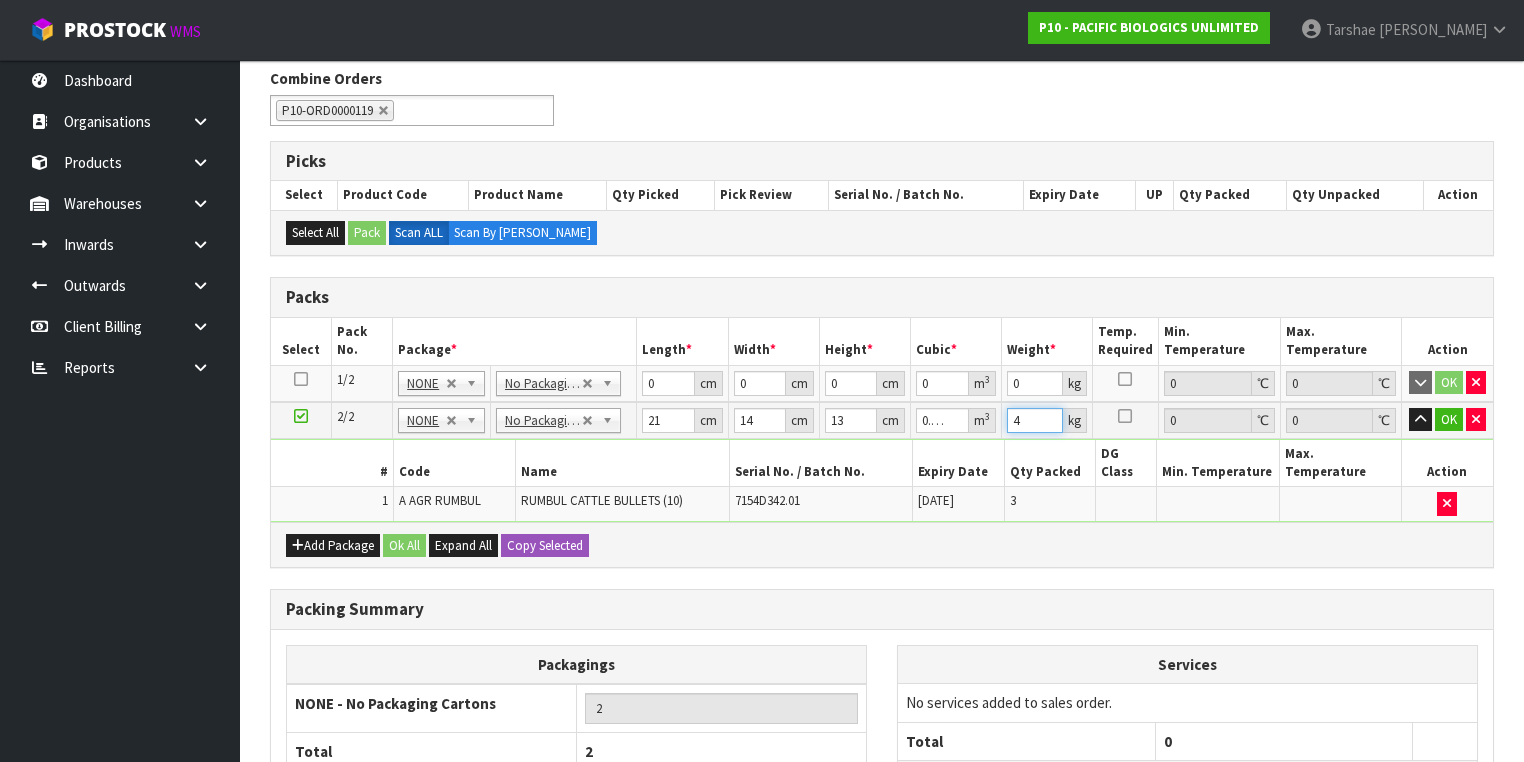 type on "4" 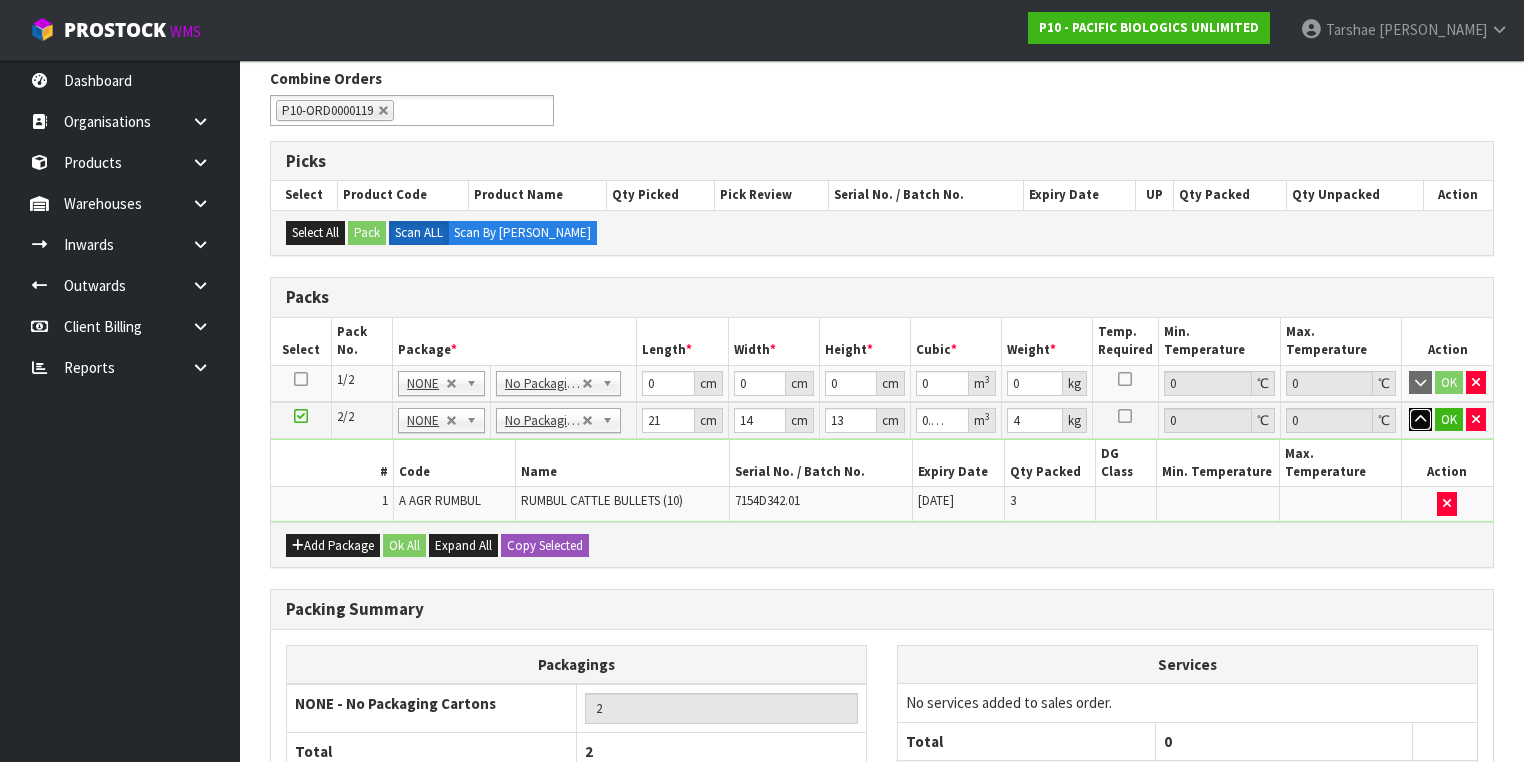 type 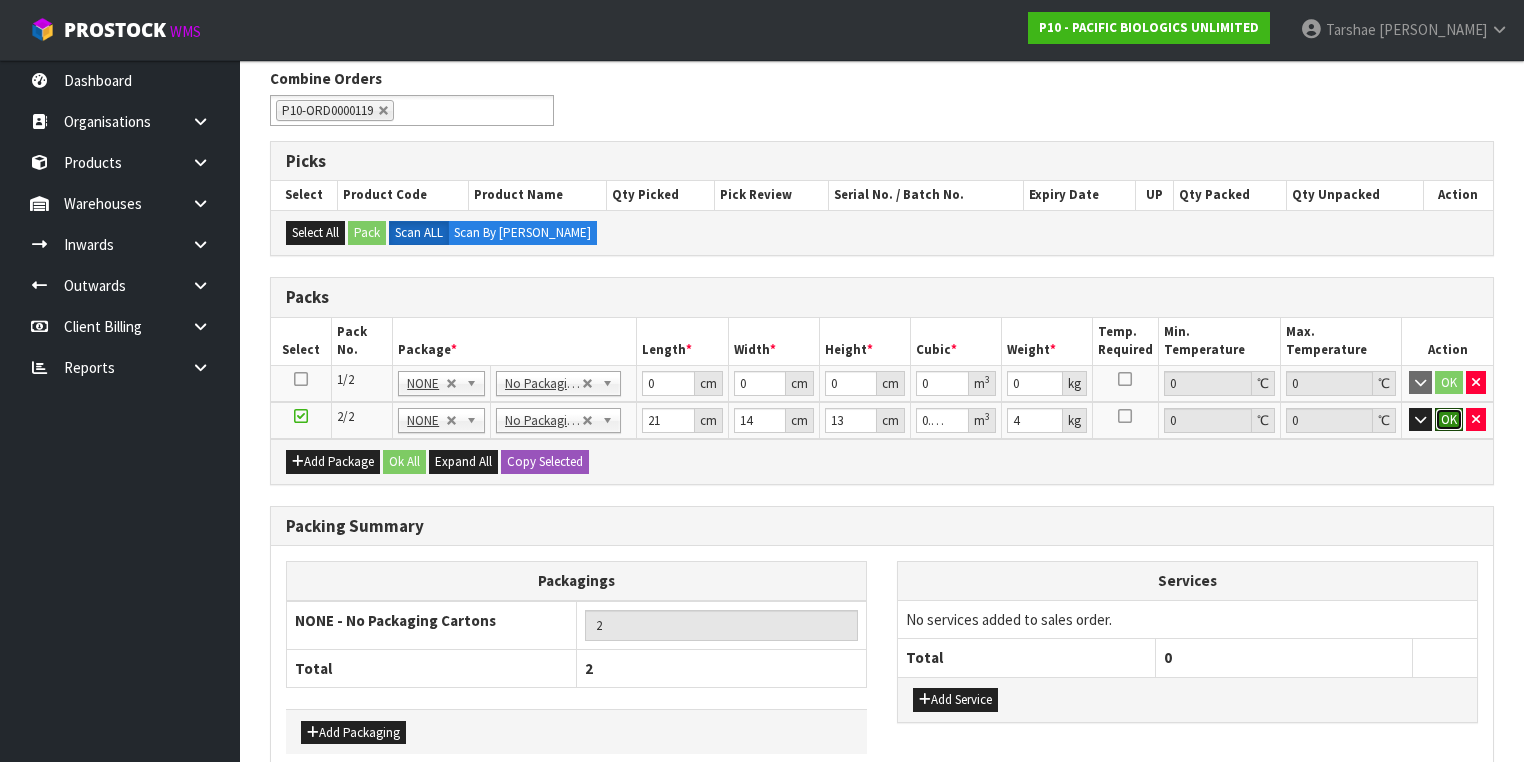 type 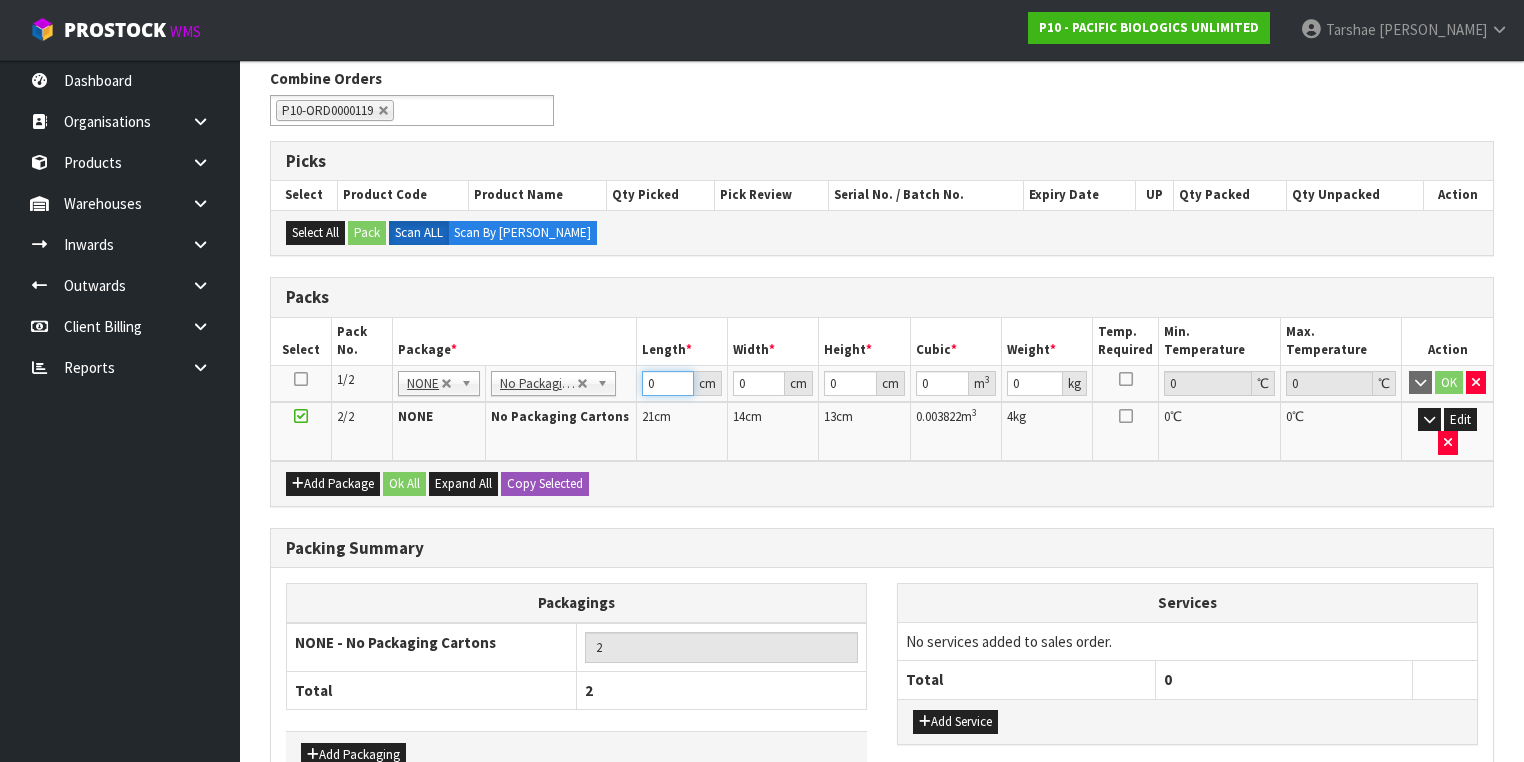 drag, startPoint x: 652, startPoint y: 383, endPoint x: 610, endPoint y: 382, distance: 42.0119 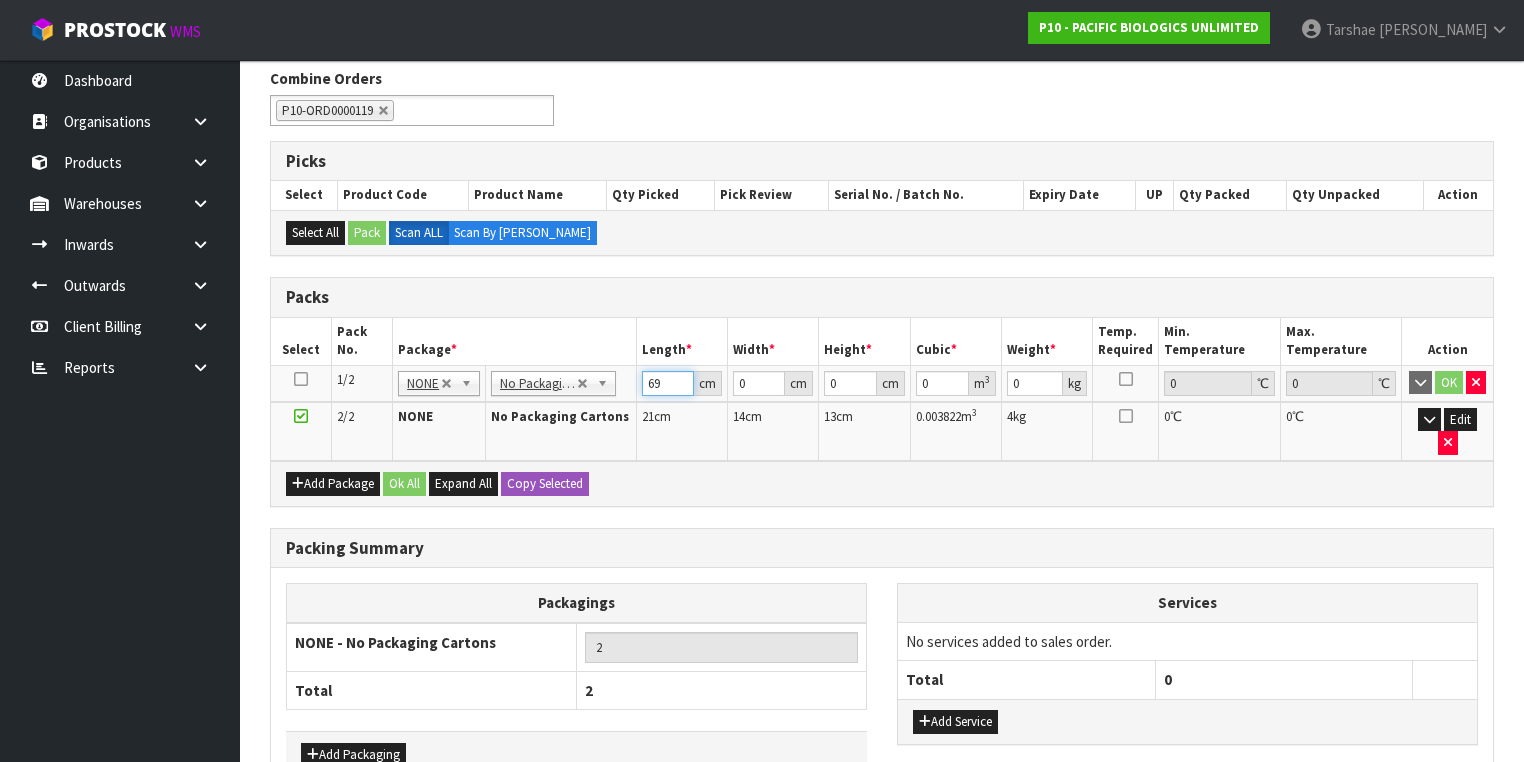 type on "69" 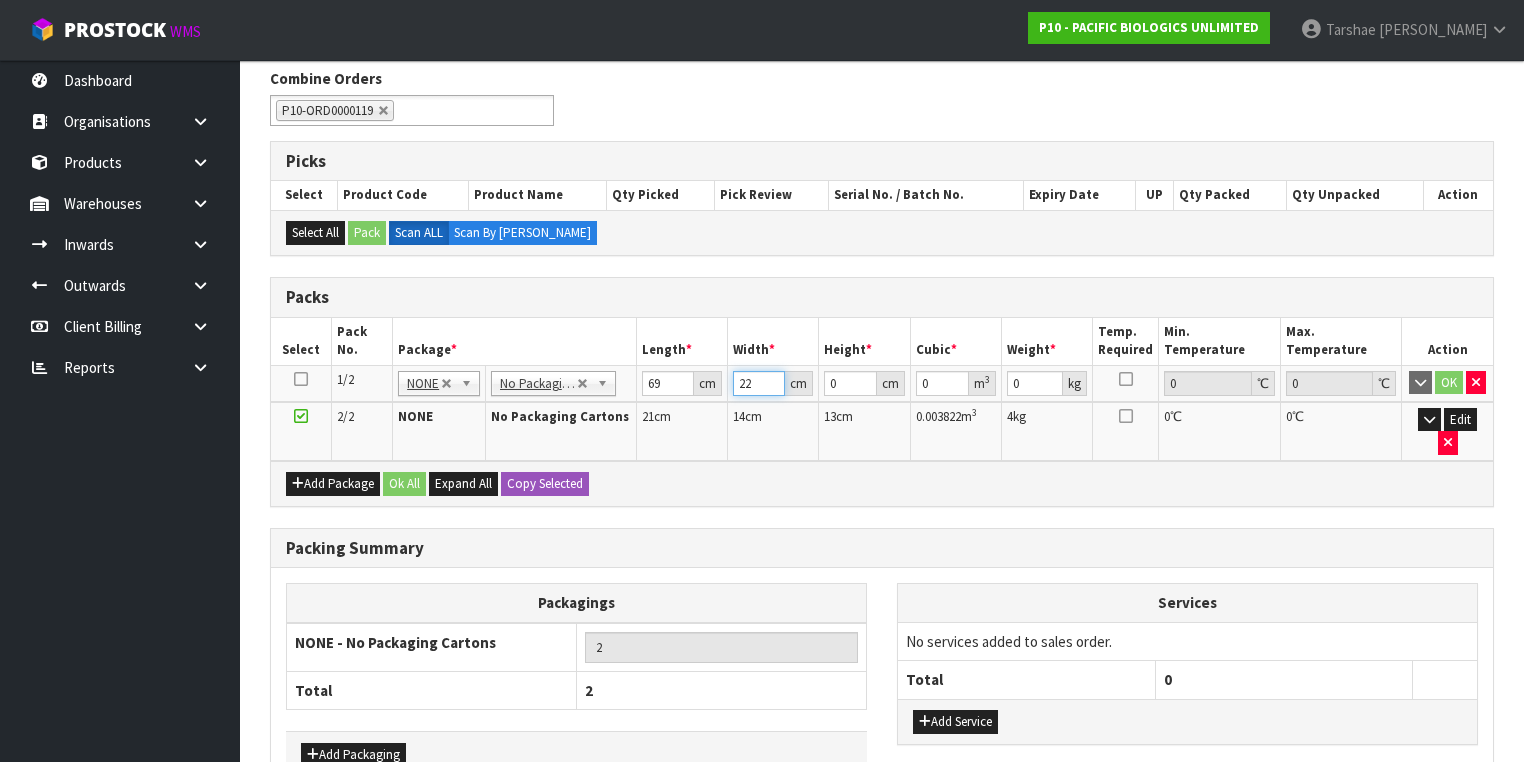 type on "22" 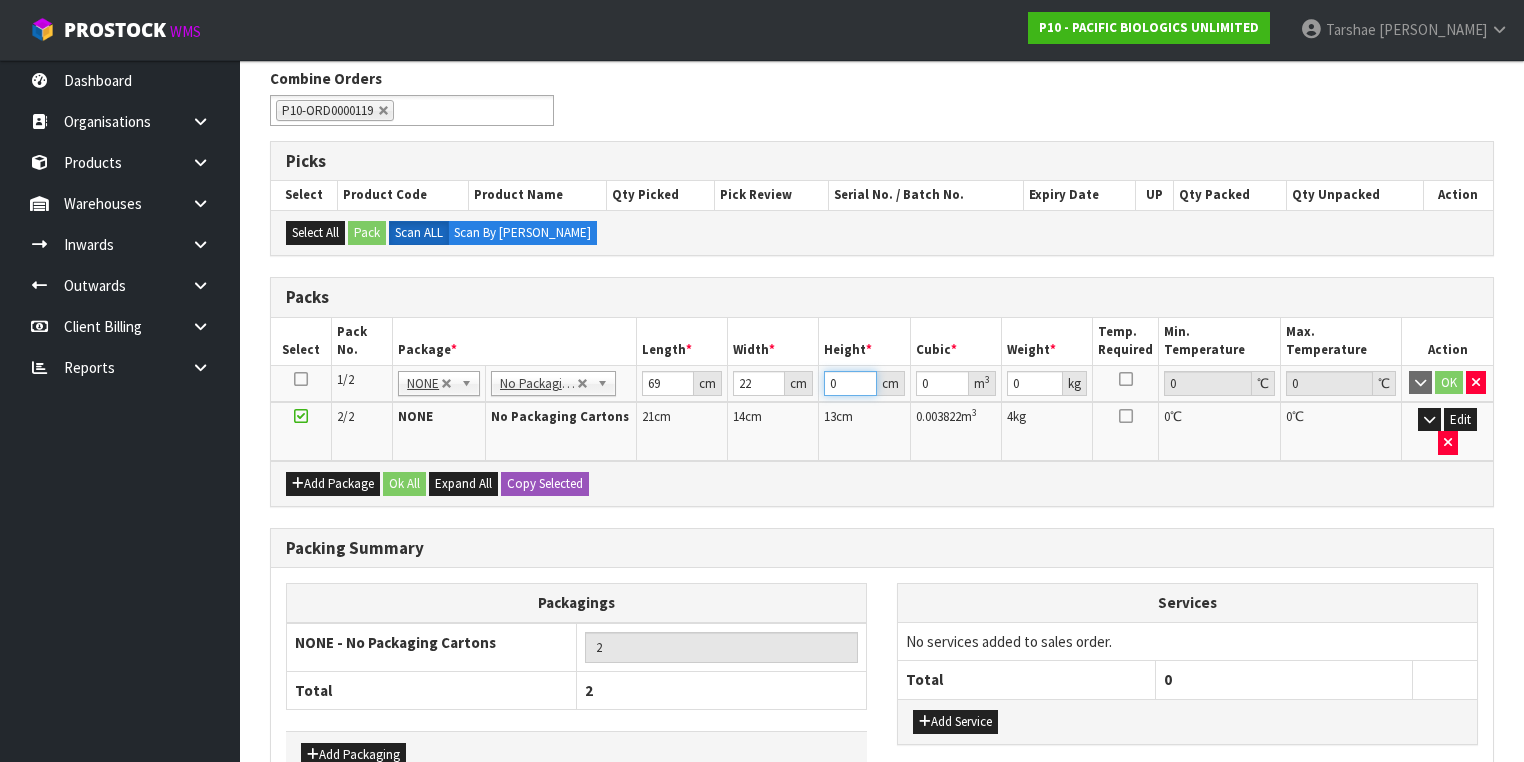 type on "5" 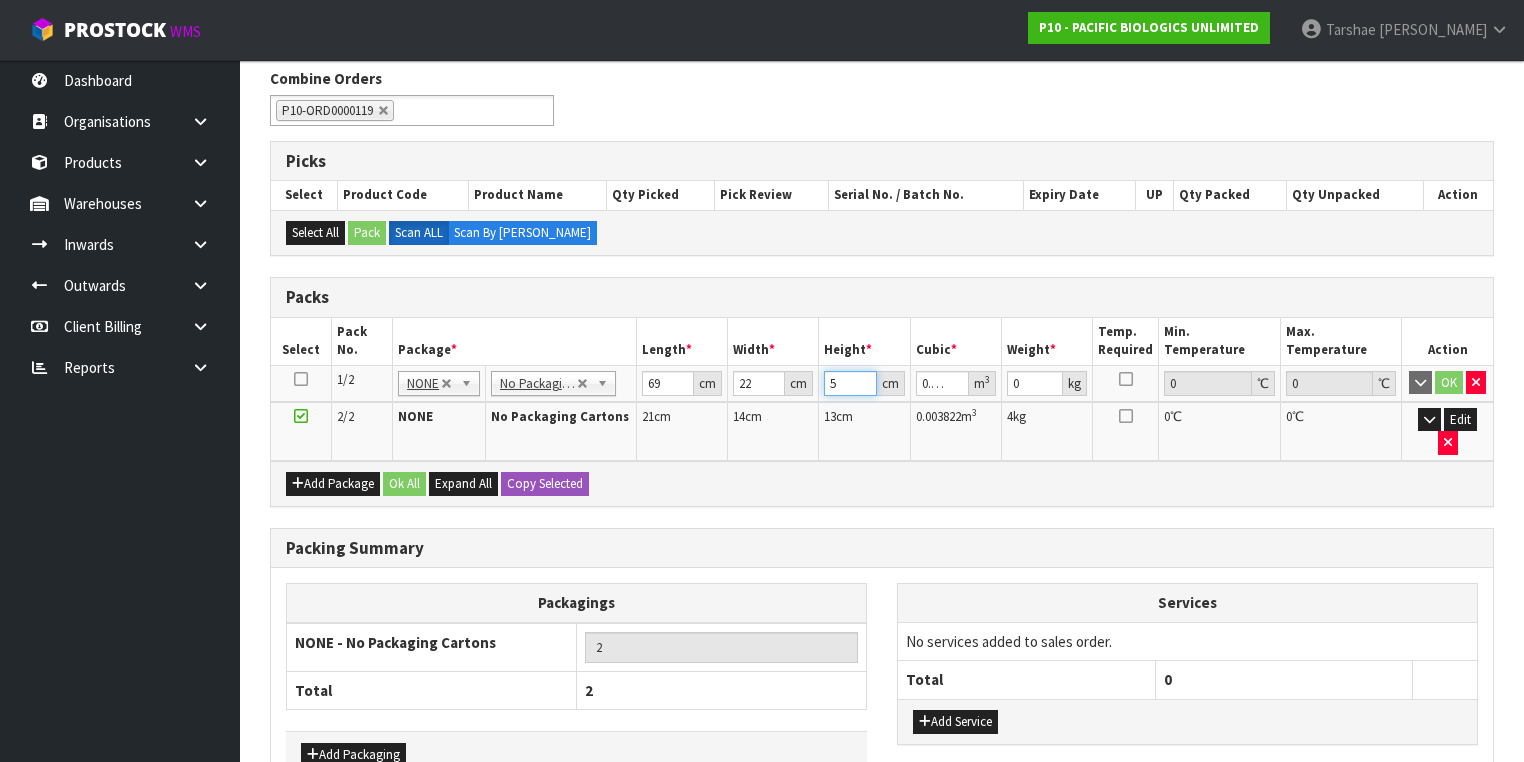 type on "5" 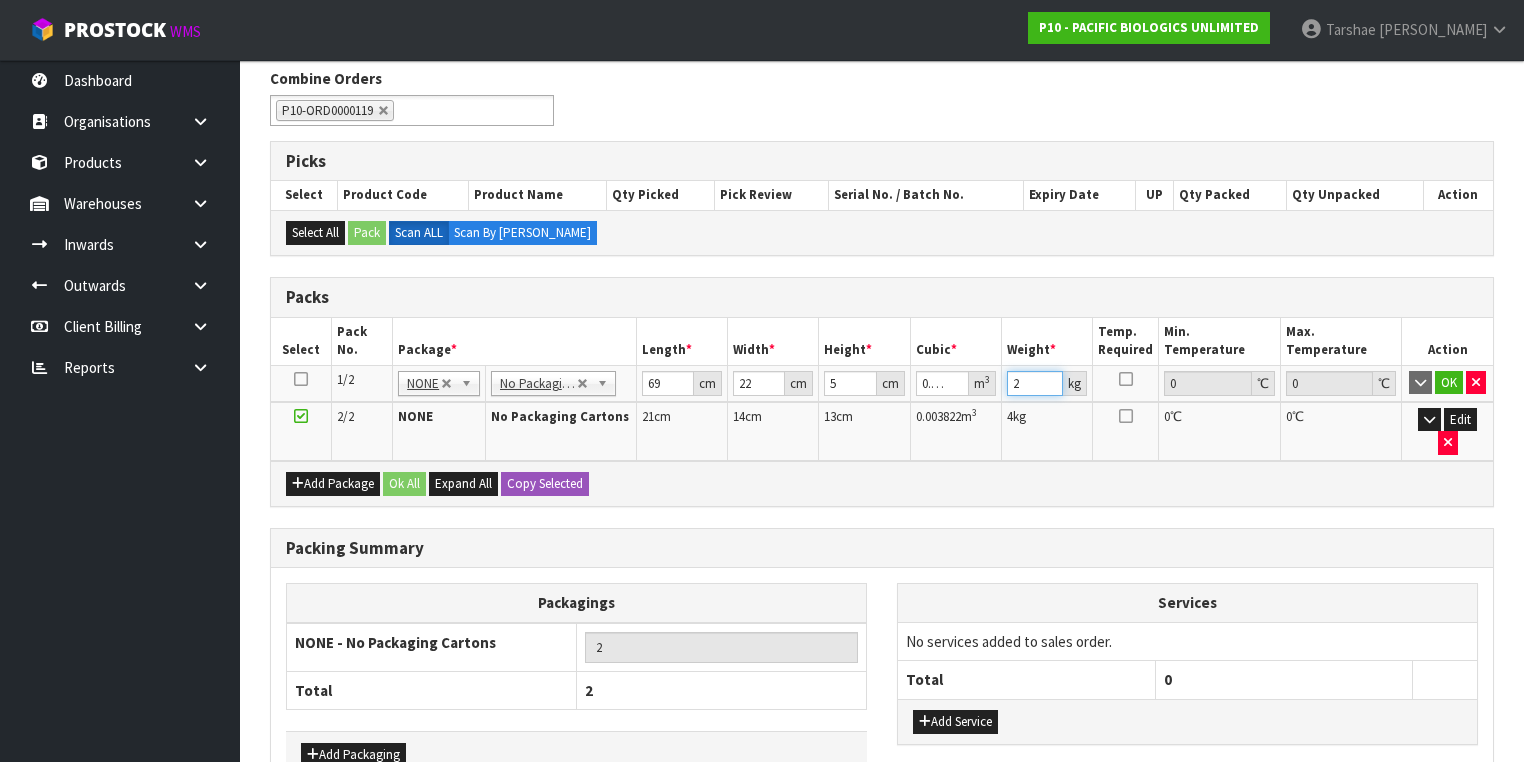 type on "2" 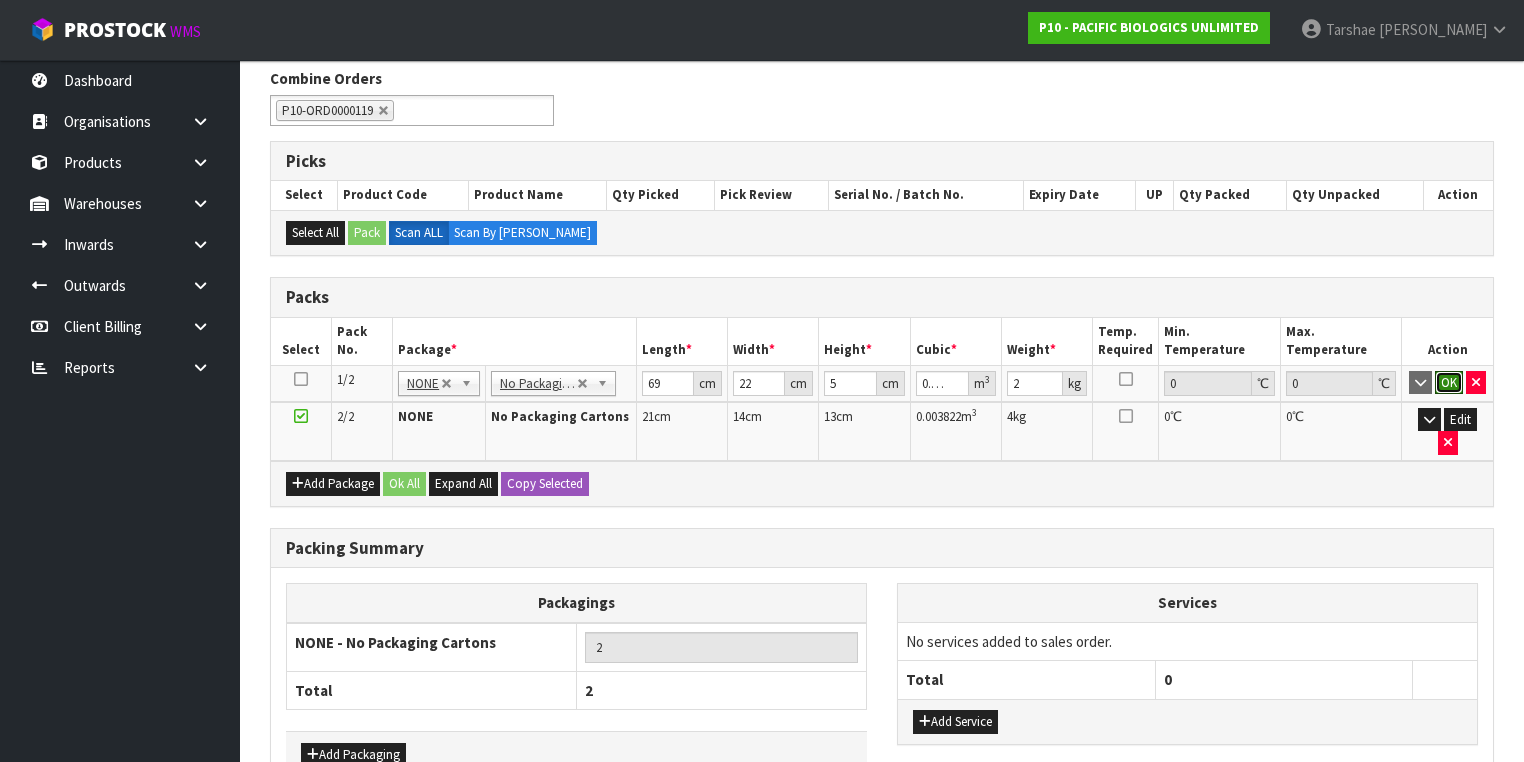 type 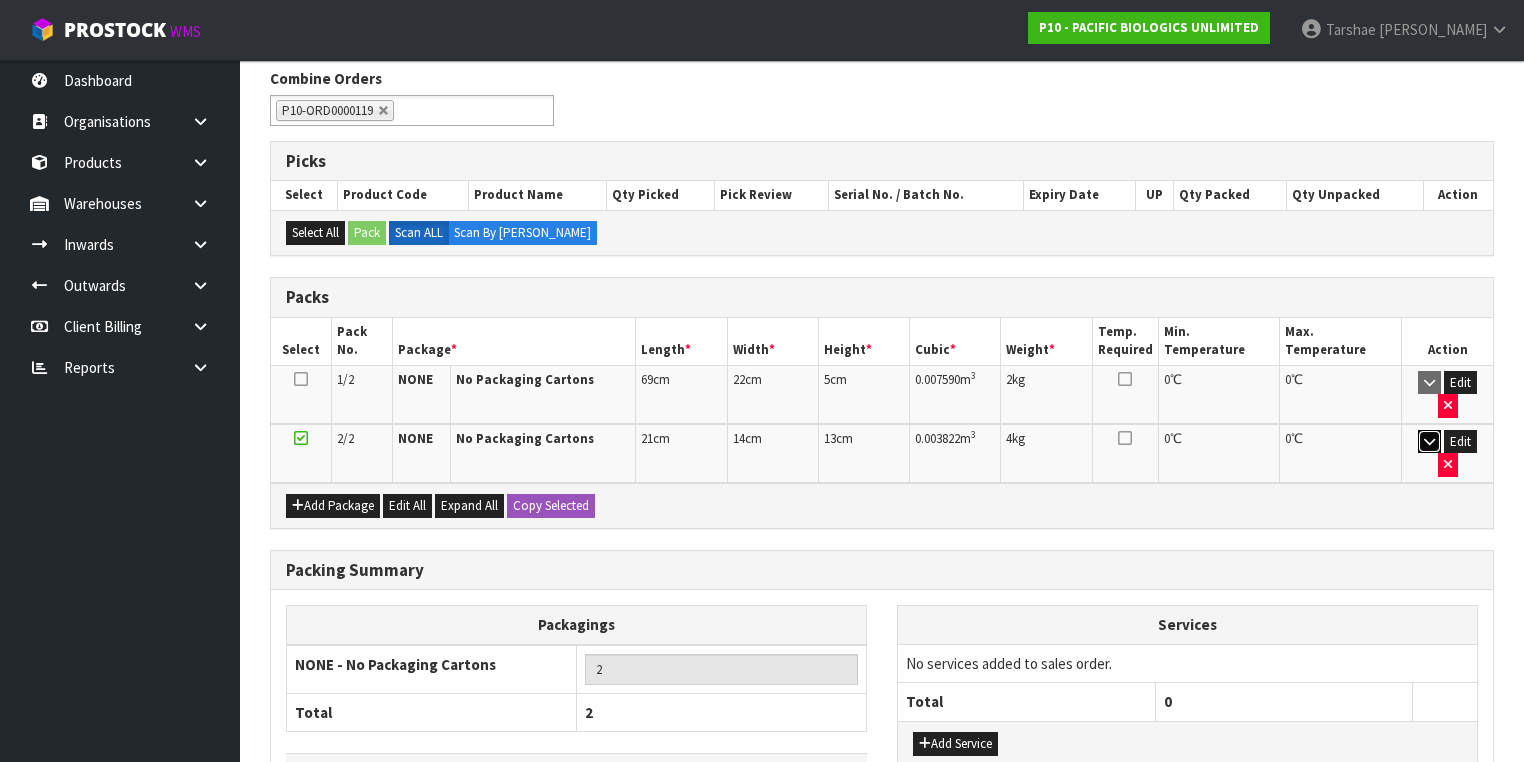 type 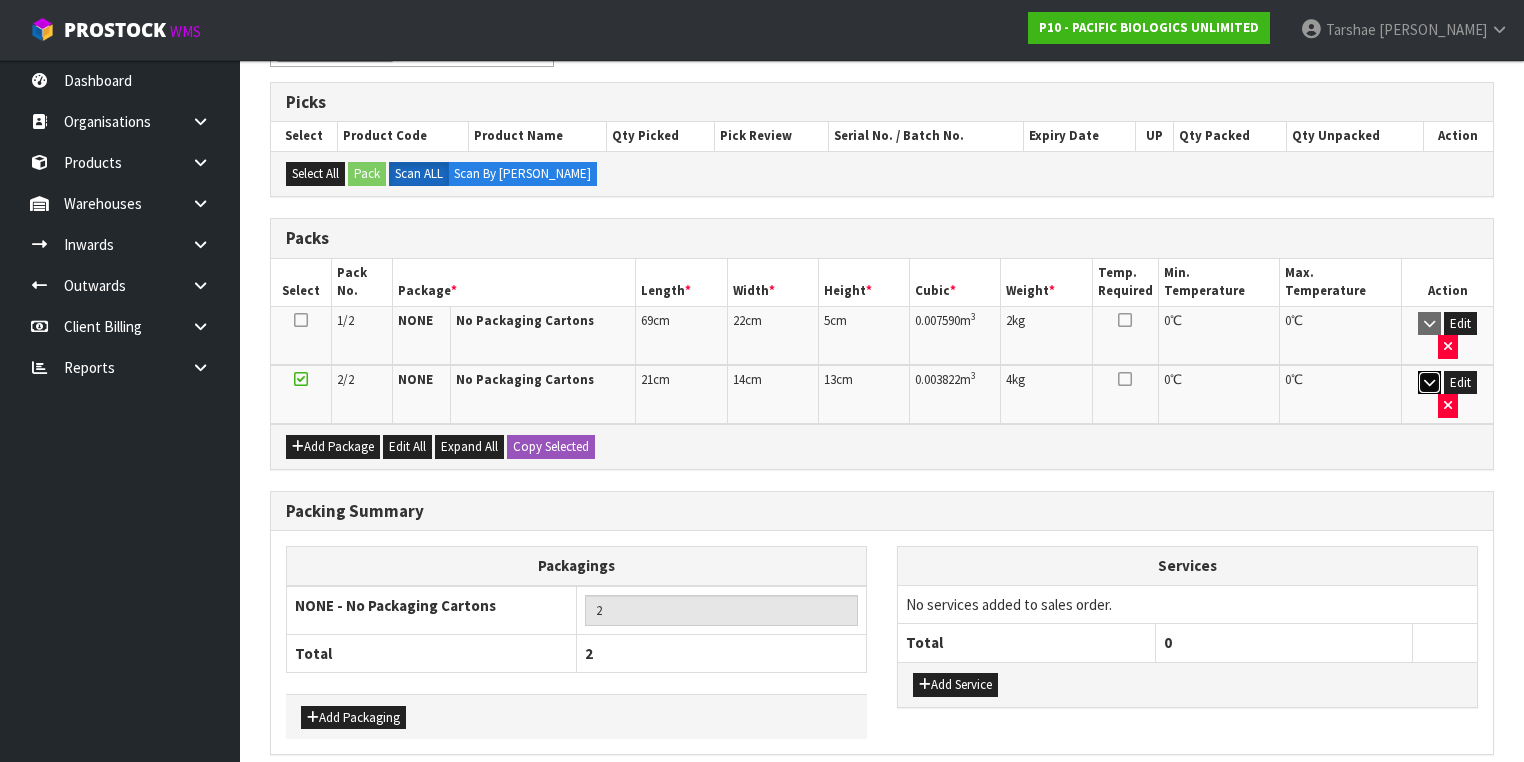 scroll, scrollTop: 411, scrollLeft: 0, axis: vertical 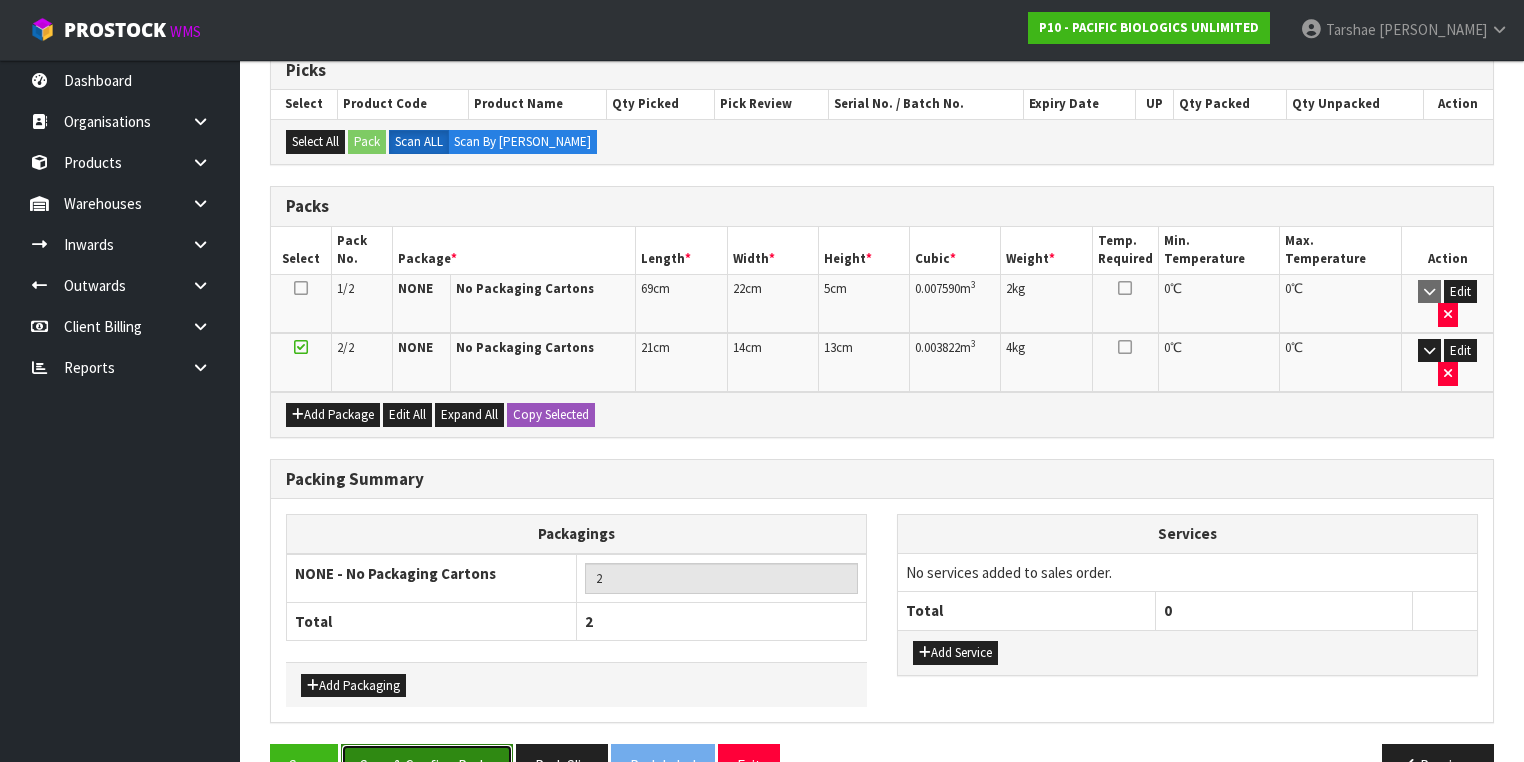 click on "Save & Confirm Packs" at bounding box center [427, 765] 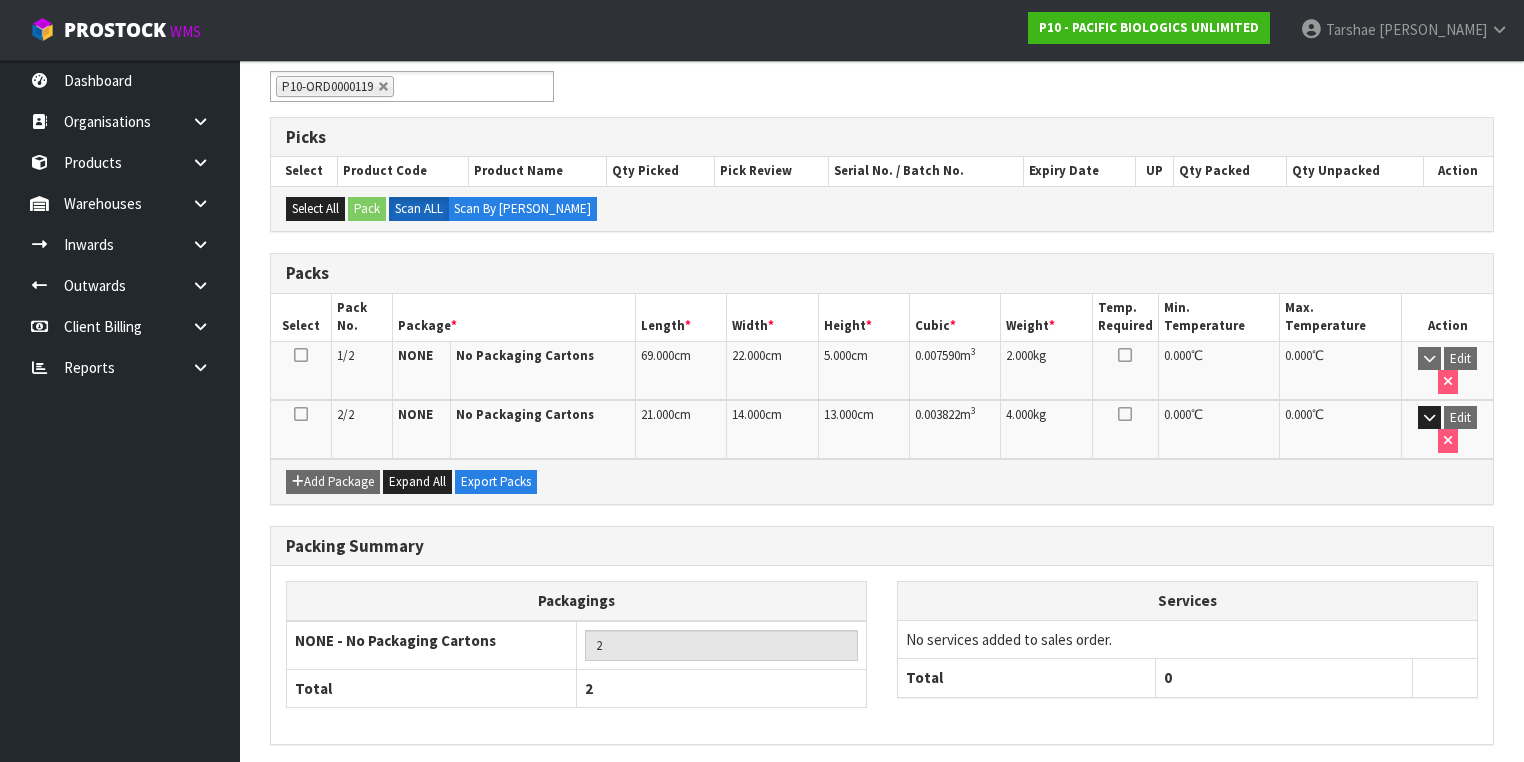 scroll, scrollTop: 367, scrollLeft: 0, axis: vertical 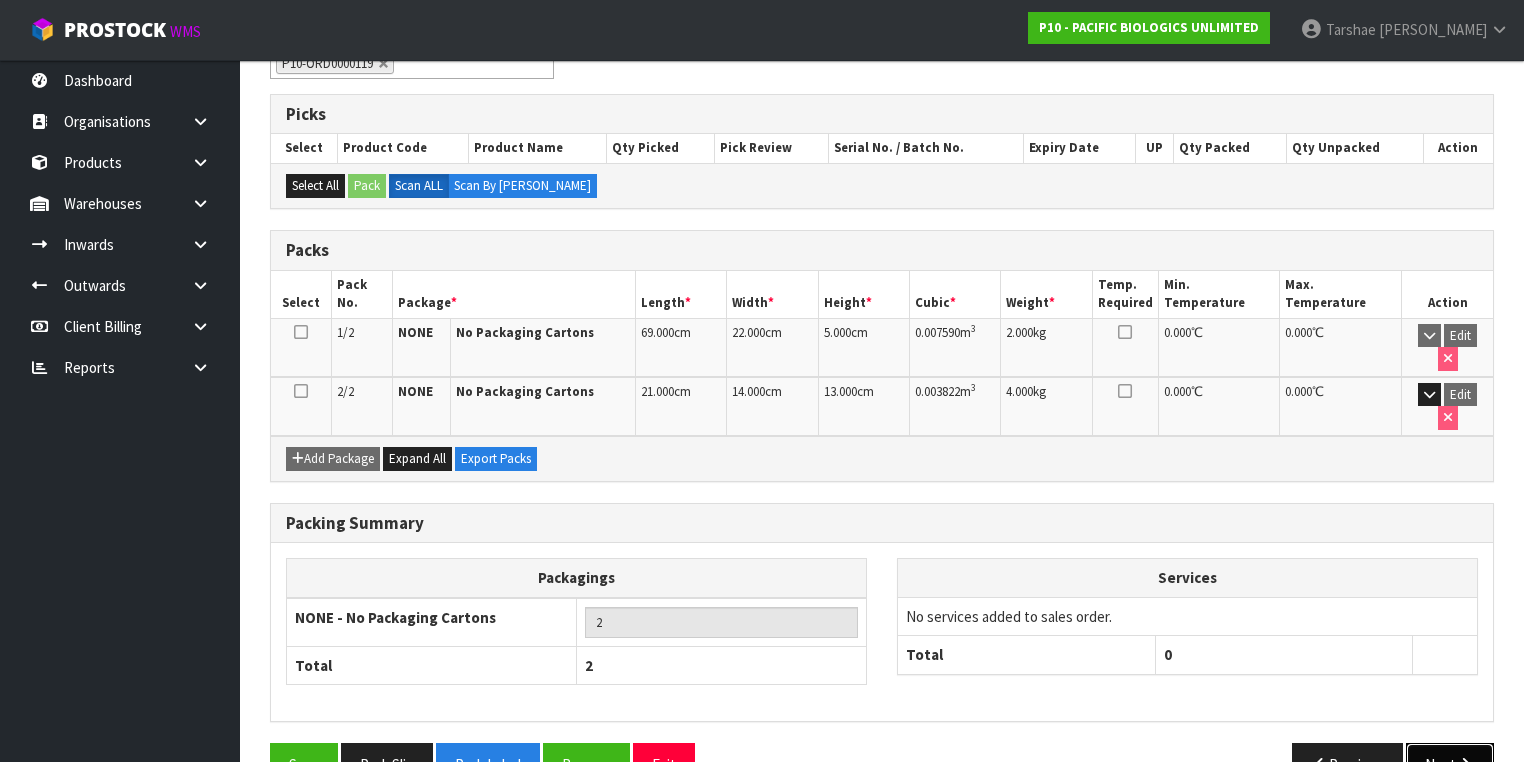 click on "Next" at bounding box center [1450, 764] 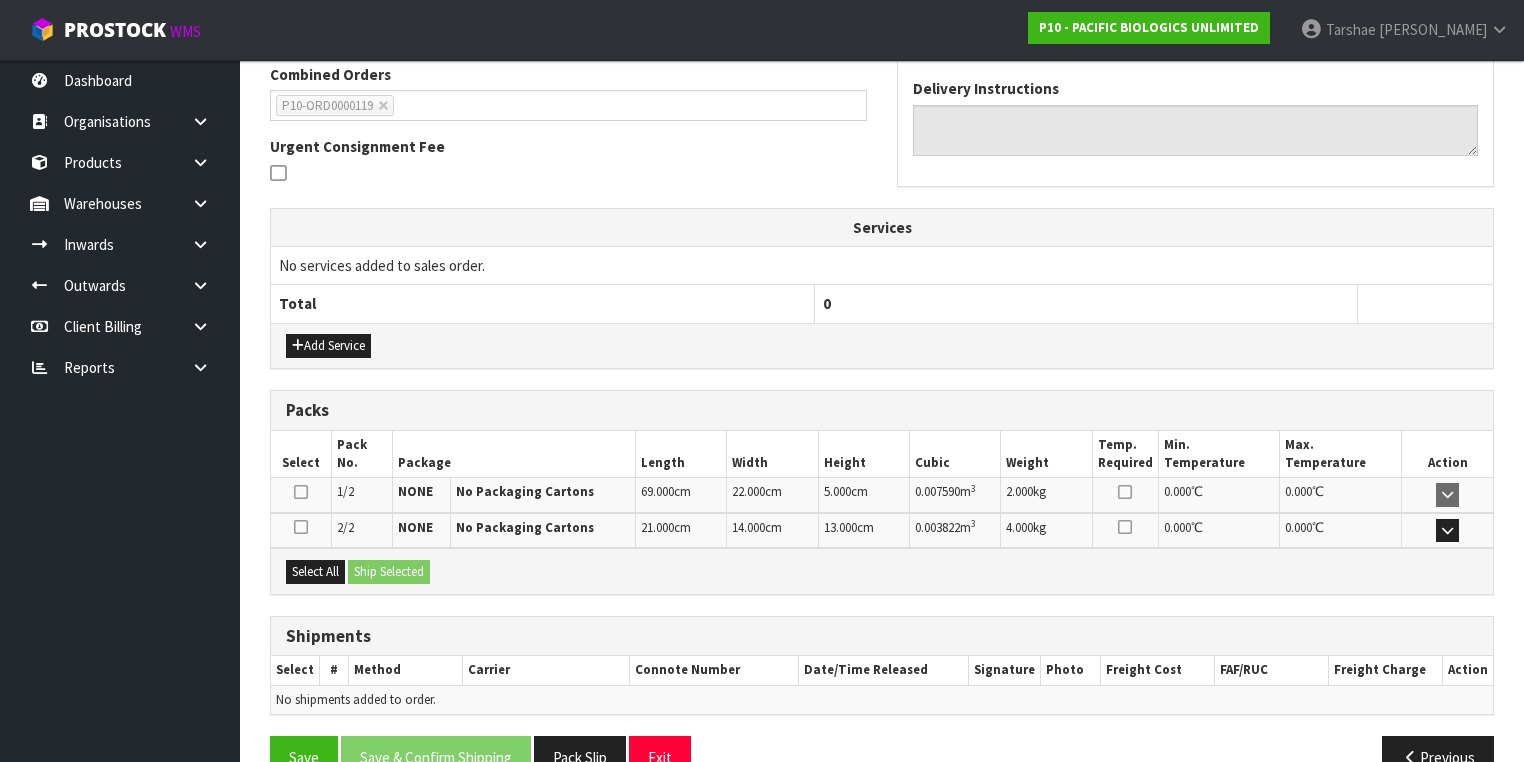 scroll, scrollTop: 564, scrollLeft: 0, axis: vertical 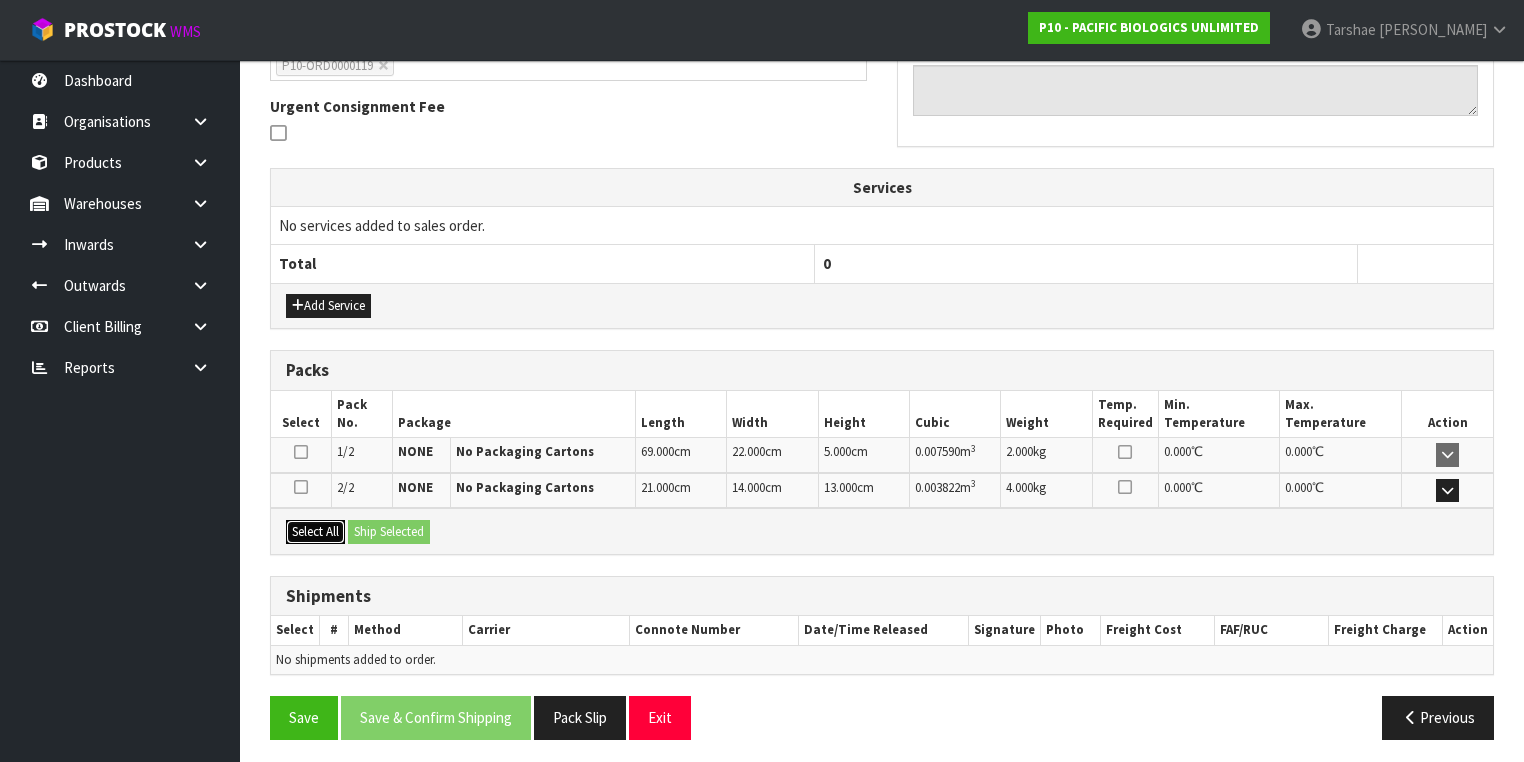 drag, startPoint x: 329, startPoint y: 524, endPoint x: 342, endPoint y: 526, distance: 13.152946 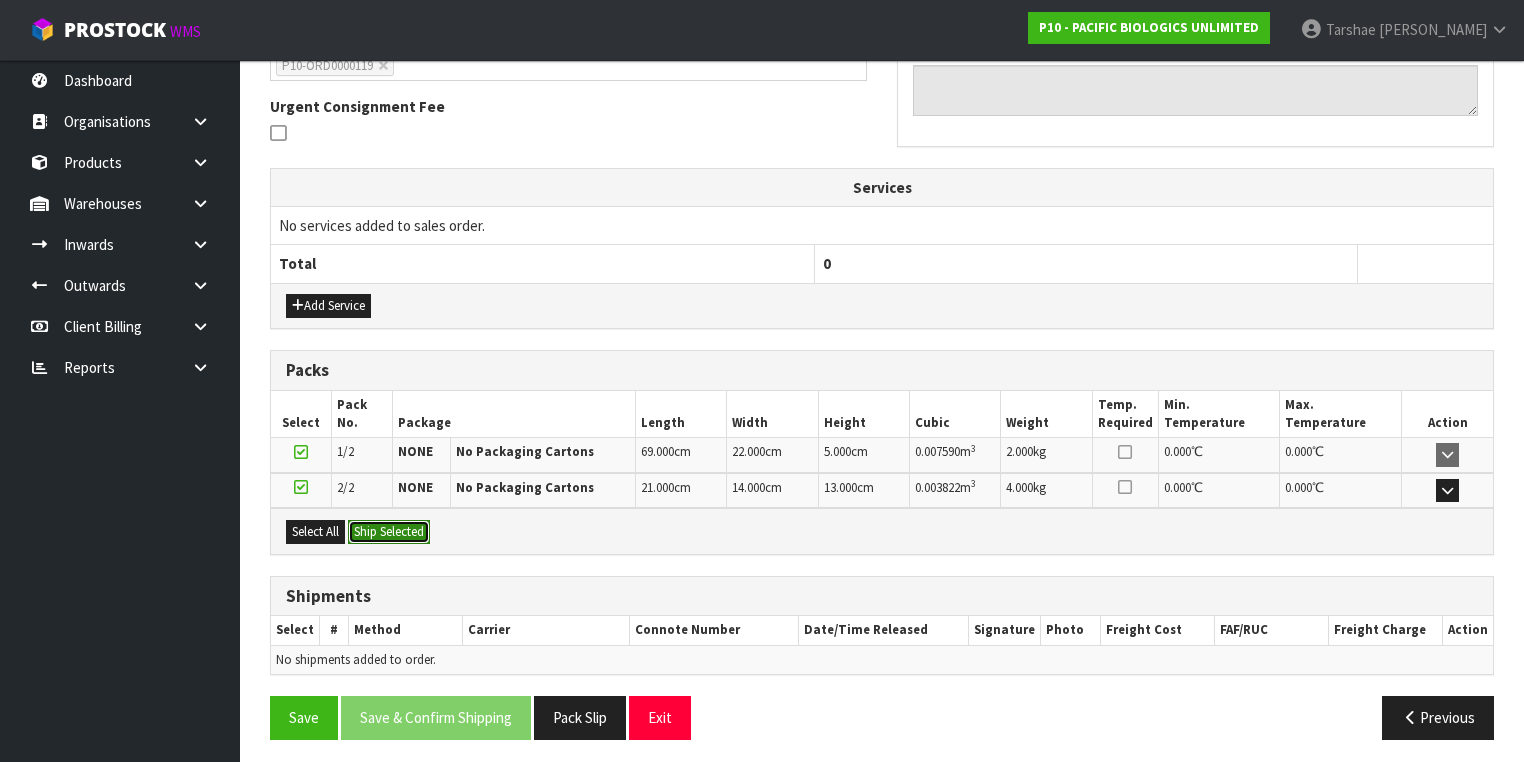 click on "Ship Selected" at bounding box center (389, 532) 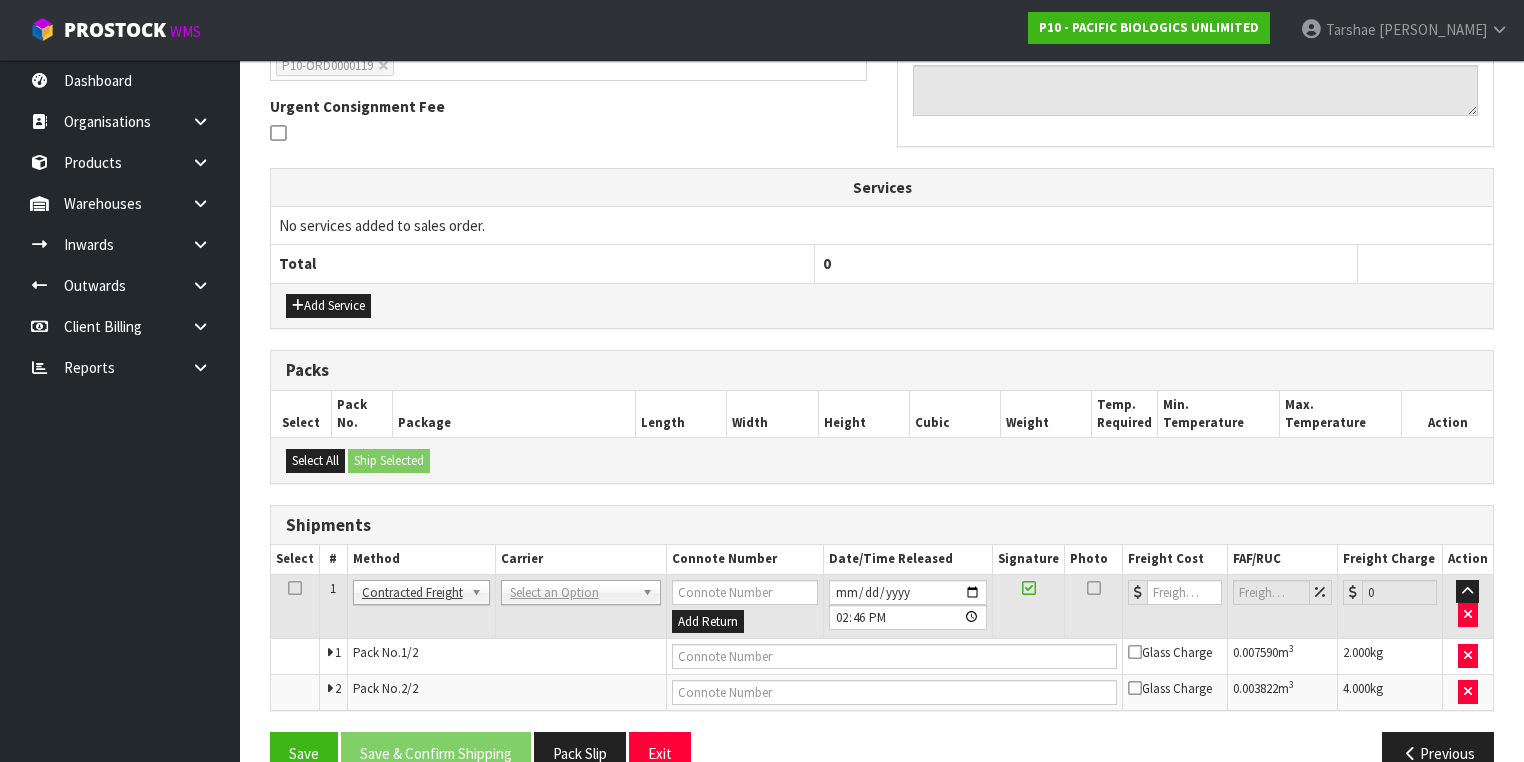 drag, startPoint x: 616, startPoint y: 571, endPoint x: 615, endPoint y: 595, distance: 24.020824 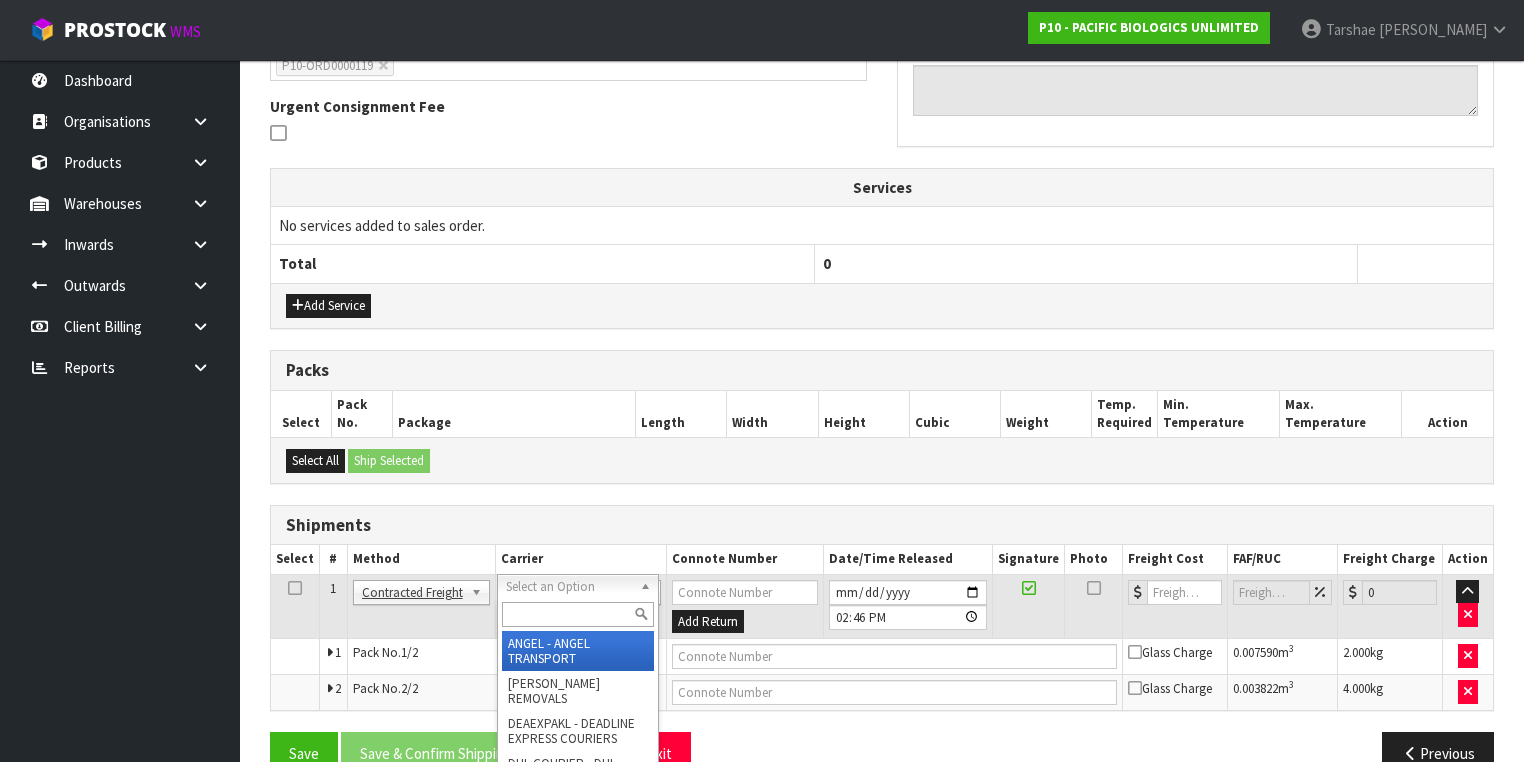 drag, startPoint x: 608, startPoint y: 597, endPoint x: 608, endPoint y: 612, distance: 15 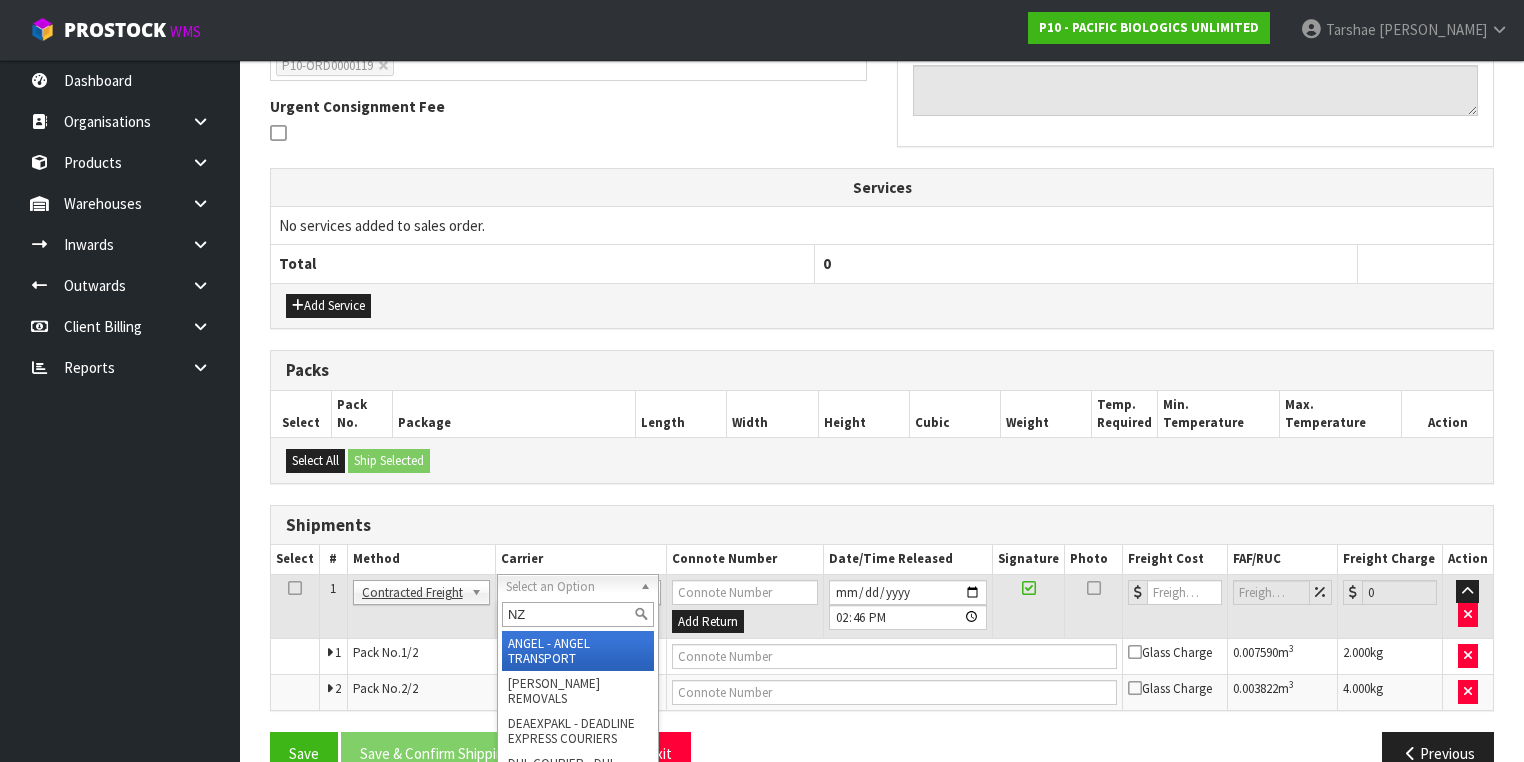type on "NZP" 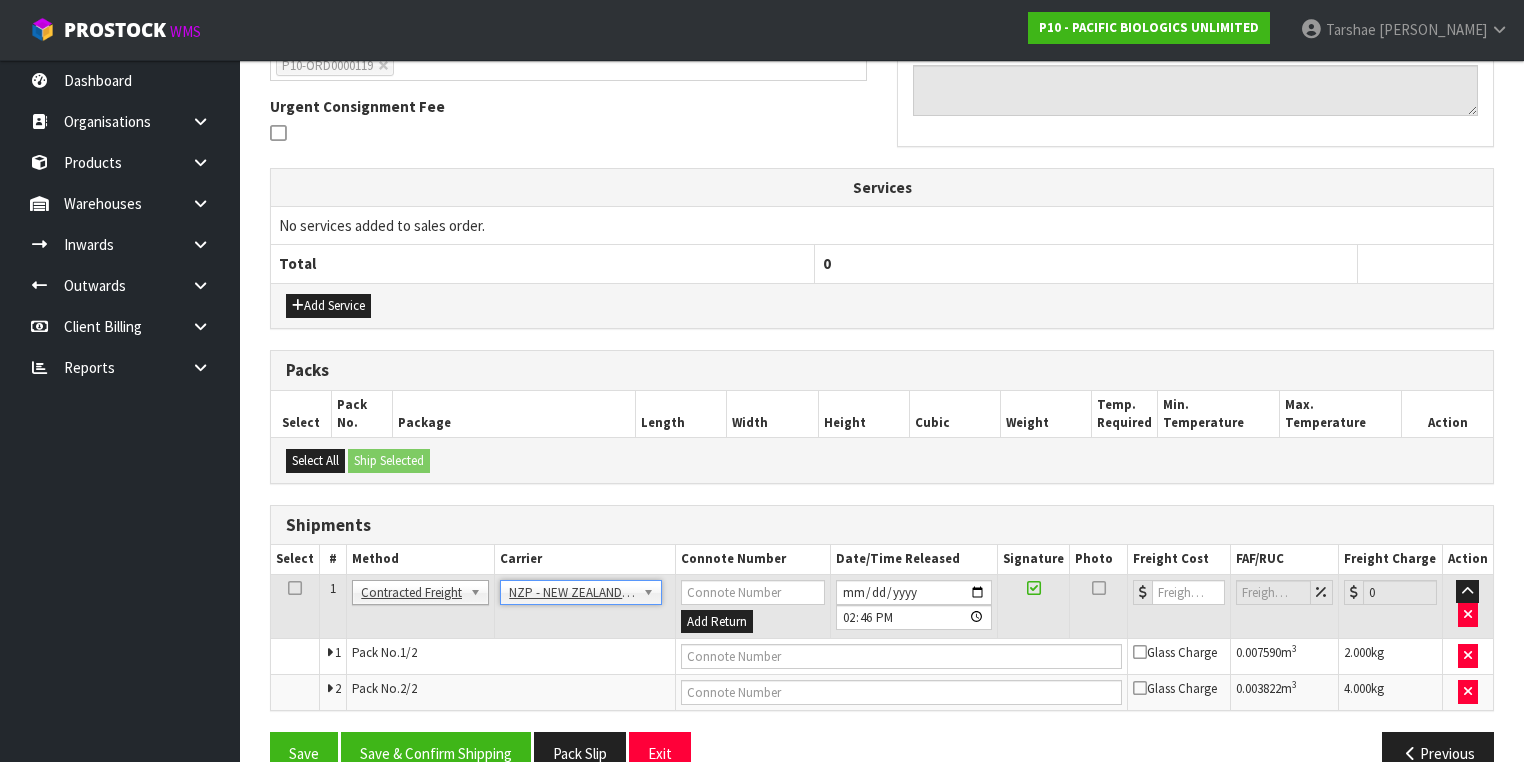 click at bounding box center (901, 693) 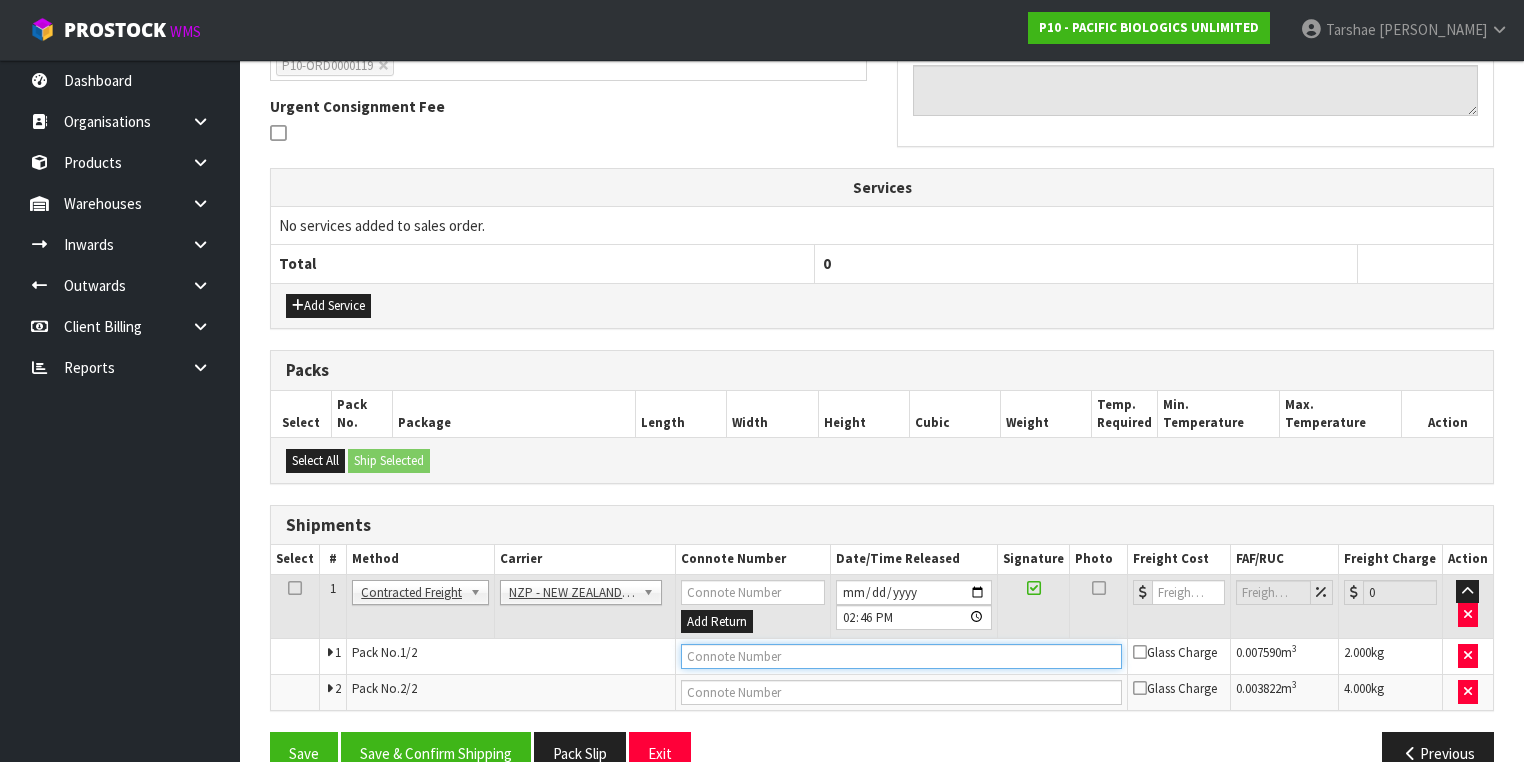 click at bounding box center (901, 656) 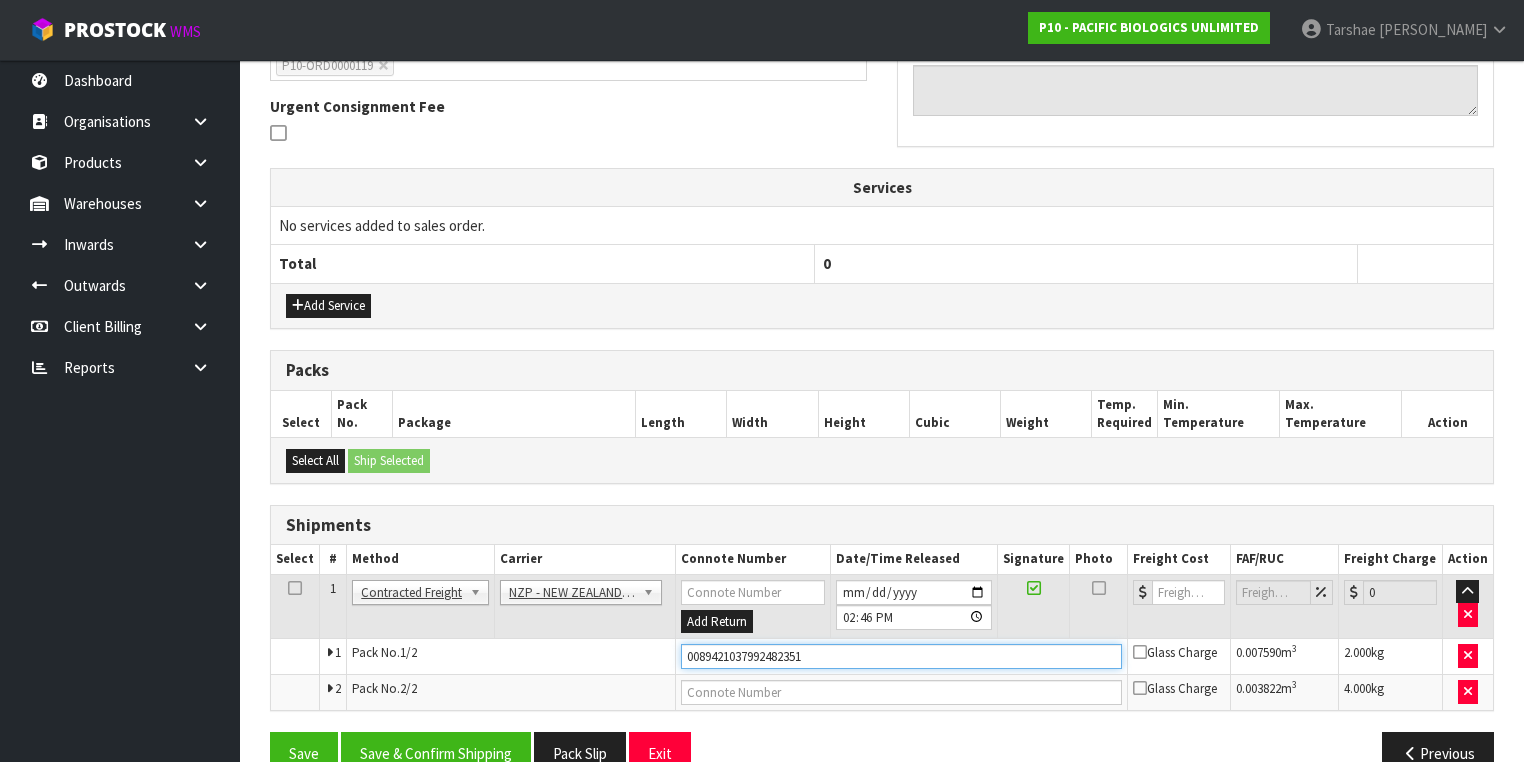 type on "00894210379924823515" 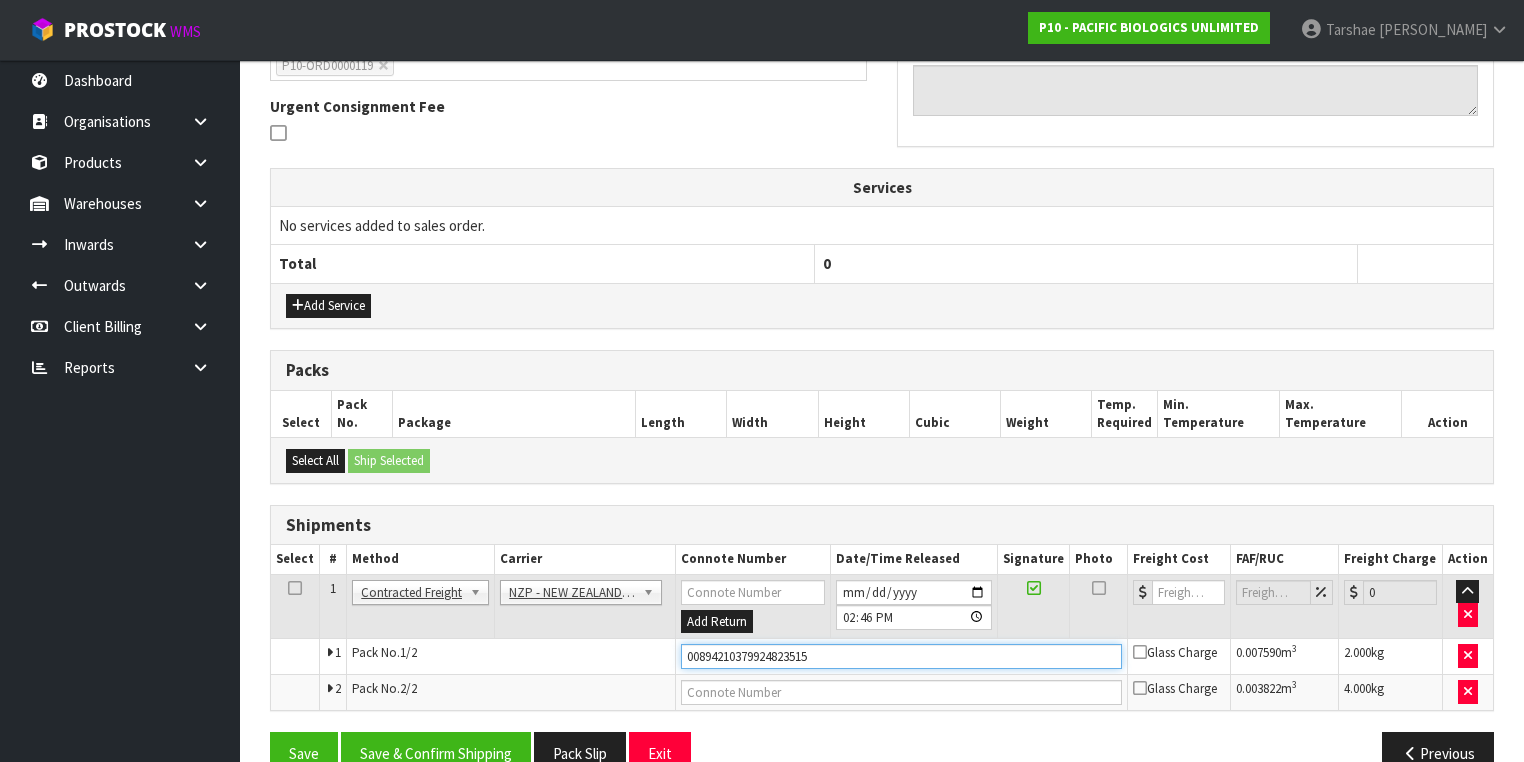 click on "Save" at bounding box center [304, 753] 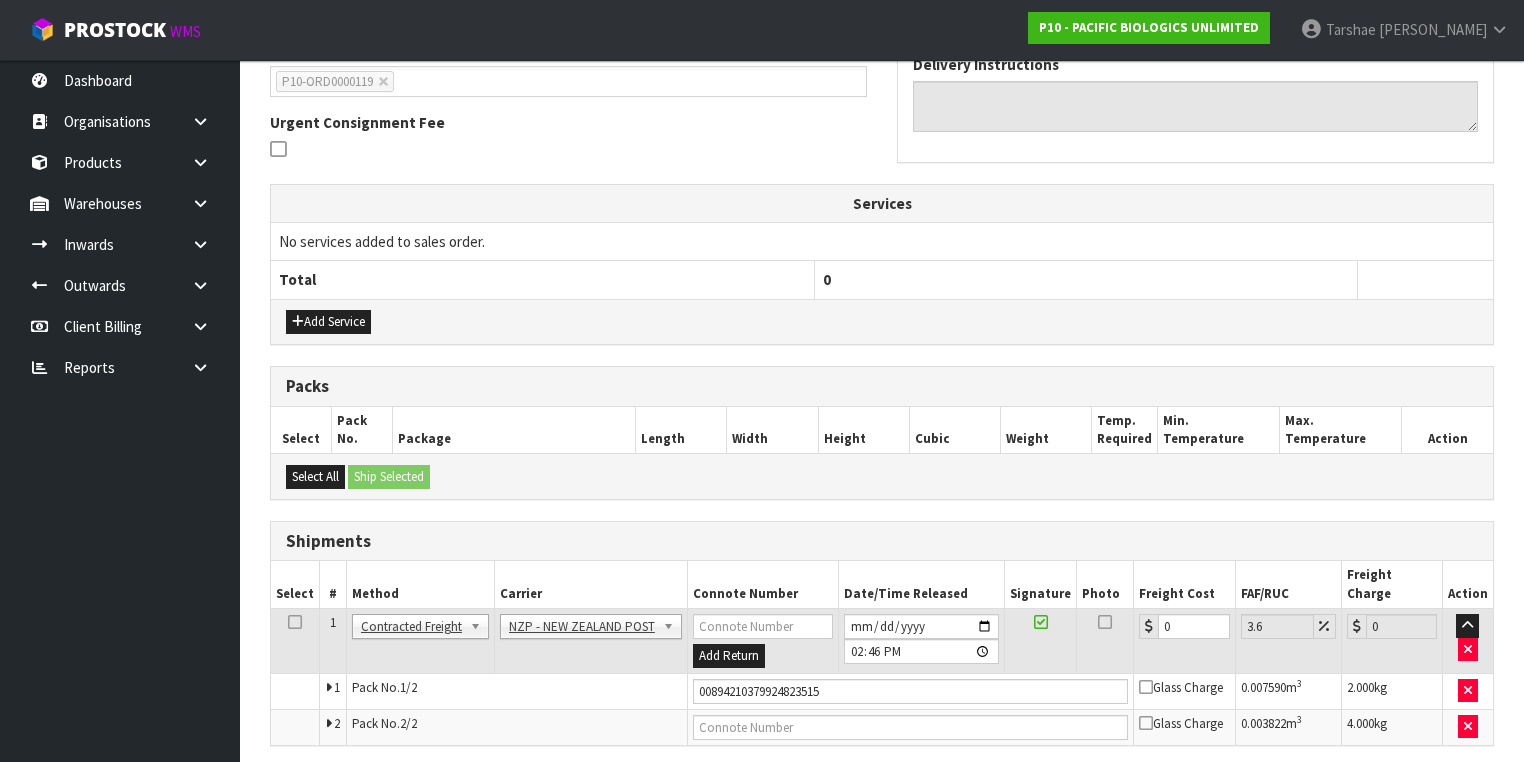 scroll, scrollTop: 600, scrollLeft: 0, axis: vertical 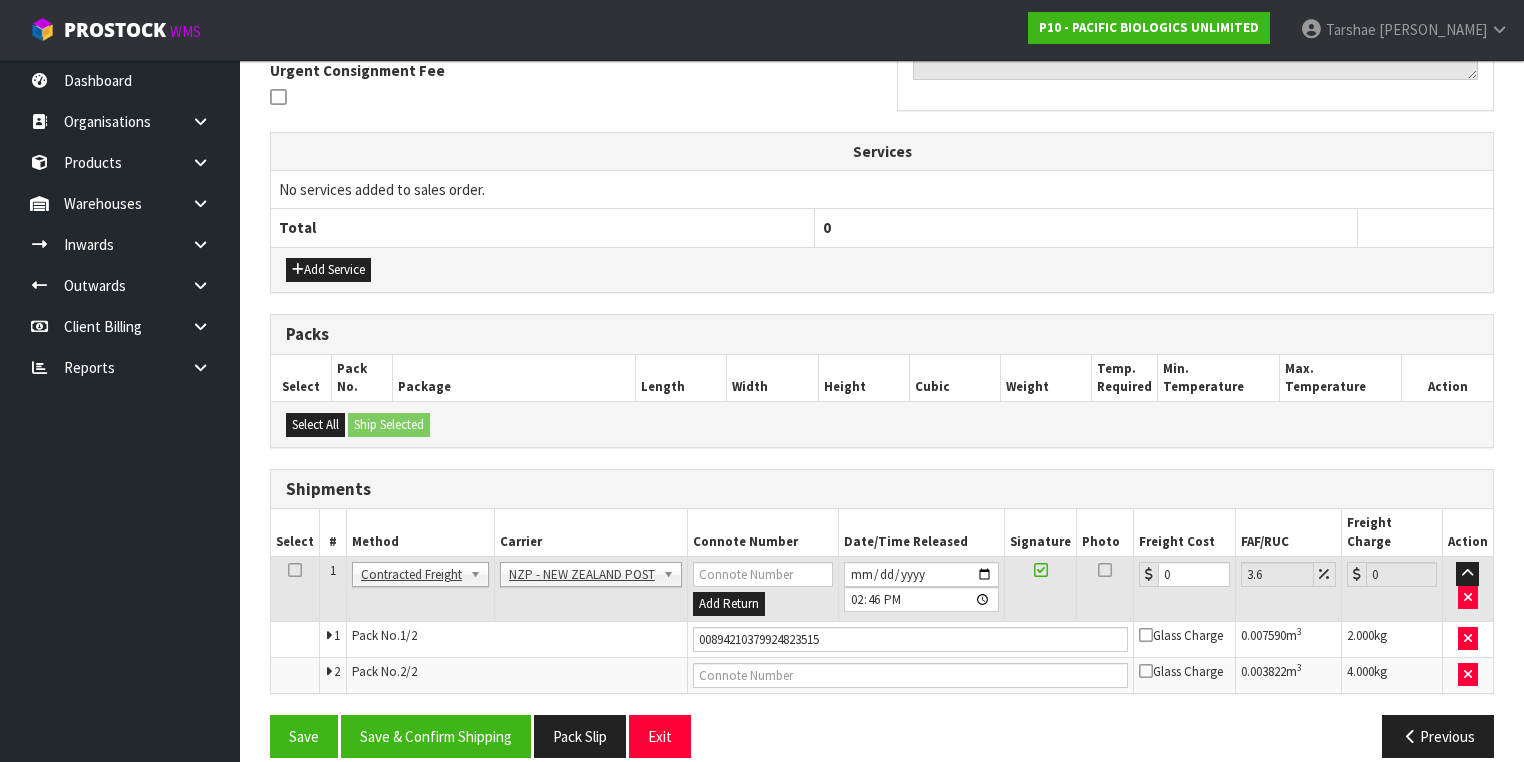 click at bounding box center [910, 675] 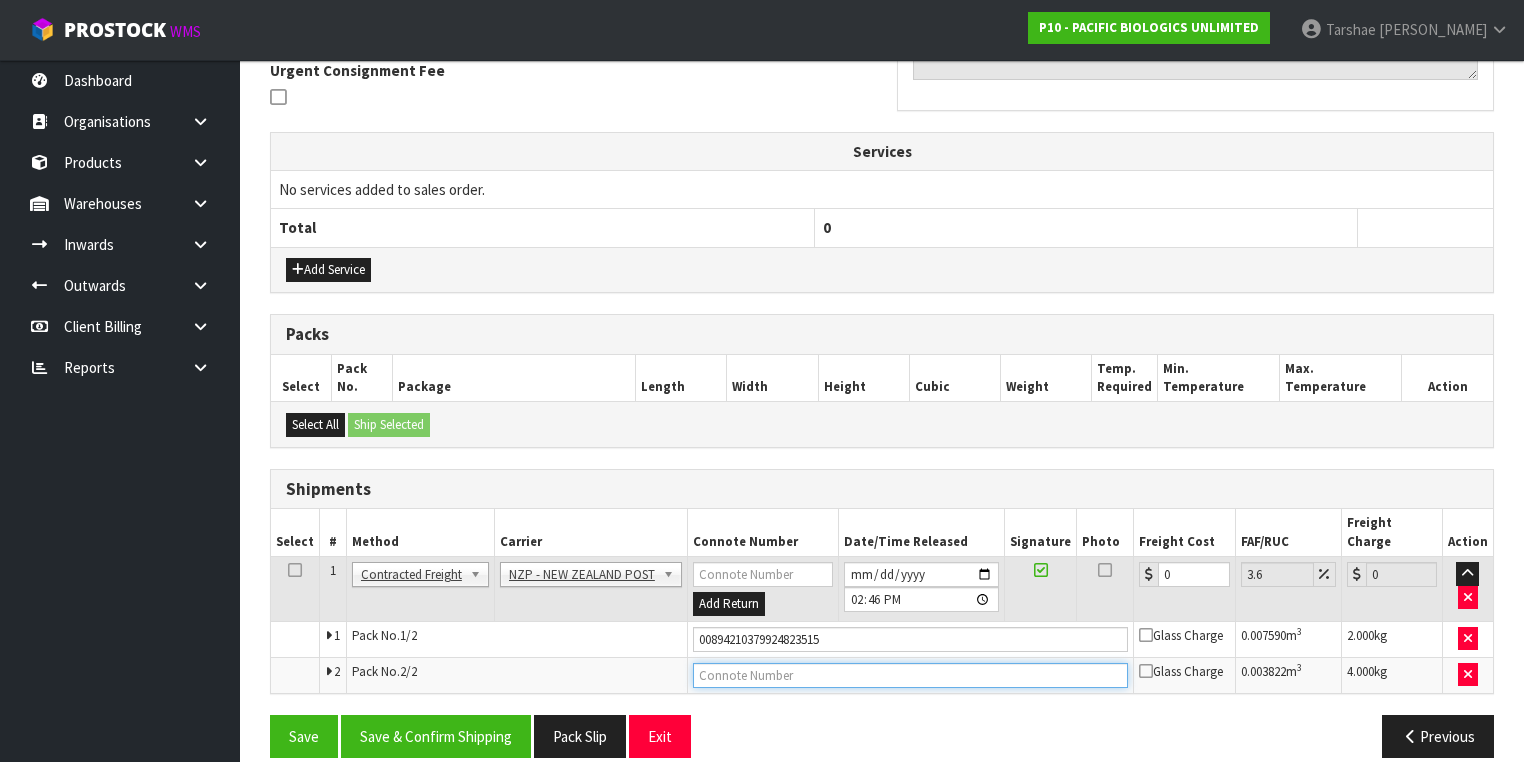 click at bounding box center [910, 675] 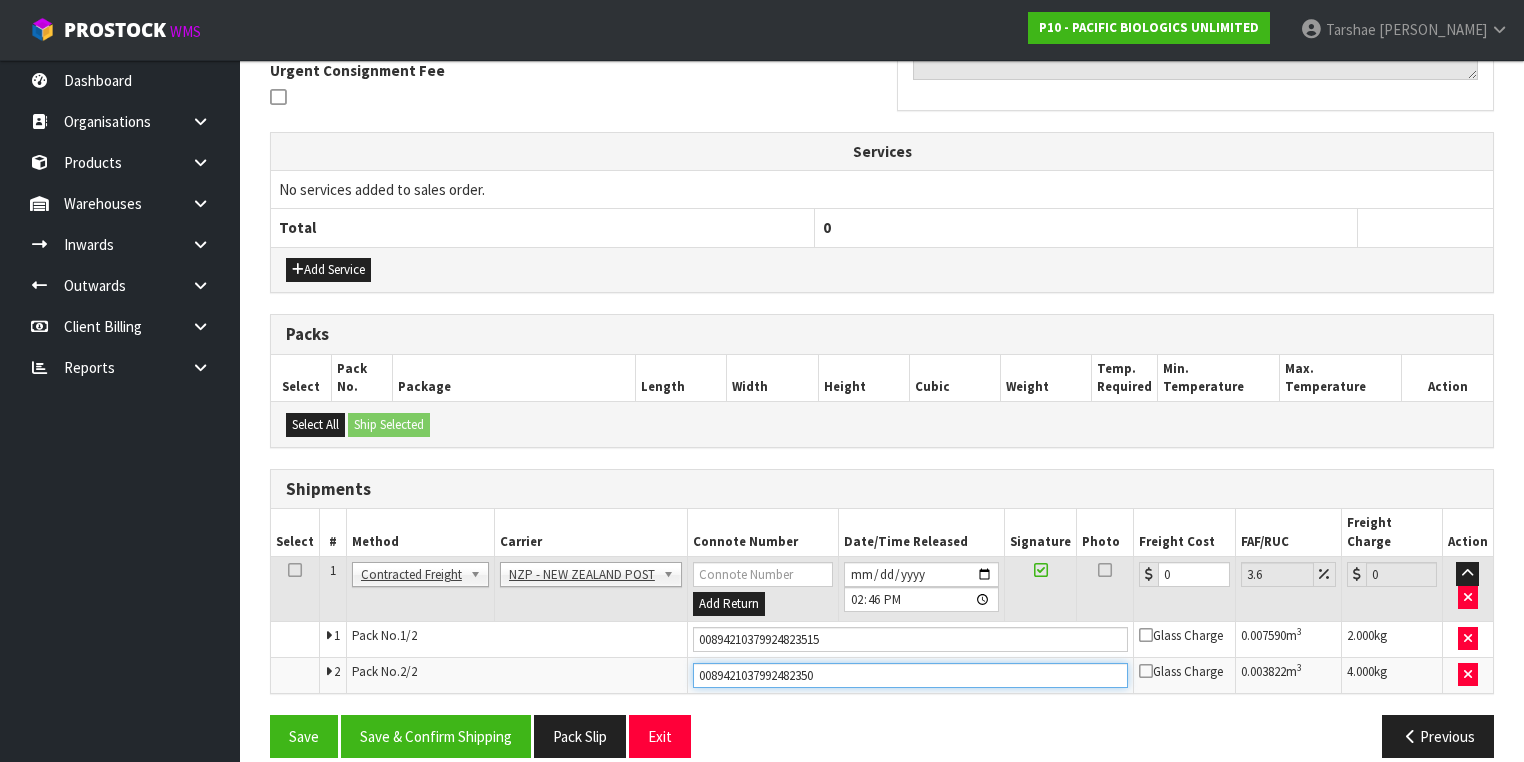 type on "00894210379924823508" 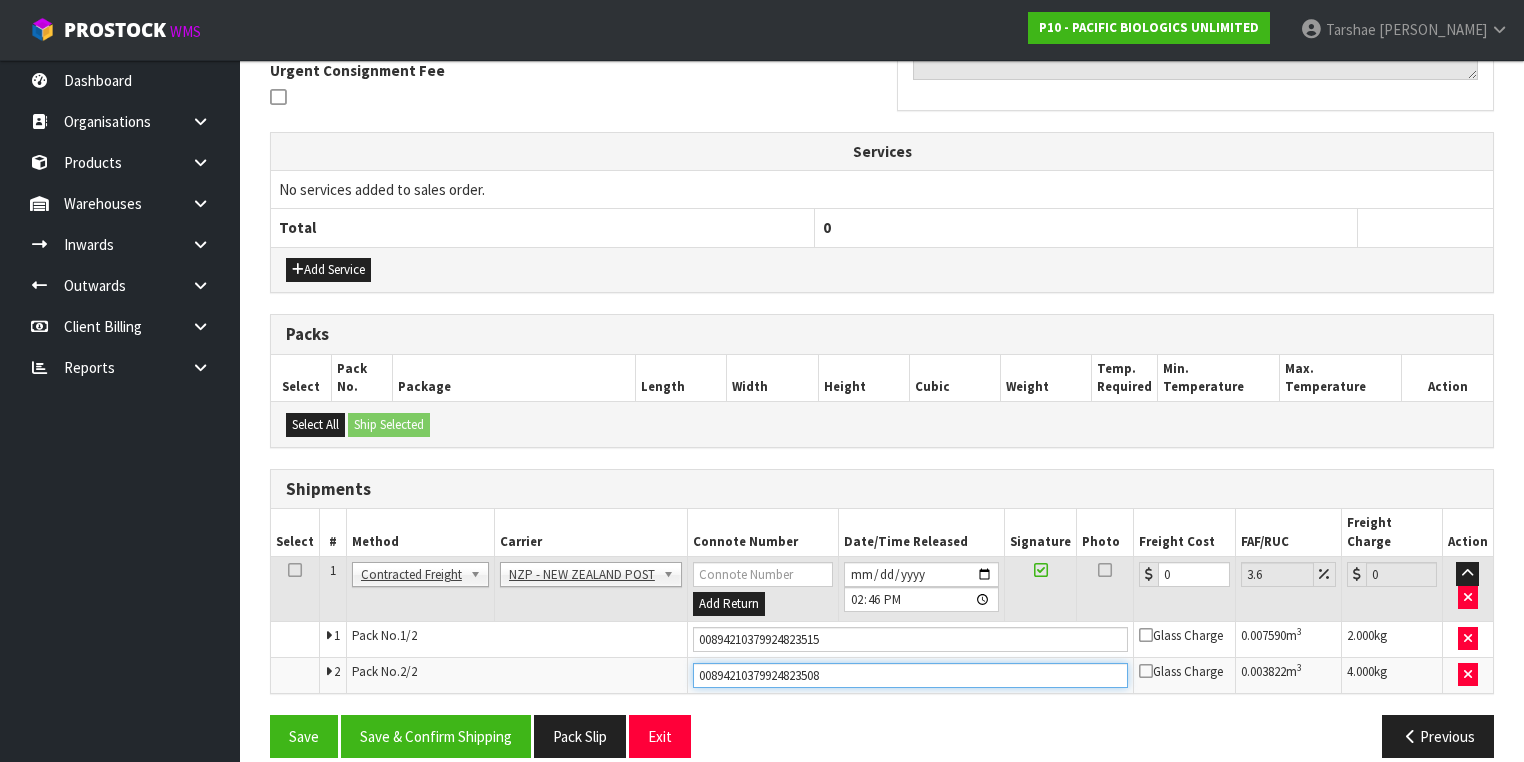 click on "Save" at bounding box center [304, 736] 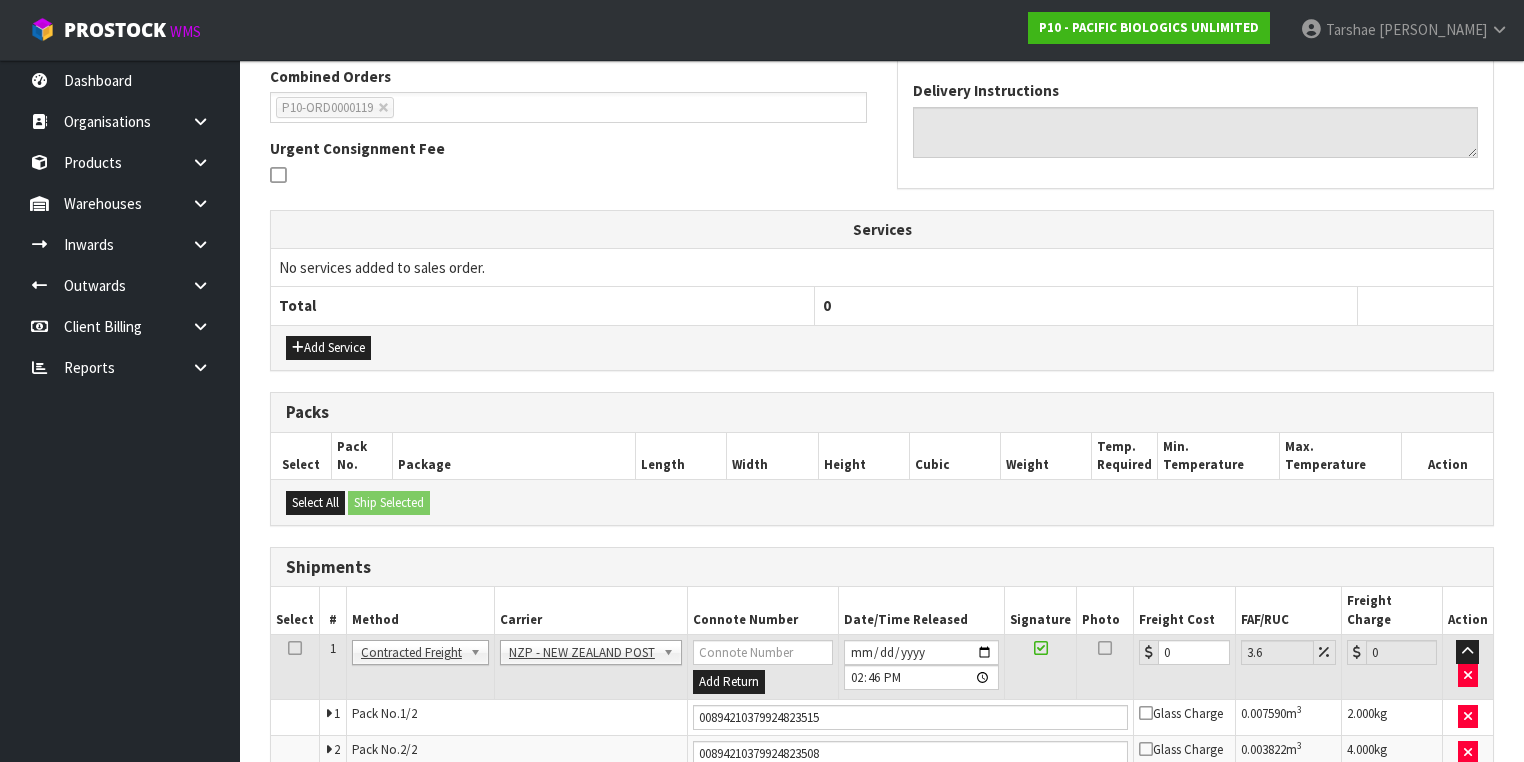 scroll, scrollTop: 600, scrollLeft: 0, axis: vertical 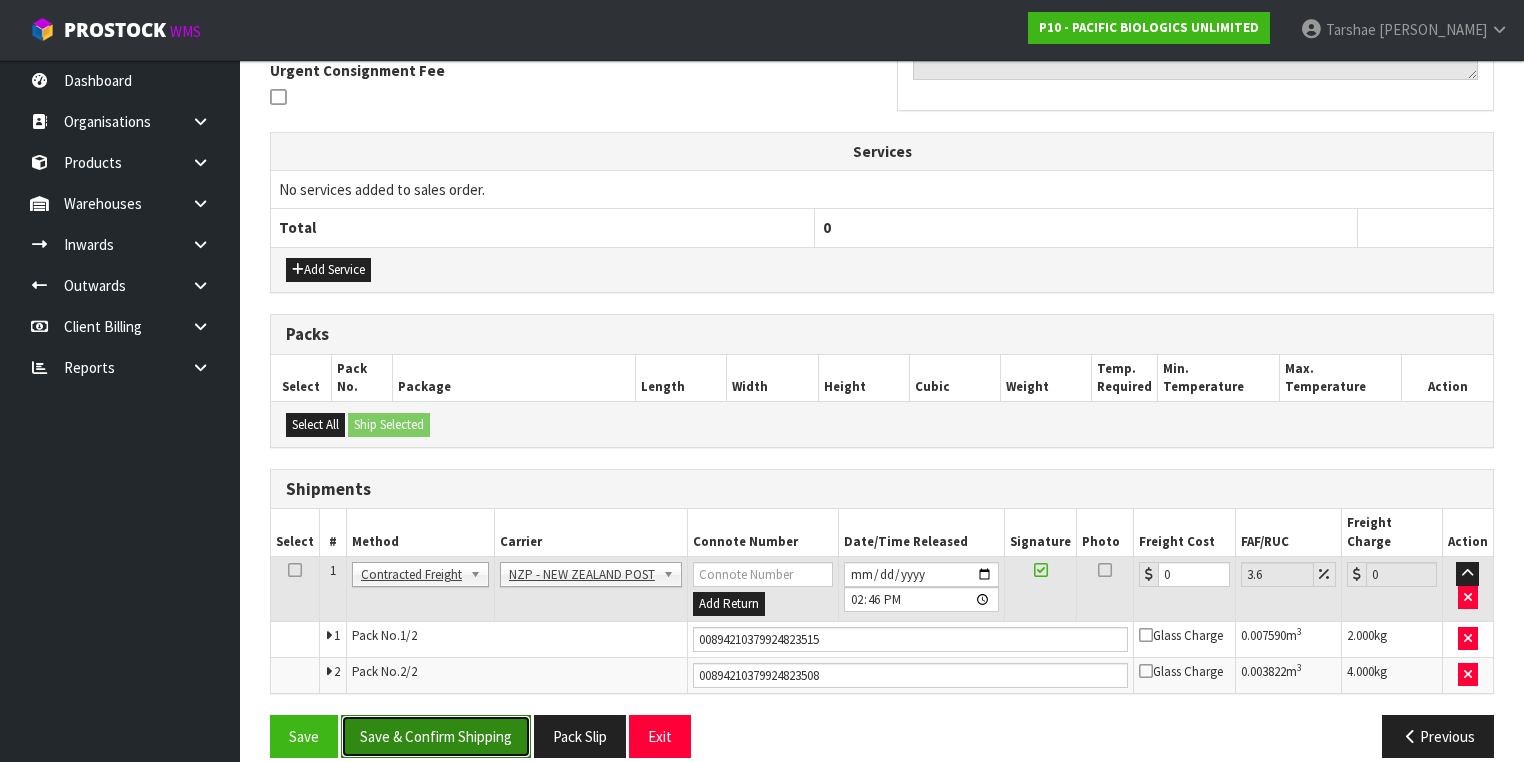 click on "Save & Confirm Shipping" at bounding box center (436, 736) 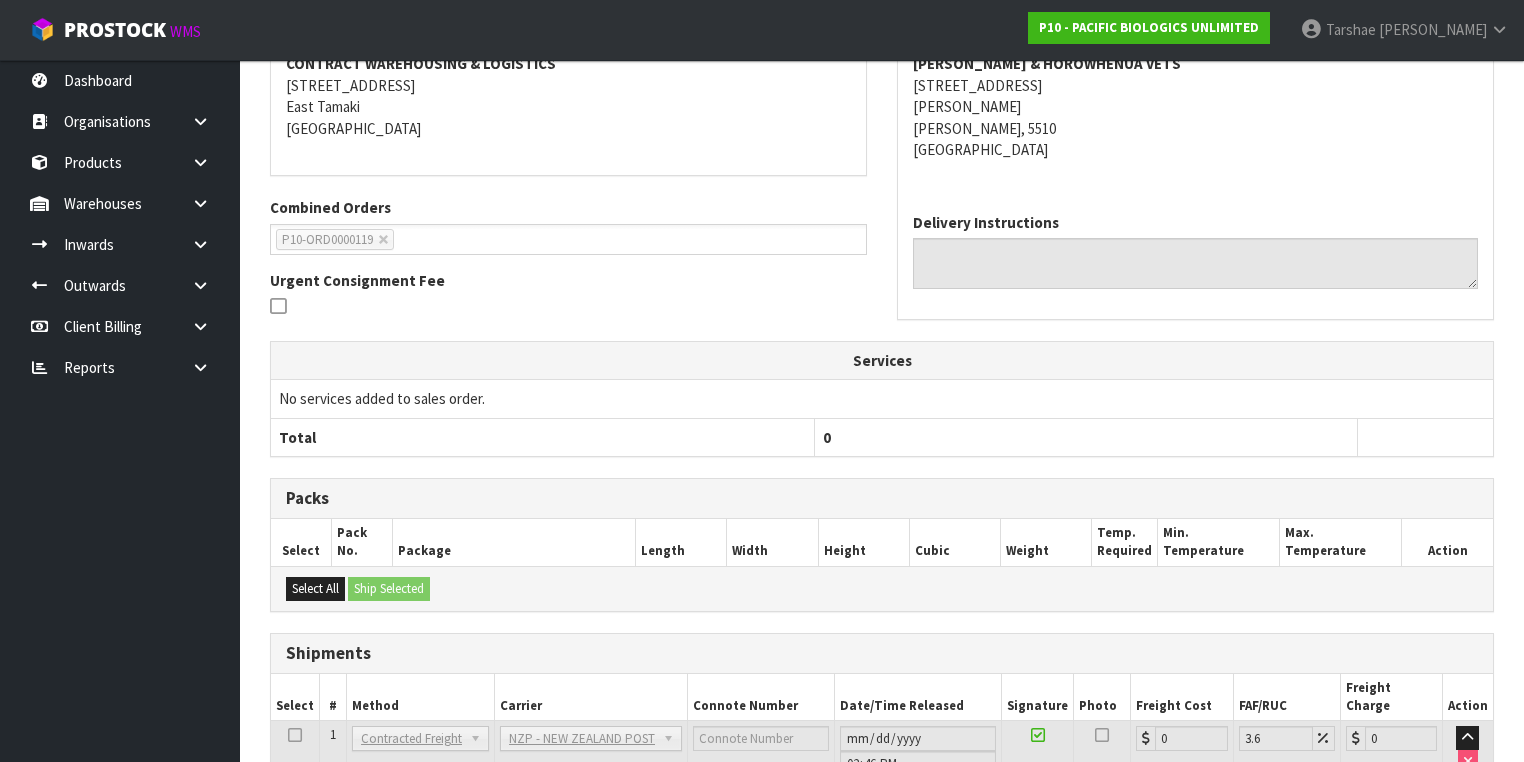 scroll, scrollTop: 570, scrollLeft: 0, axis: vertical 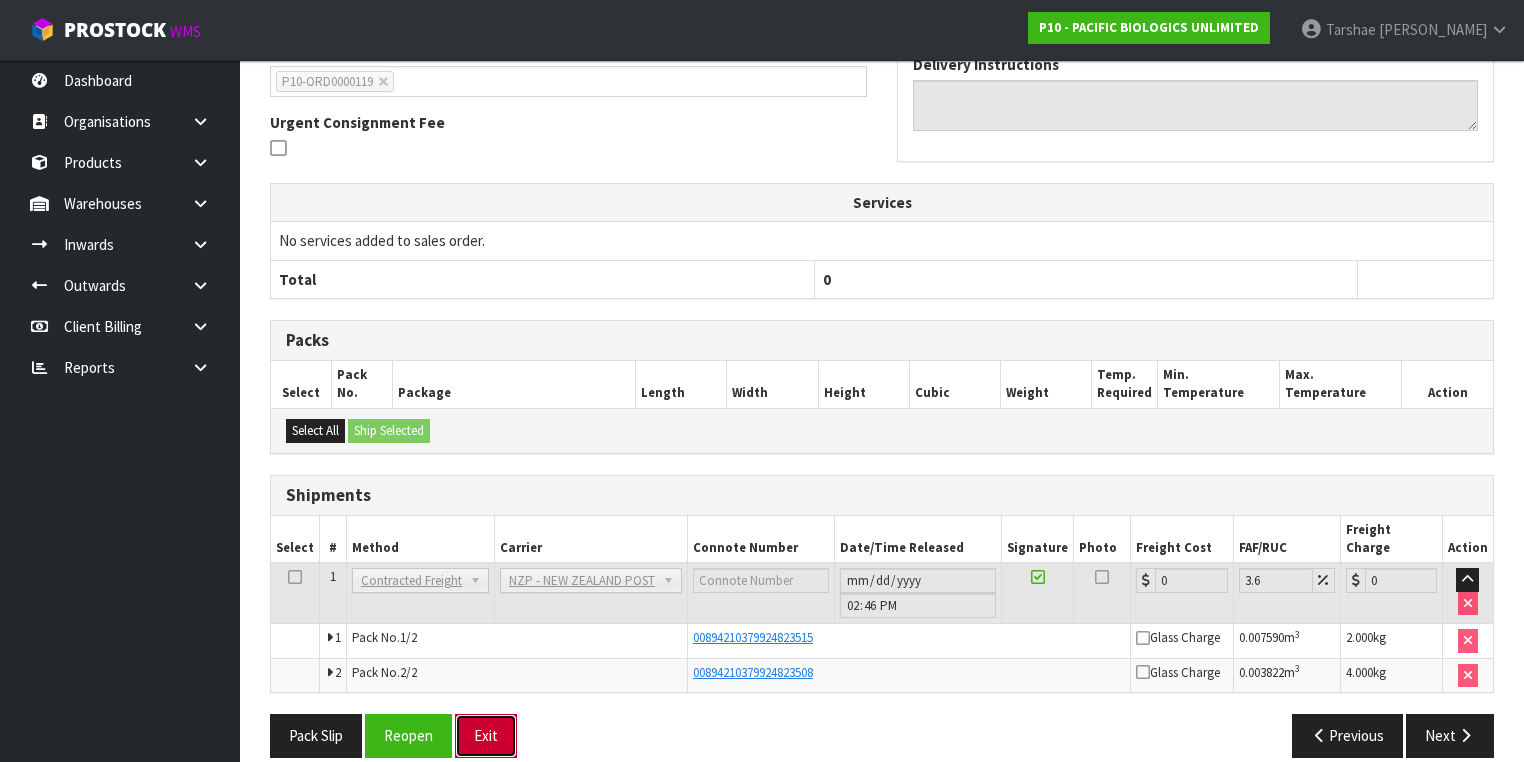 click on "Exit" at bounding box center [486, 735] 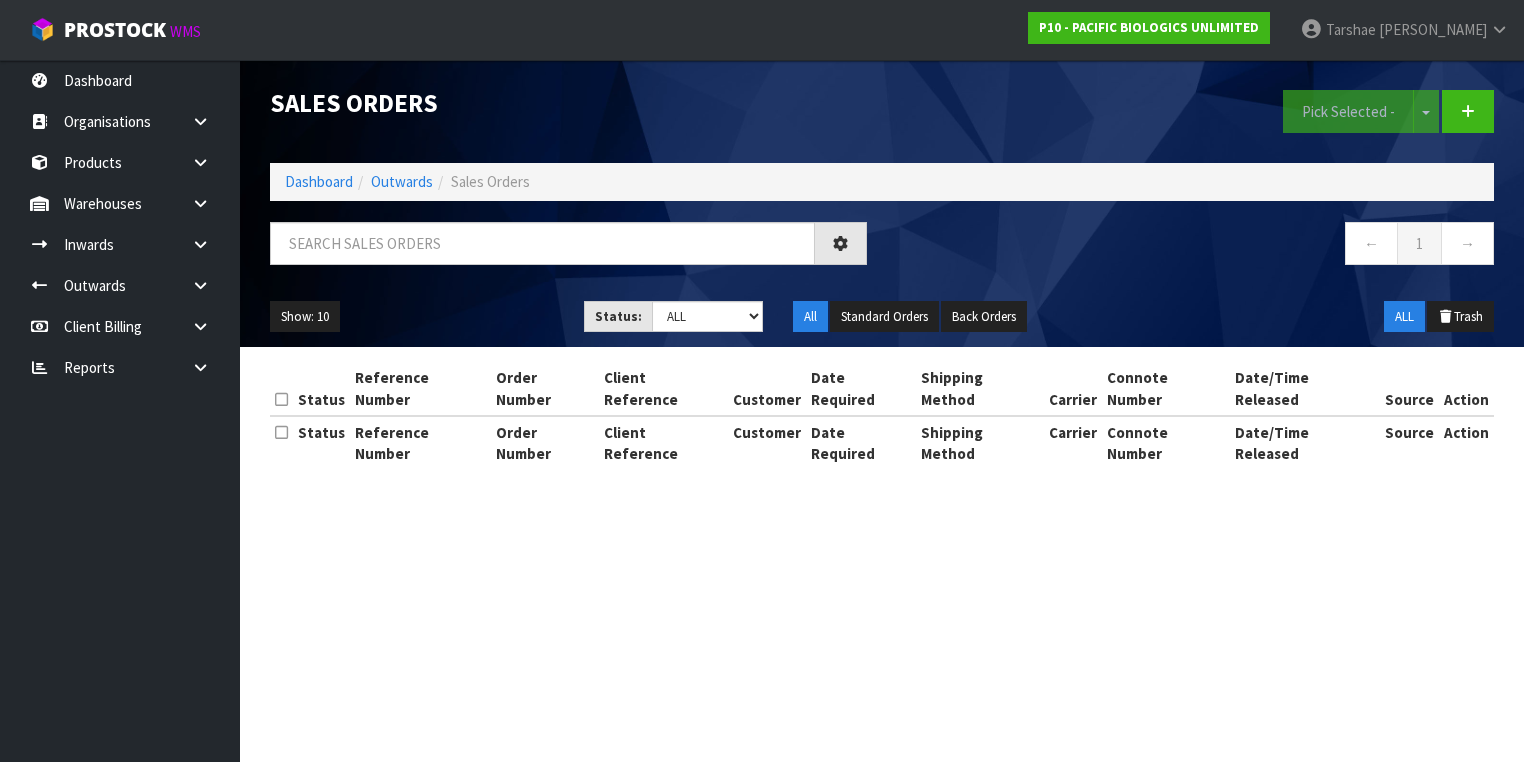 scroll, scrollTop: 0, scrollLeft: 0, axis: both 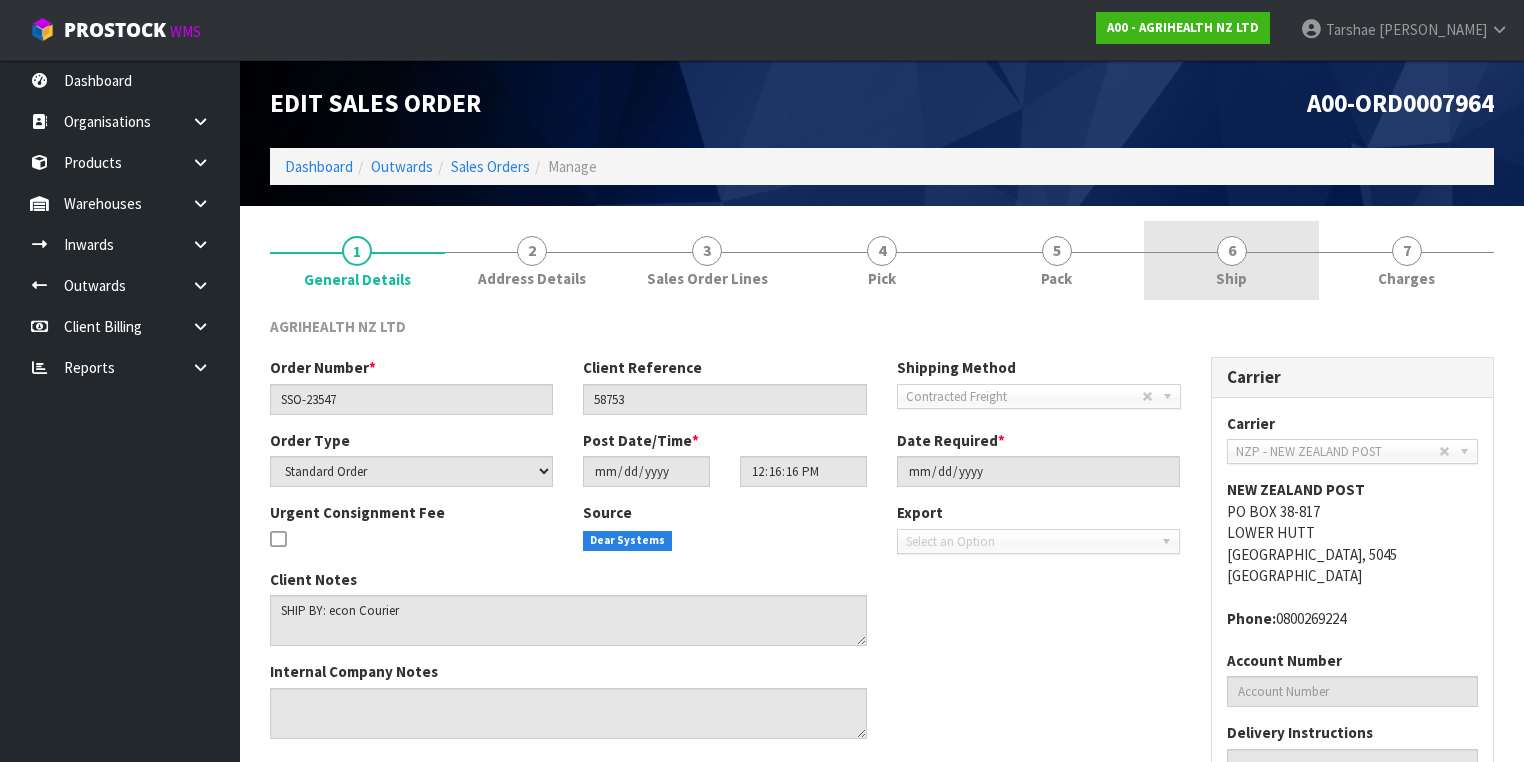 click on "6
Ship" at bounding box center [1231, 260] 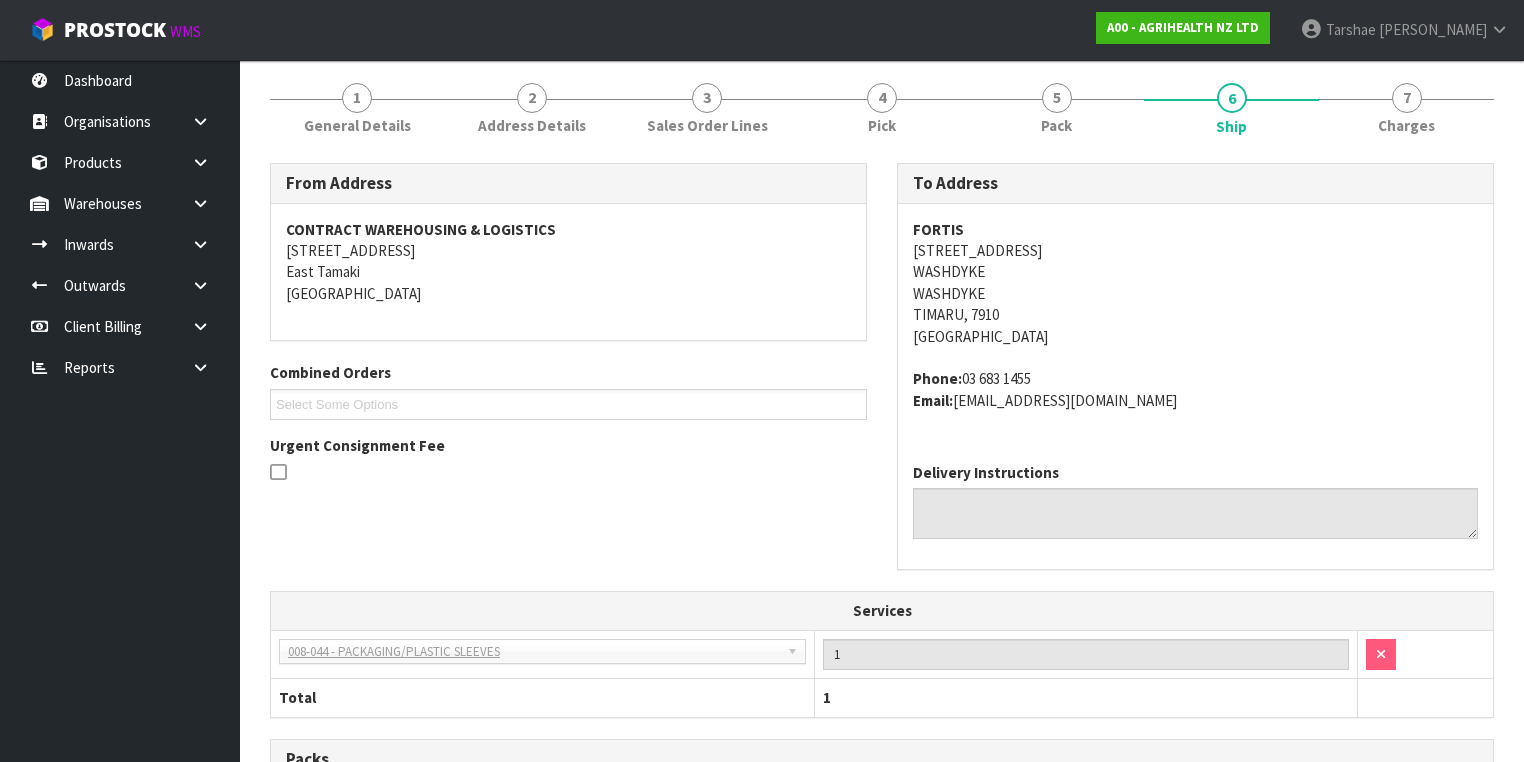 scroll, scrollTop: 537, scrollLeft: 0, axis: vertical 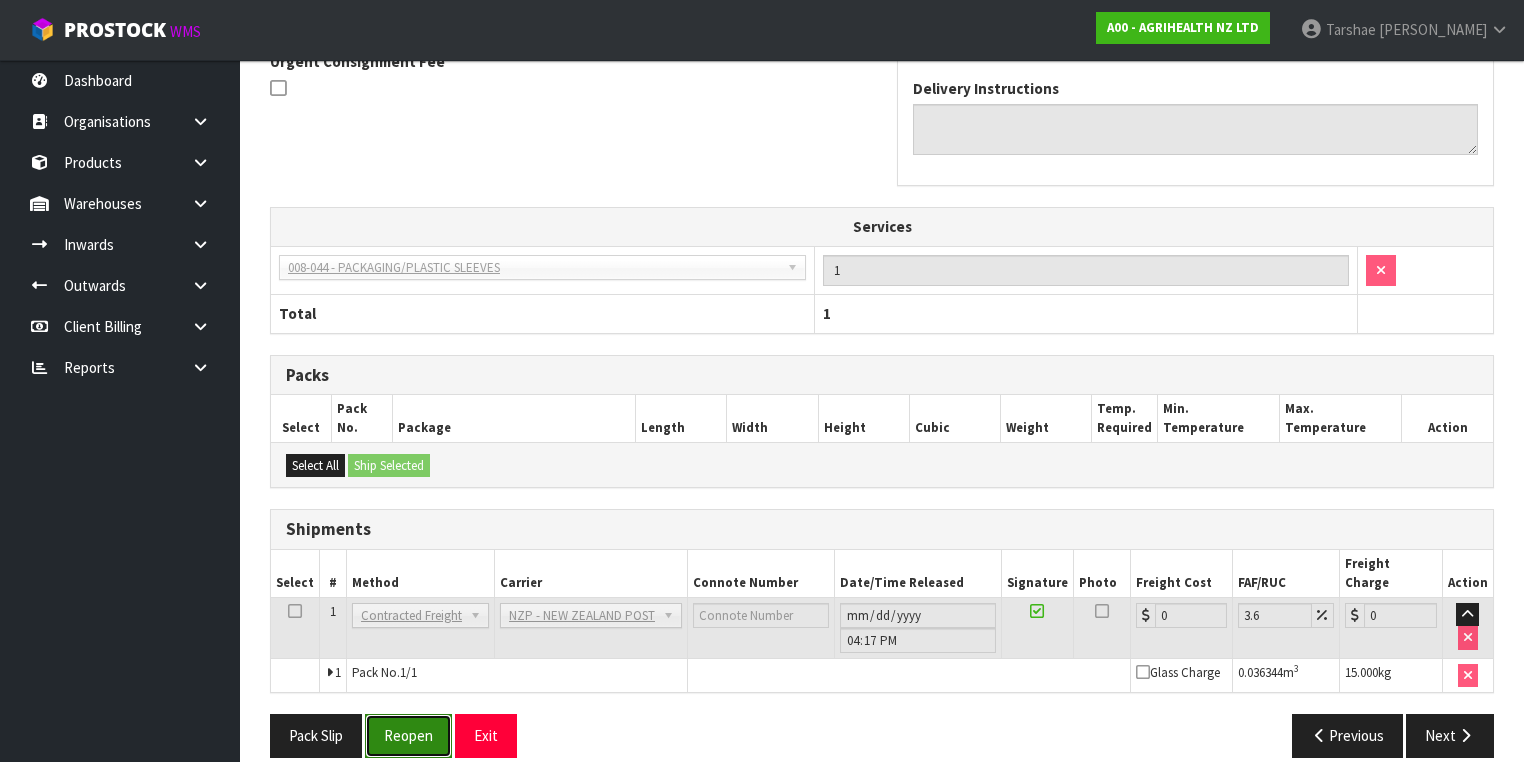 click on "Reopen" at bounding box center (408, 735) 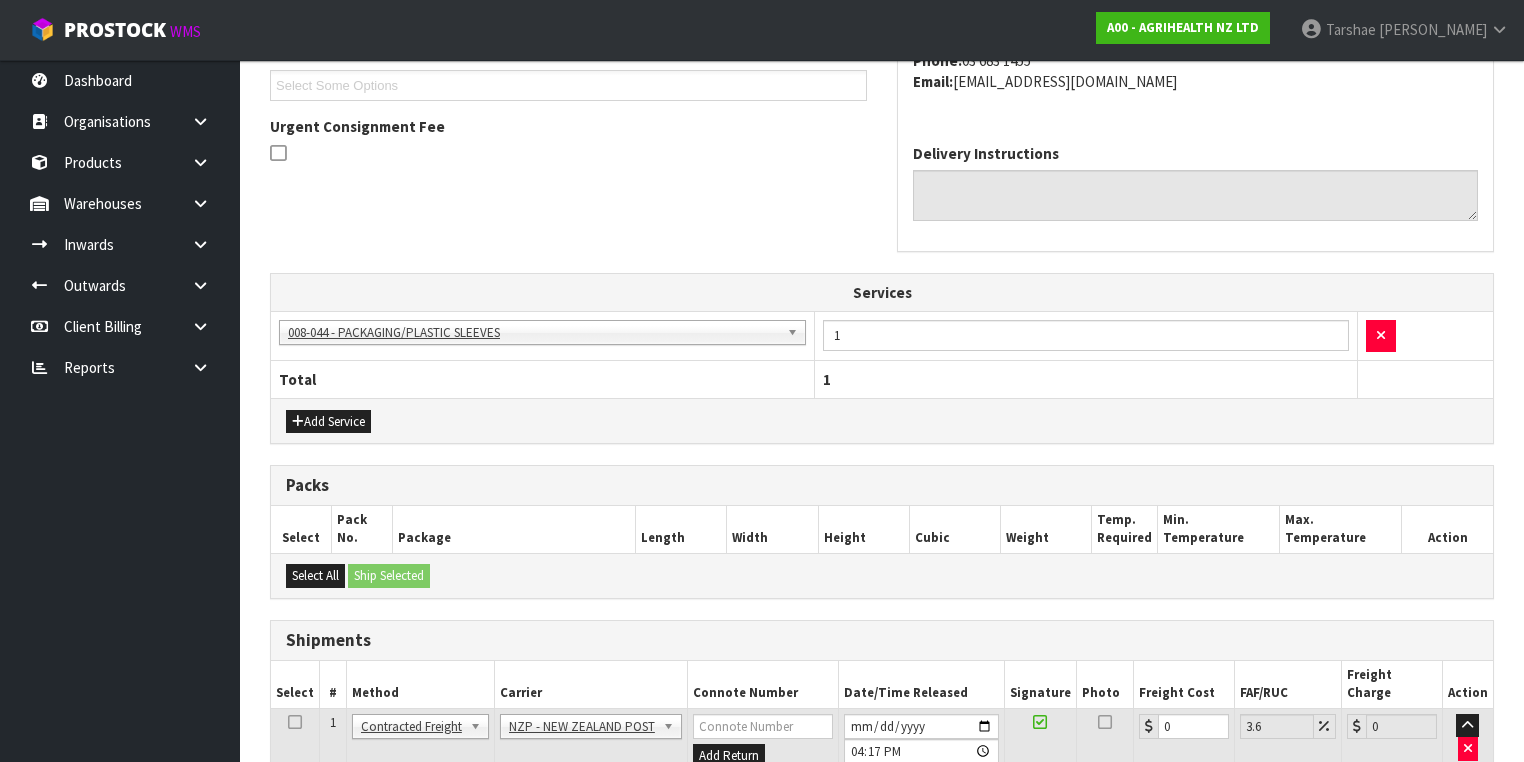scroll, scrollTop: 677, scrollLeft: 0, axis: vertical 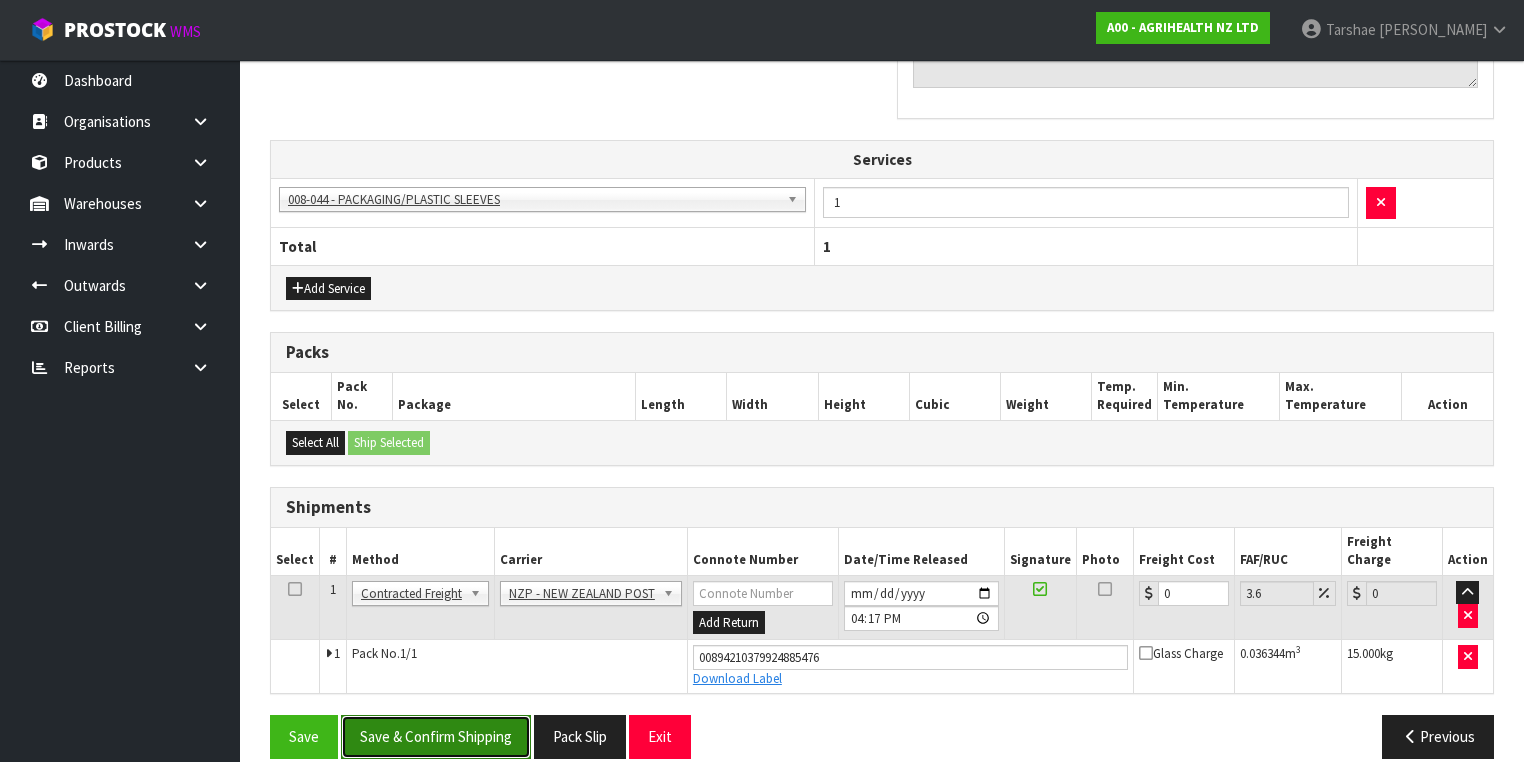 click on "Save & Confirm Shipping" at bounding box center [436, 736] 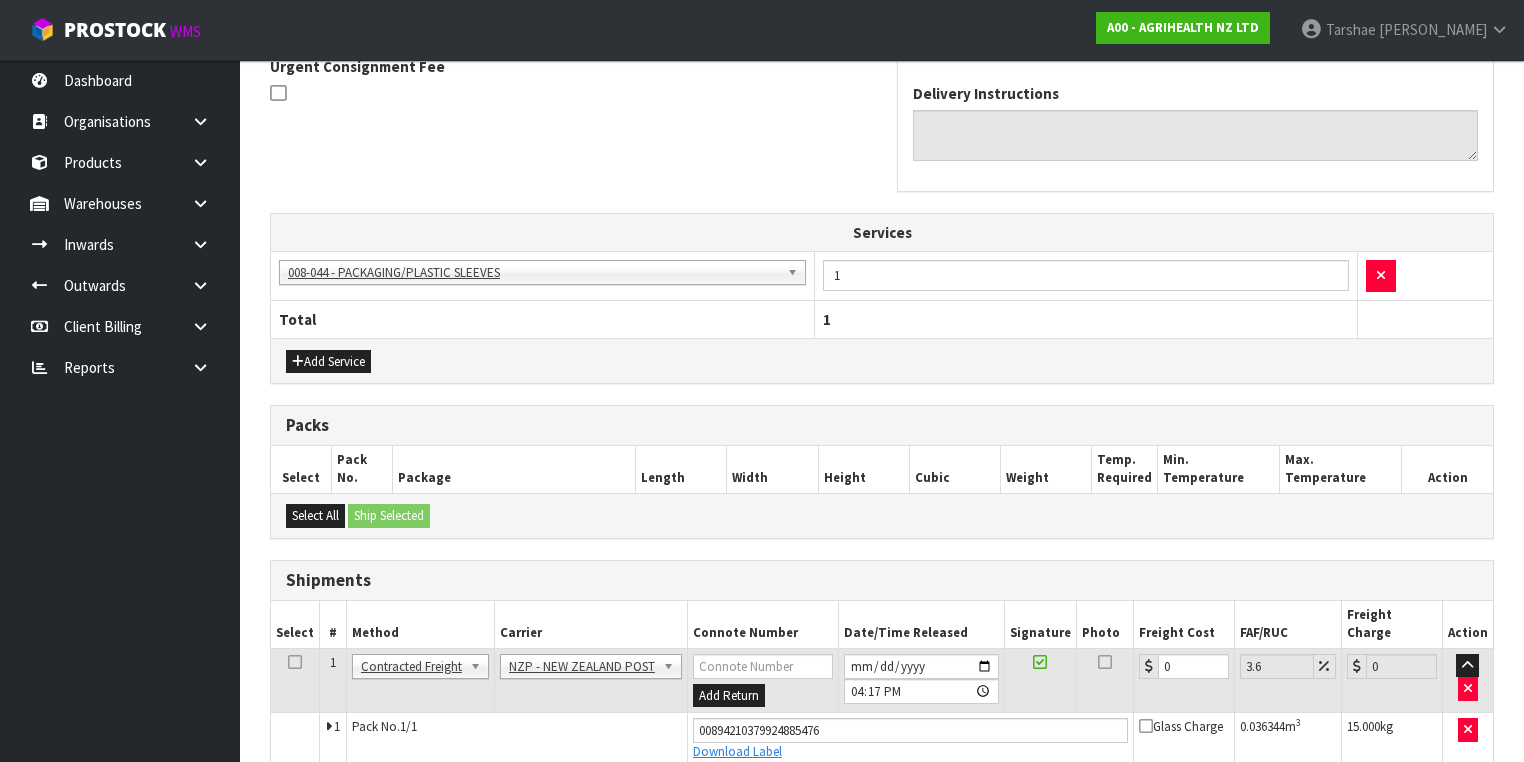 scroll, scrollTop: 677, scrollLeft: 0, axis: vertical 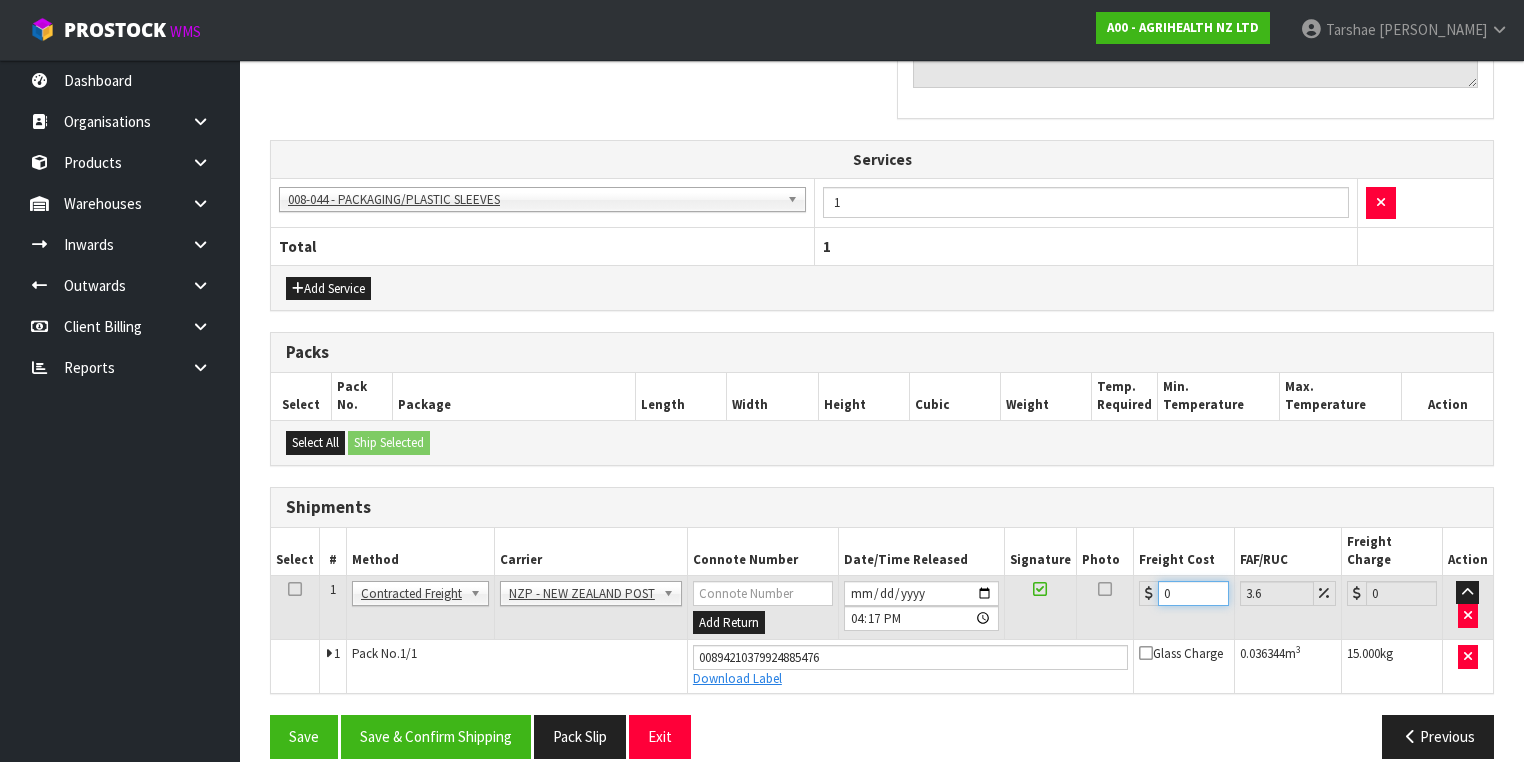 drag, startPoint x: 1136, startPoint y: 580, endPoint x: 887, endPoint y: 553, distance: 250.45958 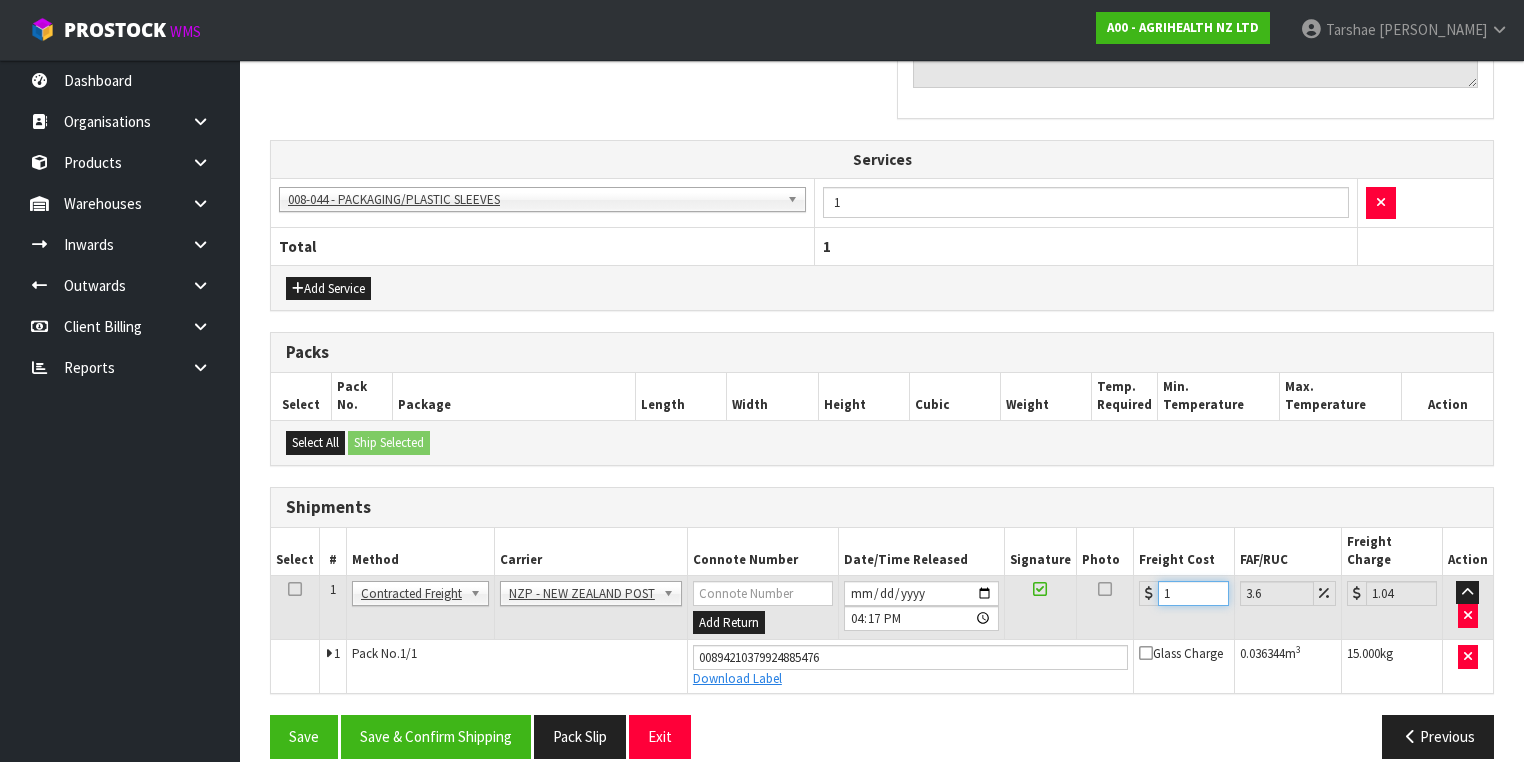 type on "19" 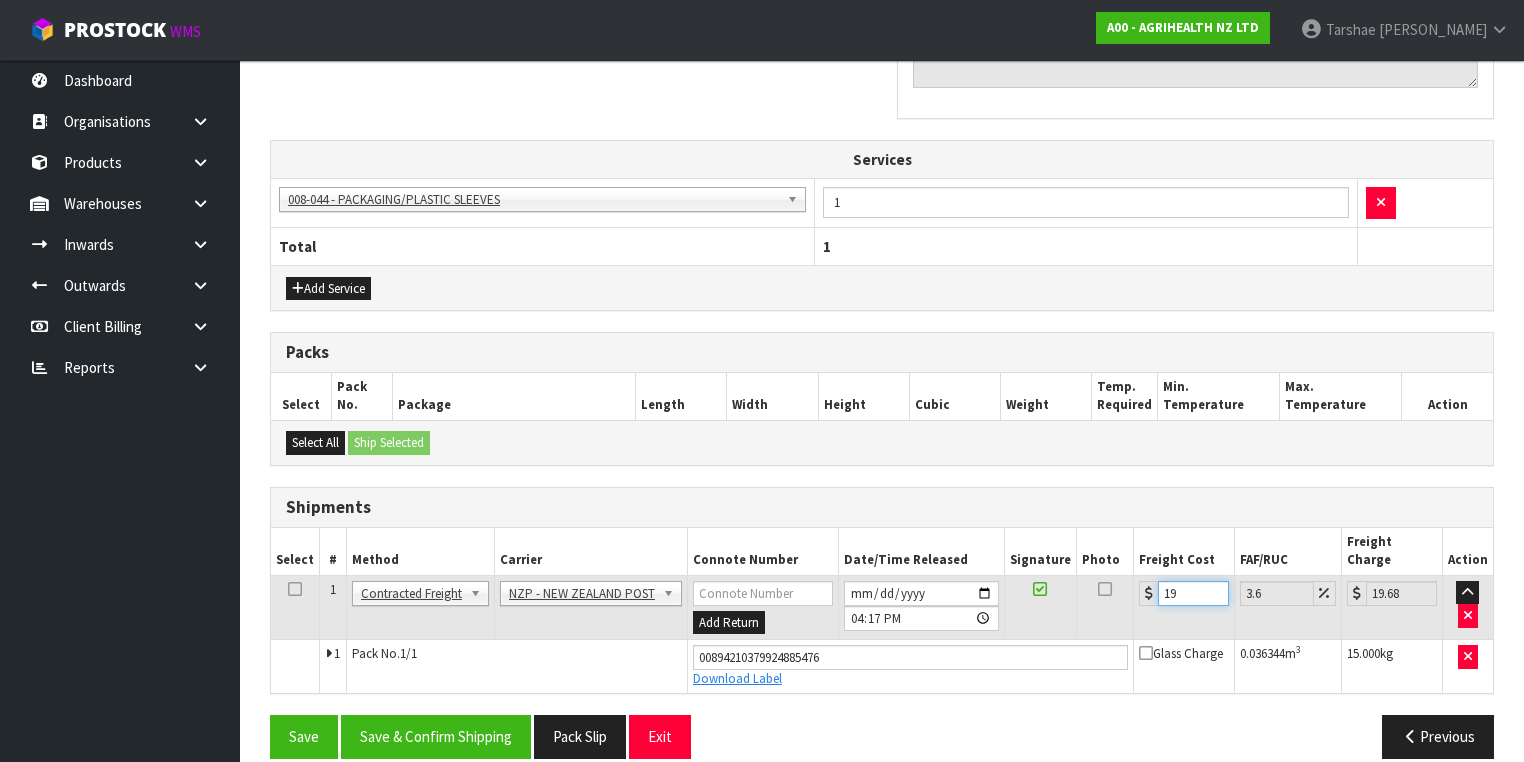 type on "19.9" 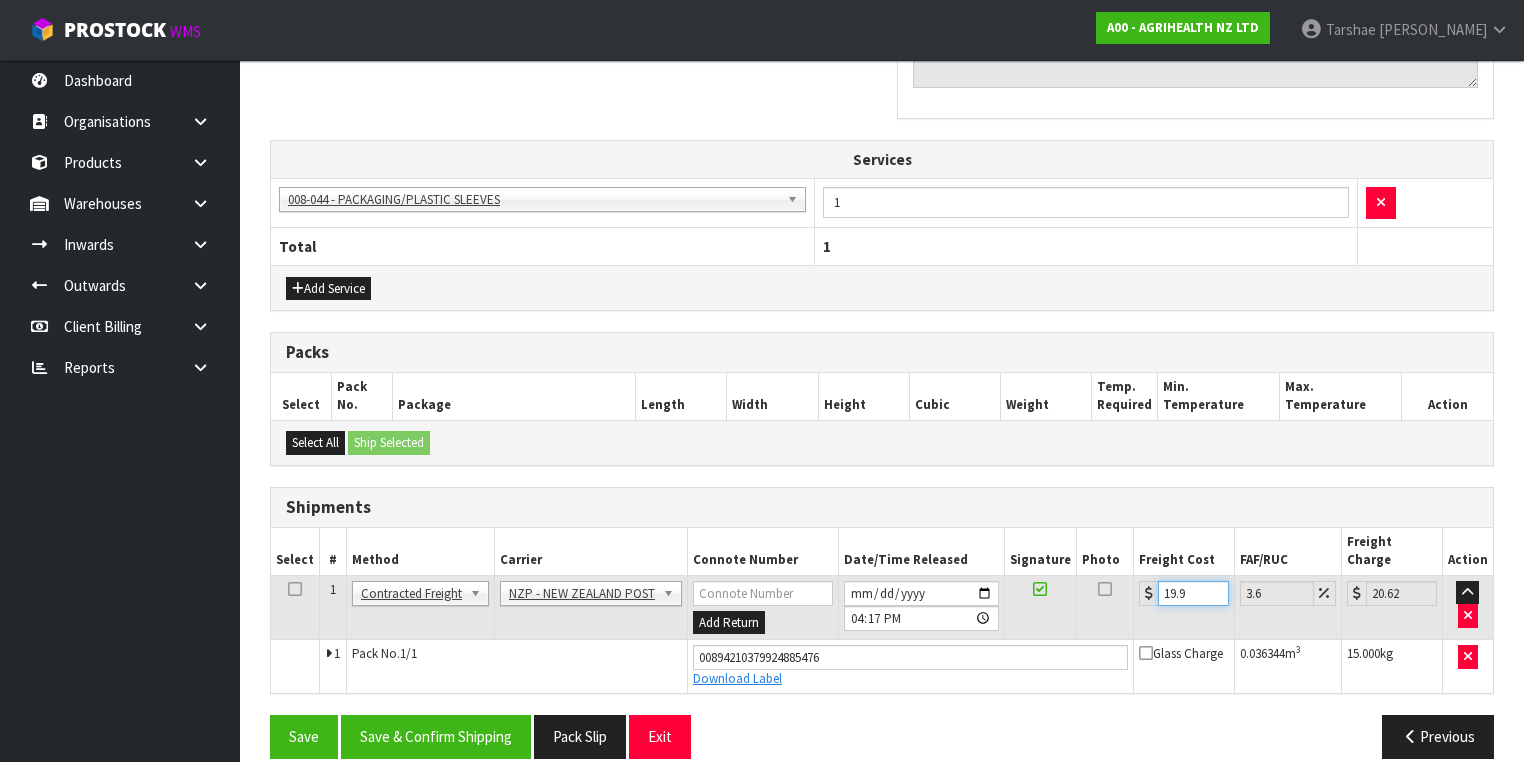 type on "19.94" 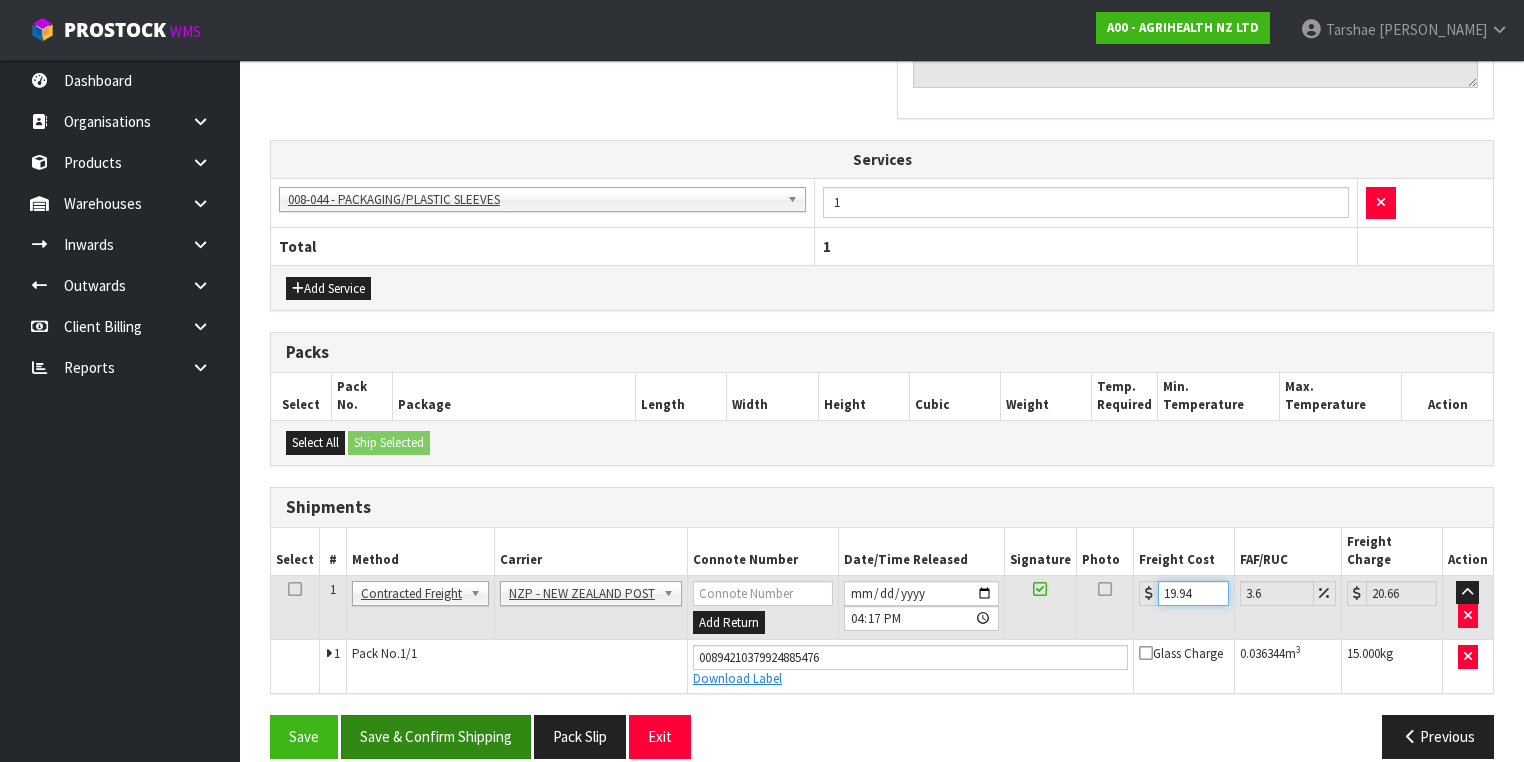 type on "19.94" 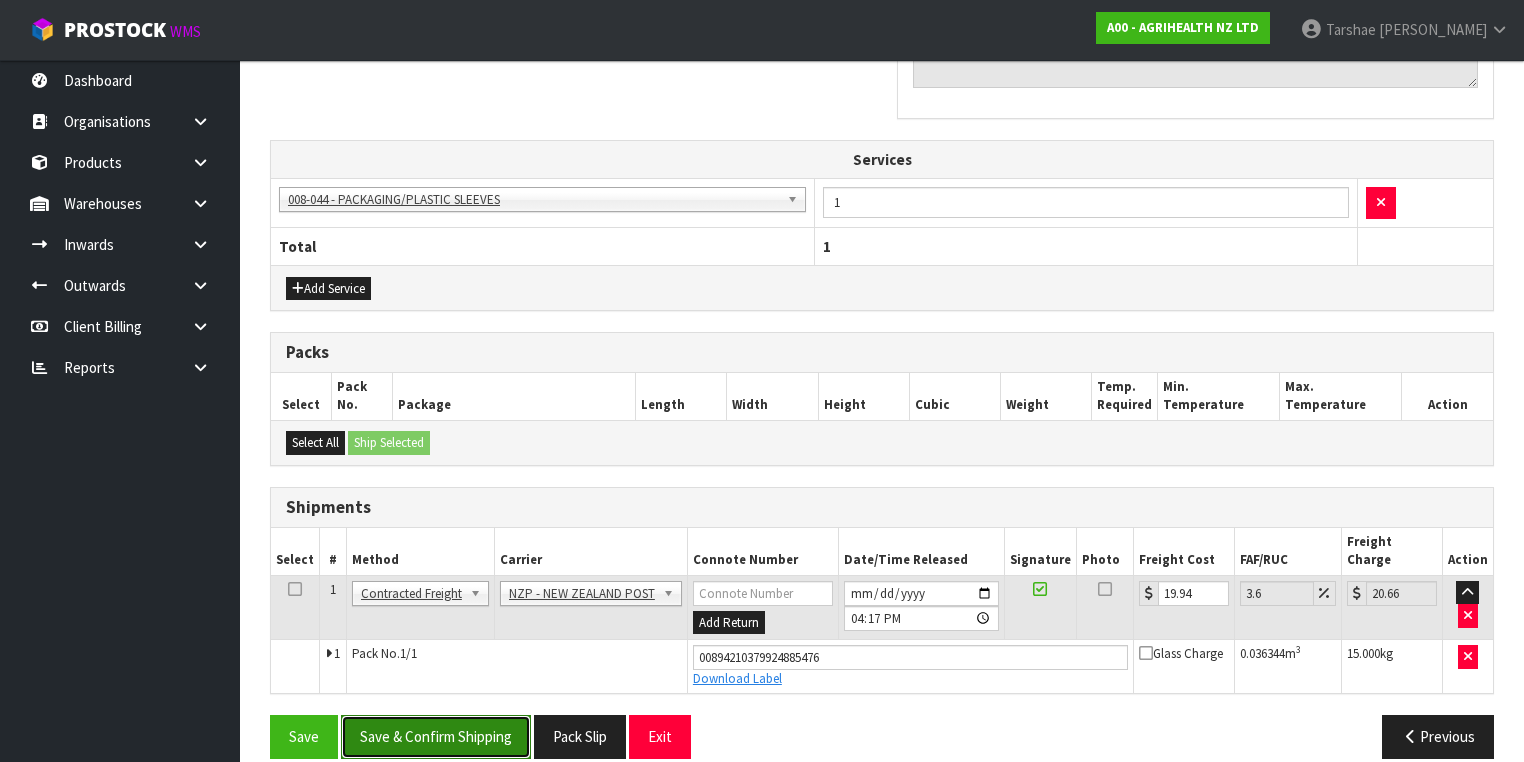 click on "Save & Confirm Shipping" at bounding box center [436, 736] 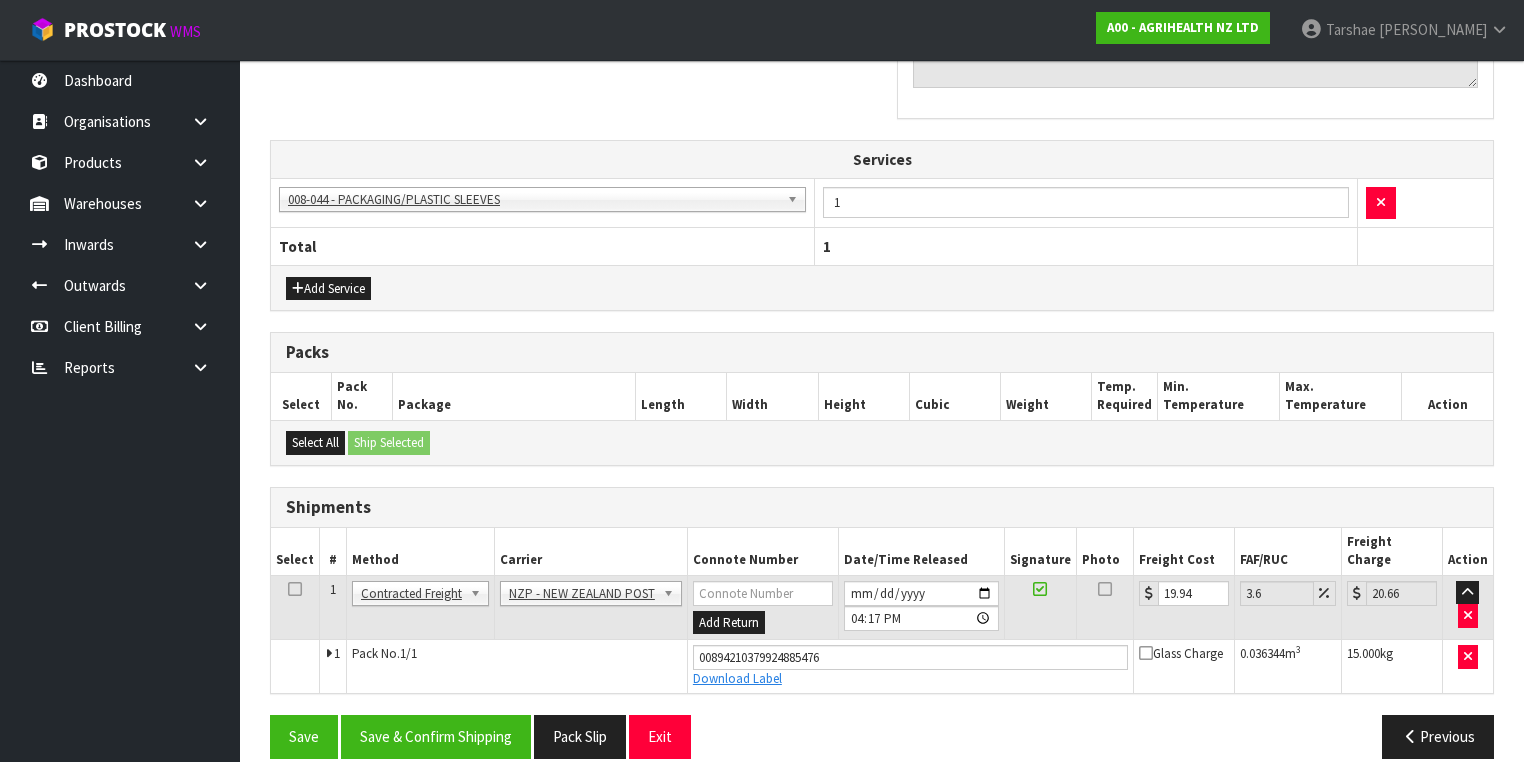 scroll, scrollTop: 0, scrollLeft: 0, axis: both 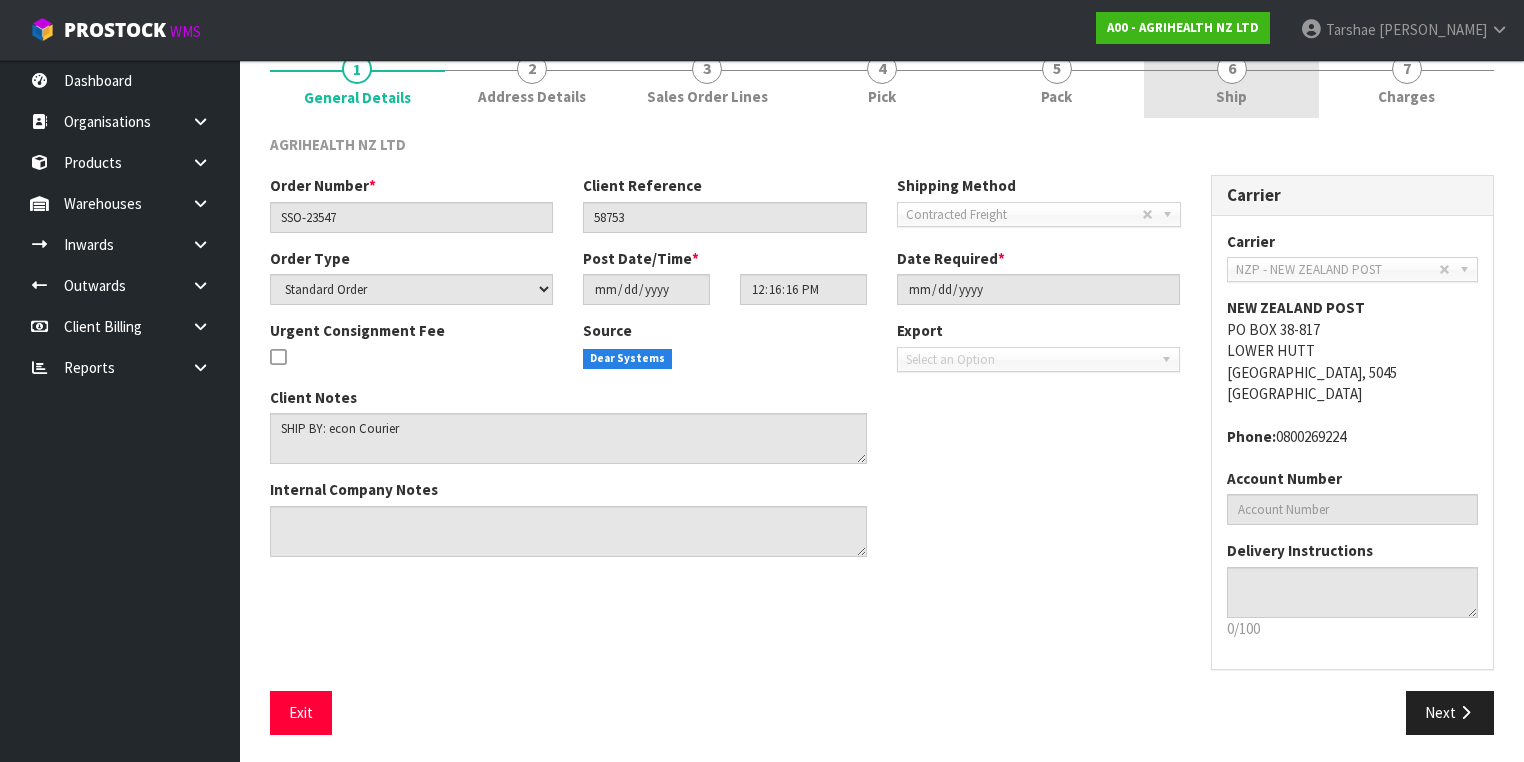 click on "6
Ship" at bounding box center (1231, 78) 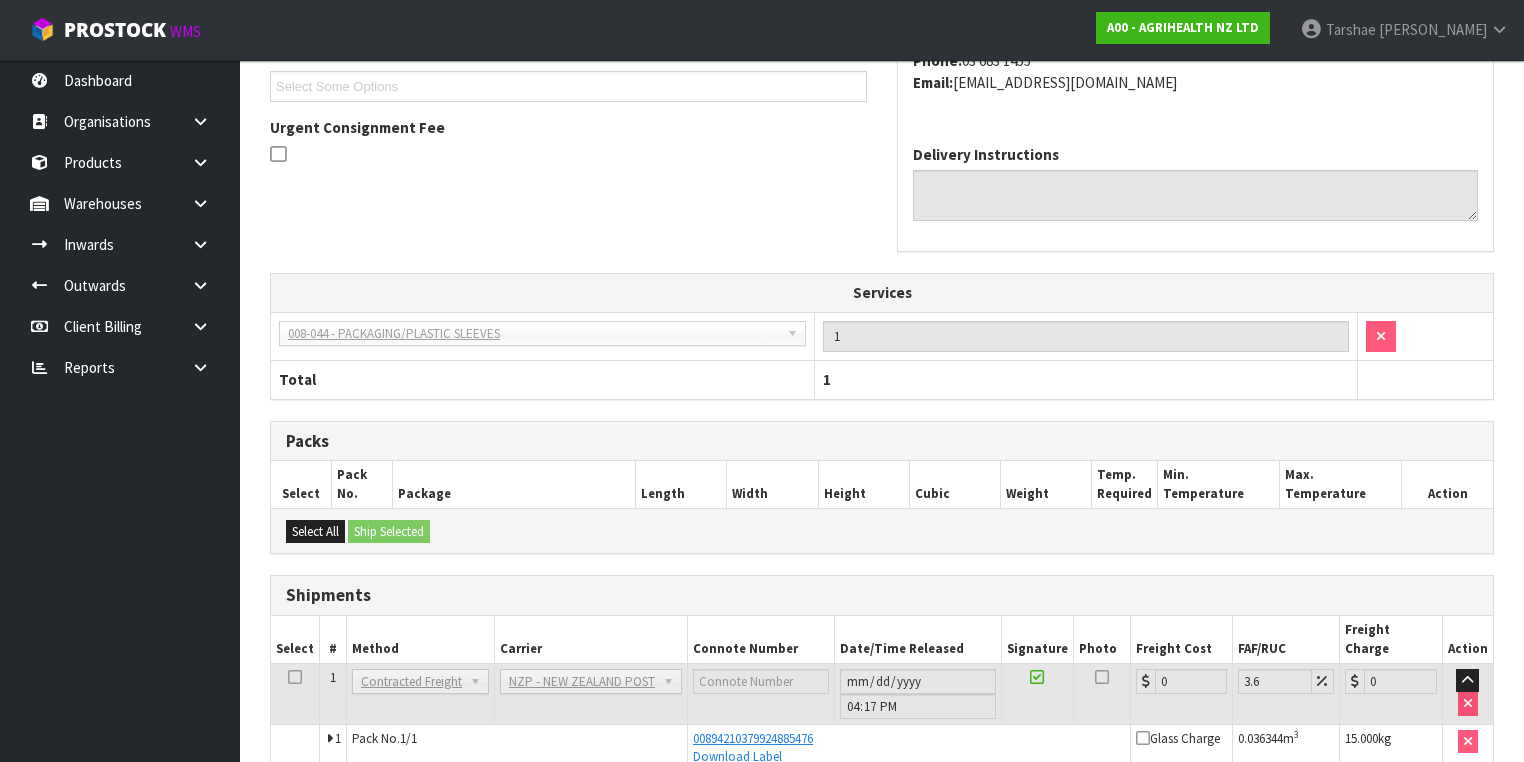 scroll, scrollTop: 552, scrollLeft: 0, axis: vertical 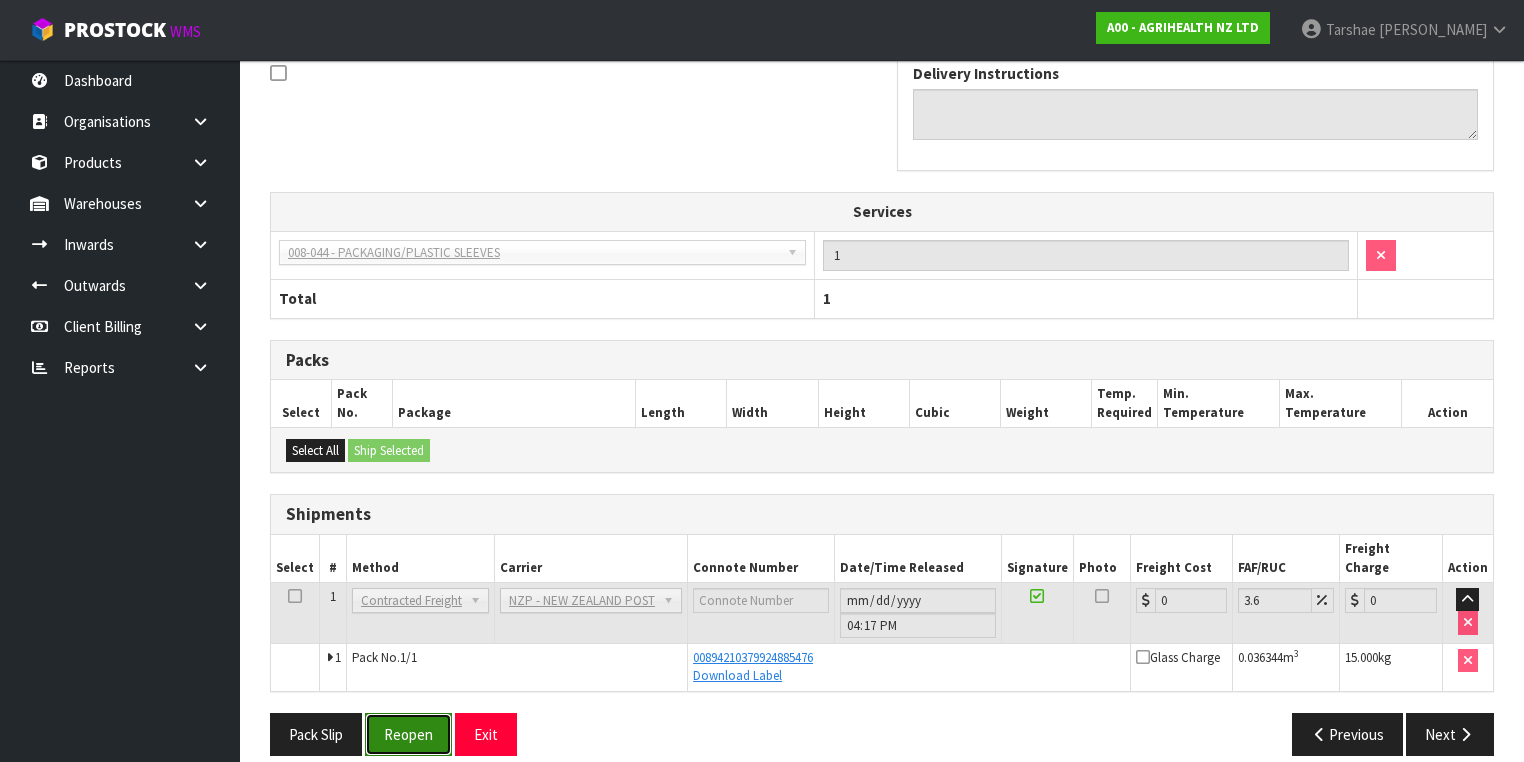 click on "Reopen" at bounding box center (408, 734) 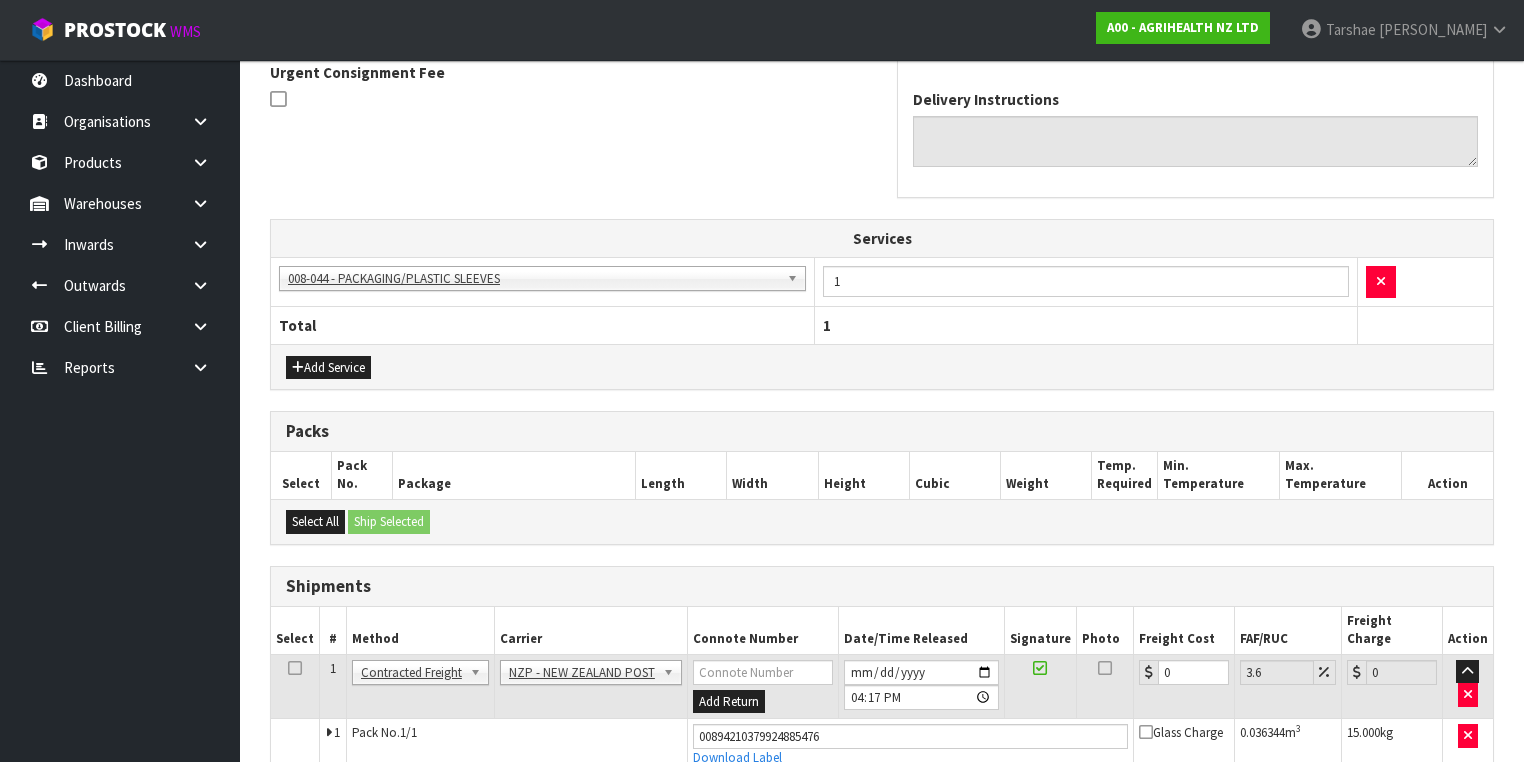 scroll, scrollTop: 677, scrollLeft: 0, axis: vertical 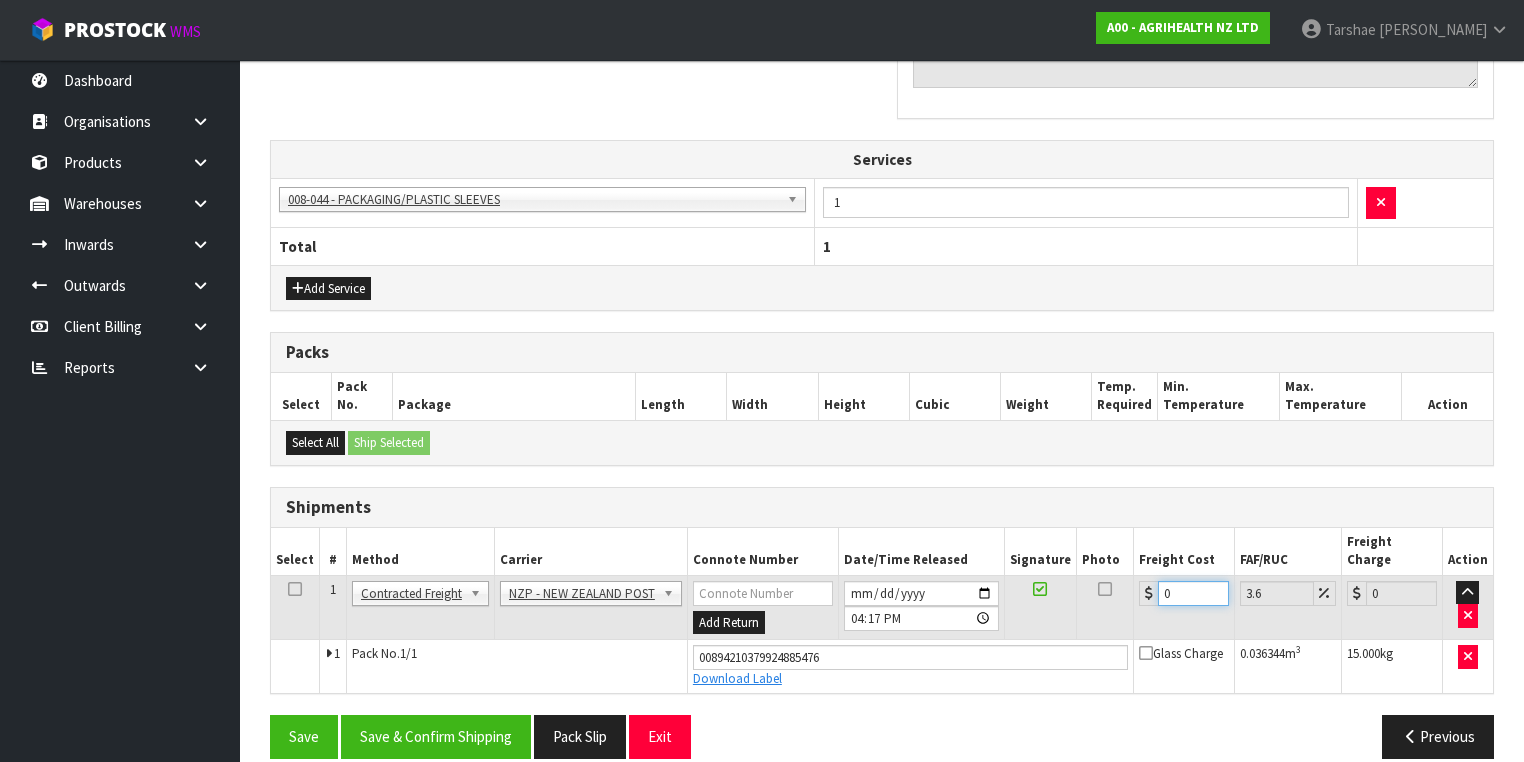 drag, startPoint x: 1189, startPoint y: 568, endPoint x: 844, endPoint y: 514, distance: 349.2005 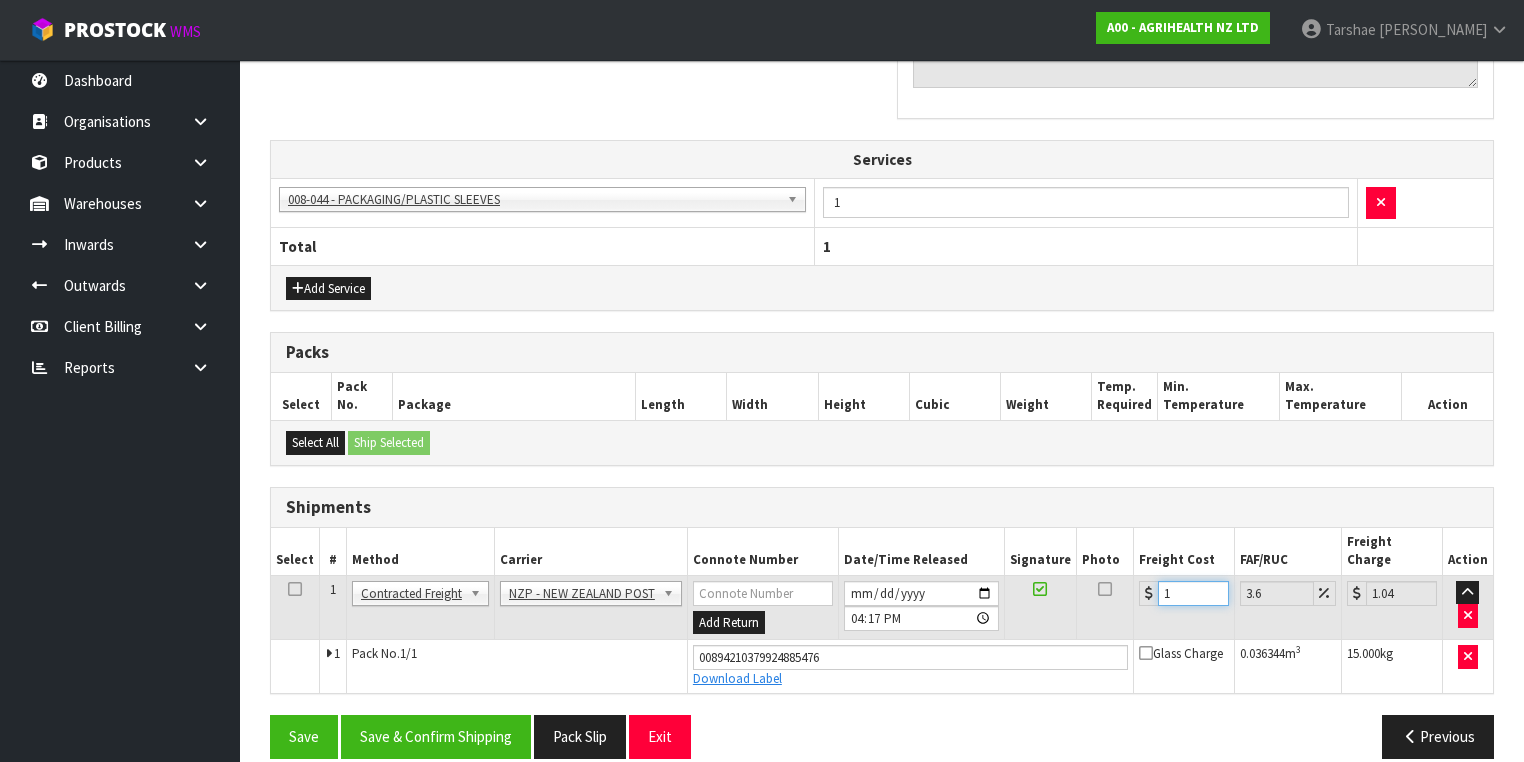 type on "19" 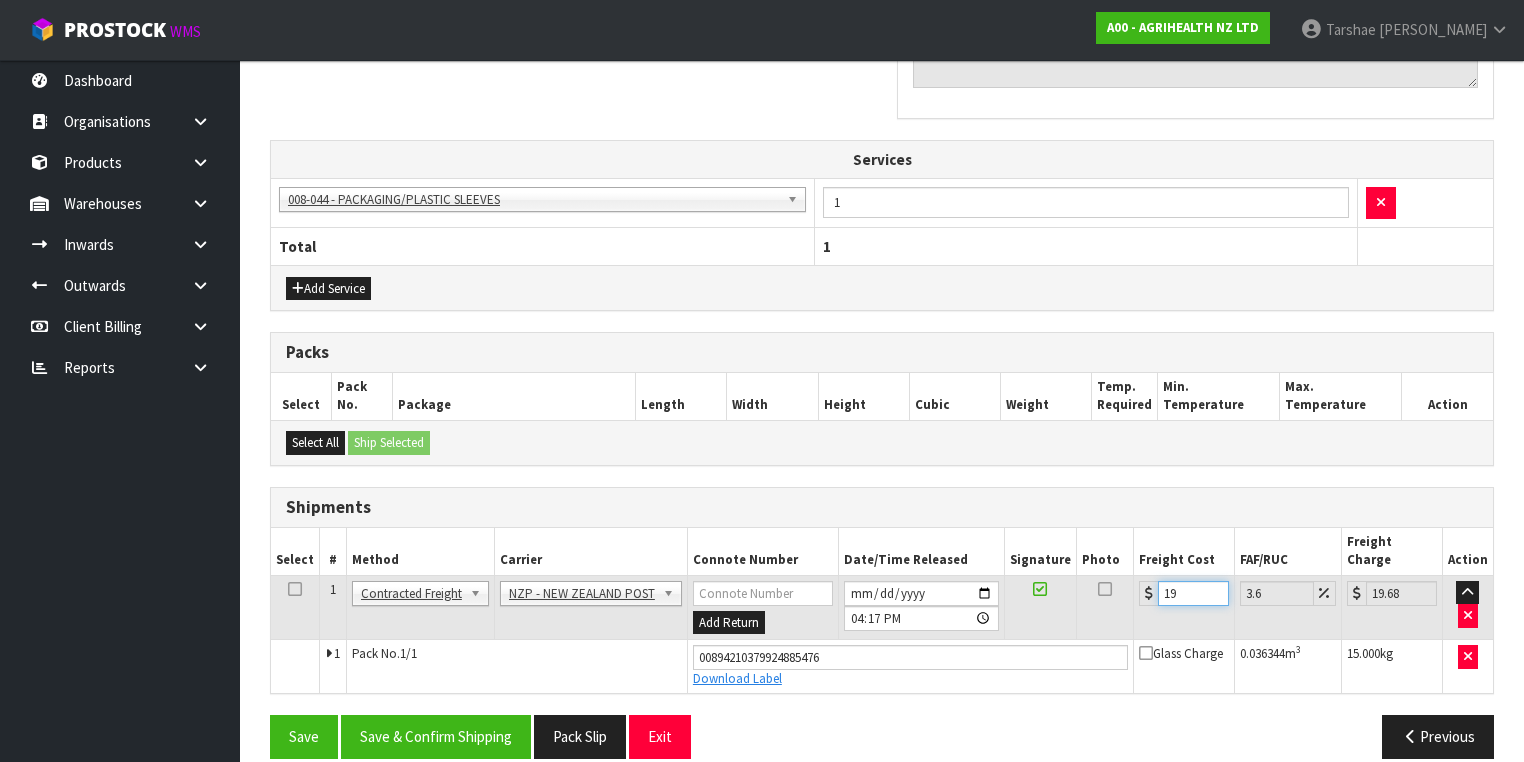 type on "19.9" 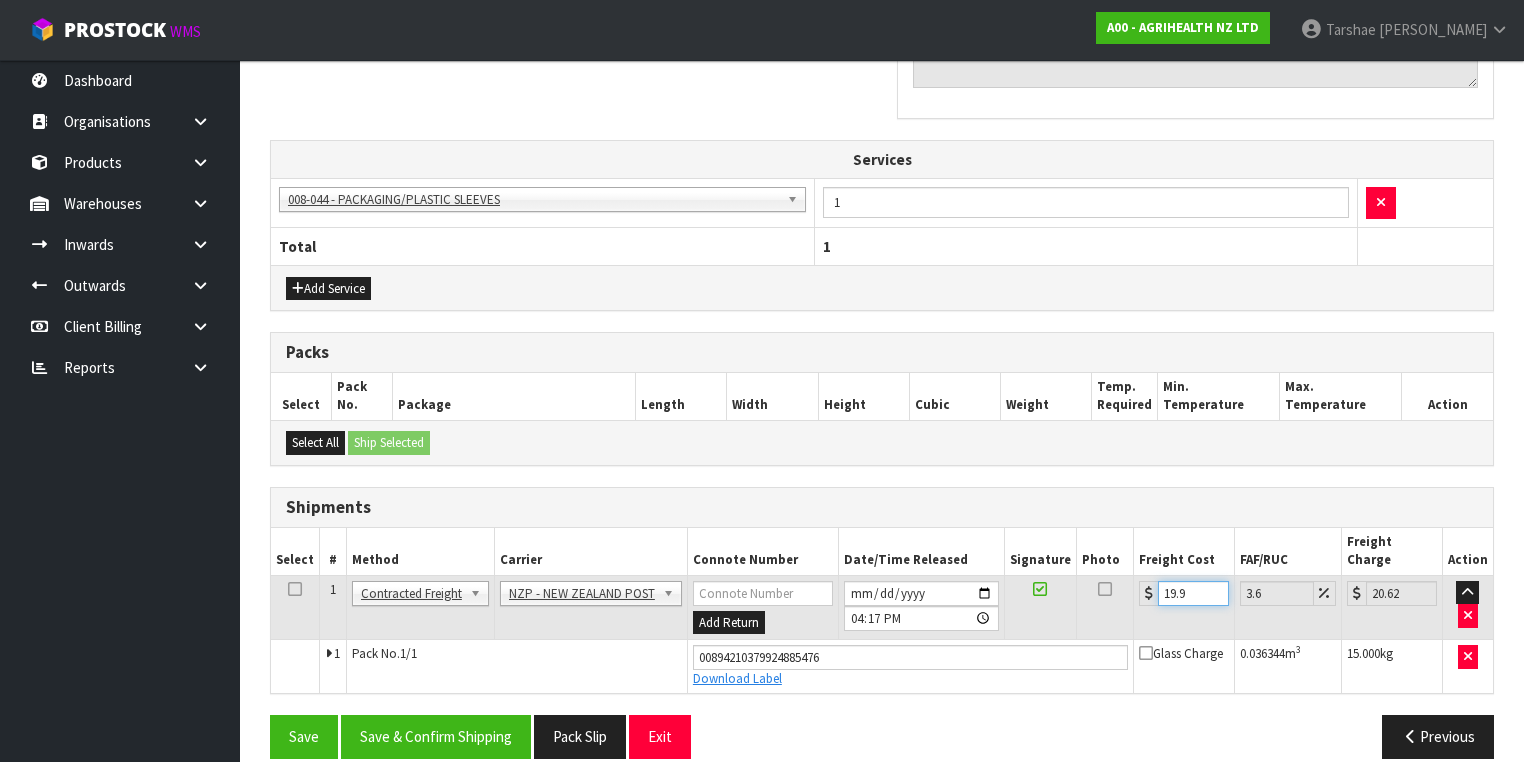 type on "19.94" 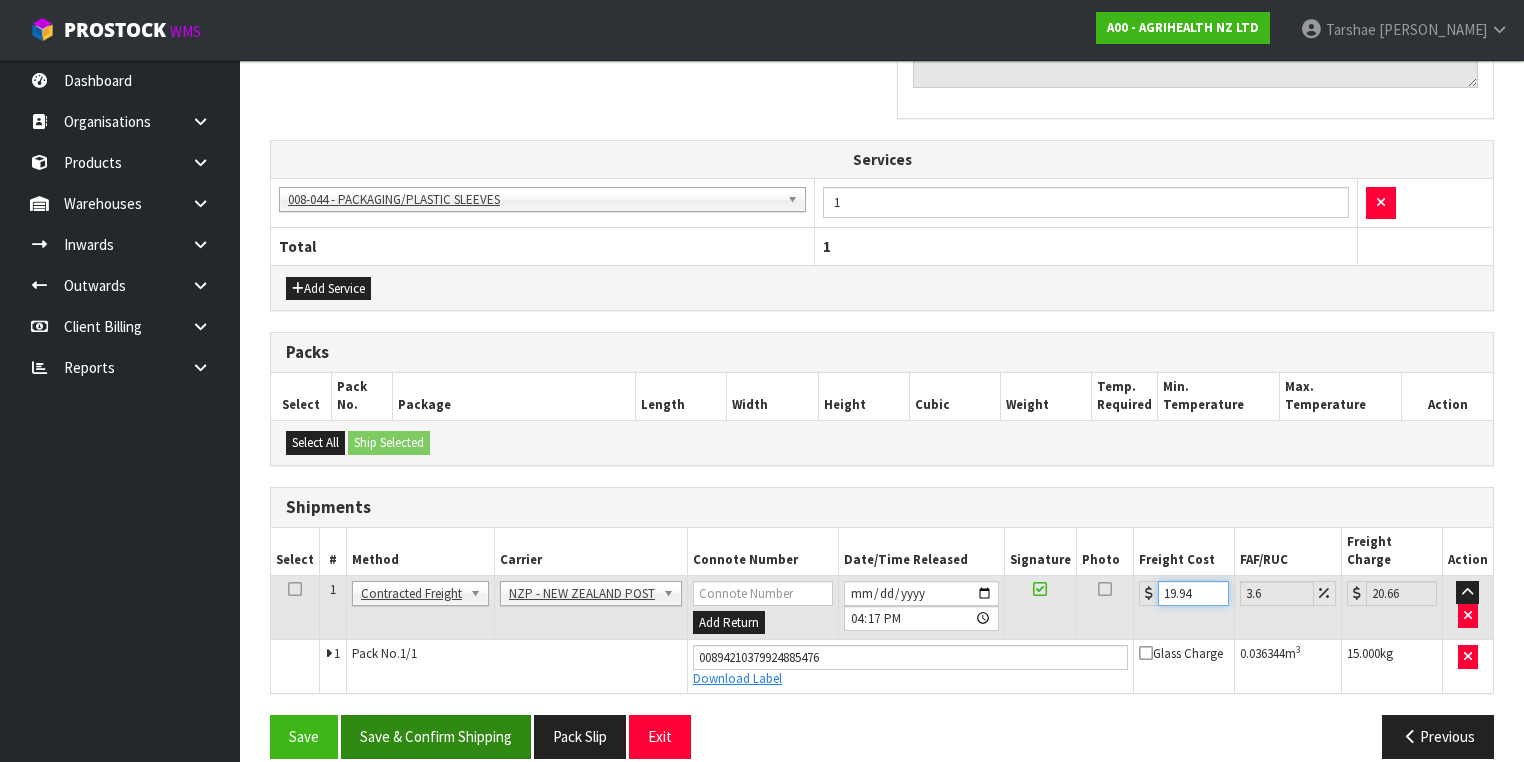 type on "19.94" 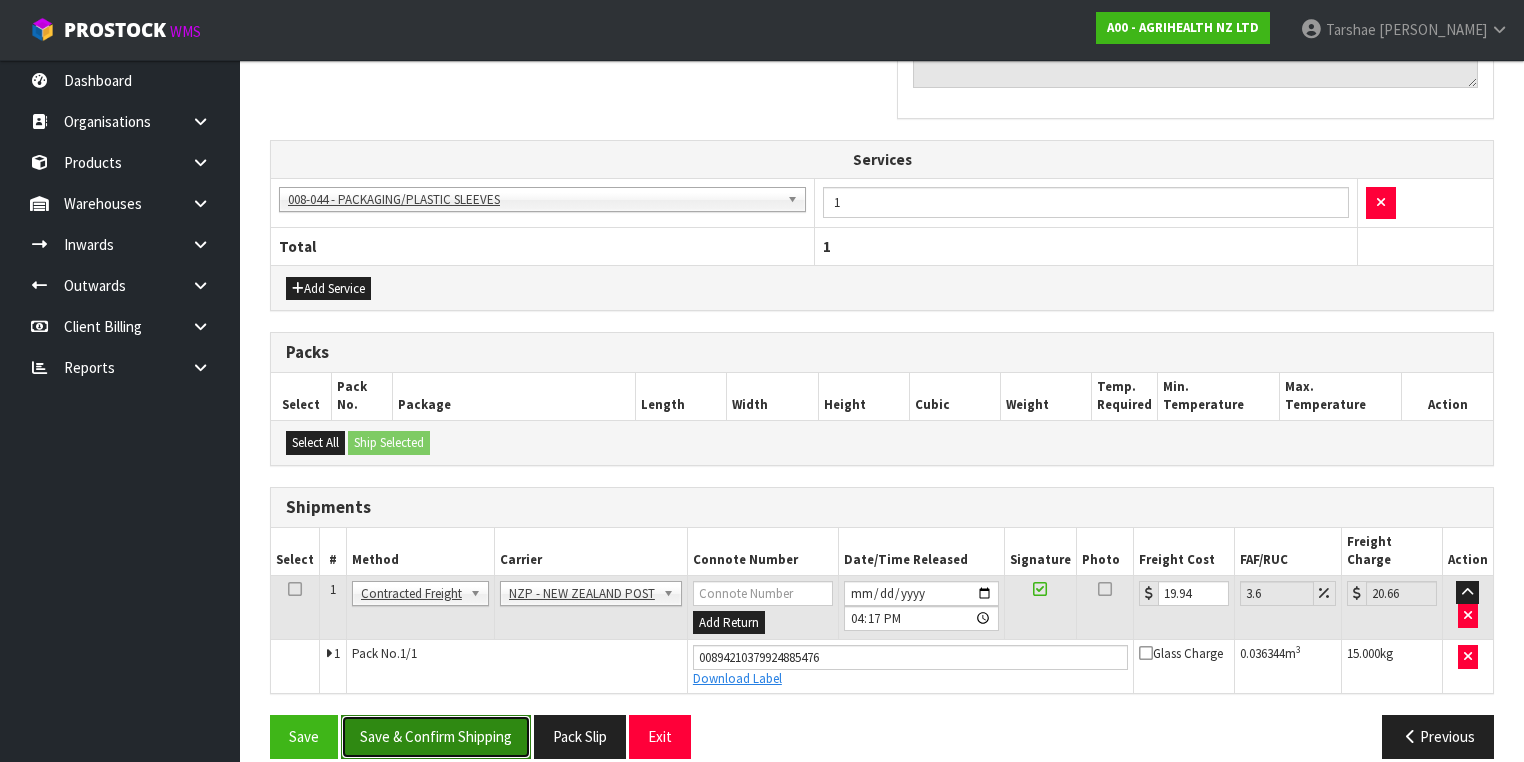 click on "Save & Confirm Shipping" at bounding box center [436, 736] 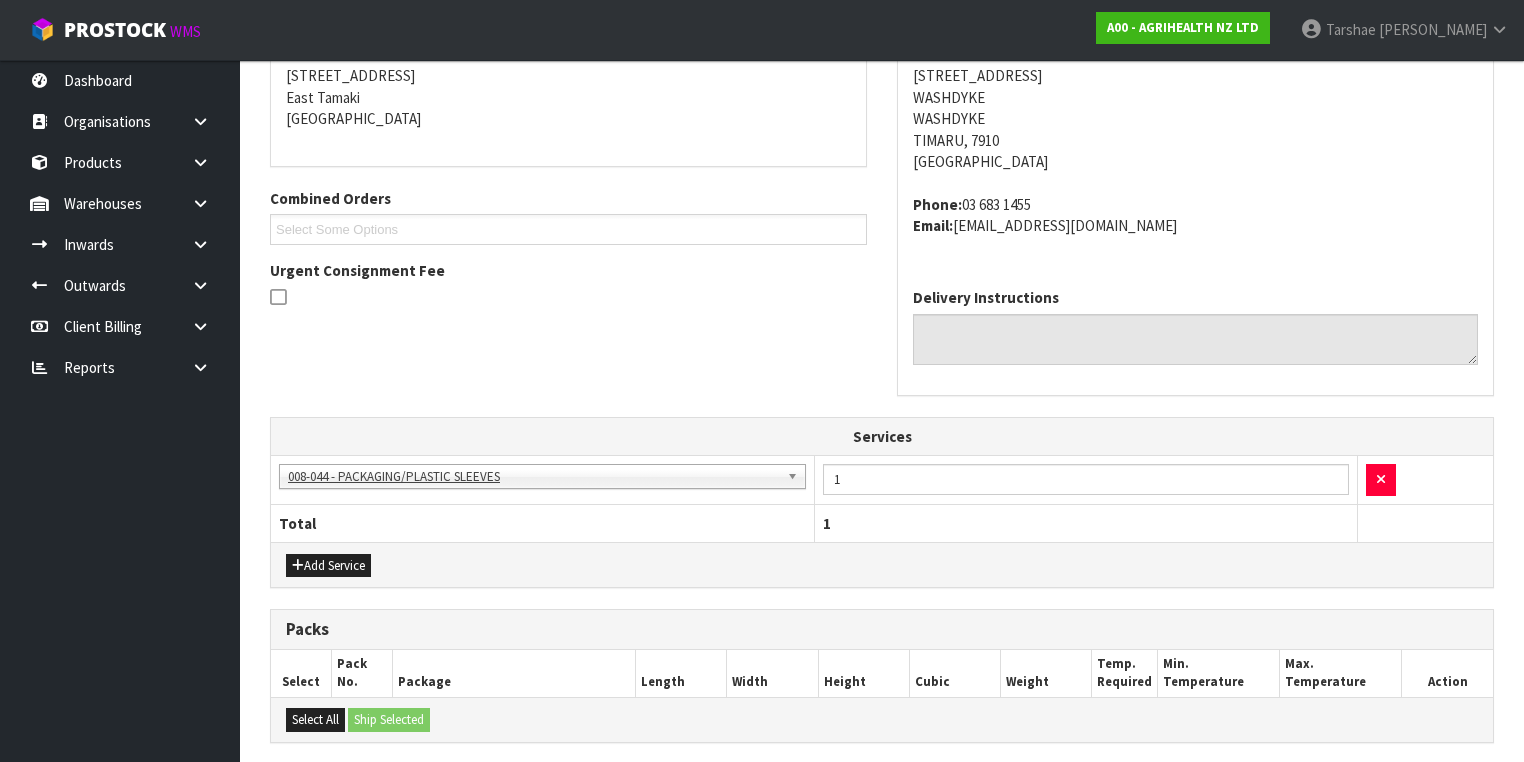 scroll, scrollTop: 677, scrollLeft: 0, axis: vertical 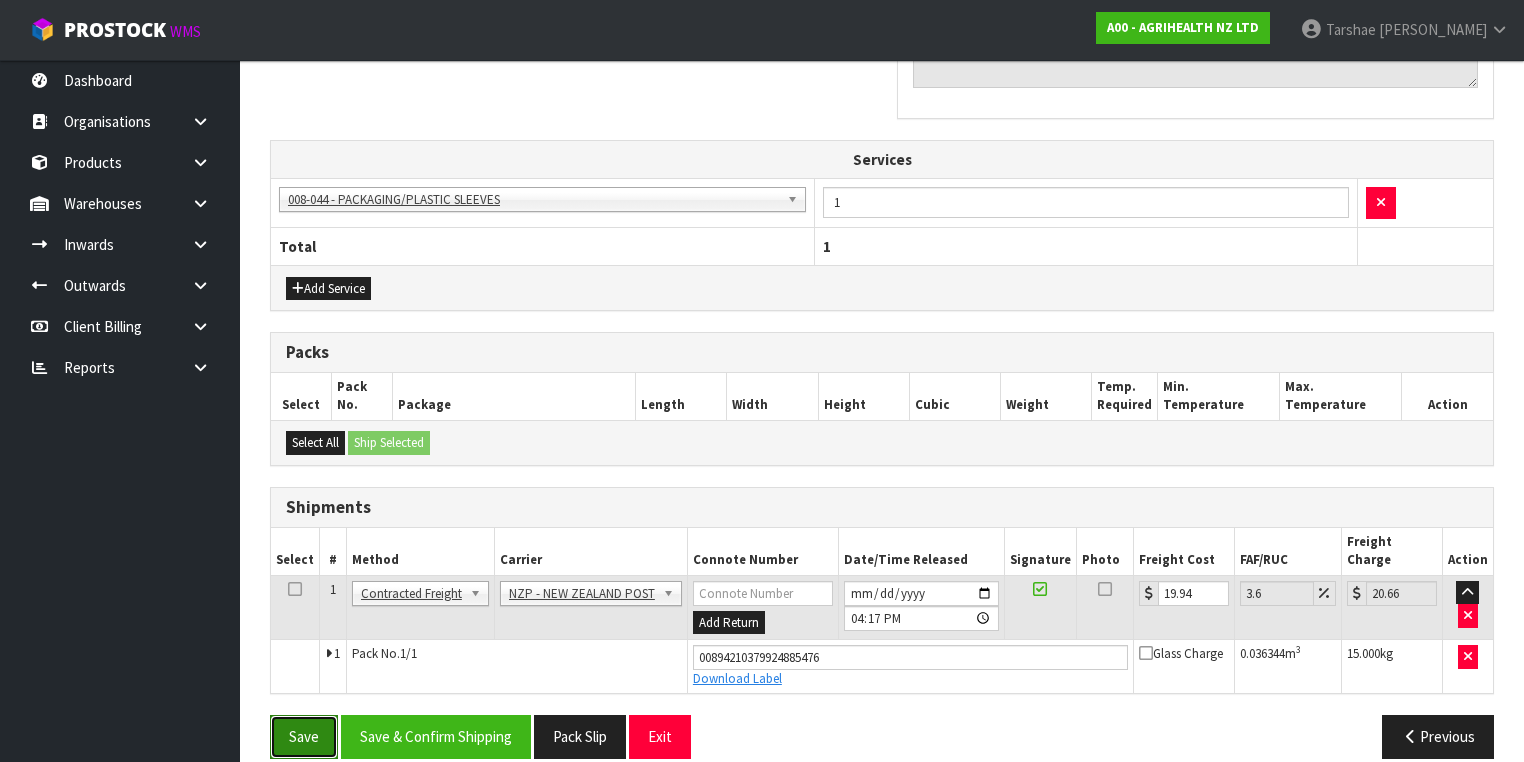click on "Save" at bounding box center (304, 736) 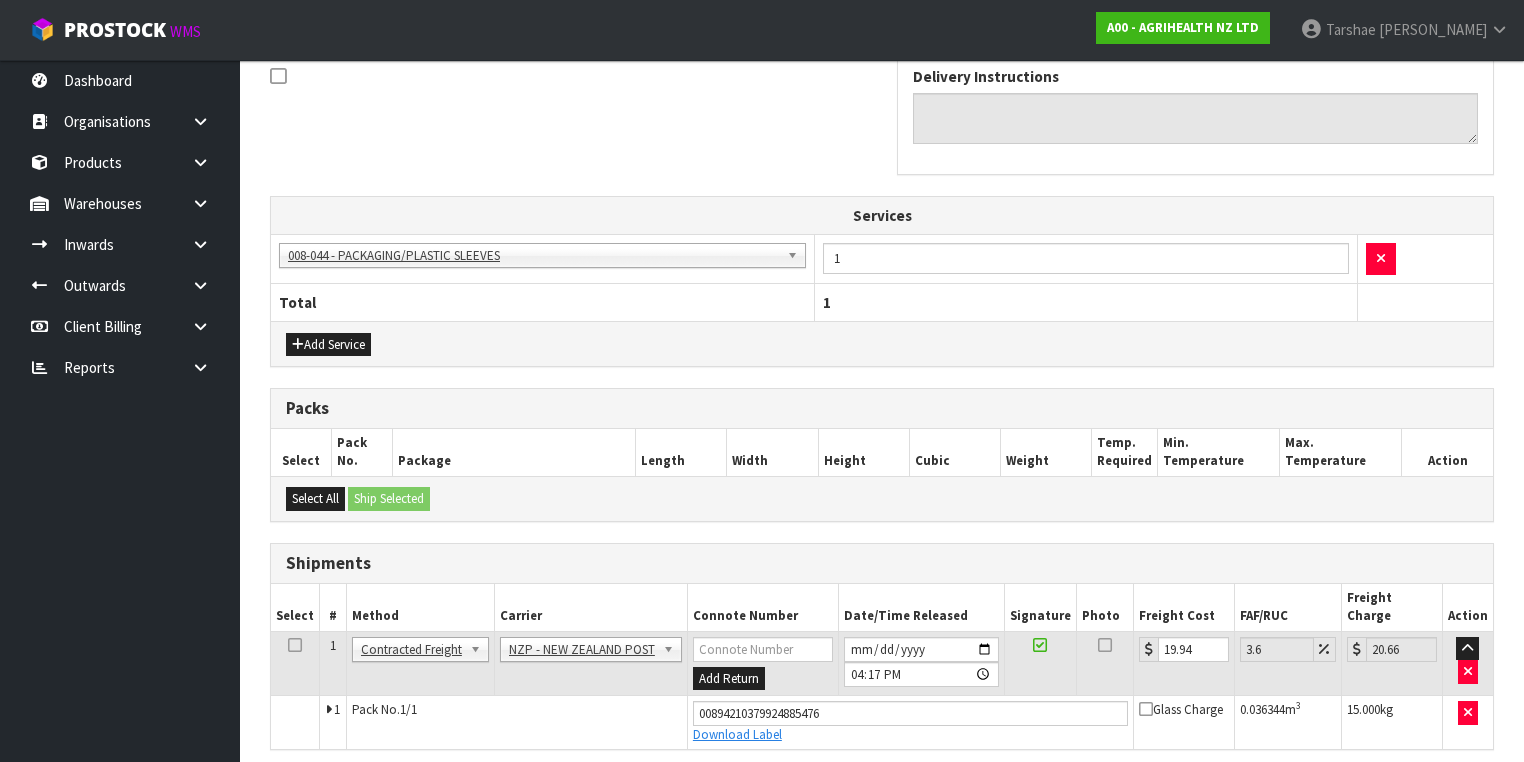scroll, scrollTop: 677, scrollLeft: 0, axis: vertical 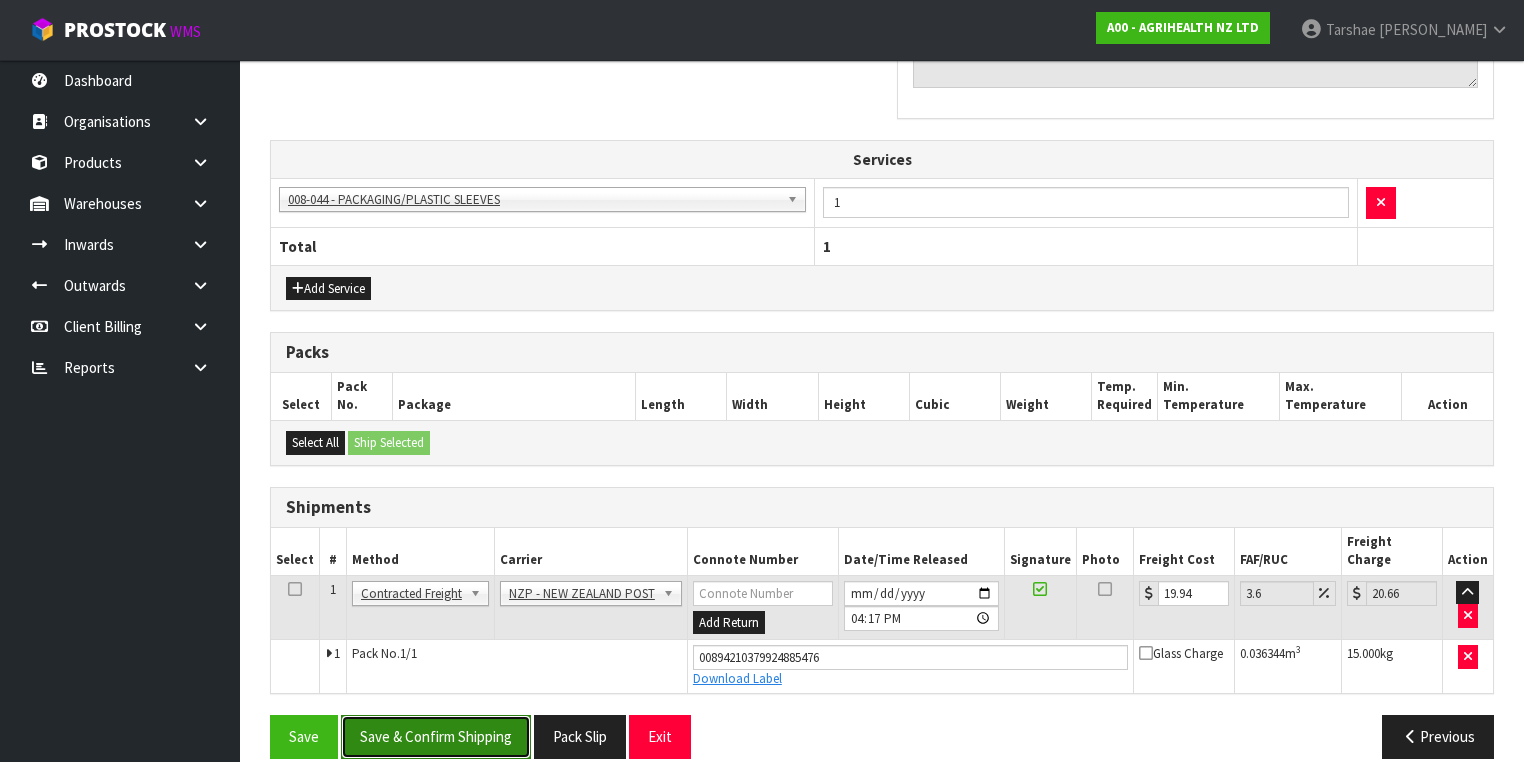 click on "Save & Confirm Shipping" at bounding box center [436, 736] 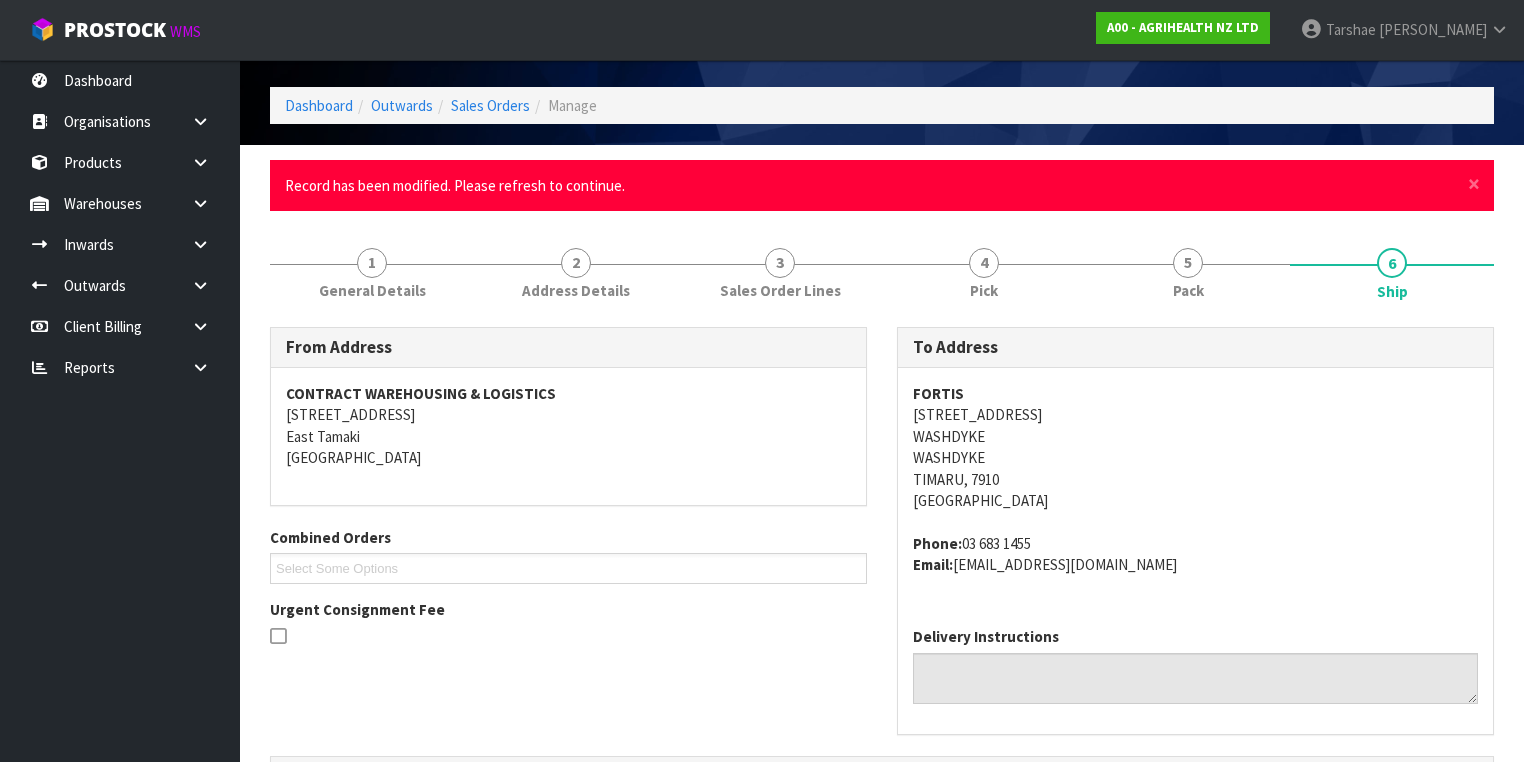 scroll, scrollTop: 80, scrollLeft: 0, axis: vertical 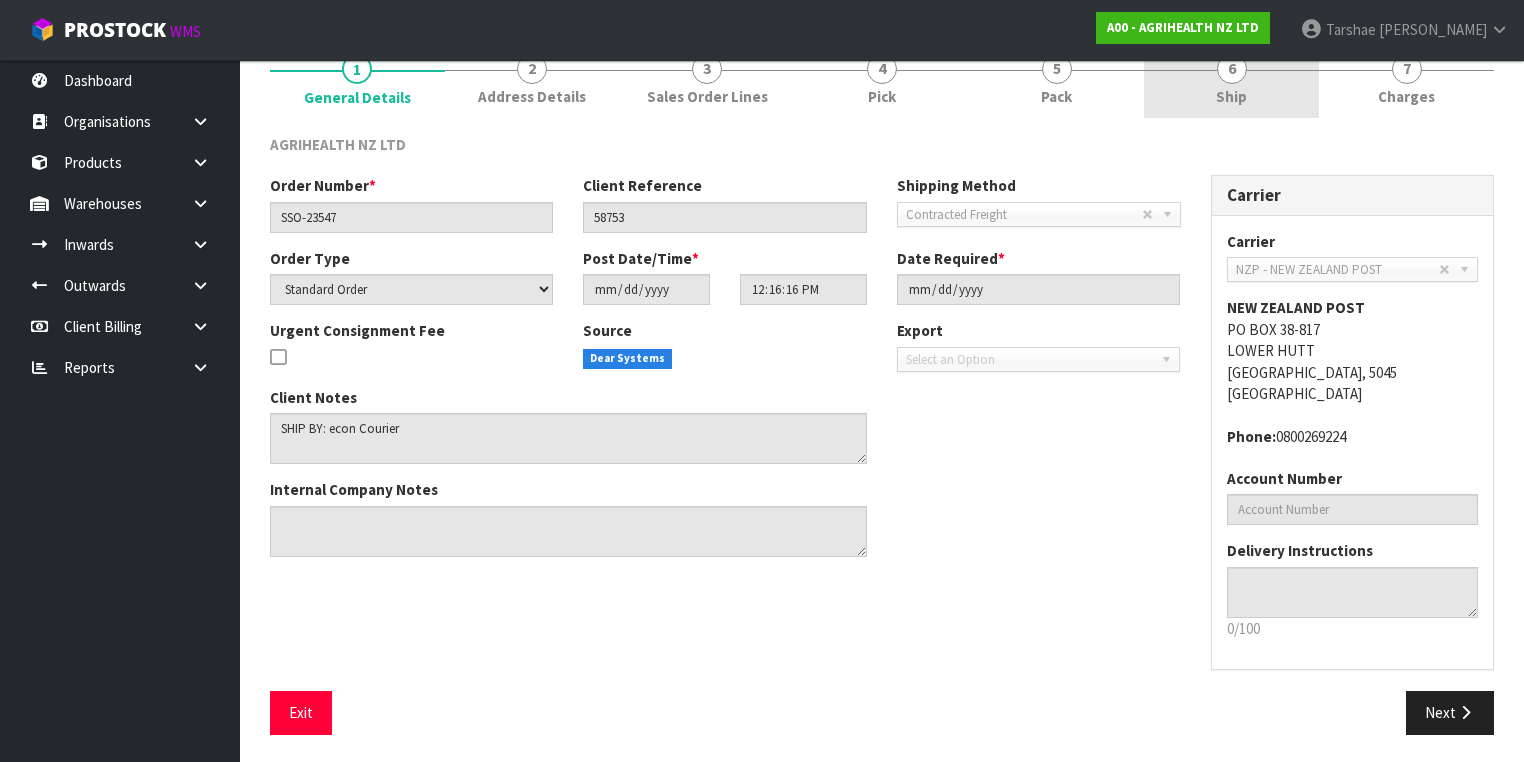 click on "Ship" at bounding box center (1231, 96) 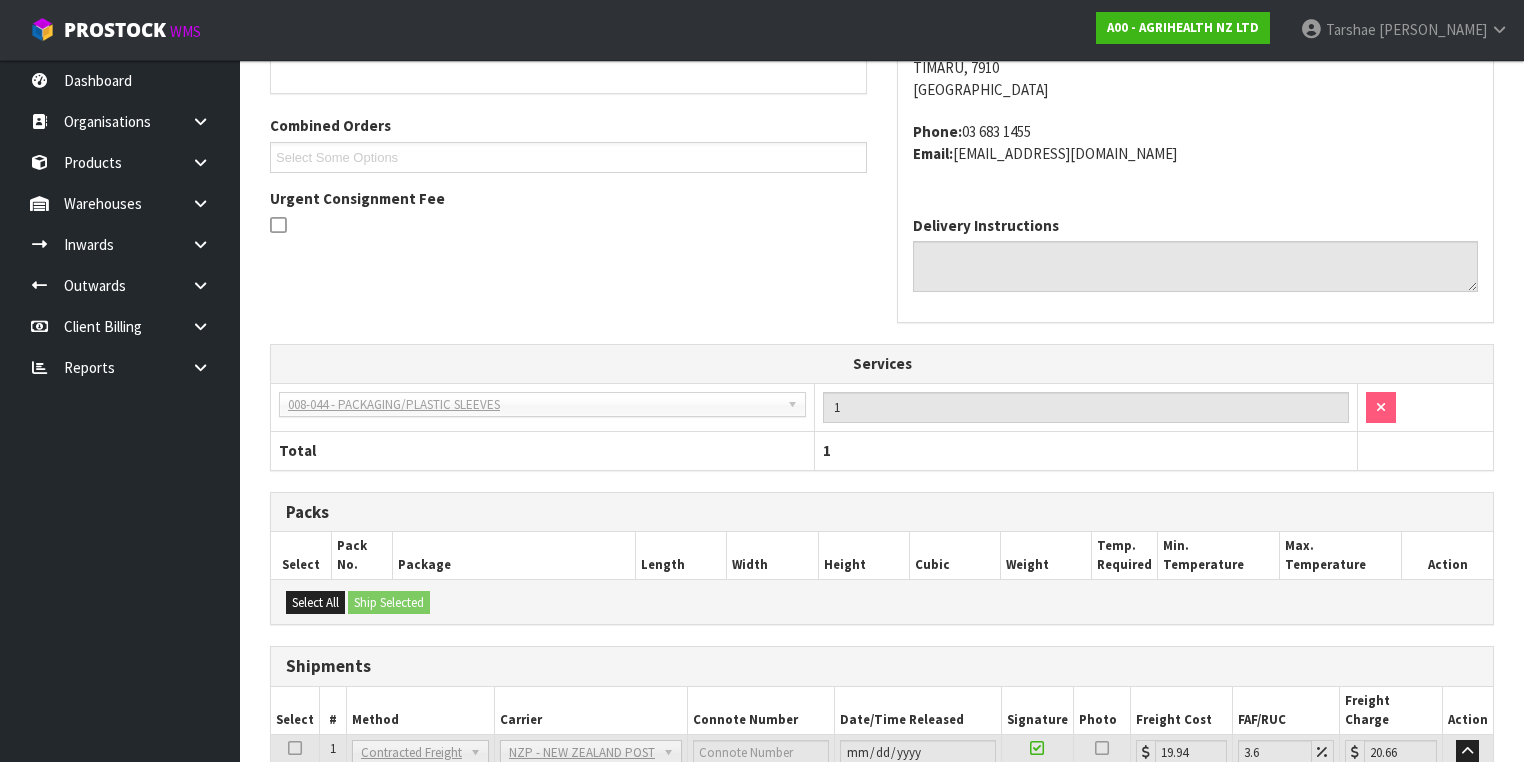 scroll, scrollTop: 552, scrollLeft: 0, axis: vertical 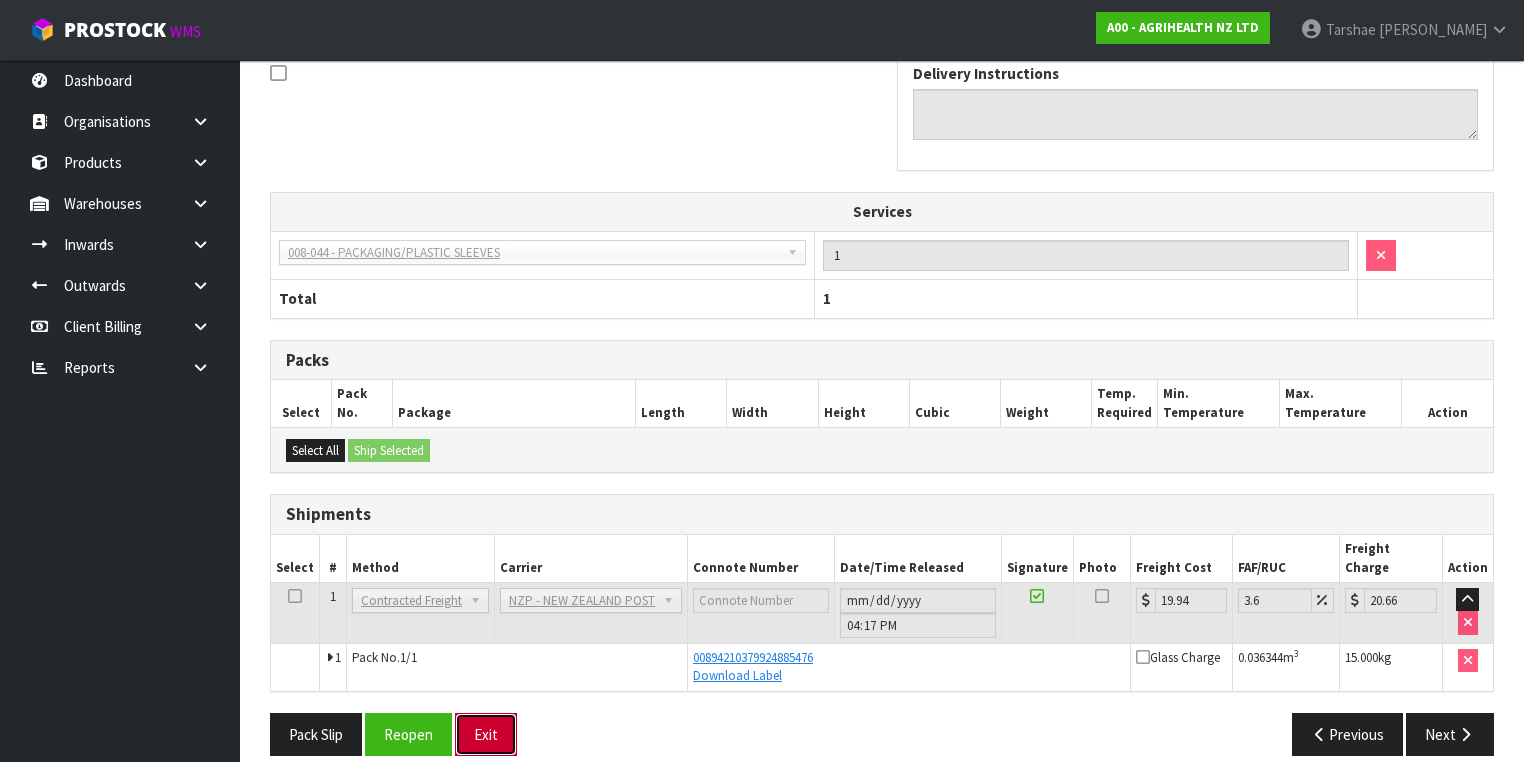 click on "Exit" at bounding box center (486, 734) 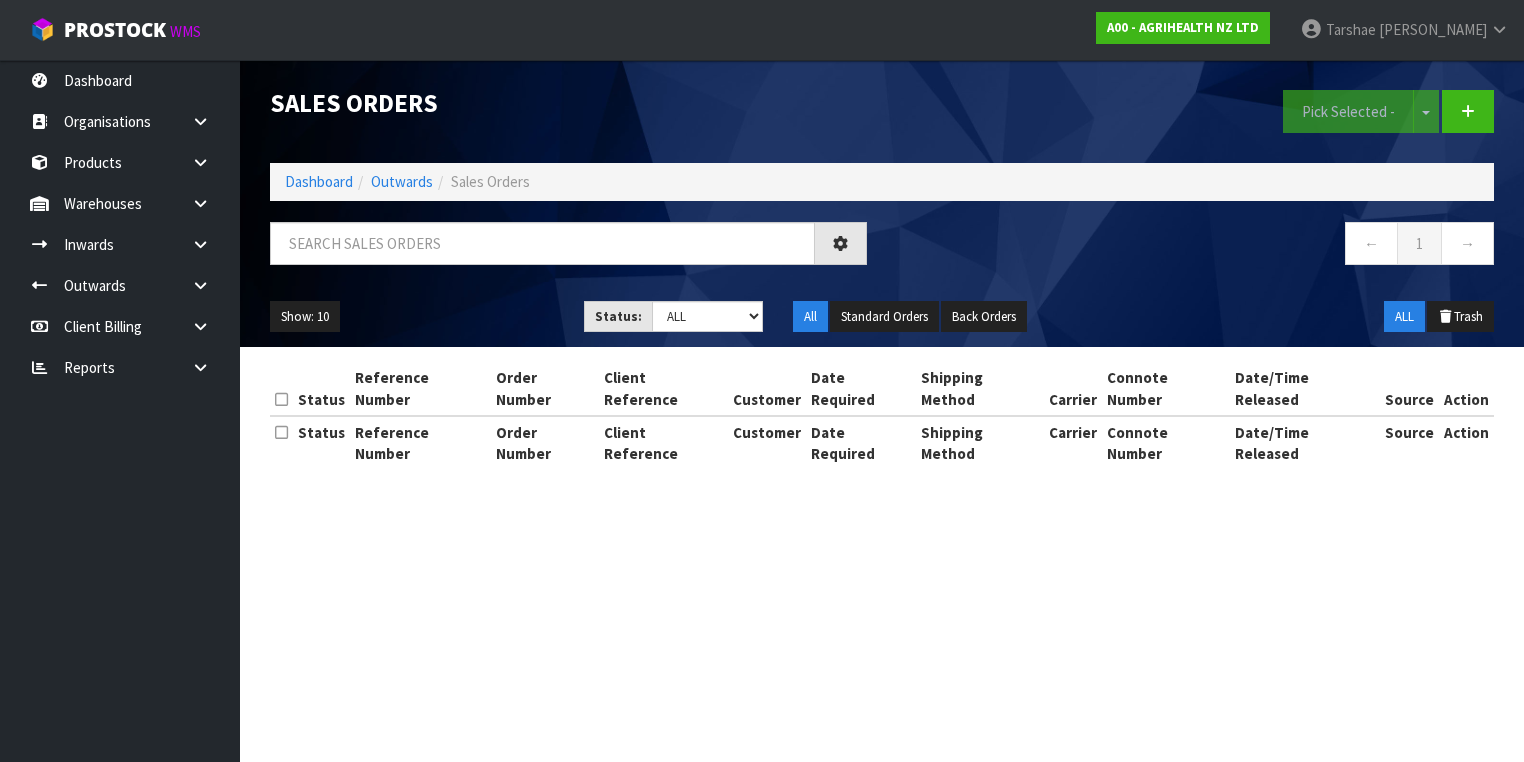 scroll, scrollTop: 0, scrollLeft: 0, axis: both 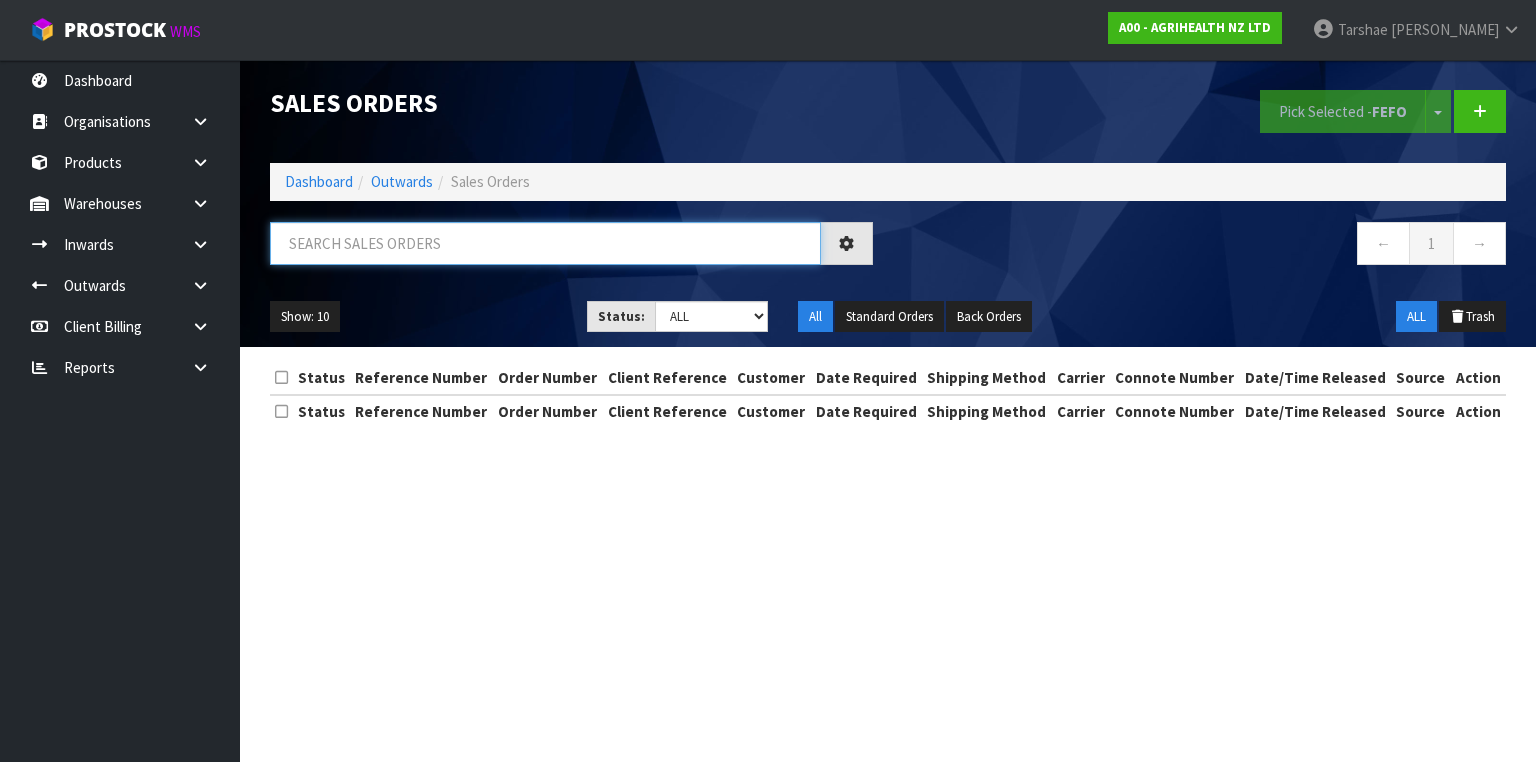 click at bounding box center [545, 243] 